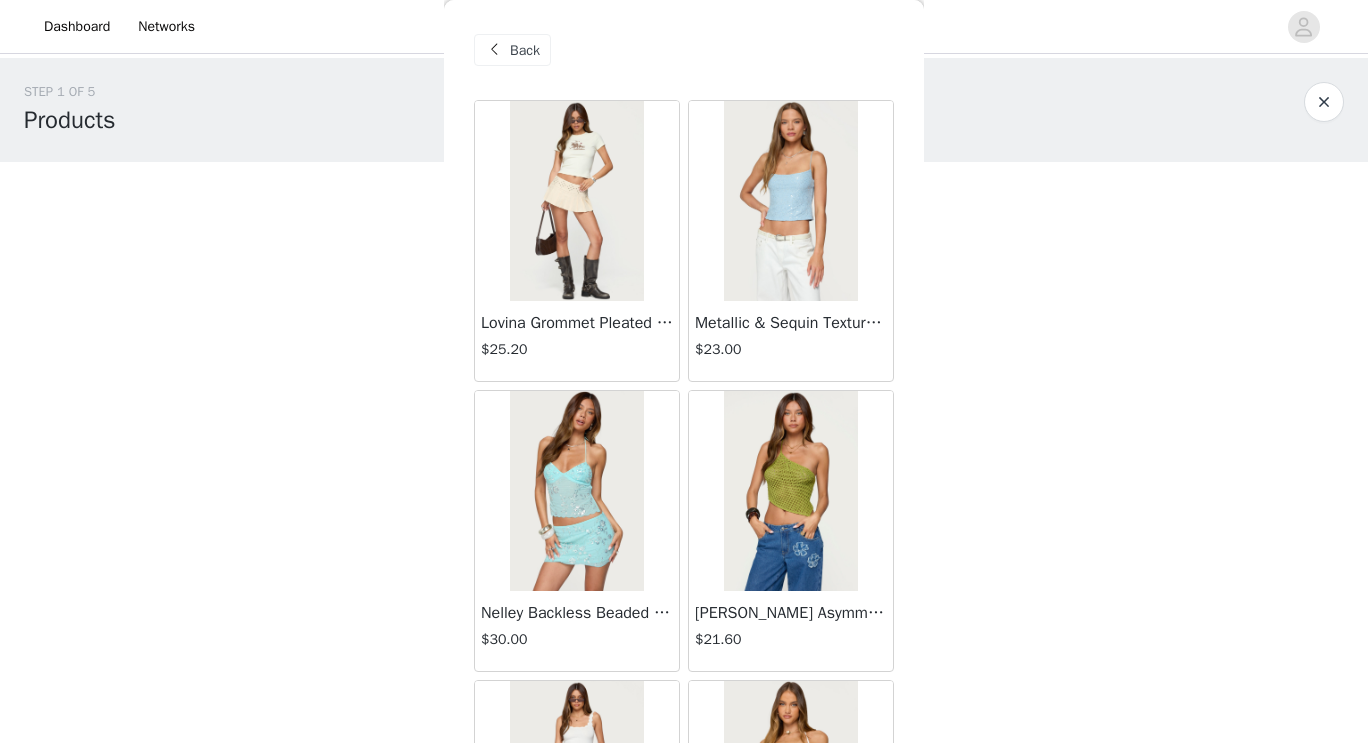 scroll, scrollTop: 0, scrollLeft: 0, axis: both 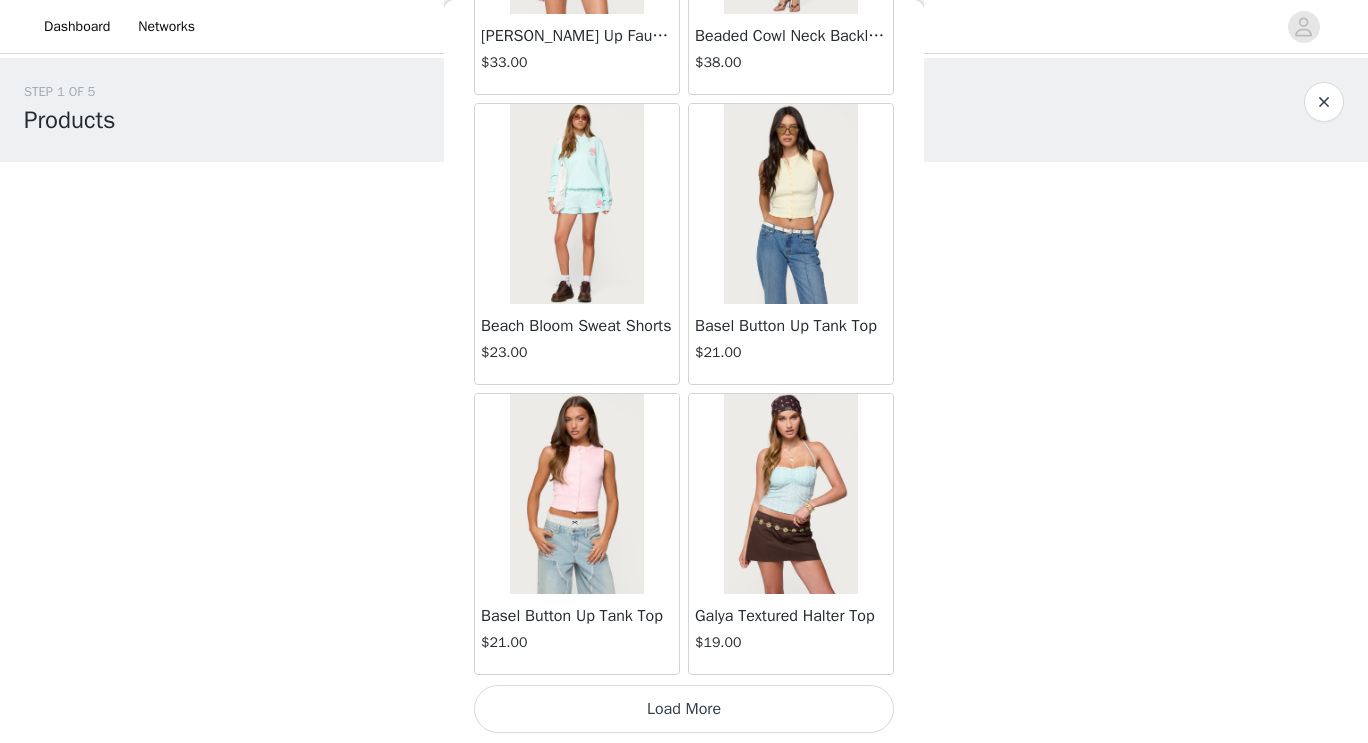 click on "Load More" at bounding box center [684, 709] 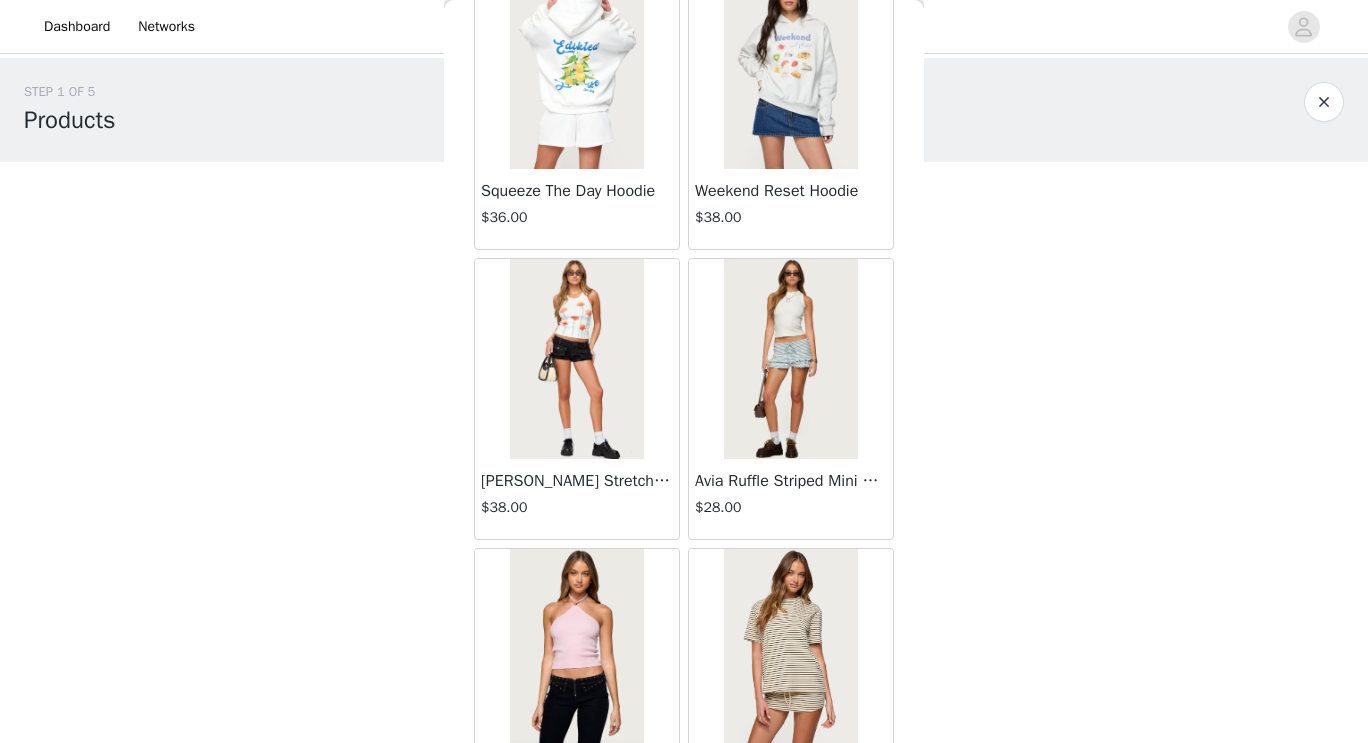 scroll, scrollTop: 57417, scrollLeft: 0, axis: vertical 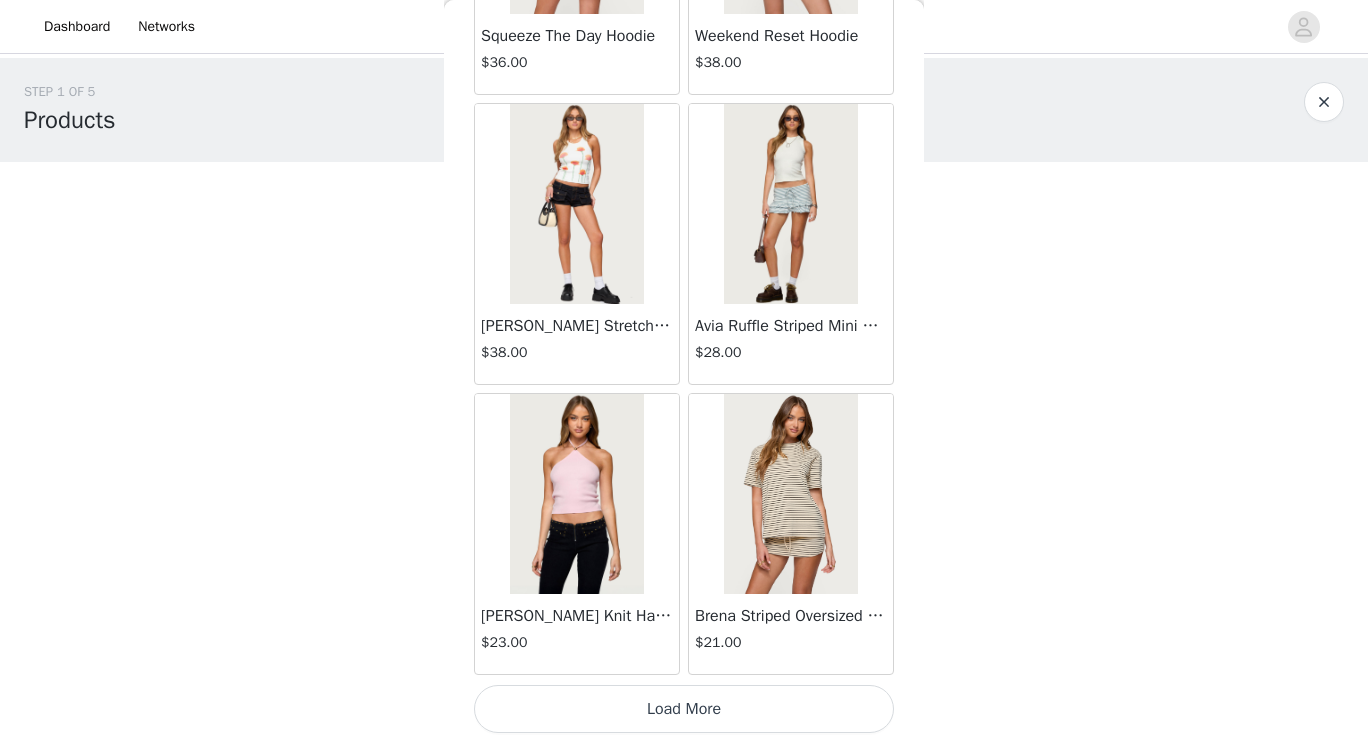 click on "Load More" at bounding box center (684, 709) 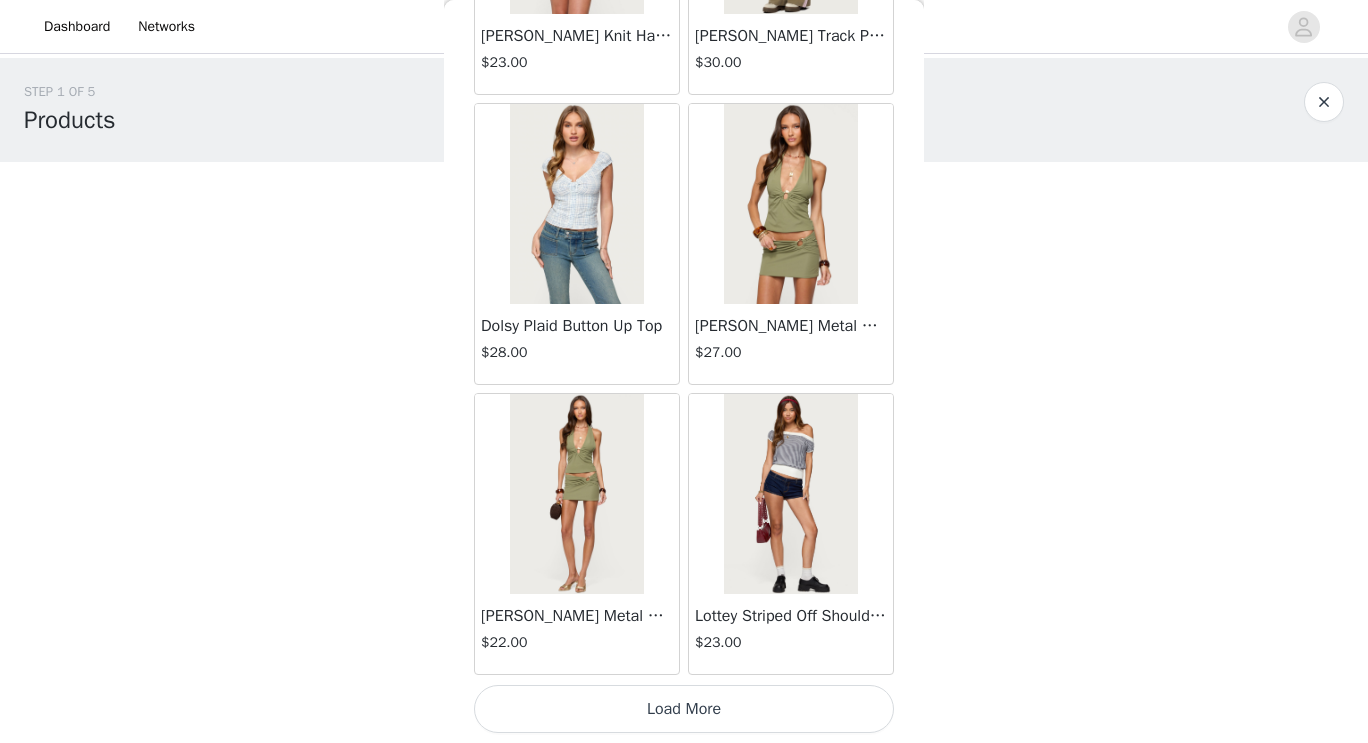 scroll, scrollTop: 60316, scrollLeft: 0, axis: vertical 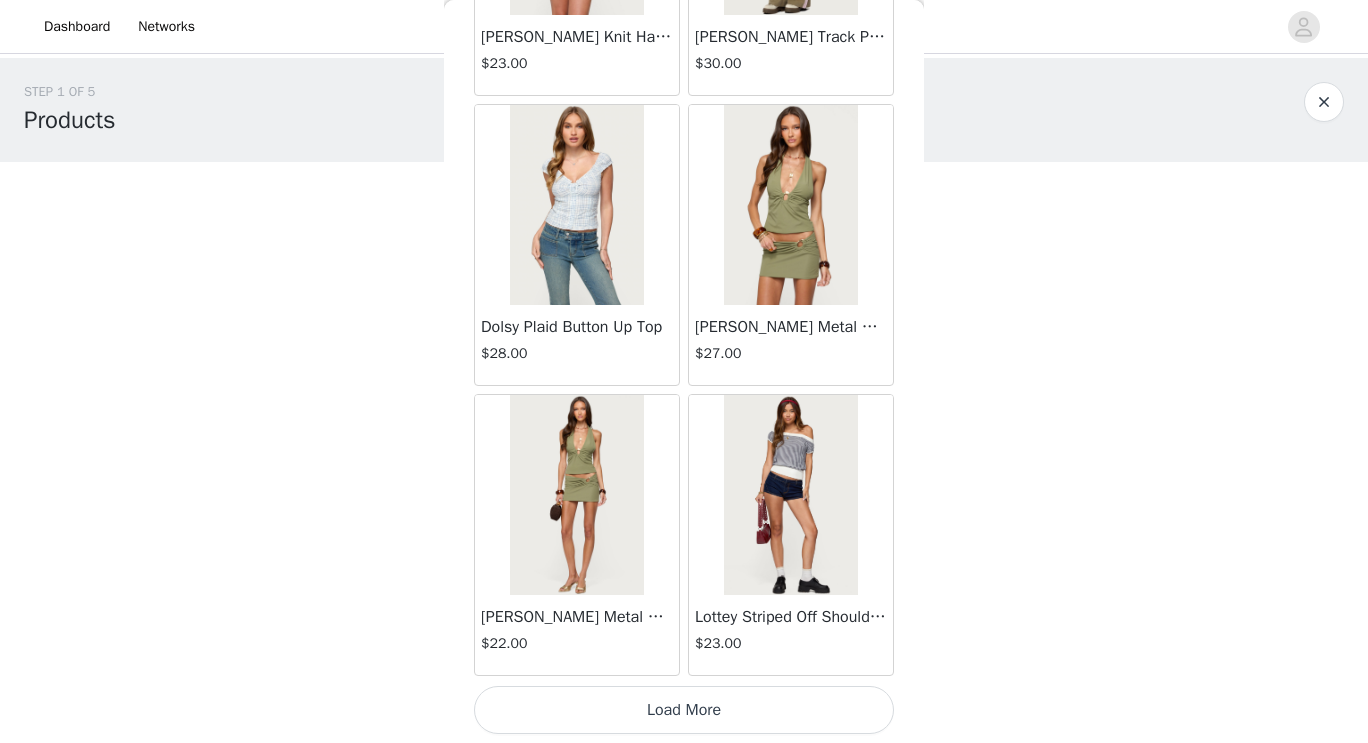 click on "Load More" at bounding box center (684, 710) 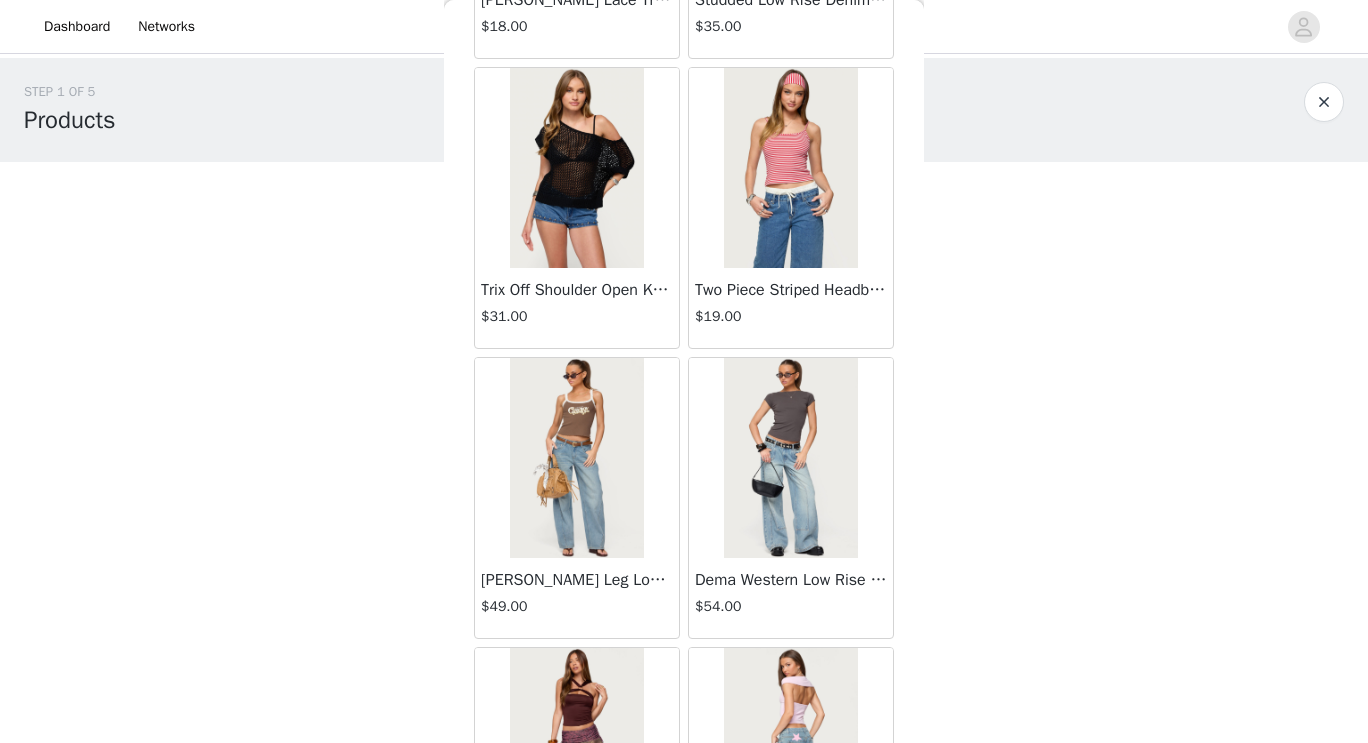 scroll, scrollTop: 62451, scrollLeft: 0, axis: vertical 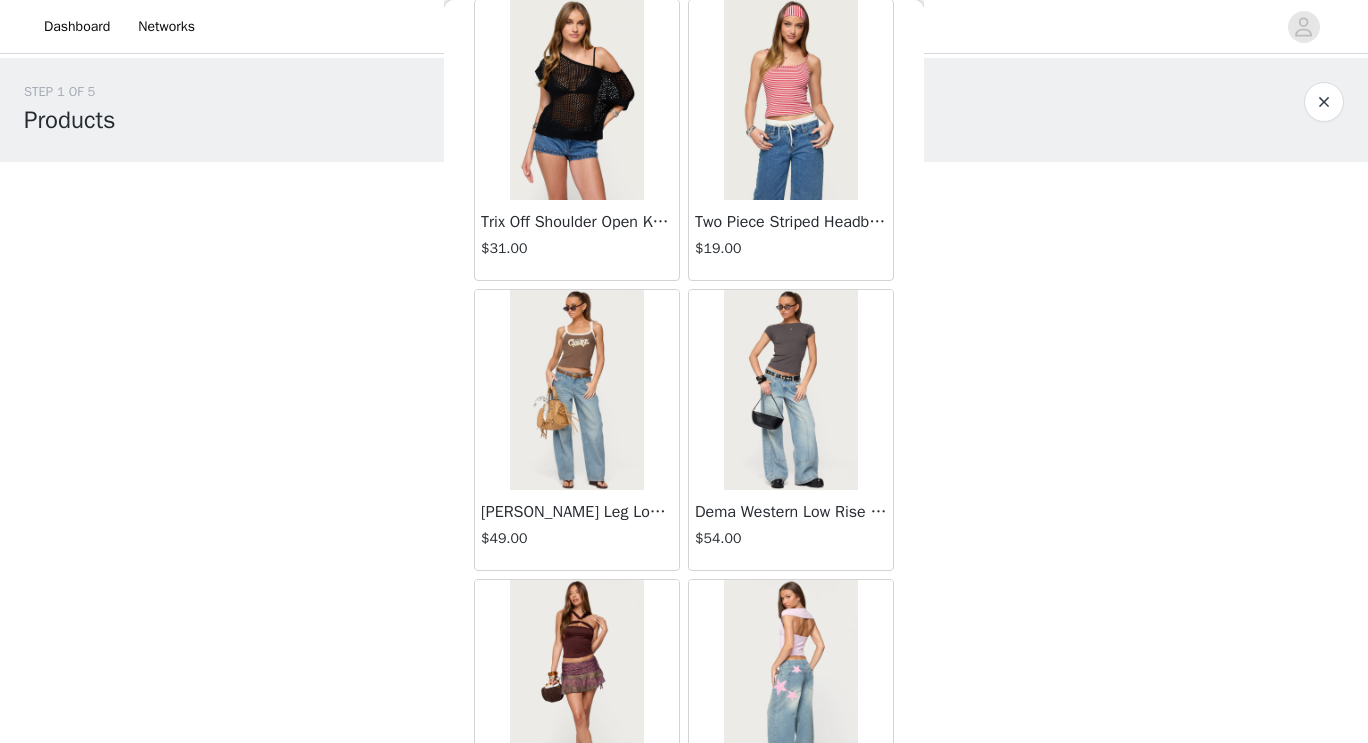 click at bounding box center (790, 390) 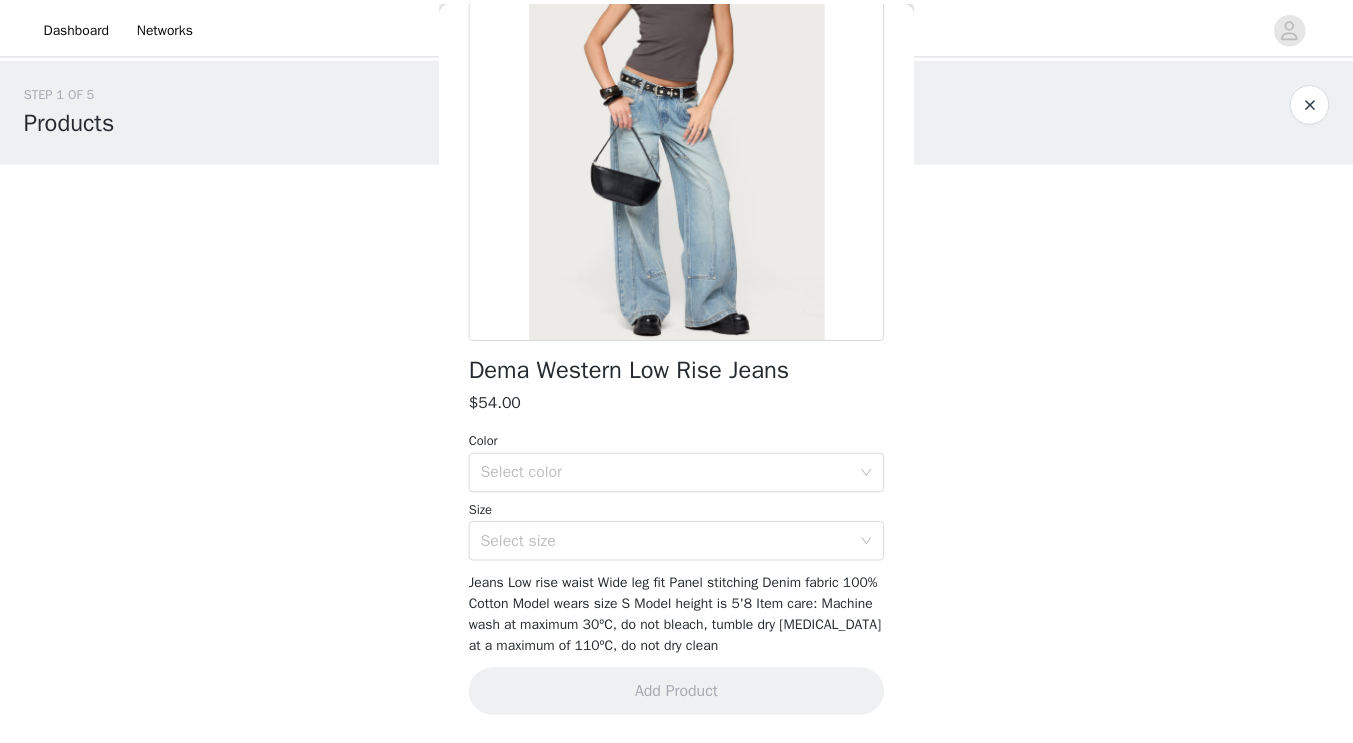 scroll, scrollTop: 183, scrollLeft: 0, axis: vertical 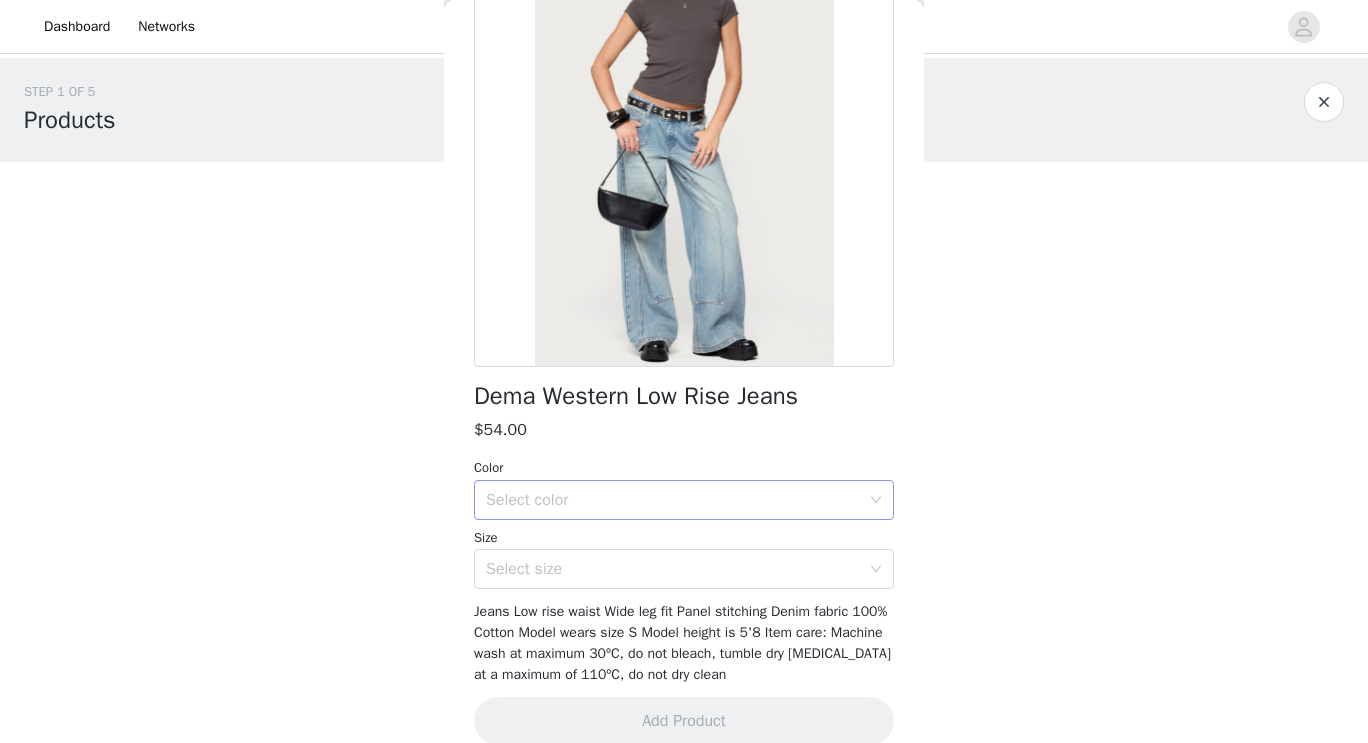 click on "Select color" at bounding box center (677, 500) 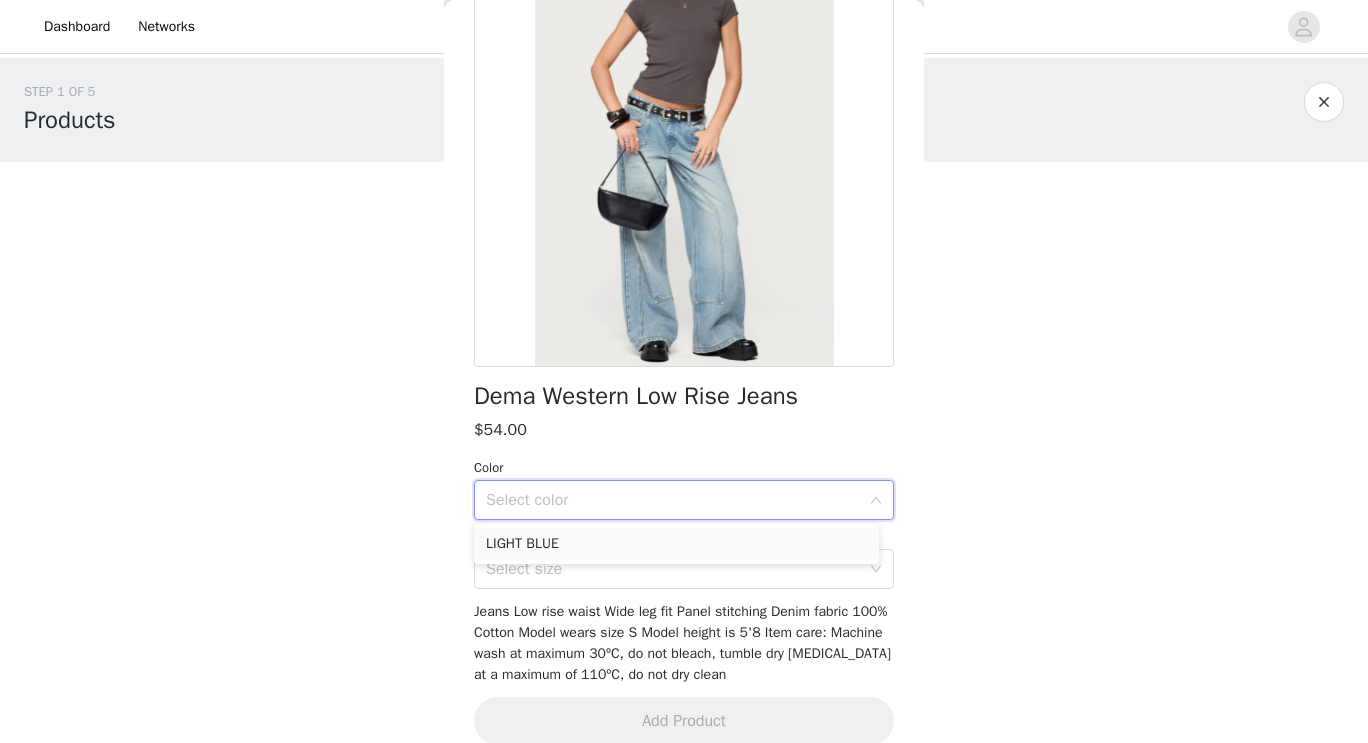 click on "LIGHT BLUE" at bounding box center (676, 544) 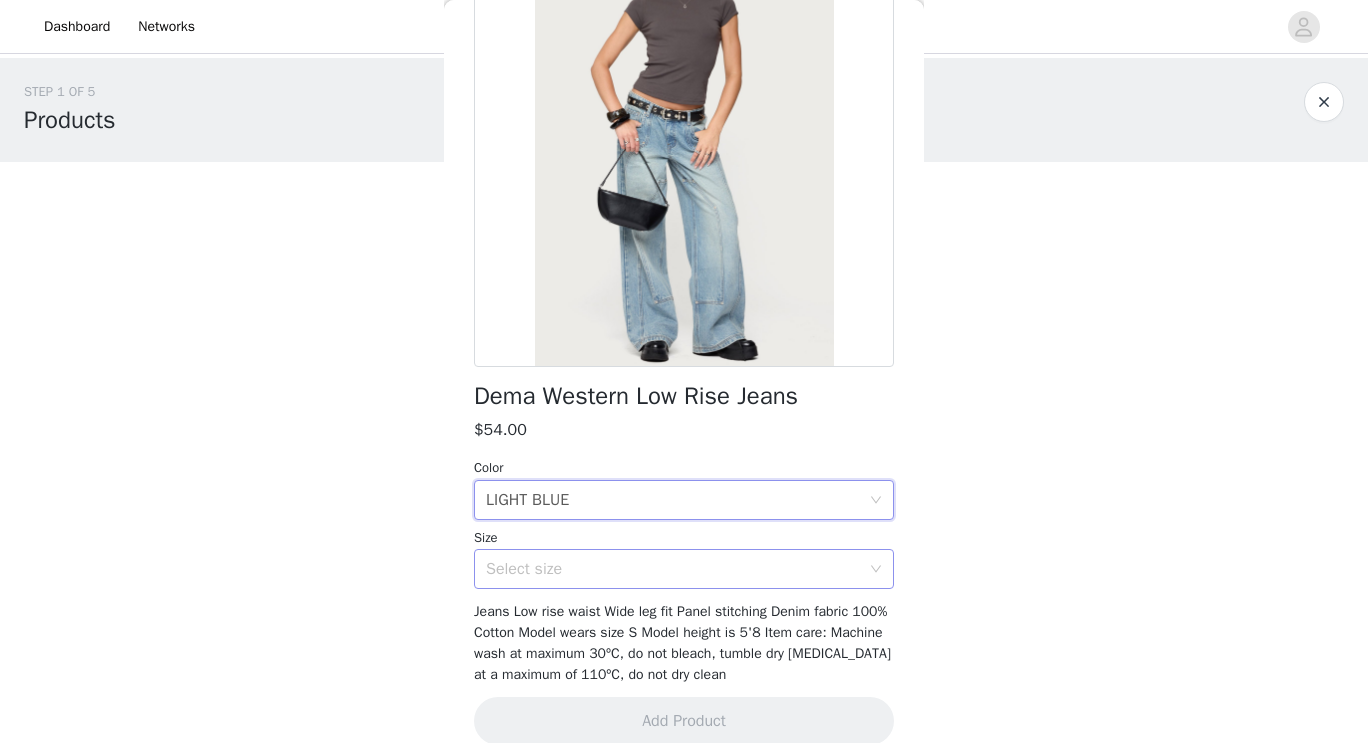 click on "Select size" at bounding box center (677, 569) 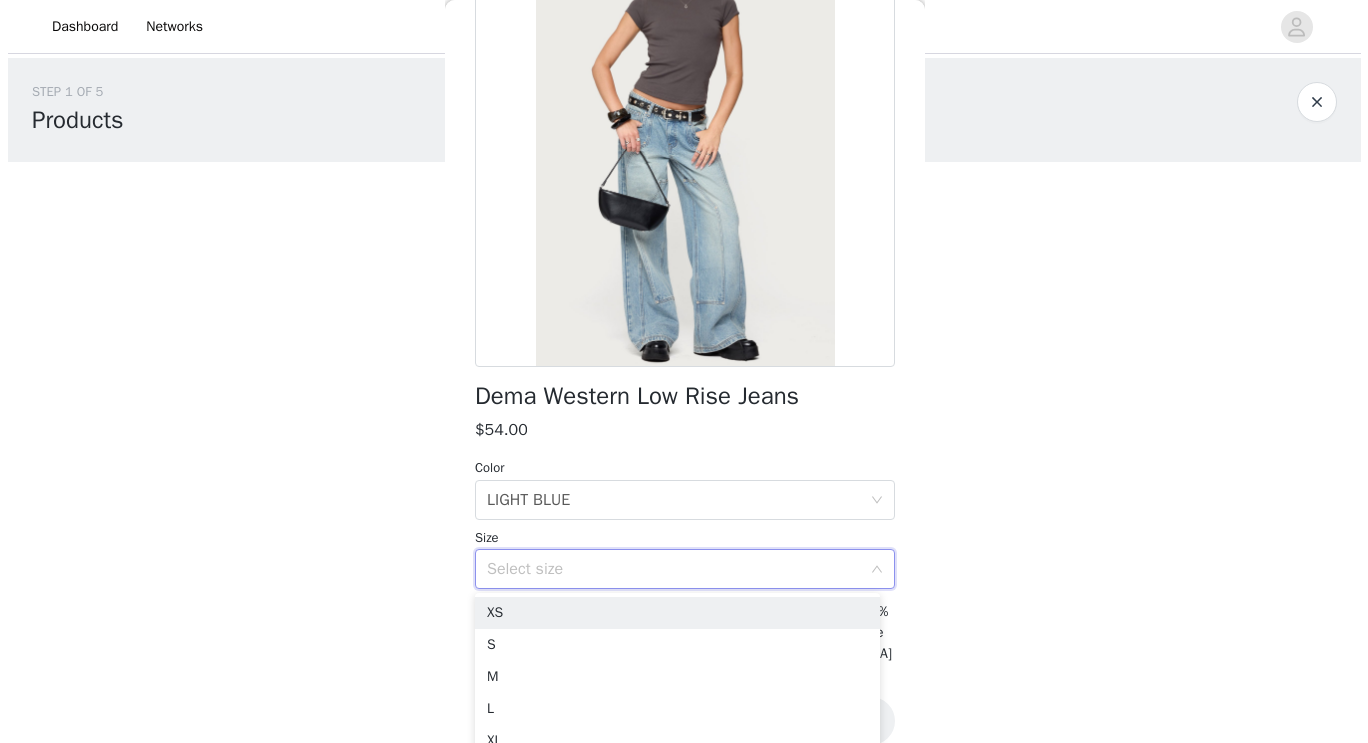 scroll, scrollTop: 209, scrollLeft: 0, axis: vertical 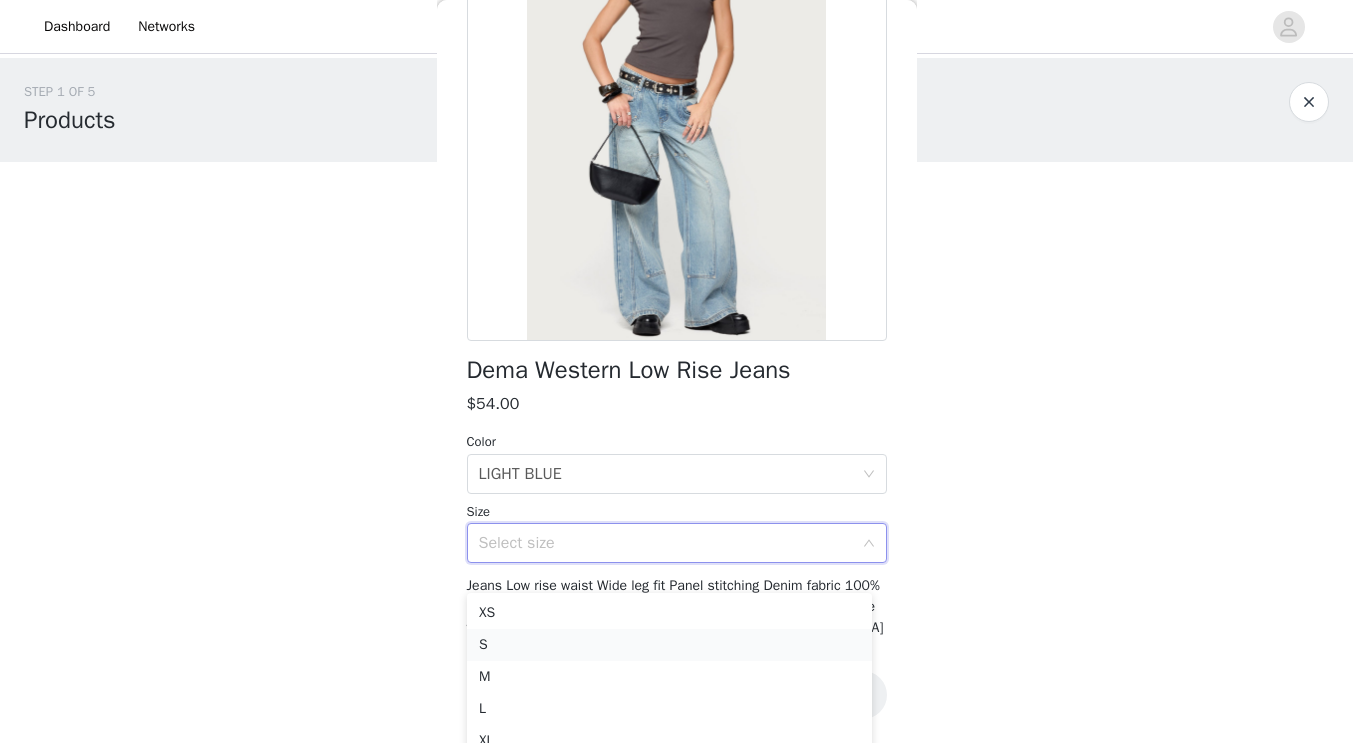 click on "S" at bounding box center [669, 645] 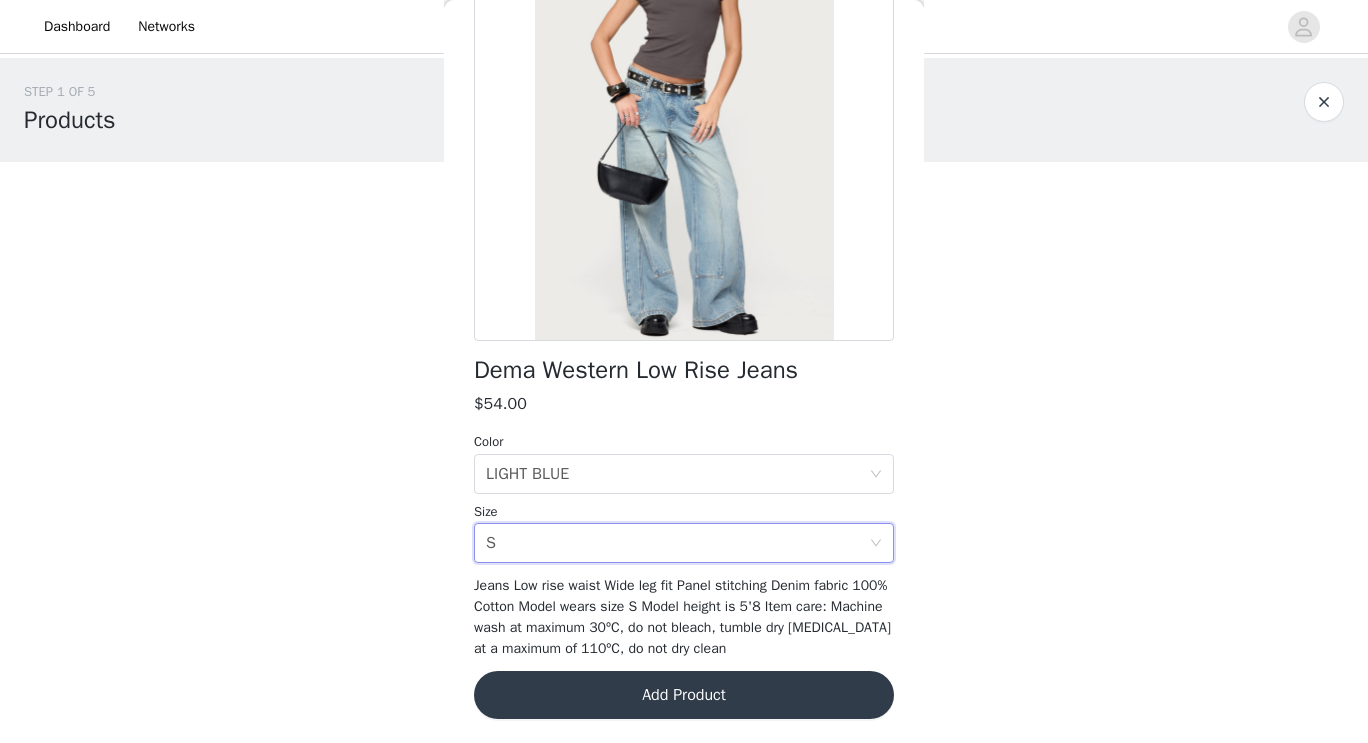 scroll, scrollTop: 0, scrollLeft: 0, axis: both 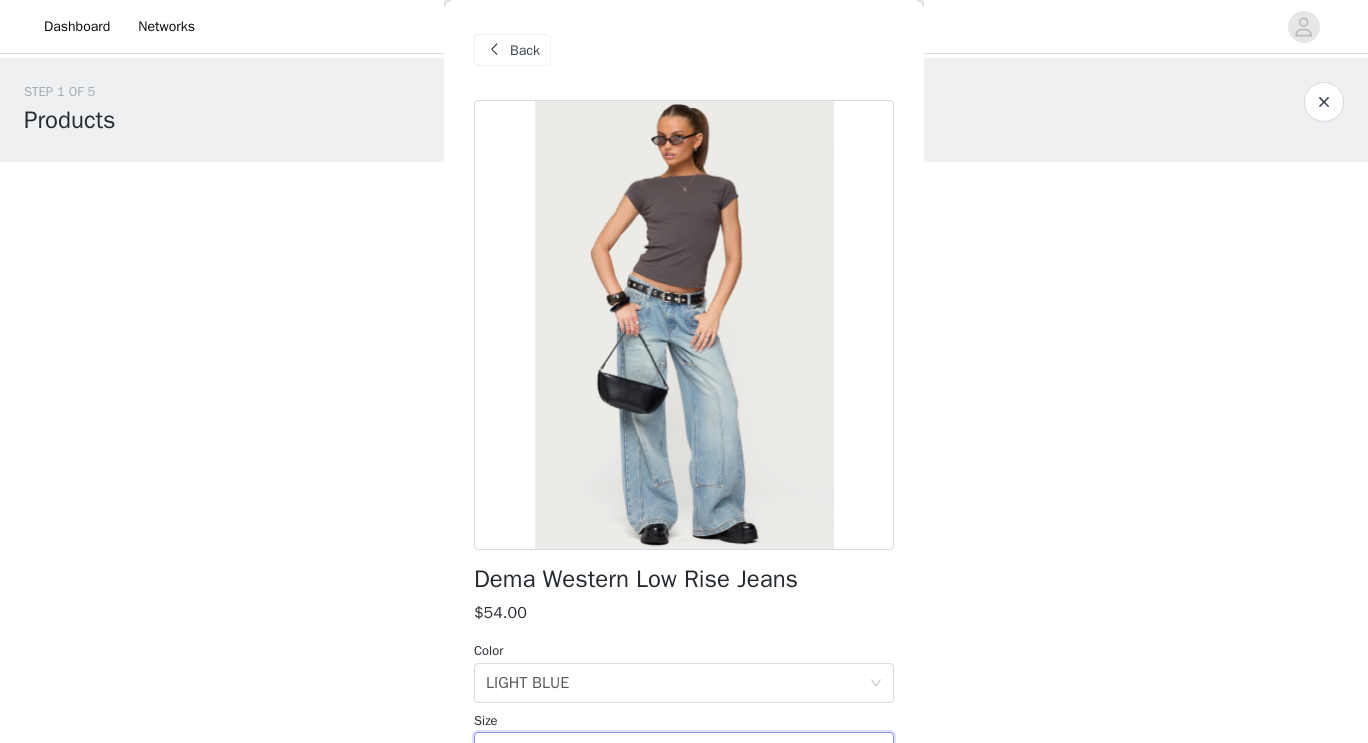 click on "Back" at bounding box center [512, 50] 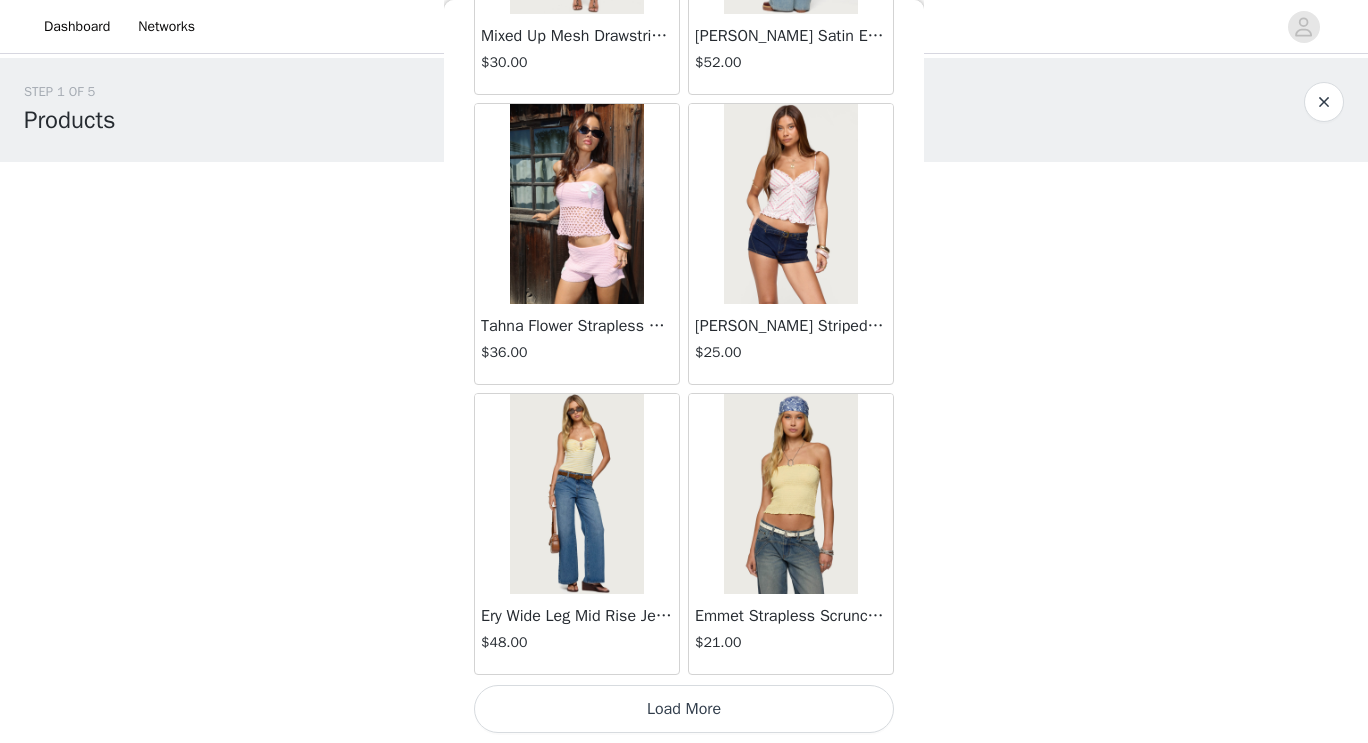 scroll, scrollTop: 63217, scrollLeft: 0, axis: vertical 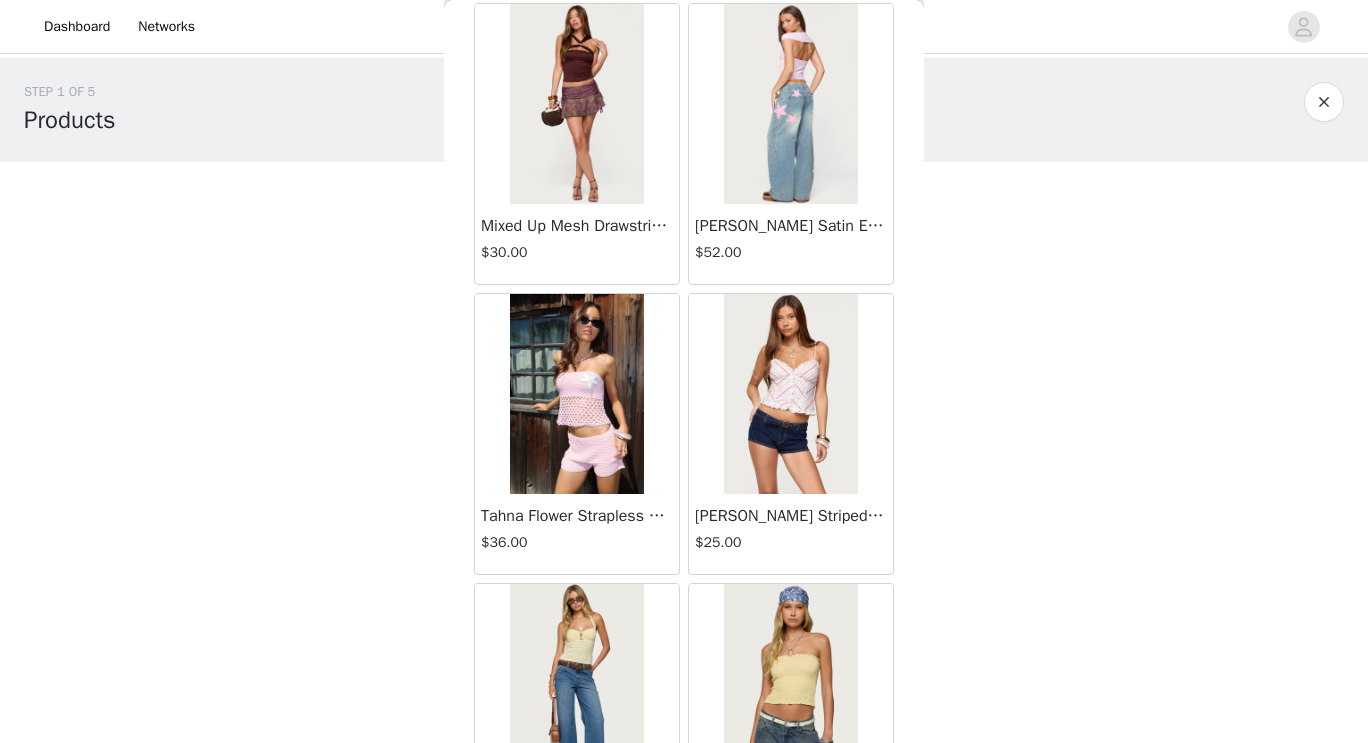 click at bounding box center [576, 104] 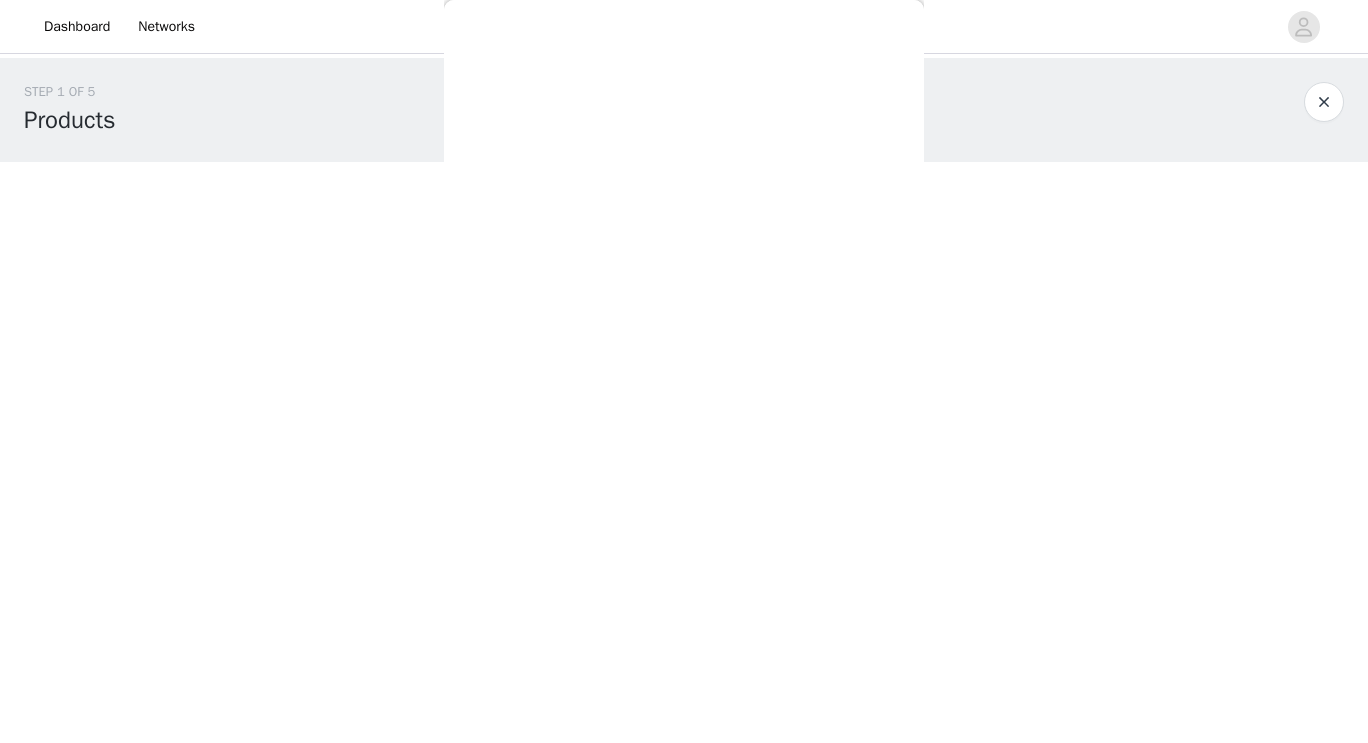 scroll, scrollTop: 0, scrollLeft: 0, axis: both 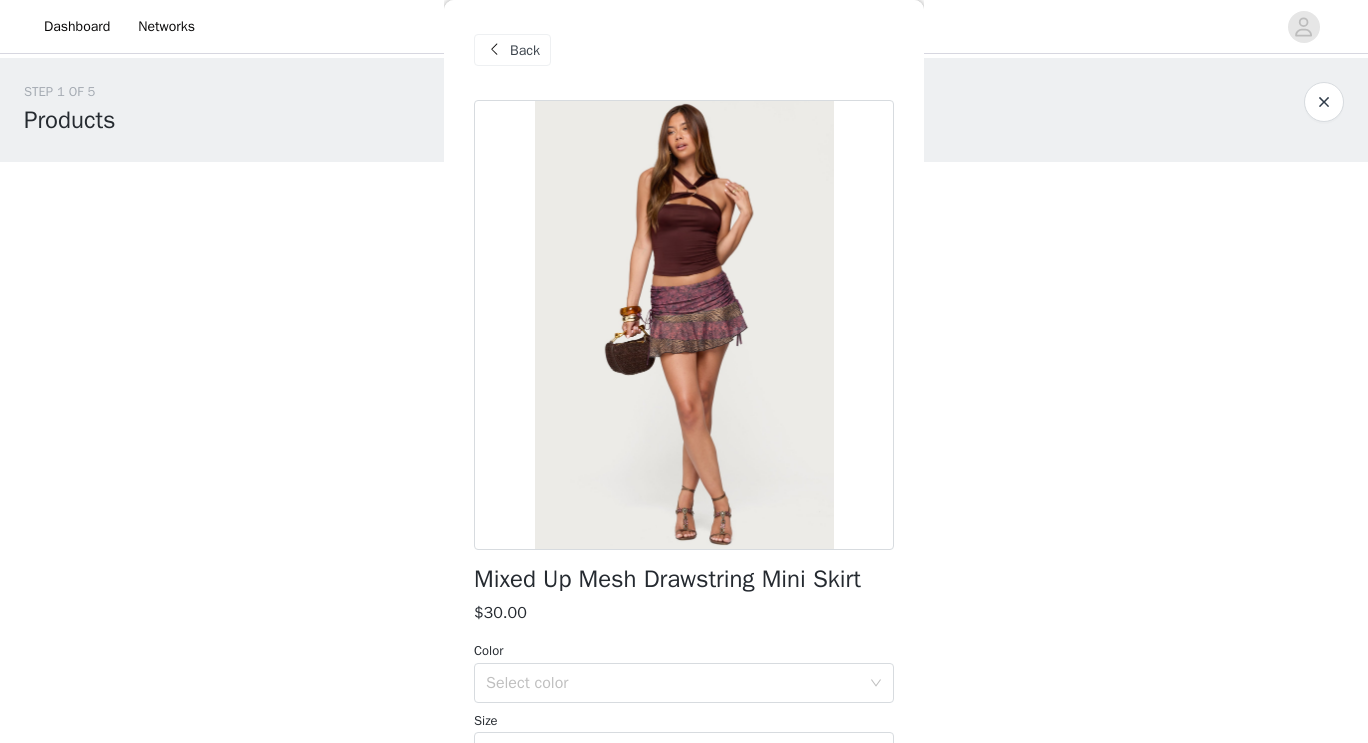 click on "Back" at bounding box center [525, 50] 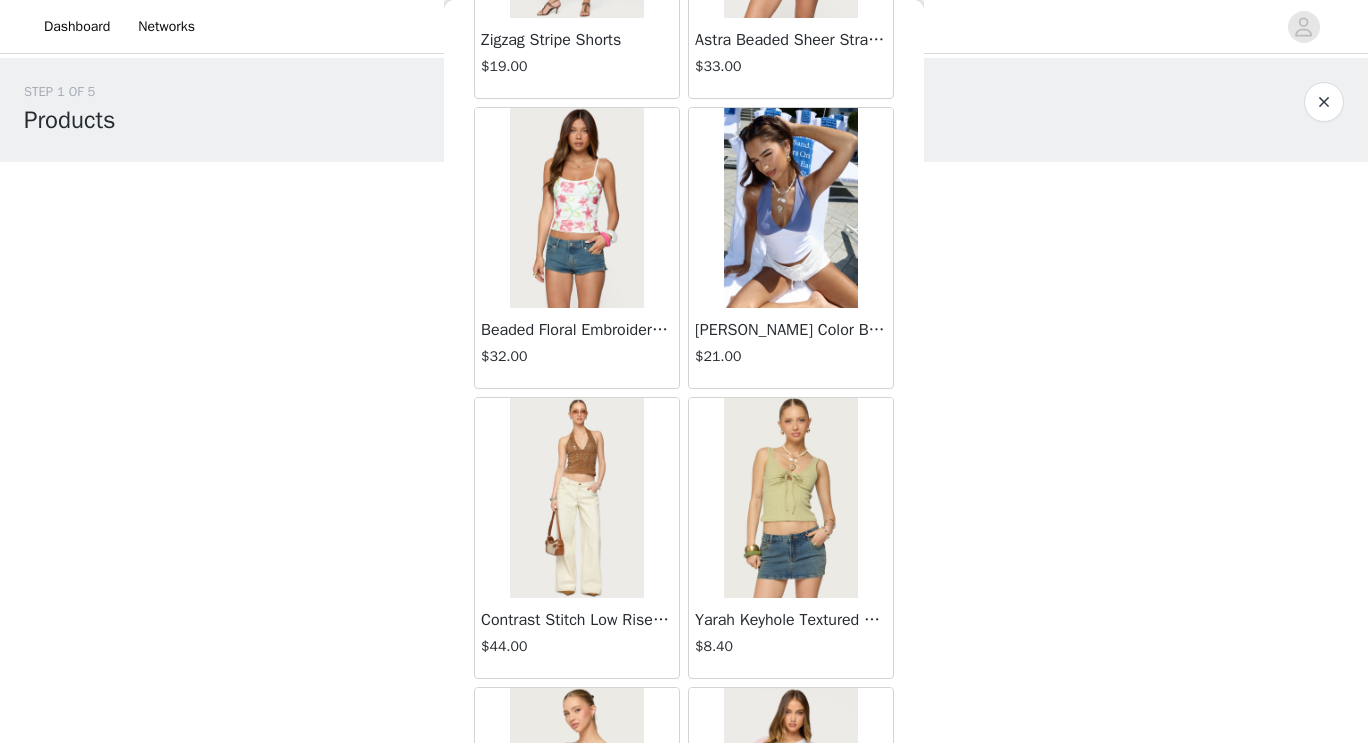 scroll, scrollTop: 2985, scrollLeft: 0, axis: vertical 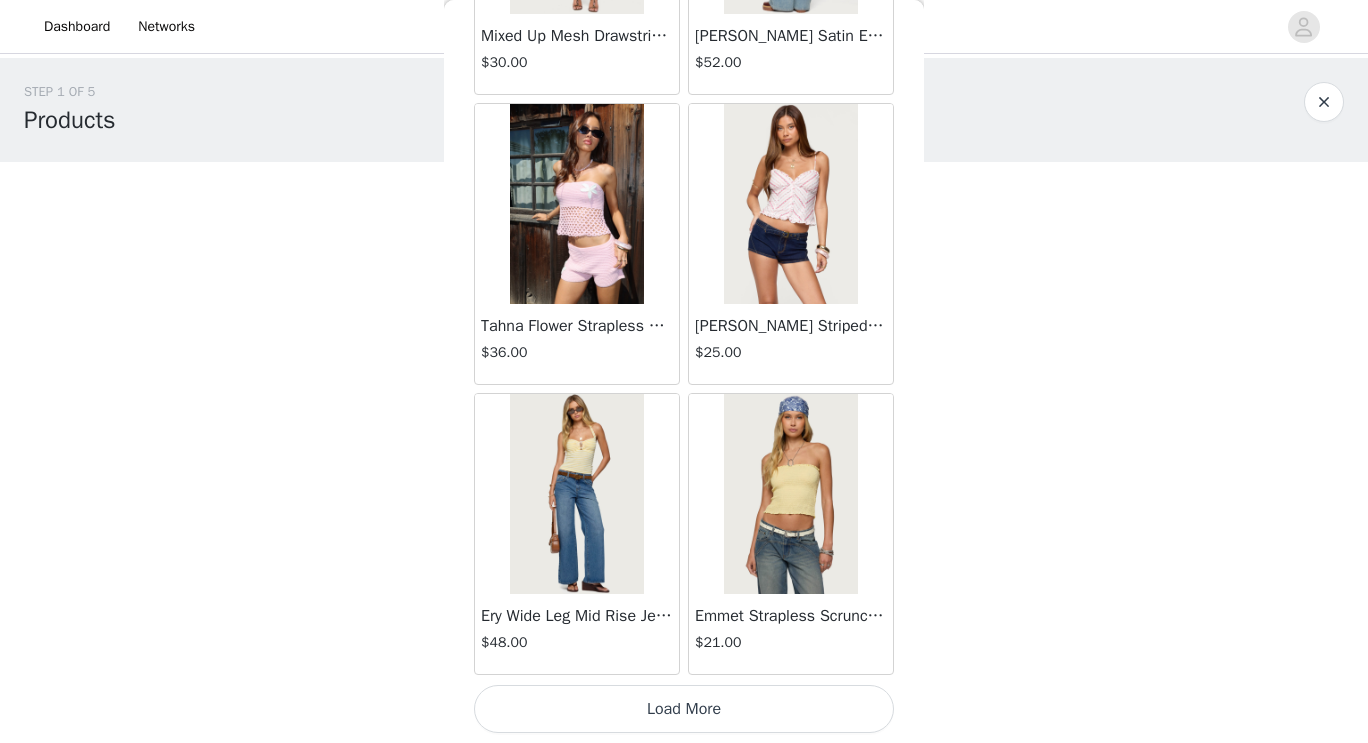 click on "Load More" at bounding box center (684, 709) 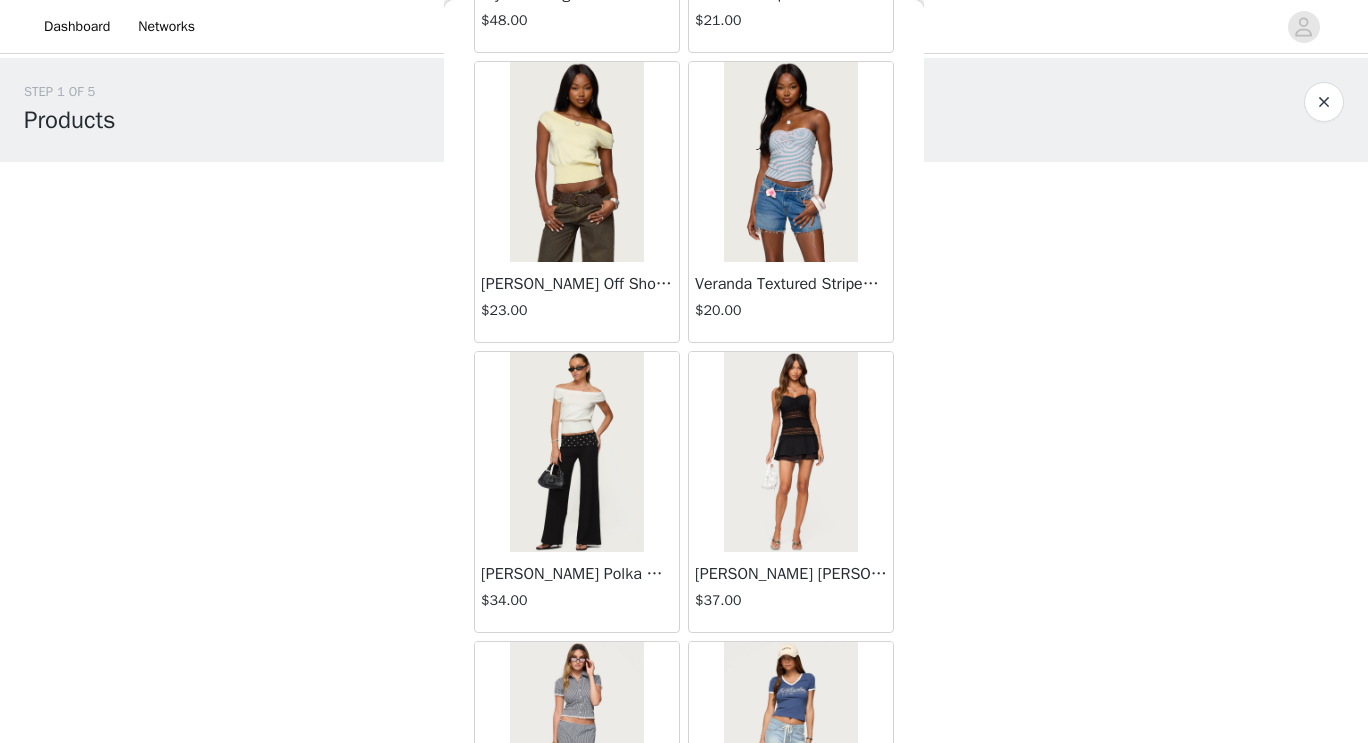 scroll, scrollTop: 64127, scrollLeft: 0, axis: vertical 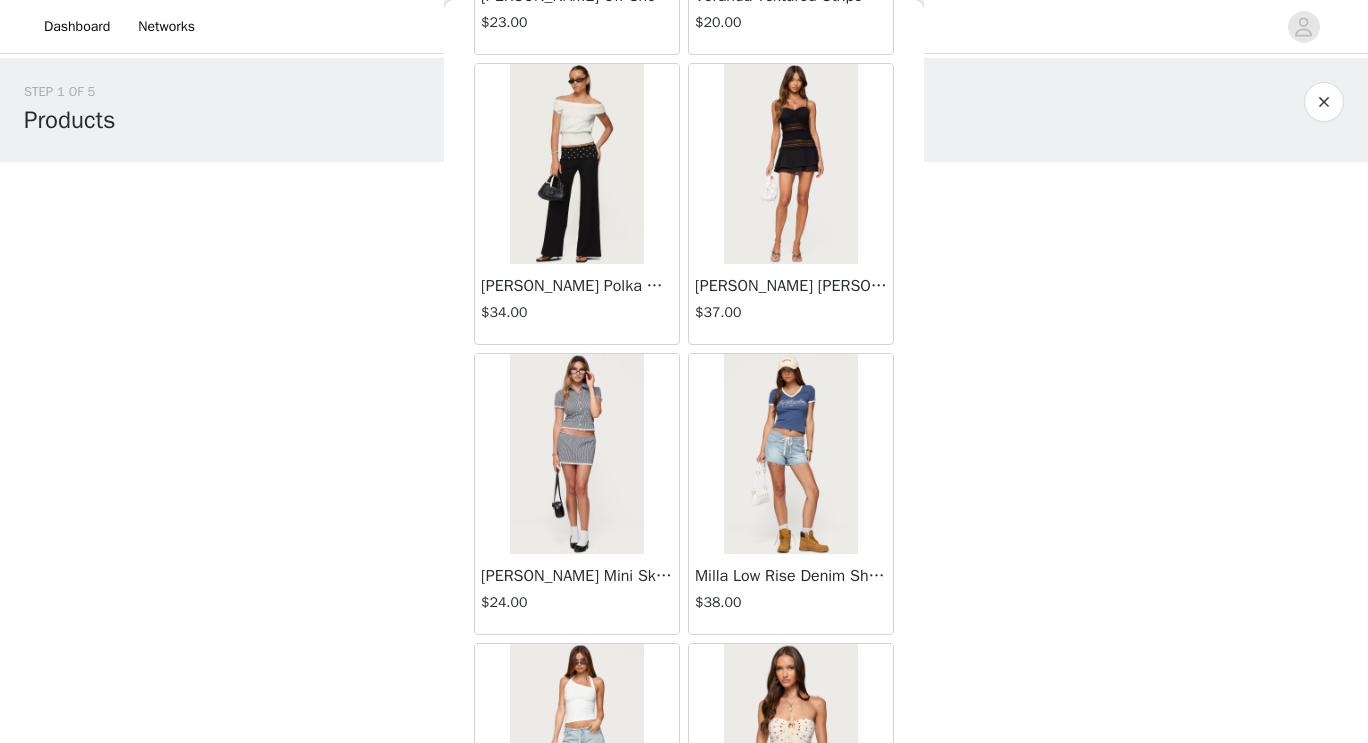 click at bounding box center (576, 164) 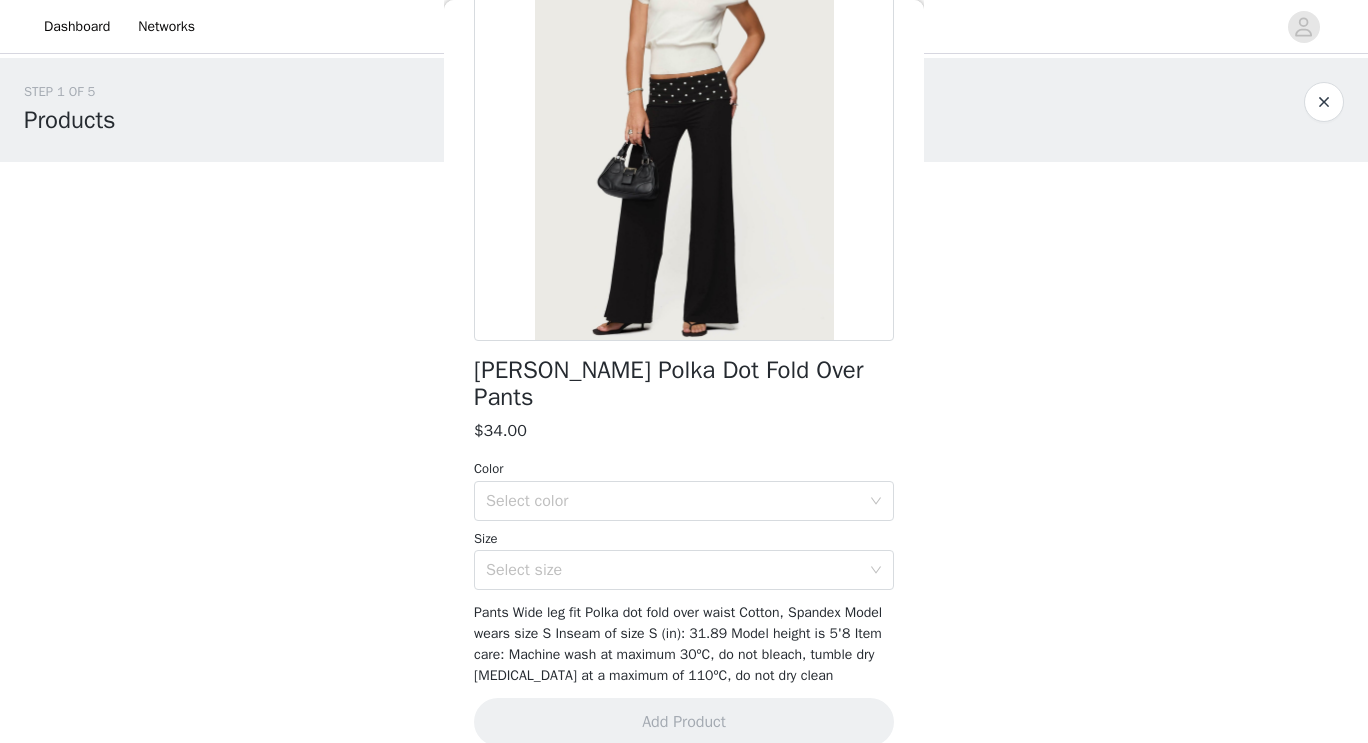 scroll, scrollTop: 0, scrollLeft: 0, axis: both 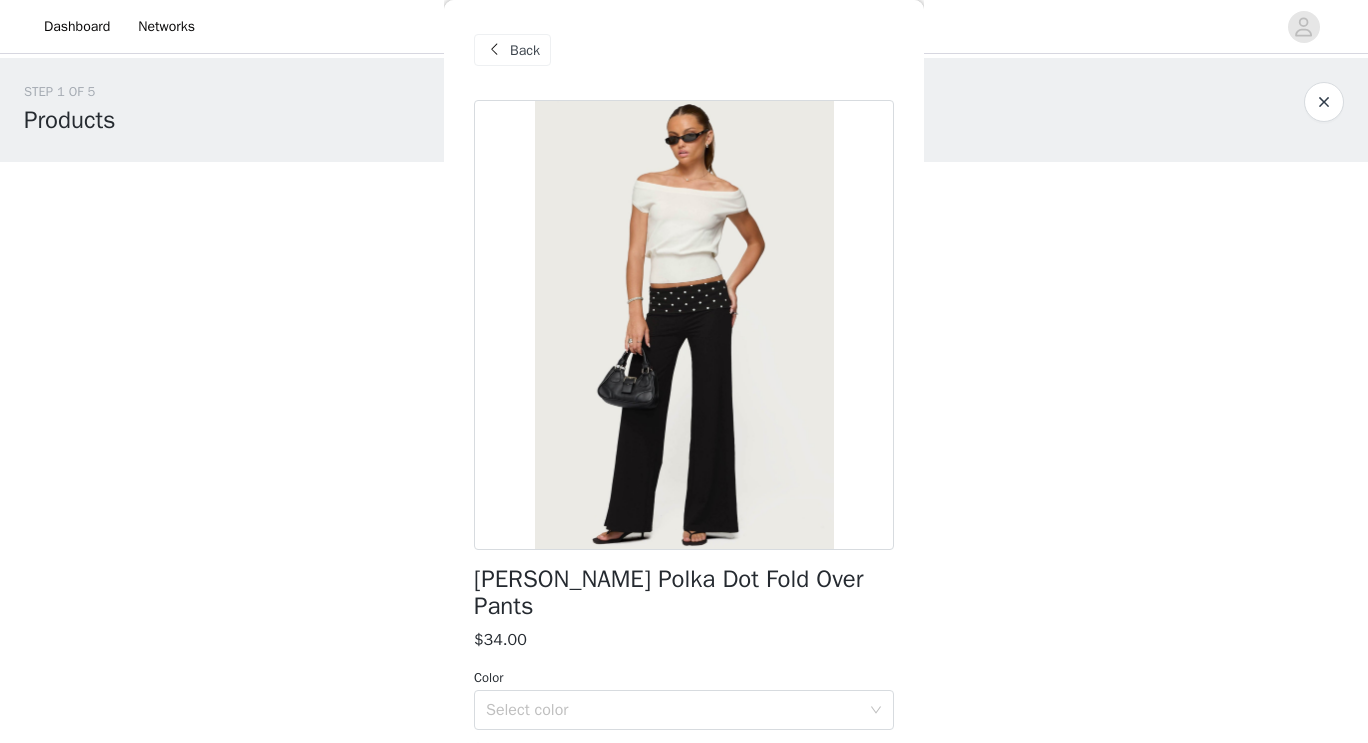 click on "Back" at bounding box center (525, 50) 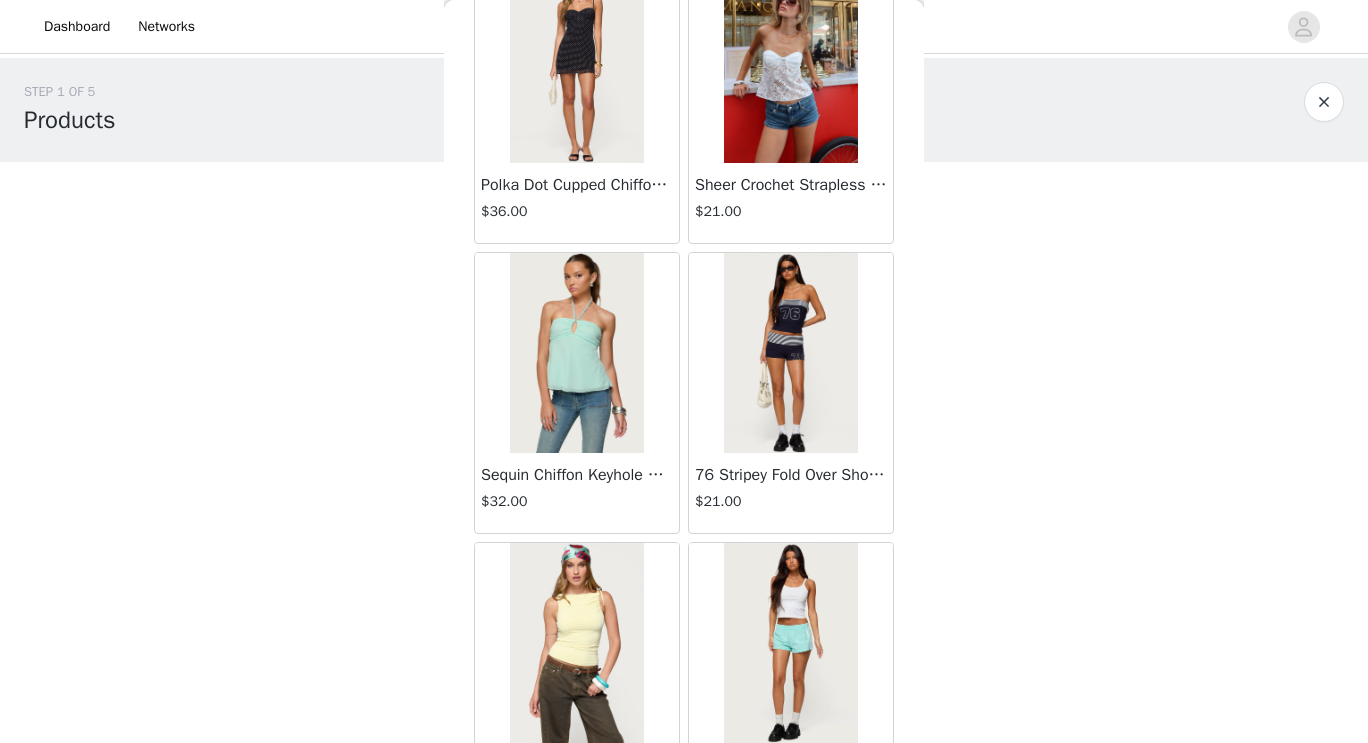 scroll, scrollTop: 66117, scrollLeft: 0, axis: vertical 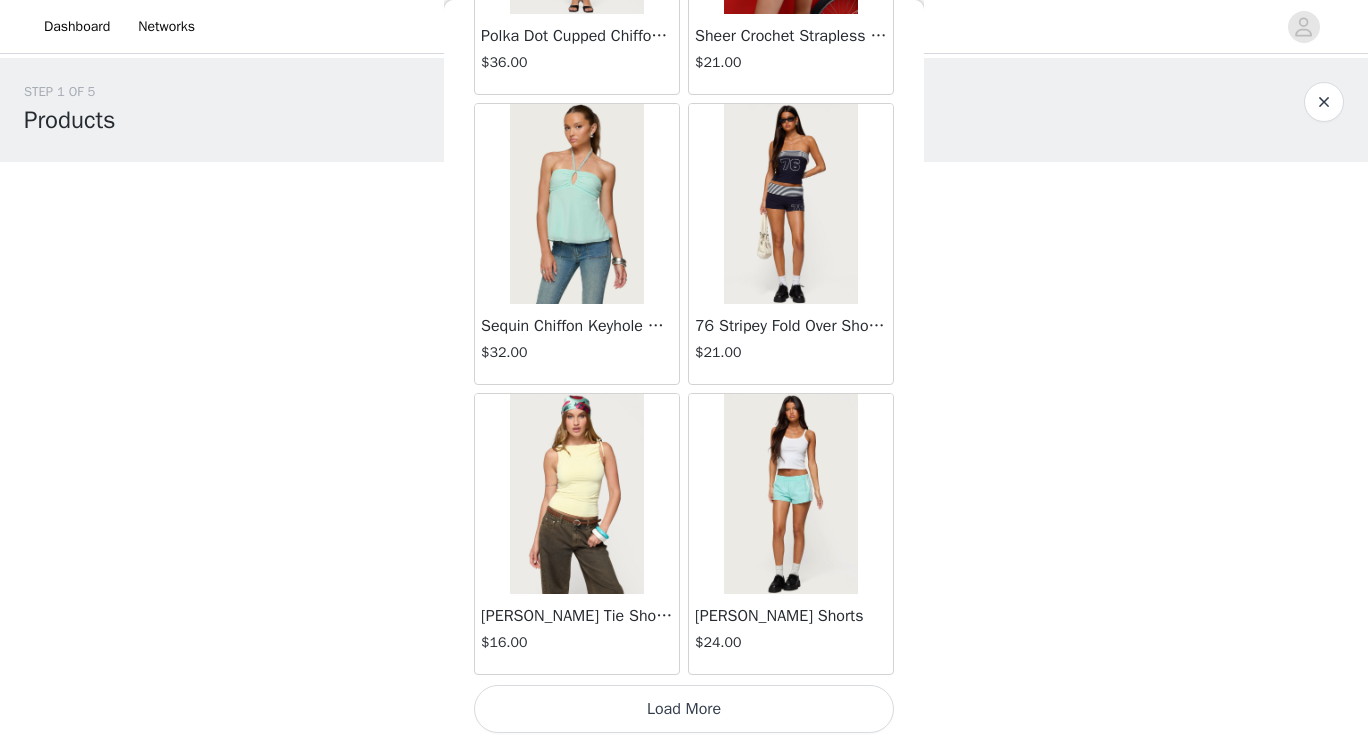 click on "Load More" at bounding box center [684, 709] 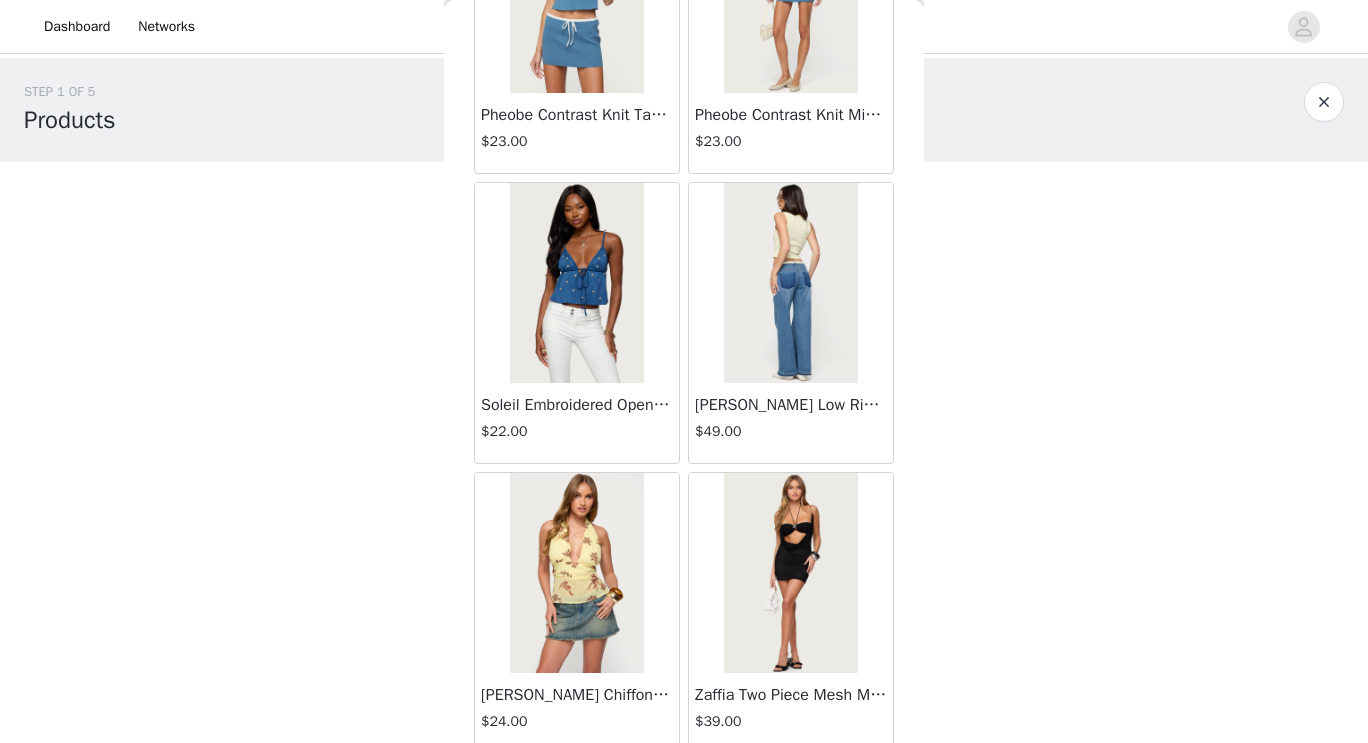scroll, scrollTop: 69017, scrollLeft: 0, axis: vertical 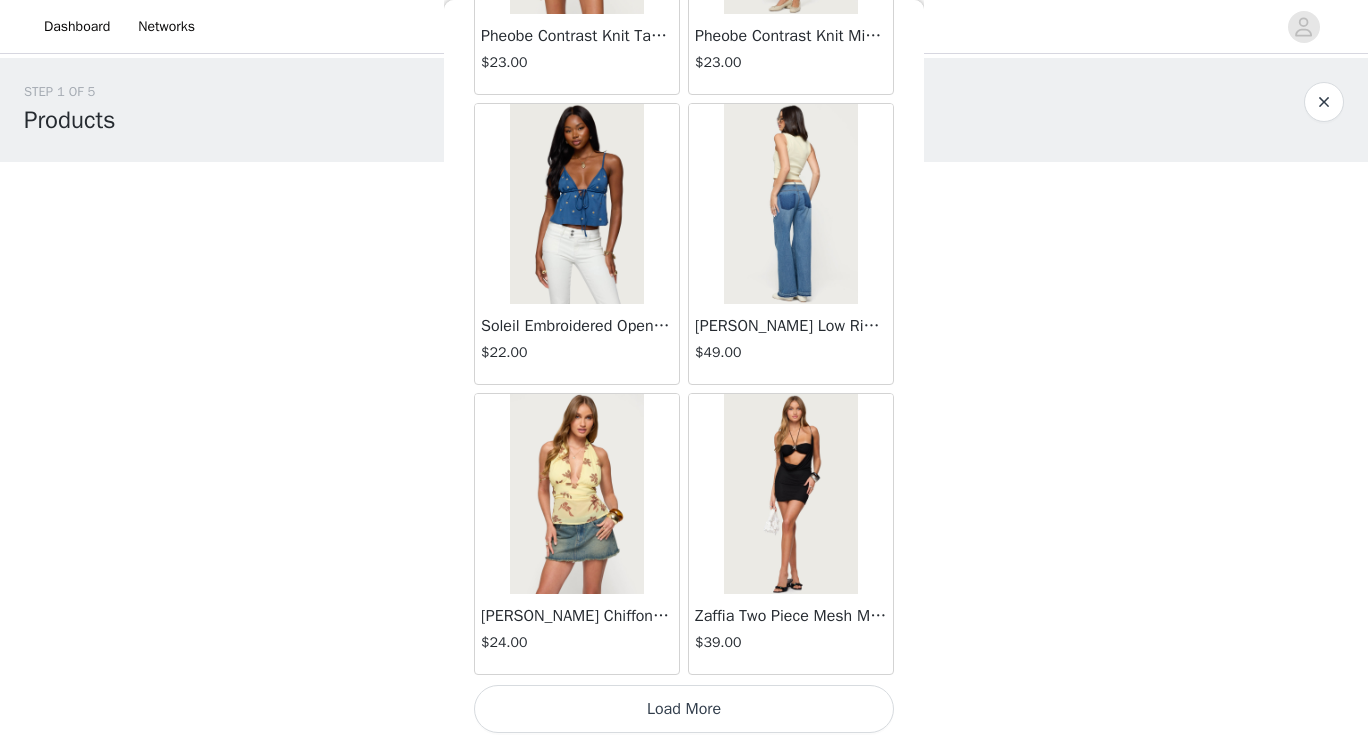 click on "Load More" at bounding box center [684, 709] 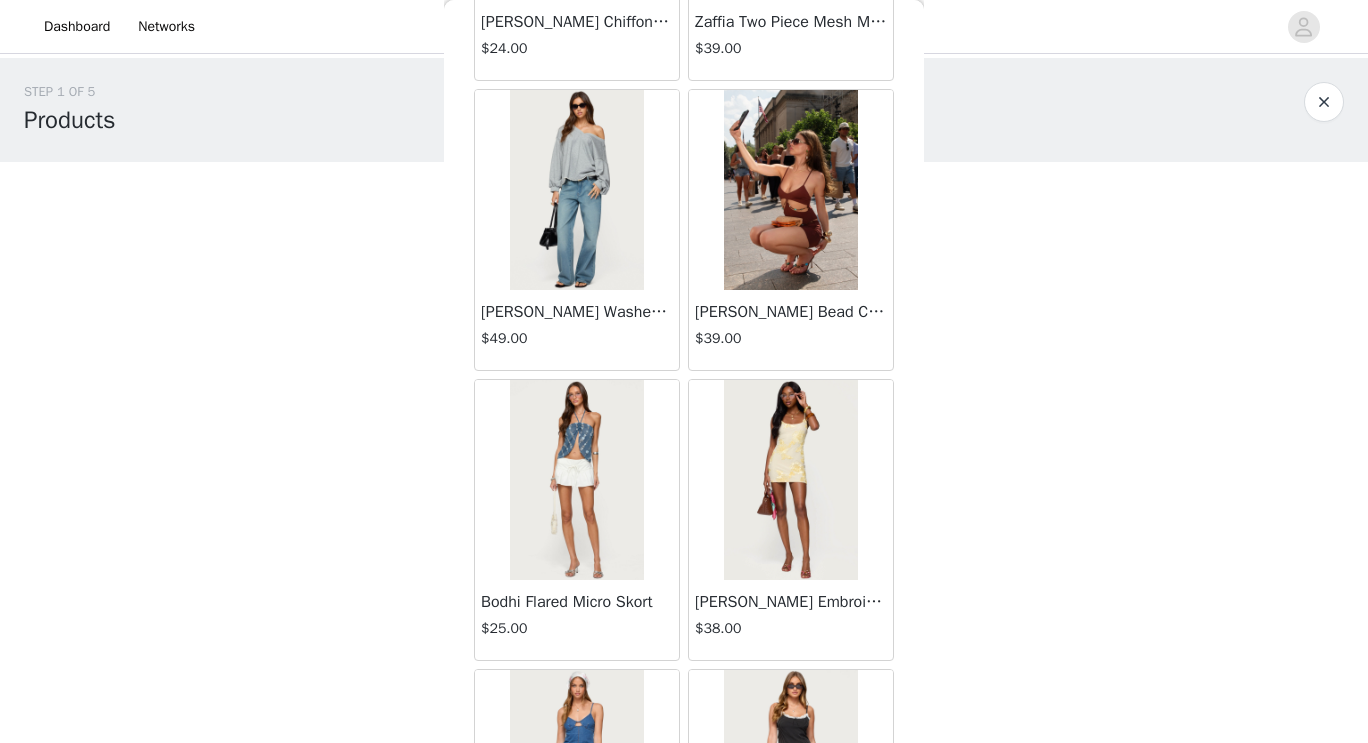 scroll, scrollTop: 69609, scrollLeft: 0, axis: vertical 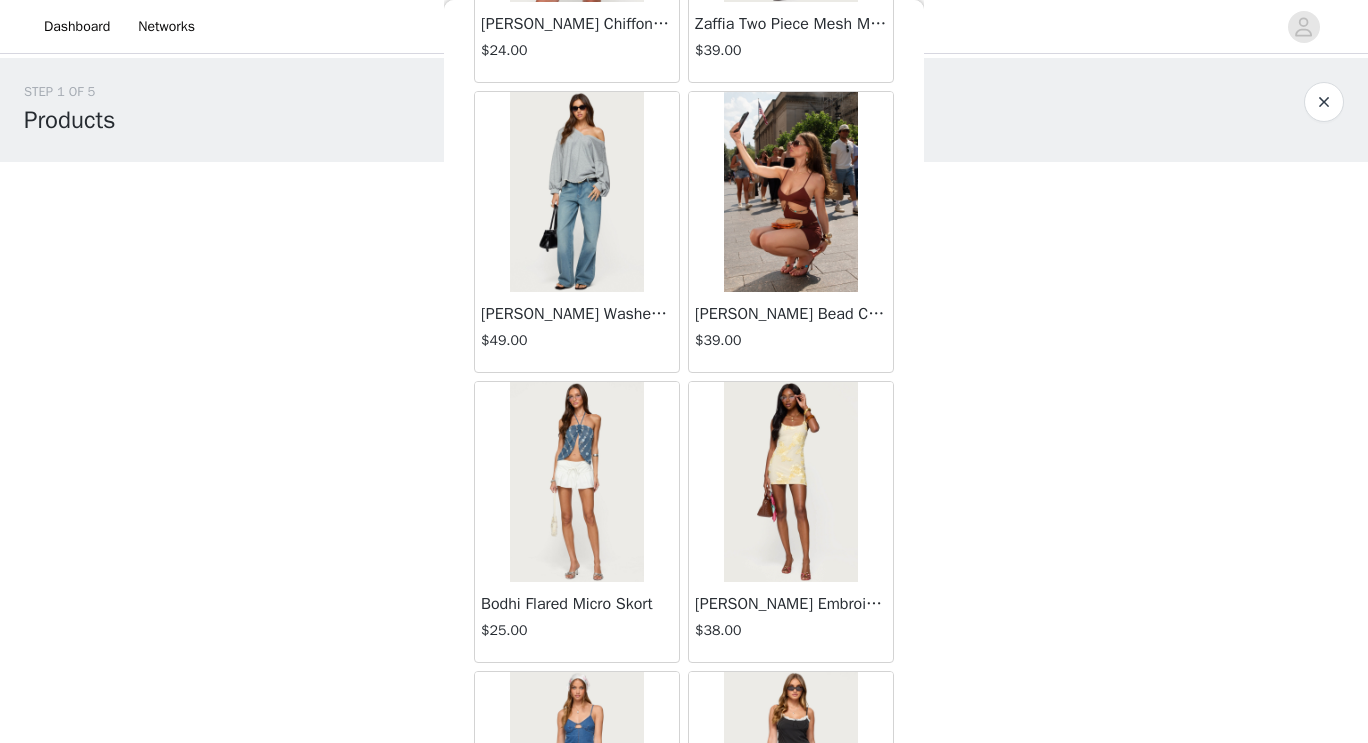click at bounding box center (576, 192) 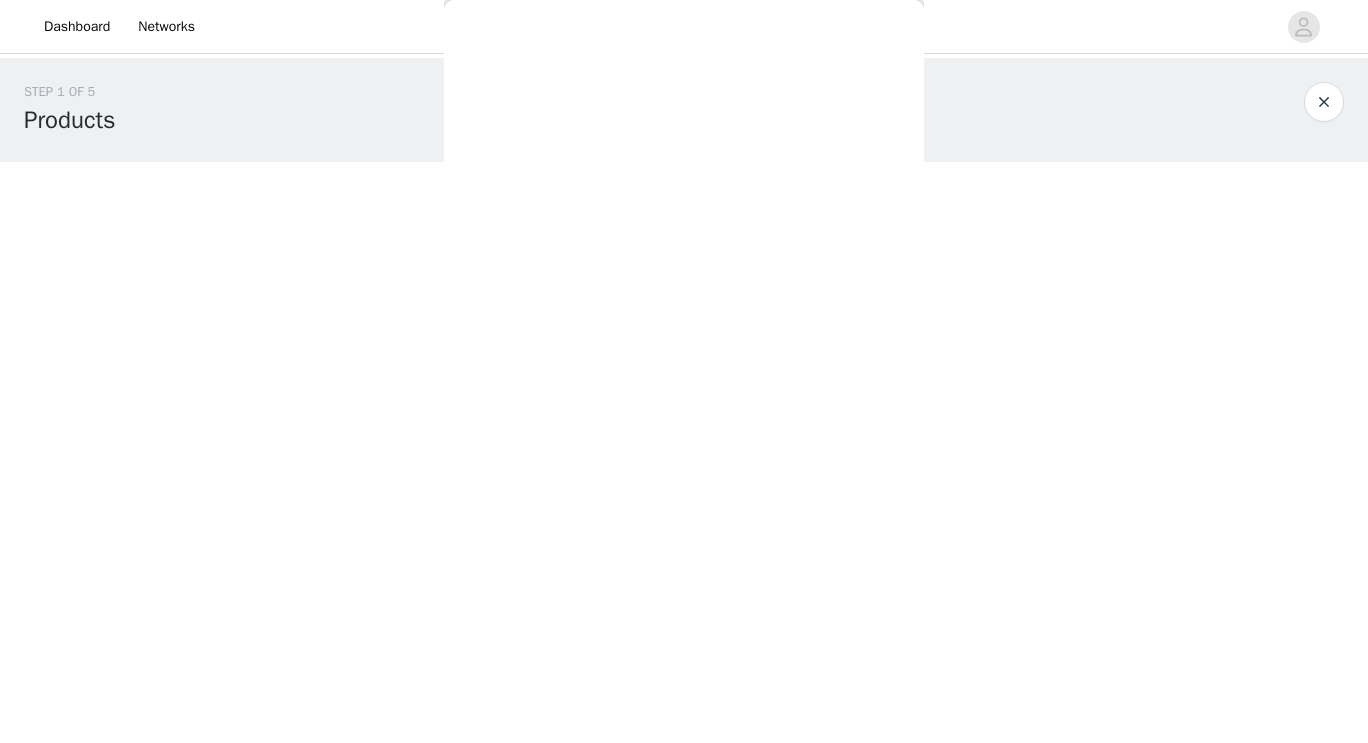 scroll, scrollTop: 0, scrollLeft: 0, axis: both 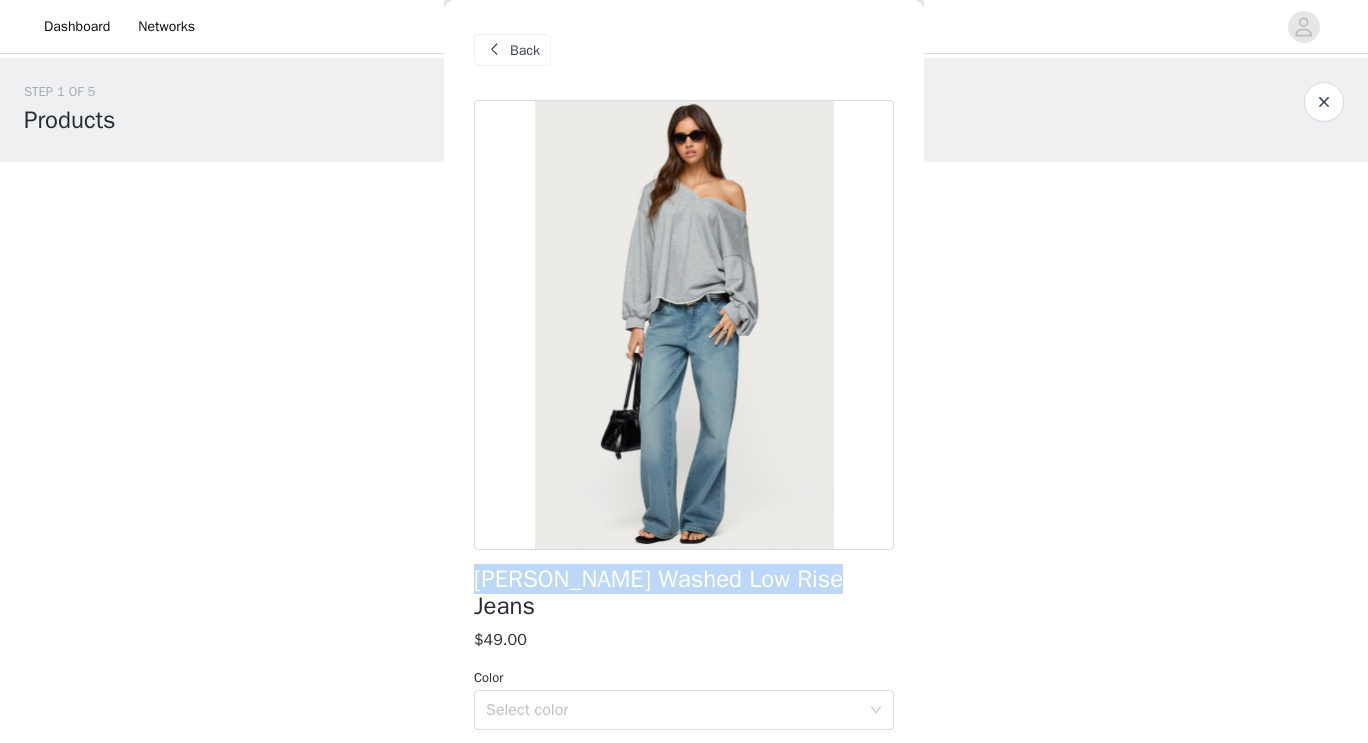 drag, startPoint x: 474, startPoint y: 575, endPoint x: 848, endPoint y: 577, distance: 374.00534 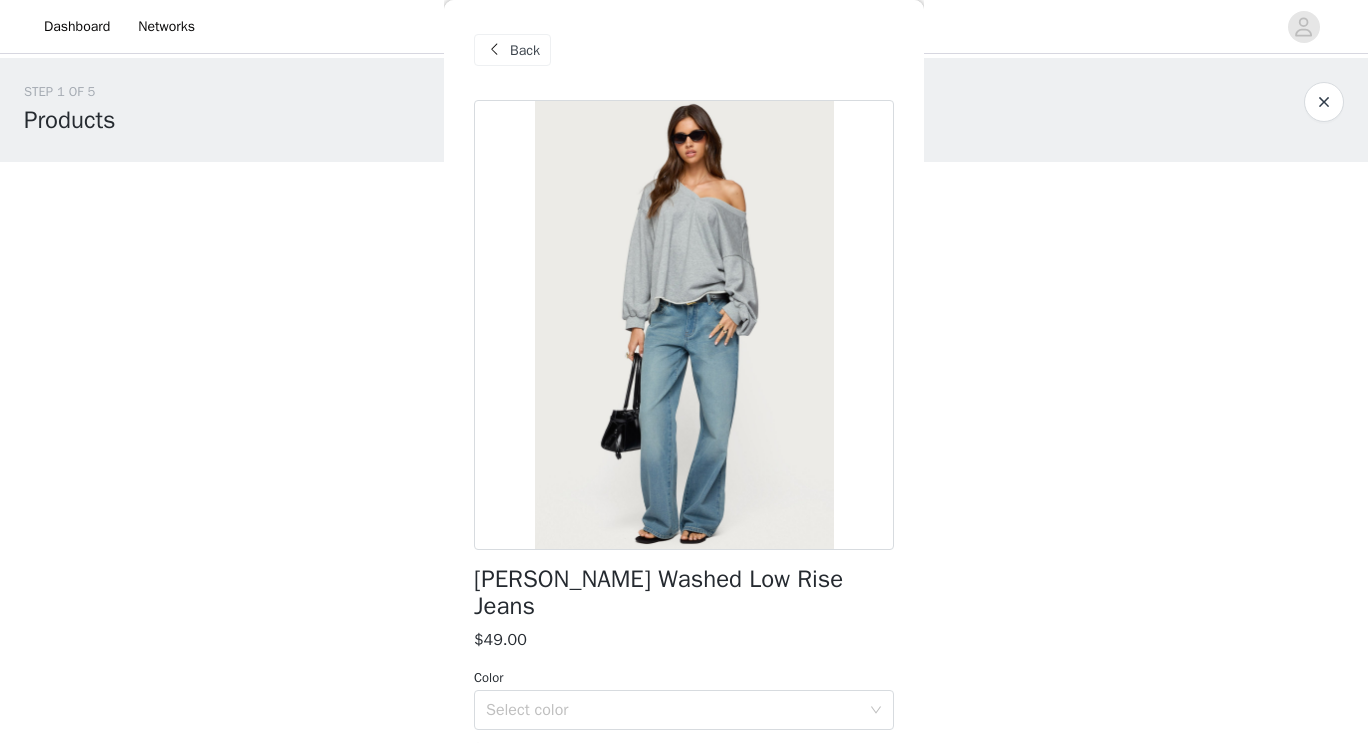 click on "Back" at bounding box center (525, 50) 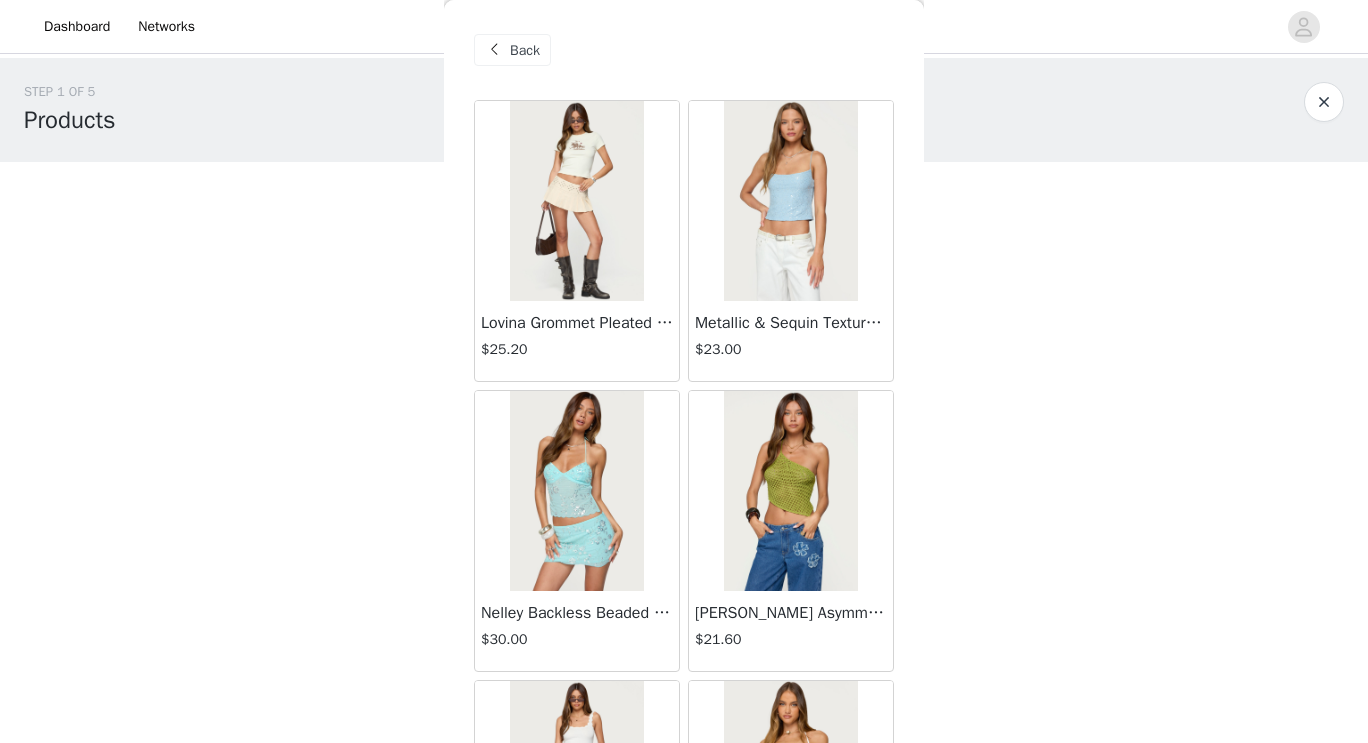 scroll, scrollTop: 592, scrollLeft: 0, axis: vertical 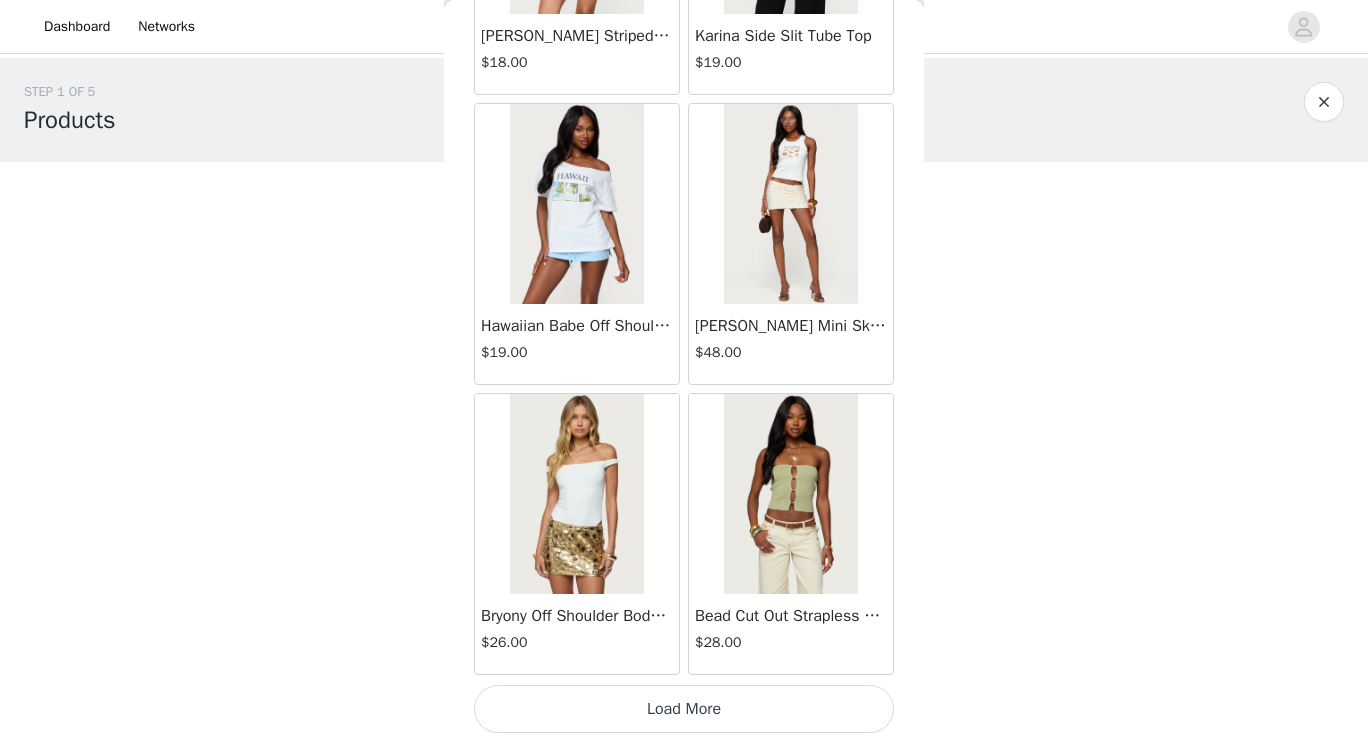 click on "Load More" at bounding box center (684, 709) 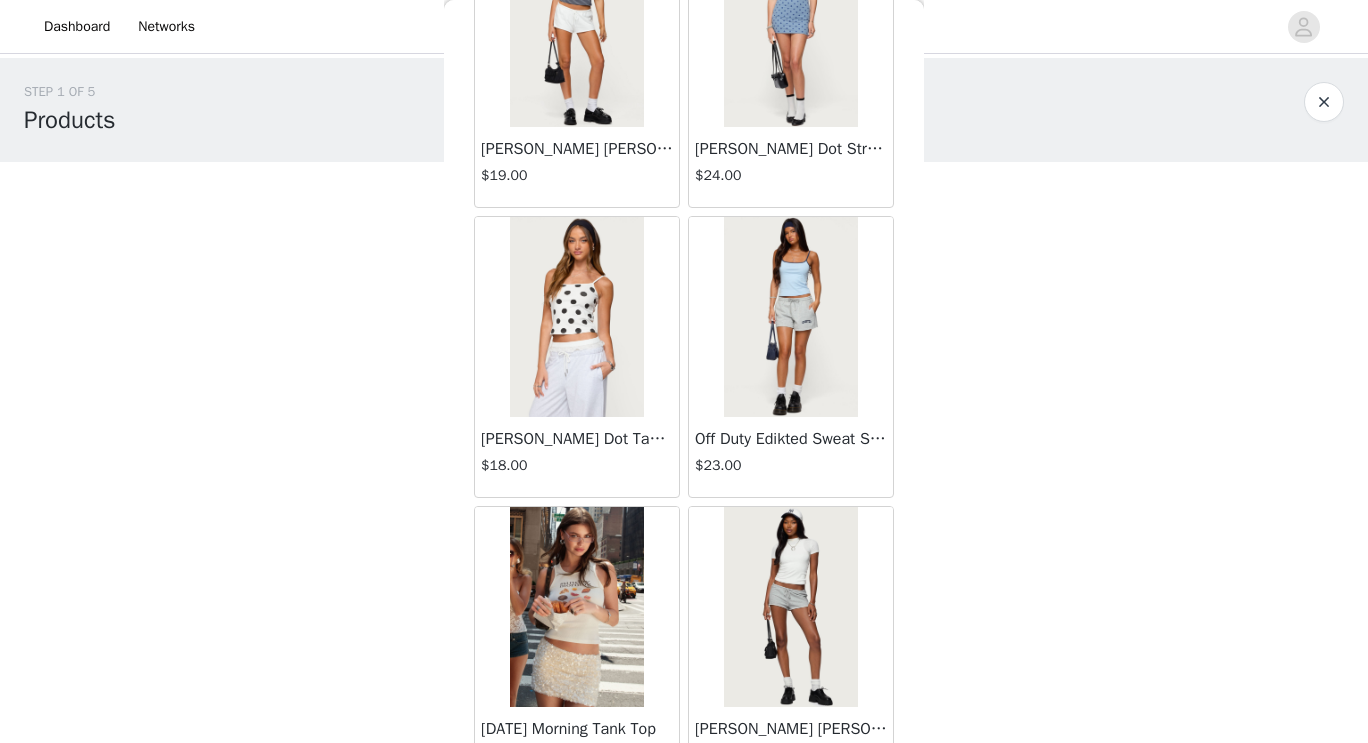 scroll, scrollTop: 73303, scrollLeft: 0, axis: vertical 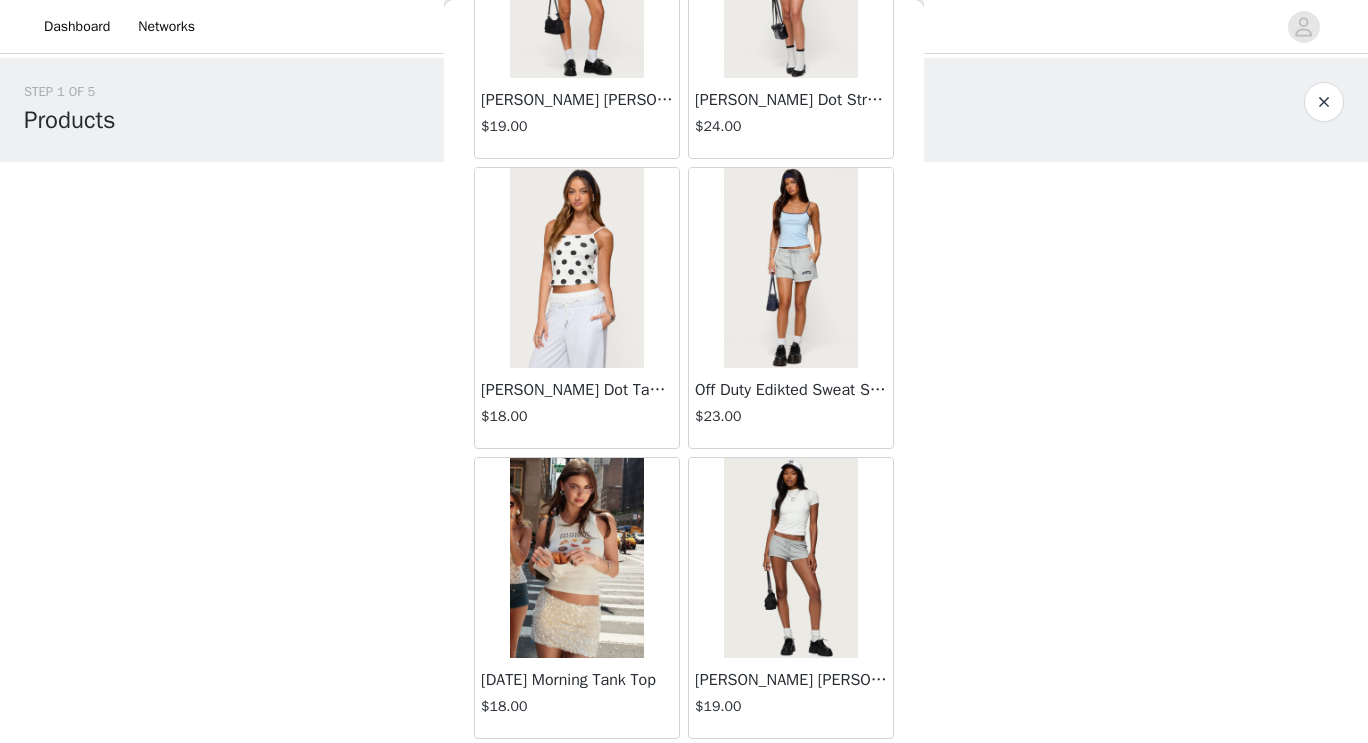 click at bounding box center [790, 558] 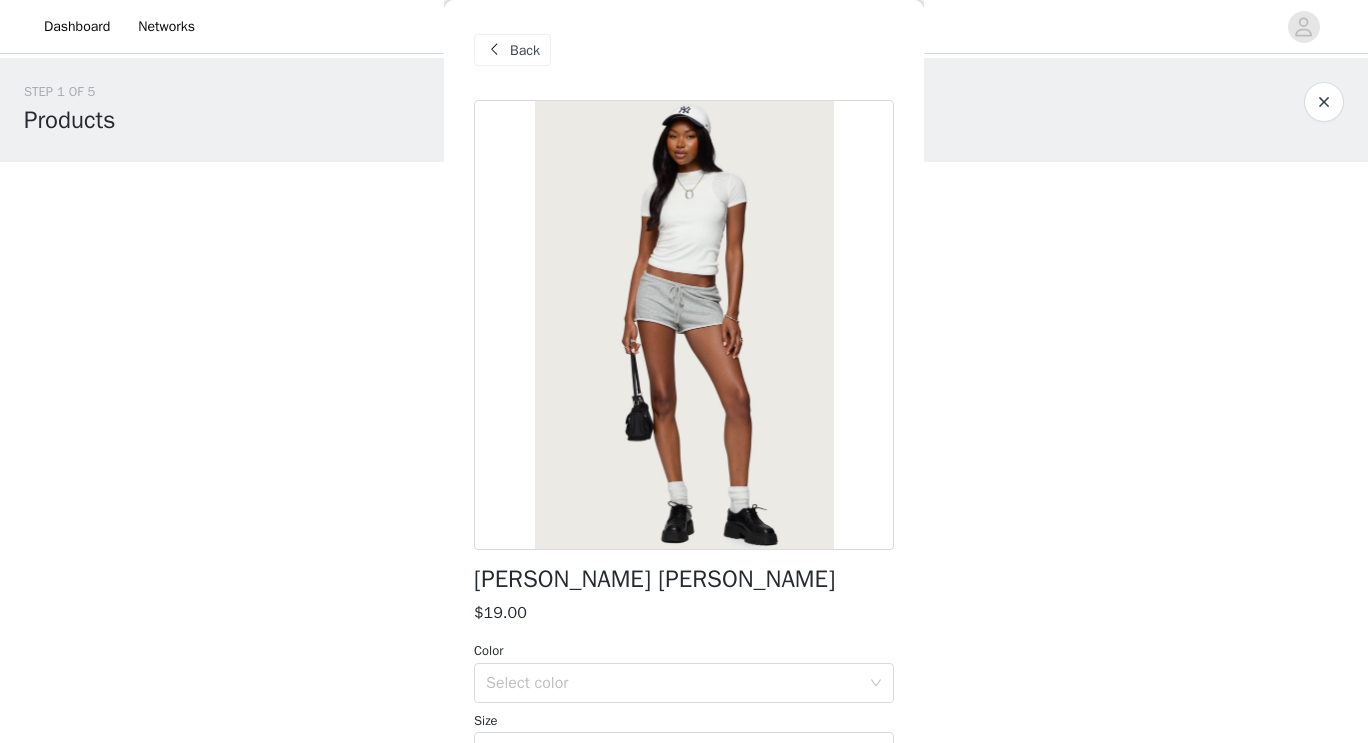 scroll, scrollTop: 40, scrollLeft: 0, axis: vertical 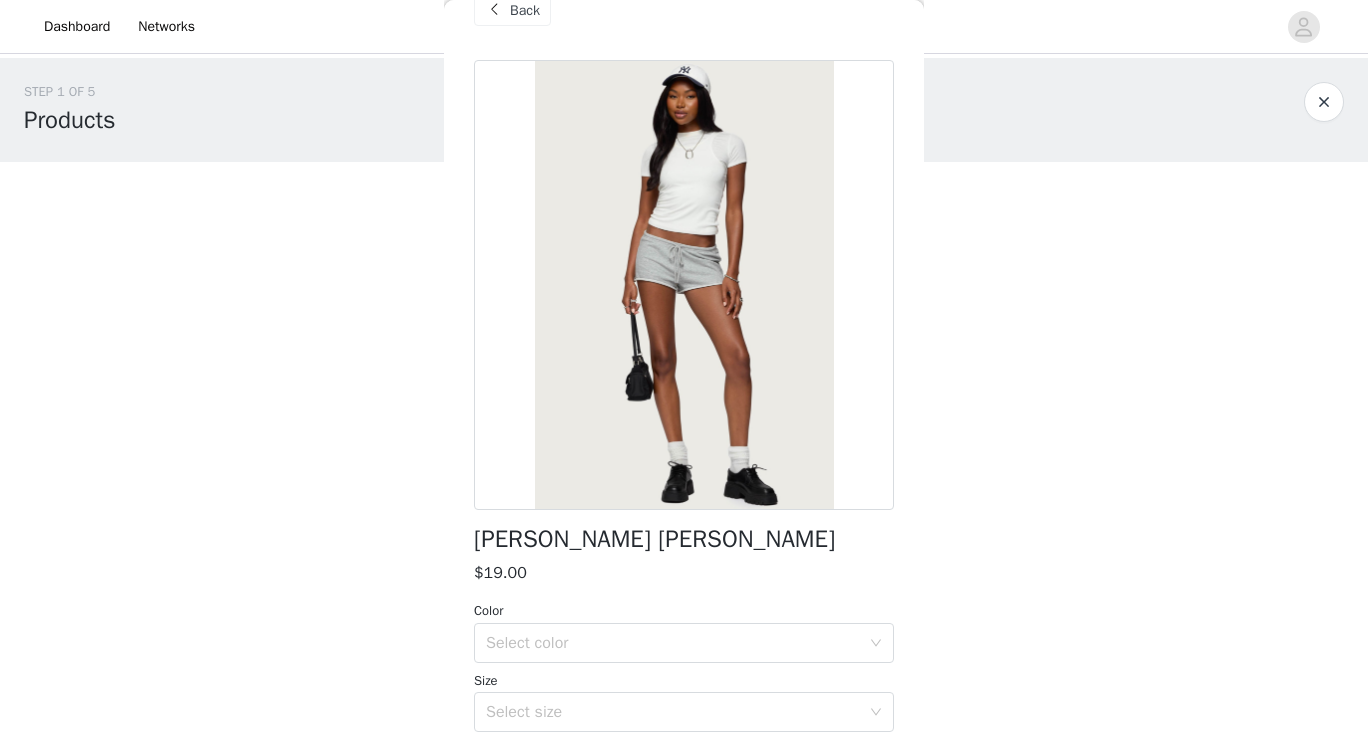 click on "Back" at bounding box center [512, 10] 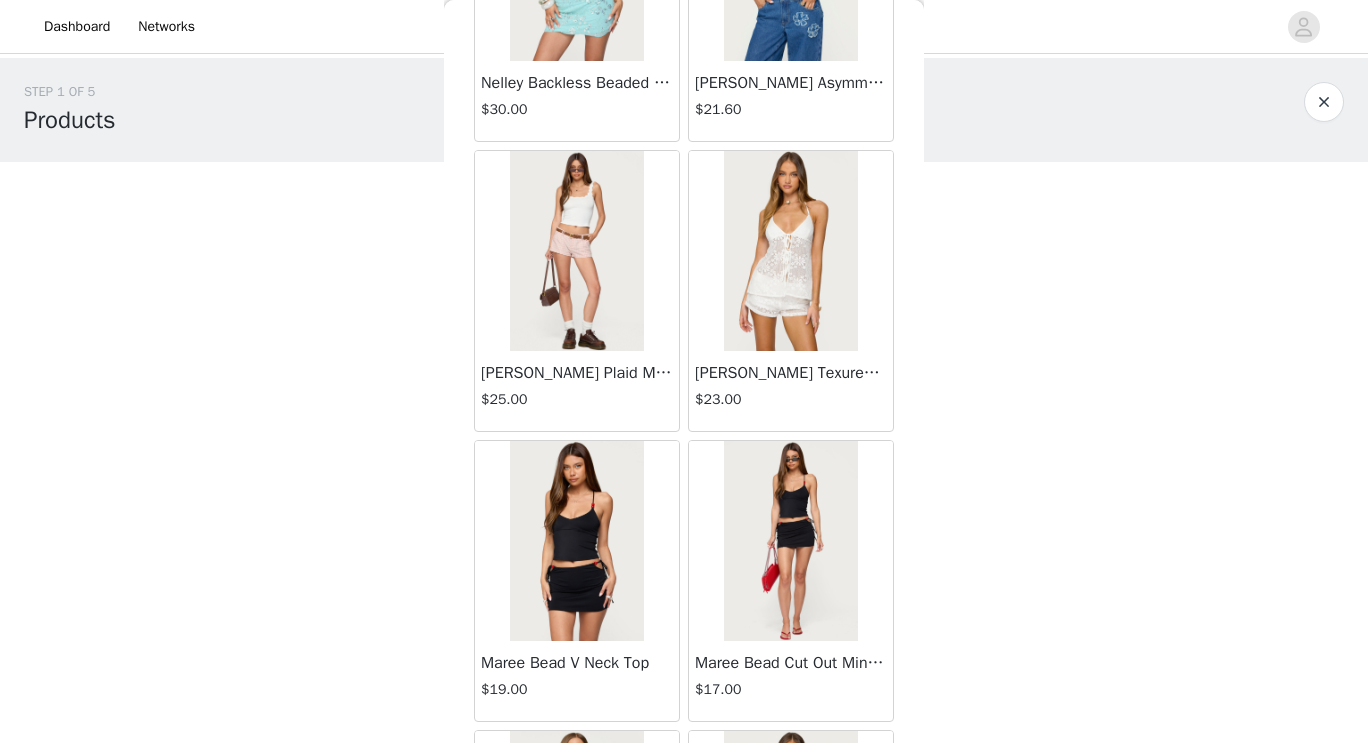 scroll, scrollTop: 560, scrollLeft: 0, axis: vertical 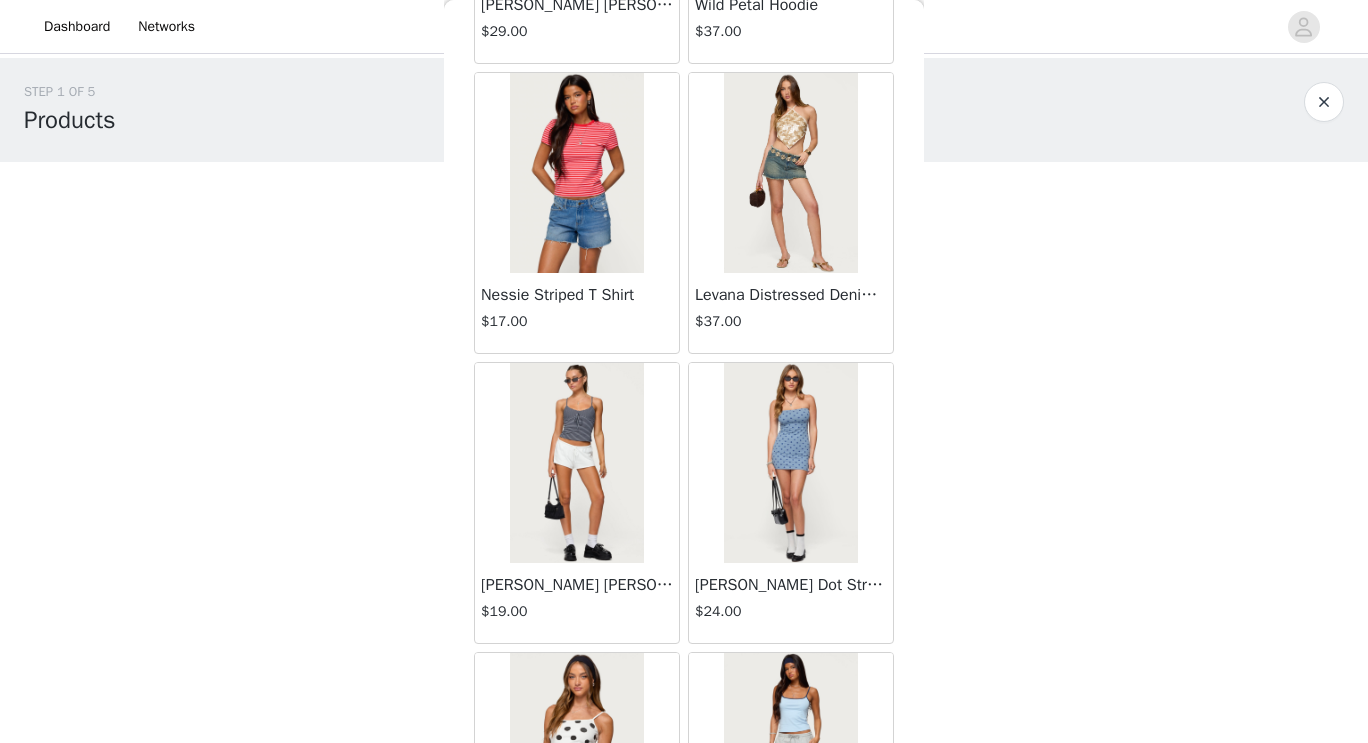 click at bounding box center [790, 173] 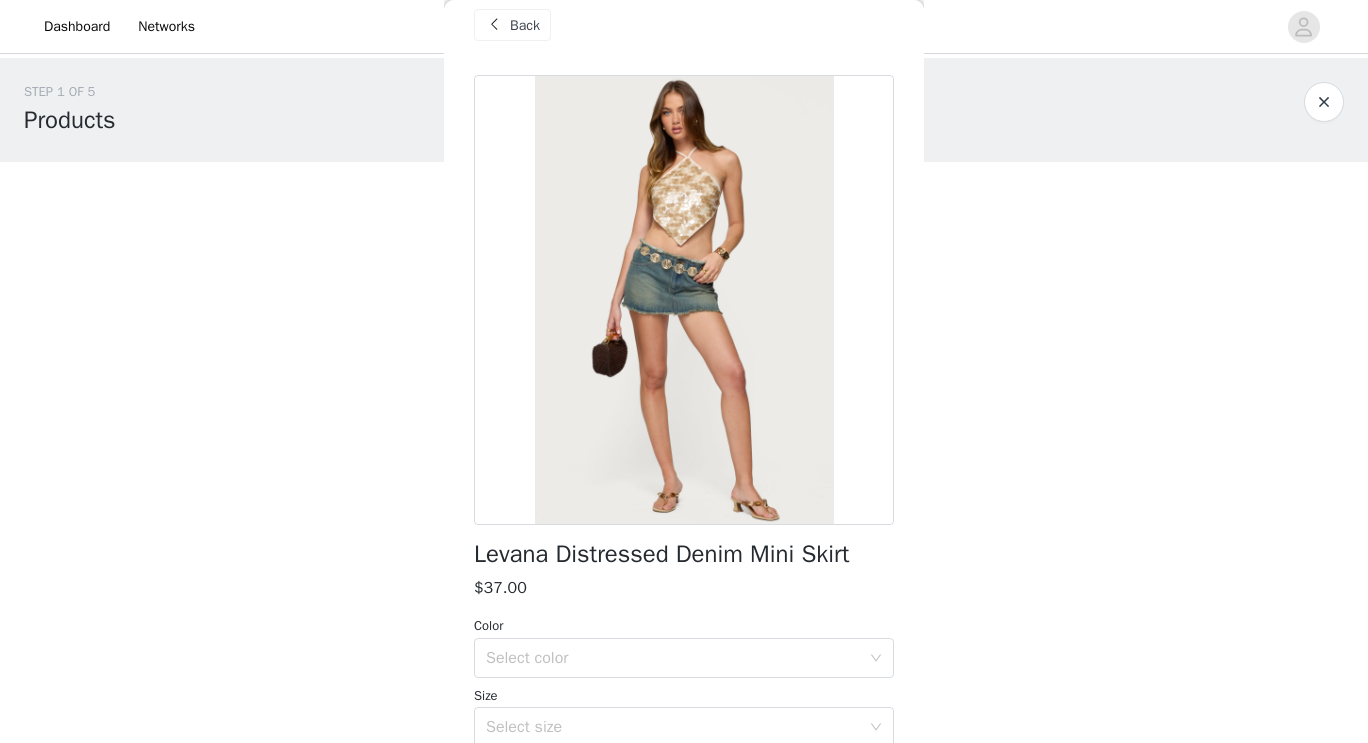 scroll, scrollTop: 24, scrollLeft: 0, axis: vertical 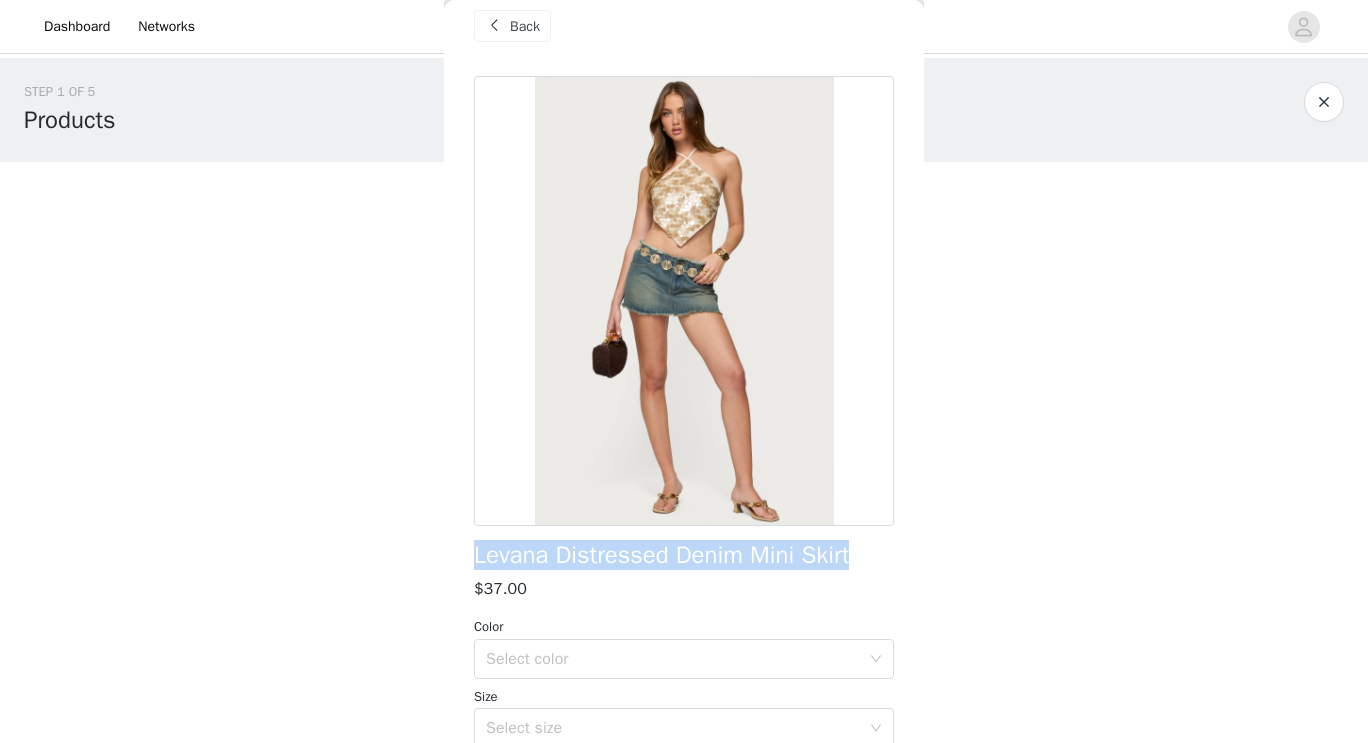 drag, startPoint x: 479, startPoint y: 554, endPoint x: 864, endPoint y: 550, distance: 385.02078 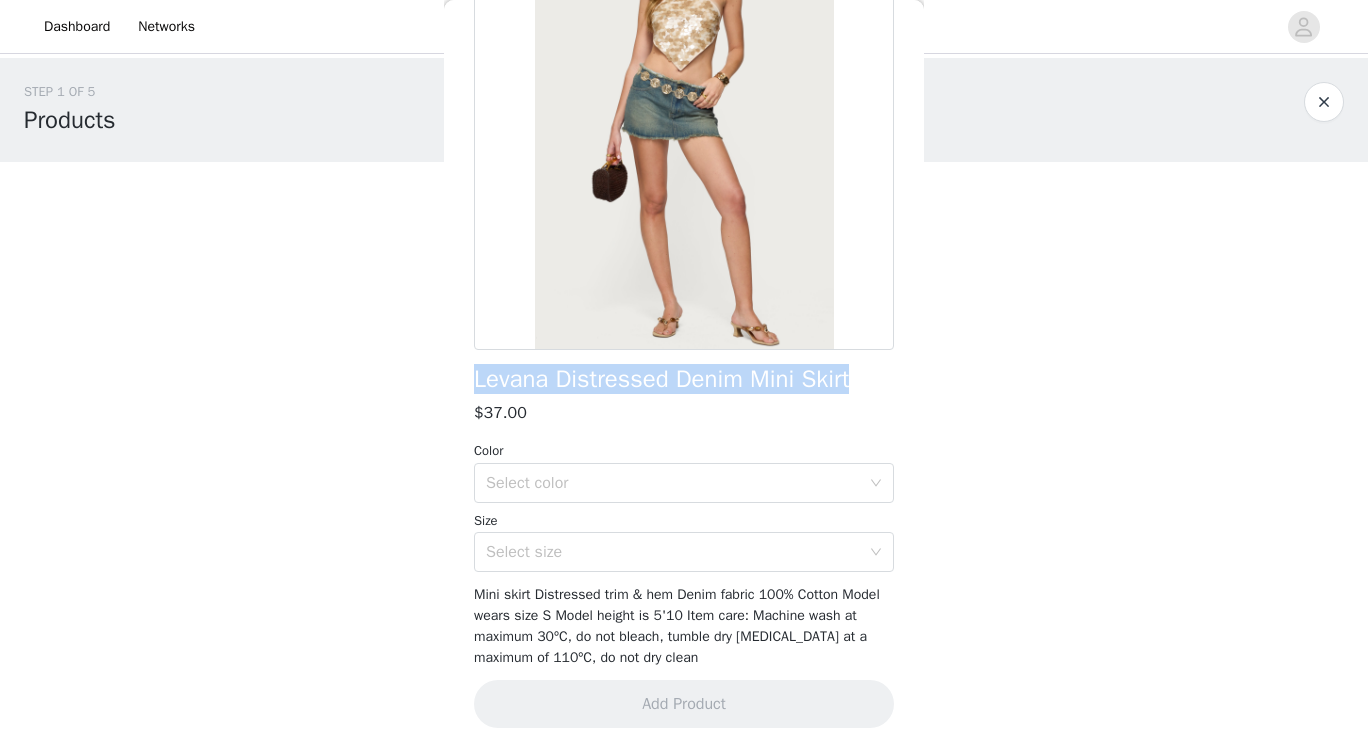 scroll, scrollTop: 0, scrollLeft: 0, axis: both 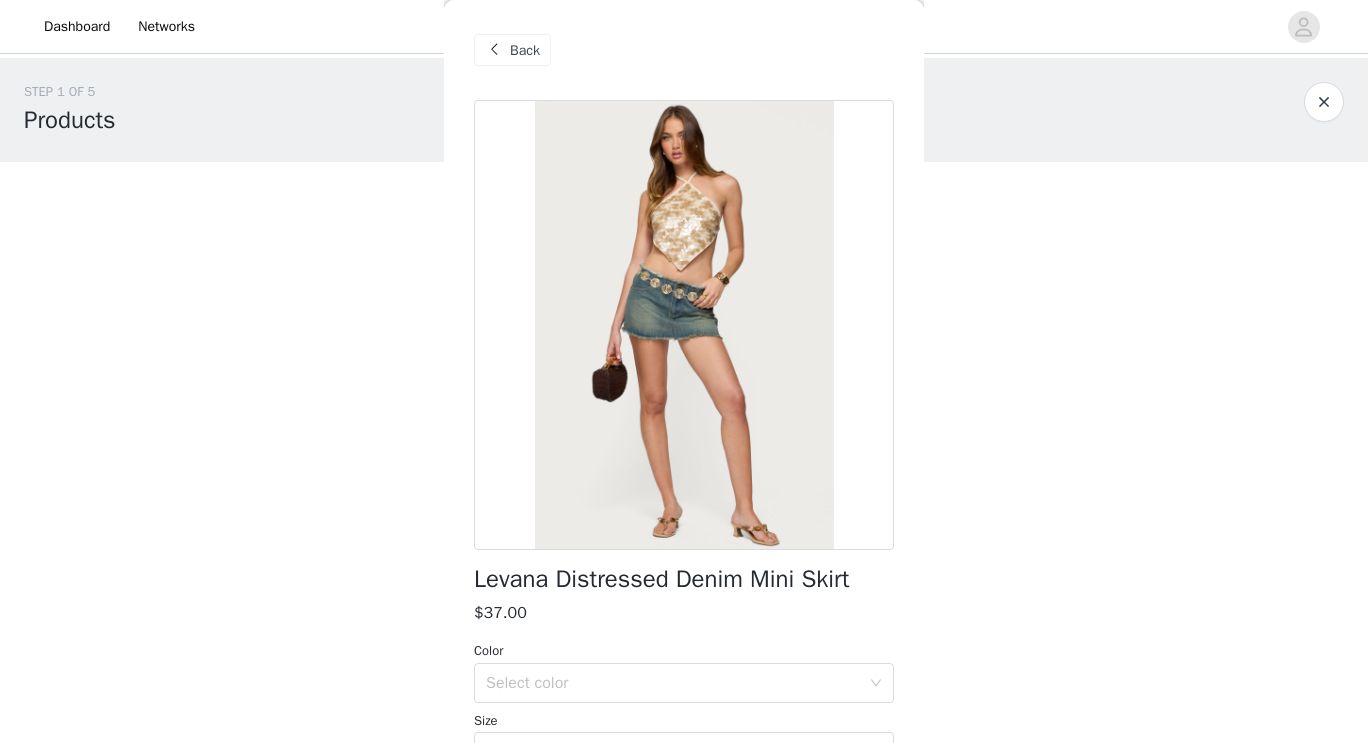 click on "Back" at bounding box center (525, 50) 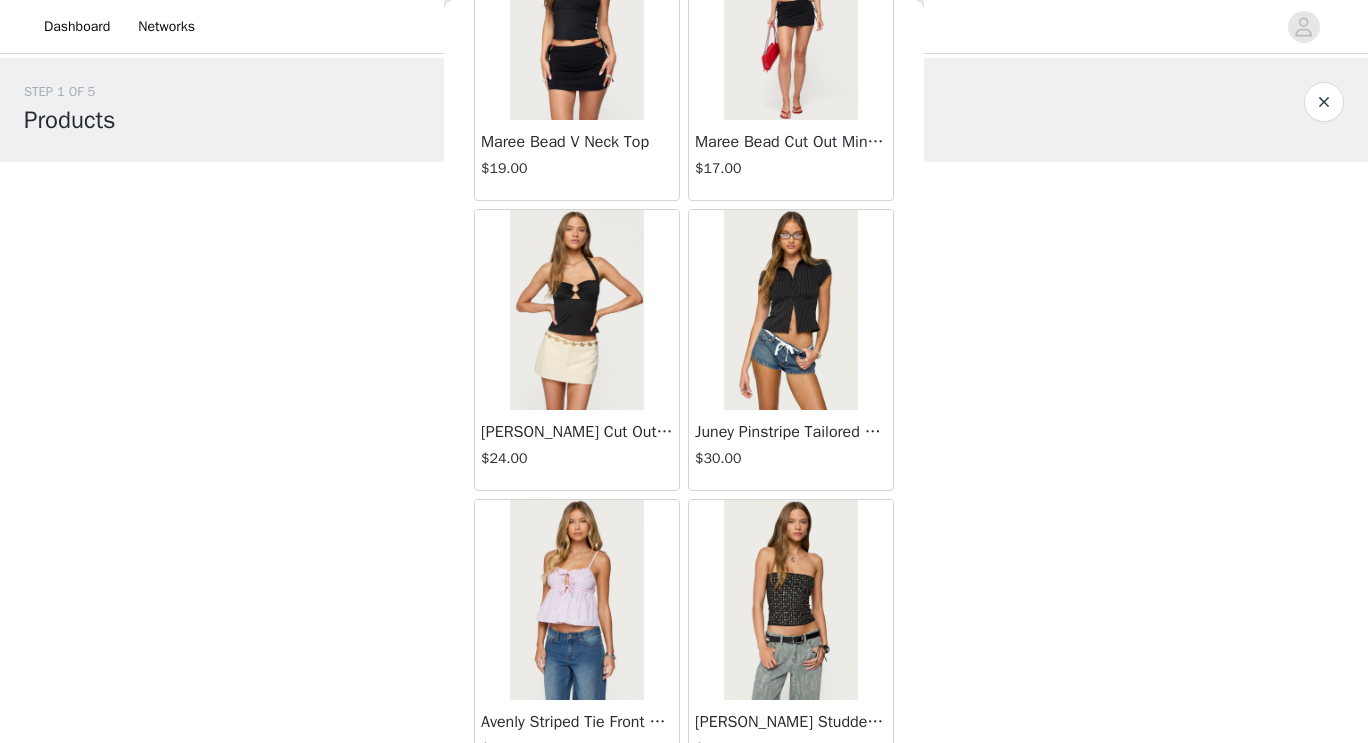 scroll, scrollTop: 1052, scrollLeft: 0, axis: vertical 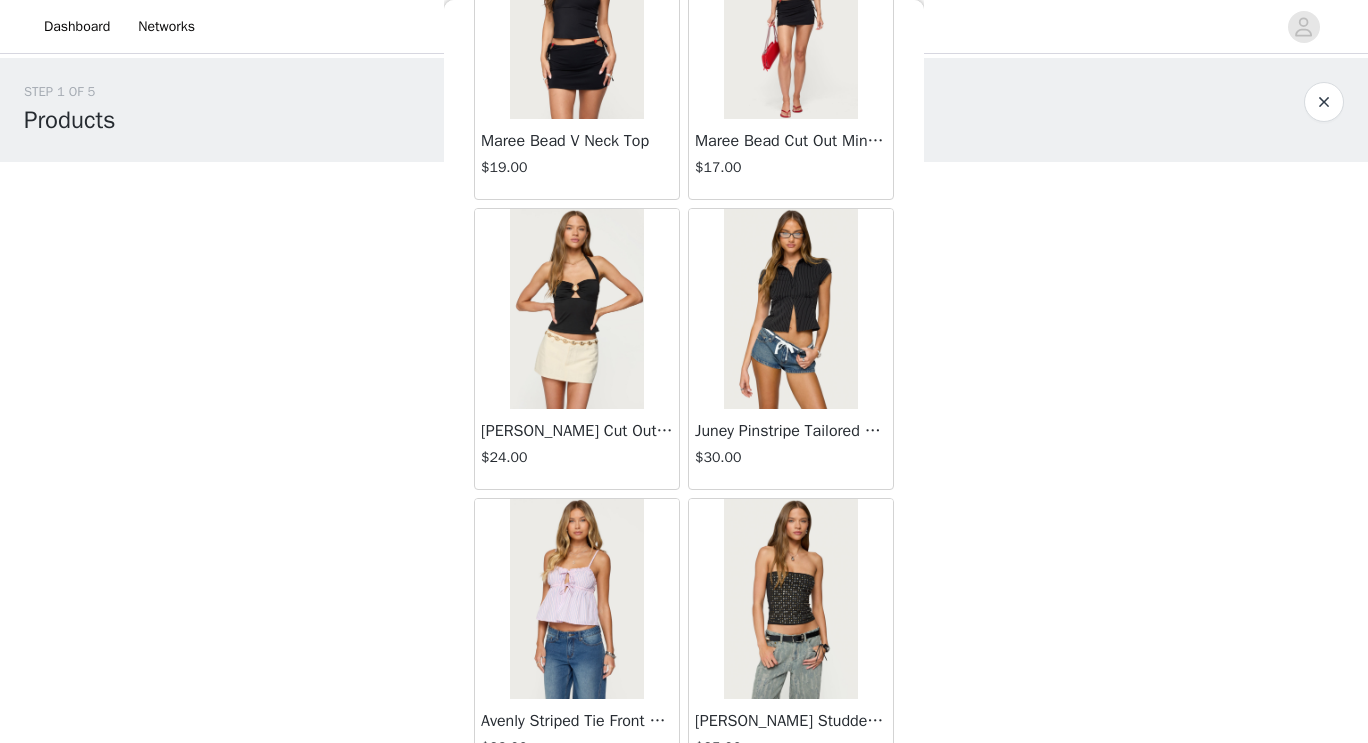 click at bounding box center [790, 309] 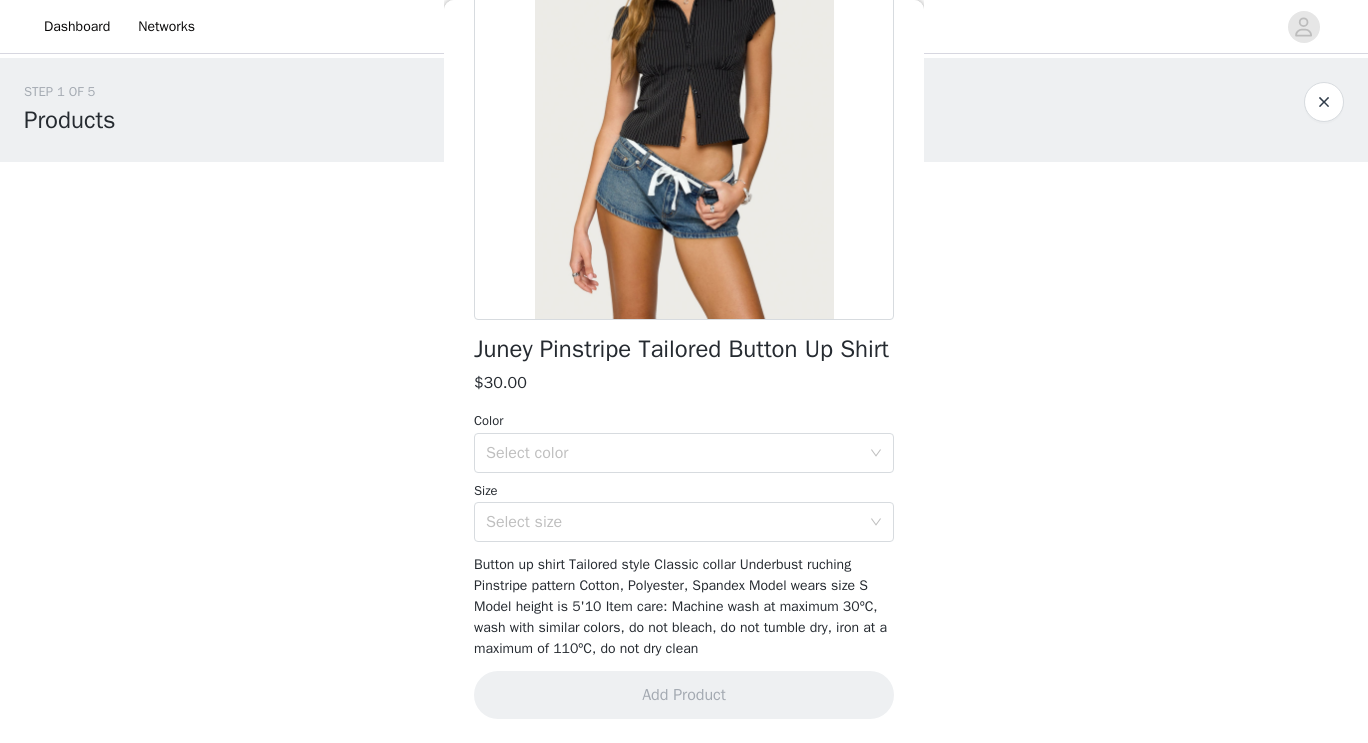 scroll, scrollTop: 0, scrollLeft: 0, axis: both 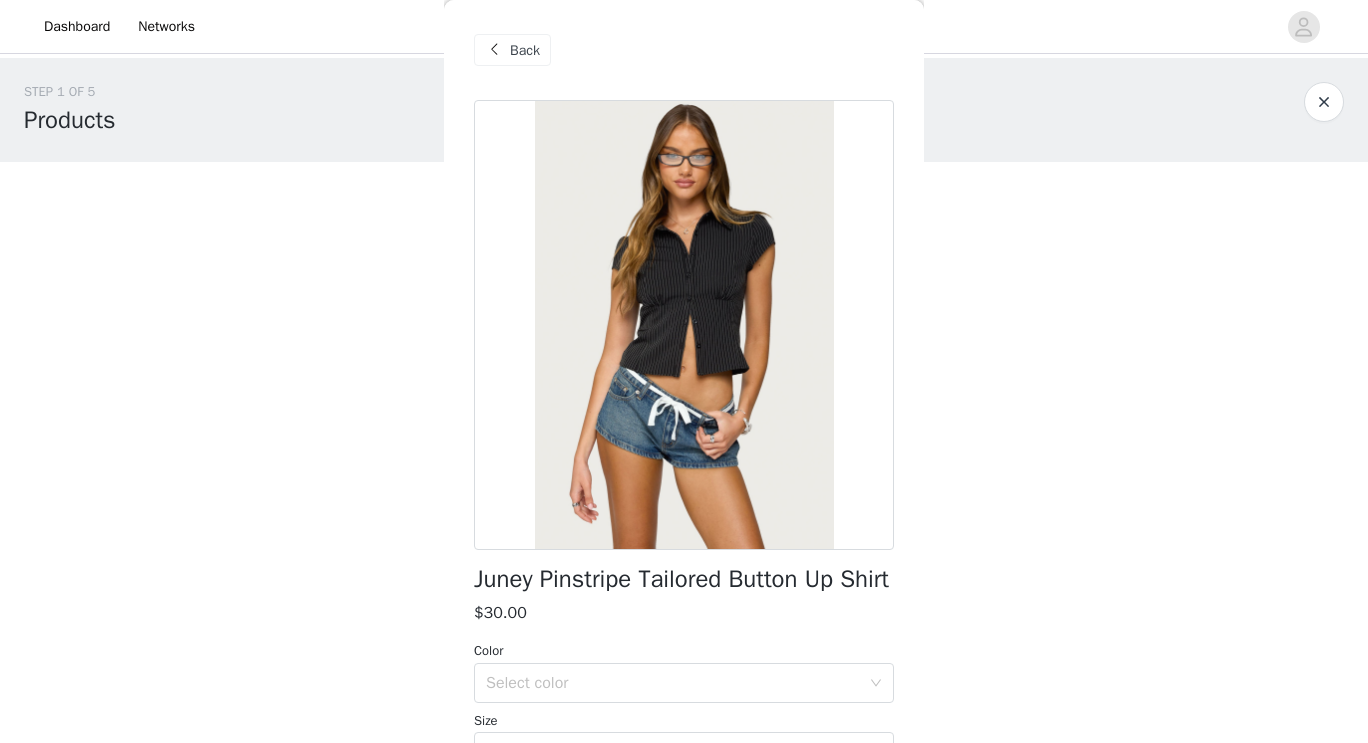 click on "Back" at bounding box center [512, 50] 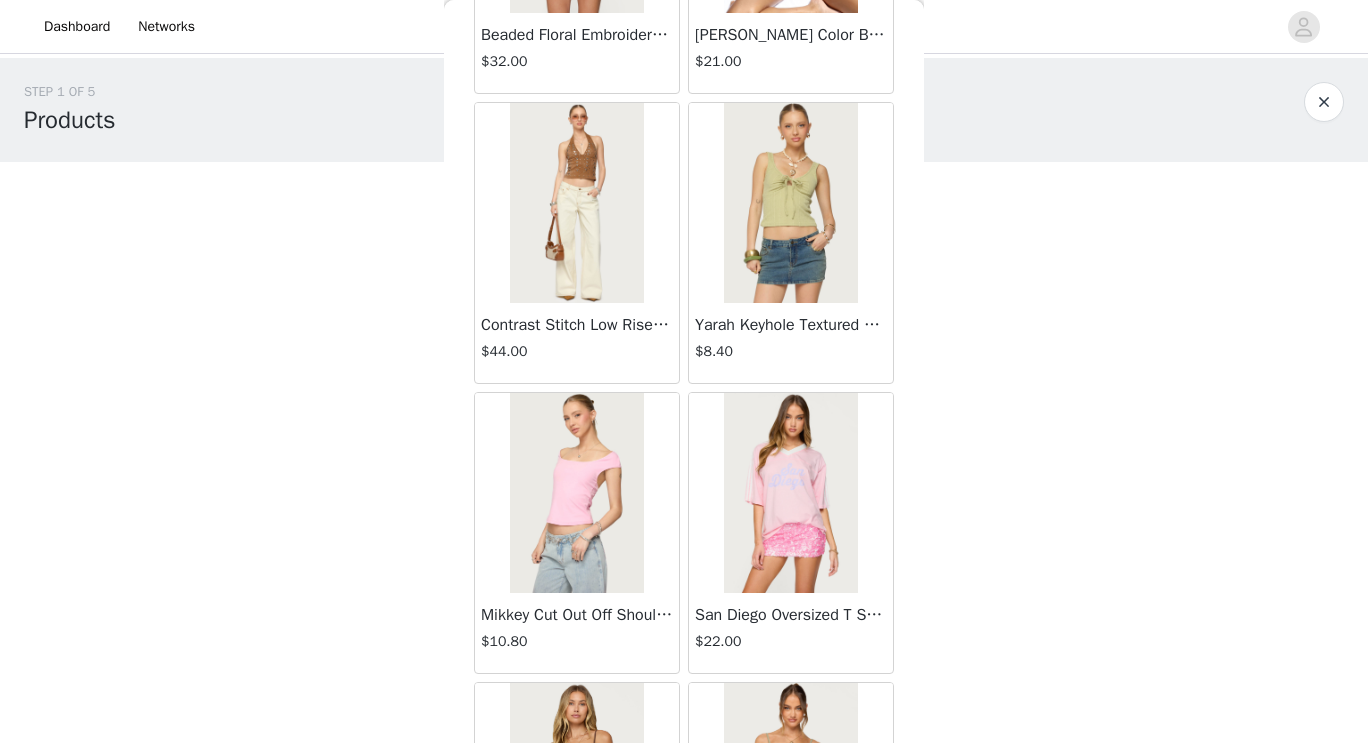 scroll, scrollTop: 3544, scrollLeft: 0, axis: vertical 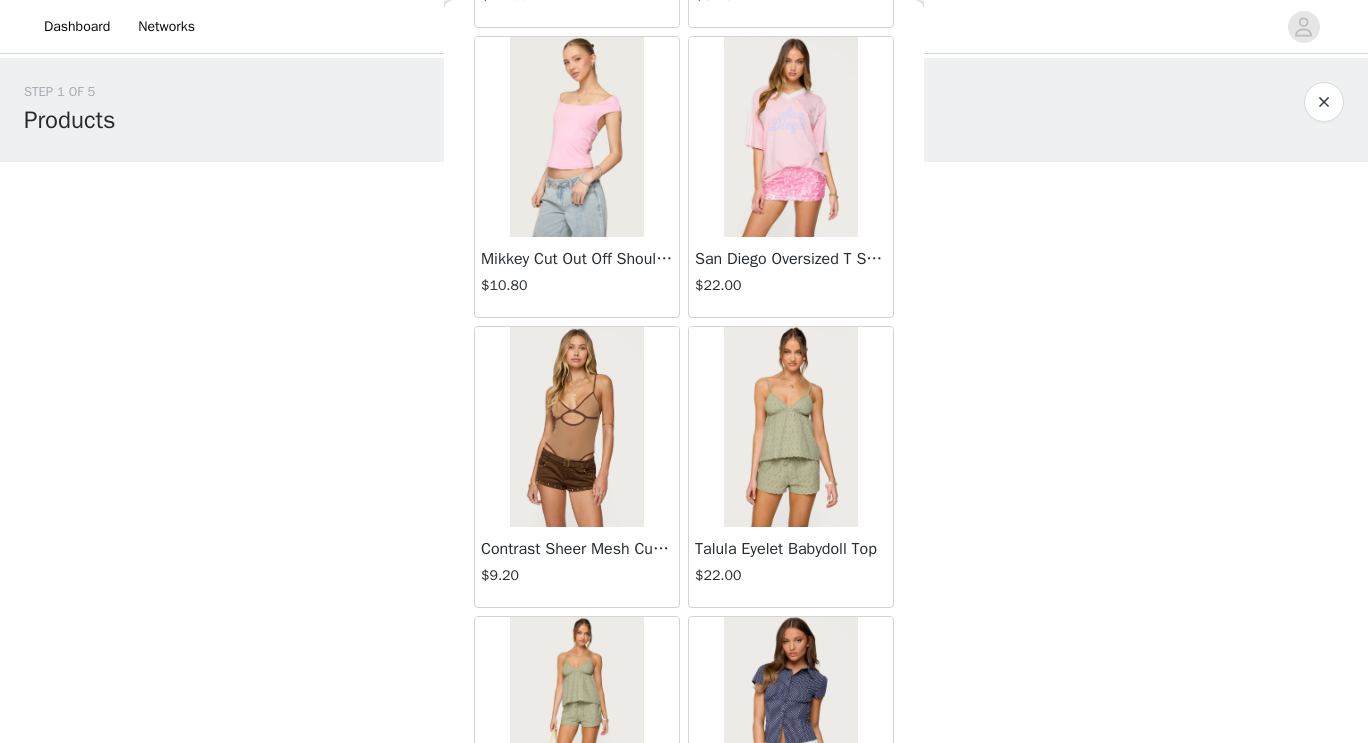 click on "Mikkey Cut Out Off Shoulder Top" at bounding box center [577, 259] 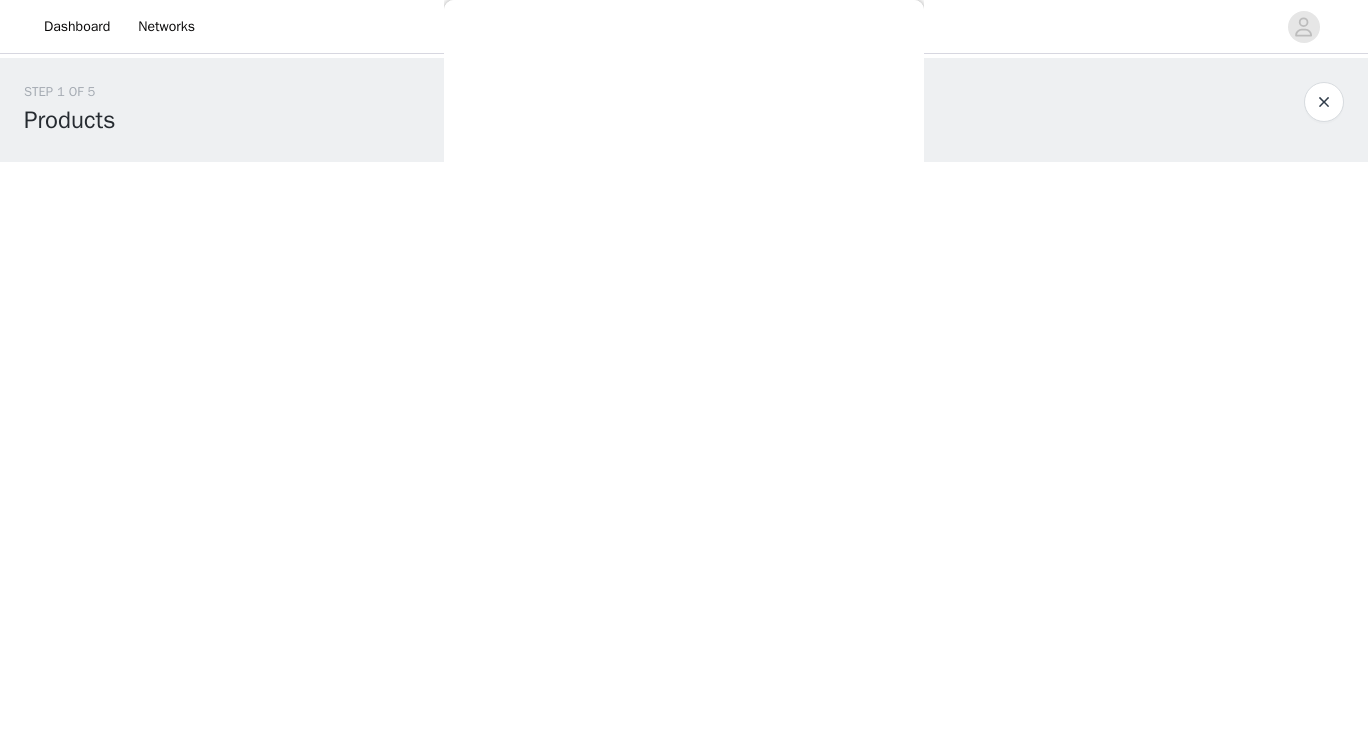 scroll, scrollTop: 0, scrollLeft: 0, axis: both 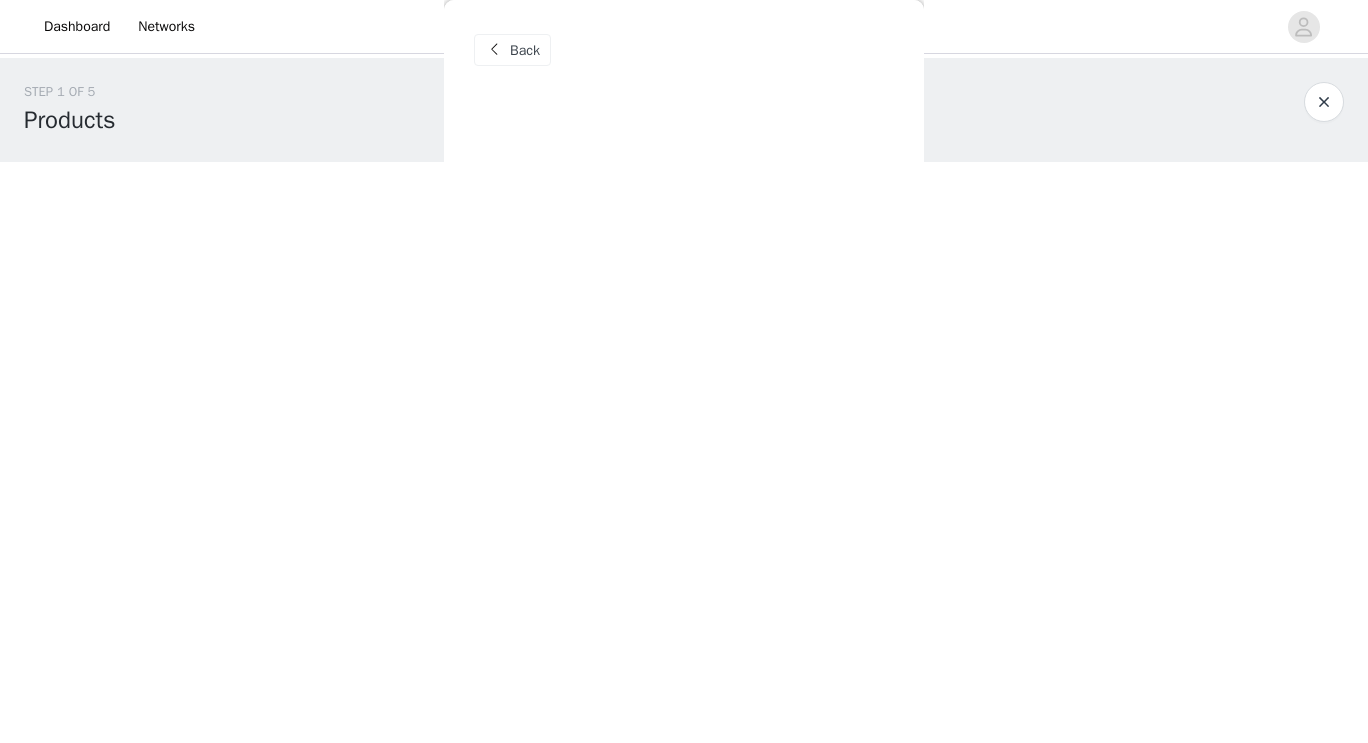 click on "Back       Lovina Grommet Pleated Mini Skort   $25.20       Metallic & Sequin Textured Tank Top   $23.00       Nelley Backless Beaded Sequin Chiffon Top   $30.00       [PERSON_NAME] Asymmetric One Shoulder Crochet Top   $21.60       [PERSON_NAME] Plaid Micro Shorts   $25.00       [PERSON_NAME] Floral Texured Sheer Halter Top   $23.00       Maree Bead V Neck Top   $19.00       Maree Bead Cut Out Mini Skirt   $17.00       [PERSON_NAME] Cut Out Halter Top   $24.00       Juney Pinstripe Tailored Button Up Shirt   $30.00       Avenly Striped Tie Front Babydoll Top   $23.00       [PERSON_NAME] Studded Grommet Tube Top   $25.00       Avalai Linen Look Mini Skort   $32.00       Beaded Deep Cowl Neck Backless Top   $31.00       Frayed Pleated Denim Mini Skort   $16.00       Klay Linen Look Pleated Mini Skort   $14.40       Contrast Lace Asymmetric Off Shoulder Top   $14.40       [PERSON_NAME] Split Front Sheer Mesh Top   $24.00       Zigzag Stripe Shorts   $19.00       Astra Beaded Sheer Strapless Top   $33.00       Beaded Floral Embroidered Tank Top   $32.00" at bounding box center (684, 371) 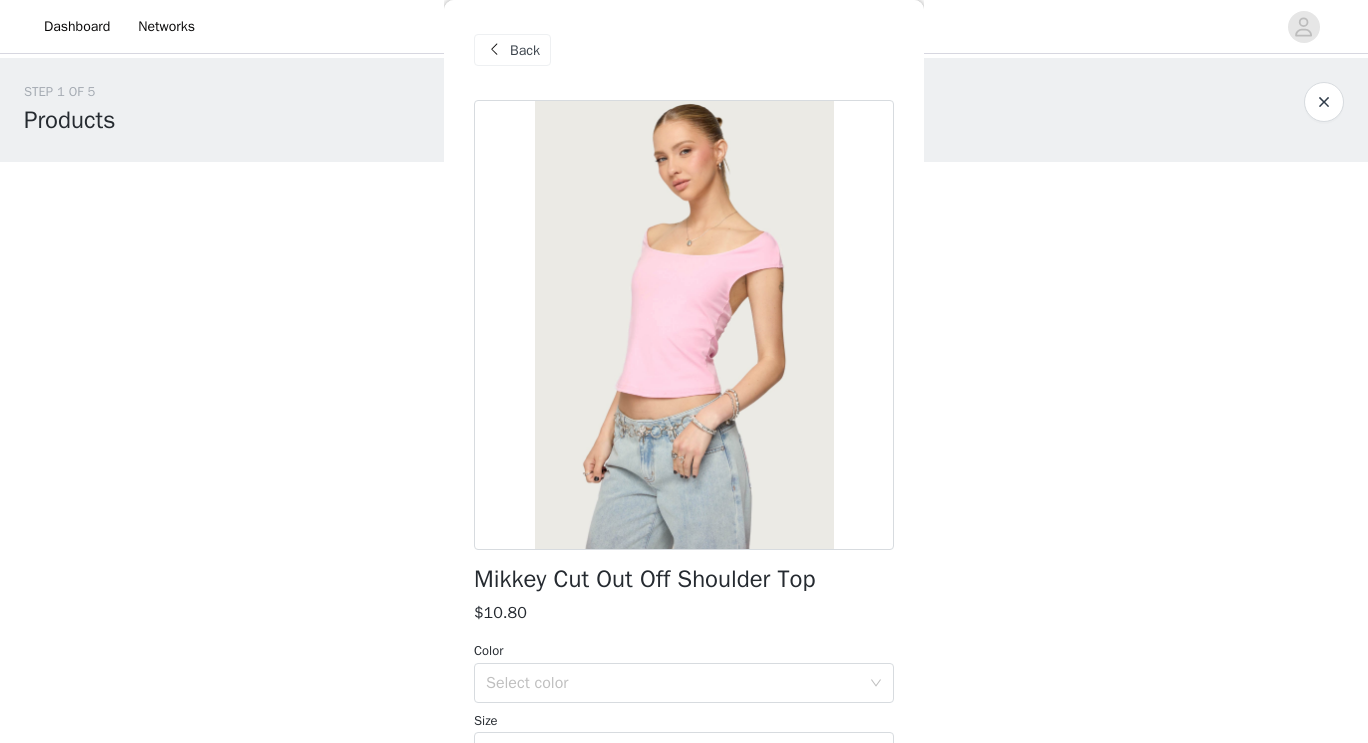 scroll, scrollTop: 209, scrollLeft: 0, axis: vertical 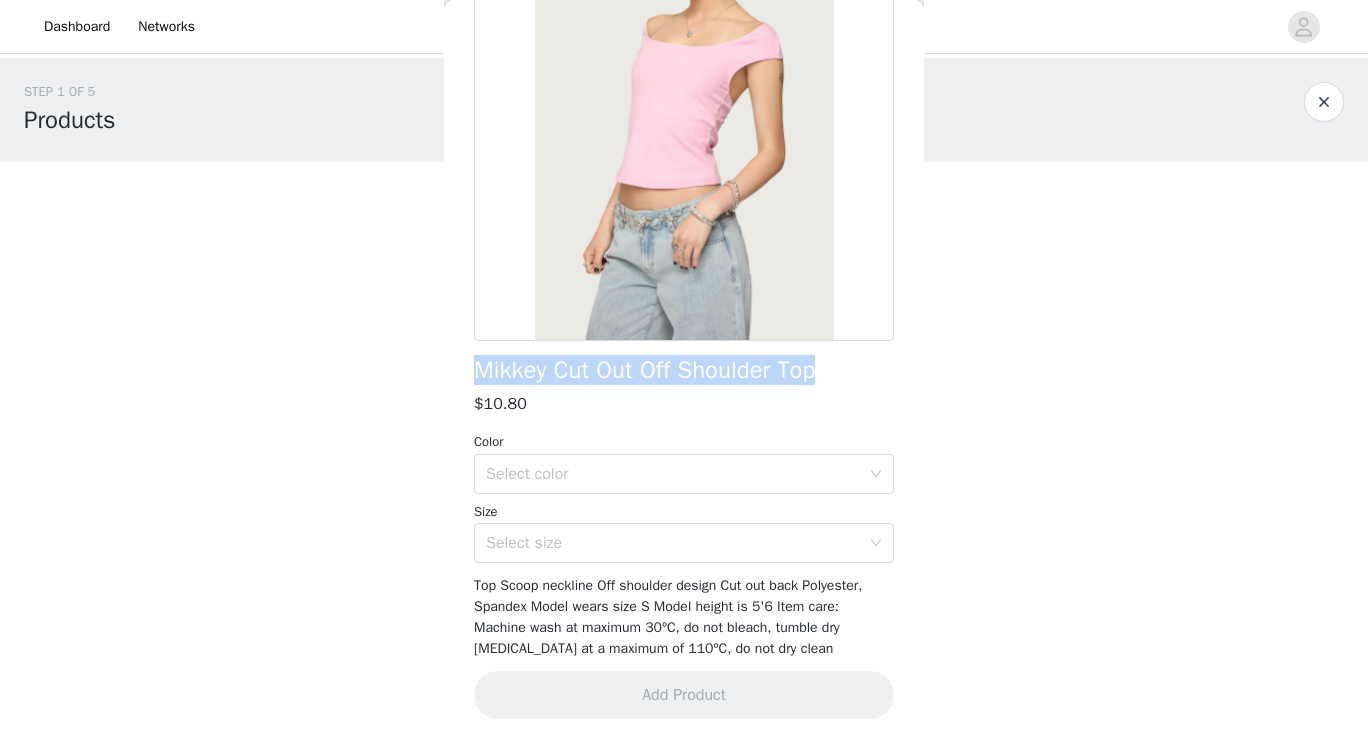 drag, startPoint x: 479, startPoint y: 371, endPoint x: 866, endPoint y: 367, distance: 387.02066 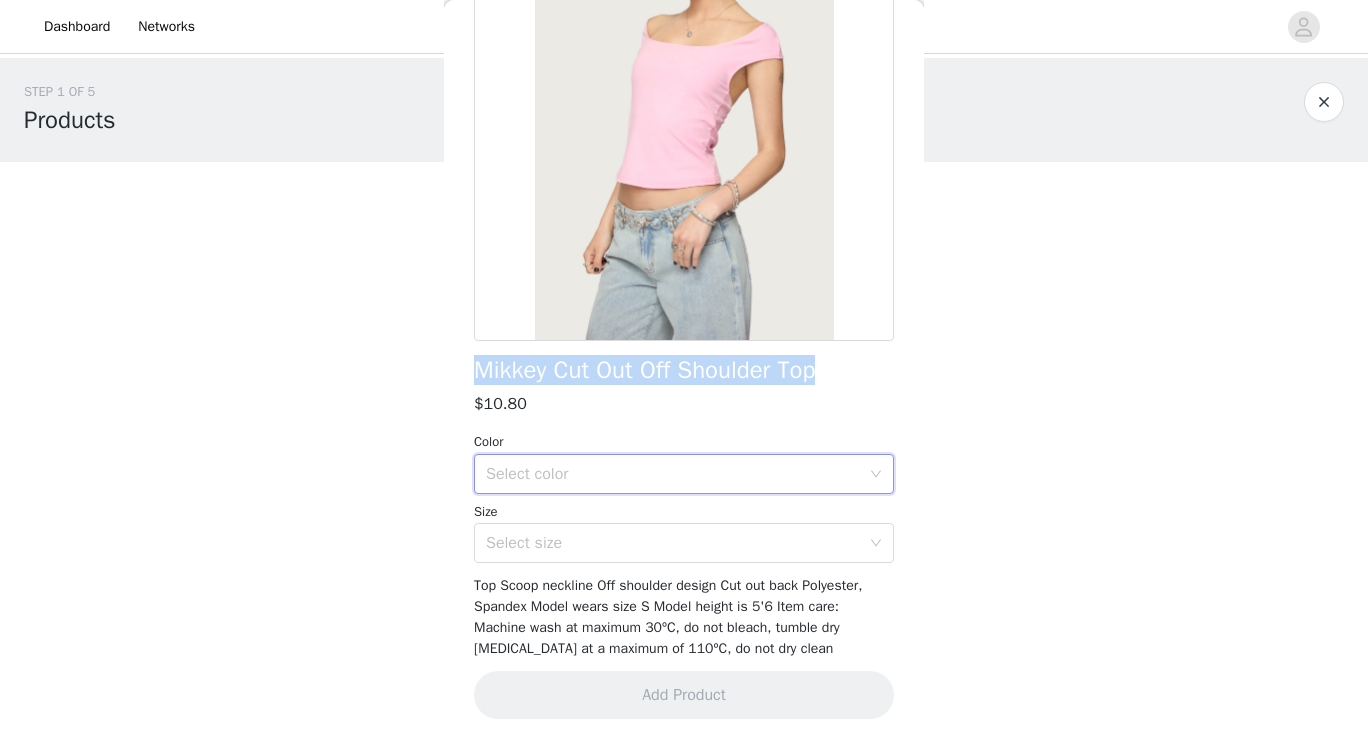 click on "Select color" at bounding box center (677, 474) 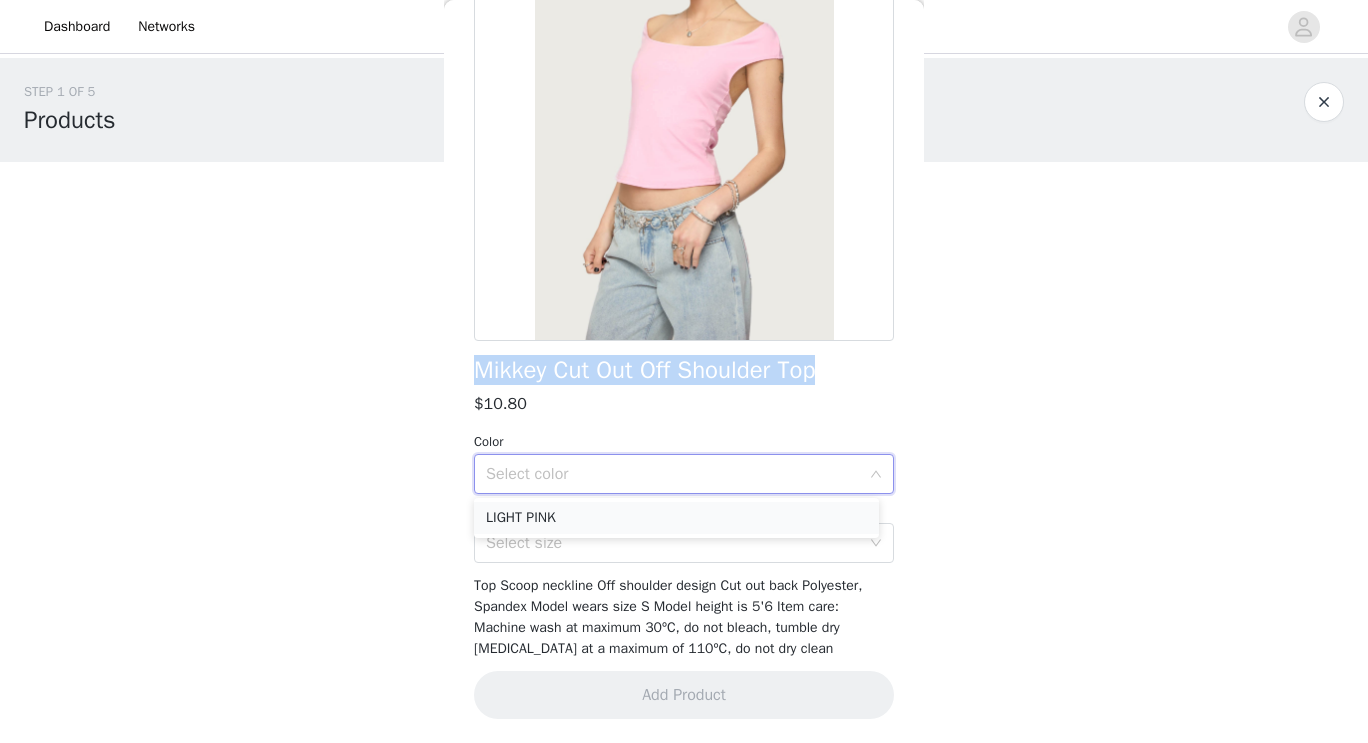 click on "LIGHT PINK" at bounding box center [676, 518] 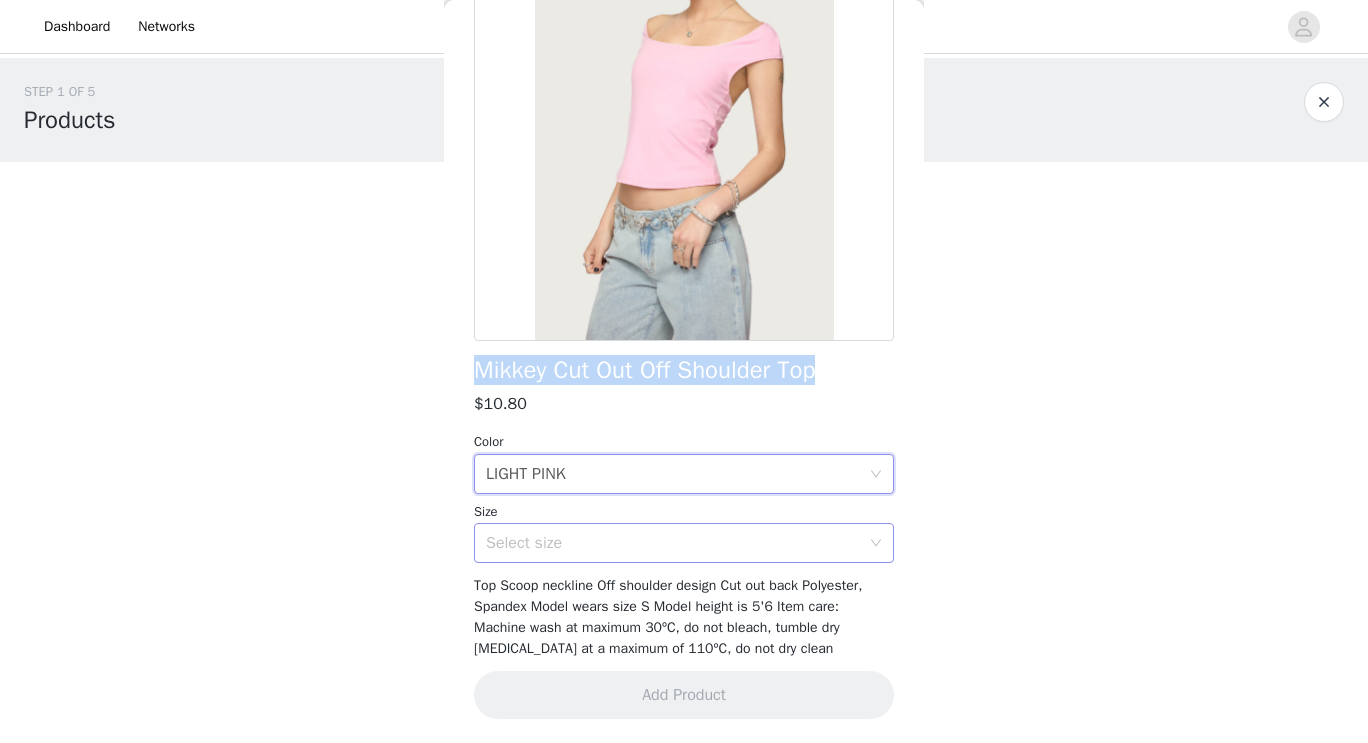 click on "Select size" at bounding box center (673, 543) 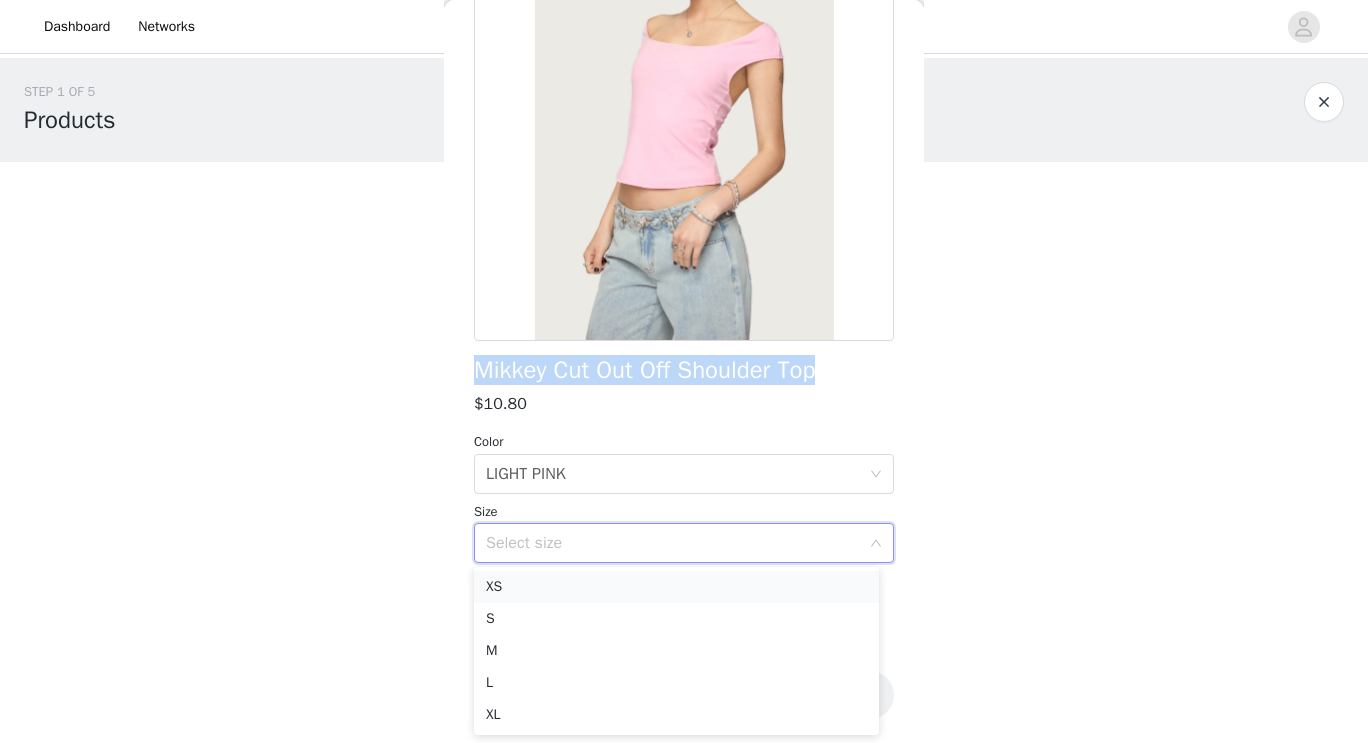 click on "XS" at bounding box center [676, 587] 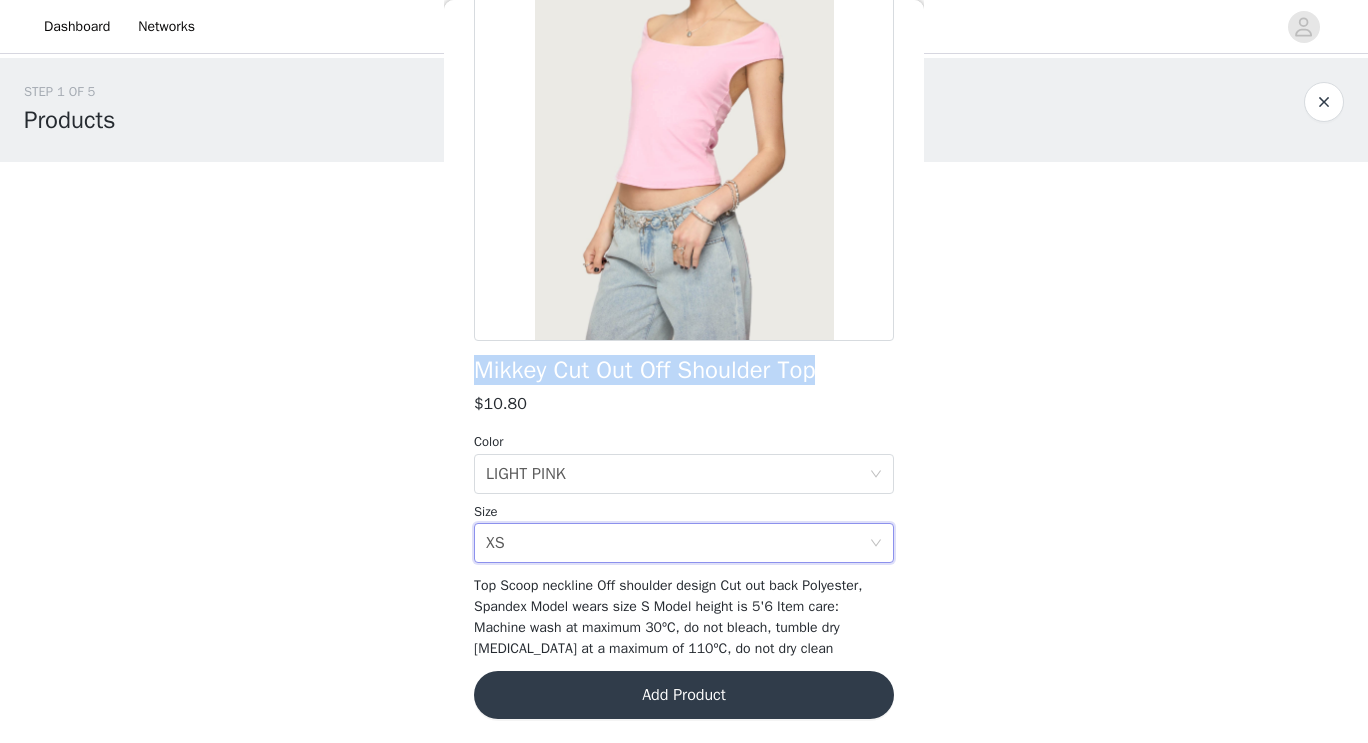click on "Add Product" at bounding box center [684, 695] 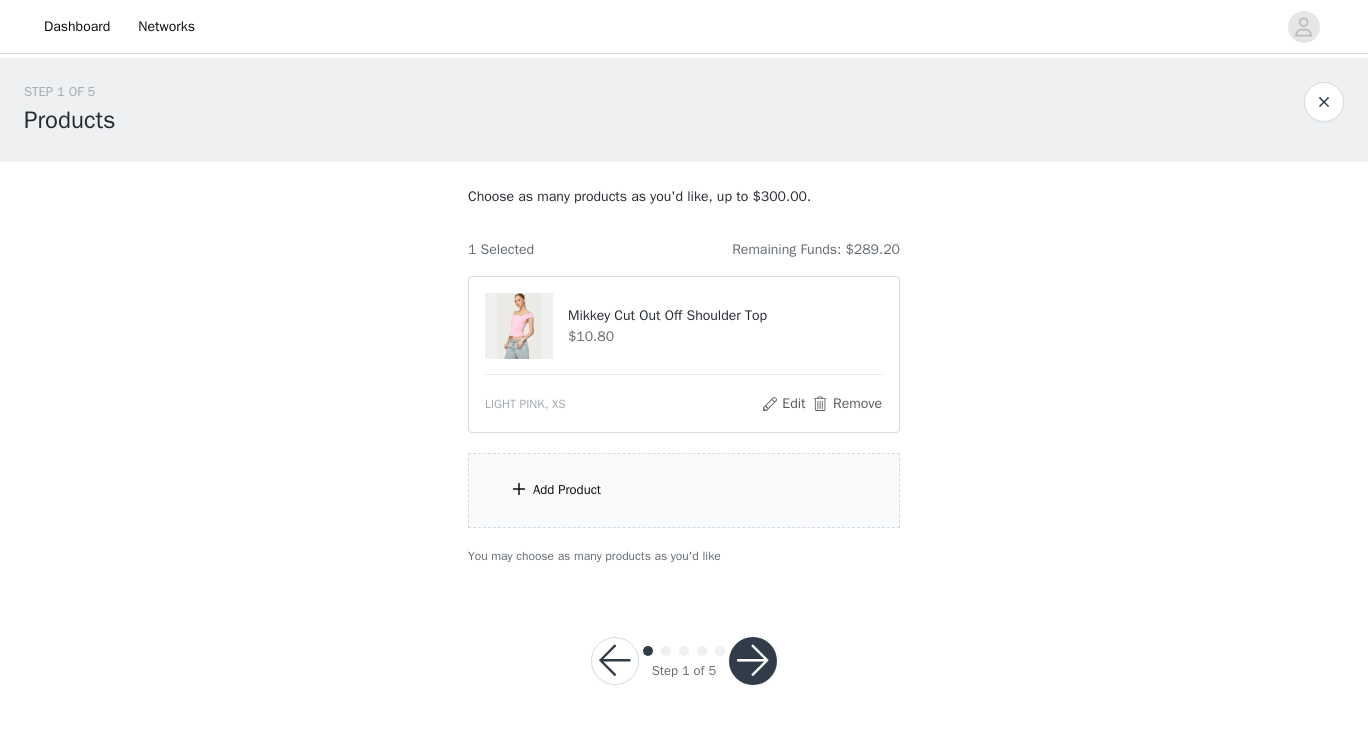 click on "Add Product" at bounding box center [684, 490] 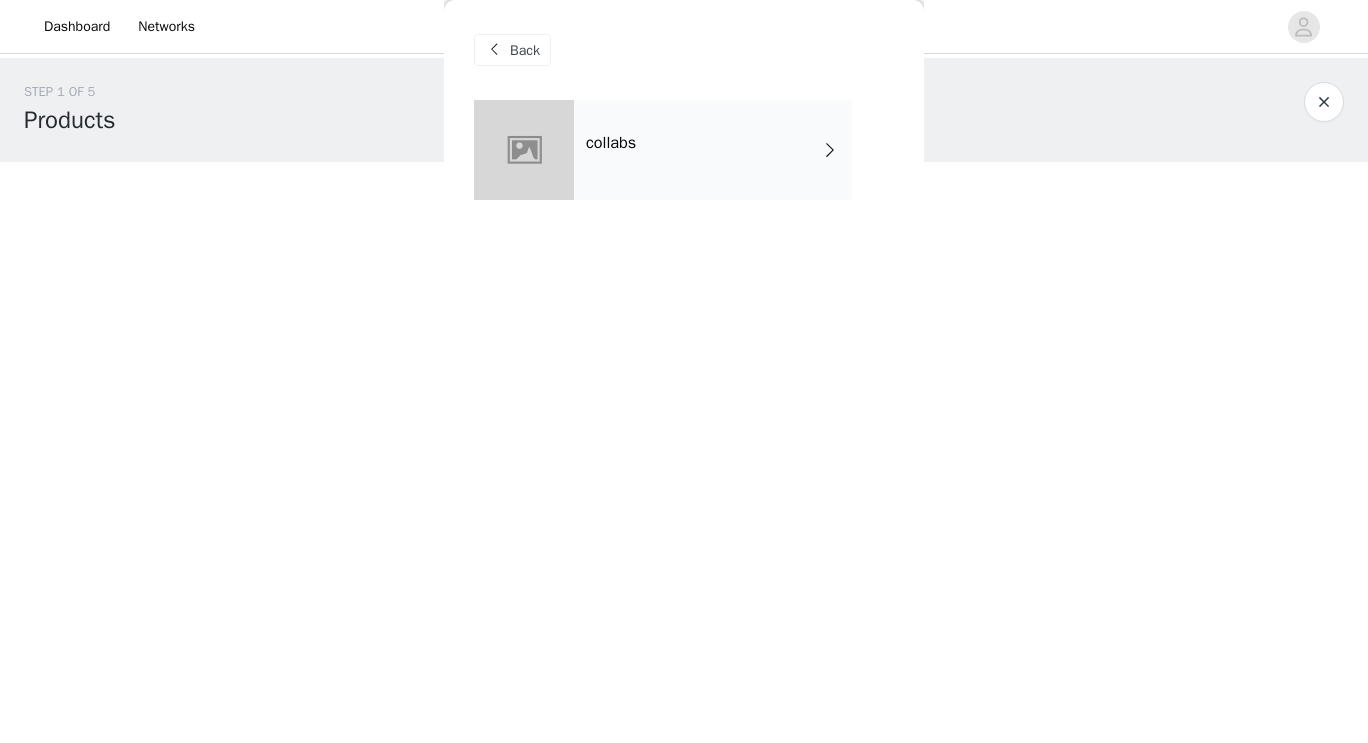 click on "collabs" at bounding box center [713, 150] 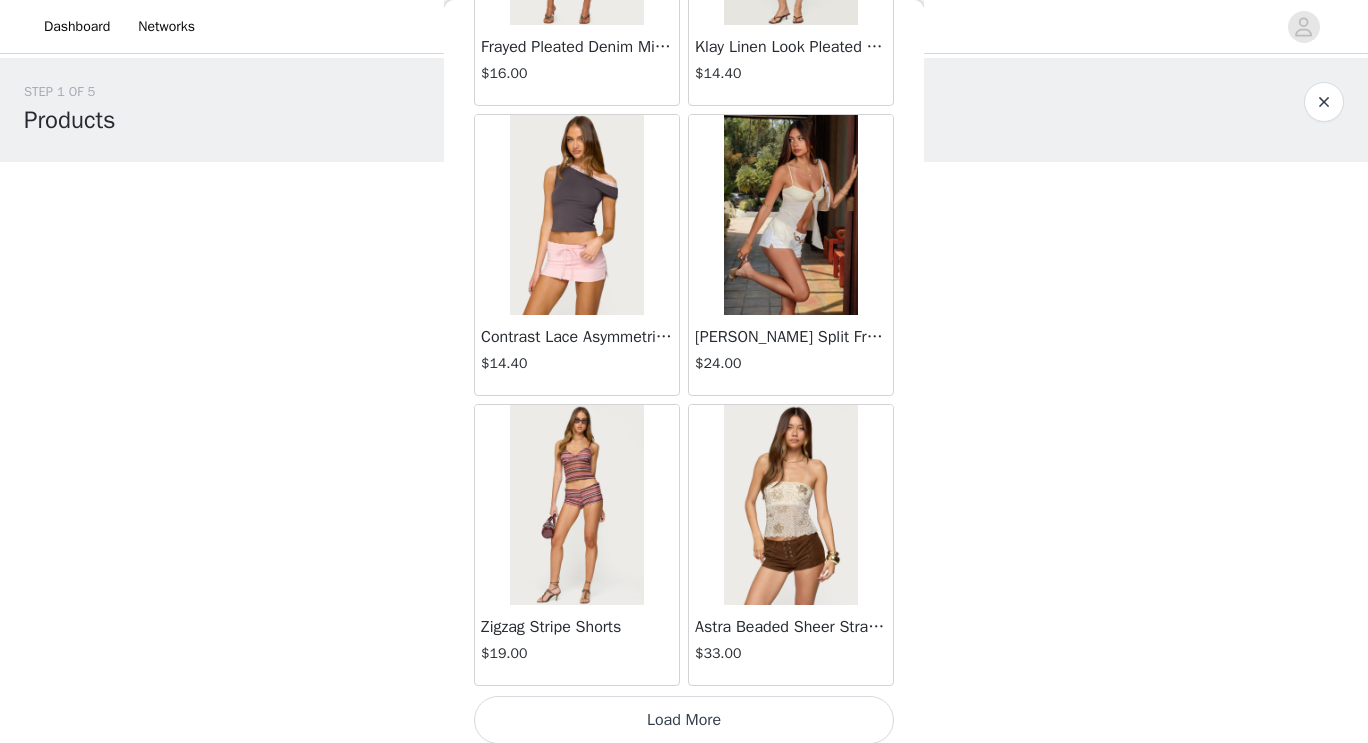 scroll, scrollTop: 2307, scrollLeft: 0, axis: vertical 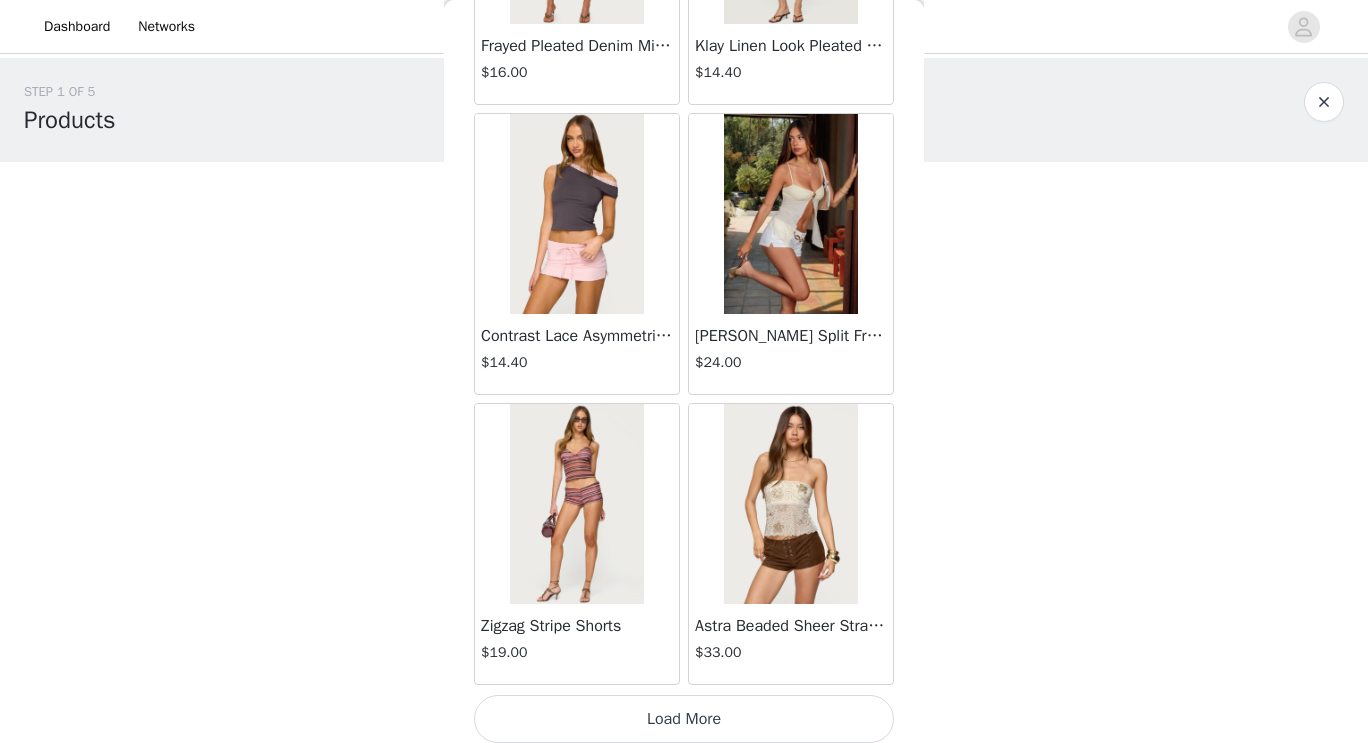 click at bounding box center [790, 504] 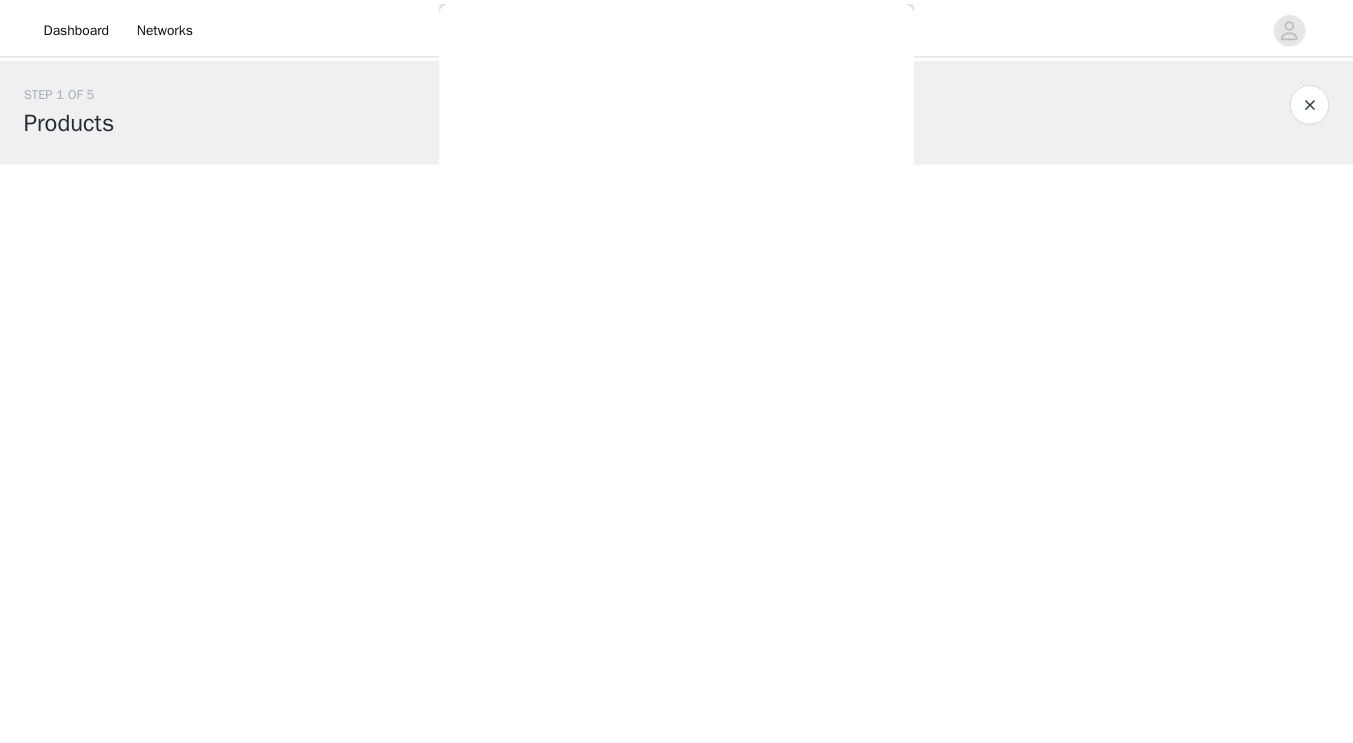 scroll, scrollTop: 209, scrollLeft: 0, axis: vertical 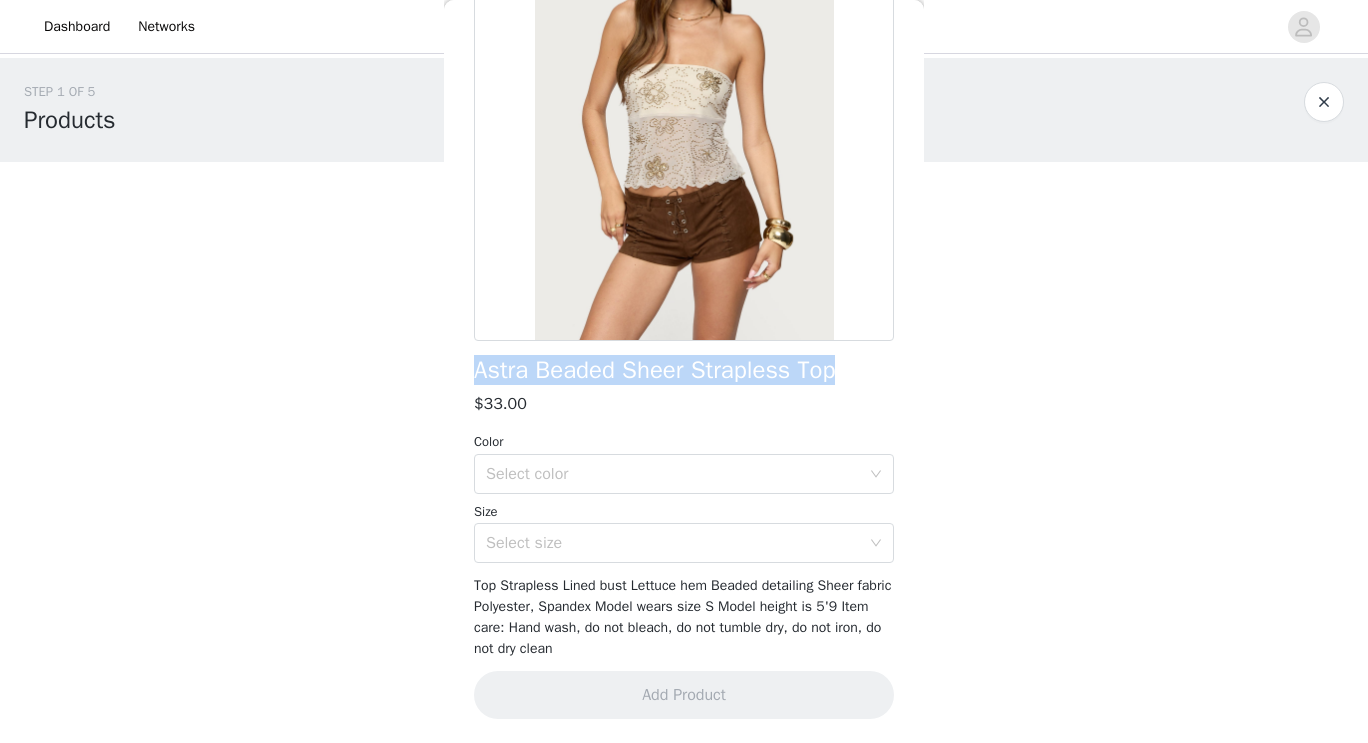 drag, startPoint x: 480, startPoint y: 368, endPoint x: 838, endPoint y: 362, distance: 358.05026 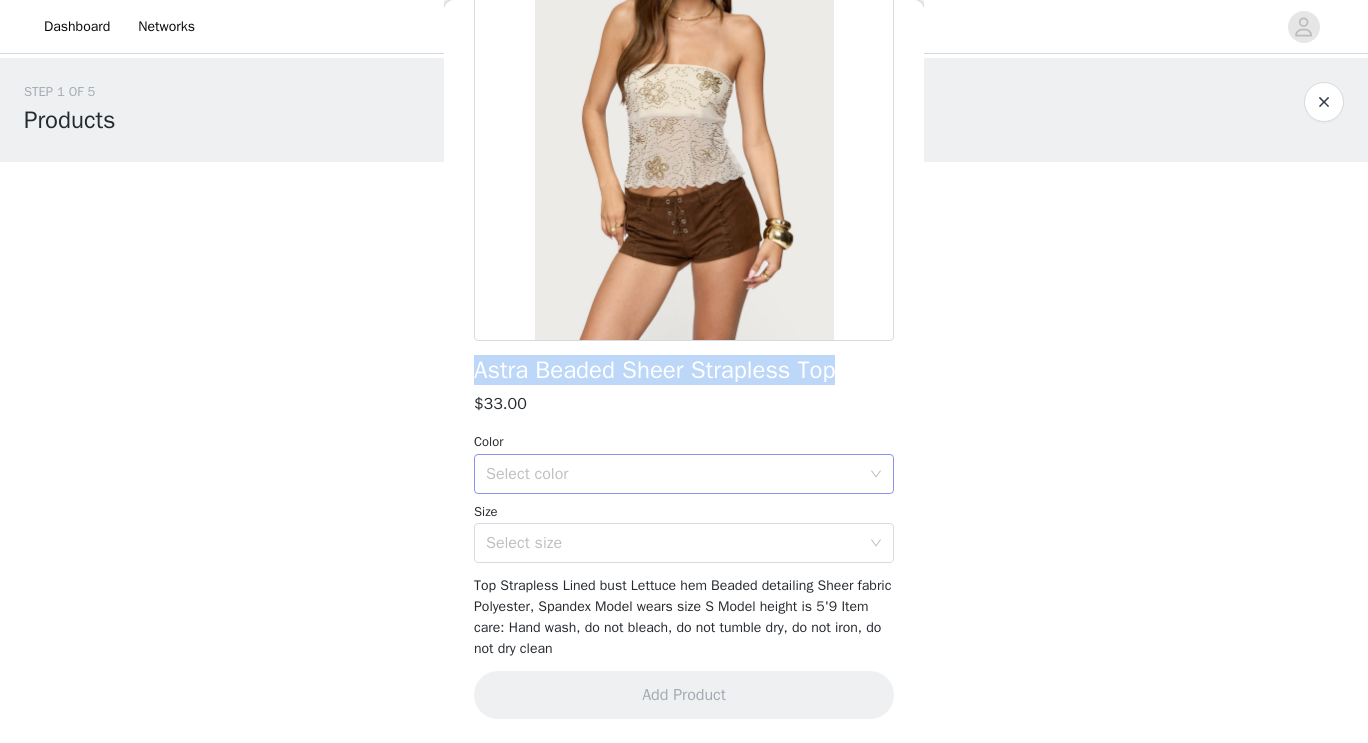 click on "Select color" at bounding box center (673, 474) 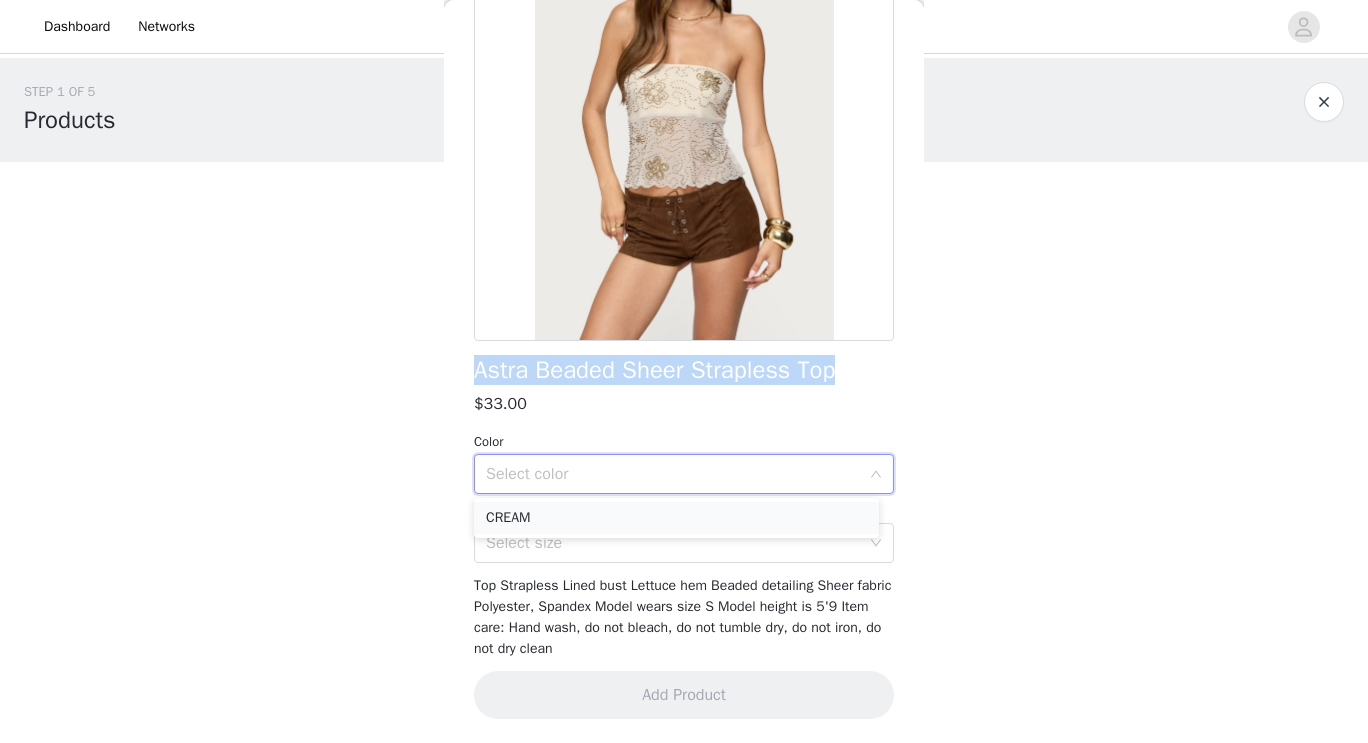 click on "CREAM" at bounding box center (676, 518) 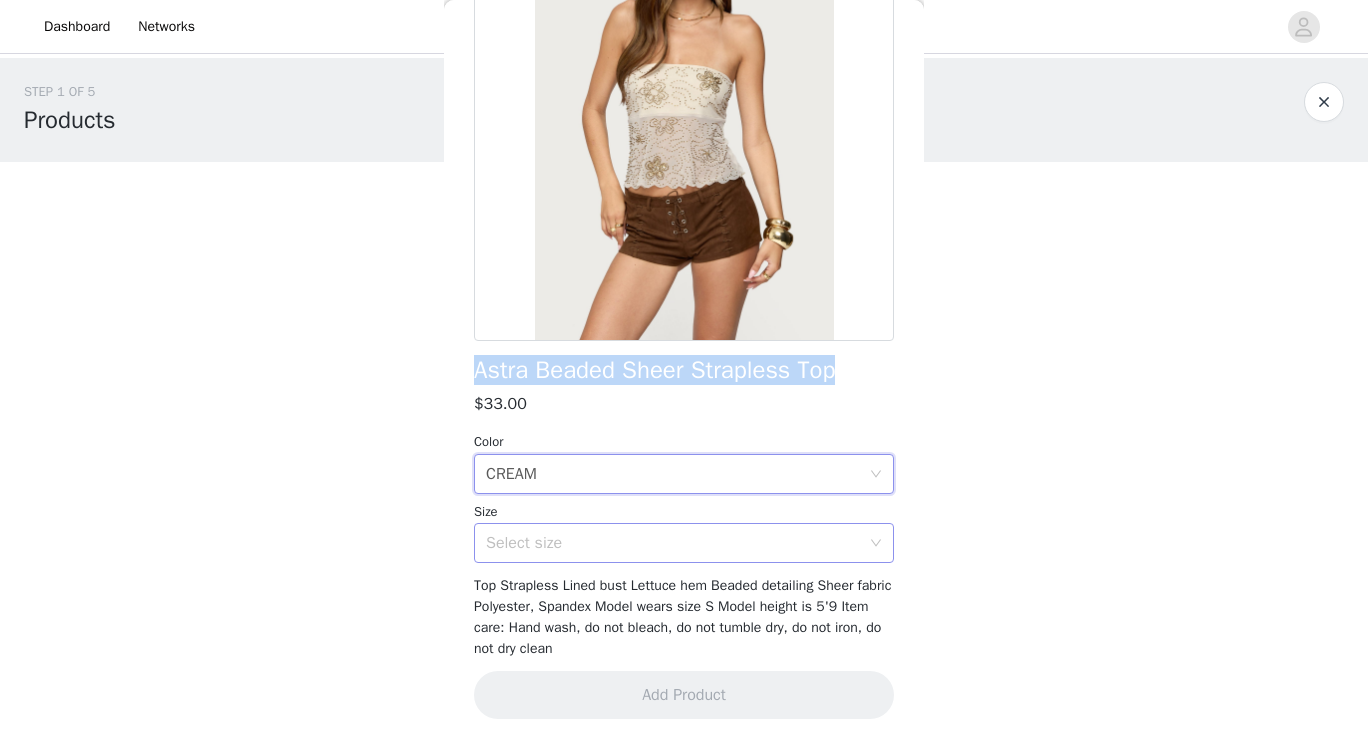click on "Select size" at bounding box center (673, 543) 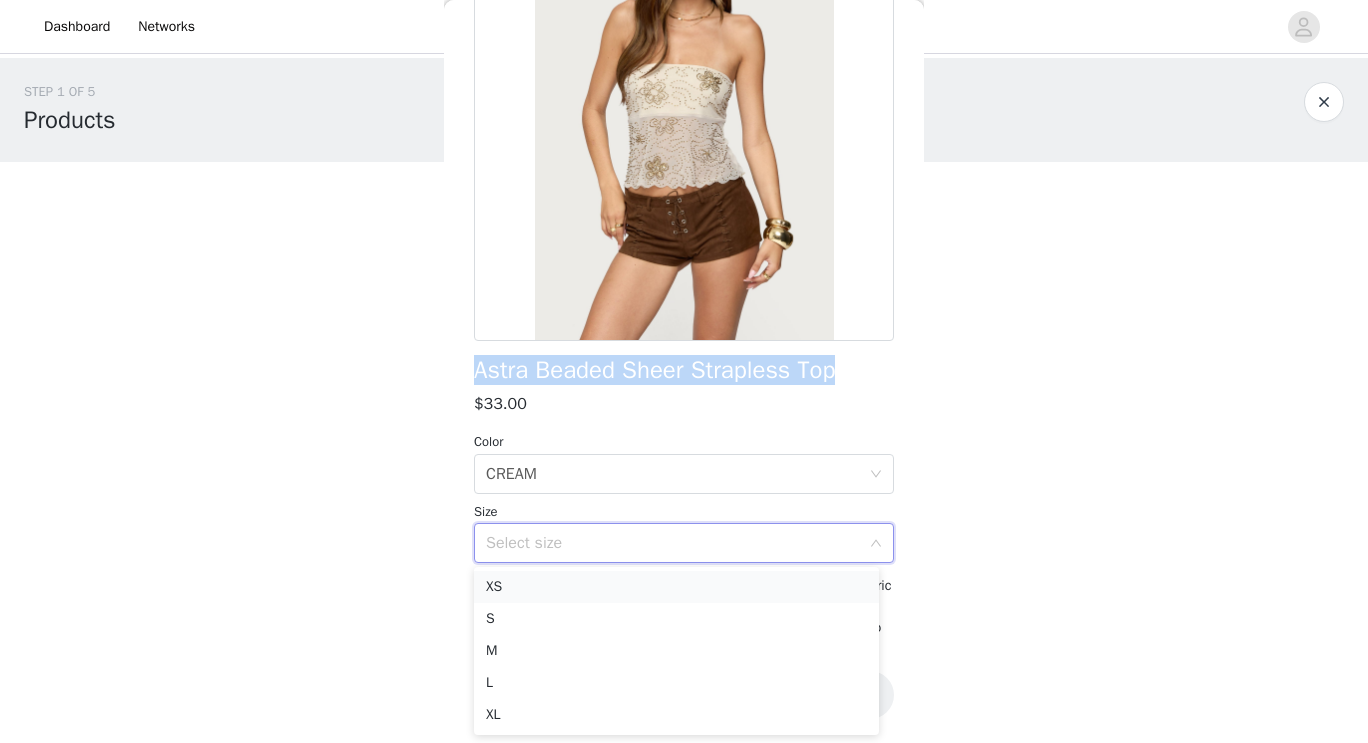 click on "XS" at bounding box center [676, 587] 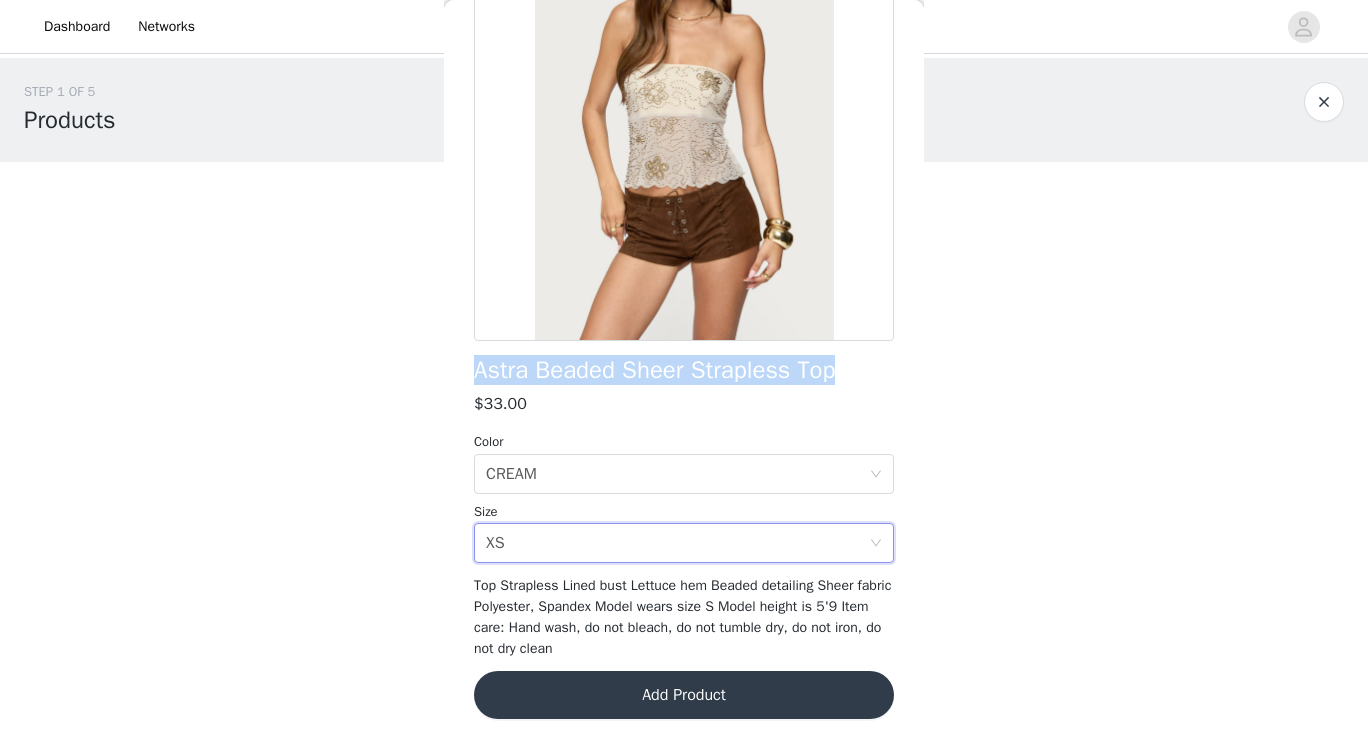 click on "Add Product" at bounding box center [684, 695] 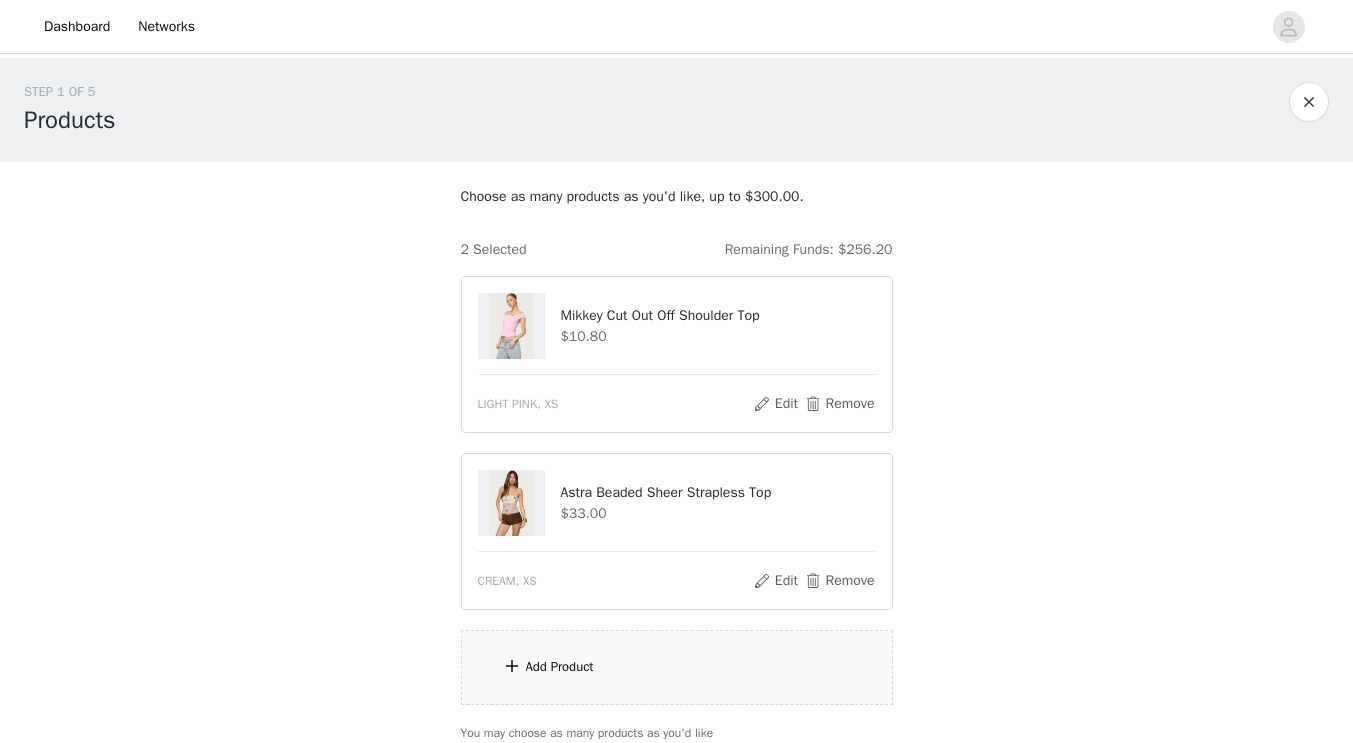 scroll, scrollTop: 167, scrollLeft: 0, axis: vertical 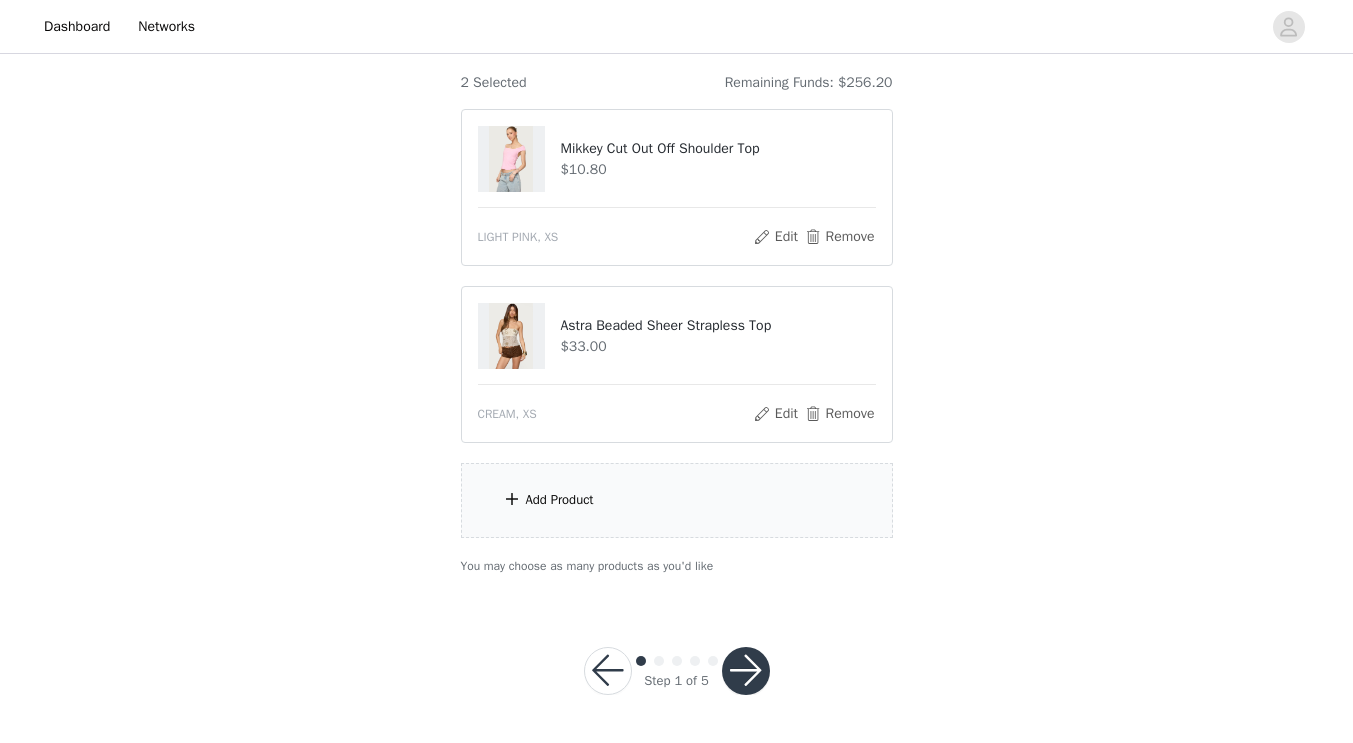 click on "Add Product" at bounding box center [677, 500] 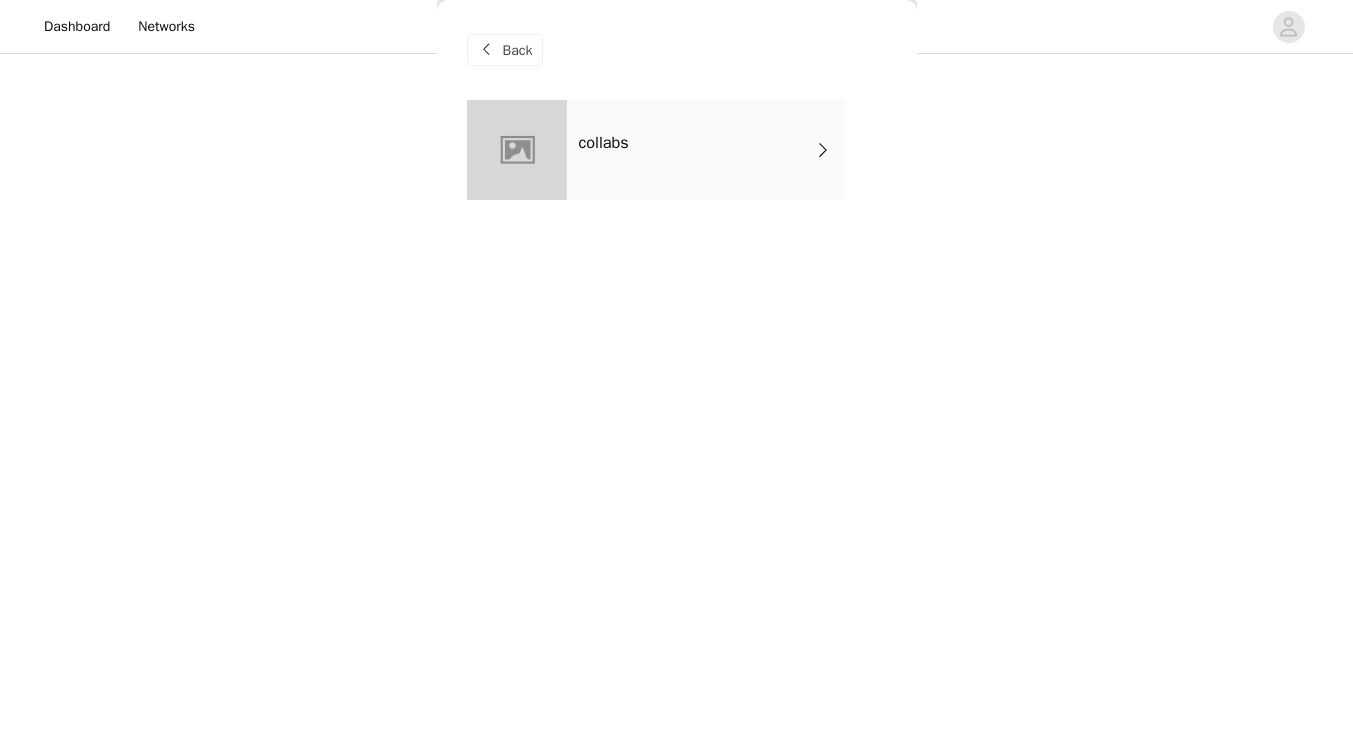 click on "collabs" at bounding box center [706, 150] 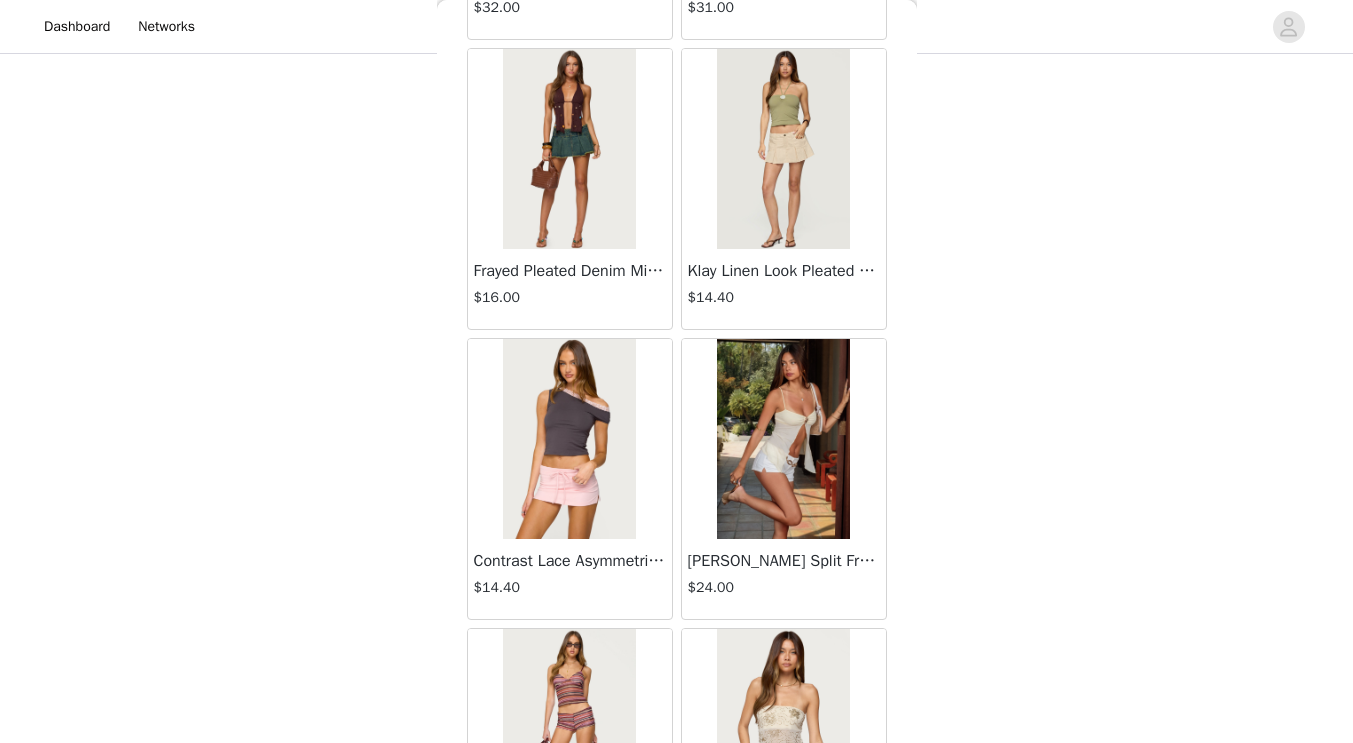 scroll, scrollTop: 2317, scrollLeft: 0, axis: vertical 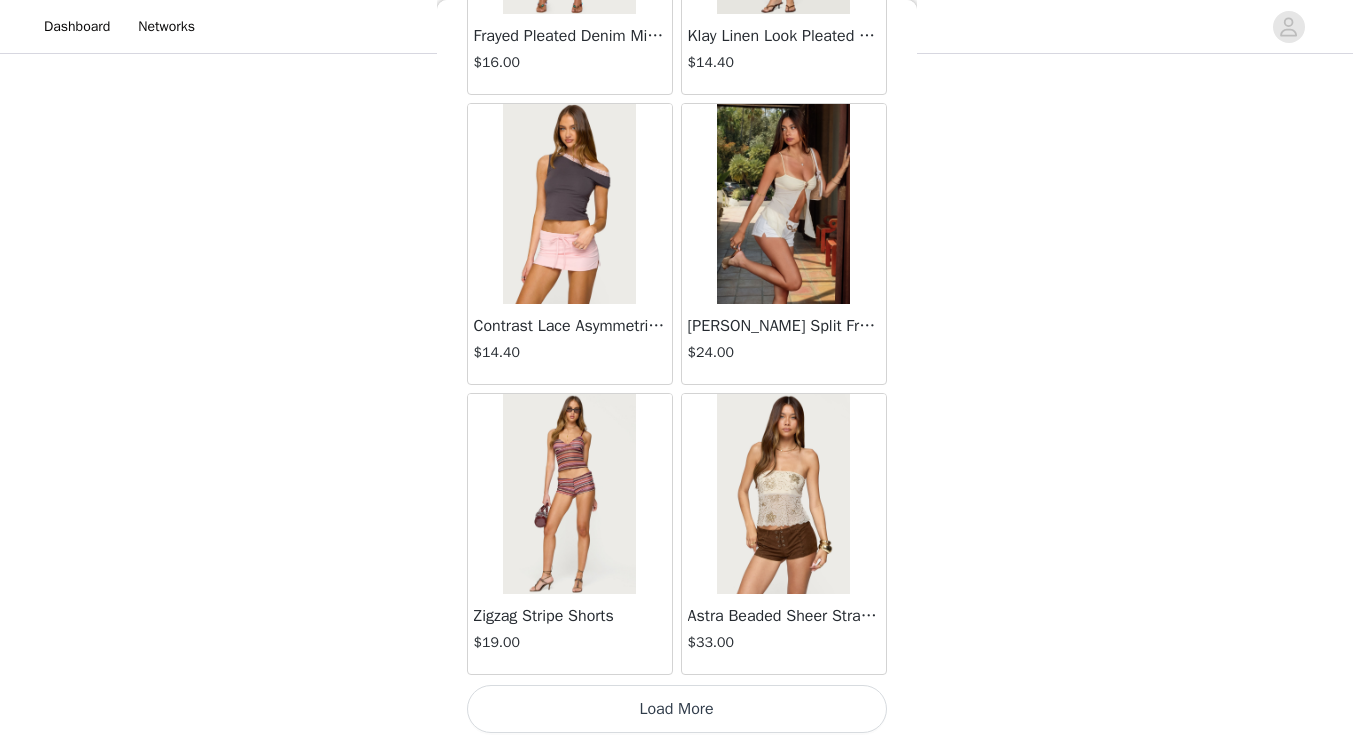 click on "Load More" at bounding box center (677, 709) 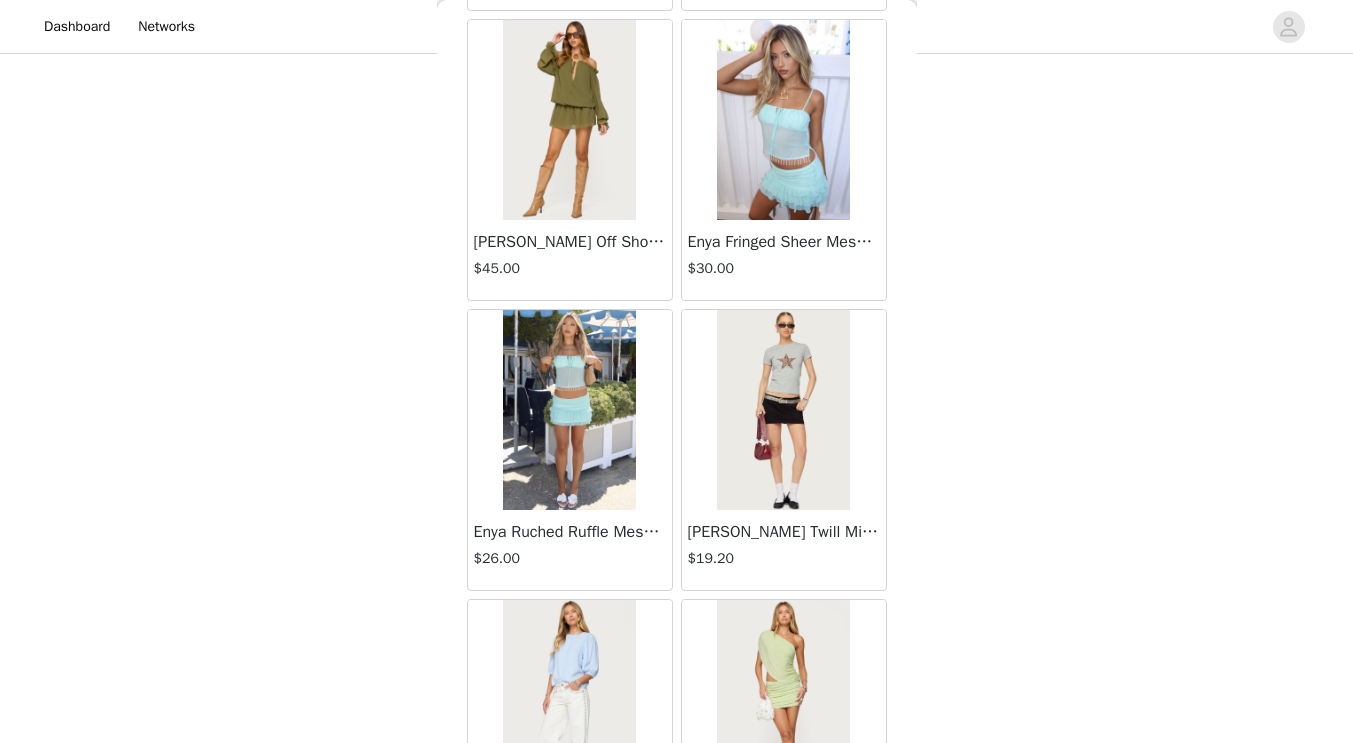 scroll, scrollTop: 5016, scrollLeft: 0, axis: vertical 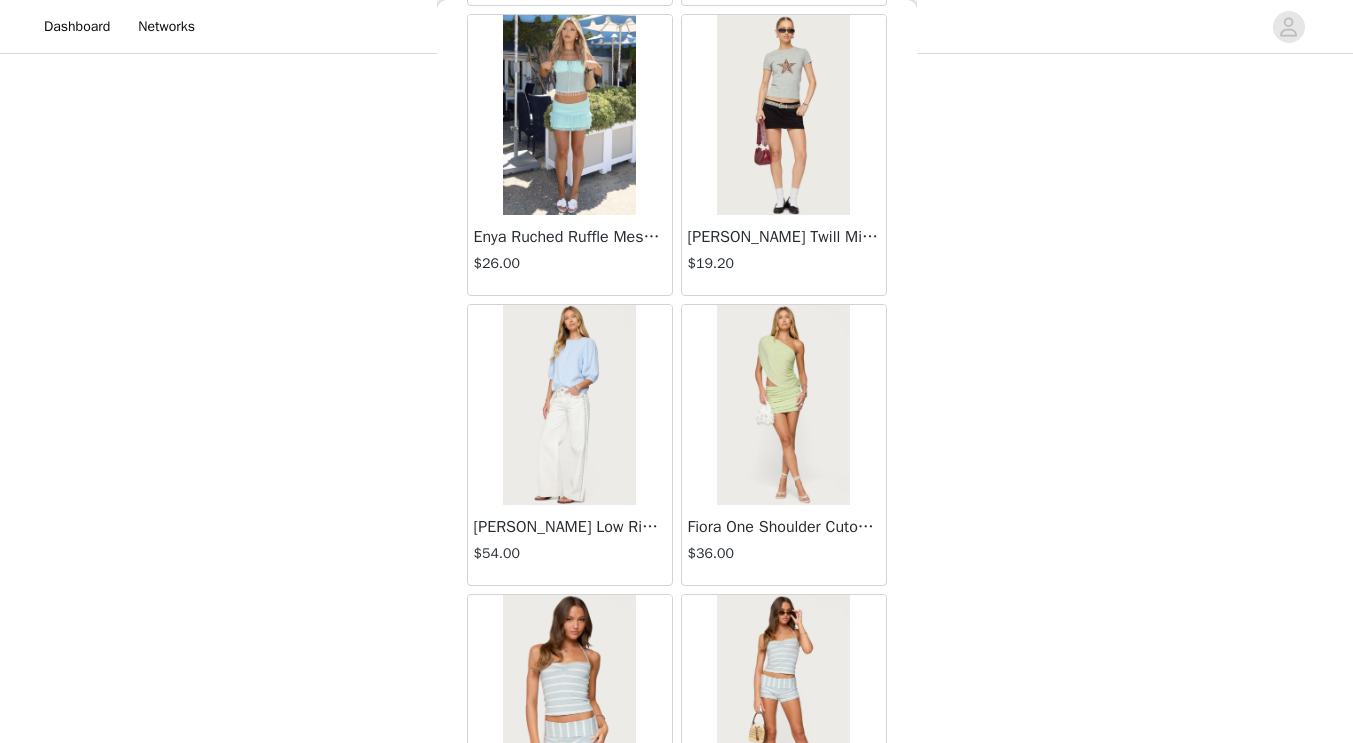 click at bounding box center [783, 115] 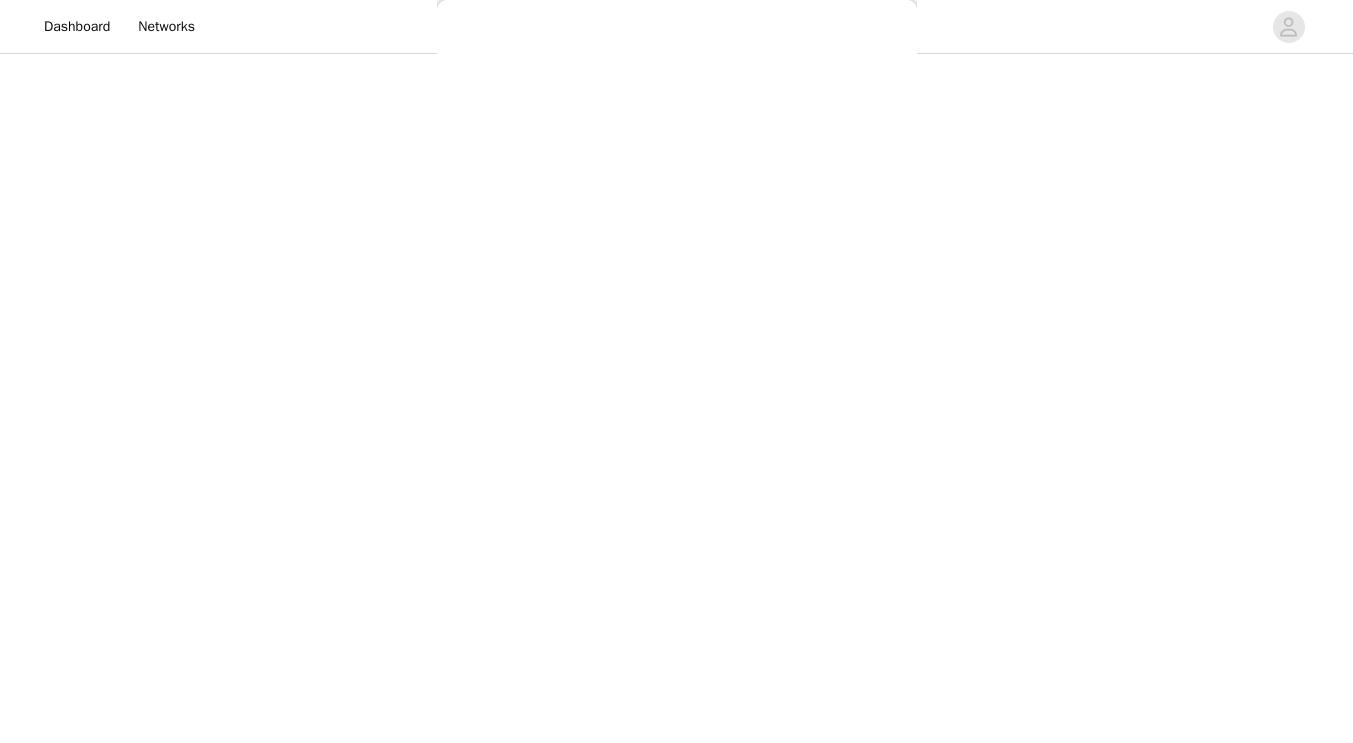 scroll, scrollTop: 0, scrollLeft: 0, axis: both 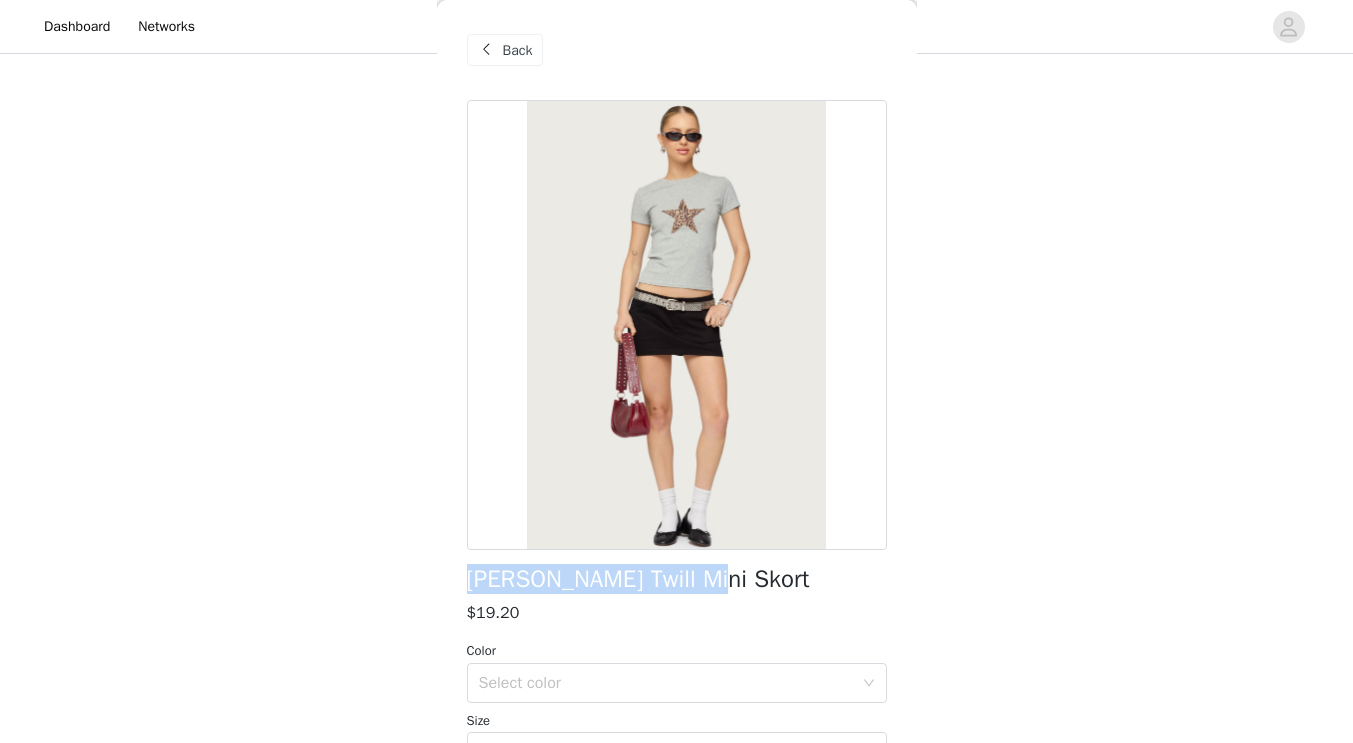 drag, startPoint x: 745, startPoint y: 583, endPoint x: 471, endPoint y: 582, distance: 274.00183 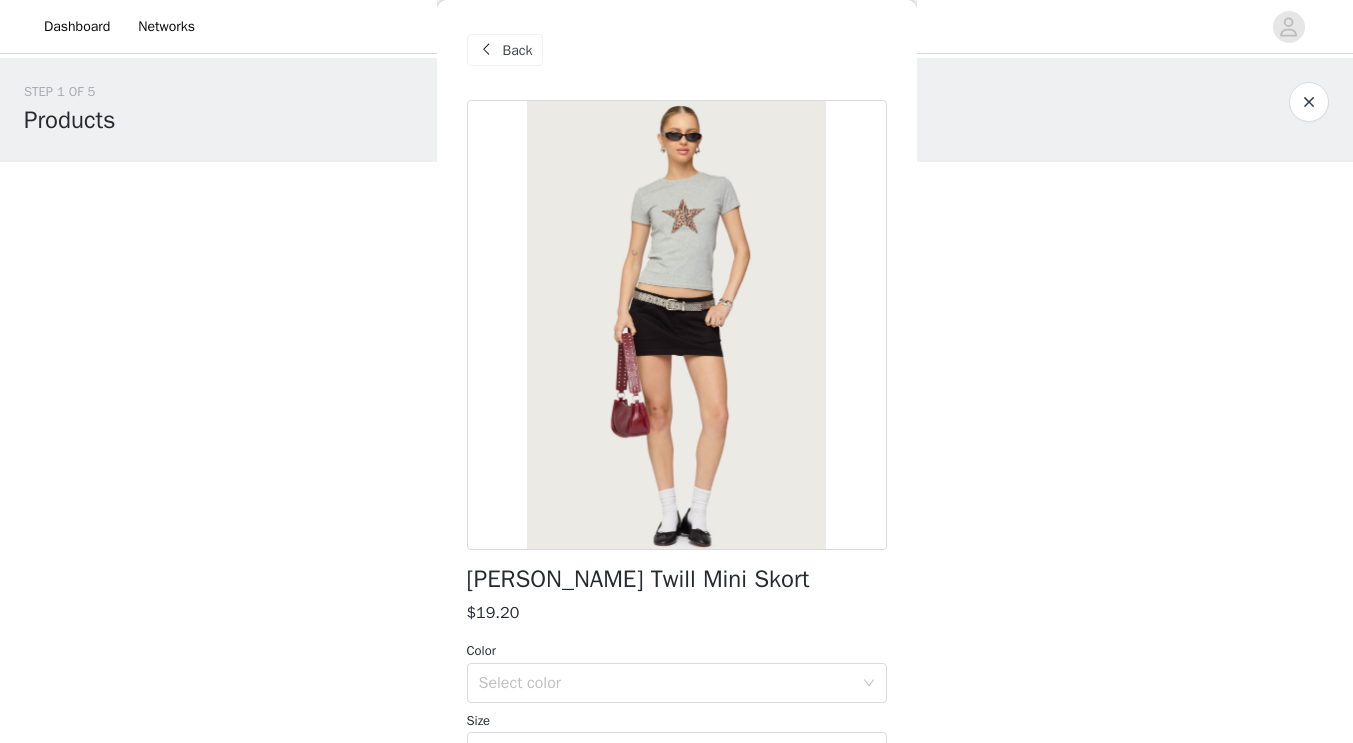 click on "Back" at bounding box center (505, 50) 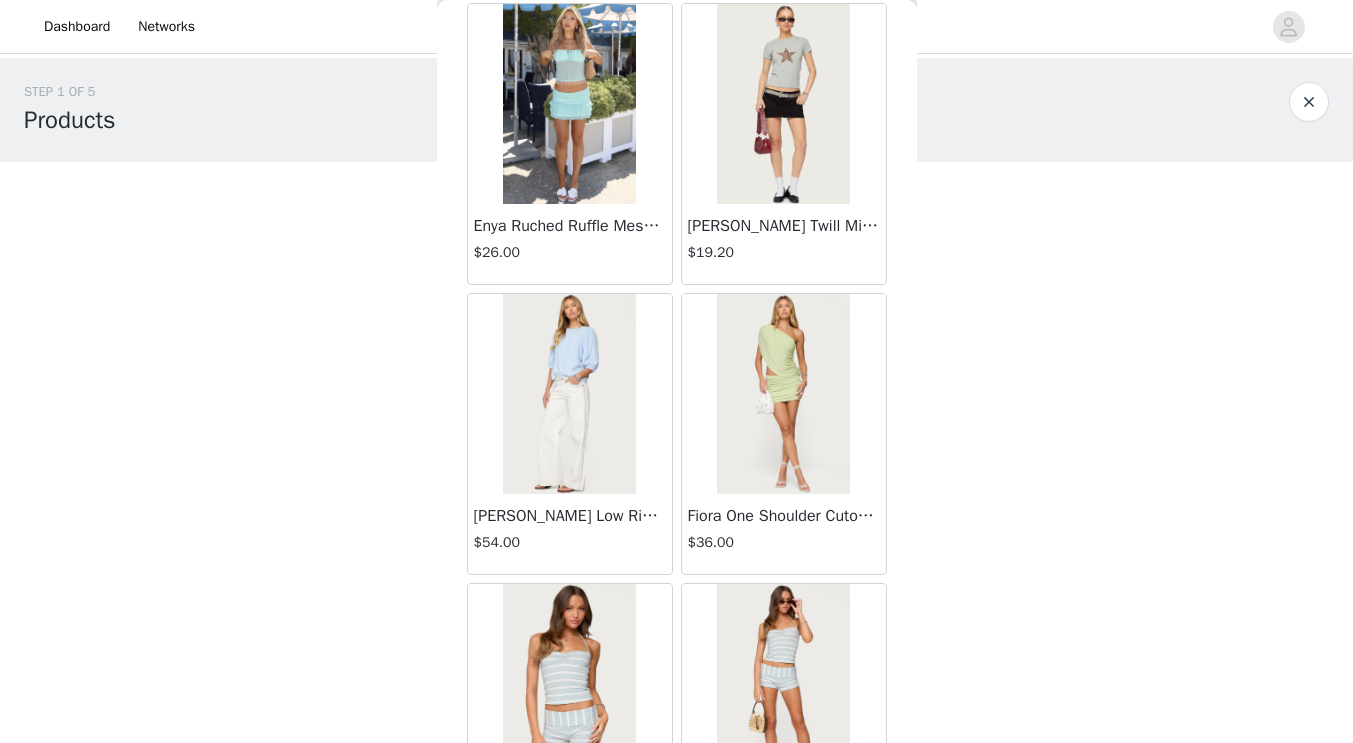 scroll, scrollTop: 5217, scrollLeft: 0, axis: vertical 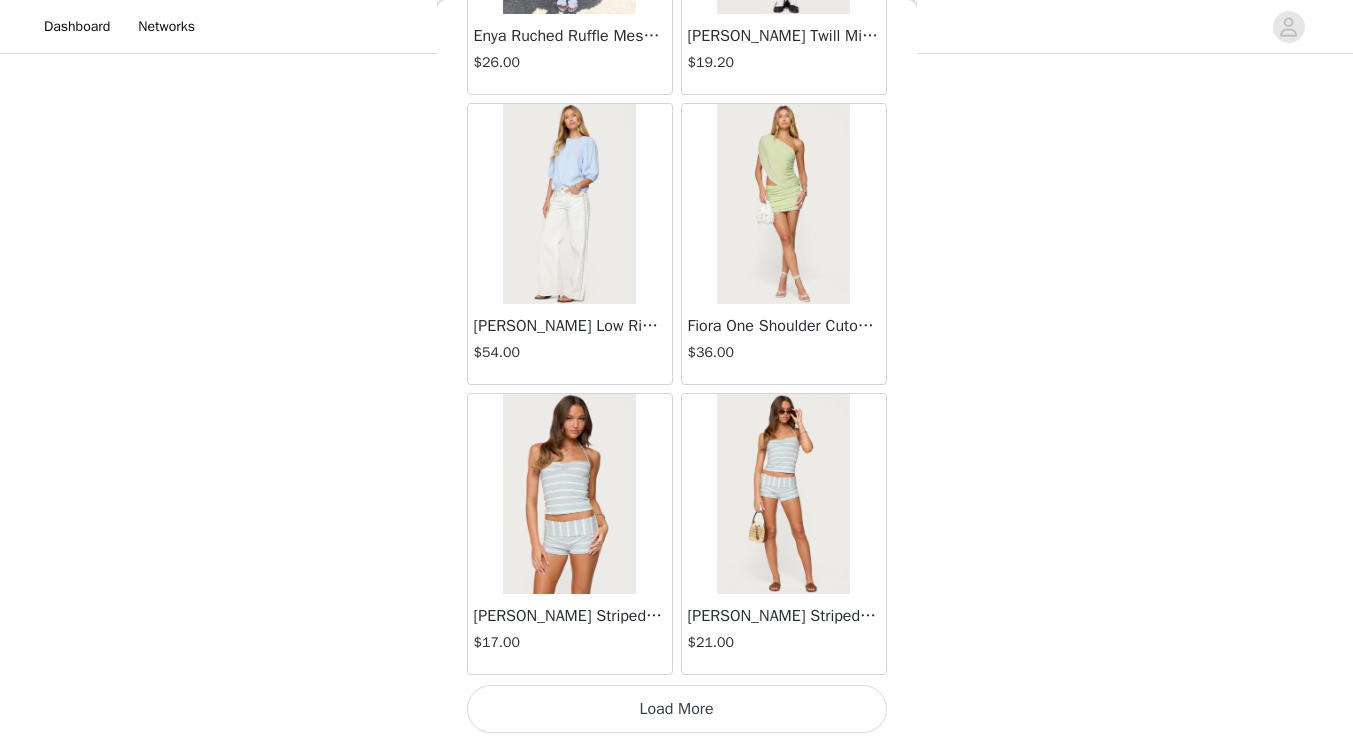 click on "Load More" at bounding box center (677, 709) 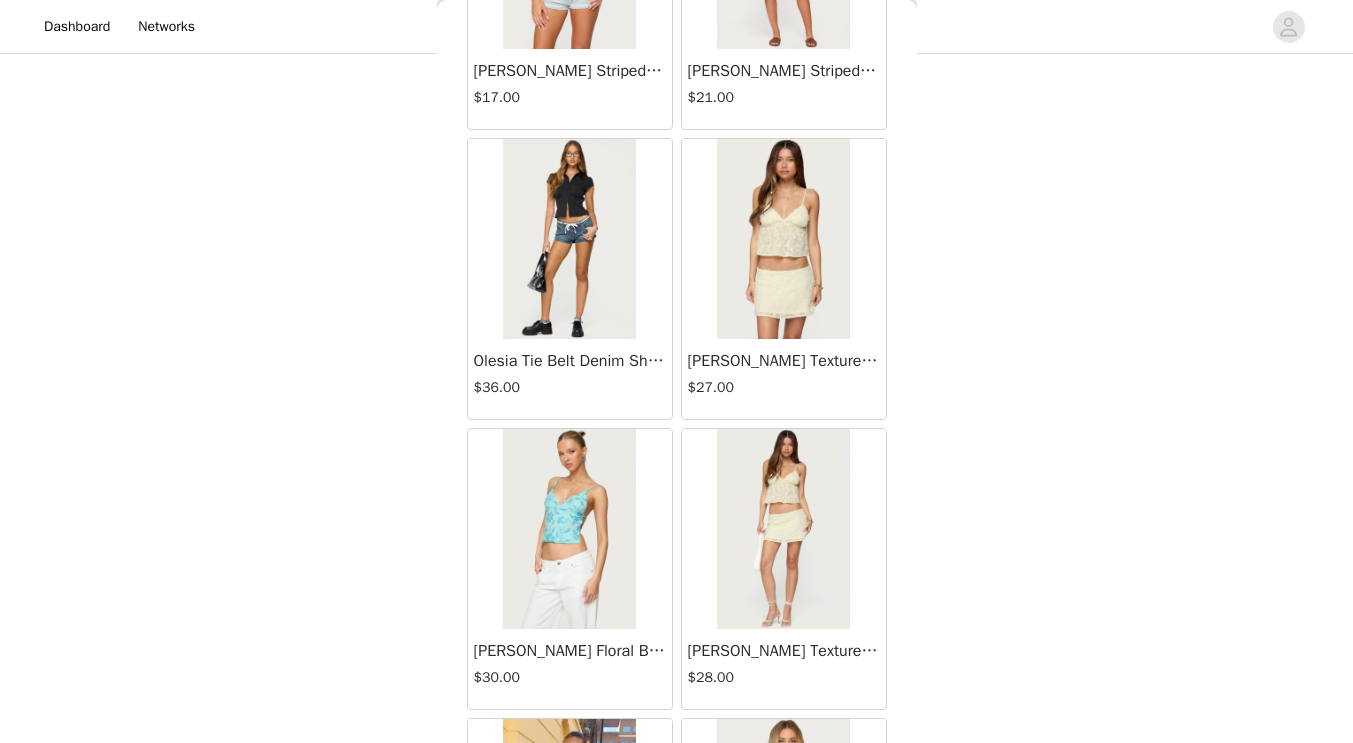 scroll, scrollTop: 5764, scrollLeft: 0, axis: vertical 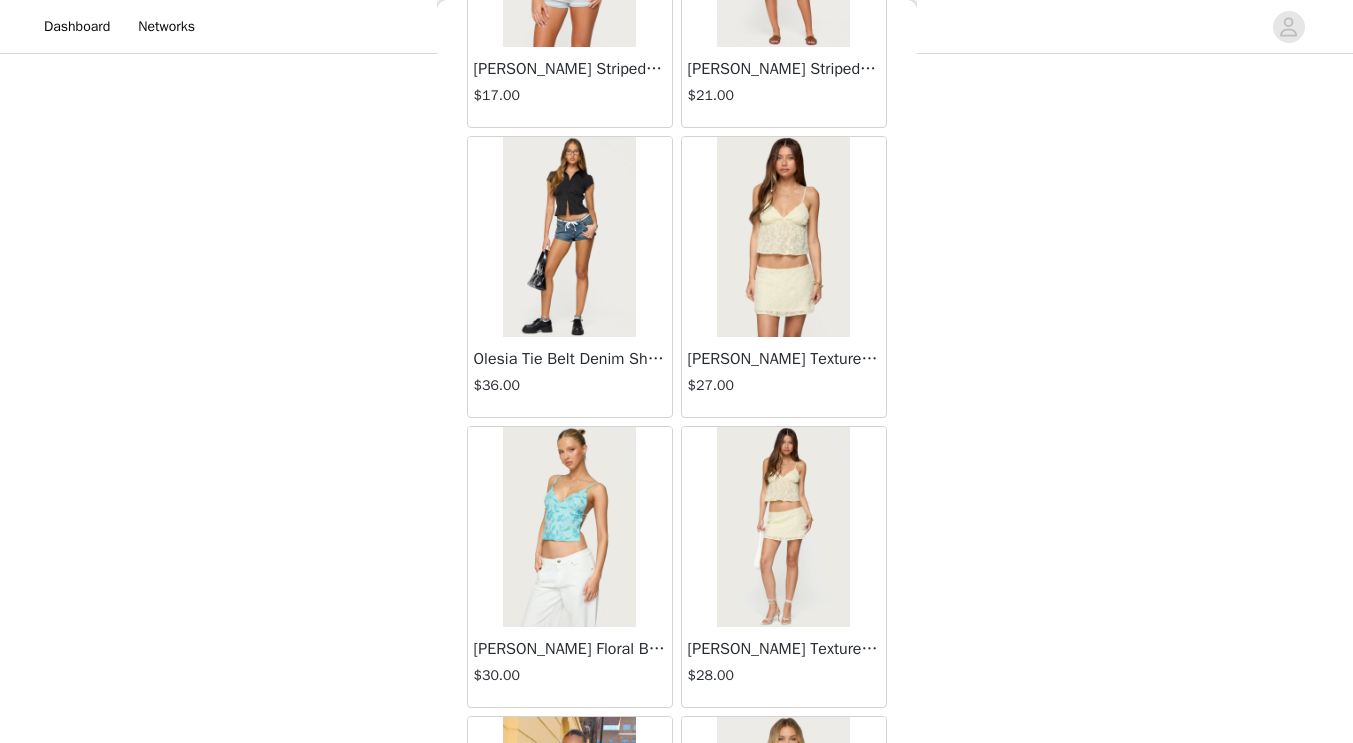 click at bounding box center [569, 237] 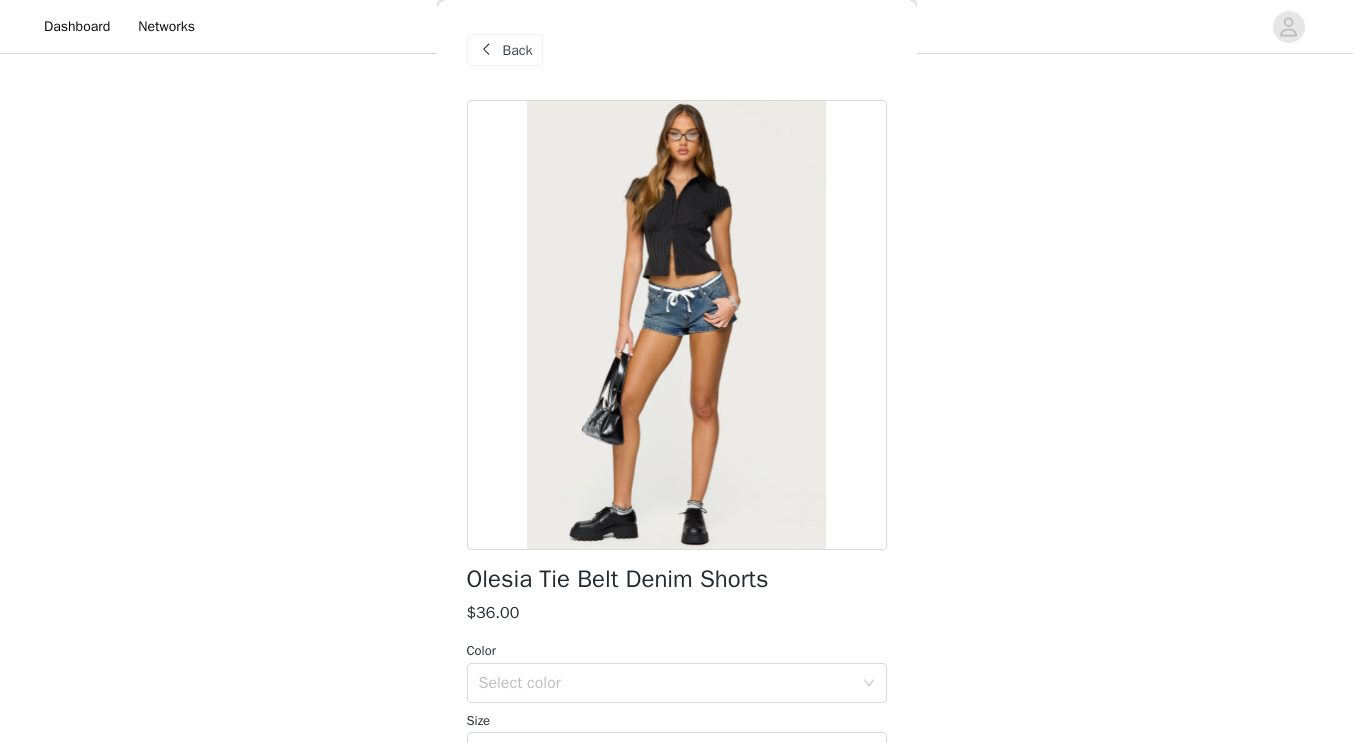 scroll, scrollTop: 230, scrollLeft: 0, axis: vertical 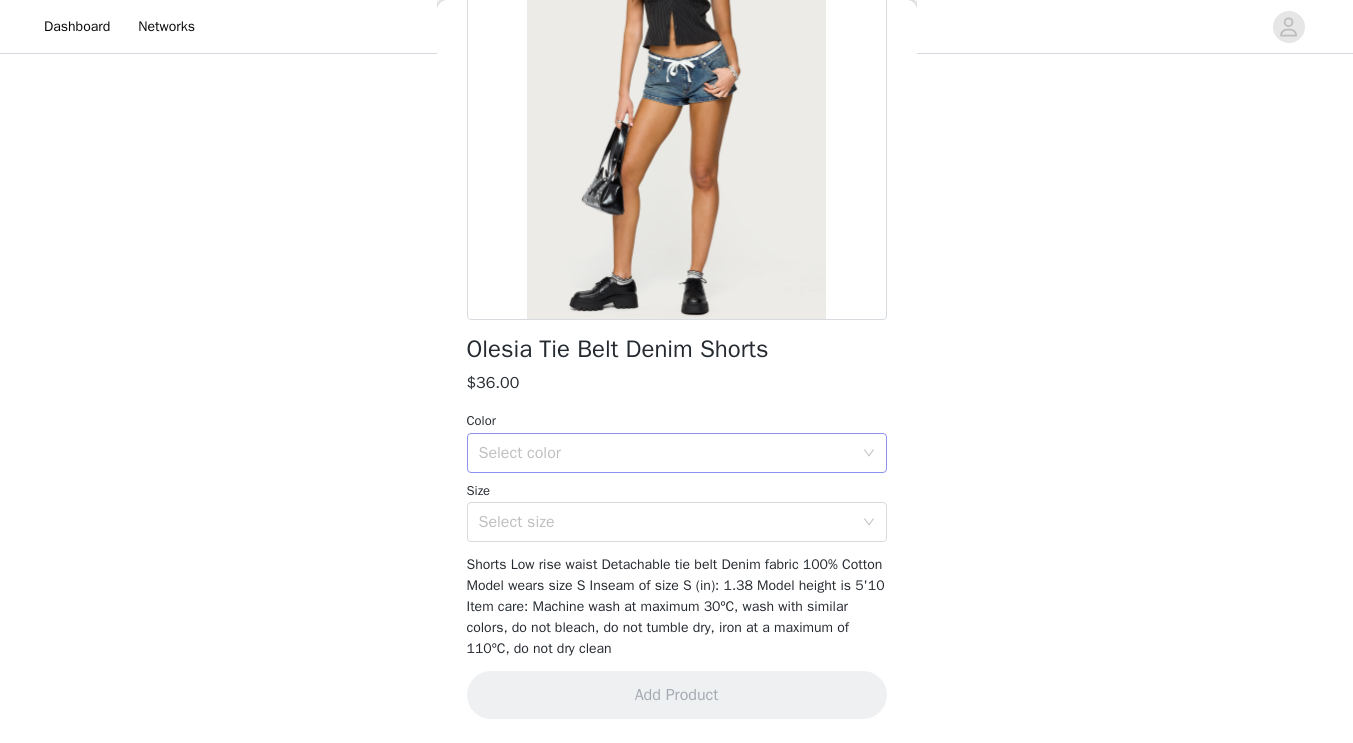 click on "Select color" at bounding box center (666, 453) 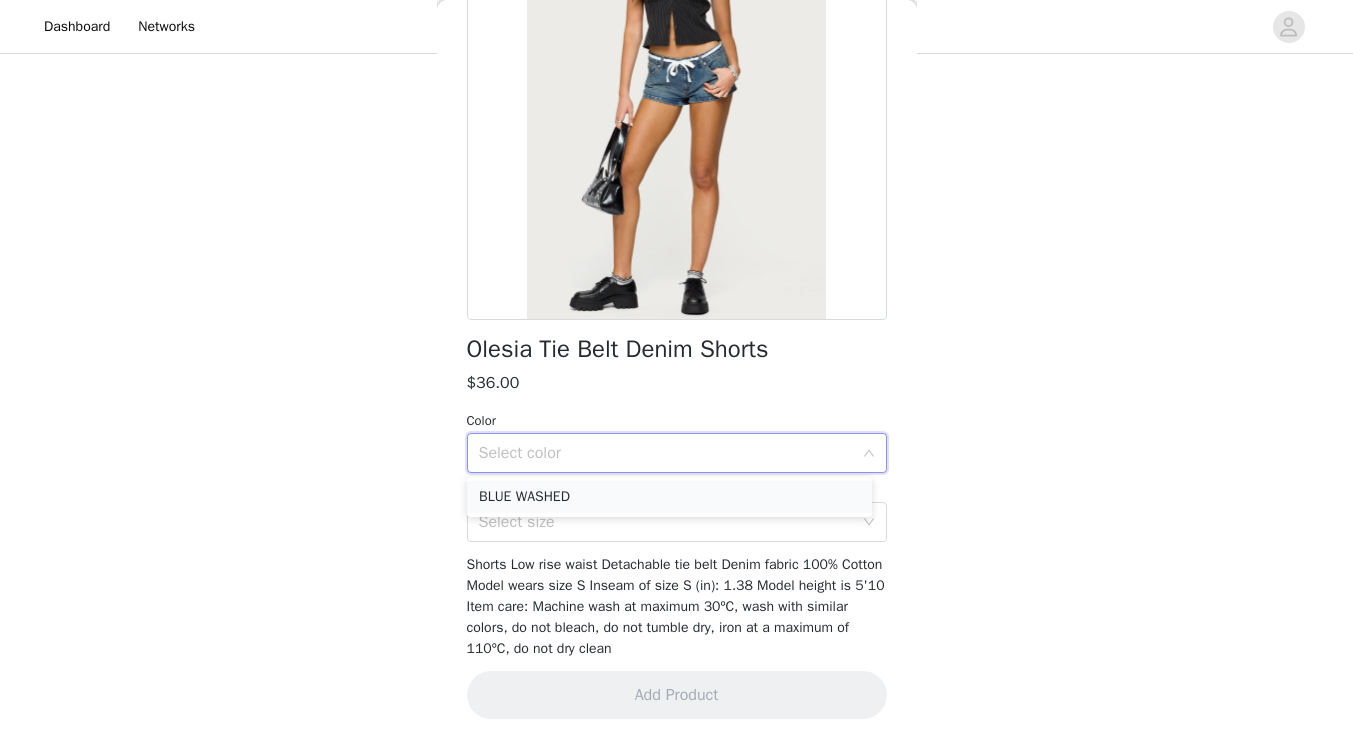 click on "BLUE WASHED" at bounding box center (669, 497) 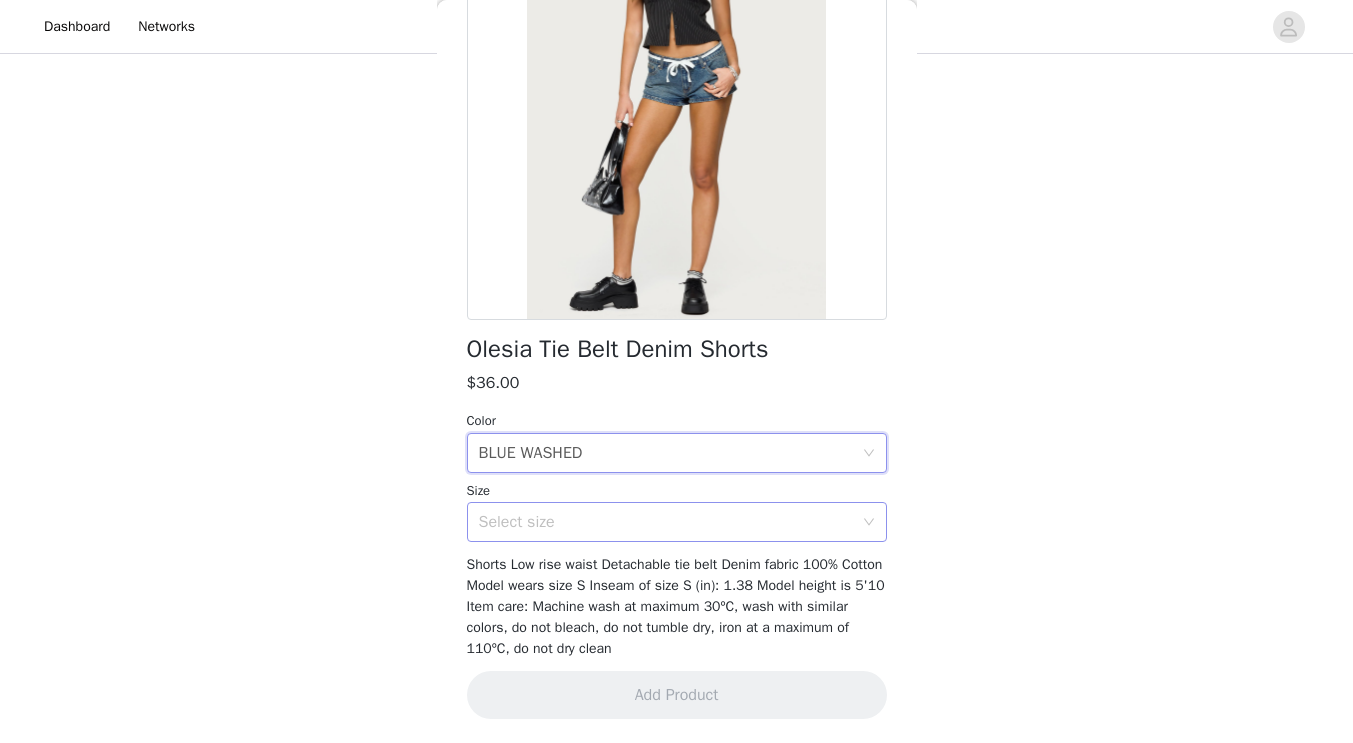 click on "Select size" at bounding box center [666, 522] 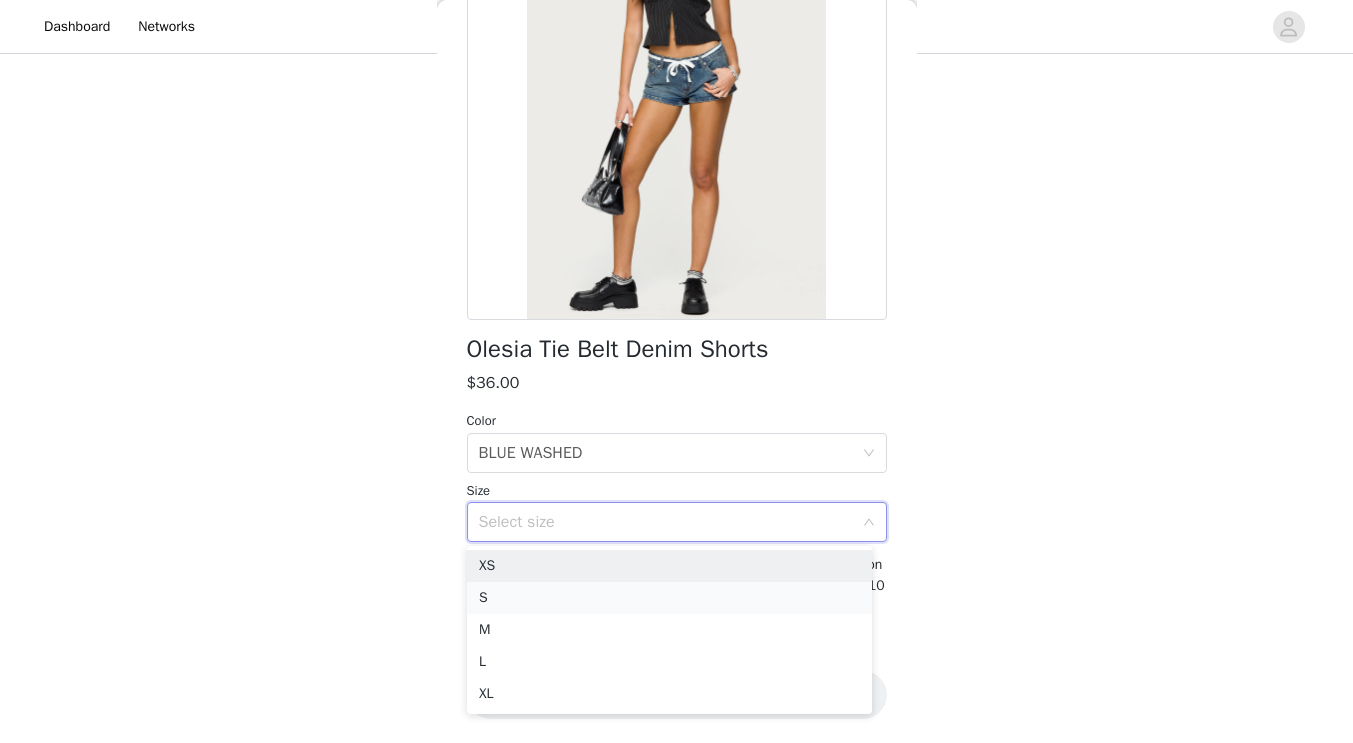 click on "S" at bounding box center [669, 598] 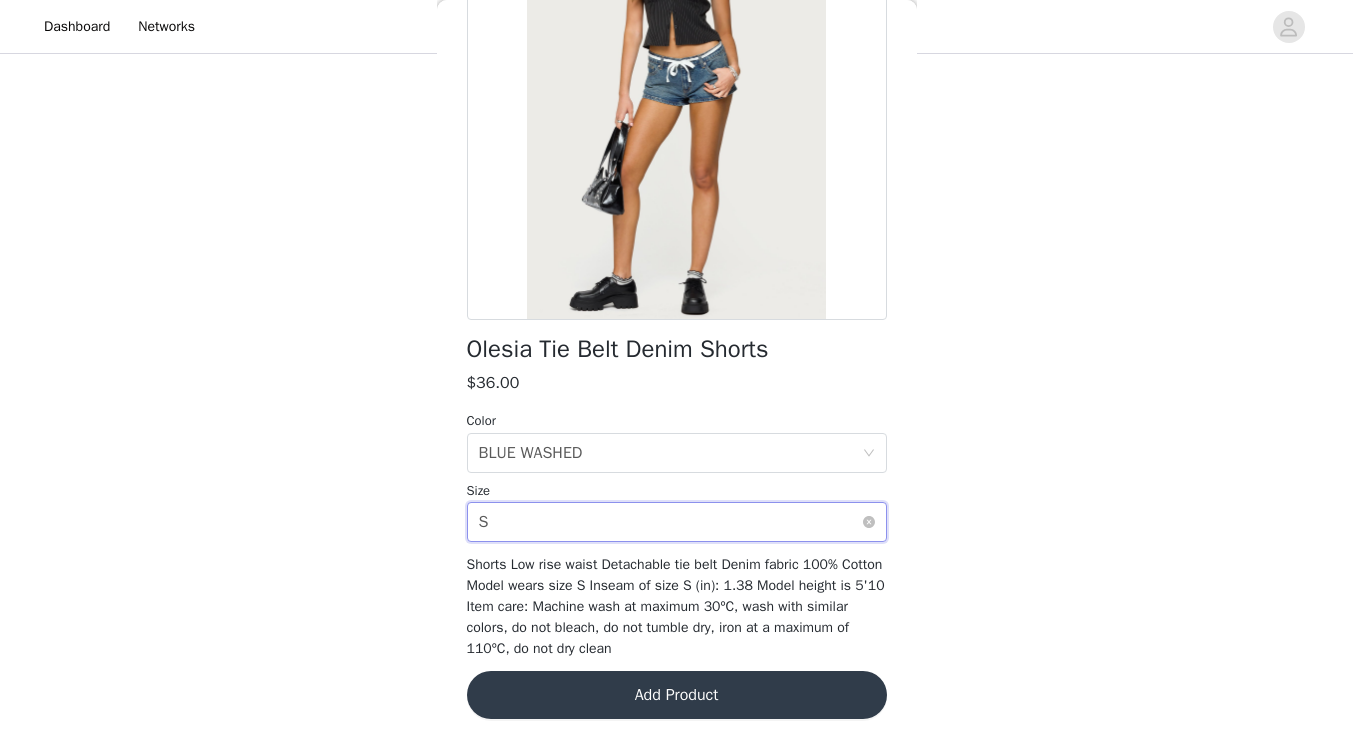click on "Select size S" at bounding box center (670, 522) 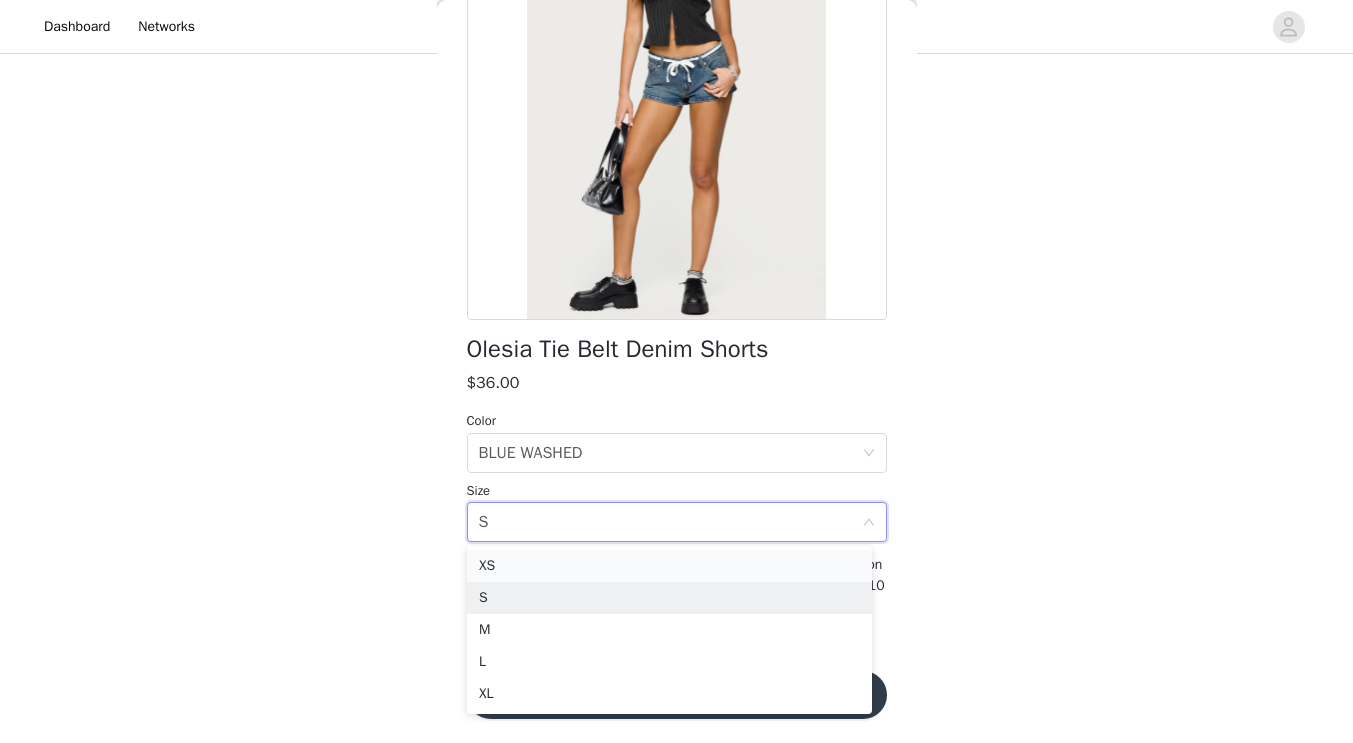 click on "XS" at bounding box center (669, 566) 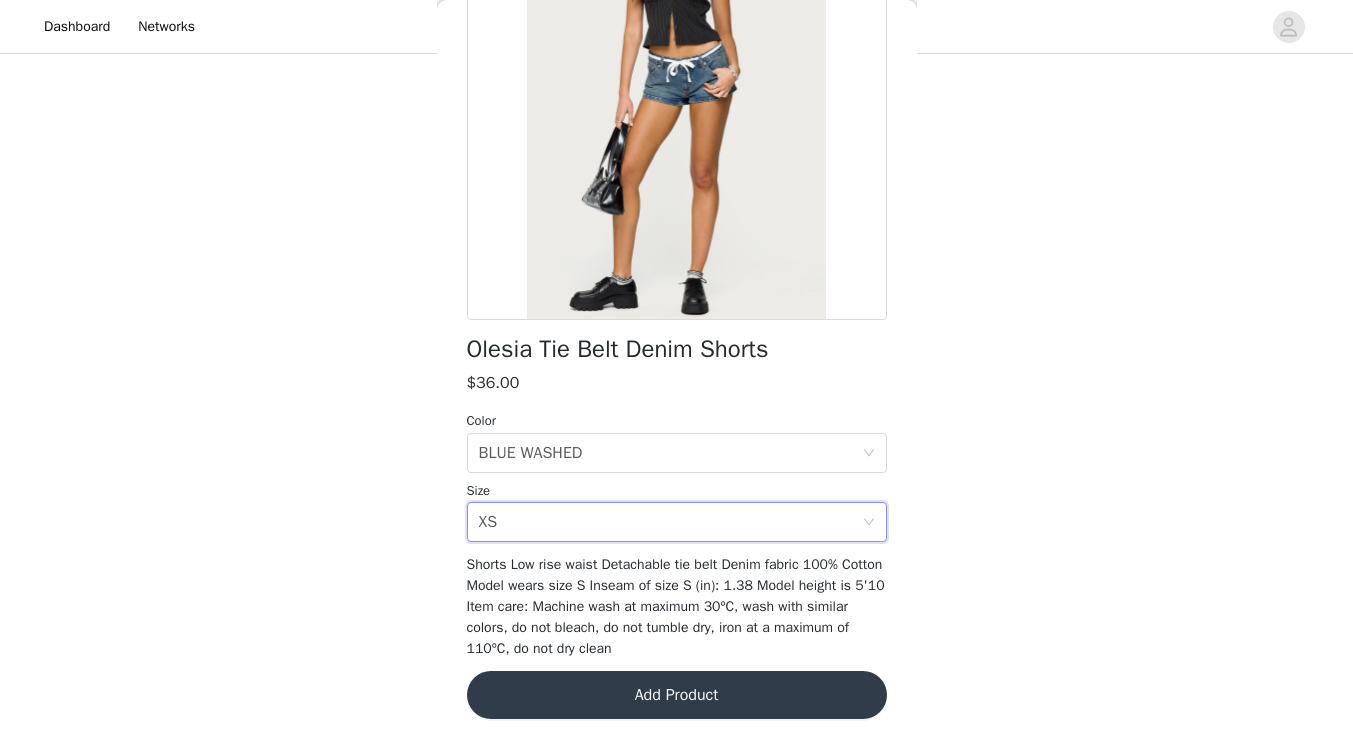 click on "Add Product" at bounding box center (677, 695) 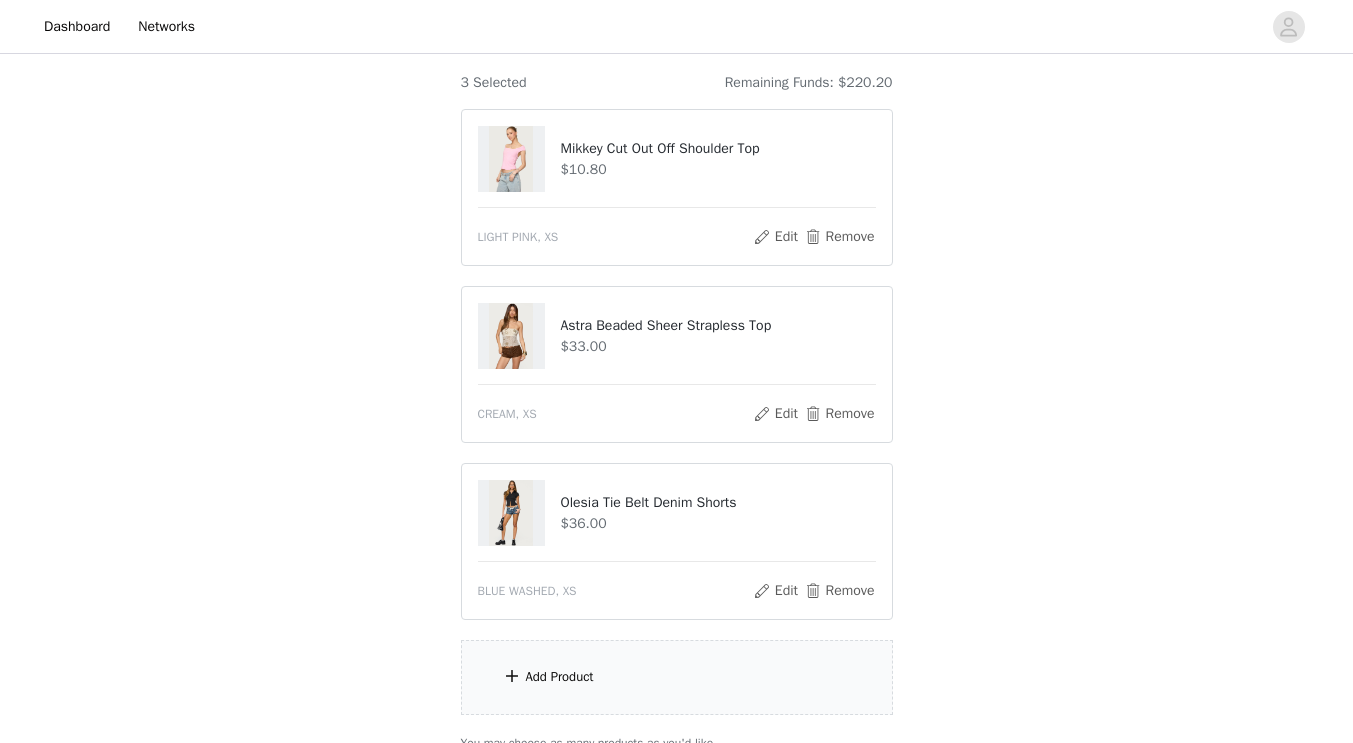 scroll, scrollTop: 344, scrollLeft: 0, axis: vertical 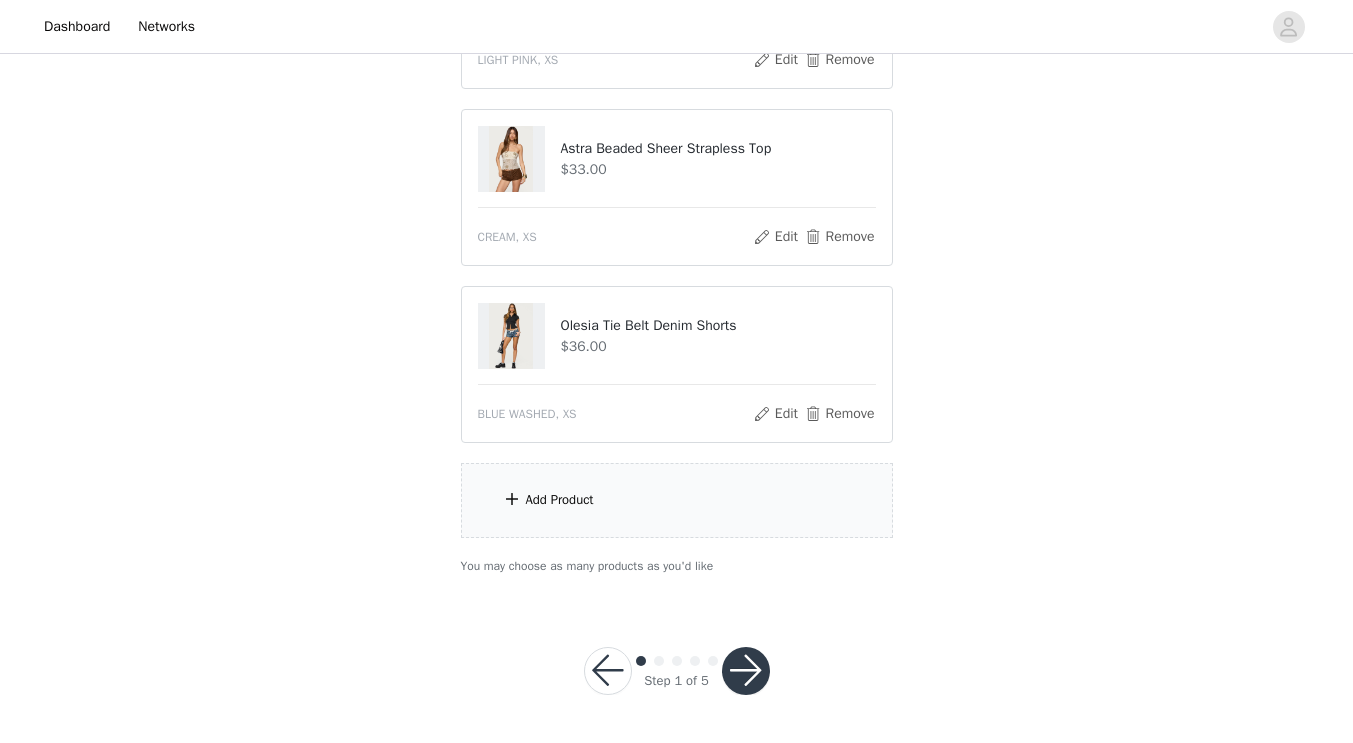 click on "Add Product" at bounding box center (677, 500) 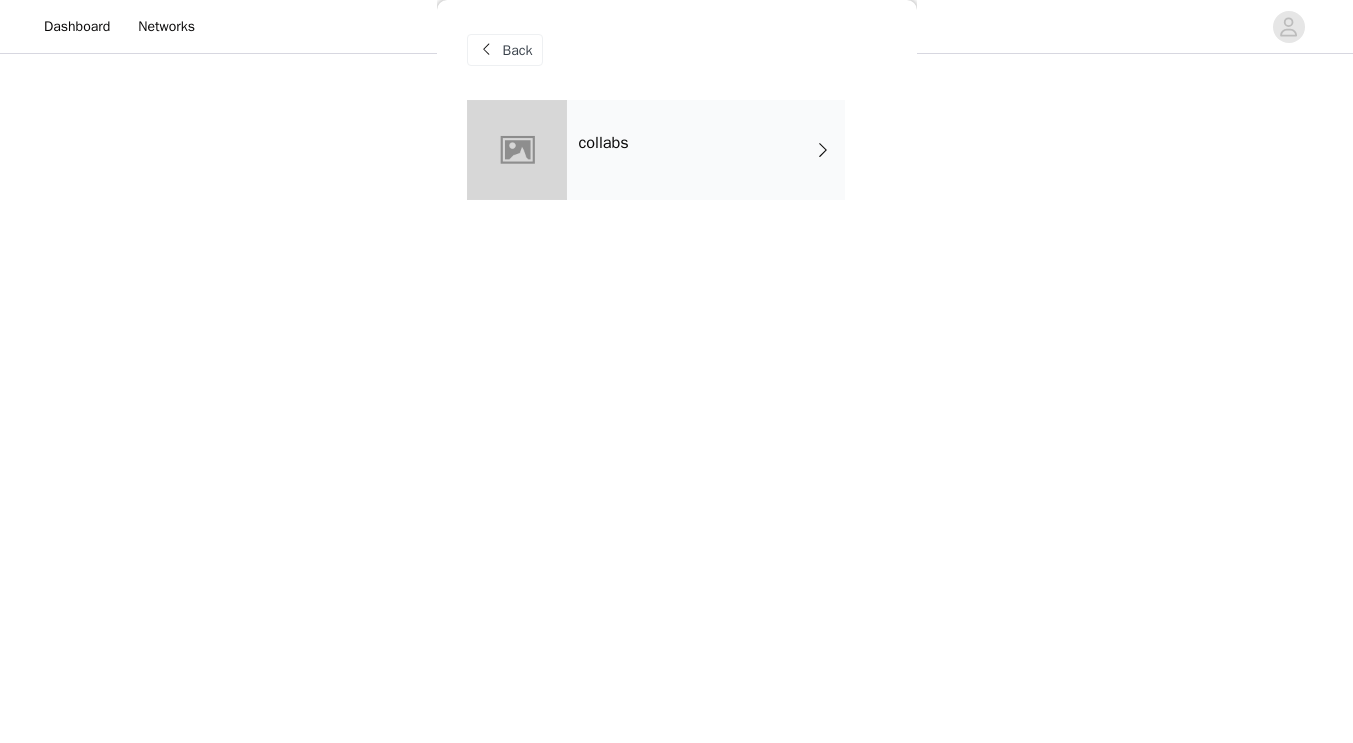click on "collabs" at bounding box center [706, 150] 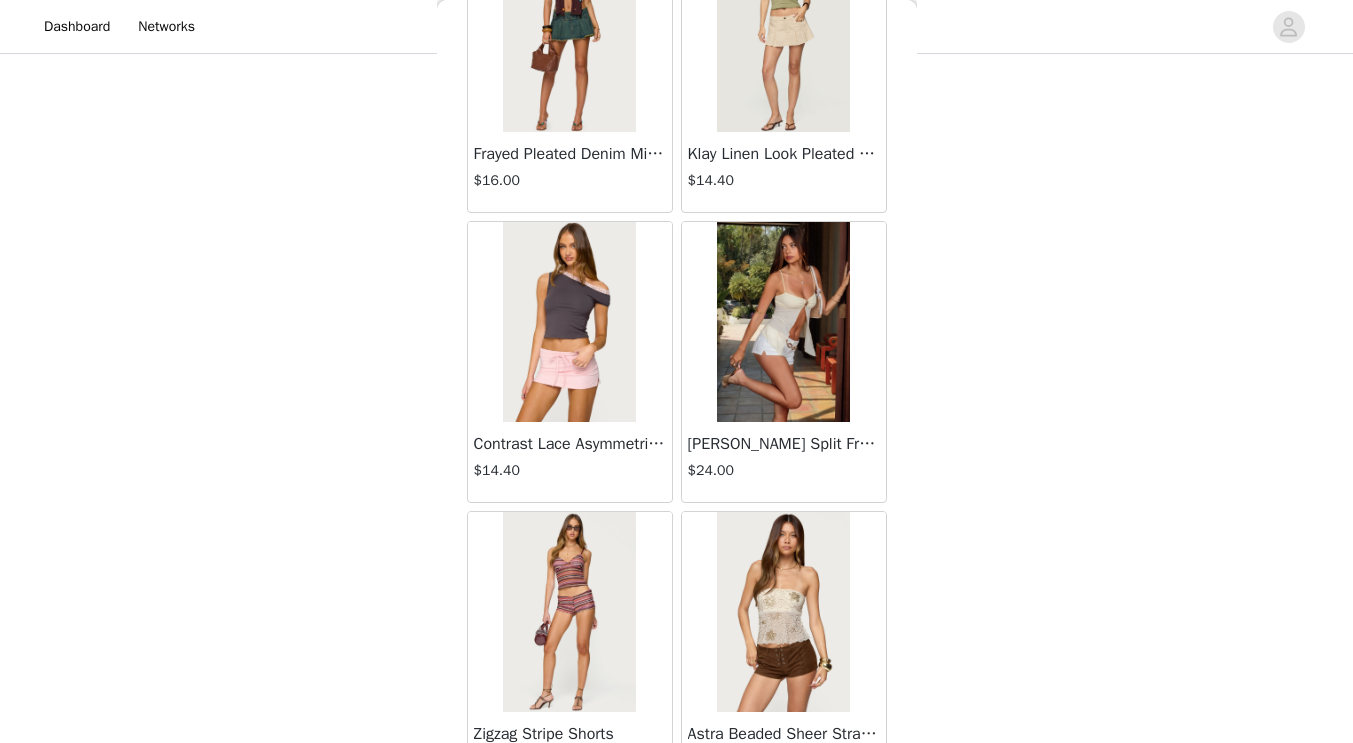 scroll, scrollTop: 2317, scrollLeft: 0, axis: vertical 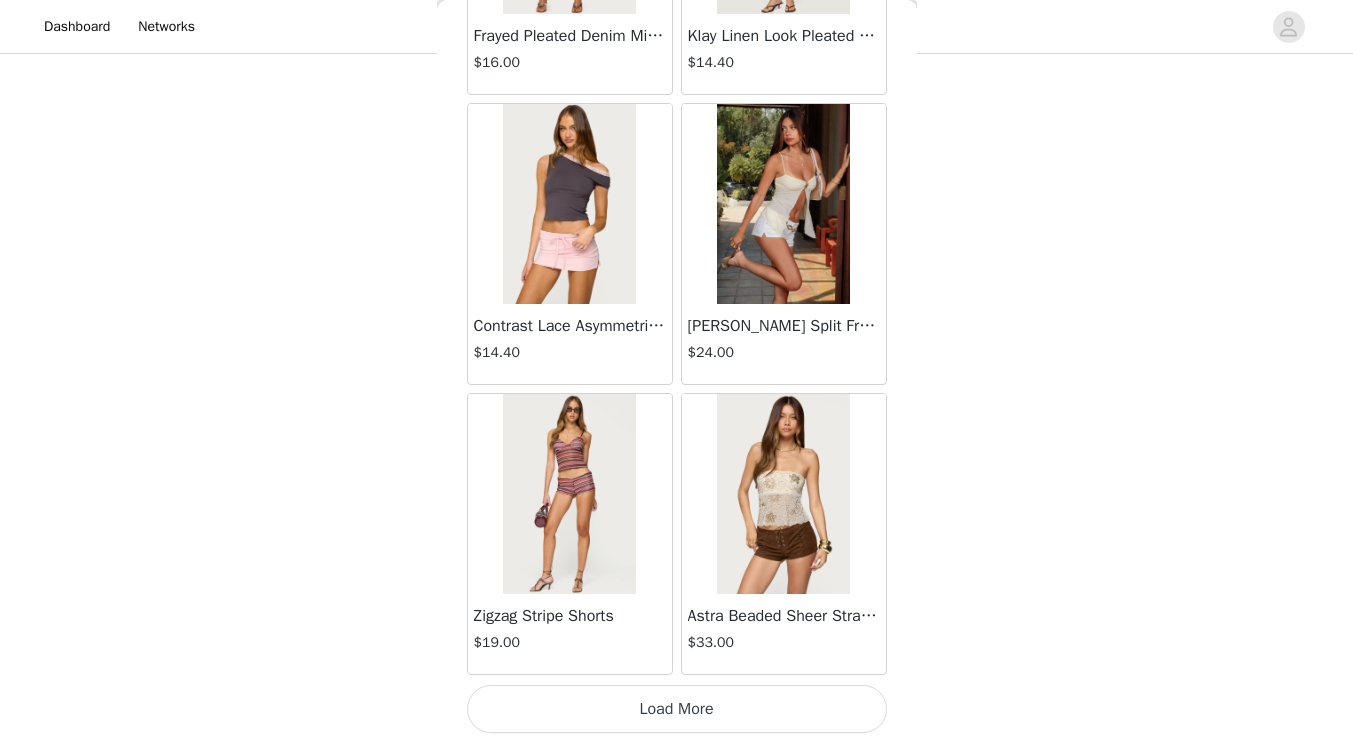 click on "Load More" at bounding box center (677, 709) 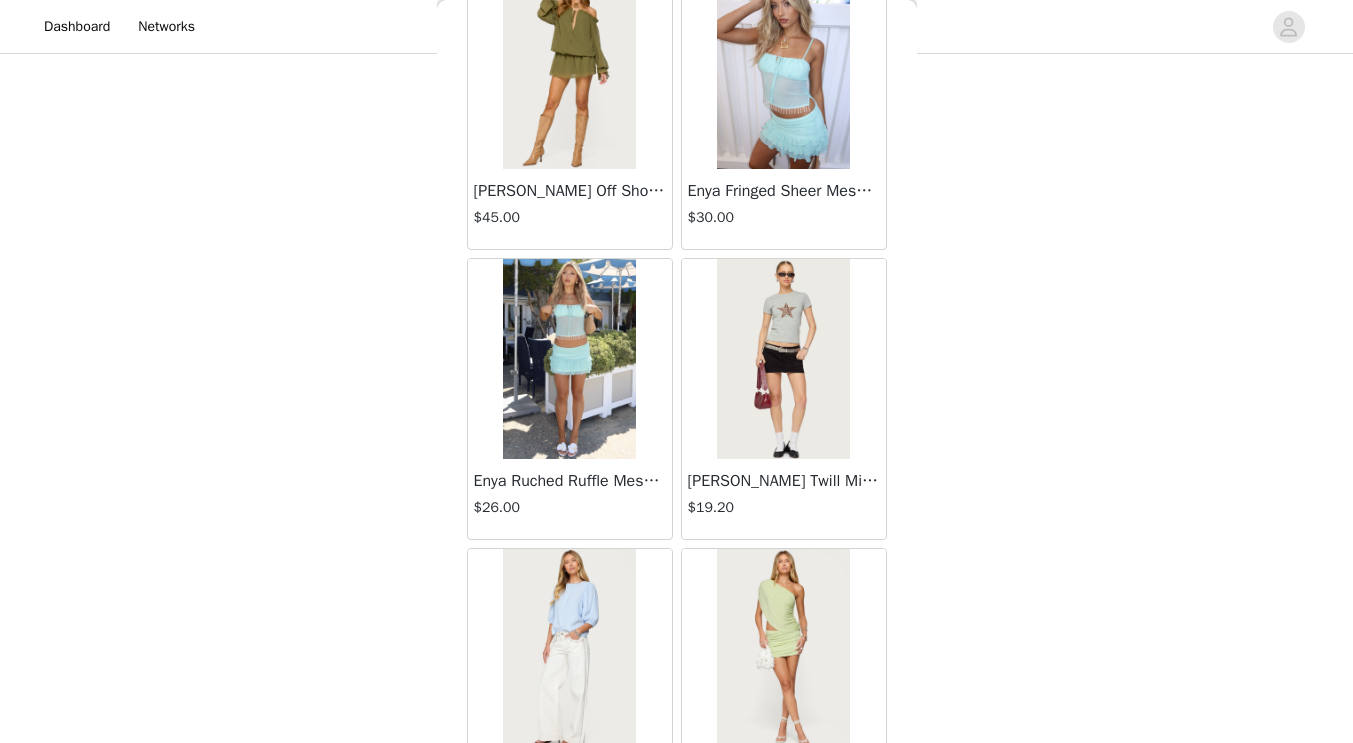 scroll, scrollTop: 5217, scrollLeft: 0, axis: vertical 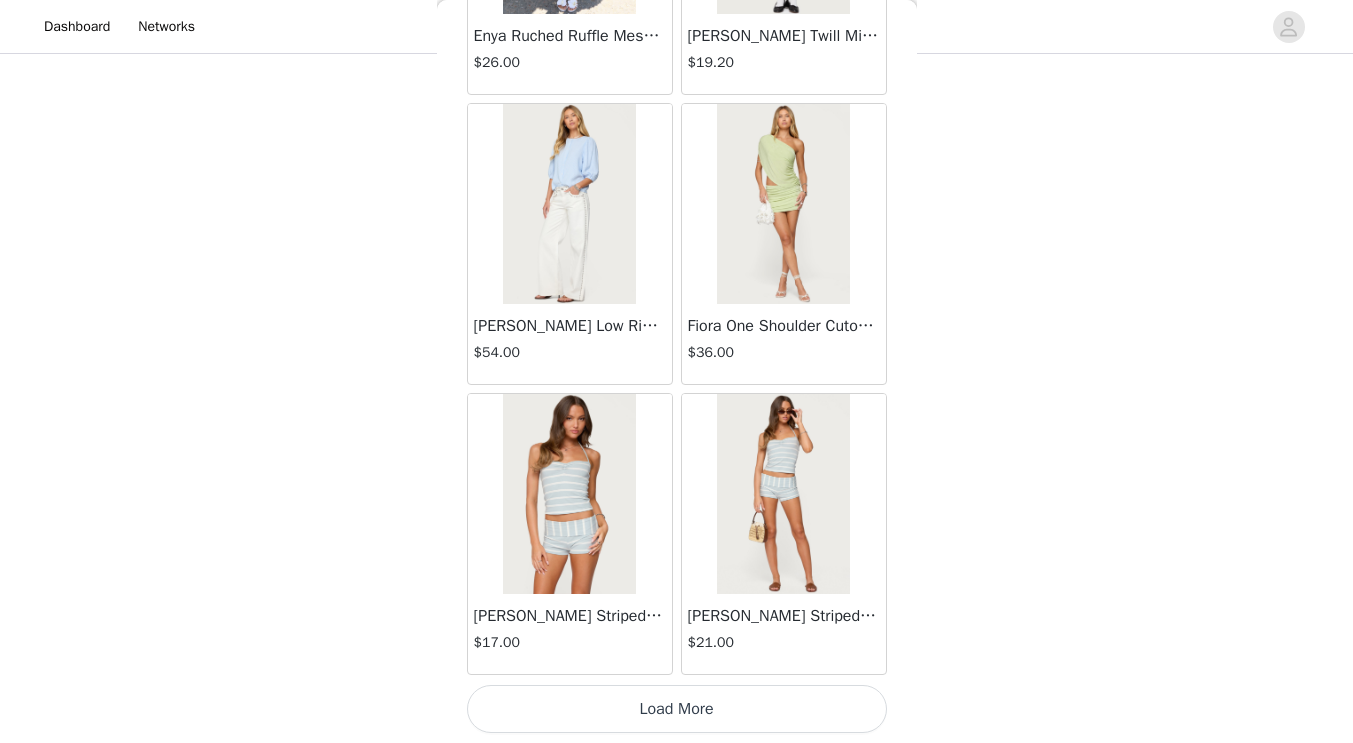 click on "Load More" at bounding box center [677, 709] 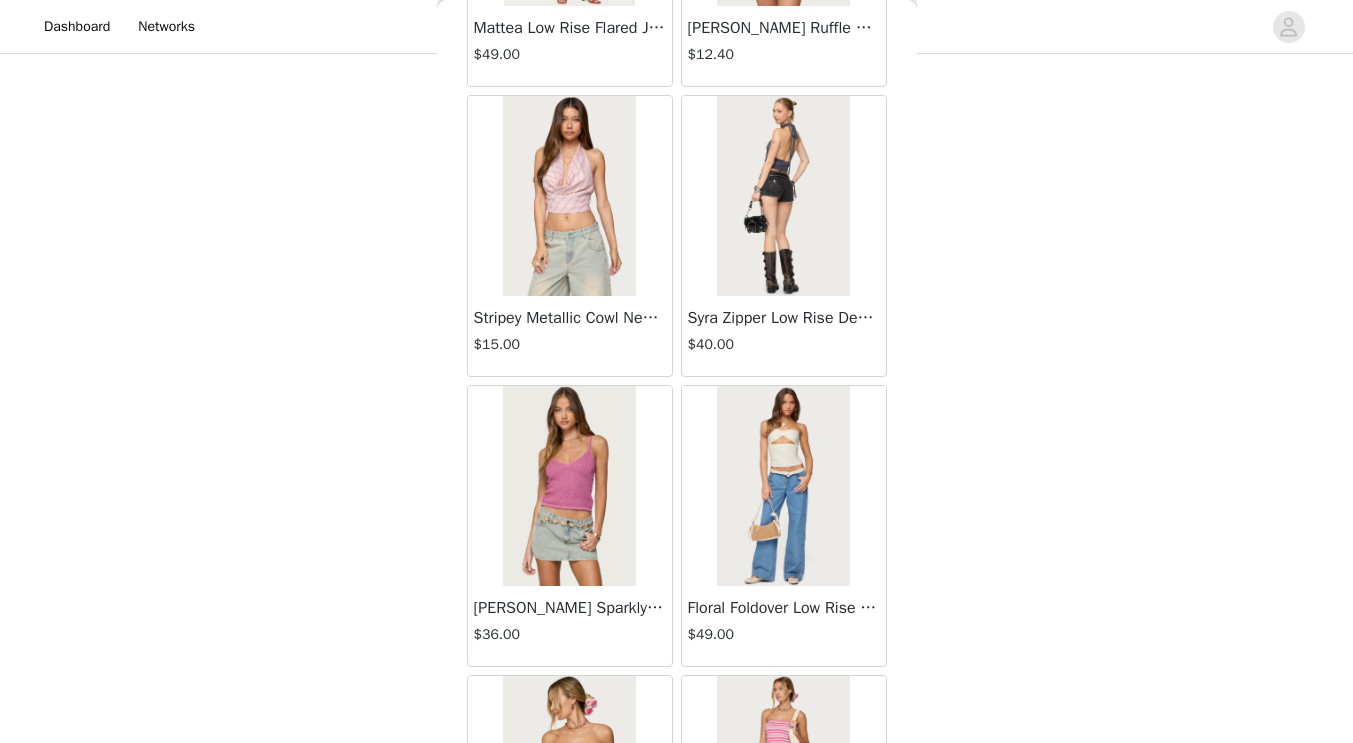 scroll, scrollTop: 8117, scrollLeft: 0, axis: vertical 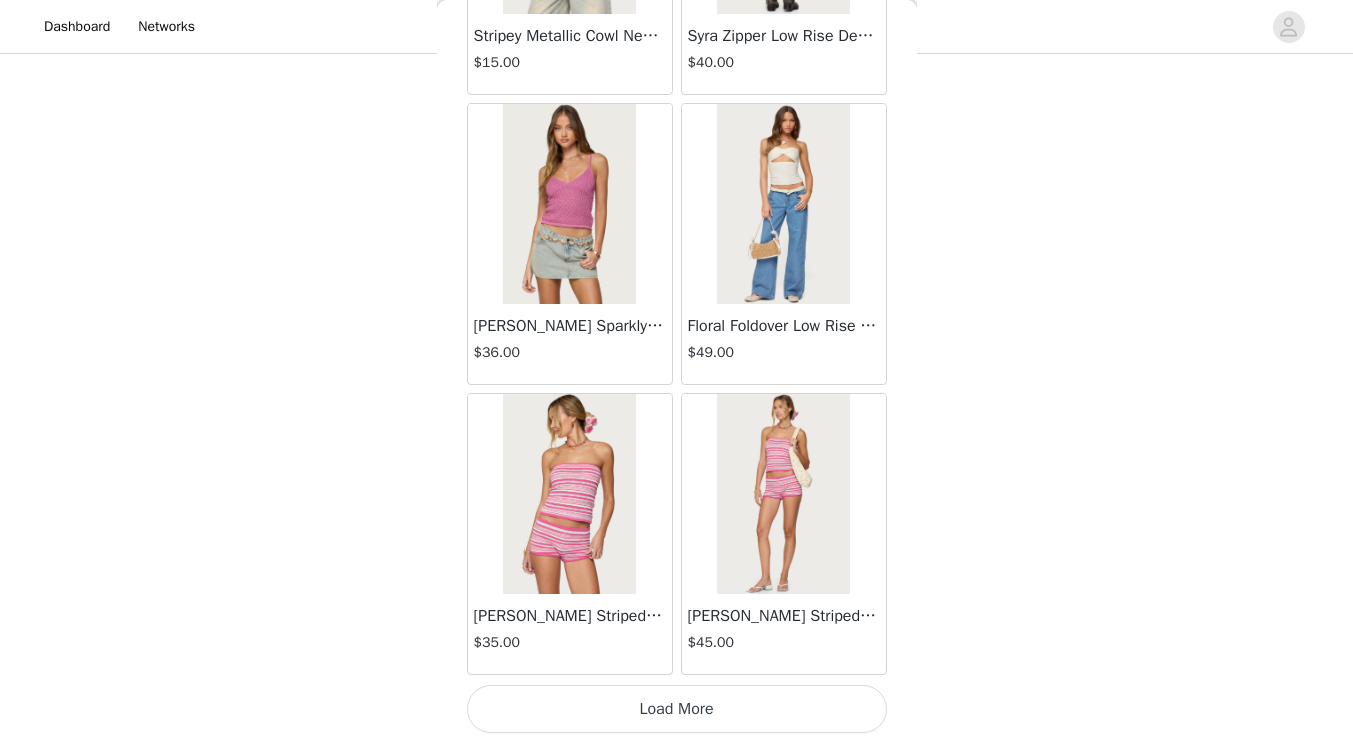 click on "Load More" at bounding box center (677, 709) 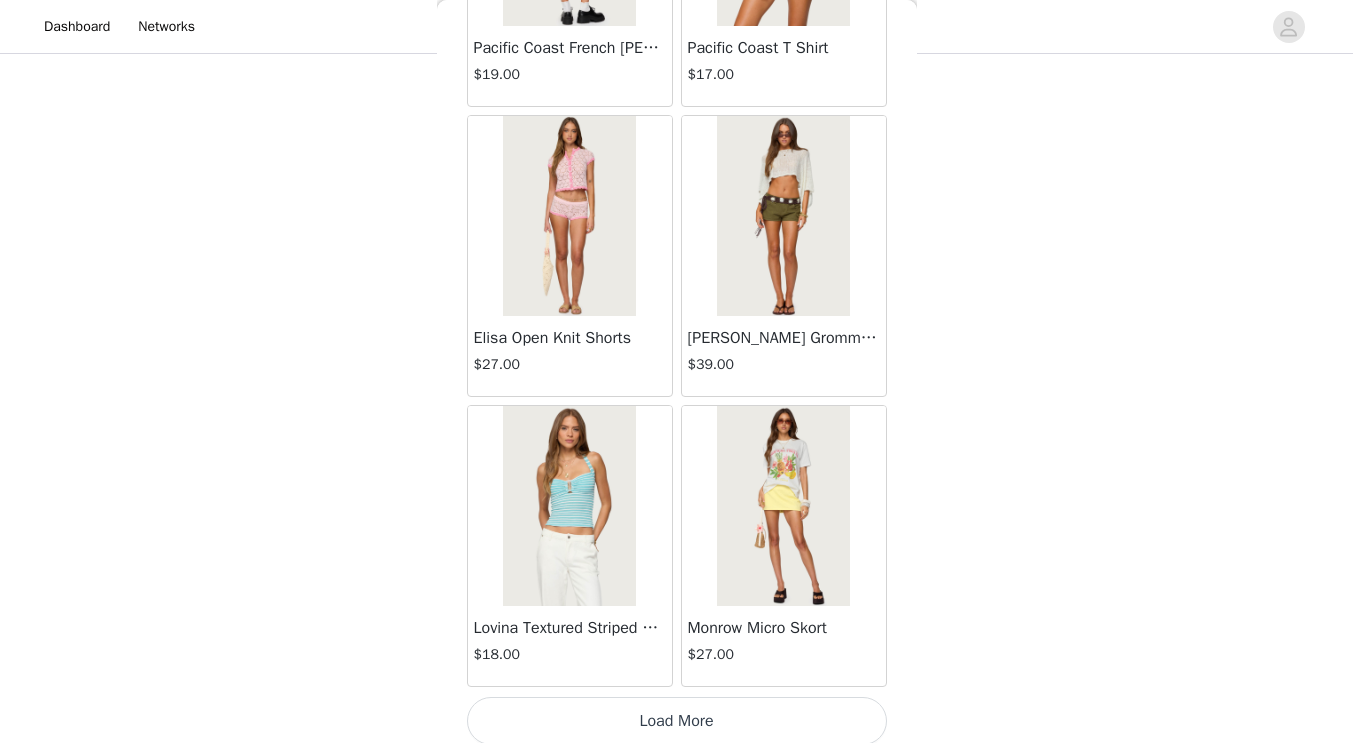 scroll, scrollTop: 11017, scrollLeft: 0, axis: vertical 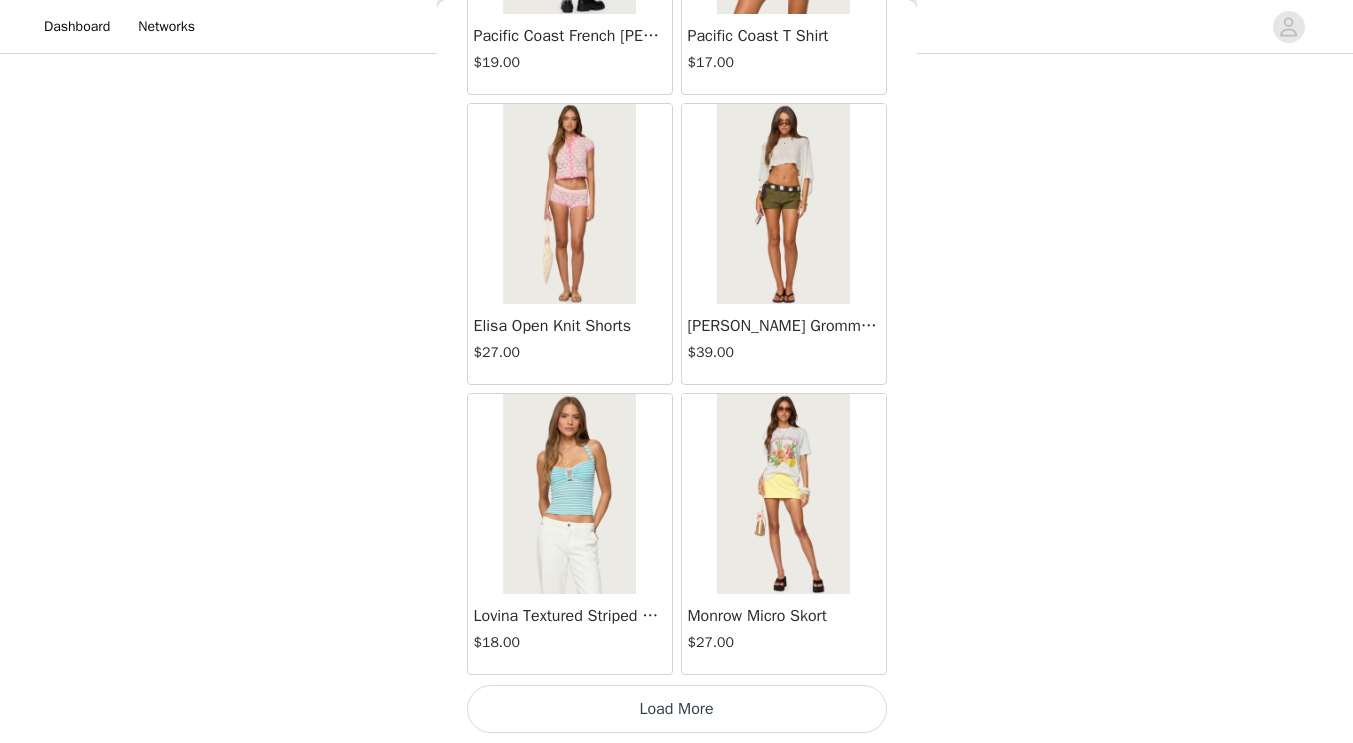 click on "Load More" at bounding box center [677, 709] 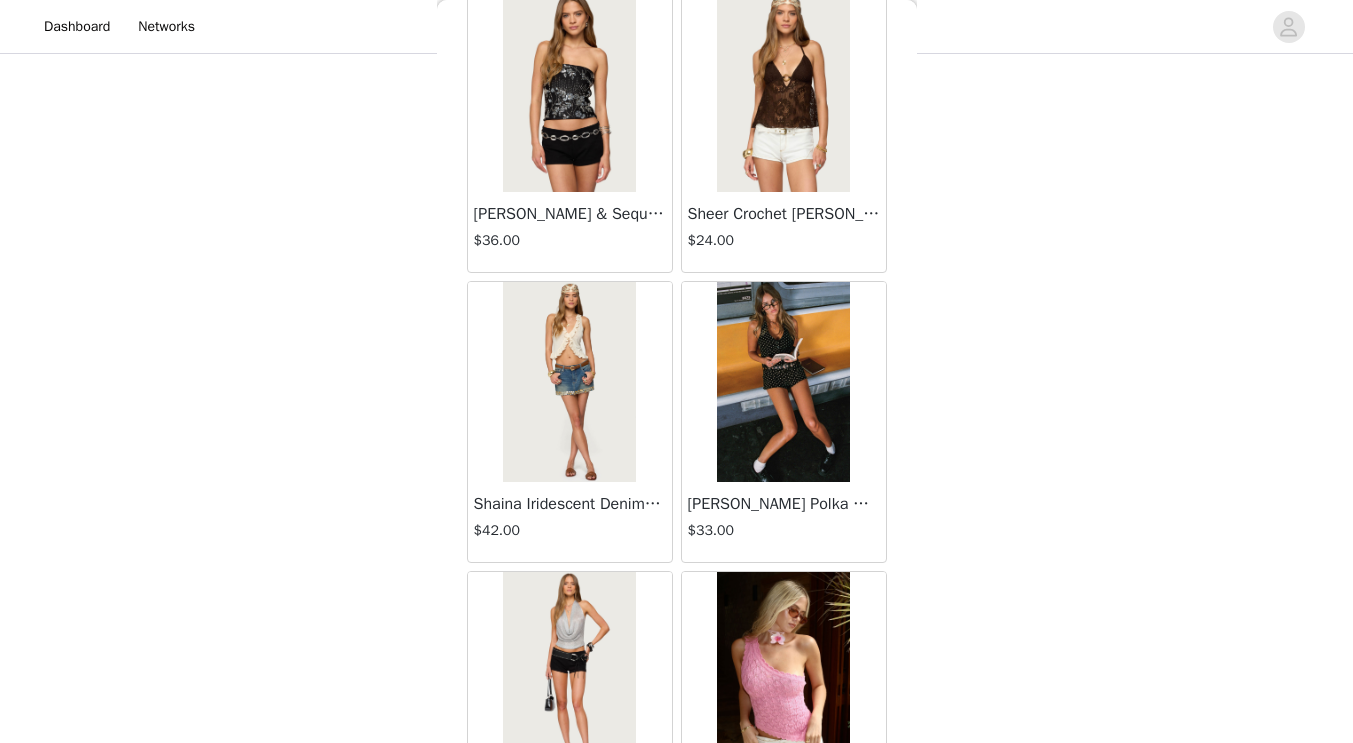 scroll, scrollTop: 12580, scrollLeft: 0, axis: vertical 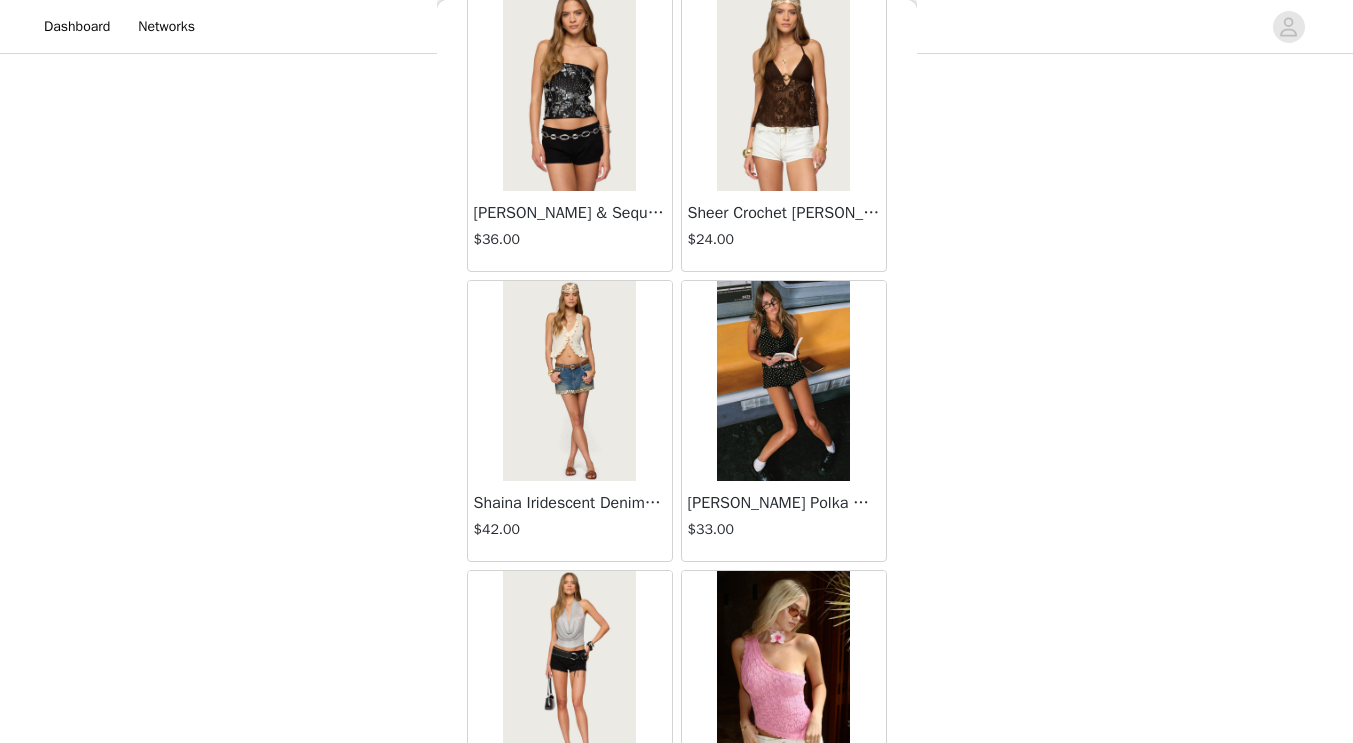 click at bounding box center [783, 91] 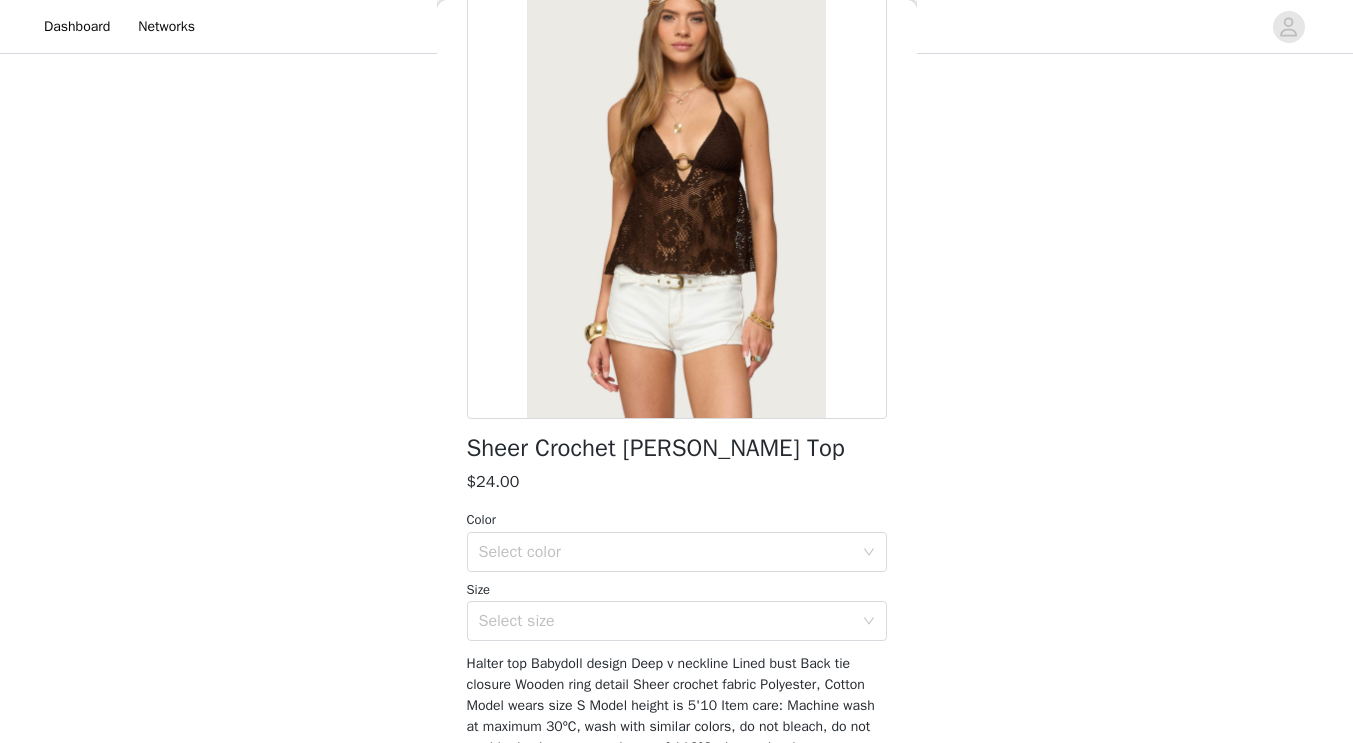 scroll, scrollTop: 0, scrollLeft: 0, axis: both 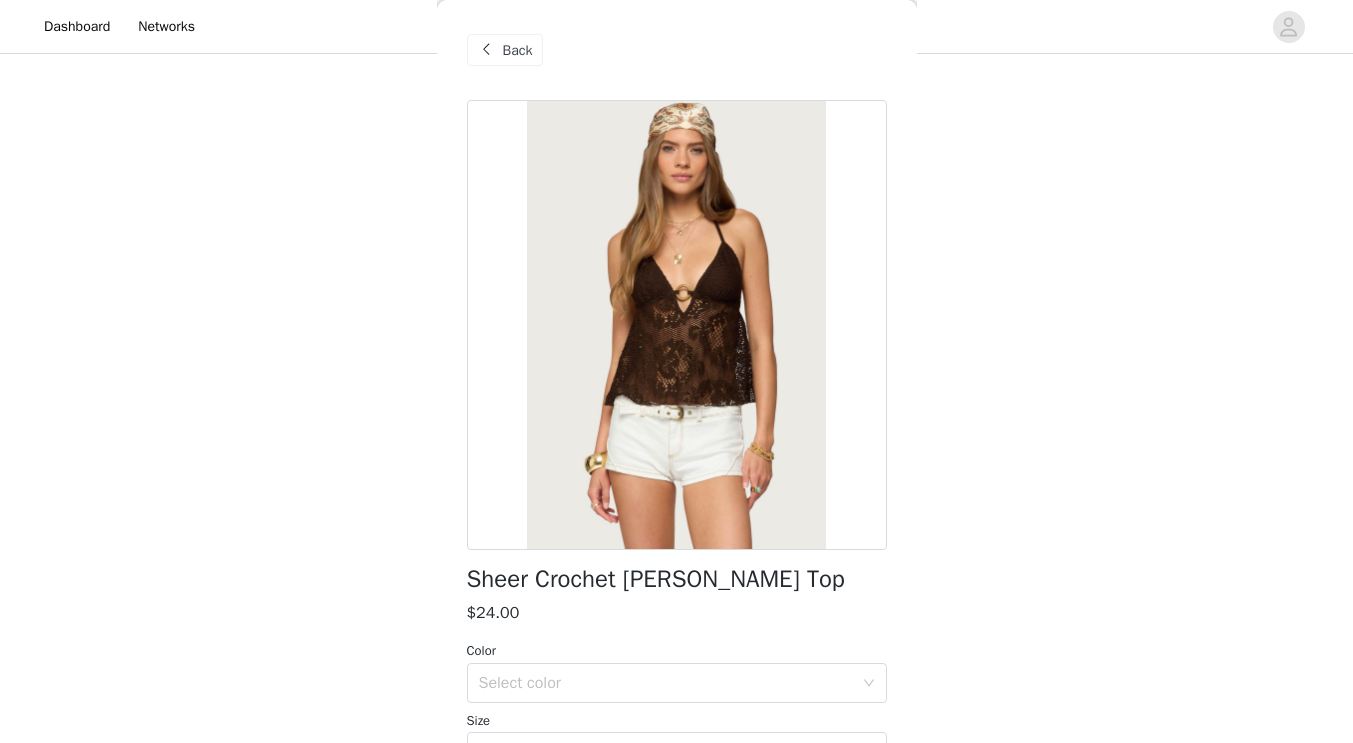 click on "Back" at bounding box center [505, 50] 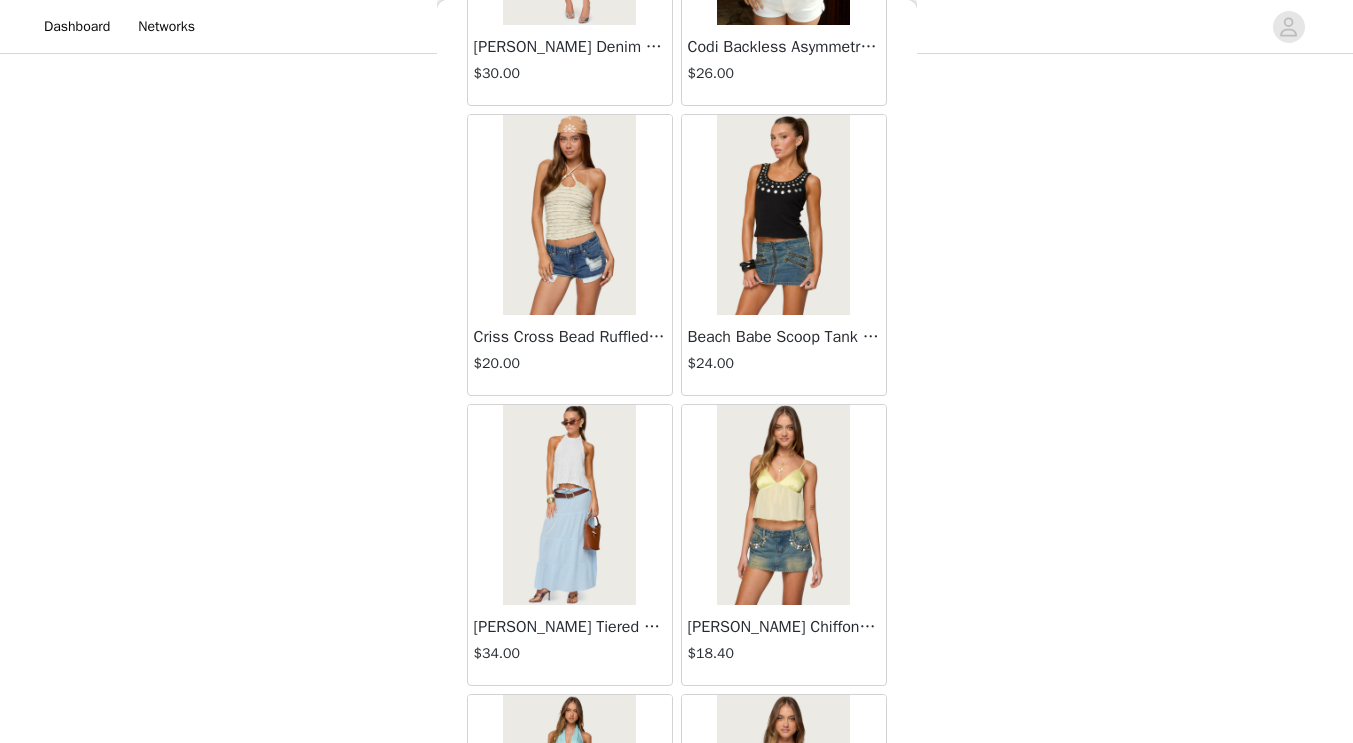 scroll, scrollTop: 13917, scrollLeft: 0, axis: vertical 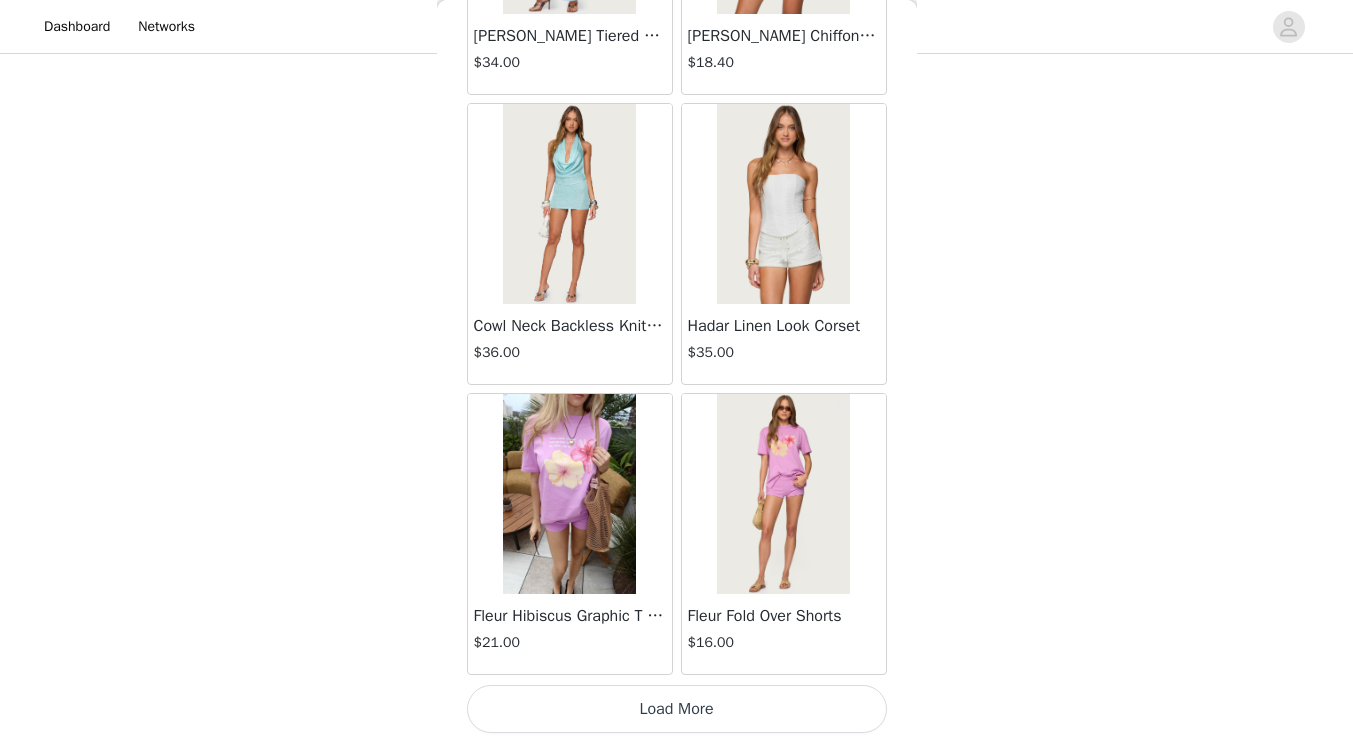 click on "Load More" at bounding box center (677, 709) 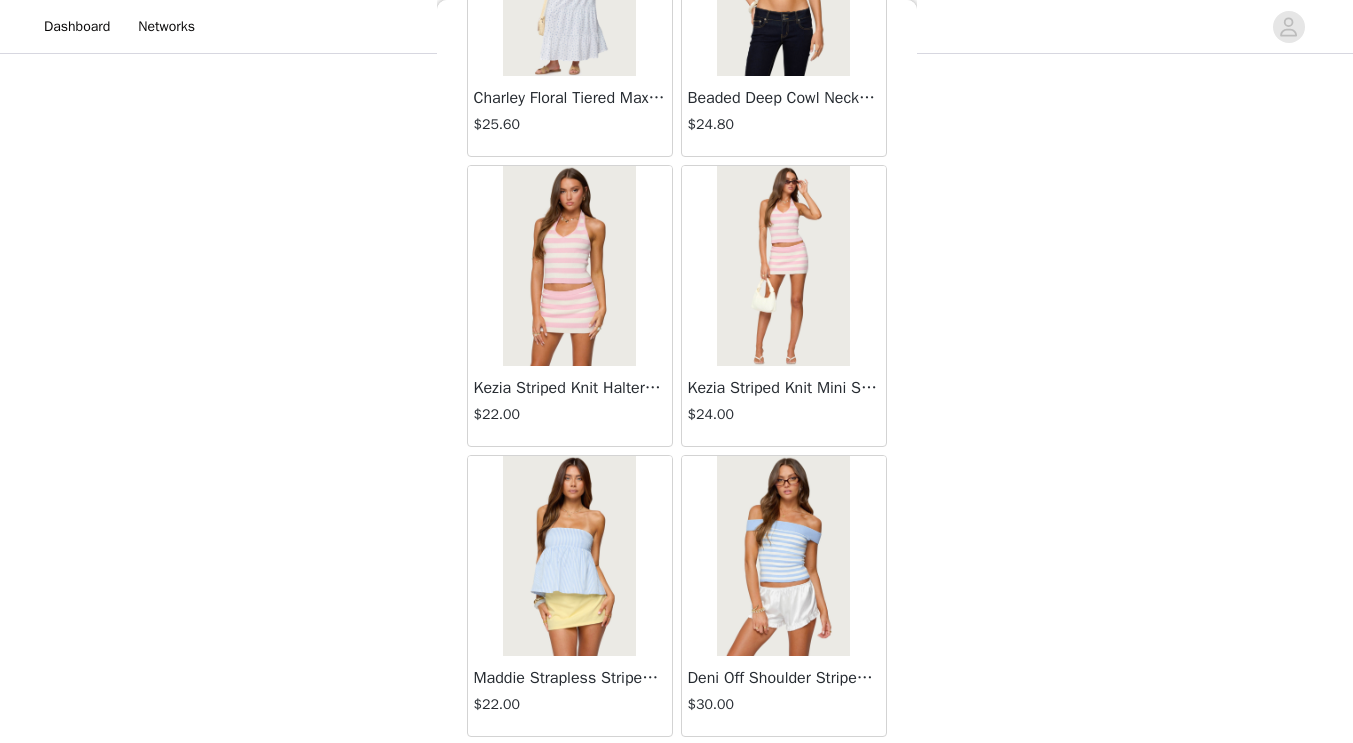 scroll, scrollTop: 16817, scrollLeft: 0, axis: vertical 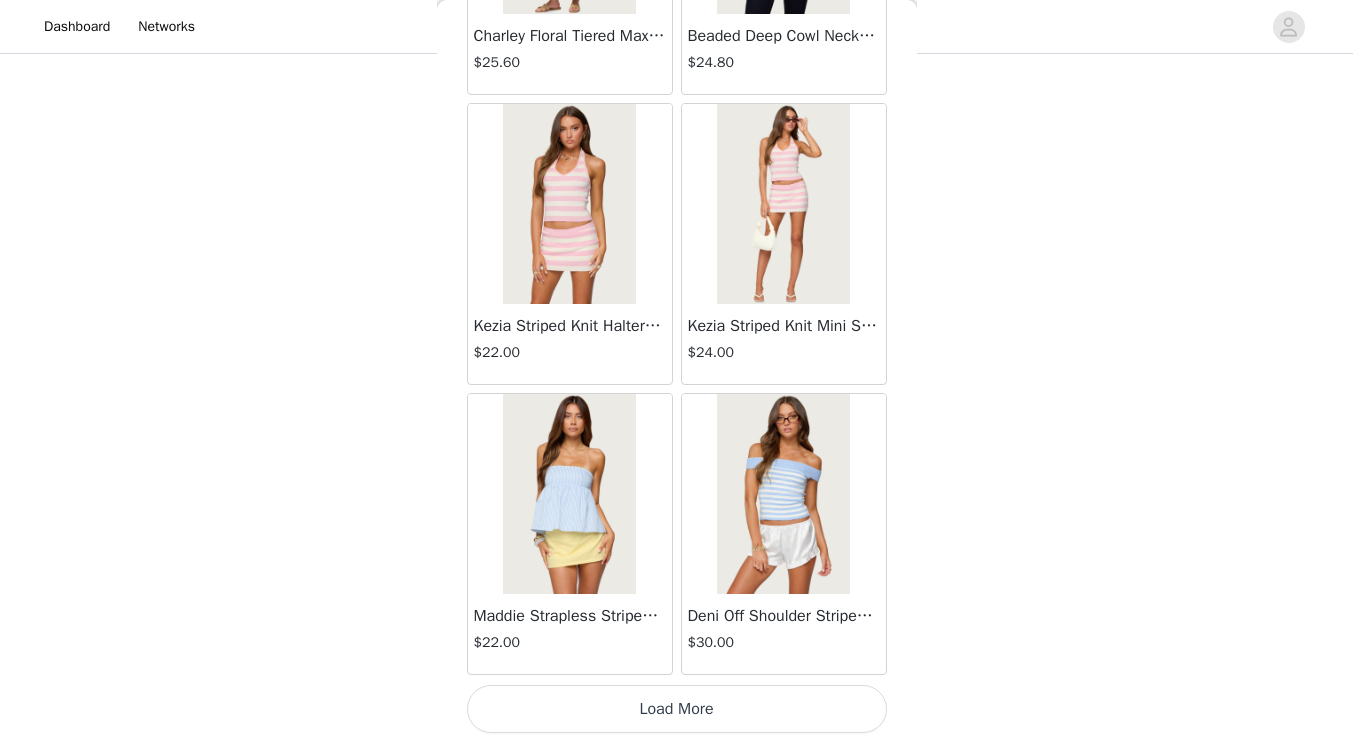 click on "Load More" at bounding box center (677, 709) 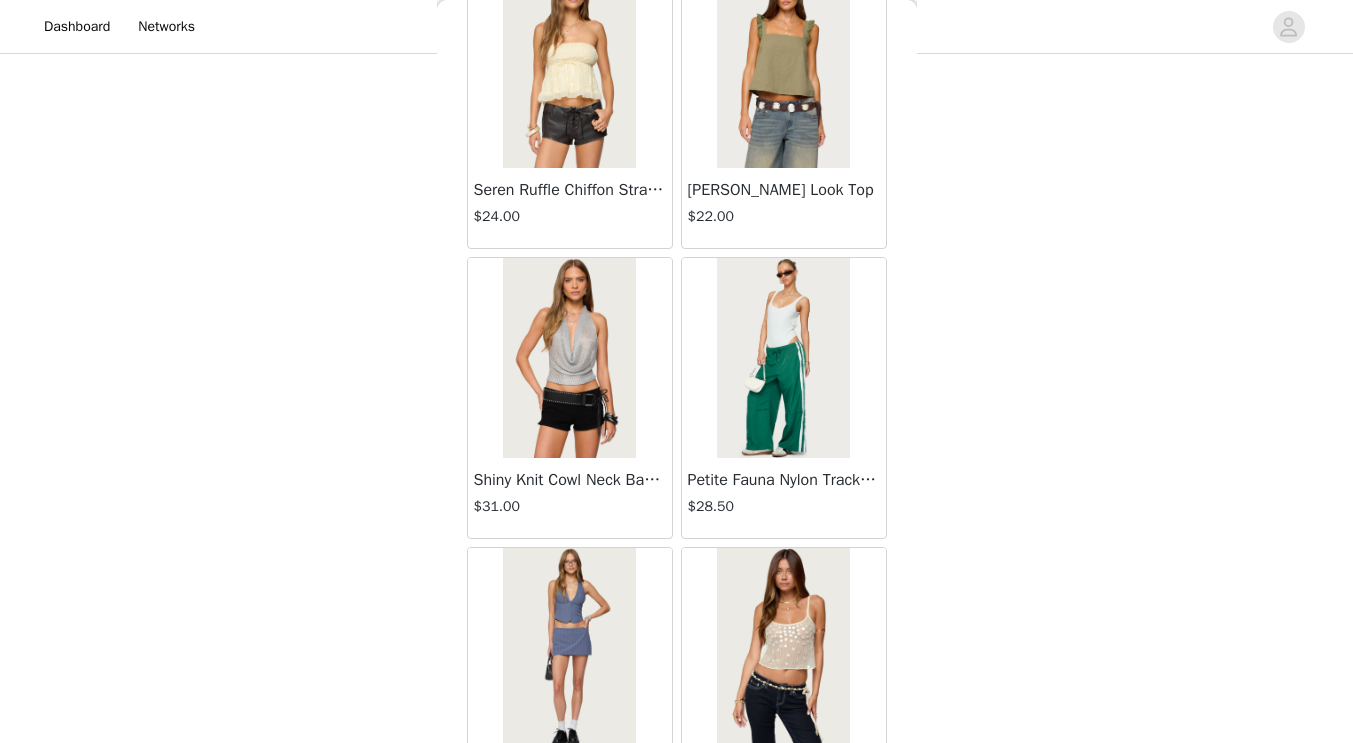 scroll, scrollTop: 19717, scrollLeft: 0, axis: vertical 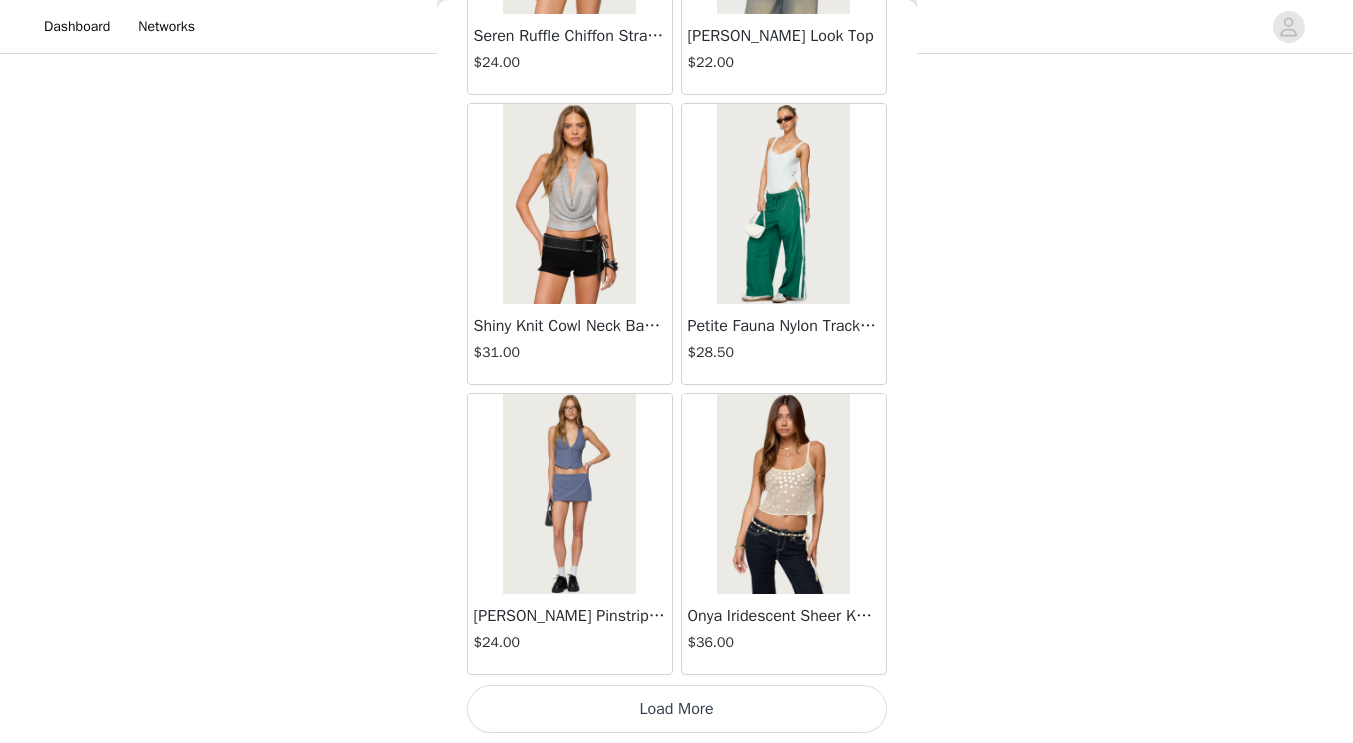 click on "Load More" at bounding box center (677, 709) 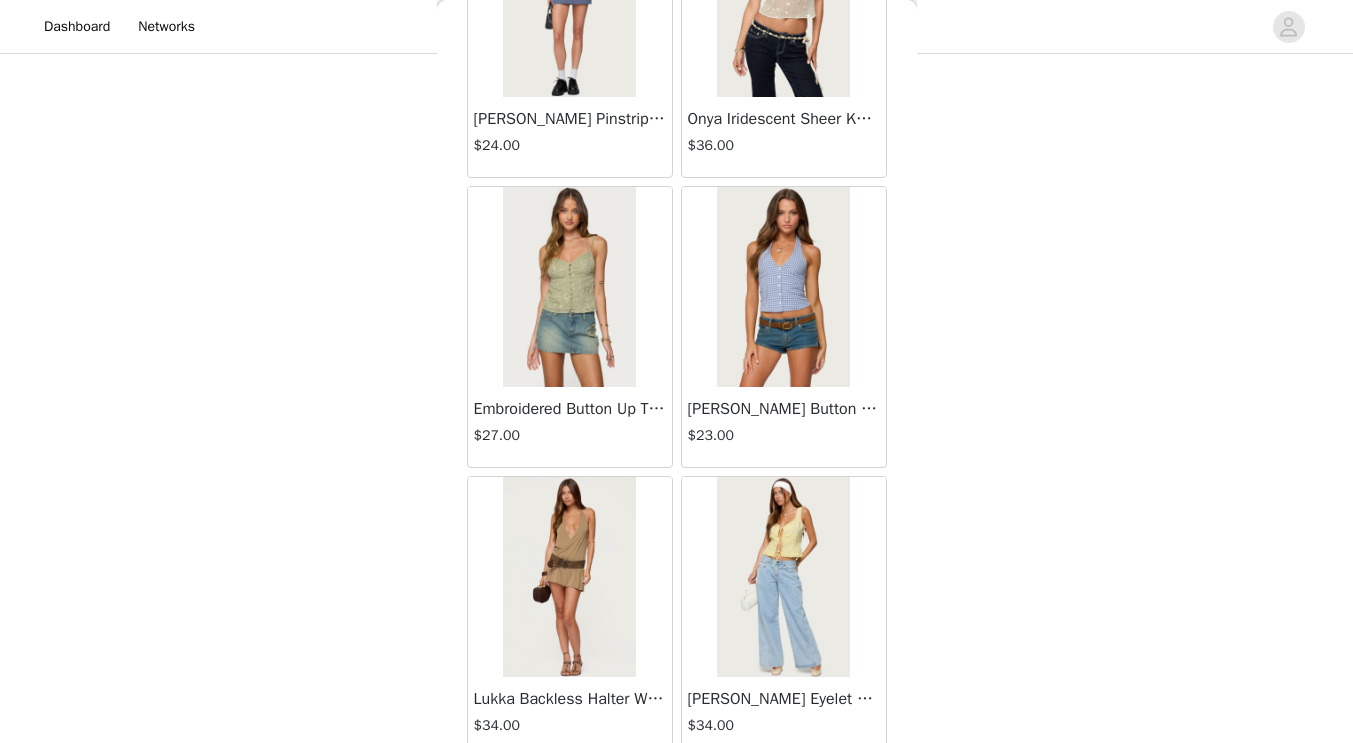 scroll, scrollTop: 20289, scrollLeft: 0, axis: vertical 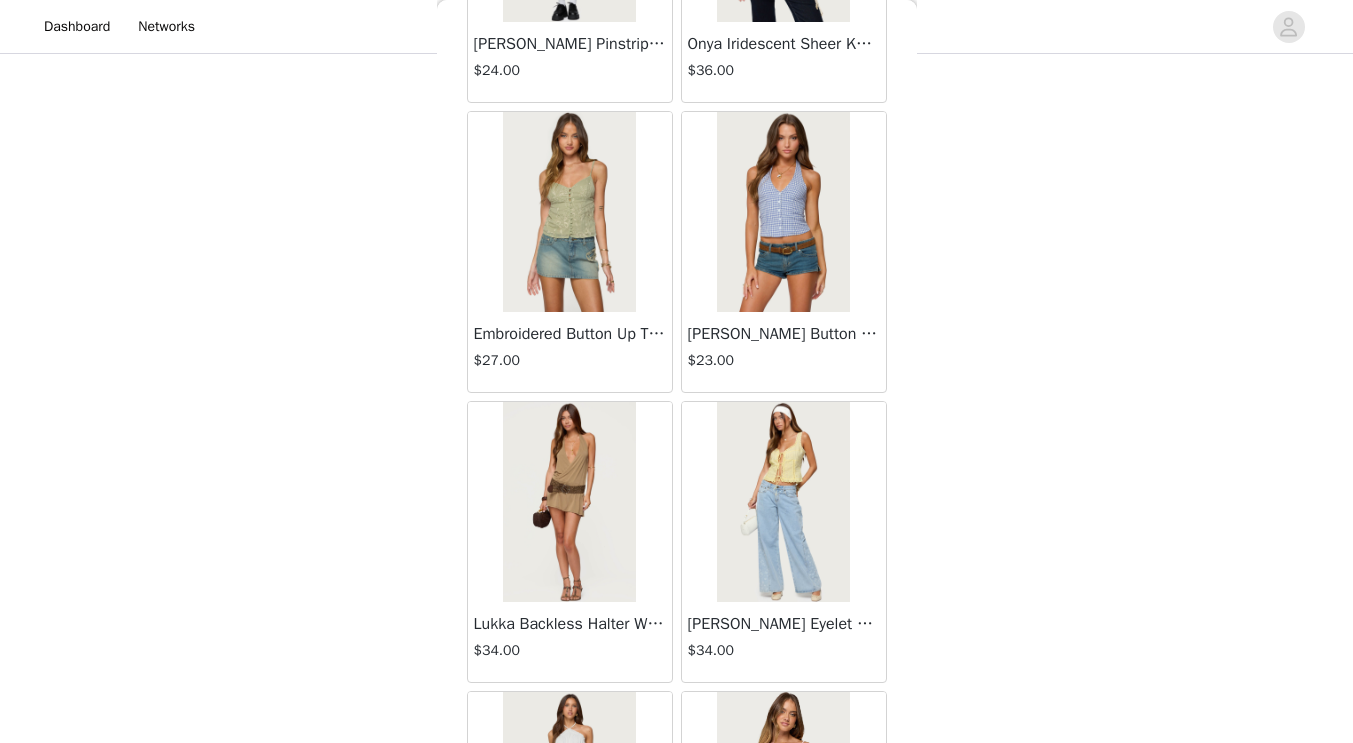 click at bounding box center (783, 212) 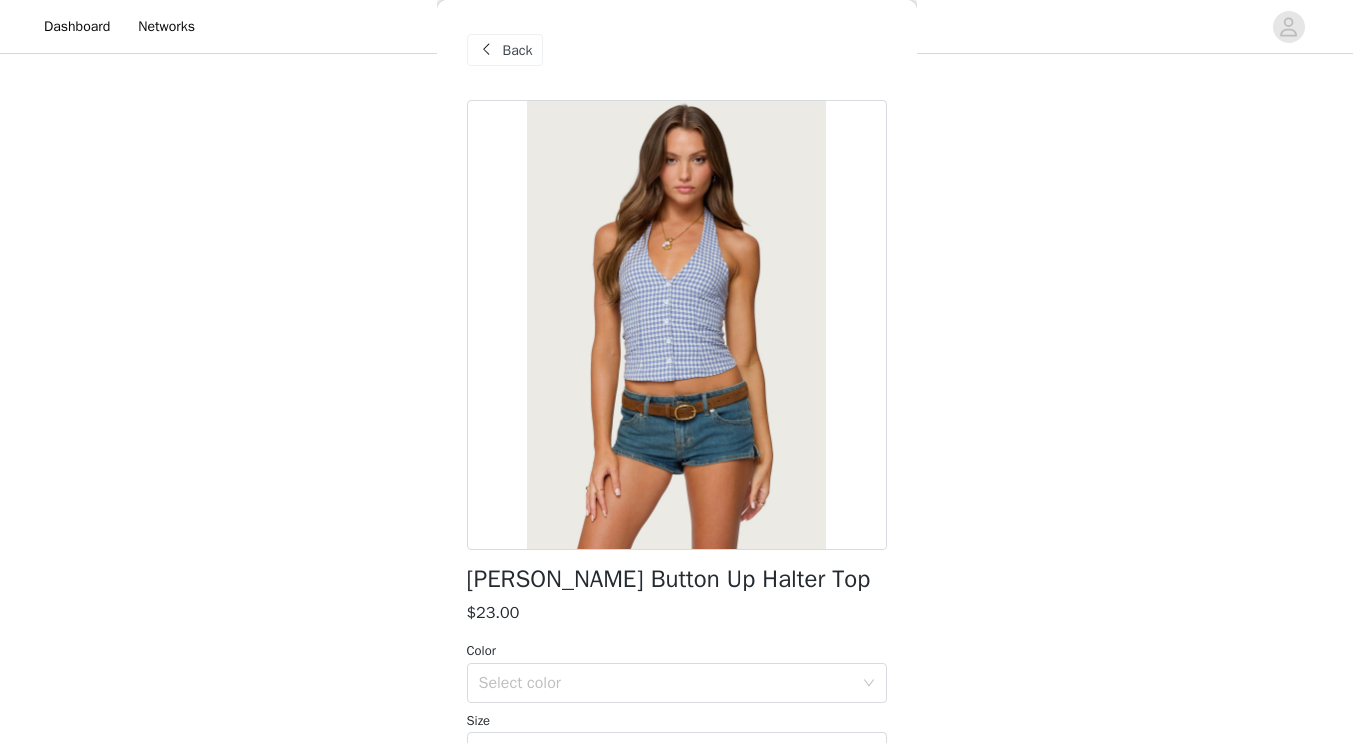 scroll, scrollTop: 230, scrollLeft: 0, axis: vertical 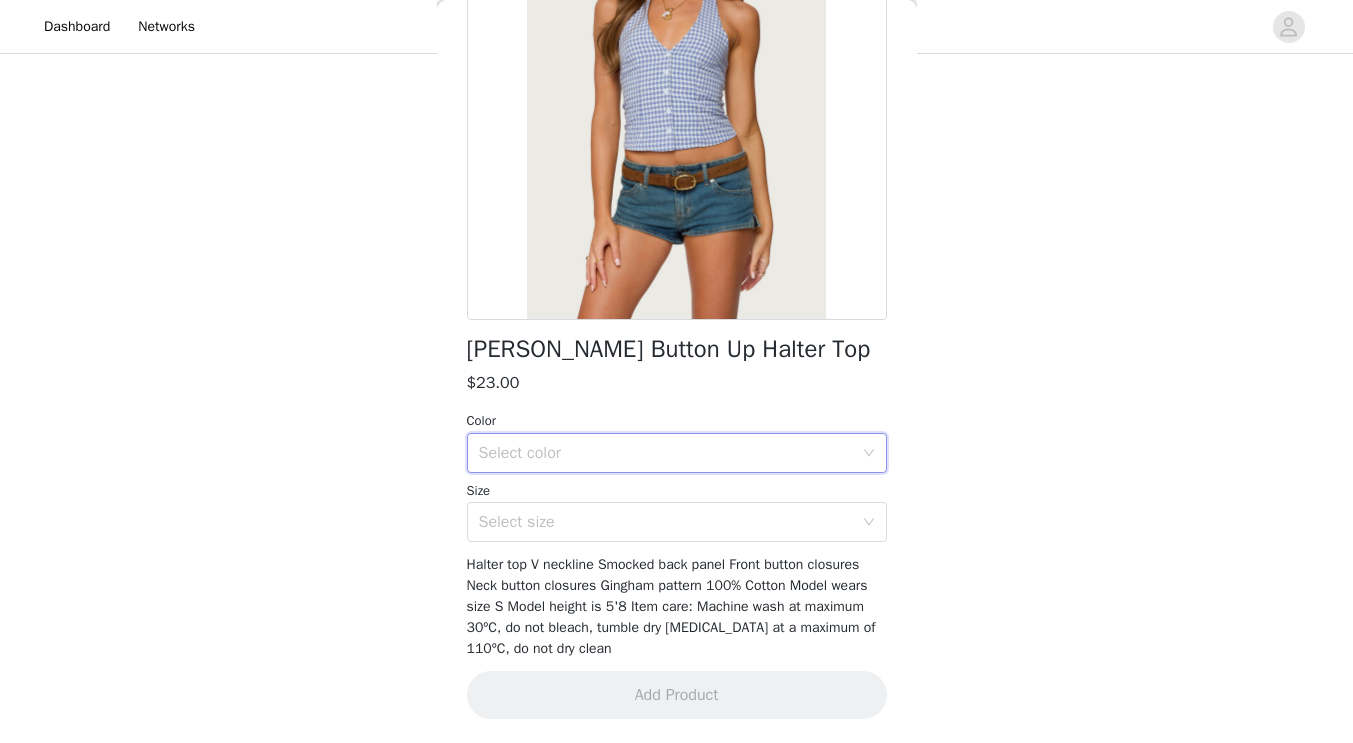 click on "Select color" at bounding box center [670, 453] 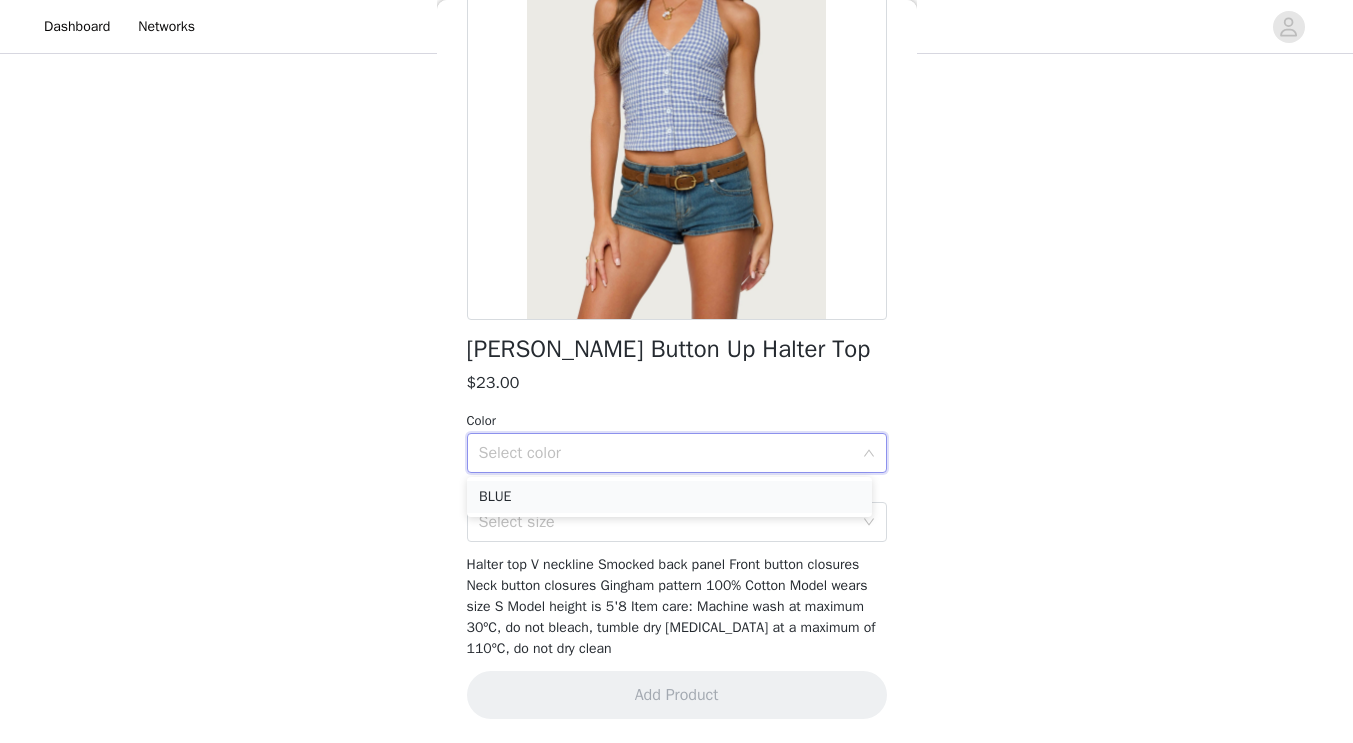 click on "BLUE" at bounding box center [669, 497] 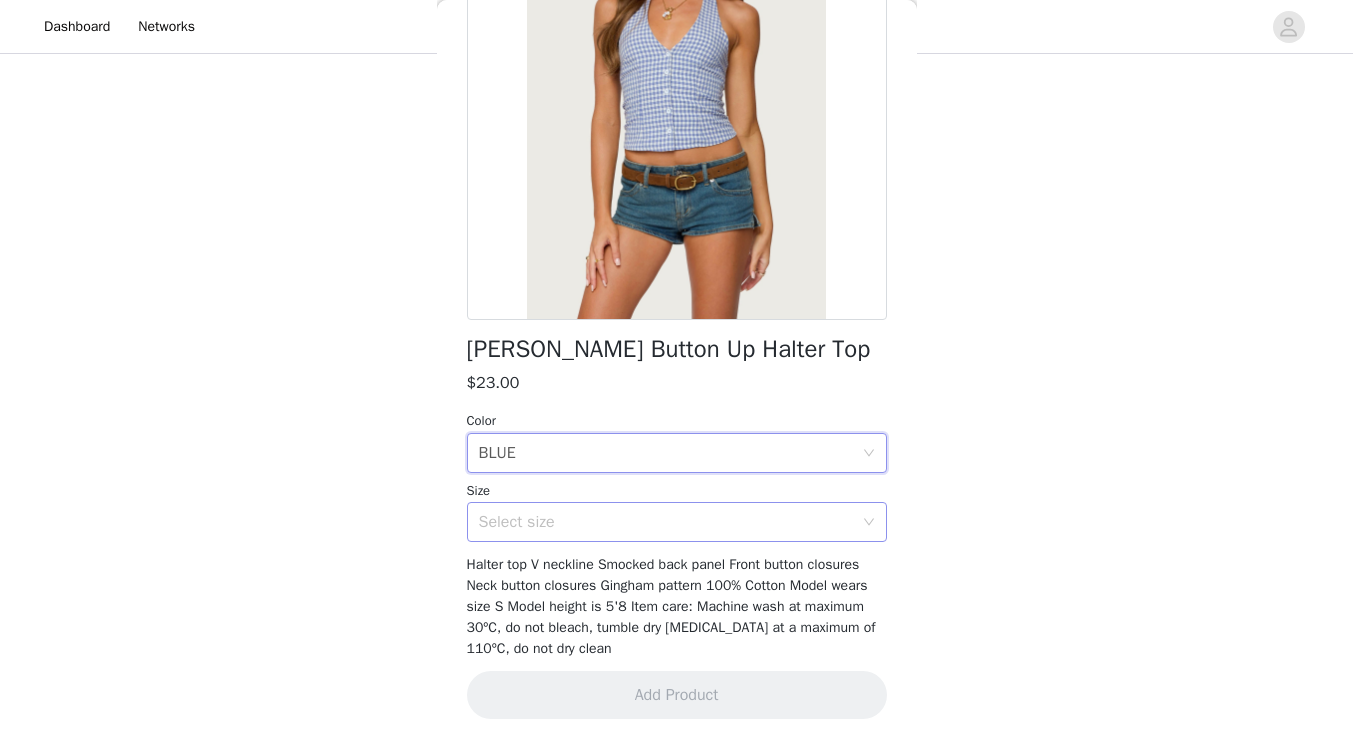 click on "Select size" at bounding box center (666, 522) 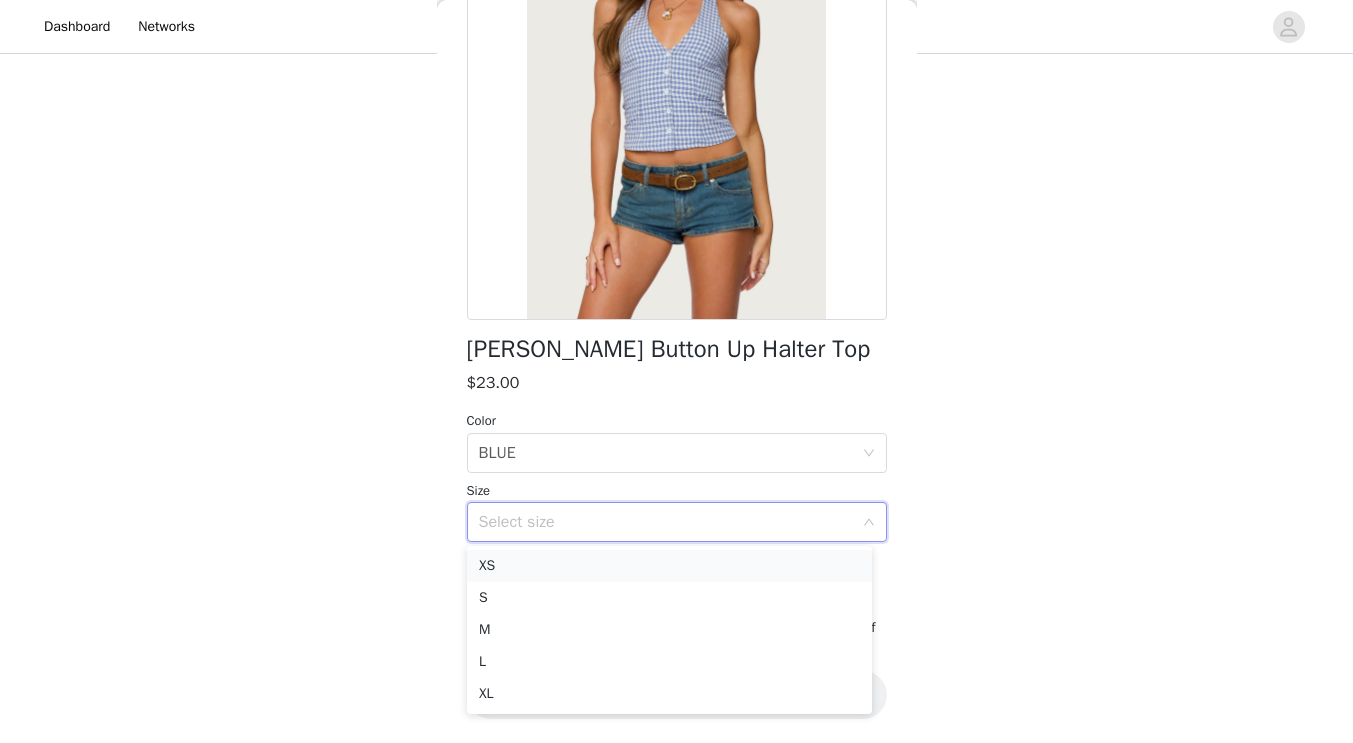 click on "XS" at bounding box center [669, 566] 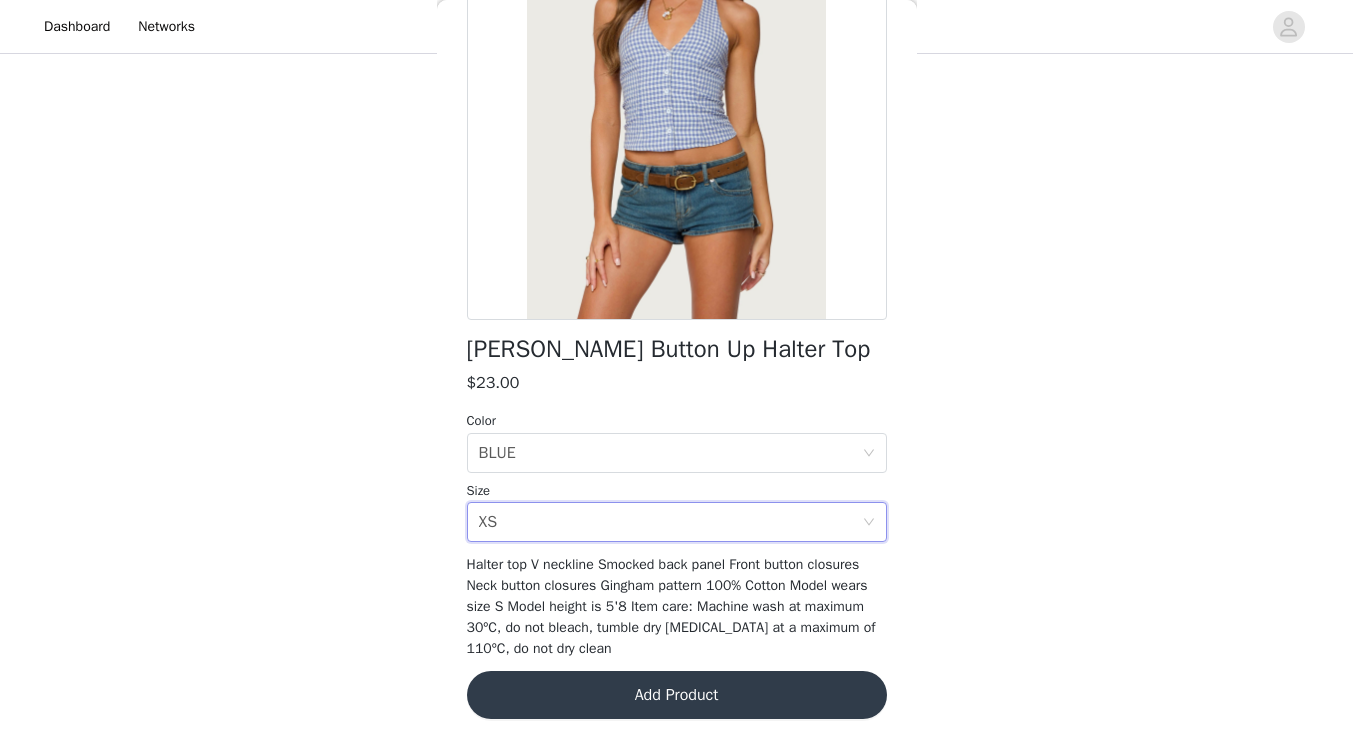 click on "Add Product" at bounding box center [677, 695] 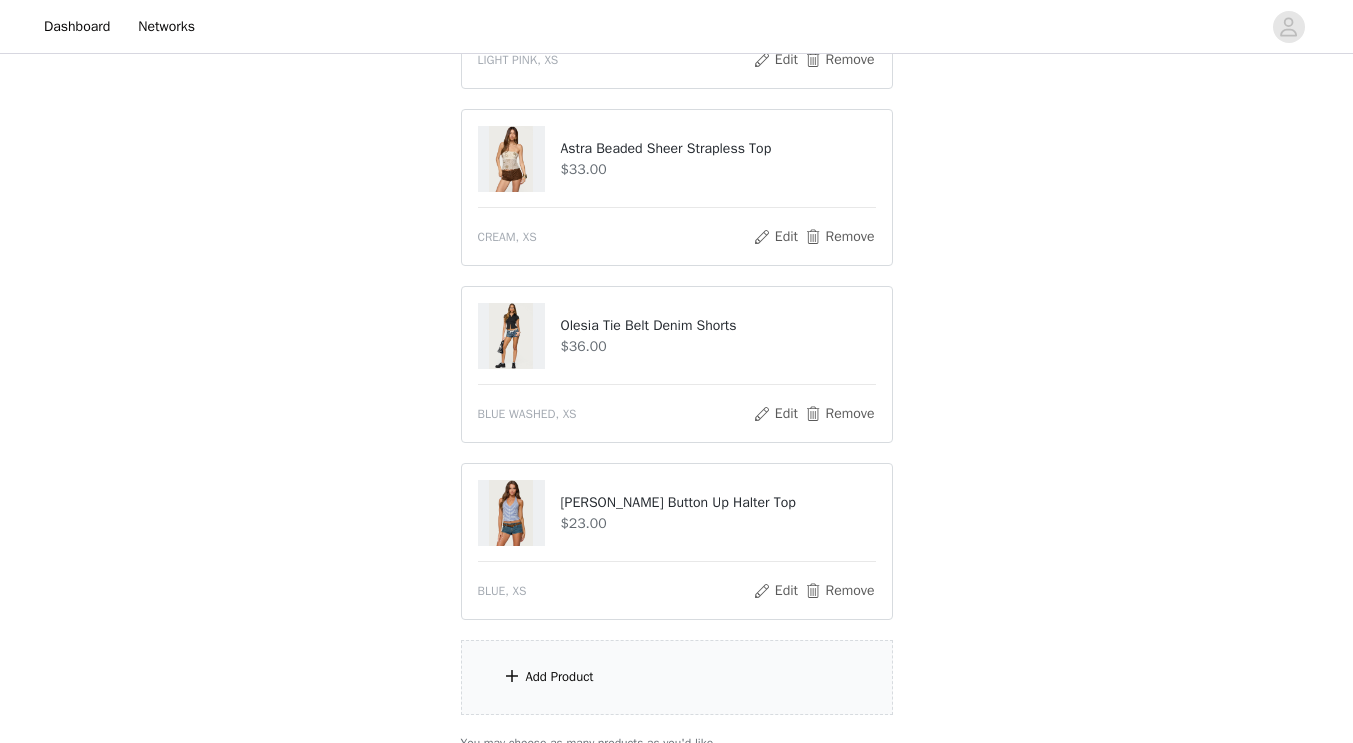 click on "Add Product" at bounding box center [677, 677] 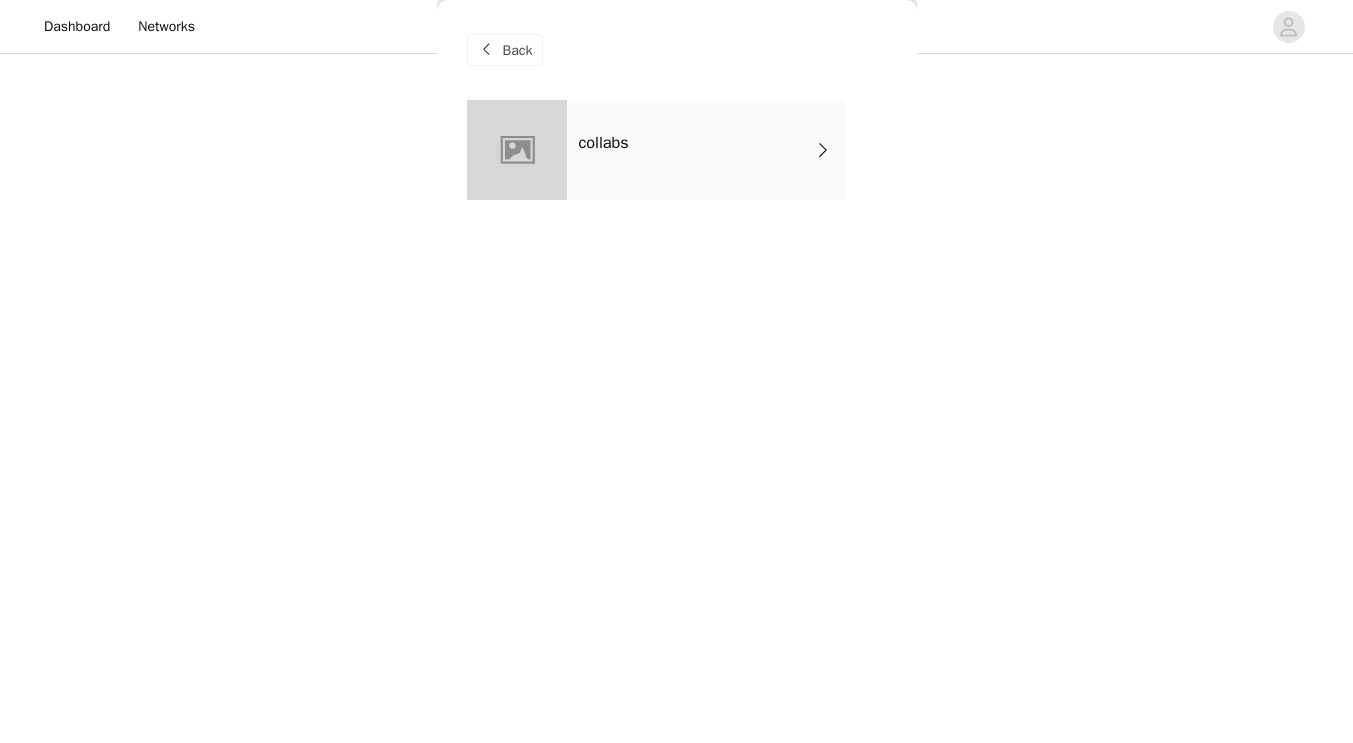 click on "collabs" at bounding box center [706, 150] 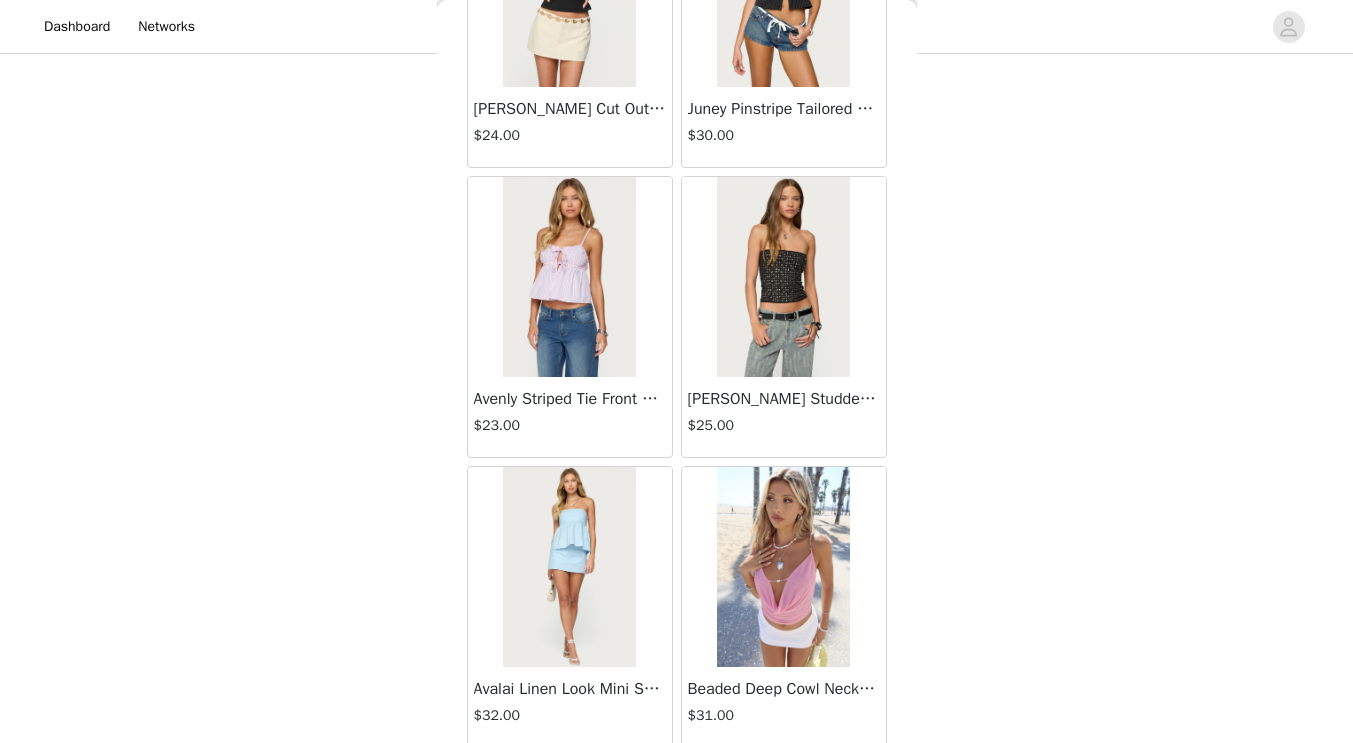 scroll, scrollTop: 0, scrollLeft: 0, axis: both 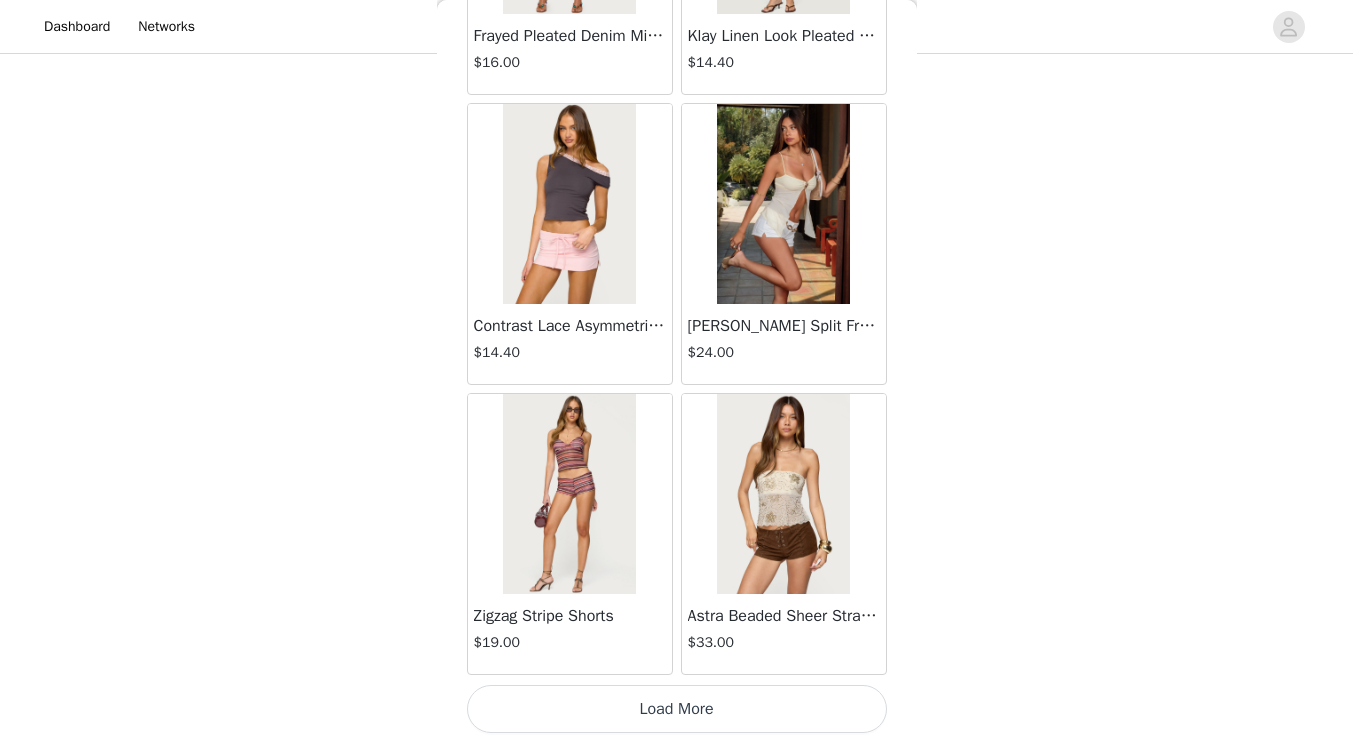 click on "Load More" at bounding box center (677, 709) 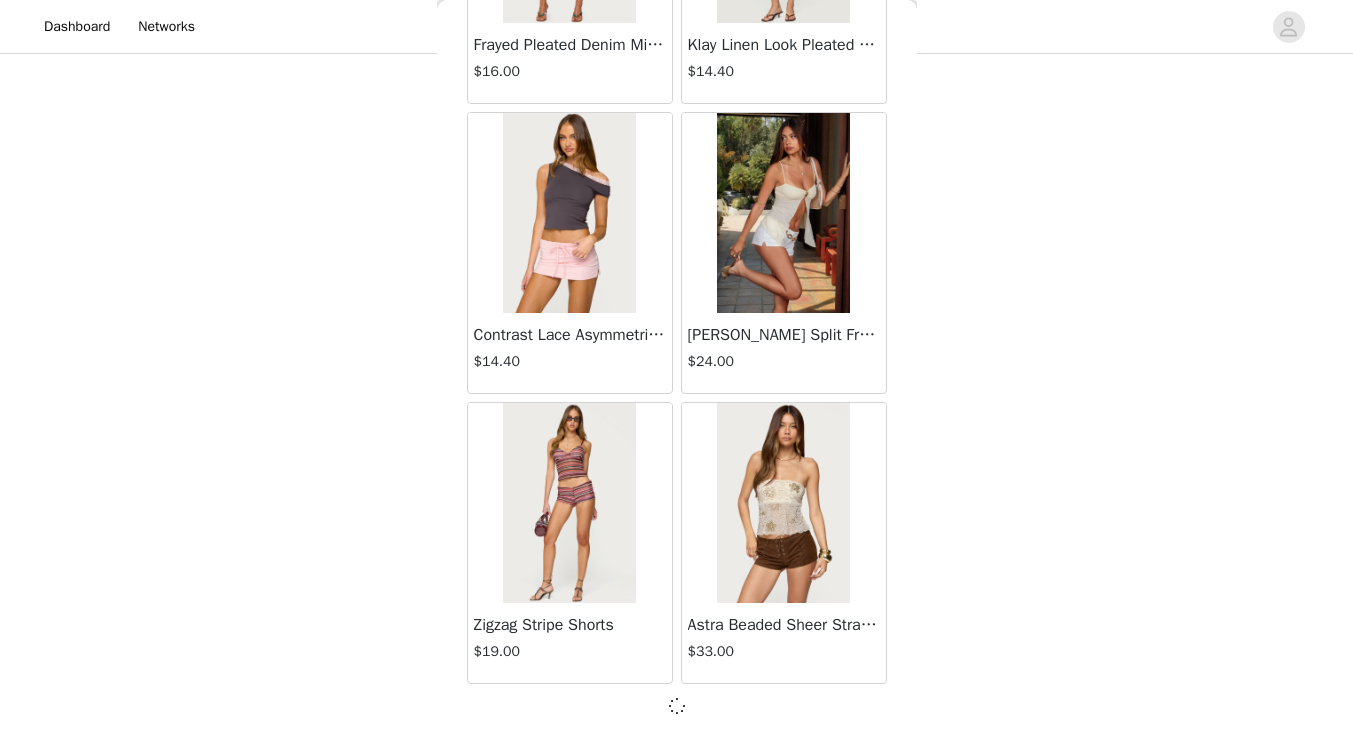 scroll, scrollTop: 521, scrollLeft: 0, axis: vertical 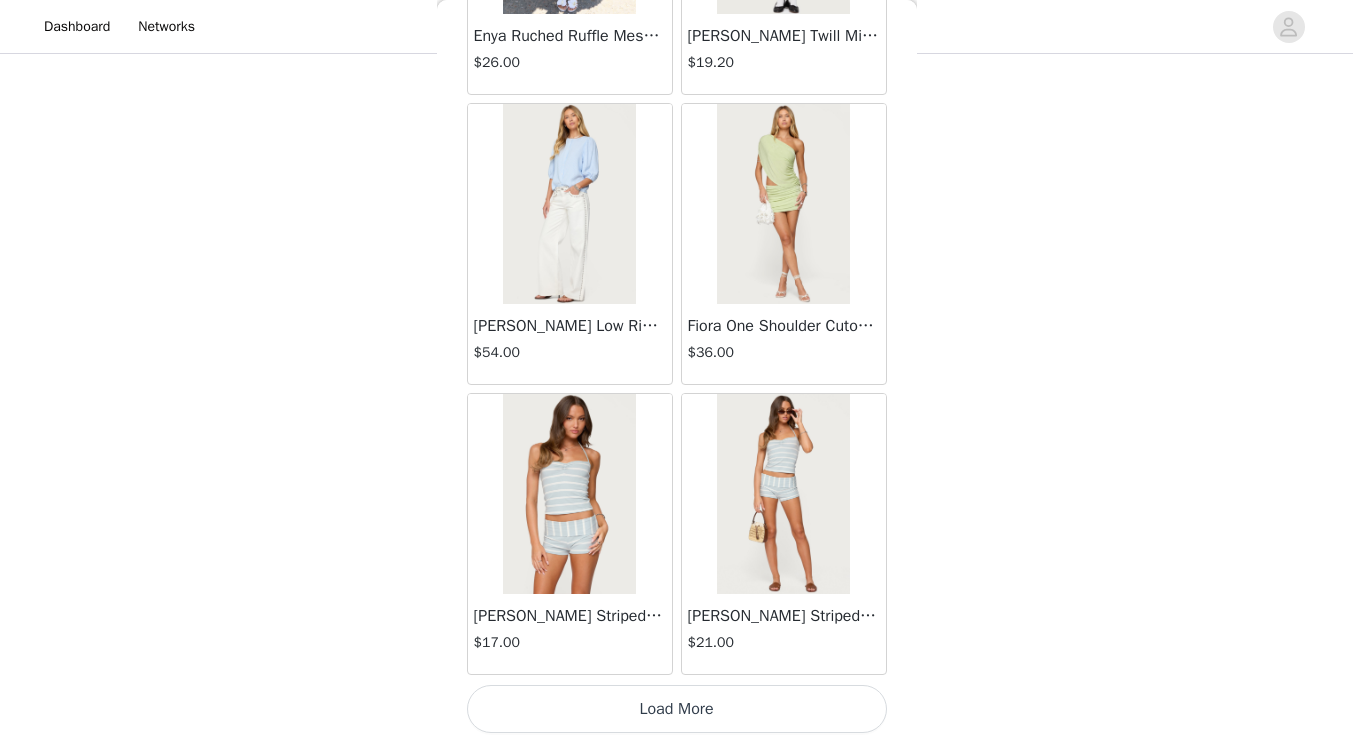 click on "Load More" at bounding box center [677, 709] 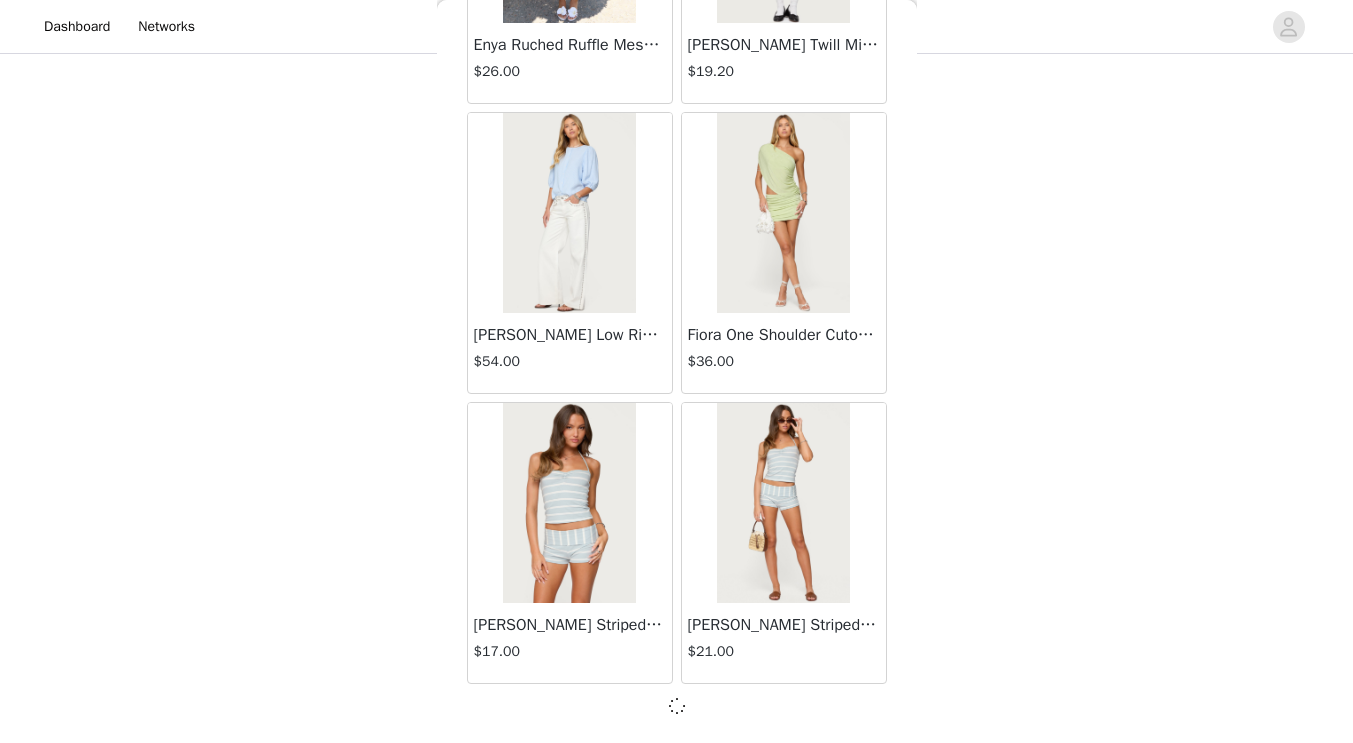 scroll, scrollTop: 5217, scrollLeft: 0, axis: vertical 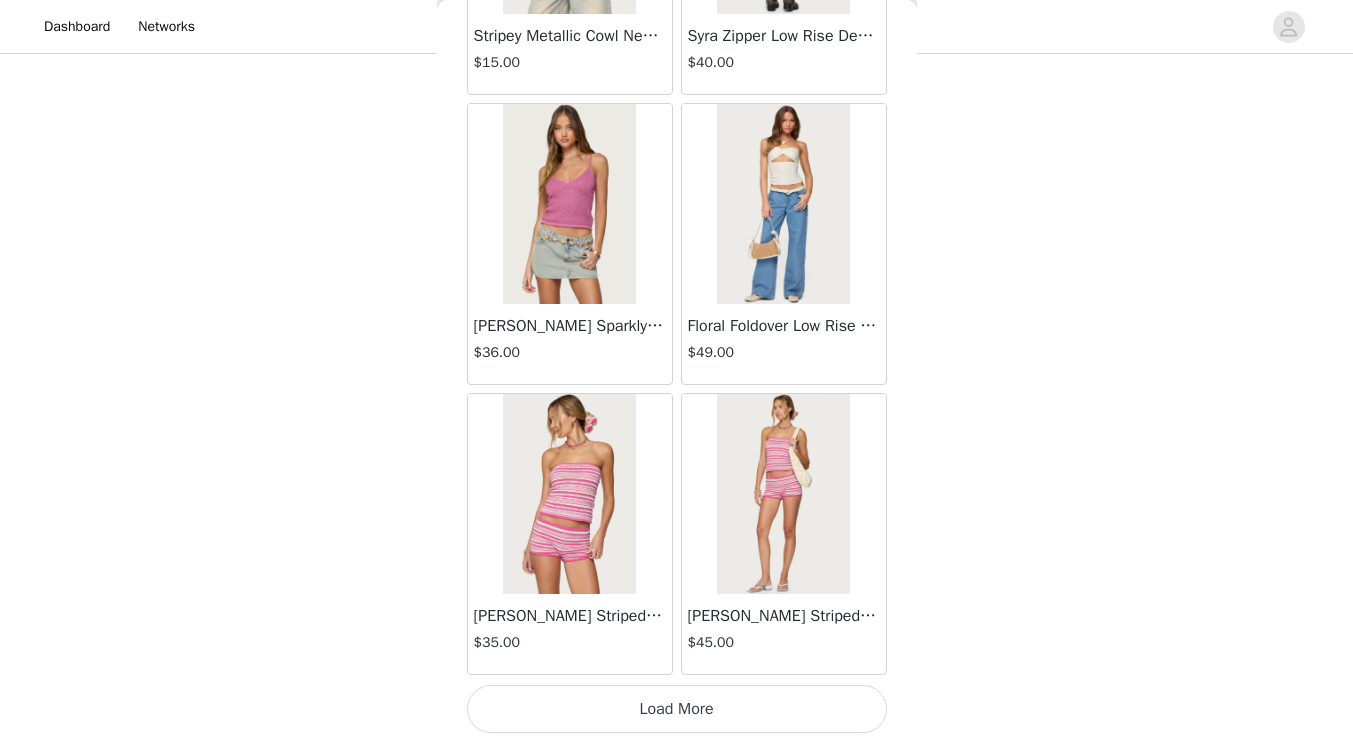 click on "Load More" at bounding box center [677, 709] 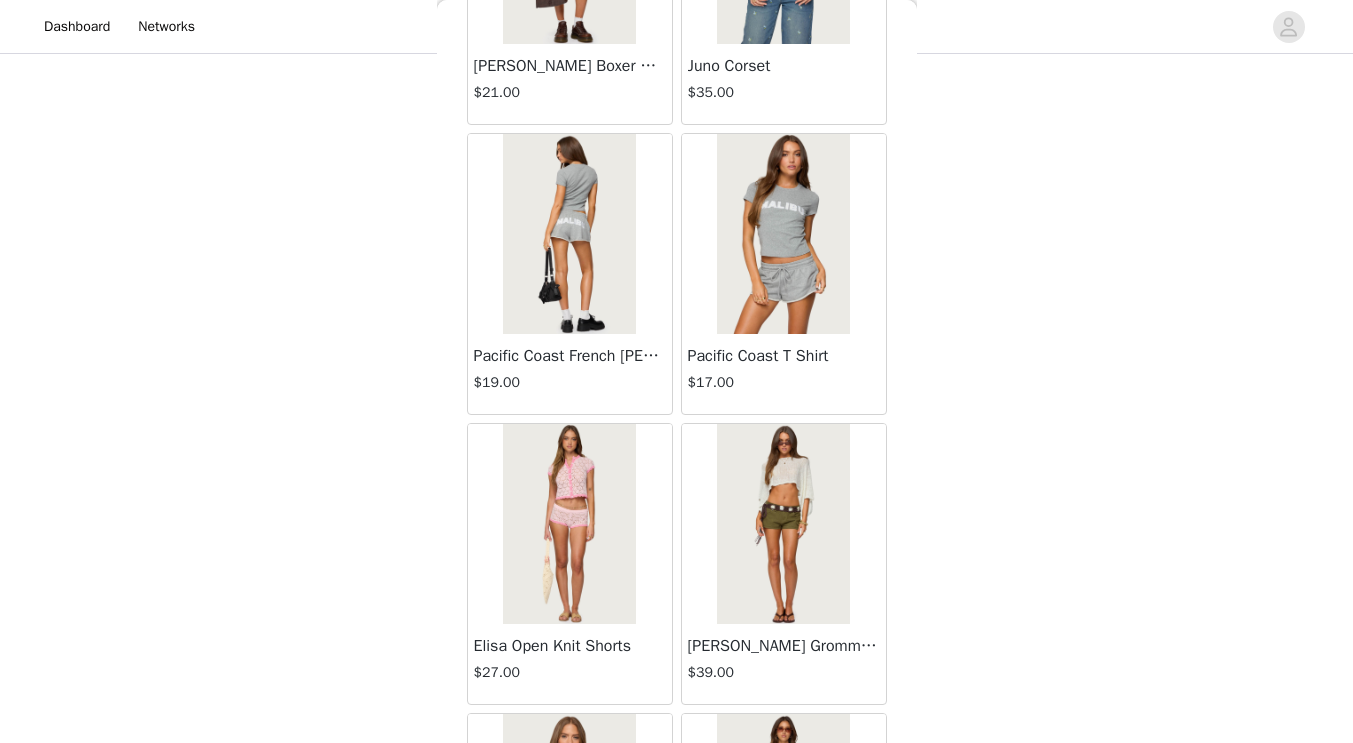 scroll, scrollTop: 11017, scrollLeft: 0, axis: vertical 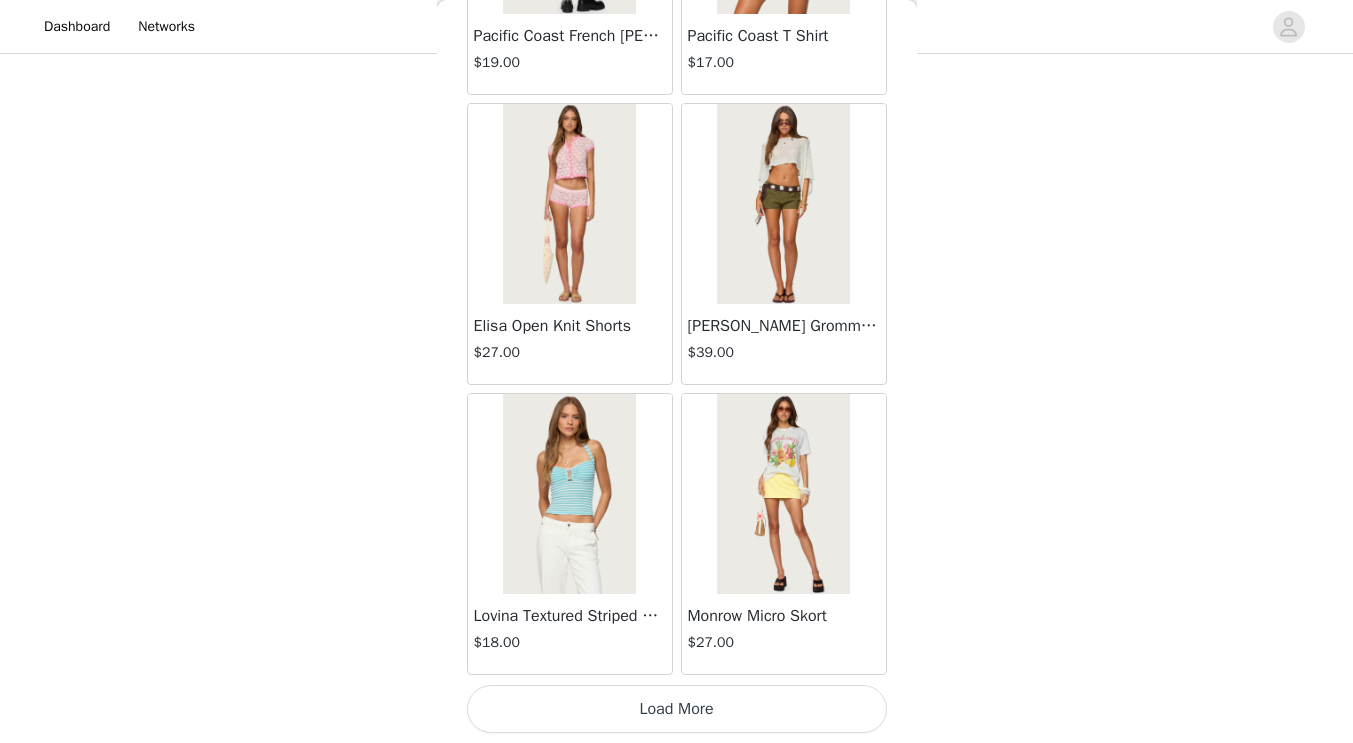 click on "Load More" at bounding box center (677, 709) 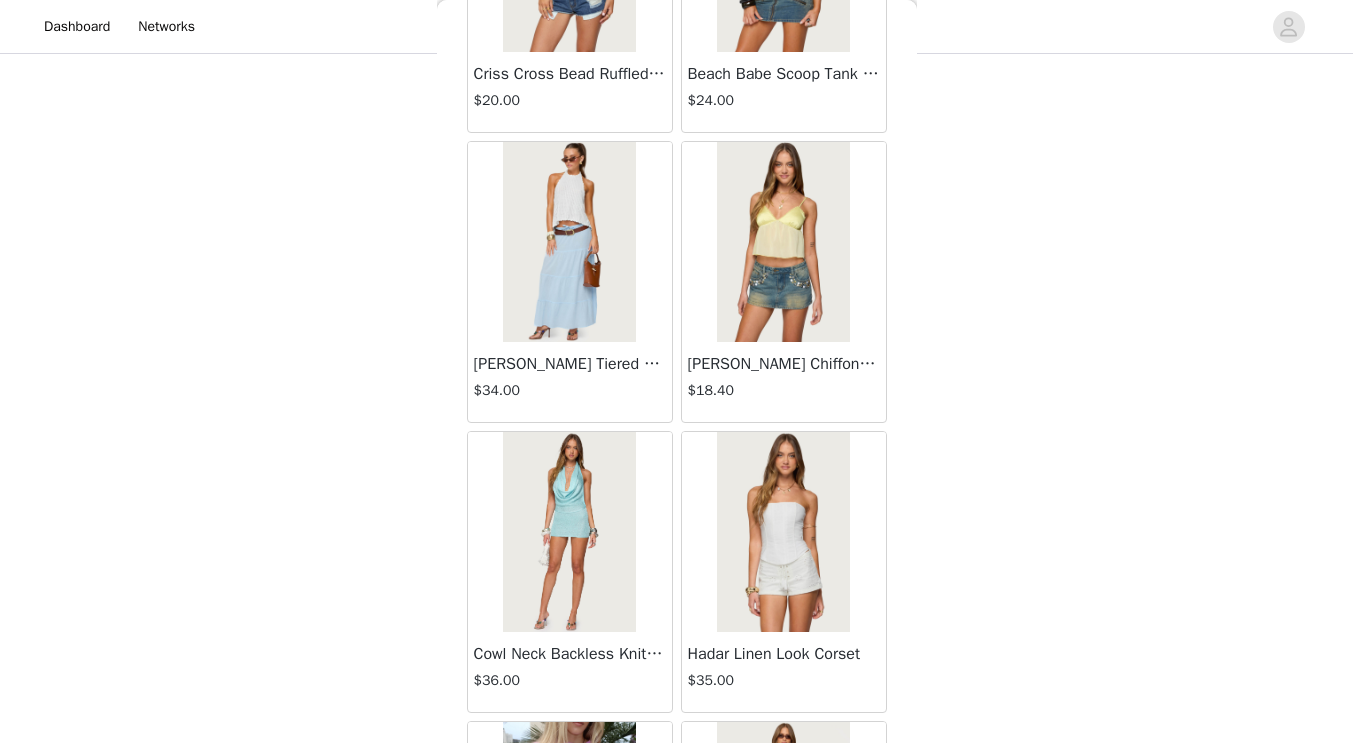 scroll, scrollTop: 13917, scrollLeft: 0, axis: vertical 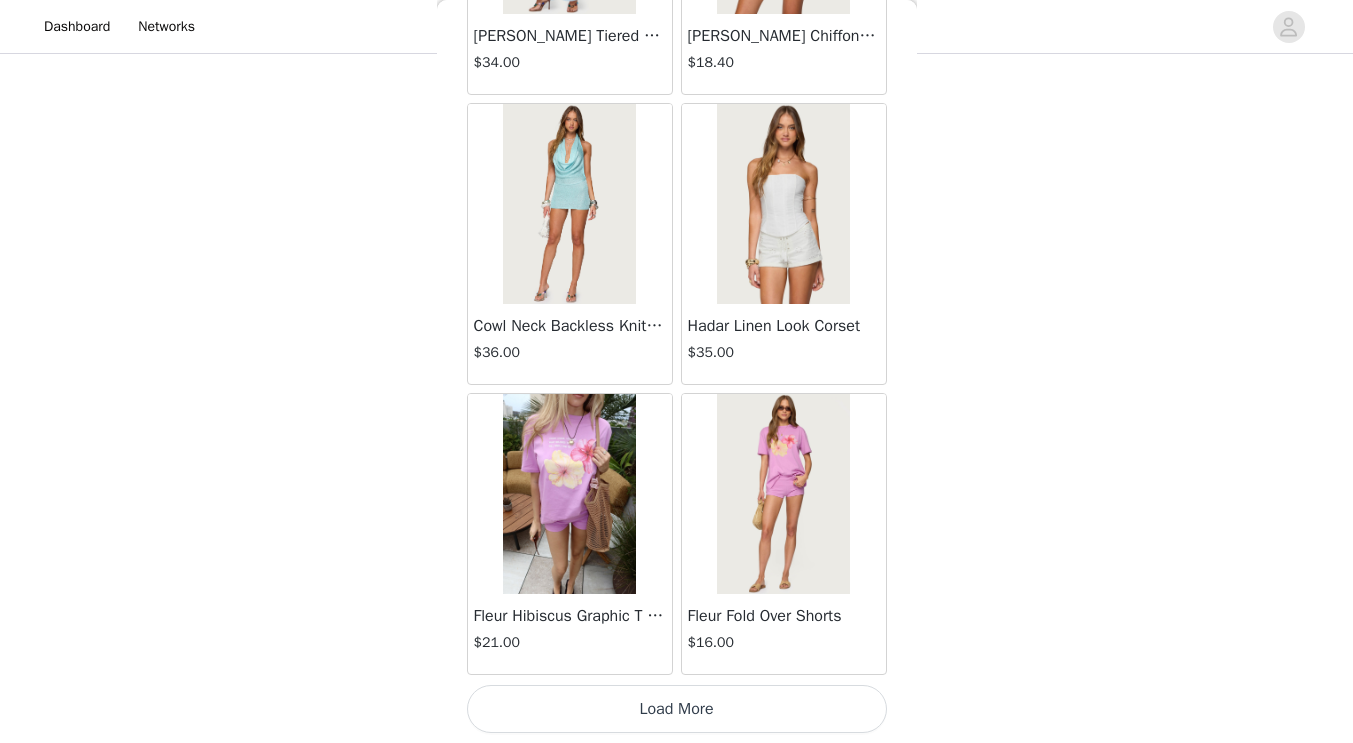 click on "Load More" at bounding box center [677, 709] 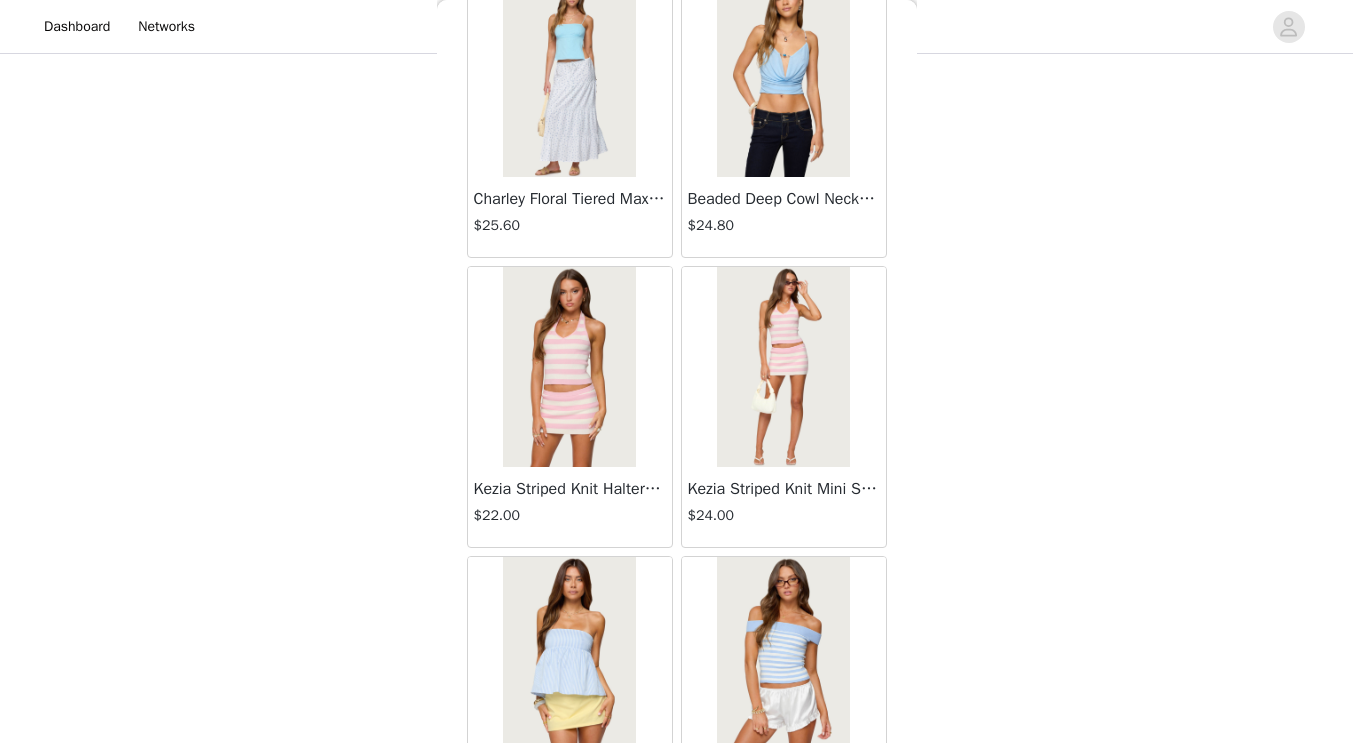 scroll, scrollTop: 16817, scrollLeft: 0, axis: vertical 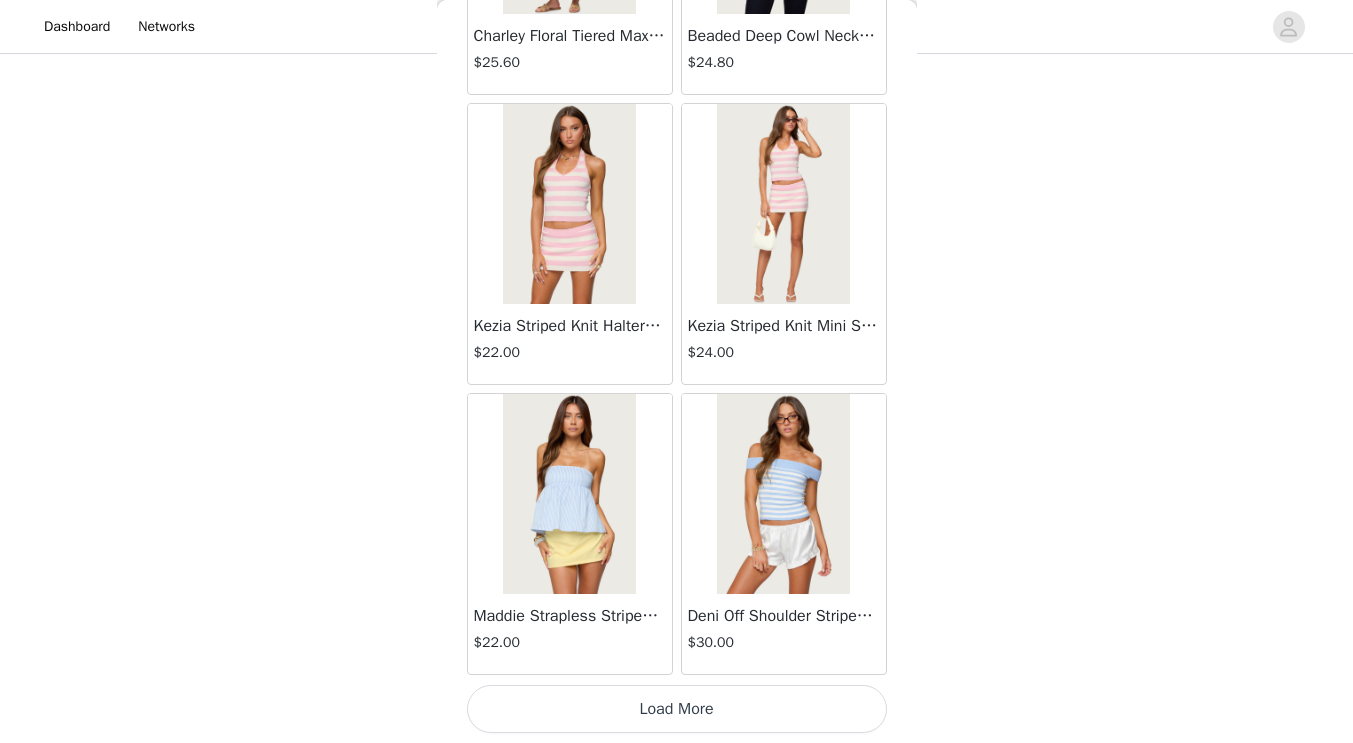 click on "Load More" at bounding box center (677, 709) 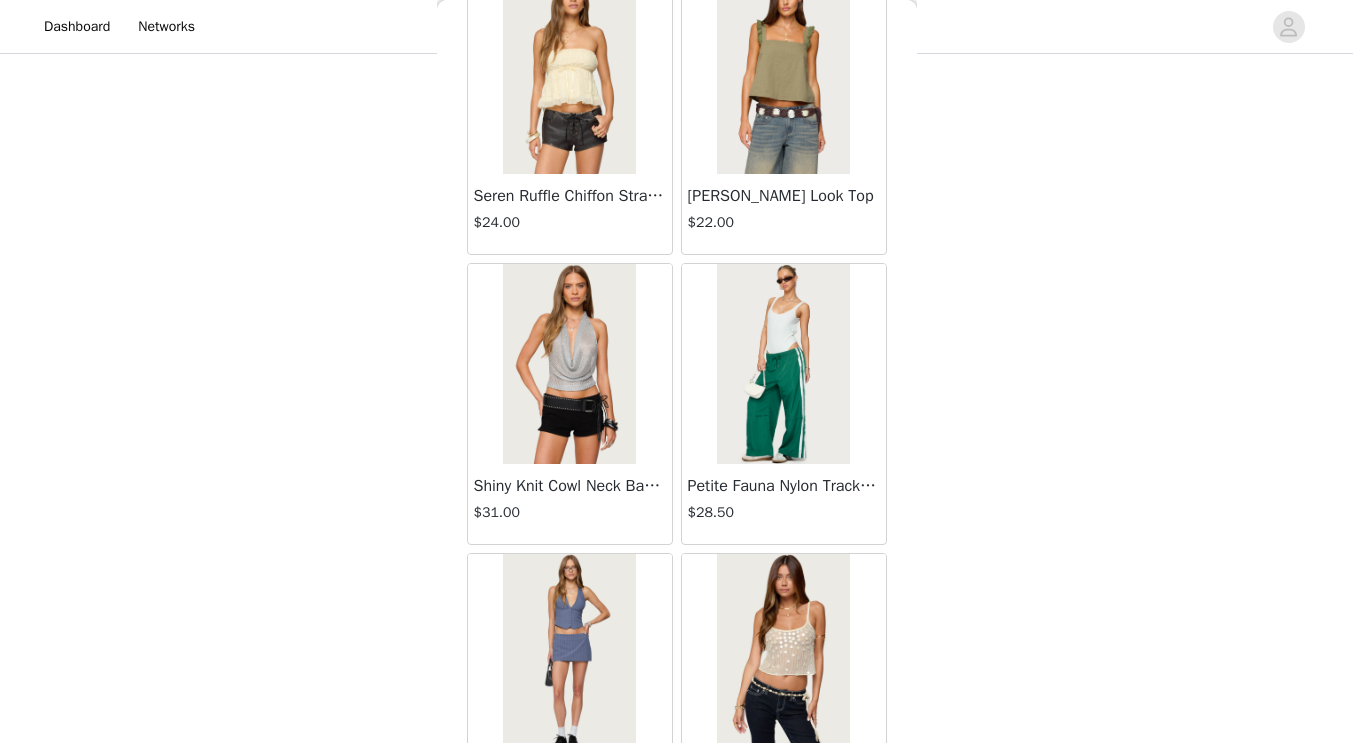 scroll, scrollTop: 19717, scrollLeft: 0, axis: vertical 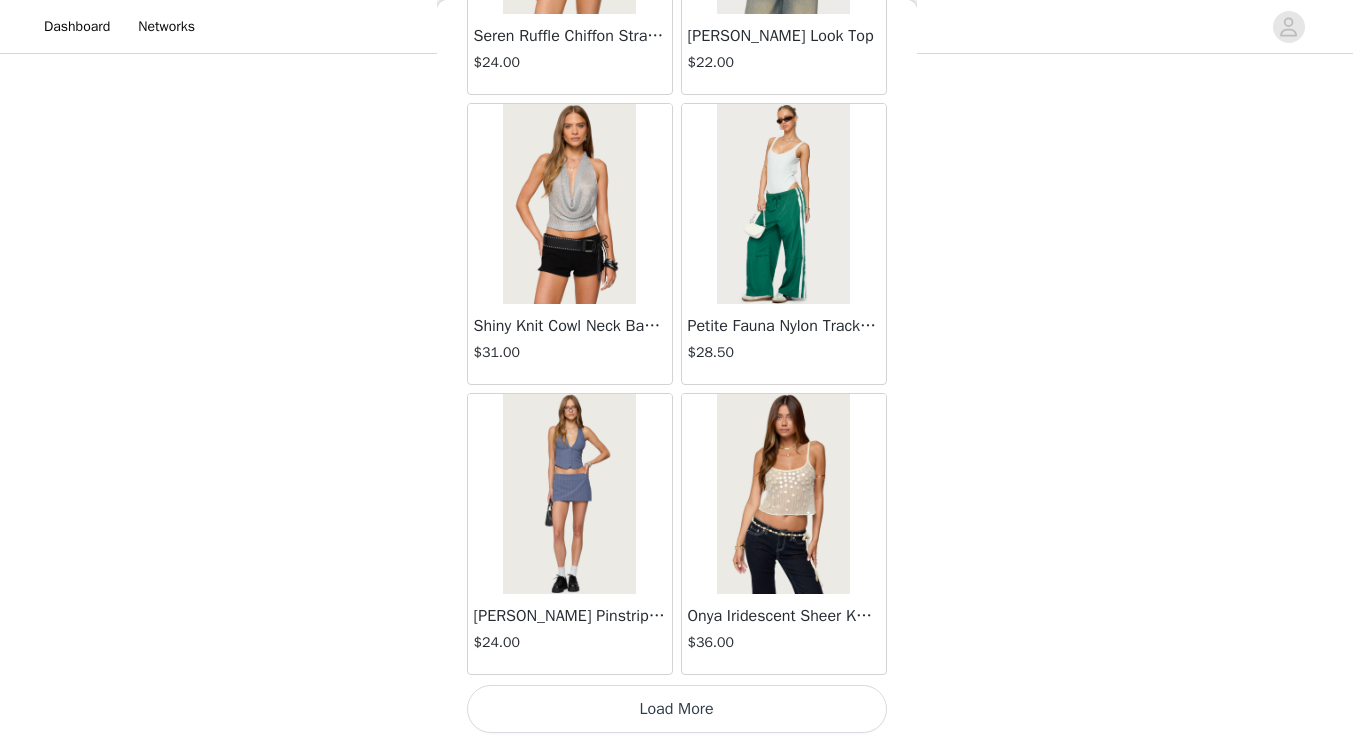 click on "Load More" at bounding box center (677, 709) 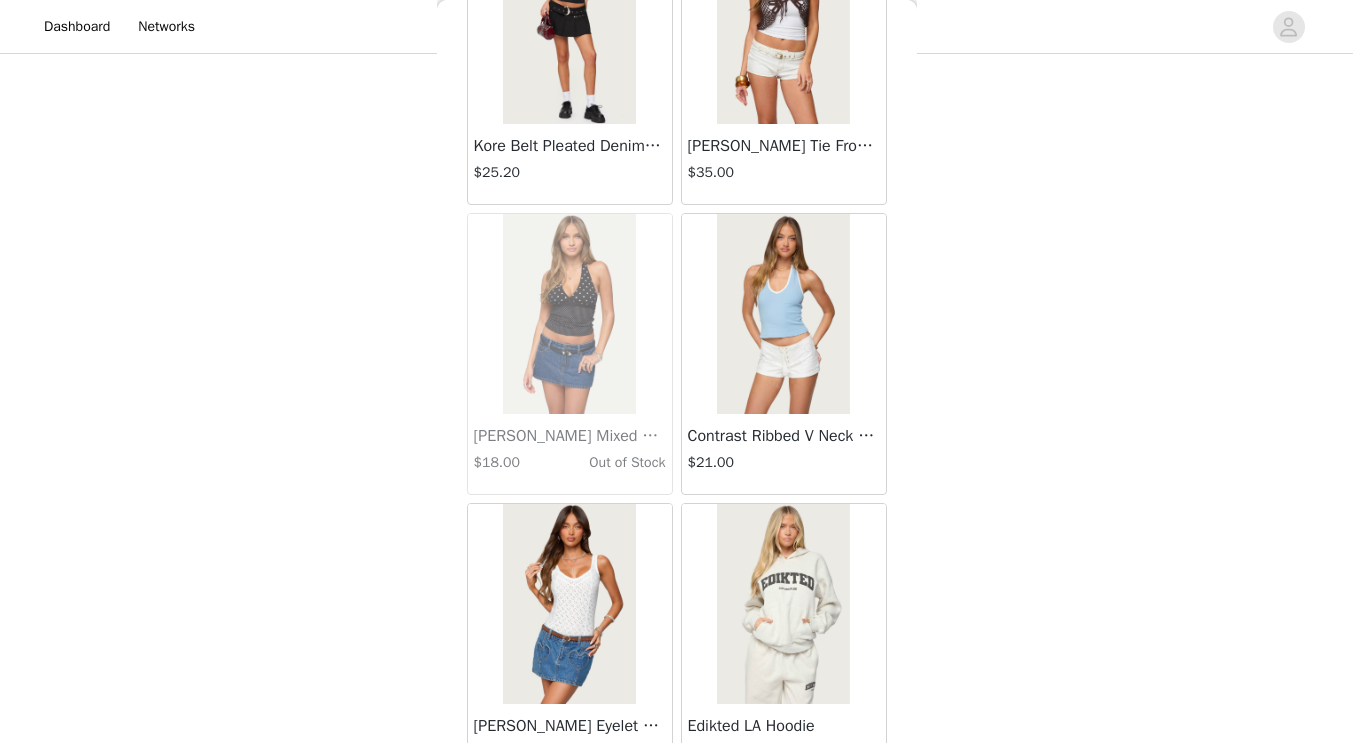 scroll, scrollTop: 22617, scrollLeft: 0, axis: vertical 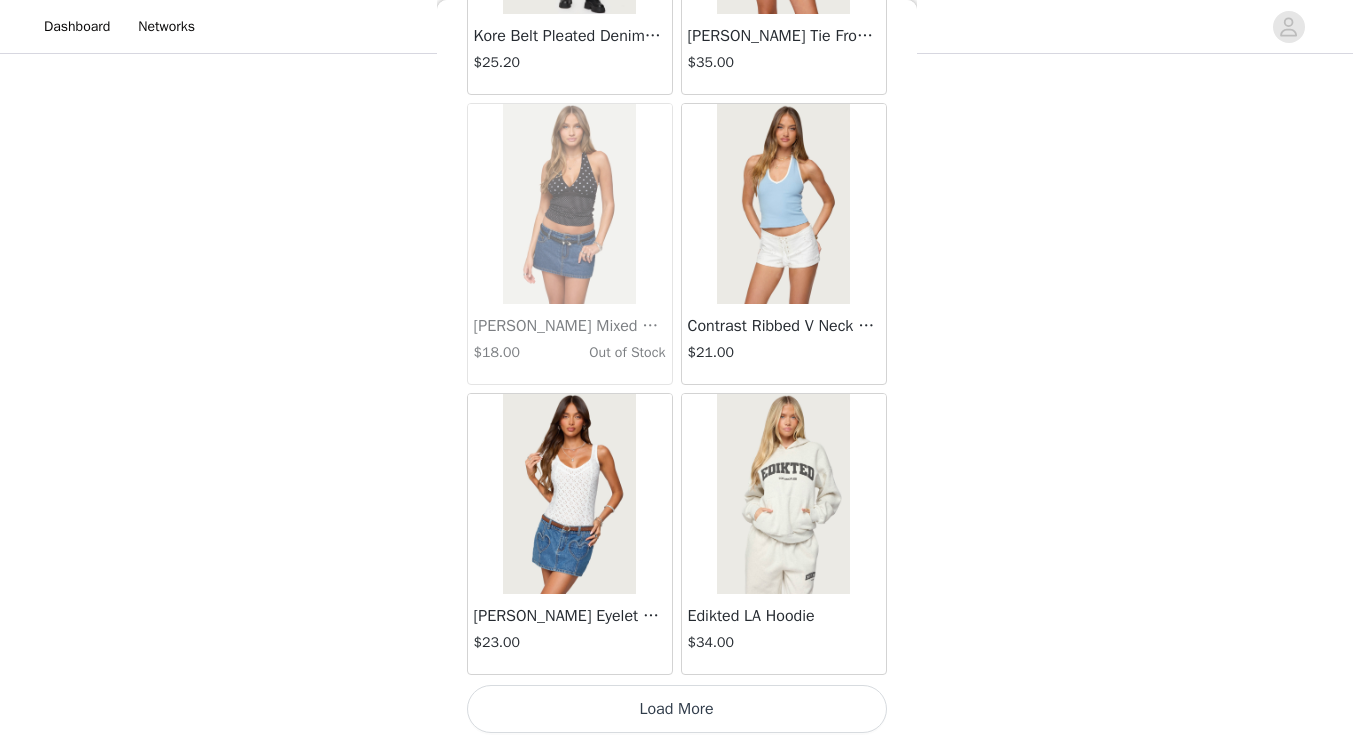 click on "Load More" at bounding box center (677, 709) 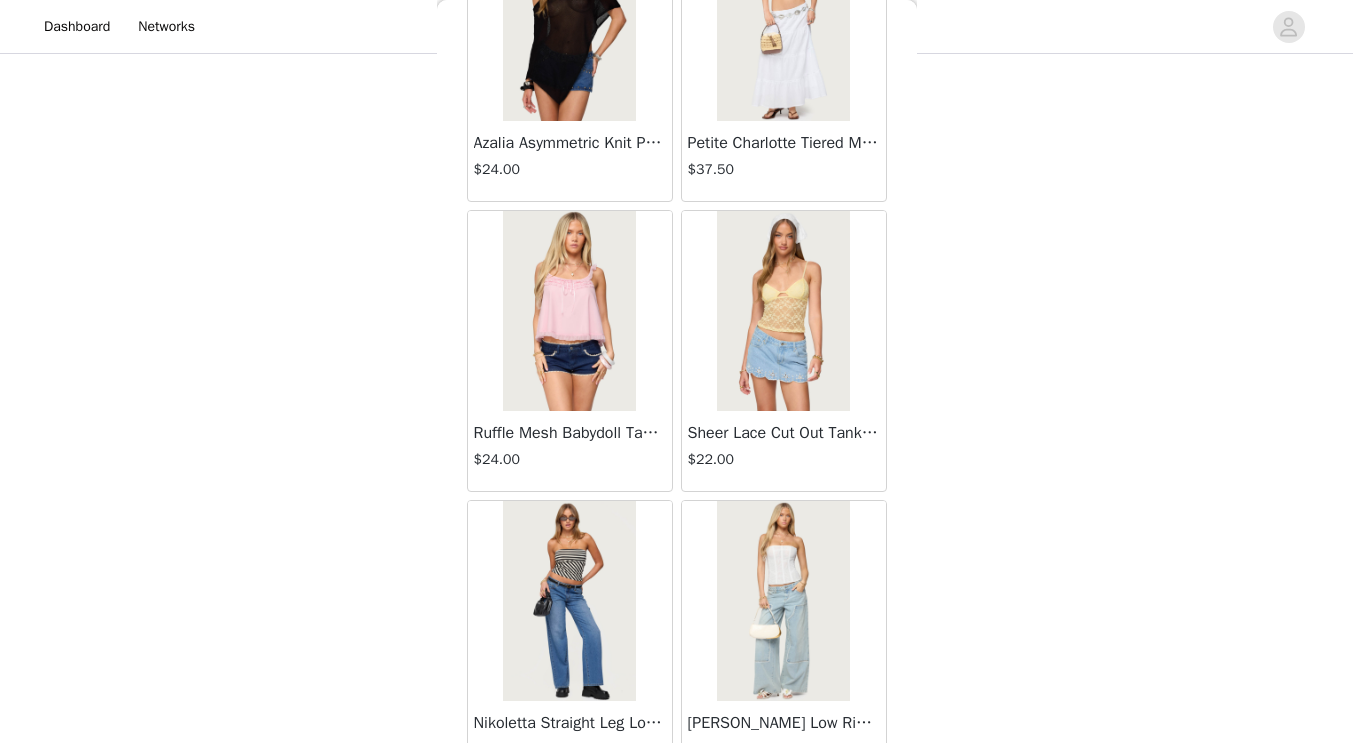 scroll, scrollTop: 24542, scrollLeft: 0, axis: vertical 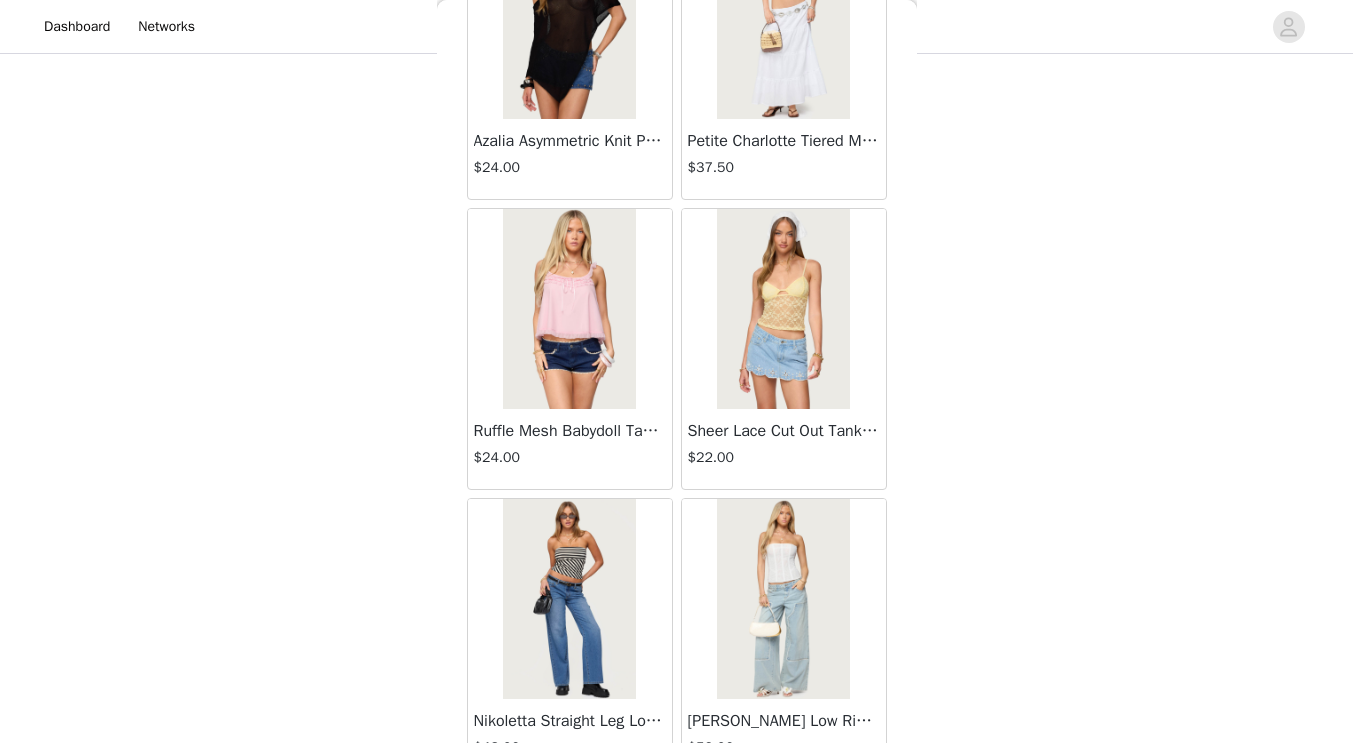 click at bounding box center (783, 19) 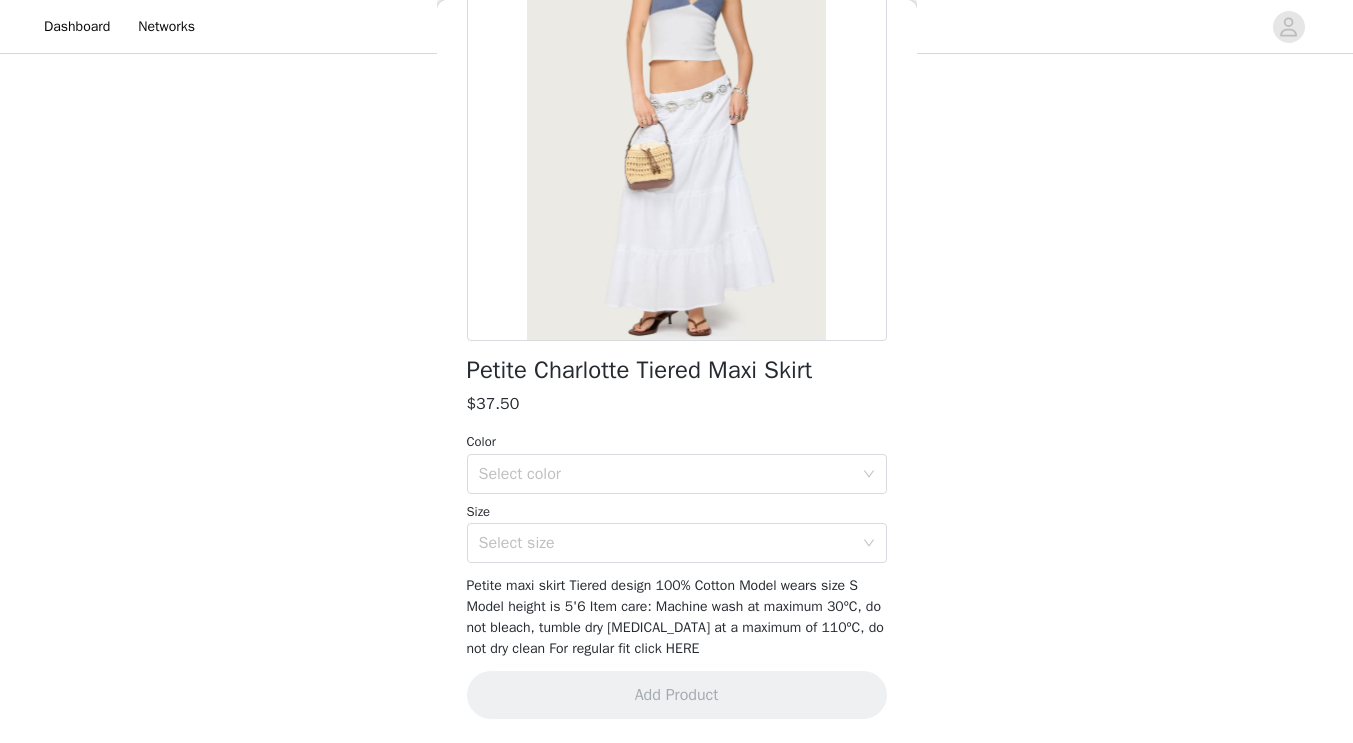 scroll, scrollTop: 209, scrollLeft: 0, axis: vertical 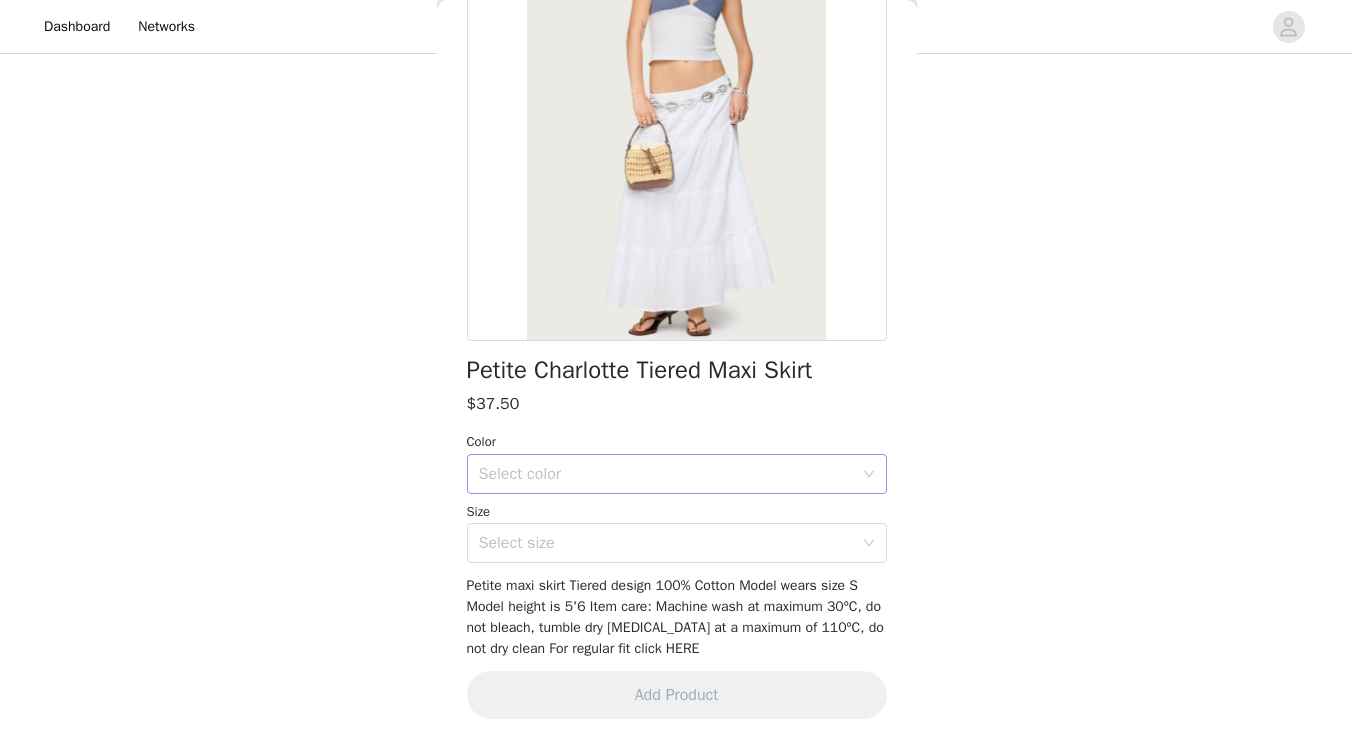 click on "Select color" at bounding box center (666, 474) 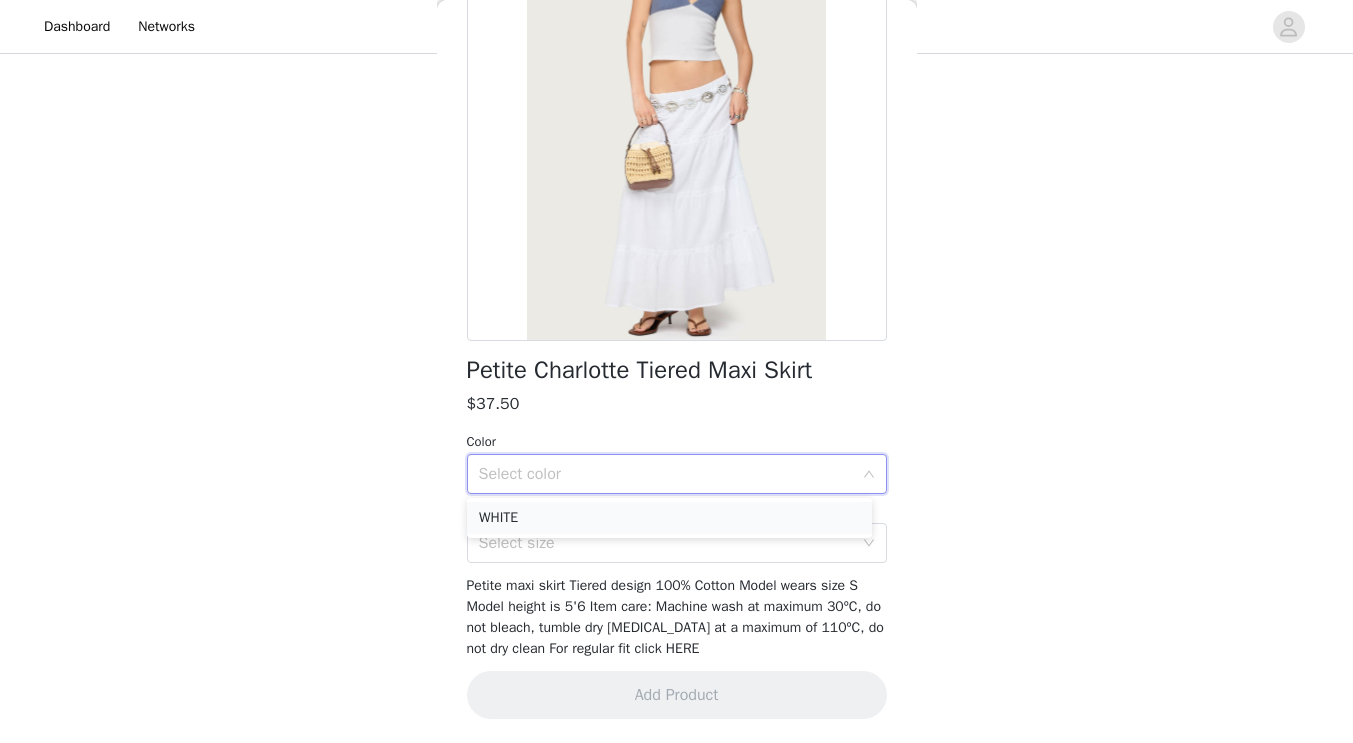 click on "WHITE" at bounding box center (669, 518) 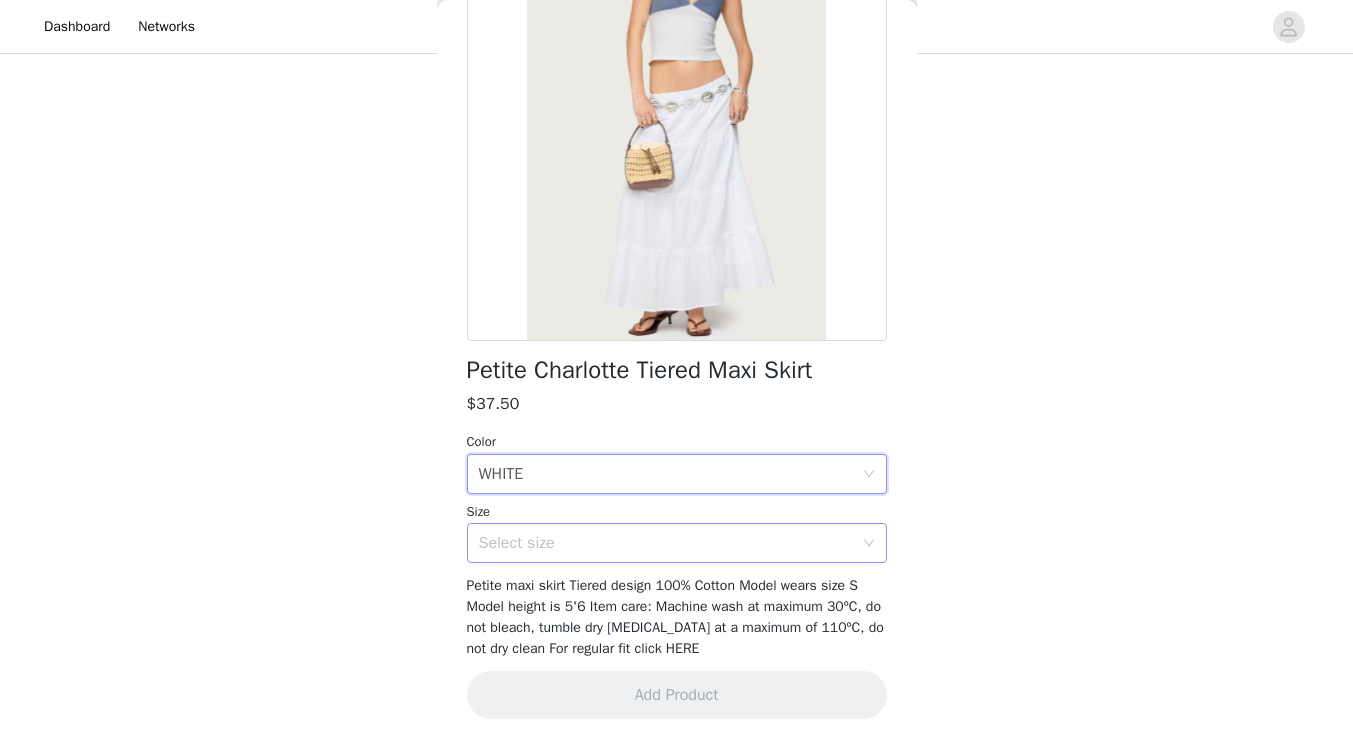 click on "Select size" at bounding box center [666, 543] 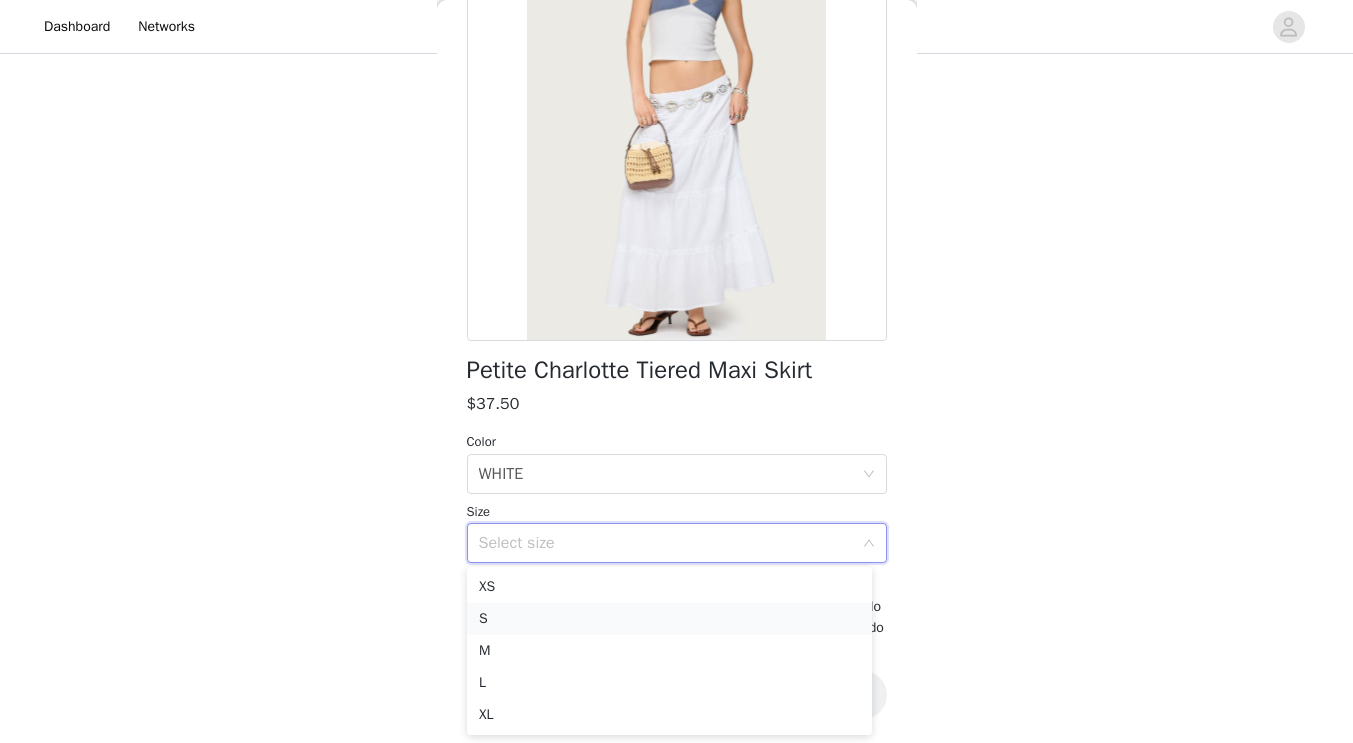 click on "S" at bounding box center [669, 619] 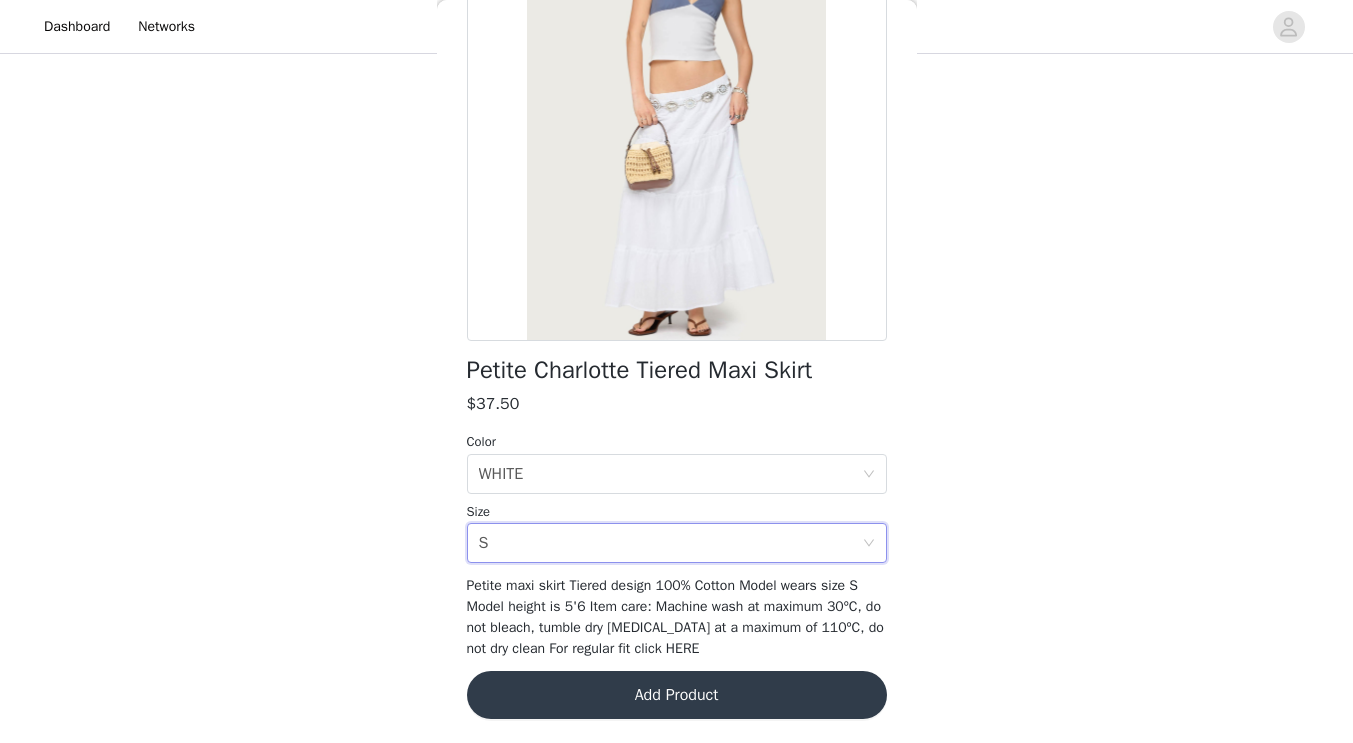 click on "Add Product" at bounding box center [677, 695] 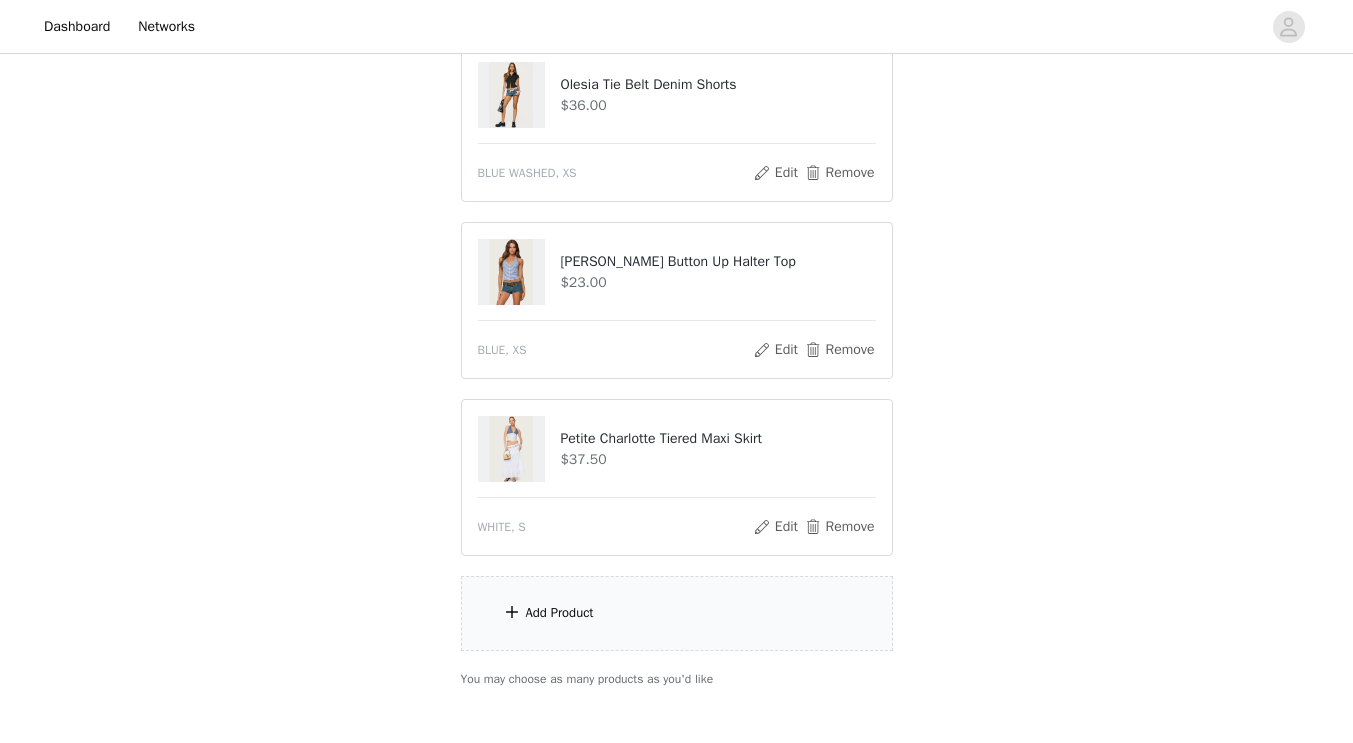scroll, scrollTop: 698, scrollLeft: 0, axis: vertical 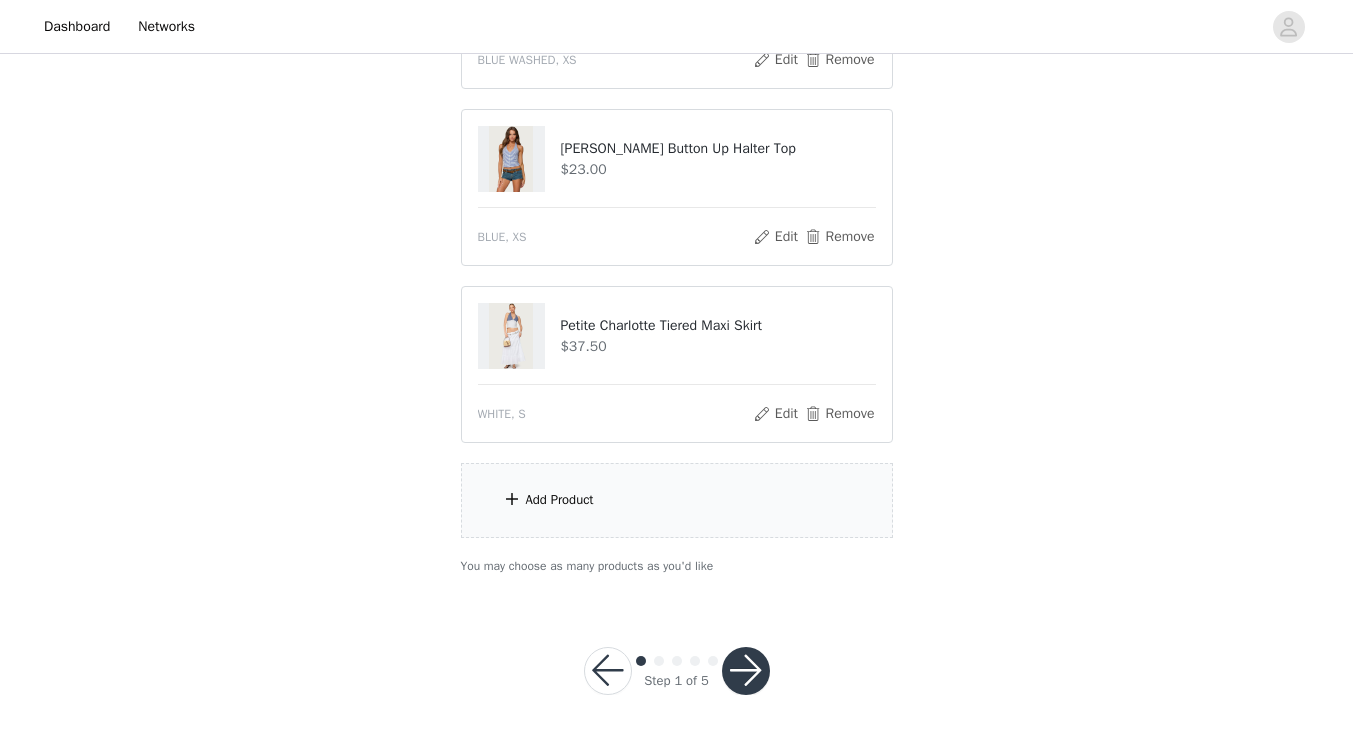 click on "Add Product" at bounding box center [560, 500] 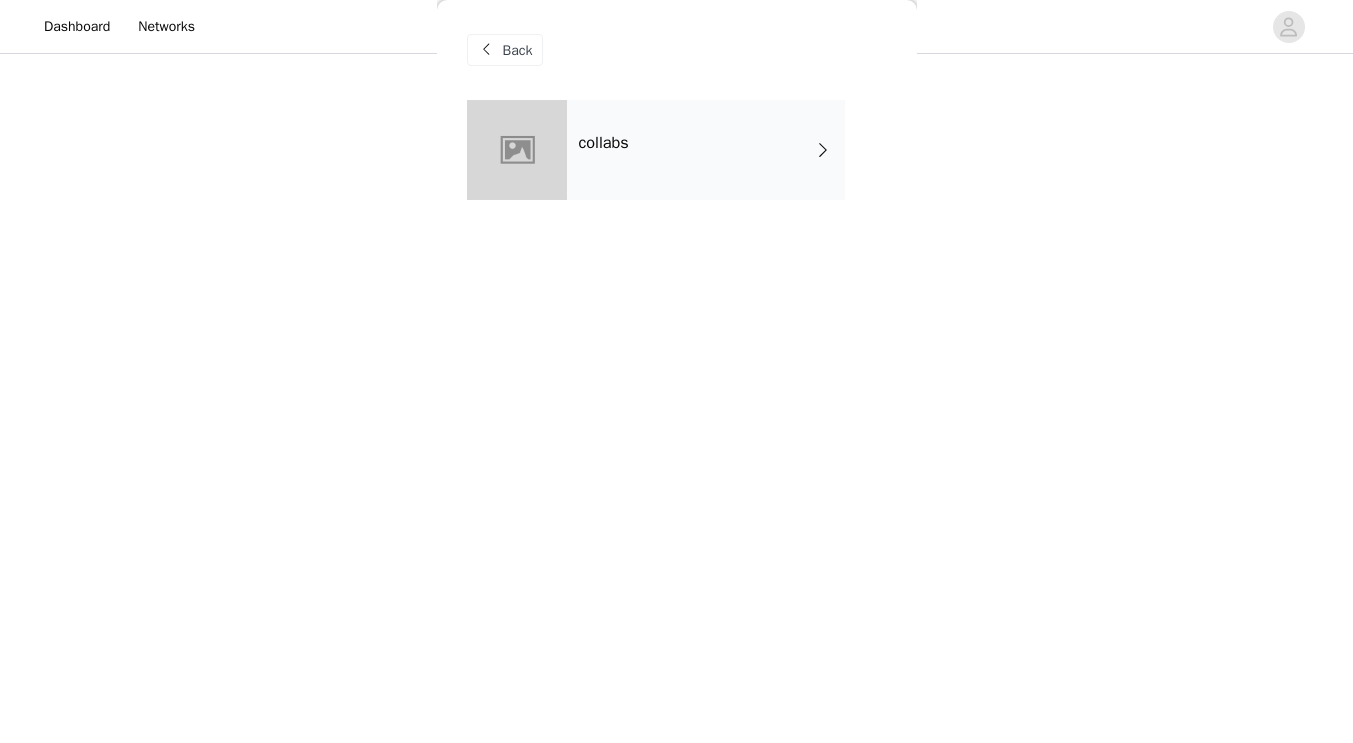 click on "collabs" at bounding box center [706, 150] 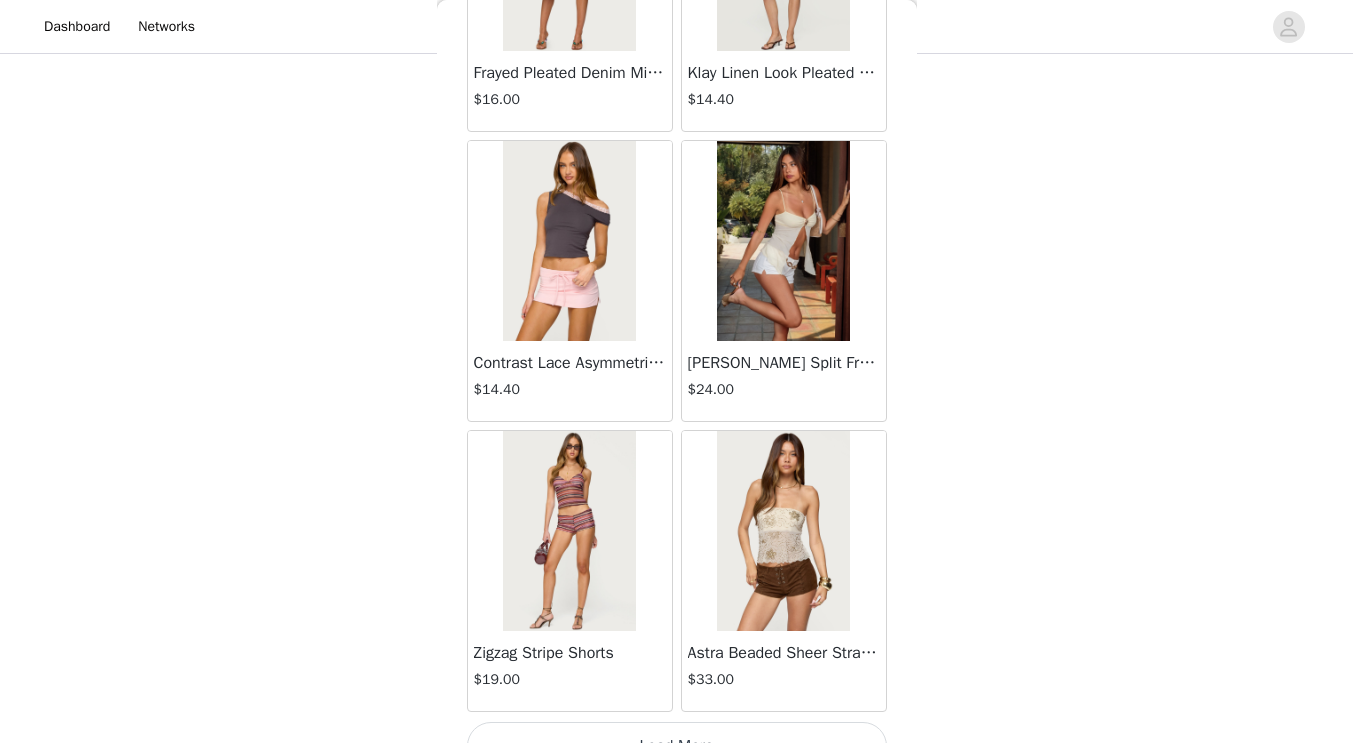 scroll, scrollTop: 2317, scrollLeft: 0, axis: vertical 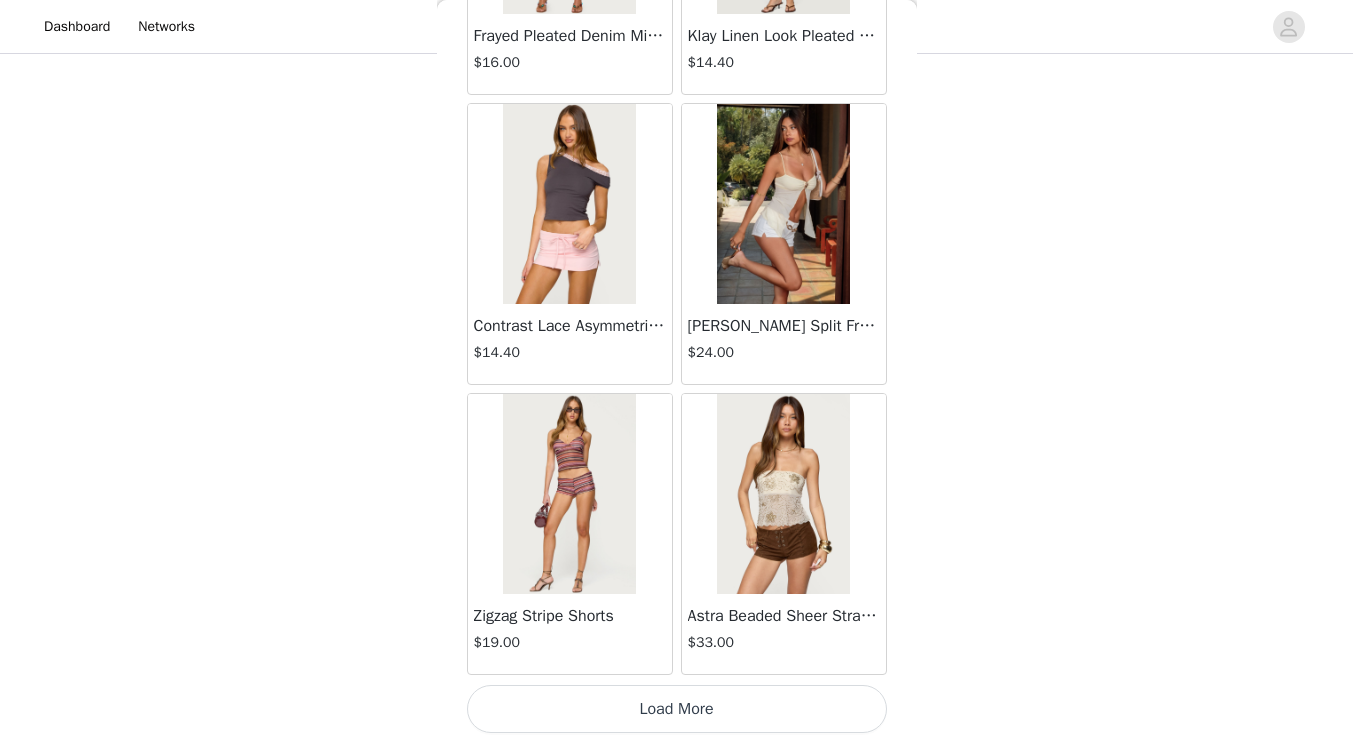 click on "Load More" at bounding box center [677, 709] 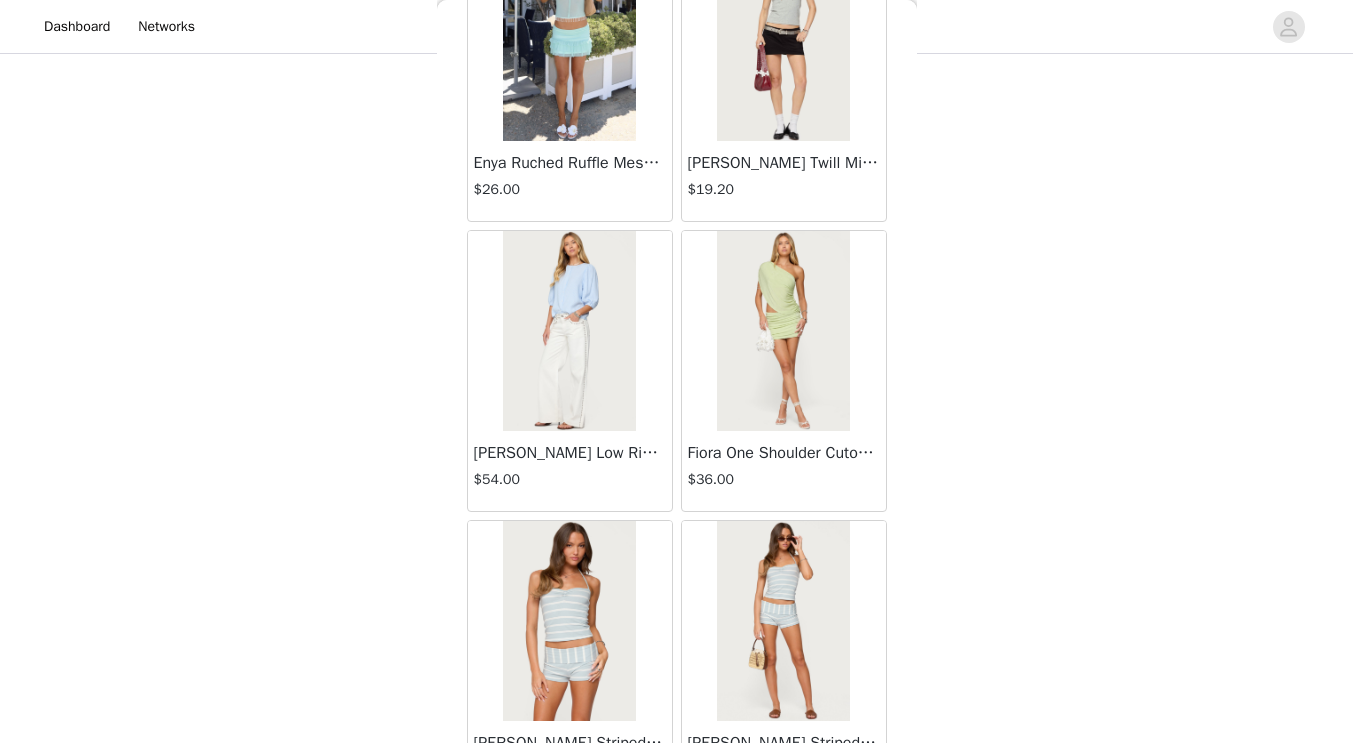 scroll, scrollTop: 5217, scrollLeft: 0, axis: vertical 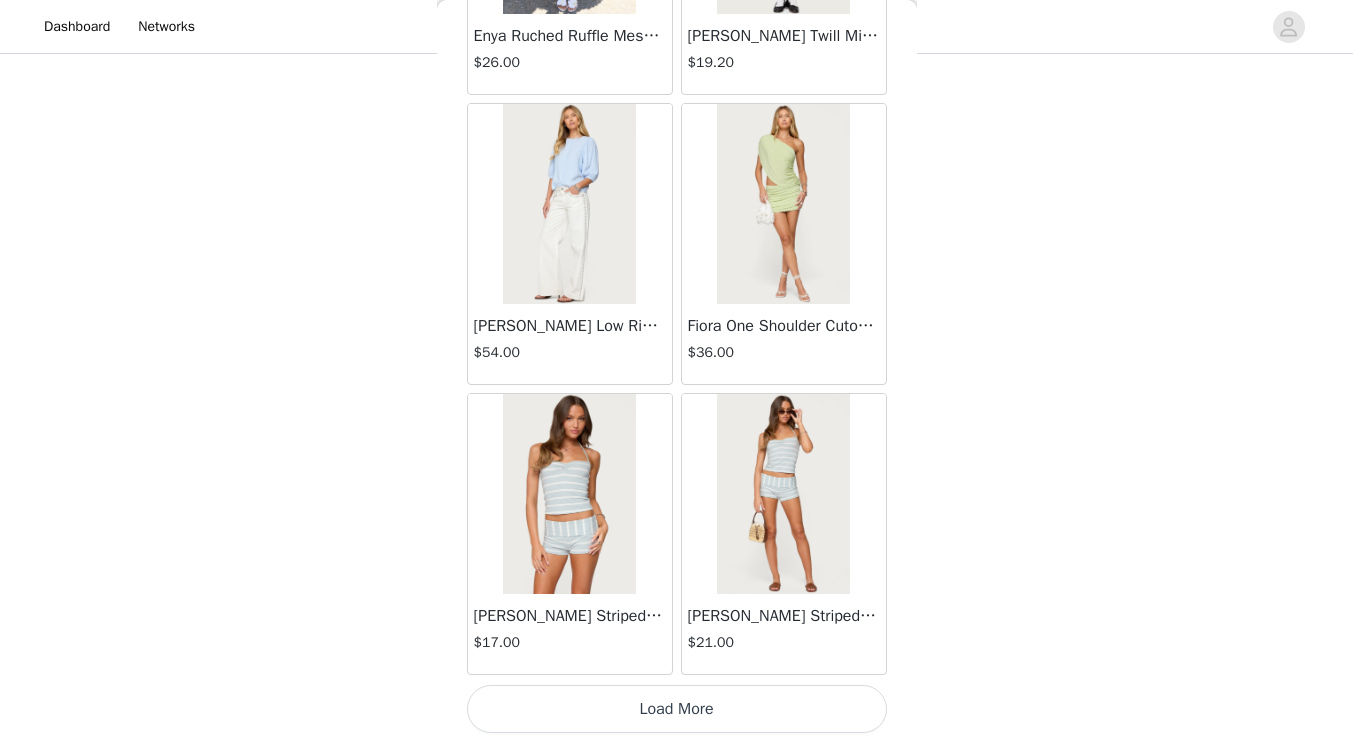 click on "Load More" at bounding box center (677, 709) 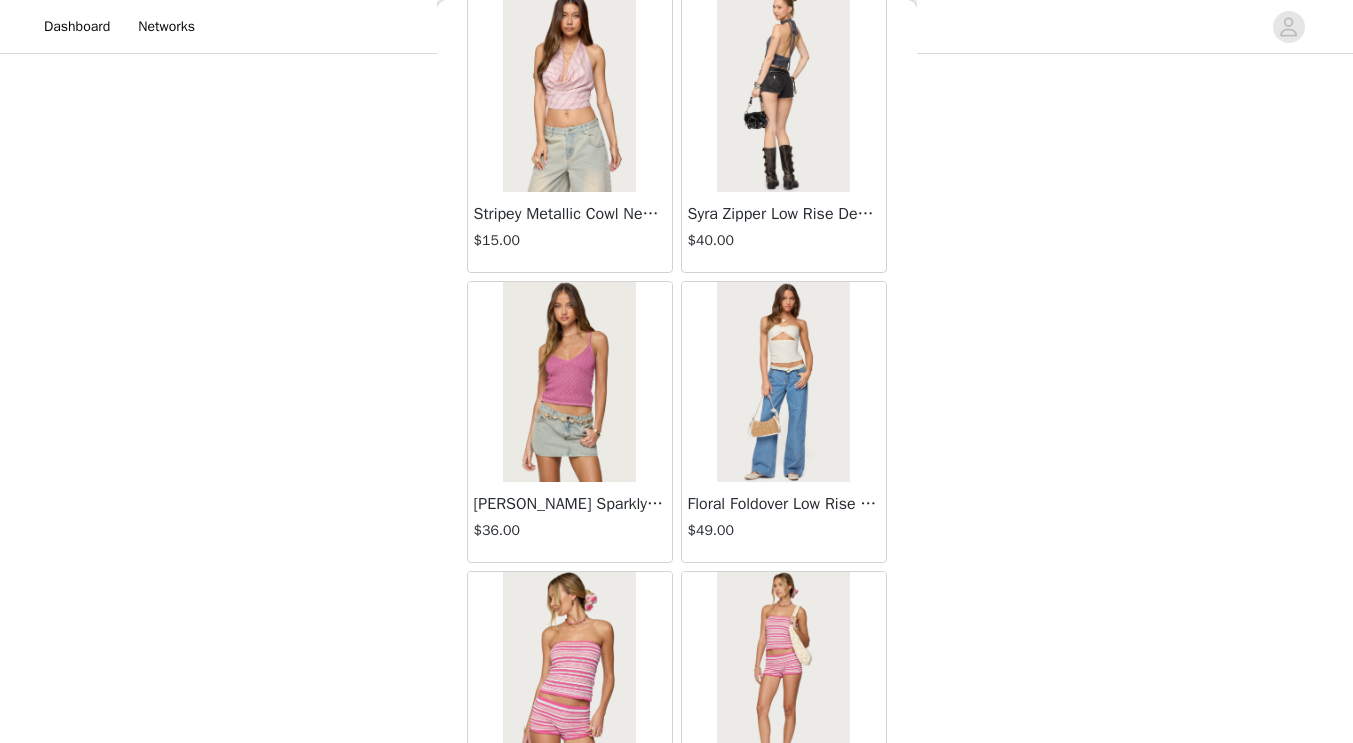 scroll, scrollTop: 8117, scrollLeft: 0, axis: vertical 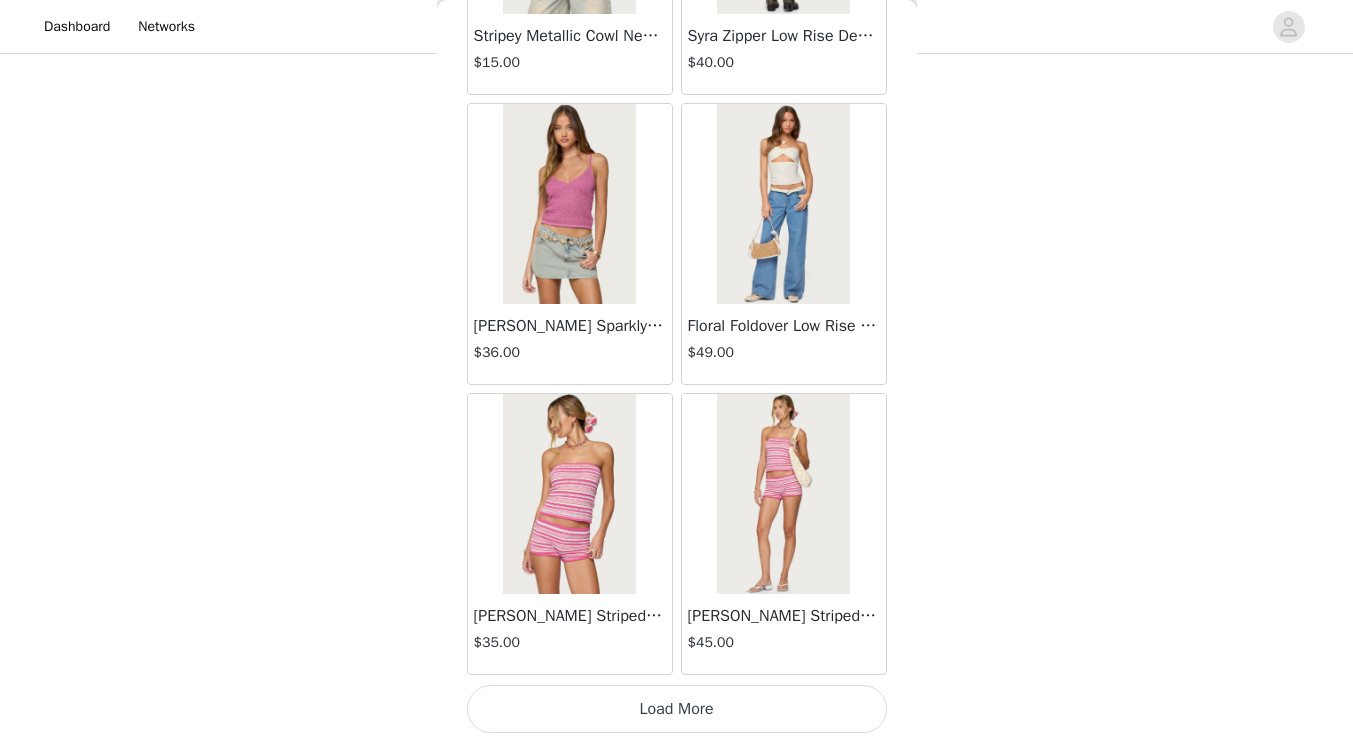 click on "Lovina Grommet Pleated Mini Skort   $25.20       Metallic & Sequin Textured Tank Top   $23.00       Nelley Backless Beaded Sequin Chiffon Top   $30.00       [PERSON_NAME] Asymmetric One Shoulder Crochet Top   $21.60       [PERSON_NAME] Plaid Micro Shorts   $25.00       [PERSON_NAME] Floral Texured Sheer Halter Top   $23.00       Maree Bead V Neck Top   $19.00       Maree Bead Cut Out Mini Skirt   $17.00       [PERSON_NAME] Cut Out Halter Top   $24.00       Juney Pinstripe Tailored Button Up Shirt   $30.00       Avenly Striped Tie Front Babydoll Top   $23.00       [PERSON_NAME] Studded Grommet Tube Top   $25.00       Avalai Linen Look Mini Skort   $32.00       Beaded Deep Cowl Neck Backless Top   $31.00       Frayed Pleated Denim Mini Skort   $16.00       Klay Linen Look Pleated Mini Skort   $14.40       Contrast Lace Asymmetric Off Shoulder Top   $14.40       [PERSON_NAME] Split Front Sheer Mesh Top   $24.00       Zigzag Stripe Shorts   $19.00       Astra Beaded Sheer Strapless Top   $33.00       Beaded Floral Embroidered Tank Top   $32.00" at bounding box center [677, -3639] 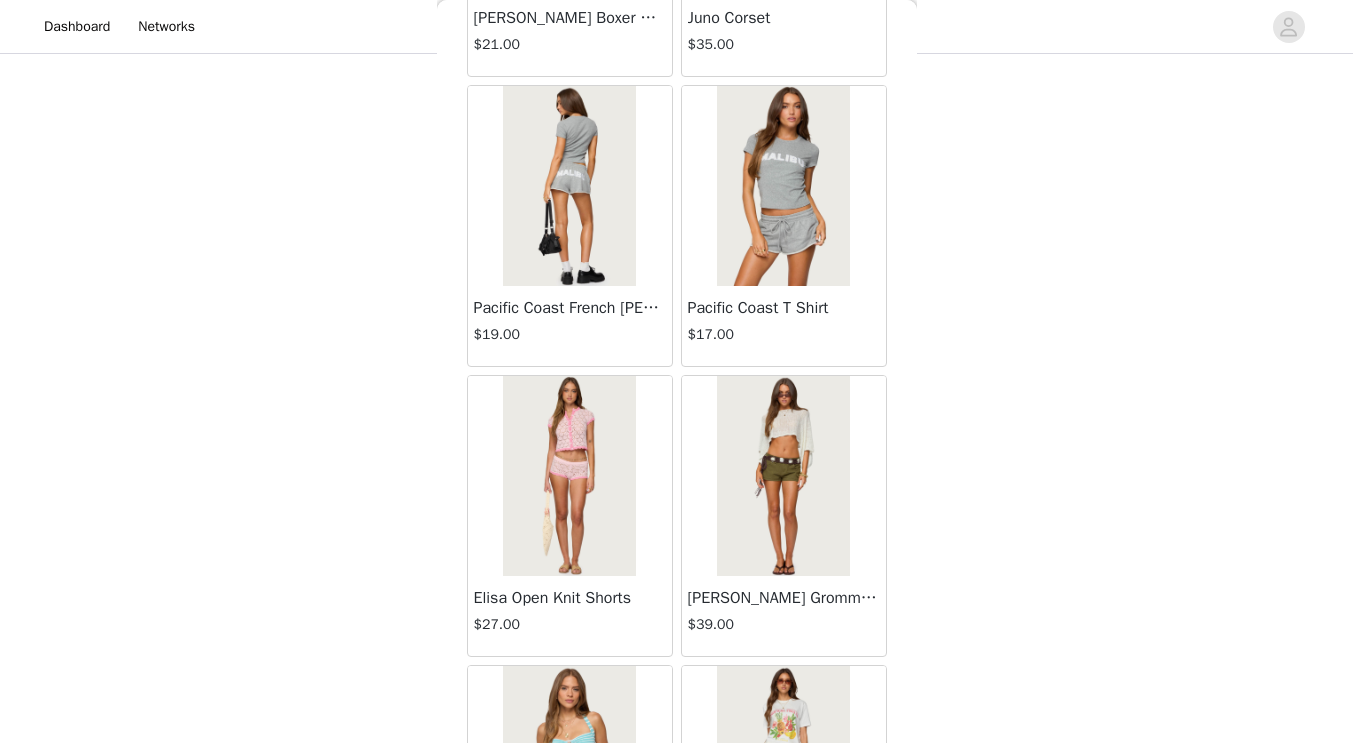 scroll, scrollTop: 11017, scrollLeft: 0, axis: vertical 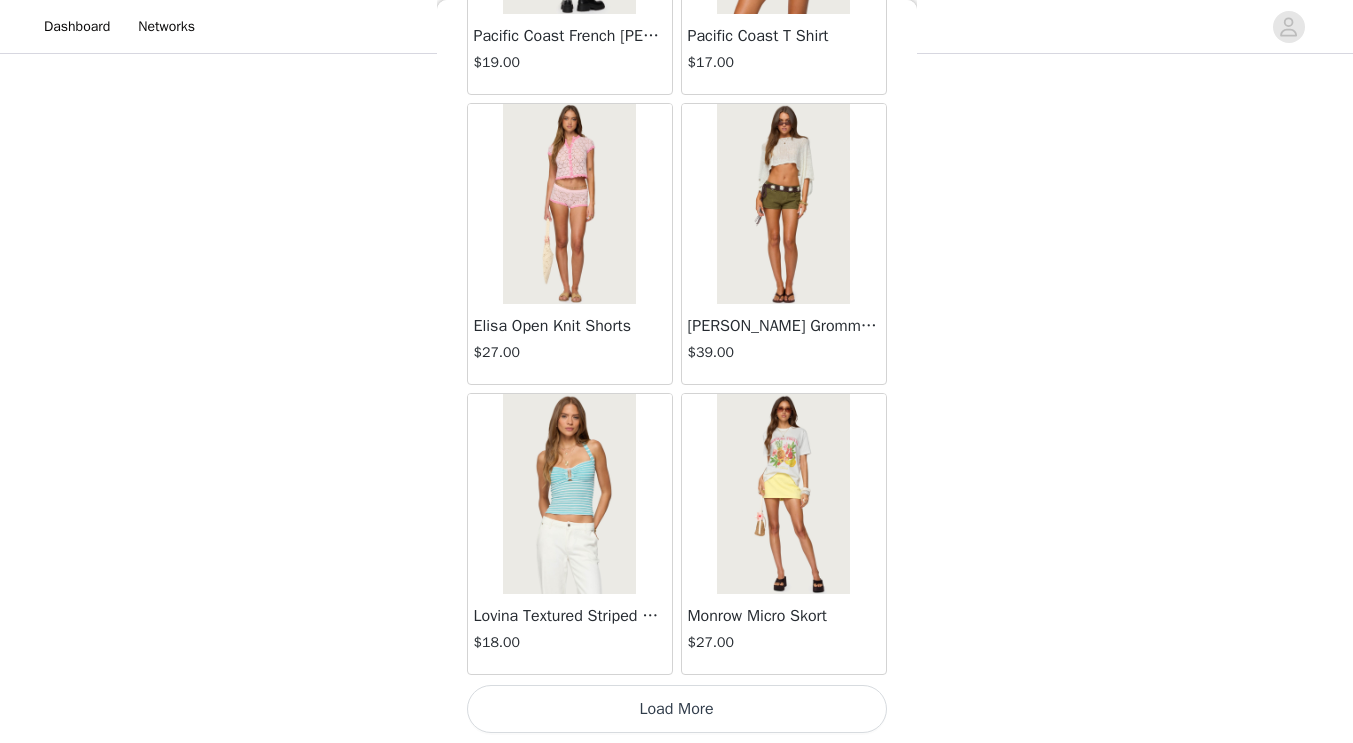 click on "Load More" at bounding box center (677, 709) 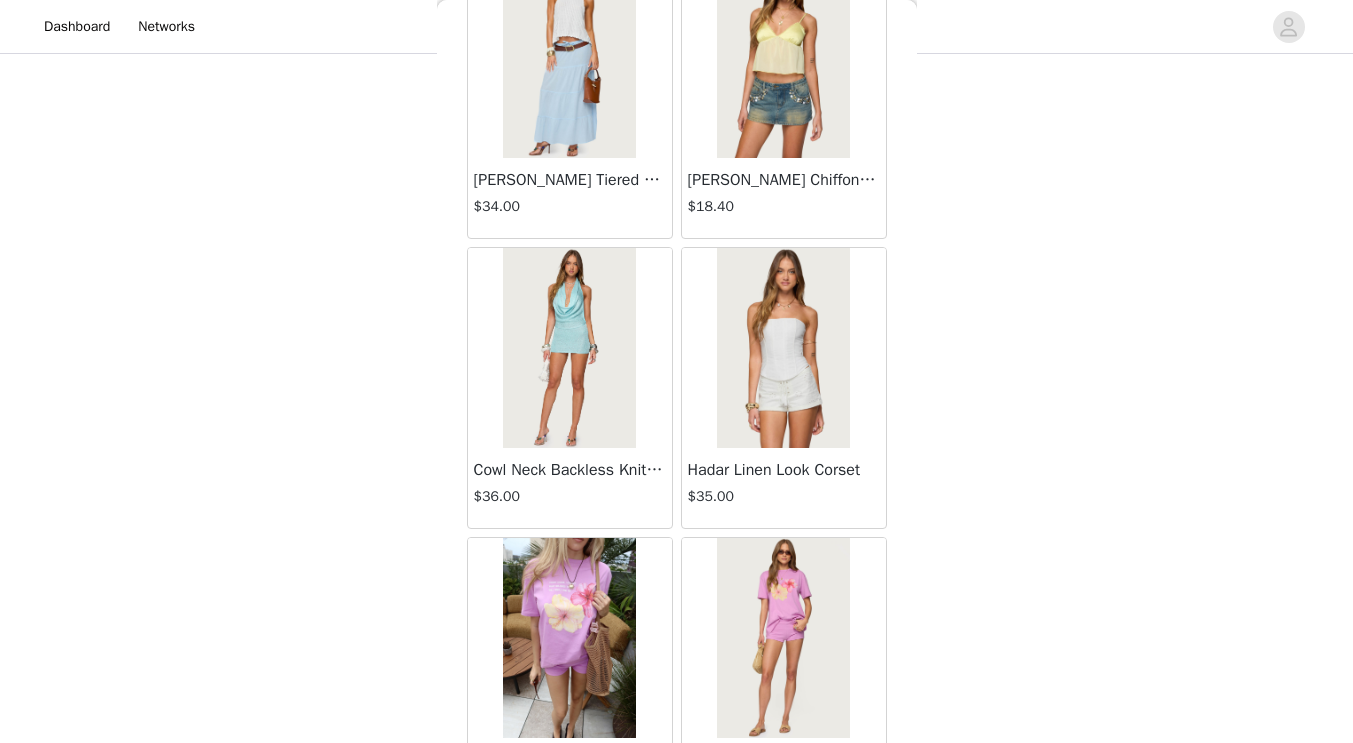 scroll, scrollTop: 13917, scrollLeft: 0, axis: vertical 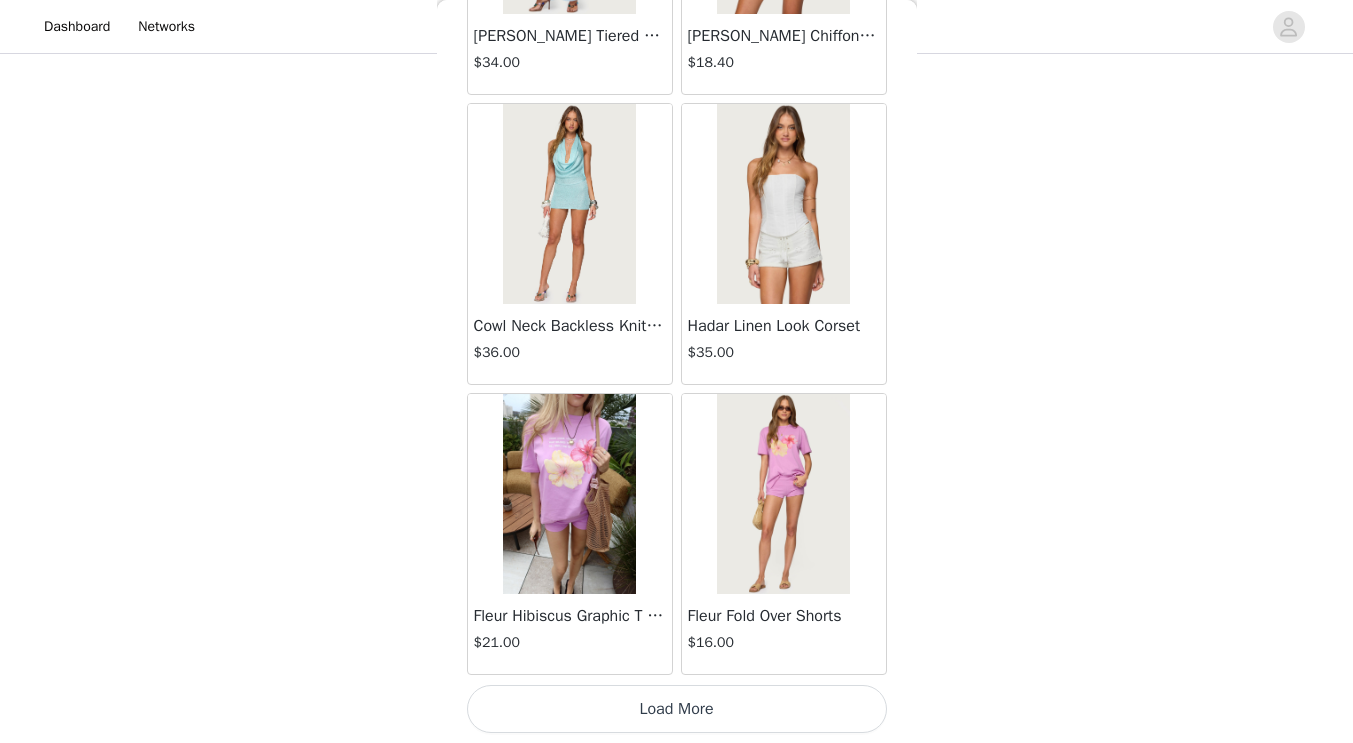 click on "Load More" at bounding box center [677, 709] 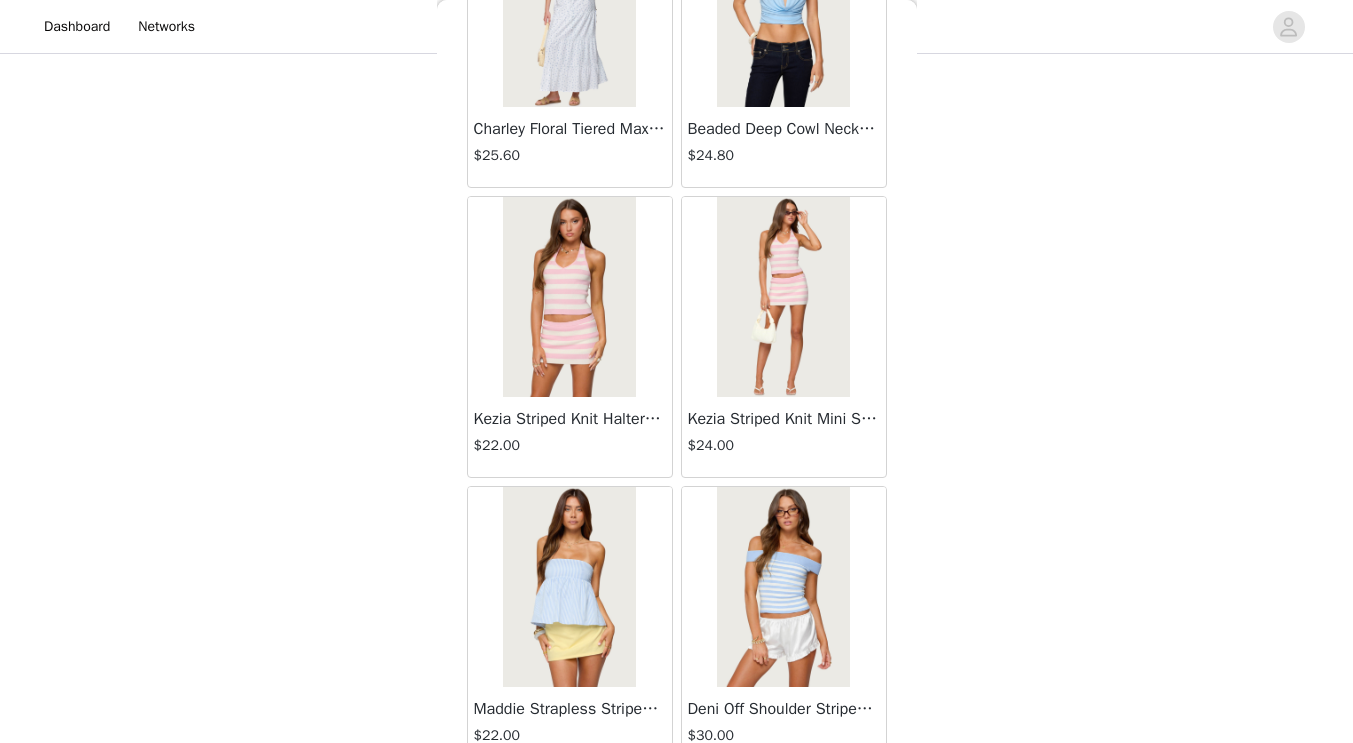 scroll, scrollTop: 16817, scrollLeft: 0, axis: vertical 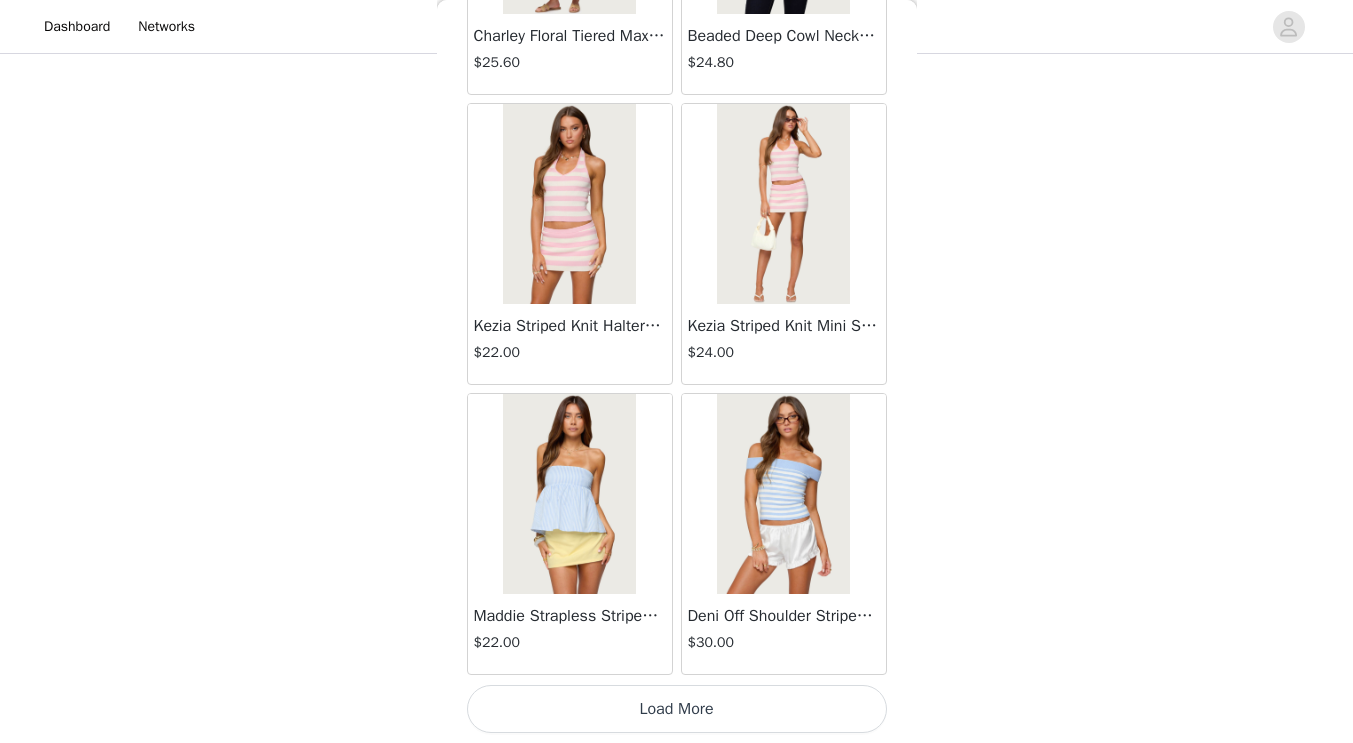 click on "Load More" at bounding box center (677, 709) 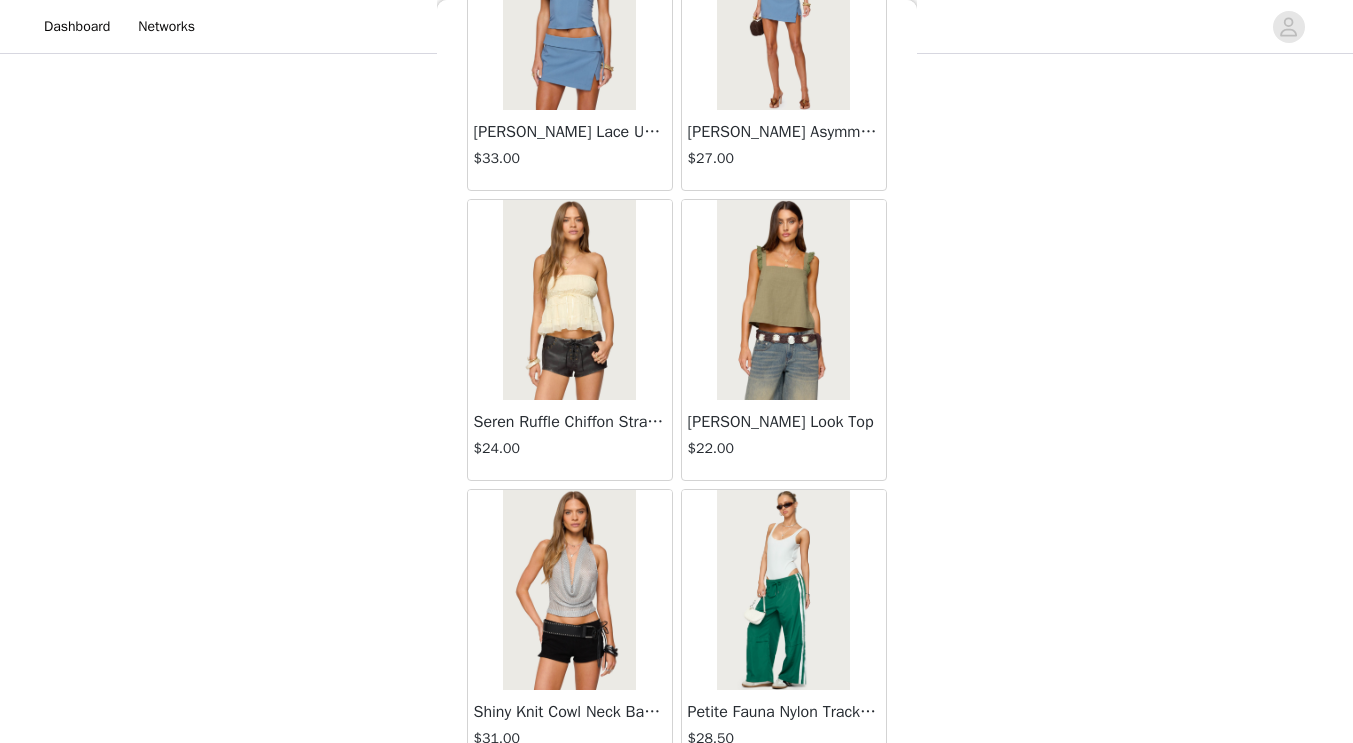 scroll, scrollTop: 19717, scrollLeft: 0, axis: vertical 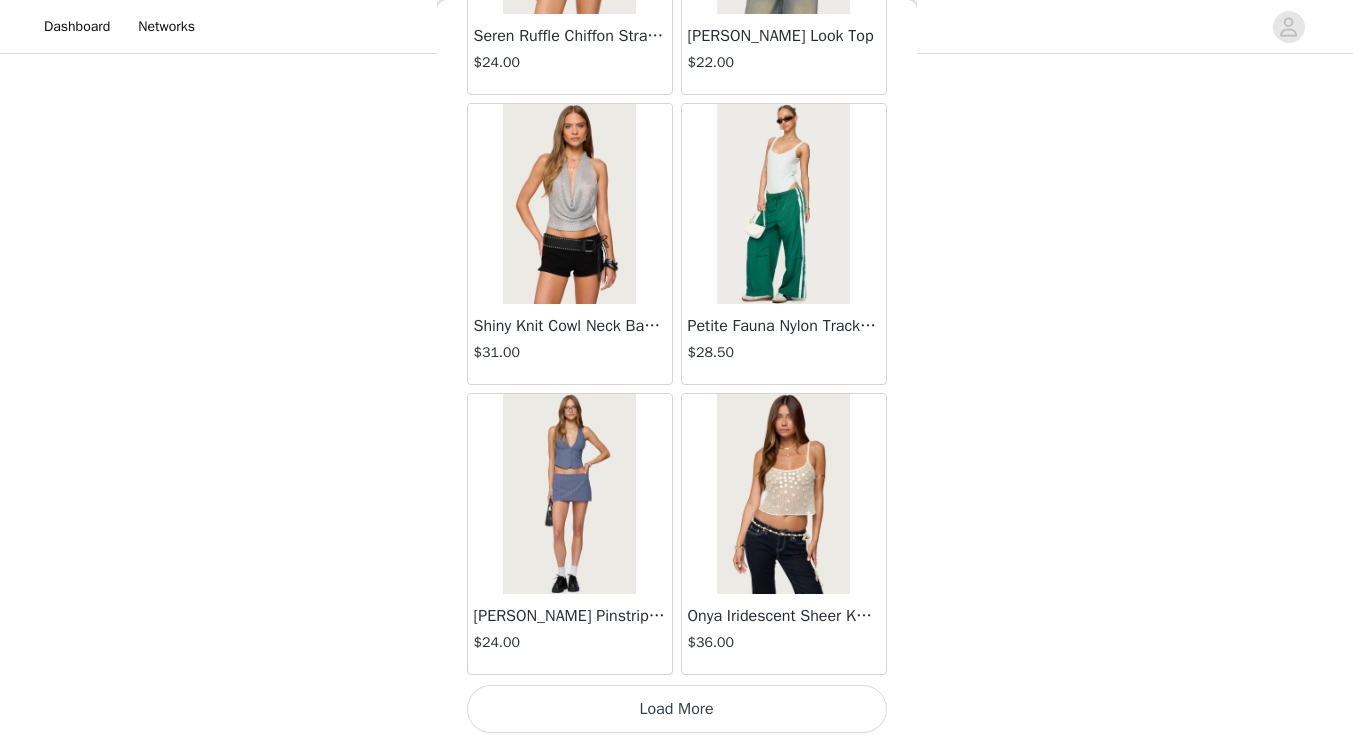 click on "Load More" at bounding box center [677, 709] 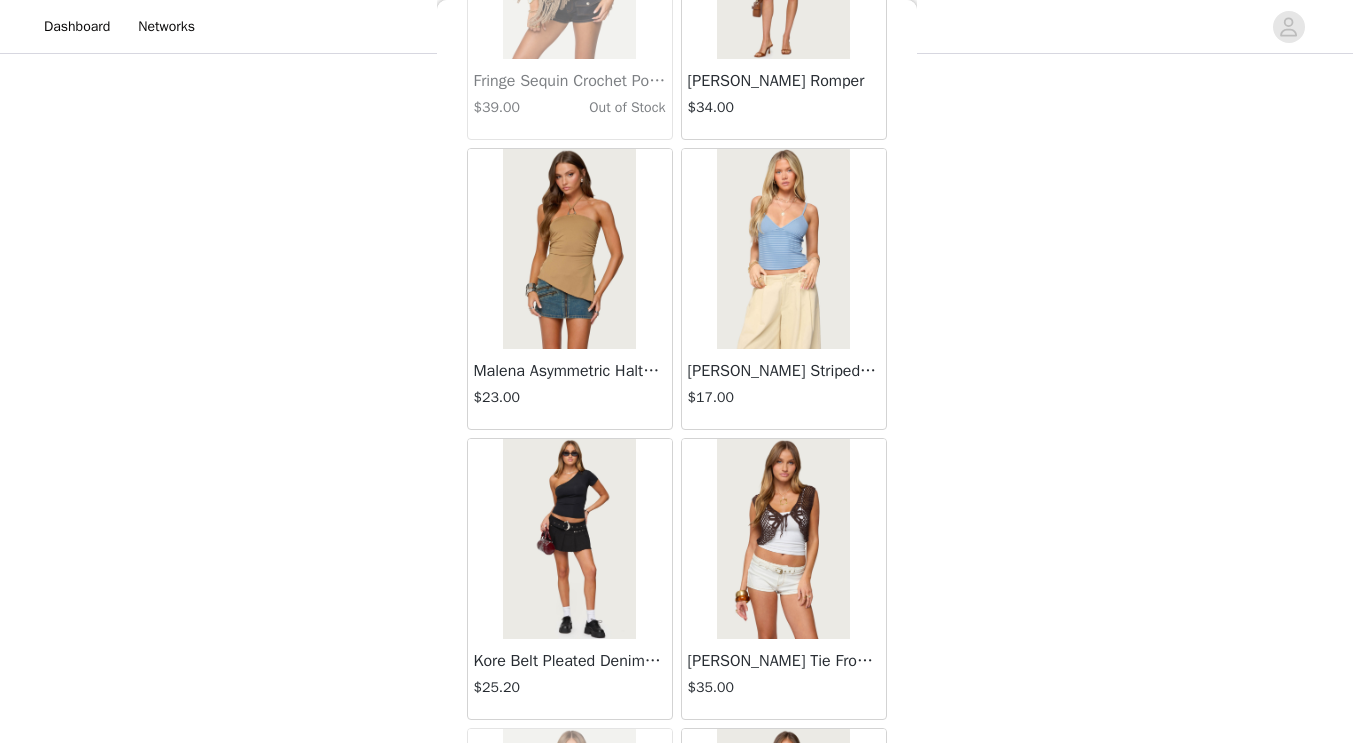 scroll, scrollTop: 22617, scrollLeft: 0, axis: vertical 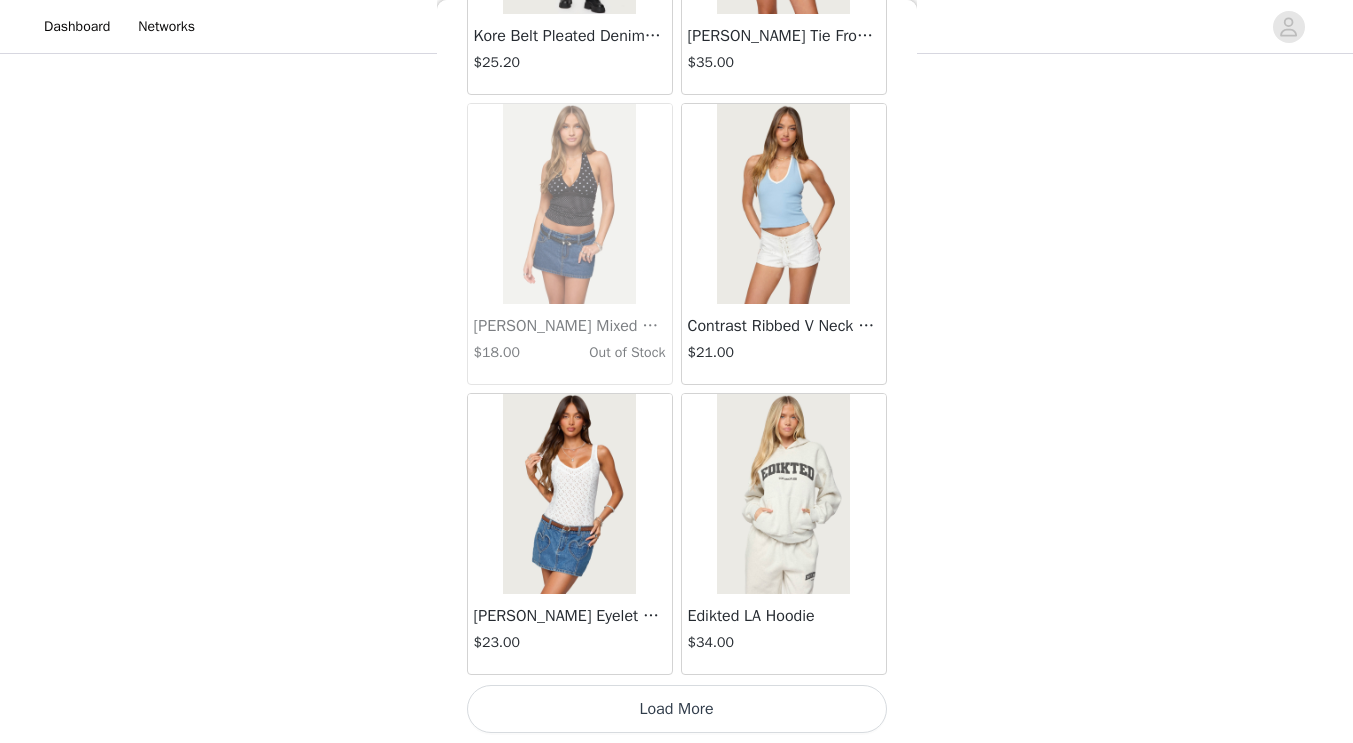 click on "Load More" at bounding box center [677, 709] 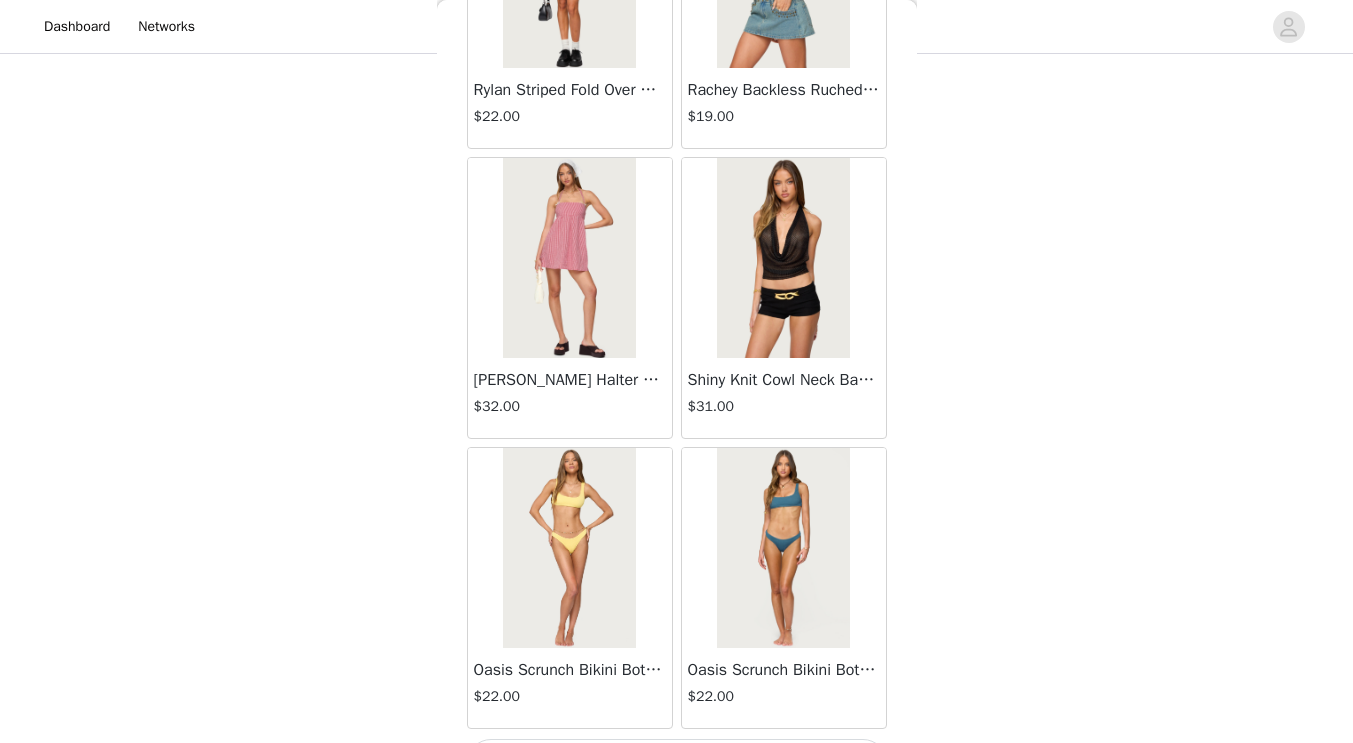 scroll, scrollTop: 25517, scrollLeft: 0, axis: vertical 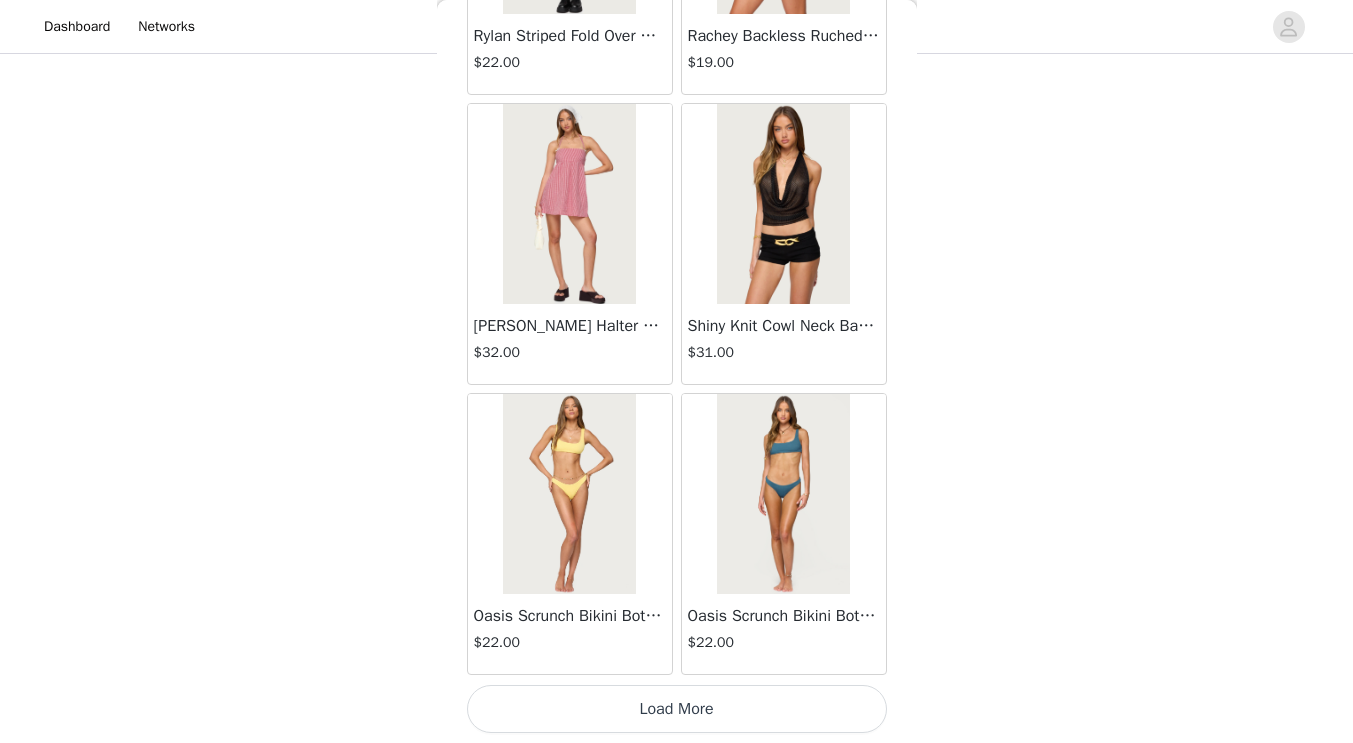 click on "Load More" at bounding box center (677, 709) 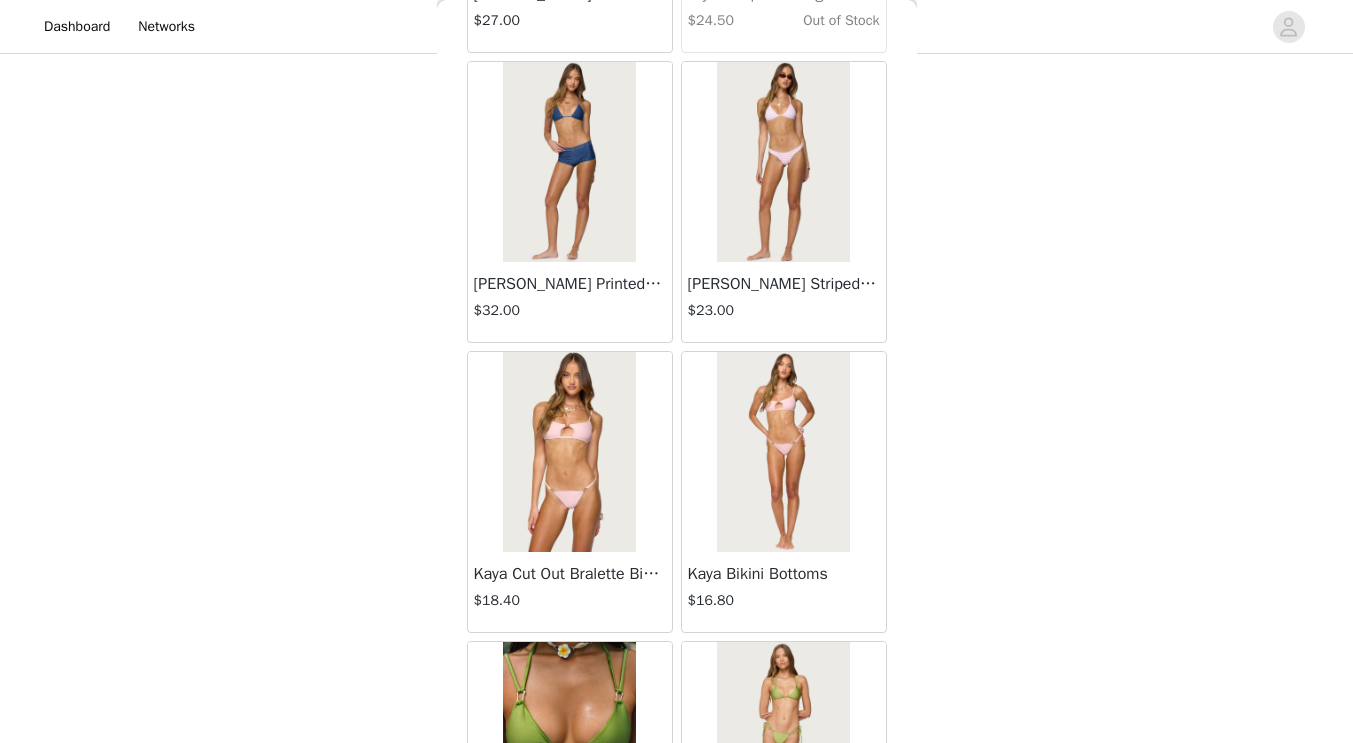 scroll, scrollTop: 28417, scrollLeft: 0, axis: vertical 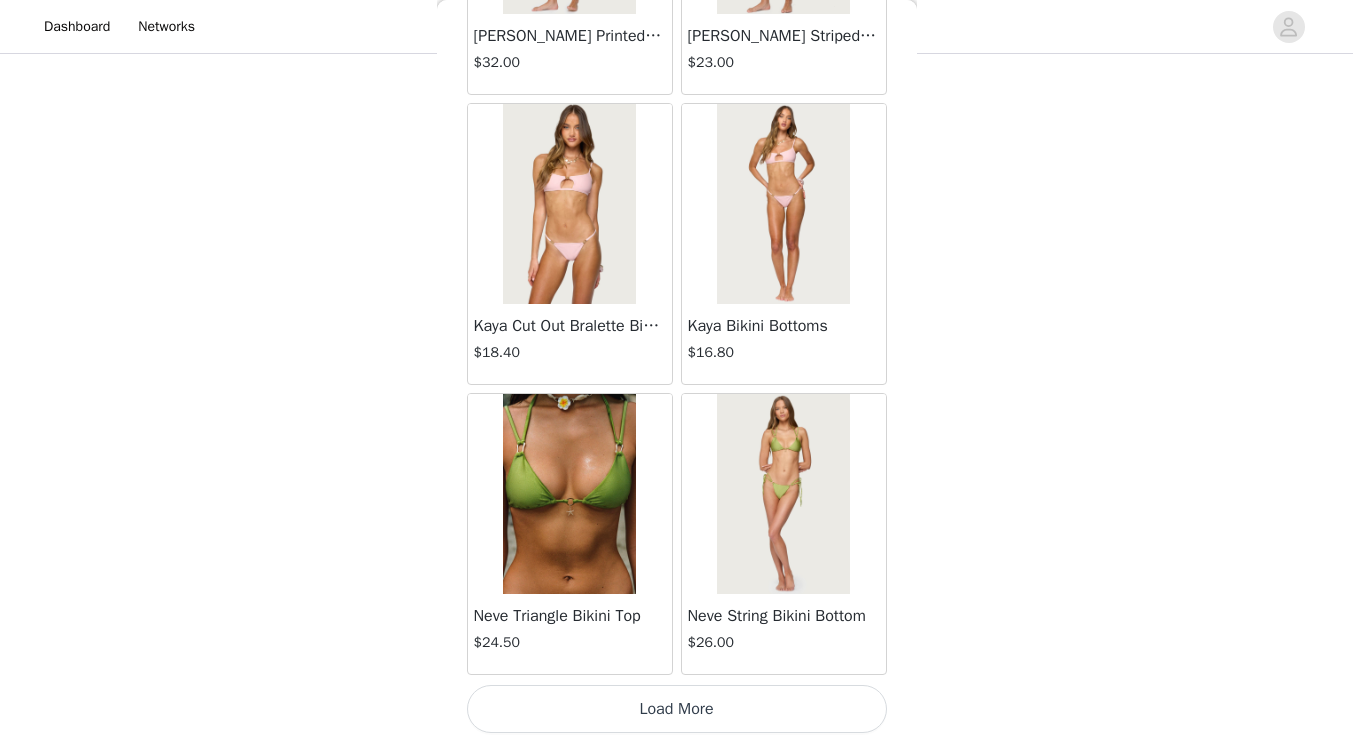 click on "Load More" at bounding box center (677, 709) 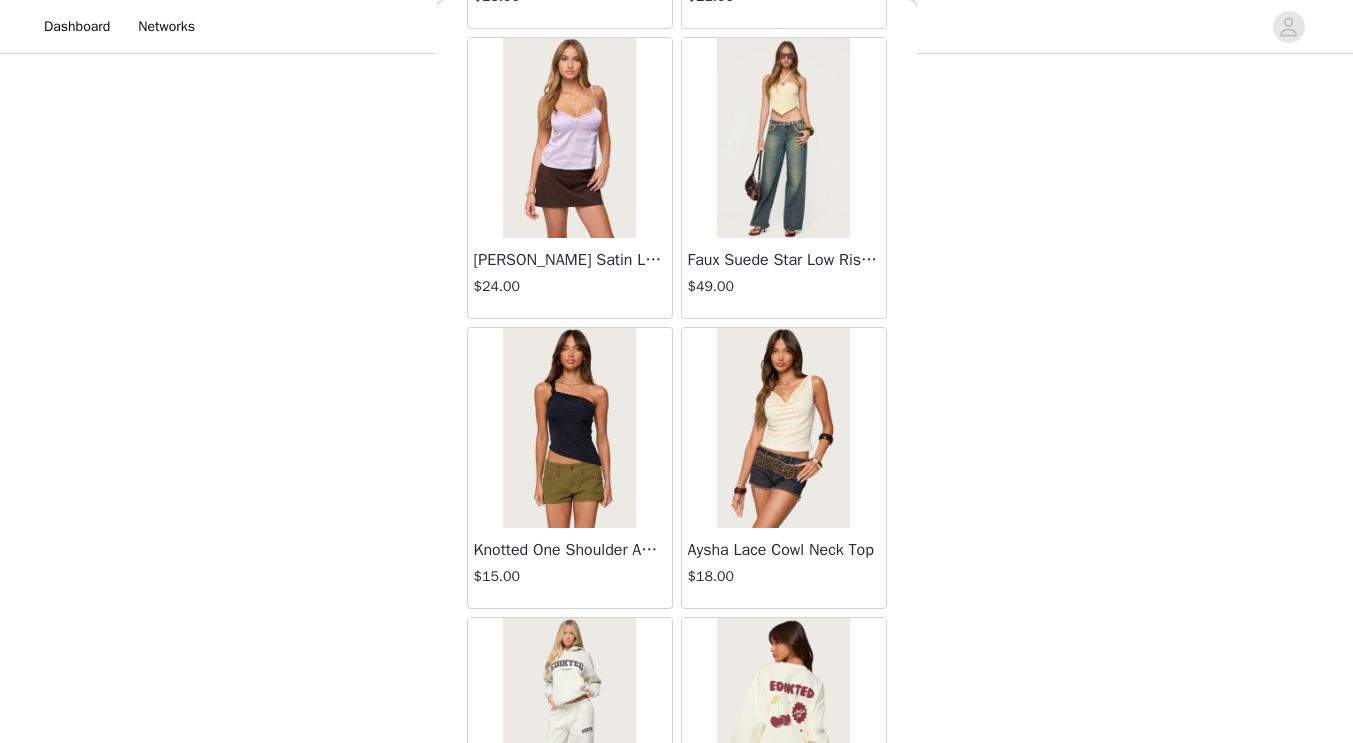 scroll, scrollTop: 31317, scrollLeft: 0, axis: vertical 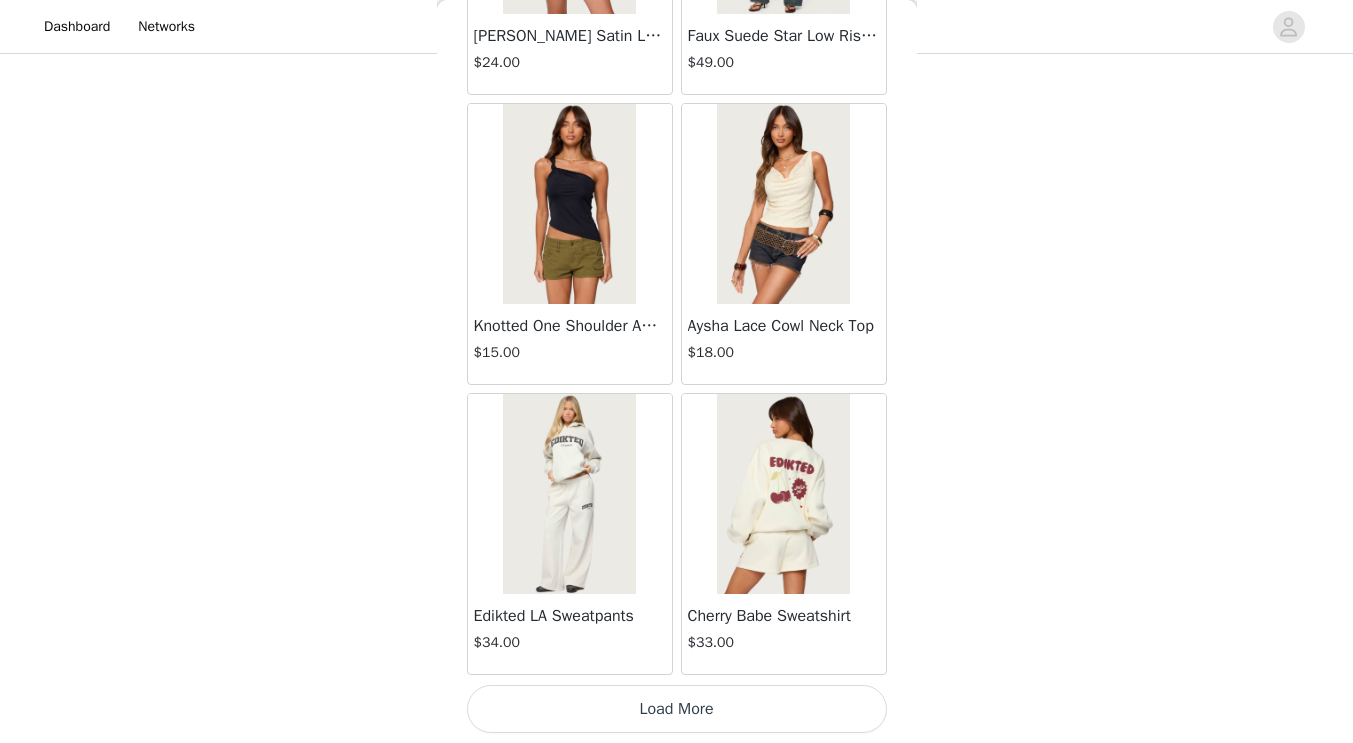 click on "Load More" at bounding box center [677, 709] 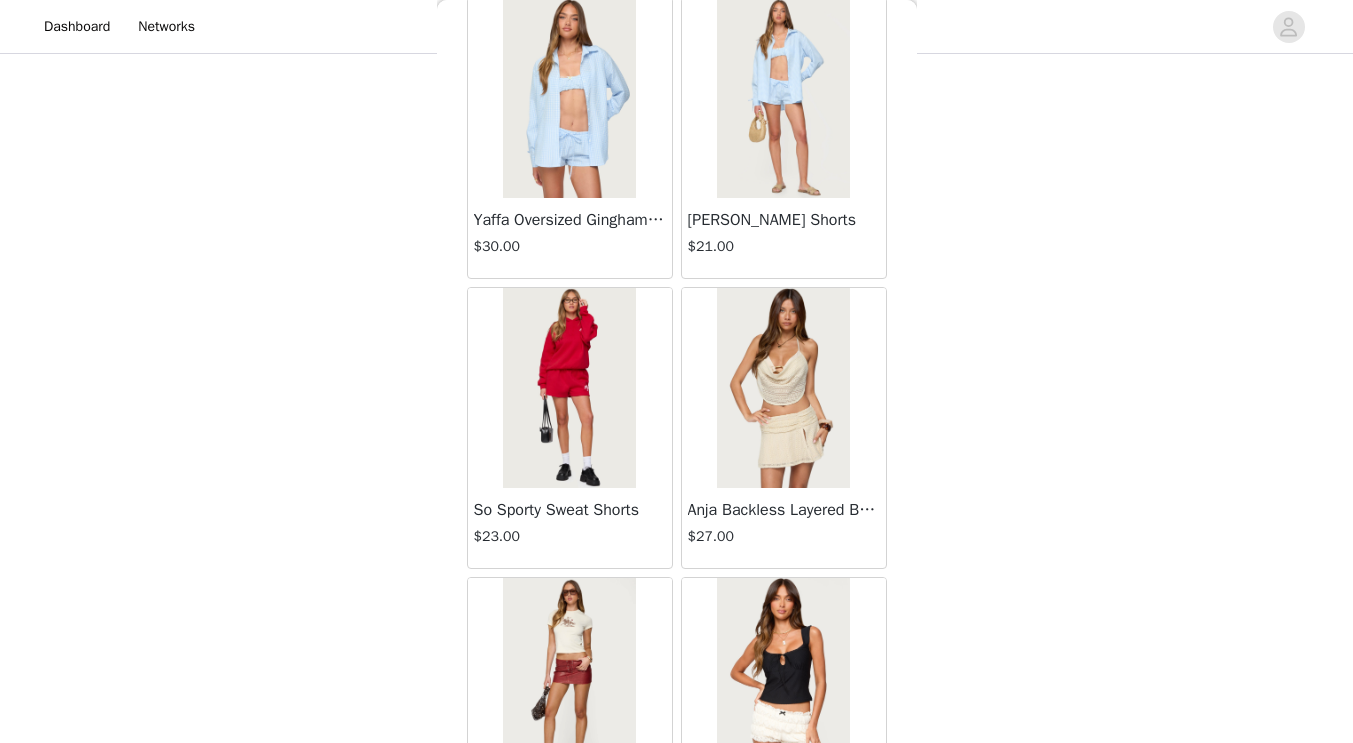 scroll, scrollTop: 34217, scrollLeft: 0, axis: vertical 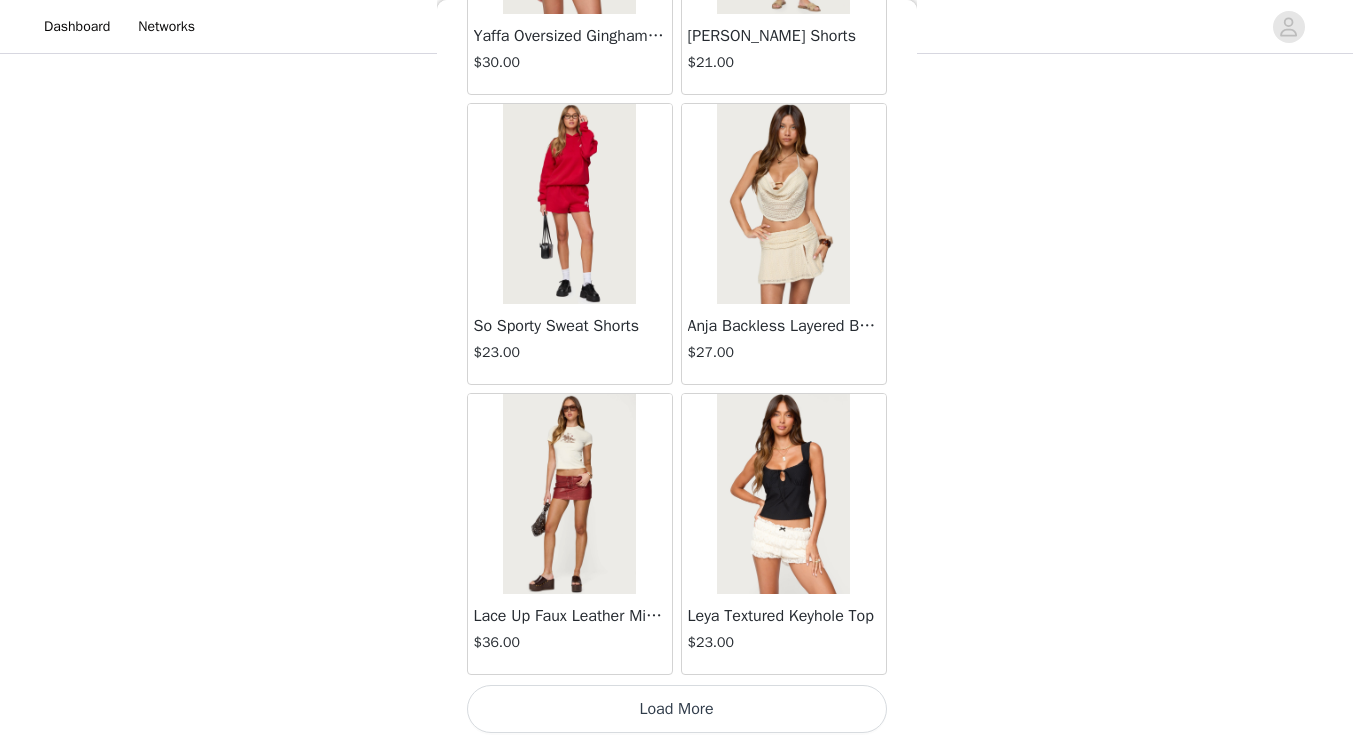 click on "Load More" at bounding box center (677, 709) 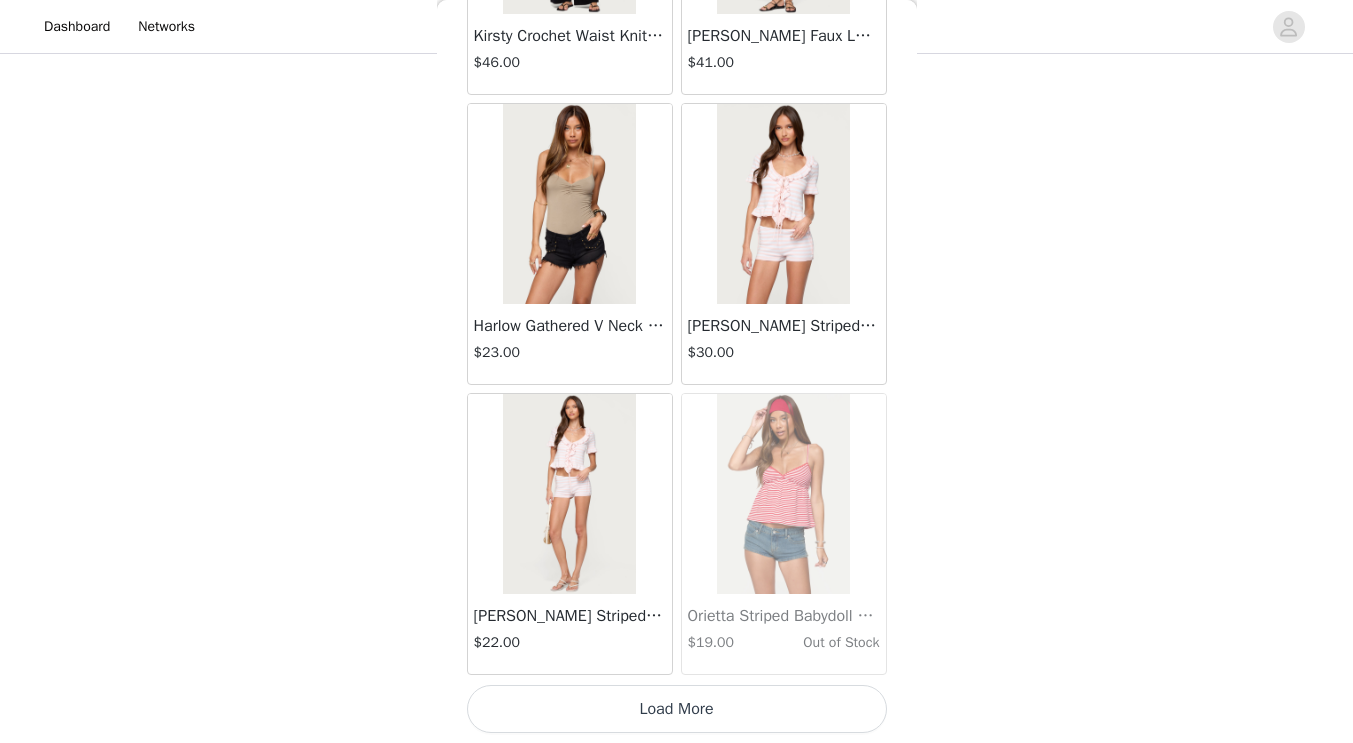 scroll, scrollTop: 37117, scrollLeft: 0, axis: vertical 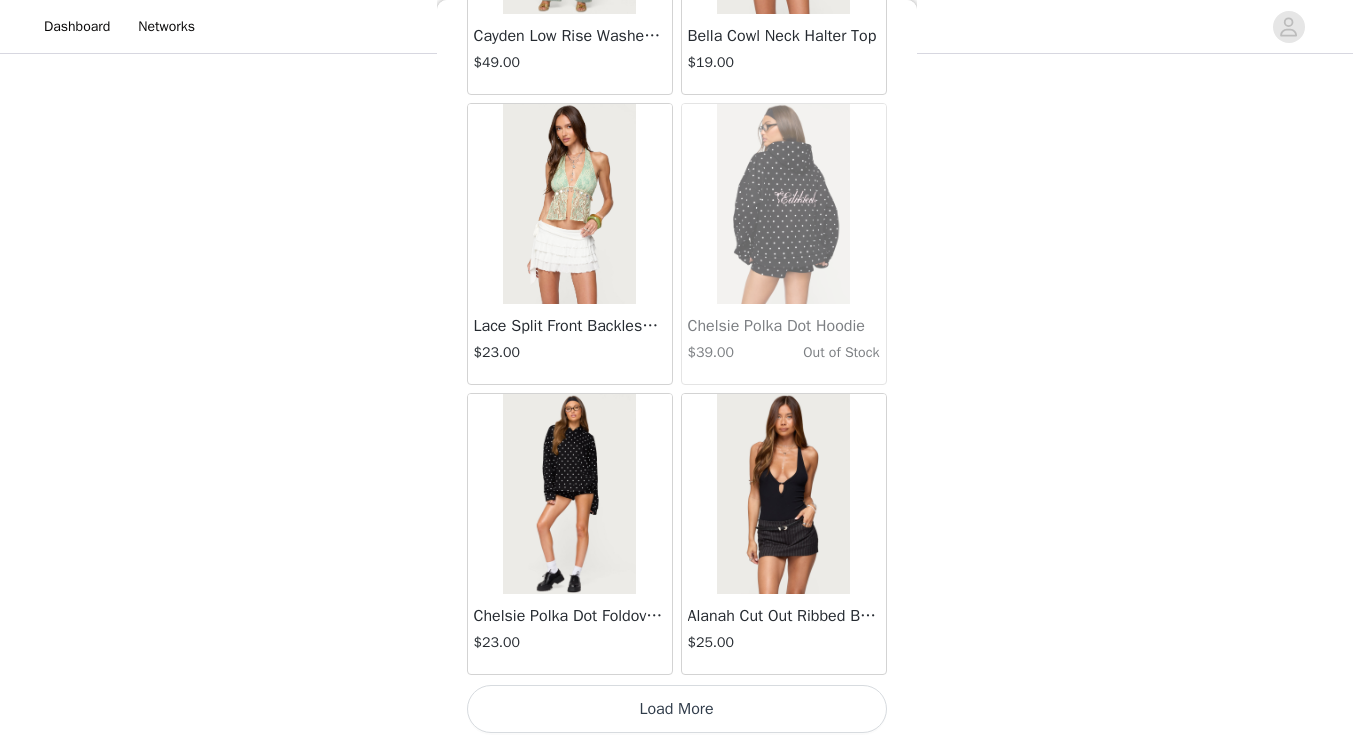 click on "Load More" at bounding box center [677, 709] 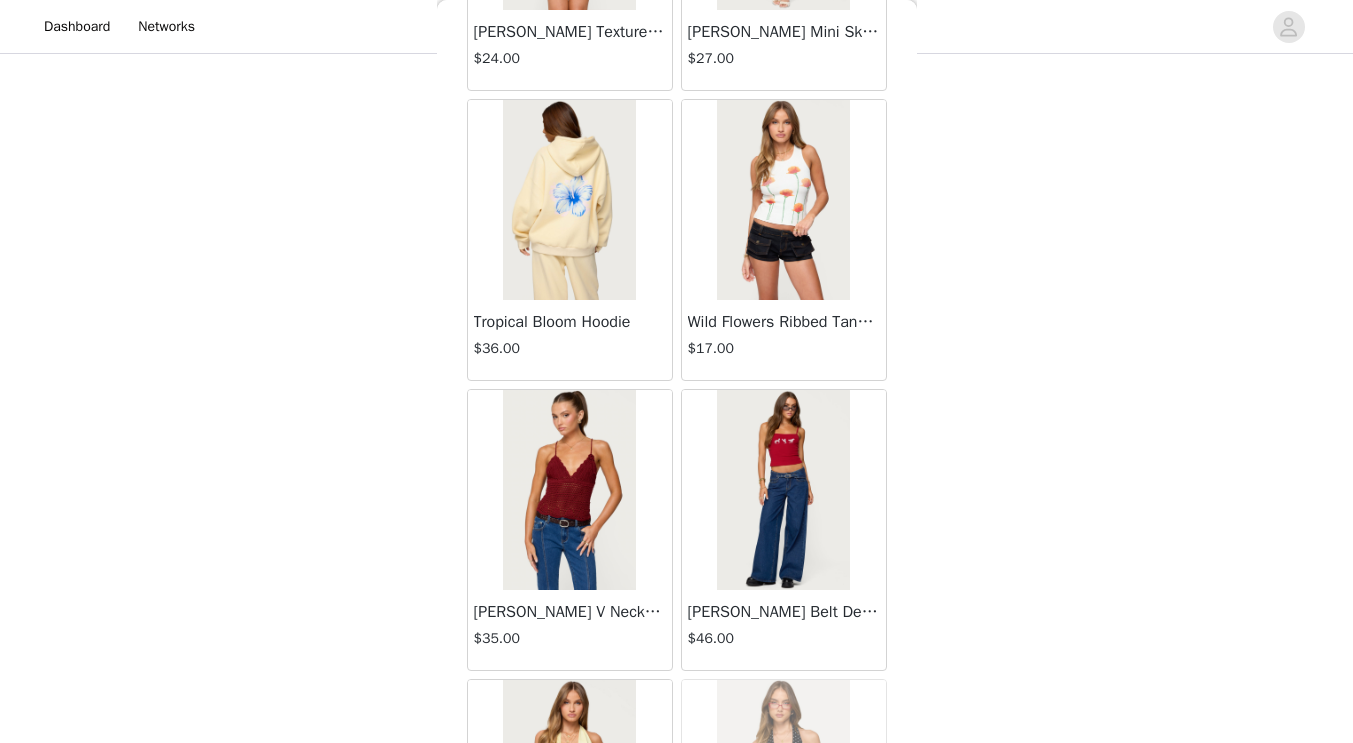 scroll, scrollTop: 42917, scrollLeft: 0, axis: vertical 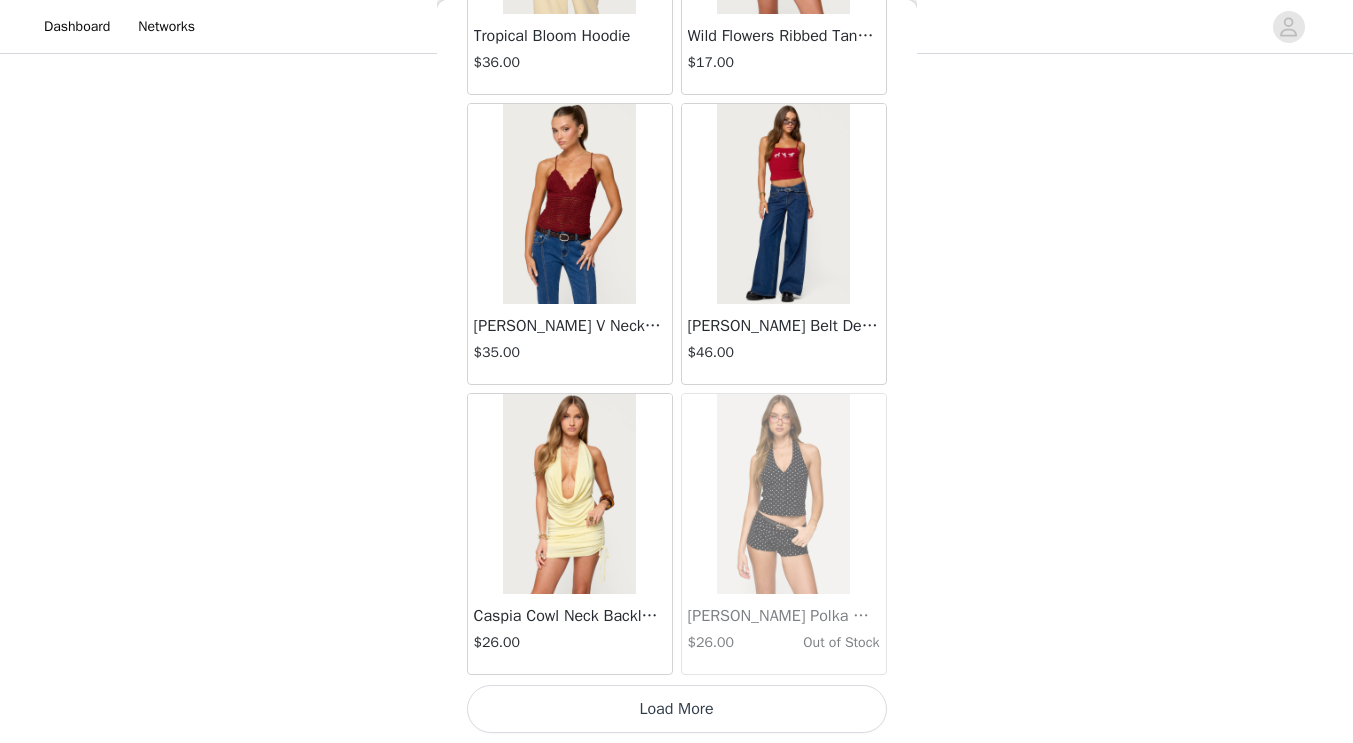 click on "Load More" at bounding box center [677, 709] 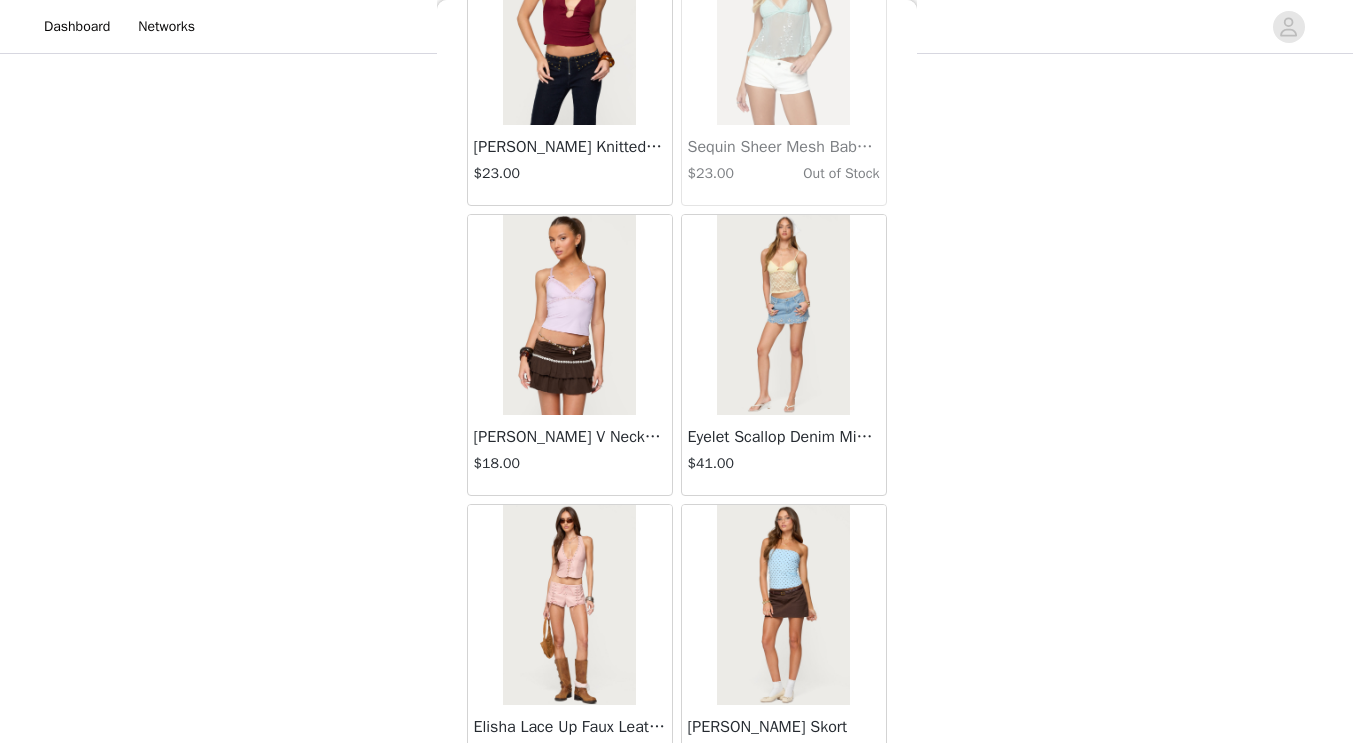 scroll, scrollTop: 45817, scrollLeft: 0, axis: vertical 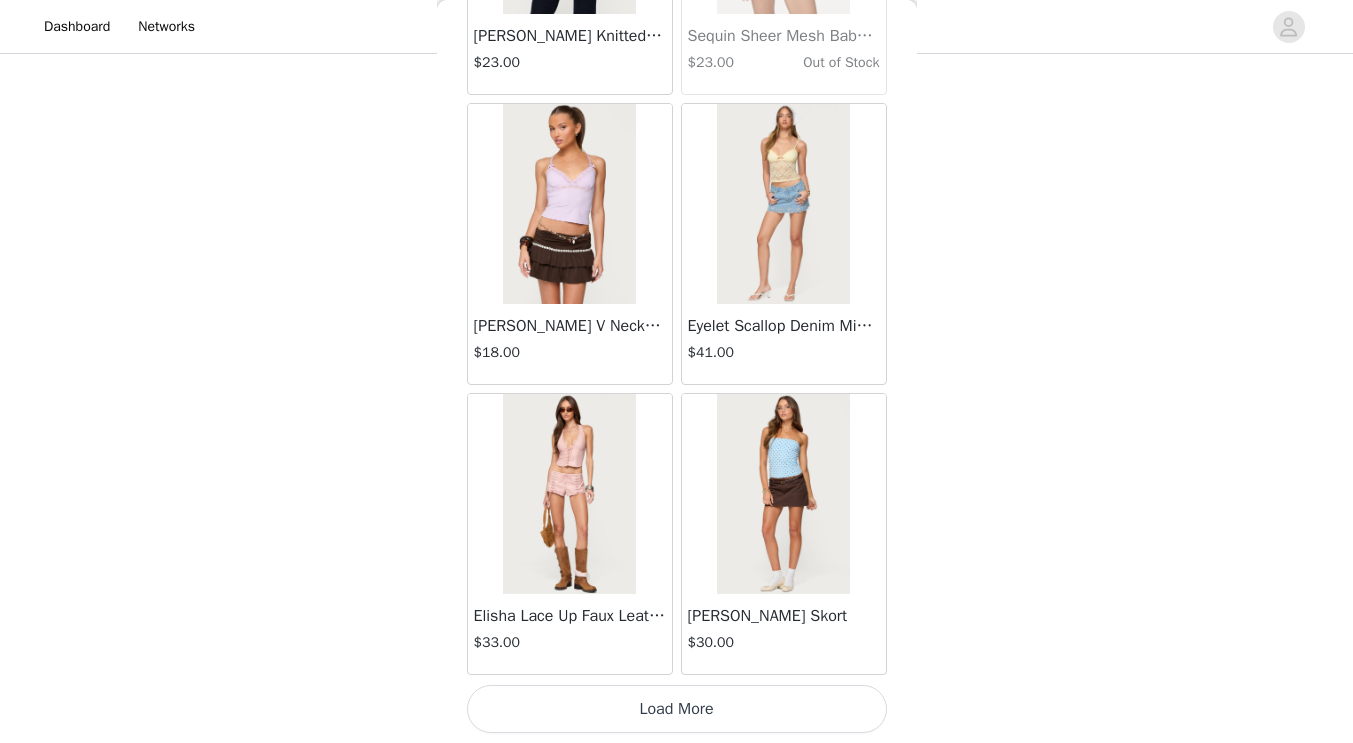 click on "Load More" at bounding box center (677, 709) 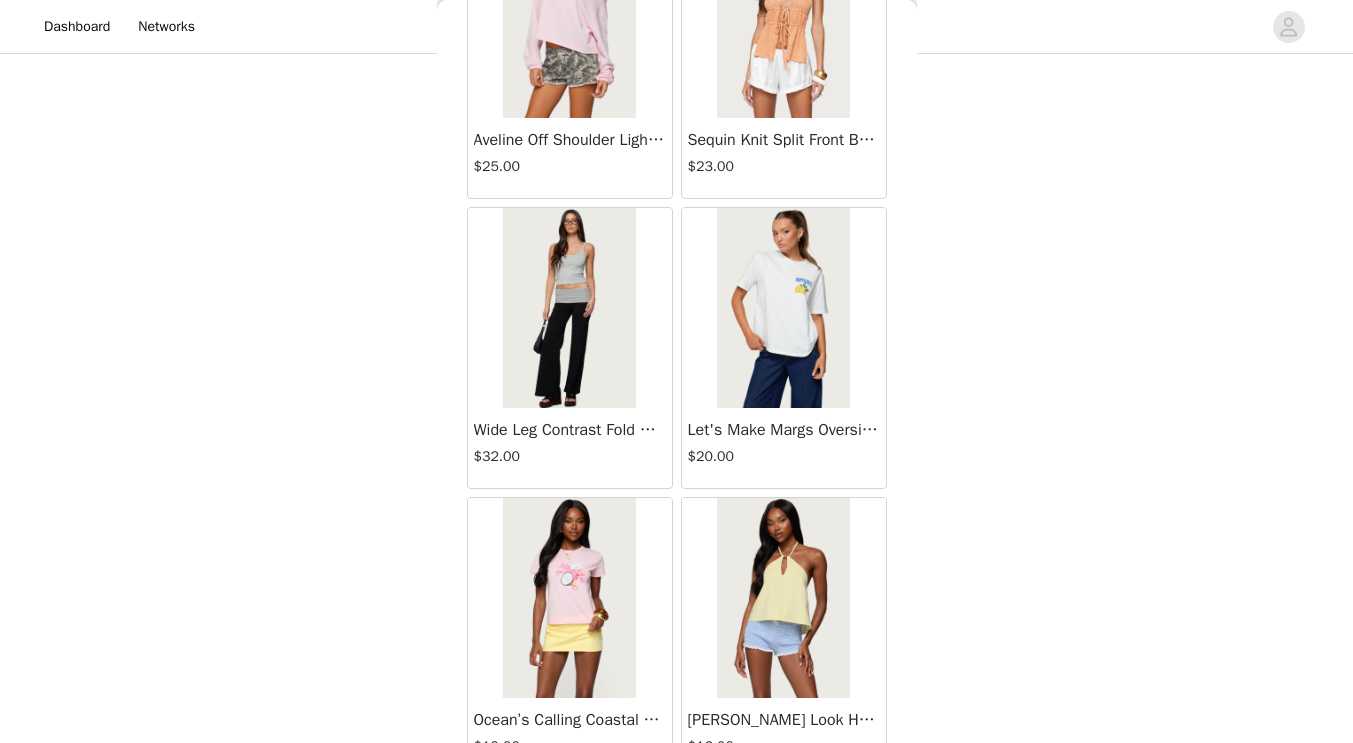 scroll, scrollTop: 48717, scrollLeft: 0, axis: vertical 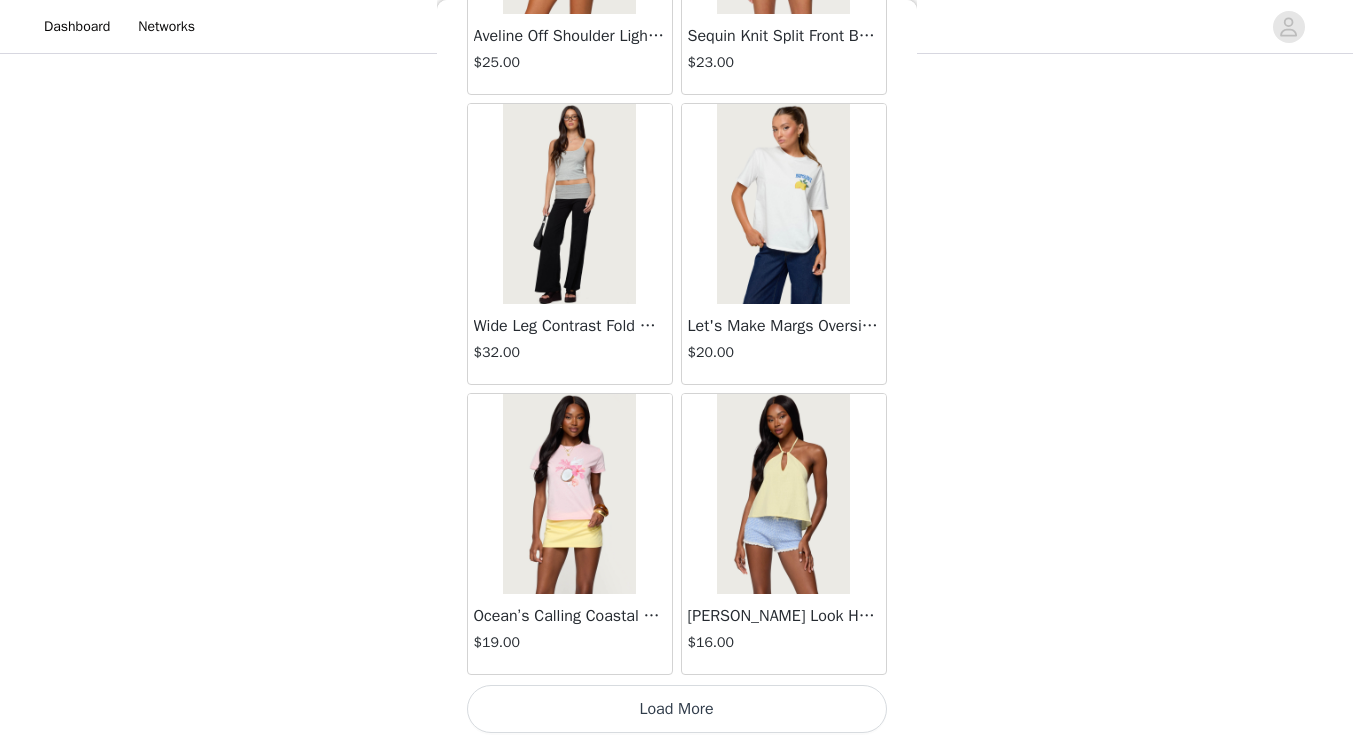 click on "Load More" at bounding box center [677, 709] 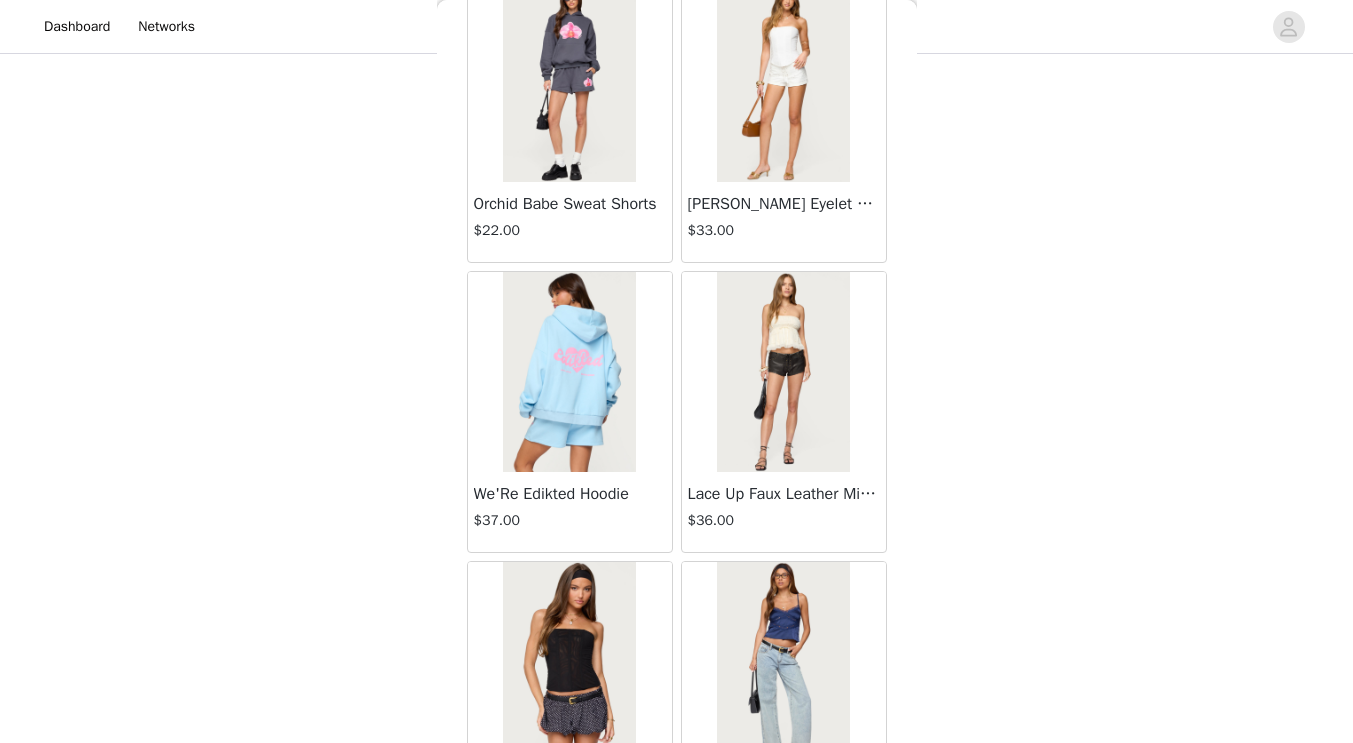 scroll, scrollTop: 51617, scrollLeft: 0, axis: vertical 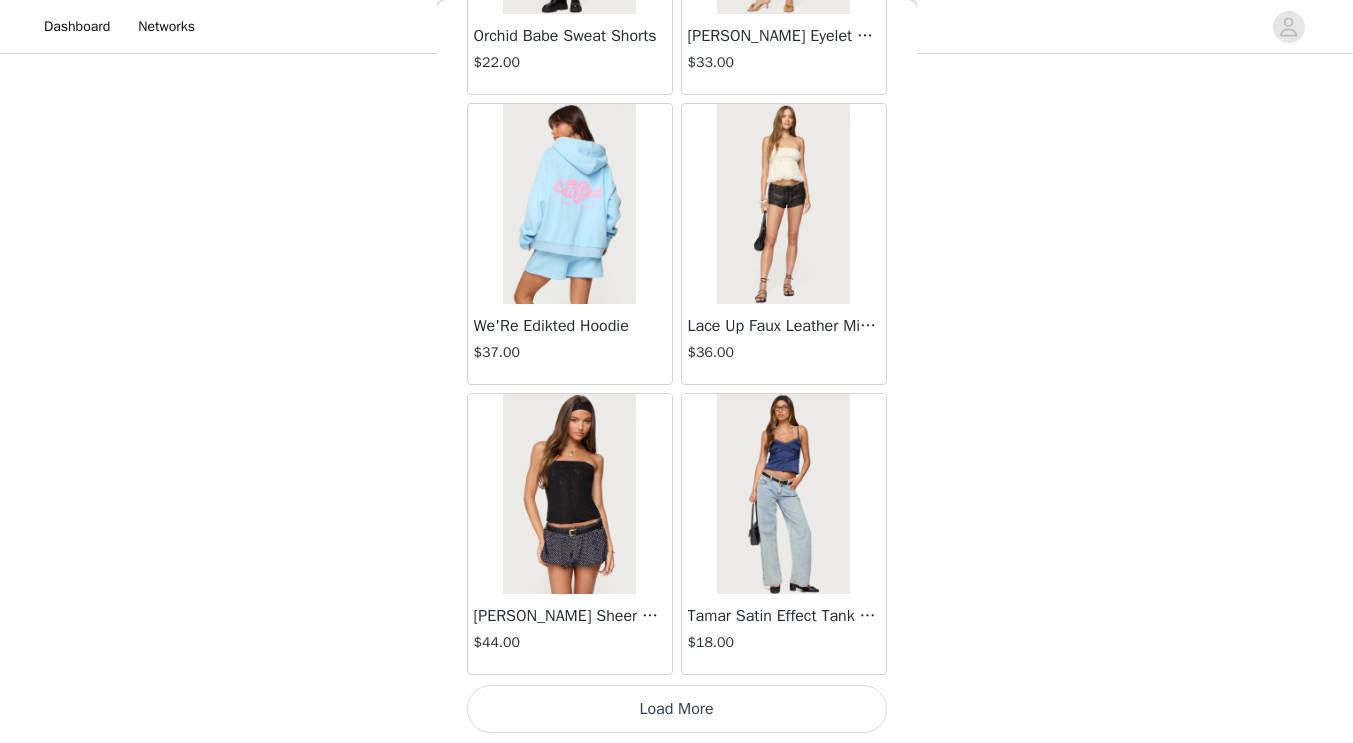 click on "Load More" at bounding box center [677, 709] 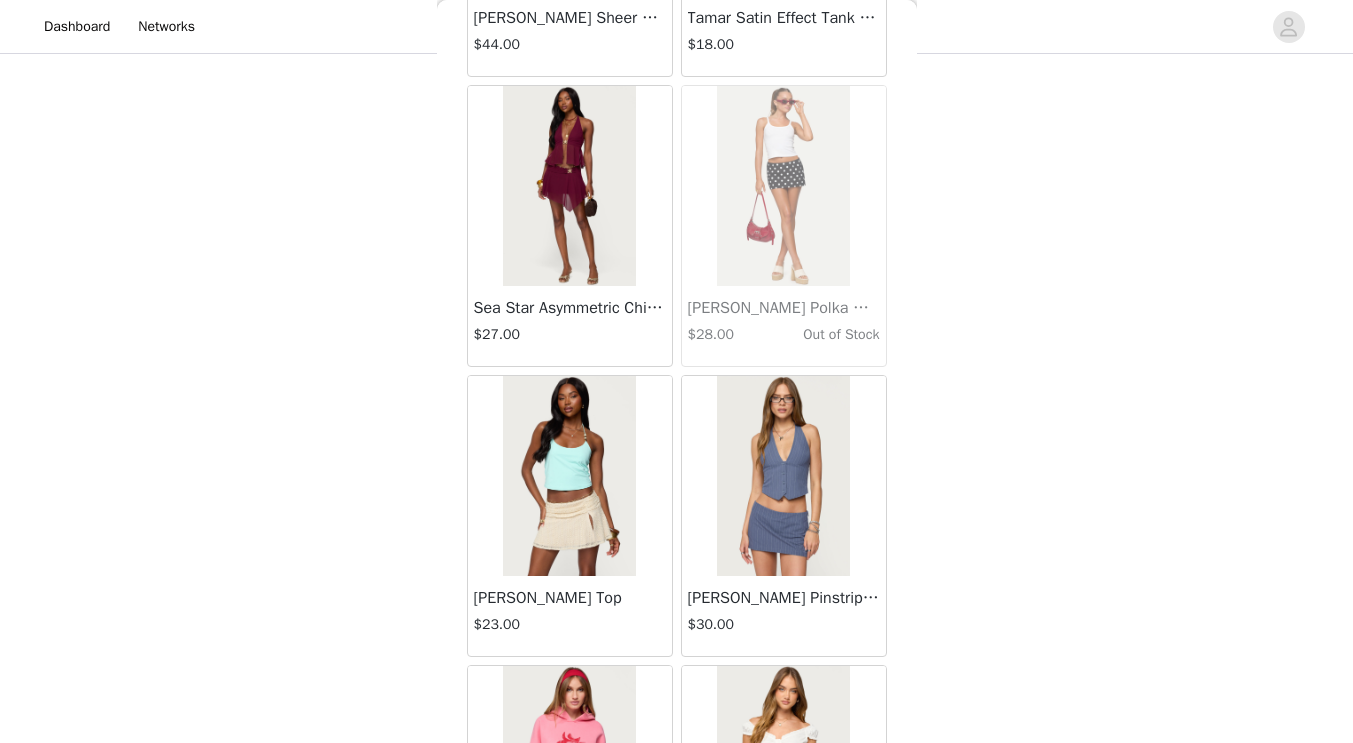 scroll, scrollTop: 52222, scrollLeft: 0, axis: vertical 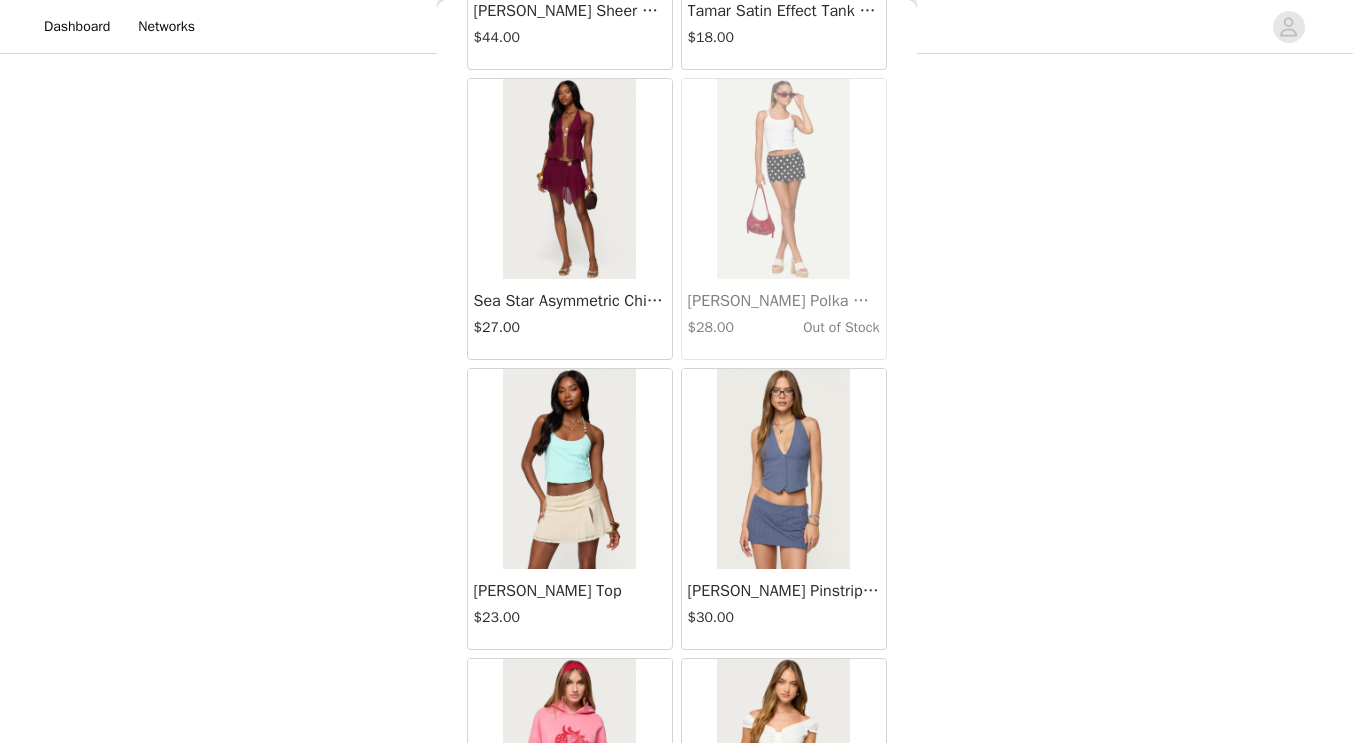 click at bounding box center [783, 469] 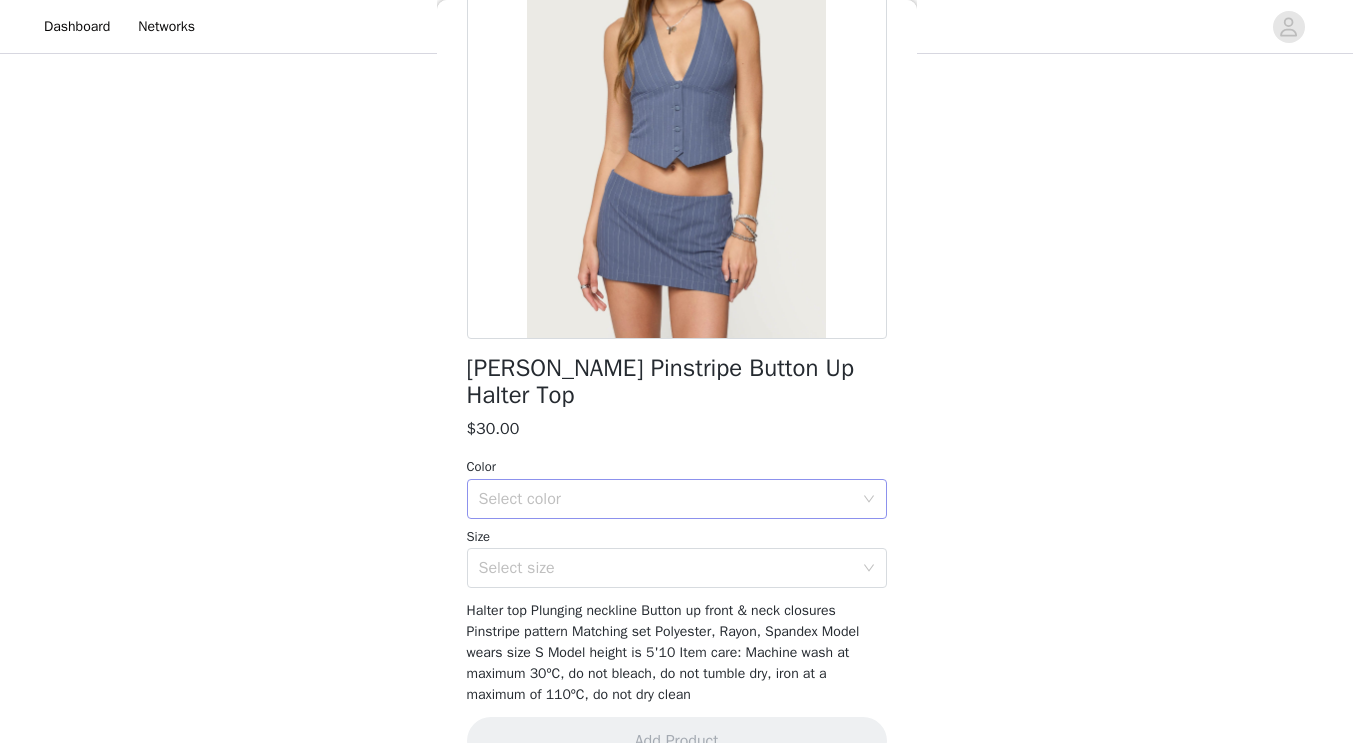 scroll, scrollTop: 212, scrollLeft: 0, axis: vertical 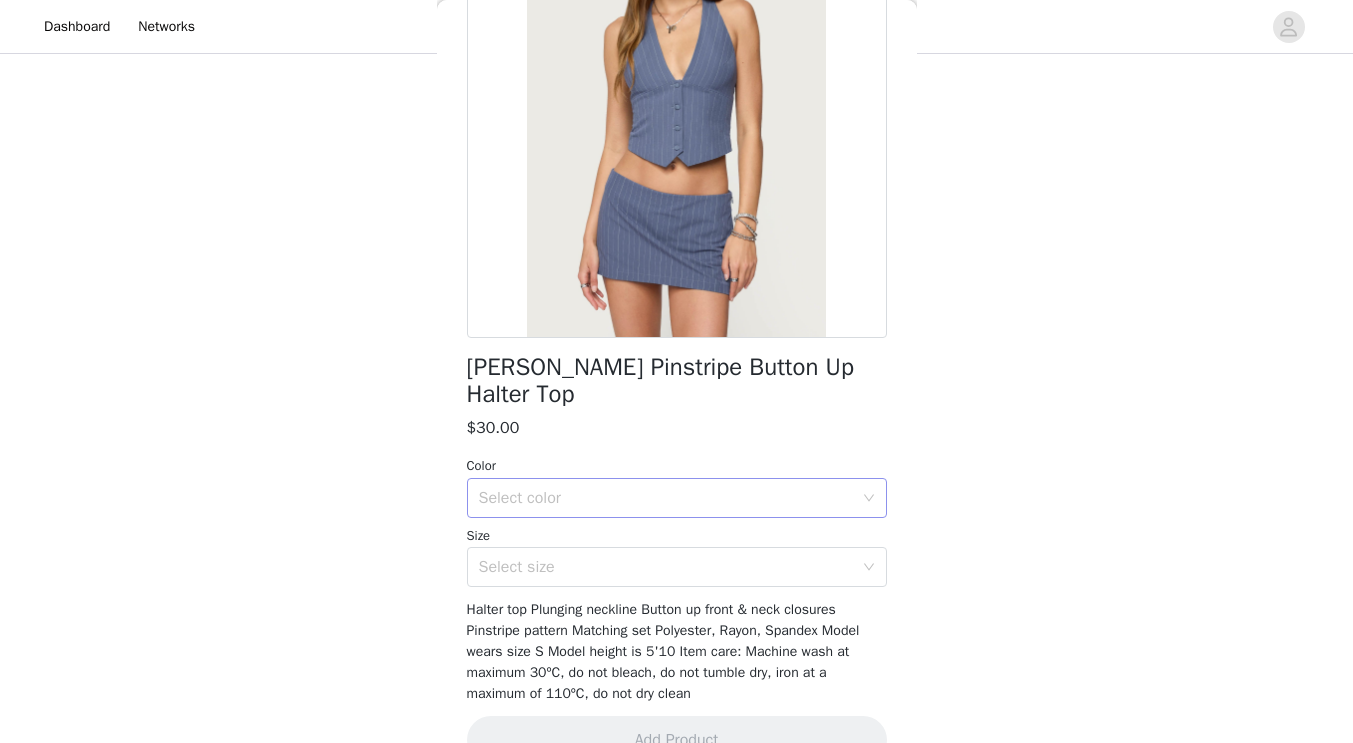 click on "Select color" at bounding box center [666, 498] 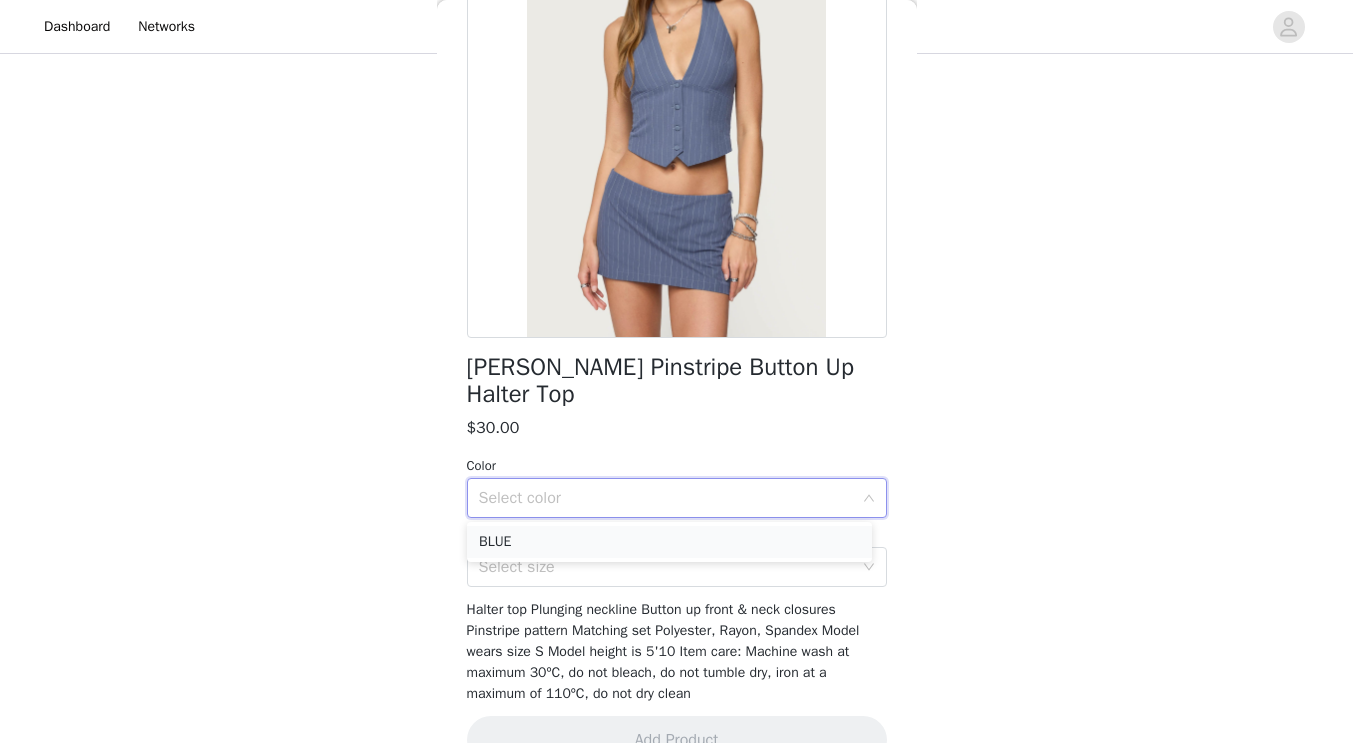 click on "BLUE" at bounding box center [669, 542] 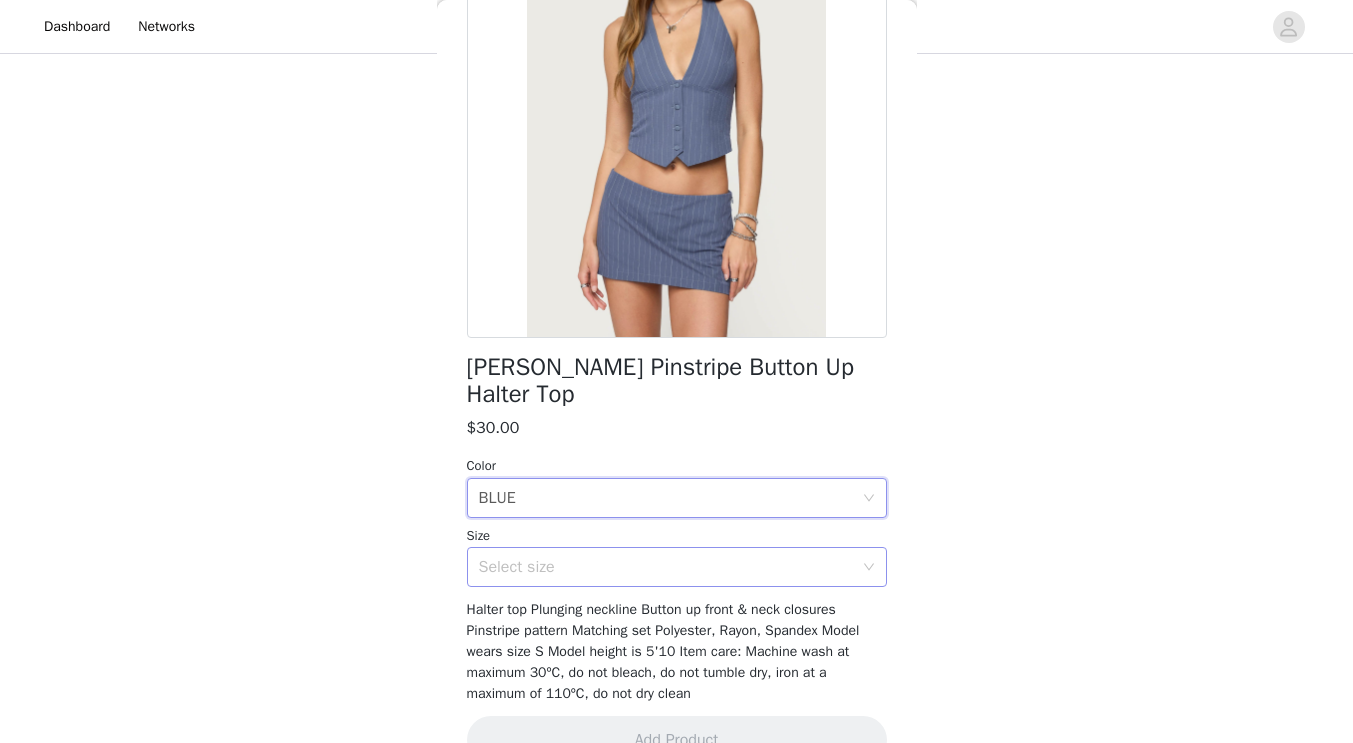 click on "Select size" at bounding box center [666, 567] 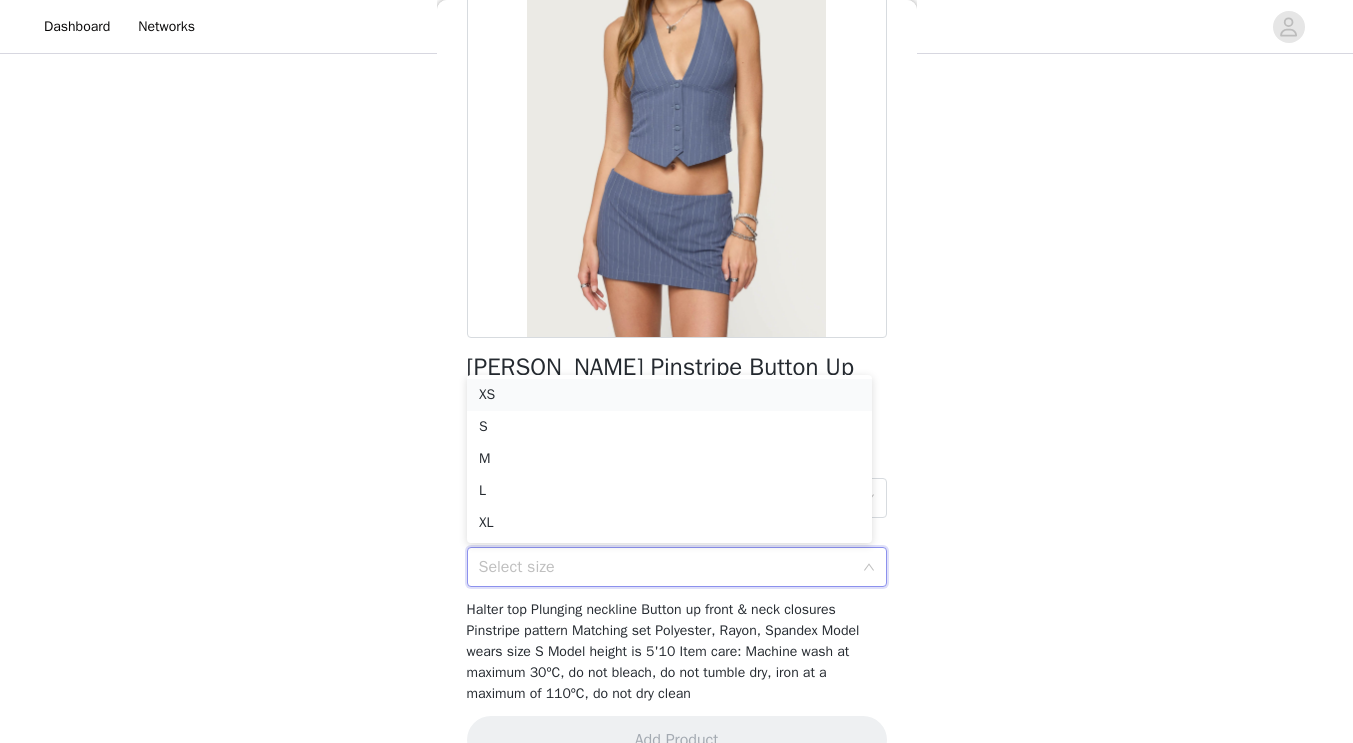 click on "XS" at bounding box center [669, 395] 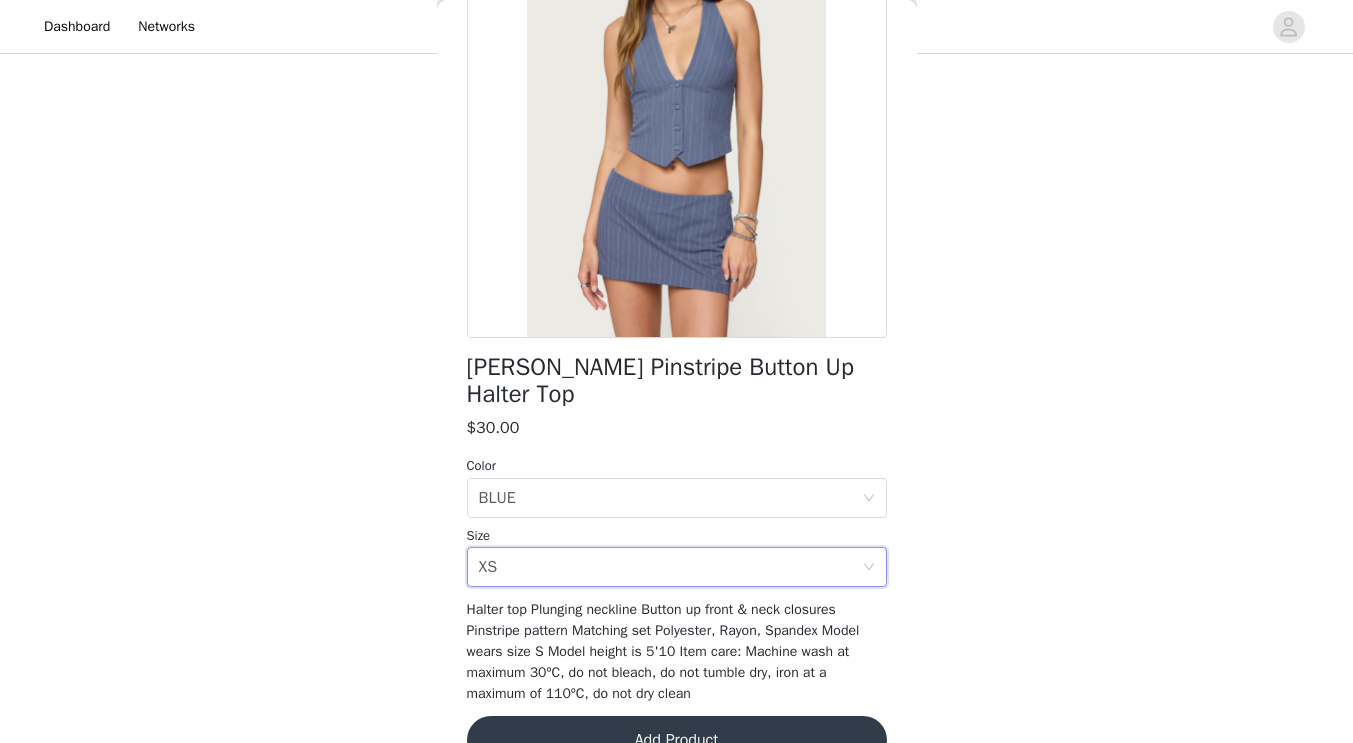 scroll, scrollTop: 257, scrollLeft: 0, axis: vertical 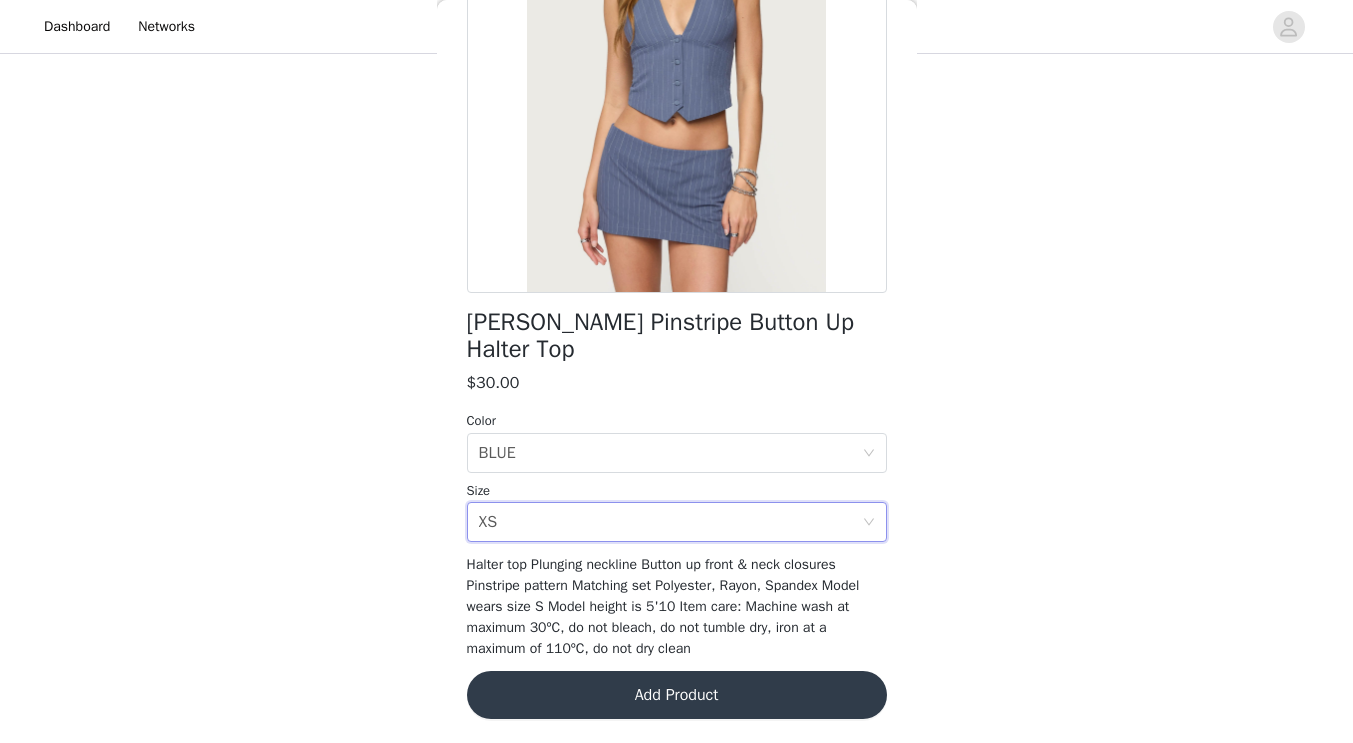 click on "Add Product" at bounding box center (677, 695) 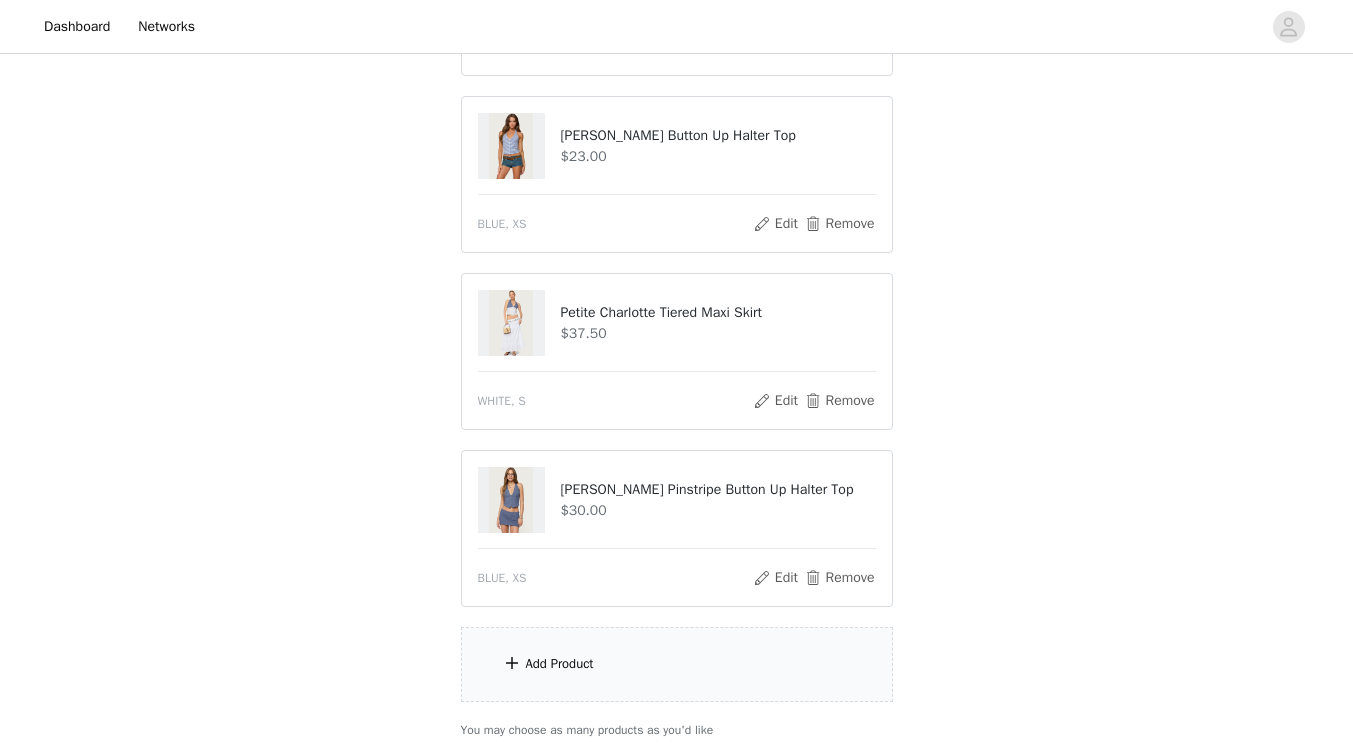 scroll, scrollTop: 875, scrollLeft: 0, axis: vertical 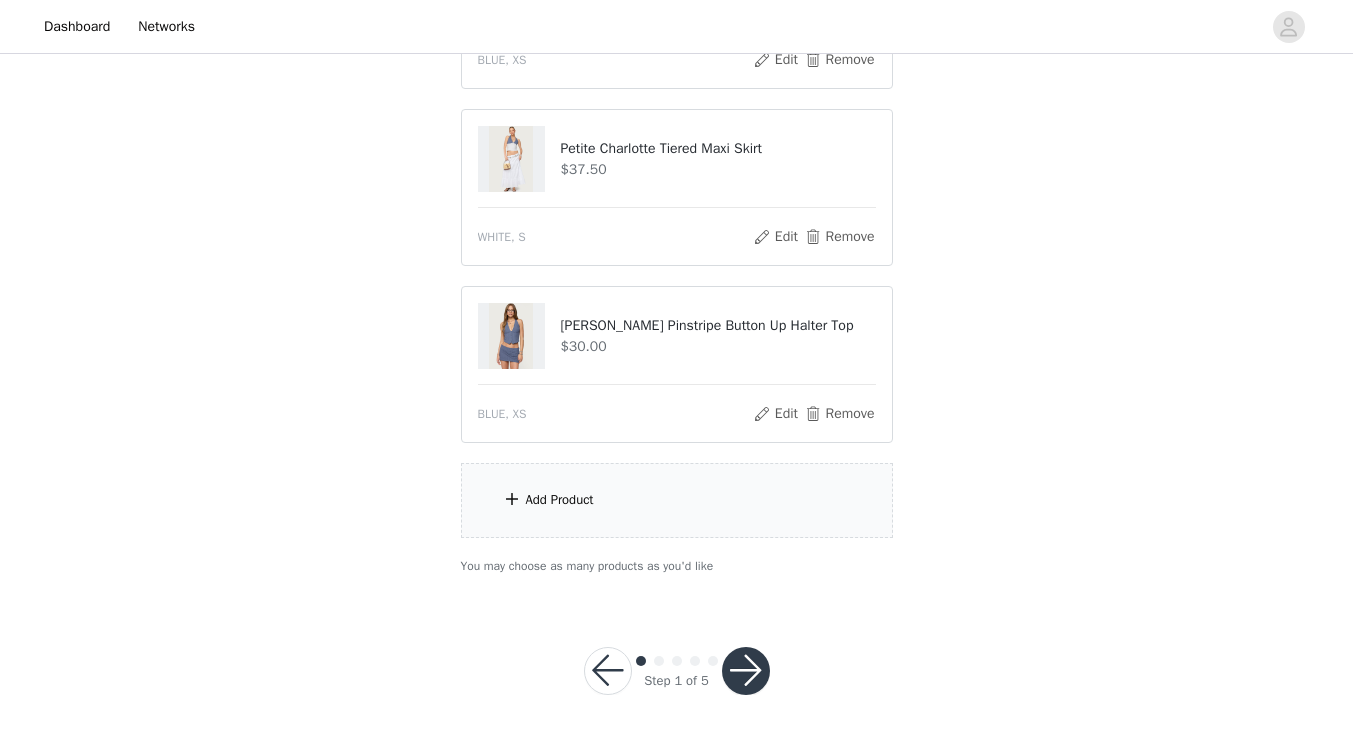 click on "Add Product" at bounding box center (677, 500) 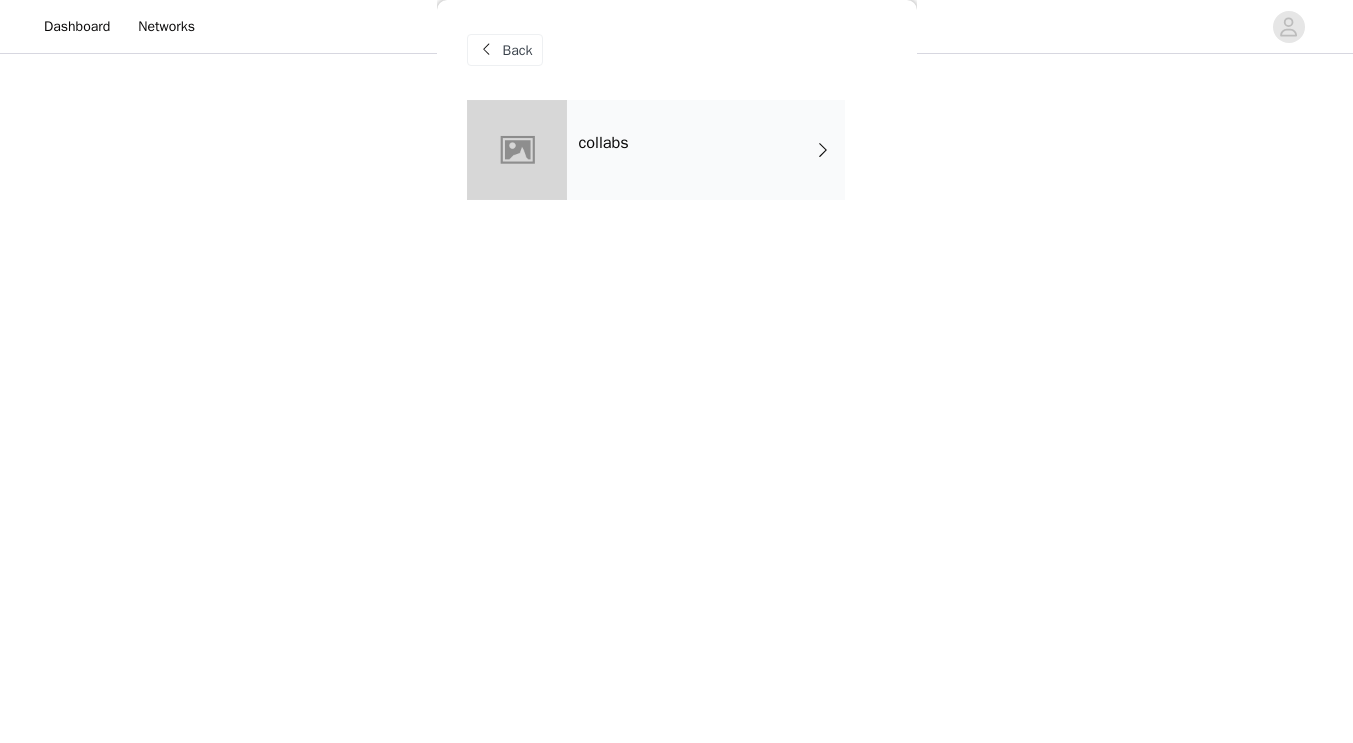 click on "collabs" at bounding box center (706, 150) 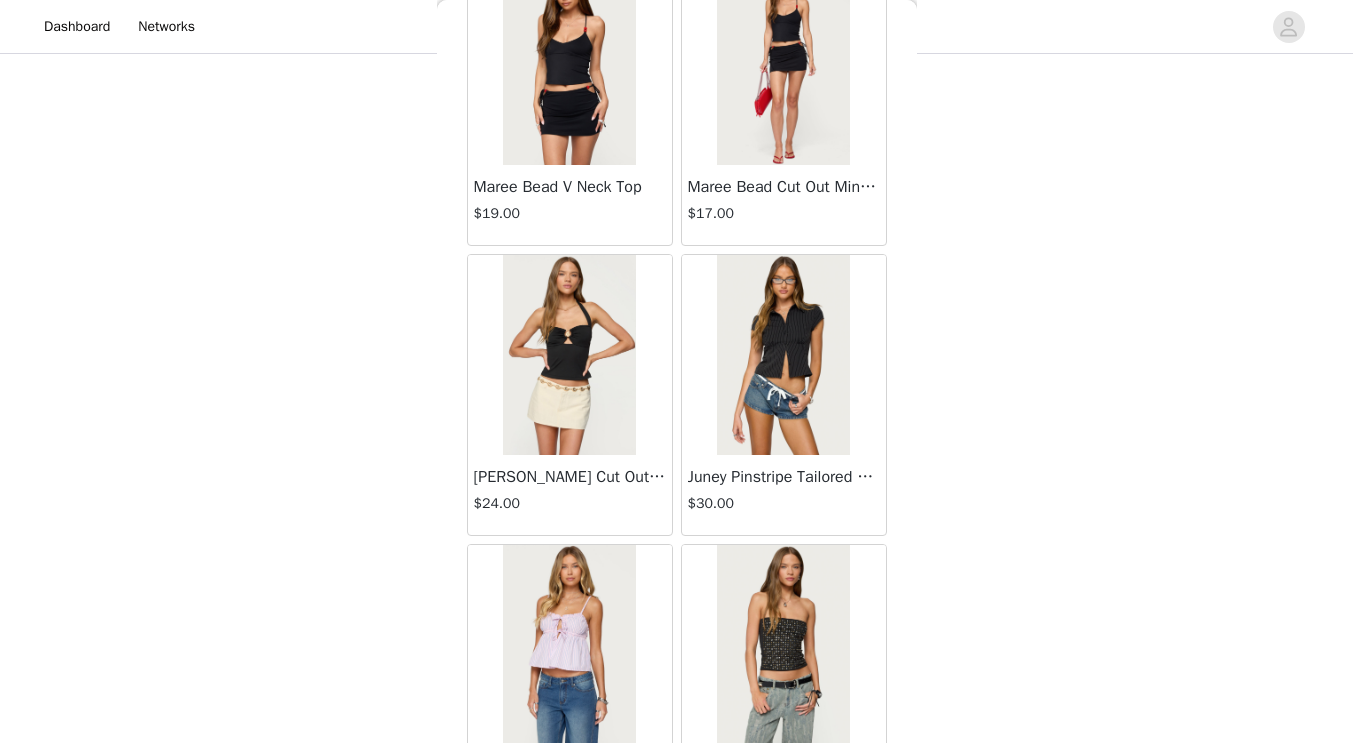 scroll, scrollTop: 1008, scrollLeft: 0, axis: vertical 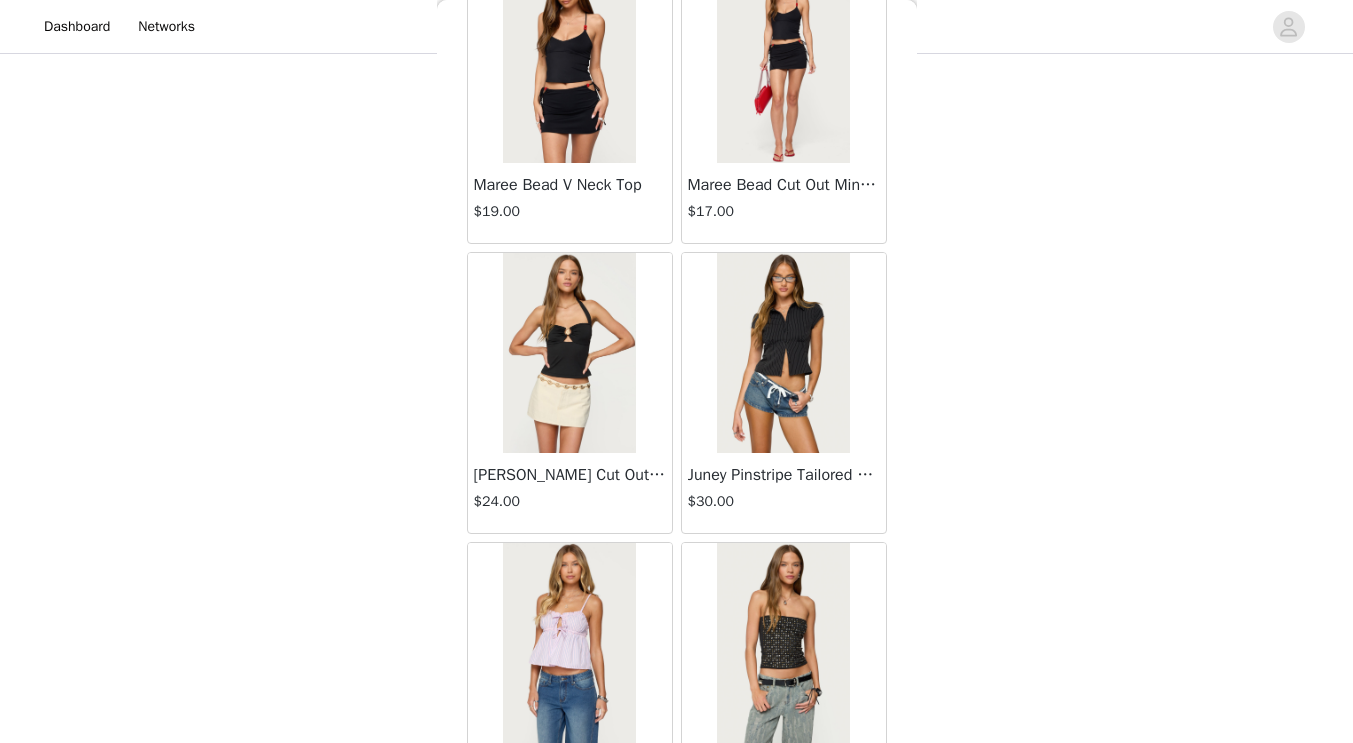 click at bounding box center [783, 353] 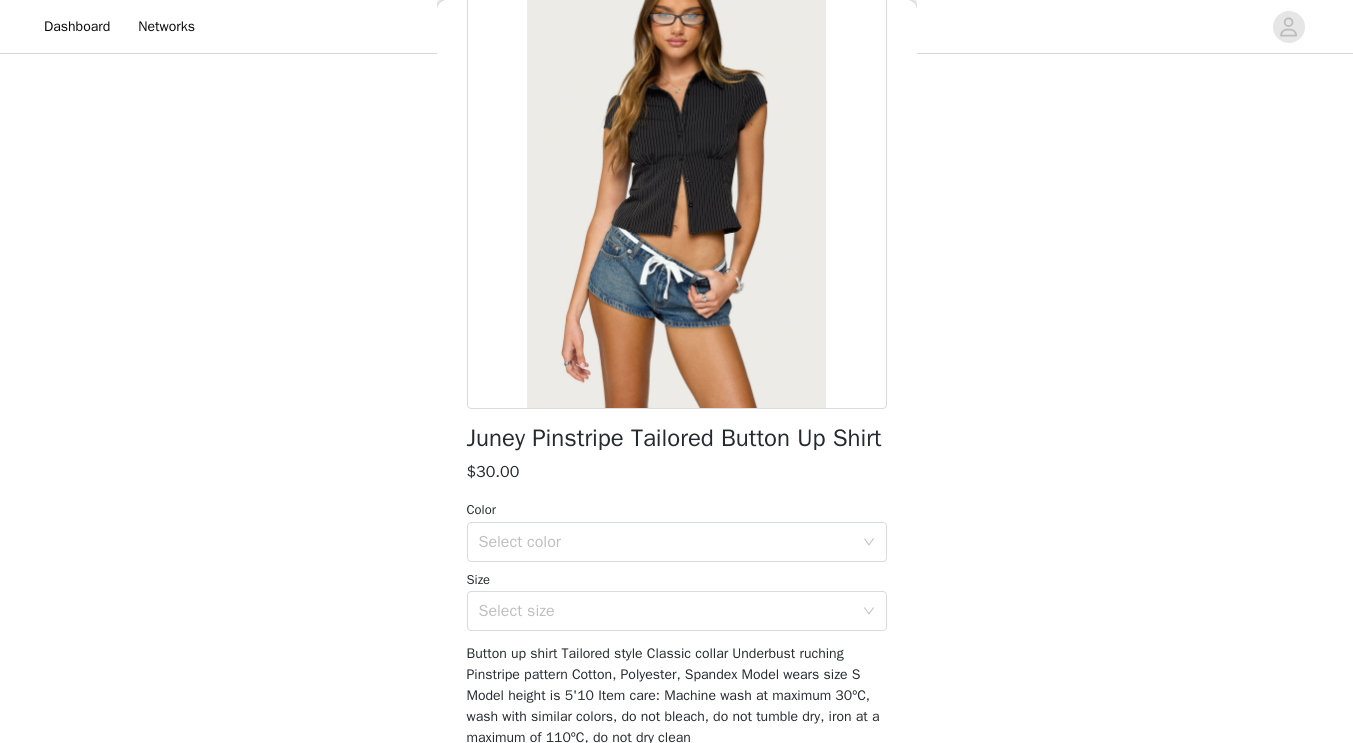 scroll, scrollTop: 257, scrollLeft: 0, axis: vertical 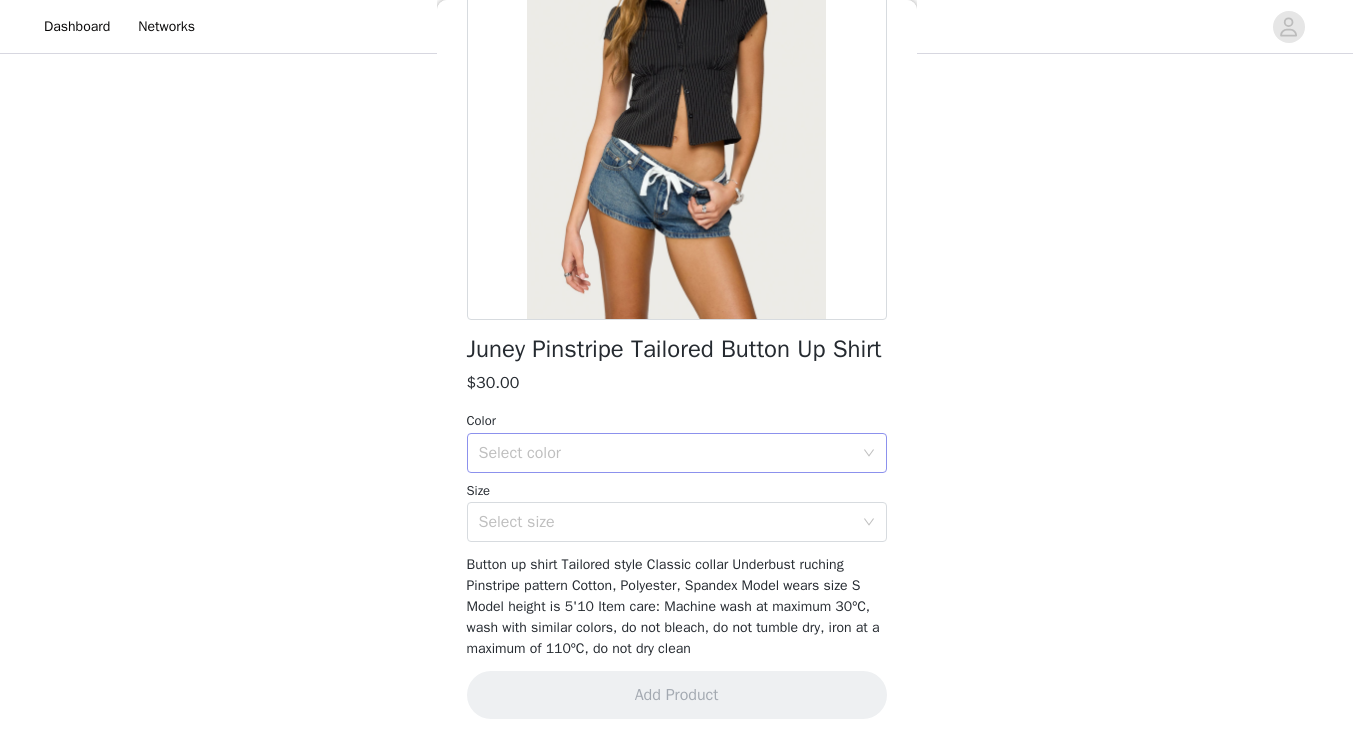 click on "Select color" at bounding box center [666, 453] 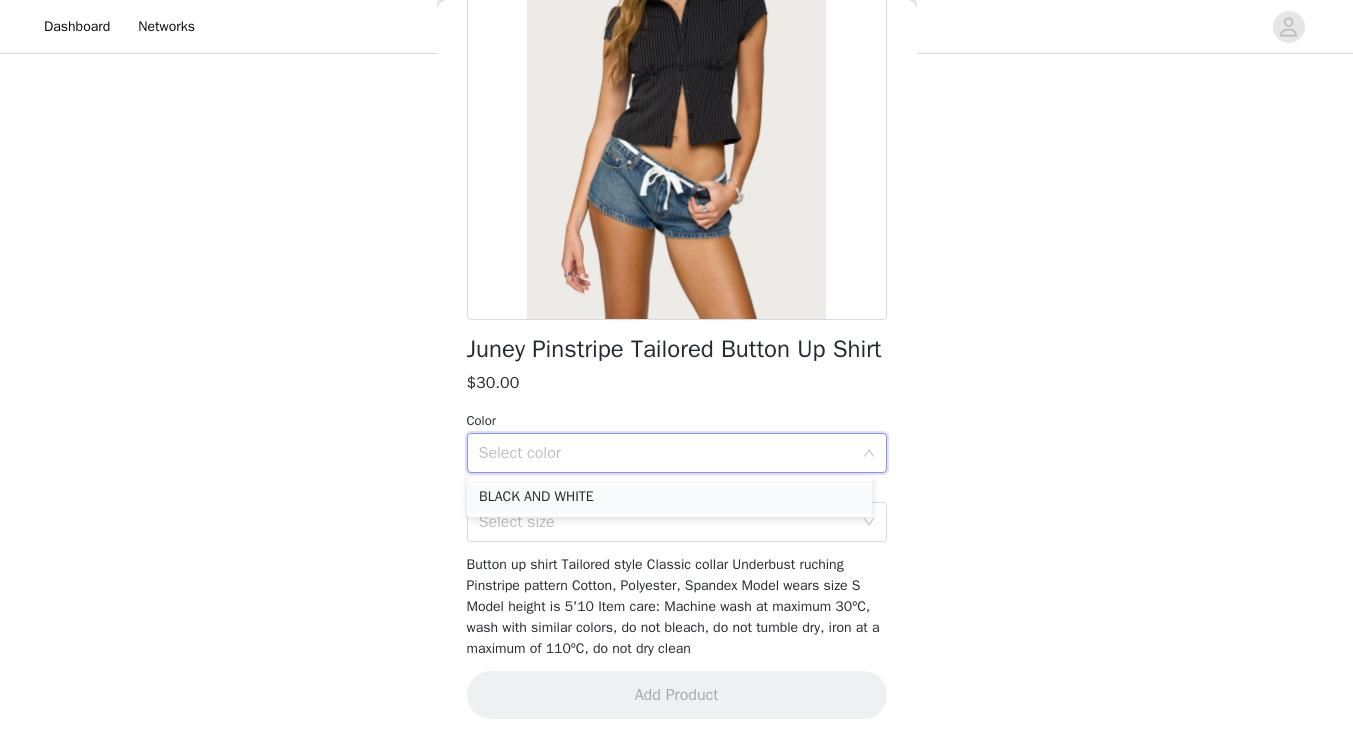 click on "BLACK AND WHITE" at bounding box center (669, 497) 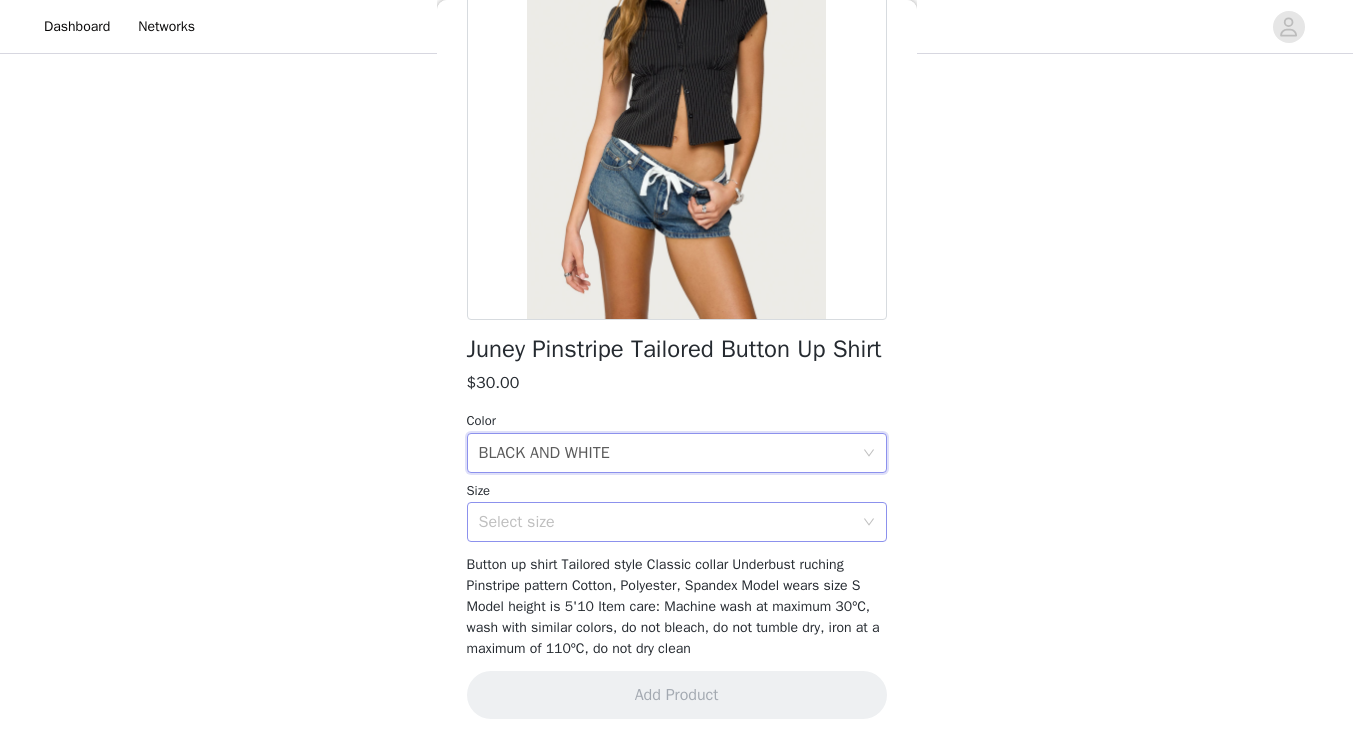click on "Select size" at bounding box center [666, 522] 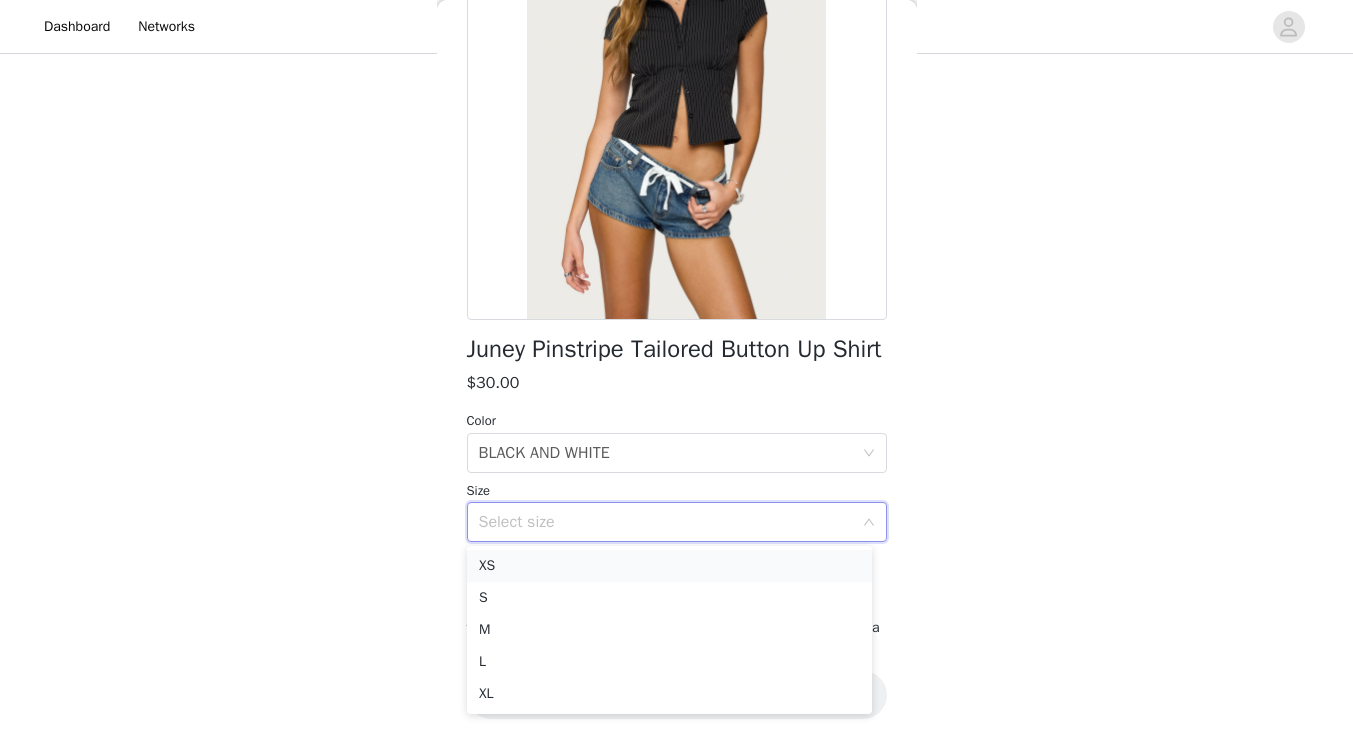 click on "XS" at bounding box center (669, 566) 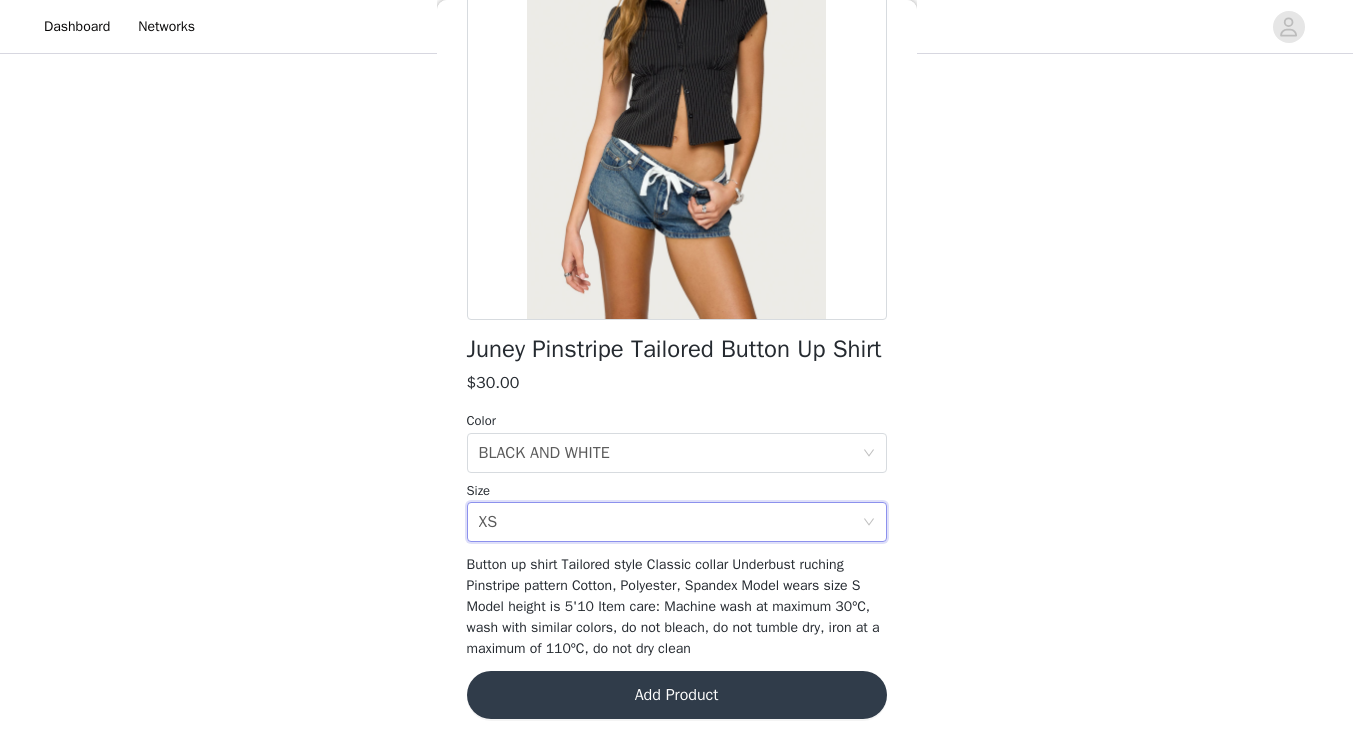 click on "Add Product" at bounding box center (677, 695) 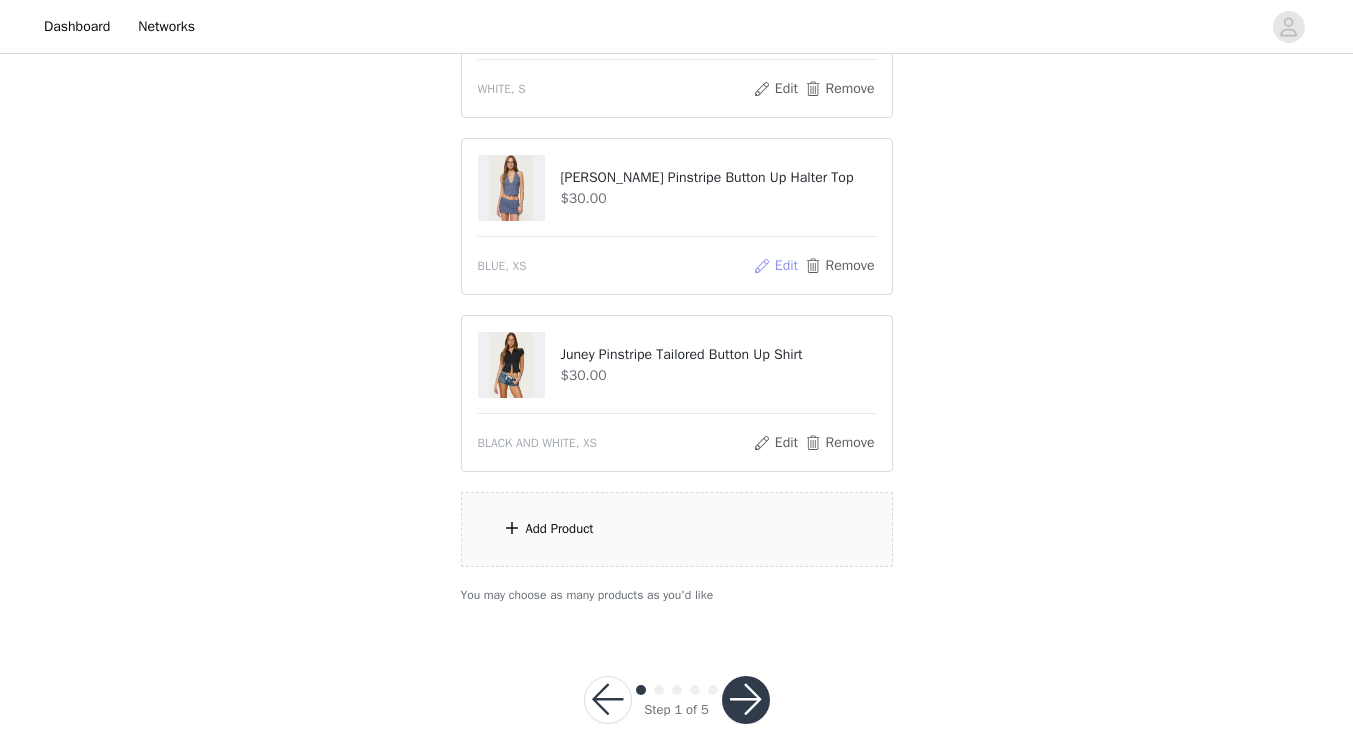 scroll, scrollTop: 1052, scrollLeft: 0, axis: vertical 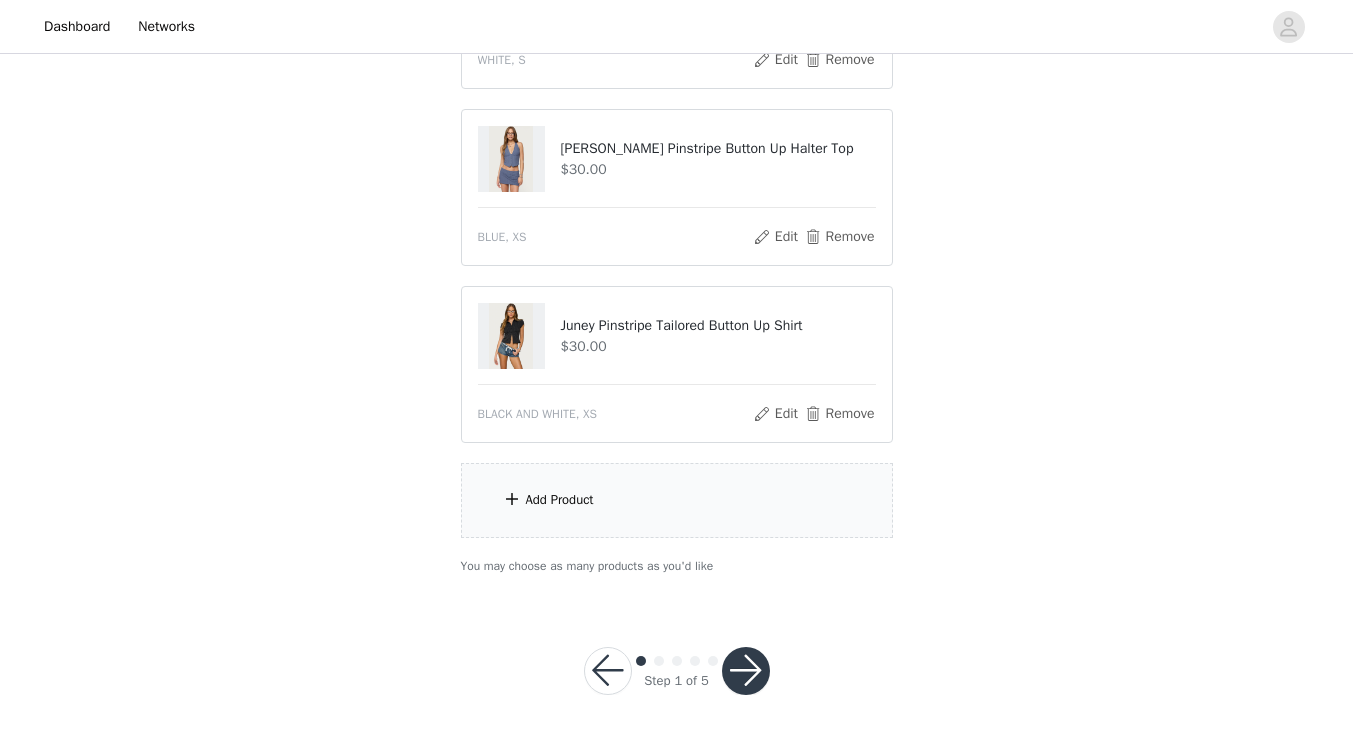 click on "Add Product" at bounding box center [677, 500] 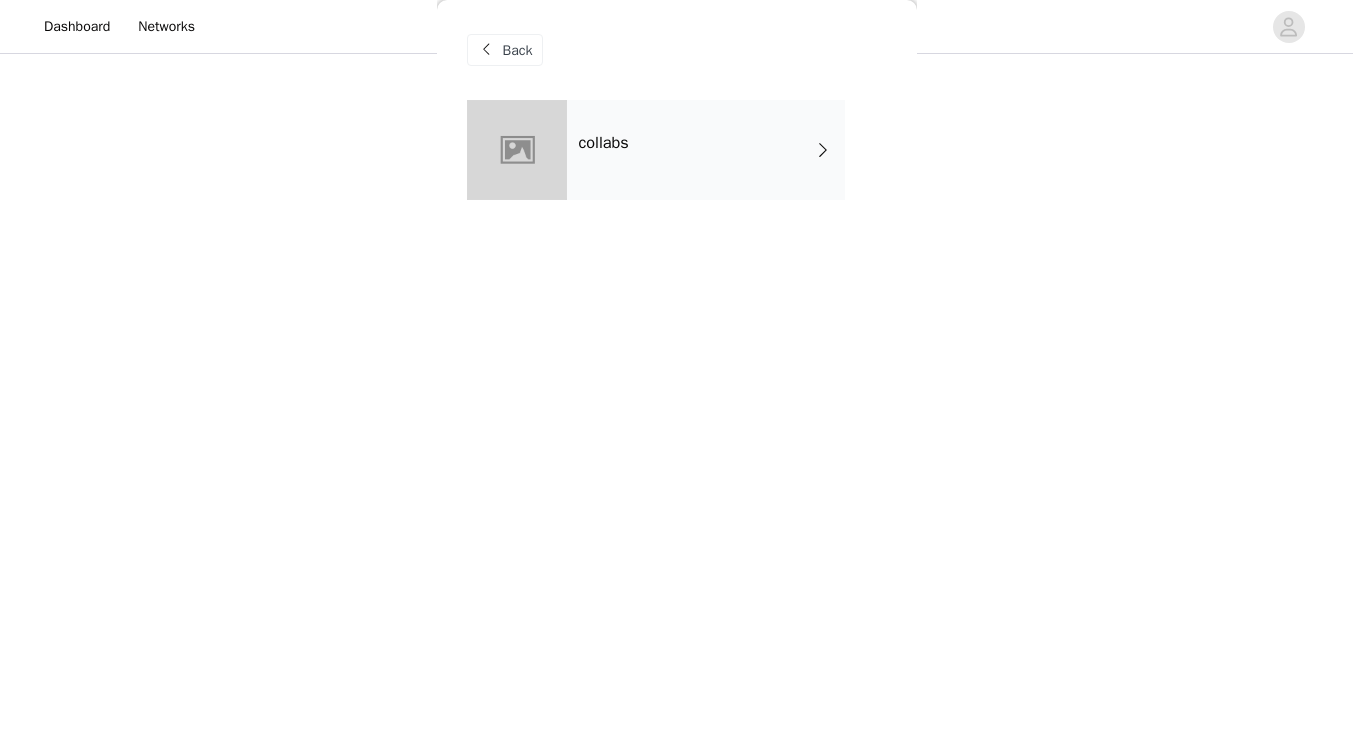 click on "collabs" at bounding box center [706, 150] 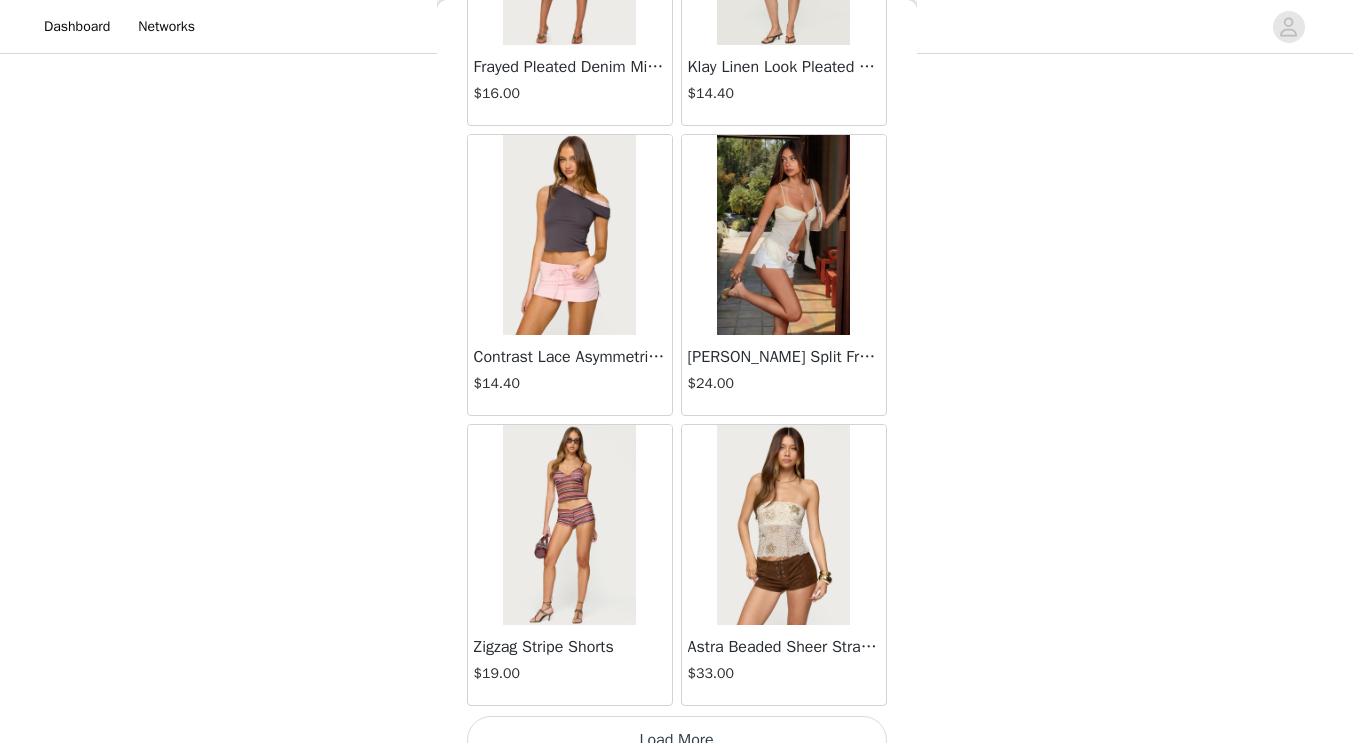 scroll, scrollTop: 2317, scrollLeft: 0, axis: vertical 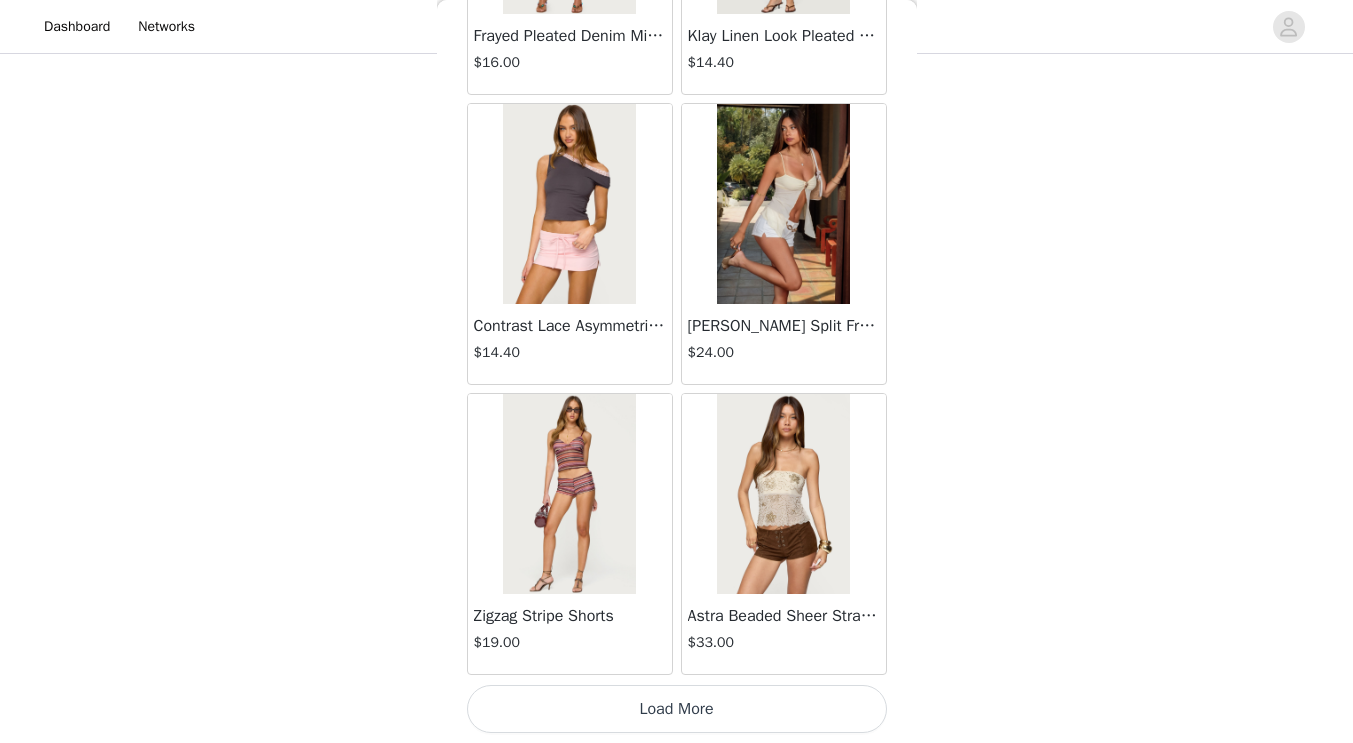 click on "Load More" at bounding box center (677, 709) 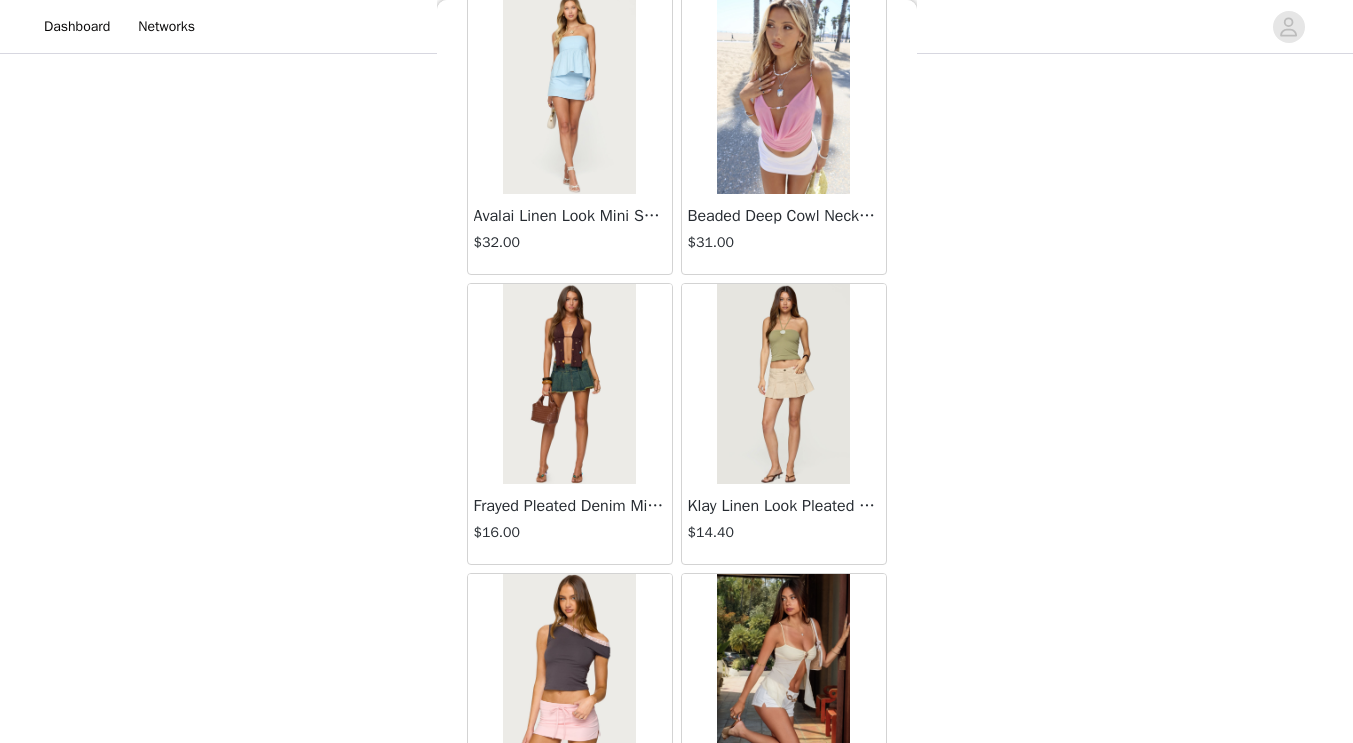 scroll, scrollTop: 1846, scrollLeft: 0, axis: vertical 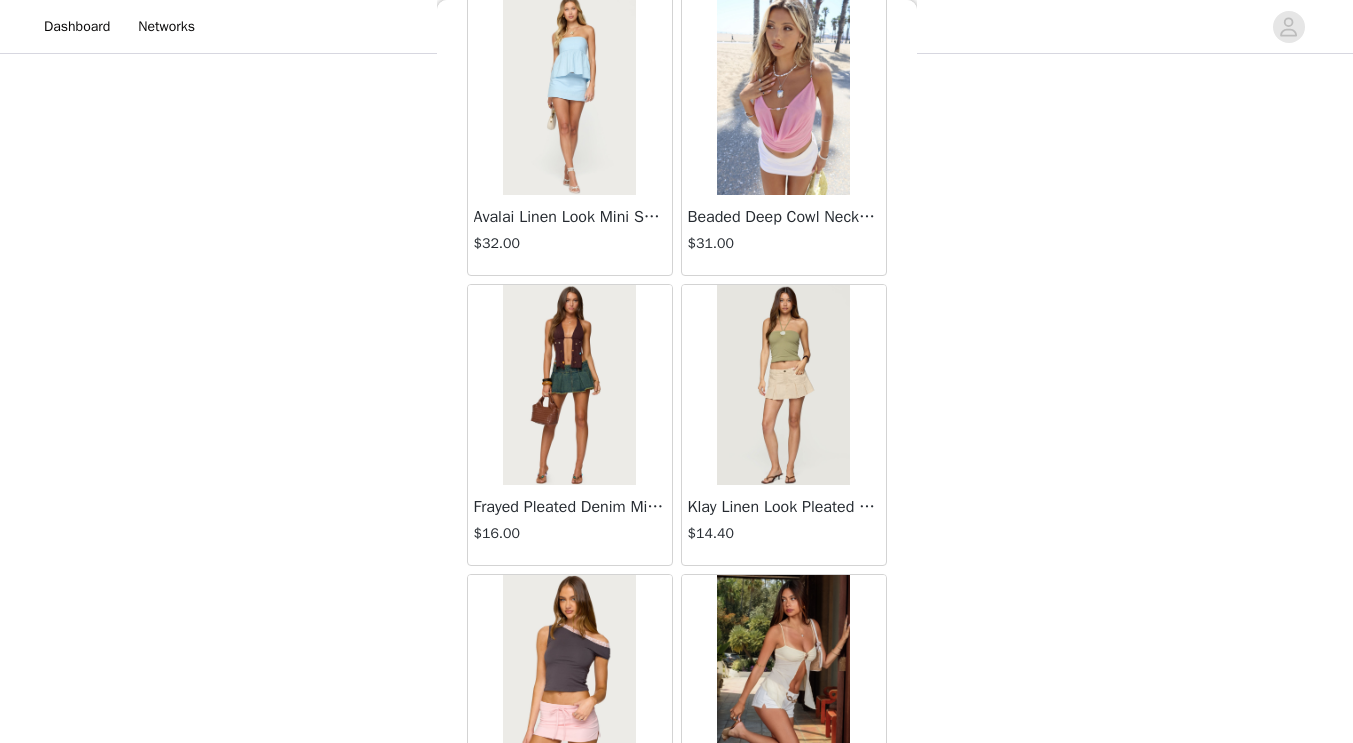 click at bounding box center [569, 385] 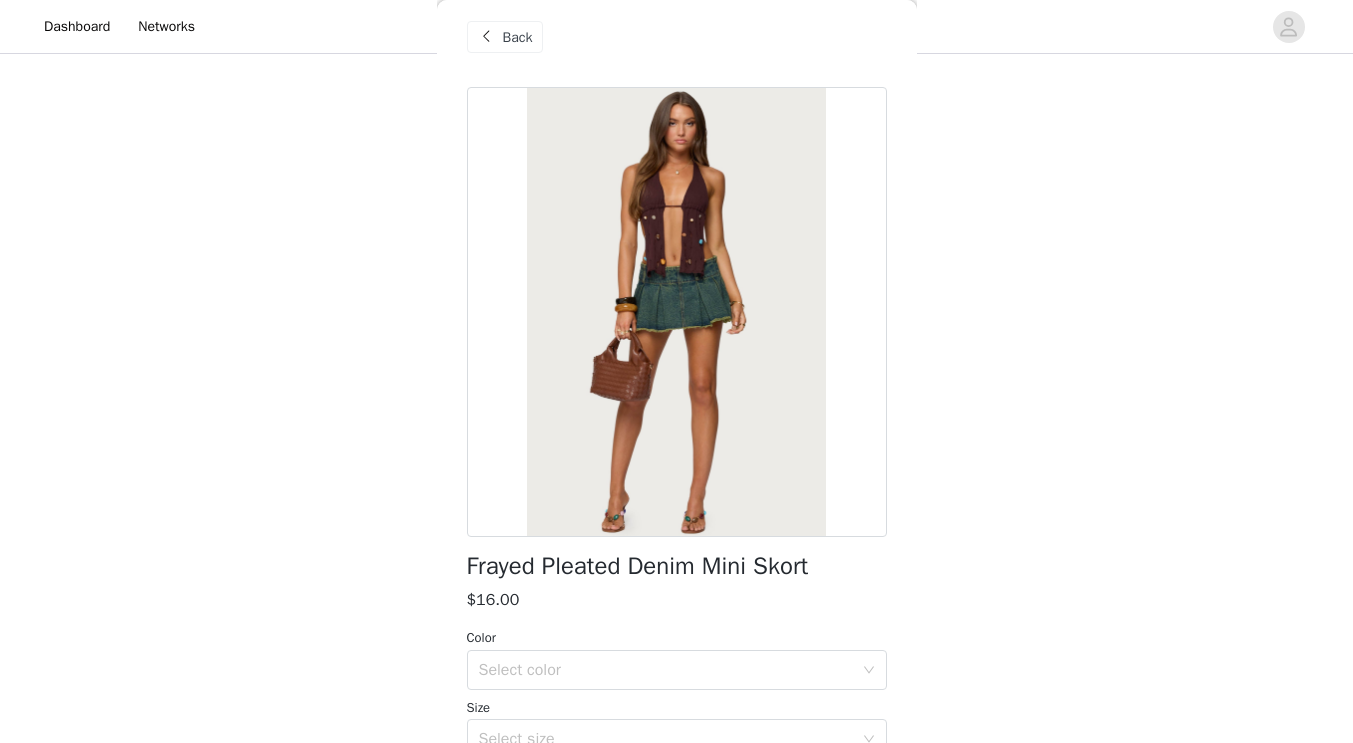 scroll, scrollTop: 4, scrollLeft: 0, axis: vertical 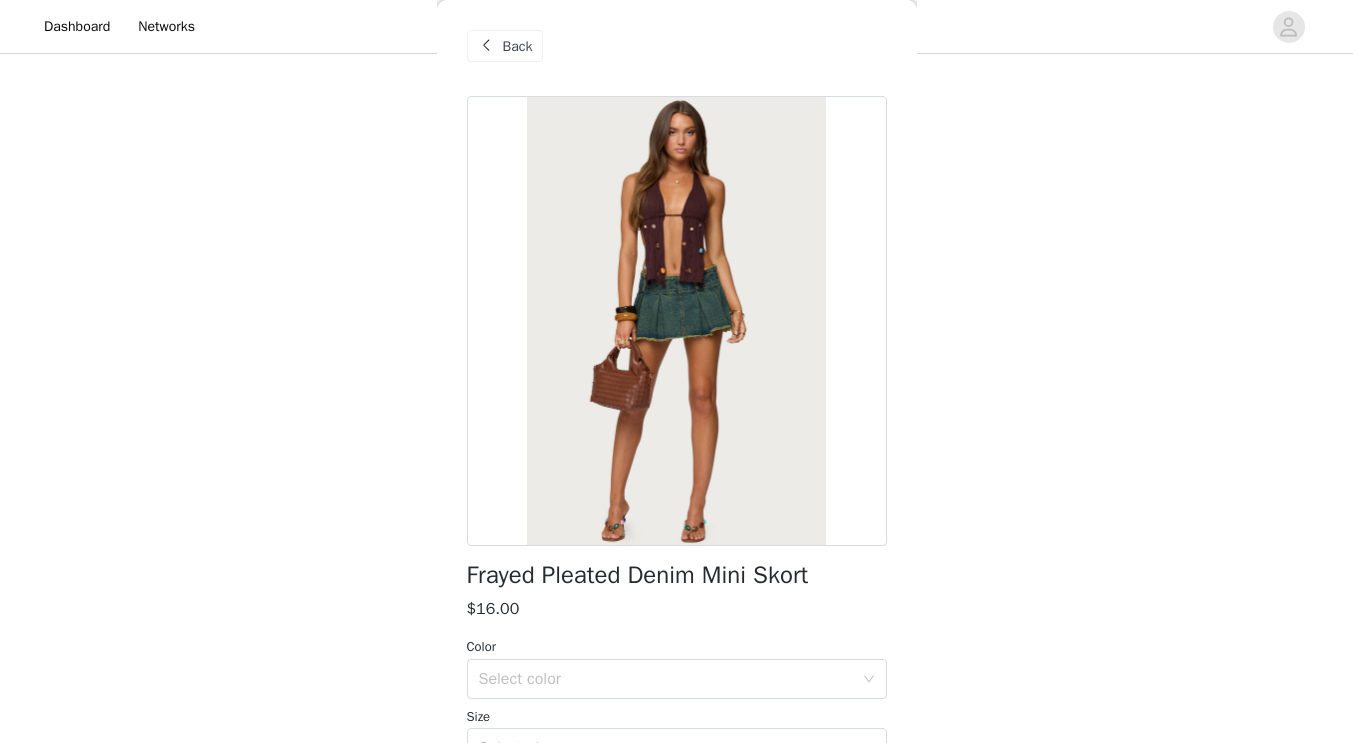 click on "Back" at bounding box center [518, 46] 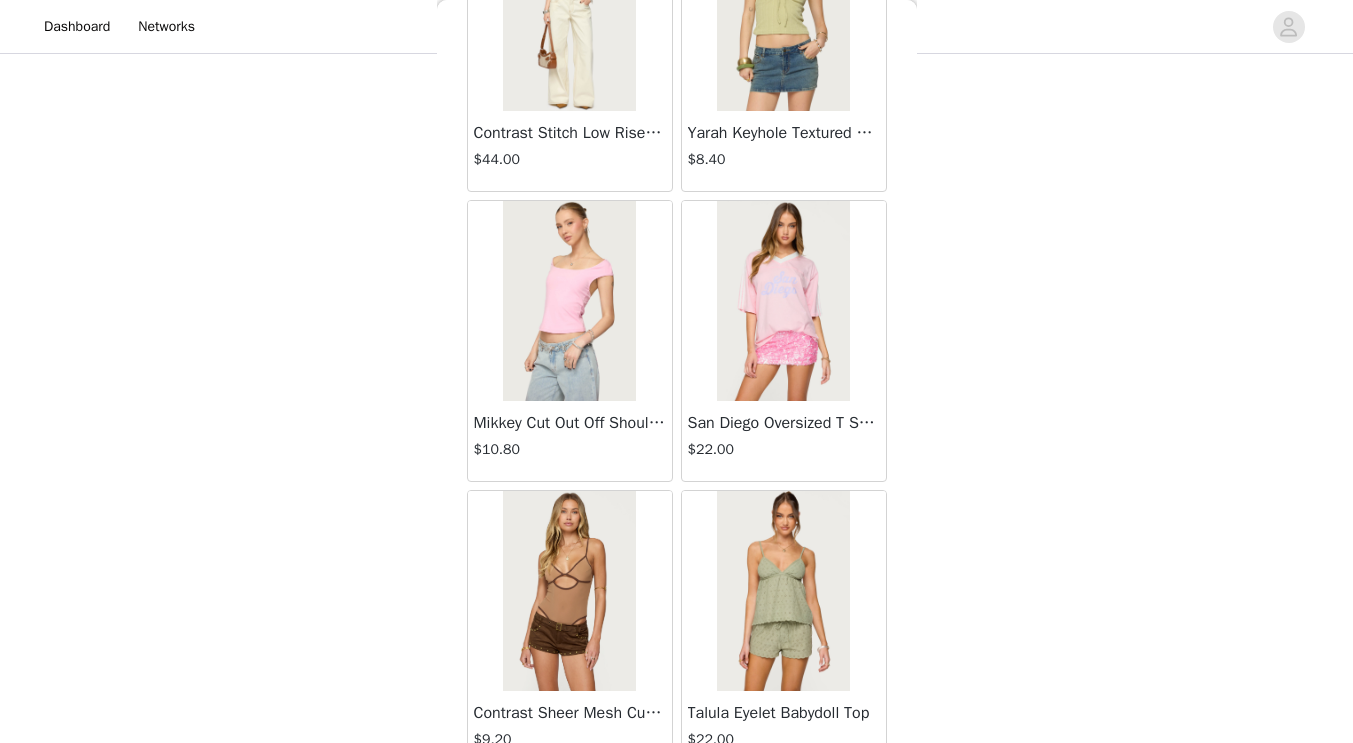 scroll, scrollTop: 3307, scrollLeft: 0, axis: vertical 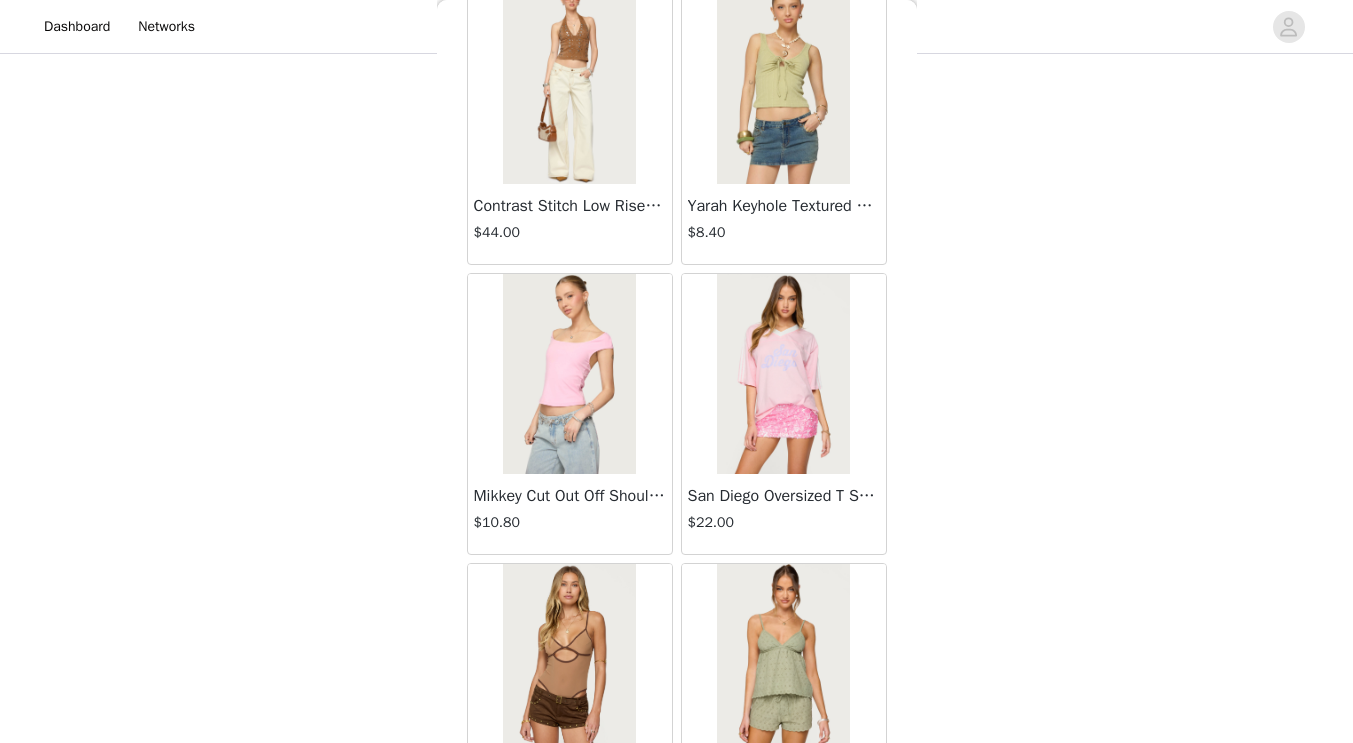 click at bounding box center (783, 374) 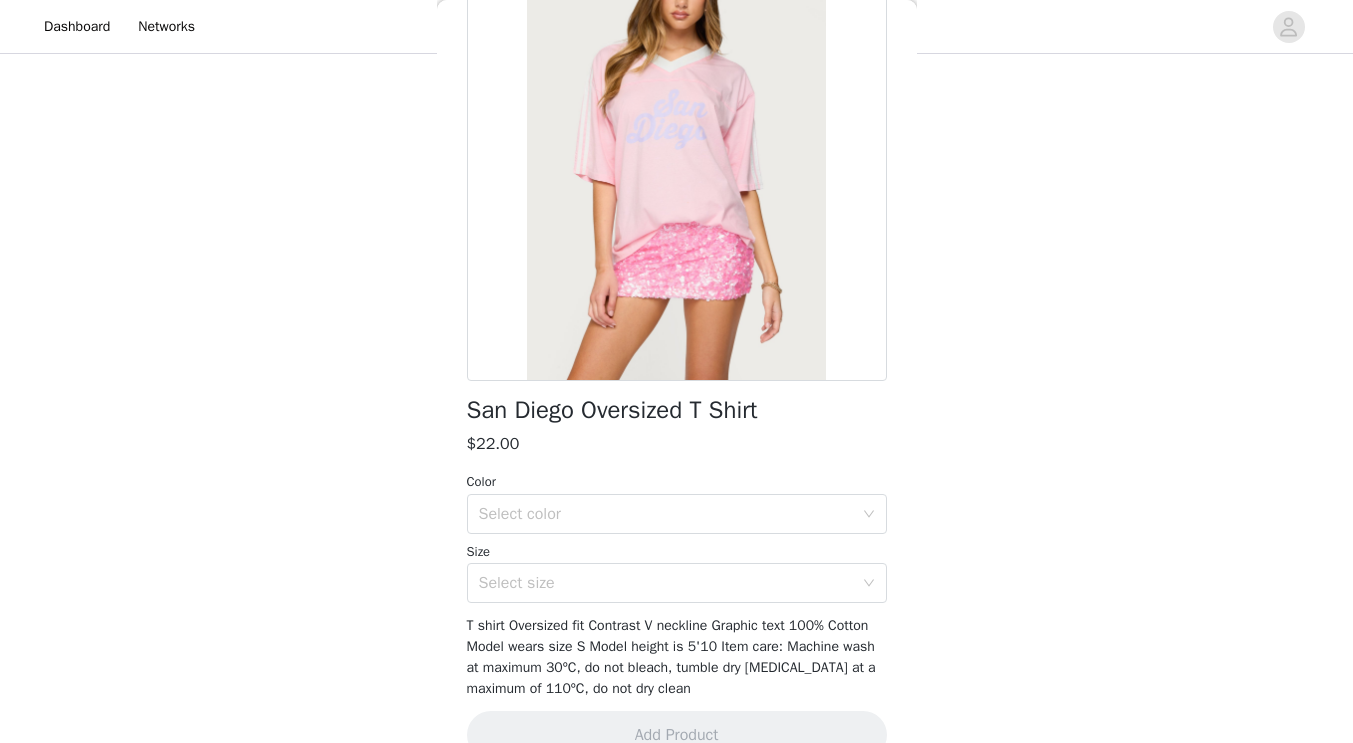 scroll, scrollTop: 0, scrollLeft: 0, axis: both 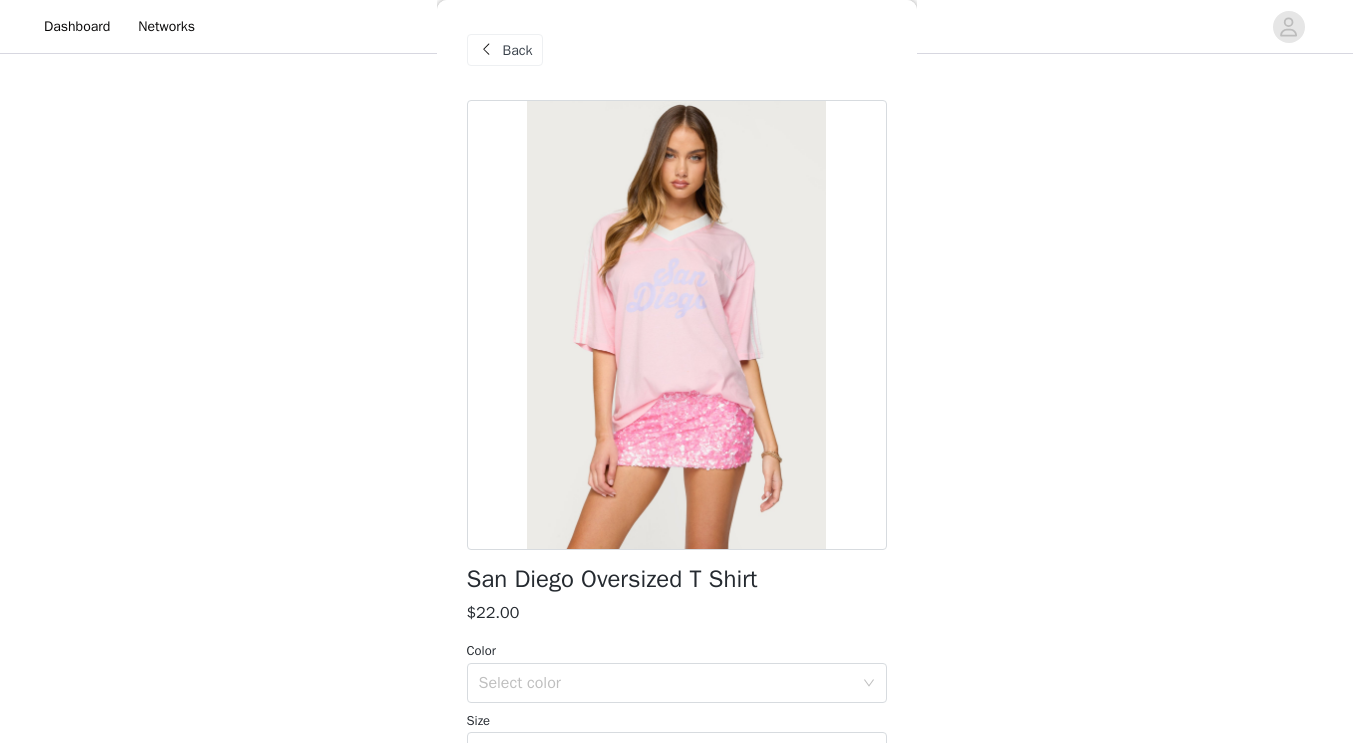 click on "Back" at bounding box center [518, 50] 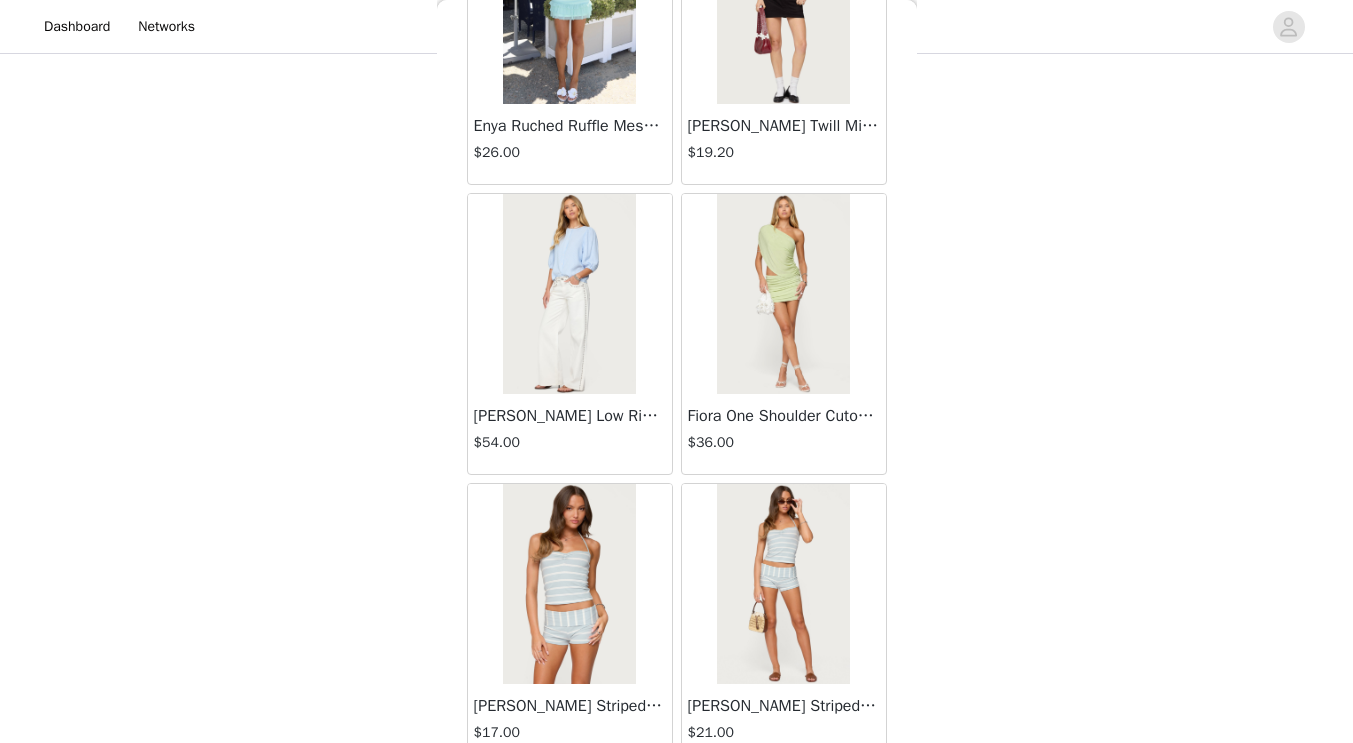 scroll, scrollTop: 5217, scrollLeft: 0, axis: vertical 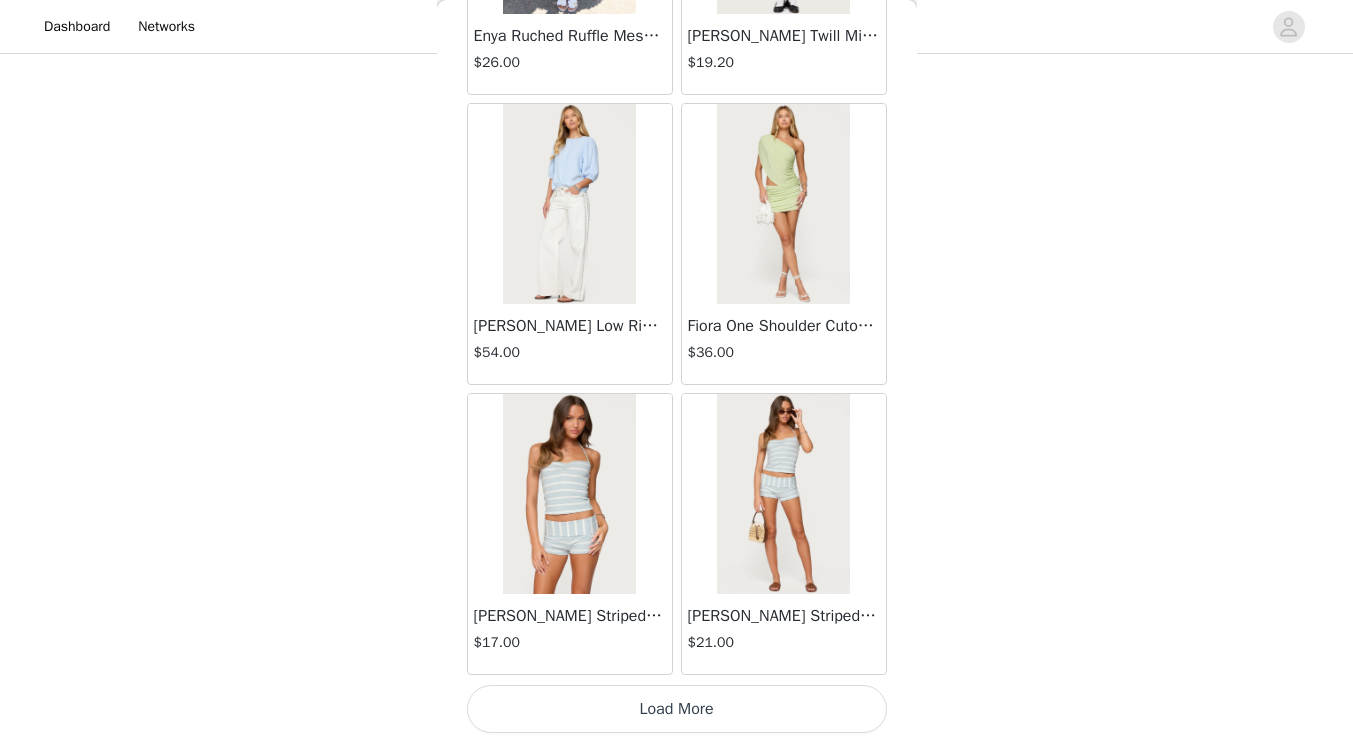 click at bounding box center (783, 494) 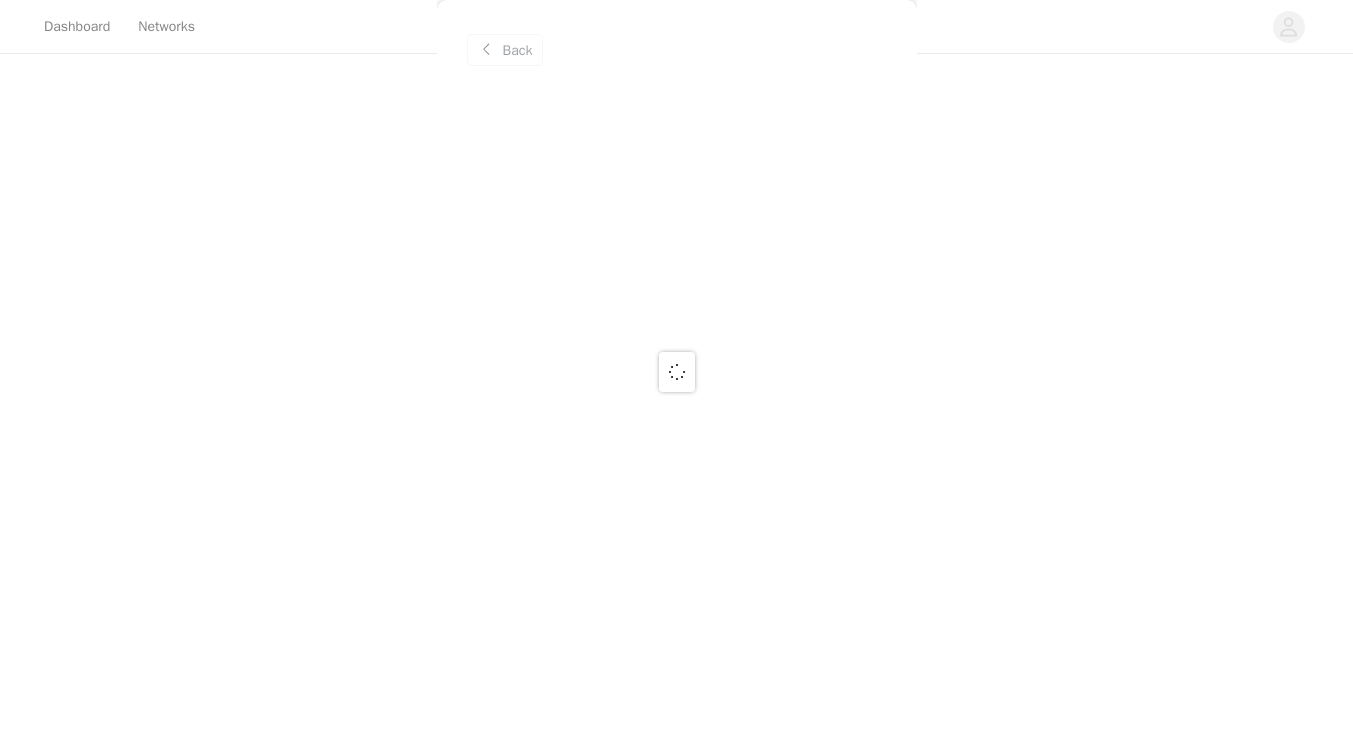 scroll, scrollTop: 0, scrollLeft: 0, axis: both 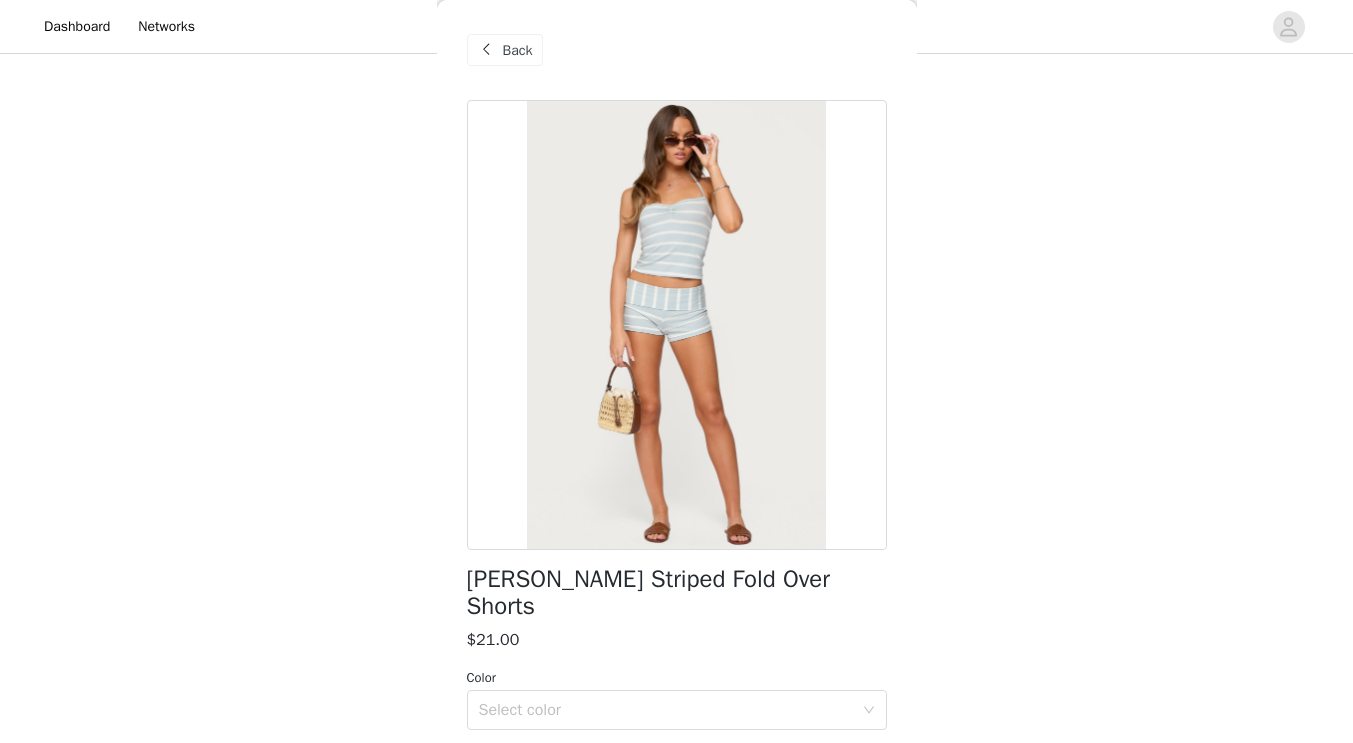 click on "Back" at bounding box center (518, 50) 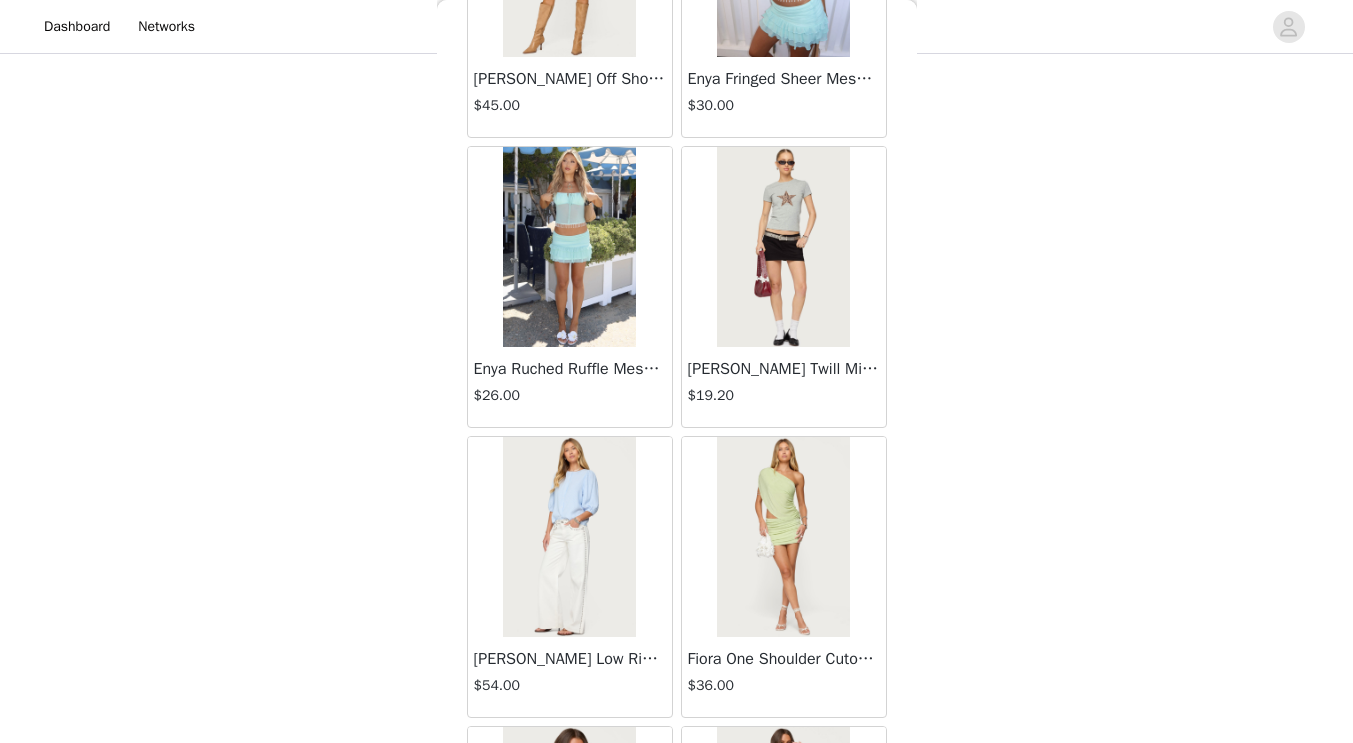 scroll, scrollTop: 5217, scrollLeft: 0, axis: vertical 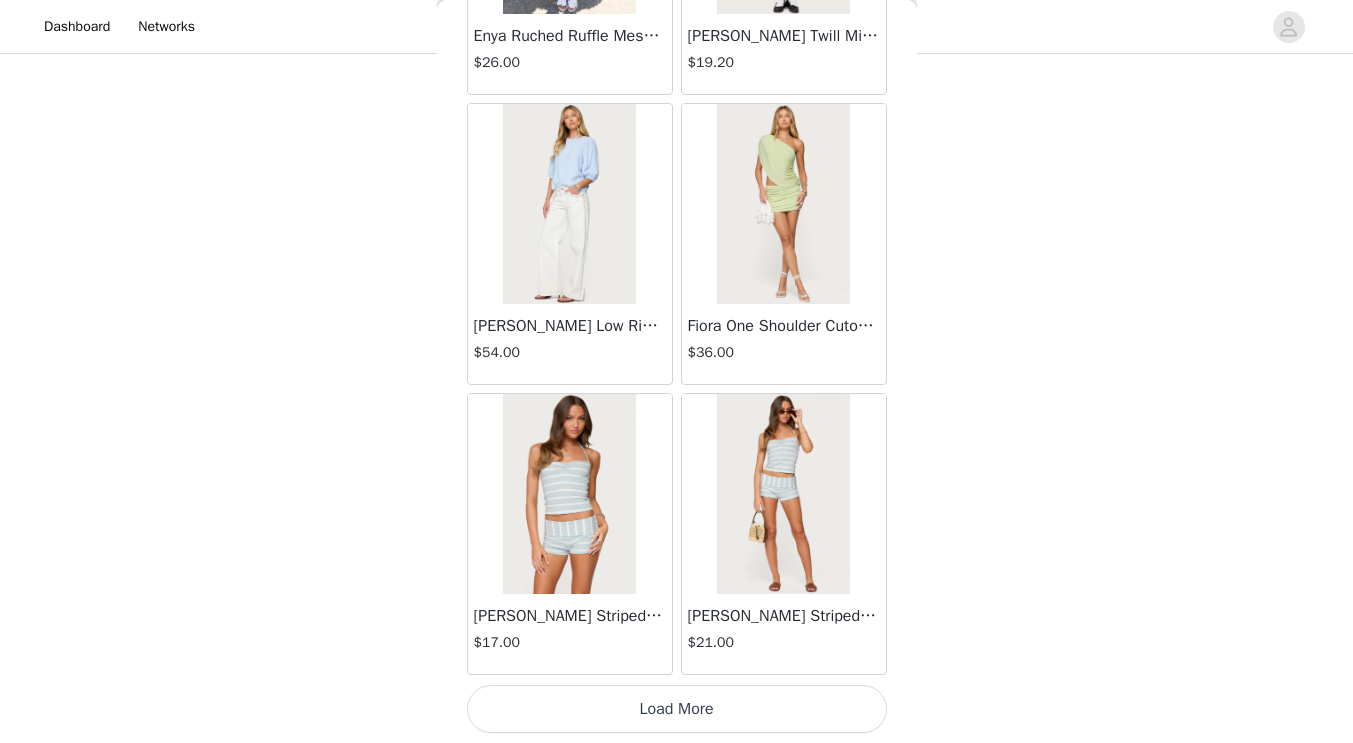 click at bounding box center (569, 204) 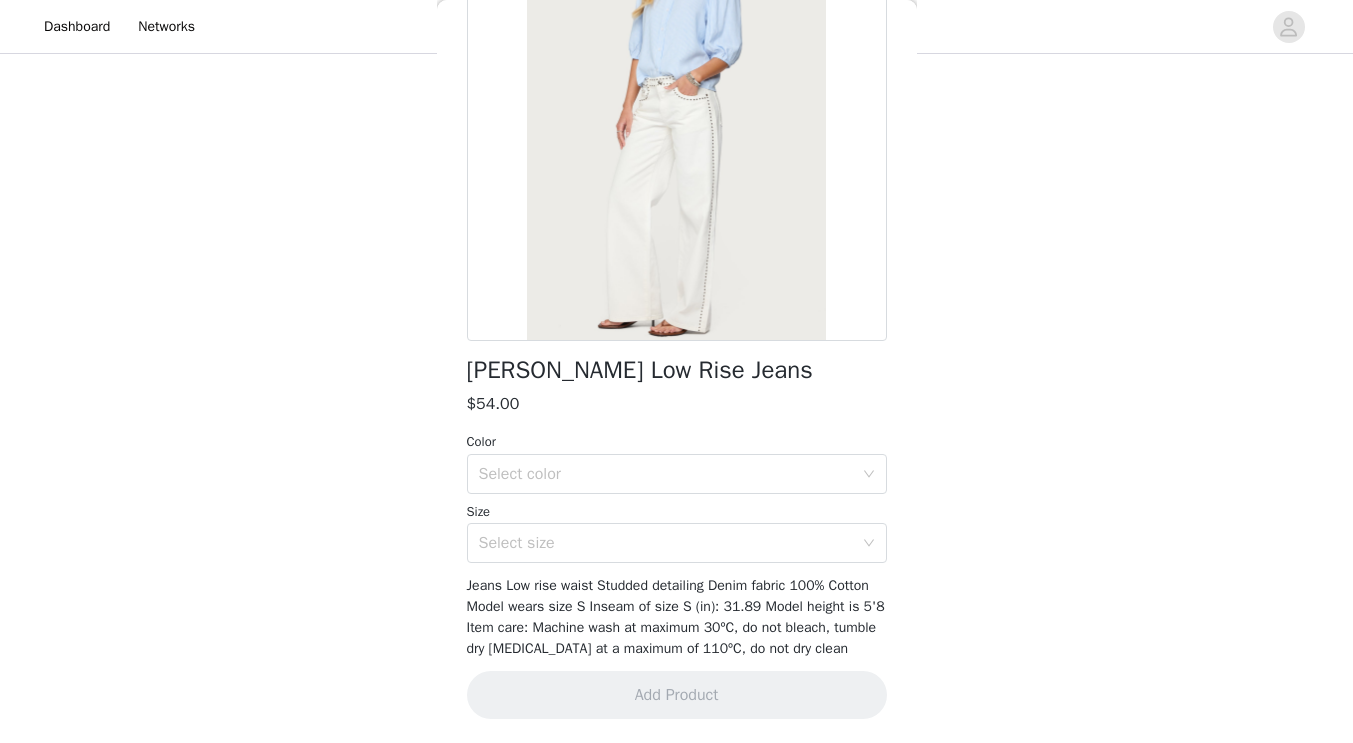 scroll, scrollTop: 0, scrollLeft: 0, axis: both 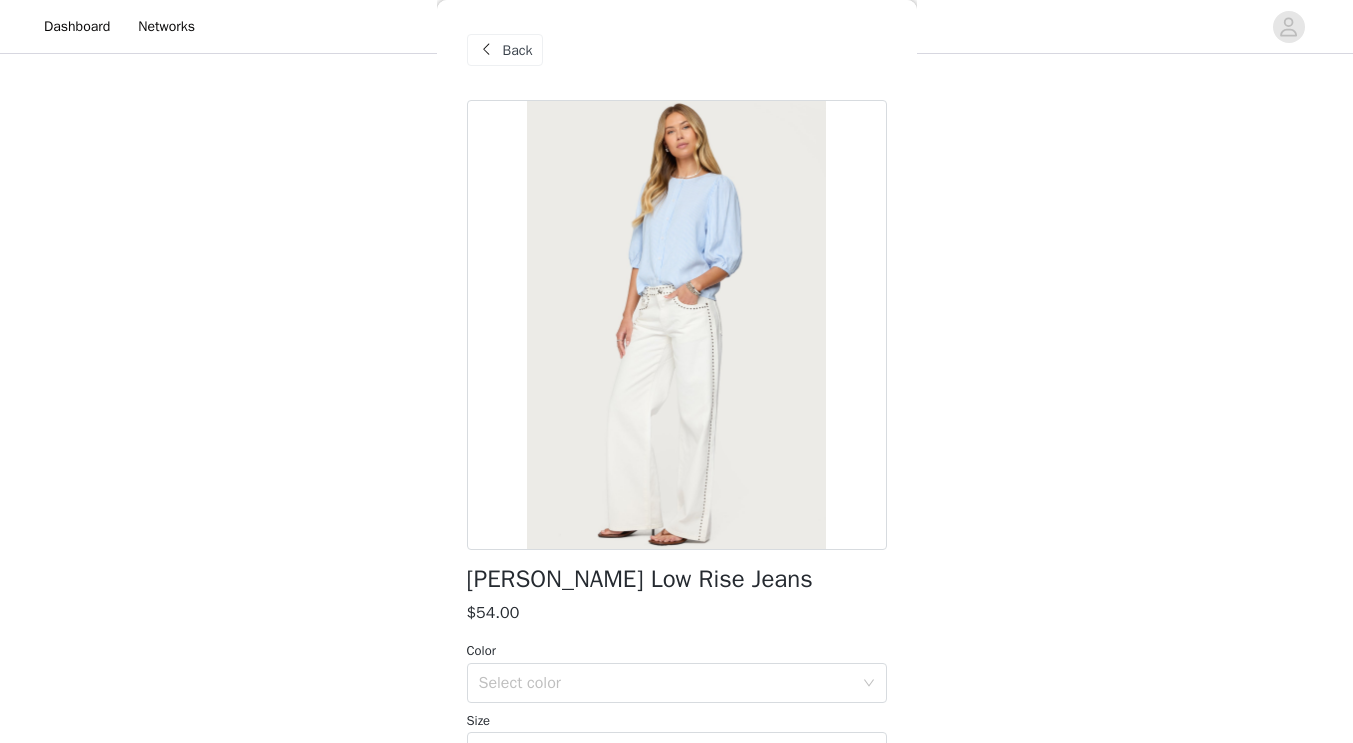 click on "Back" at bounding box center [518, 50] 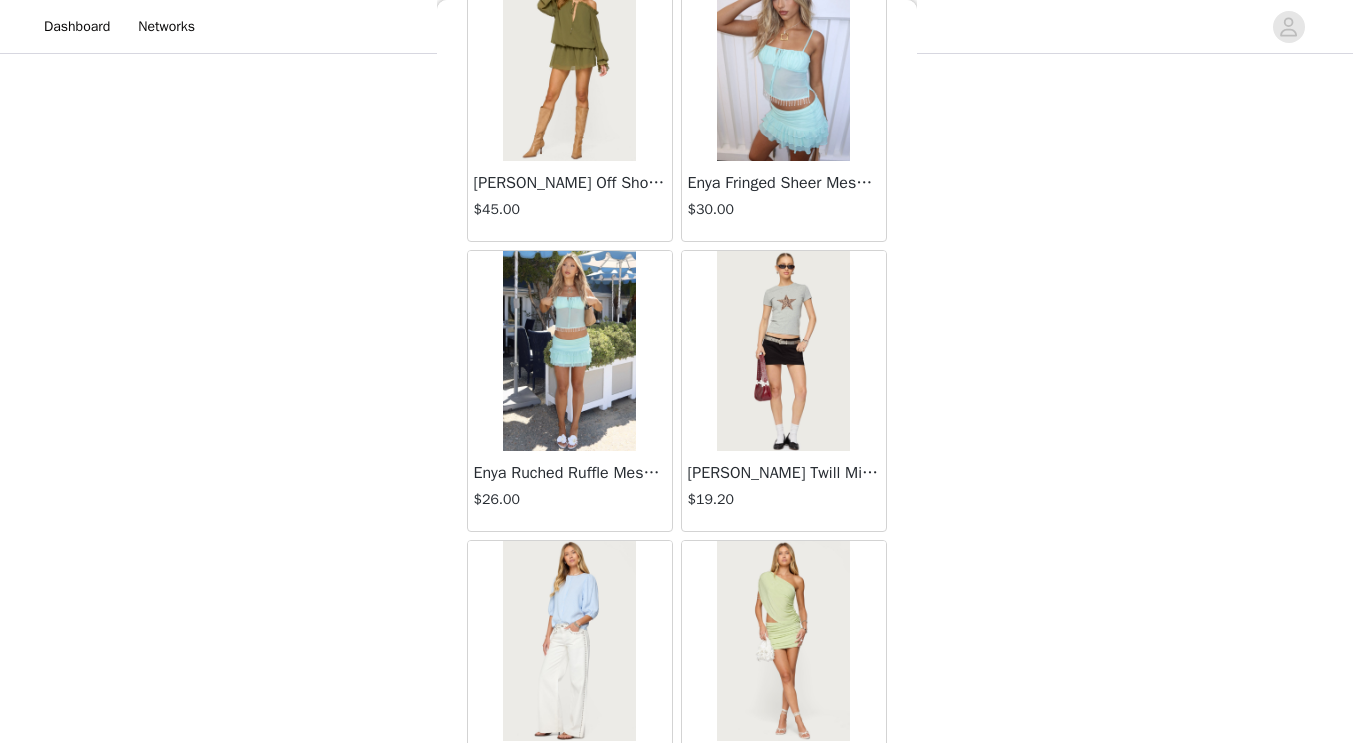 scroll, scrollTop: 5217, scrollLeft: 0, axis: vertical 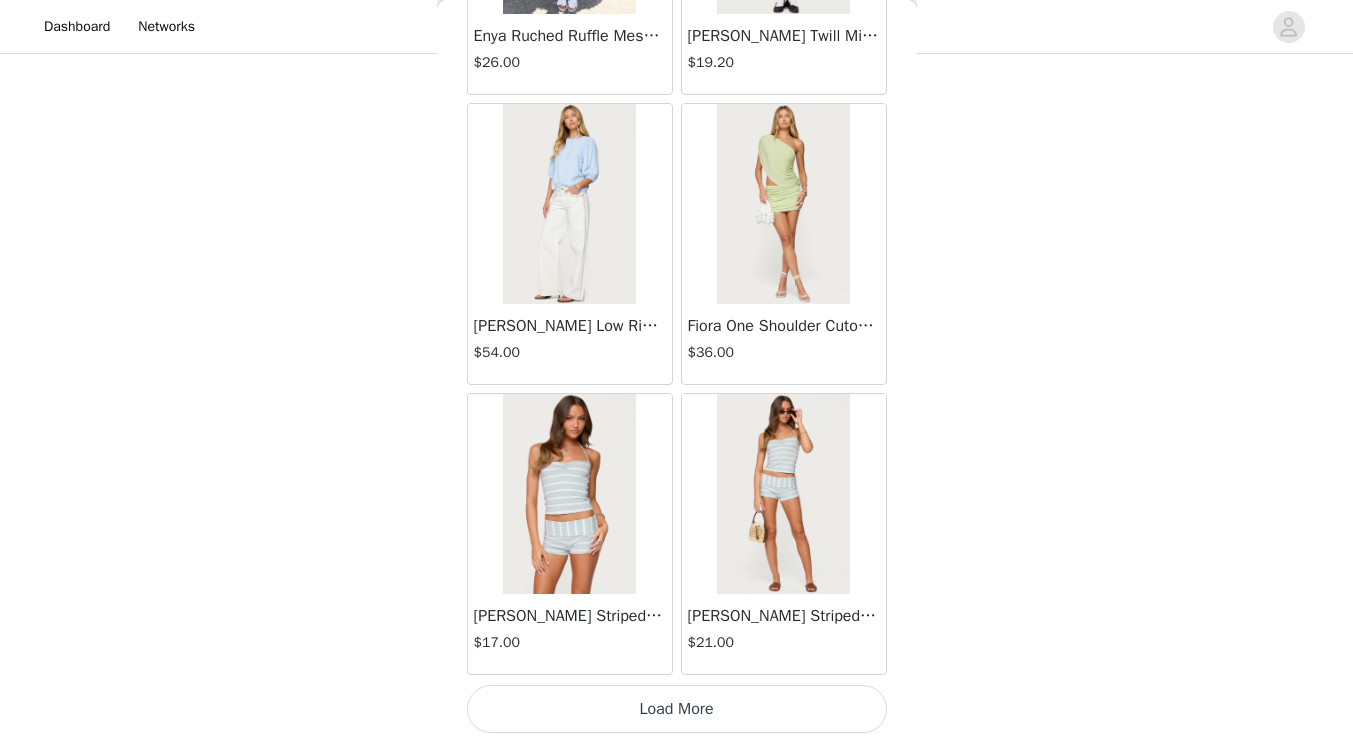 click on "Load More" at bounding box center (677, 709) 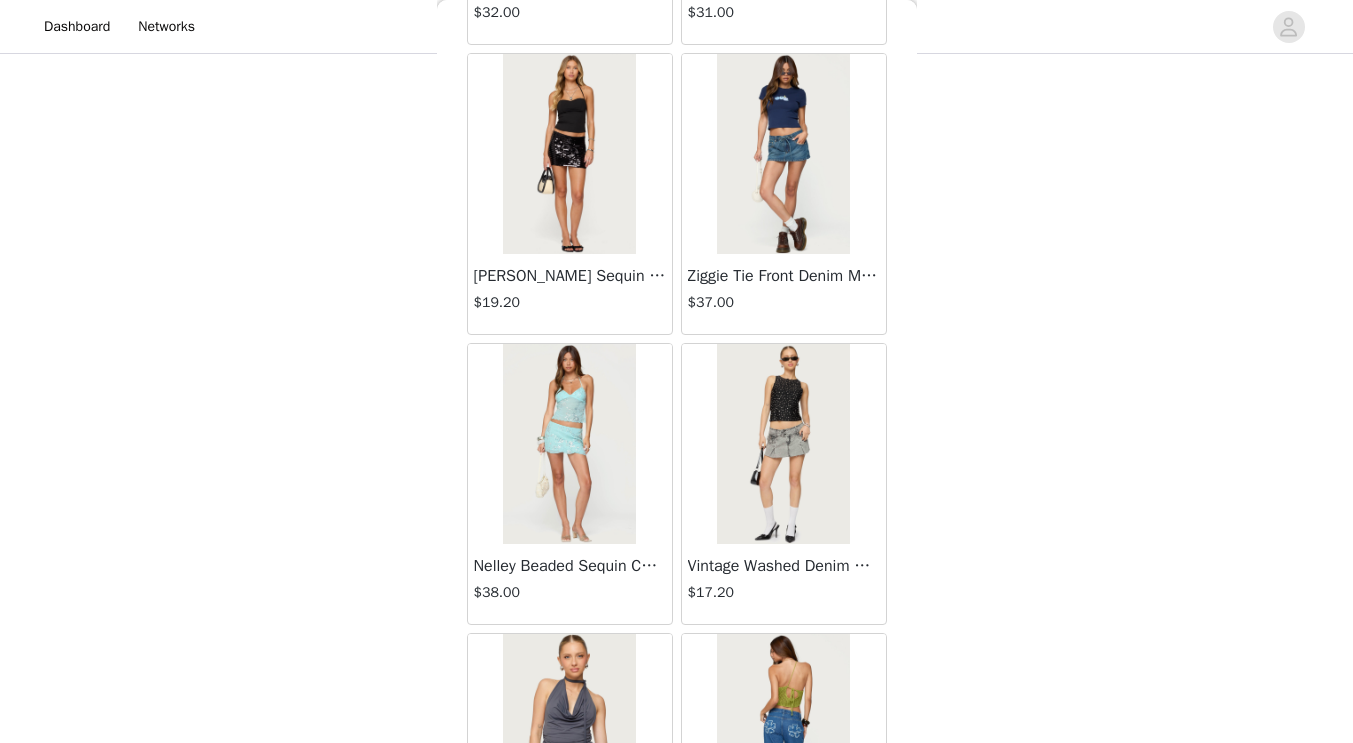 scroll, scrollTop: 6718, scrollLeft: 0, axis: vertical 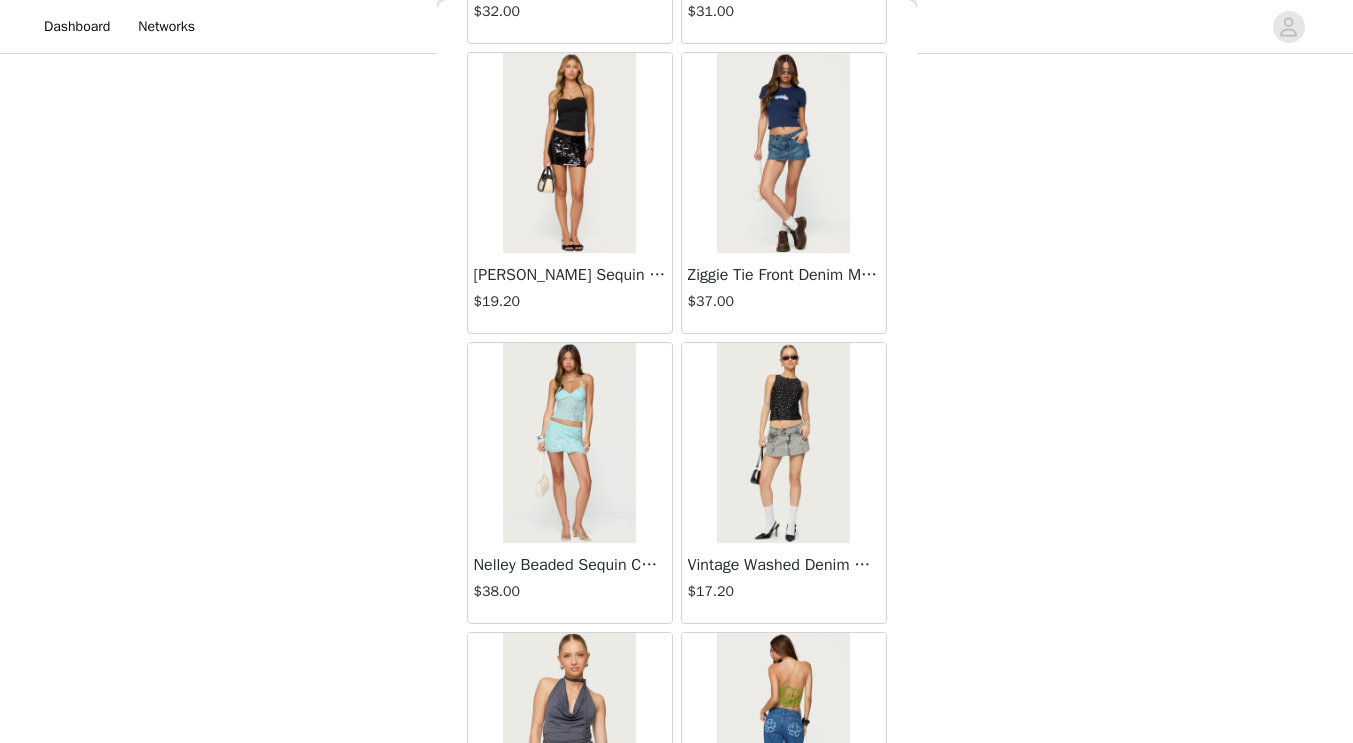 click at bounding box center [783, 153] 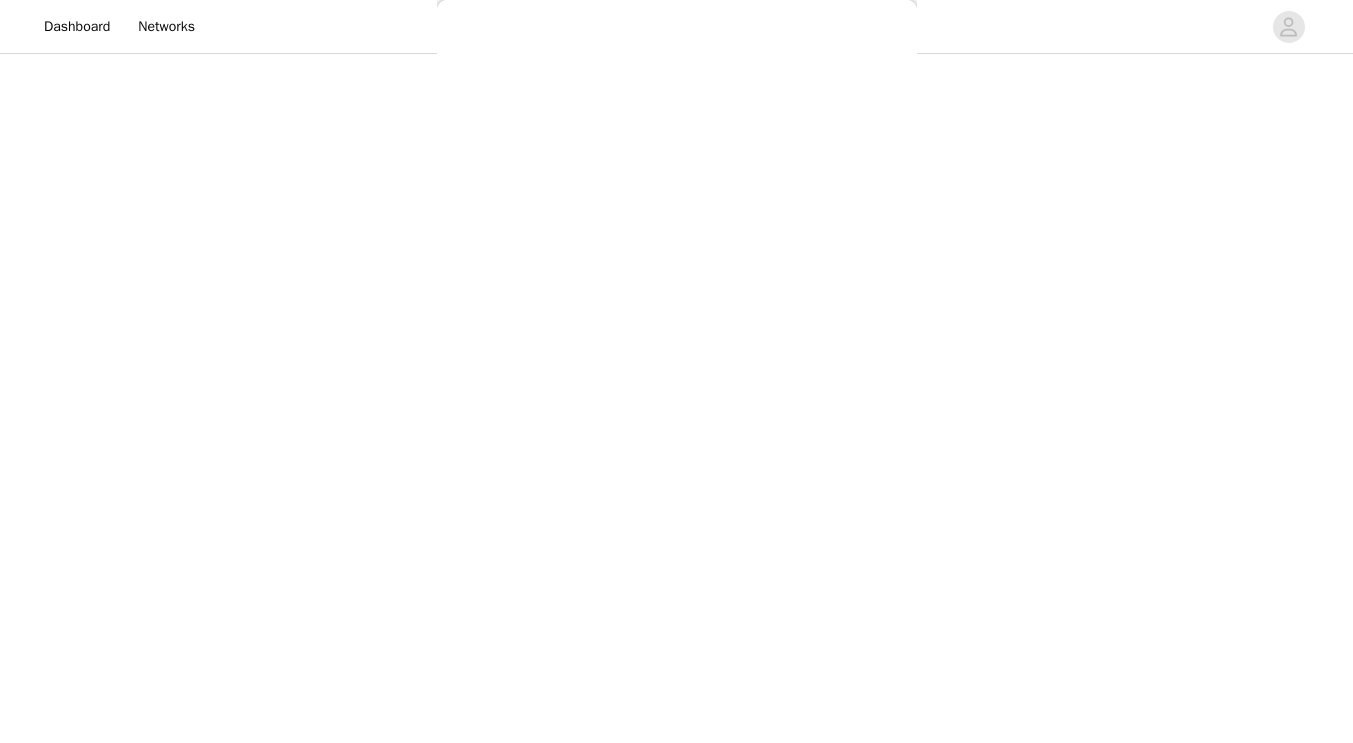 scroll, scrollTop: 209, scrollLeft: 0, axis: vertical 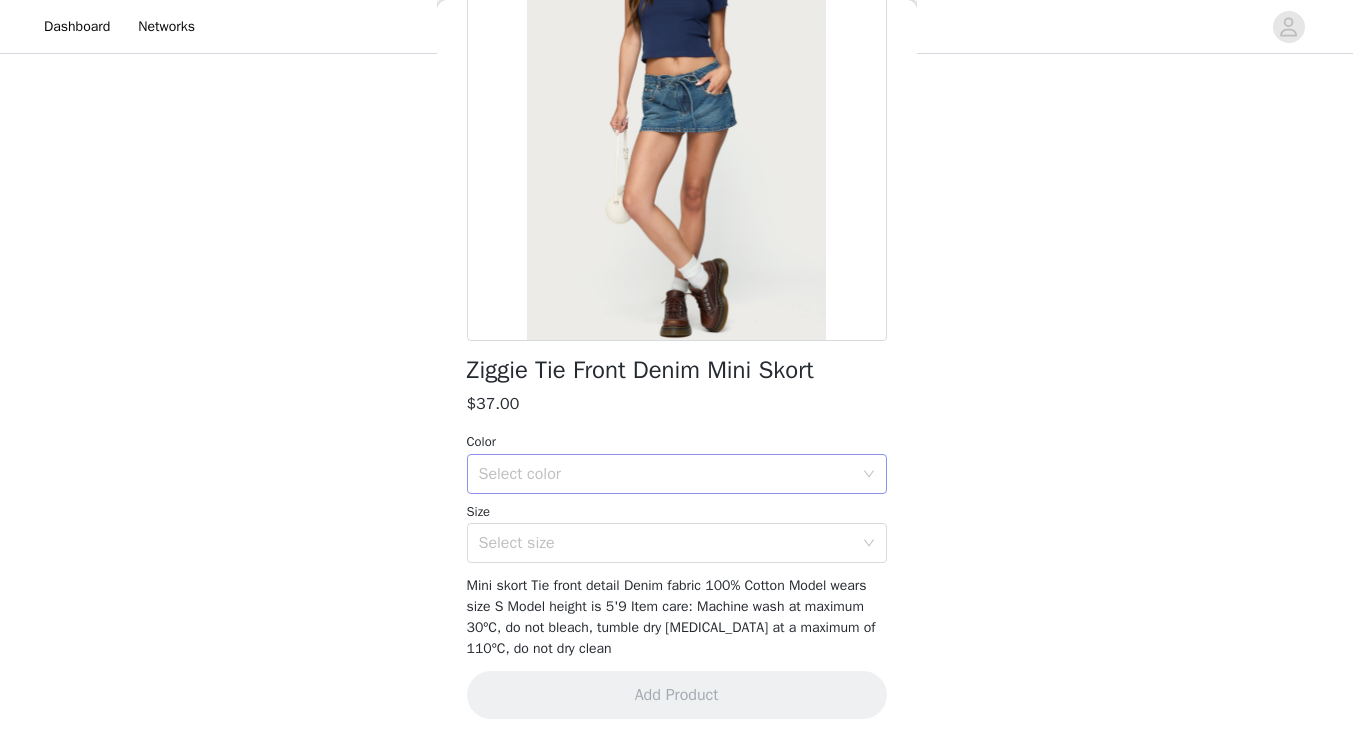 click on "Select color" at bounding box center [666, 474] 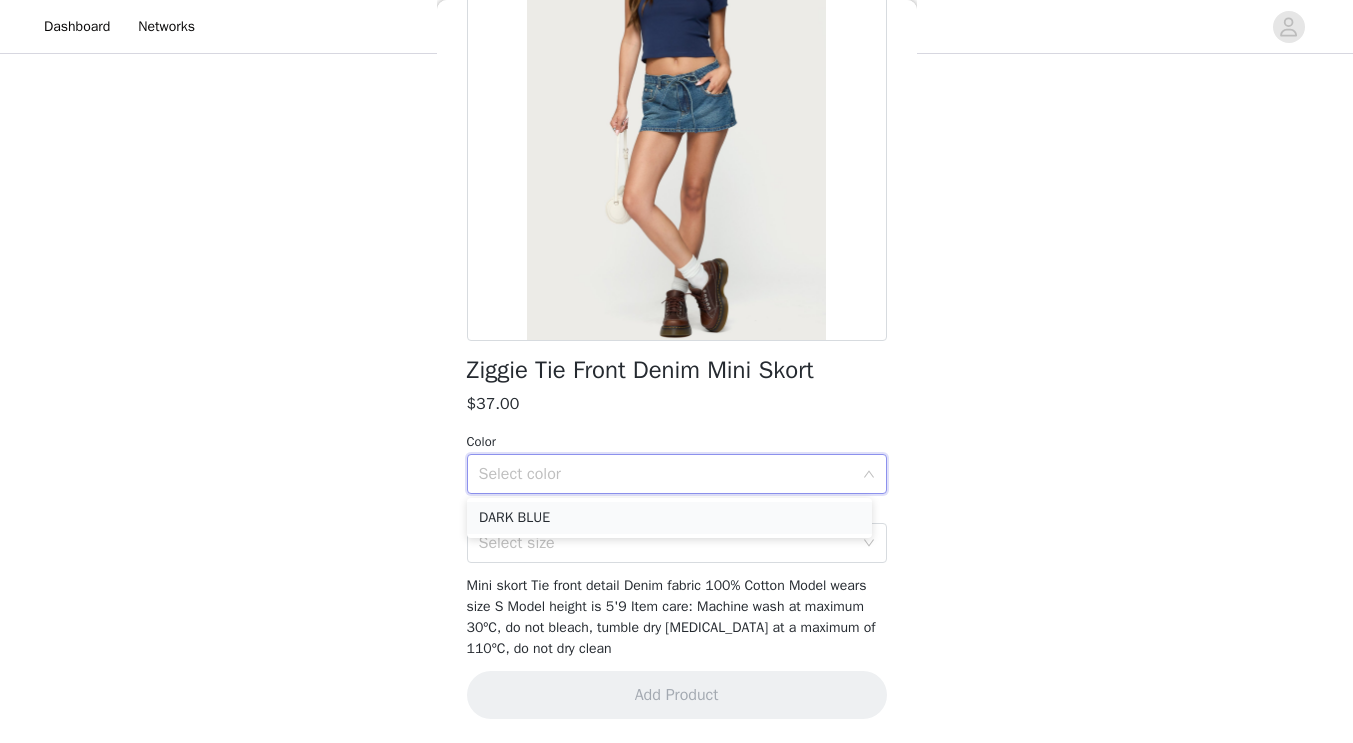 click on "DARK BLUE" at bounding box center [669, 518] 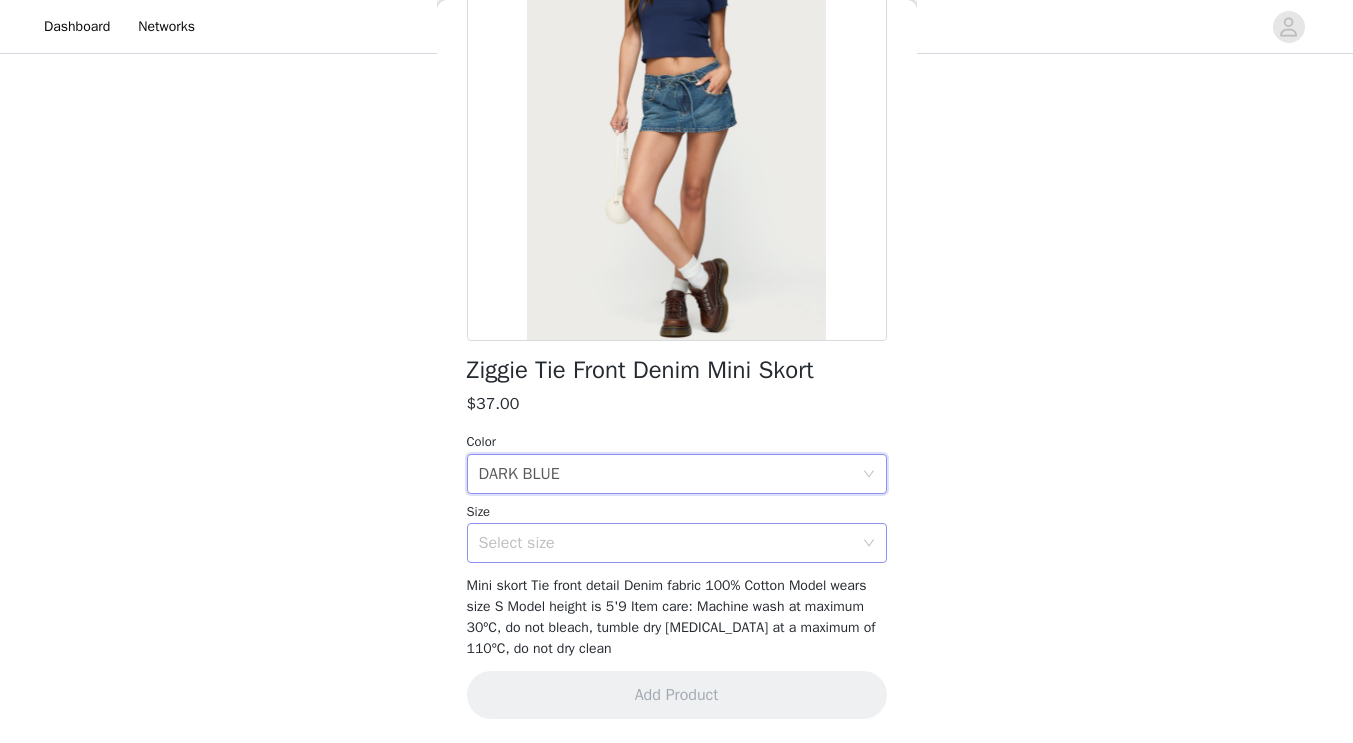click on "Select size" at bounding box center [666, 543] 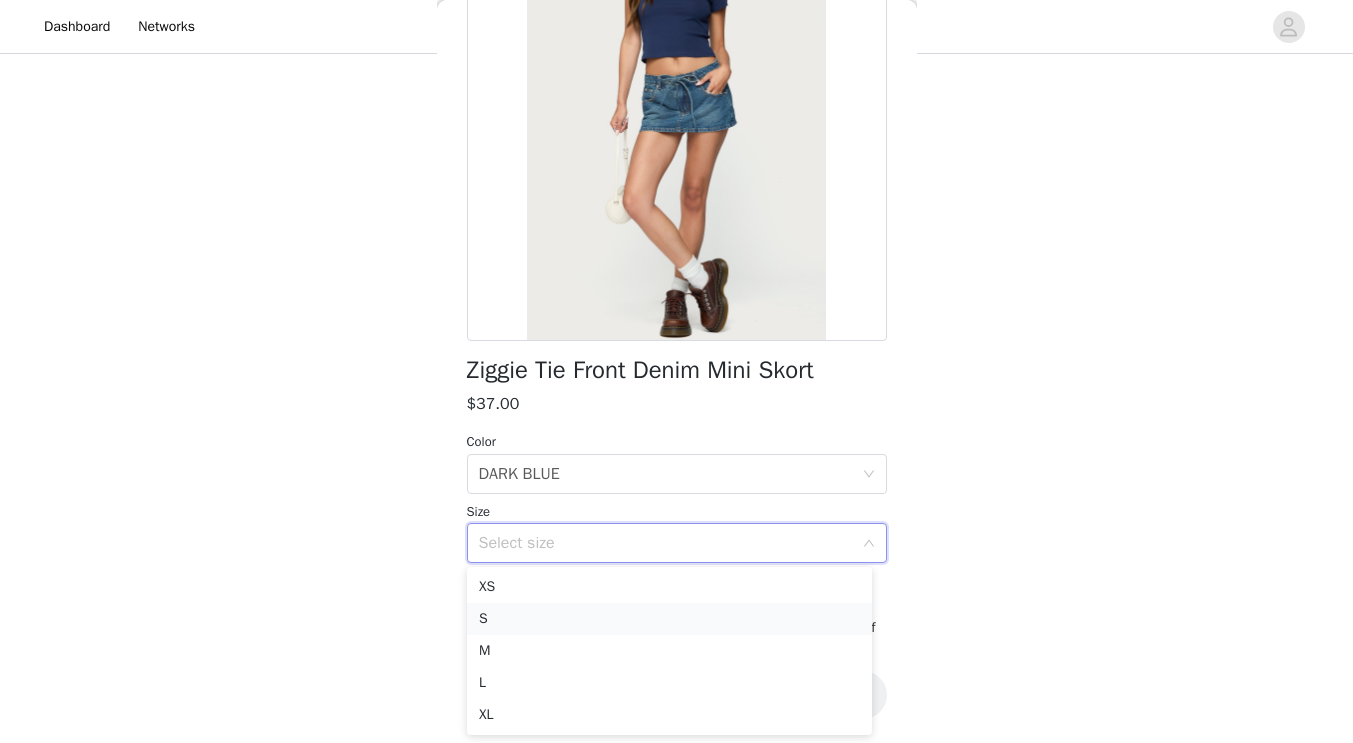 click on "S" at bounding box center [669, 619] 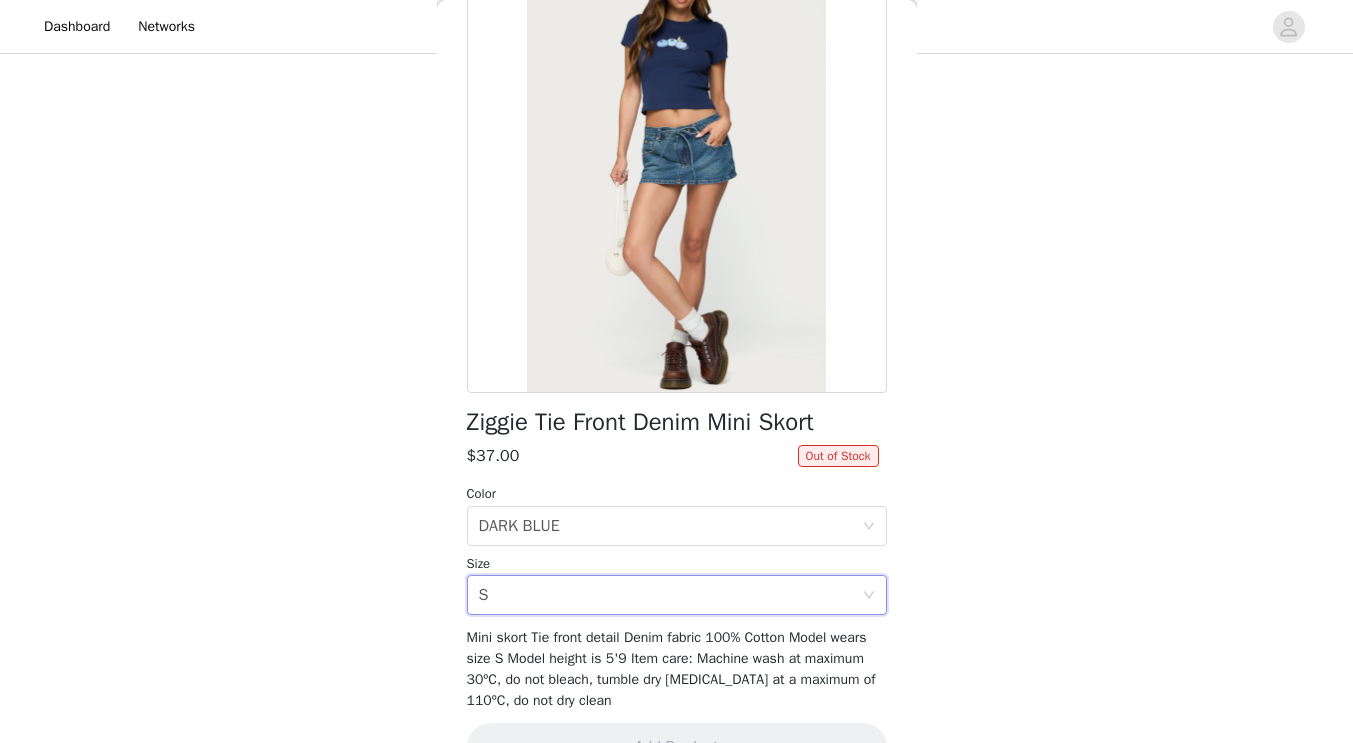 scroll, scrollTop: 209, scrollLeft: 0, axis: vertical 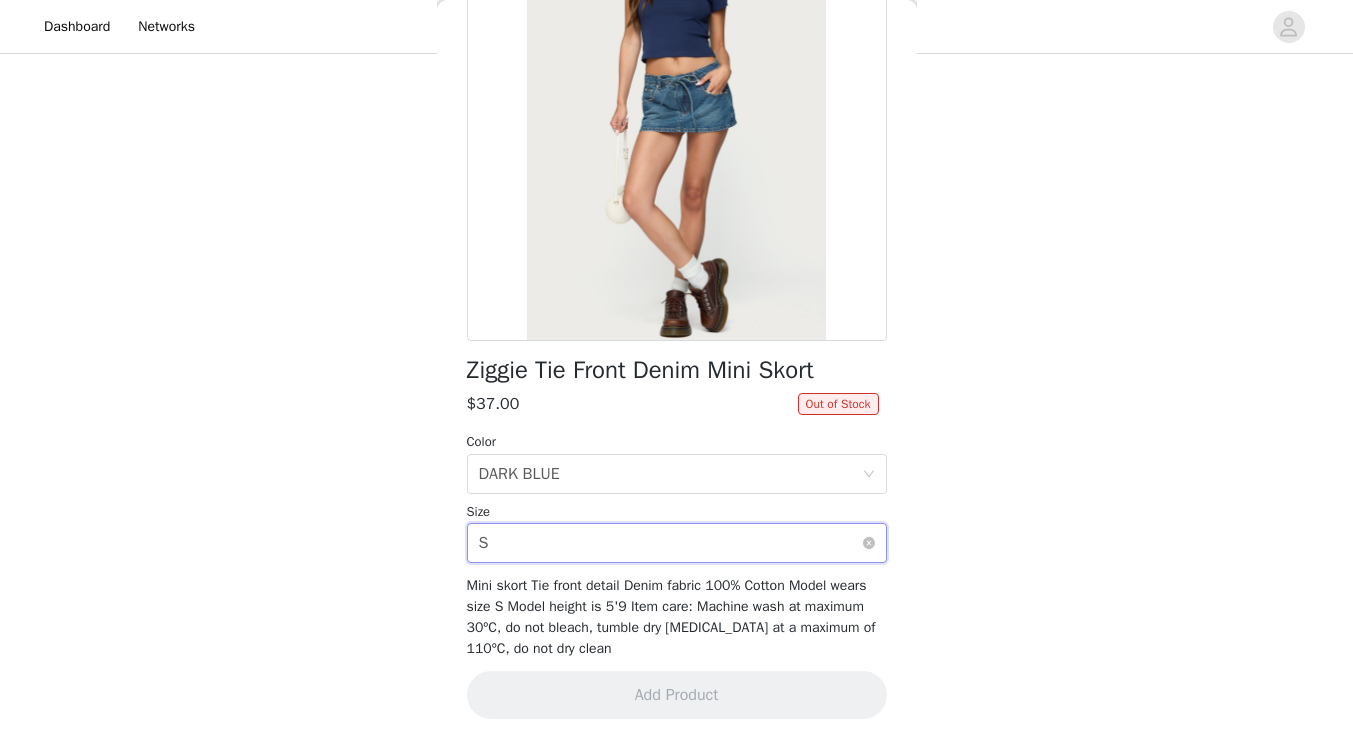 click on "Select size S" at bounding box center (670, 543) 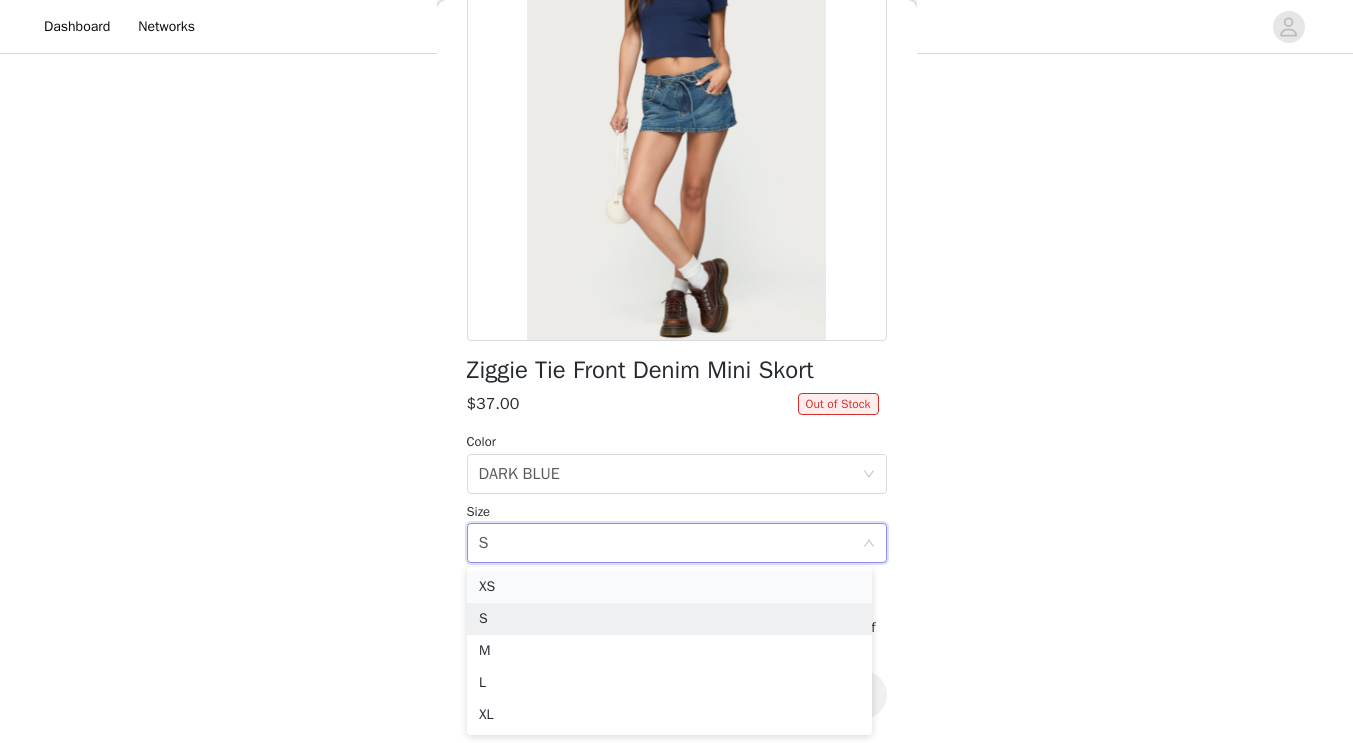 click on "XS" at bounding box center (669, 587) 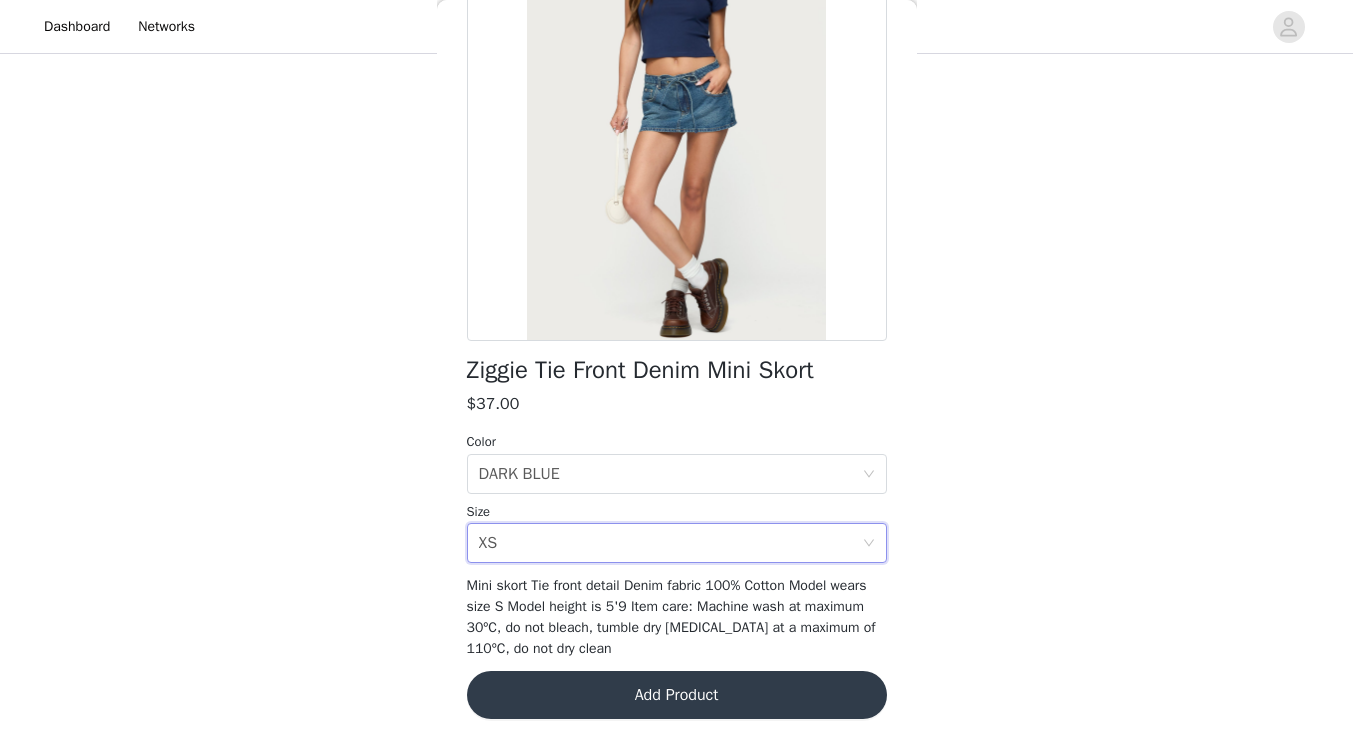 click on "Add Product" at bounding box center [677, 695] 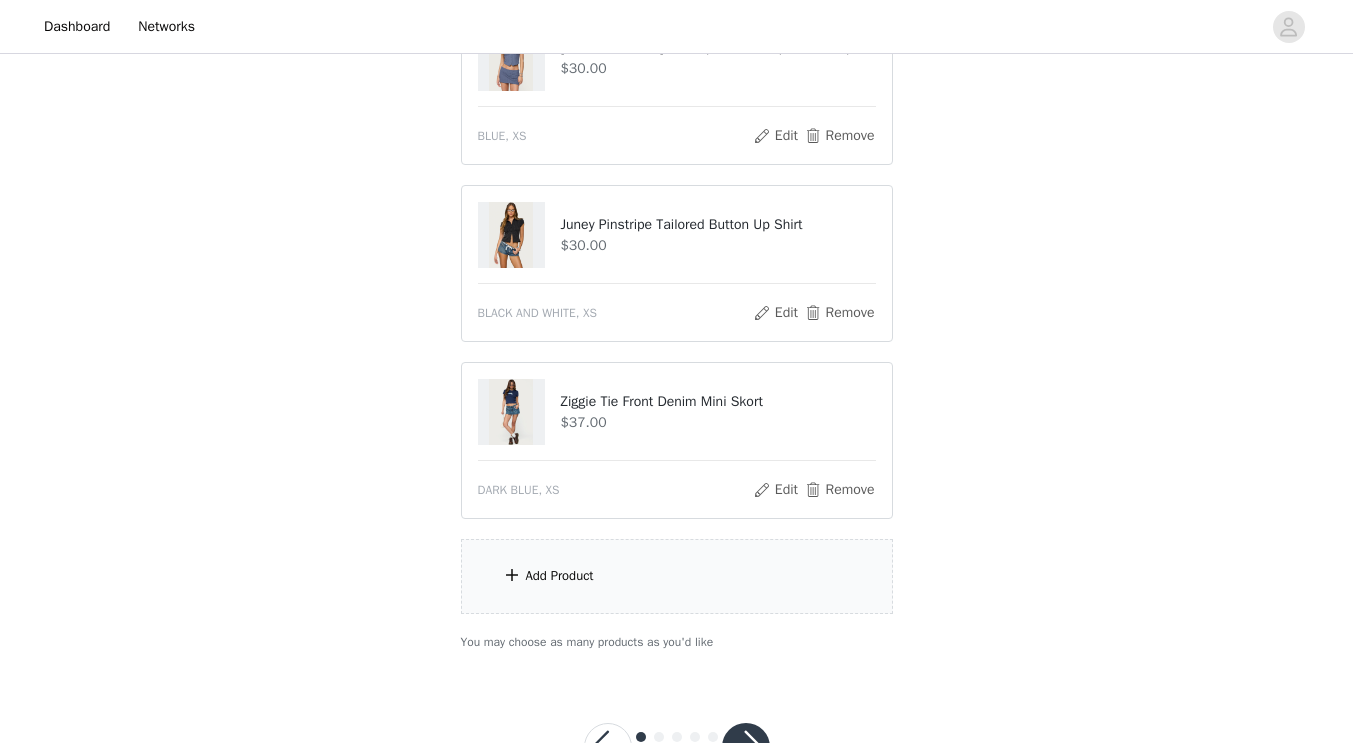 scroll, scrollTop: 1229, scrollLeft: 0, axis: vertical 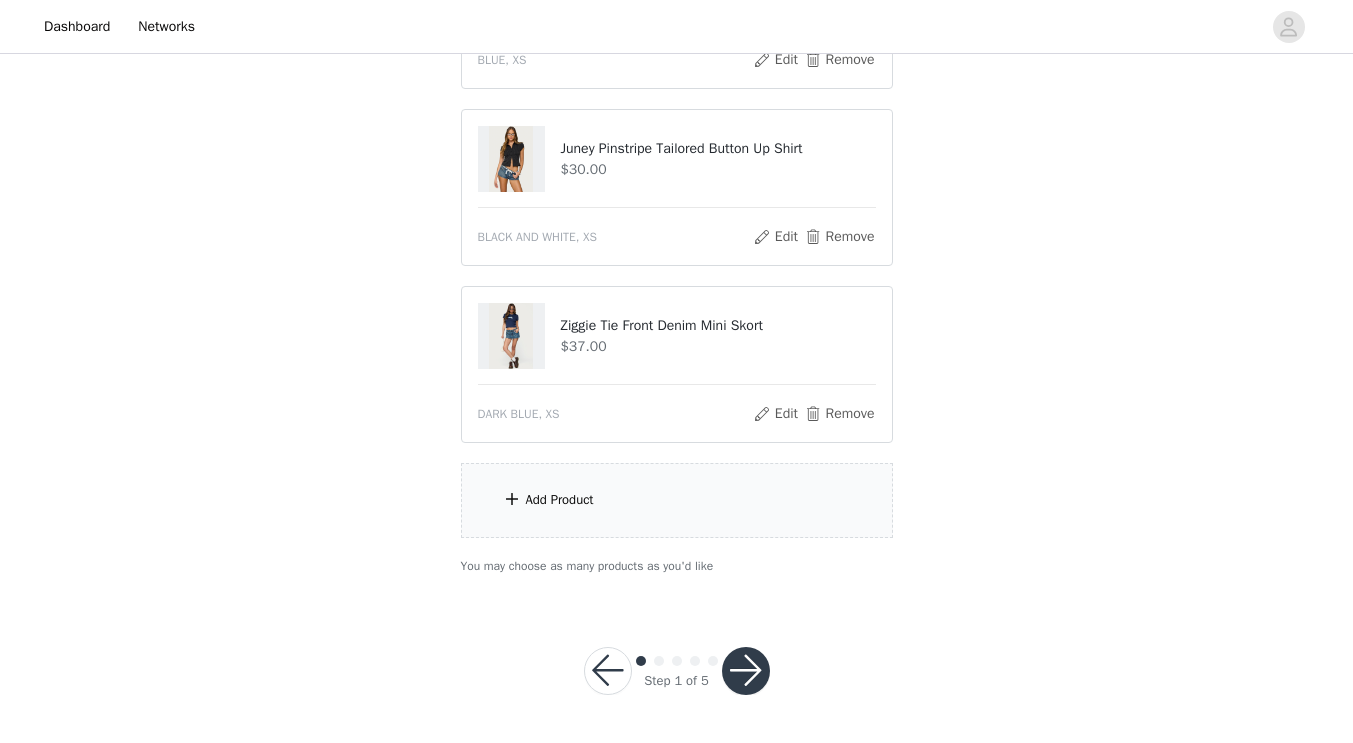 click on "Add Product" at bounding box center [677, 500] 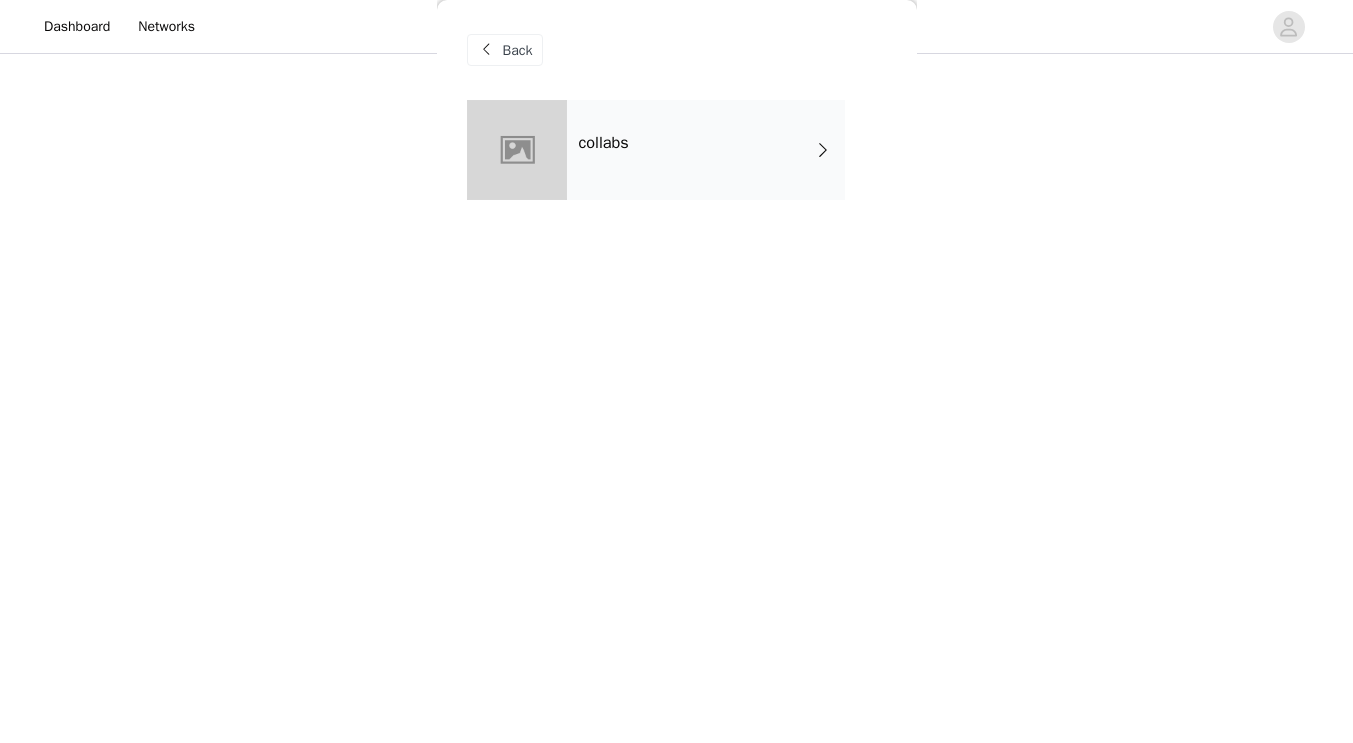 click on "collabs" at bounding box center (706, 150) 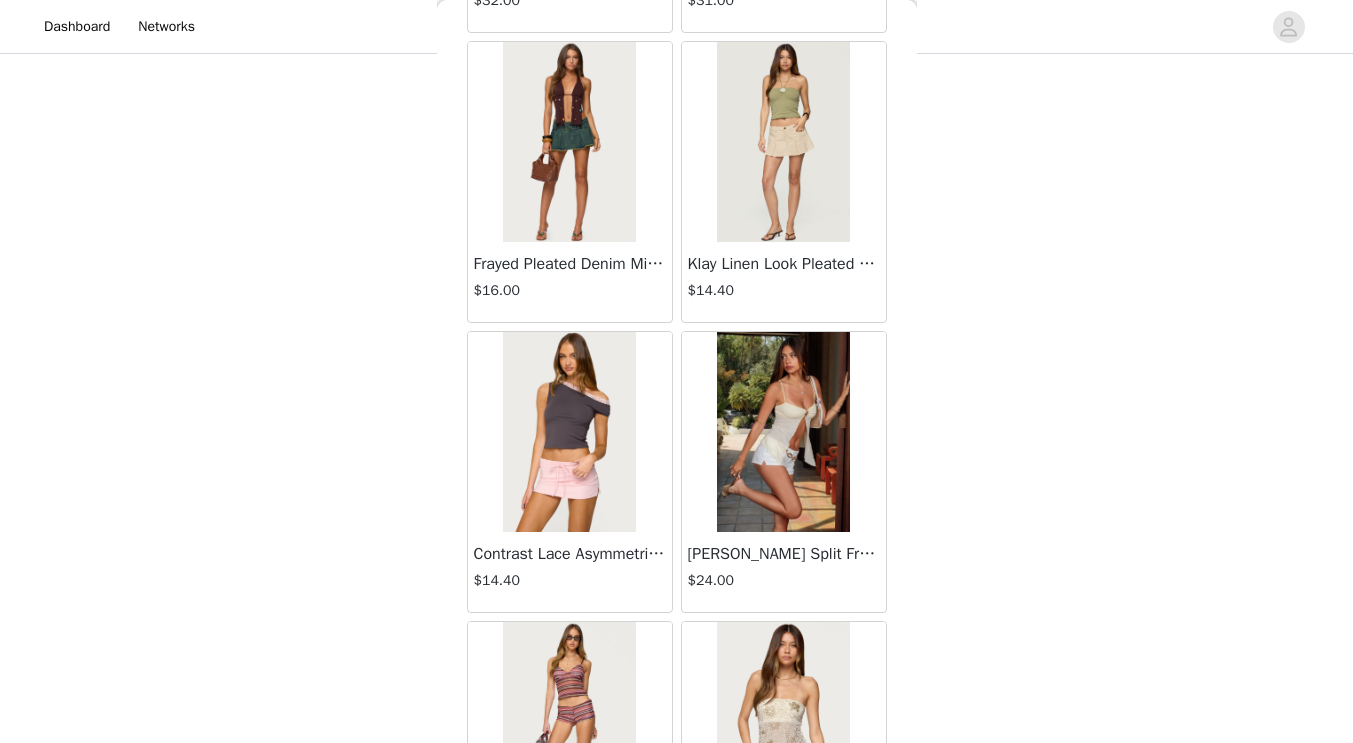 scroll, scrollTop: 2317, scrollLeft: 0, axis: vertical 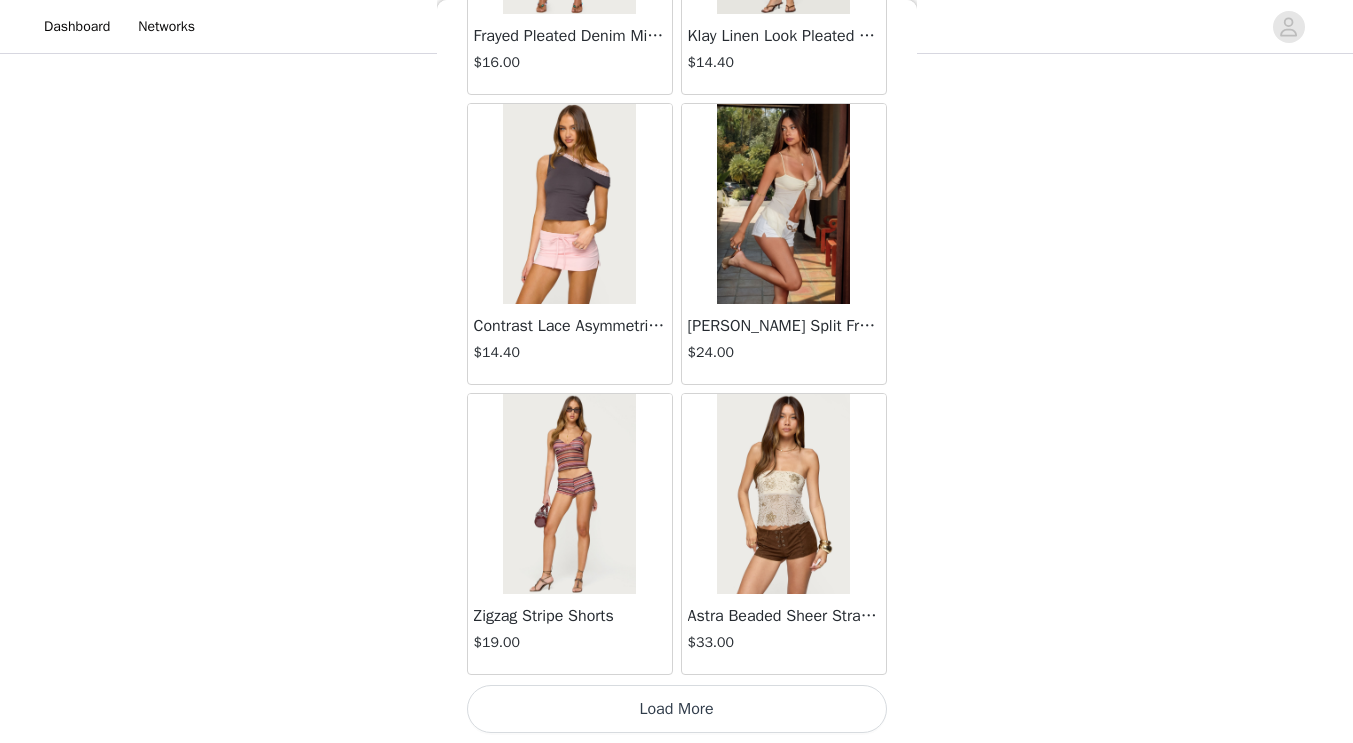 click on "Load More" at bounding box center (677, 709) 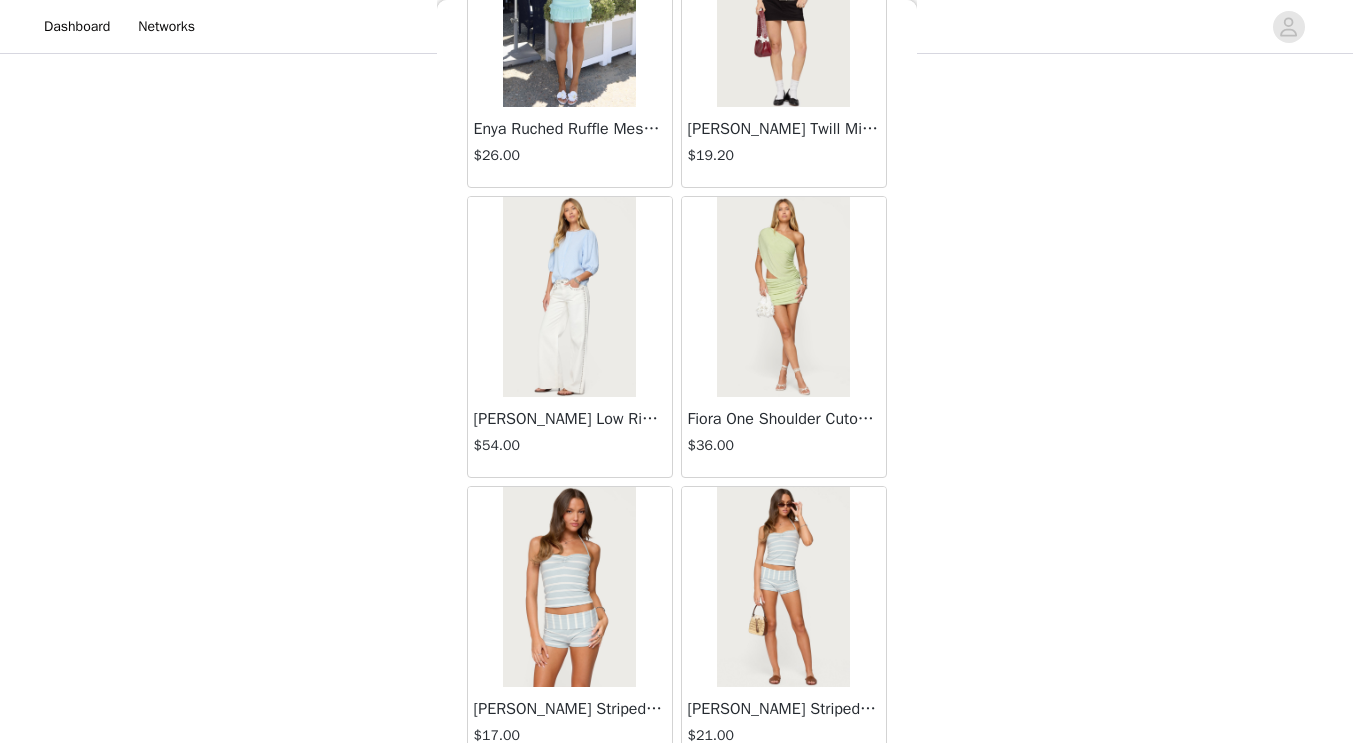 scroll, scrollTop: 5217, scrollLeft: 0, axis: vertical 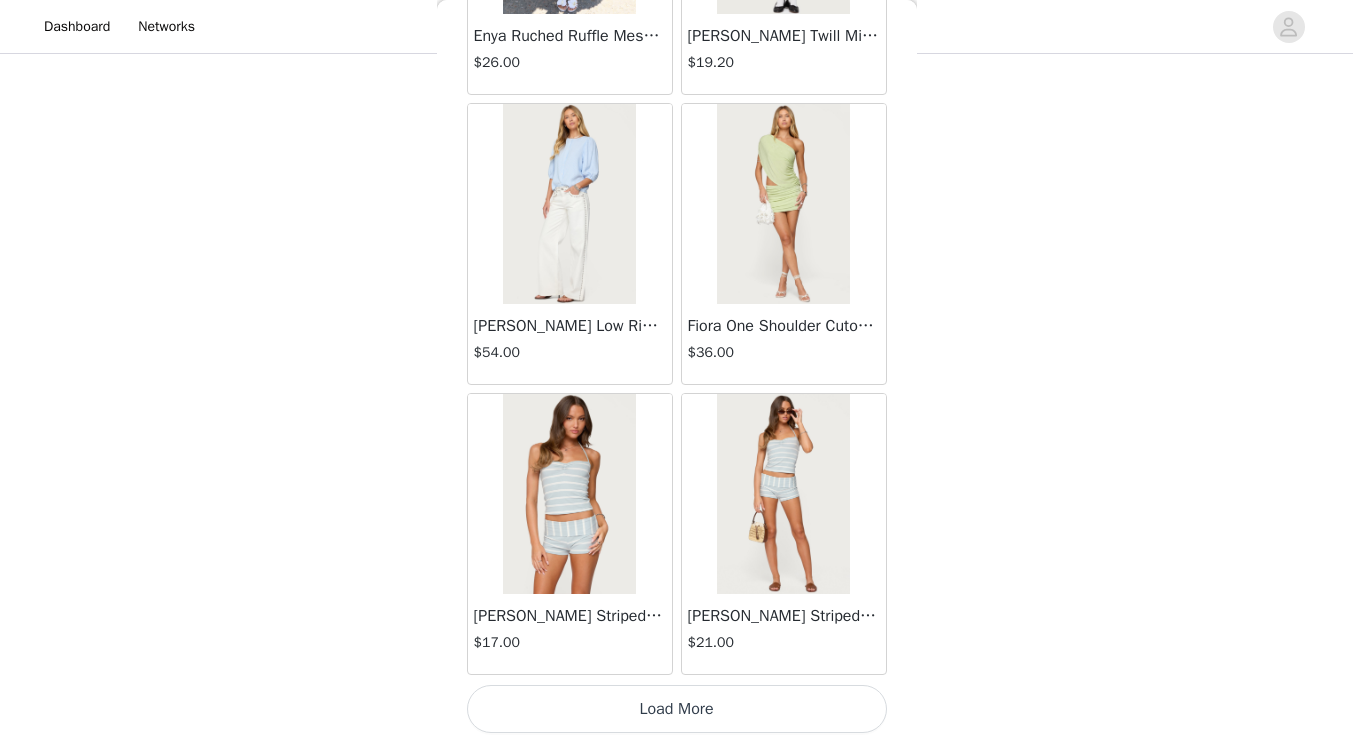click on "Load More" at bounding box center [677, 709] 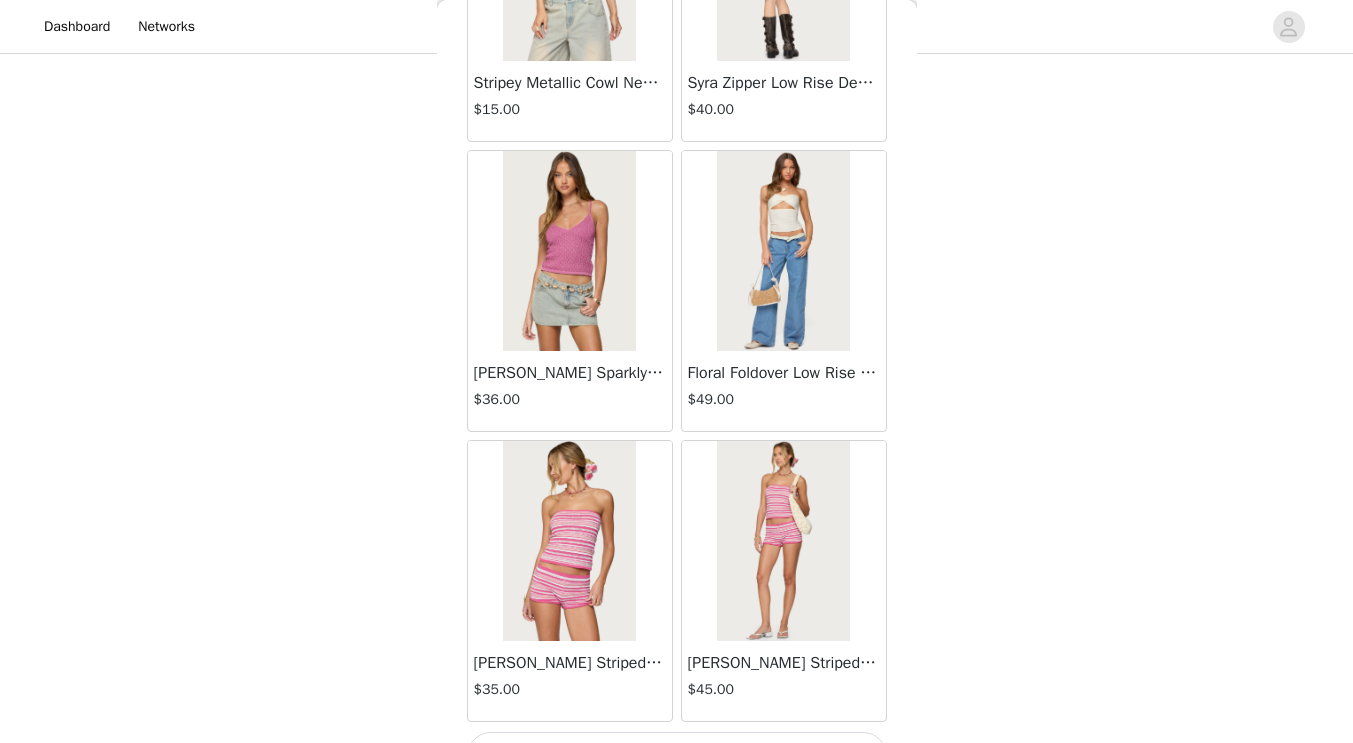 scroll, scrollTop: 8117, scrollLeft: 0, axis: vertical 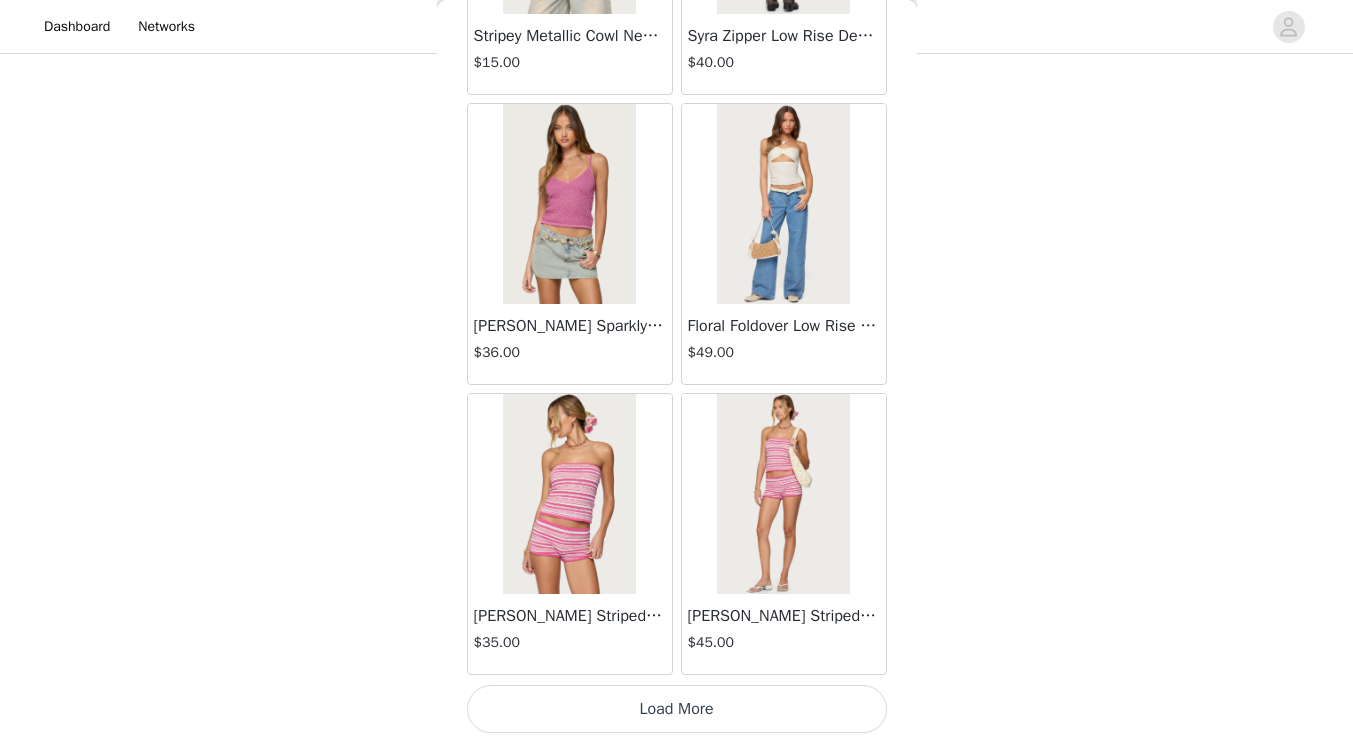 click on "Load More" at bounding box center (677, 709) 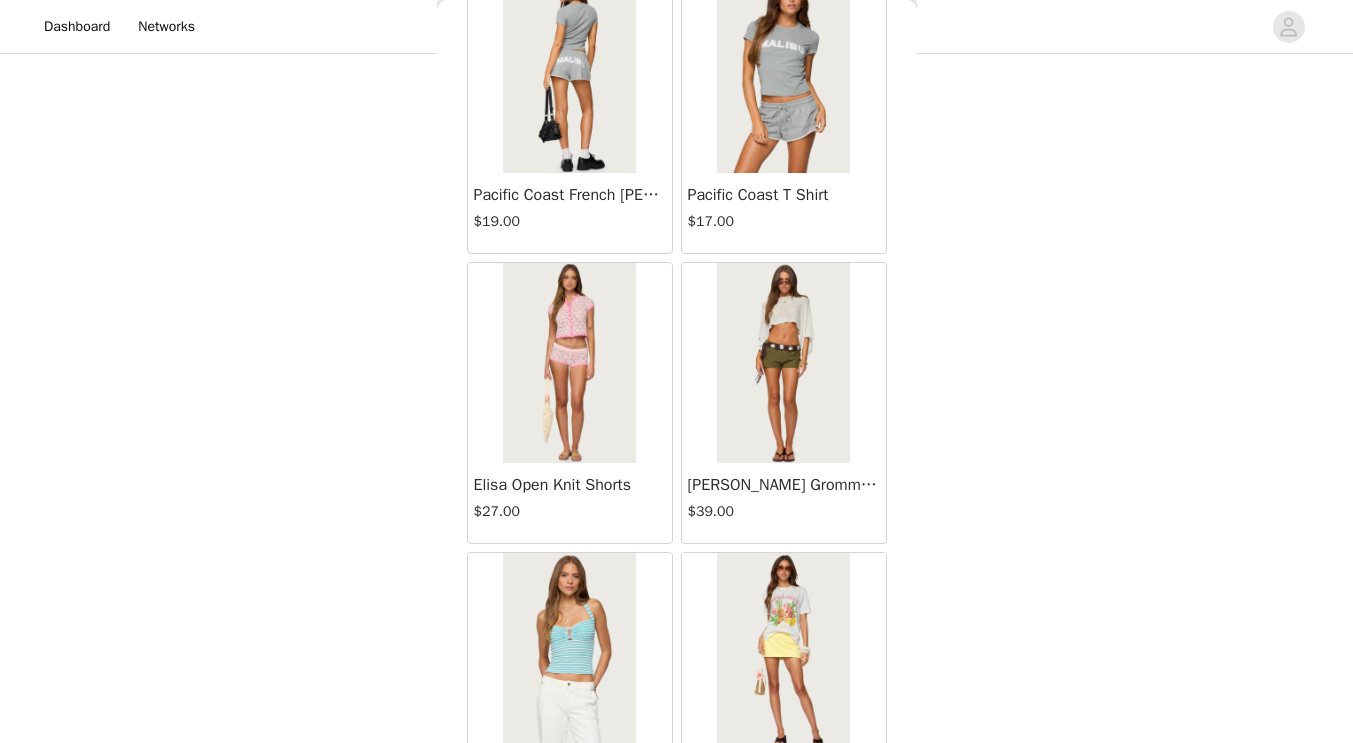 scroll, scrollTop: 11017, scrollLeft: 0, axis: vertical 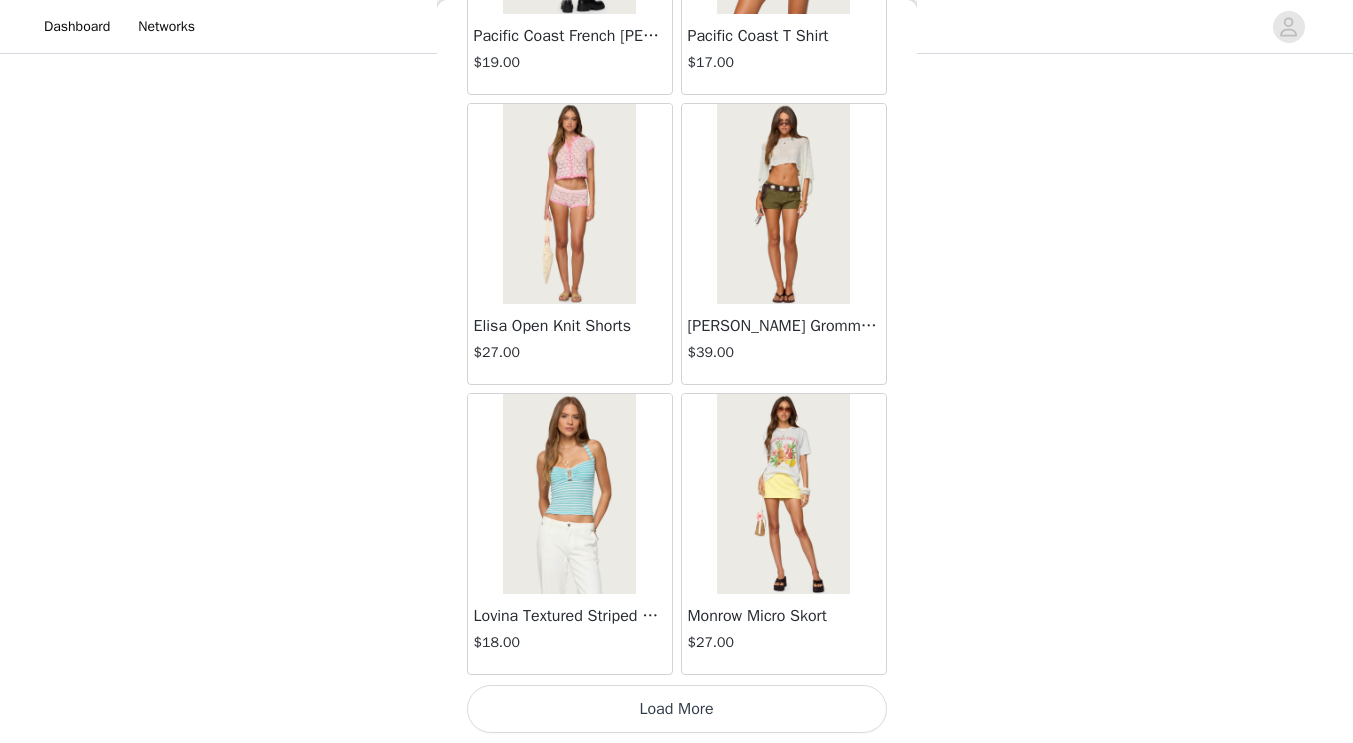 click on "Load More" at bounding box center [677, 709] 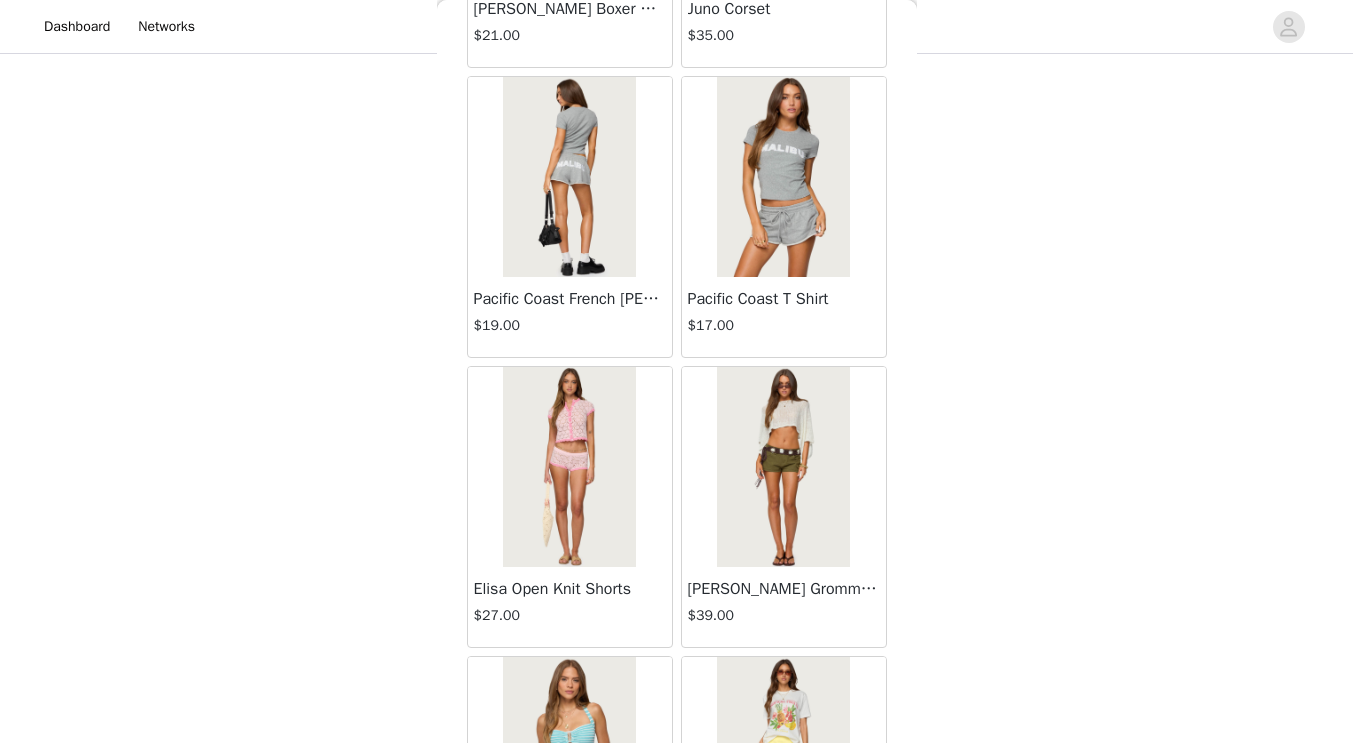 scroll, scrollTop: 10755, scrollLeft: 0, axis: vertical 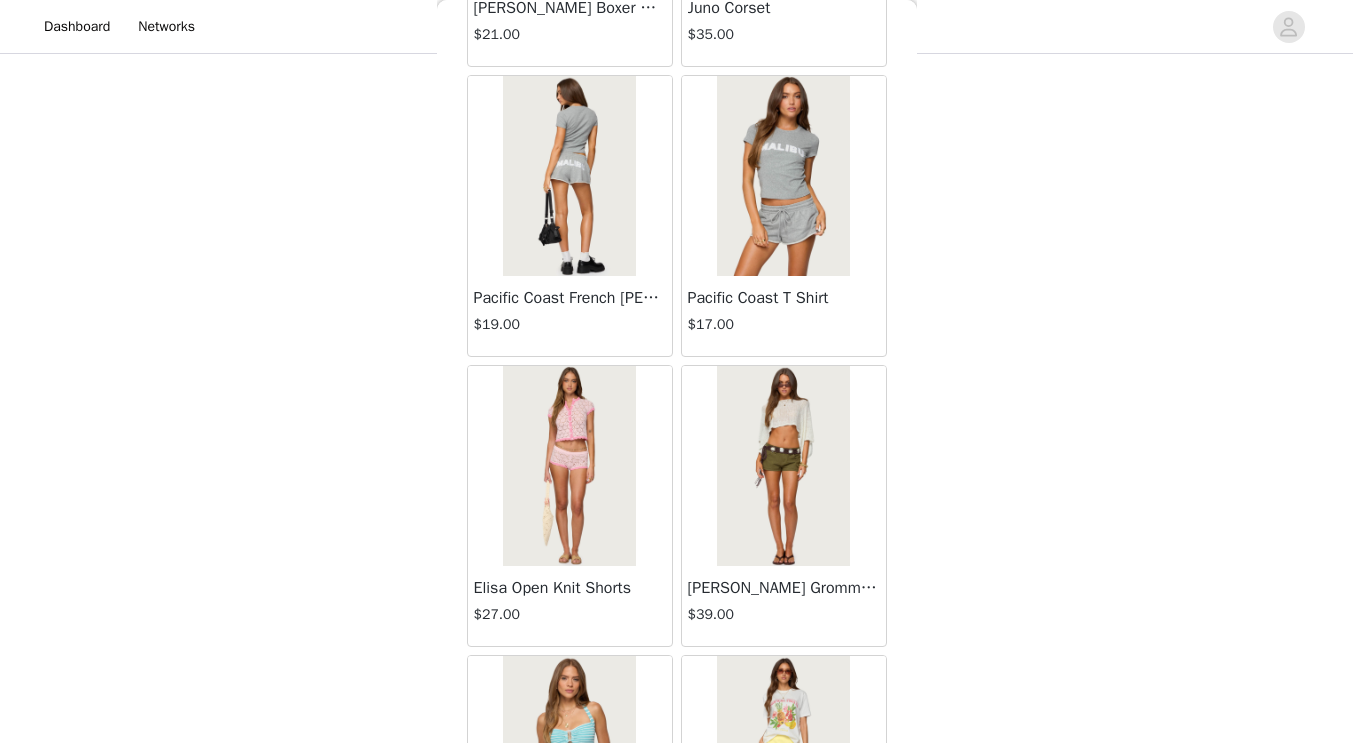 click at bounding box center (569, 176) 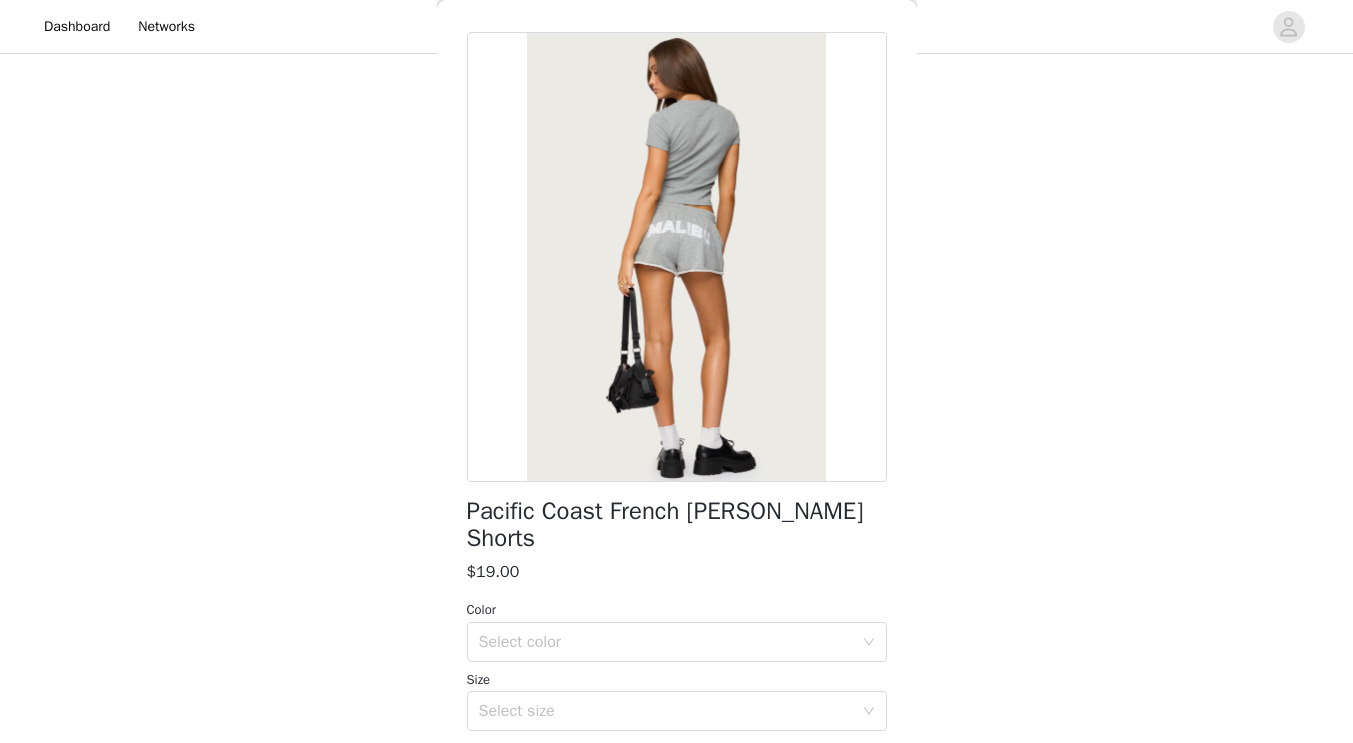 scroll, scrollTop: 0, scrollLeft: 0, axis: both 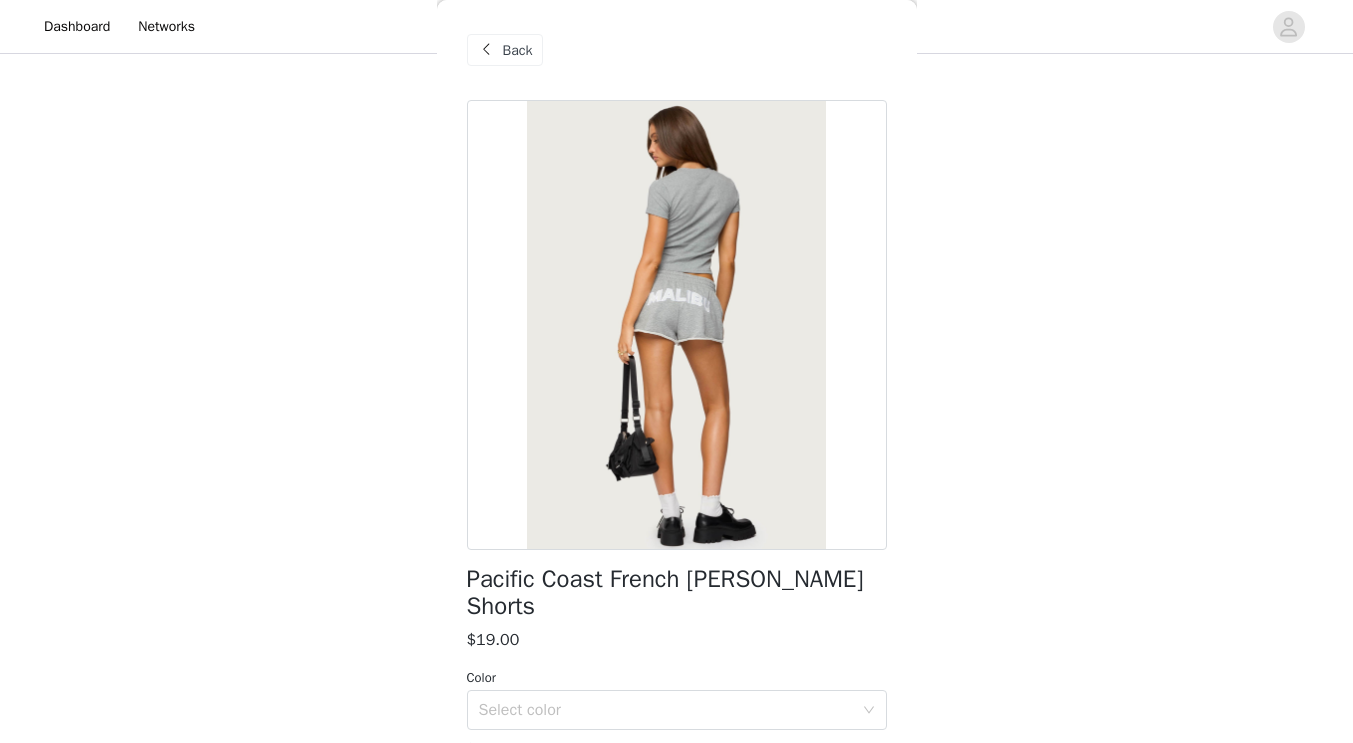 click on "Back" at bounding box center (518, 50) 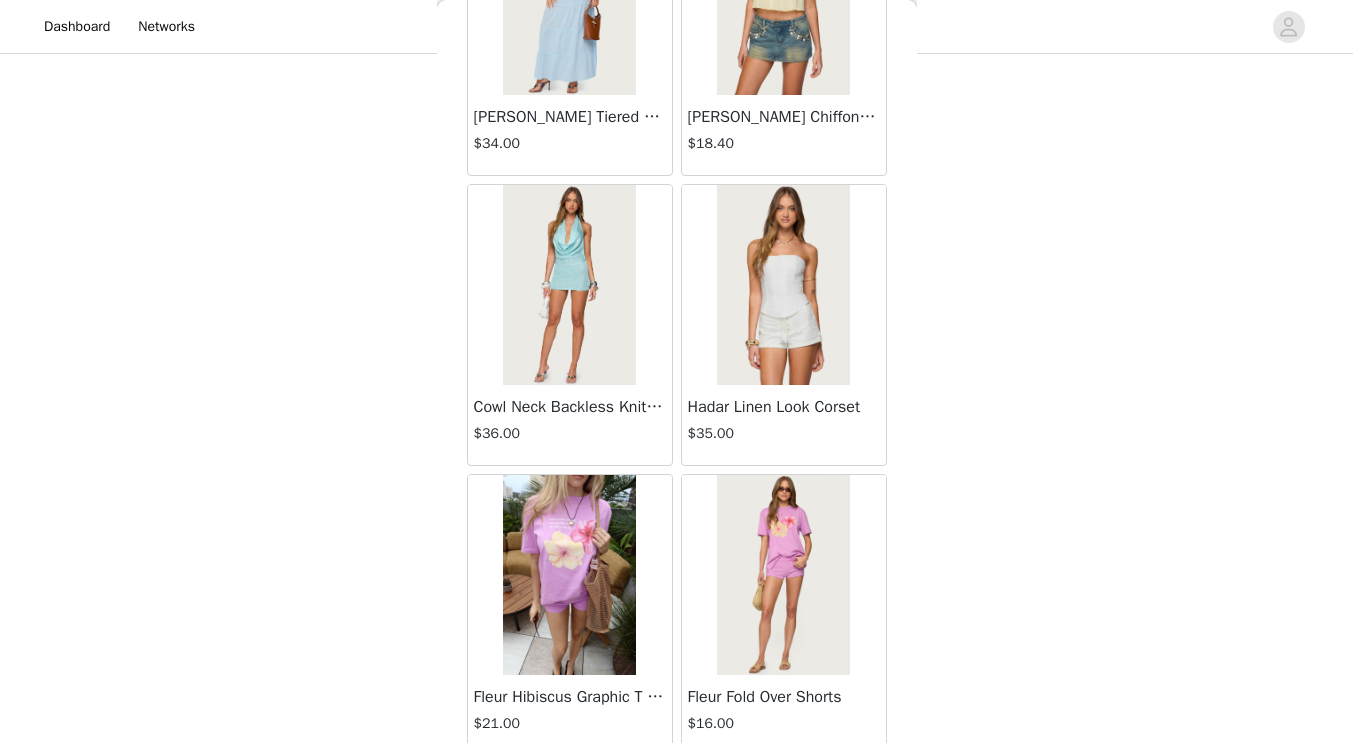 scroll, scrollTop: 13917, scrollLeft: 0, axis: vertical 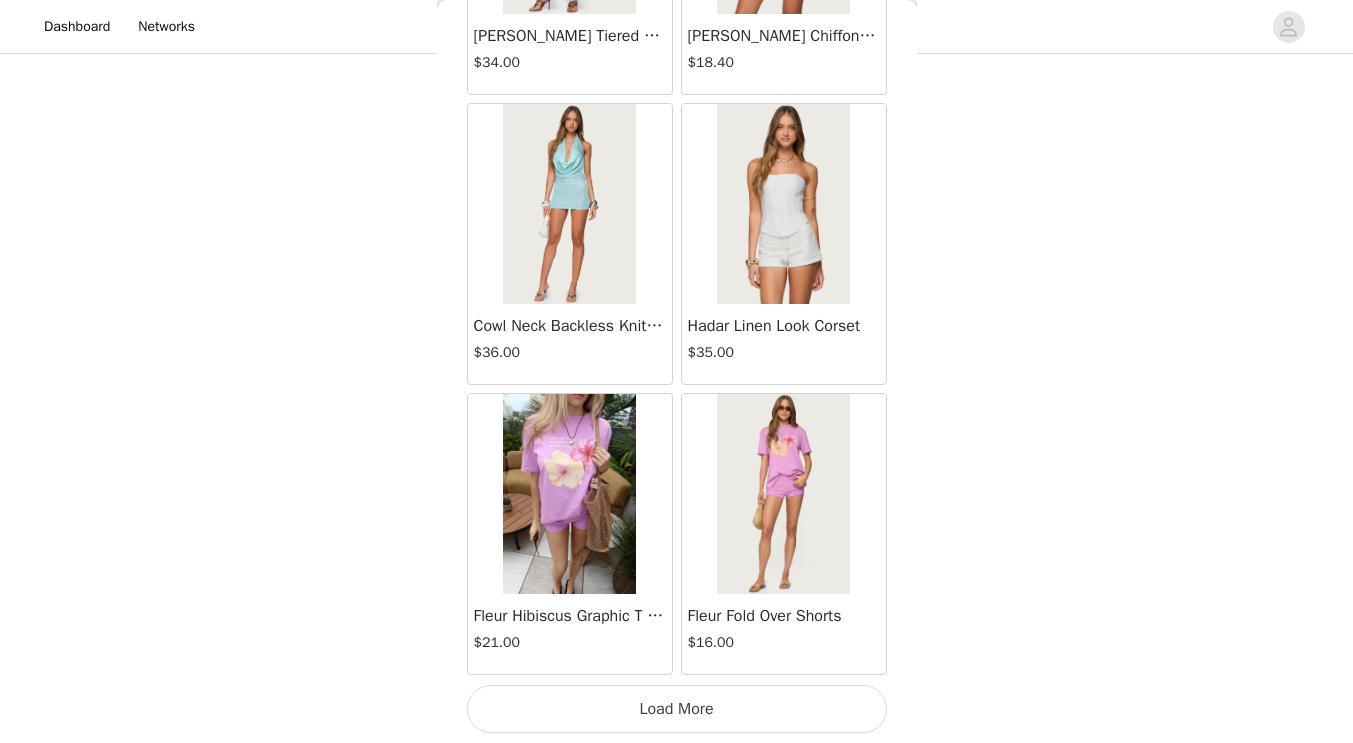 click on "Load More" at bounding box center [677, 709] 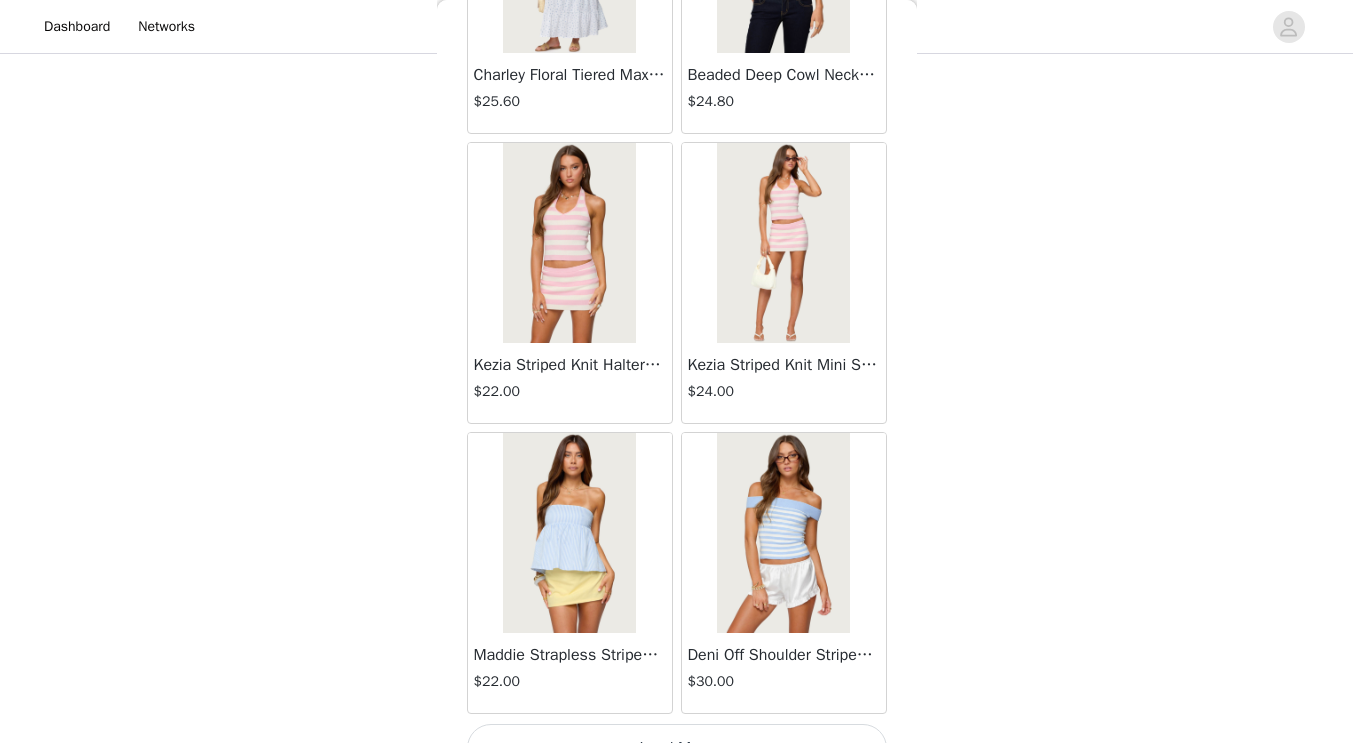 scroll, scrollTop: 16817, scrollLeft: 0, axis: vertical 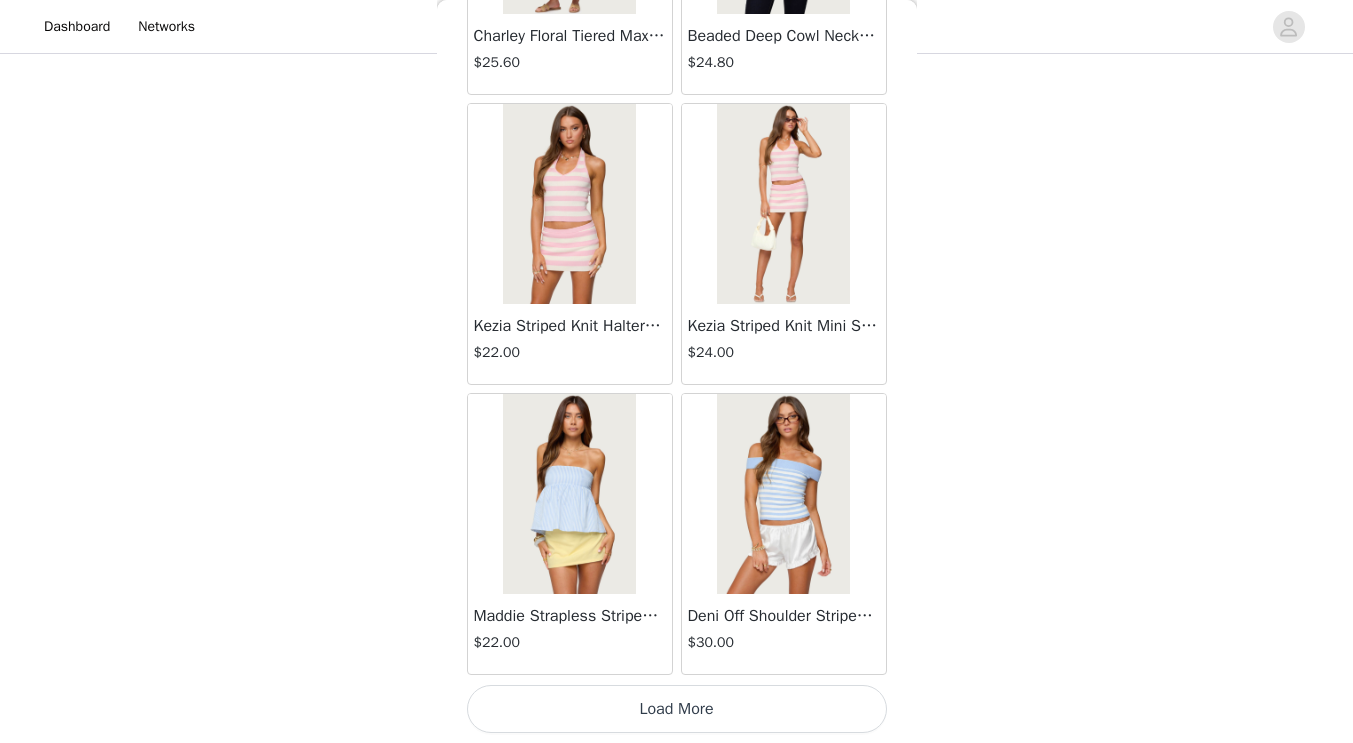 click on "Load More" at bounding box center [677, 709] 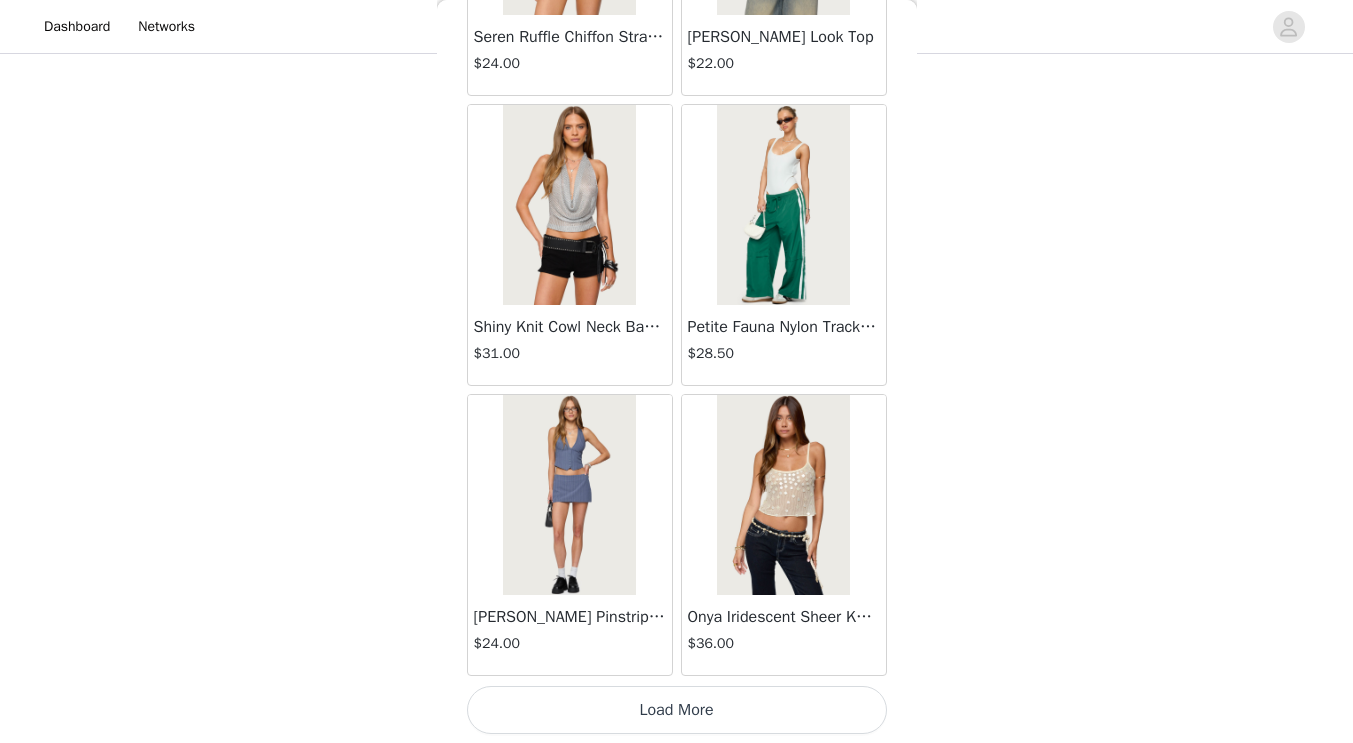 scroll, scrollTop: 19717, scrollLeft: 0, axis: vertical 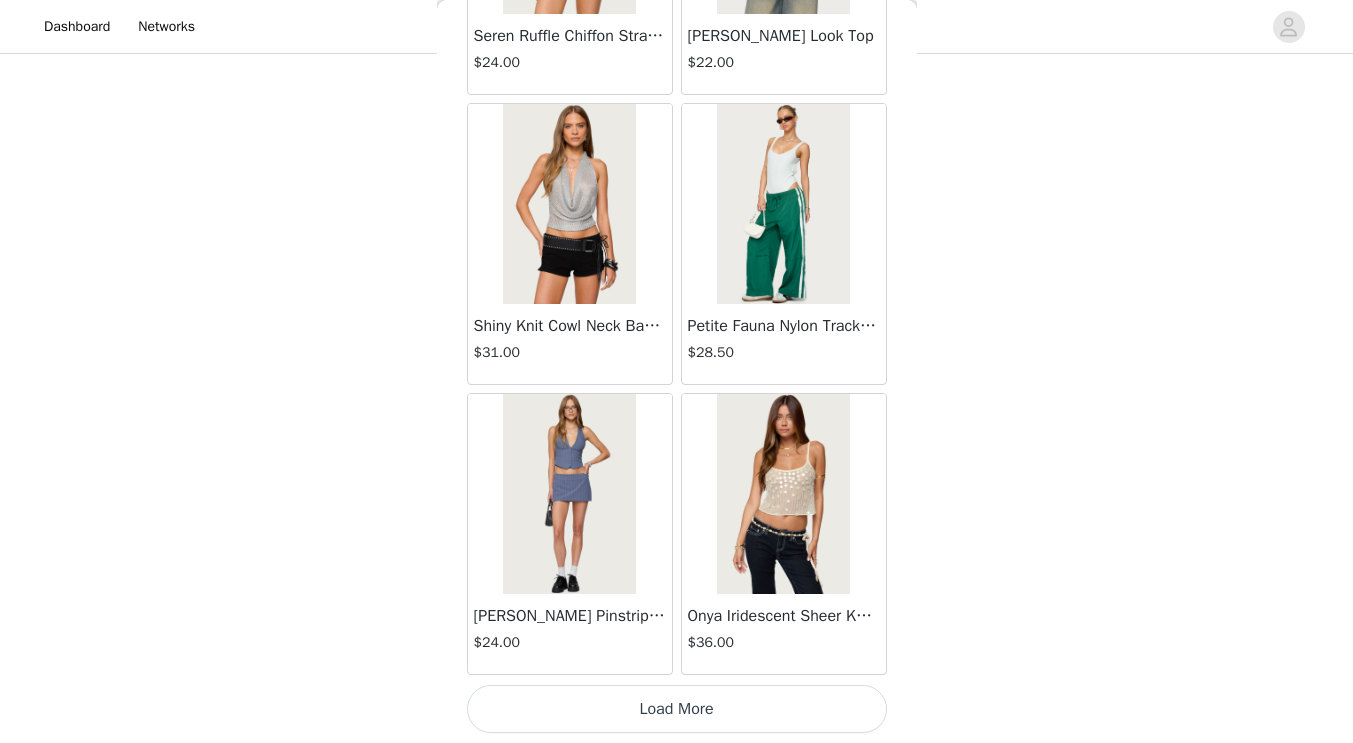 click on "Load More" at bounding box center (677, 709) 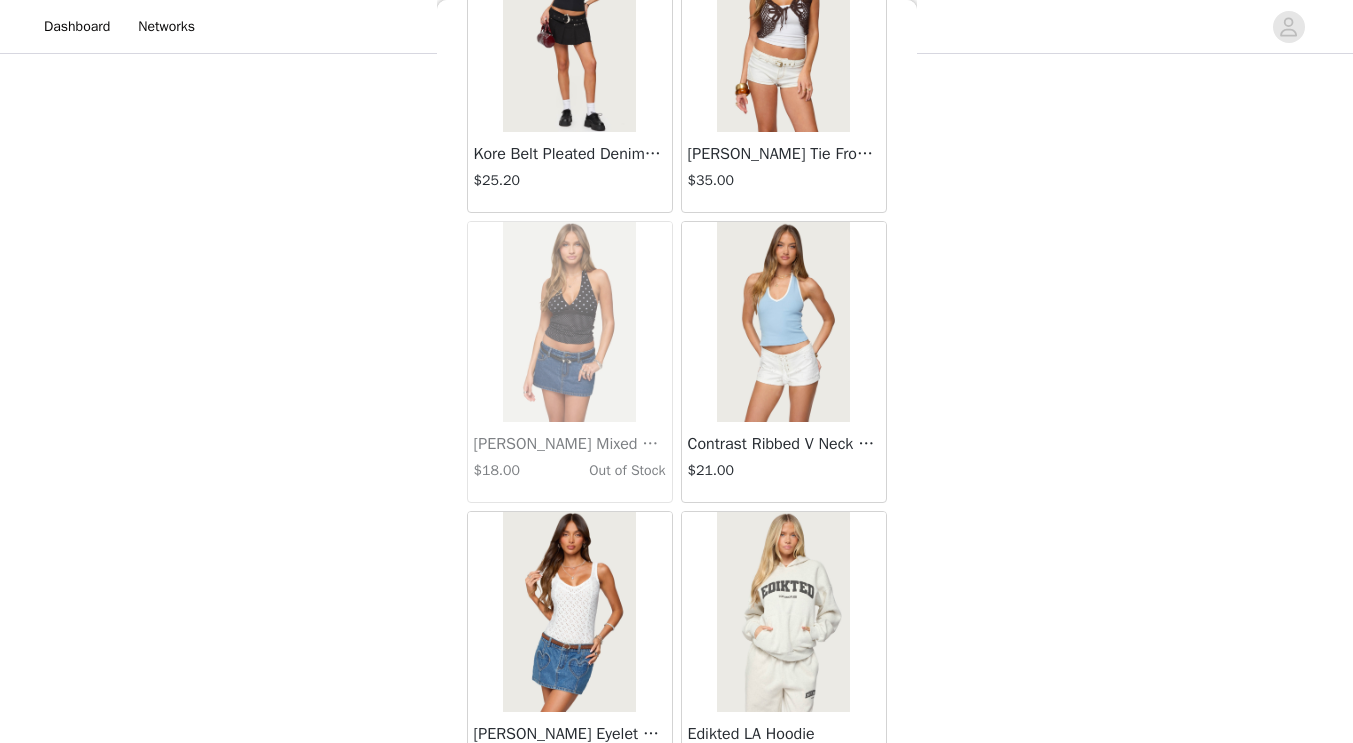 scroll, scrollTop: 22617, scrollLeft: 0, axis: vertical 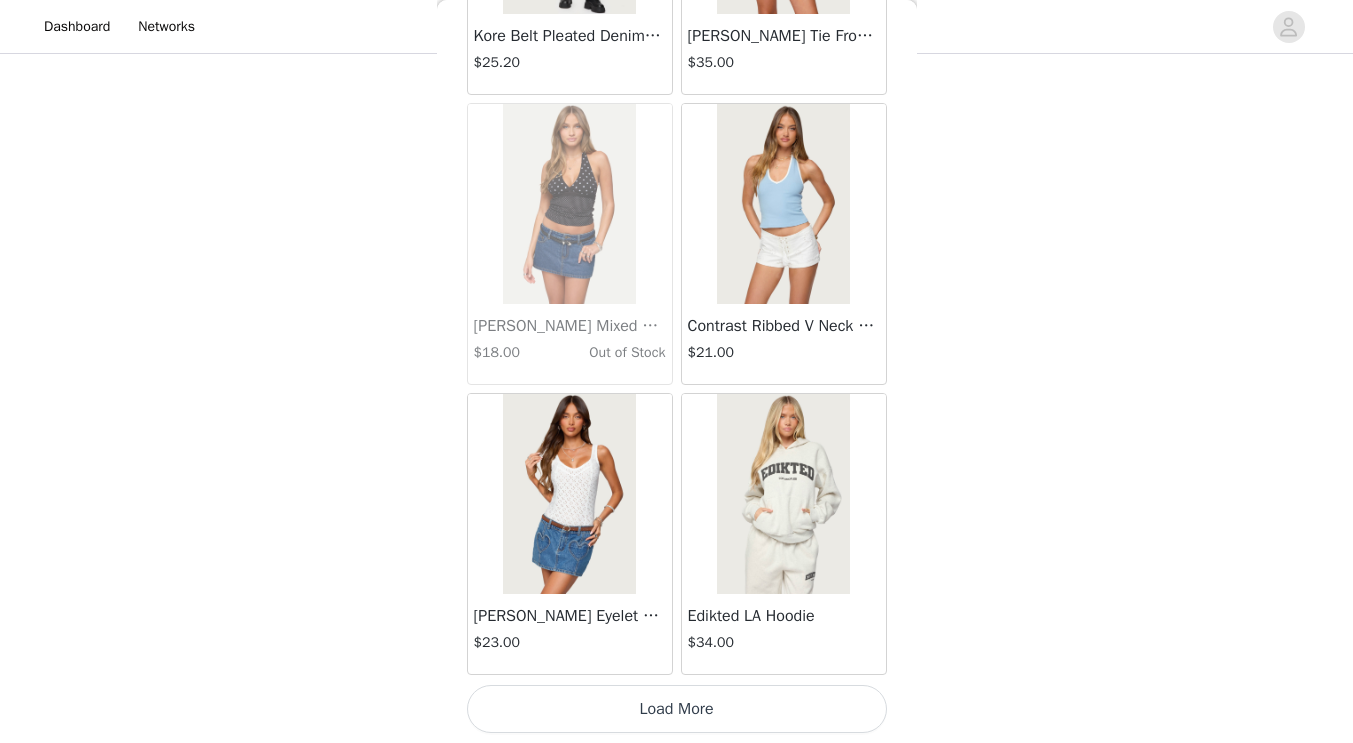 click on "Load More" at bounding box center (677, 709) 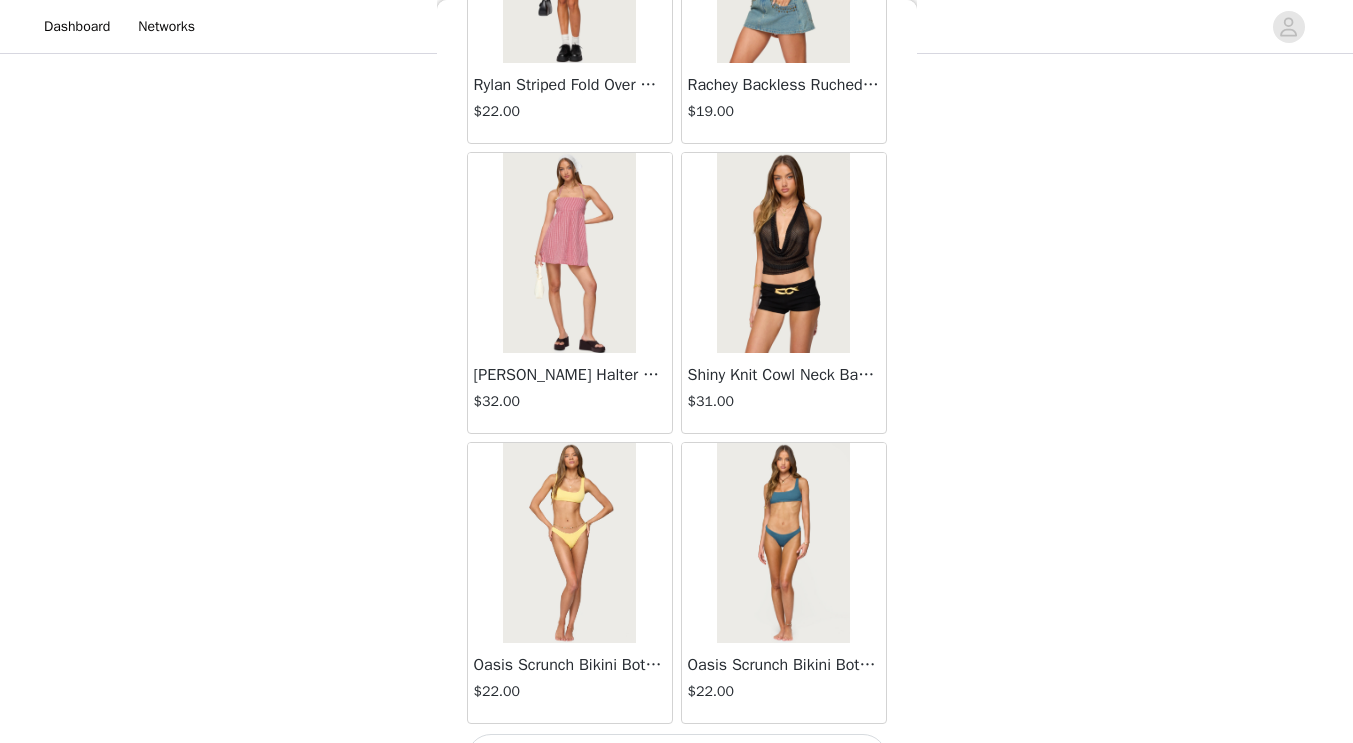 scroll, scrollTop: 25517, scrollLeft: 0, axis: vertical 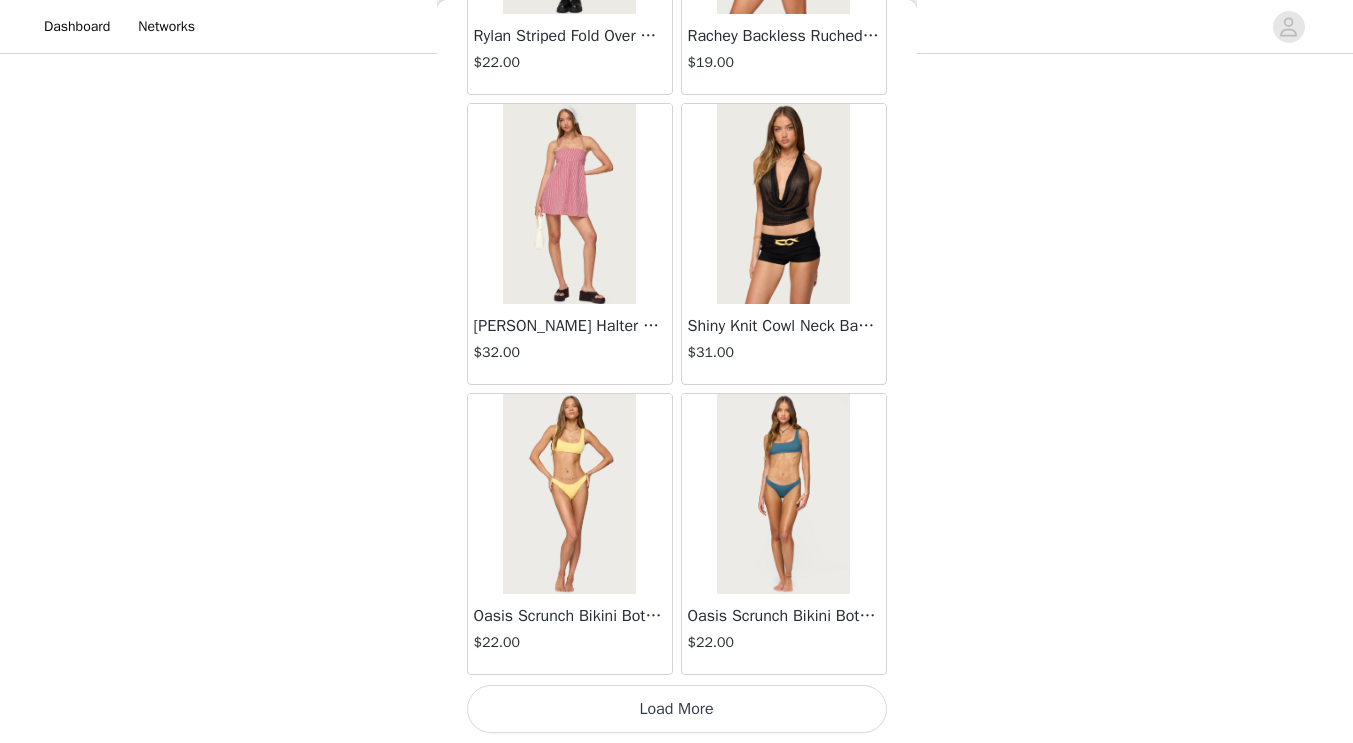 click on "Load More" at bounding box center [677, 709] 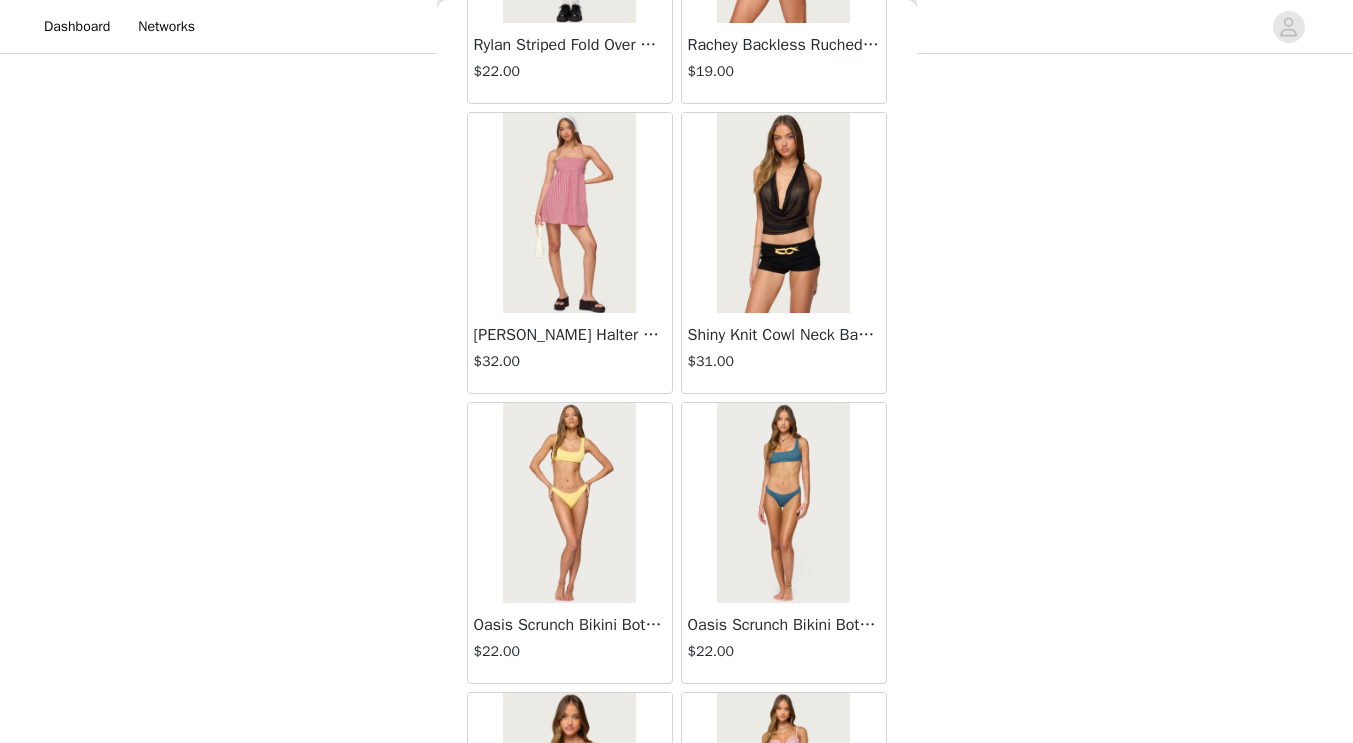 scroll, scrollTop: 25517, scrollLeft: 0, axis: vertical 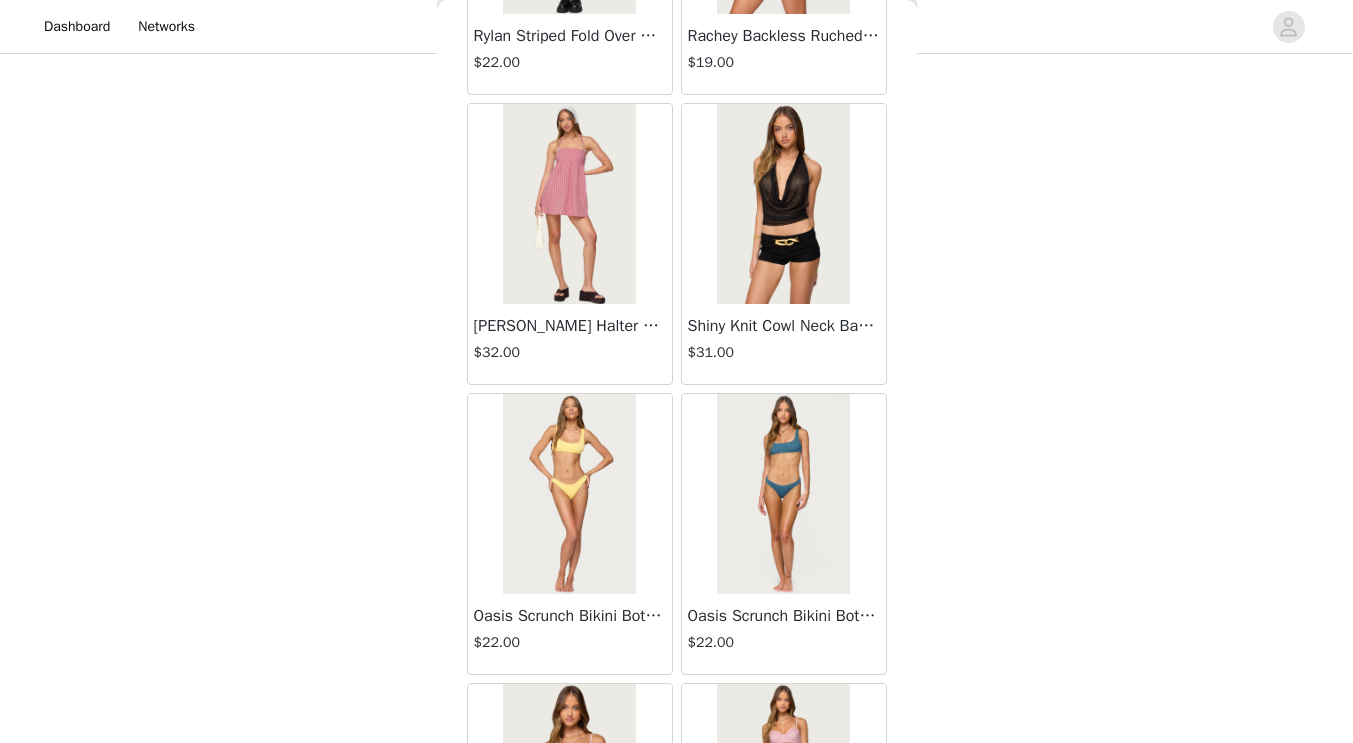 click at bounding box center (783, 494) 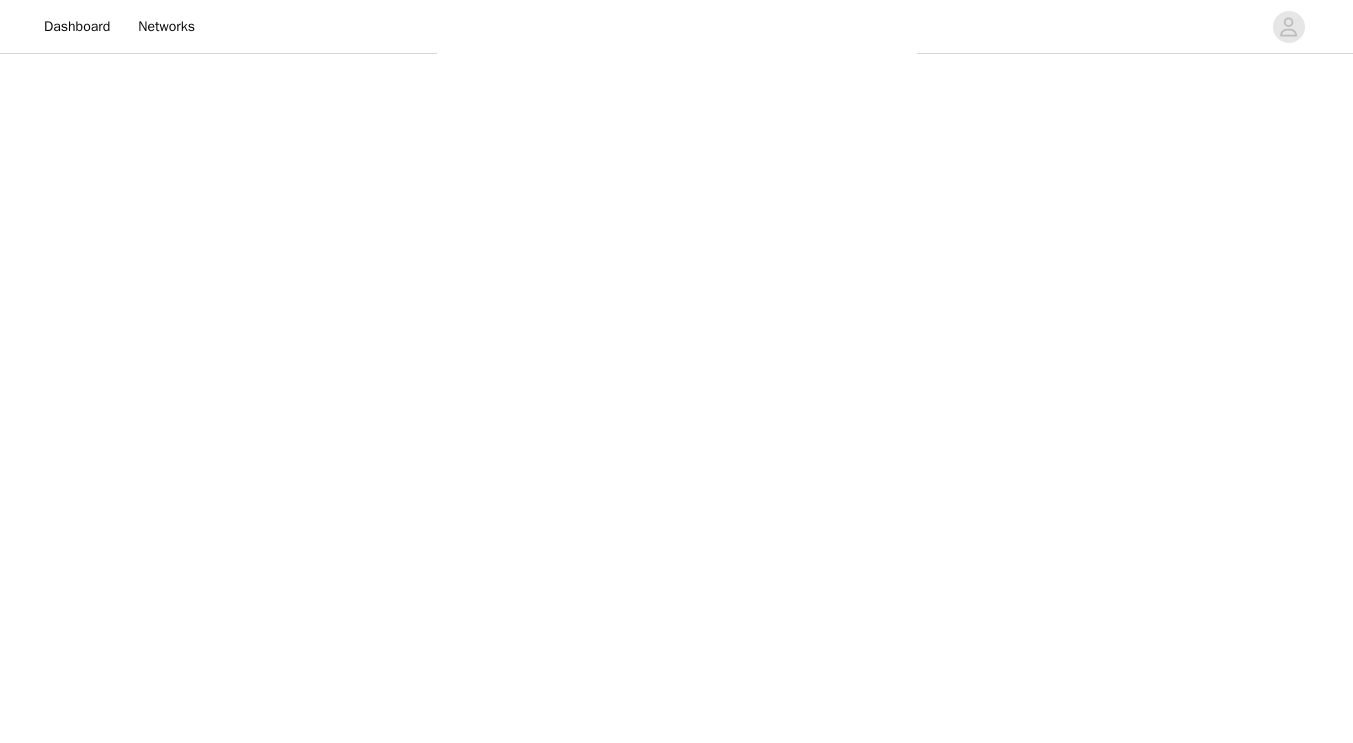 scroll, scrollTop: 0, scrollLeft: 0, axis: both 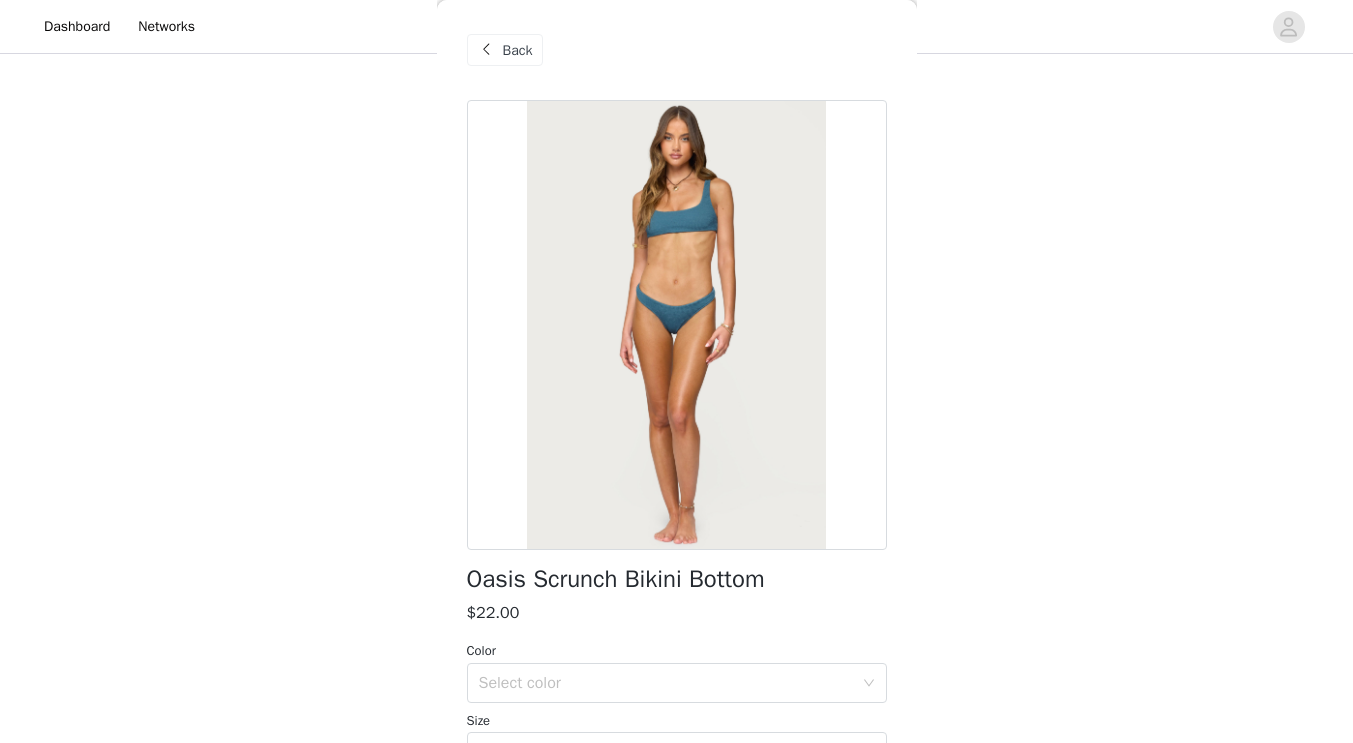 click on "Back" at bounding box center [518, 50] 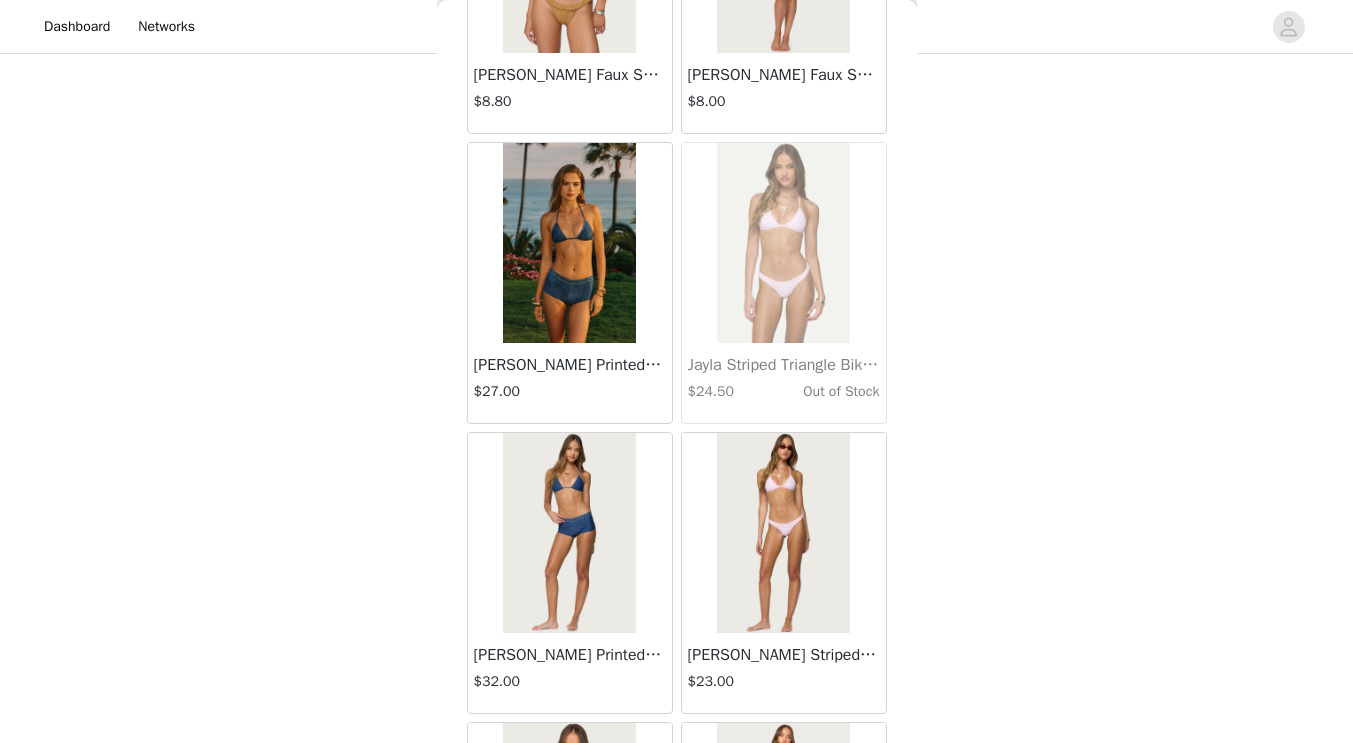 scroll, scrollTop: 28417, scrollLeft: 0, axis: vertical 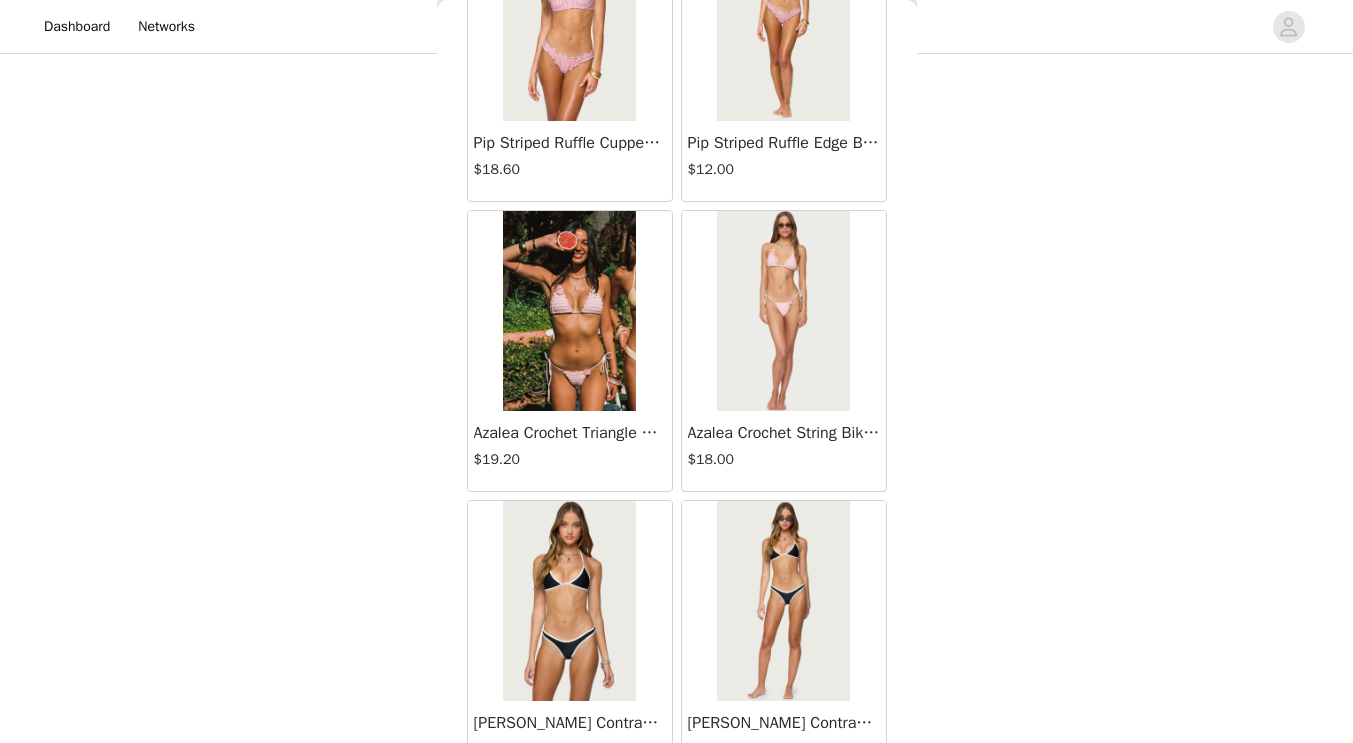 click at bounding box center [569, 311] 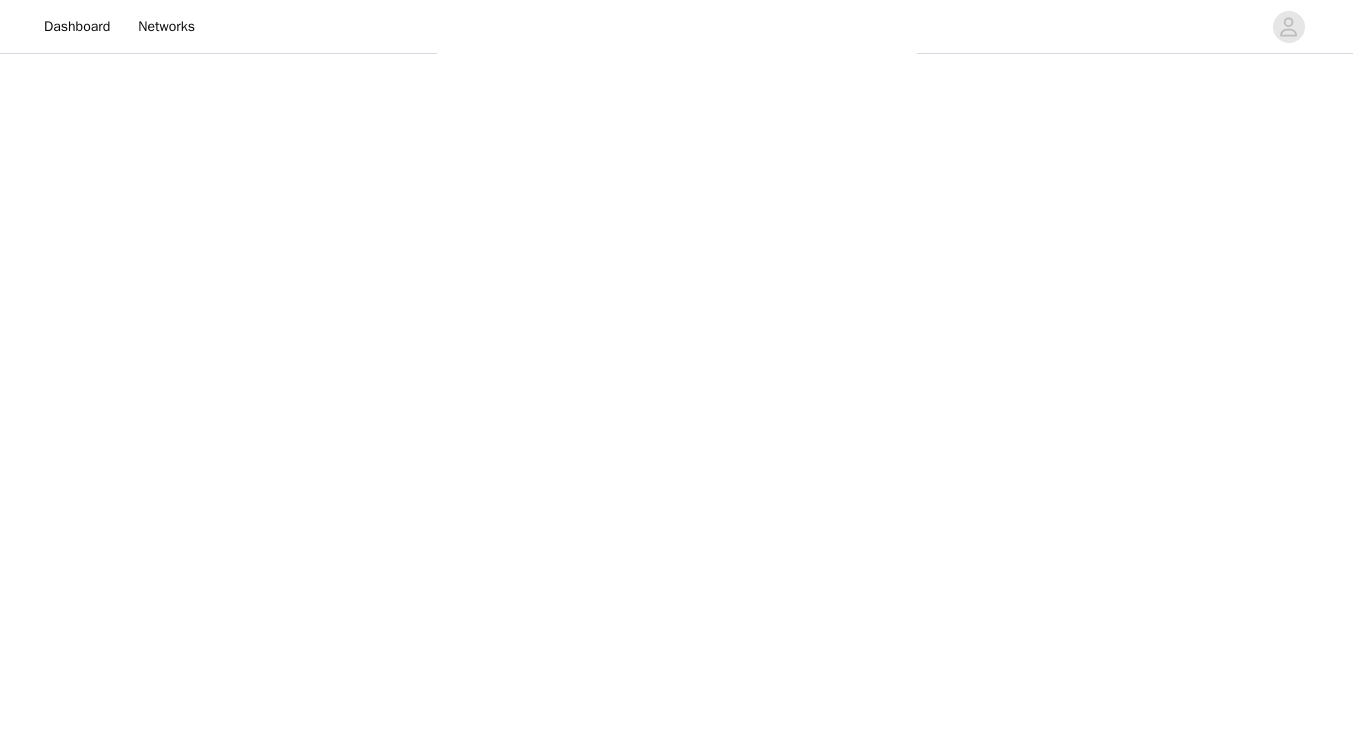 scroll, scrollTop: 0, scrollLeft: 0, axis: both 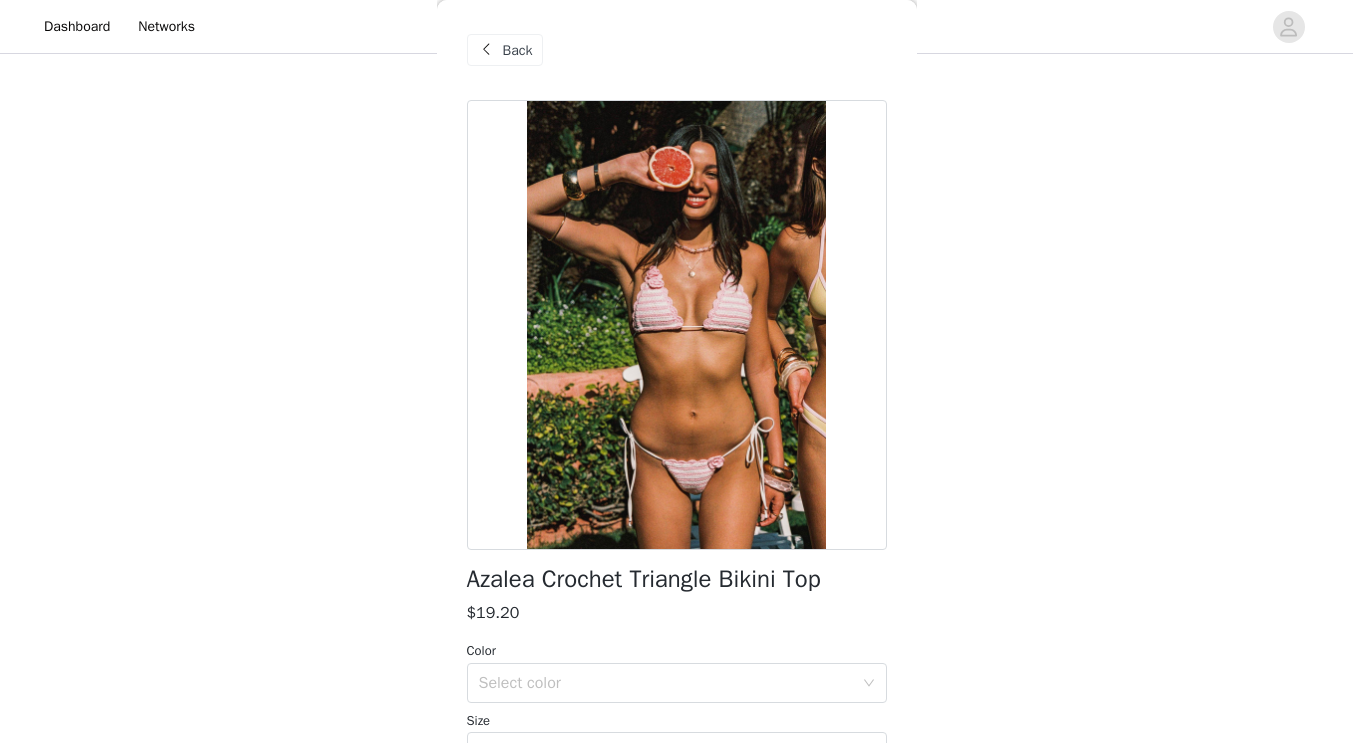 click on "Back" at bounding box center [518, 50] 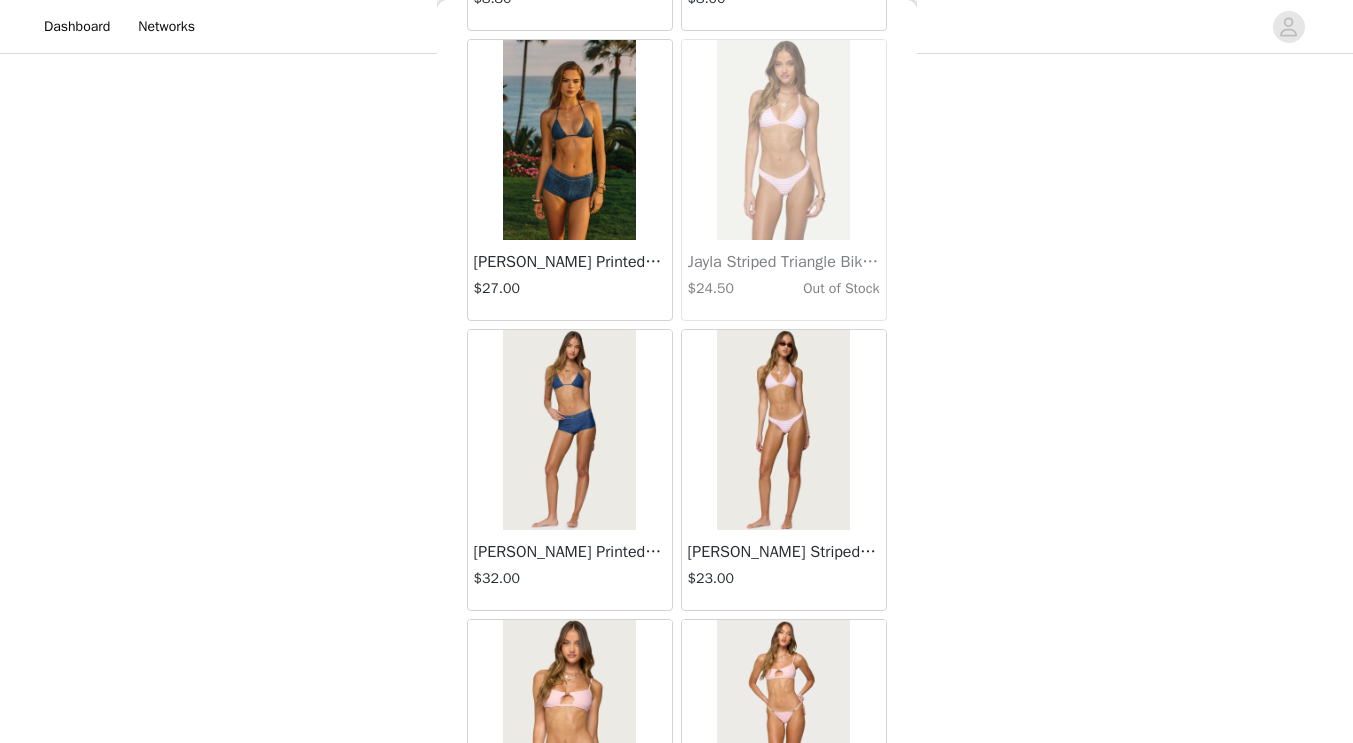 scroll, scrollTop: 28417, scrollLeft: 0, axis: vertical 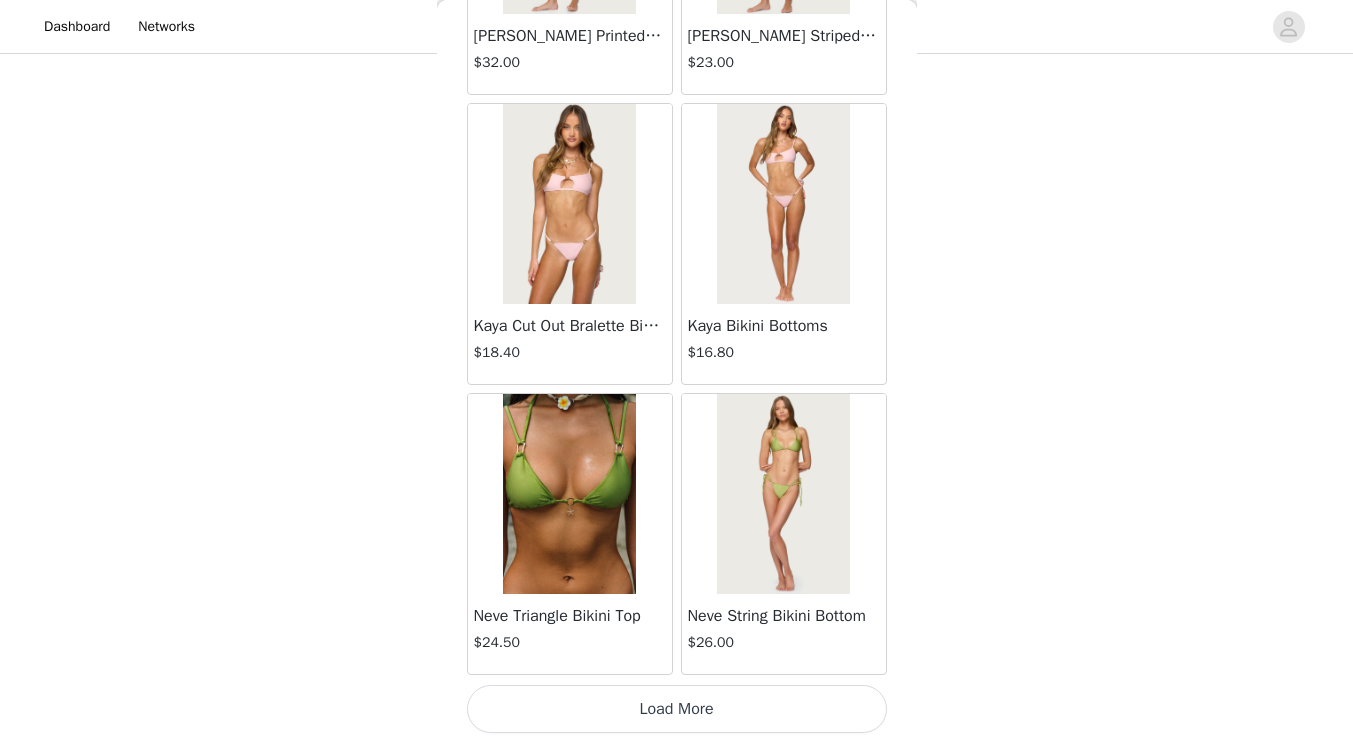 click on "Load More" at bounding box center (677, 709) 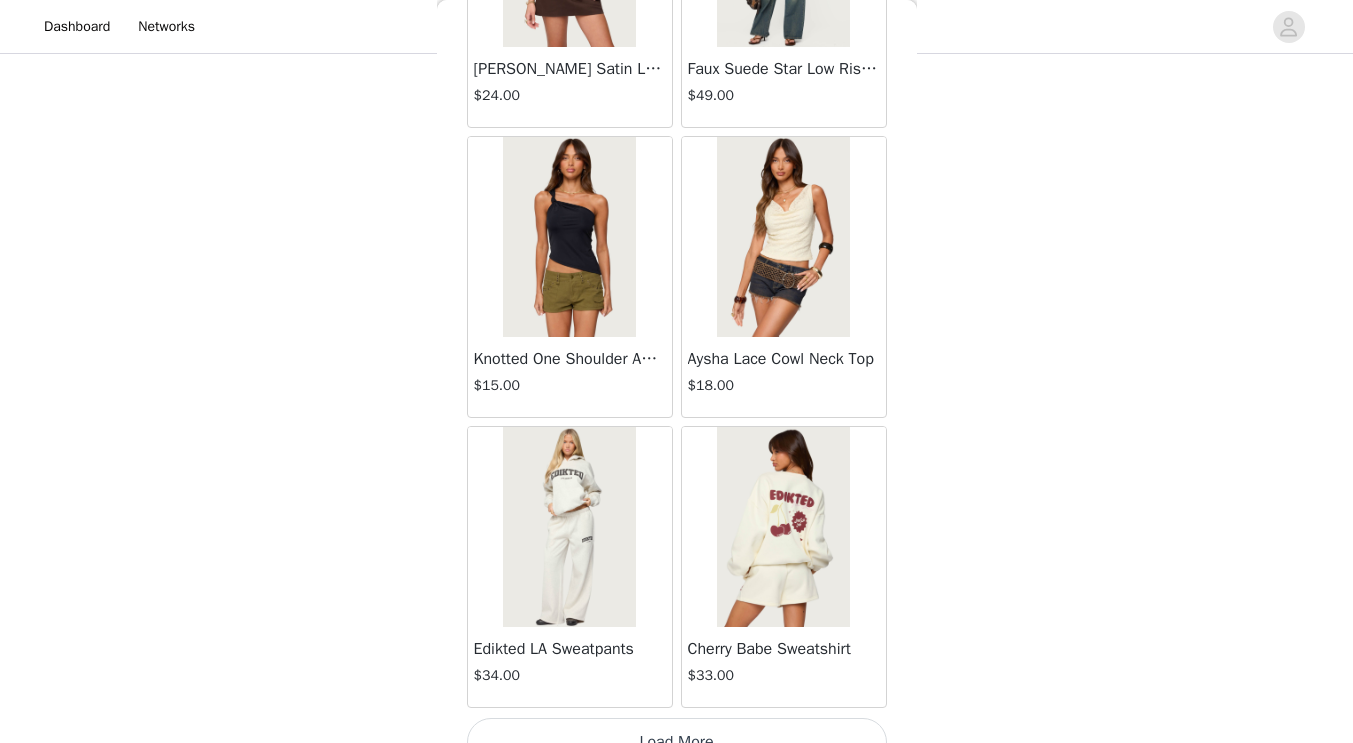 scroll, scrollTop: 31317, scrollLeft: 0, axis: vertical 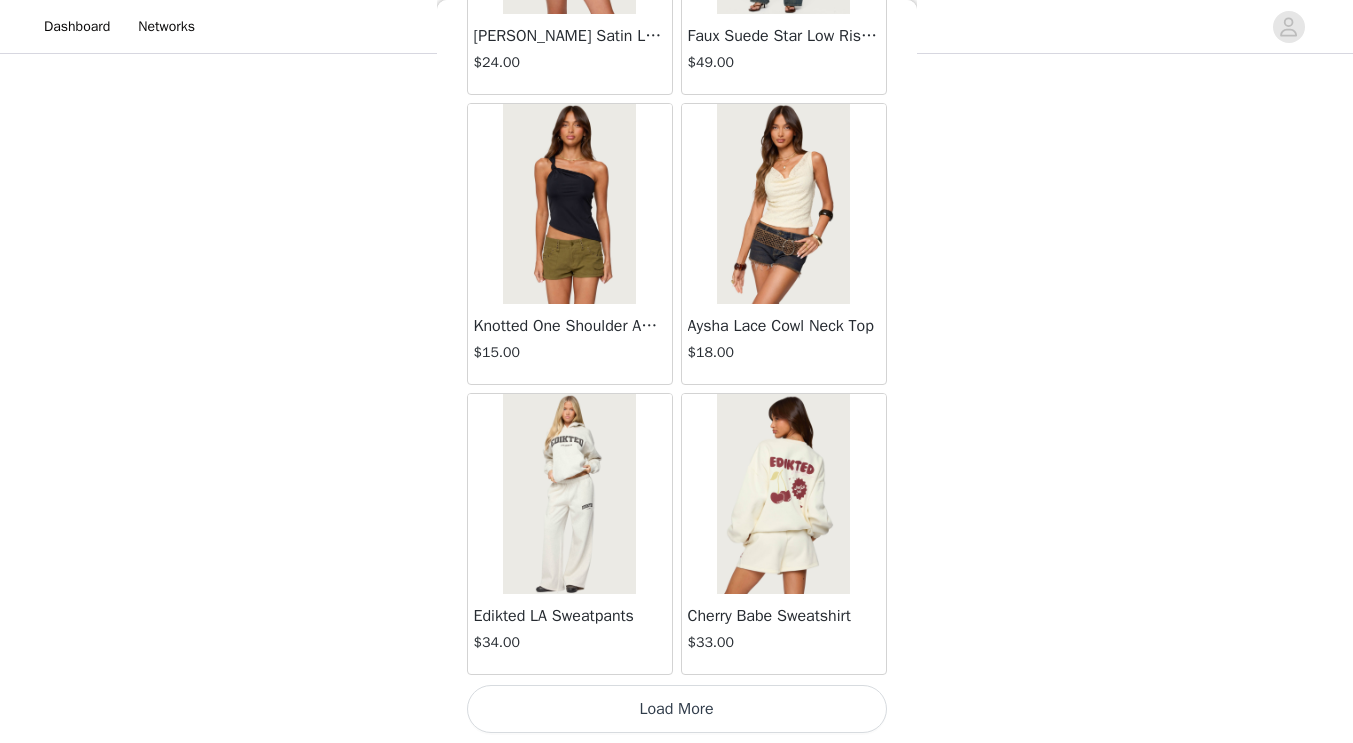 click on "Load More" at bounding box center [677, 709] 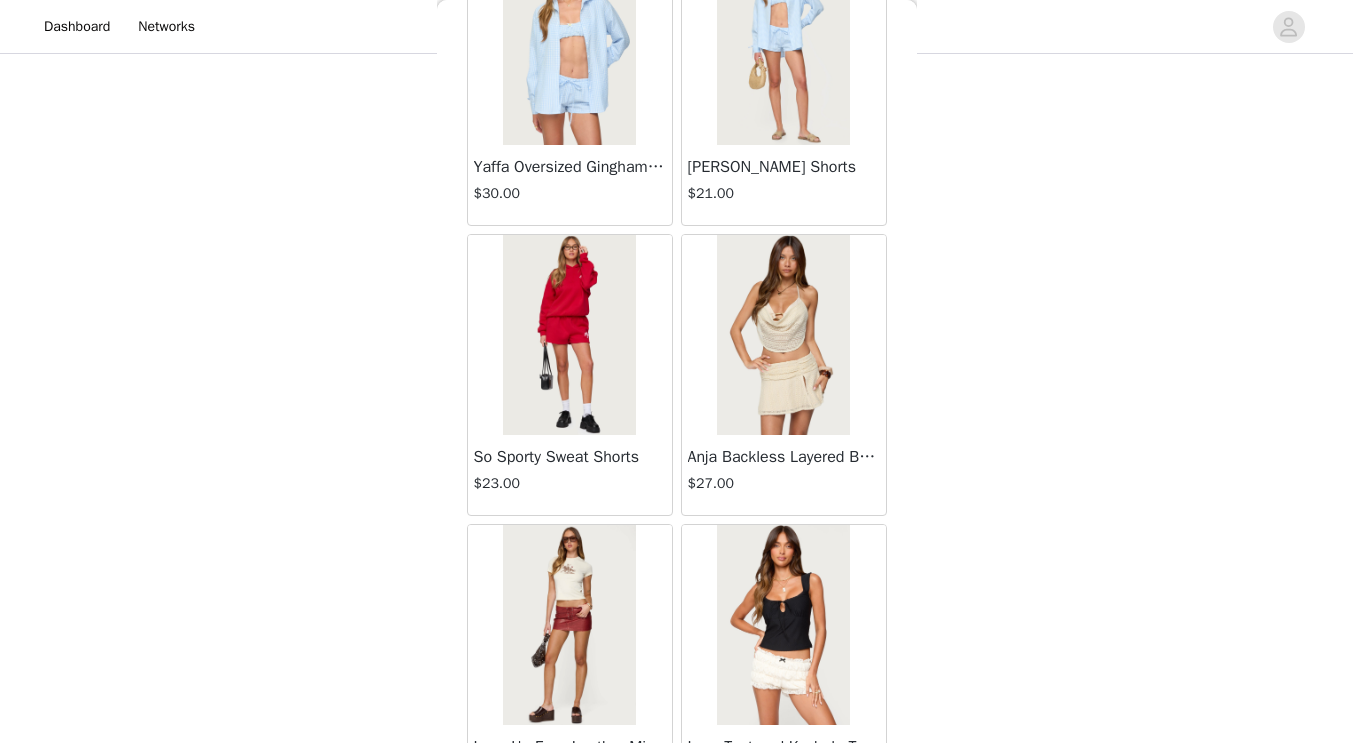 scroll, scrollTop: 34217, scrollLeft: 0, axis: vertical 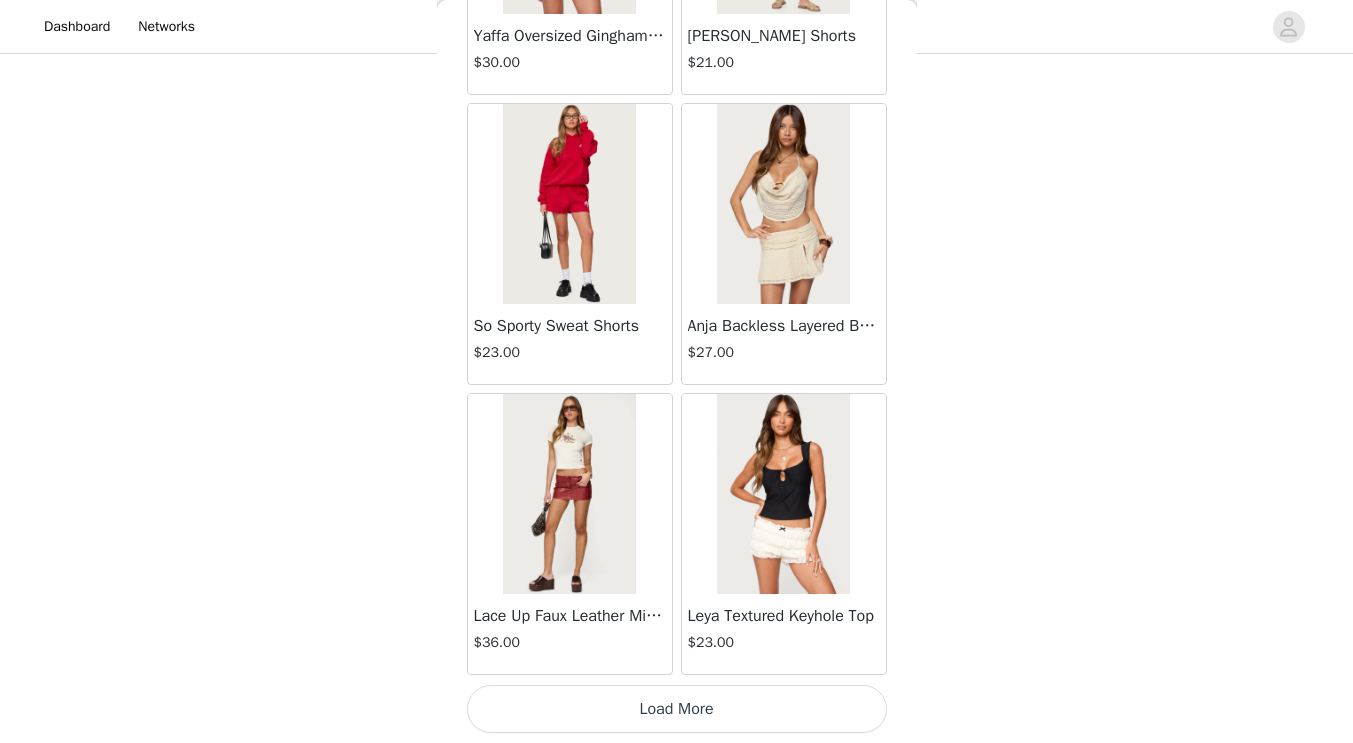 click on "Load More" at bounding box center (677, 709) 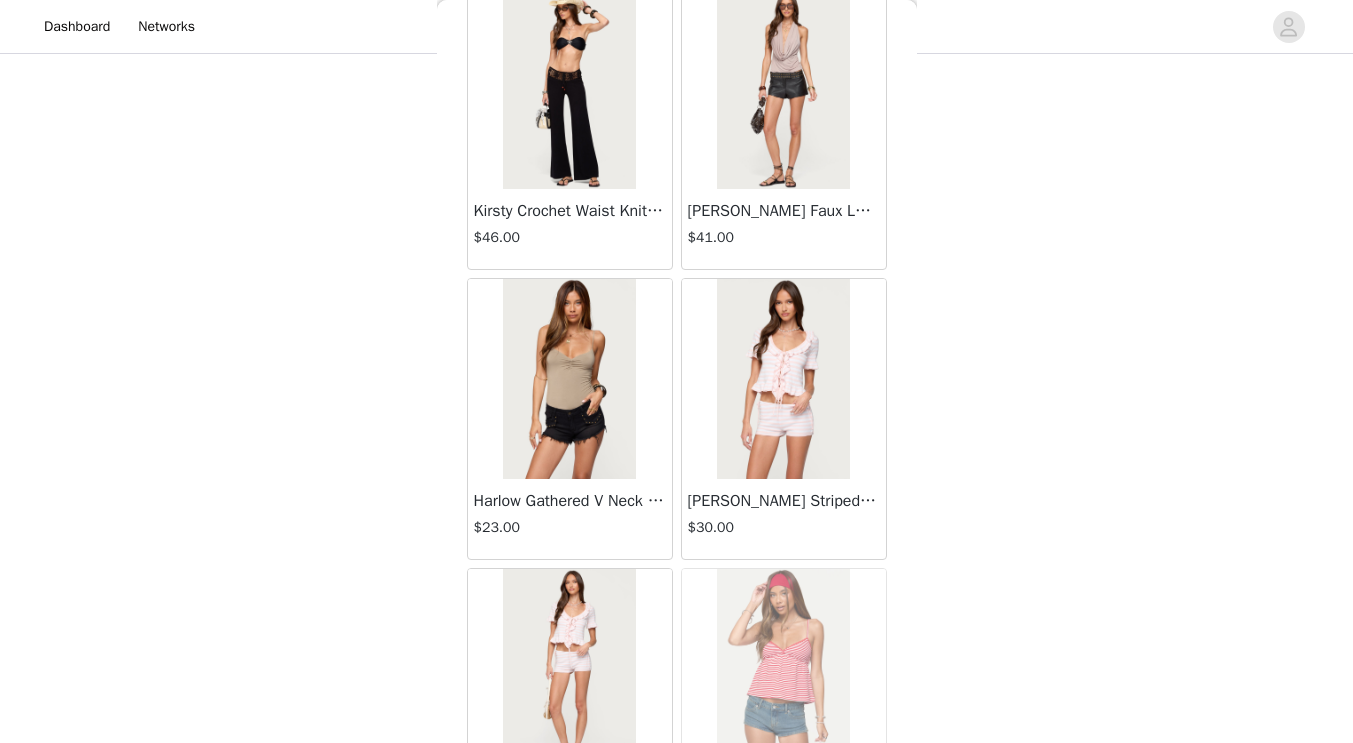 scroll, scrollTop: 37117, scrollLeft: 0, axis: vertical 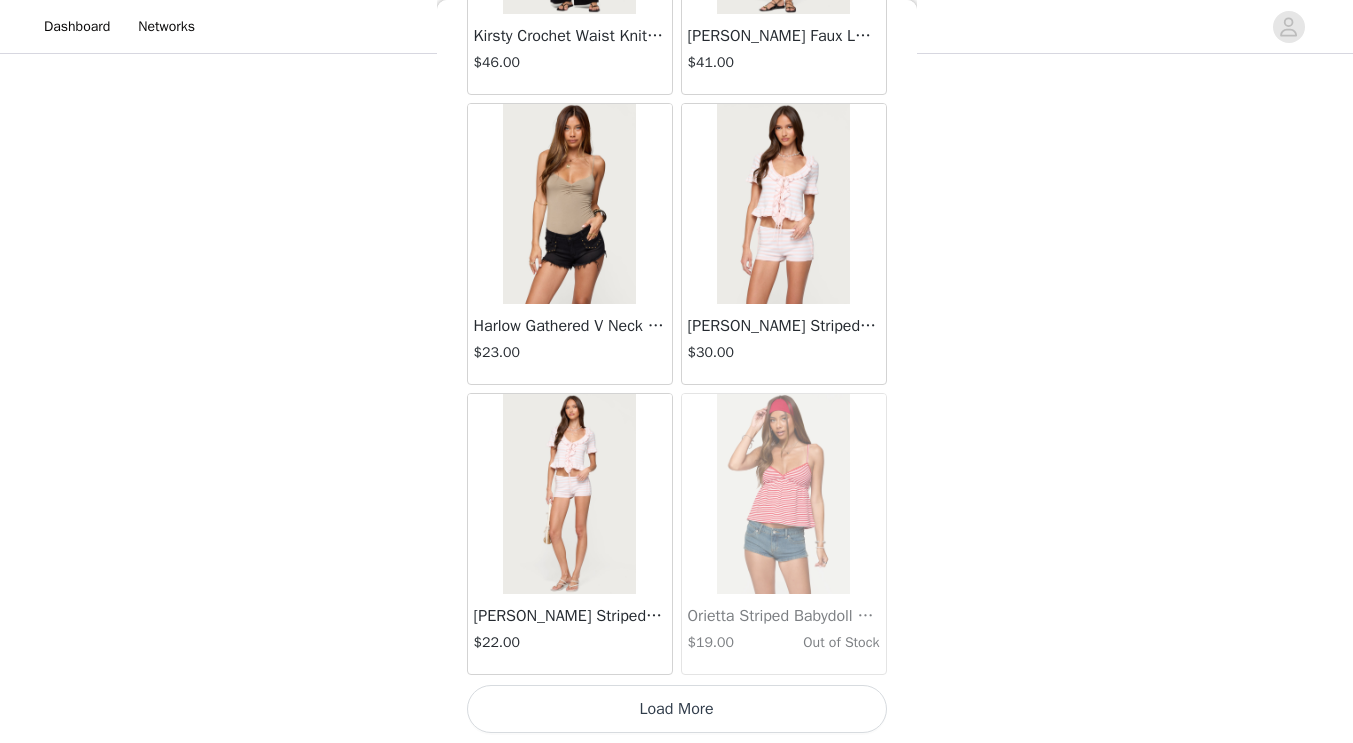 click on "Load More" at bounding box center [677, 709] 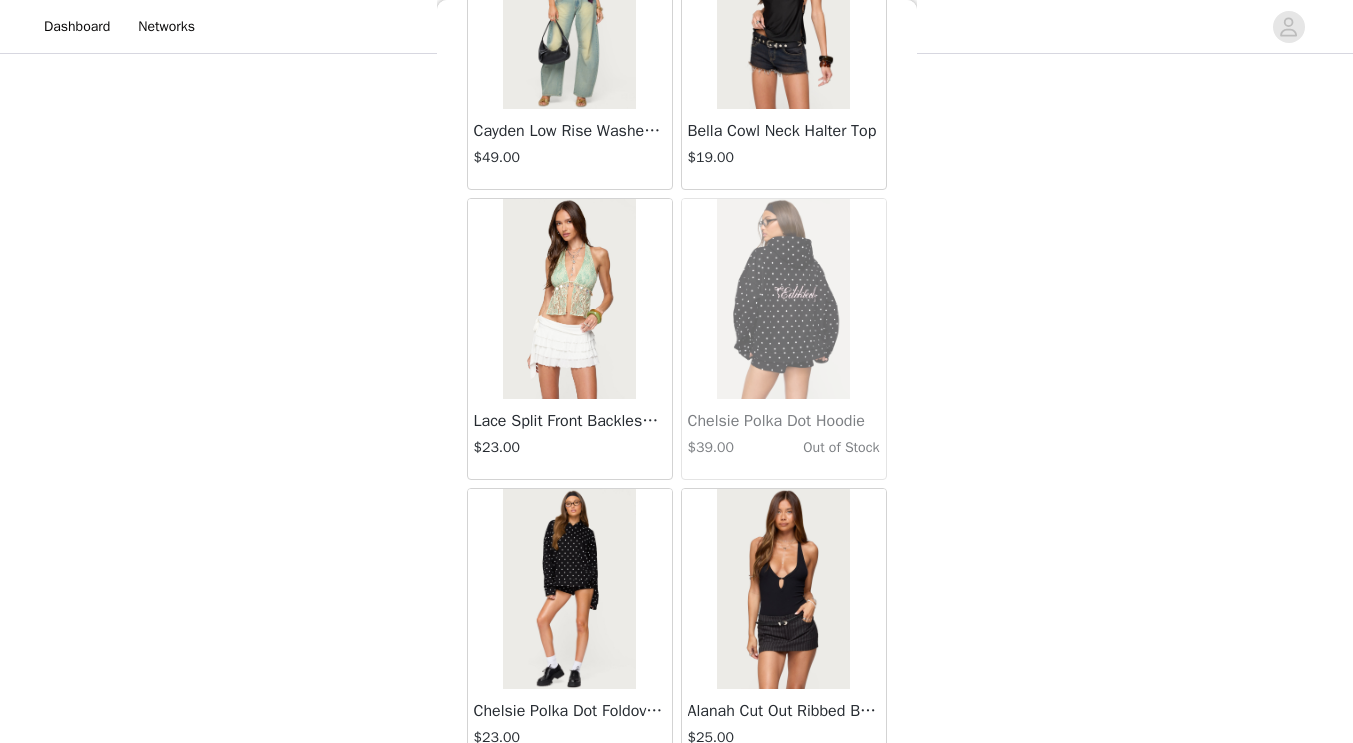scroll, scrollTop: 40017, scrollLeft: 0, axis: vertical 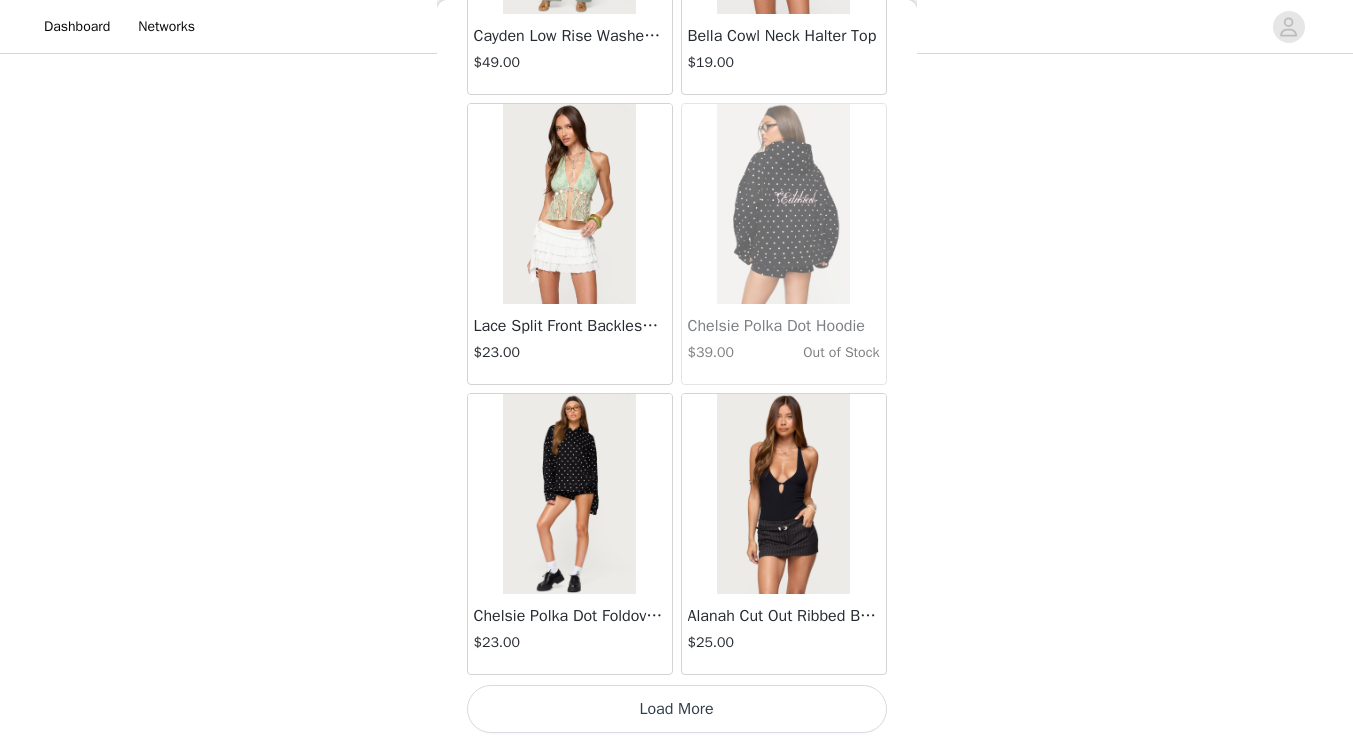 click on "Load More" at bounding box center (677, 709) 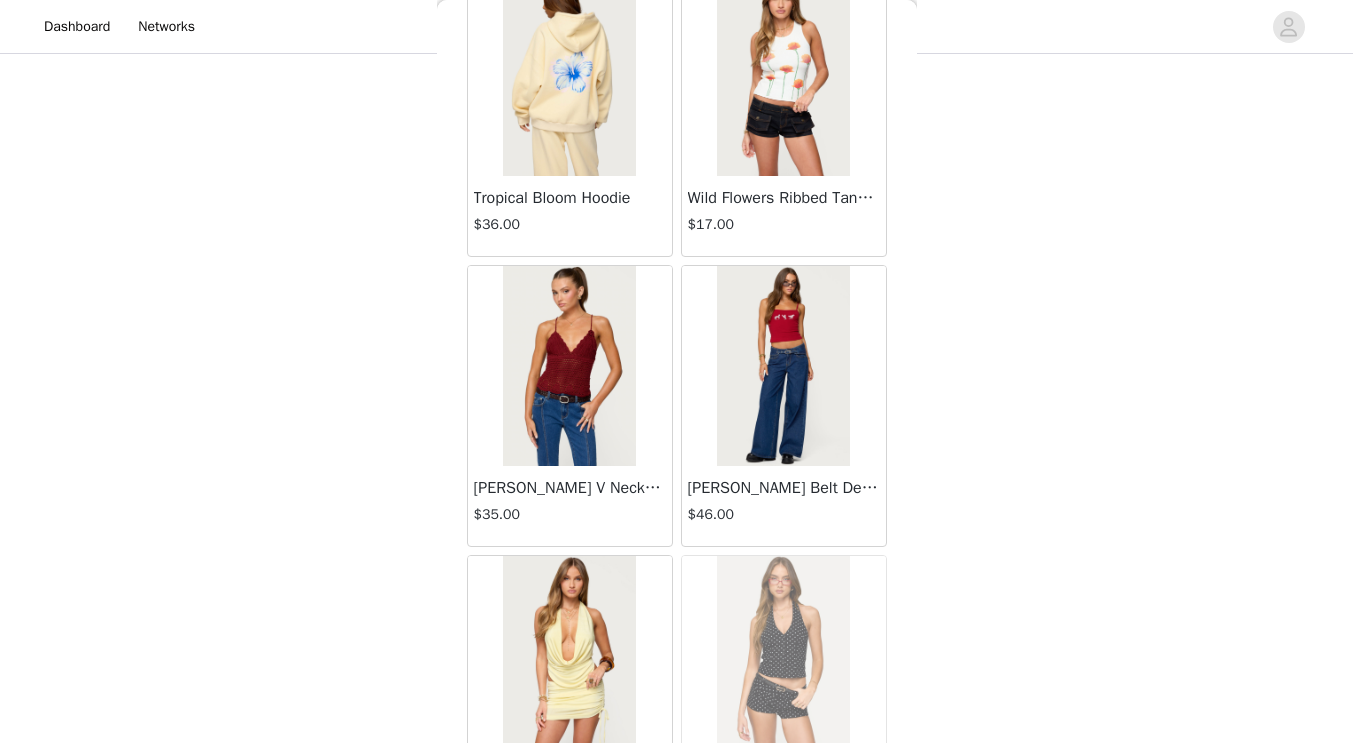 scroll, scrollTop: 42917, scrollLeft: 0, axis: vertical 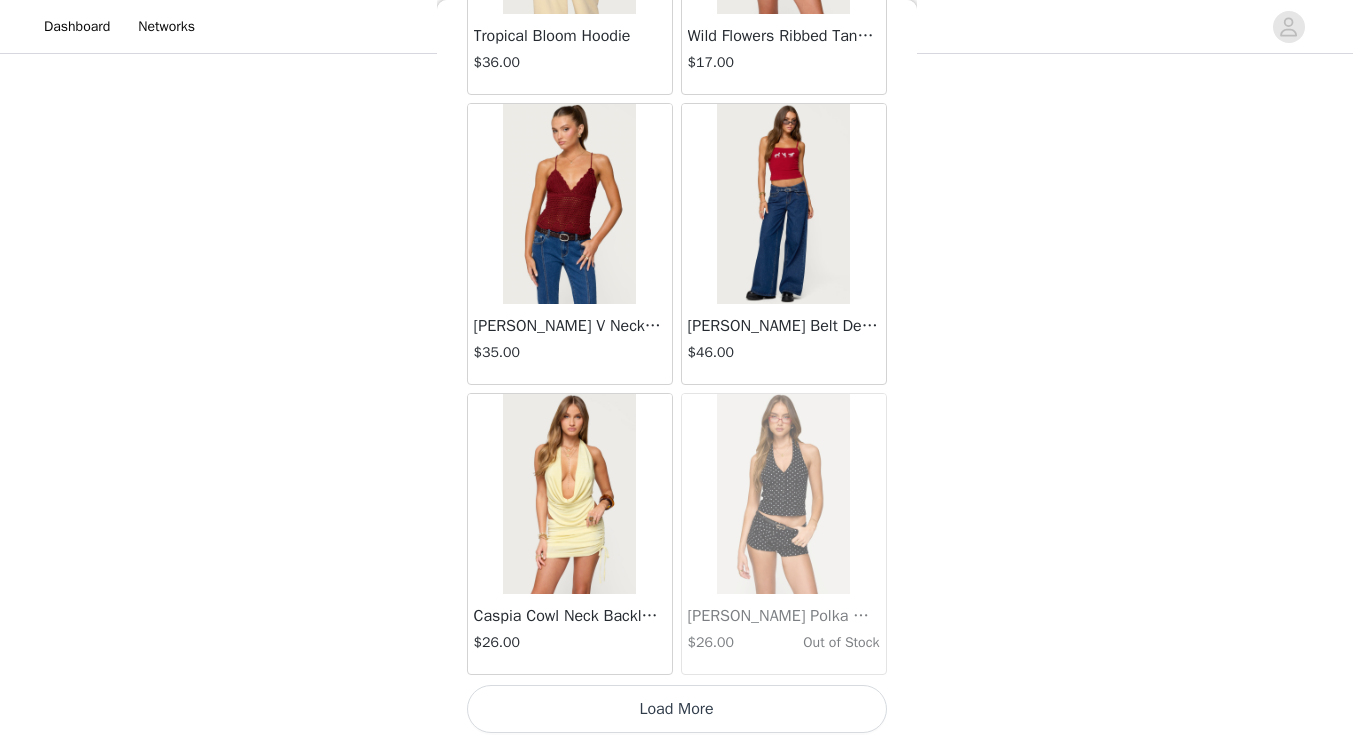 click on "Load More" at bounding box center (677, 709) 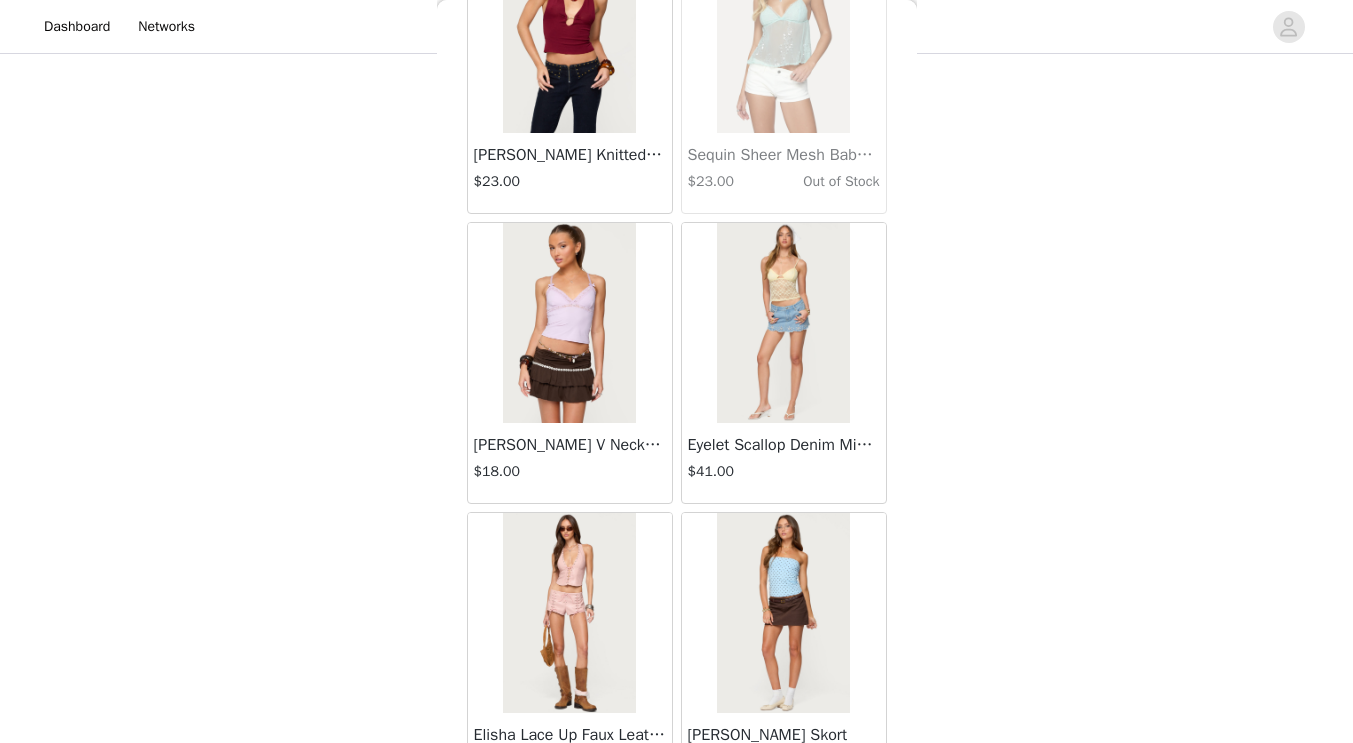 scroll, scrollTop: 45817, scrollLeft: 0, axis: vertical 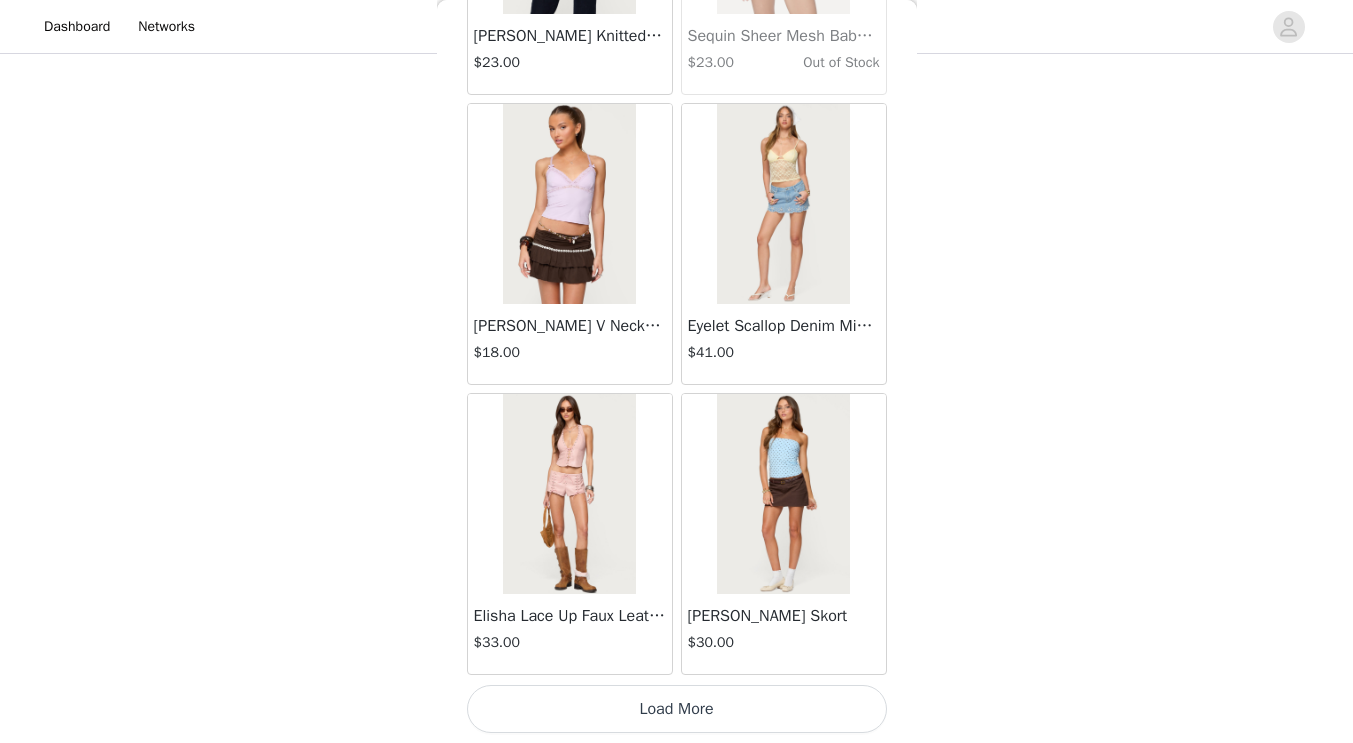 click on "Load More" at bounding box center (677, 709) 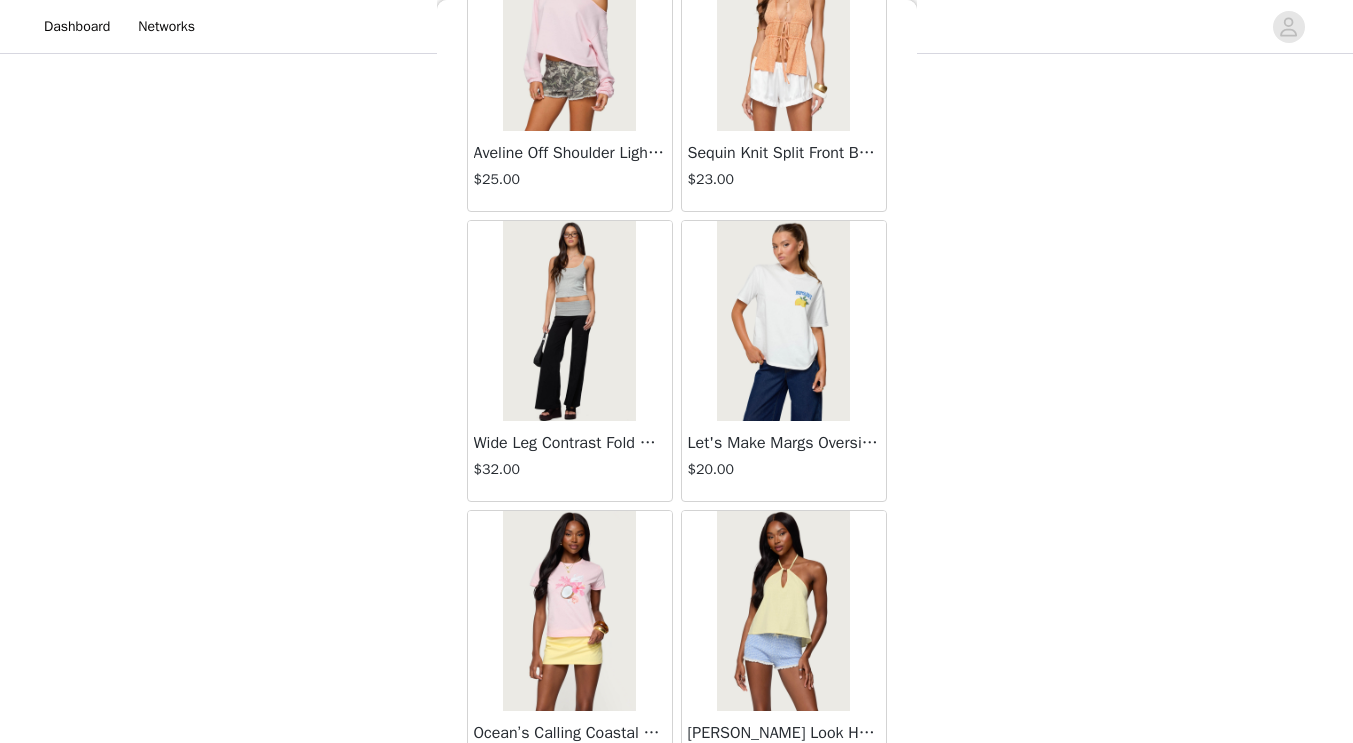 scroll, scrollTop: 48717, scrollLeft: 0, axis: vertical 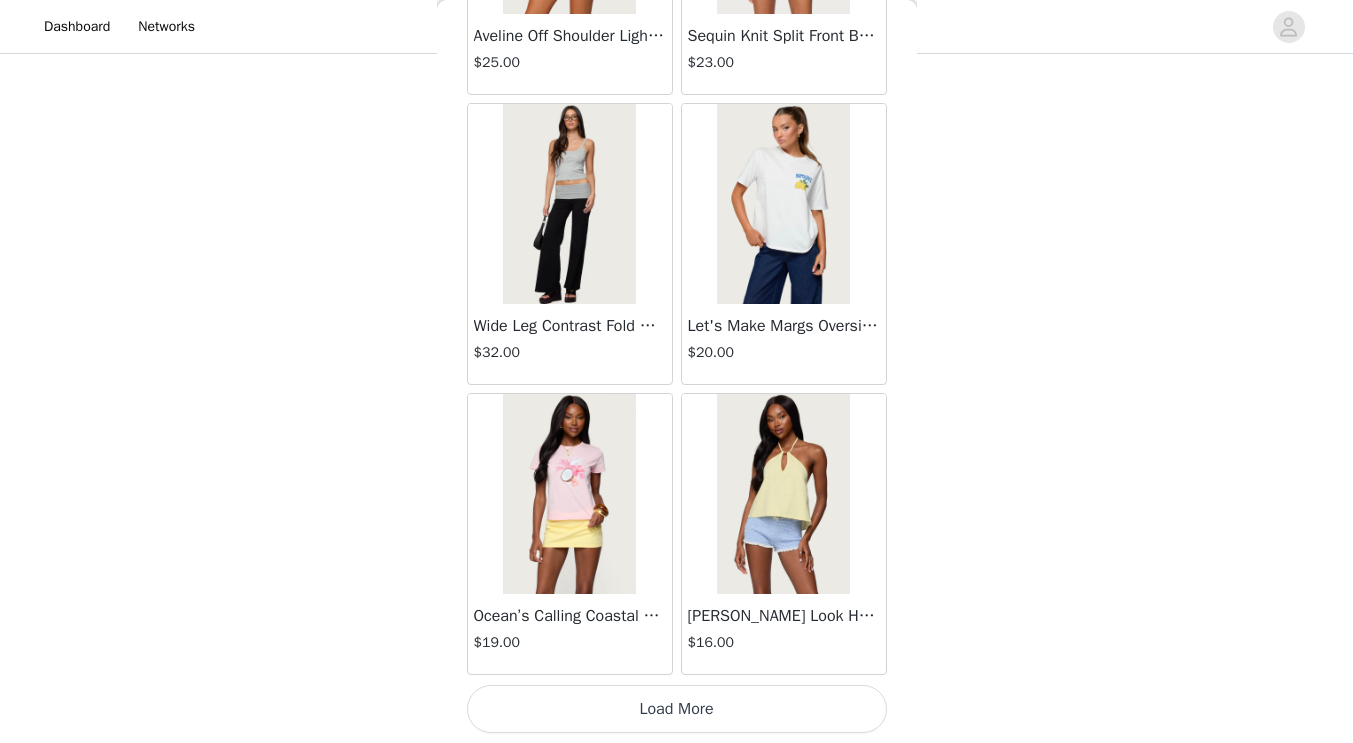 click on "Load More" at bounding box center [677, 709] 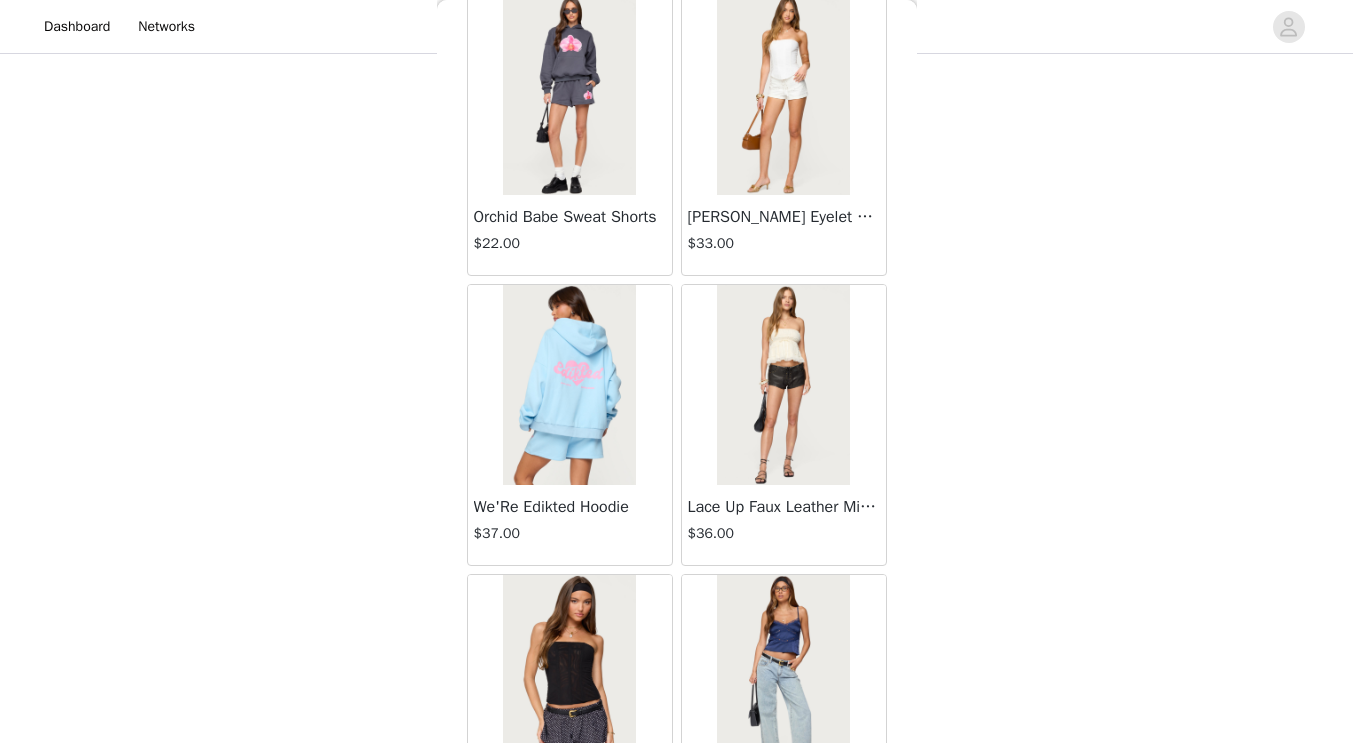 scroll, scrollTop: 51617, scrollLeft: 0, axis: vertical 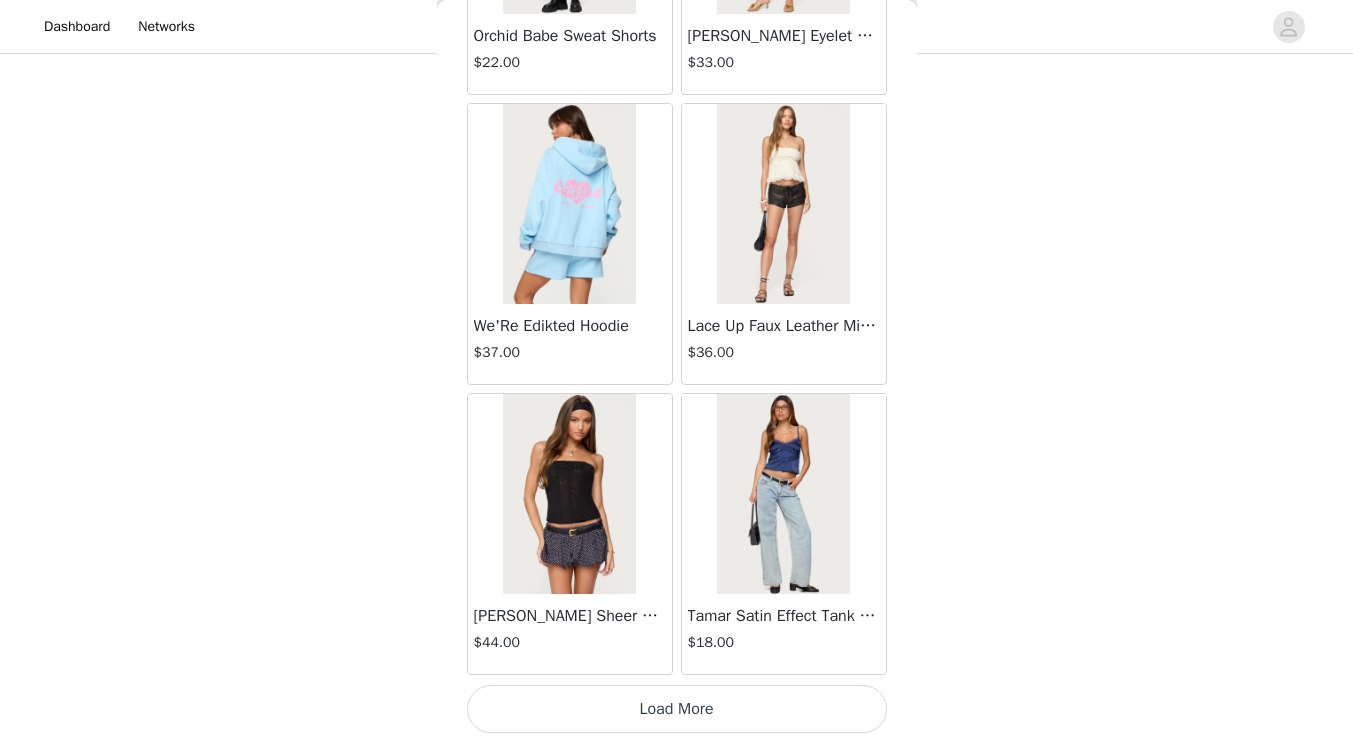 click on "Load More" at bounding box center [677, 709] 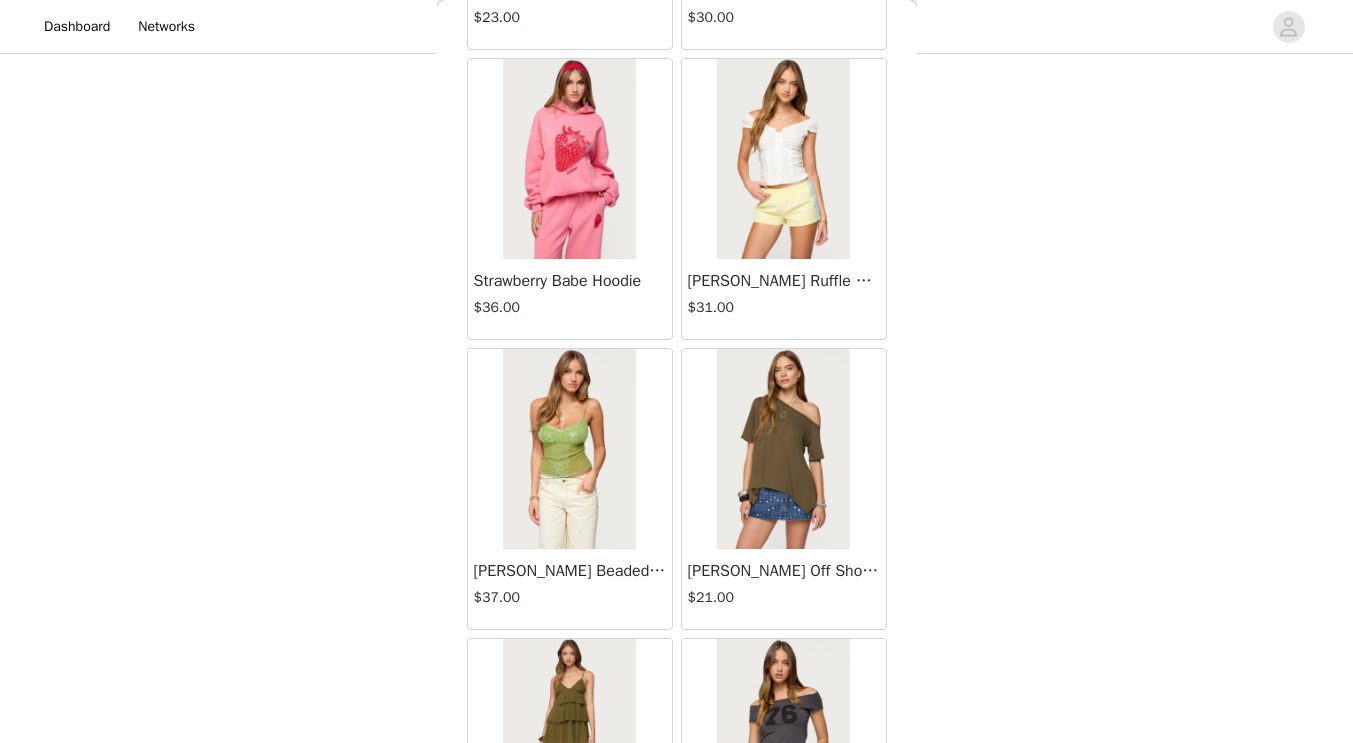 scroll, scrollTop: 52819, scrollLeft: 0, axis: vertical 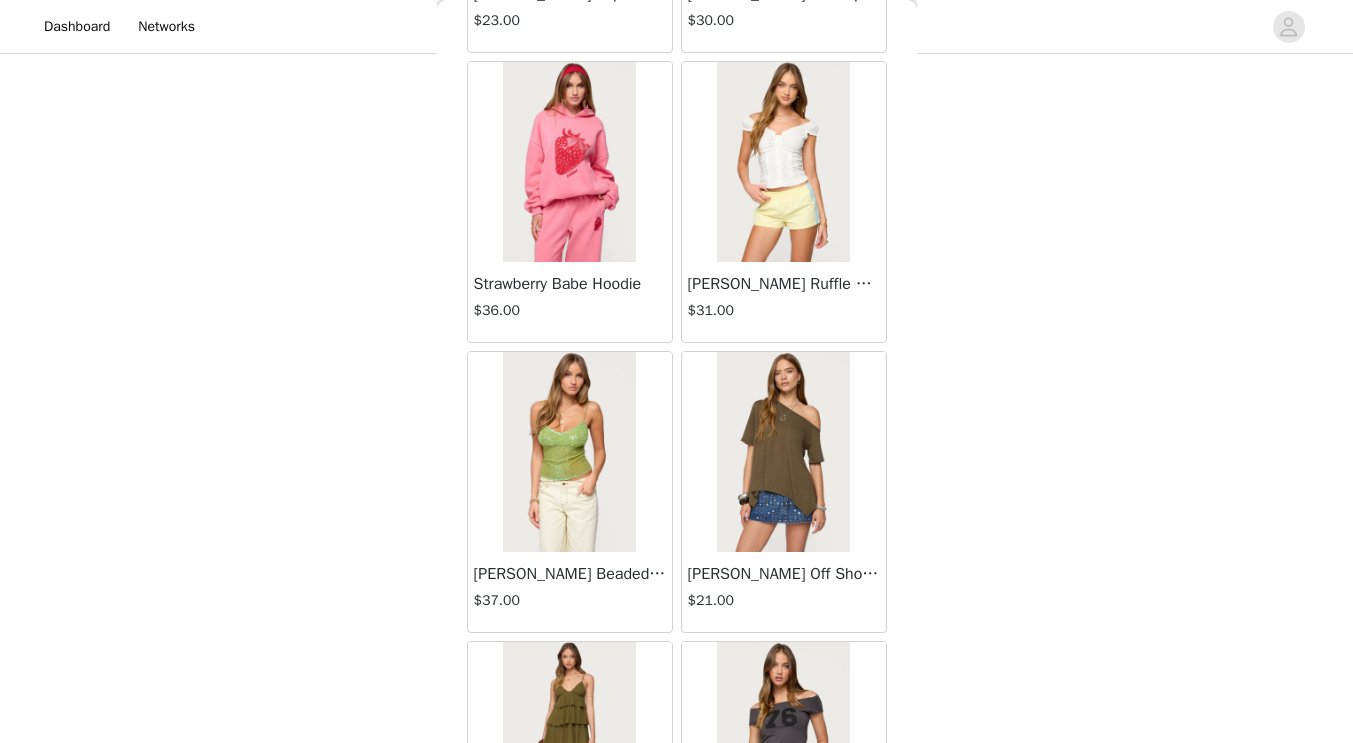 click at bounding box center (569, 162) 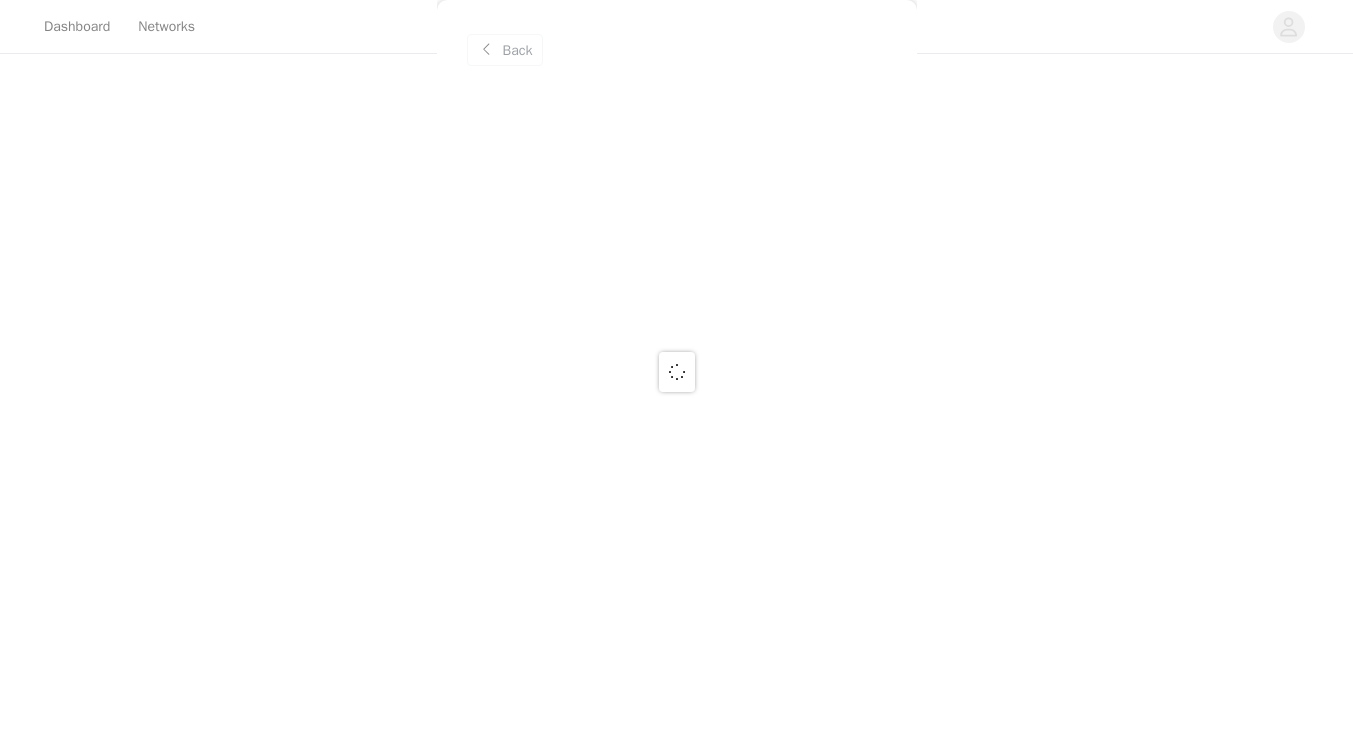 scroll, scrollTop: 0, scrollLeft: 0, axis: both 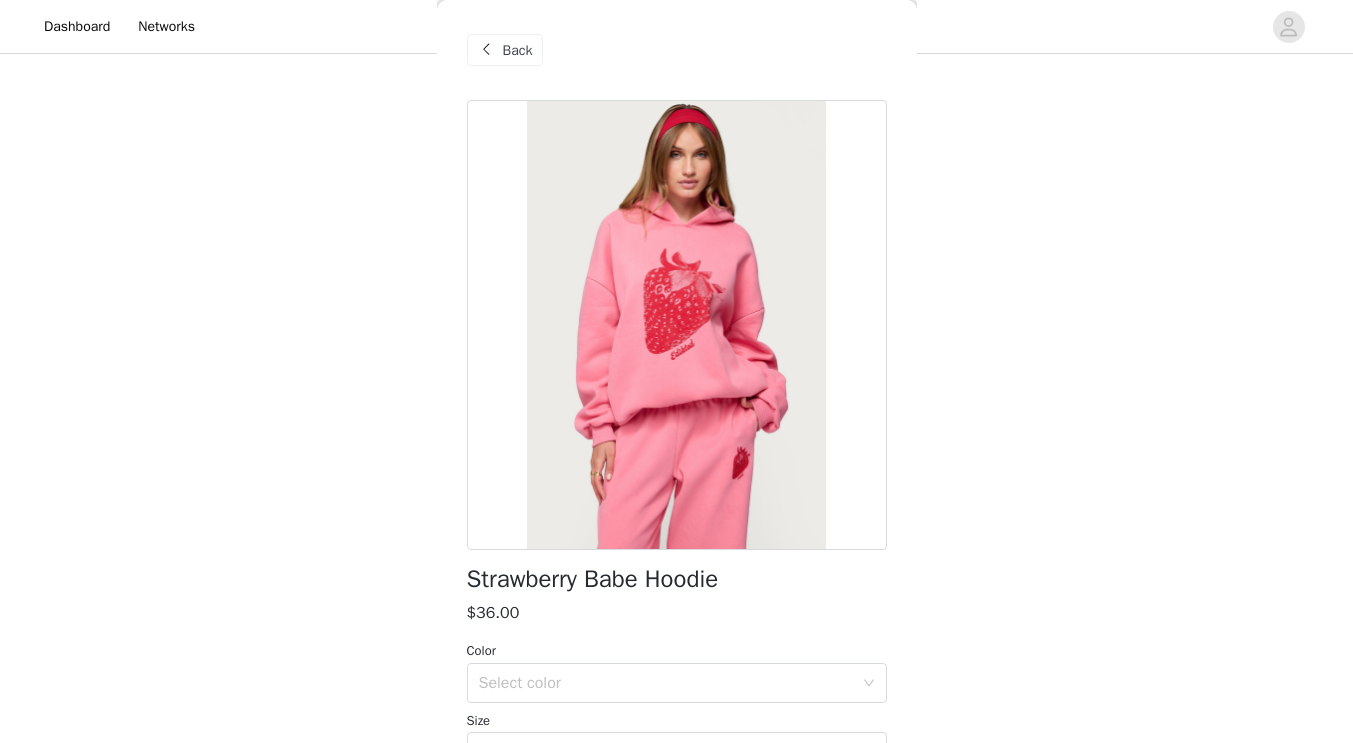 click on "Back" at bounding box center [518, 50] 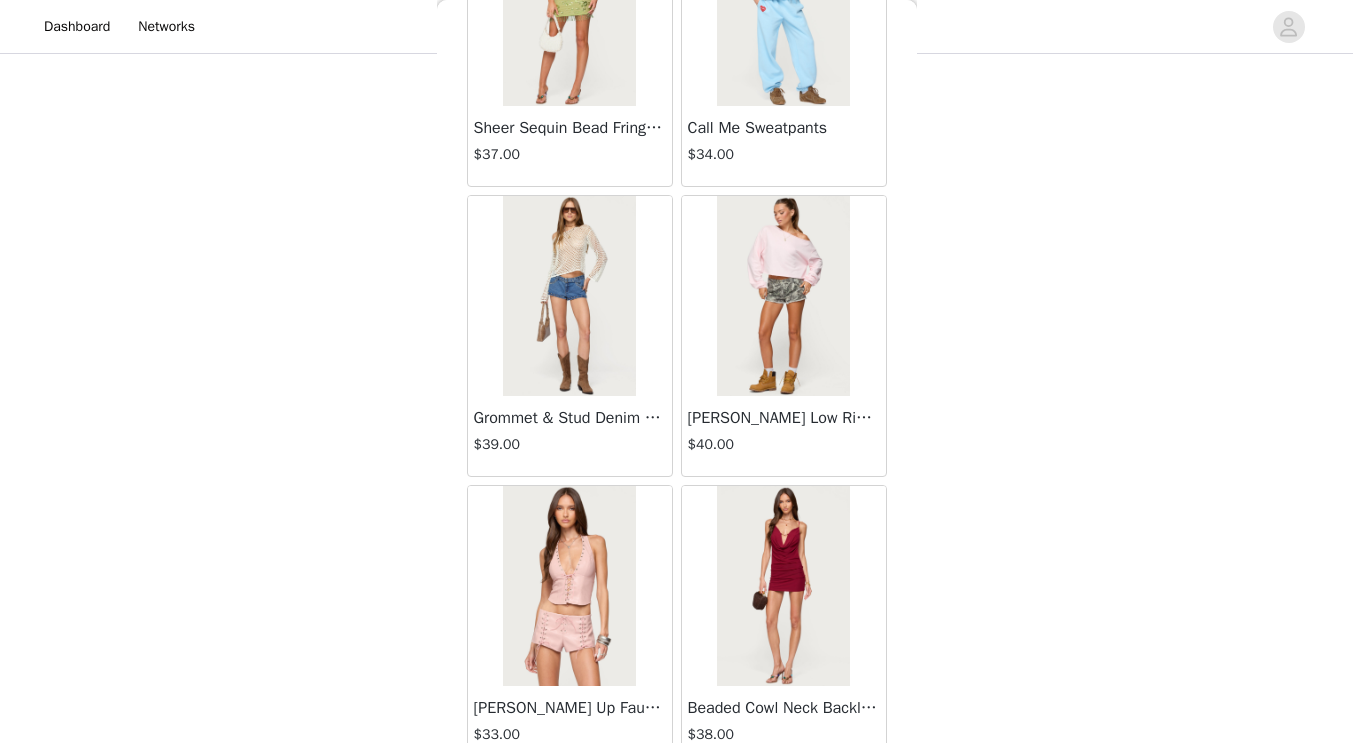 scroll, scrollTop: 54517, scrollLeft: 0, axis: vertical 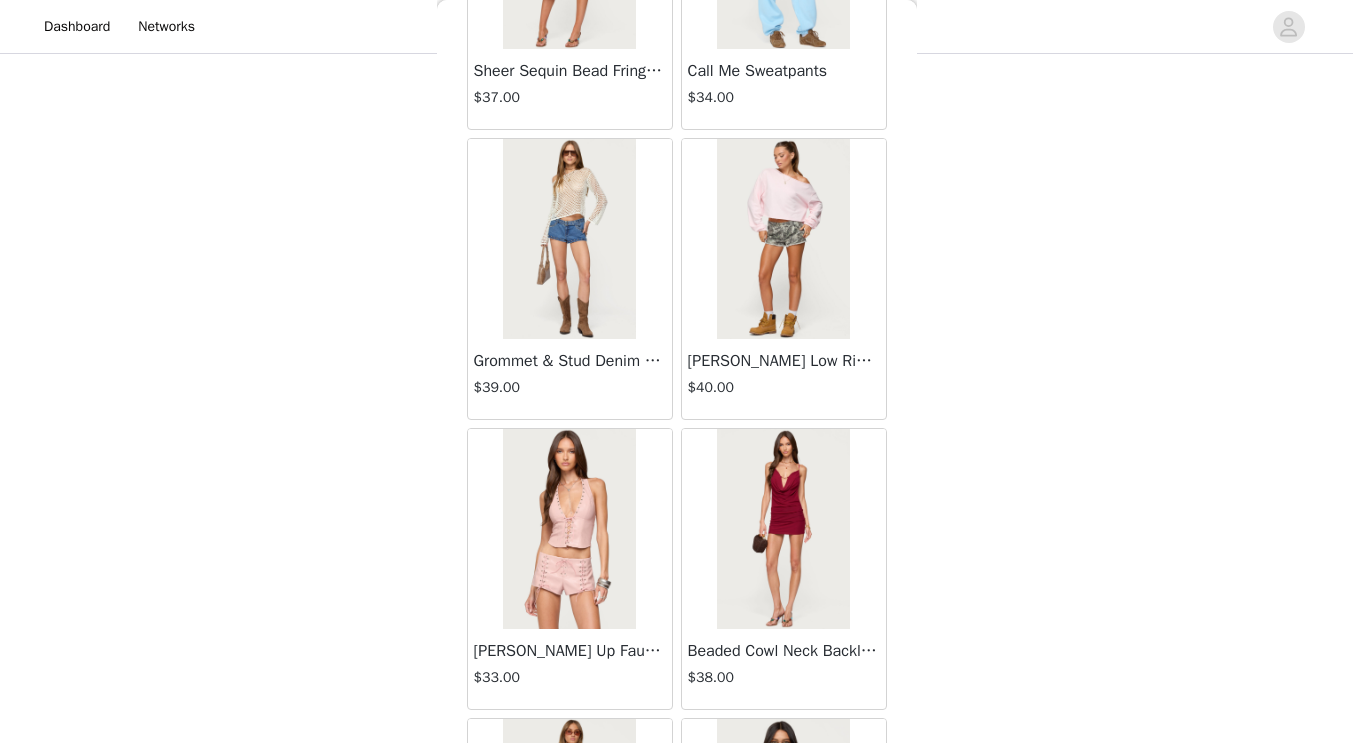 click at bounding box center (783, 239) 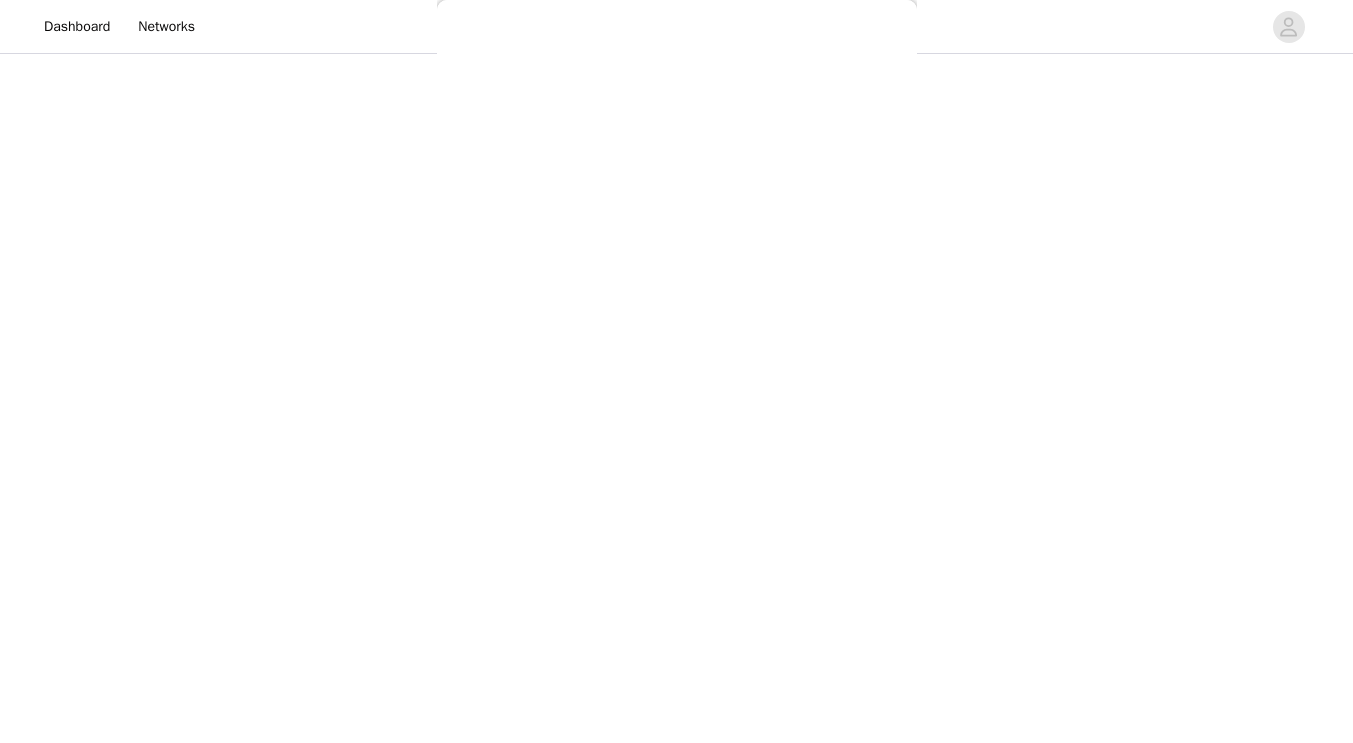 scroll, scrollTop: 0, scrollLeft: 0, axis: both 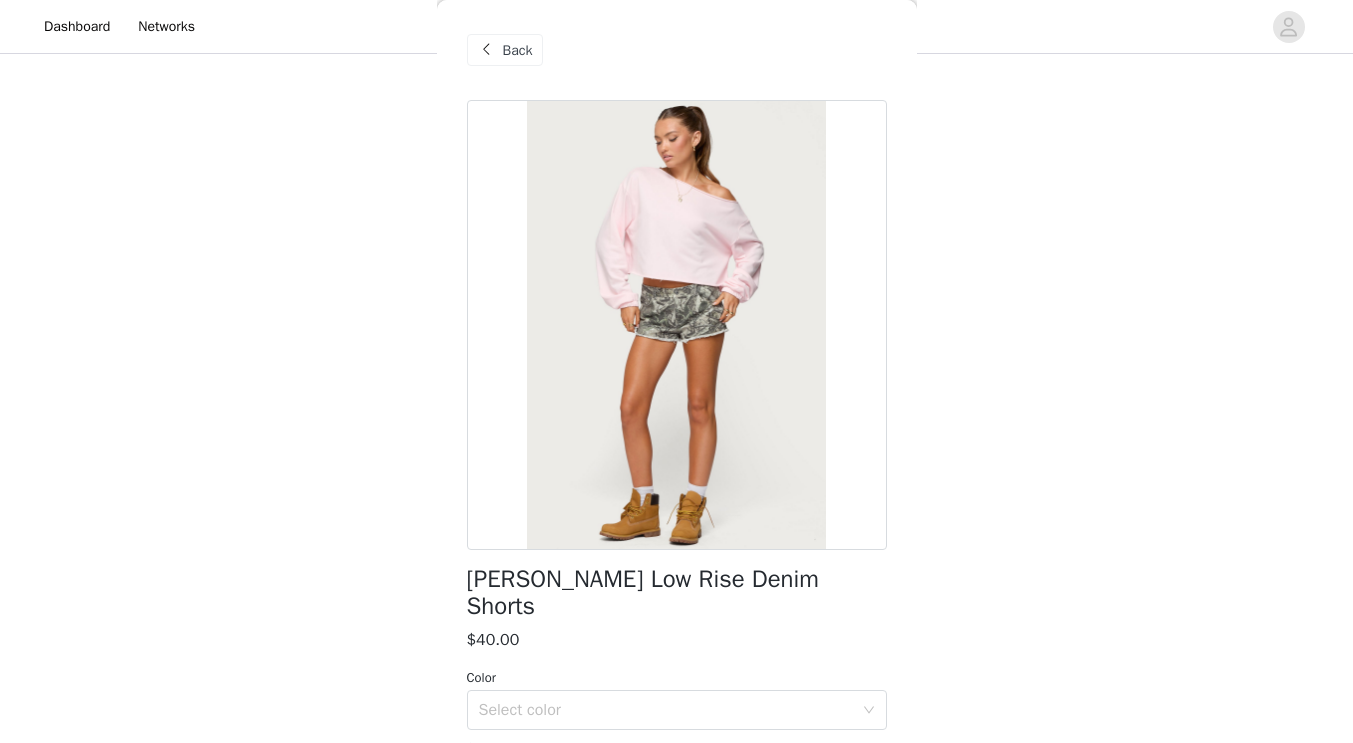 click on "Back" at bounding box center [518, 50] 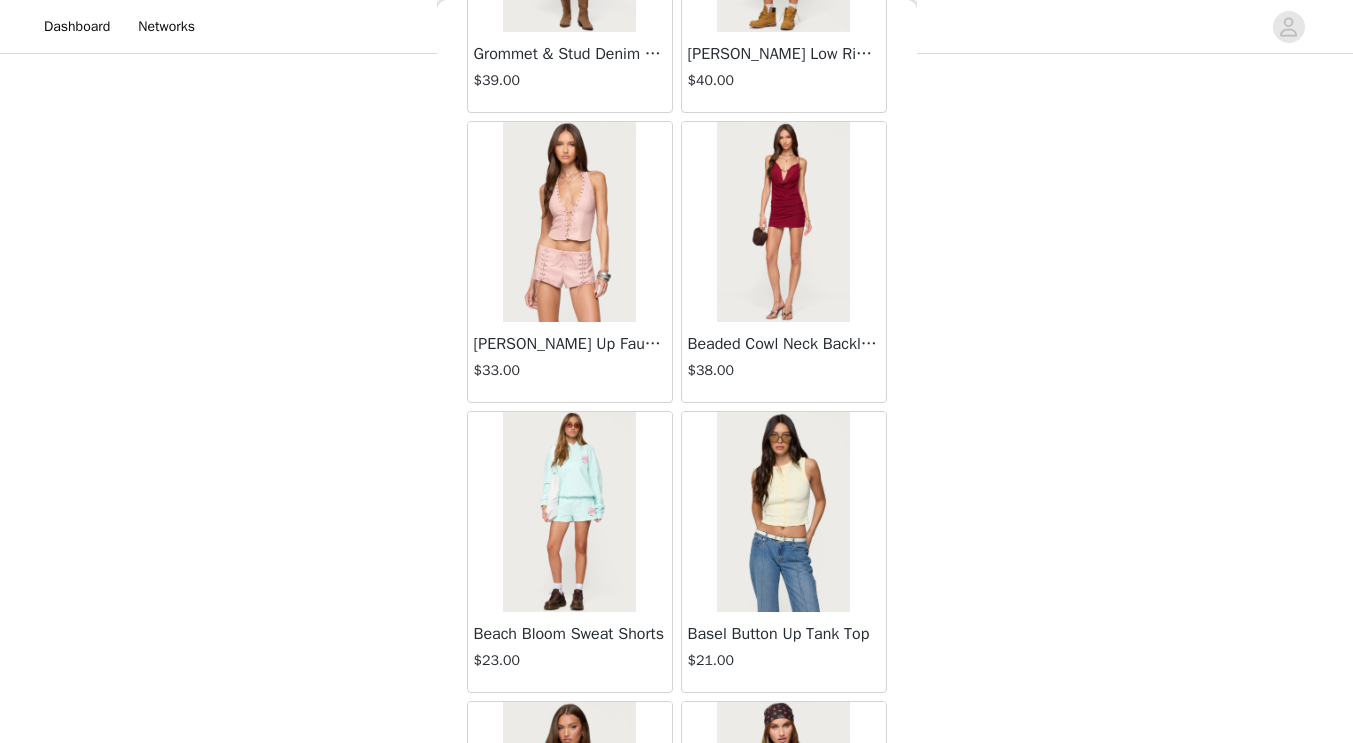 scroll, scrollTop: 54517, scrollLeft: 0, axis: vertical 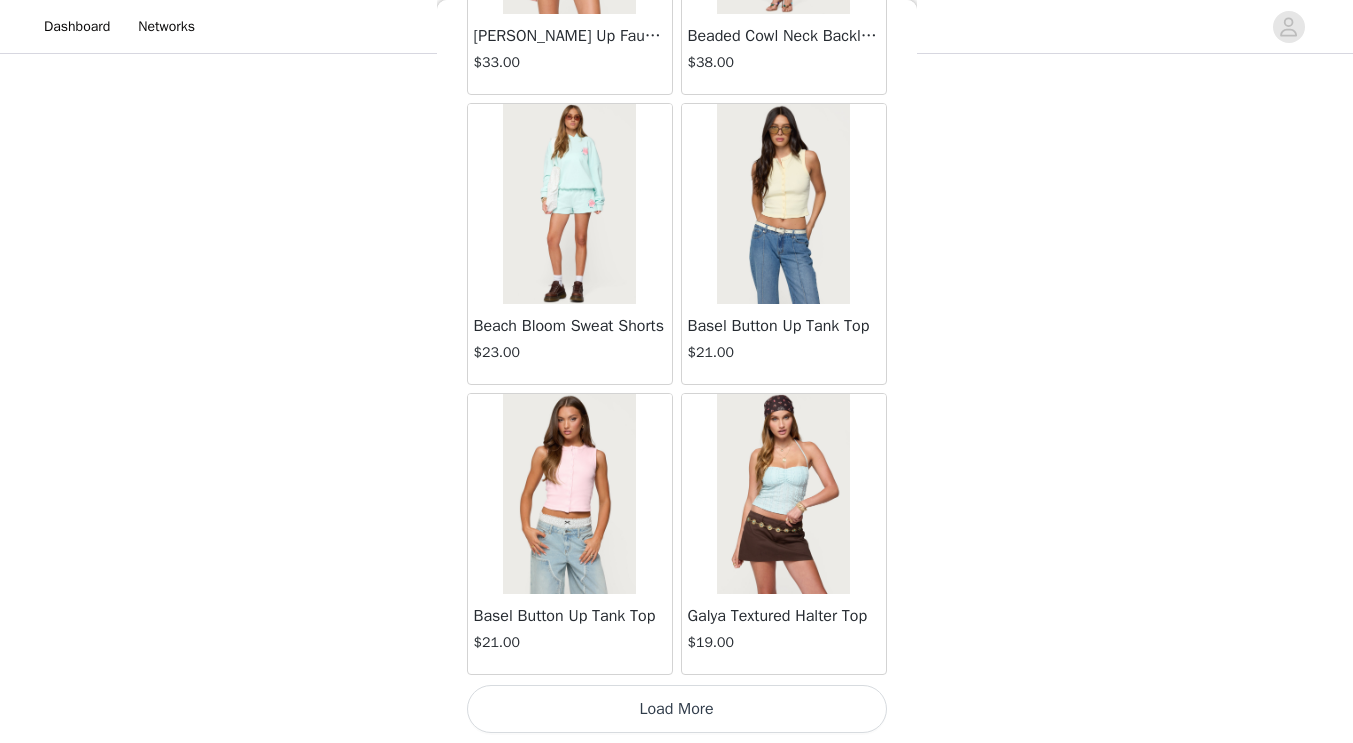 click on "Load More" at bounding box center [677, 709] 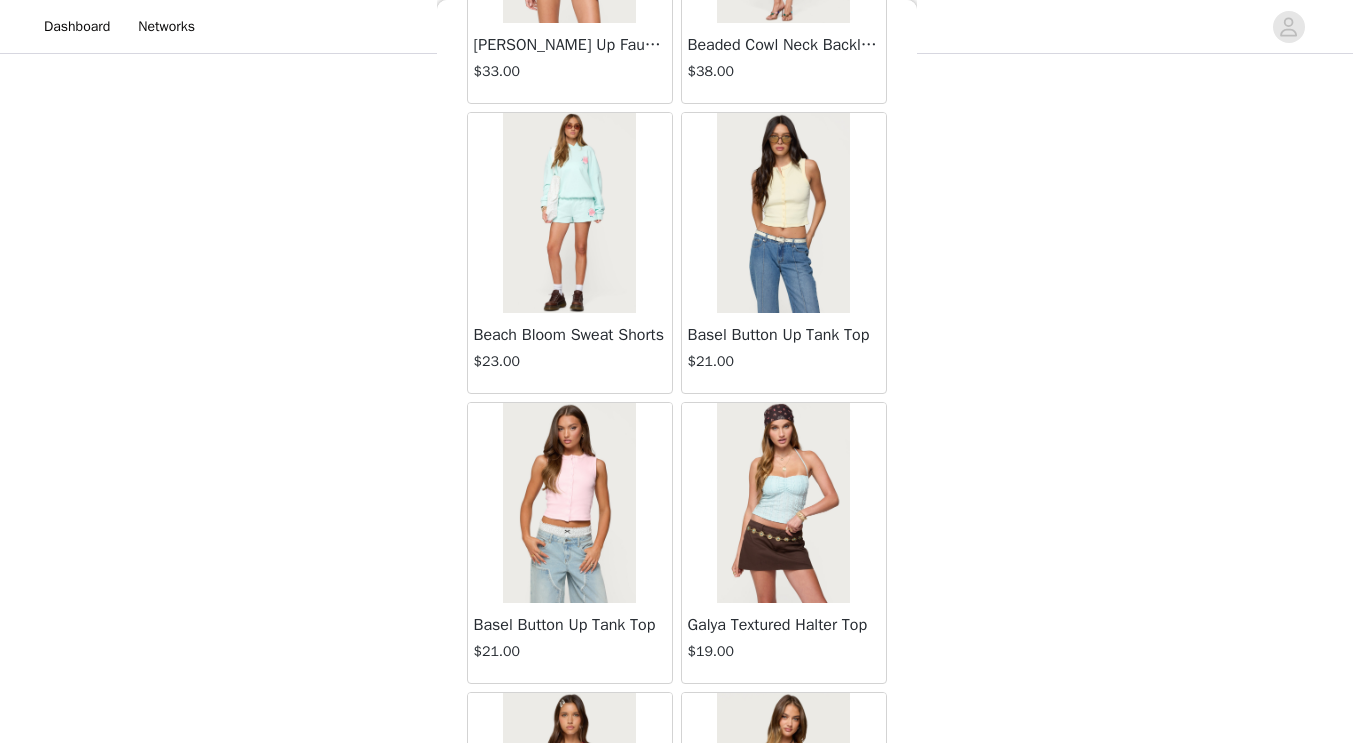 scroll, scrollTop: 54517, scrollLeft: 0, axis: vertical 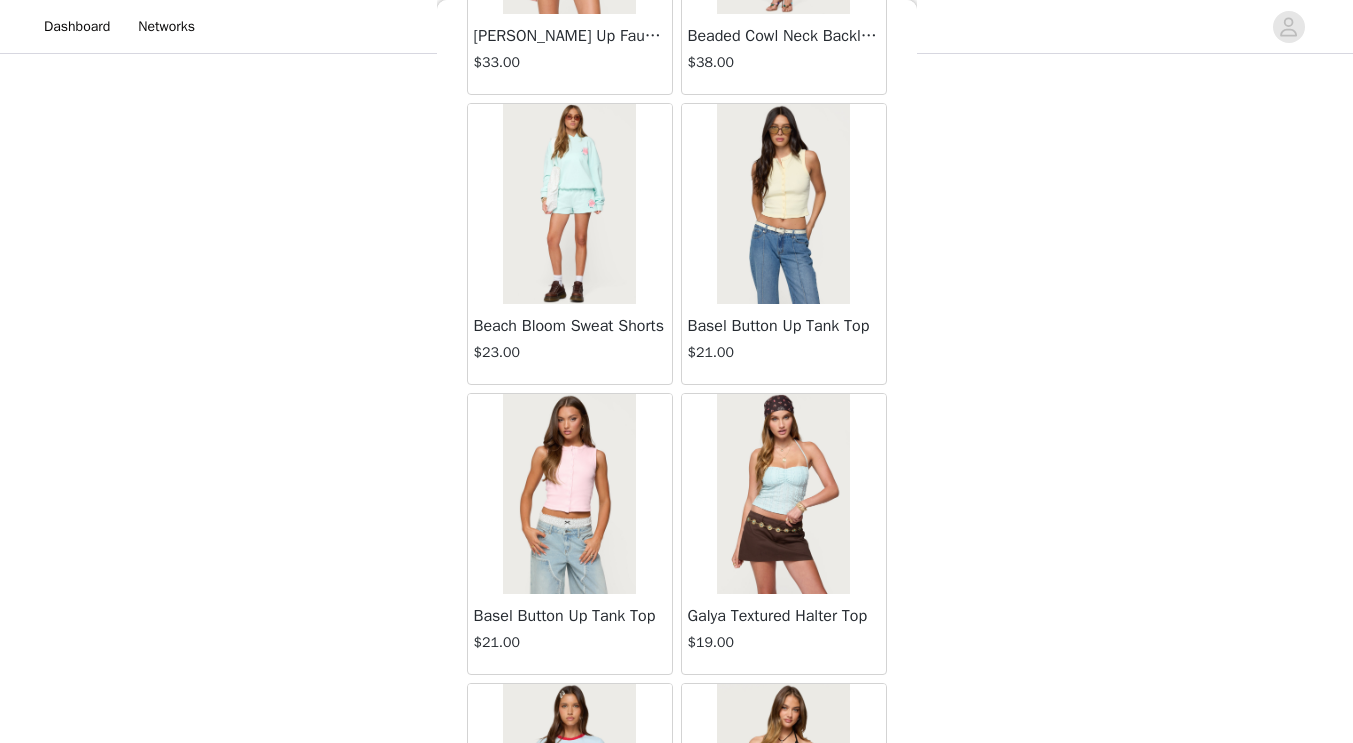 click at bounding box center (783, 784) 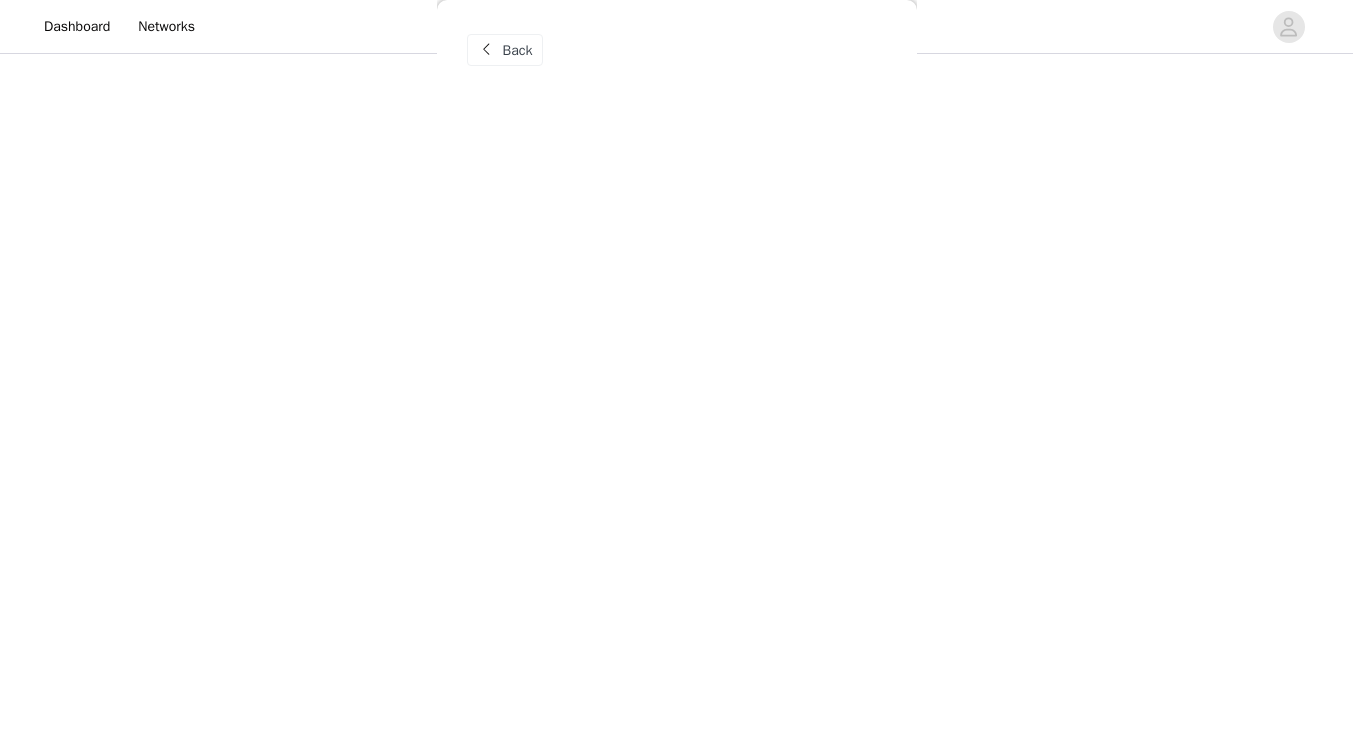 click on "Back" at bounding box center (677, 371) 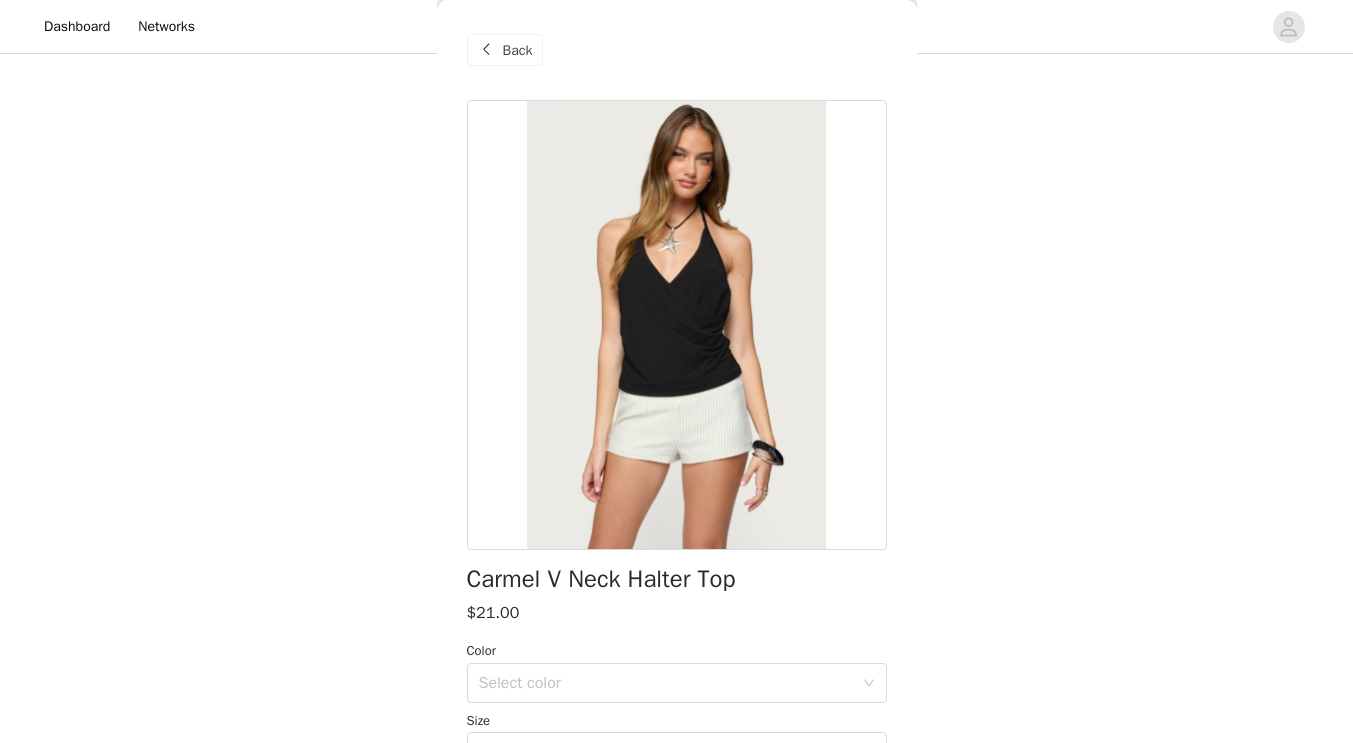 click at bounding box center [677, 325] 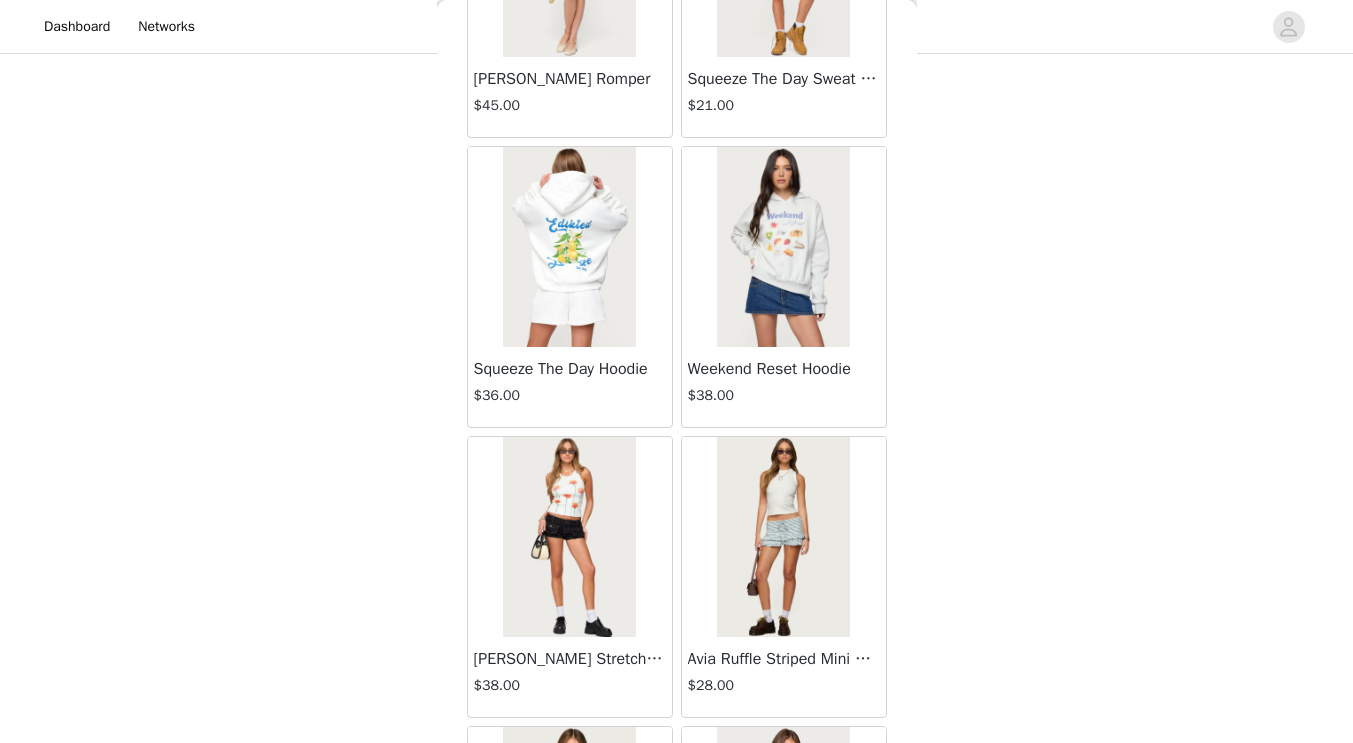 scroll, scrollTop: 57417, scrollLeft: 0, axis: vertical 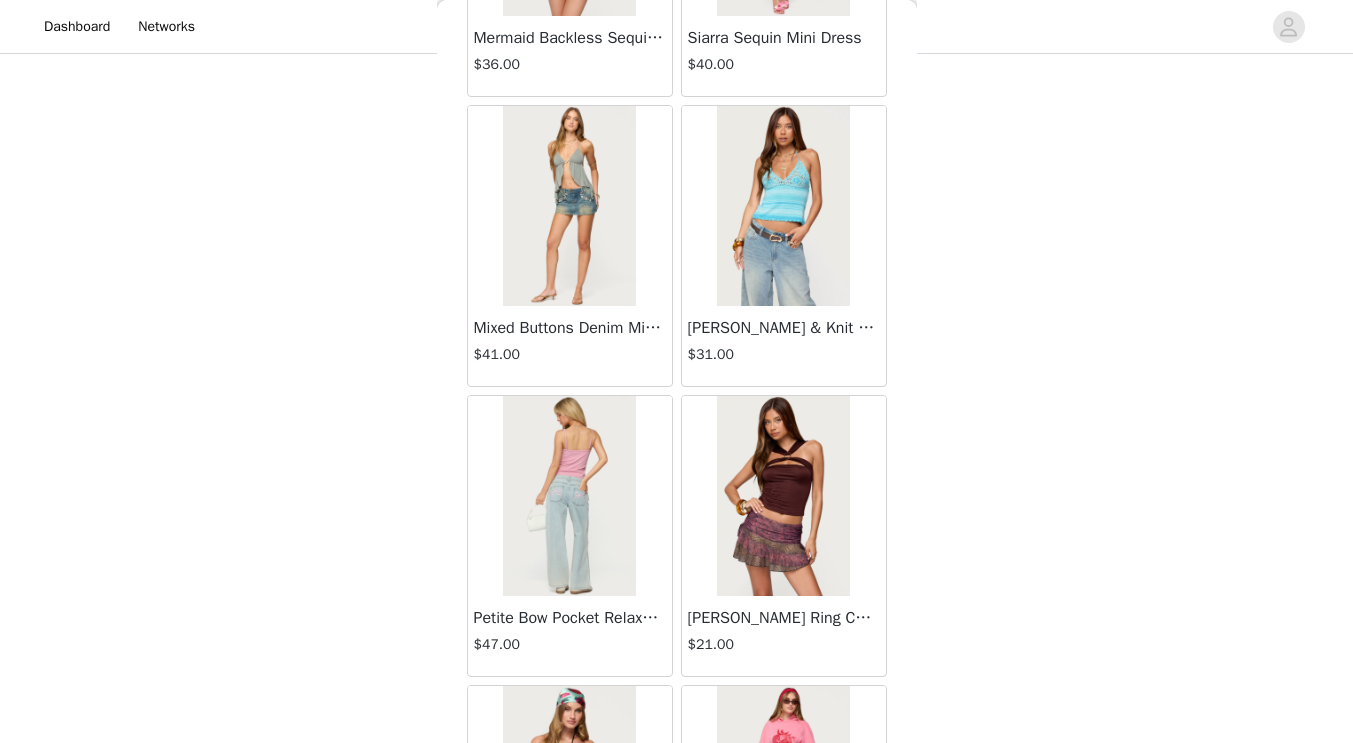 click at bounding box center [569, 206] 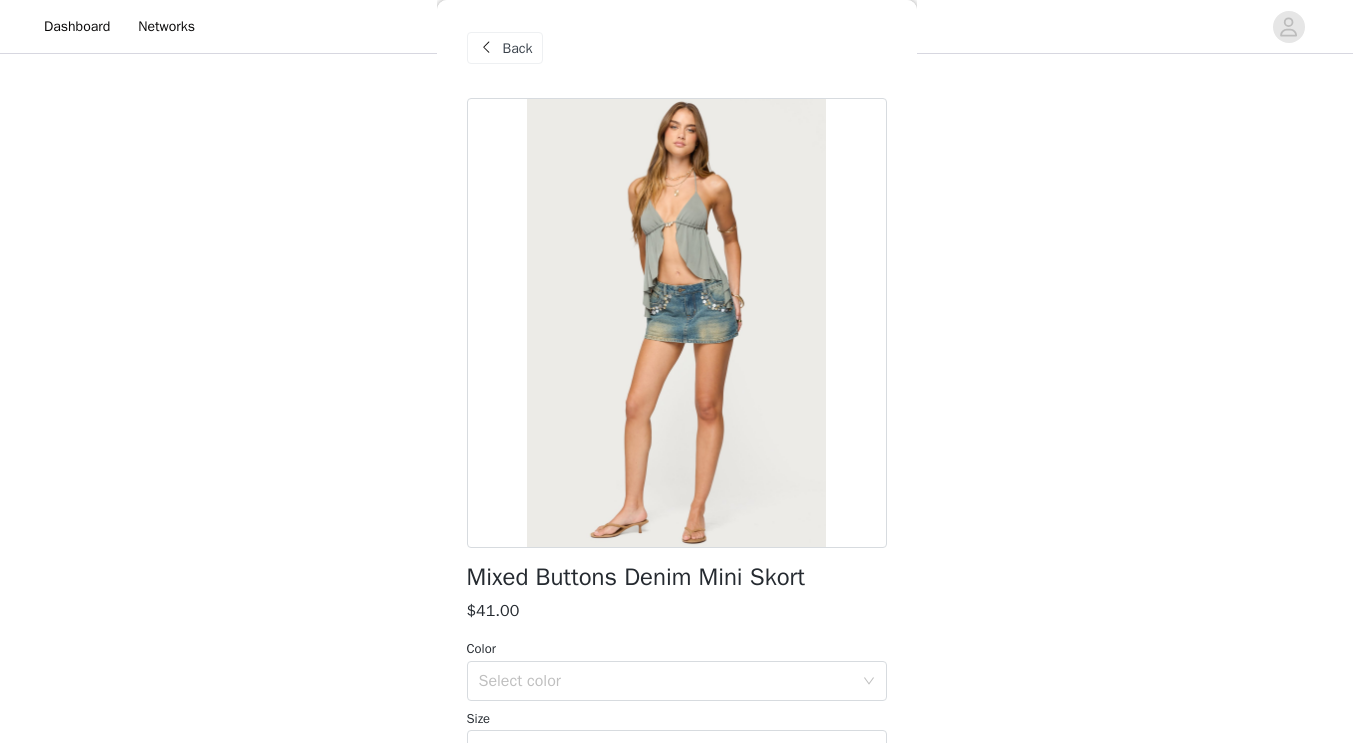 scroll, scrollTop: 0, scrollLeft: 0, axis: both 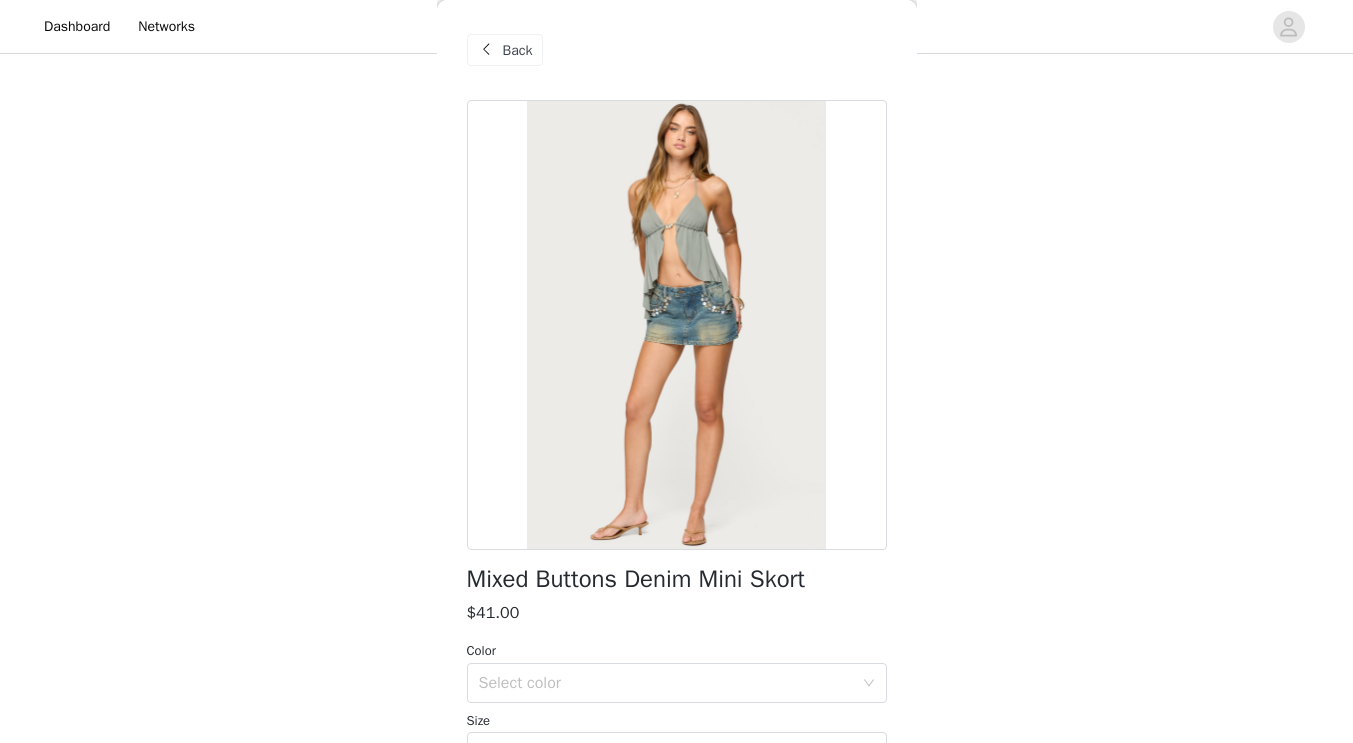 click on "Back" at bounding box center (505, 50) 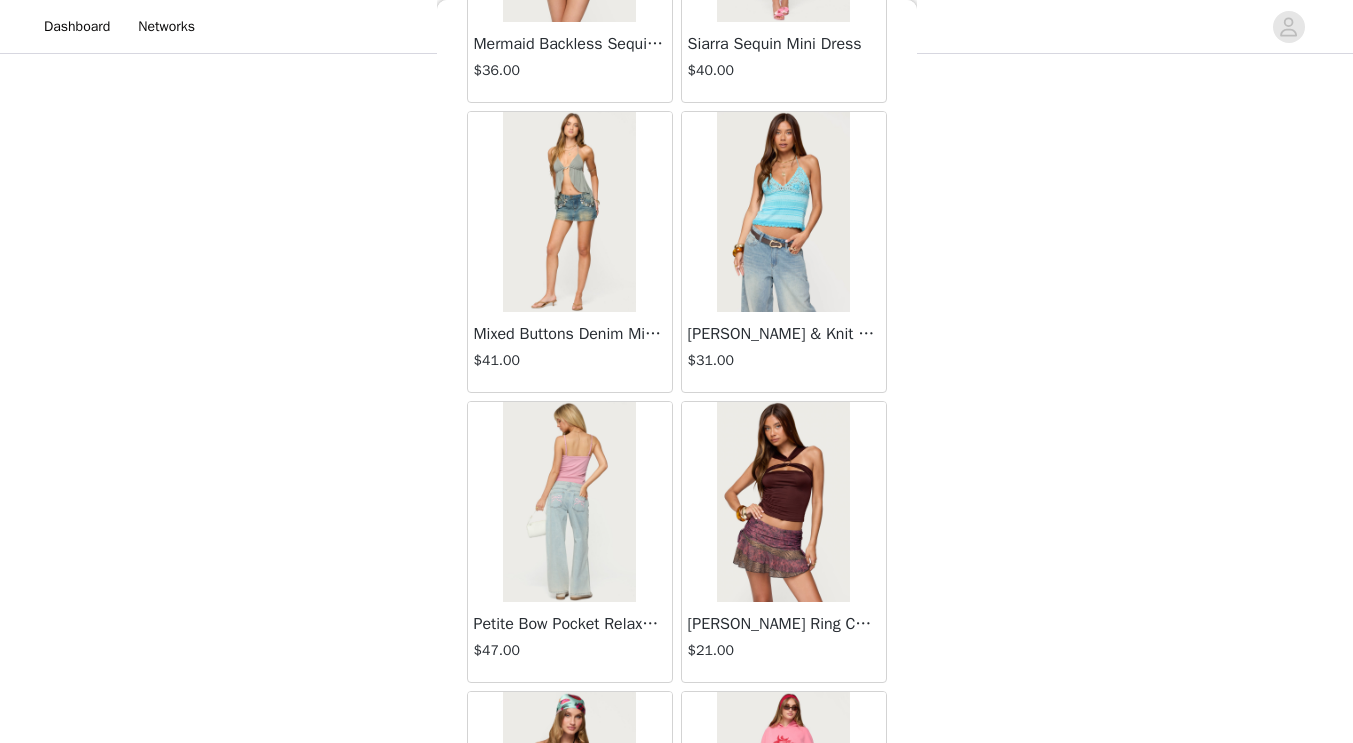 scroll, scrollTop: 57417, scrollLeft: 0, axis: vertical 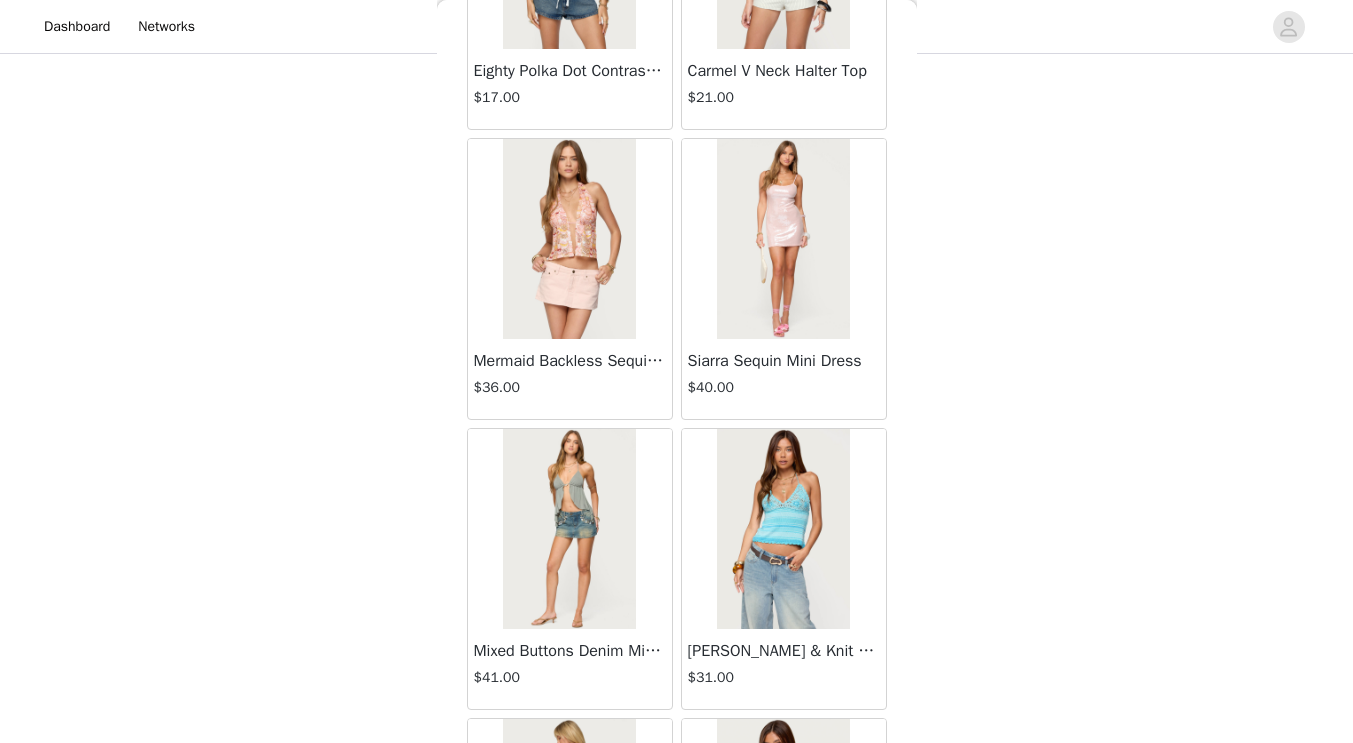 click at bounding box center (783, 239) 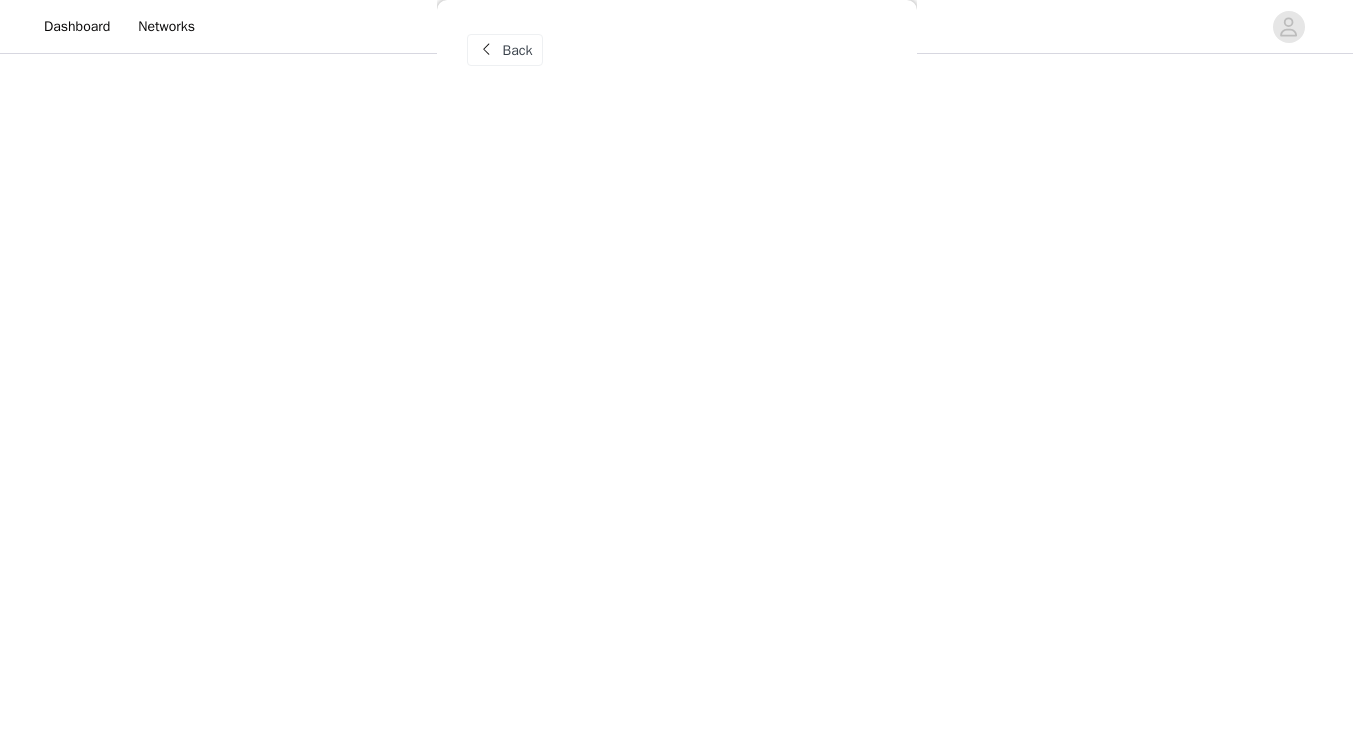 scroll, scrollTop: 0, scrollLeft: 0, axis: both 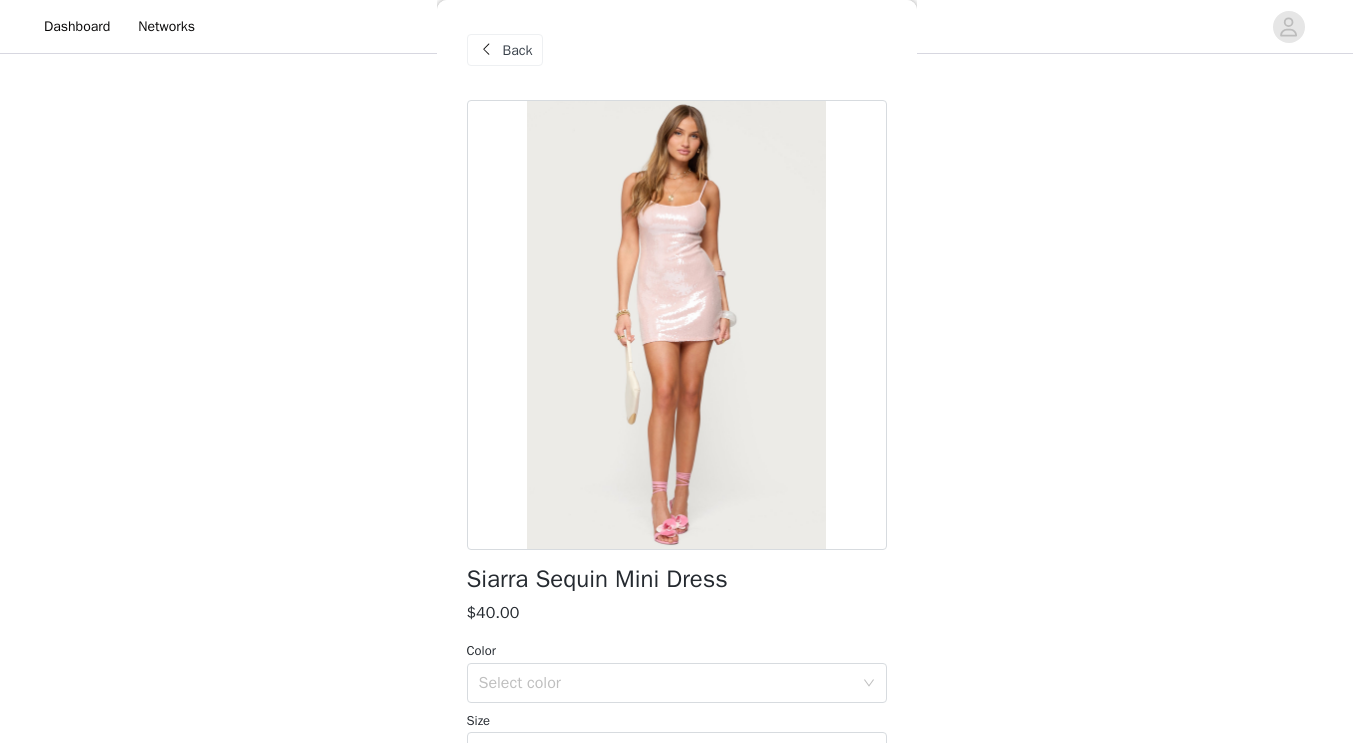 click on "Back" at bounding box center (518, 50) 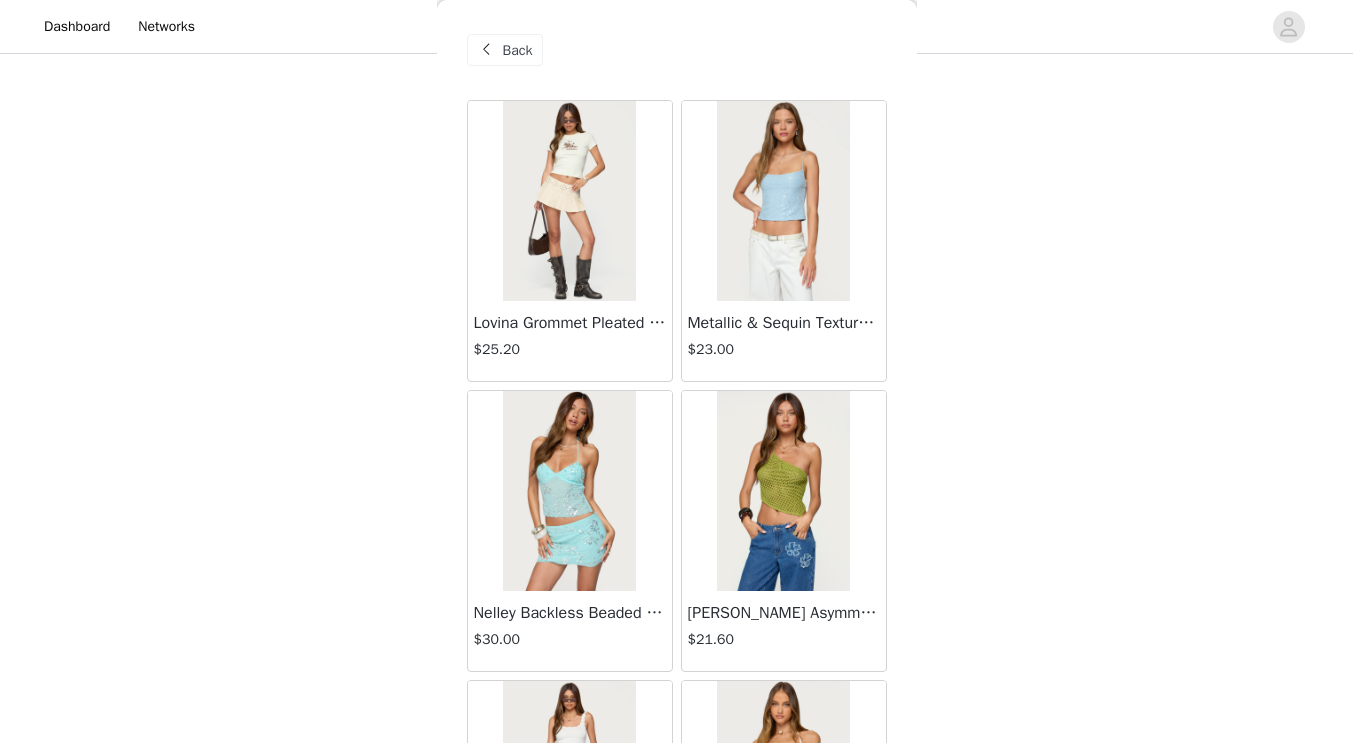scroll, scrollTop: 0, scrollLeft: 0, axis: both 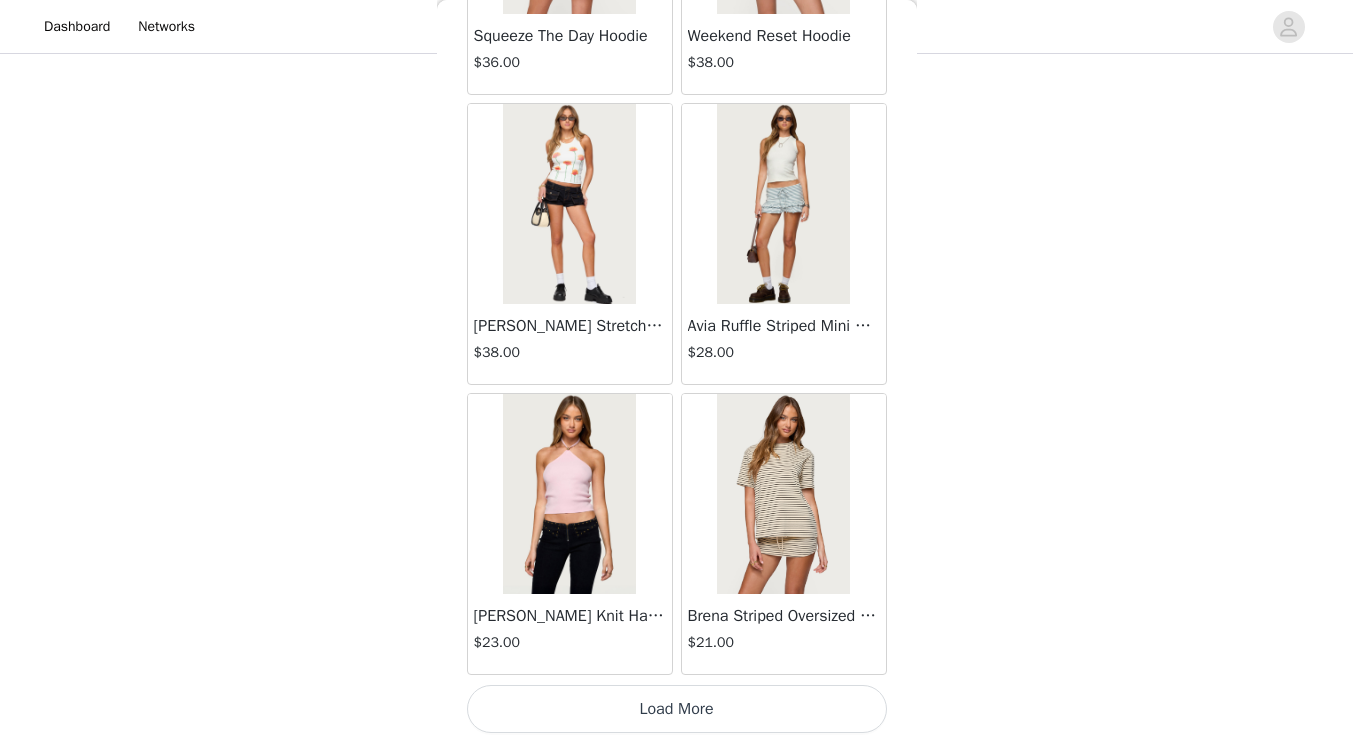 click on "Load More" at bounding box center [677, 709] 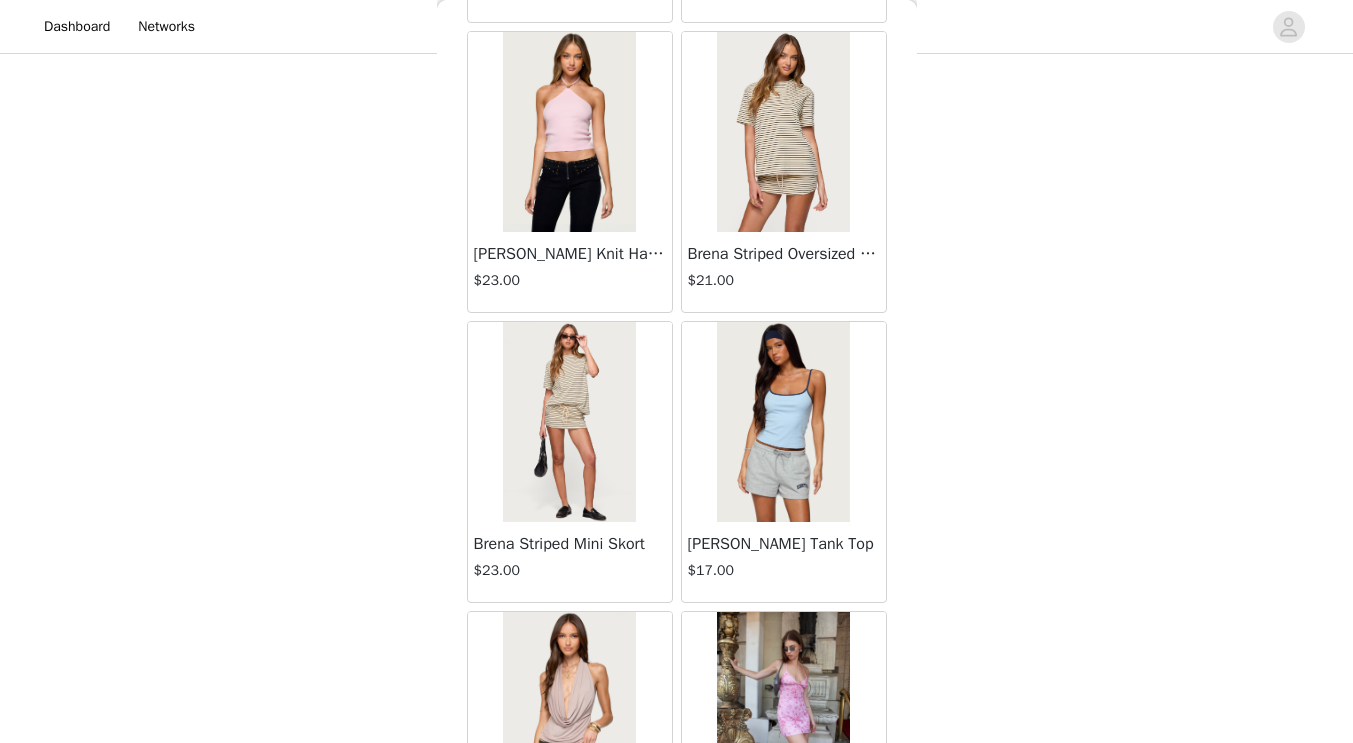 scroll, scrollTop: 57899, scrollLeft: 0, axis: vertical 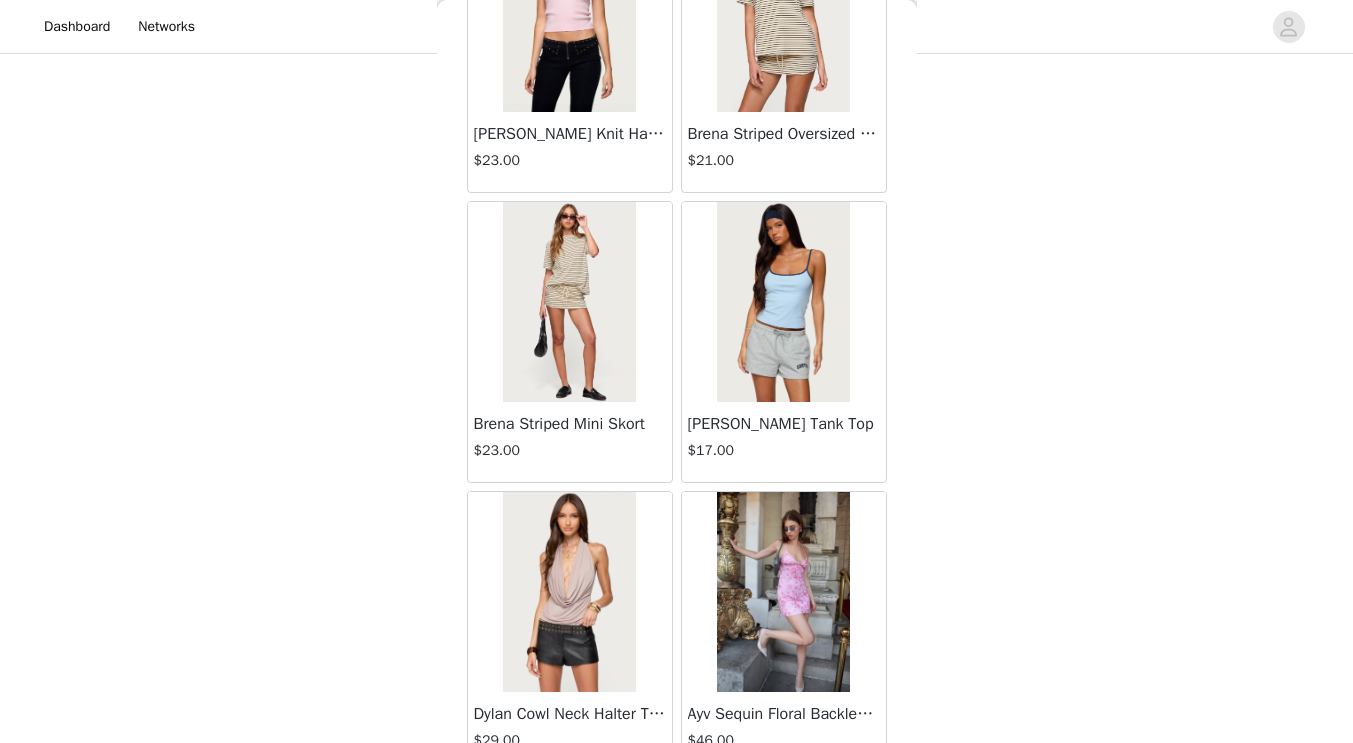 click at bounding box center [783, 302] 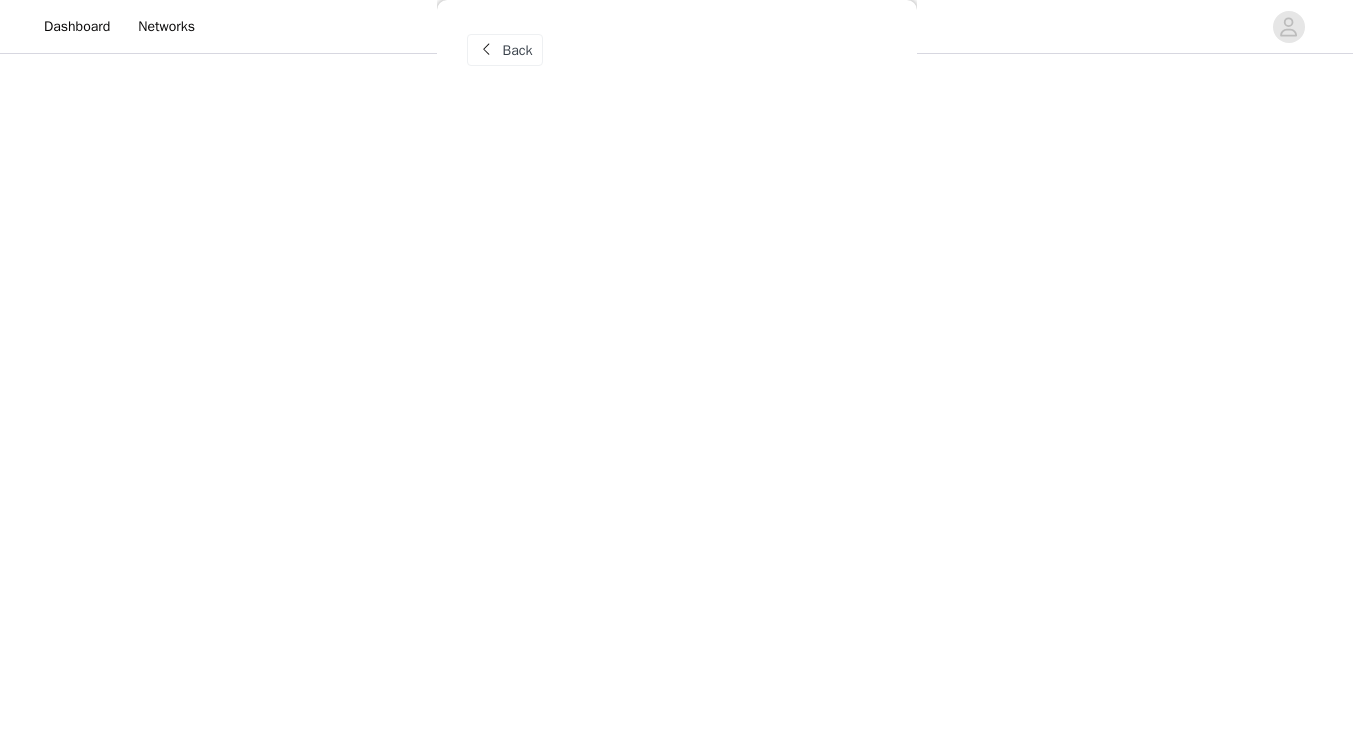 scroll, scrollTop: 0, scrollLeft: 0, axis: both 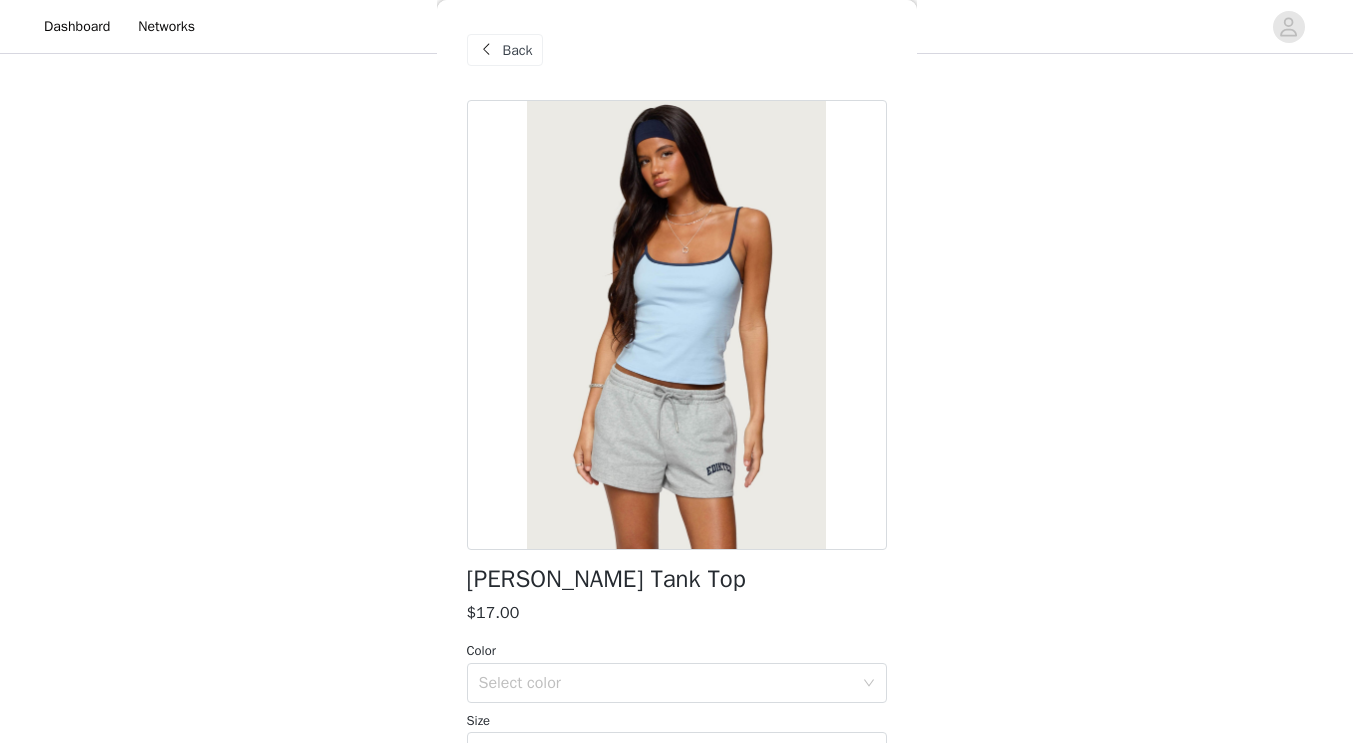 click on "Back" at bounding box center [518, 50] 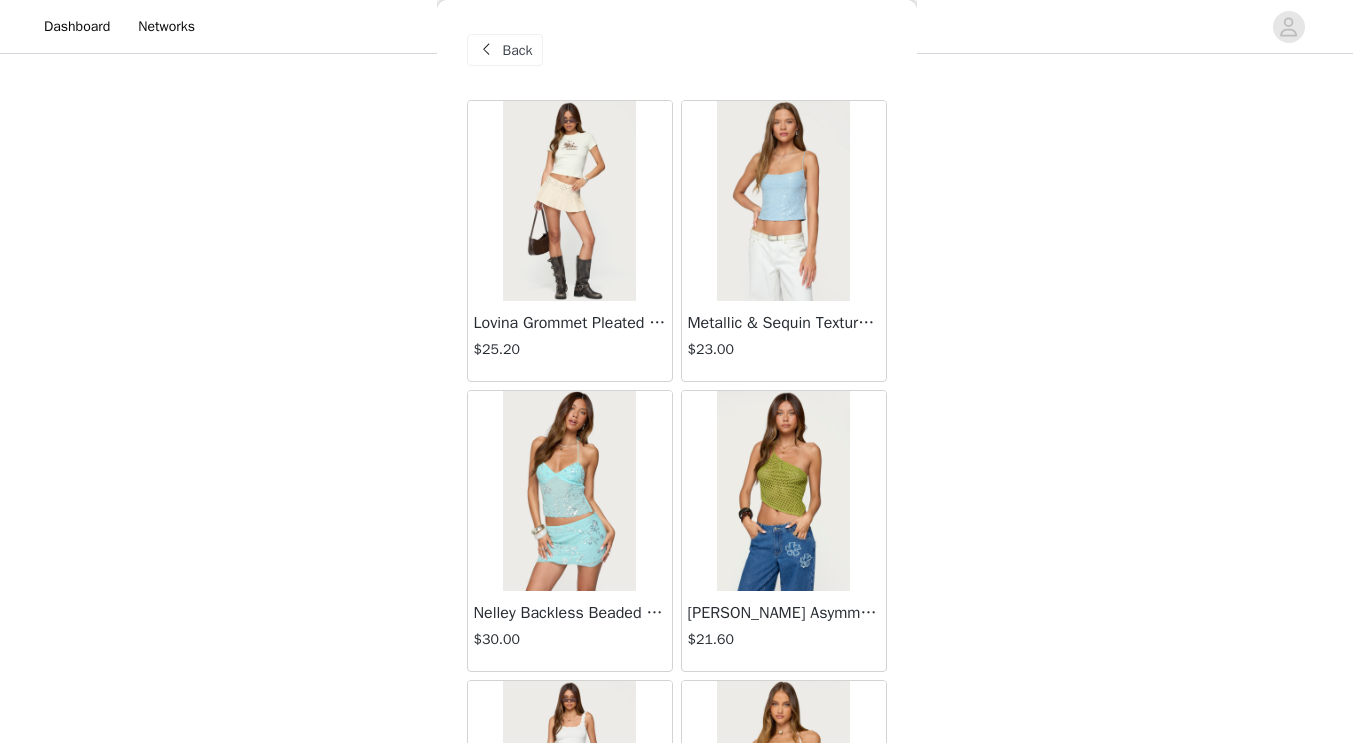 scroll, scrollTop: 0, scrollLeft: 0, axis: both 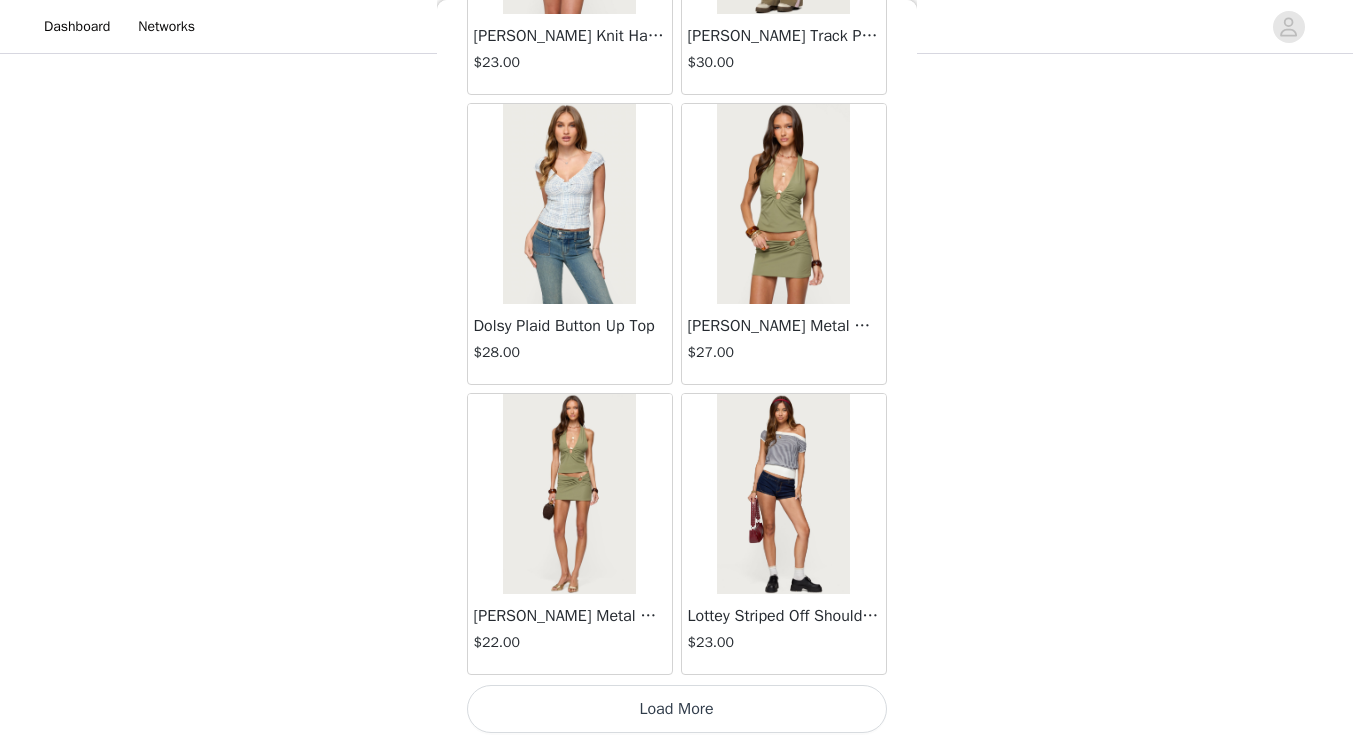 click on "Load More" at bounding box center (677, 709) 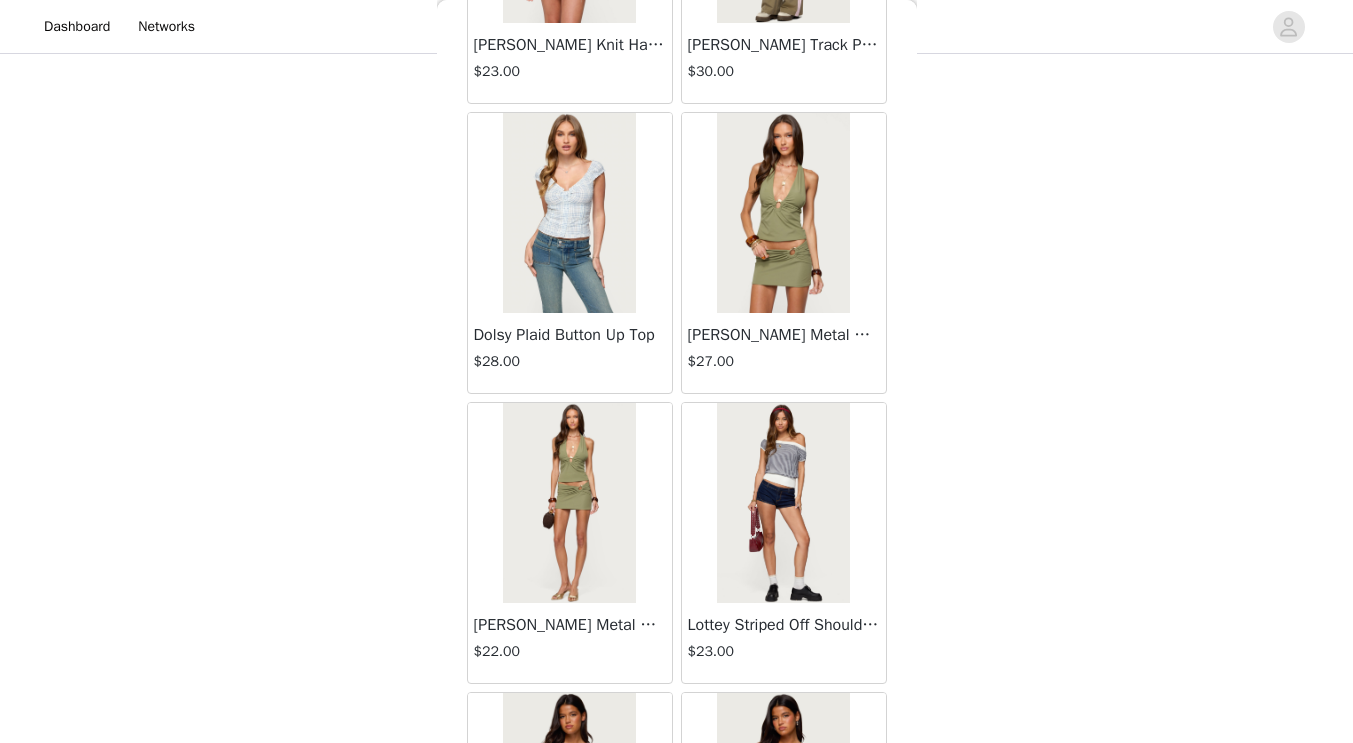 scroll, scrollTop: 60317, scrollLeft: 0, axis: vertical 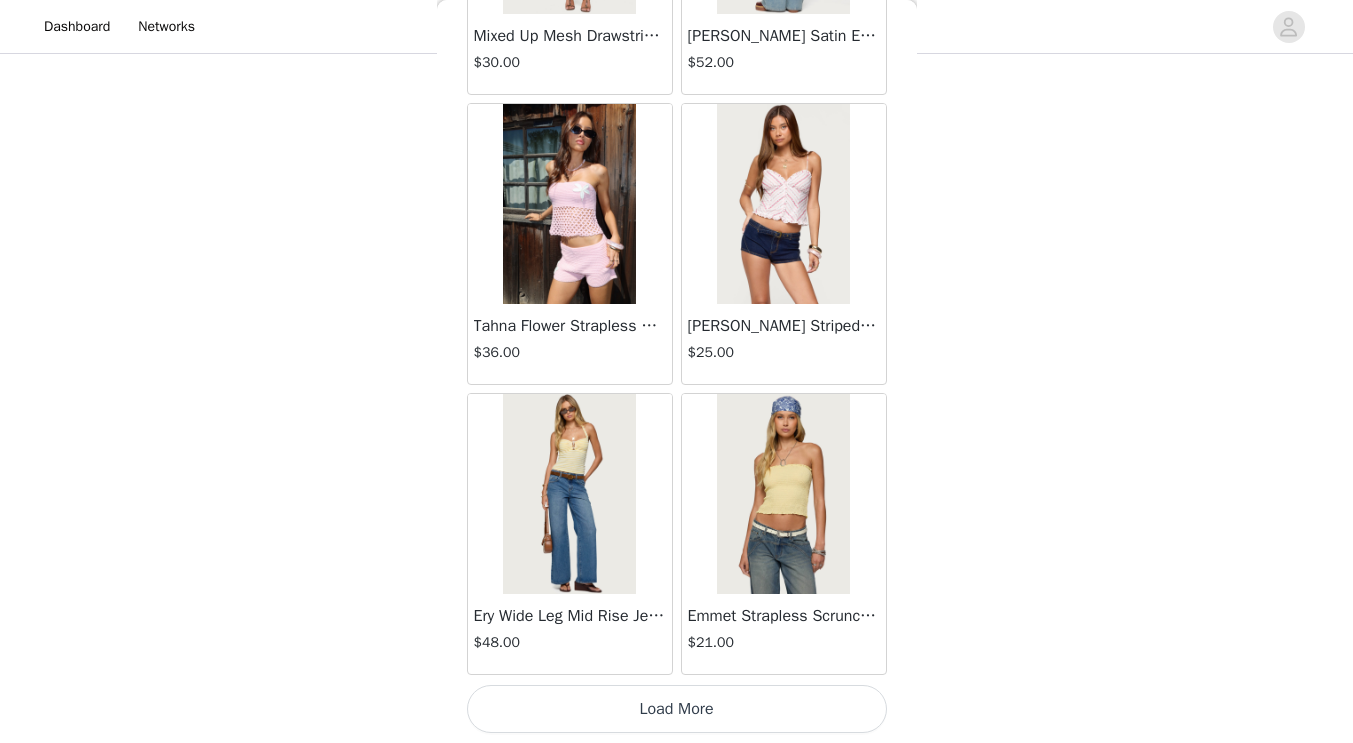 click on "Load More" at bounding box center (677, 709) 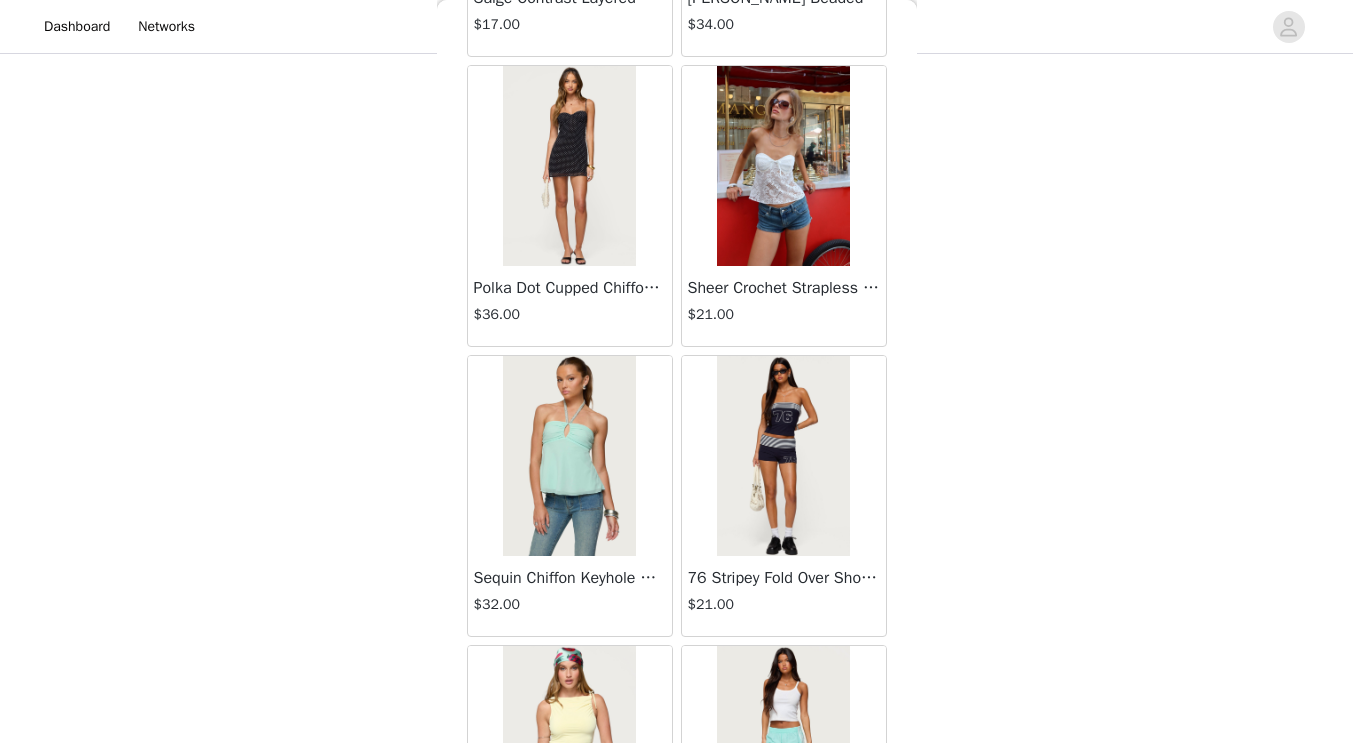 scroll, scrollTop: 66117, scrollLeft: 0, axis: vertical 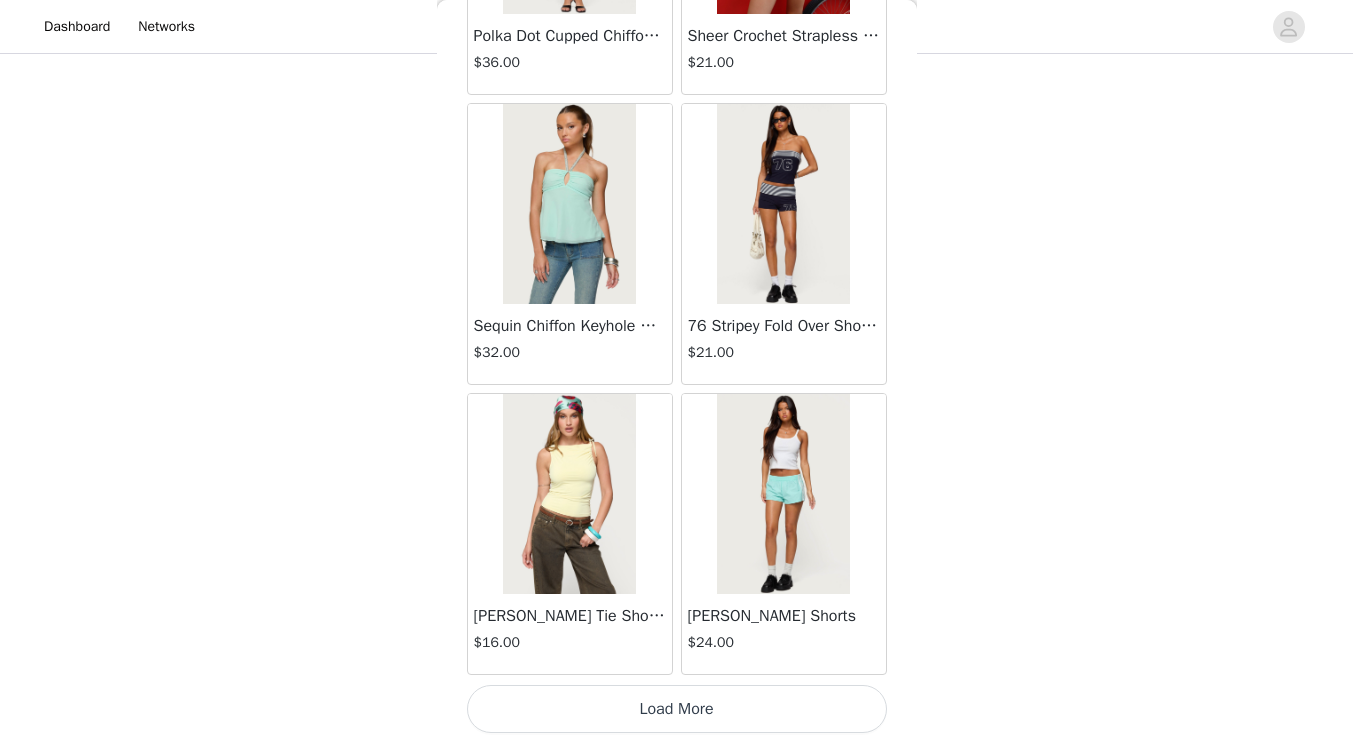 click on "Load More" at bounding box center (677, 709) 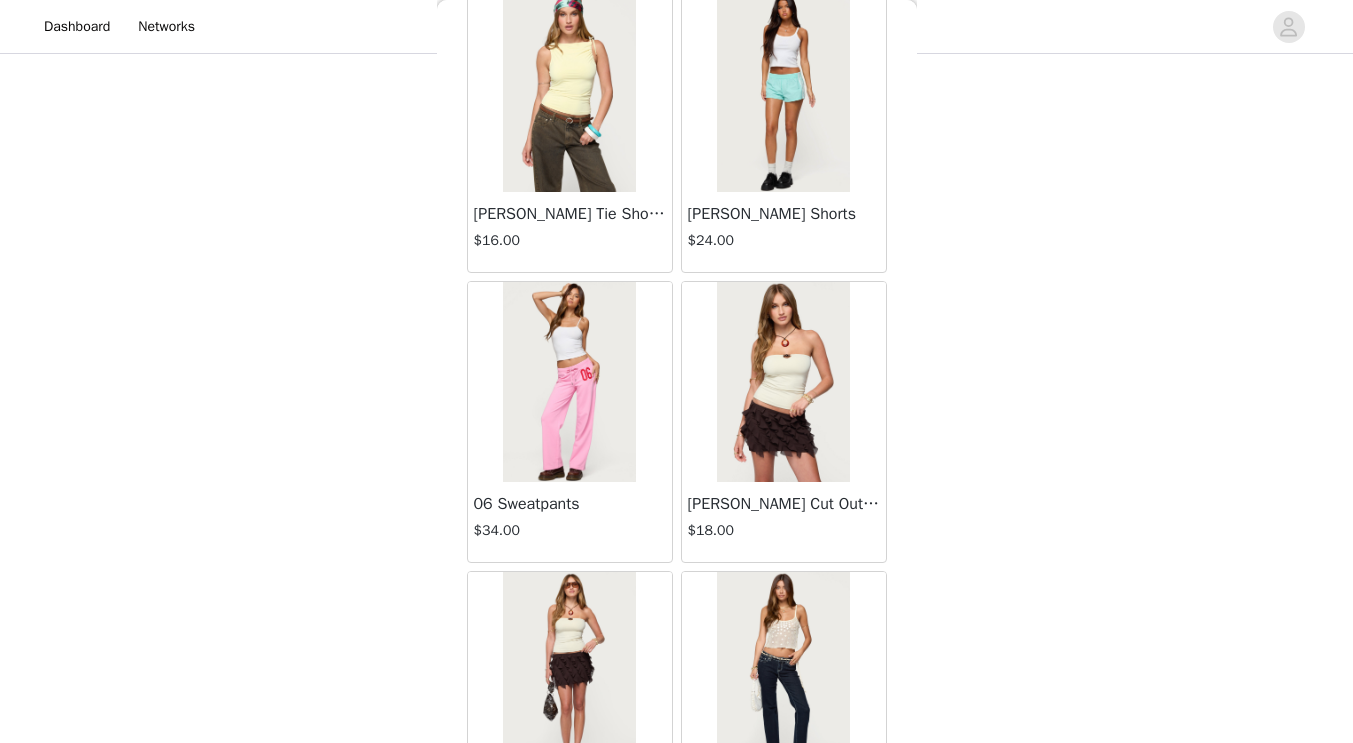 scroll, scrollTop: 66523, scrollLeft: 0, axis: vertical 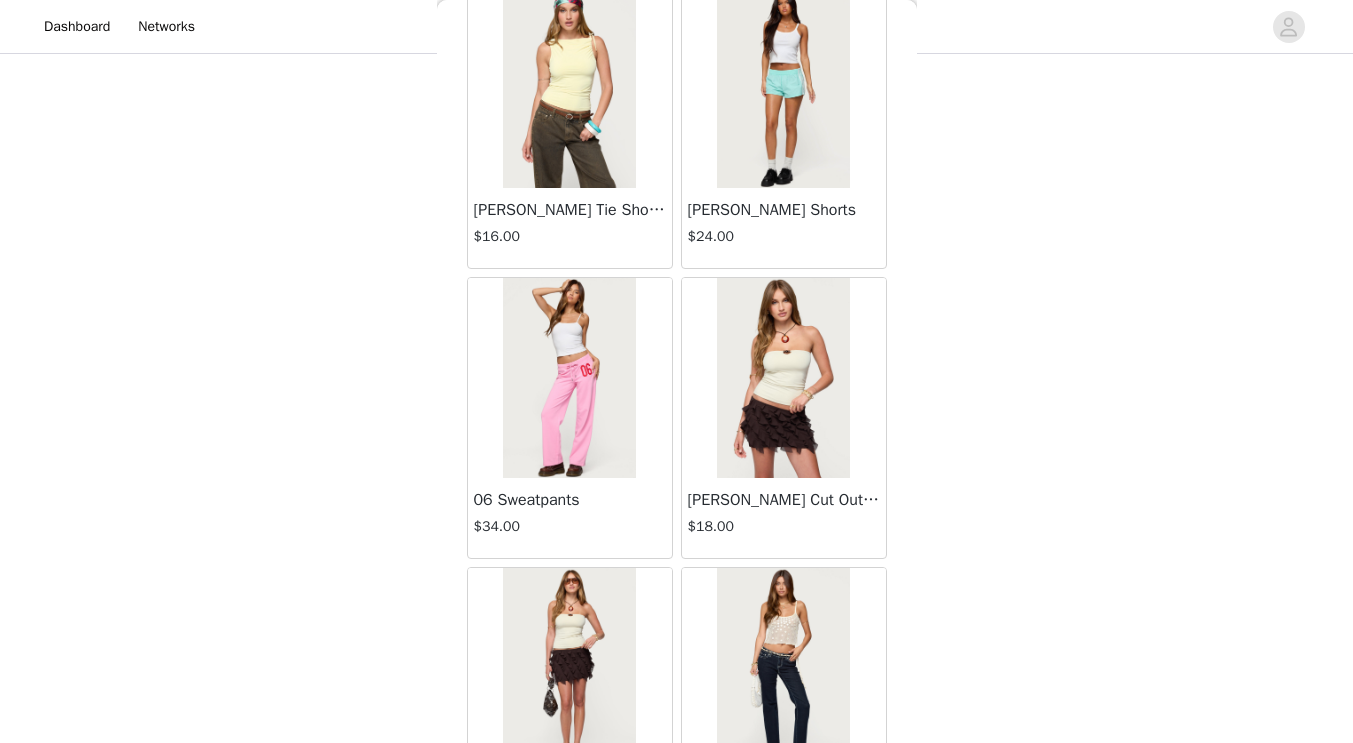 click at bounding box center (569, 378) 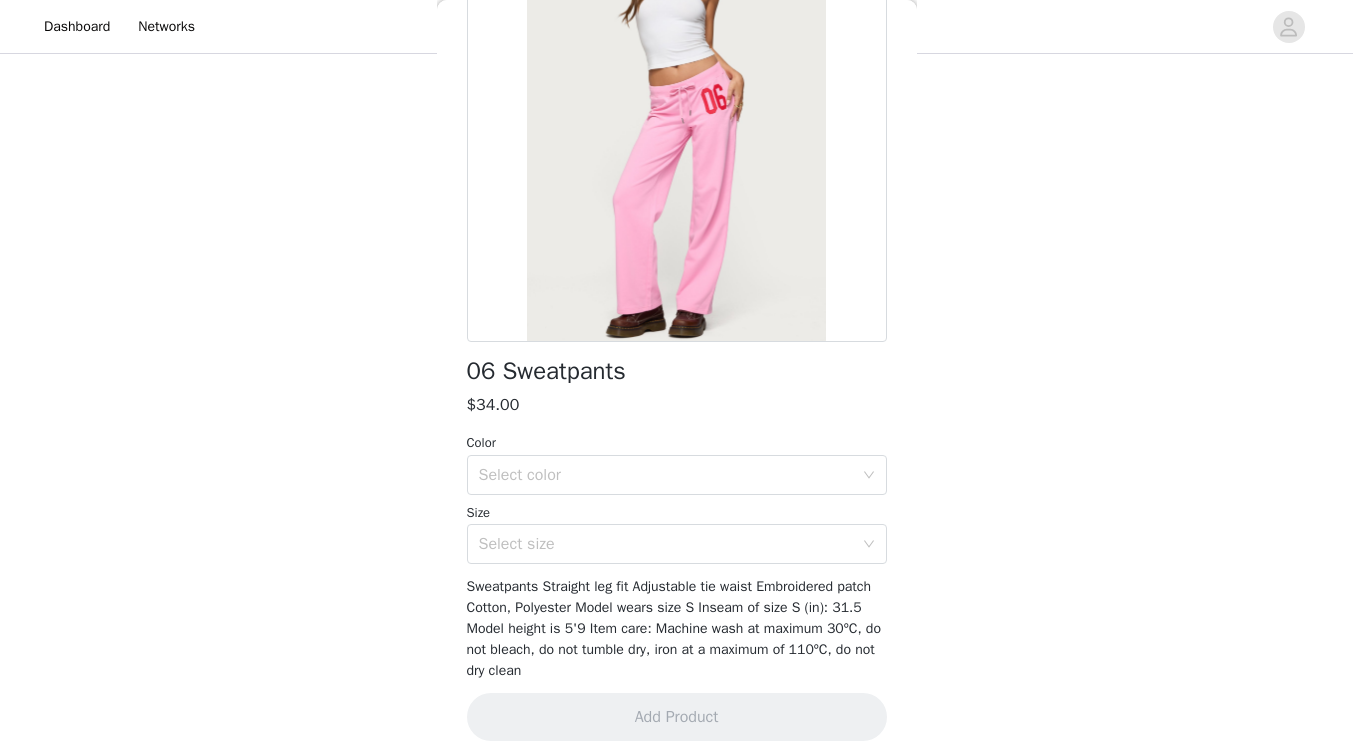 scroll, scrollTop: 209, scrollLeft: 0, axis: vertical 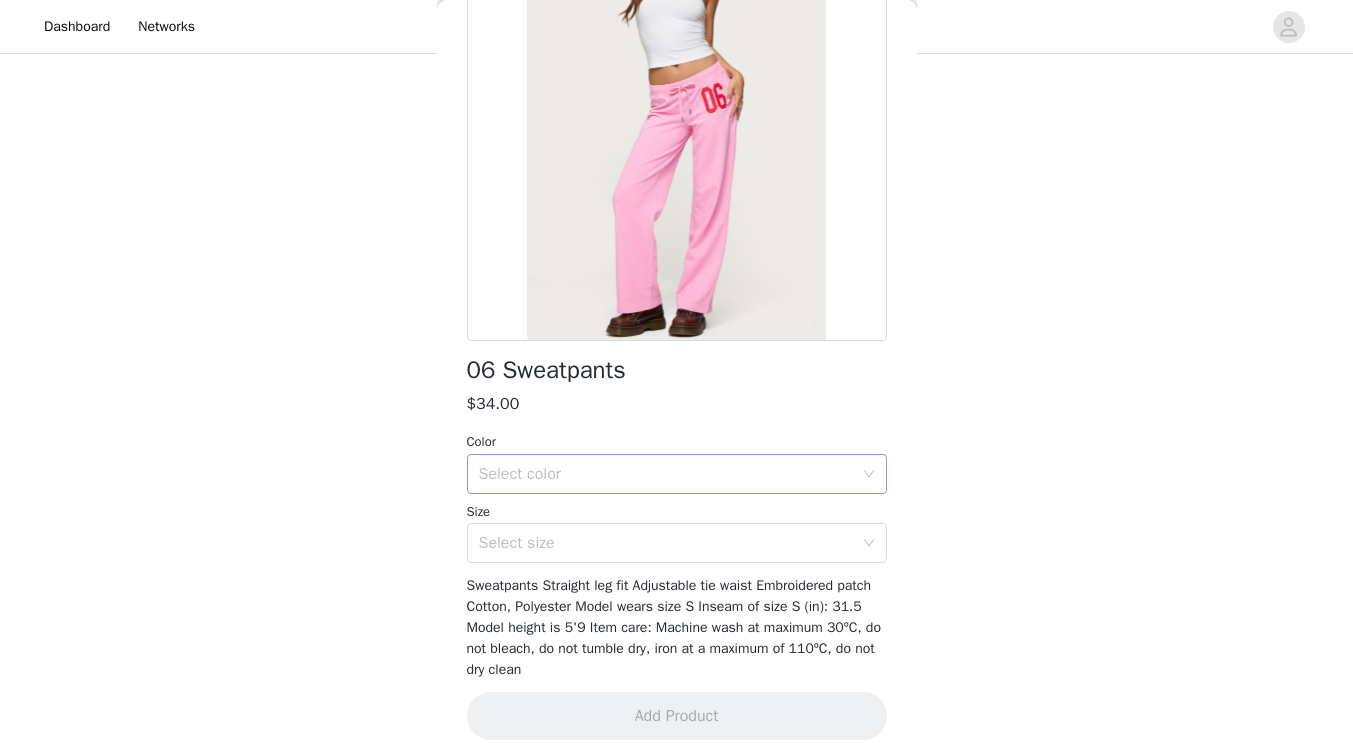 click on "Select color" at bounding box center [666, 474] 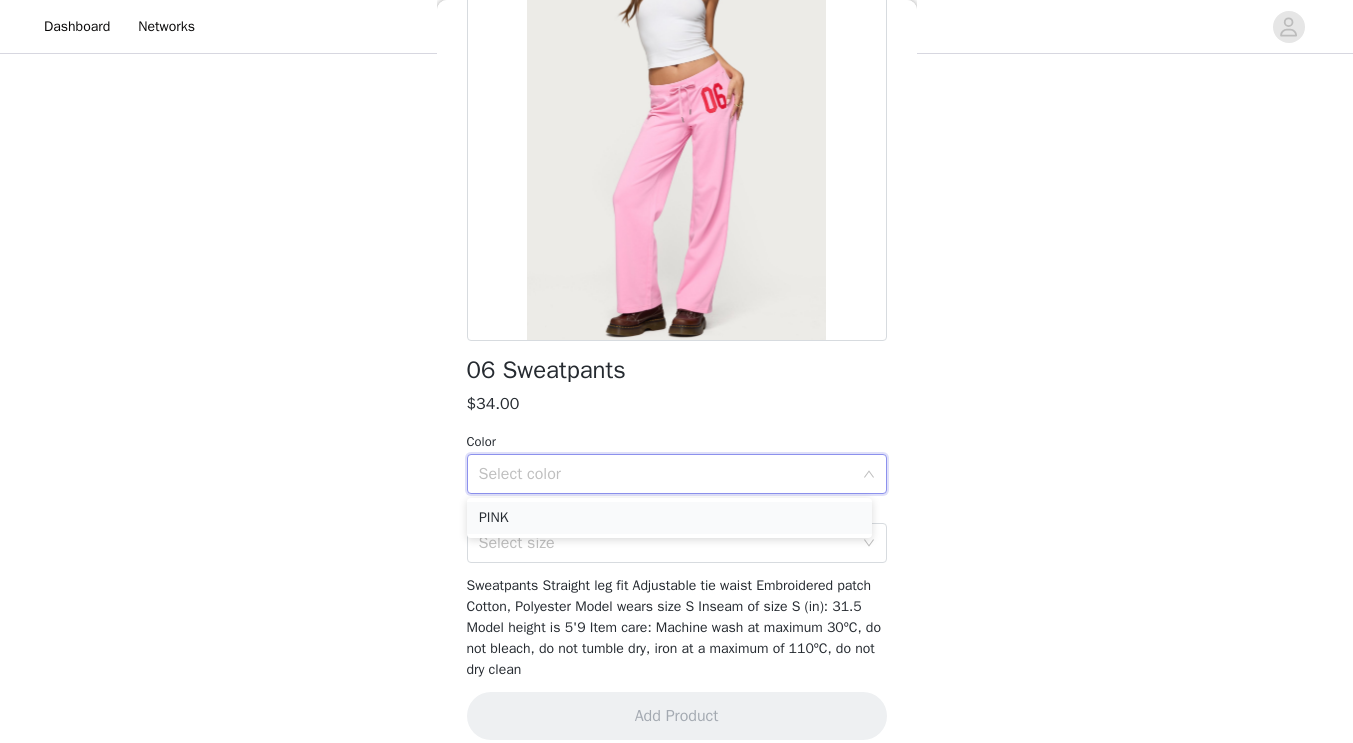 click on "PINK" at bounding box center [669, 518] 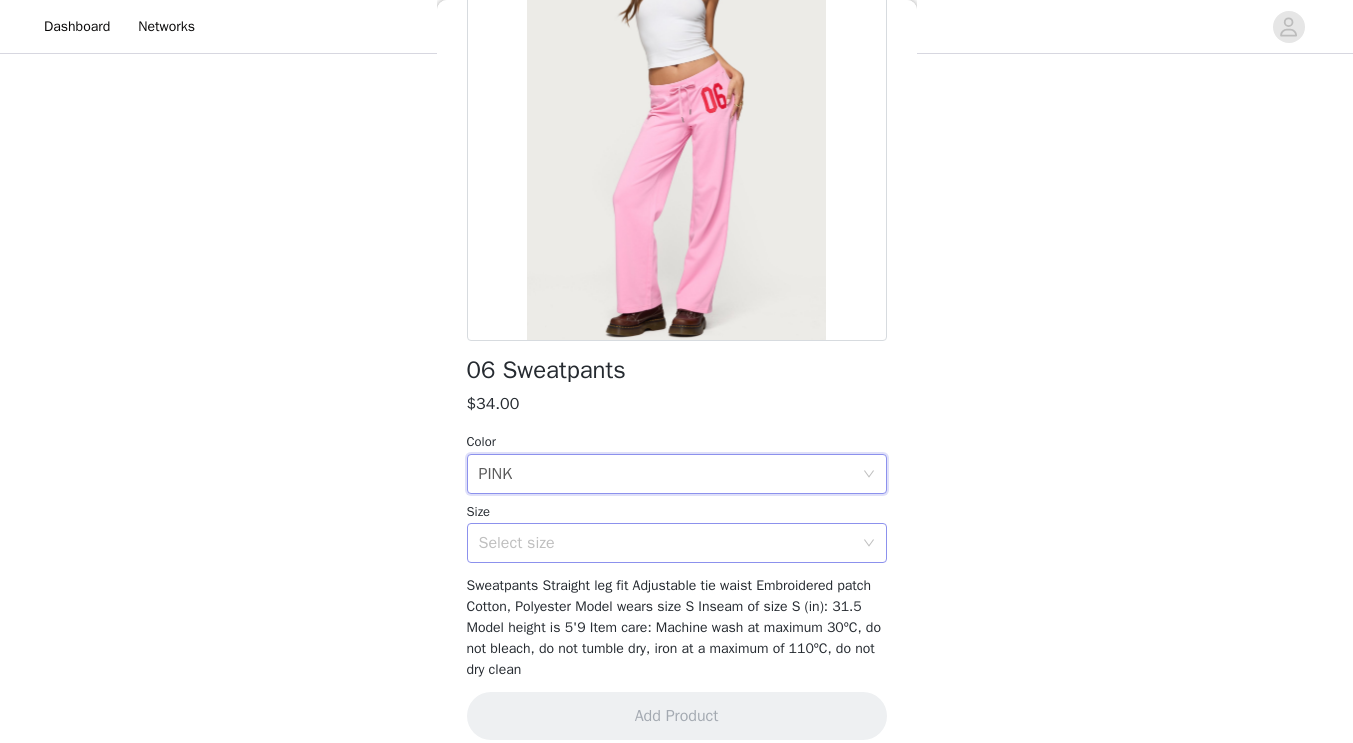 click on "Select size" at bounding box center (666, 543) 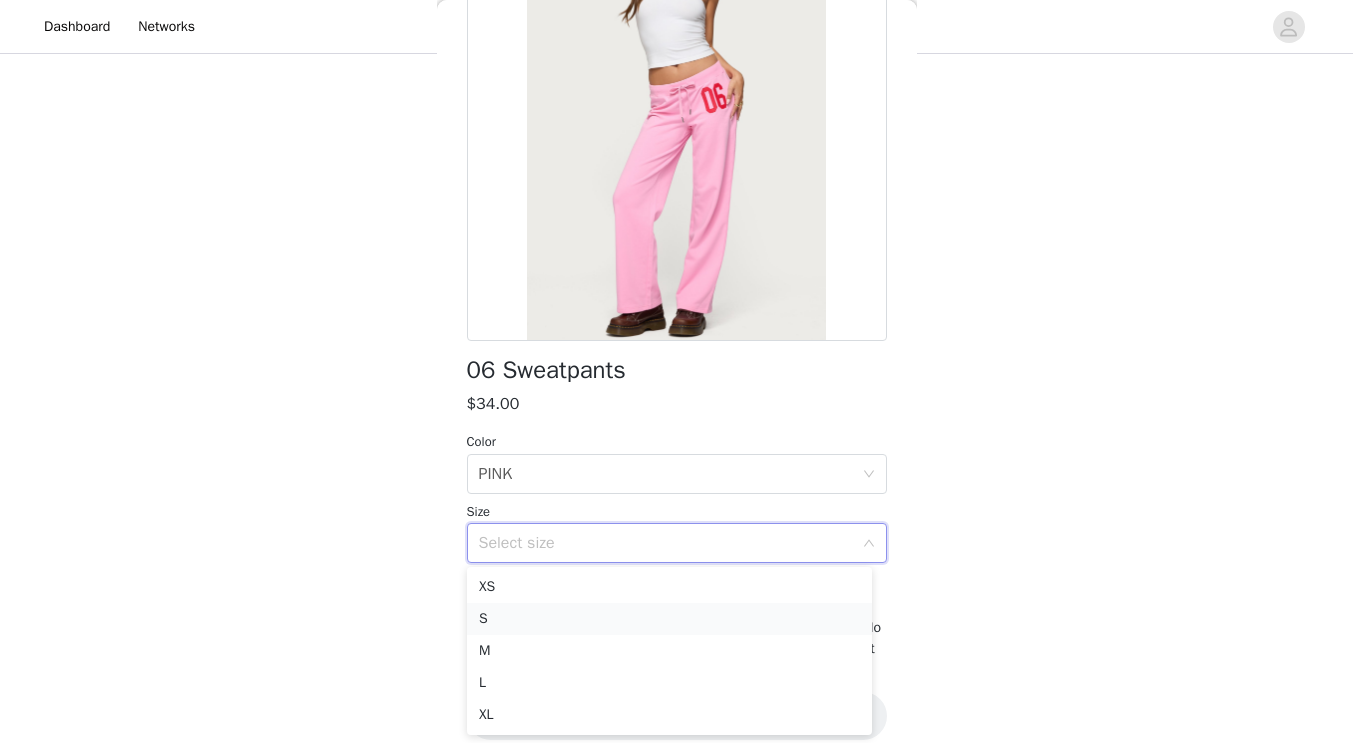 click on "S" at bounding box center (669, 619) 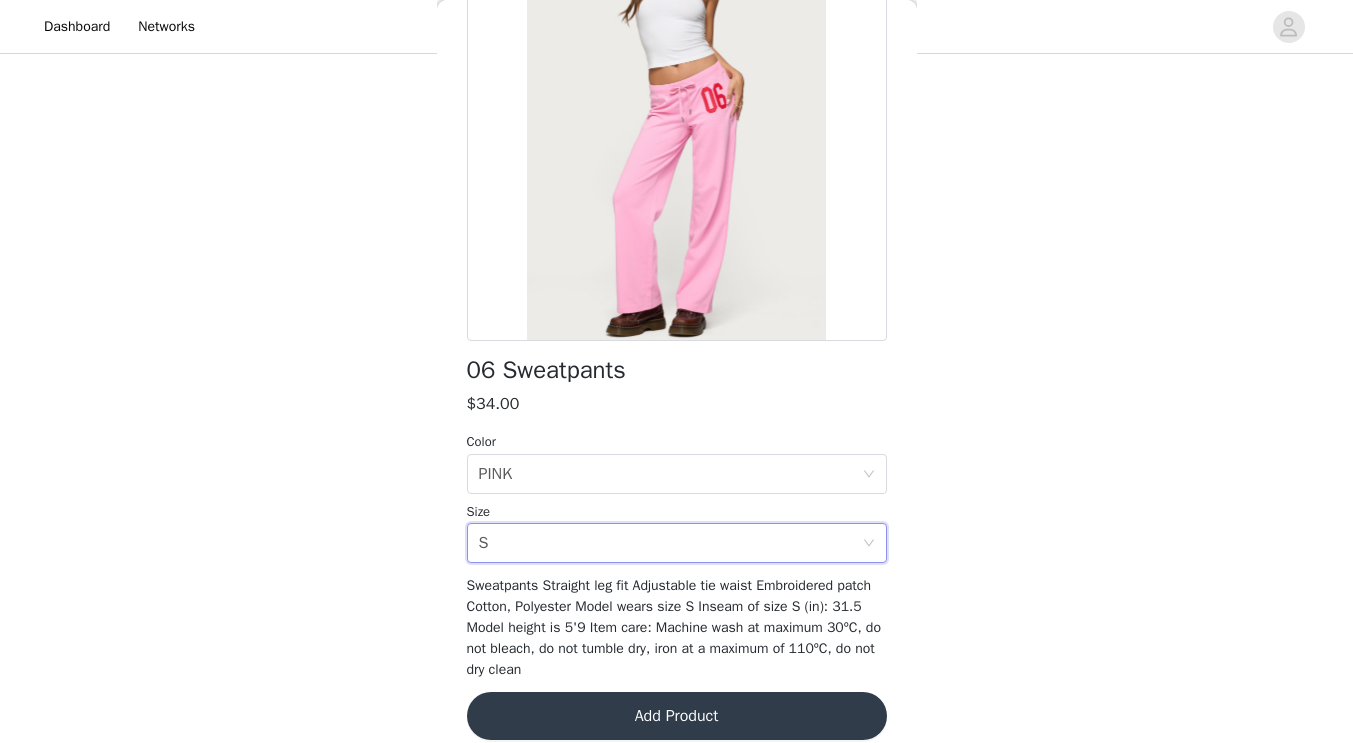 scroll, scrollTop: 230, scrollLeft: 0, axis: vertical 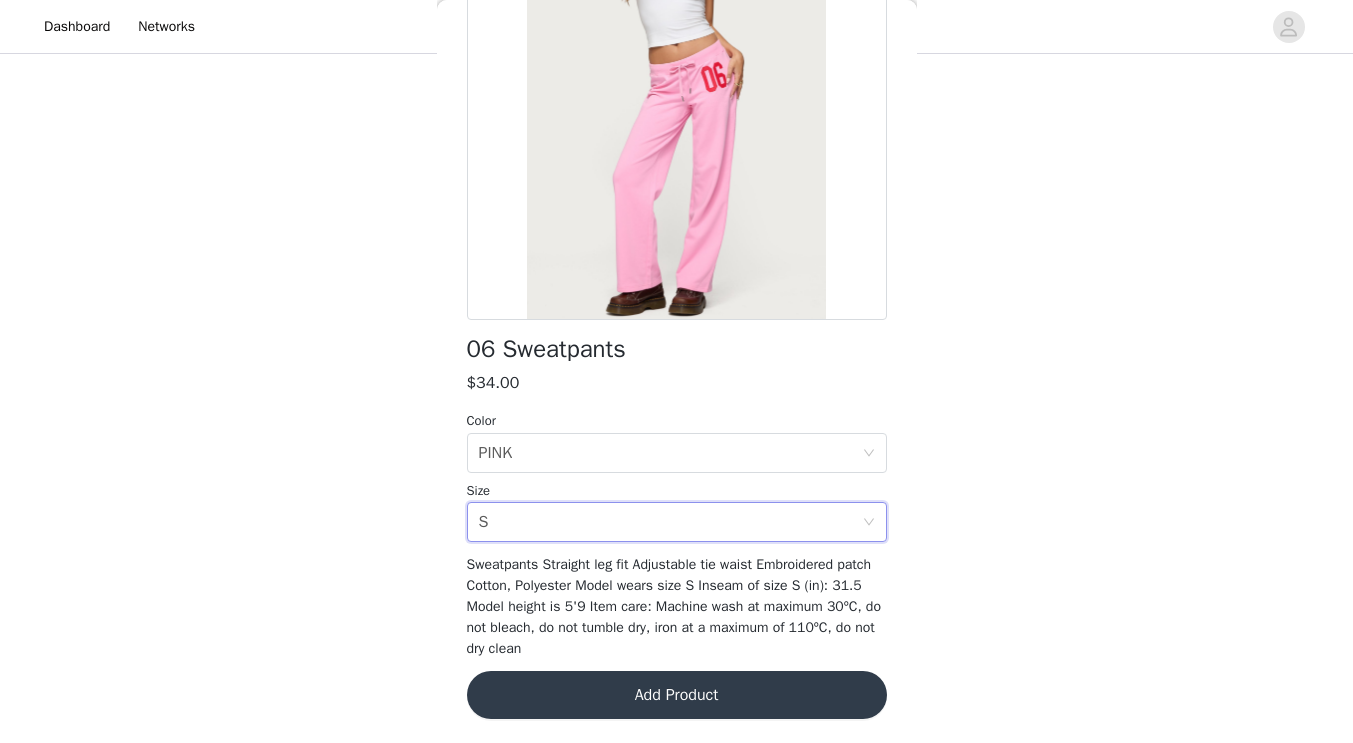 click on "Add Product" at bounding box center (677, 695) 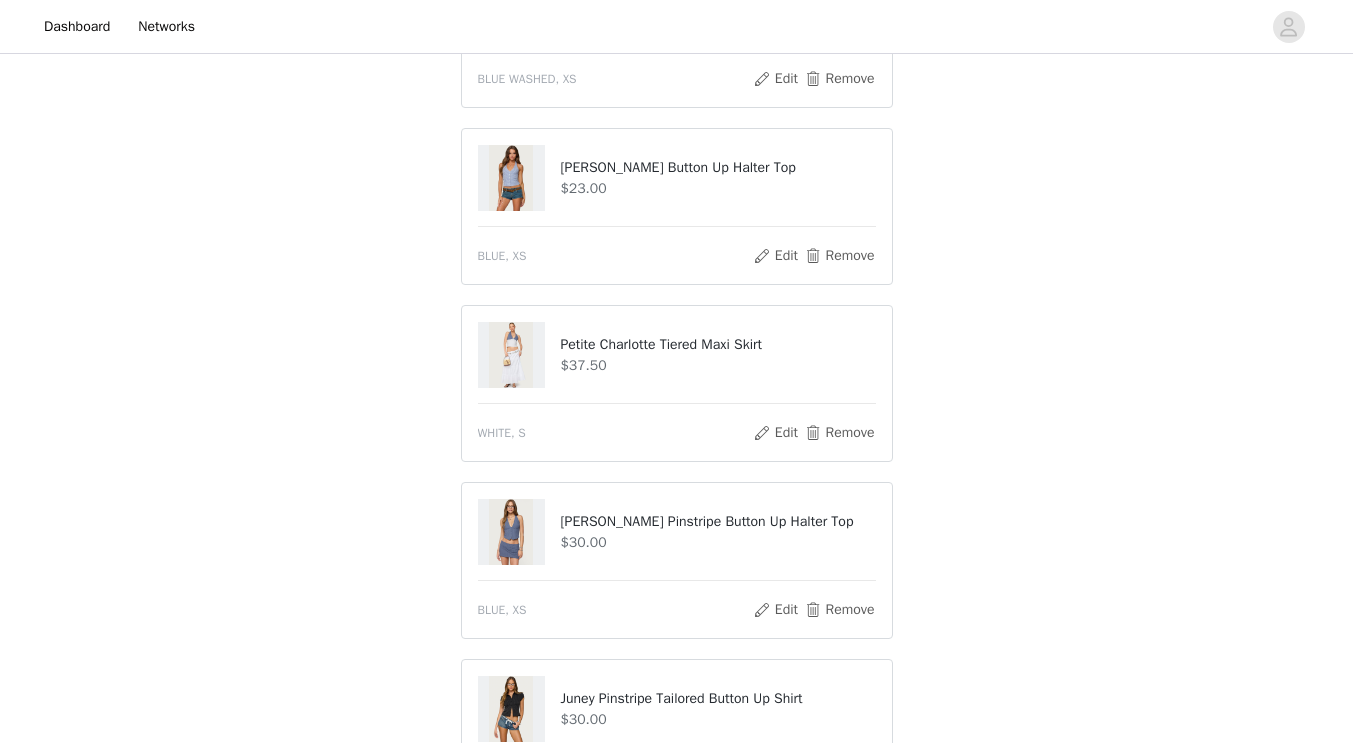 scroll, scrollTop: 680, scrollLeft: 0, axis: vertical 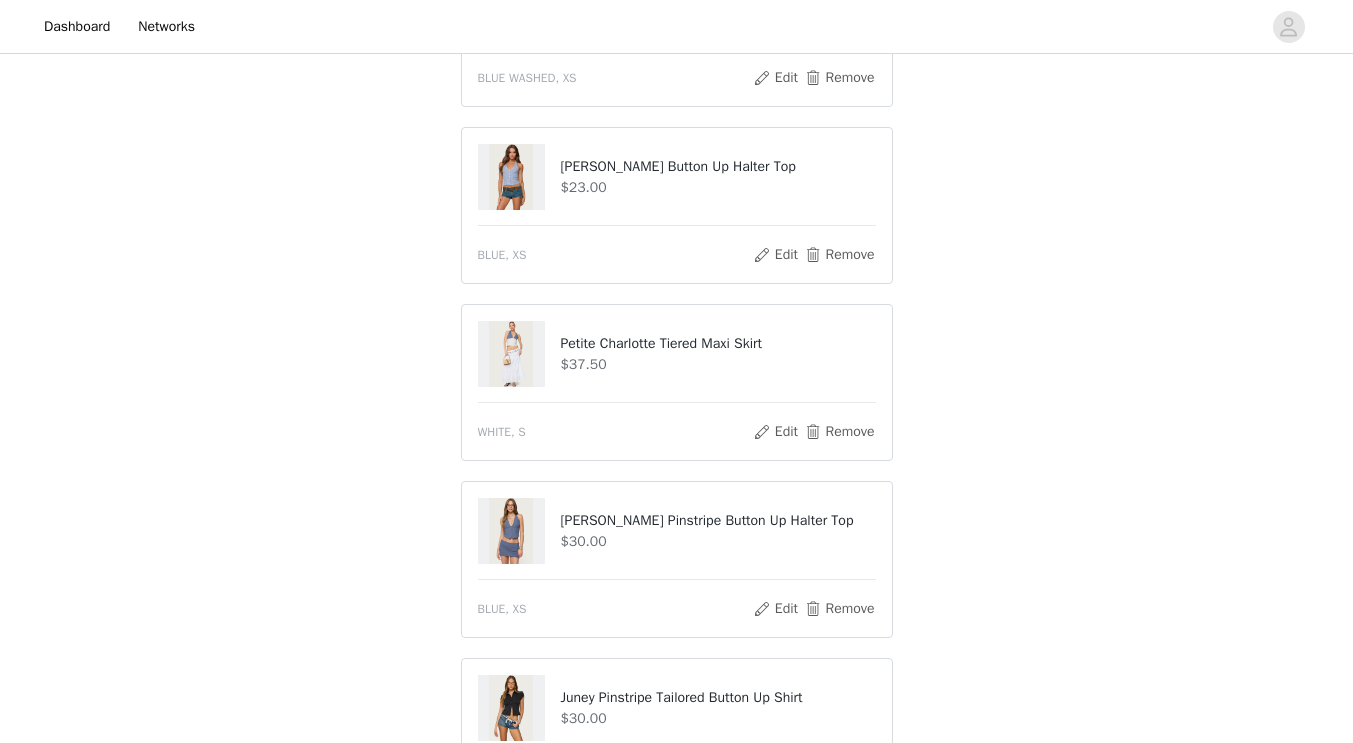 click at bounding box center [511, 531] 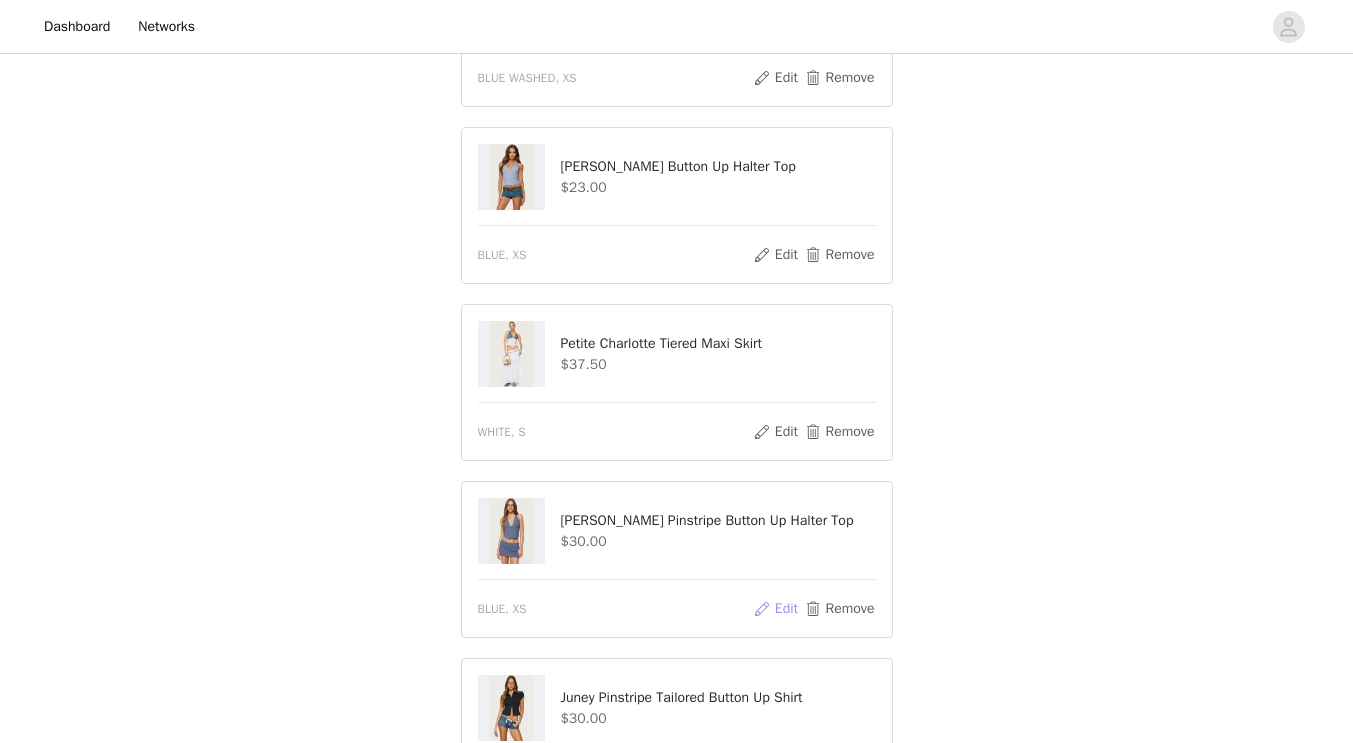 click on "Edit" at bounding box center [775, 609] 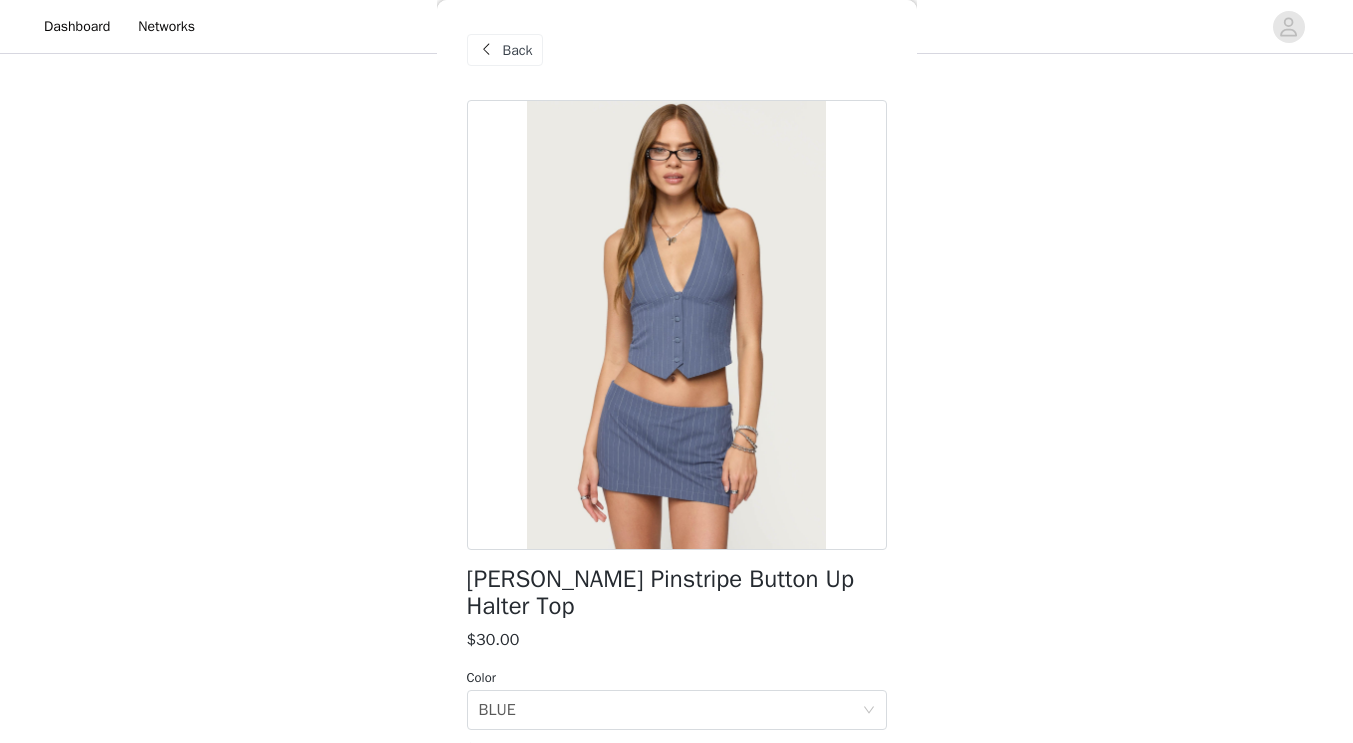 click on "Back" at bounding box center (518, 50) 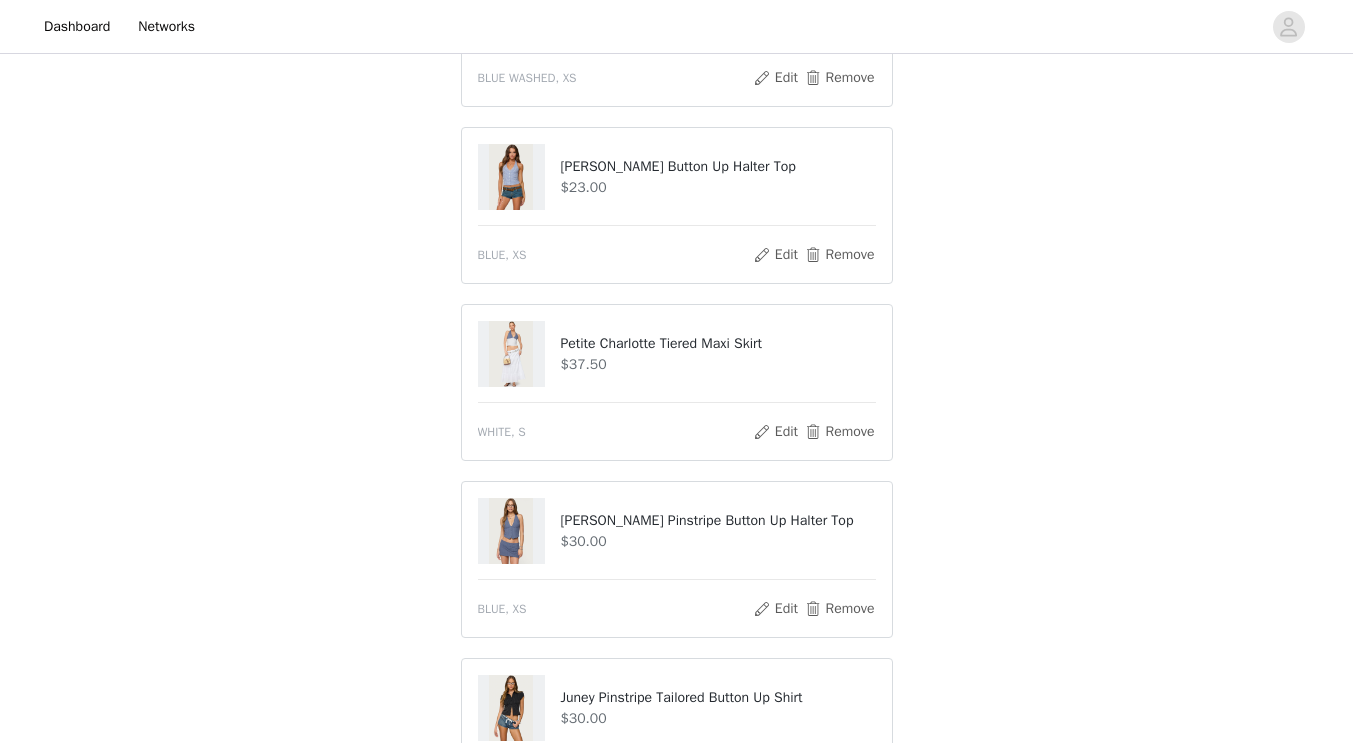 click at bounding box center (511, 177) 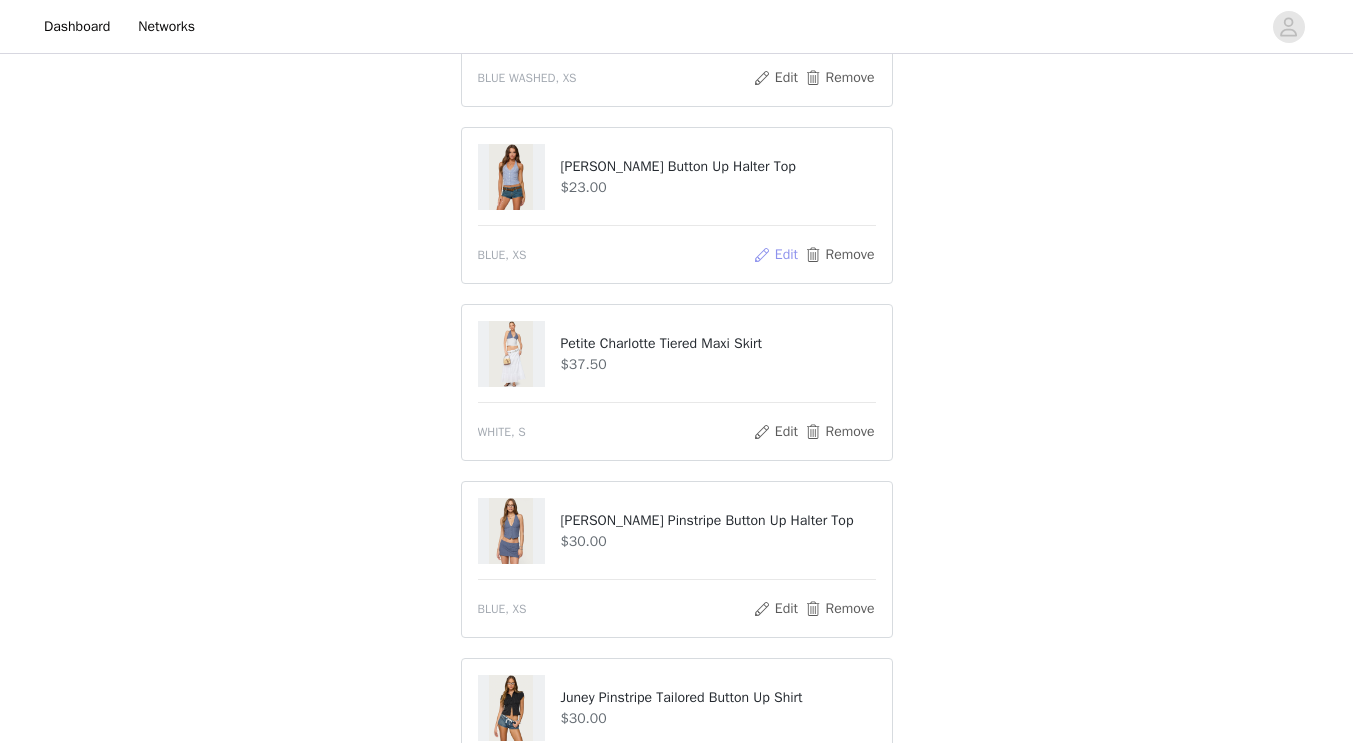 click on "Edit" at bounding box center [775, 255] 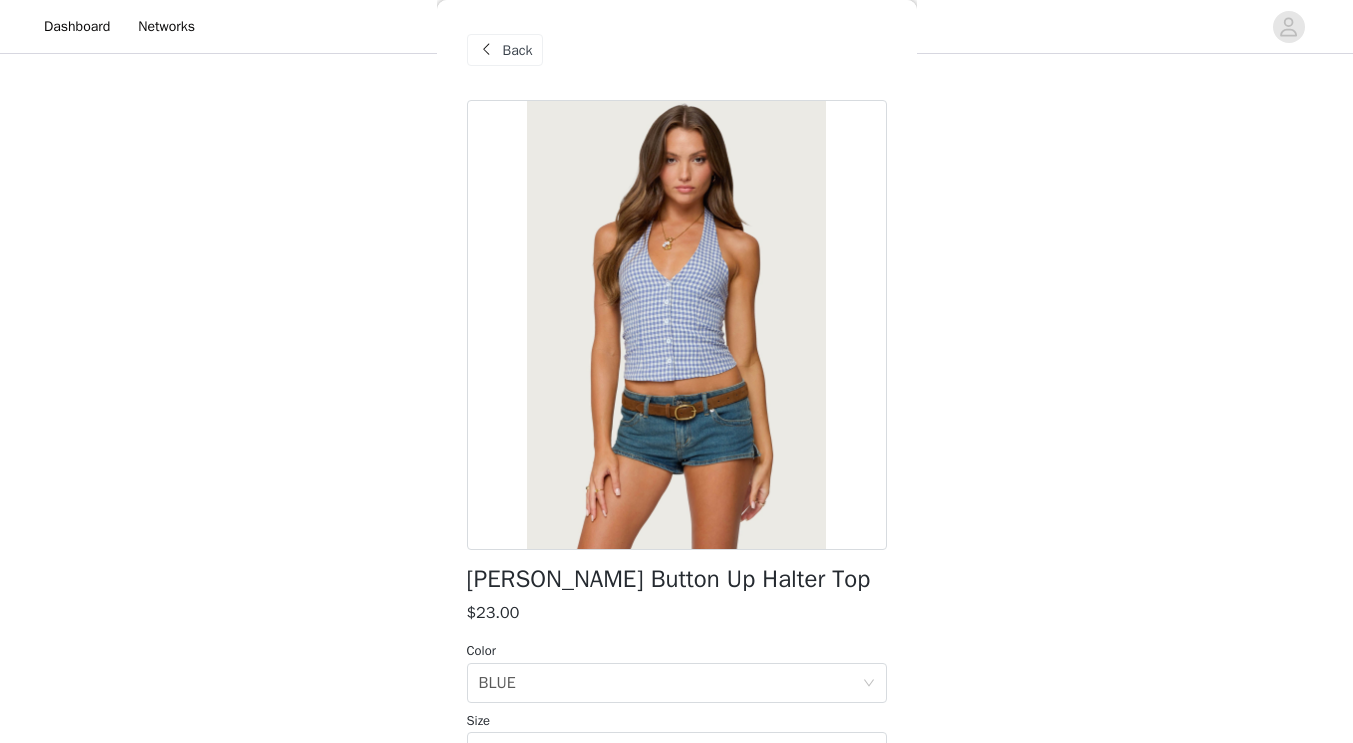 click on "Back" at bounding box center [518, 50] 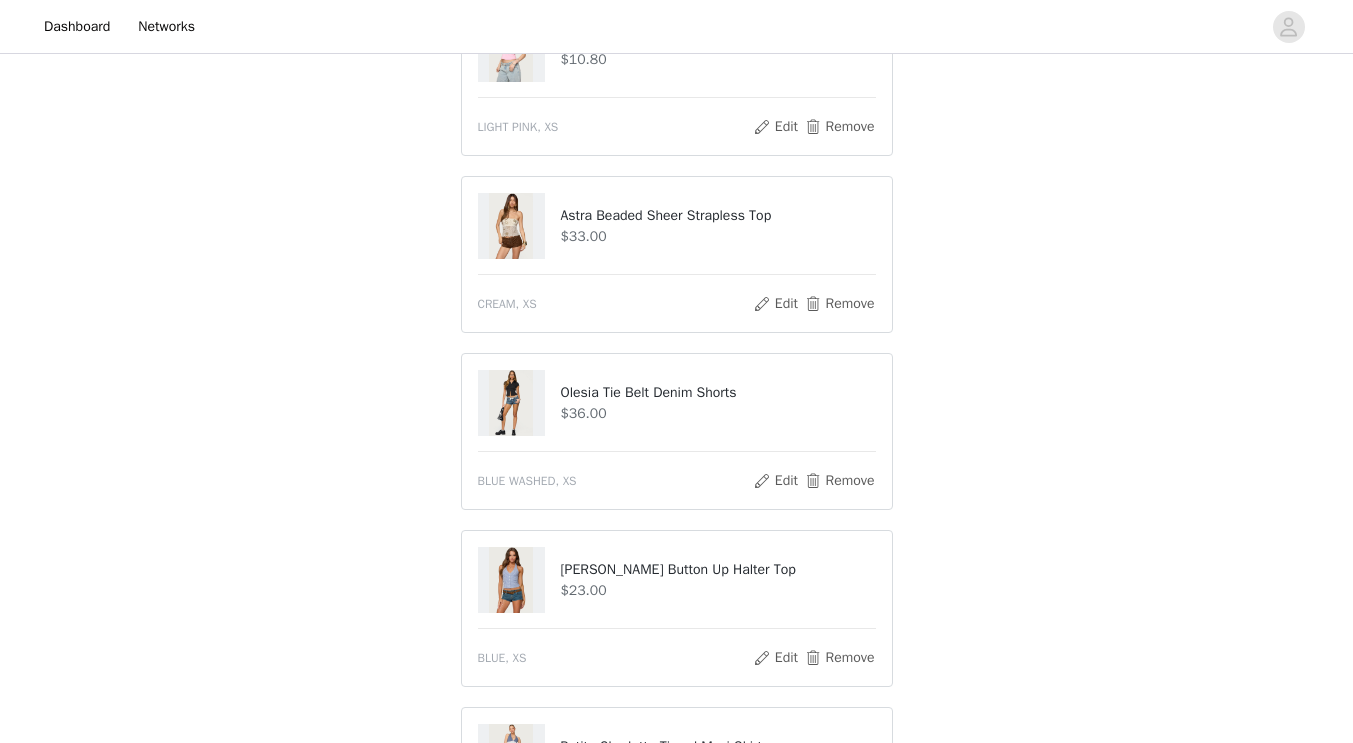 scroll, scrollTop: 276, scrollLeft: 0, axis: vertical 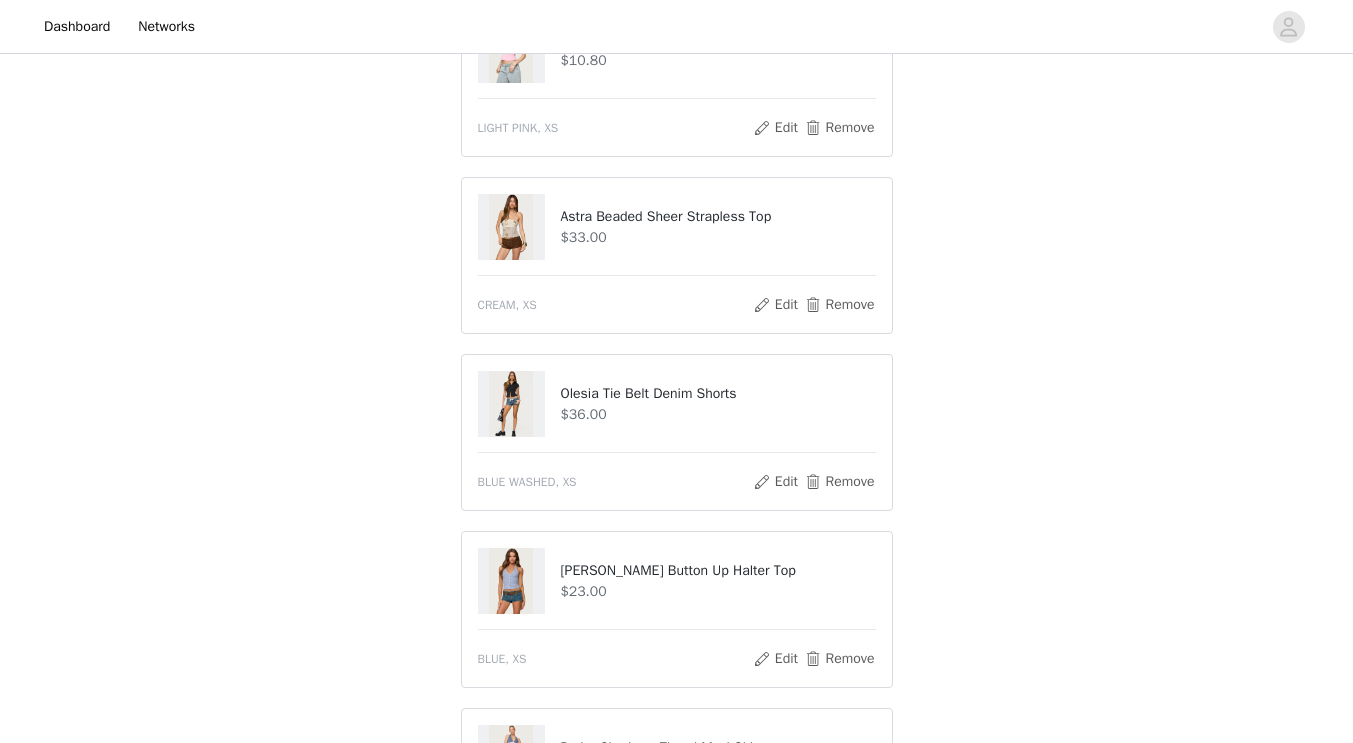 click at bounding box center [511, 404] 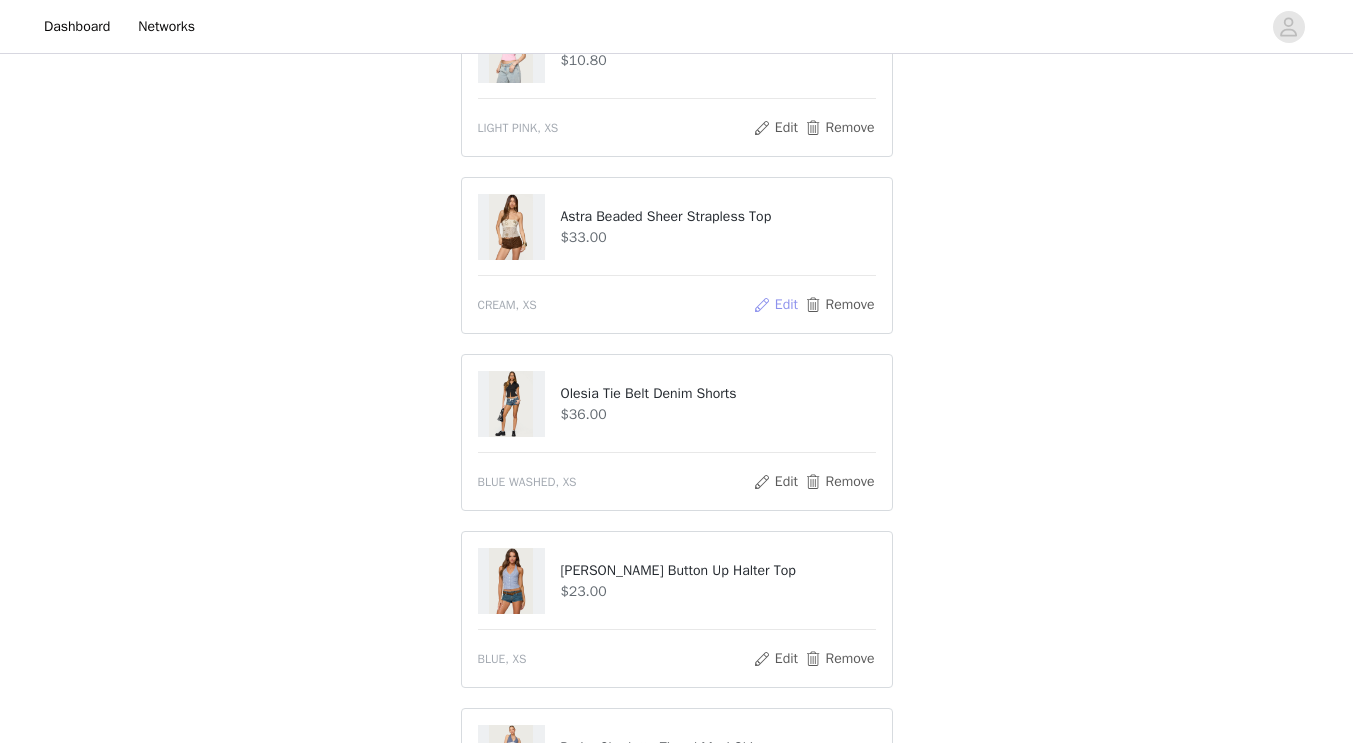 click on "Edit" at bounding box center (775, 305) 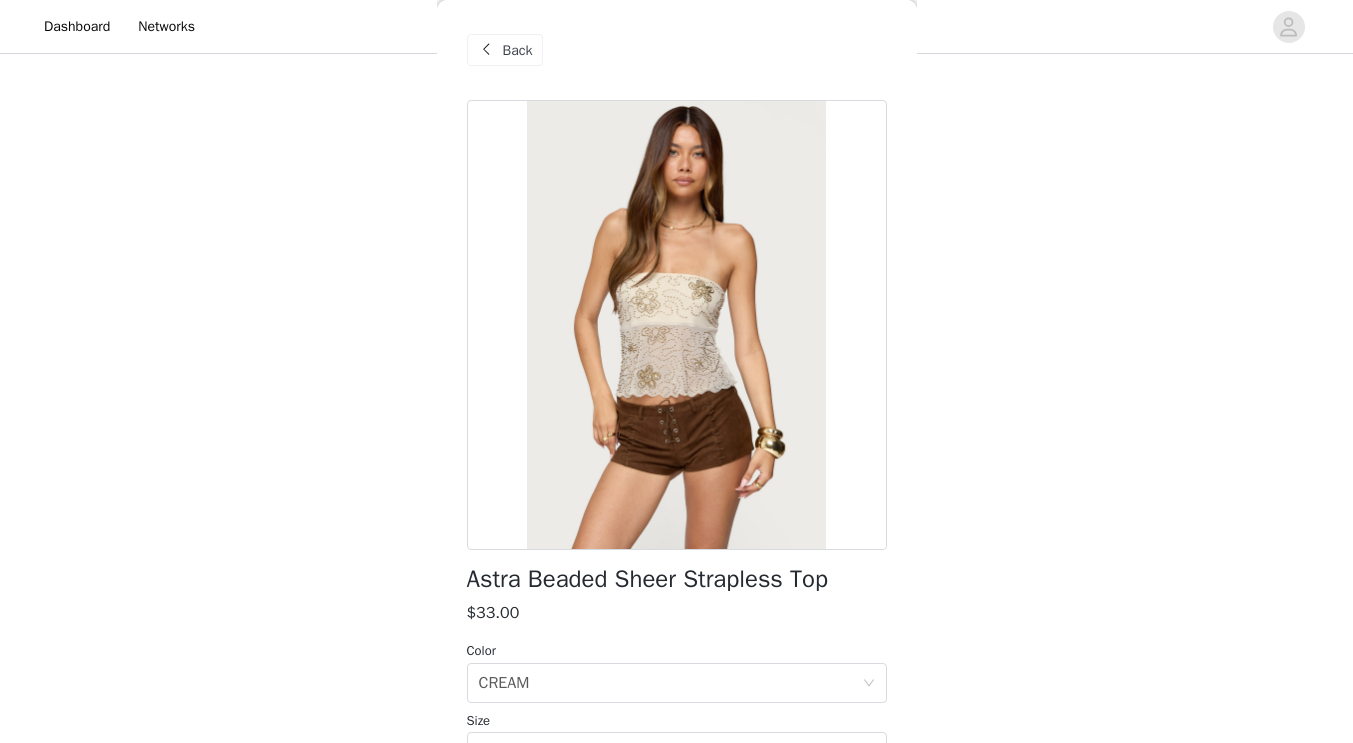 click on "Back" at bounding box center [505, 50] 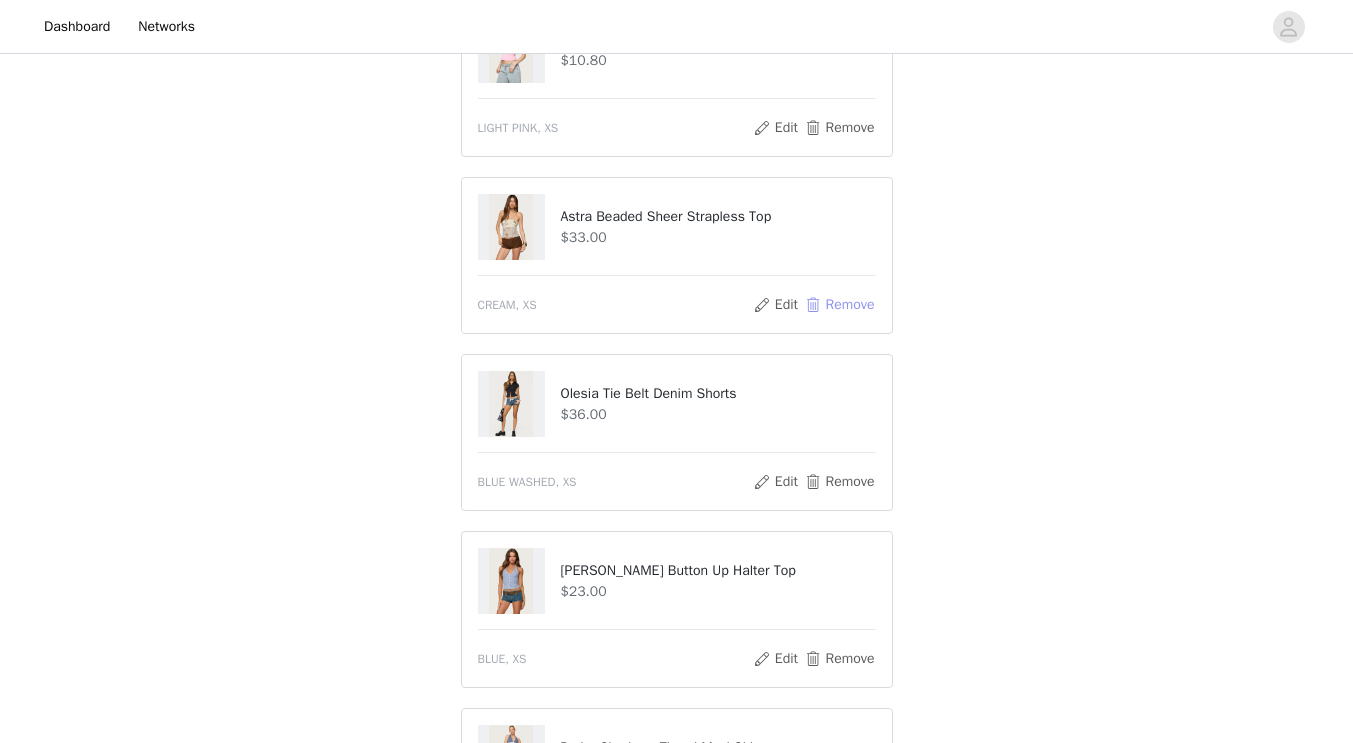 click on "Remove" at bounding box center [839, 305] 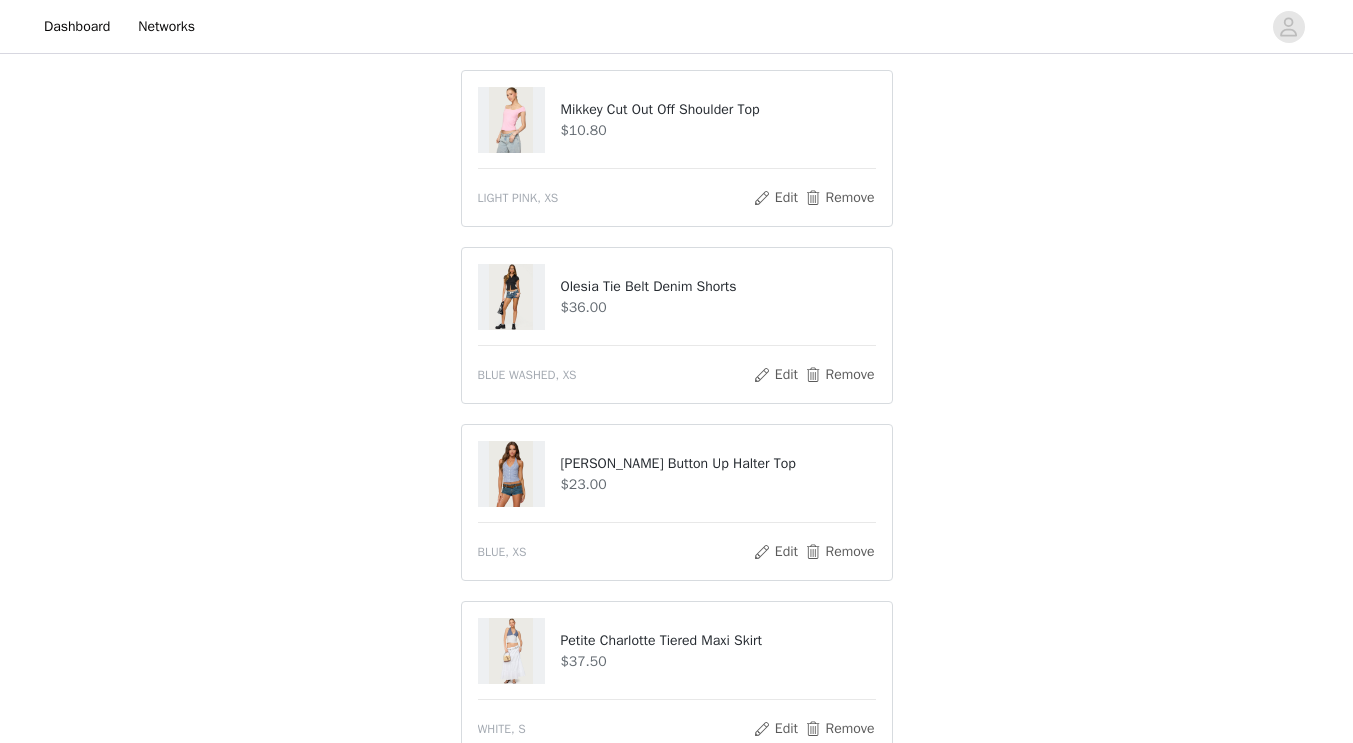 scroll, scrollTop: 207, scrollLeft: 0, axis: vertical 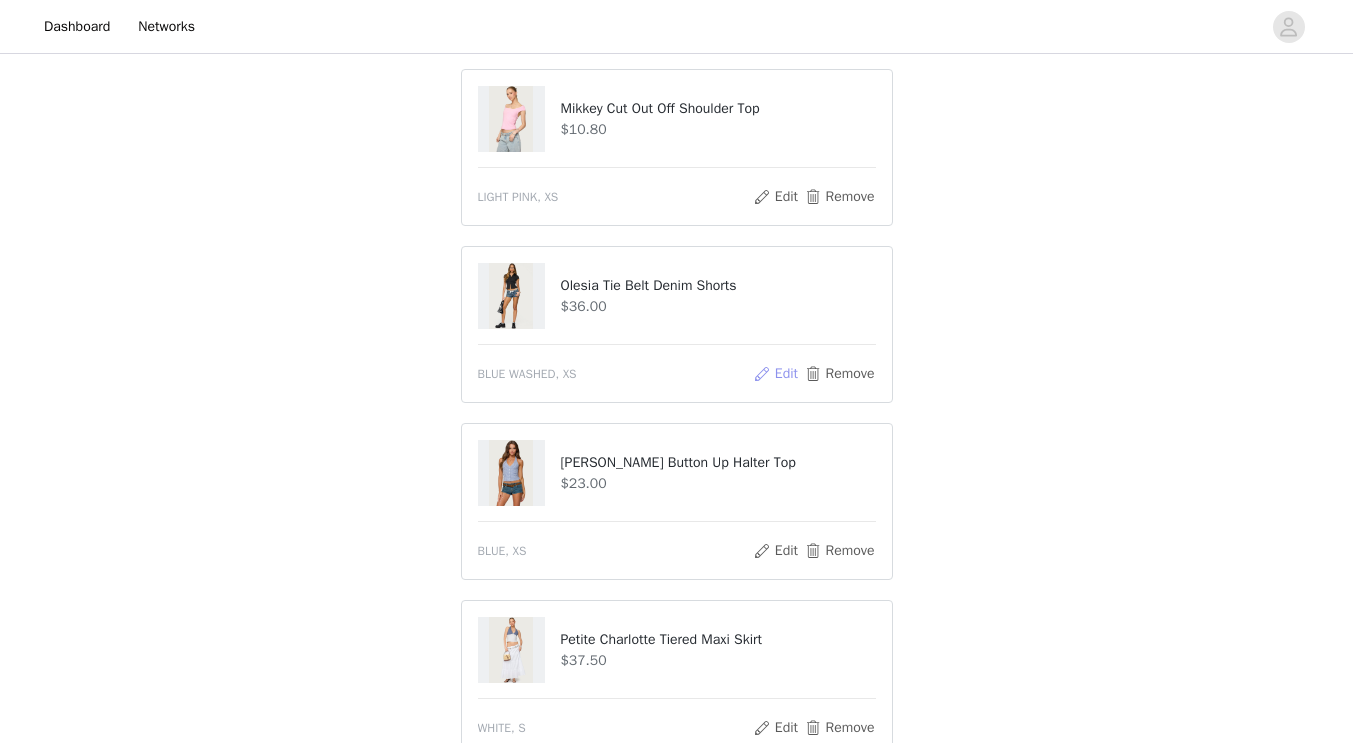 click on "Edit" at bounding box center (775, 374) 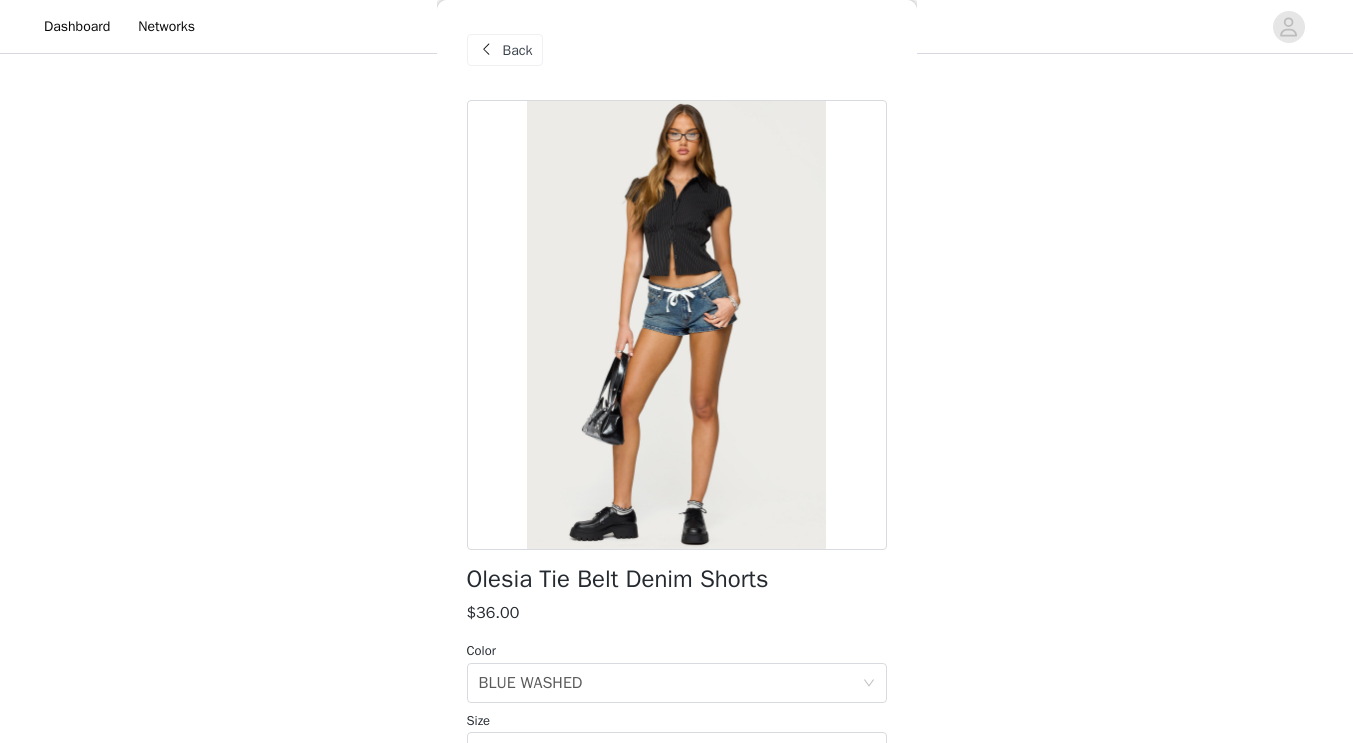 click on "Back" at bounding box center [518, 50] 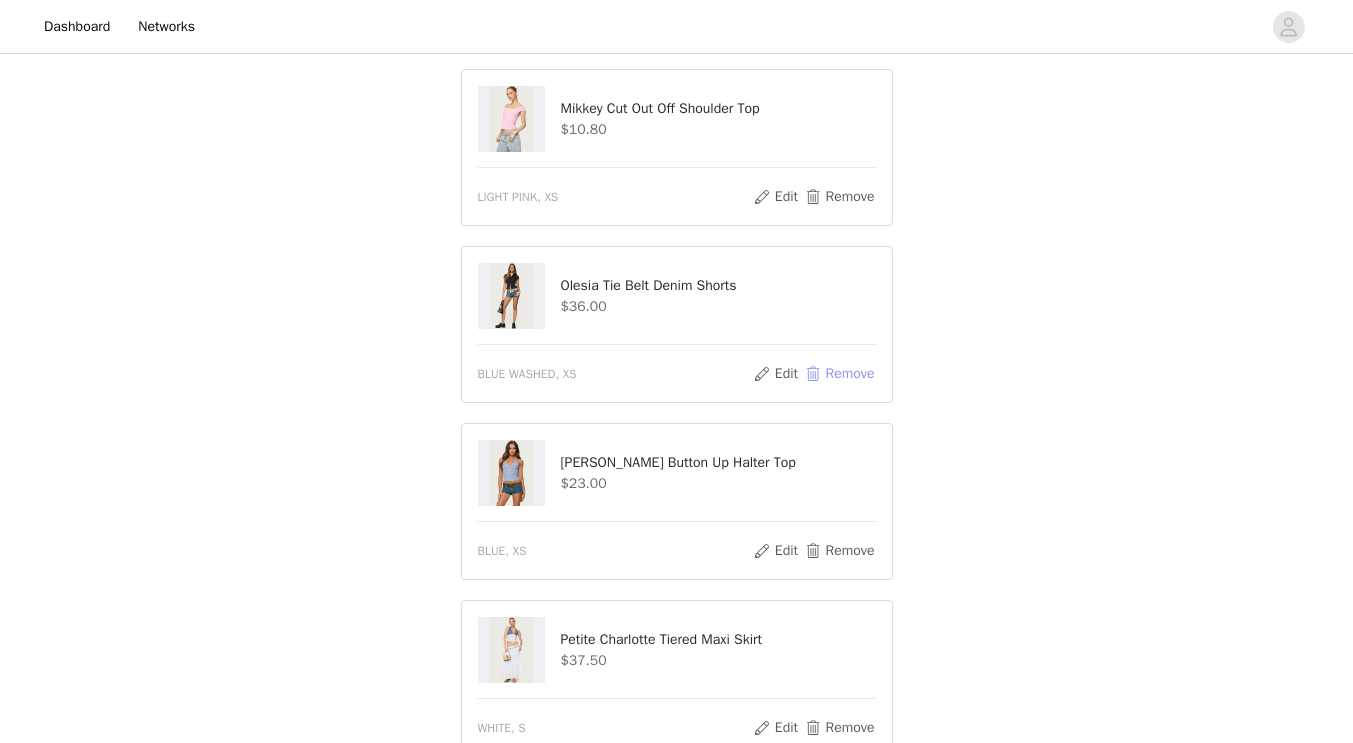 click on "Remove" at bounding box center [839, 374] 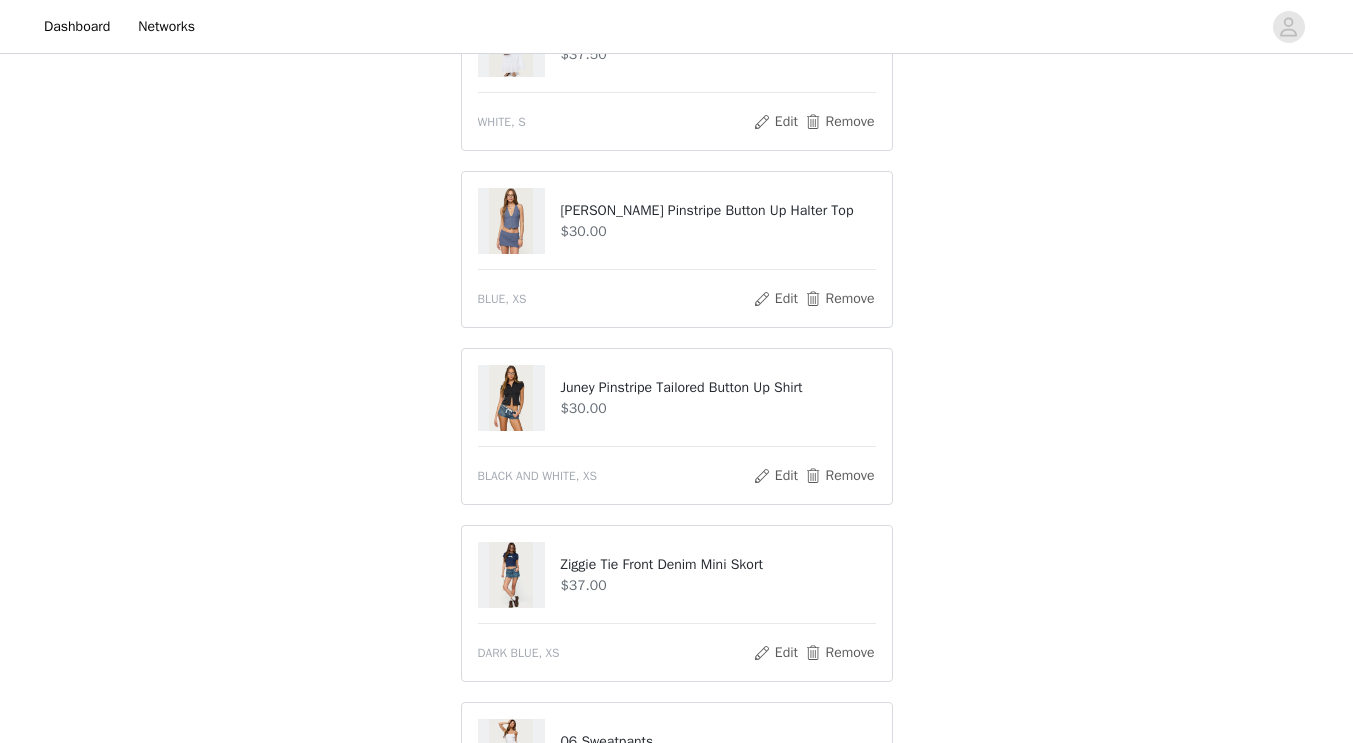 scroll, scrollTop: 646, scrollLeft: 0, axis: vertical 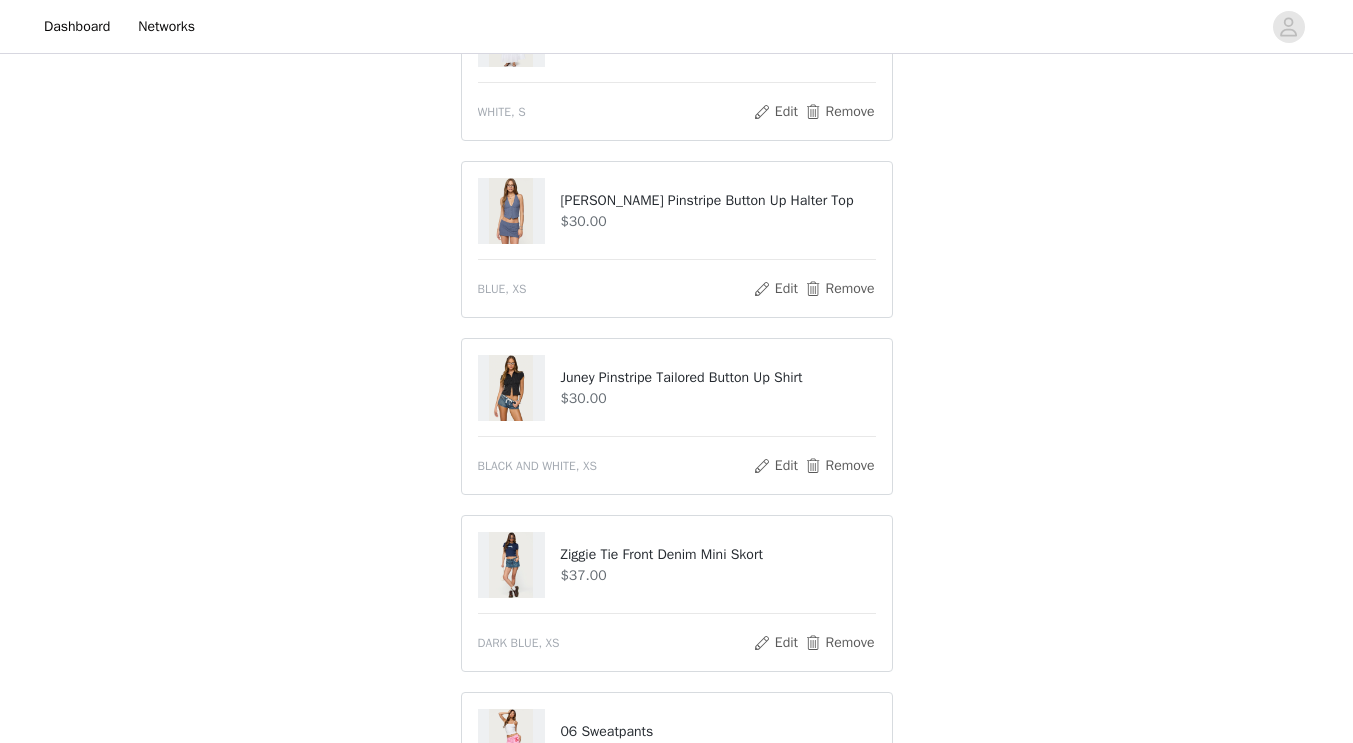 click at bounding box center [511, 211] 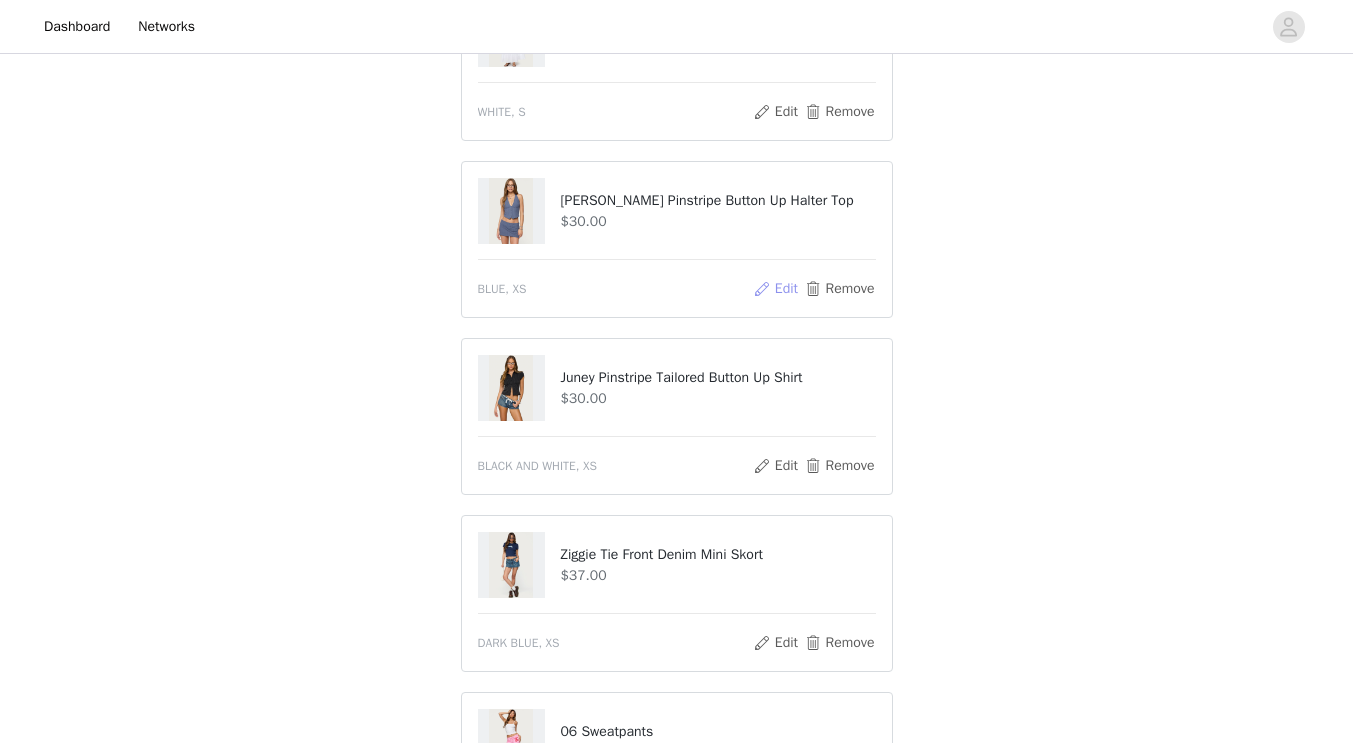 click on "Edit" at bounding box center (775, 289) 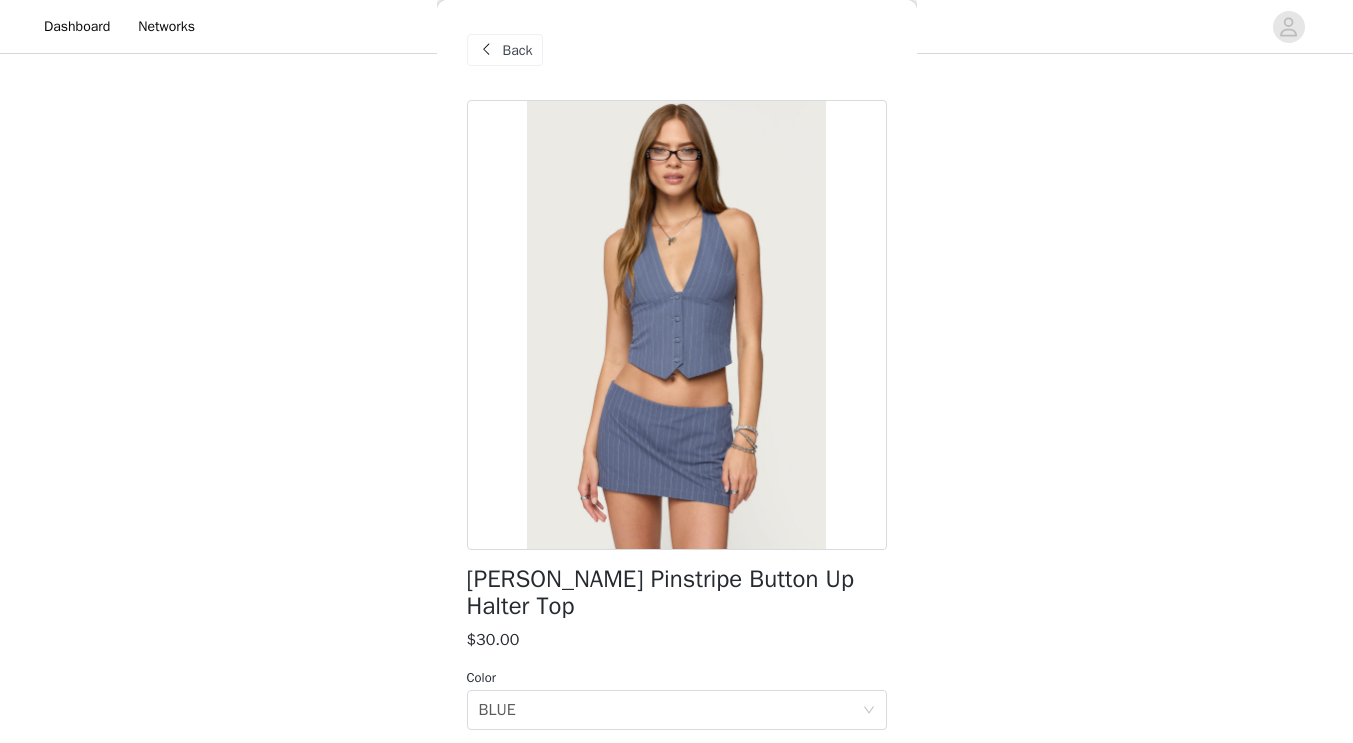 click on "Back" at bounding box center [518, 50] 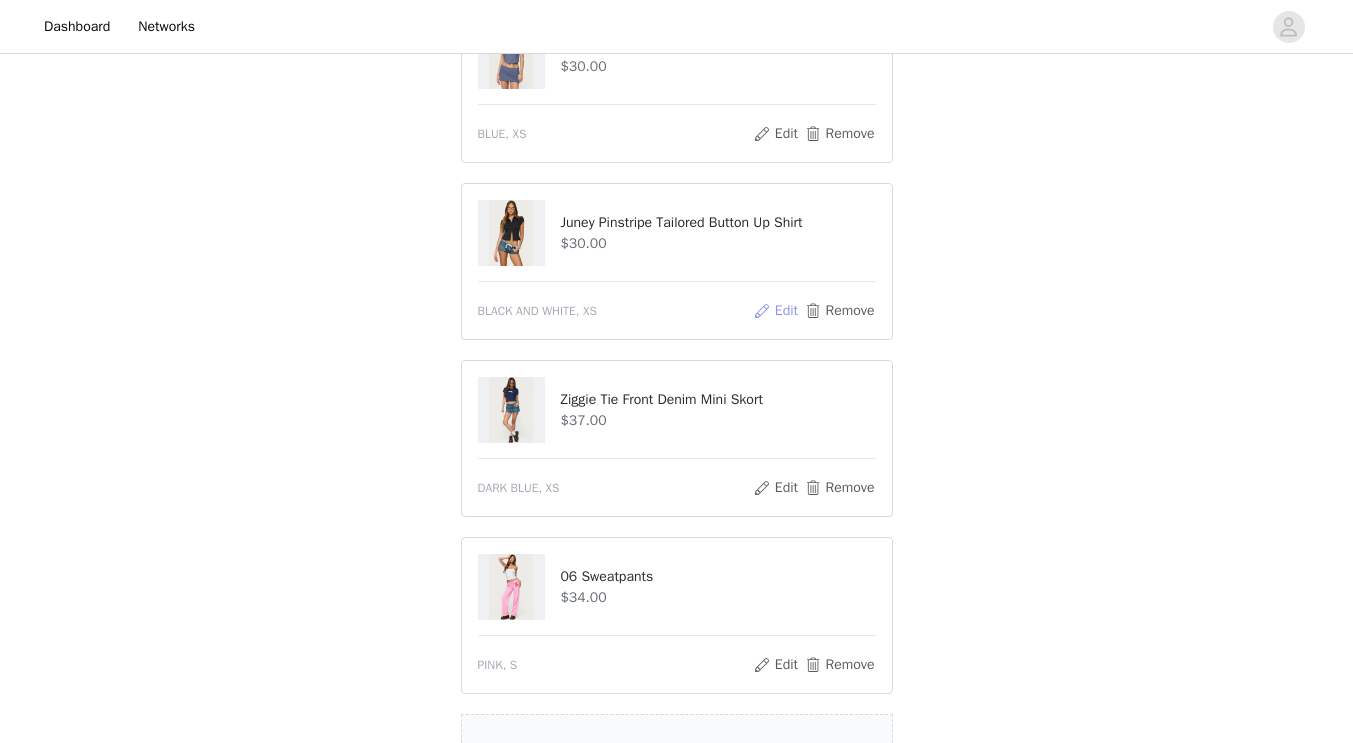 scroll, scrollTop: 802, scrollLeft: 0, axis: vertical 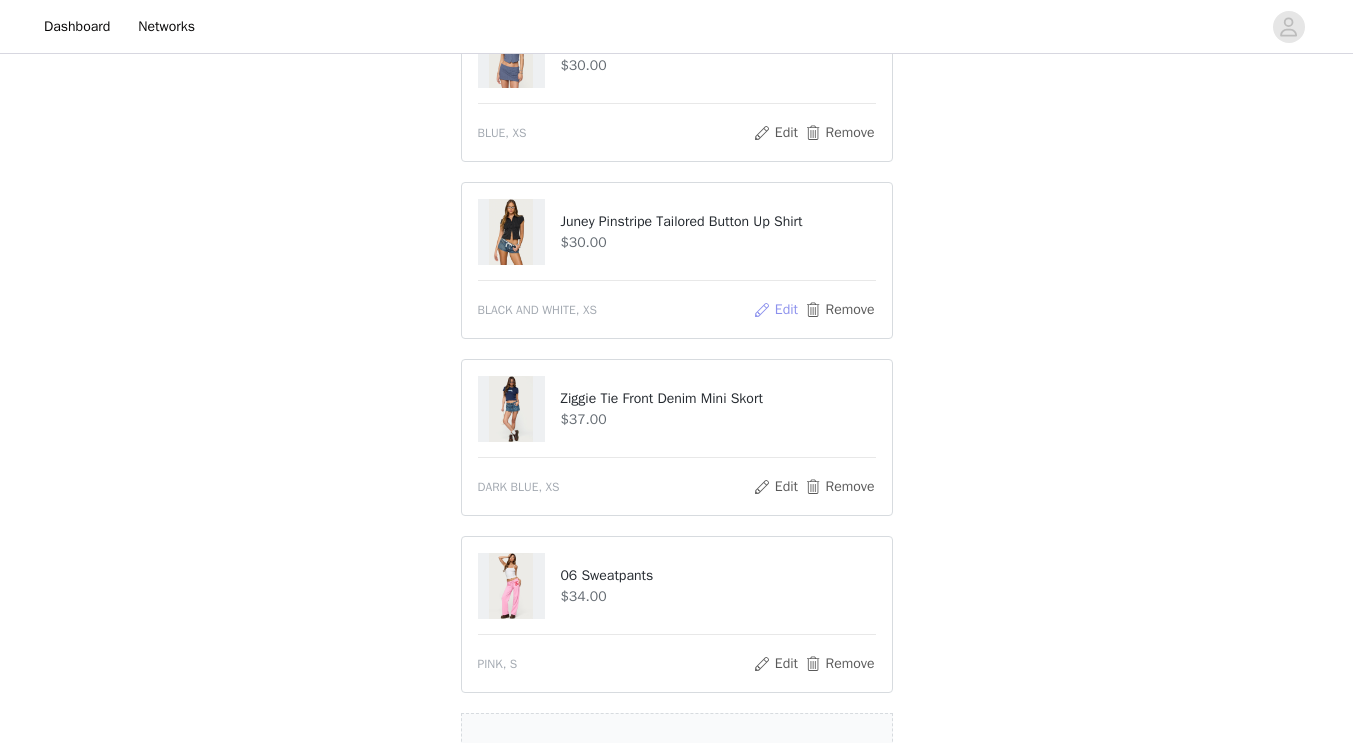 click on "Edit" at bounding box center (775, 310) 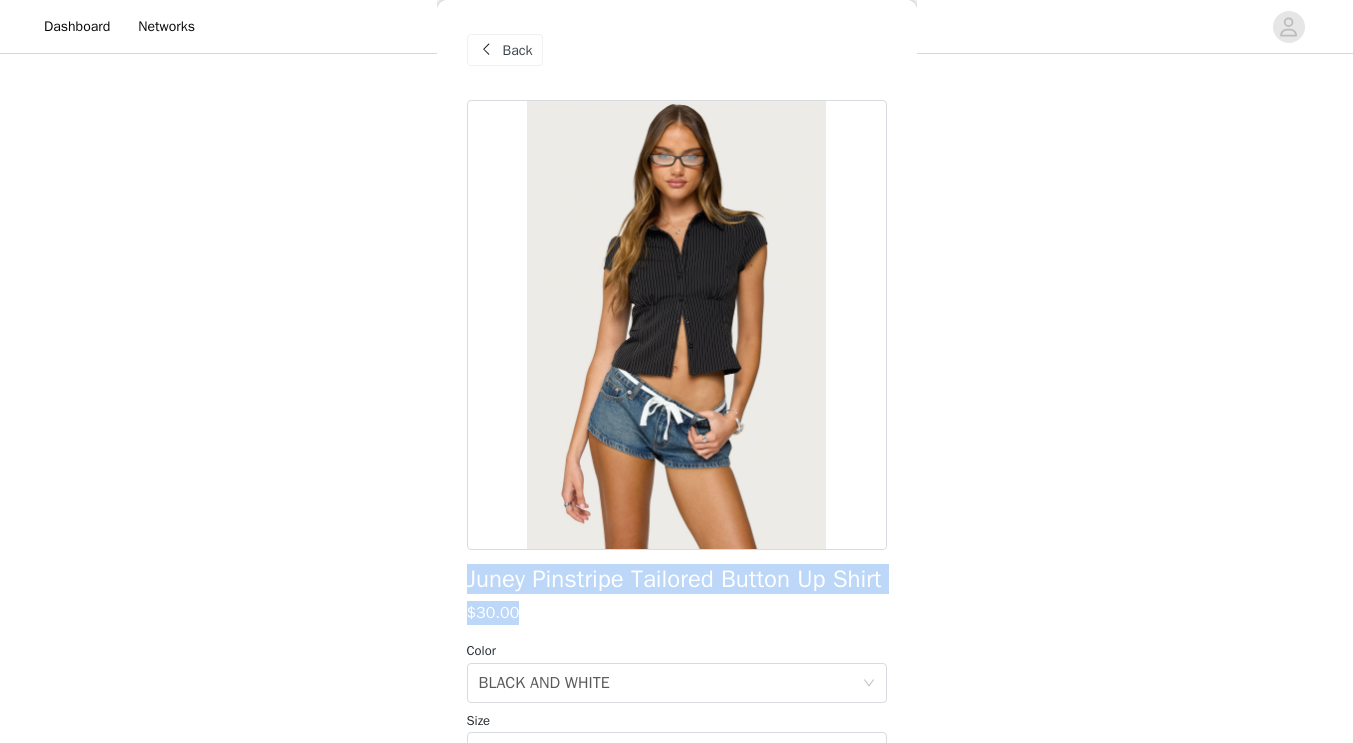 drag, startPoint x: 465, startPoint y: 572, endPoint x: 579, endPoint y: 633, distance: 129.29424 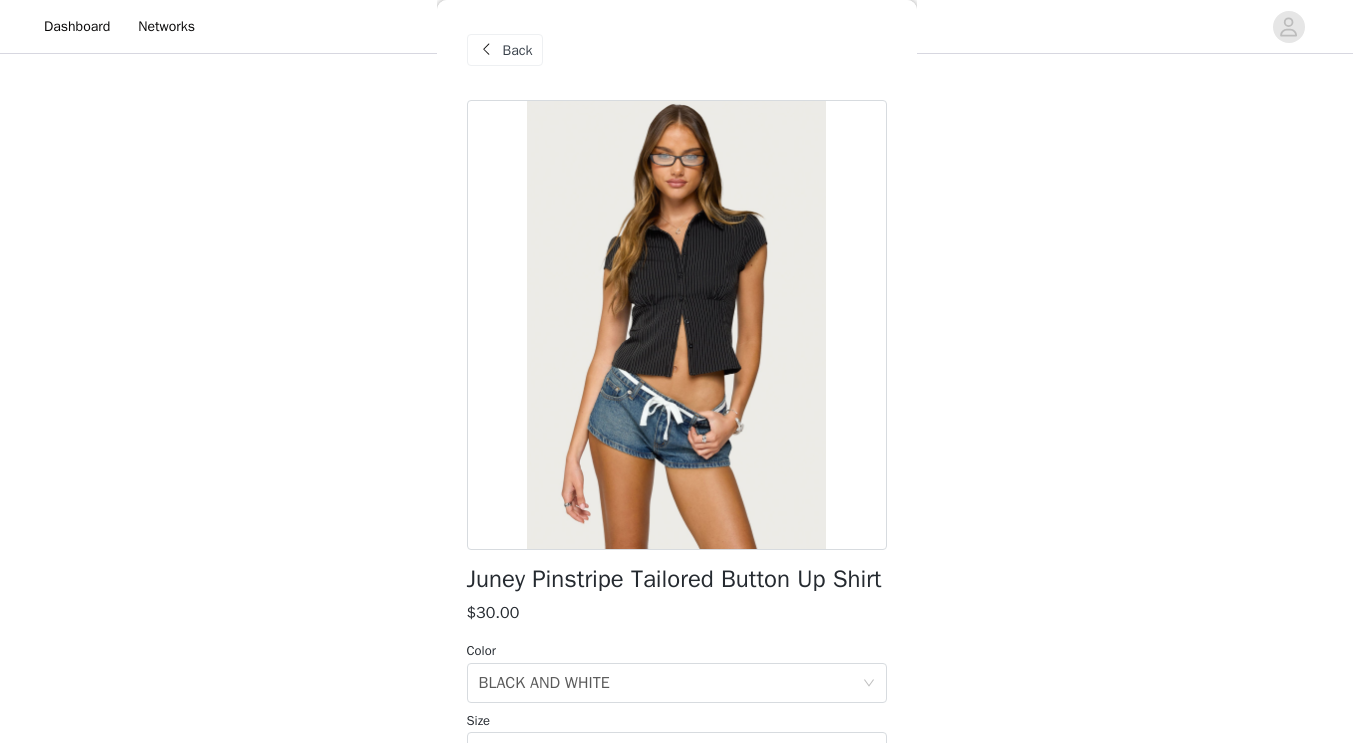 click on "Back" at bounding box center [518, 50] 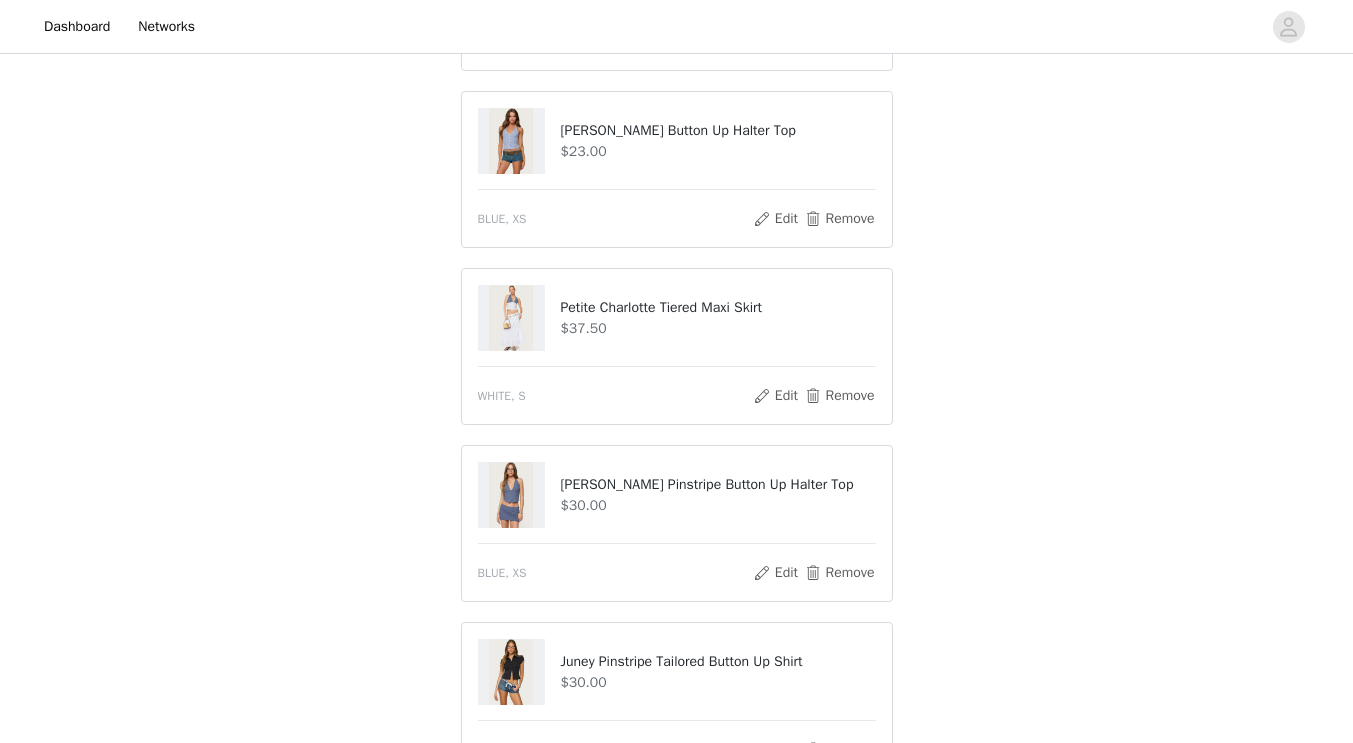 scroll, scrollTop: 360, scrollLeft: 0, axis: vertical 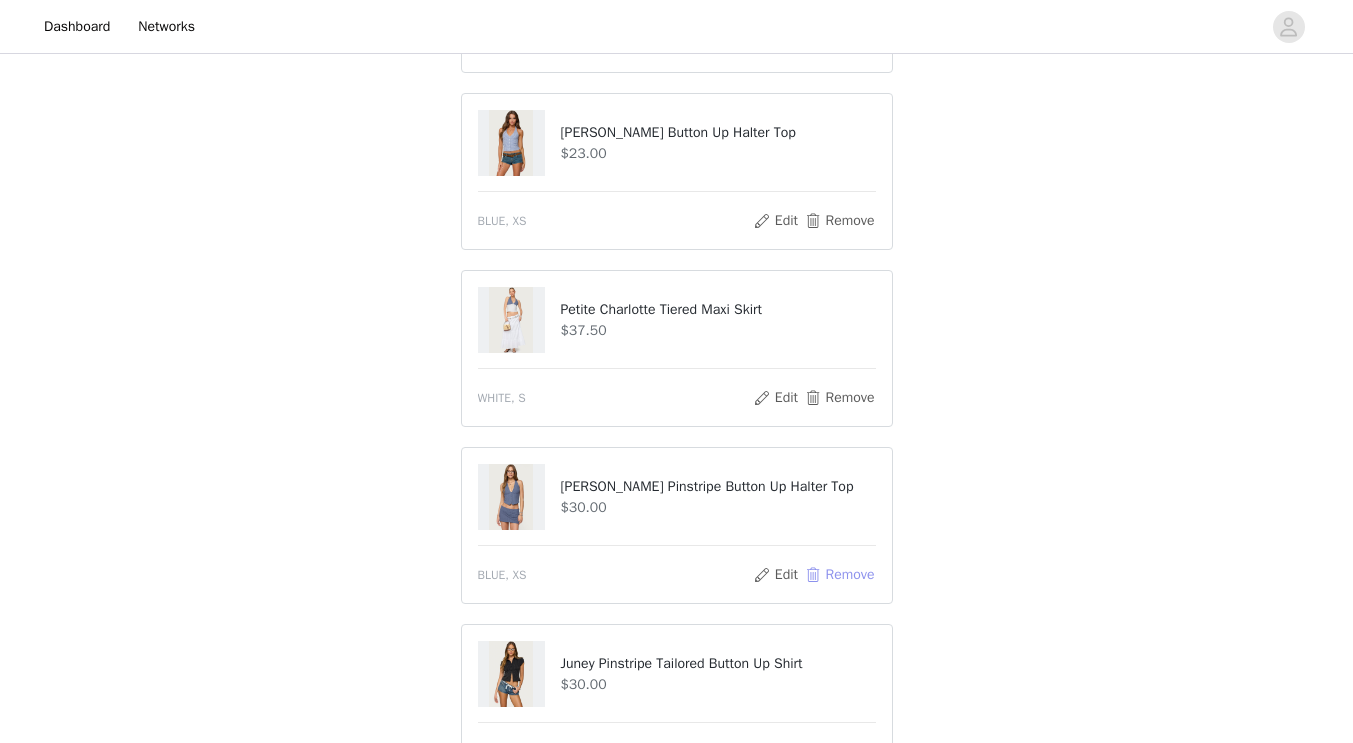 click on "Remove" at bounding box center [839, 575] 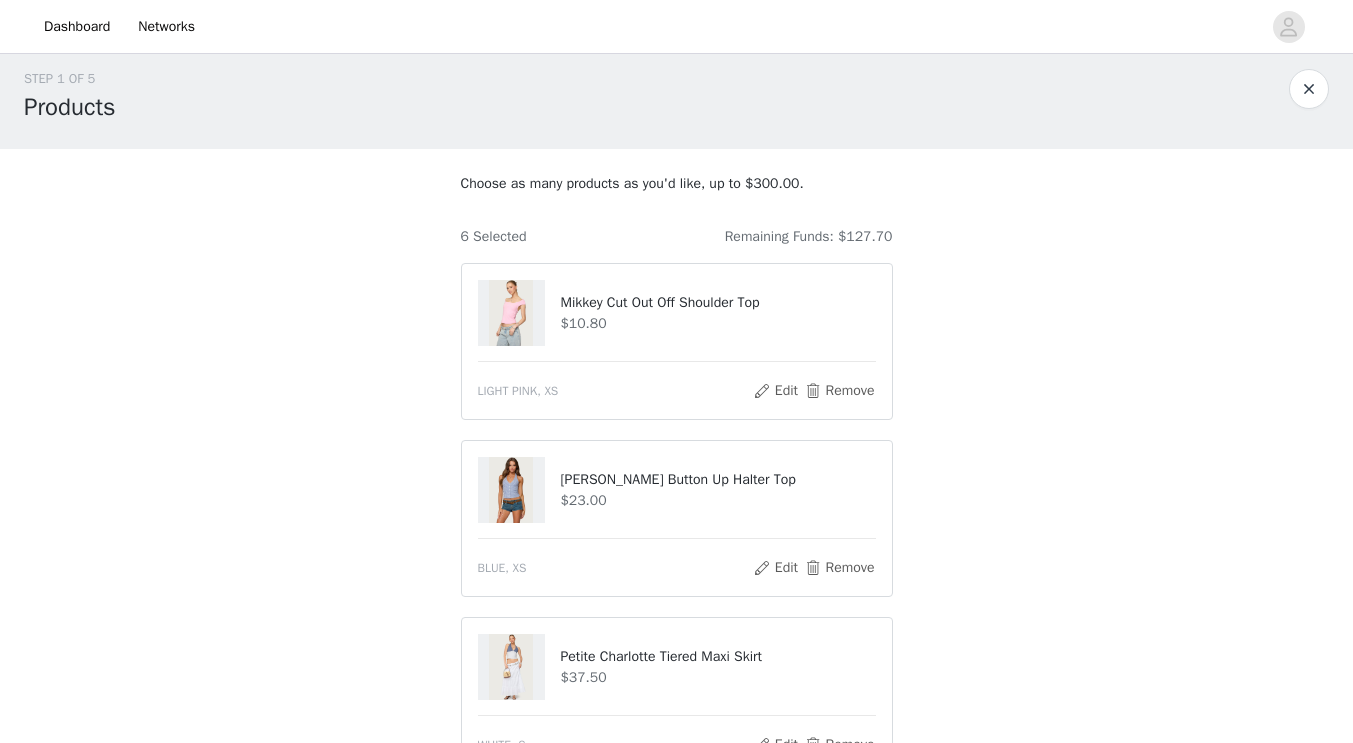scroll, scrollTop: 0, scrollLeft: 0, axis: both 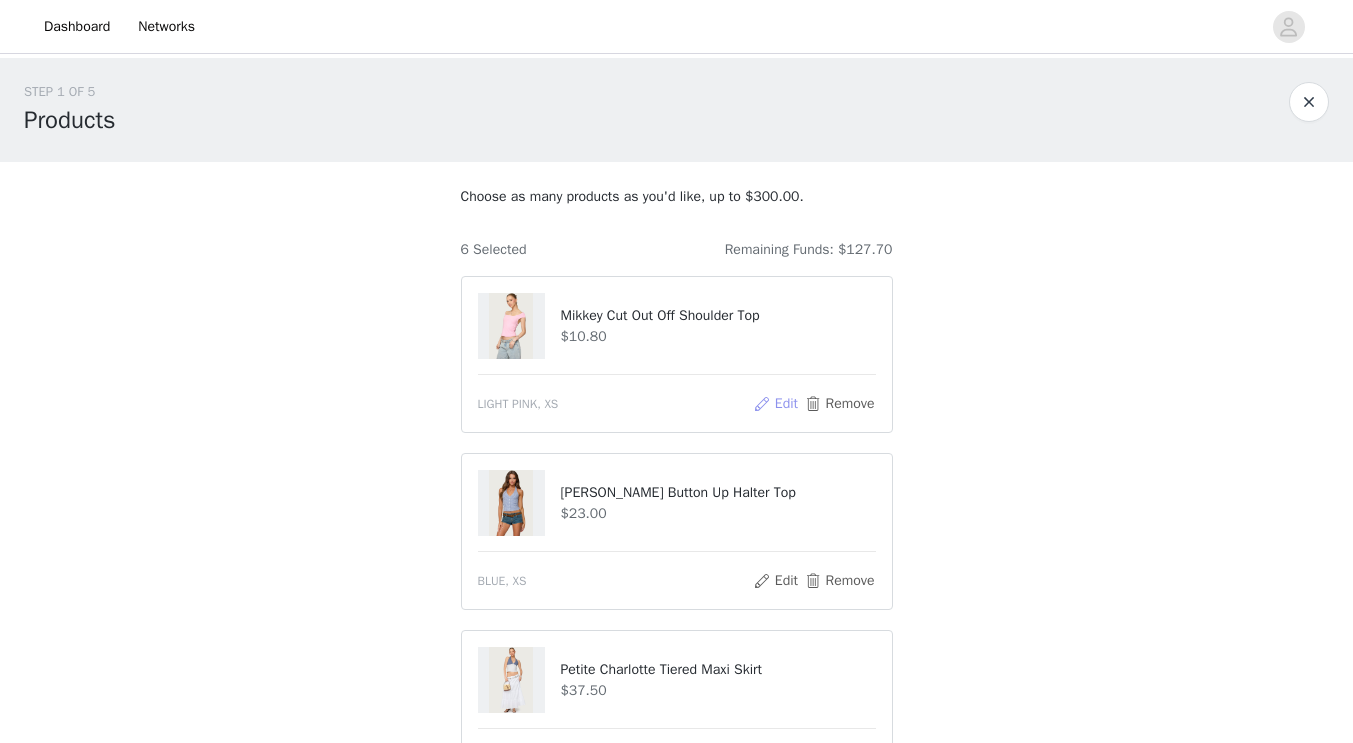 click on "Edit" at bounding box center (775, 404) 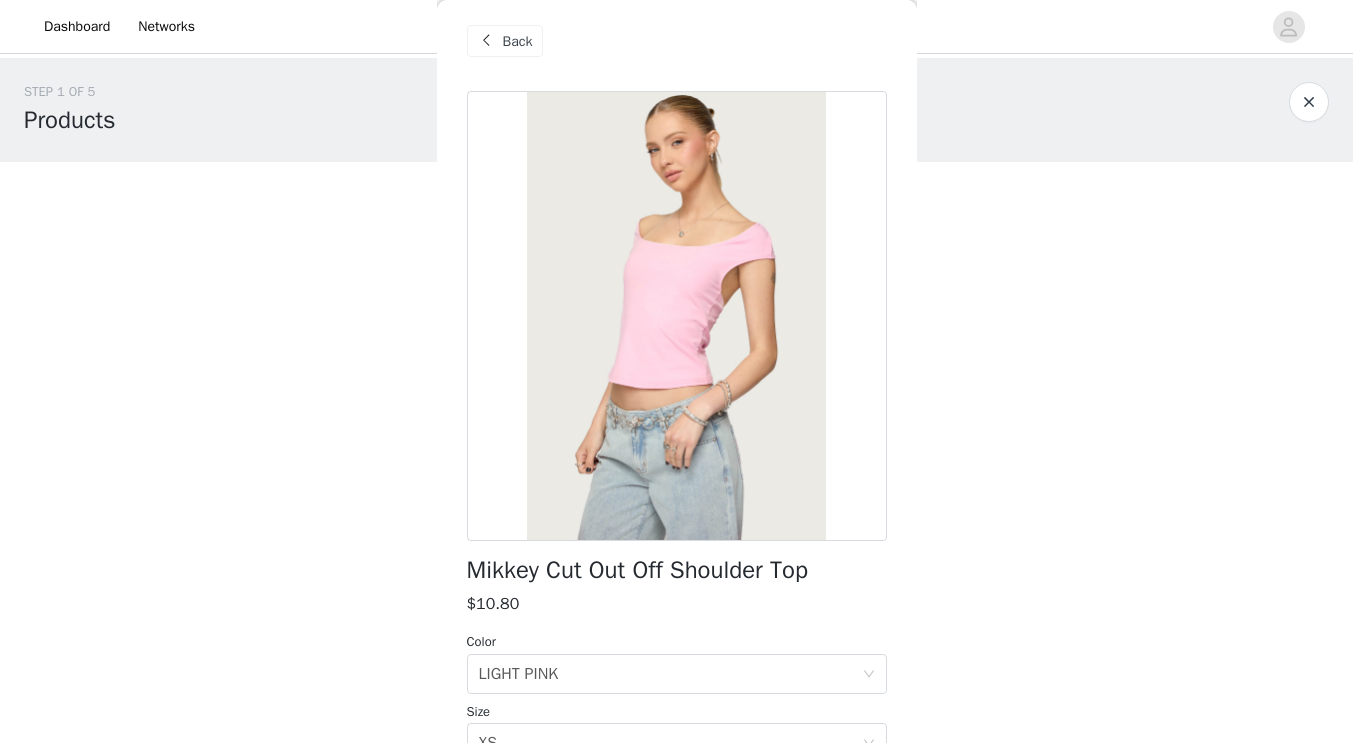 scroll, scrollTop: 8, scrollLeft: 0, axis: vertical 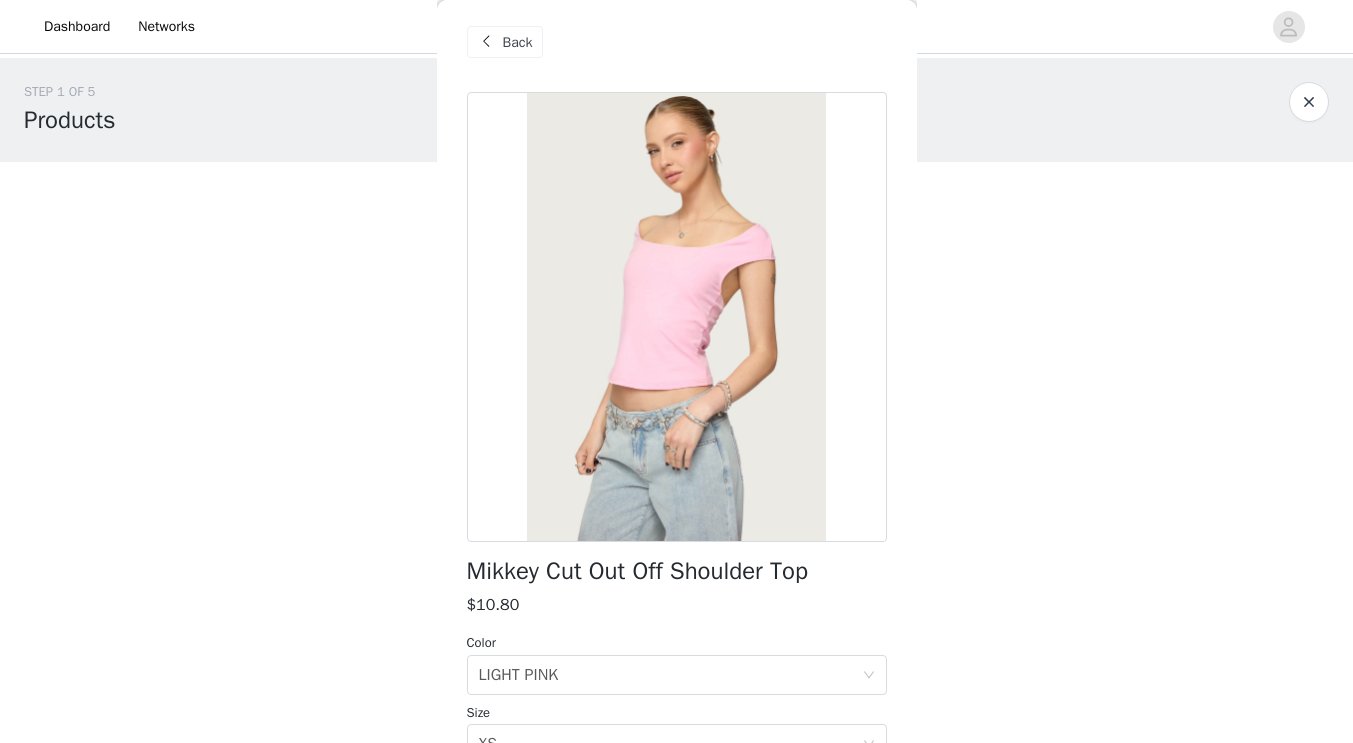 click on "Back" at bounding box center [518, 42] 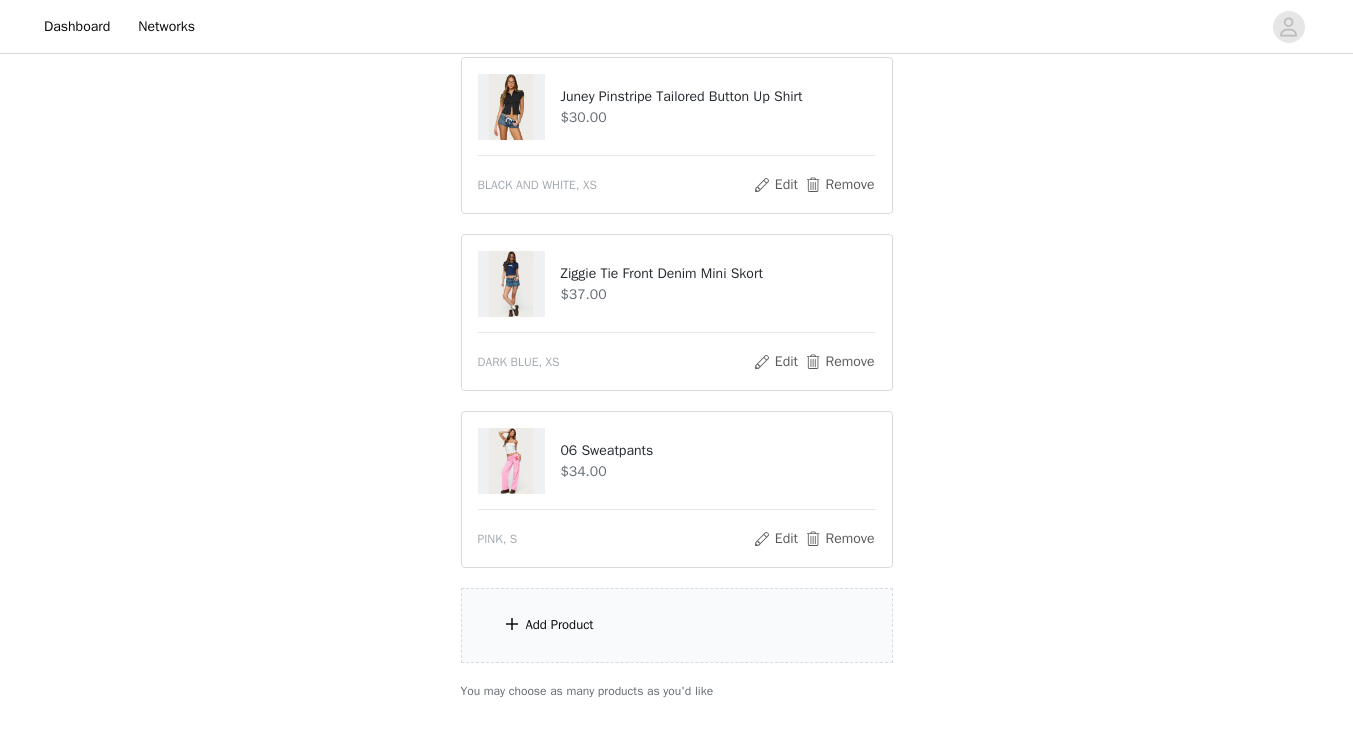 scroll, scrollTop: 875, scrollLeft: 0, axis: vertical 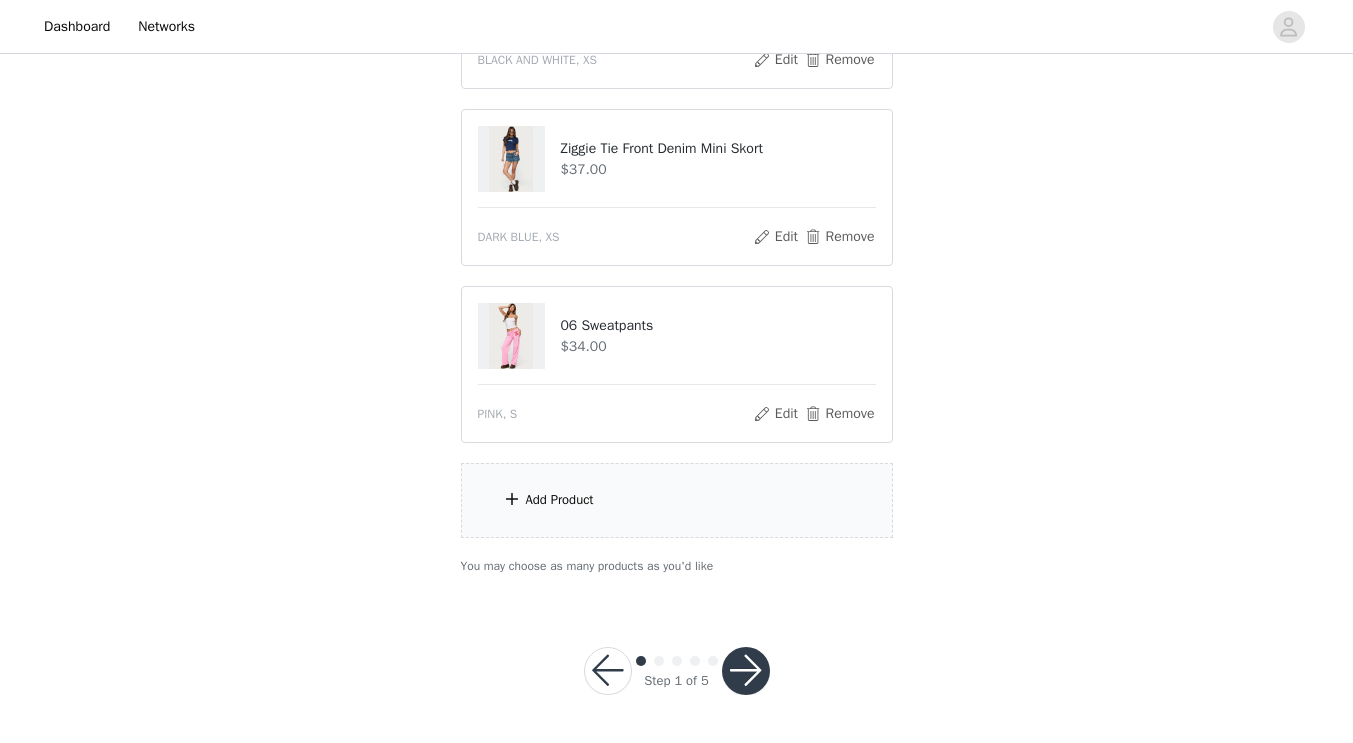 click on "Add Product" at bounding box center (560, 500) 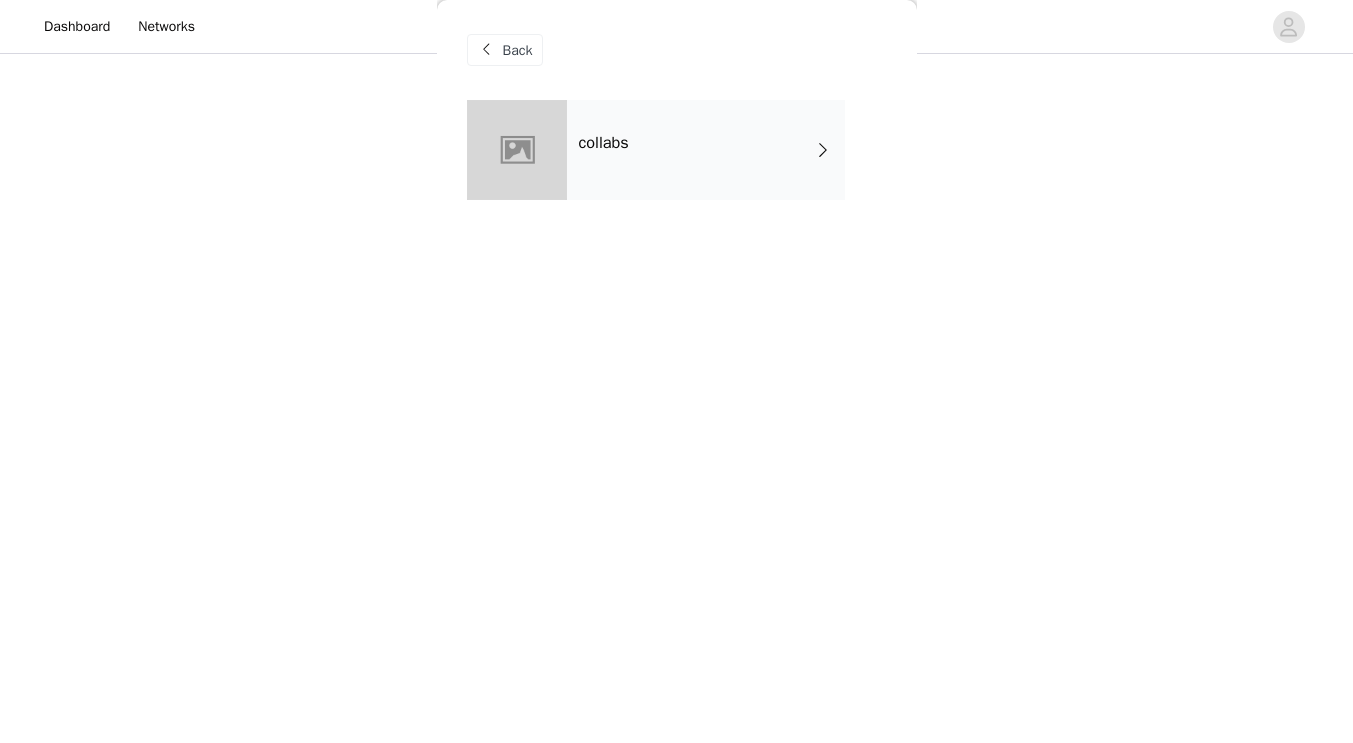 click on "collabs" at bounding box center (706, 150) 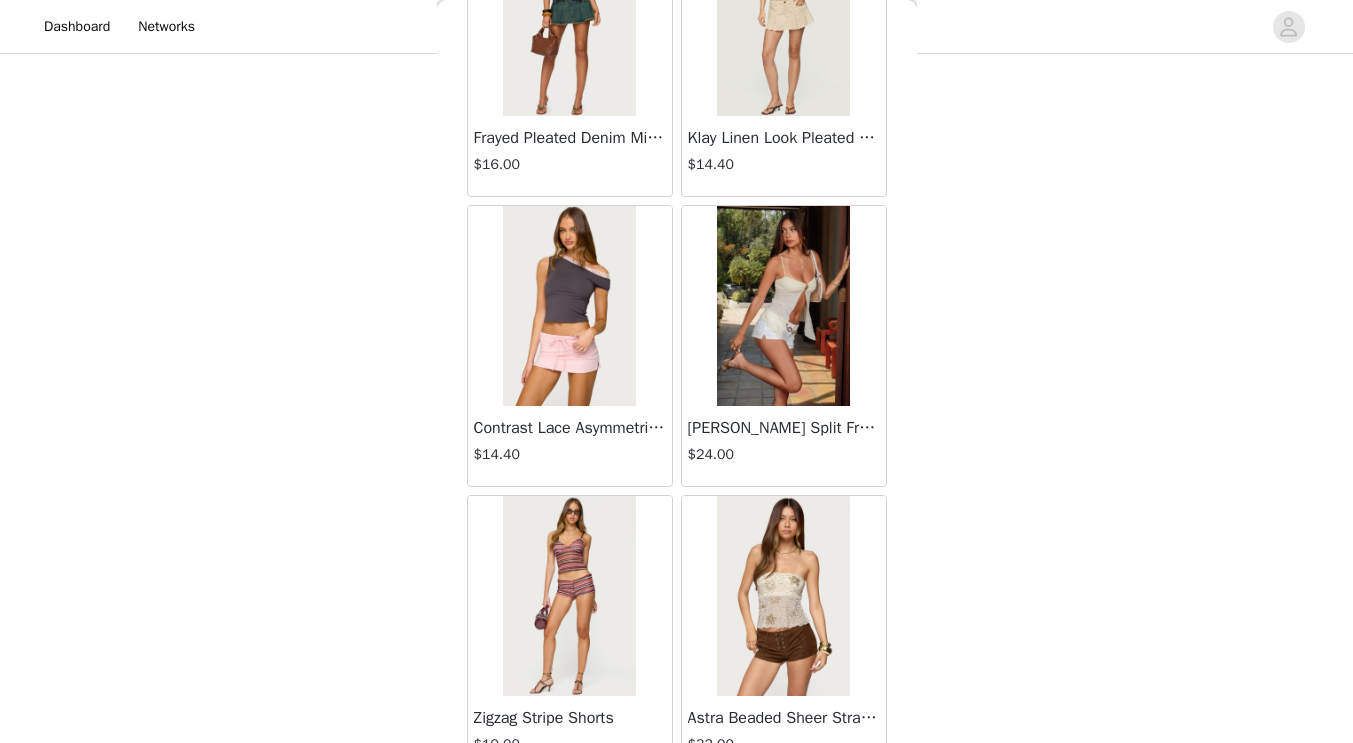 scroll, scrollTop: 2317, scrollLeft: 0, axis: vertical 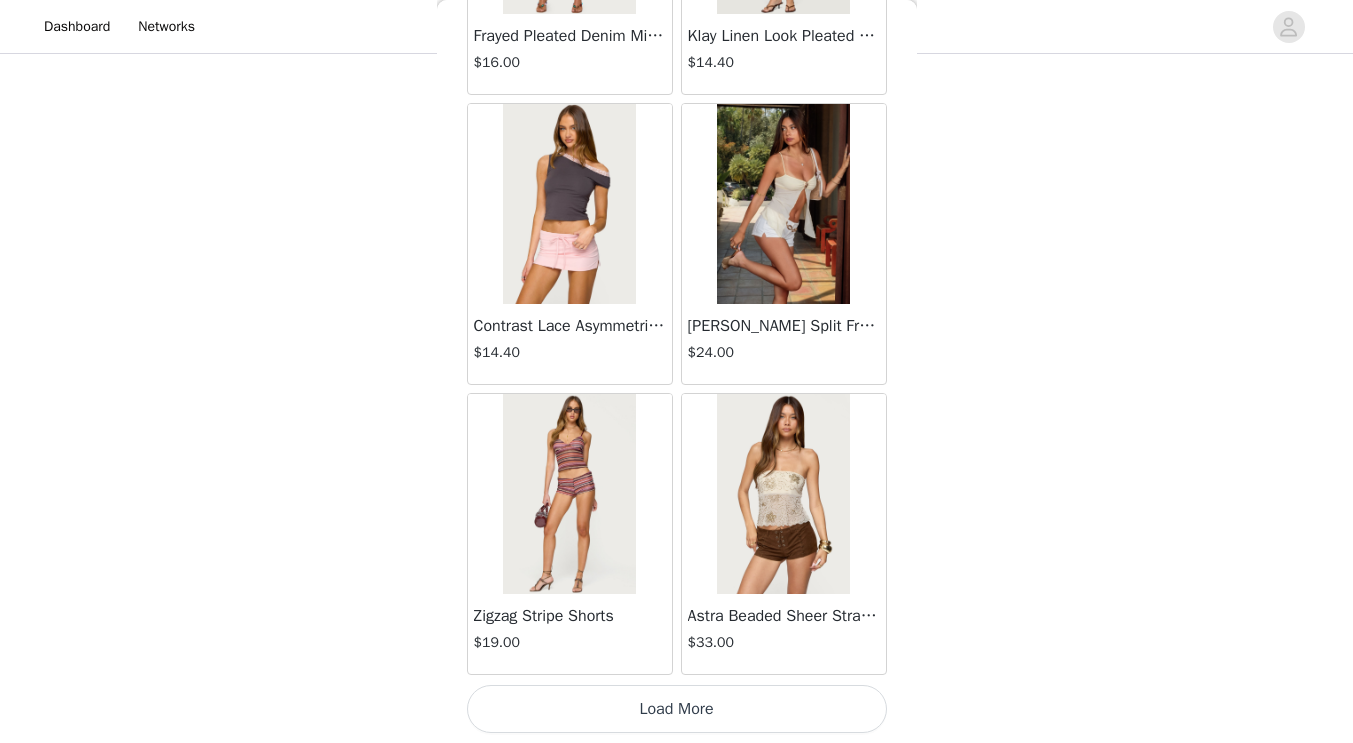click at bounding box center (569, 204) 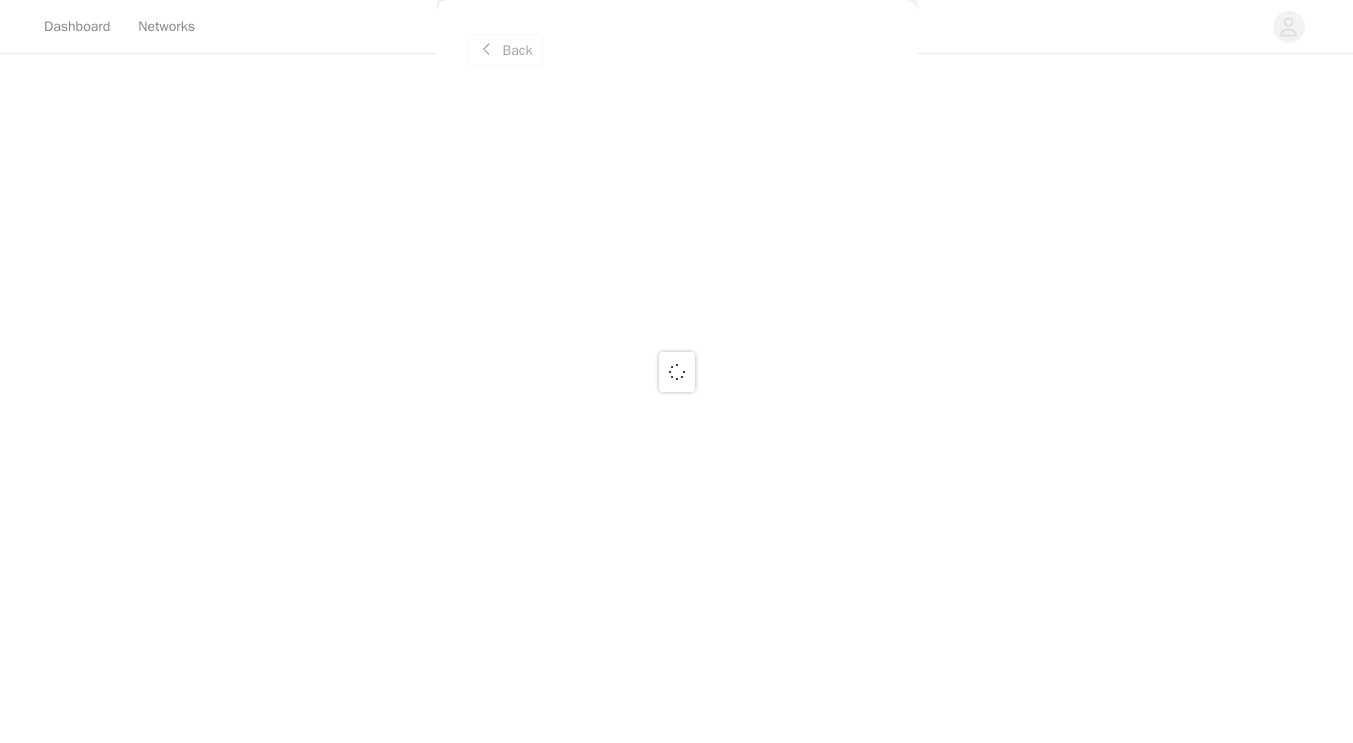 scroll, scrollTop: 0, scrollLeft: 0, axis: both 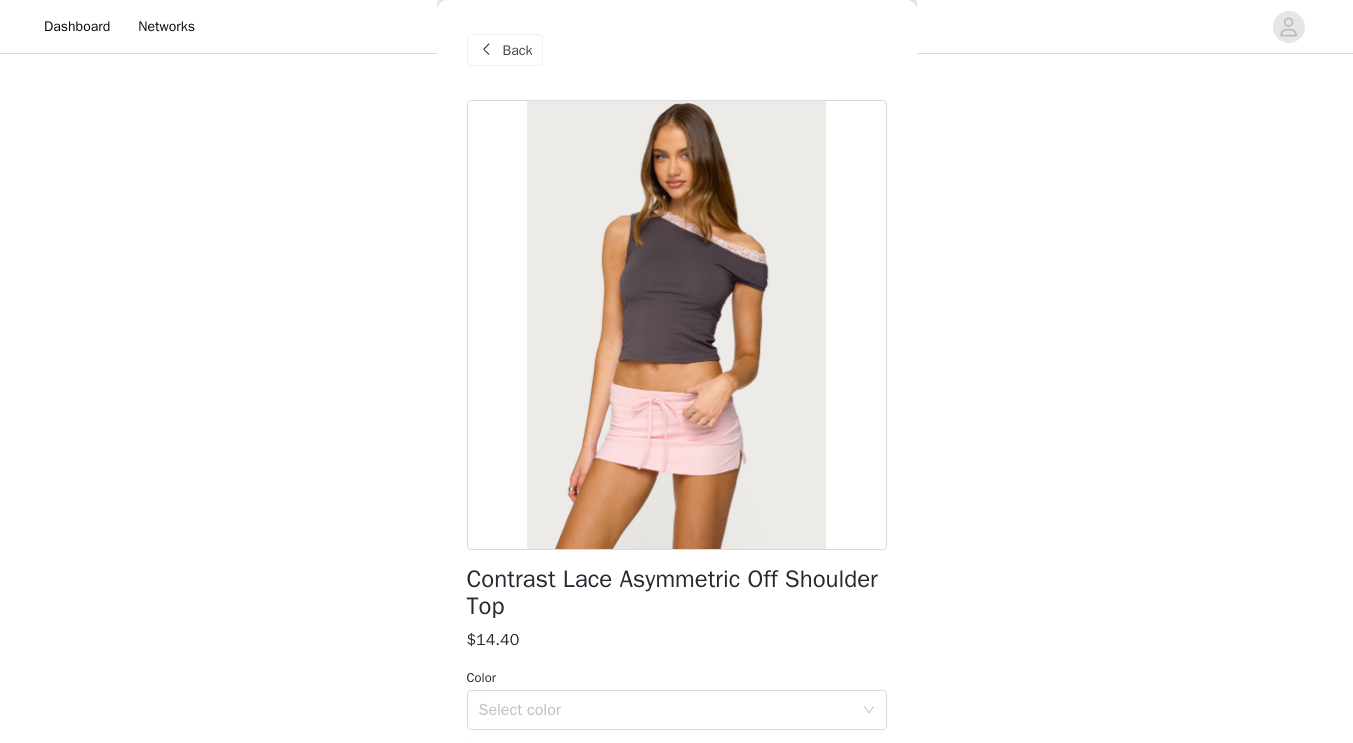 click on "Back" at bounding box center (505, 50) 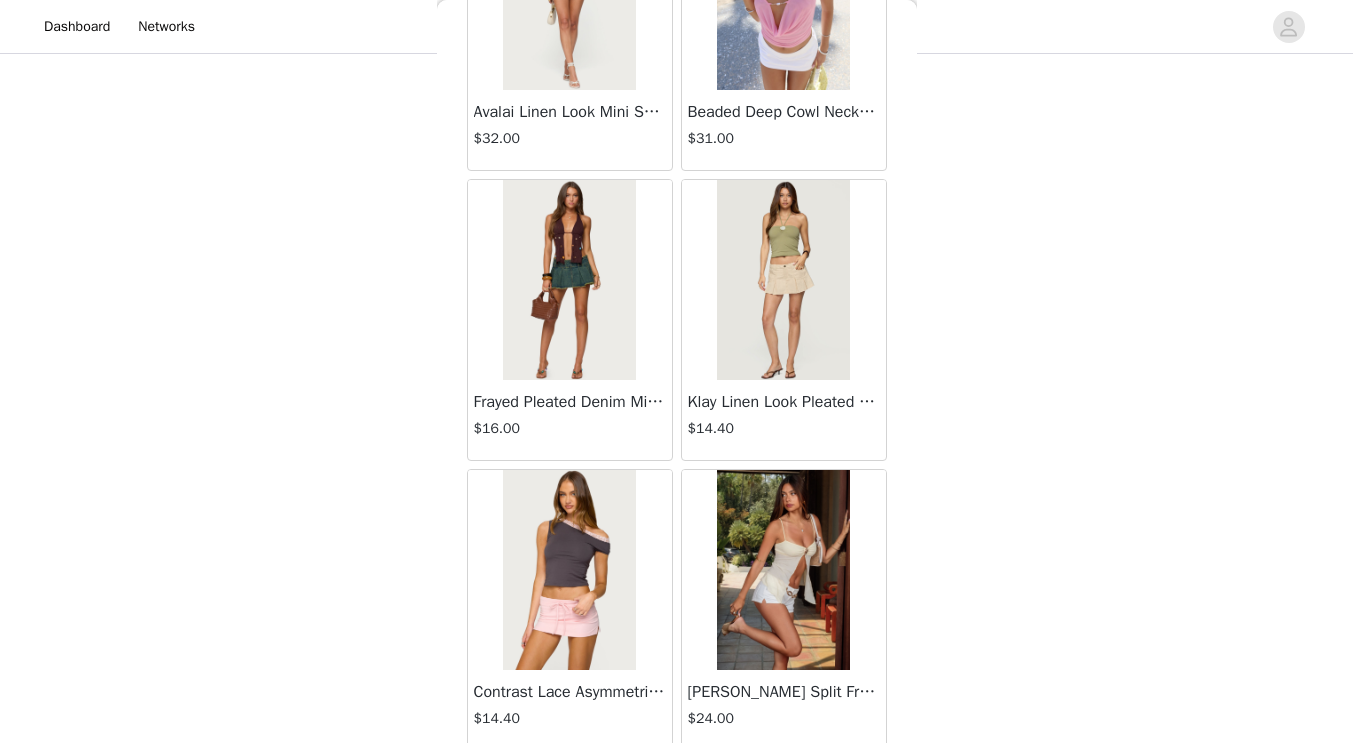 scroll, scrollTop: 0, scrollLeft: 0, axis: both 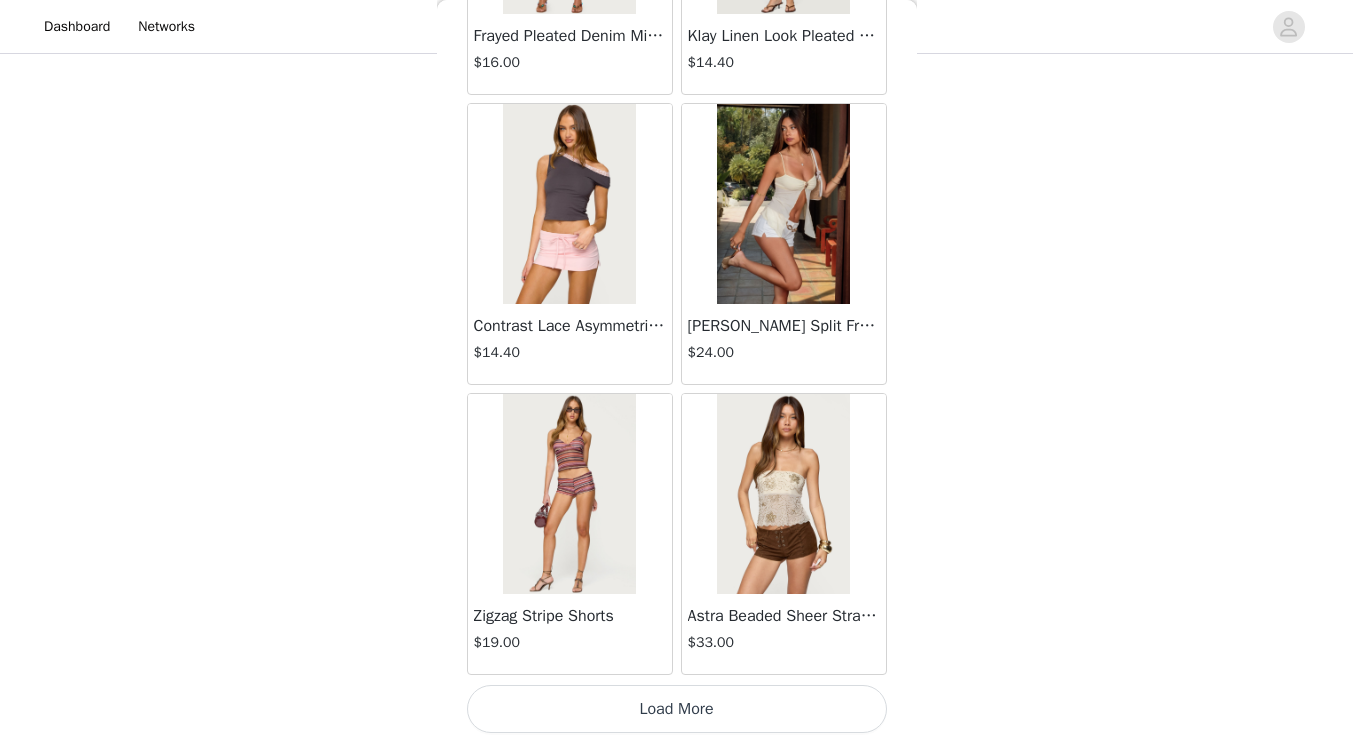 click on "Load More" at bounding box center [677, 709] 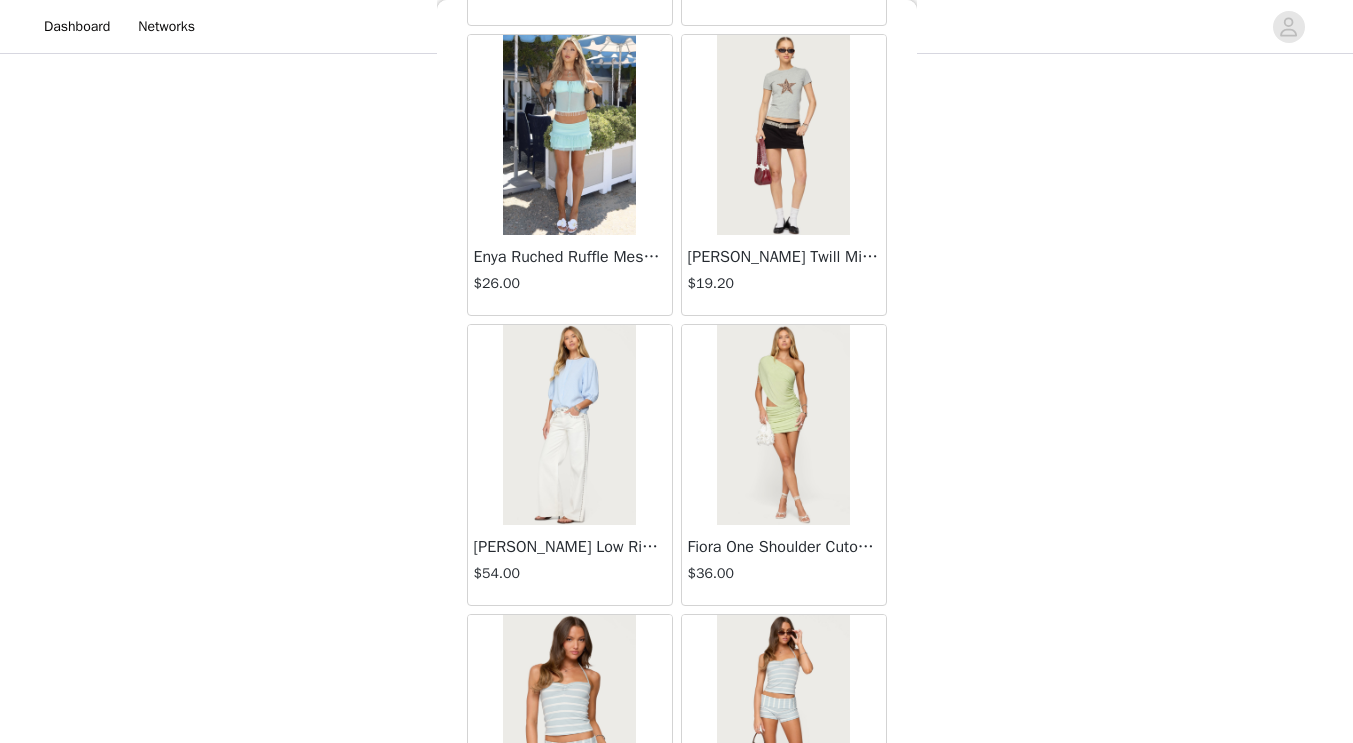 scroll, scrollTop: 5217, scrollLeft: 0, axis: vertical 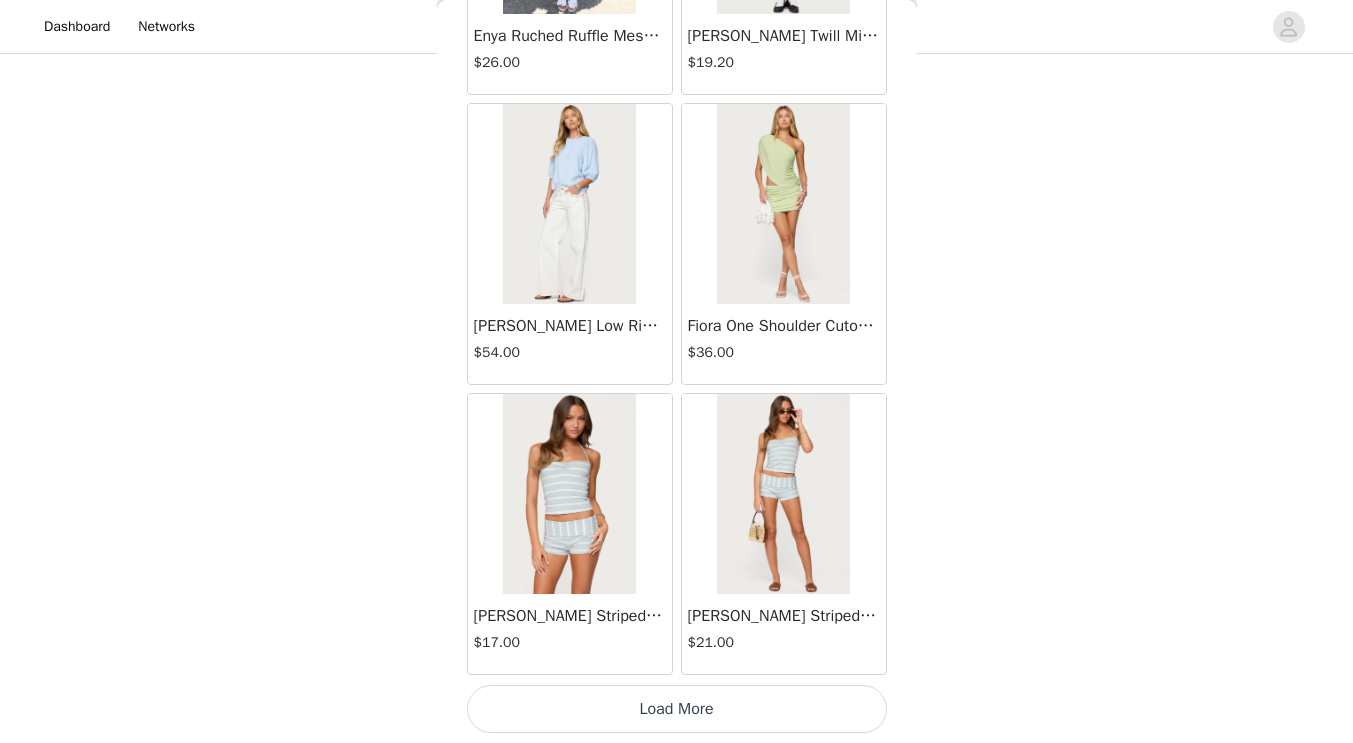 click on "Load More" at bounding box center (677, 709) 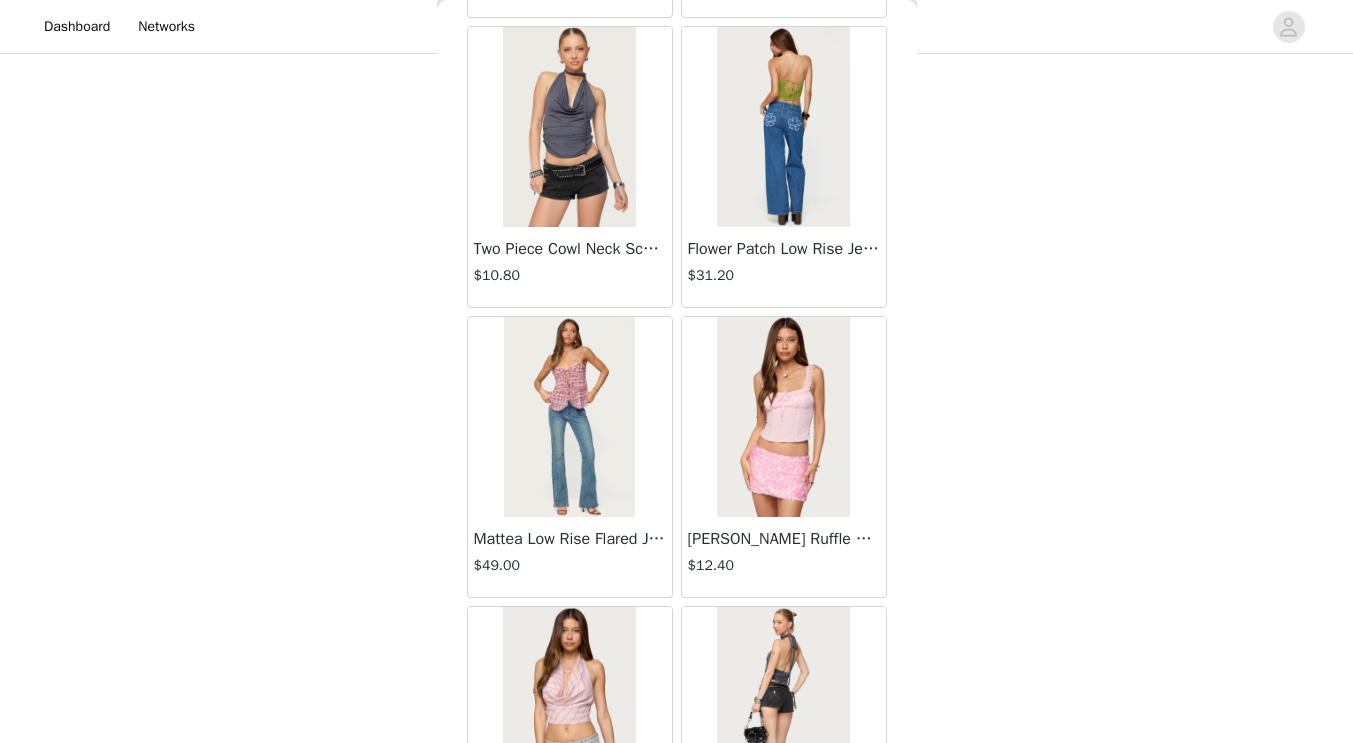 scroll, scrollTop: 8117, scrollLeft: 0, axis: vertical 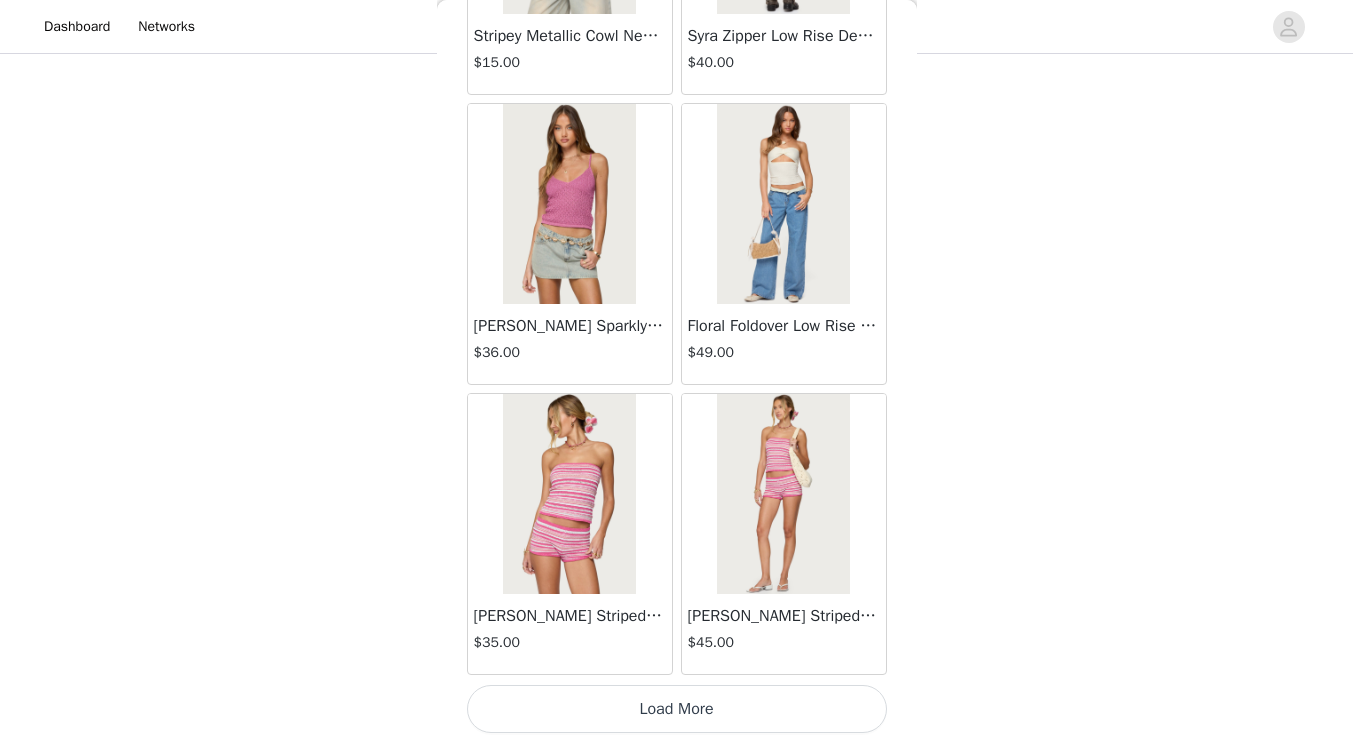 click at bounding box center (569, 494) 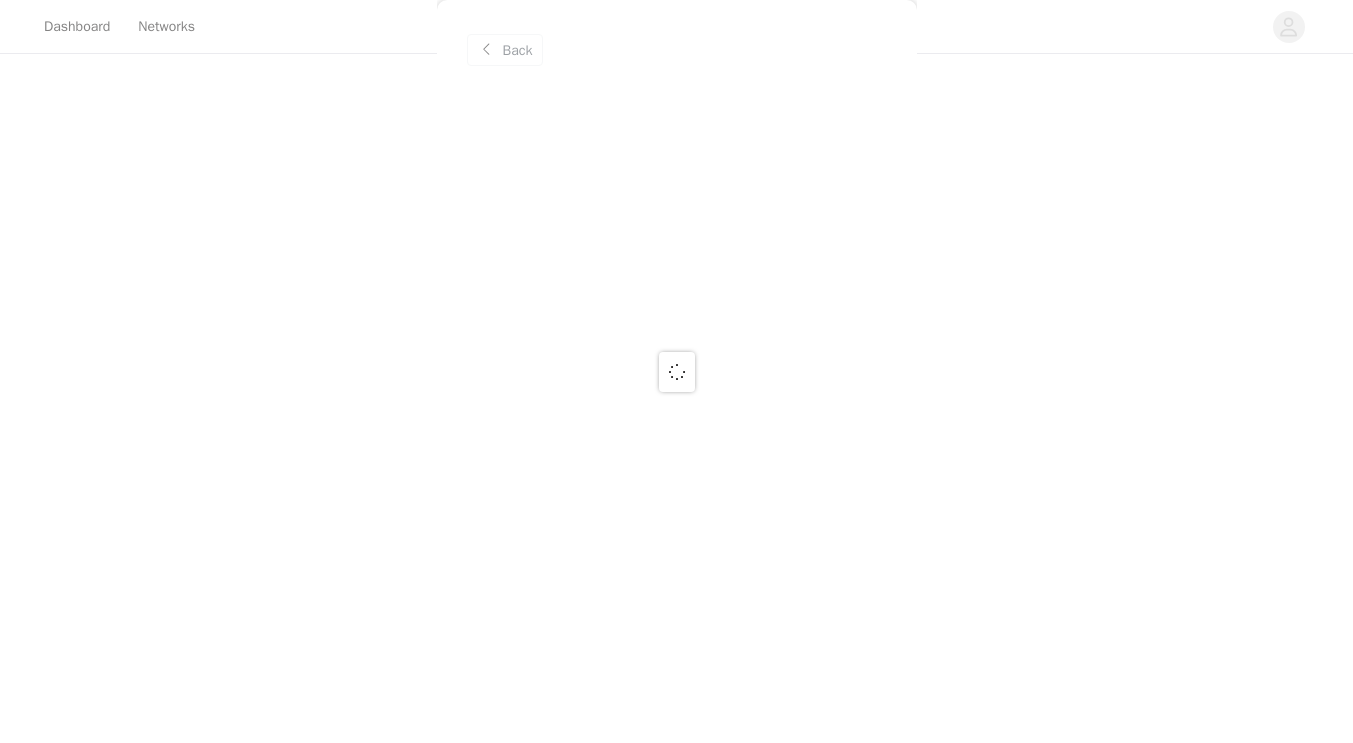 scroll, scrollTop: 0, scrollLeft: 0, axis: both 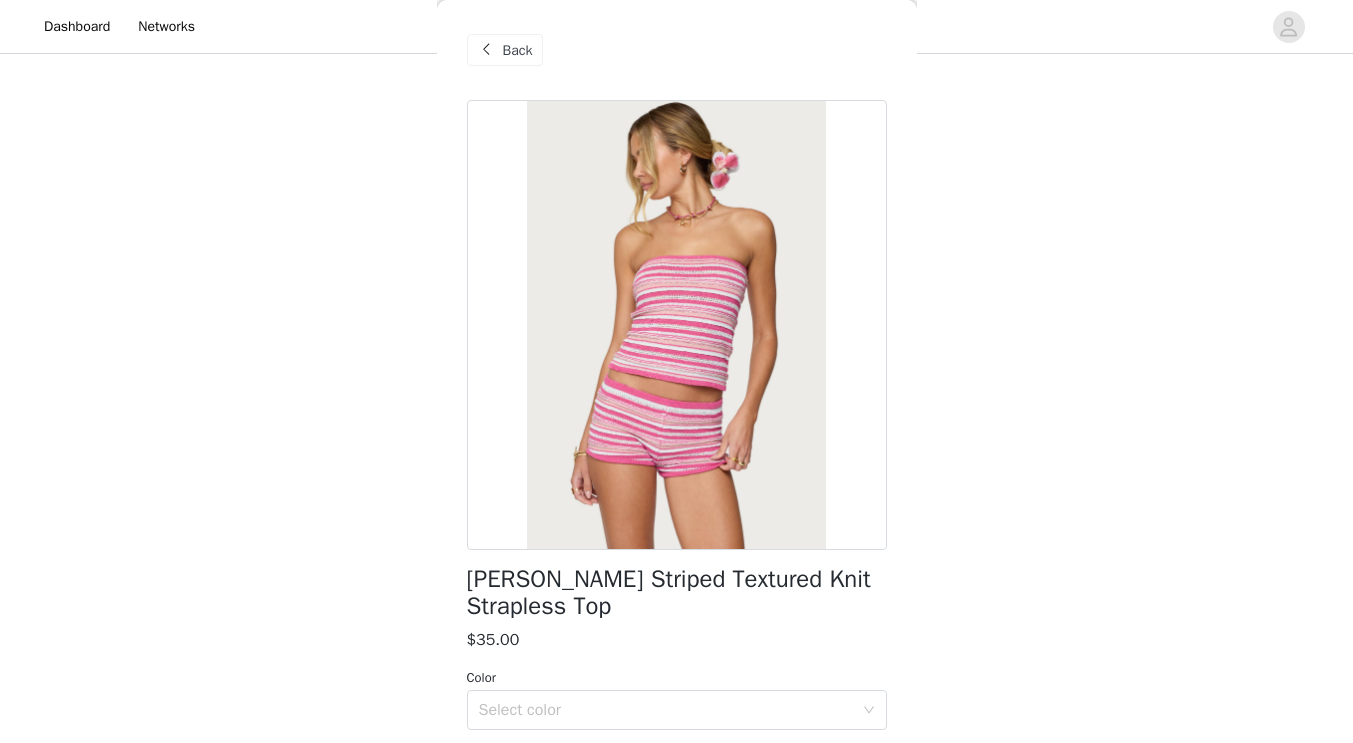 click on "Back" at bounding box center [518, 50] 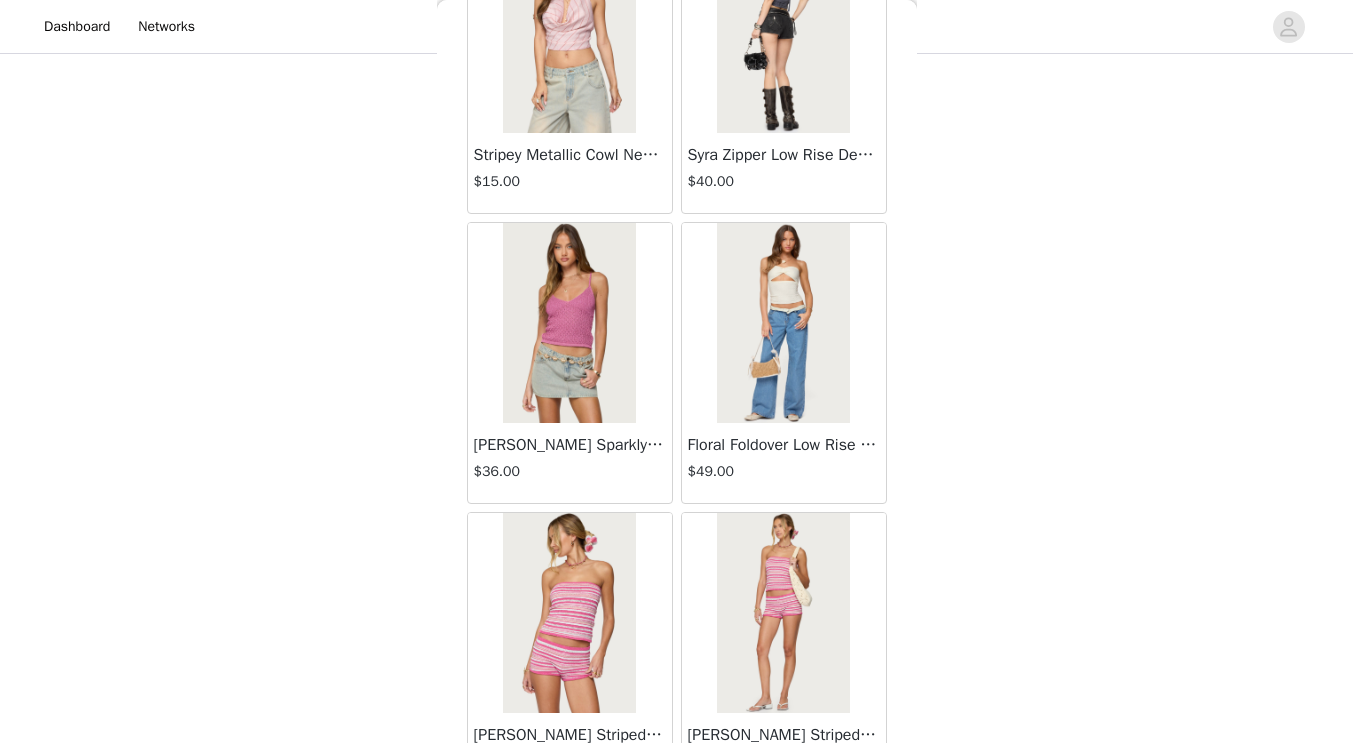scroll, scrollTop: 8117, scrollLeft: 0, axis: vertical 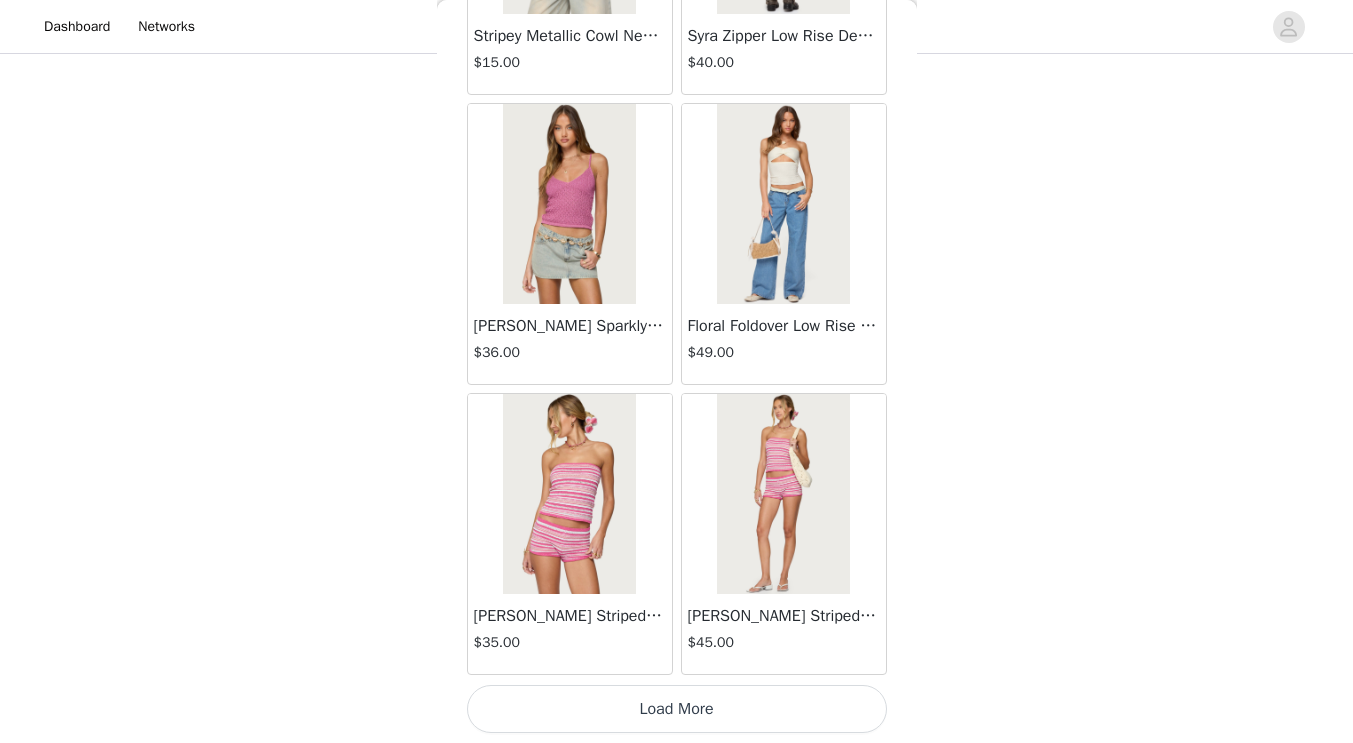 click on "Load More" at bounding box center [677, 709] 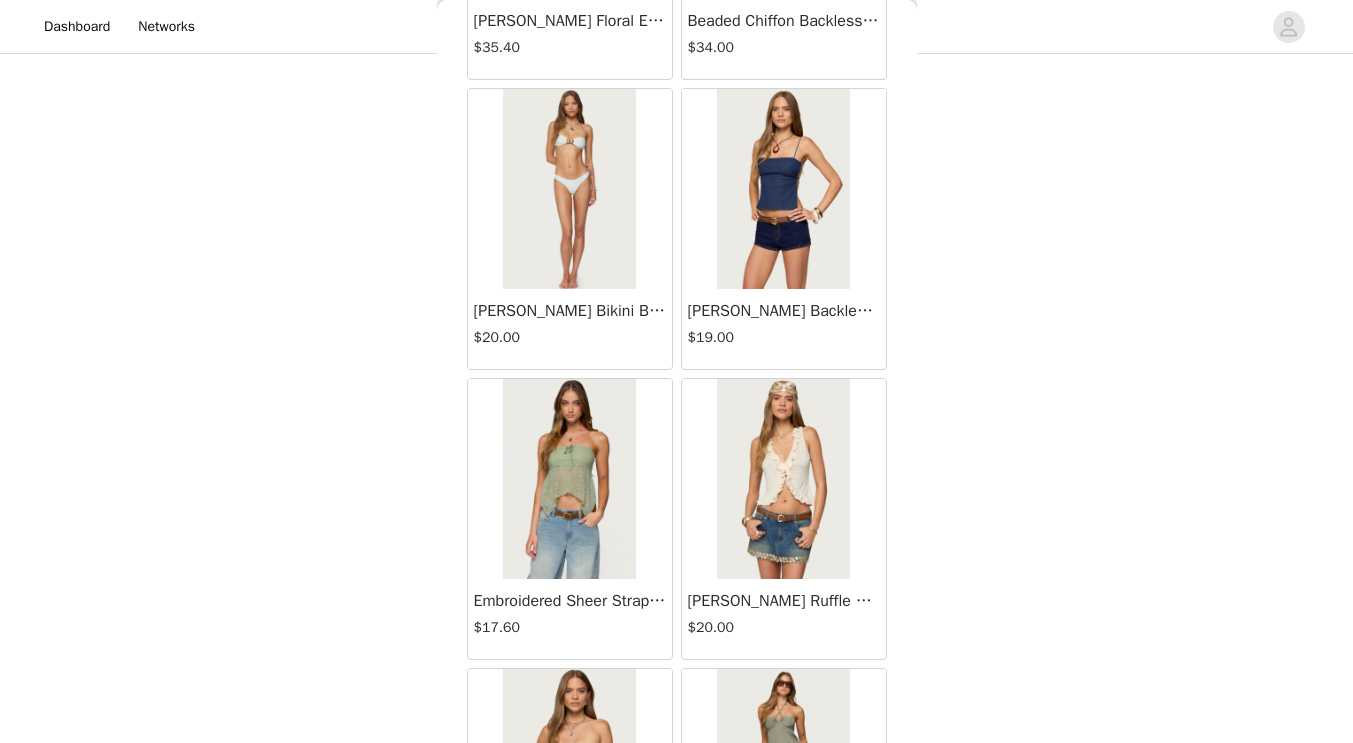 scroll, scrollTop: 9335, scrollLeft: 0, axis: vertical 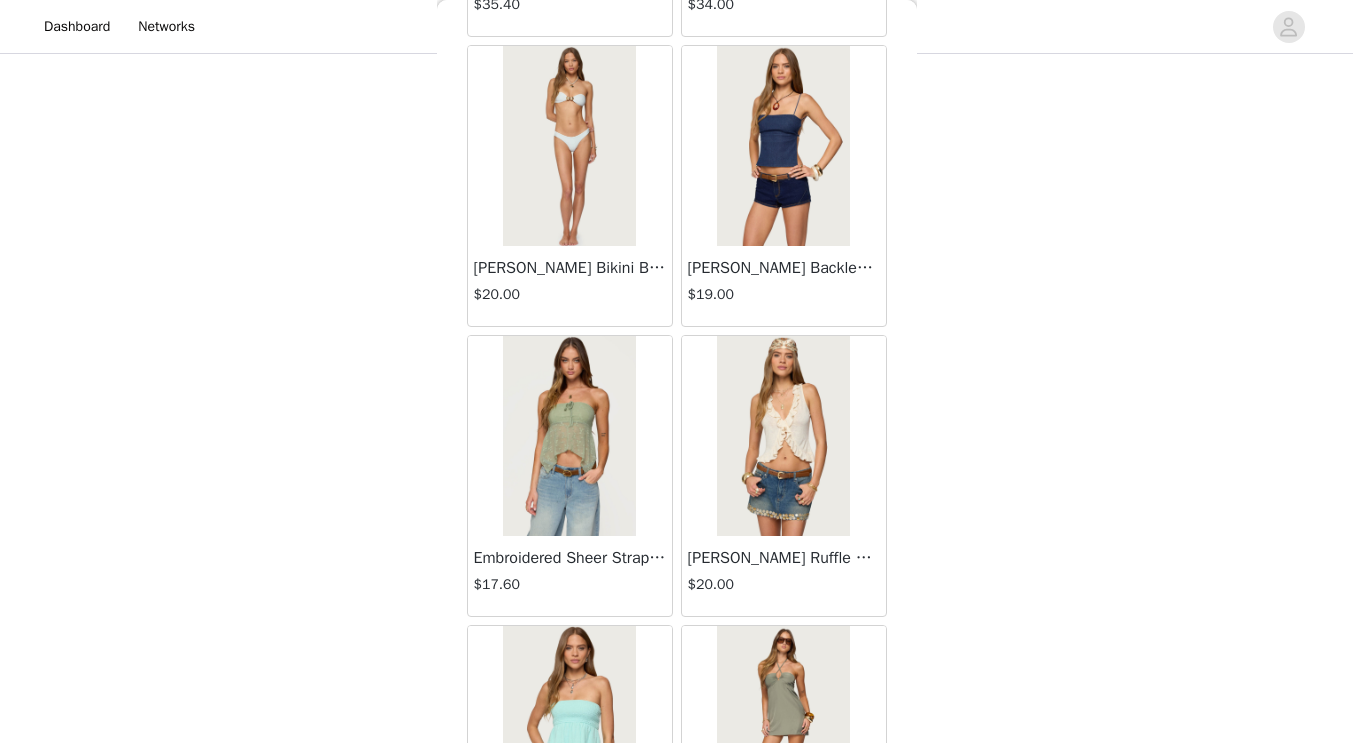 click at bounding box center (783, 146) 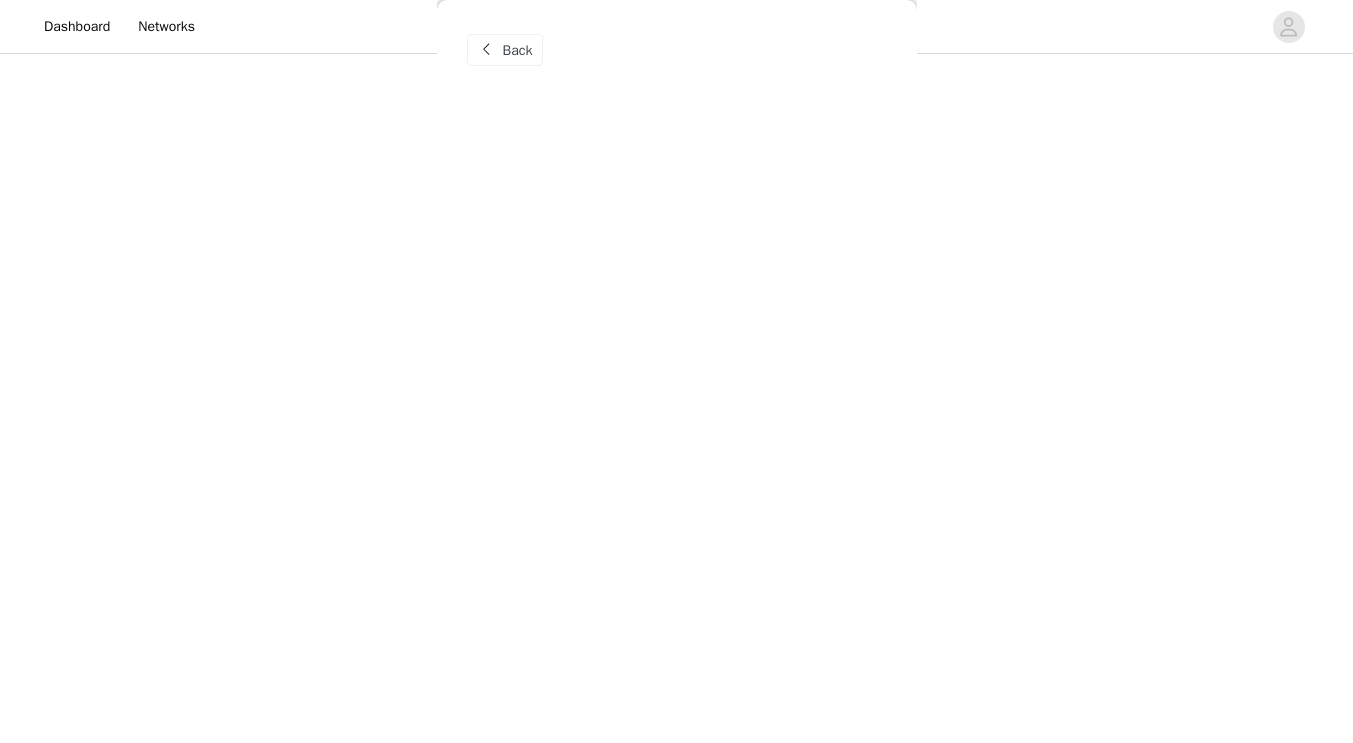 scroll, scrollTop: 0, scrollLeft: 0, axis: both 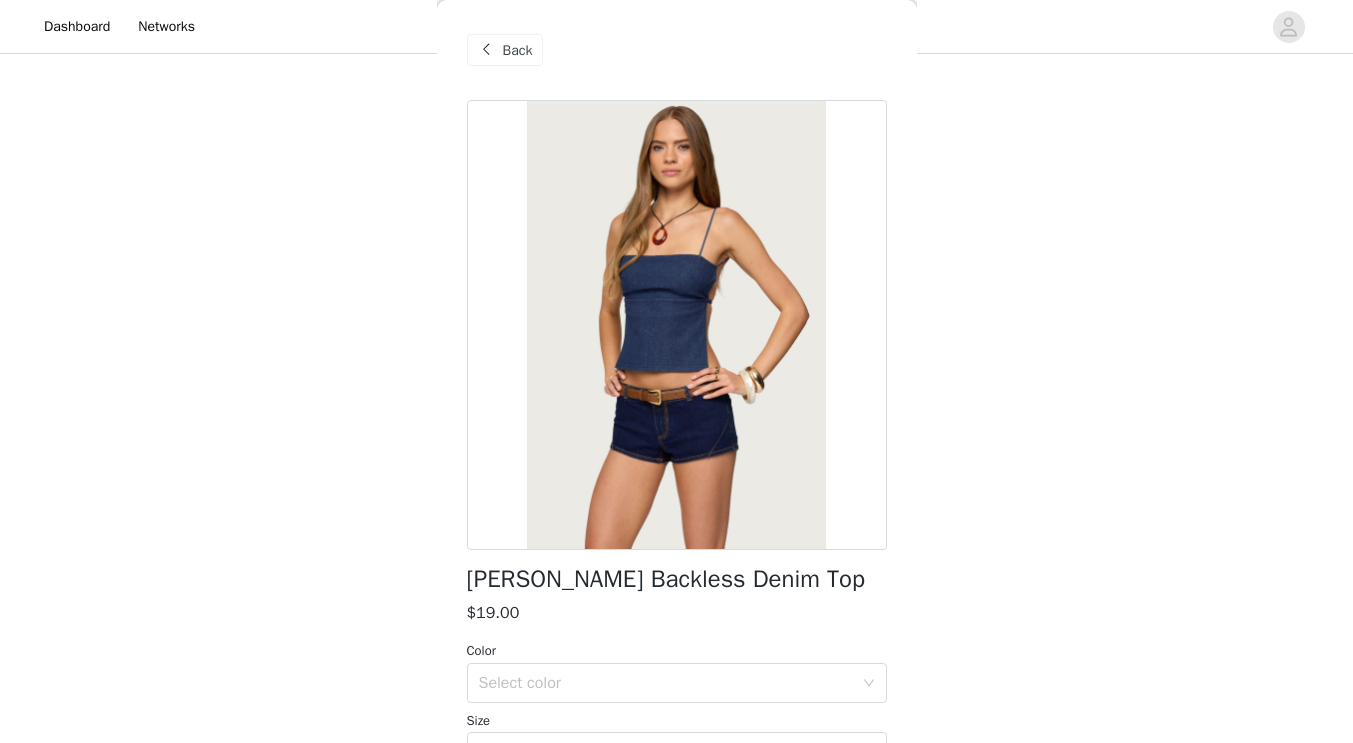 click on "Back" at bounding box center (518, 50) 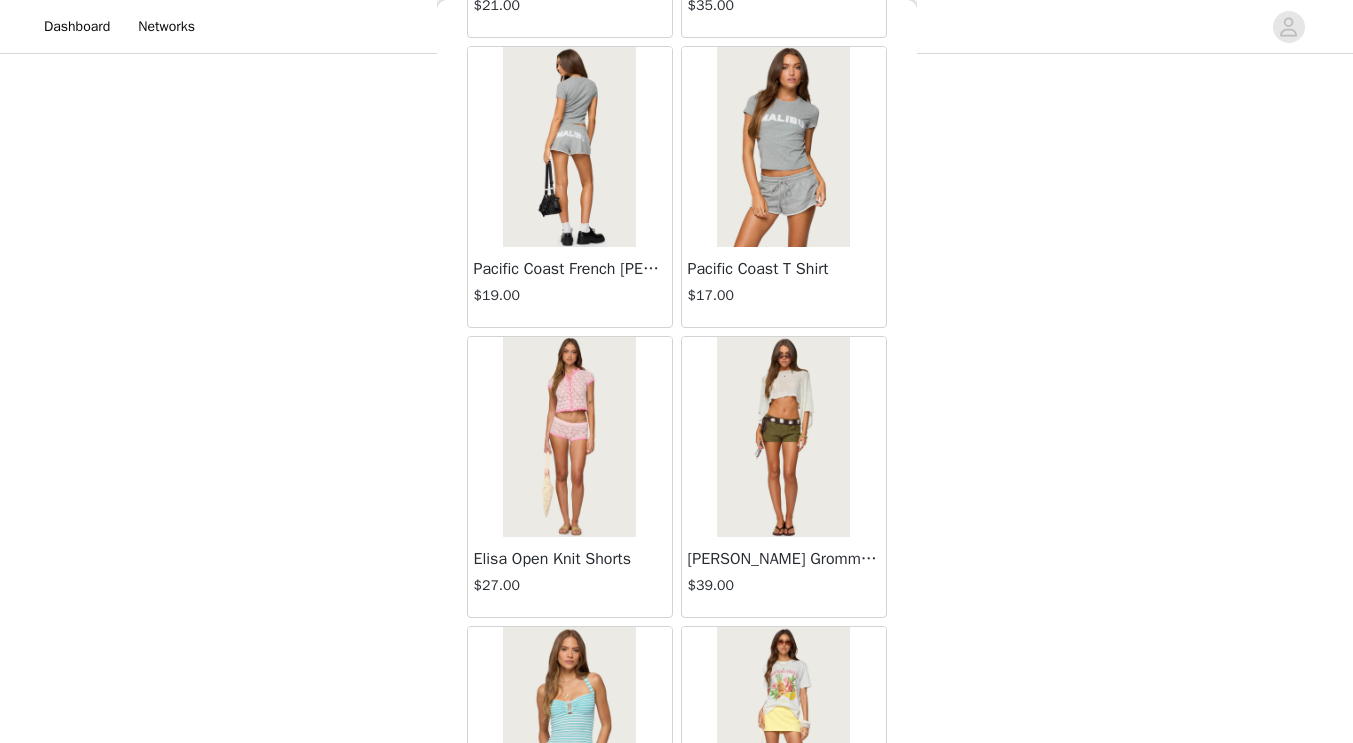 scroll, scrollTop: 11017, scrollLeft: 0, axis: vertical 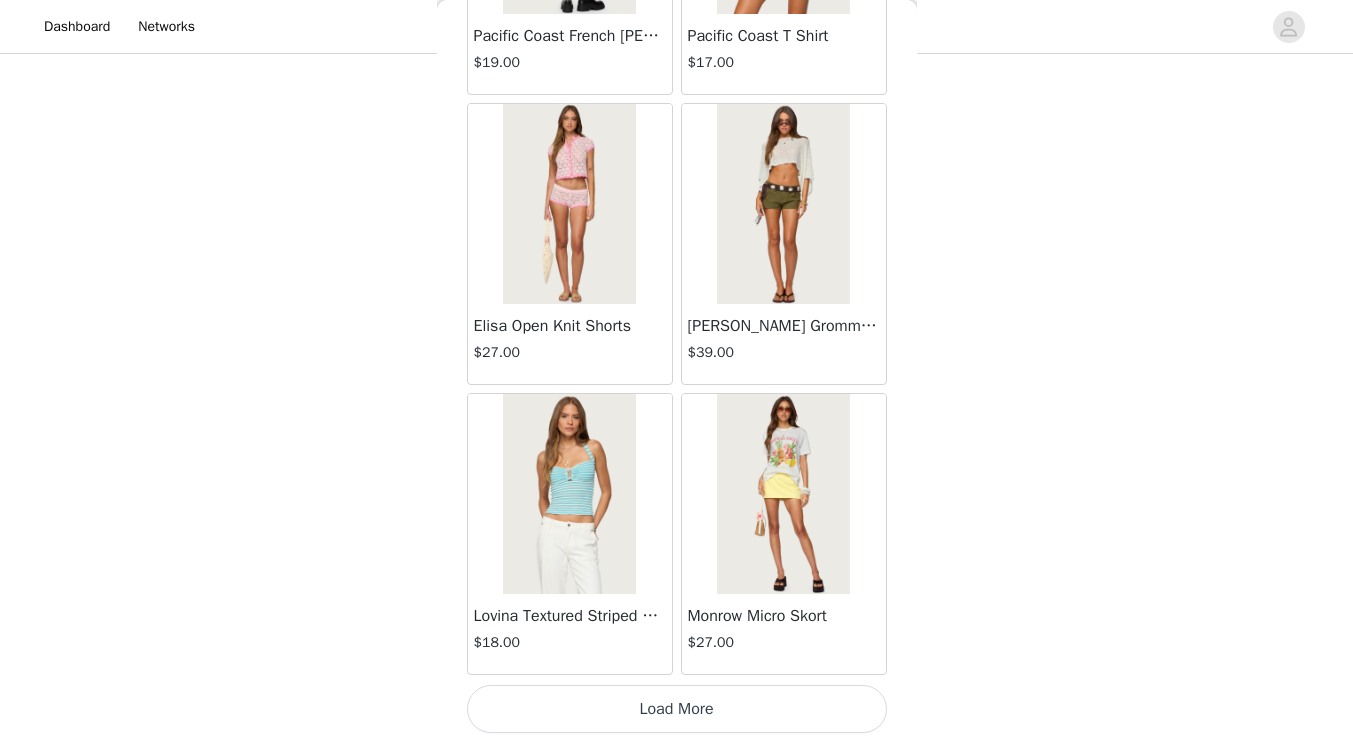 click on "Load More" at bounding box center [677, 709] 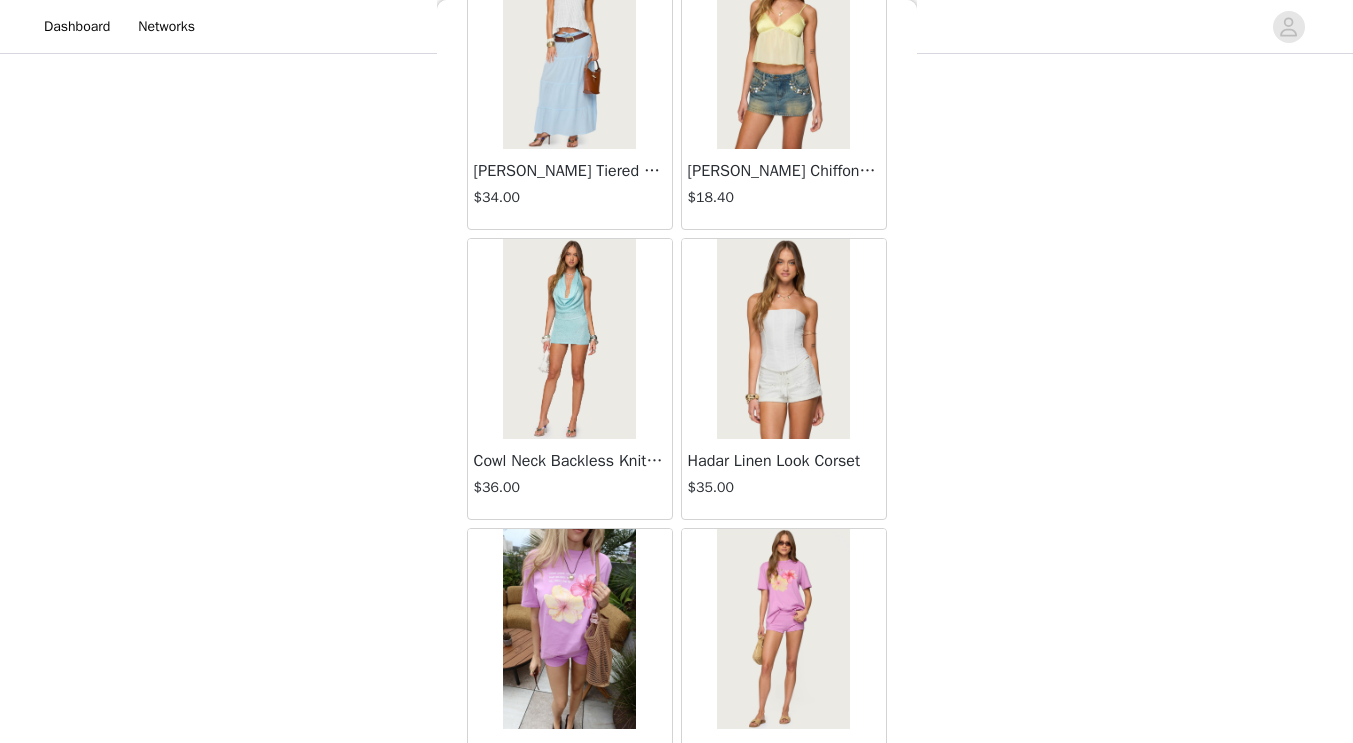 scroll, scrollTop: 13917, scrollLeft: 0, axis: vertical 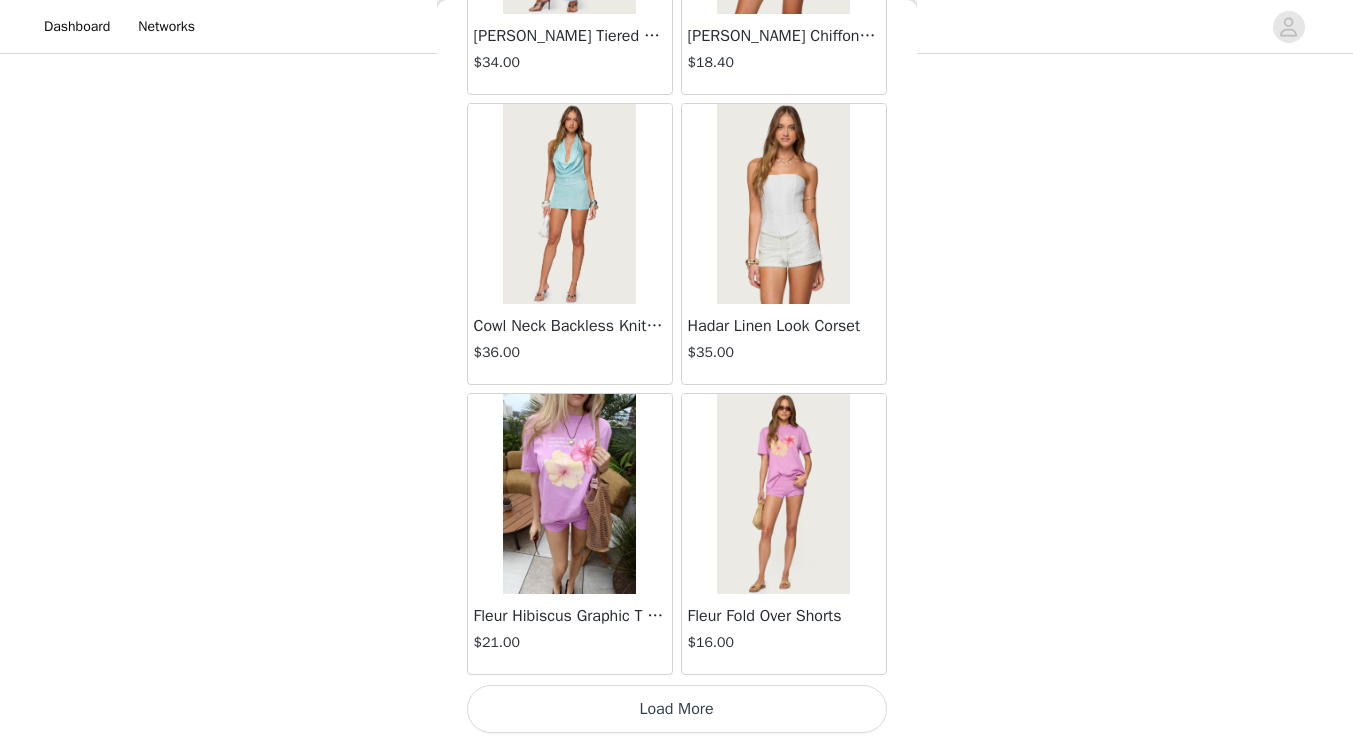 click on "Load More" at bounding box center [677, 709] 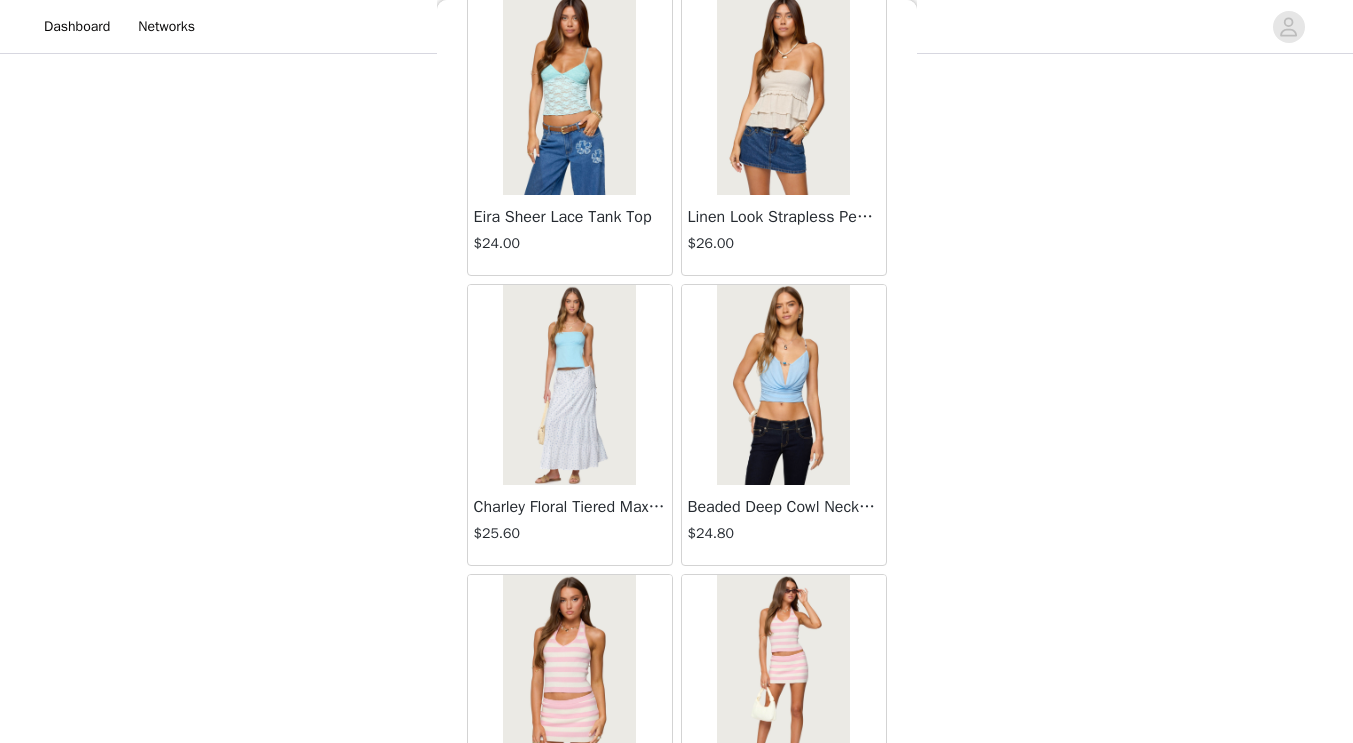 scroll, scrollTop: 16817, scrollLeft: 0, axis: vertical 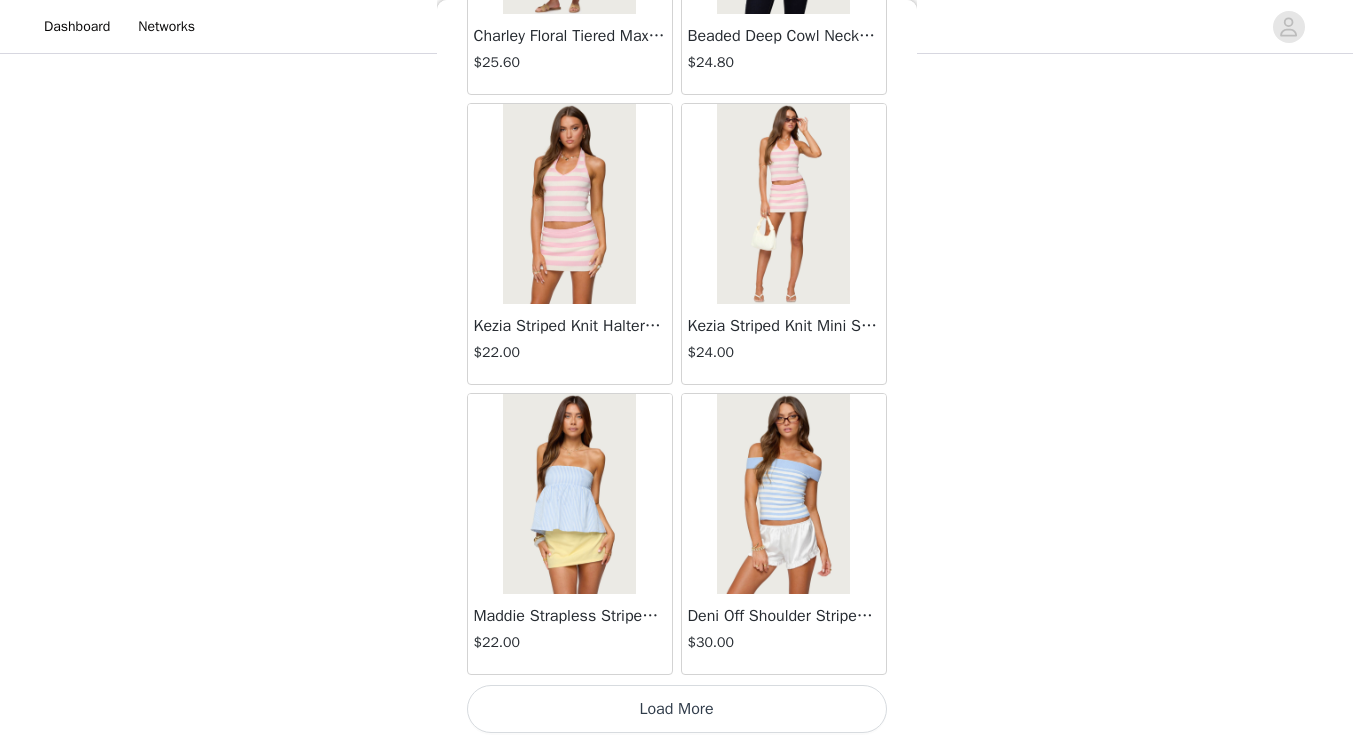 click on "Load More" at bounding box center (677, 709) 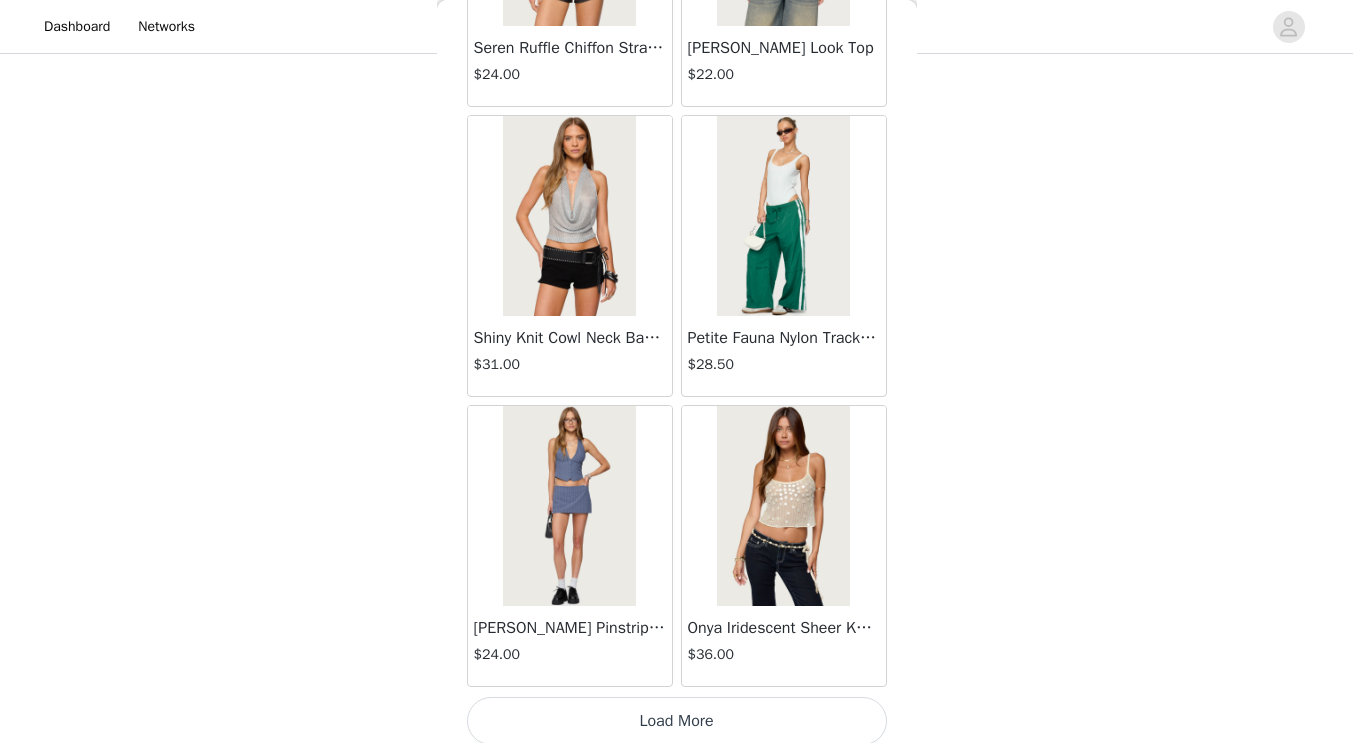 scroll, scrollTop: 19717, scrollLeft: 0, axis: vertical 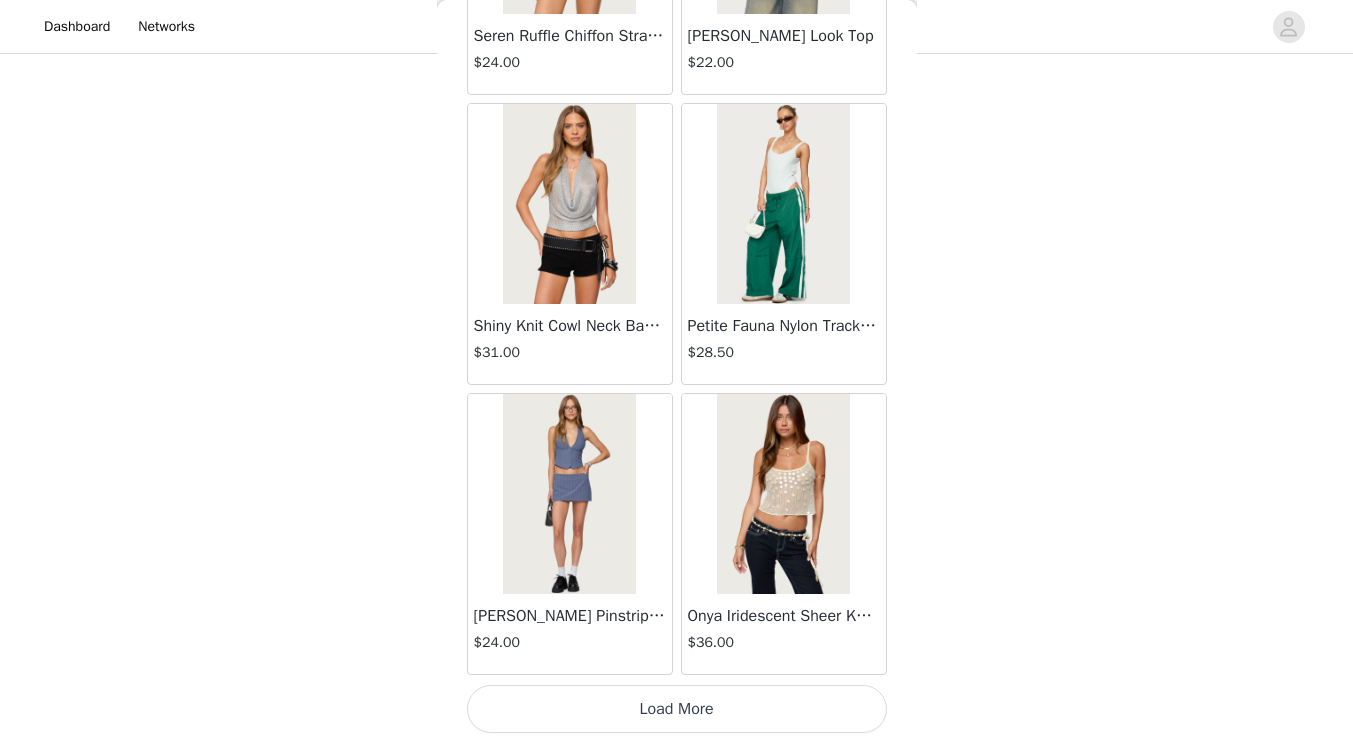 click on "Load More" at bounding box center (677, 709) 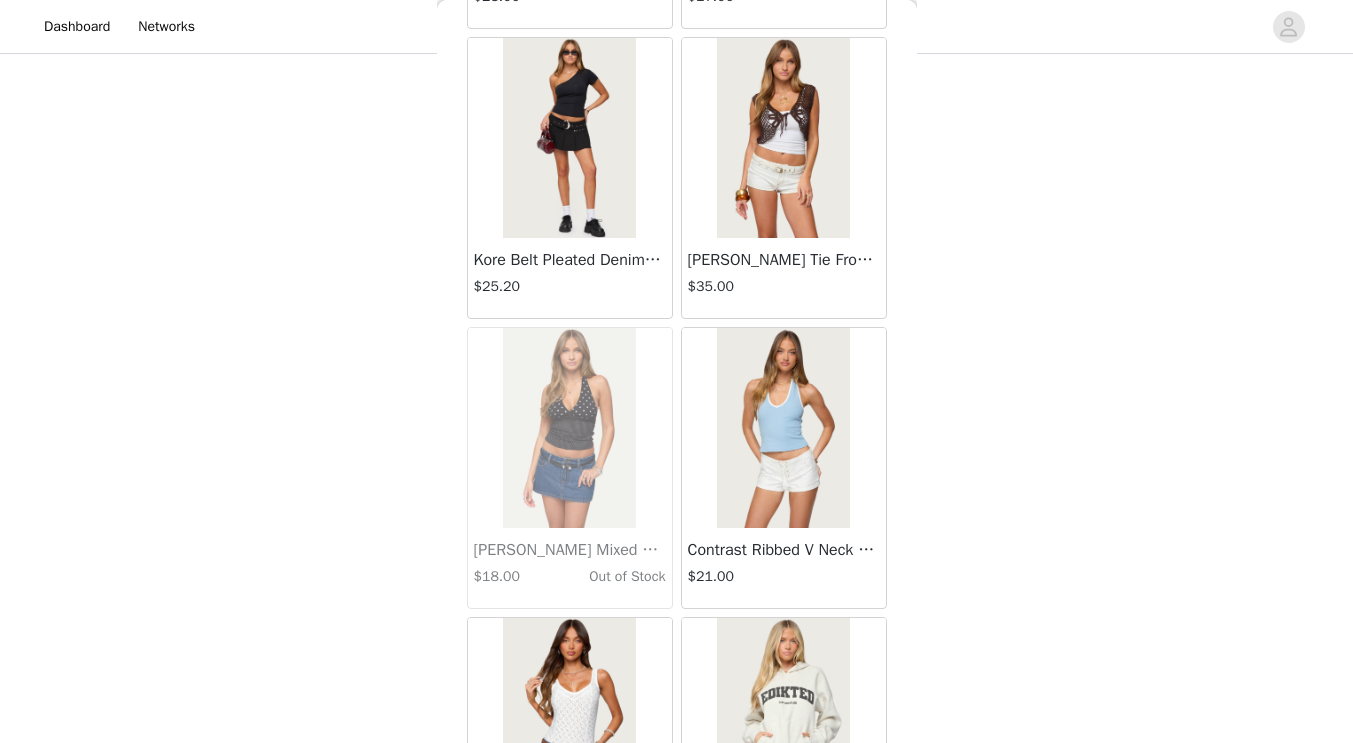 scroll, scrollTop: 22617, scrollLeft: 0, axis: vertical 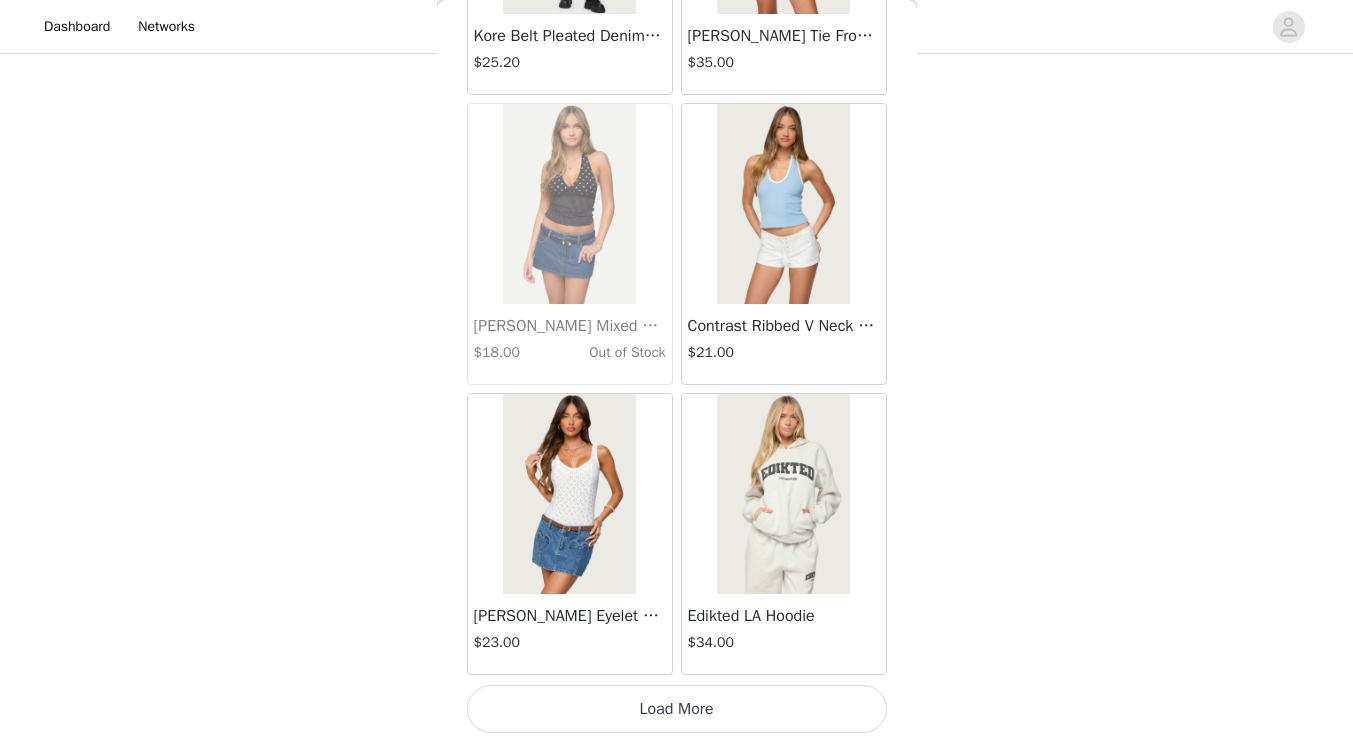 click on "Load More" at bounding box center [677, 709] 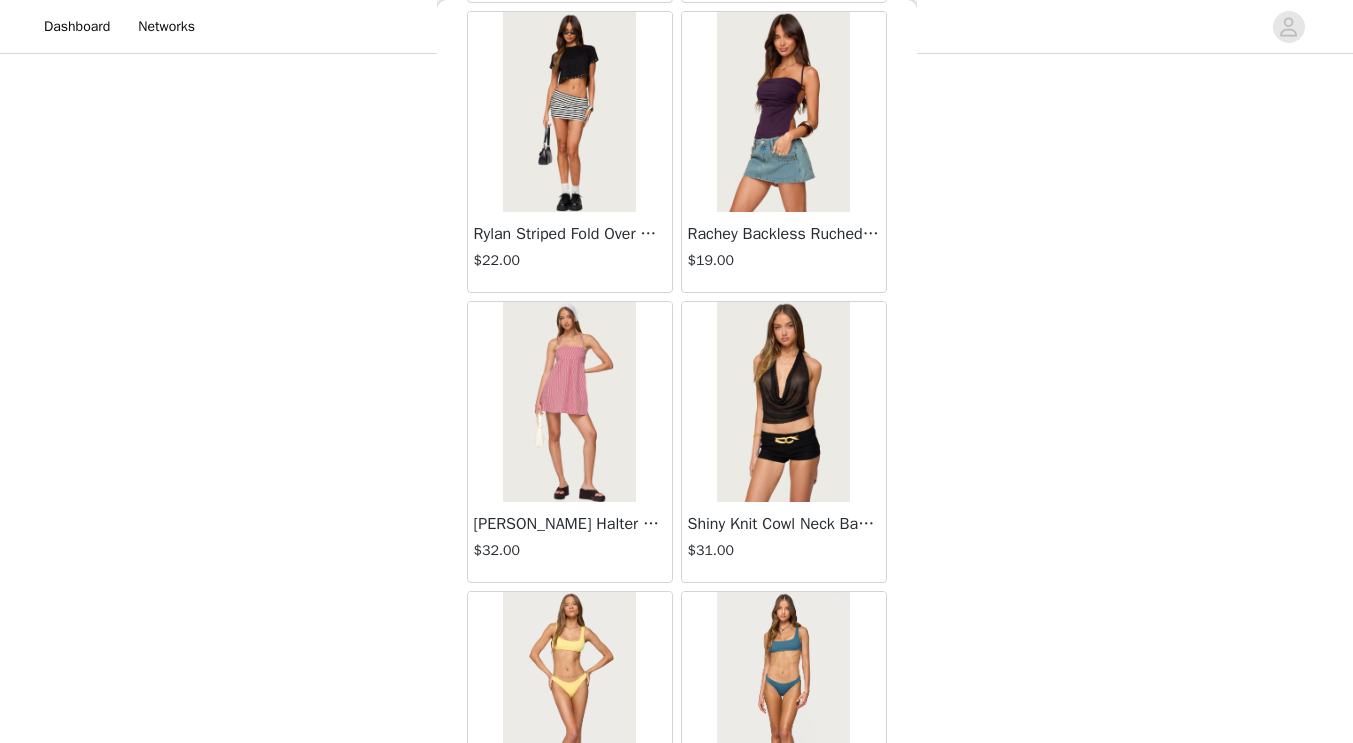 scroll, scrollTop: 25517, scrollLeft: 0, axis: vertical 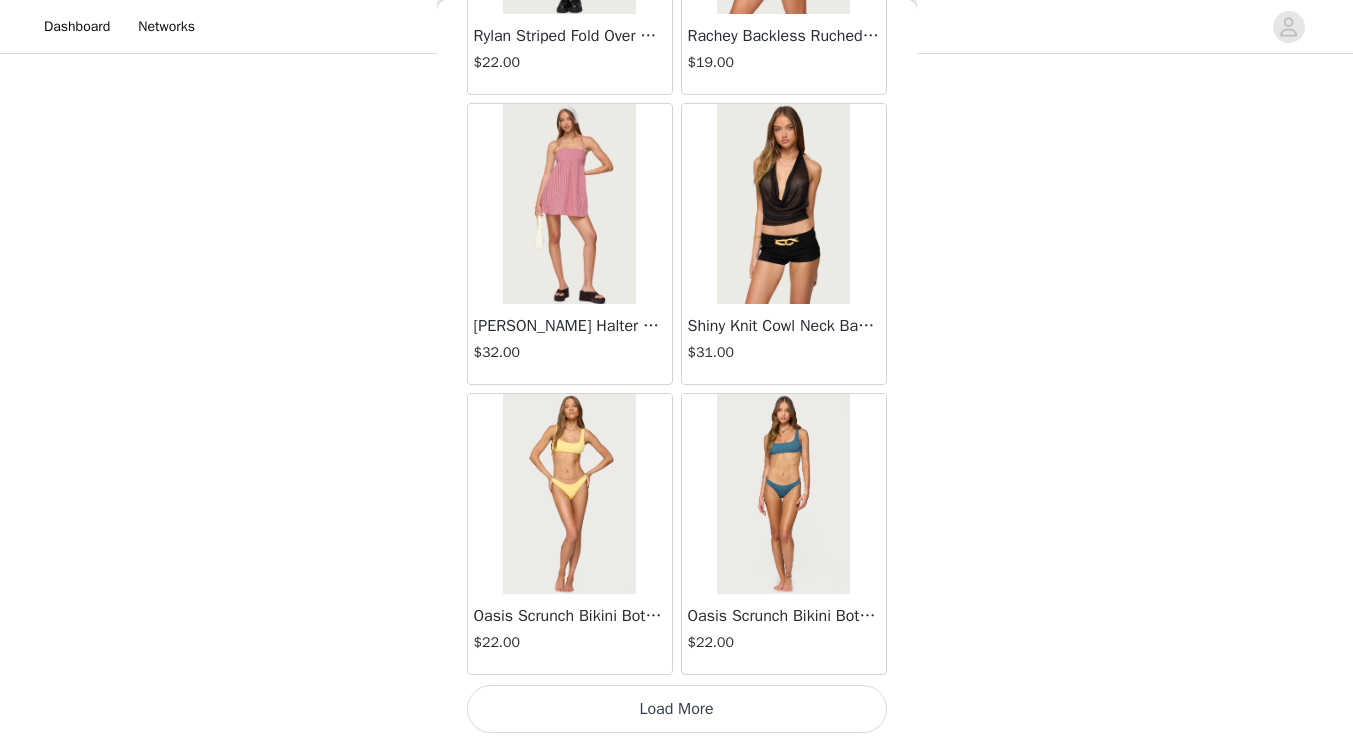 click on "Load More" at bounding box center [677, 709] 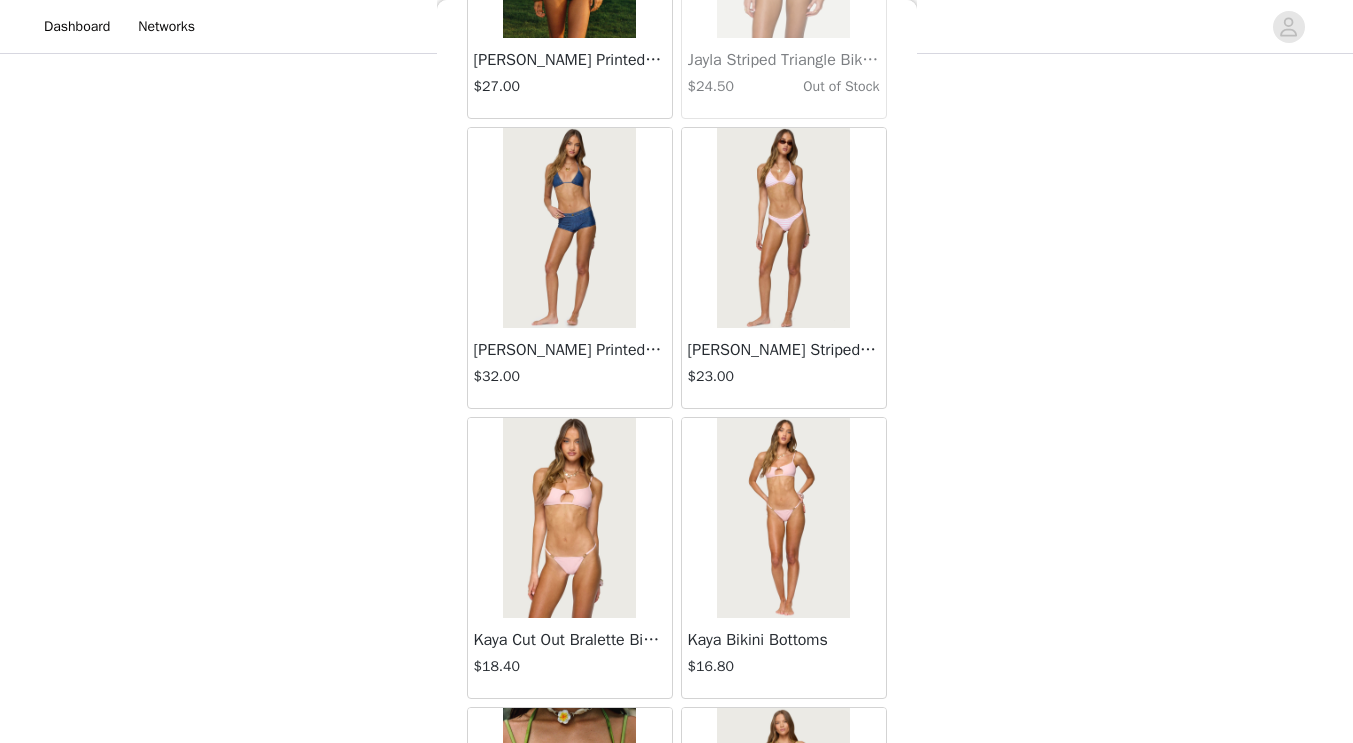 scroll, scrollTop: 28417, scrollLeft: 0, axis: vertical 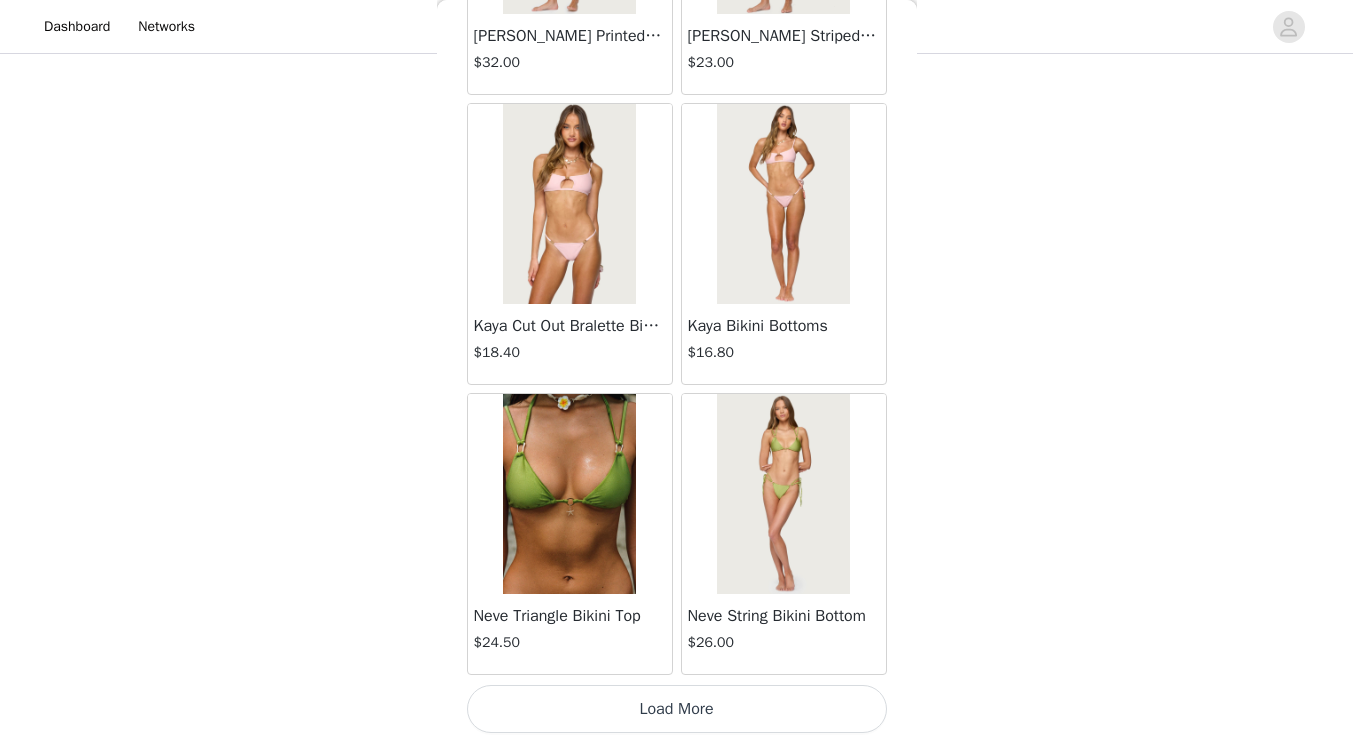click on "Load More" at bounding box center [677, 709] 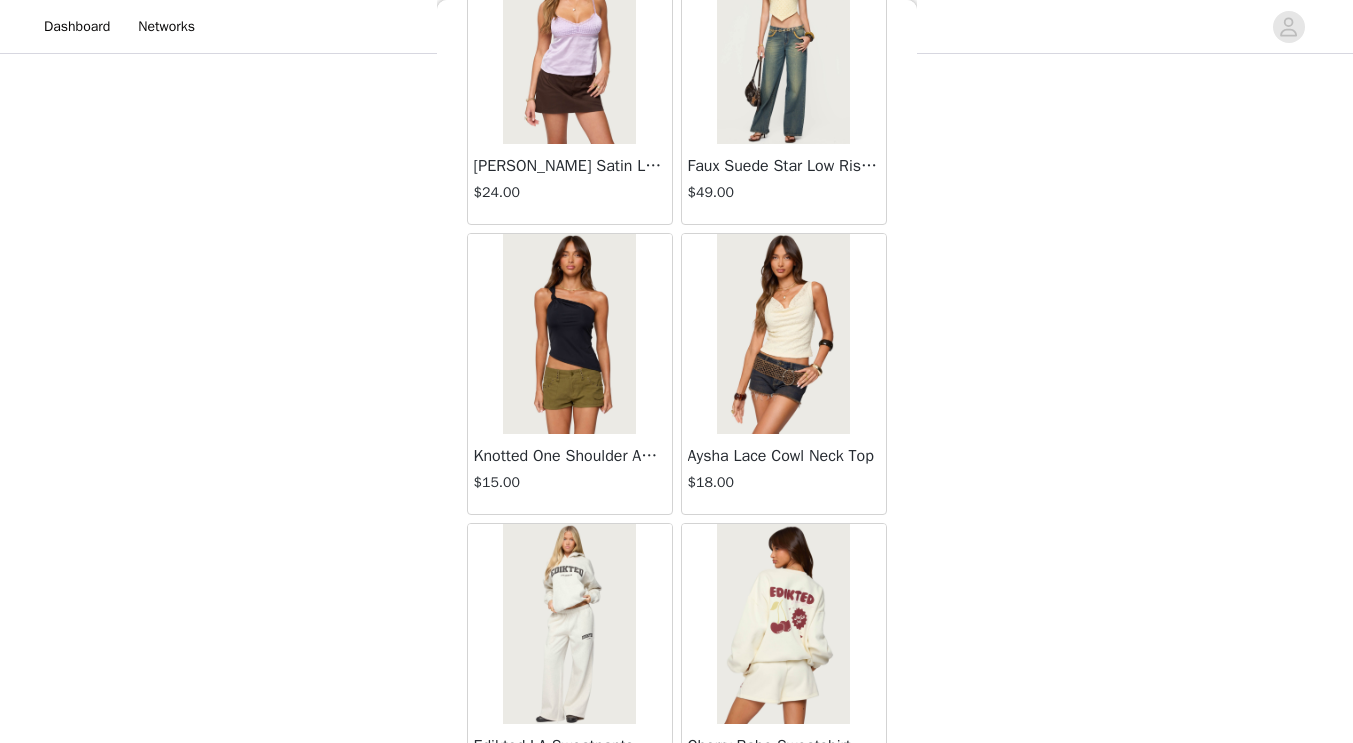 scroll, scrollTop: 31317, scrollLeft: 0, axis: vertical 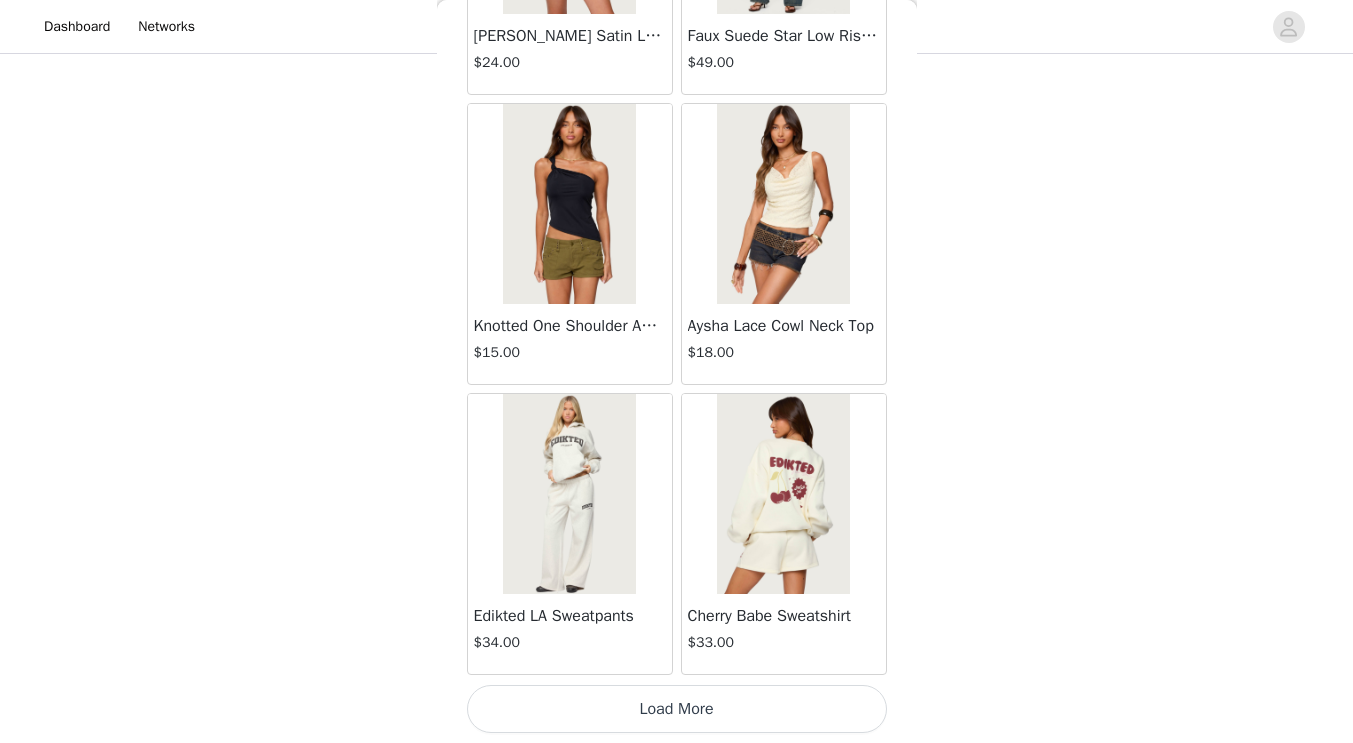 click on "Load More" at bounding box center [677, 709] 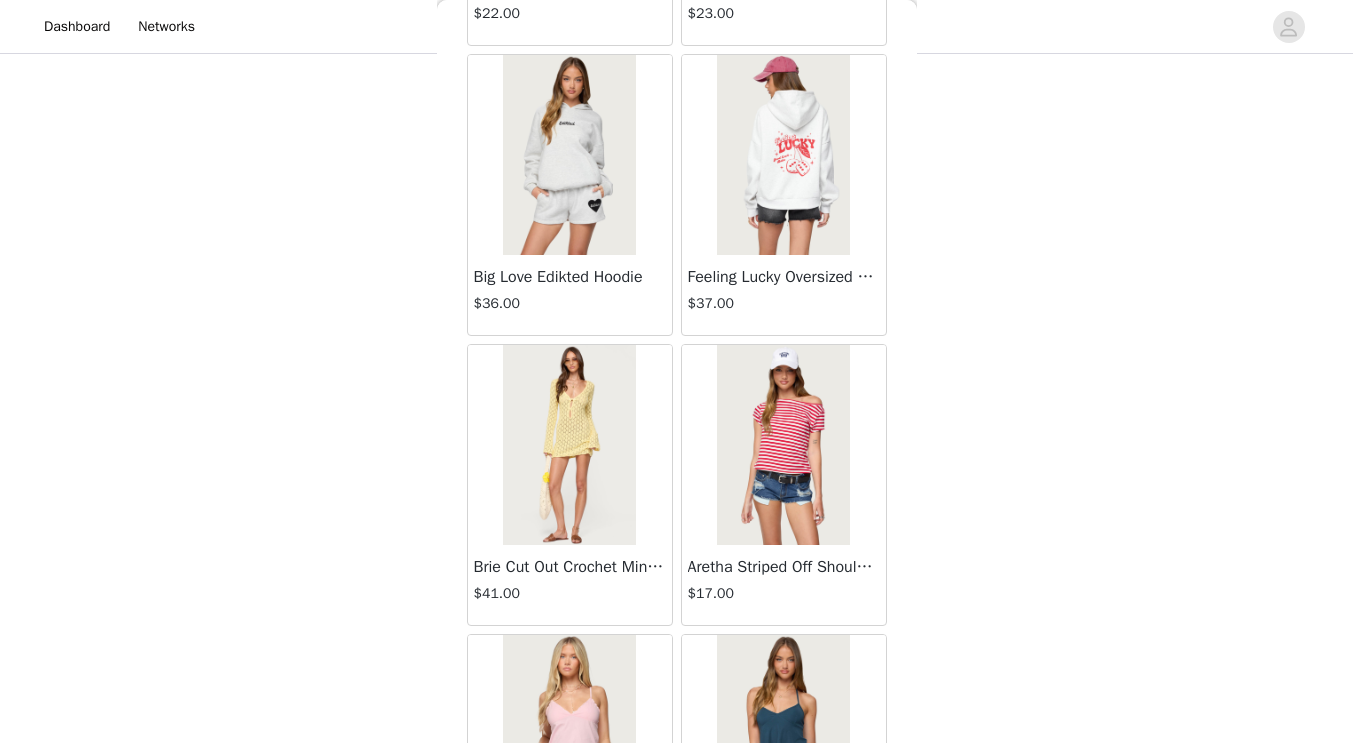 scroll, scrollTop: 32237, scrollLeft: 0, axis: vertical 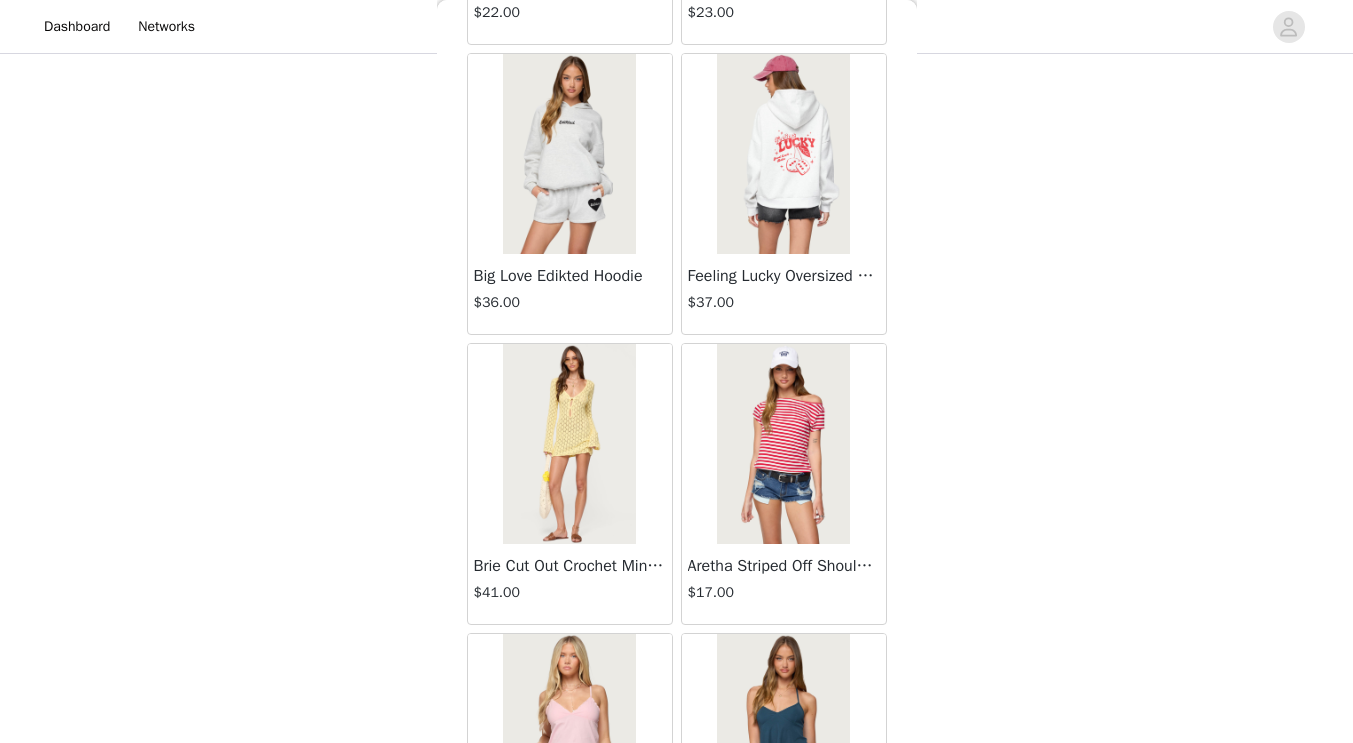 click at bounding box center (783, 154) 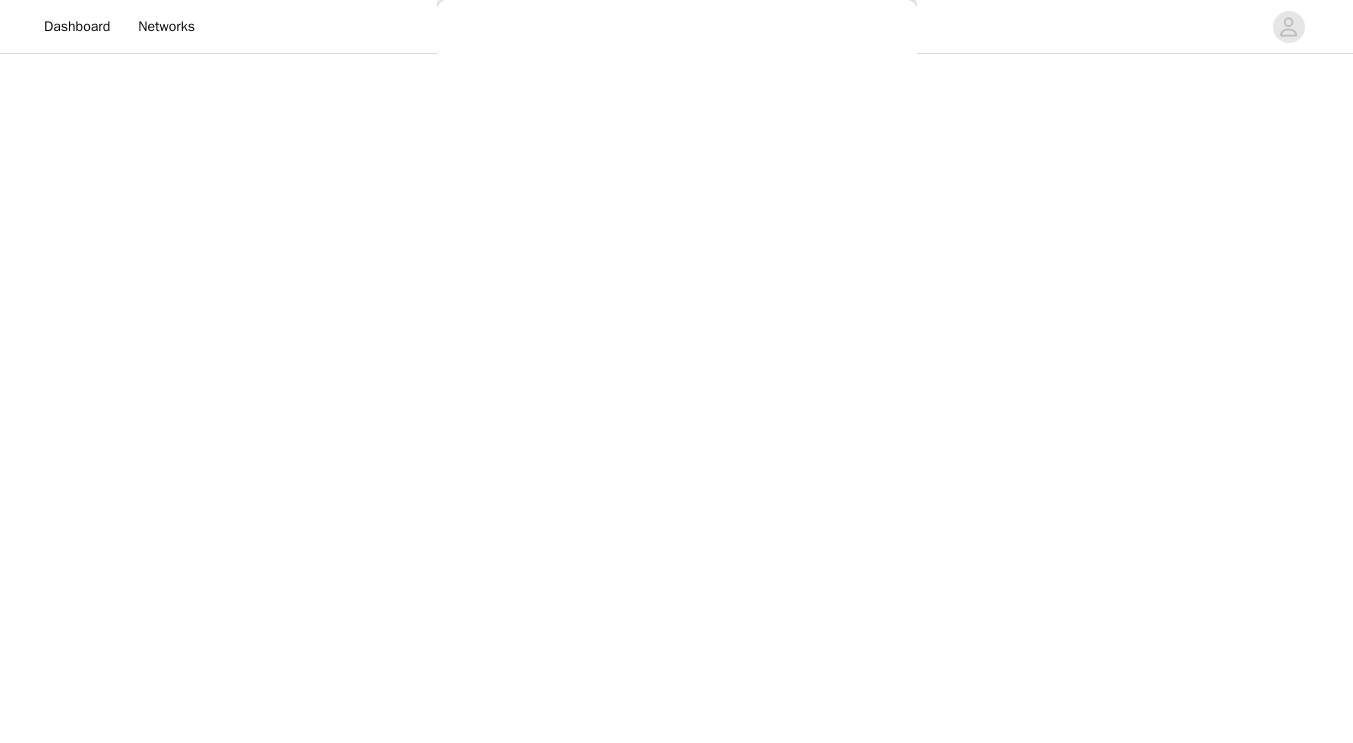scroll, scrollTop: 0, scrollLeft: 0, axis: both 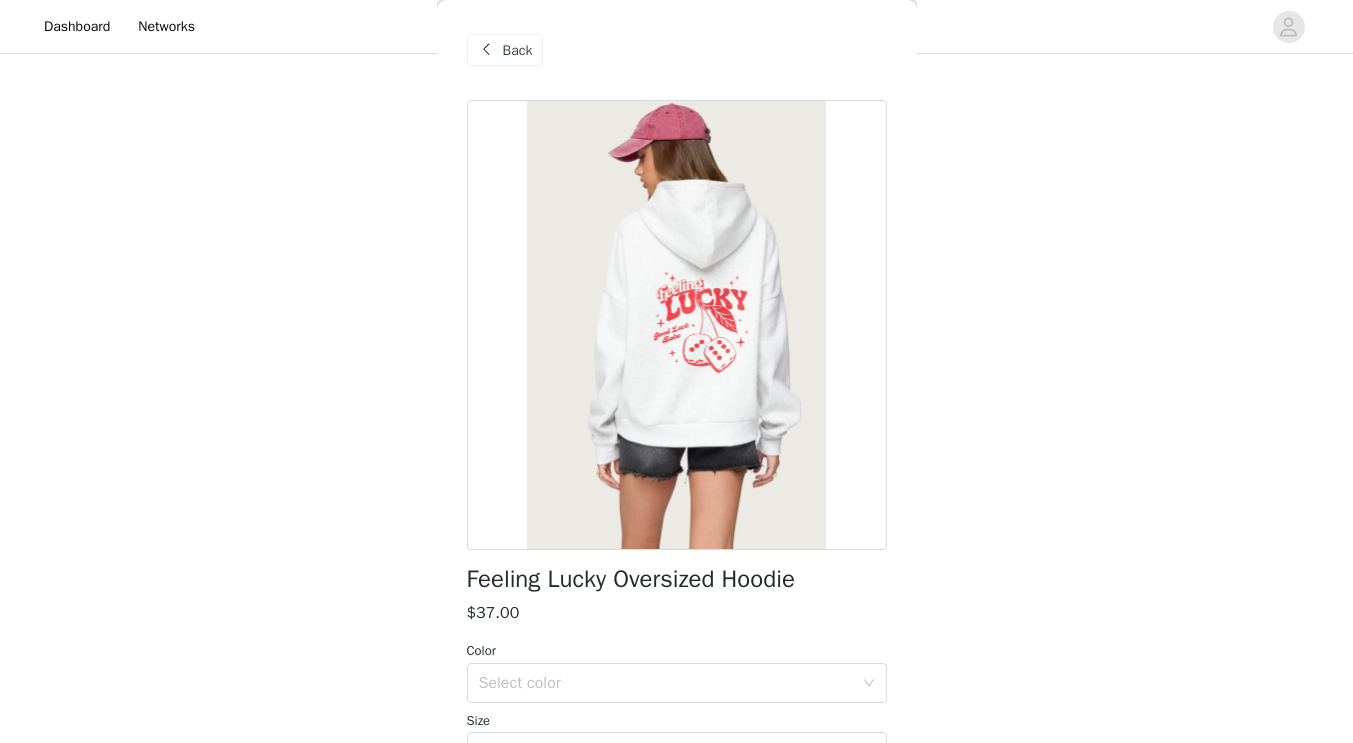 click on "Back" at bounding box center [518, 50] 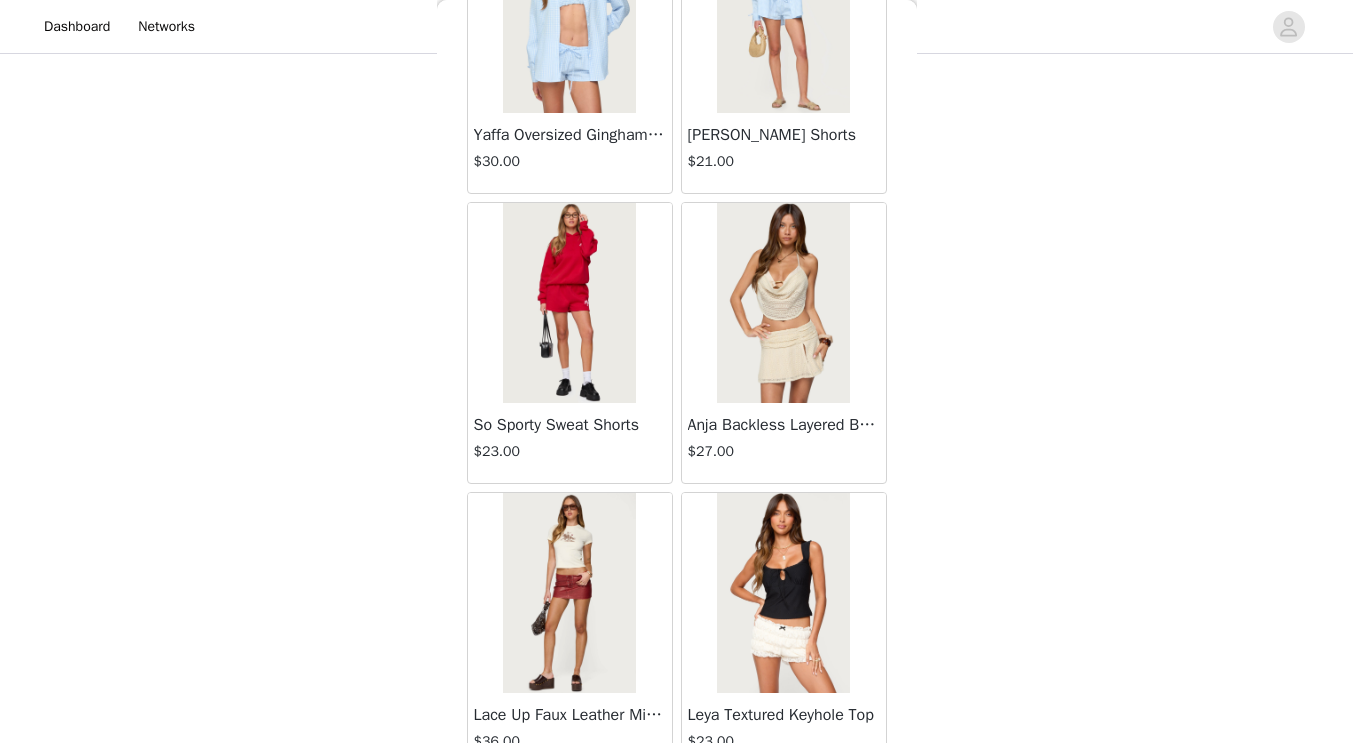 scroll, scrollTop: 34217, scrollLeft: 0, axis: vertical 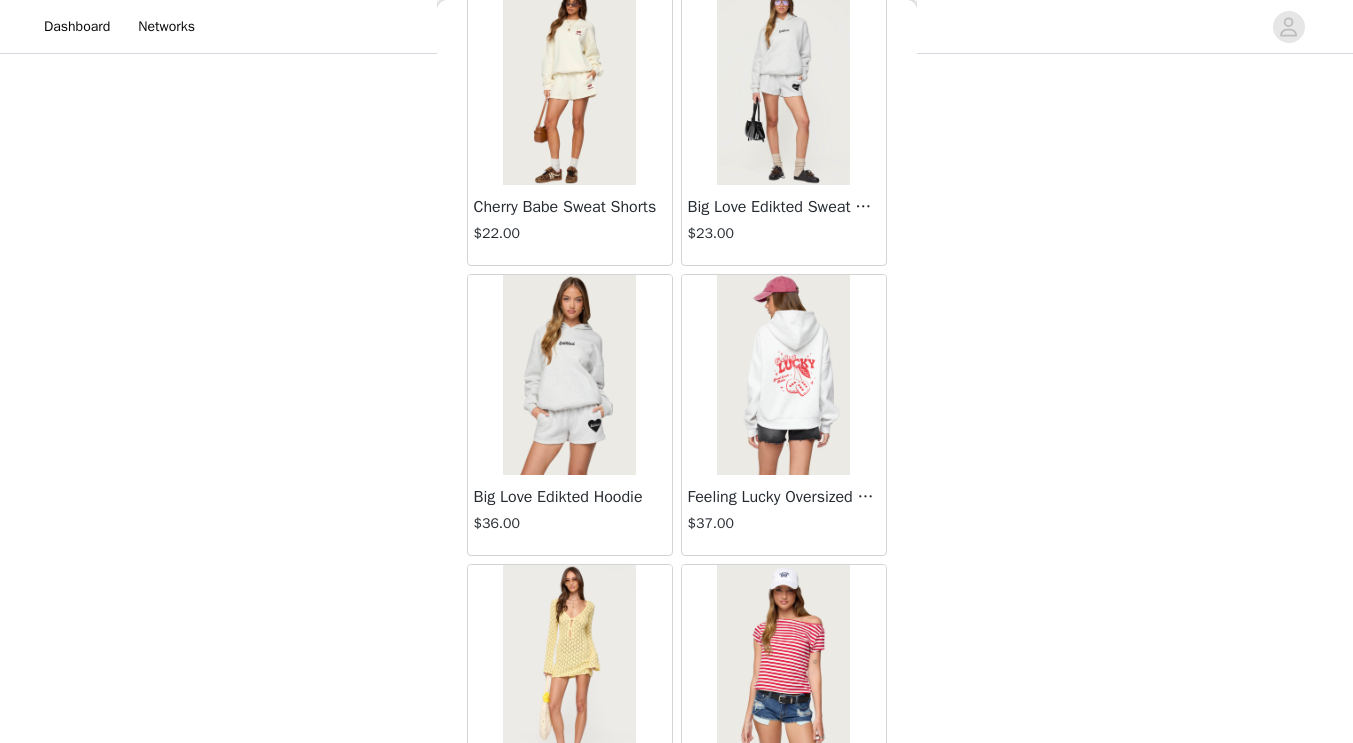 click at bounding box center [569, 375] 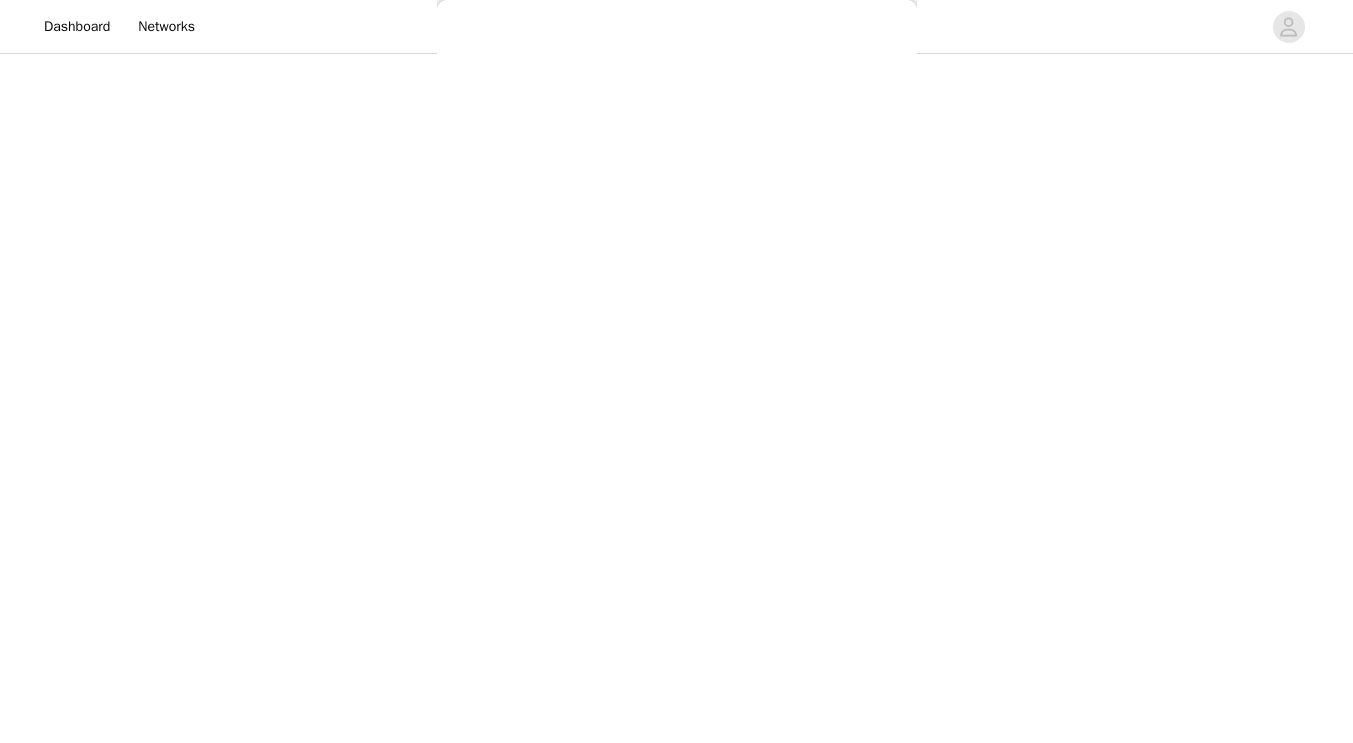 scroll, scrollTop: 0, scrollLeft: 0, axis: both 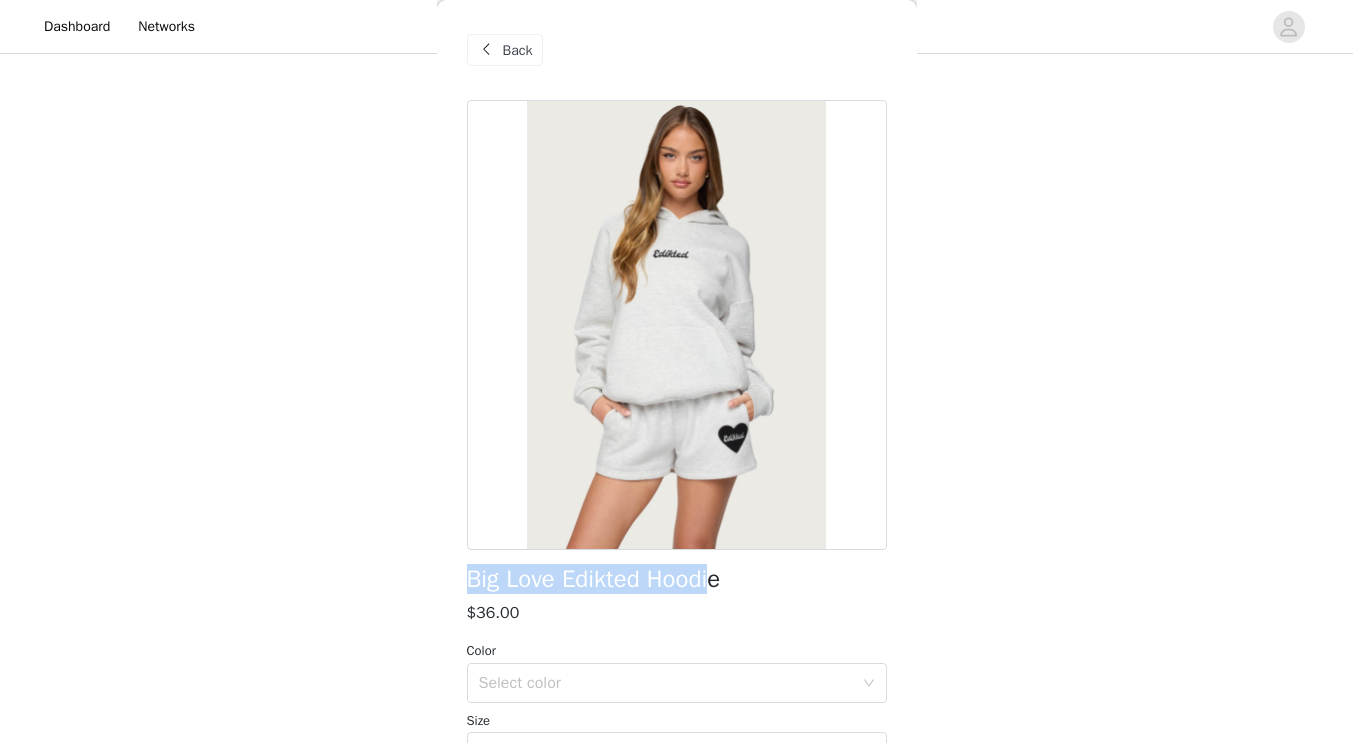 drag, startPoint x: 458, startPoint y: 580, endPoint x: 726, endPoint y: 573, distance: 268.0914 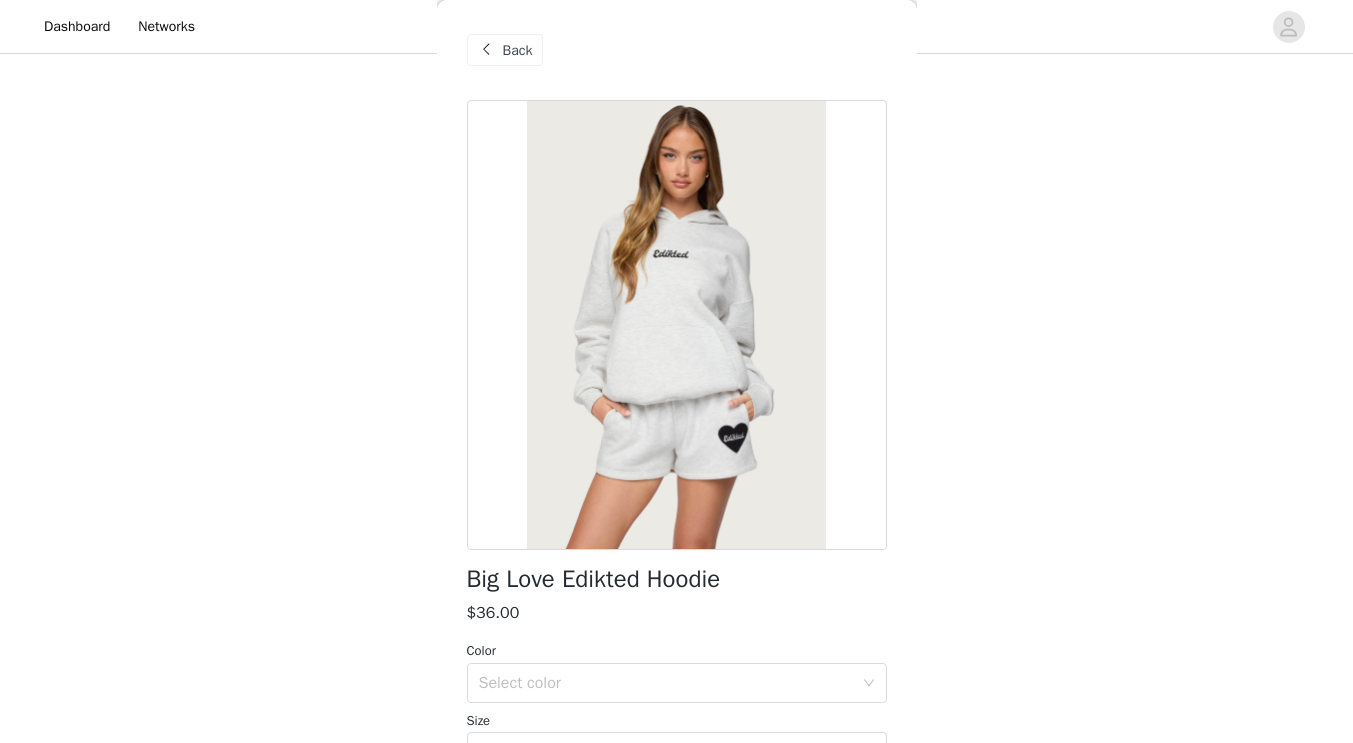 click on "Back" at bounding box center (518, 50) 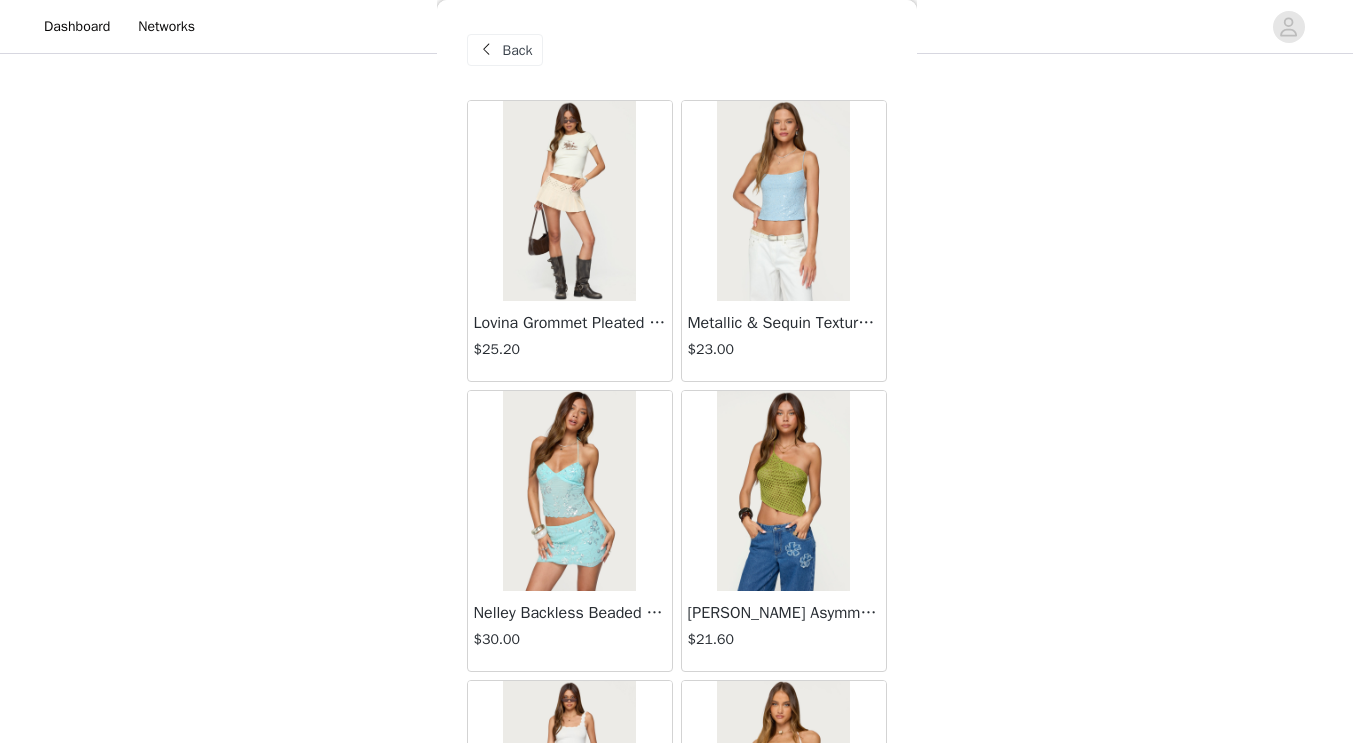 scroll, scrollTop: 0, scrollLeft: 0, axis: both 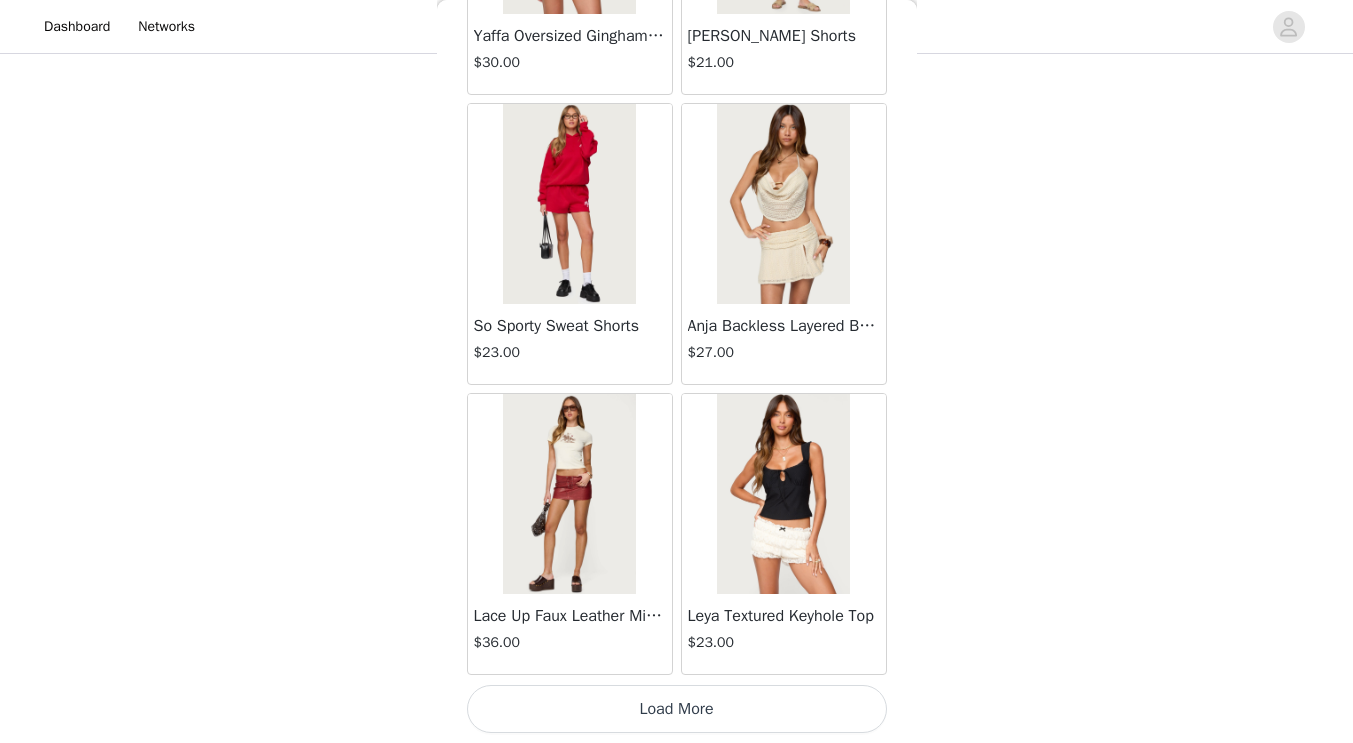 click on "Load More" at bounding box center (677, 709) 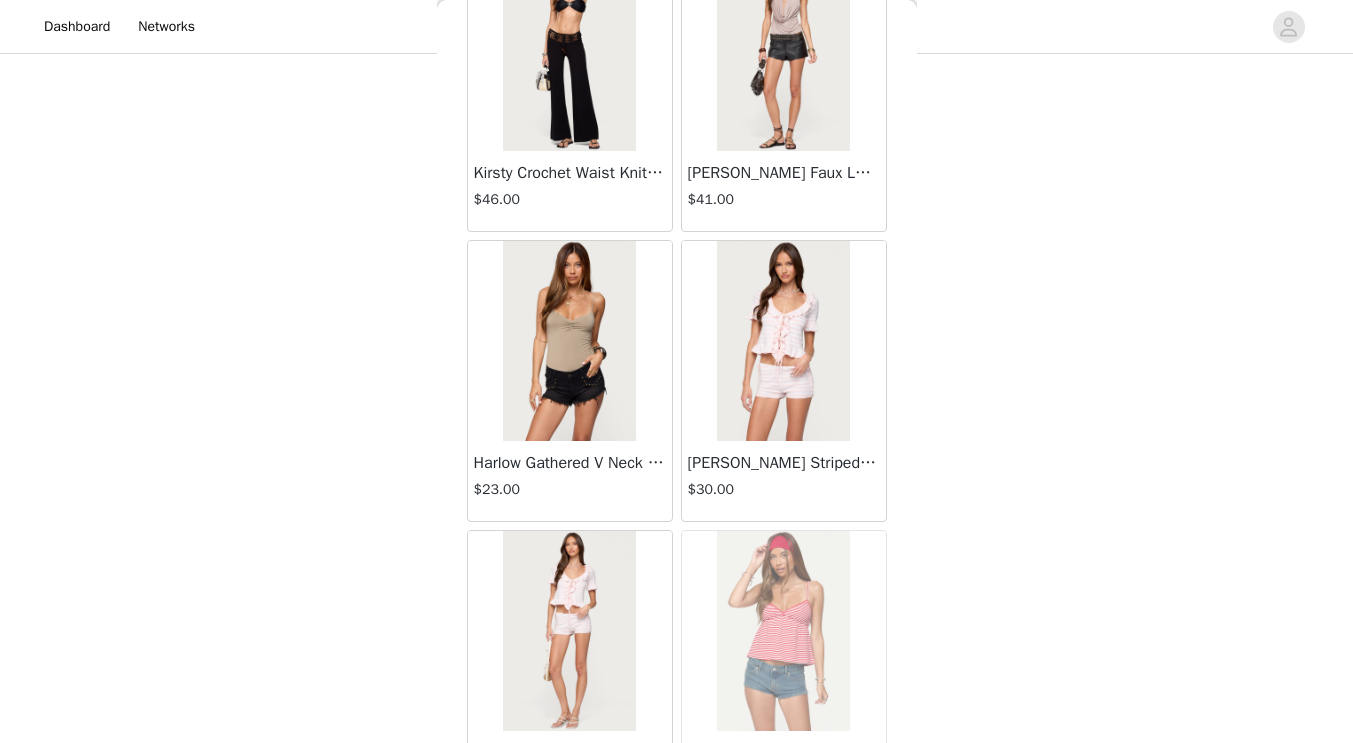 scroll, scrollTop: 37117, scrollLeft: 0, axis: vertical 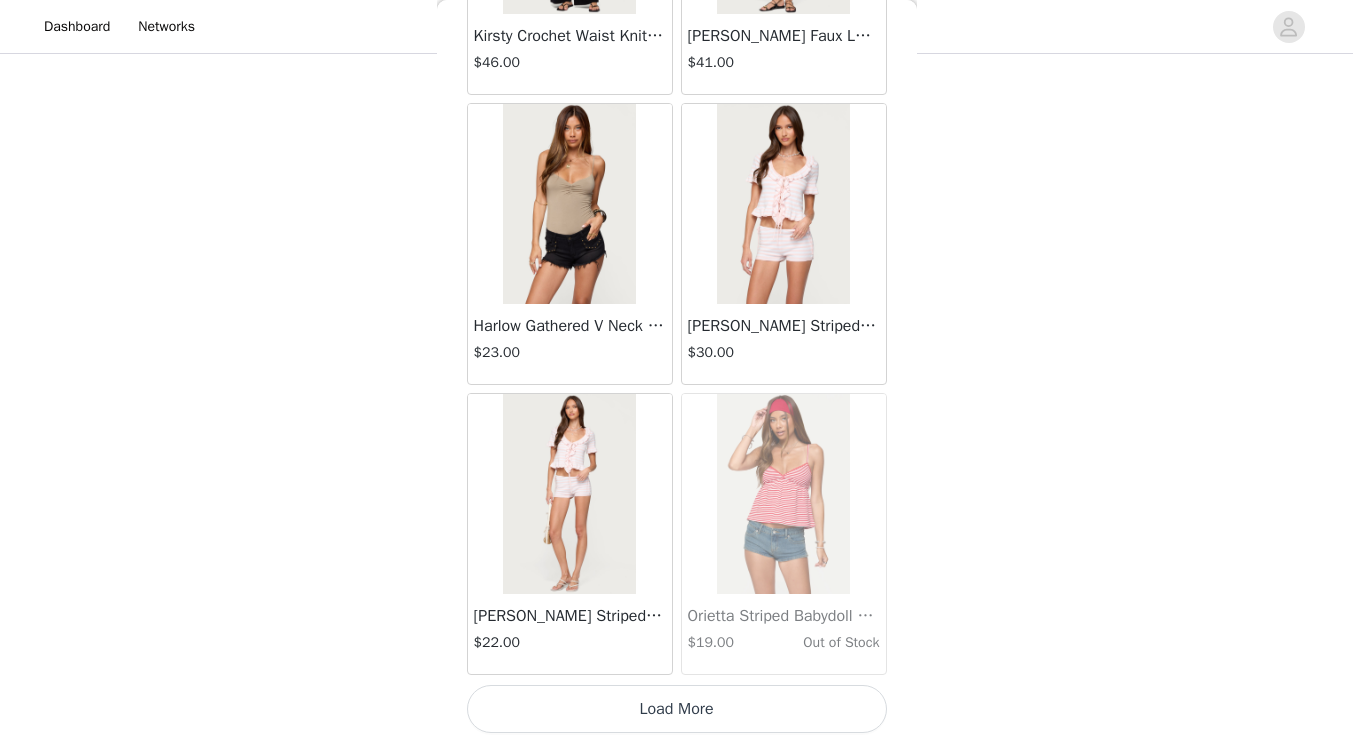 click on "Load More" at bounding box center (677, 709) 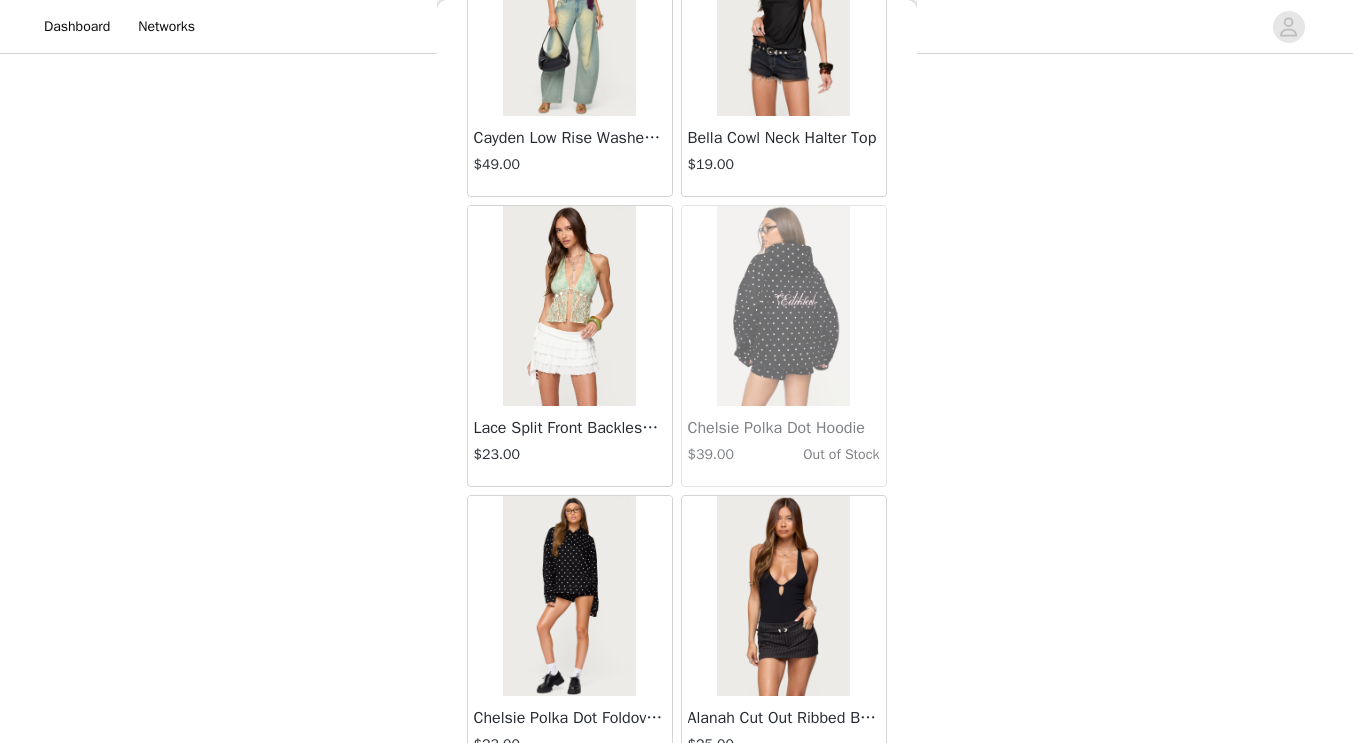 scroll, scrollTop: 40017, scrollLeft: 0, axis: vertical 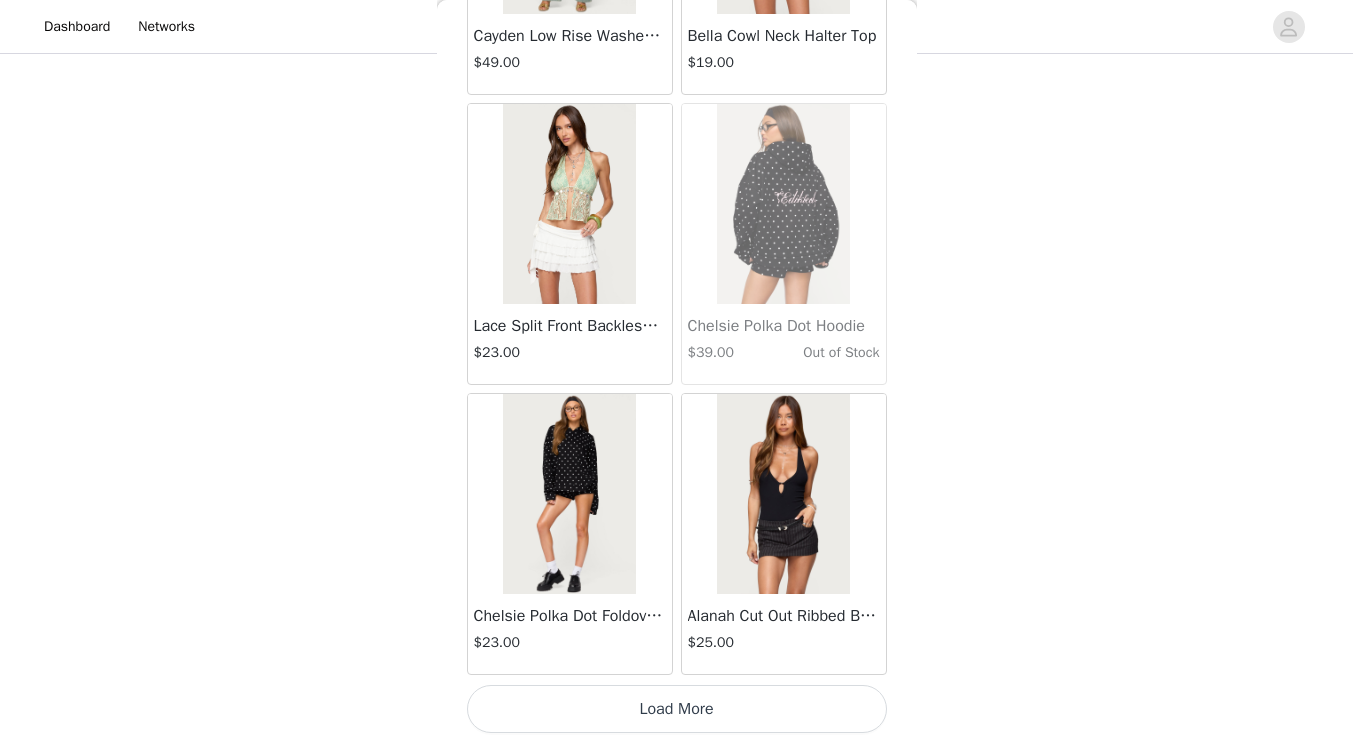 click on "Load More" at bounding box center (677, 709) 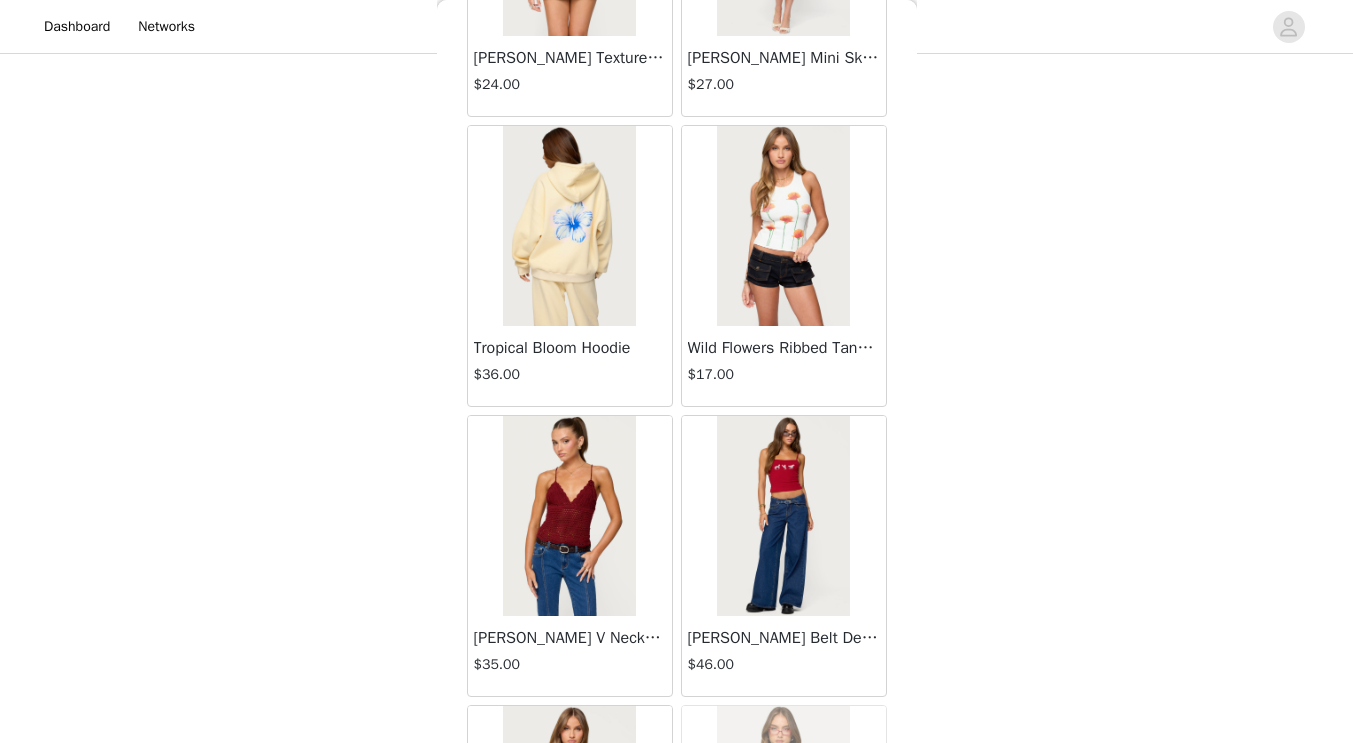 scroll, scrollTop: 42917, scrollLeft: 0, axis: vertical 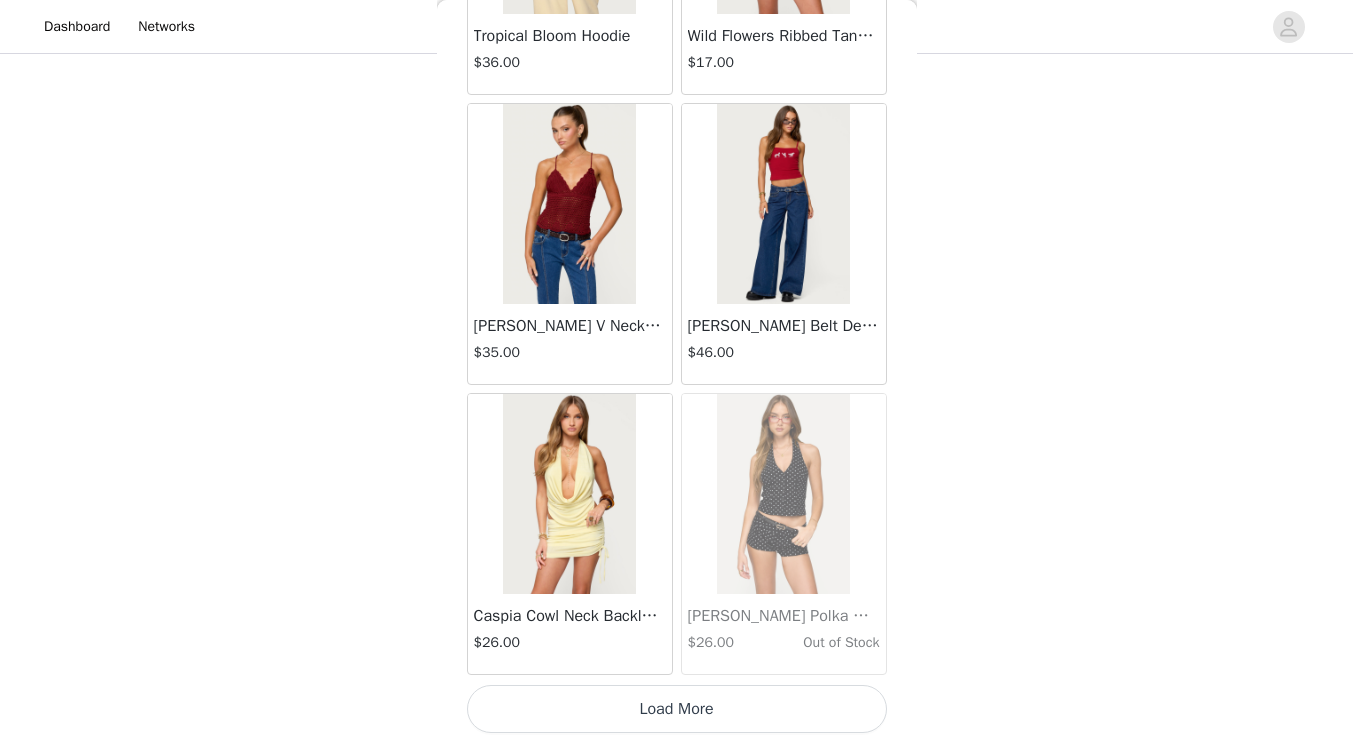 click on "Load More" at bounding box center (677, 709) 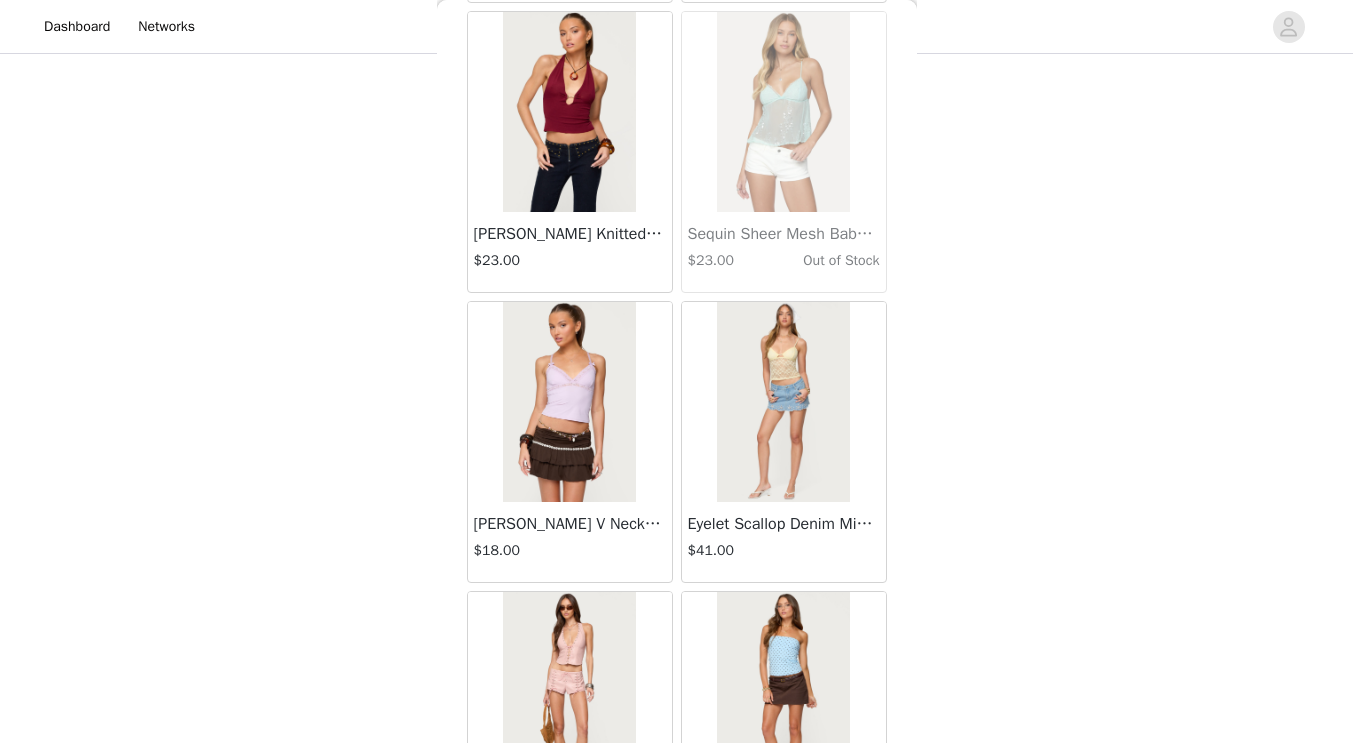 scroll, scrollTop: 45800, scrollLeft: 0, axis: vertical 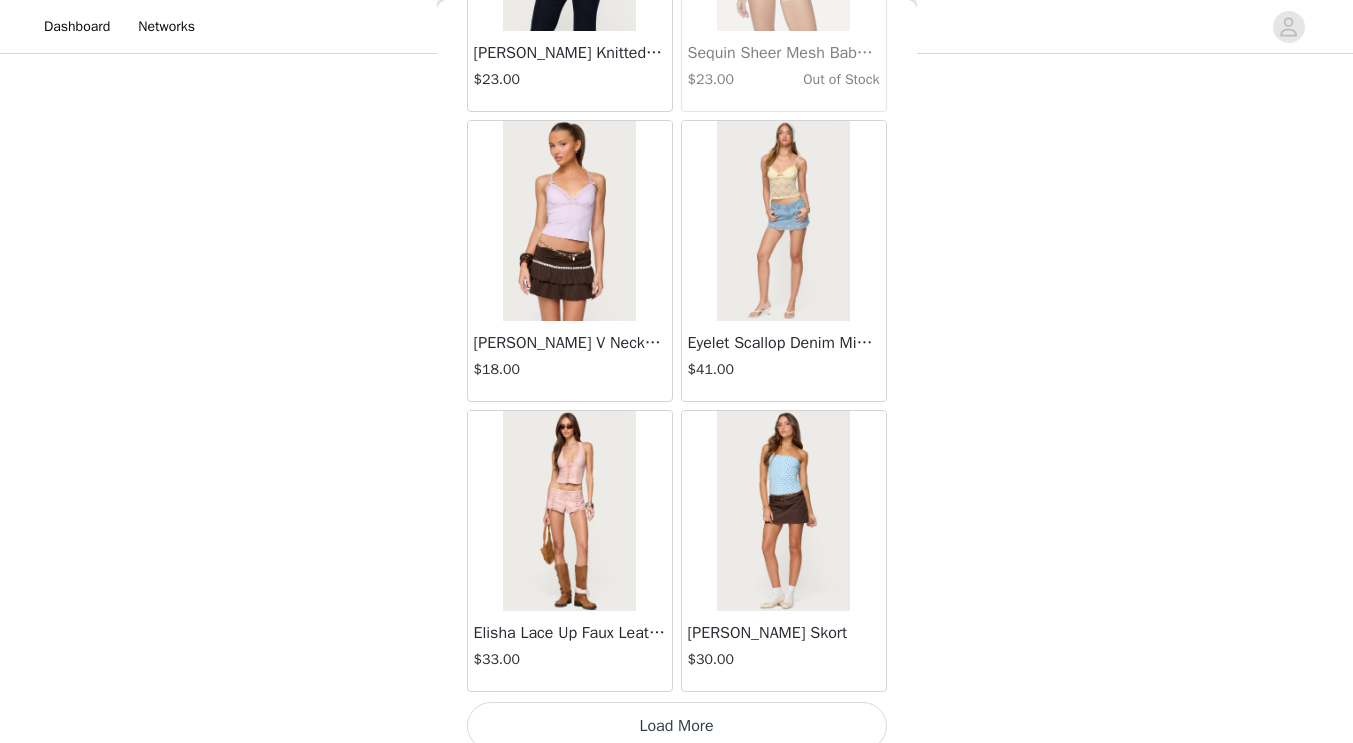 click on "Load More" at bounding box center (677, 726) 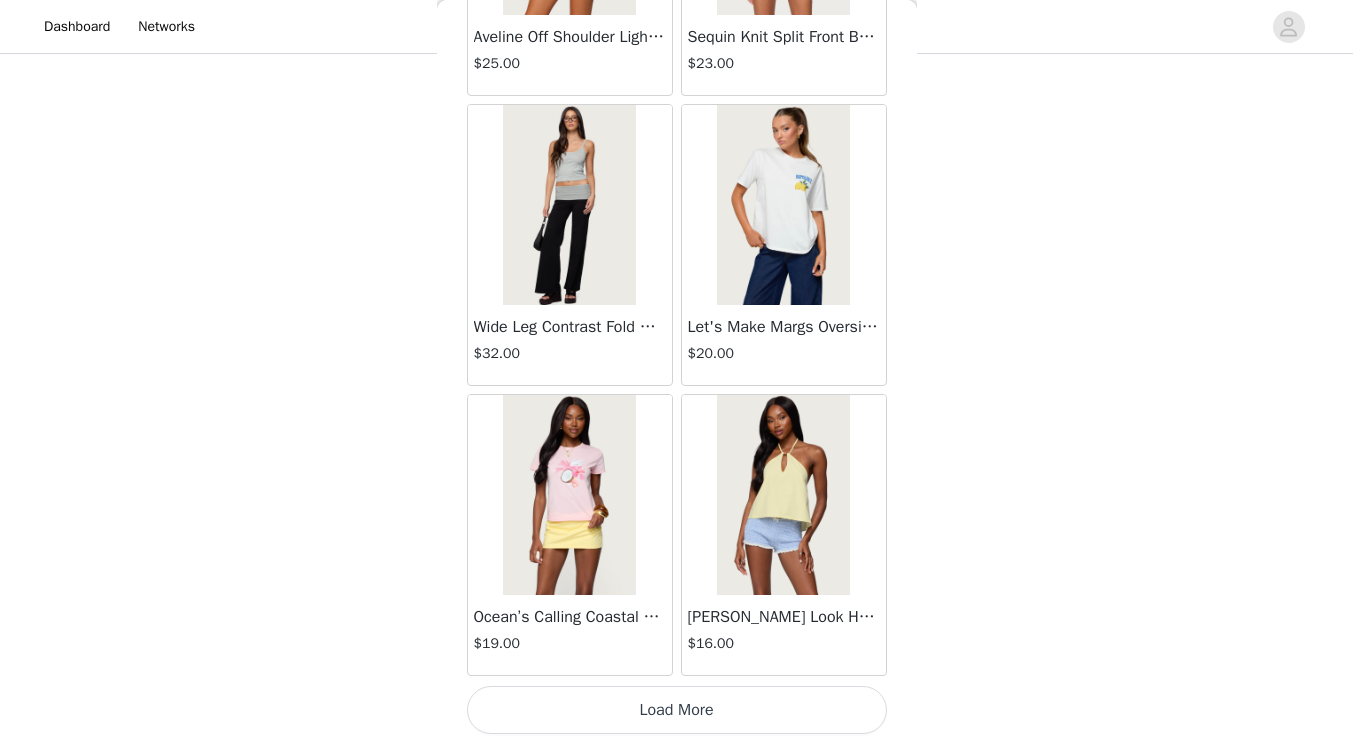 scroll, scrollTop: 48717, scrollLeft: 0, axis: vertical 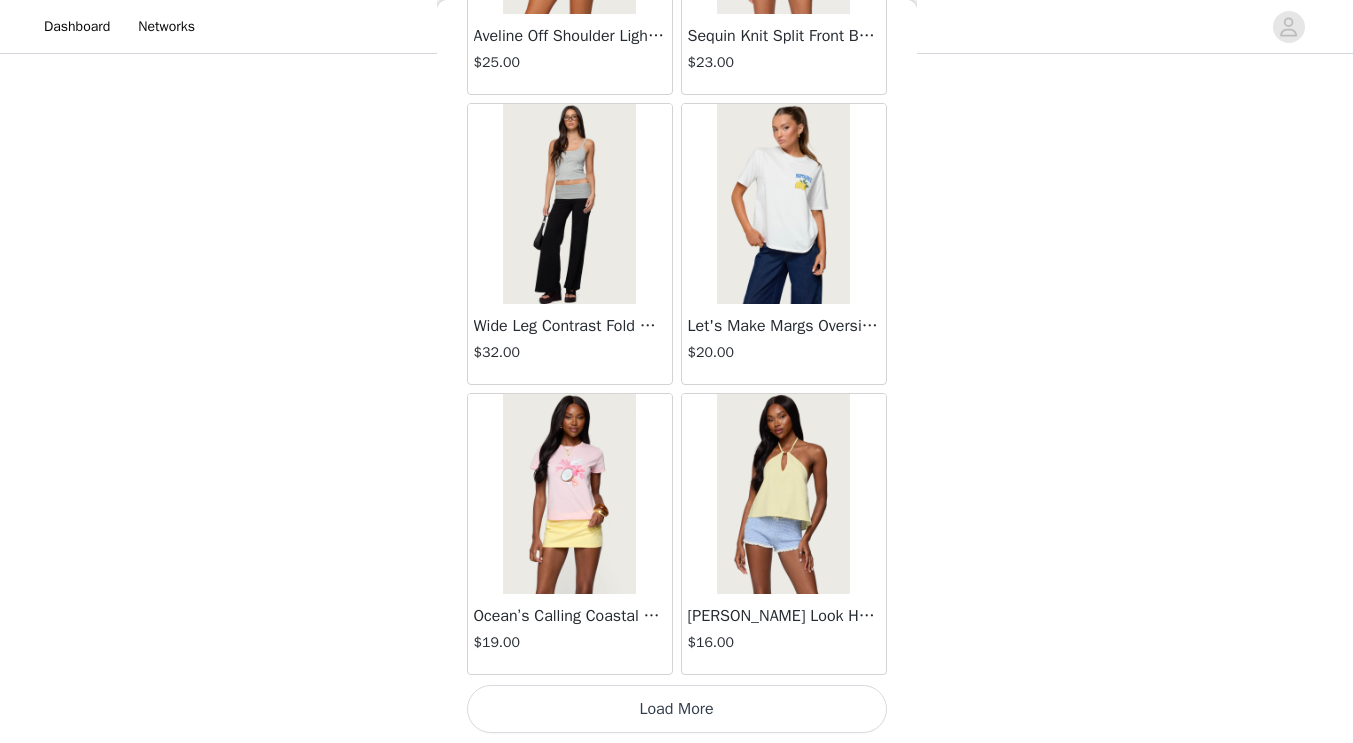 click on "Load More" at bounding box center [677, 709] 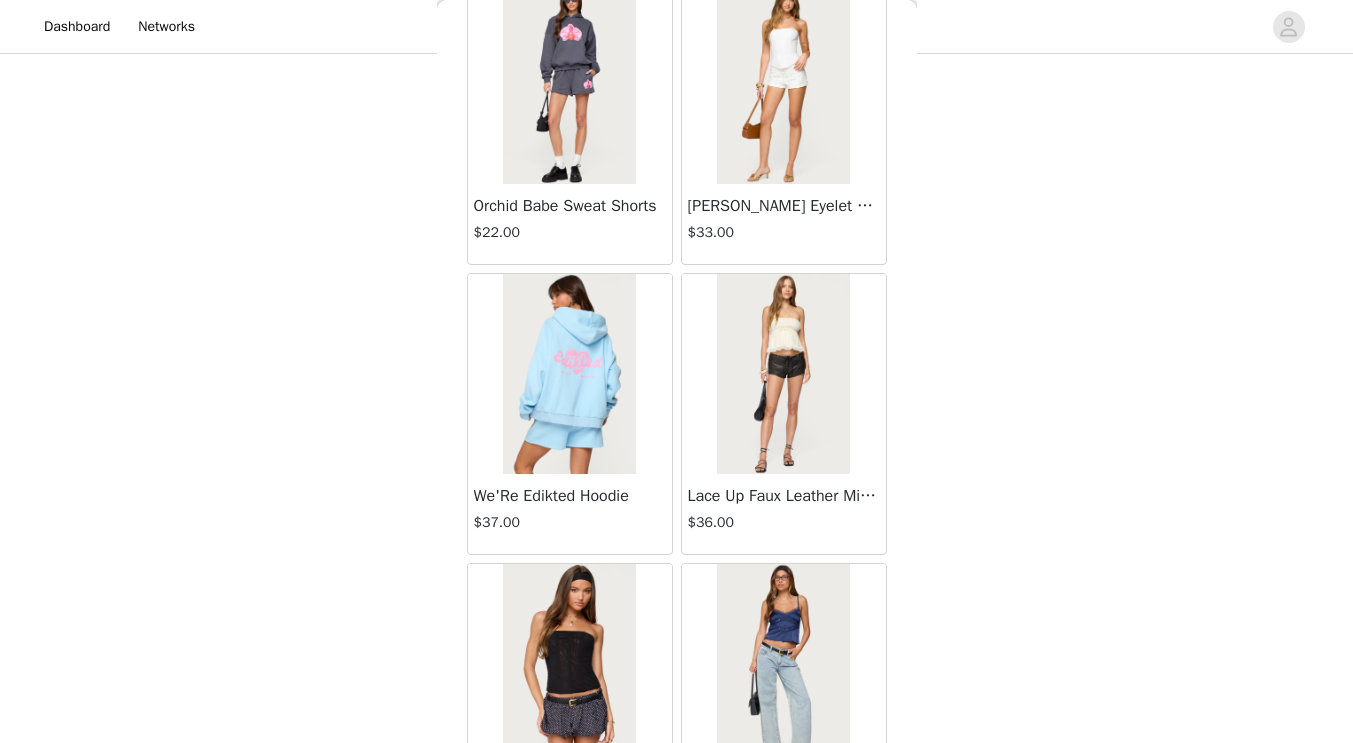 scroll, scrollTop: 51617, scrollLeft: 0, axis: vertical 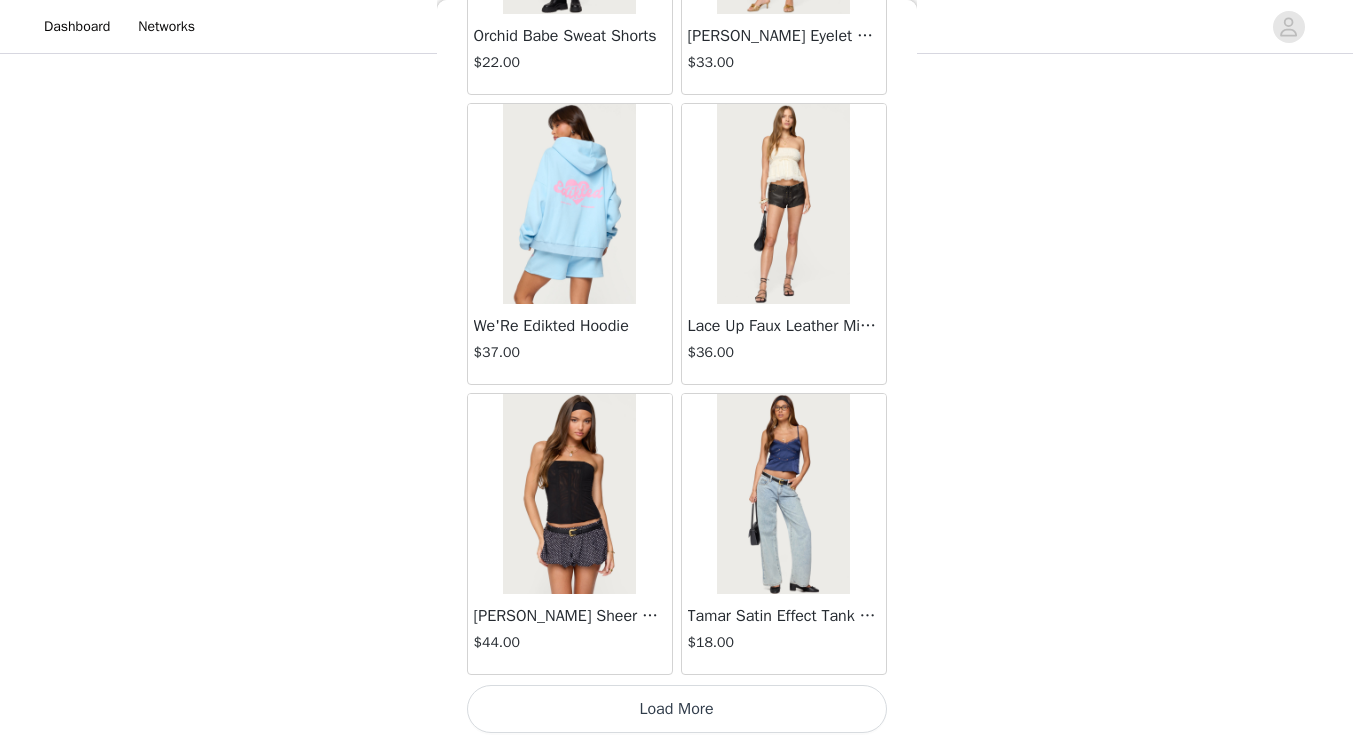 click on "Load More" at bounding box center [677, 709] 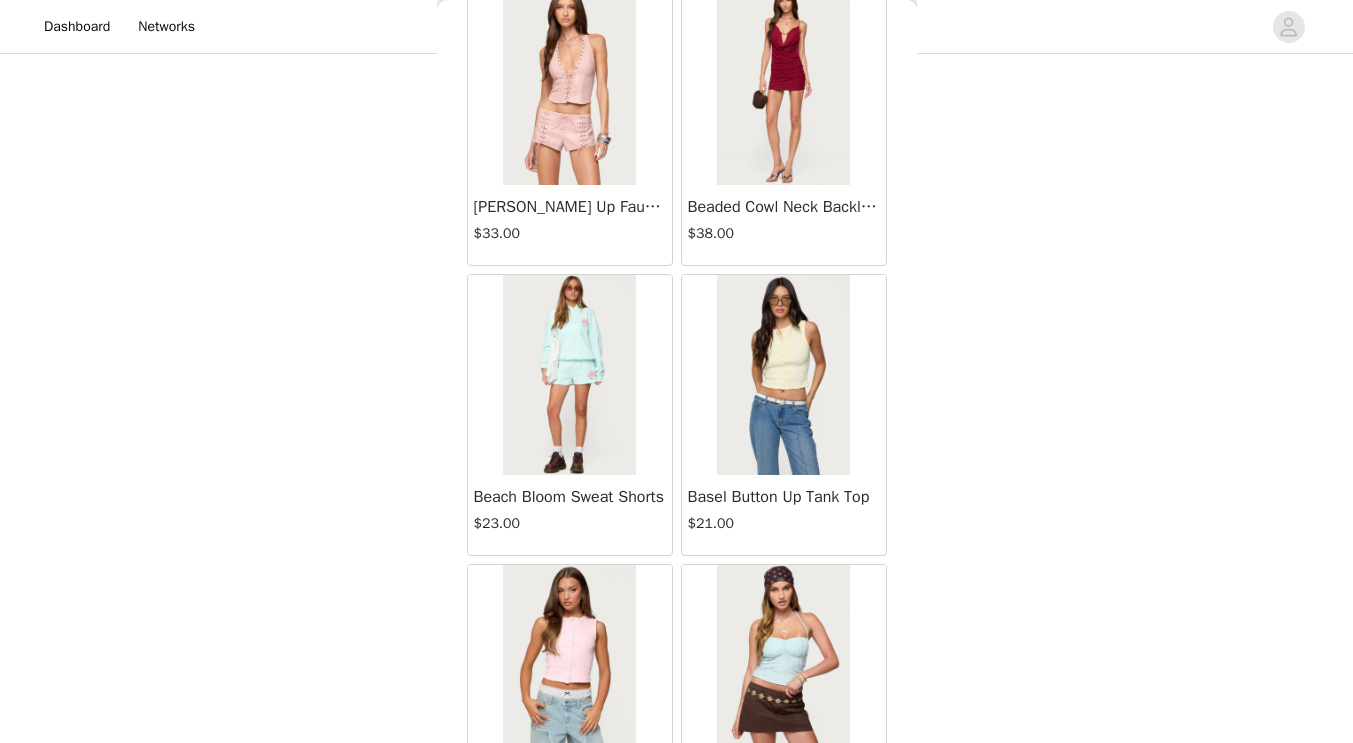 scroll, scrollTop: 54517, scrollLeft: 0, axis: vertical 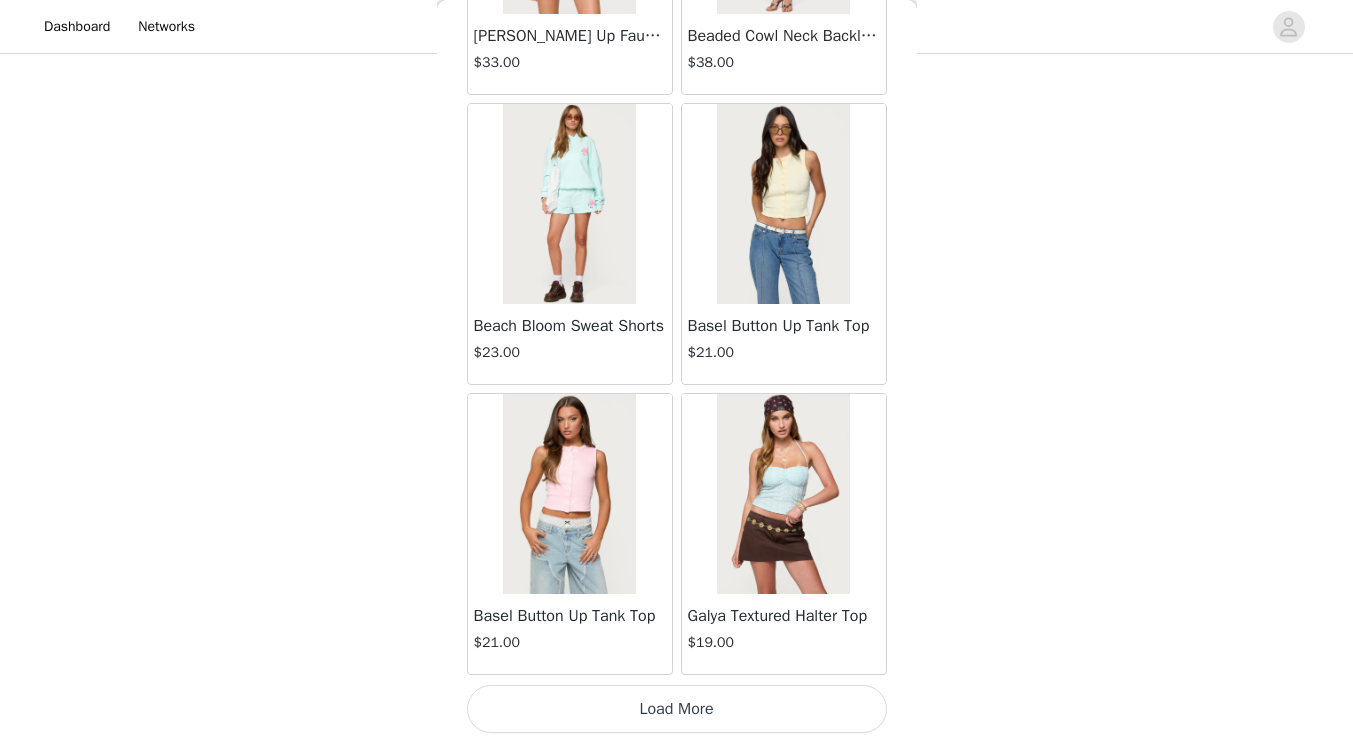 click on "Load More" at bounding box center [677, 709] 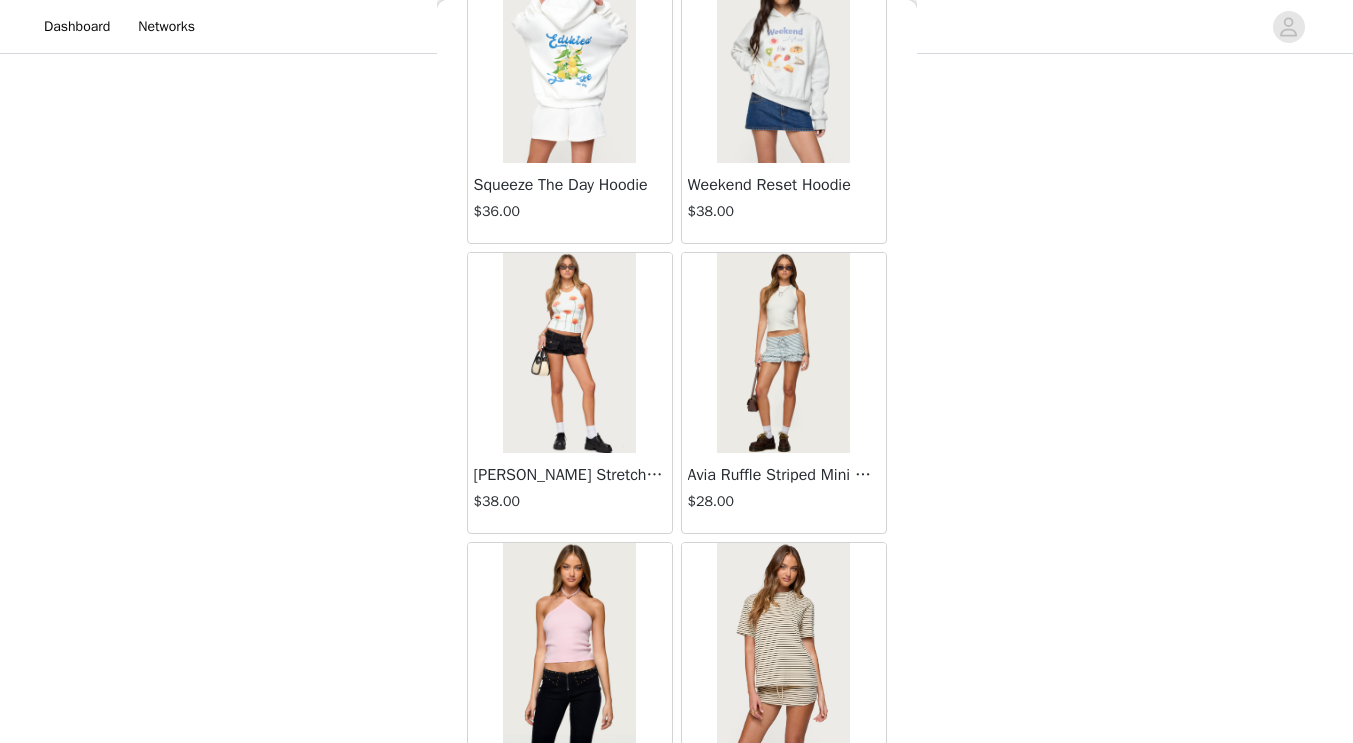 scroll, scrollTop: 57417, scrollLeft: 0, axis: vertical 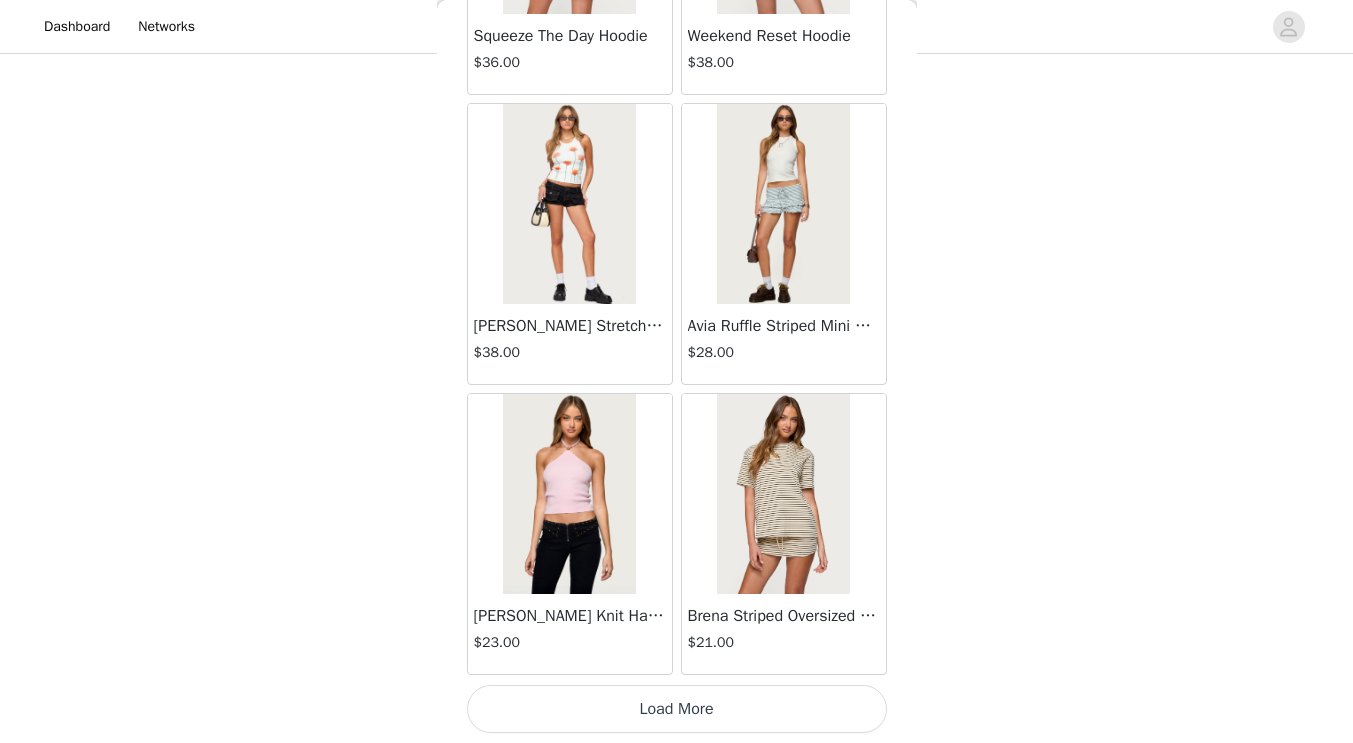click on "Load More" at bounding box center [677, 709] 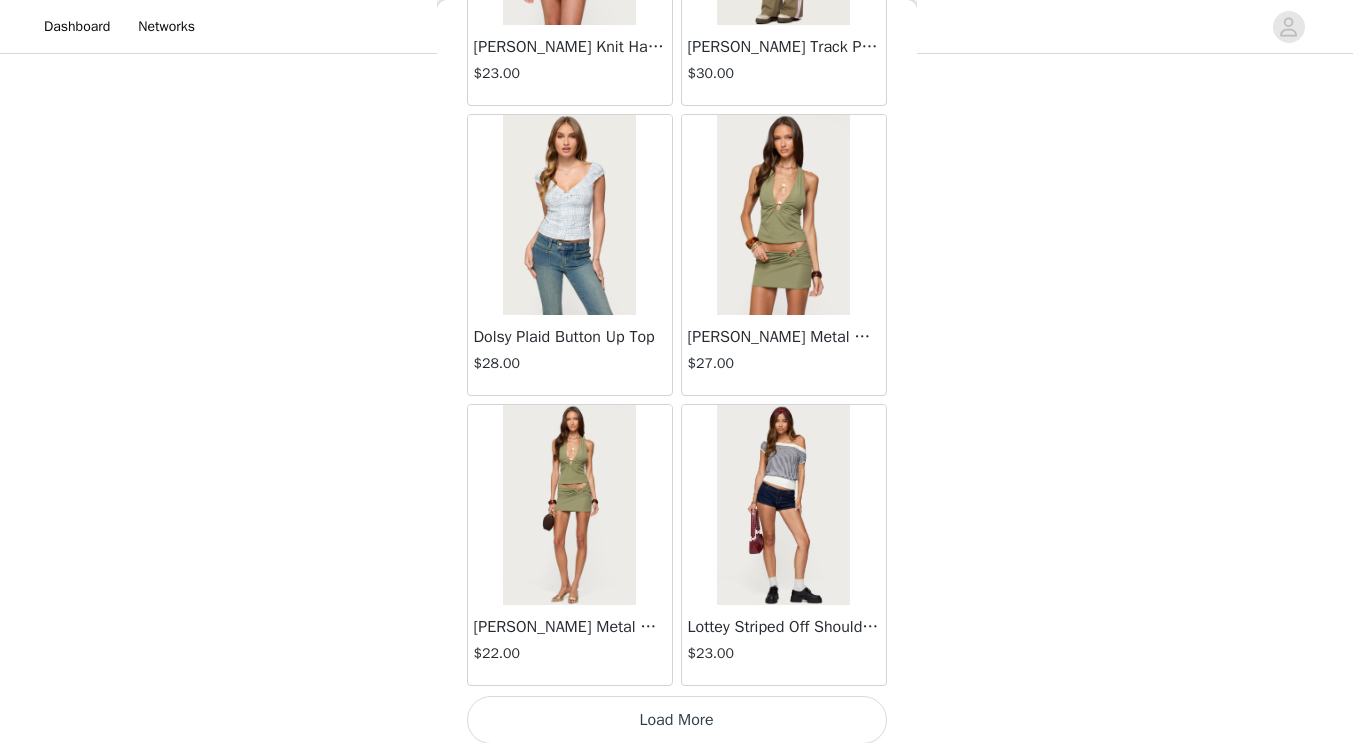 scroll, scrollTop: 60317, scrollLeft: 0, axis: vertical 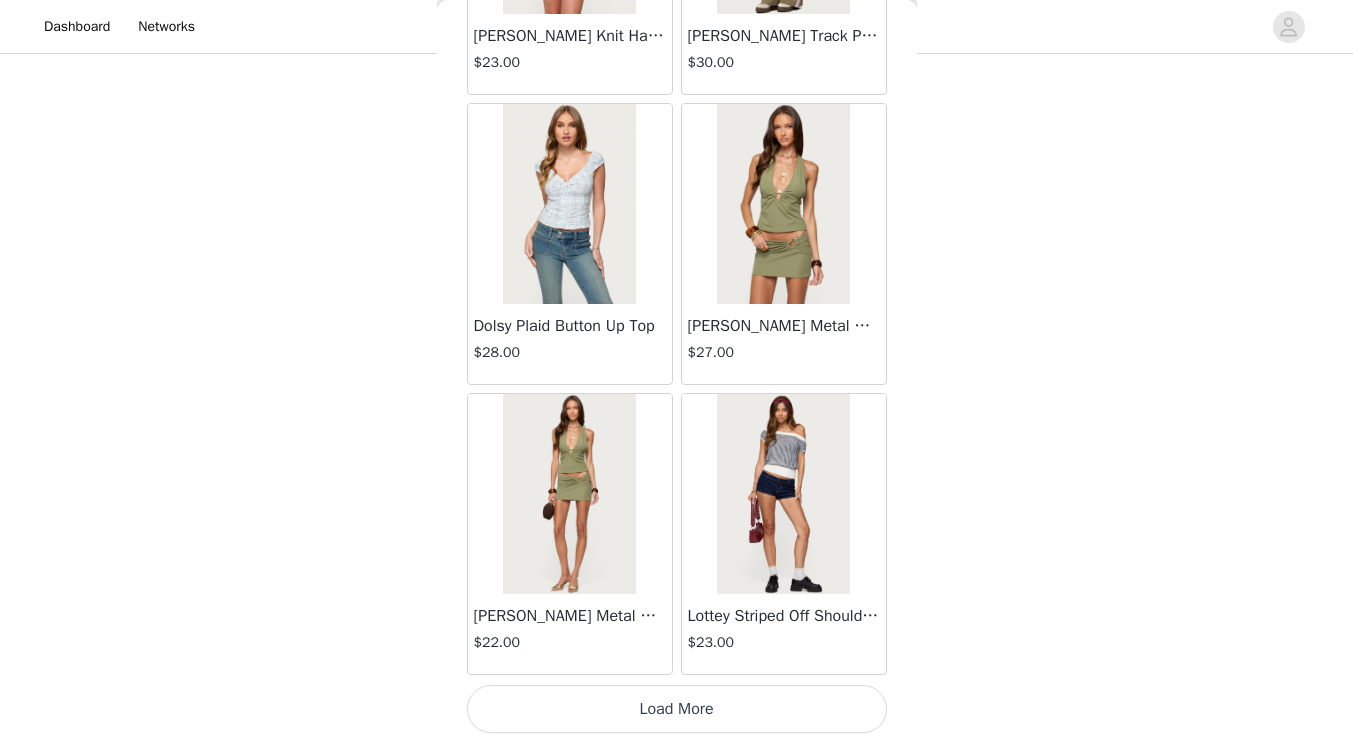 click on "Load More" at bounding box center [677, 709] 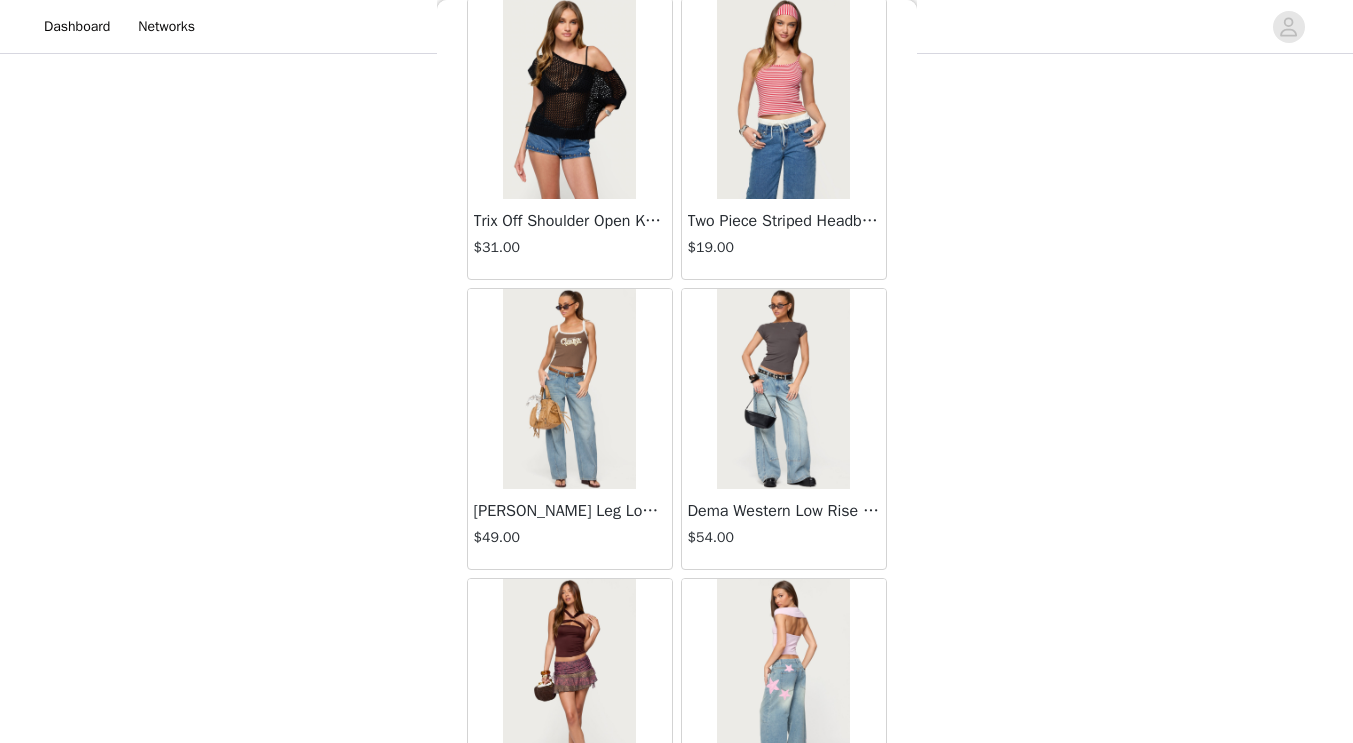 scroll, scrollTop: 62713, scrollLeft: 0, axis: vertical 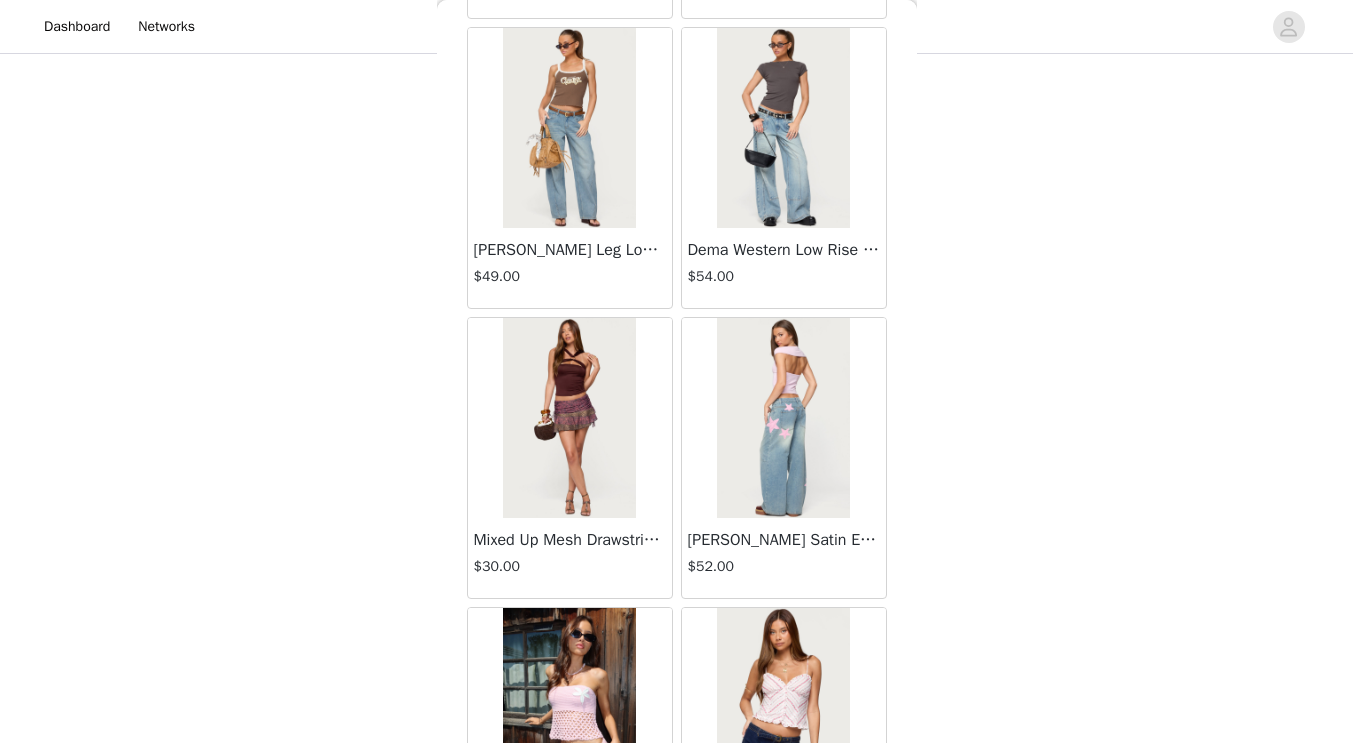 click at bounding box center (783, 128) 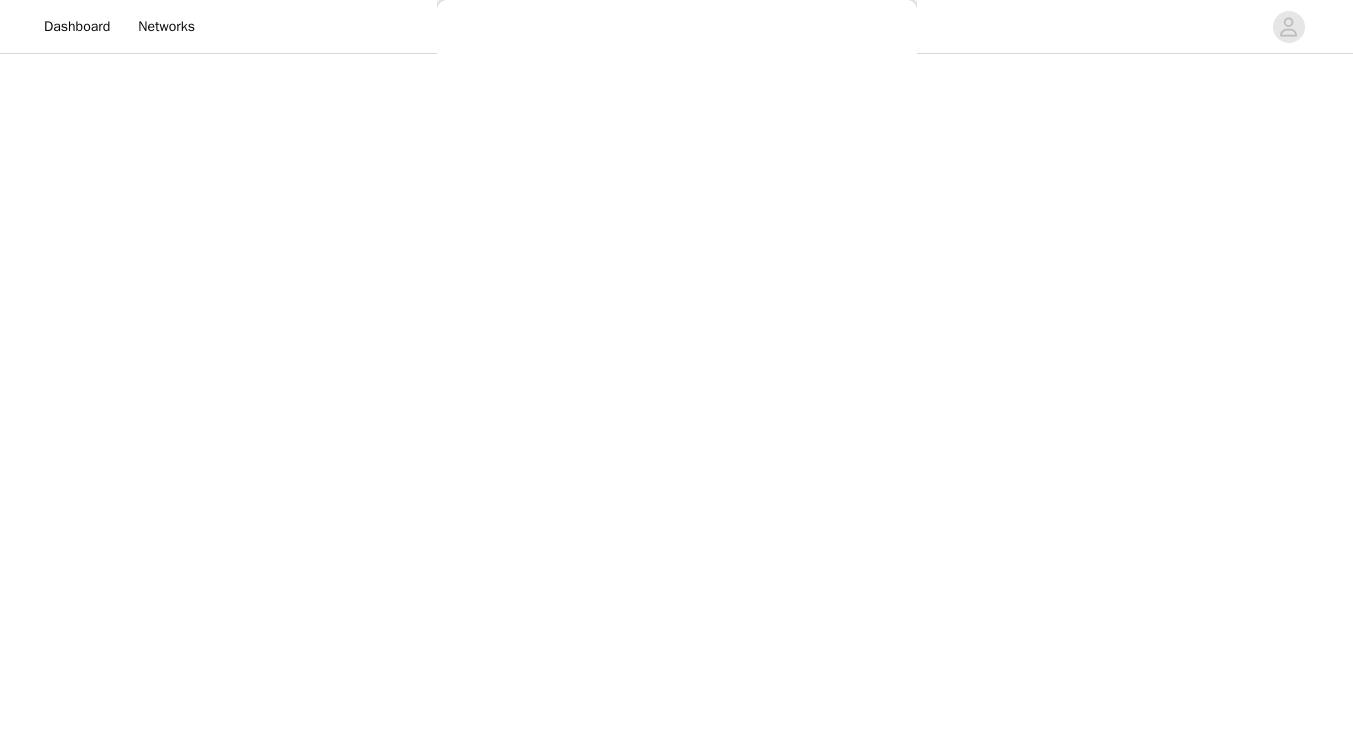 scroll, scrollTop: 209, scrollLeft: 0, axis: vertical 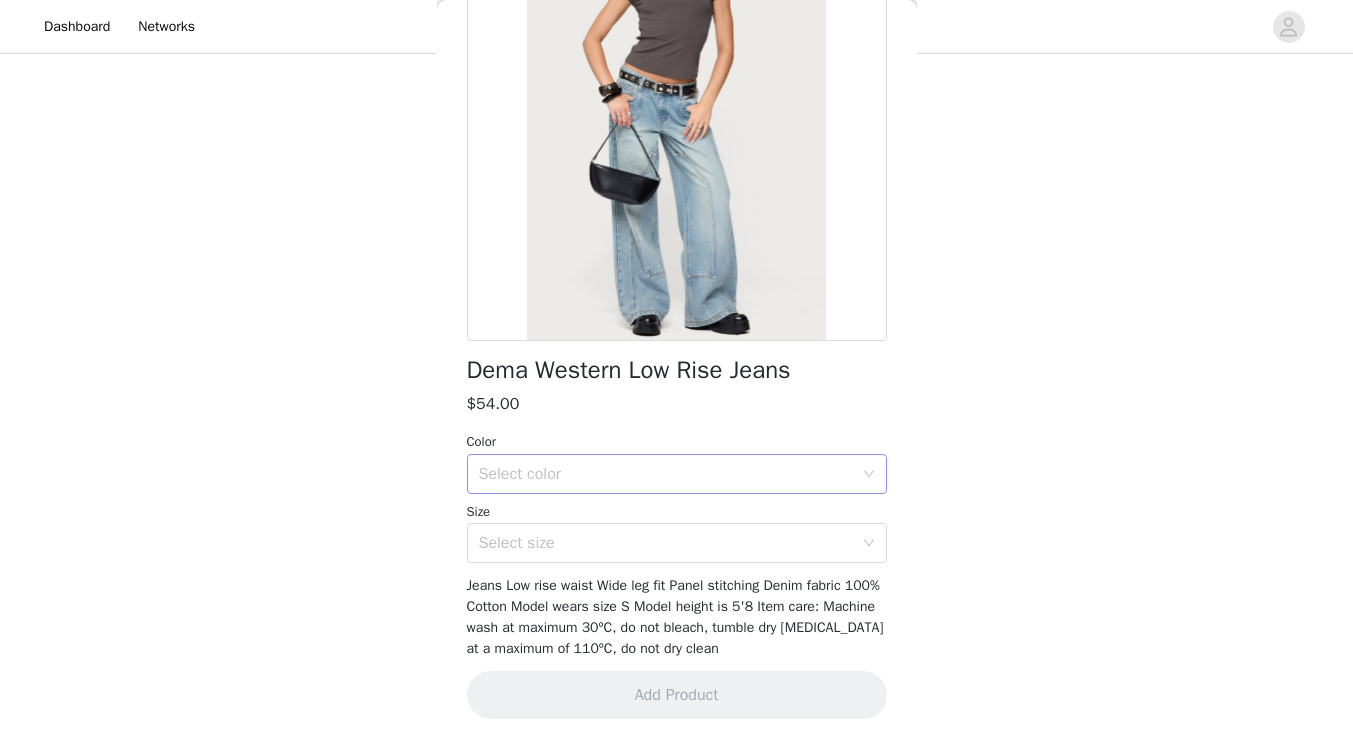 click on "Select color" at bounding box center (670, 474) 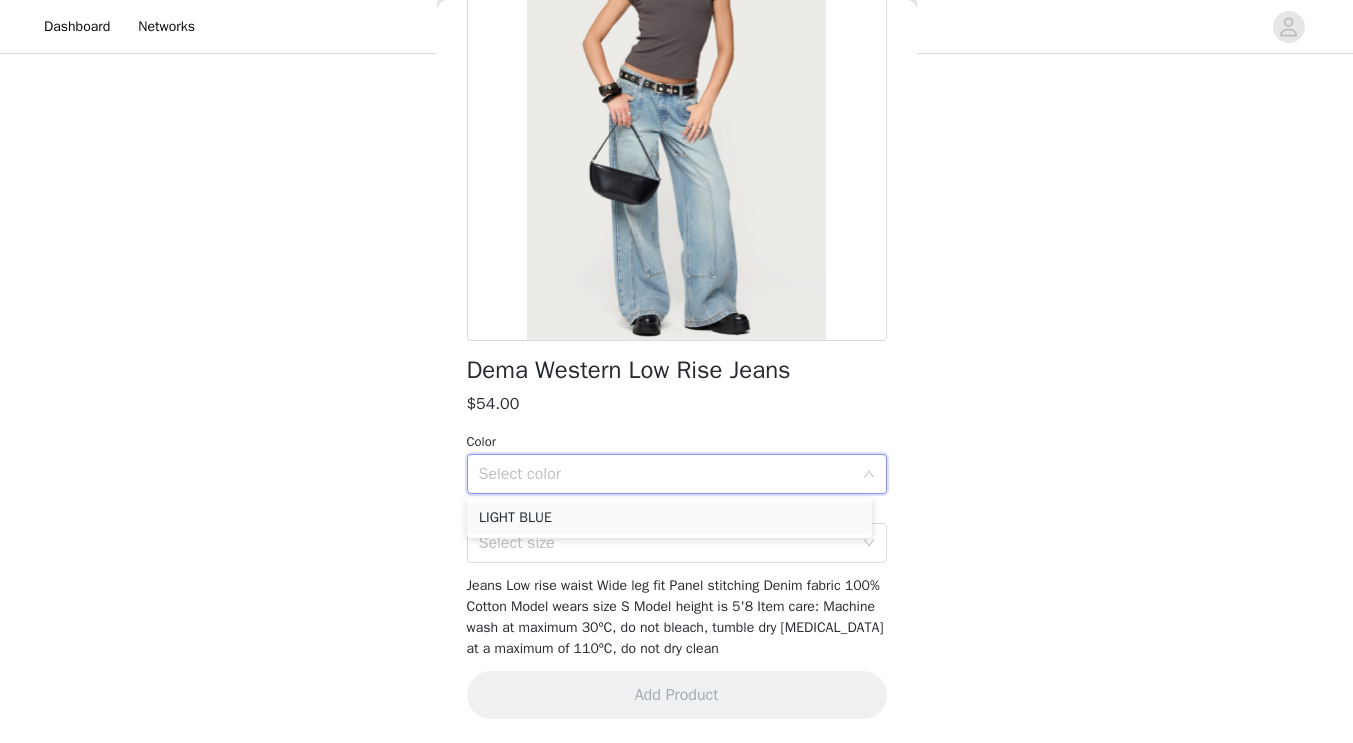 click on "LIGHT BLUE" at bounding box center (669, 518) 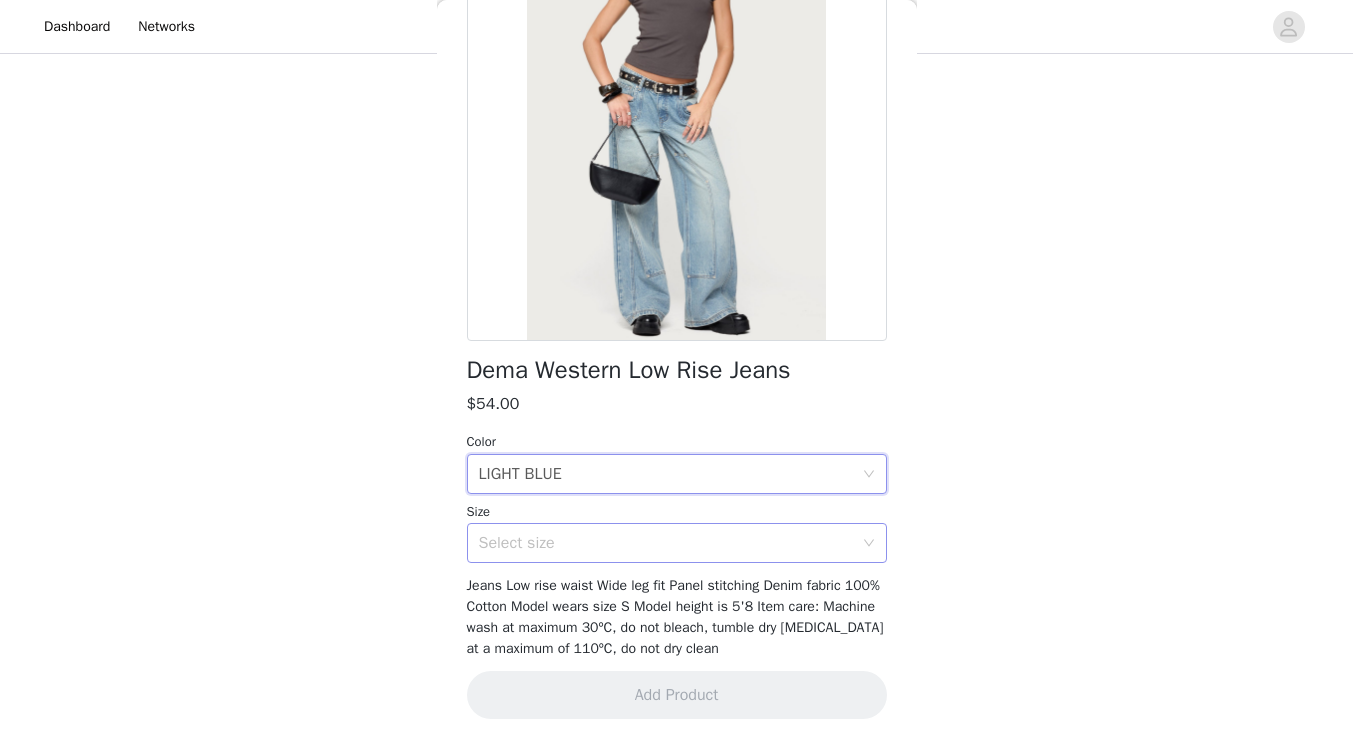 click on "Select size" at bounding box center [666, 543] 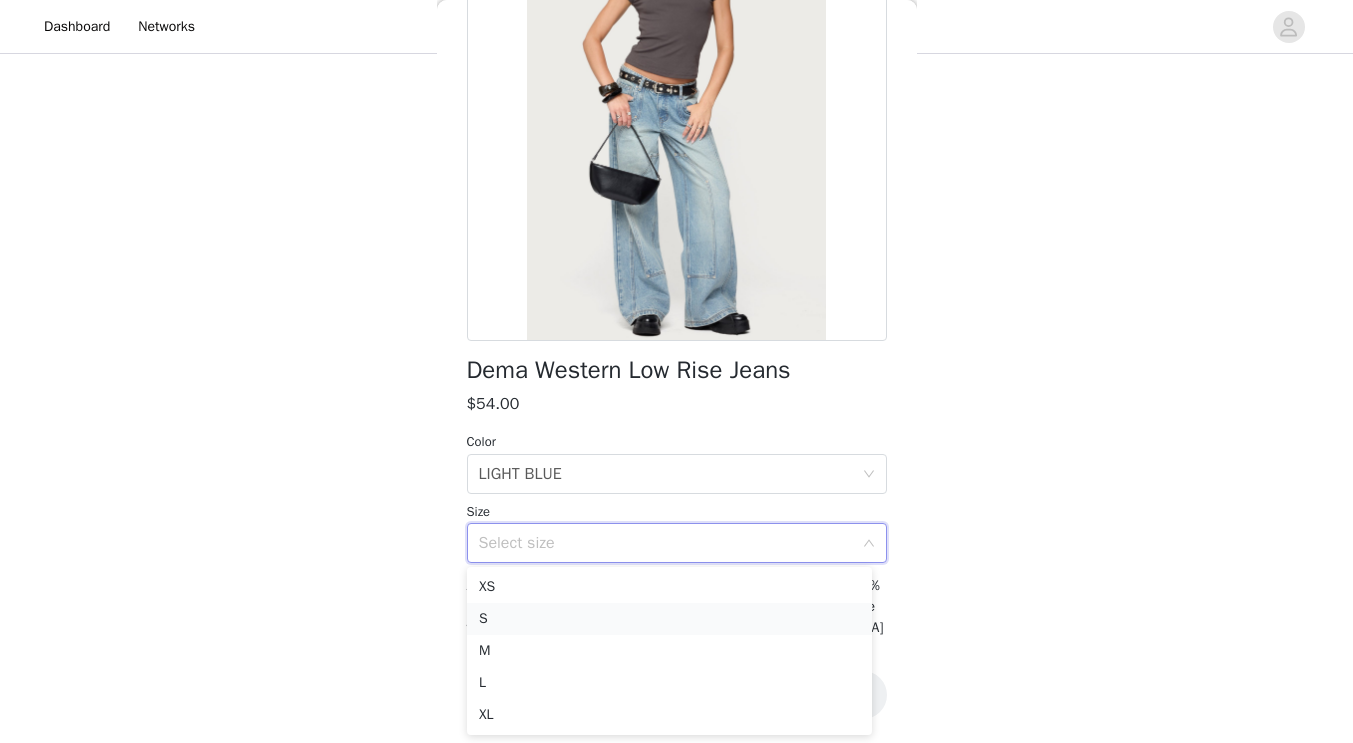 click on "S" at bounding box center (669, 619) 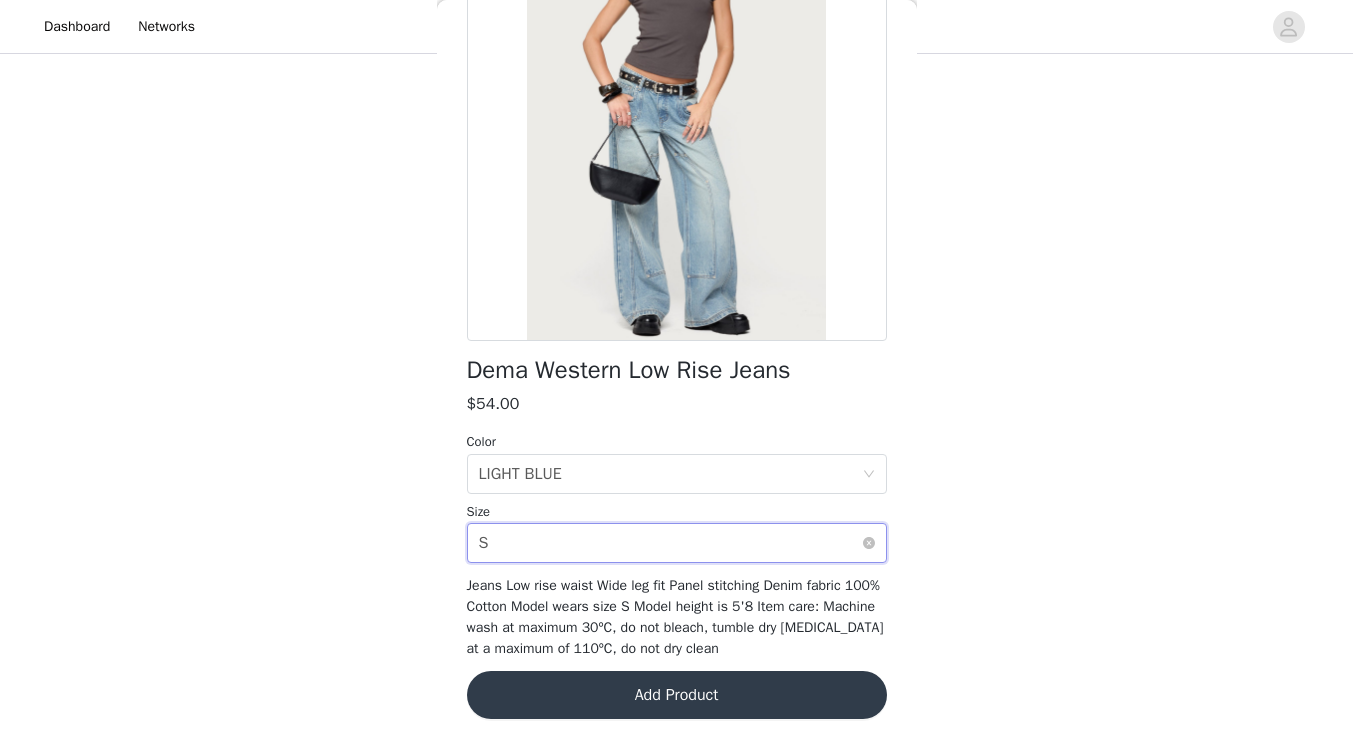click on "Select size S" at bounding box center (670, 543) 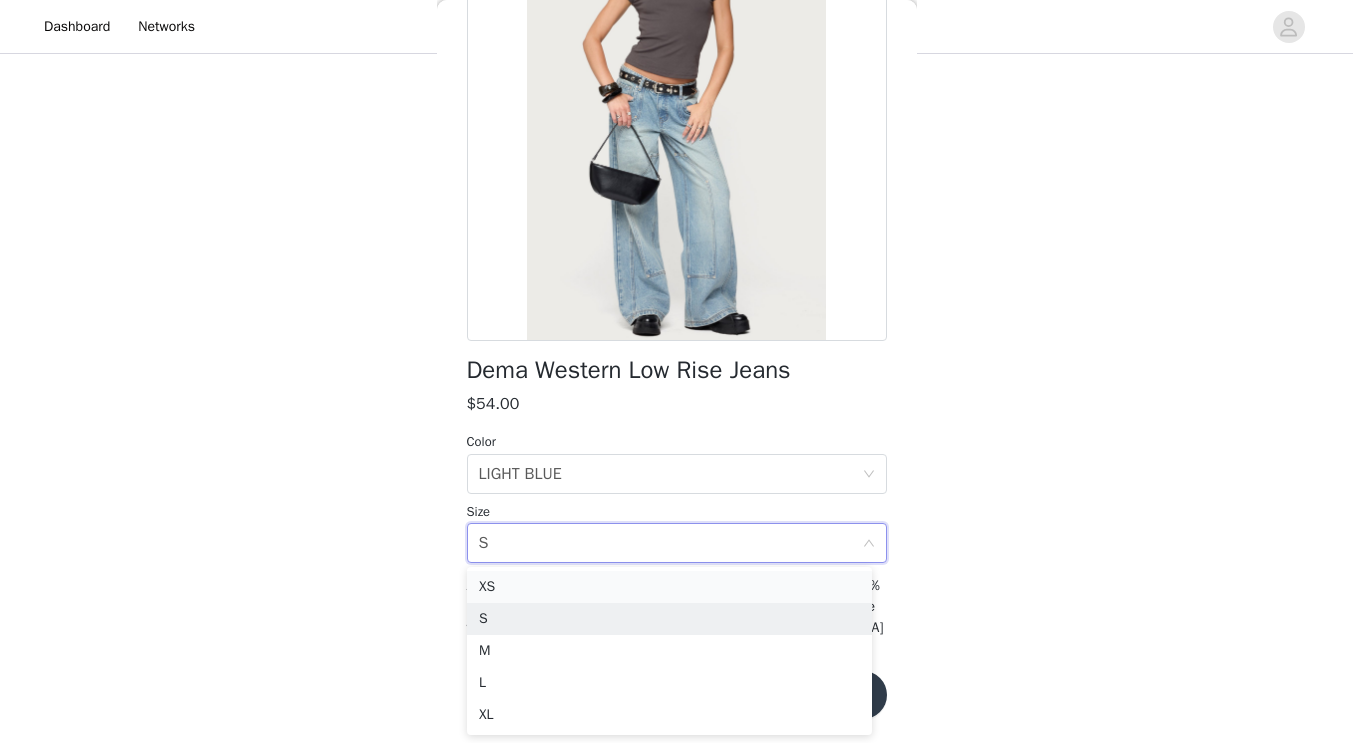 click on "XS" at bounding box center [669, 587] 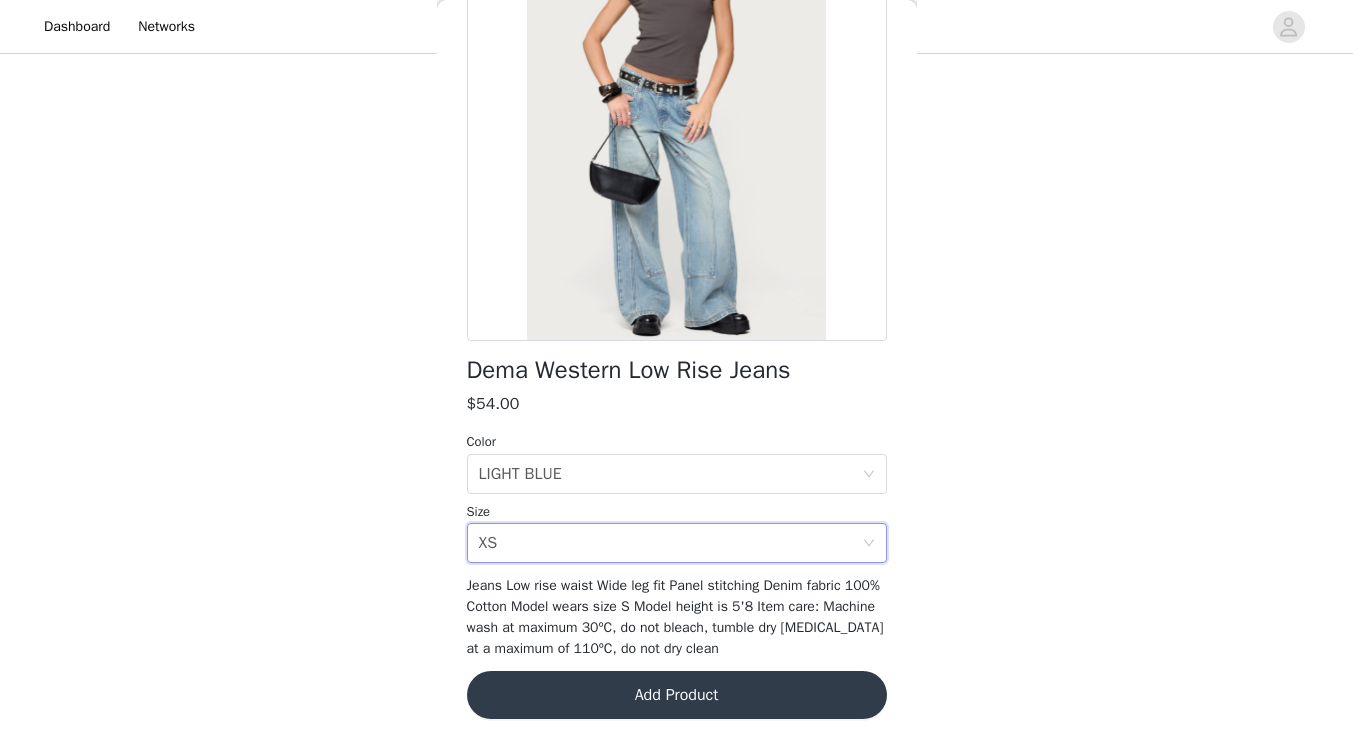 click on "Add Product" at bounding box center (677, 695) 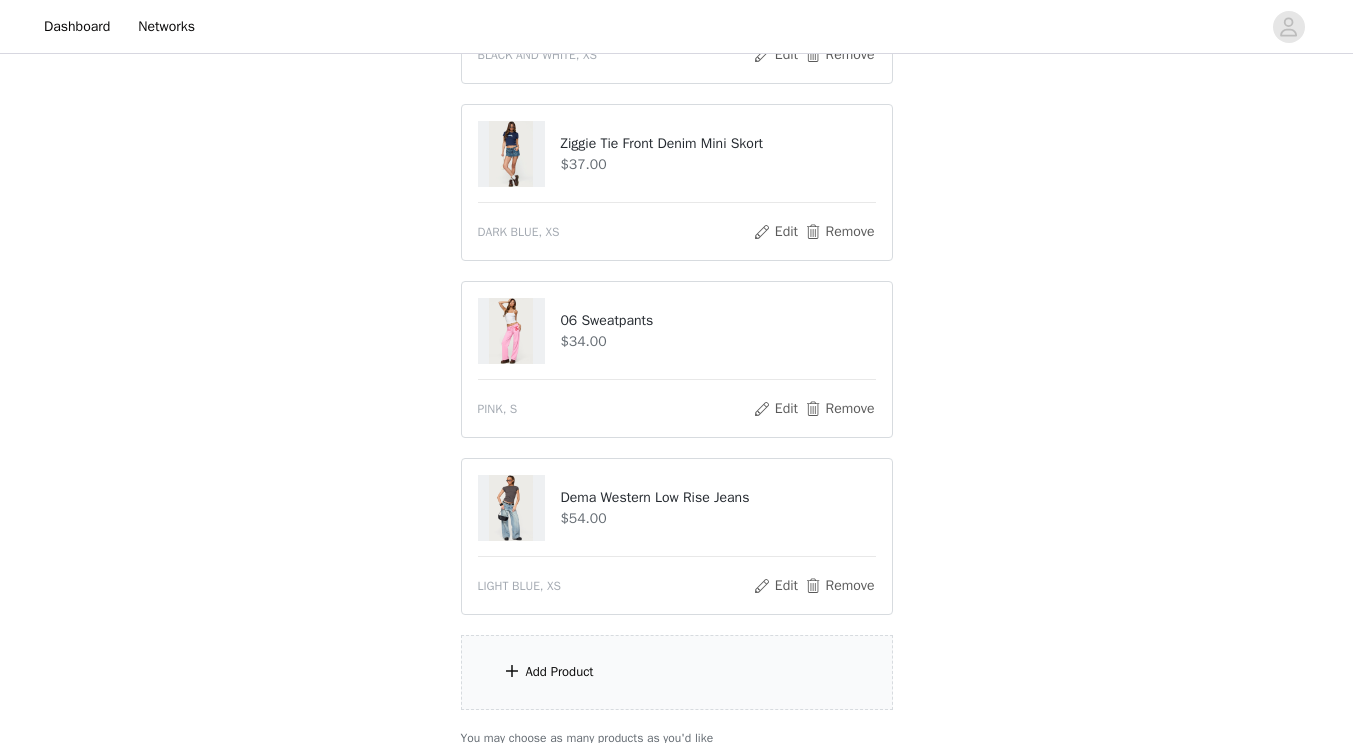 scroll, scrollTop: 1052, scrollLeft: 0, axis: vertical 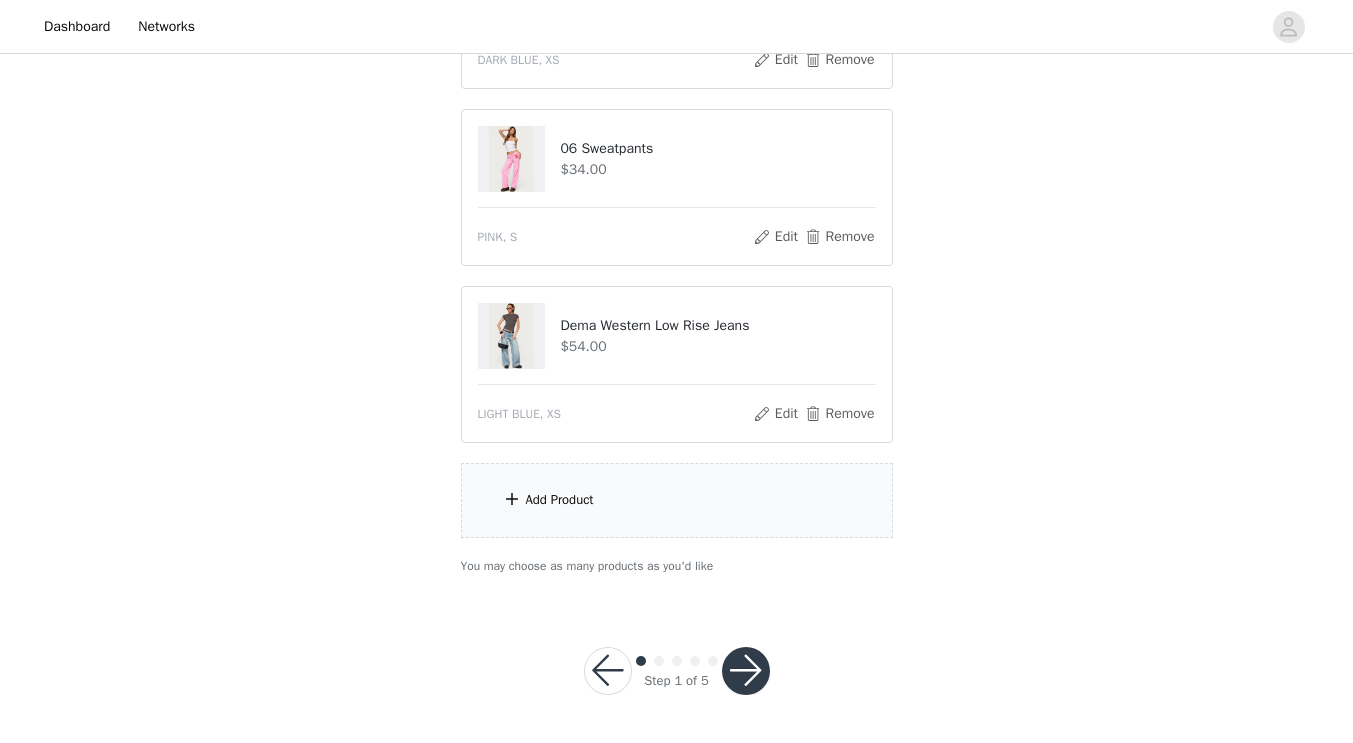 drag, startPoint x: 695, startPoint y: 503, endPoint x: 644, endPoint y: 486, distance: 53.75872 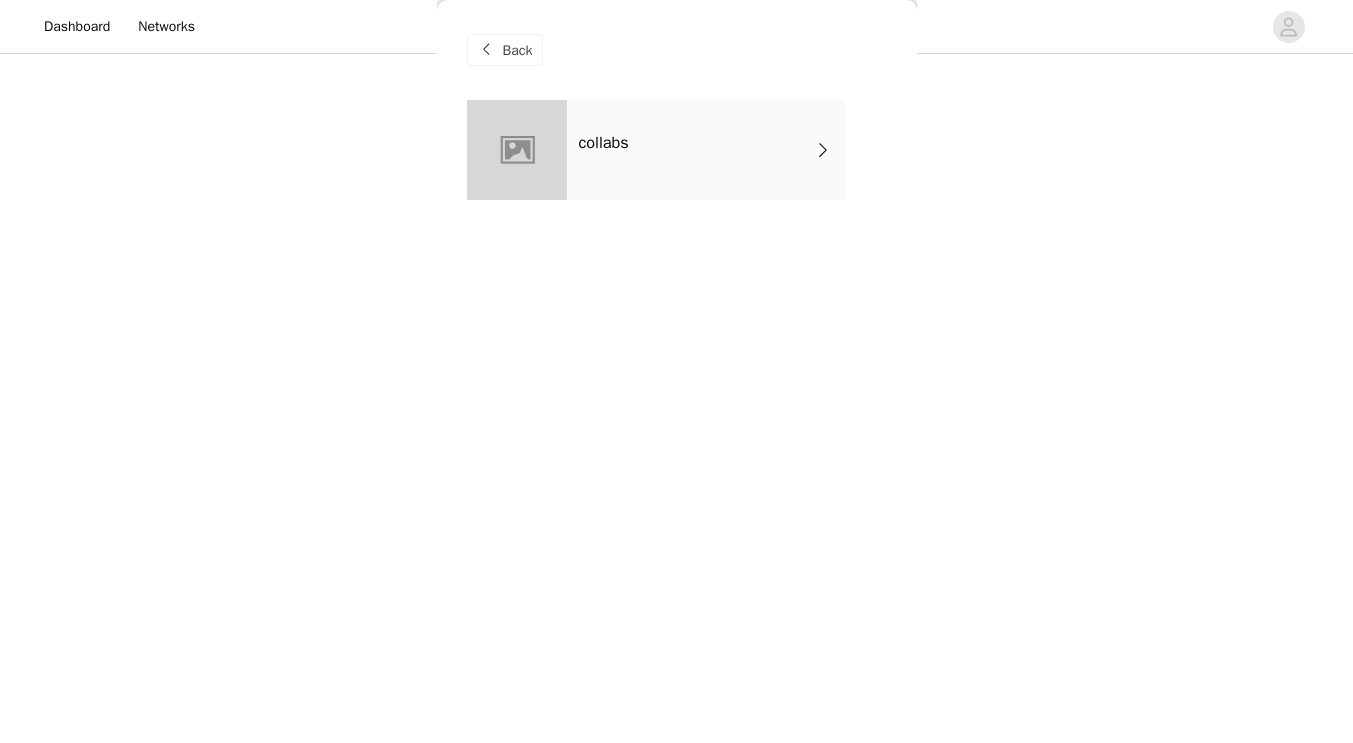 click on "collabs" at bounding box center (706, 150) 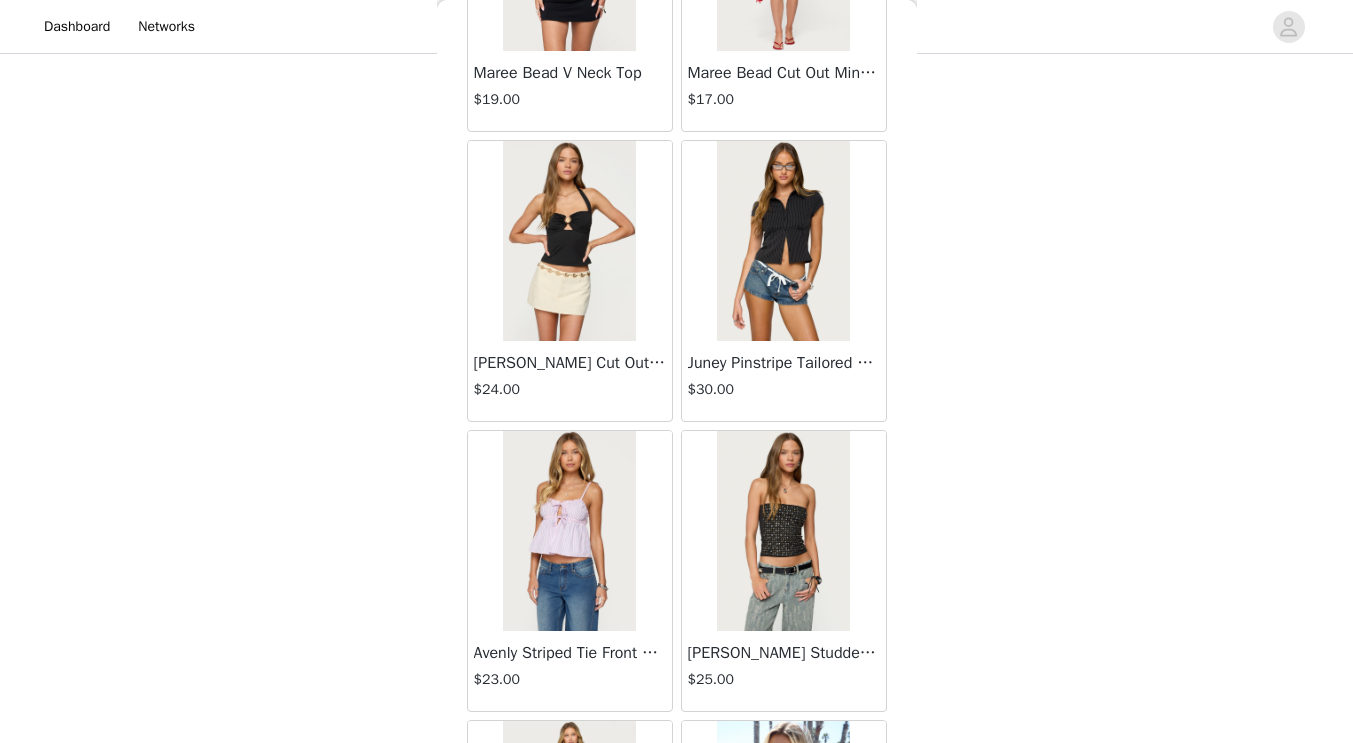 scroll, scrollTop: 0, scrollLeft: 0, axis: both 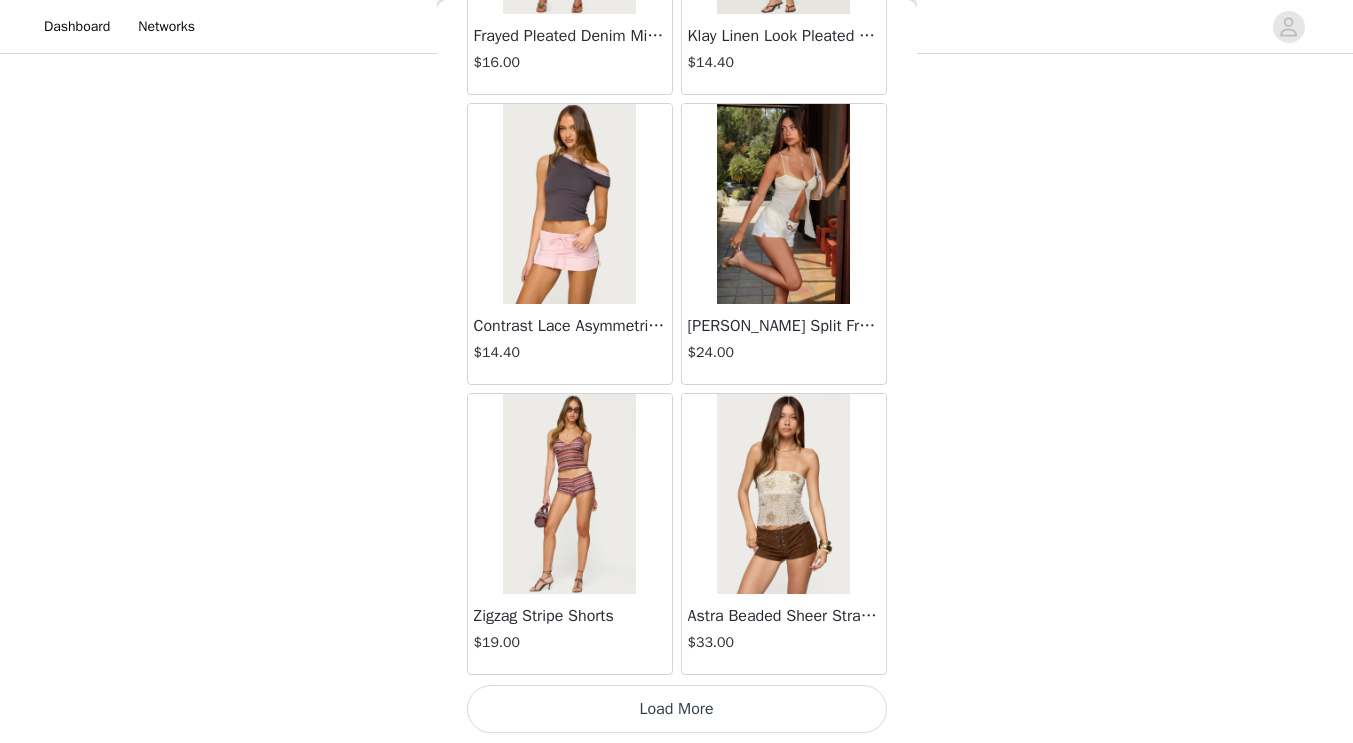click on "Load More" at bounding box center [677, 709] 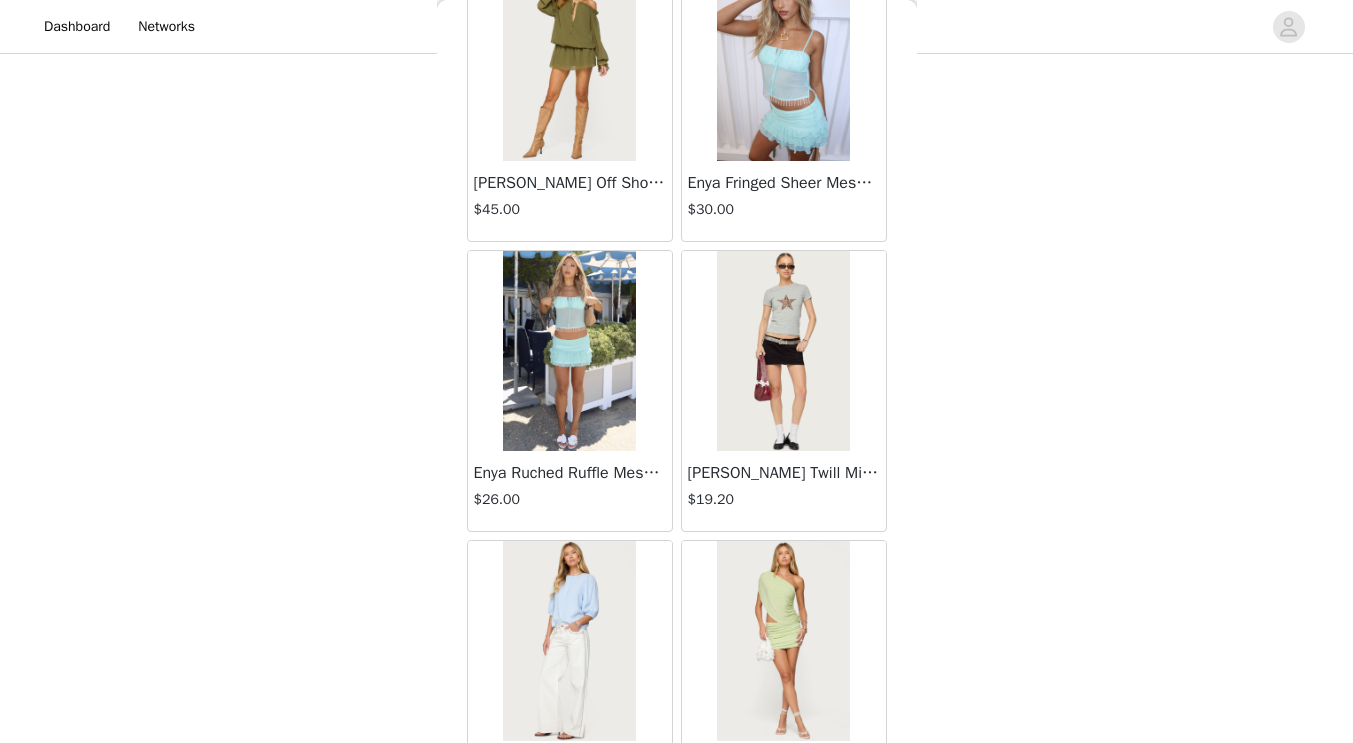 scroll, scrollTop: 5217, scrollLeft: 0, axis: vertical 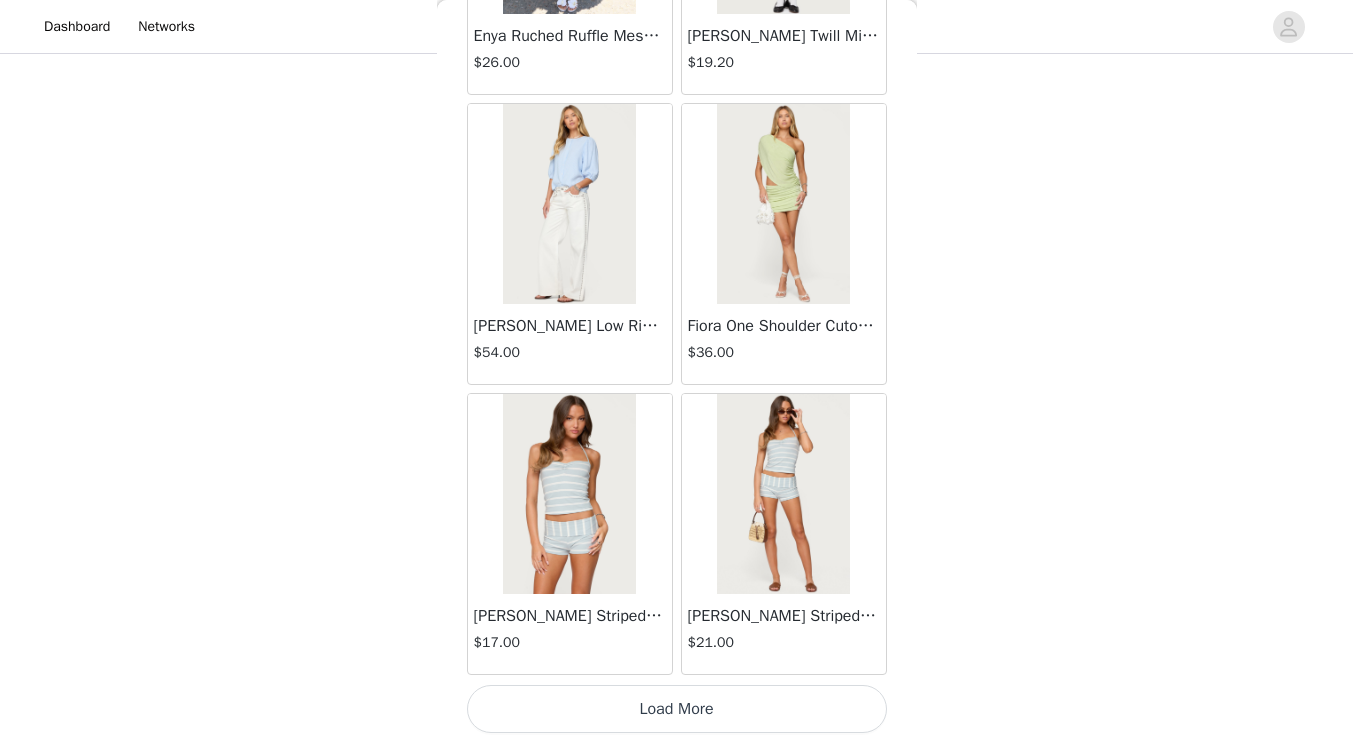 click on "Load More" at bounding box center [677, 709] 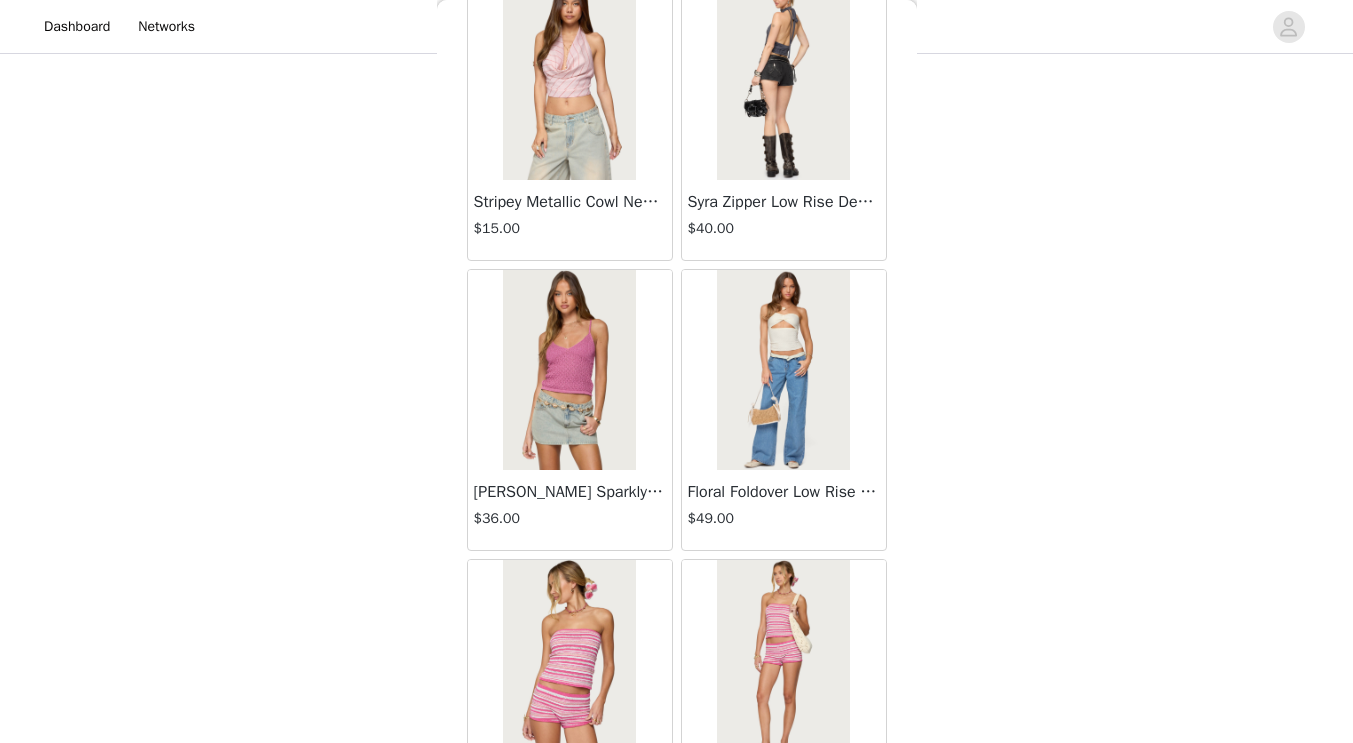 scroll, scrollTop: 8117, scrollLeft: 0, axis: vertical 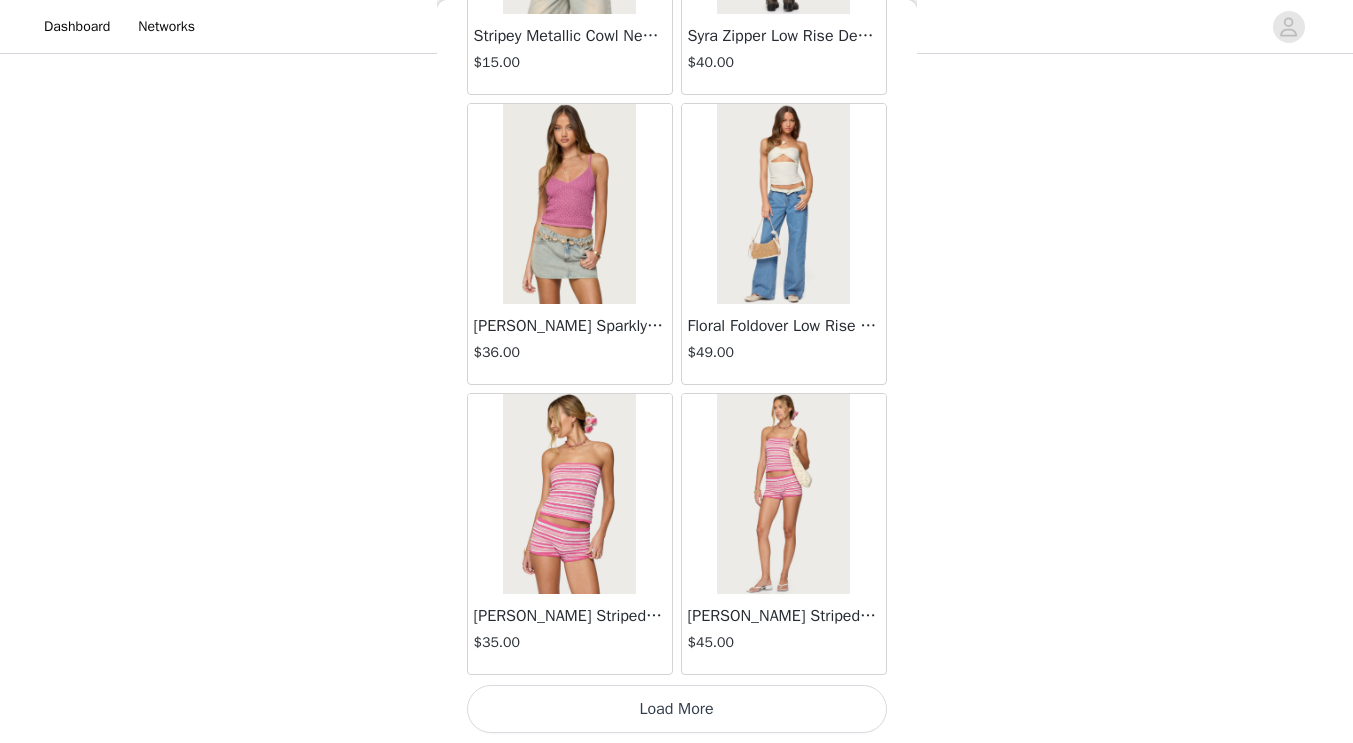 click on "Load More" at bounding box center [677, 709] 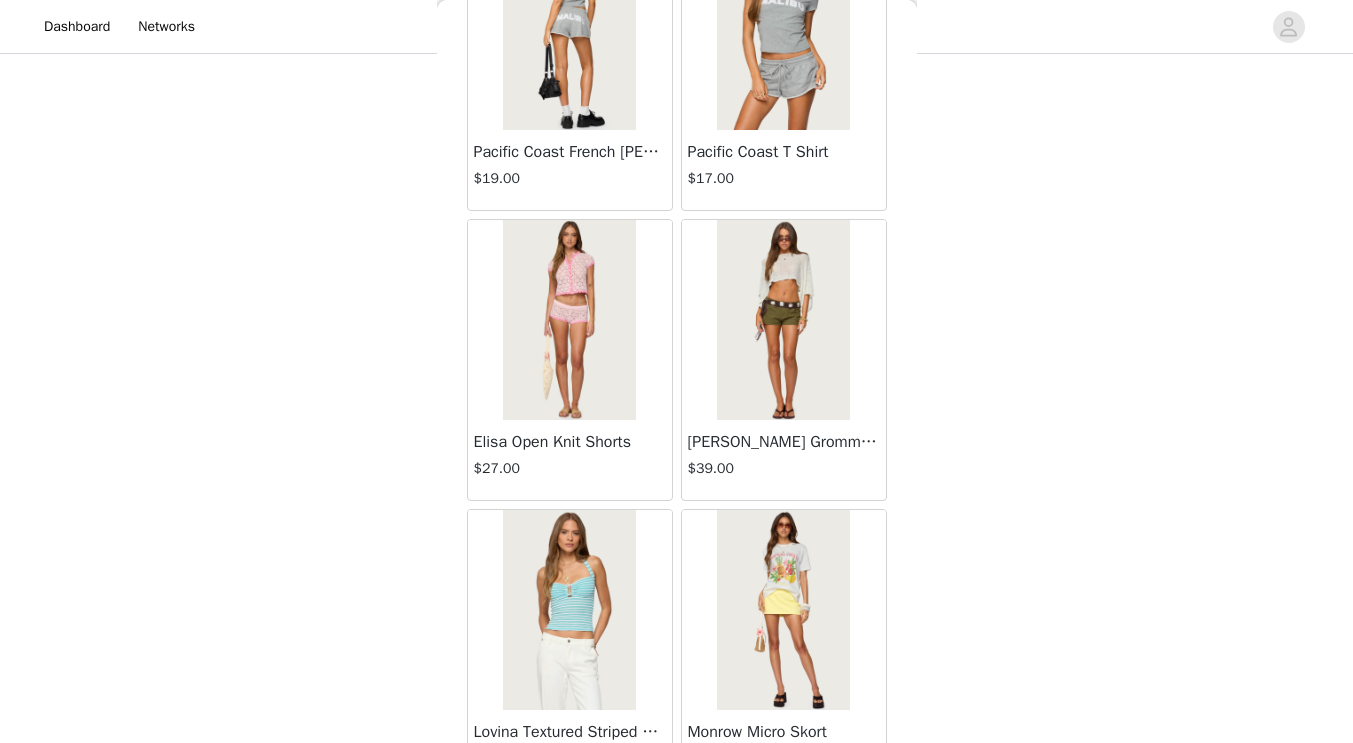 scroll, scrollTop: 11017, scrollLeft: 0, axis: vertical 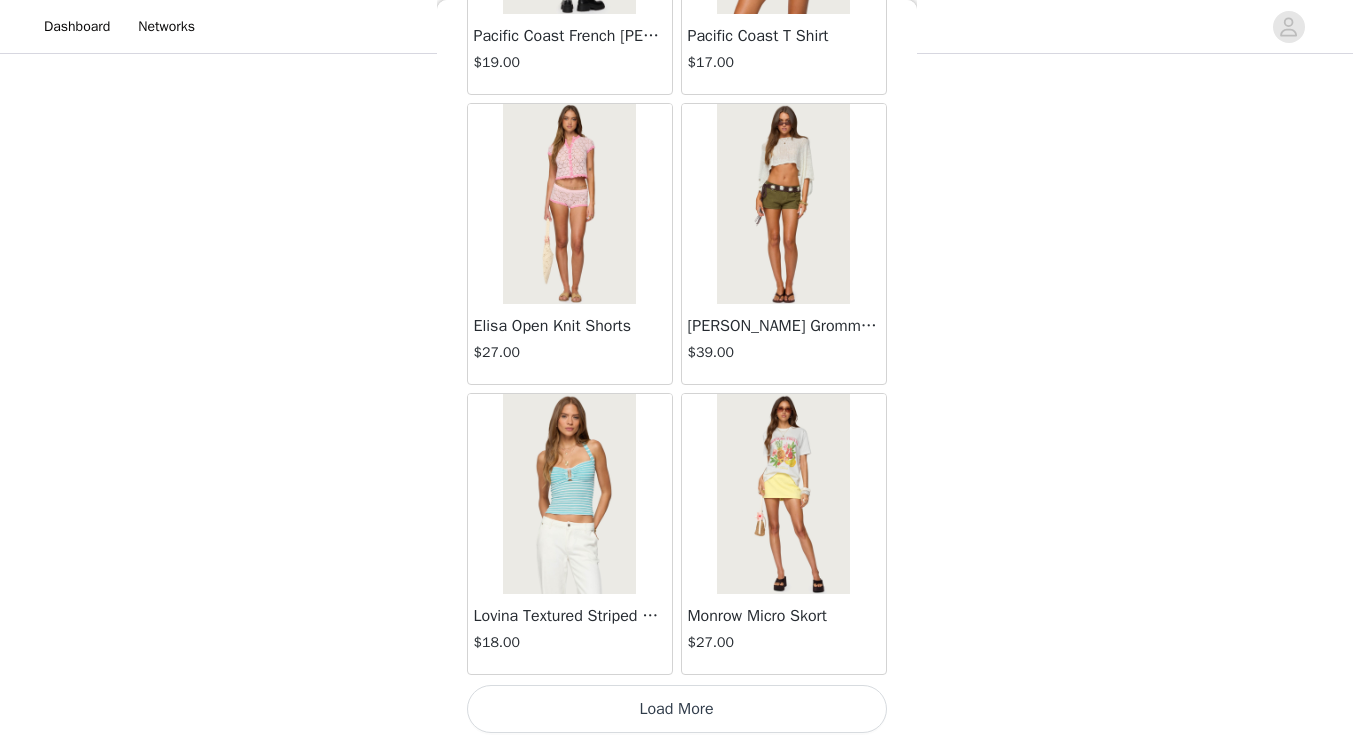click on "Load More" at bounding box center (677, 709) 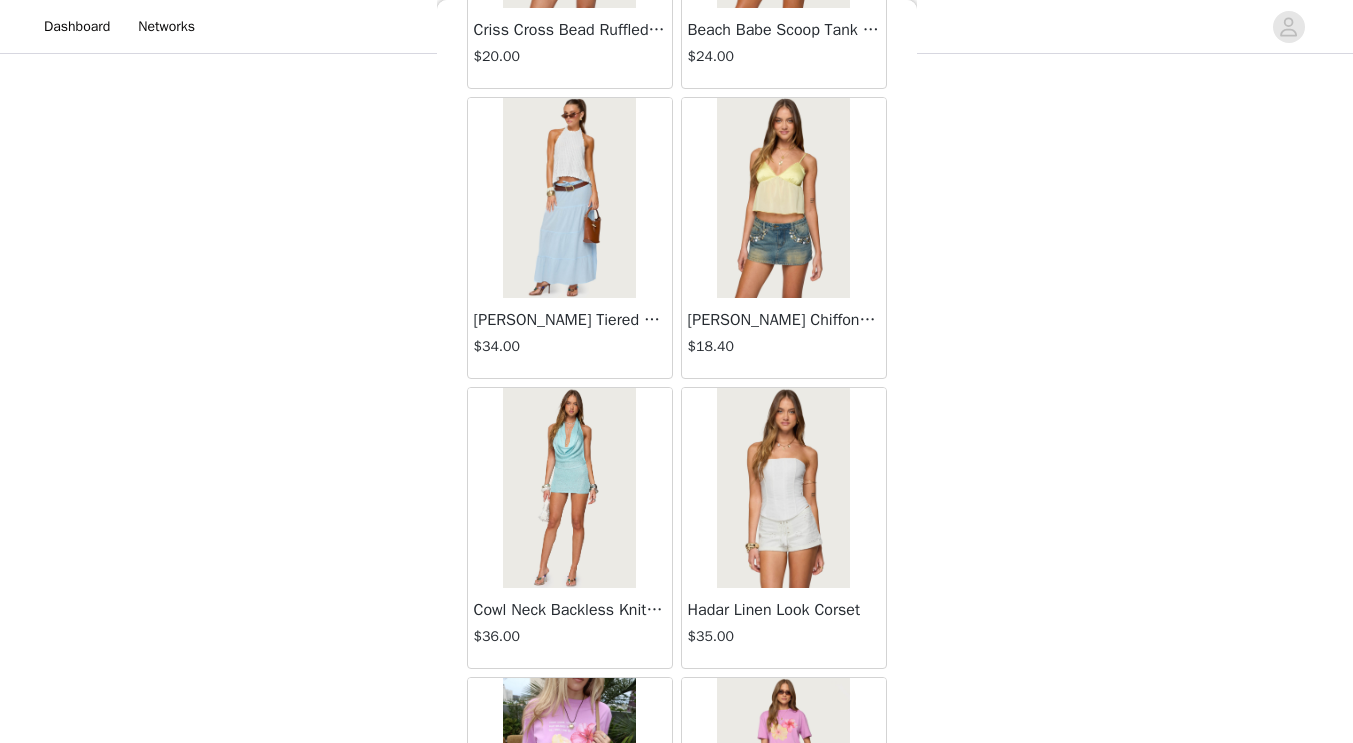 scroll, scrollTop: 13917, scrollLeft: 0, axis: vertical 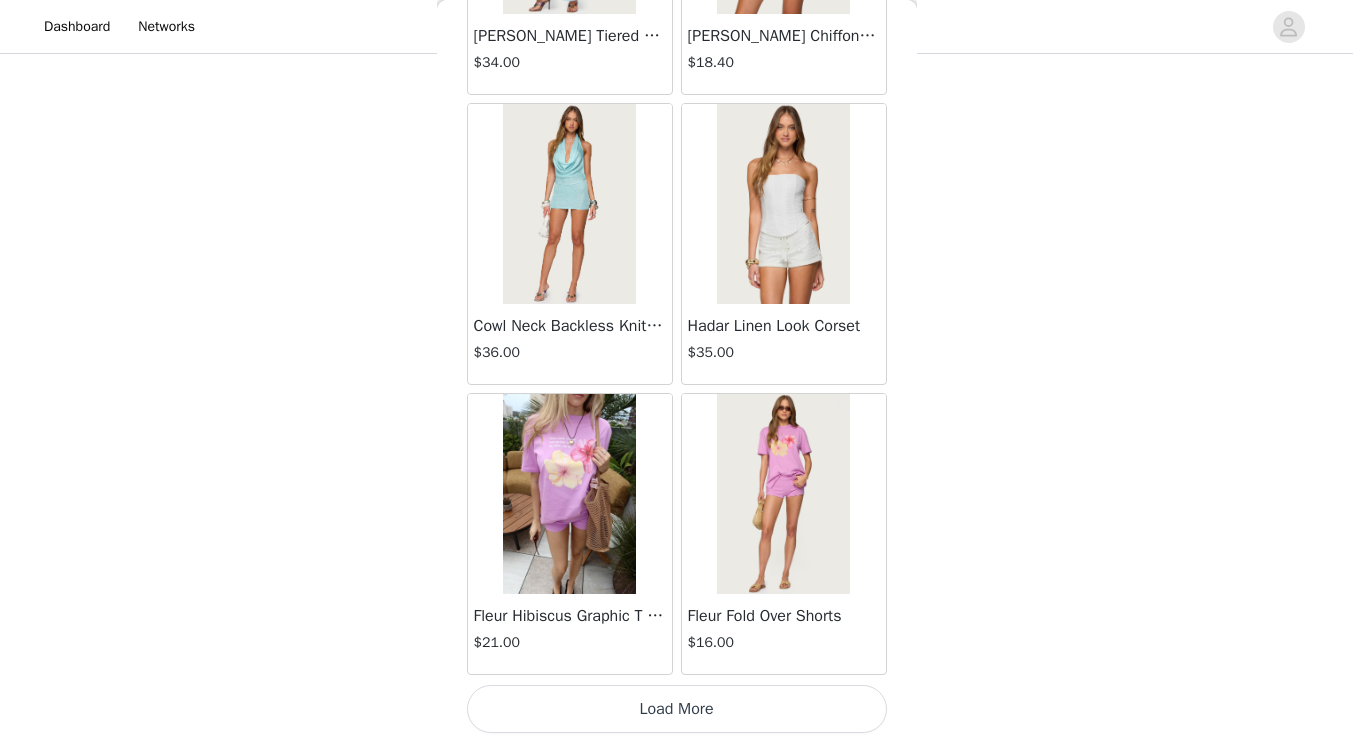 click on "Load More" at bounding box center (677, 709) 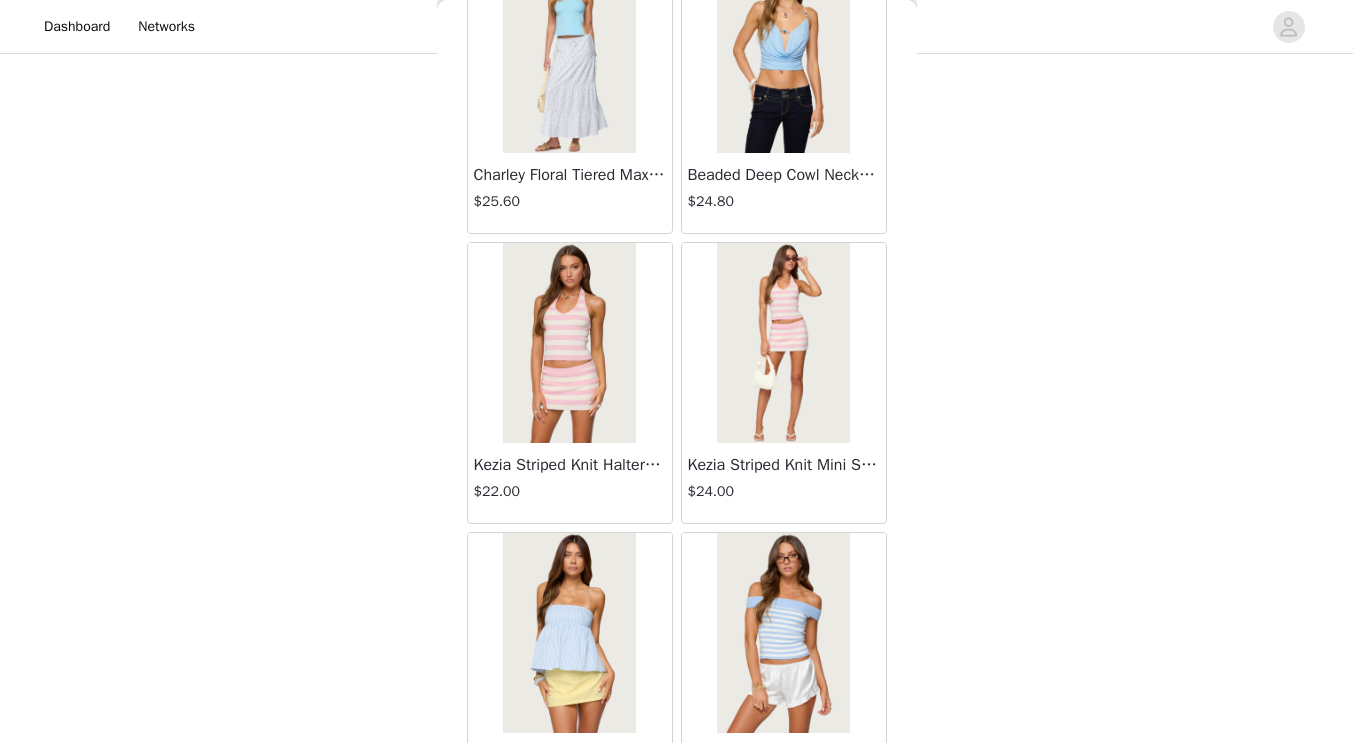scroll, scrollTop: 16817, scrollLeft: 0, axis: vertical 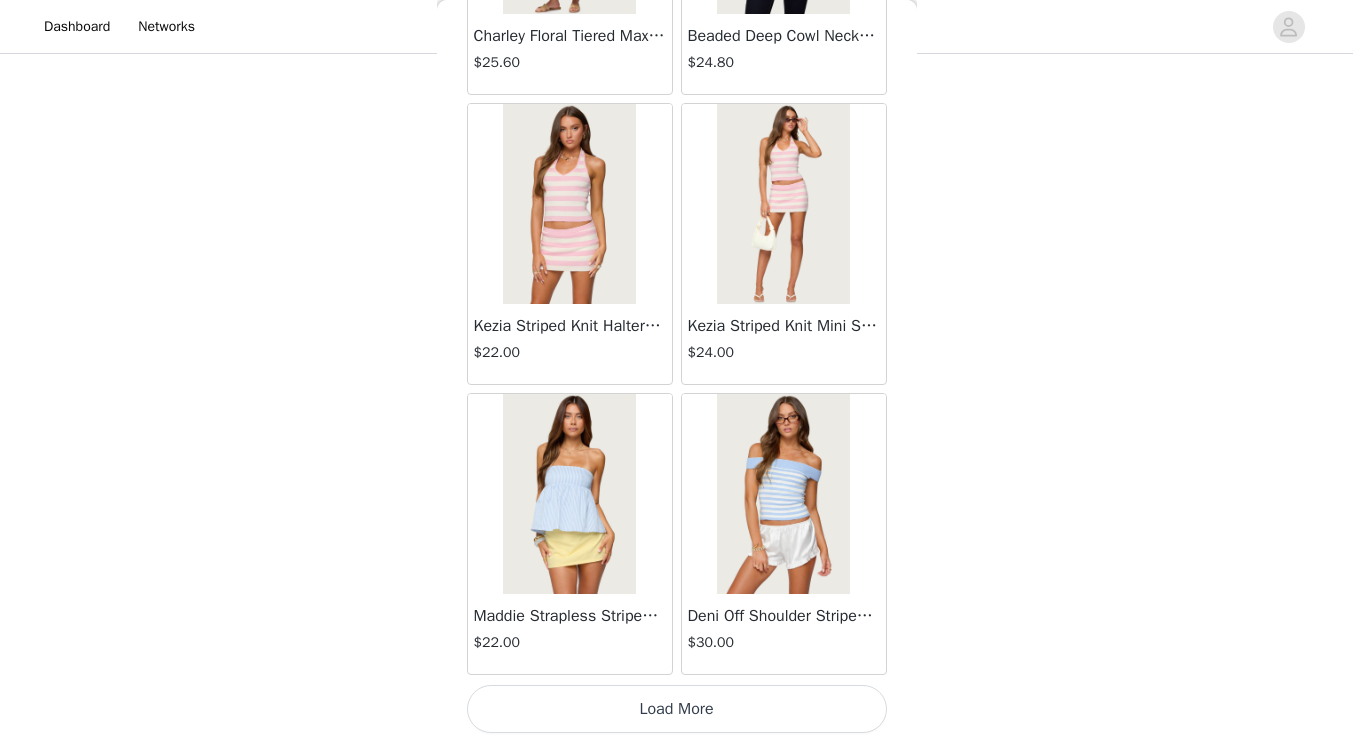 click on "Load More" at bounding box center [677, 709] 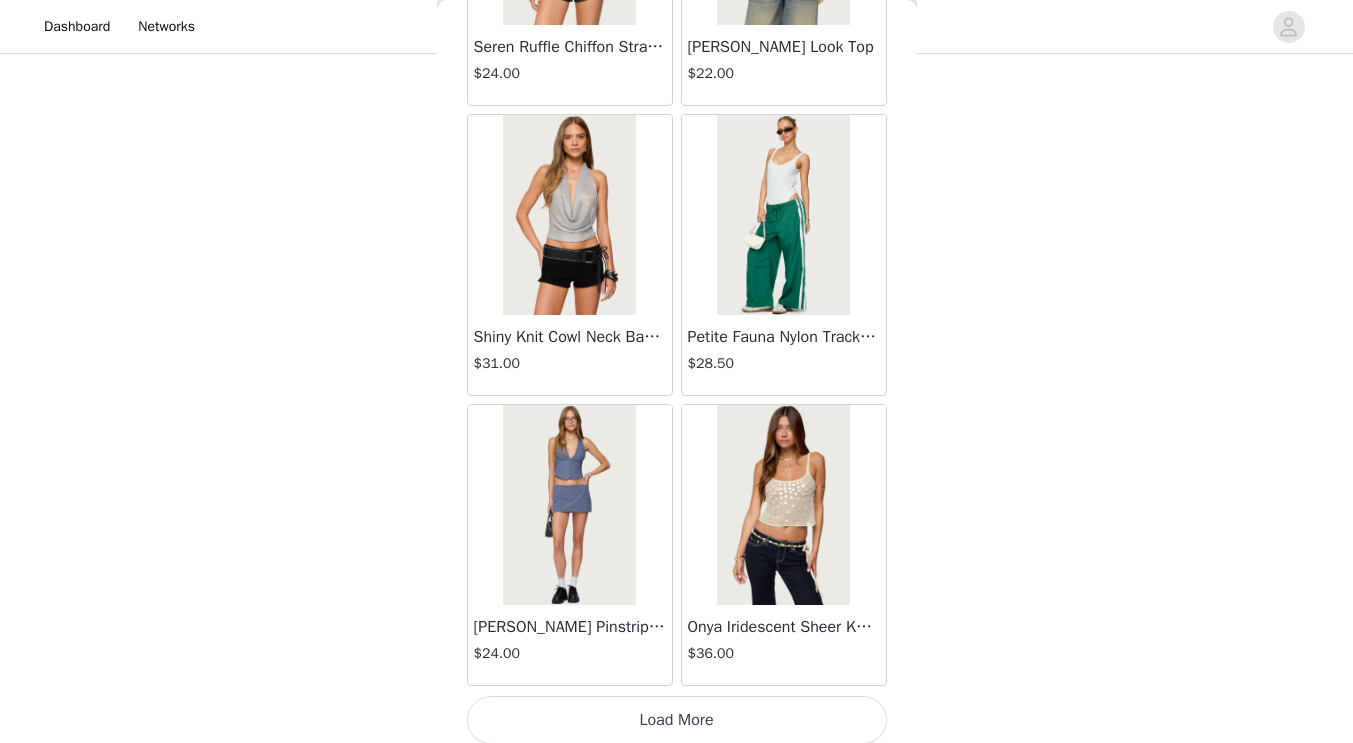 scroll, scrollTop: 19717, scrollLeft: 0, axis: vertical 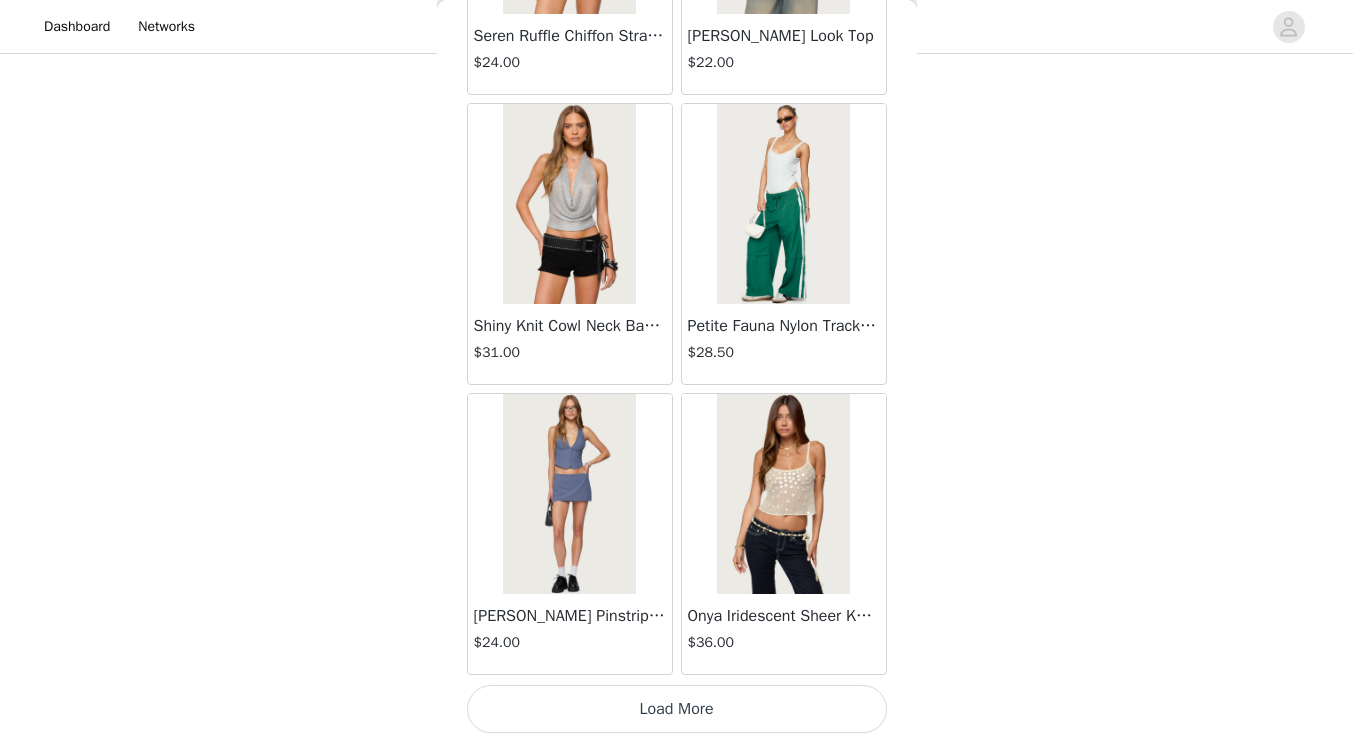 click on "Load More" at bounding box center [677, 709] 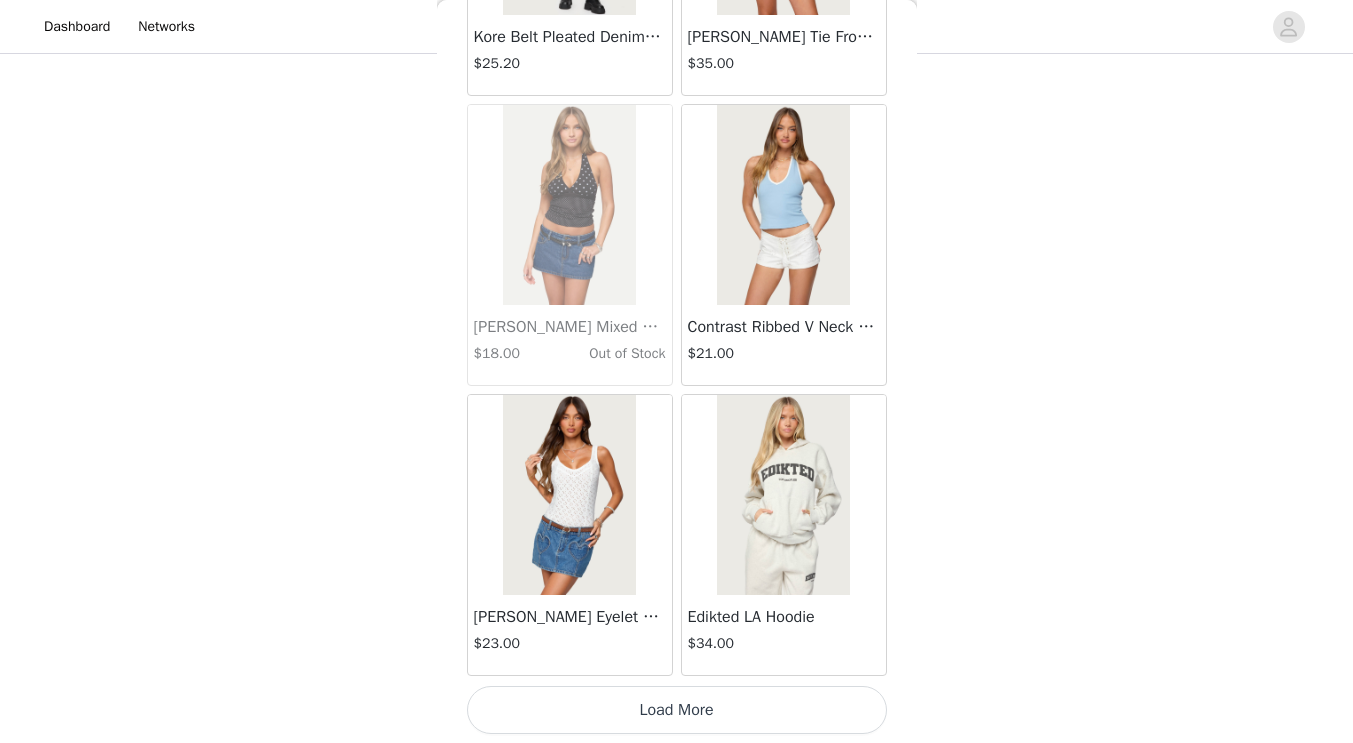 scroll, scrollTop: 22617, scrollLeft: 0, axis: vertical 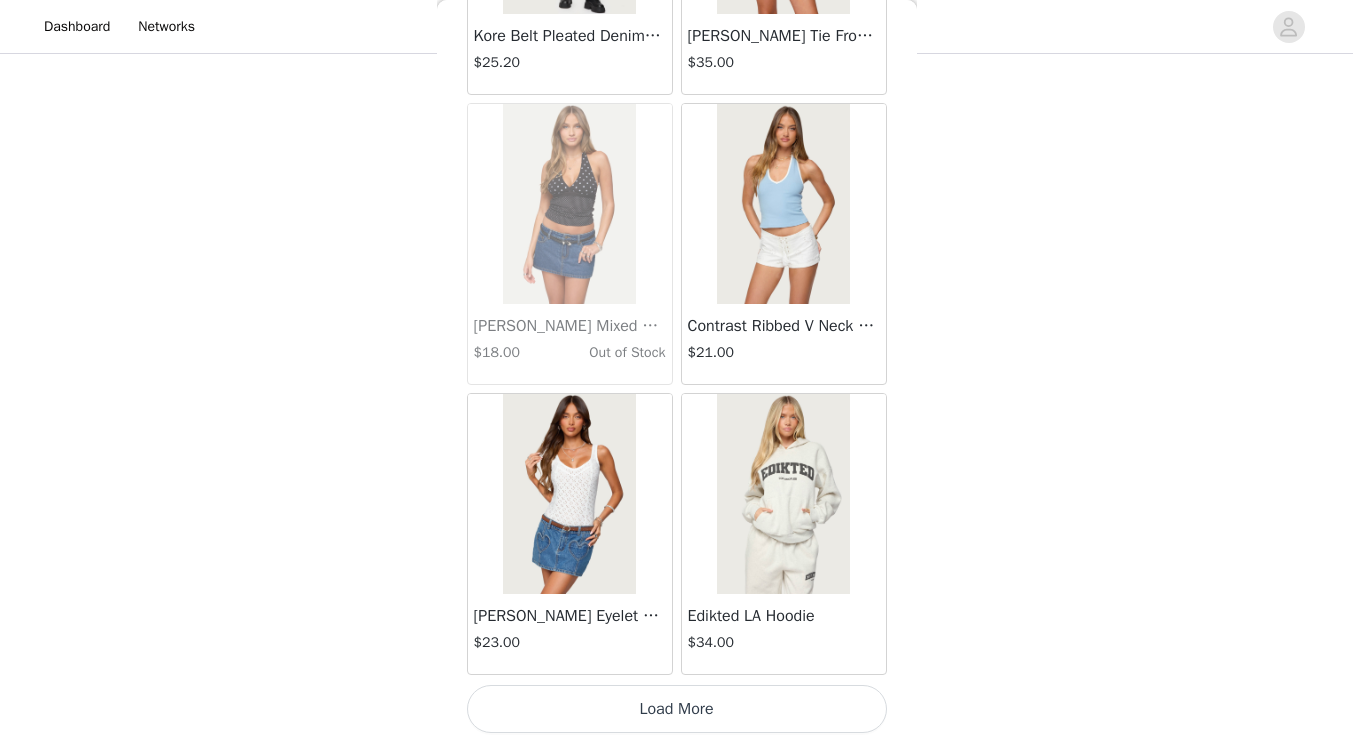 click on "Load More" at bounding box center [677, 709] 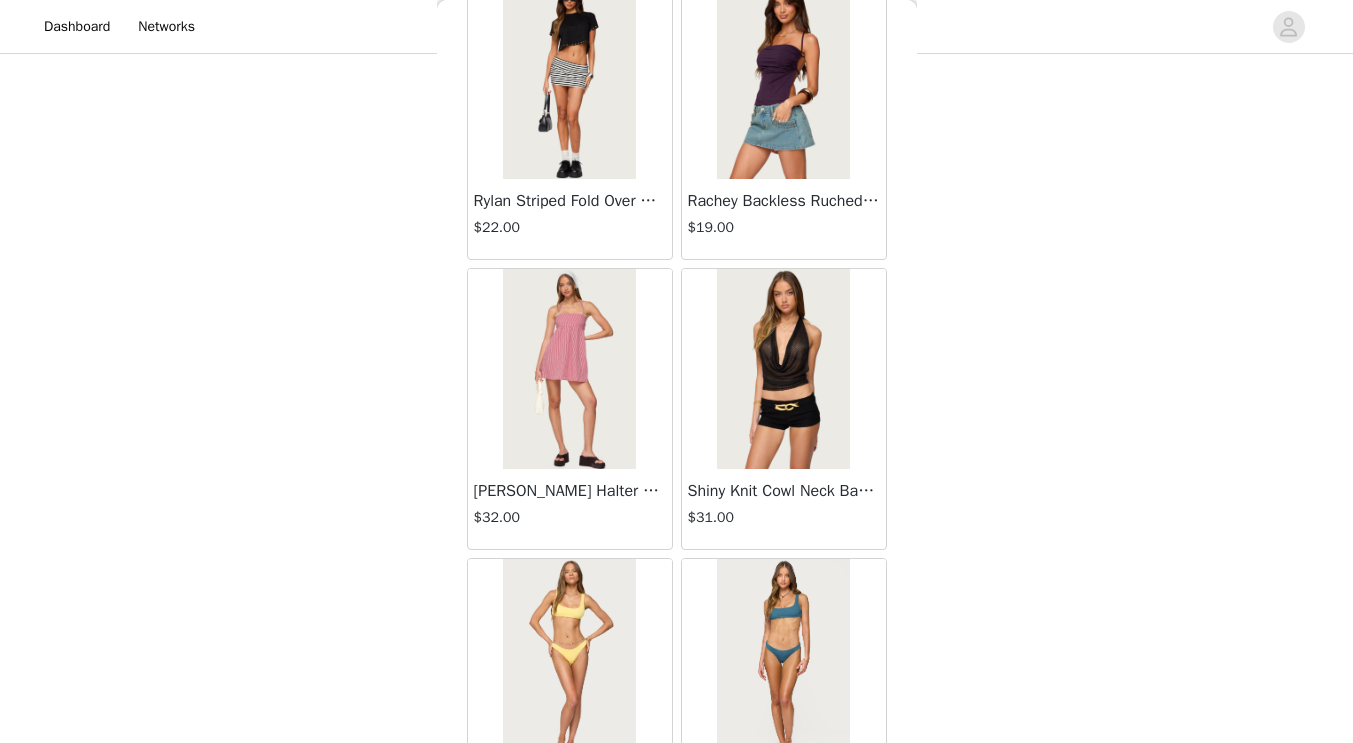 scroll, scrollTop: 25517, scrollLeft: 0, axis: vertical 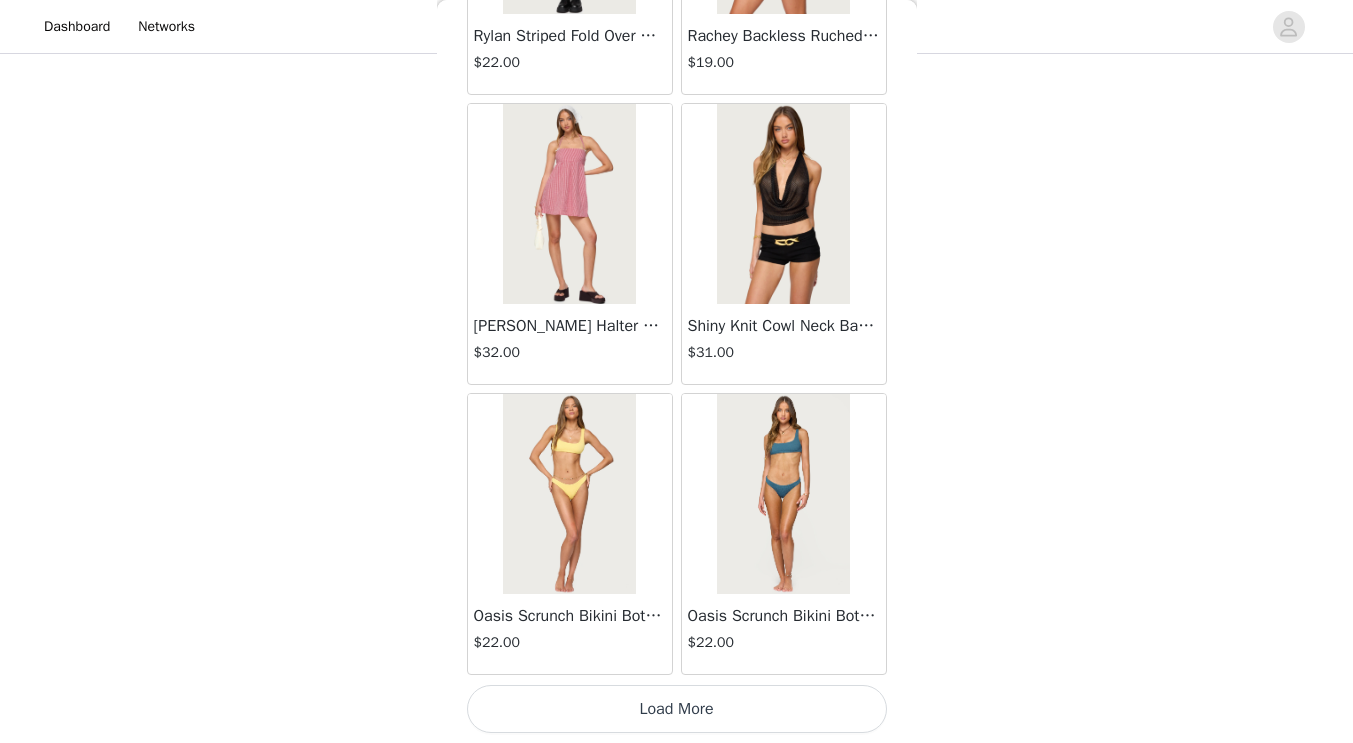 click on "Load More" at bounding box center [677, 709] 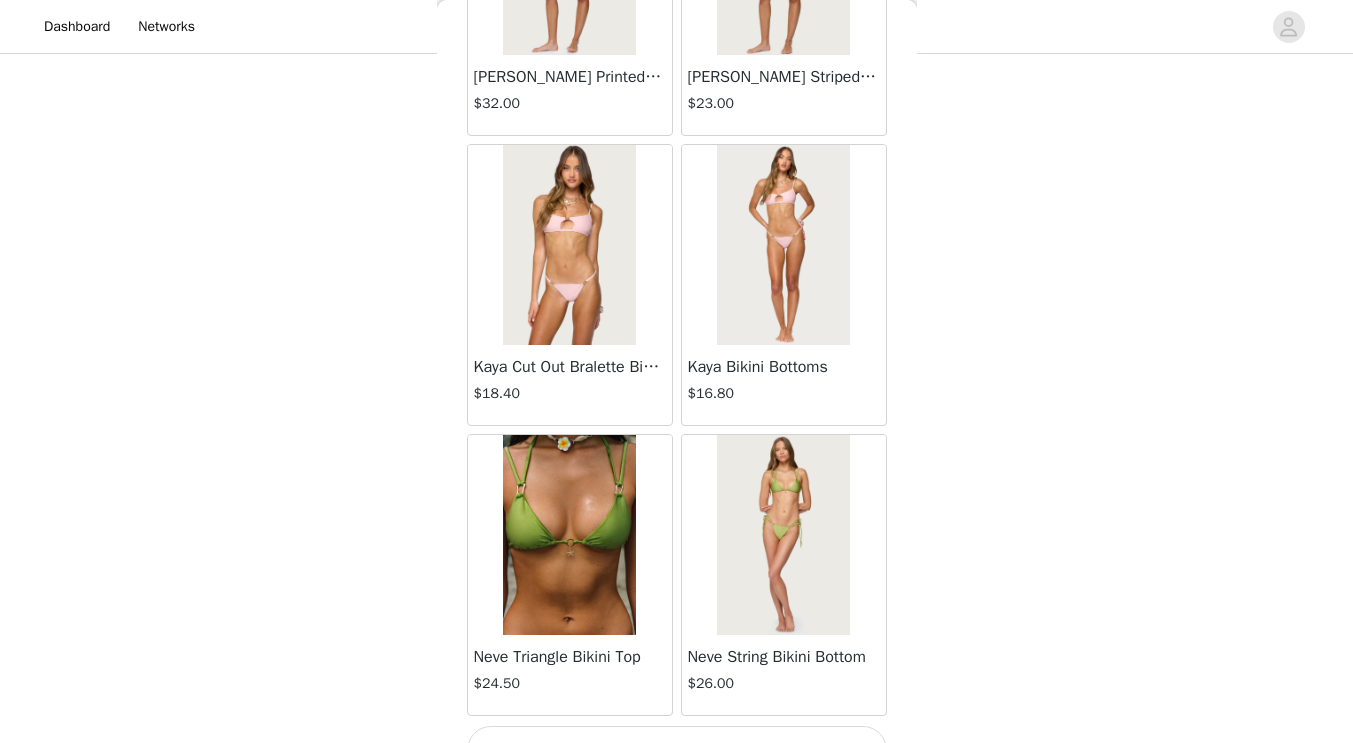 scroll, scrollTop: 28417, scrollLeft: 0, axis: vertical 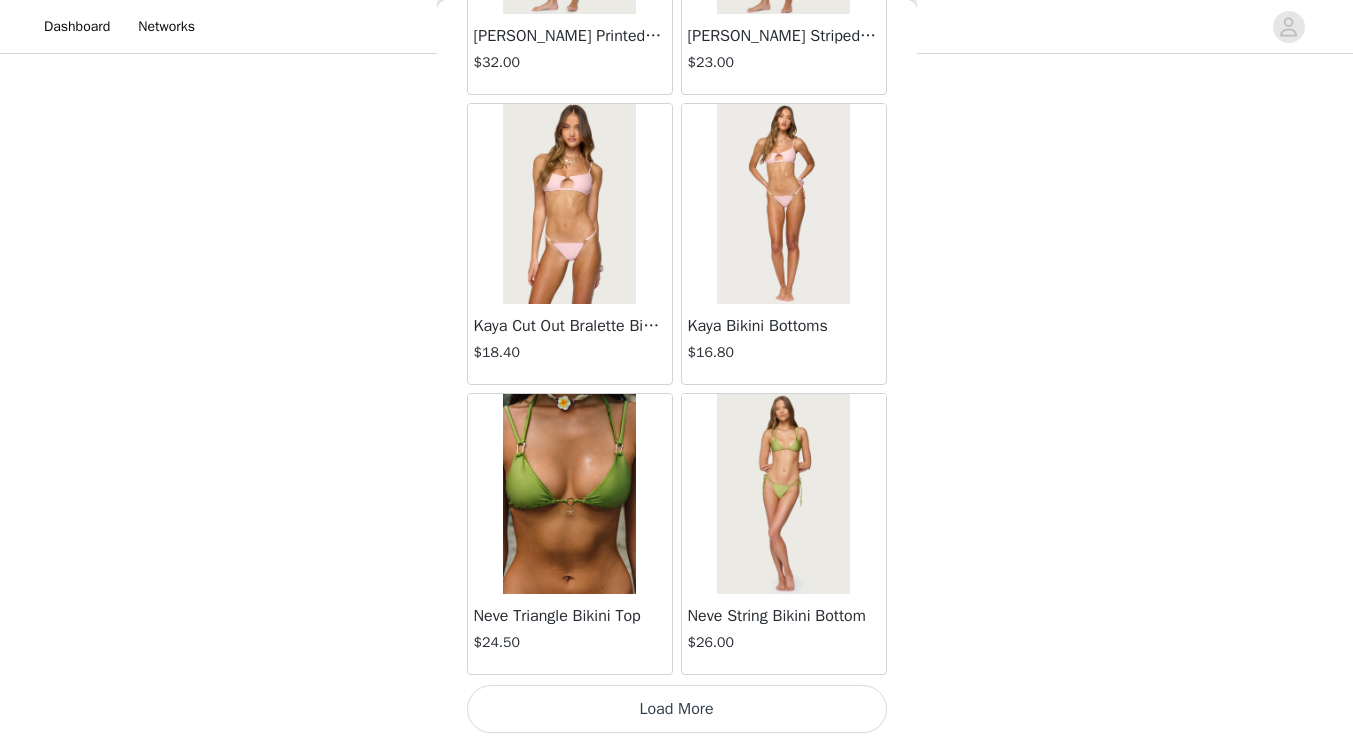 click on "Load More" at bounding box center (677, 709) 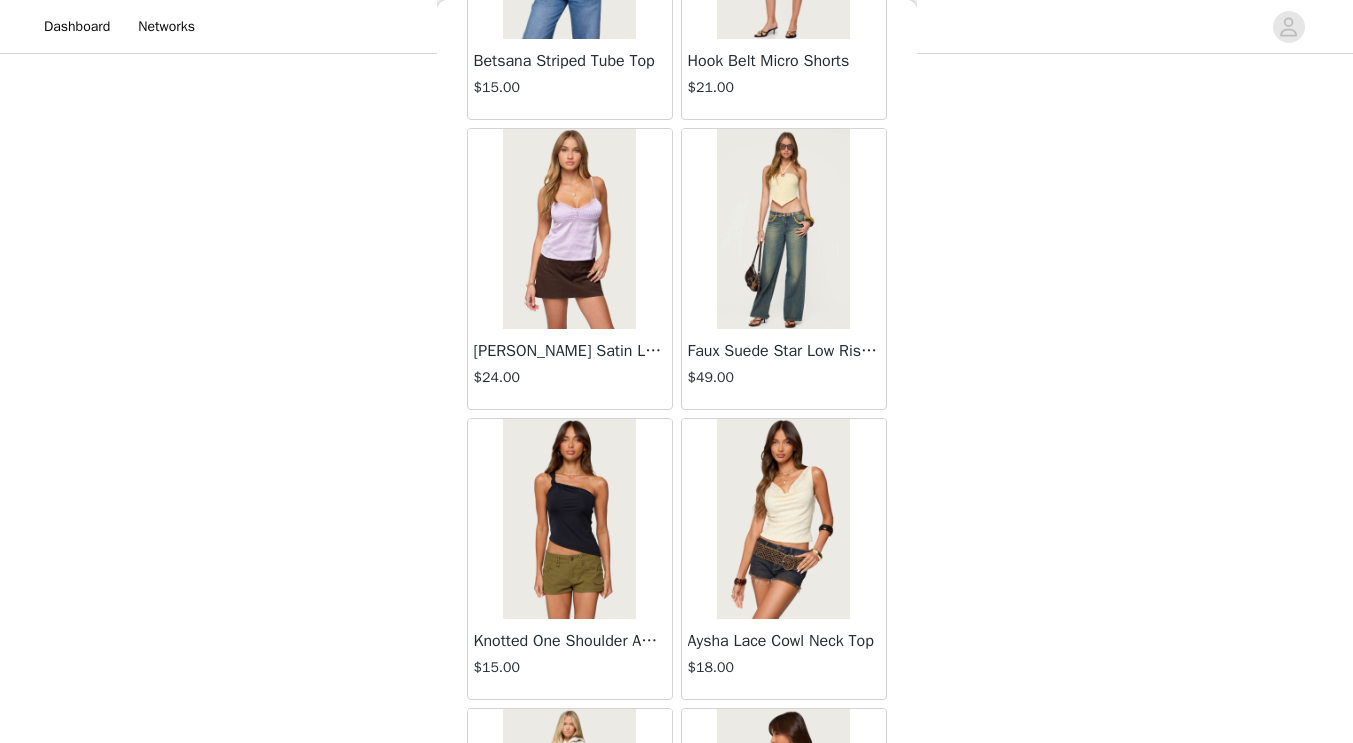 scroll, scrollTop: 31317, scrollLeft: 0, axis: vertical 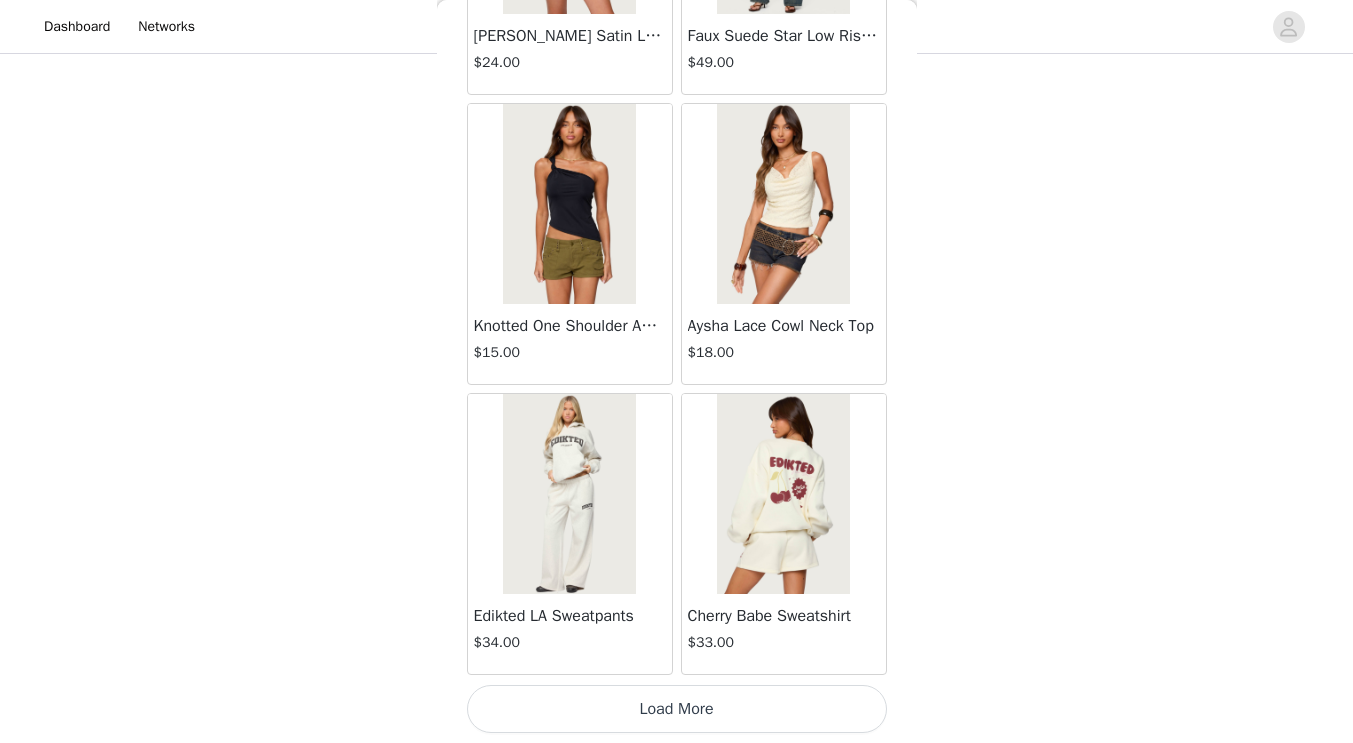 click on "Load More" at bounding box center (677, 709) 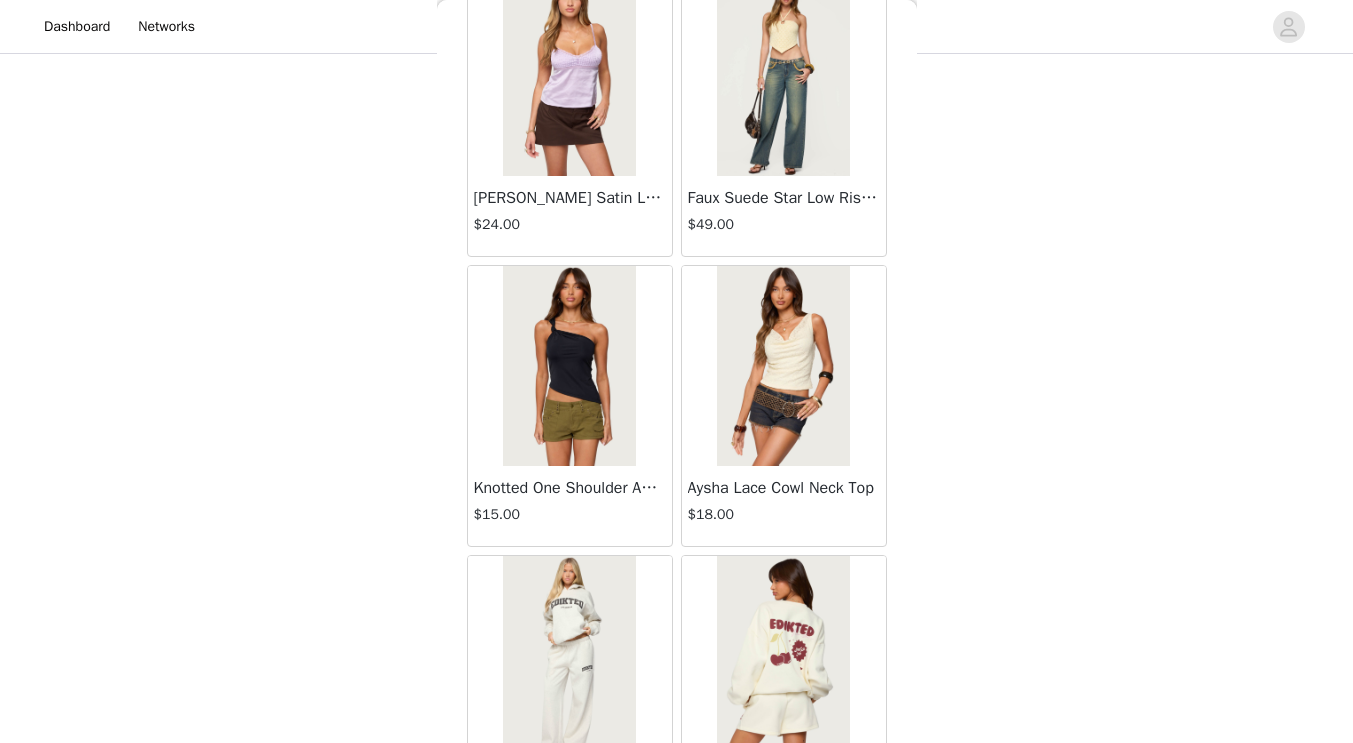 scroll, scrollTop: 31151, scrollLeft: 0, axis: vertical 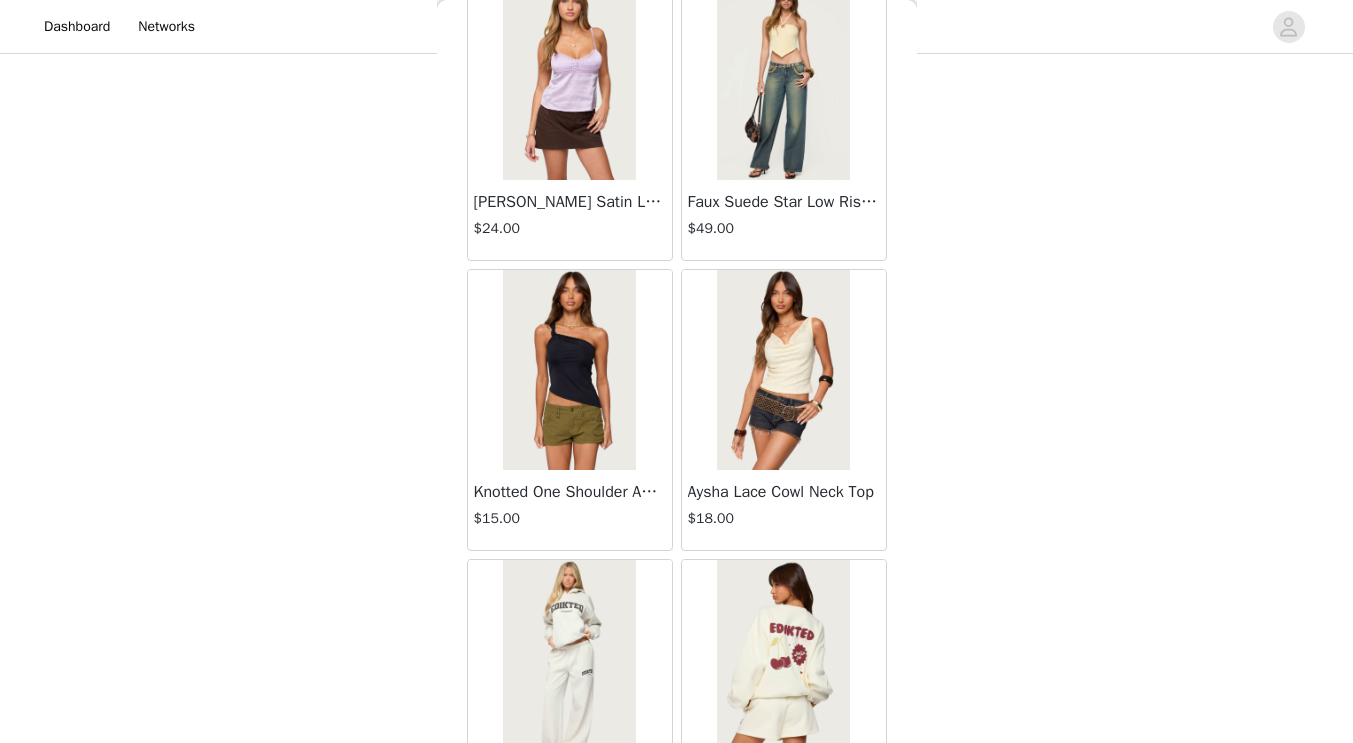 click at bounding box center [569, 370] 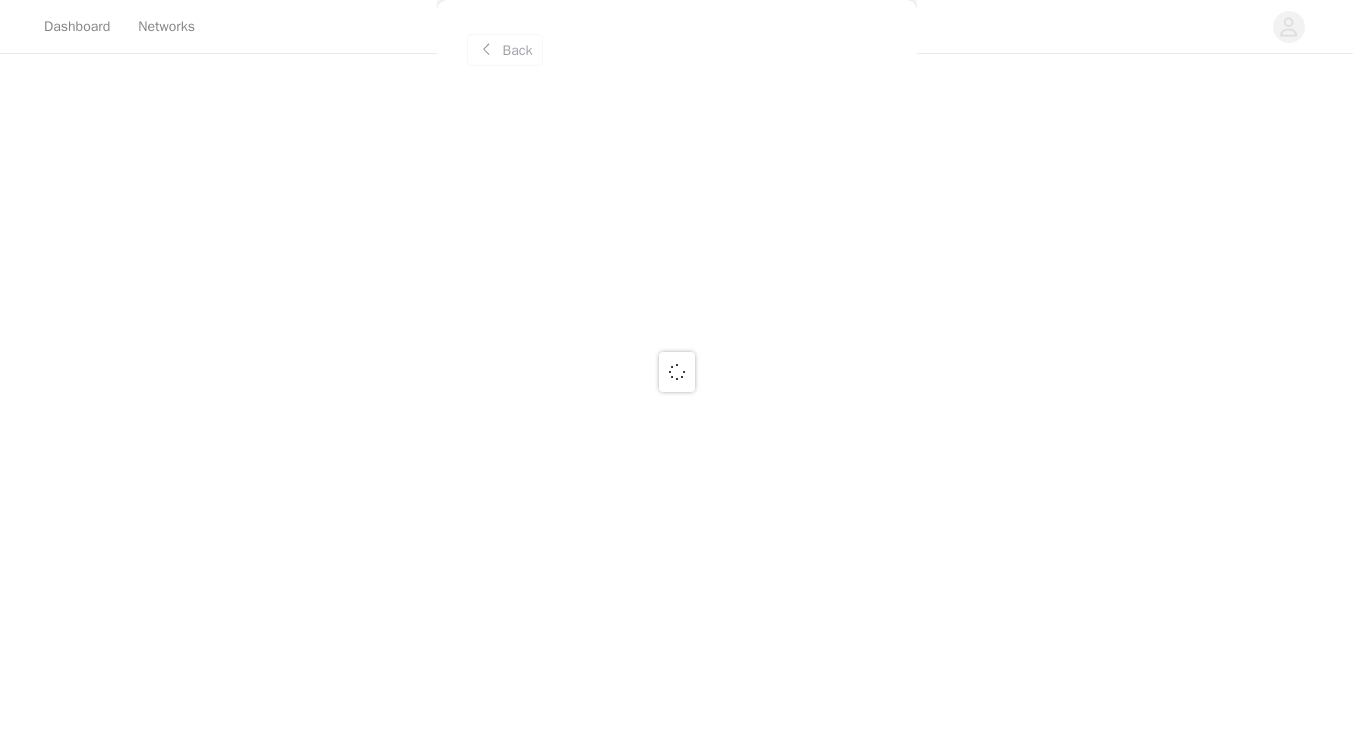 scroll, scrollTop: 0, scrollLeft: 0, axis: both 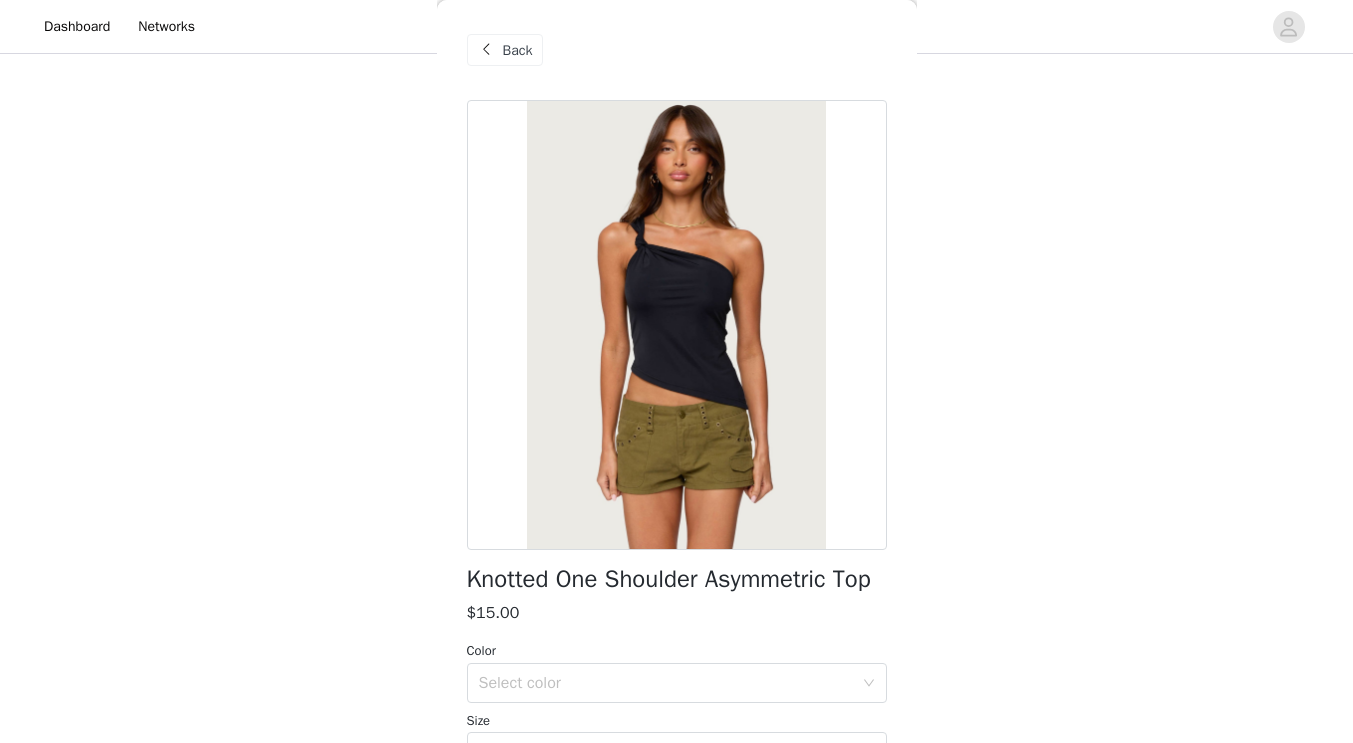 click on "Back" at bounding box center (518, 50) 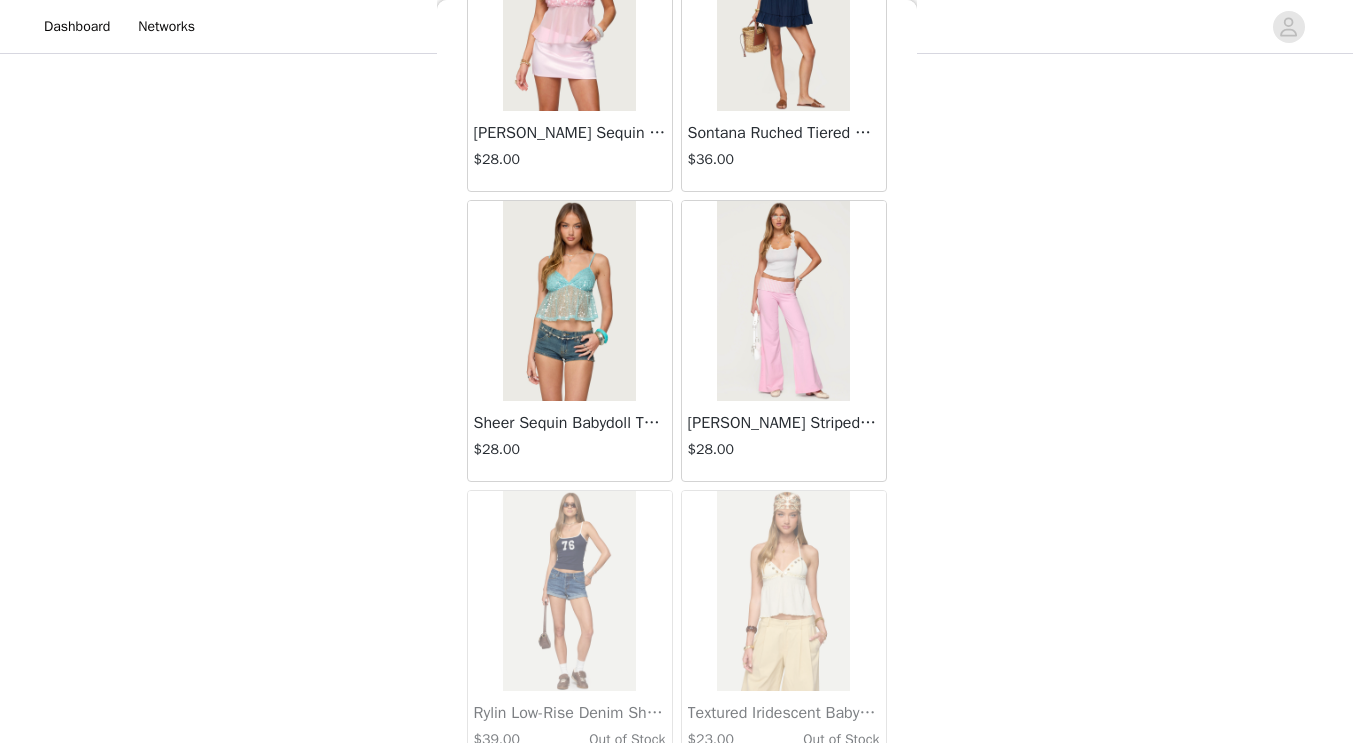 scroll, scrollTop: 34217, scrollLeft: 0, axis: vertical 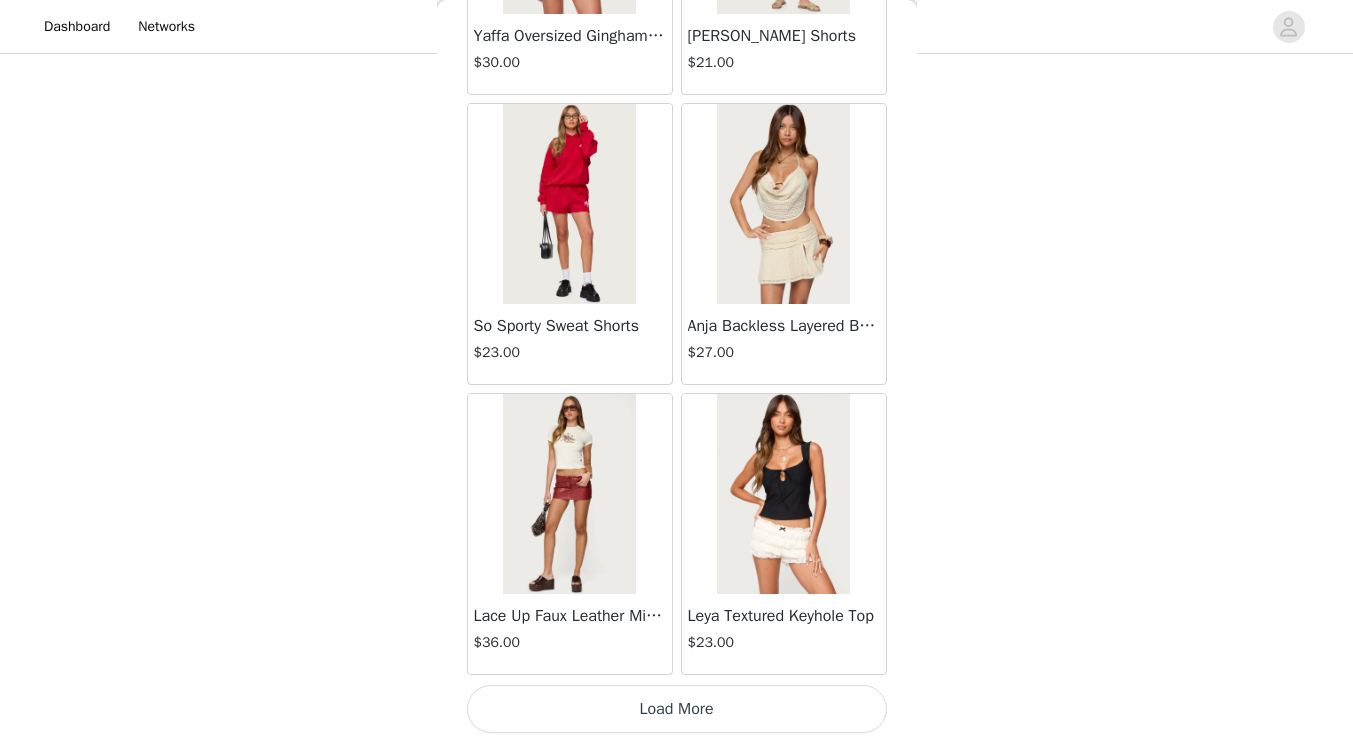 click on "Load More" at bounding box center [677, 709] 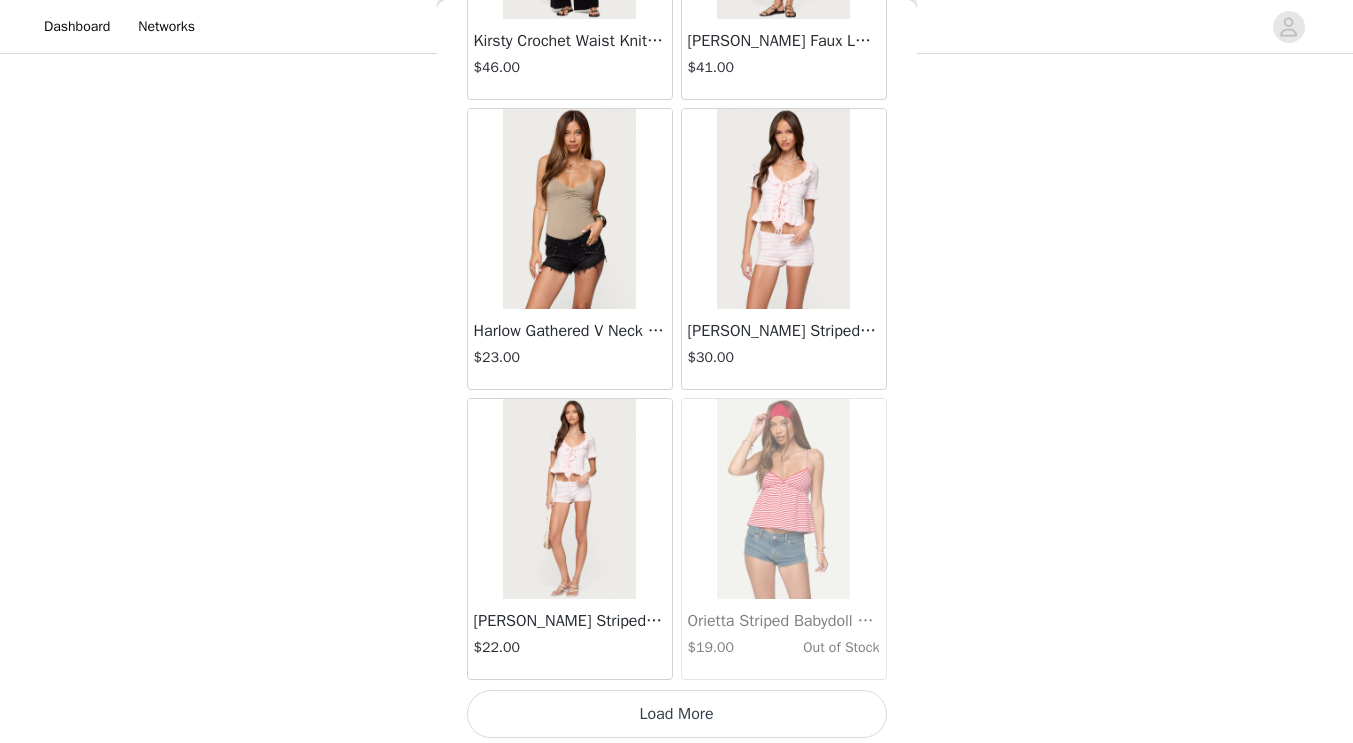 scroll, scrollTop: 37117, scrollLeft: 0, axis: vertical 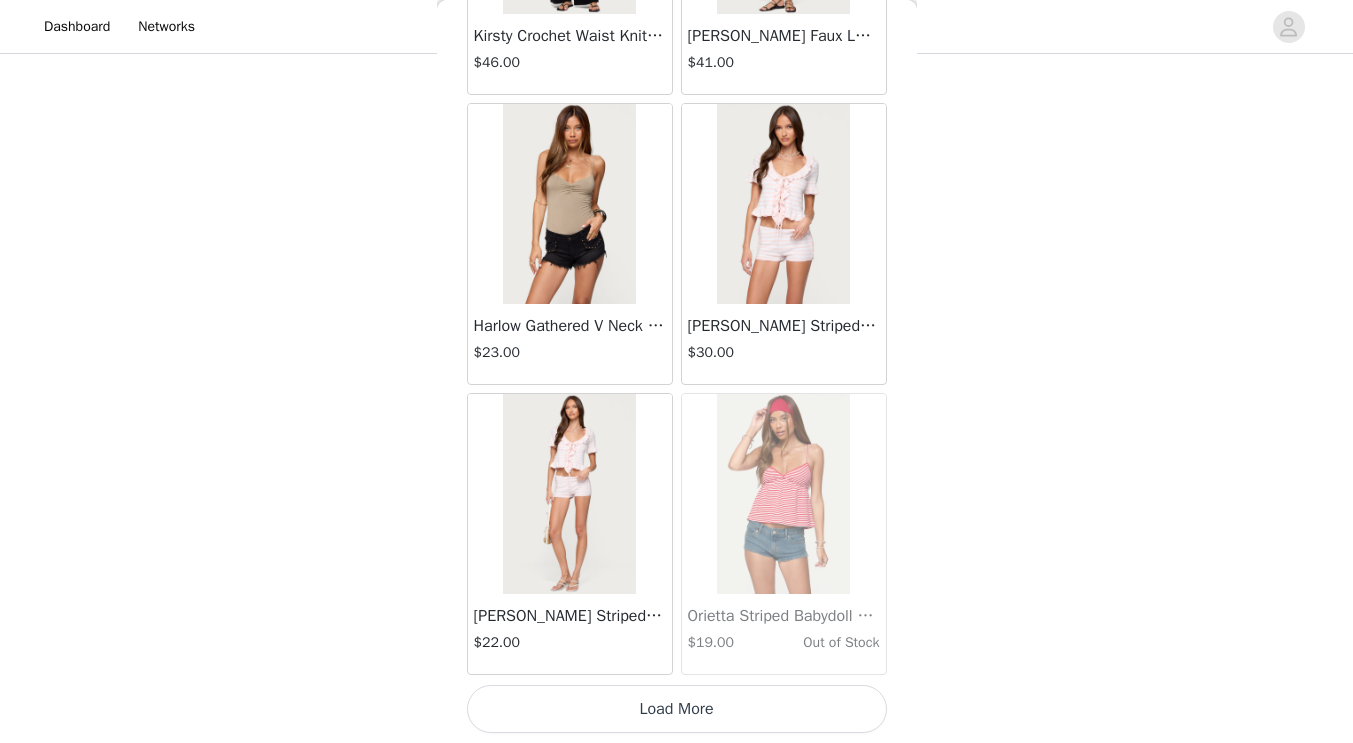 click on "Load More" at bounding box center (677, 709) 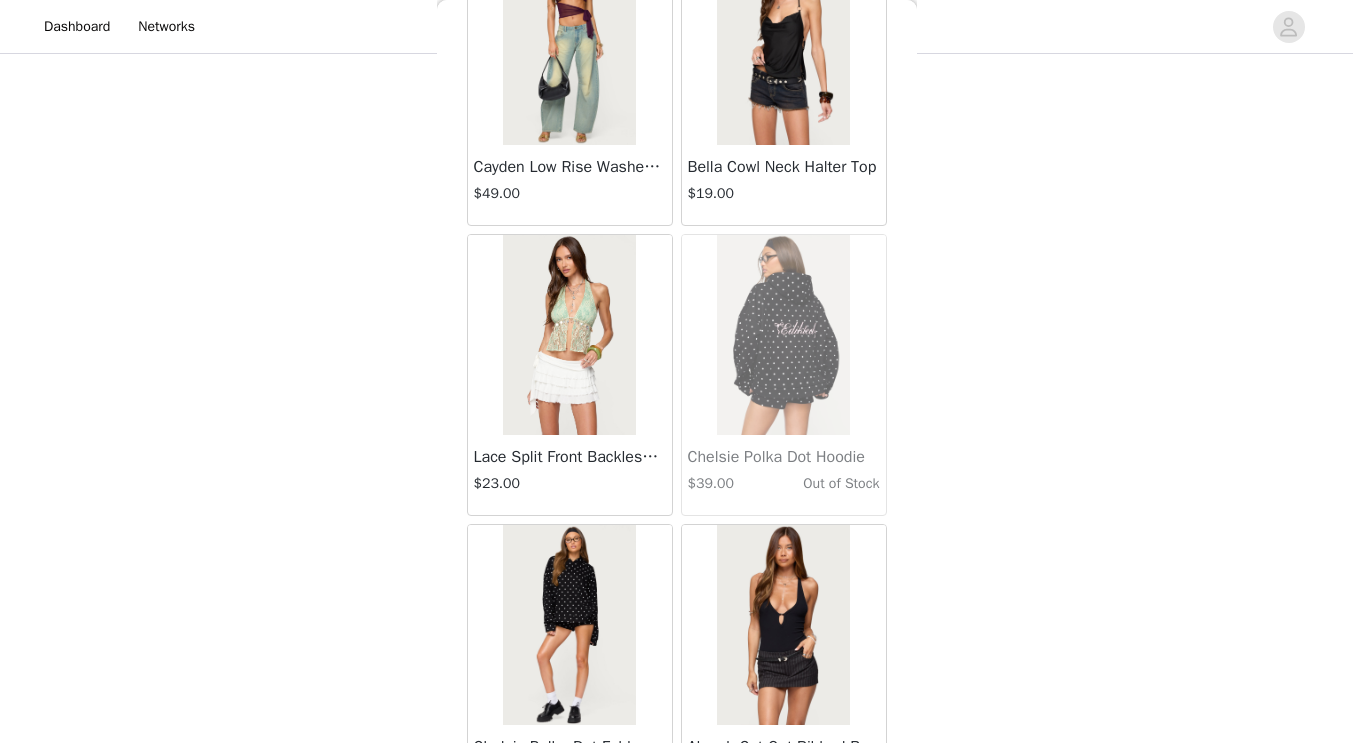 scroll, scrollTop: 40017, scrollLeft: 0, axis: vertical 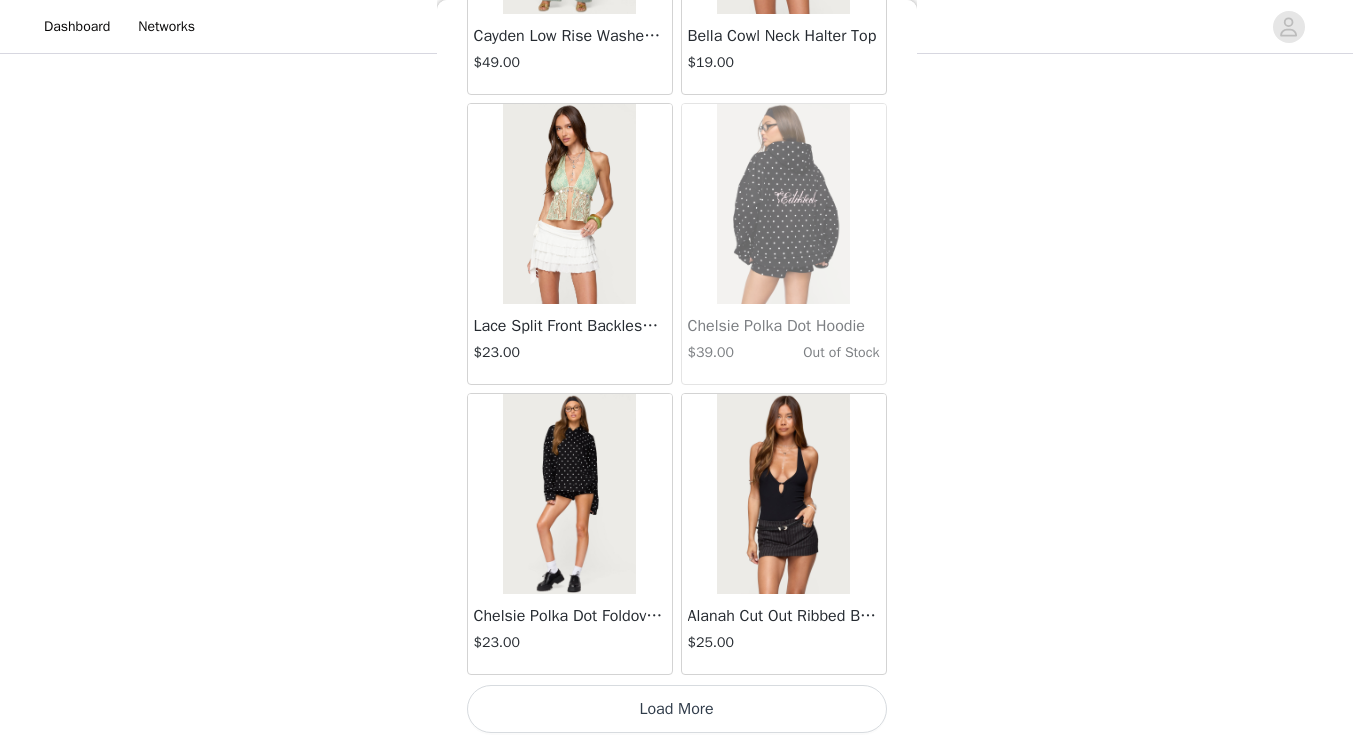 click on "Load More" at bounding box center [677, 709] 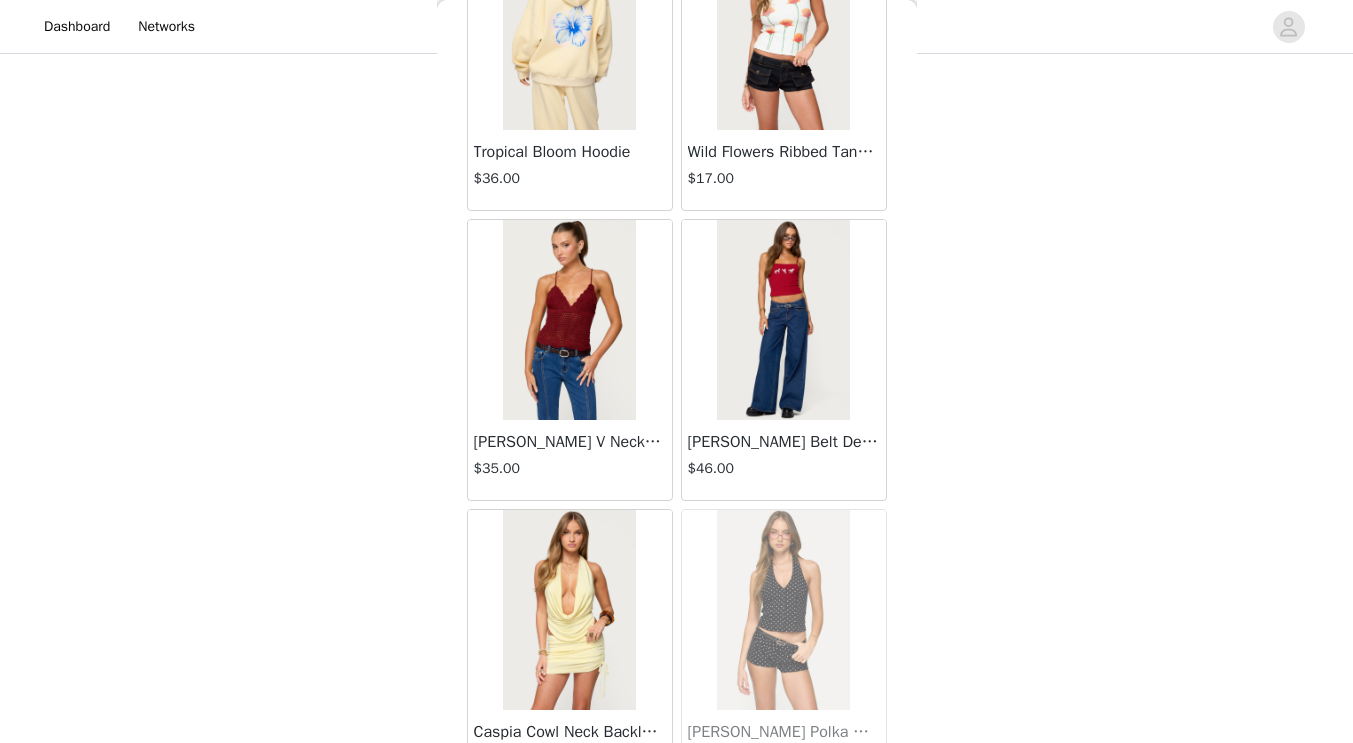 scroll, scrollTop: 42917, scrollLeft: 0, axis: vertical 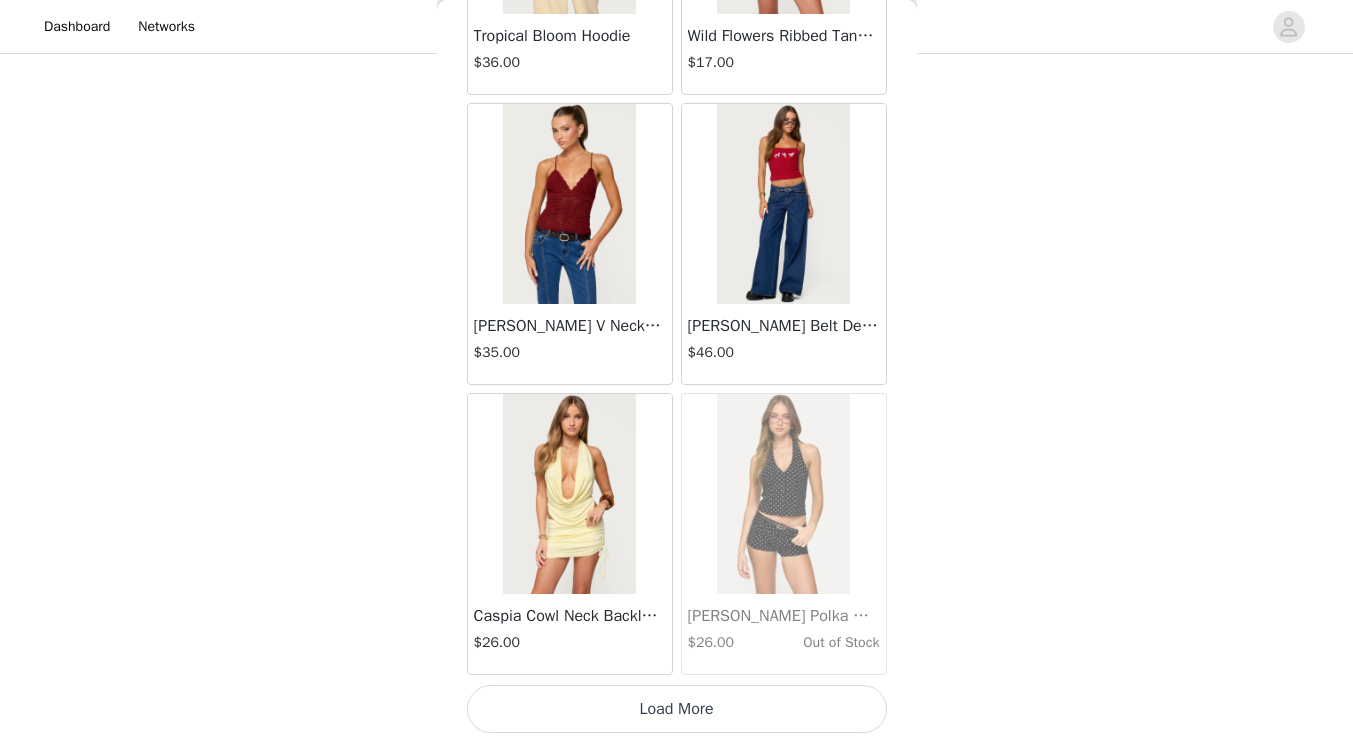 click on "Load More" at bounding box center (677, 709) 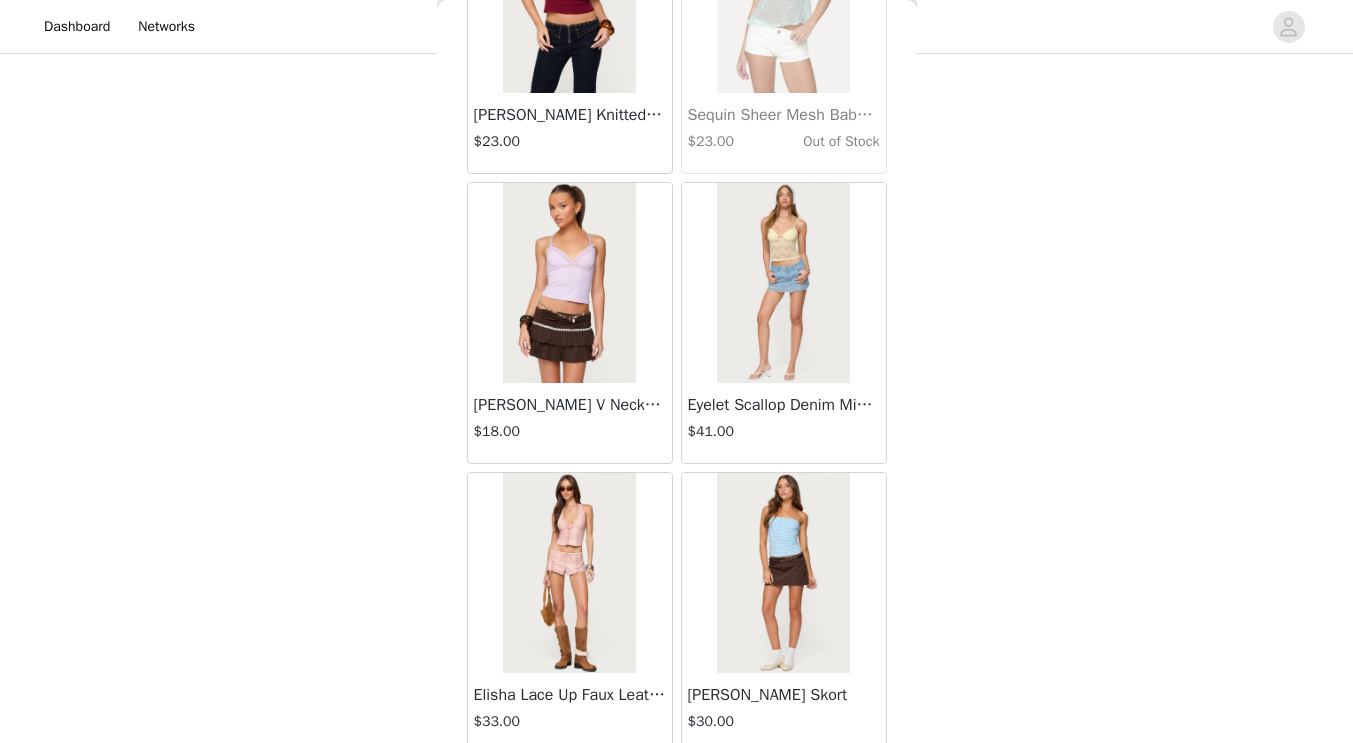 scroll, scrollTop: 45817, scrollLeft: 0, axis: vertical 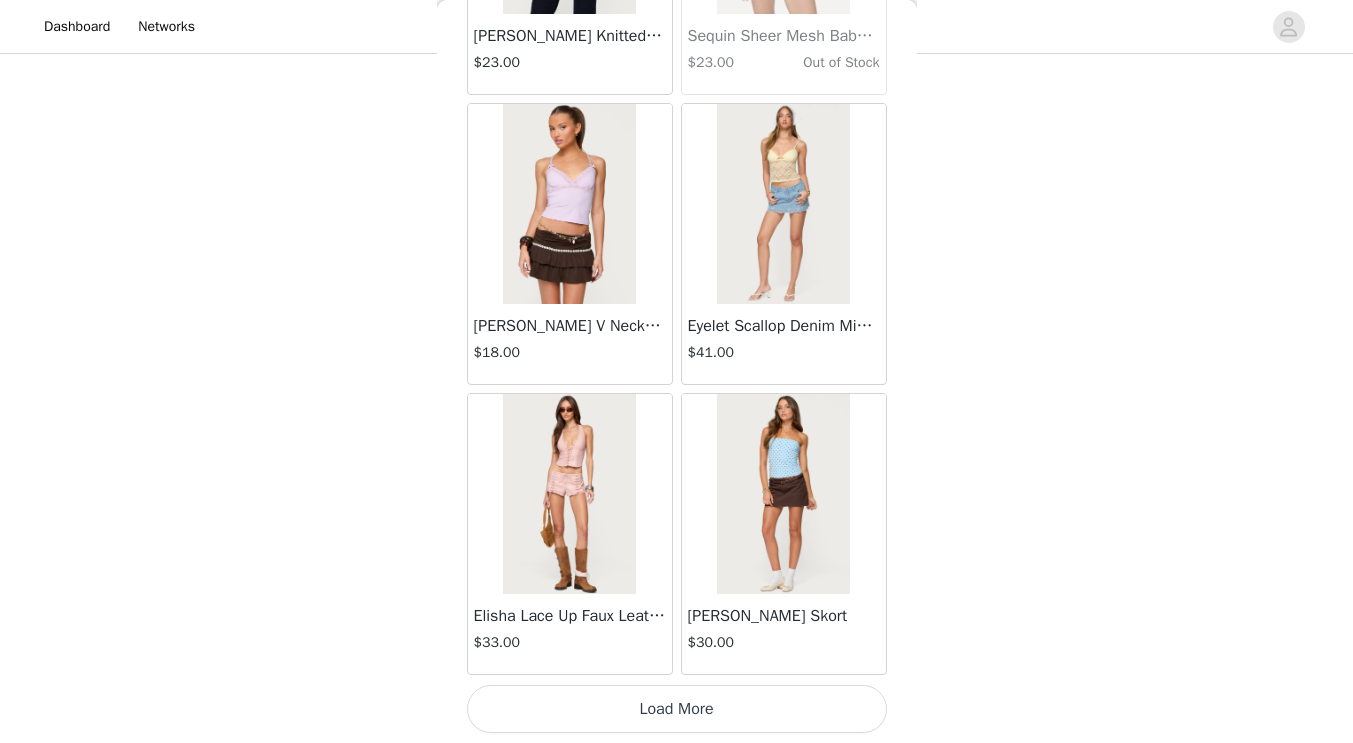 click on "Load More" at bounding box center (677, 709) 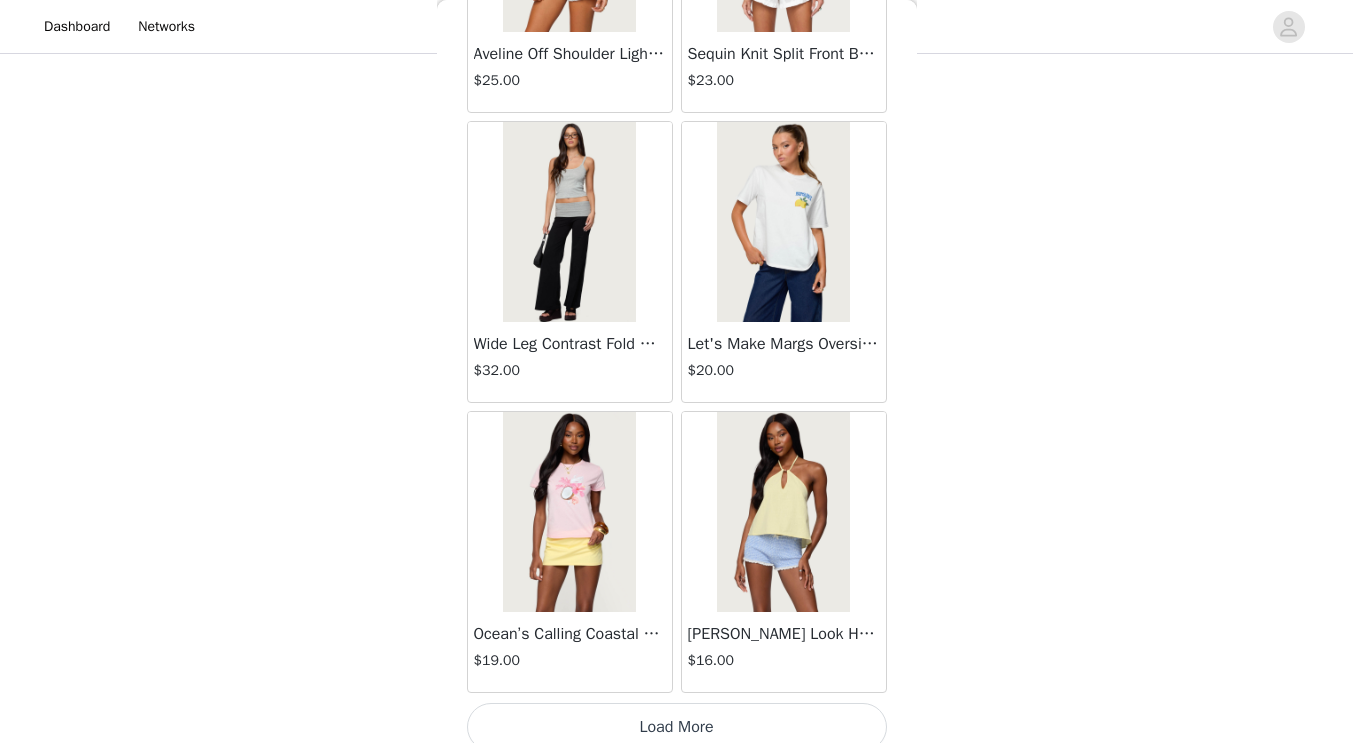 scroll, scrollTop: 48717, scrollLeft: 0, axis: vertical 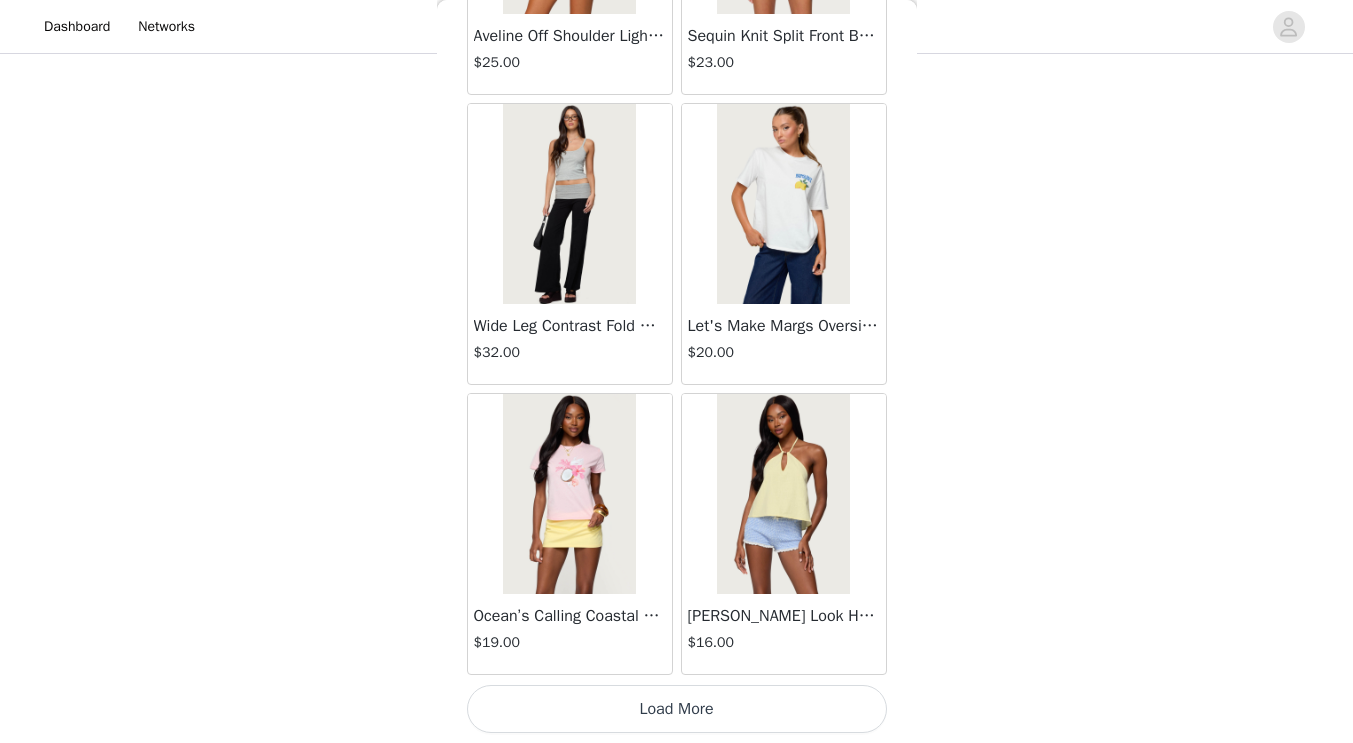 click on "Load More" at bounding box center [677, 709] 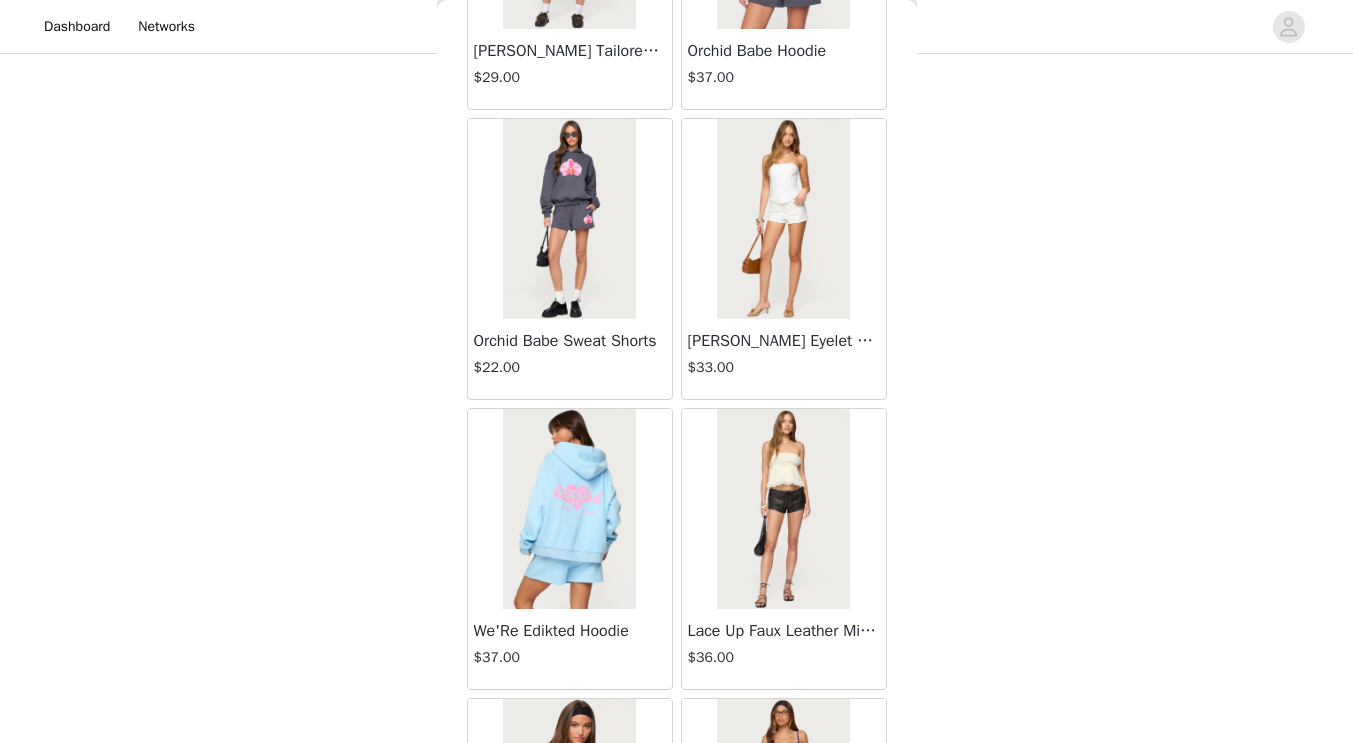 scroll, scrollTop: 51617, scrollLeft: 0, axis: vertical 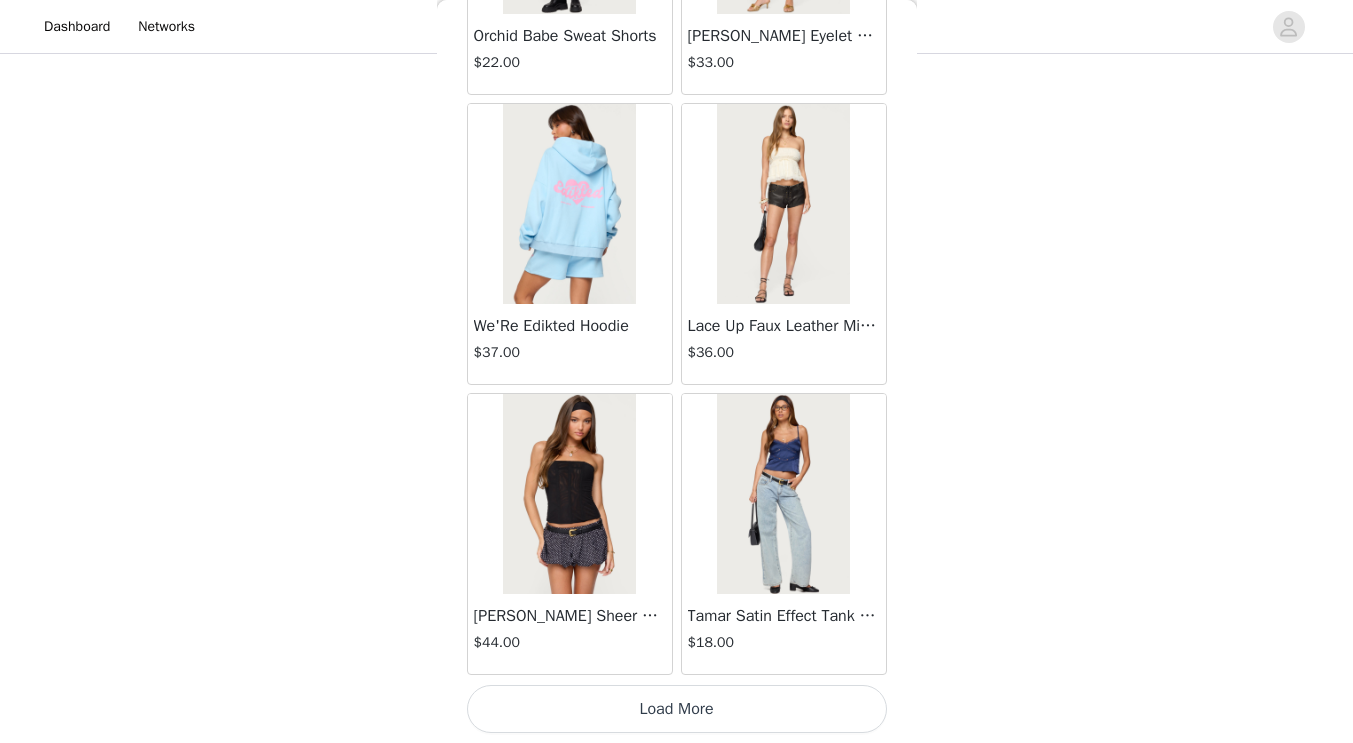 click on "Load More" at bounding box center [677, 709] 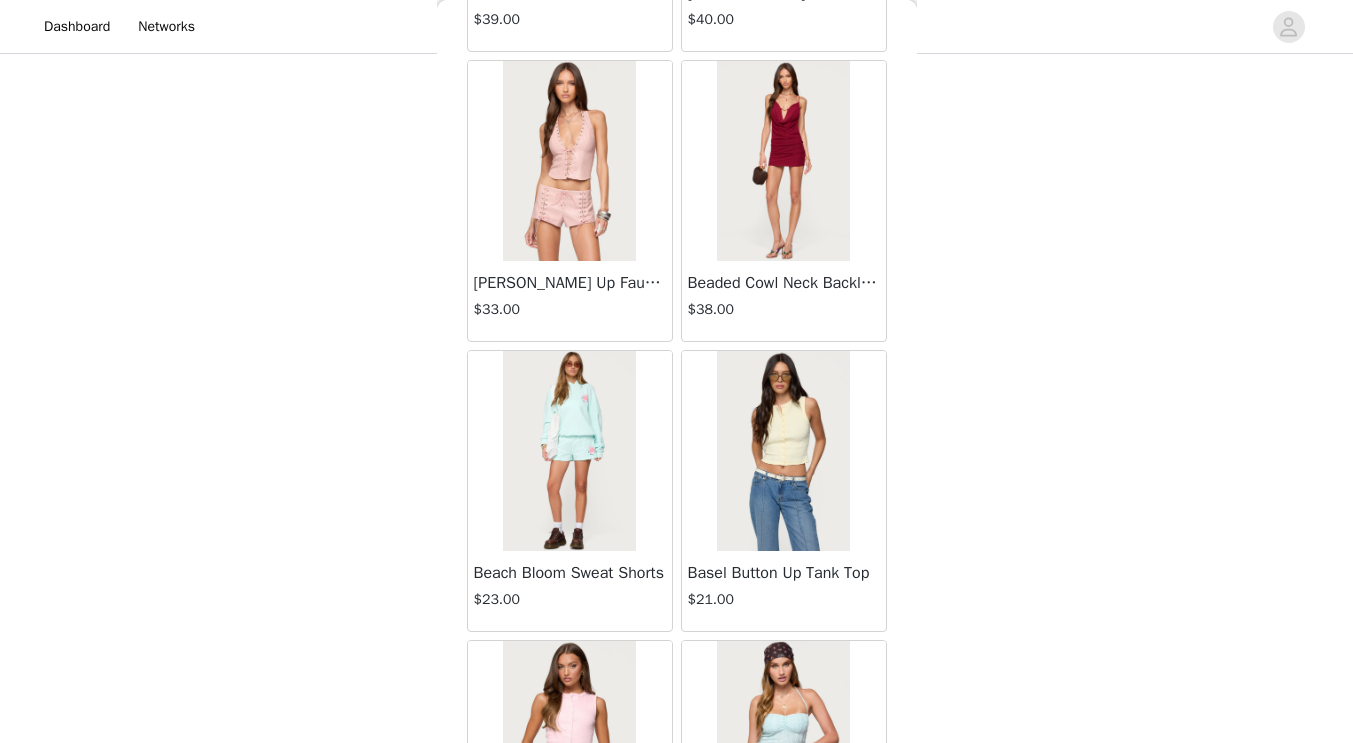 scroll, scrollTop: 54517, scrollLeft: 0, axis: vertical 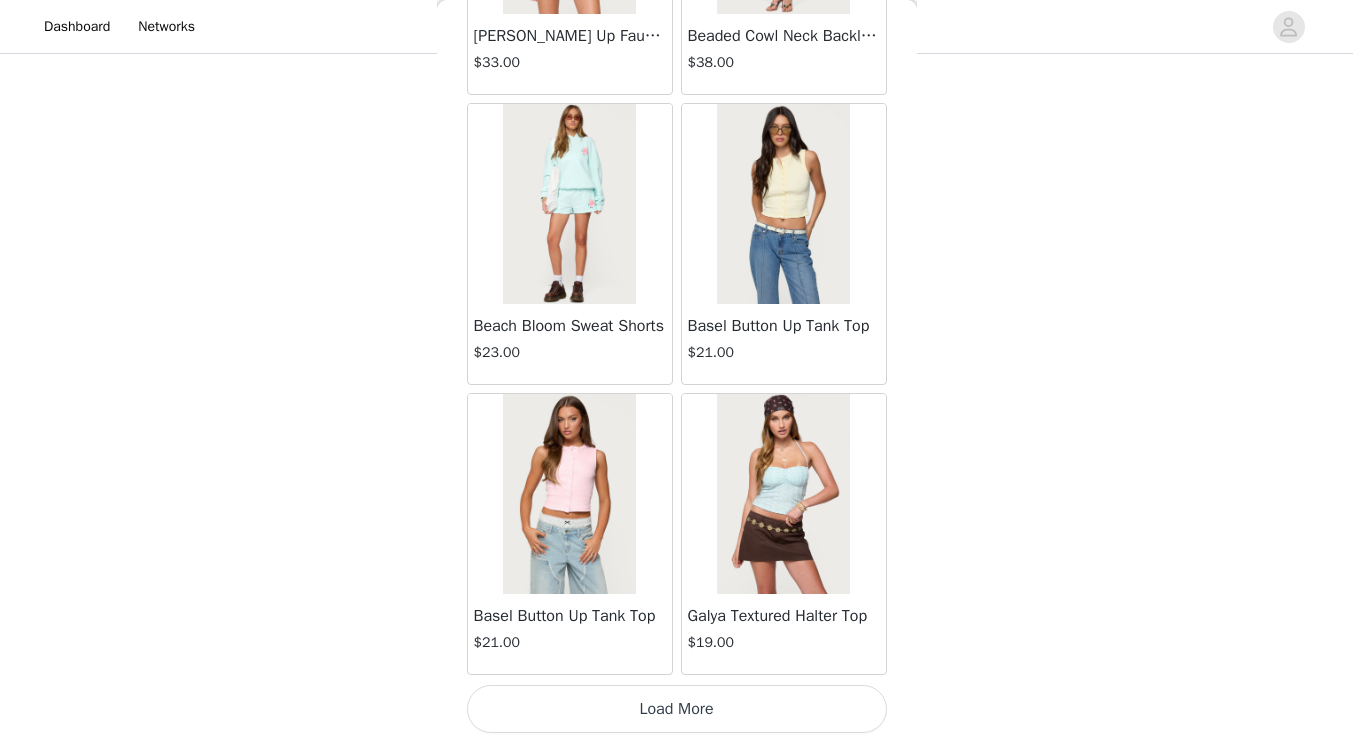 click on "Load More" at bounding box center [677, 709] 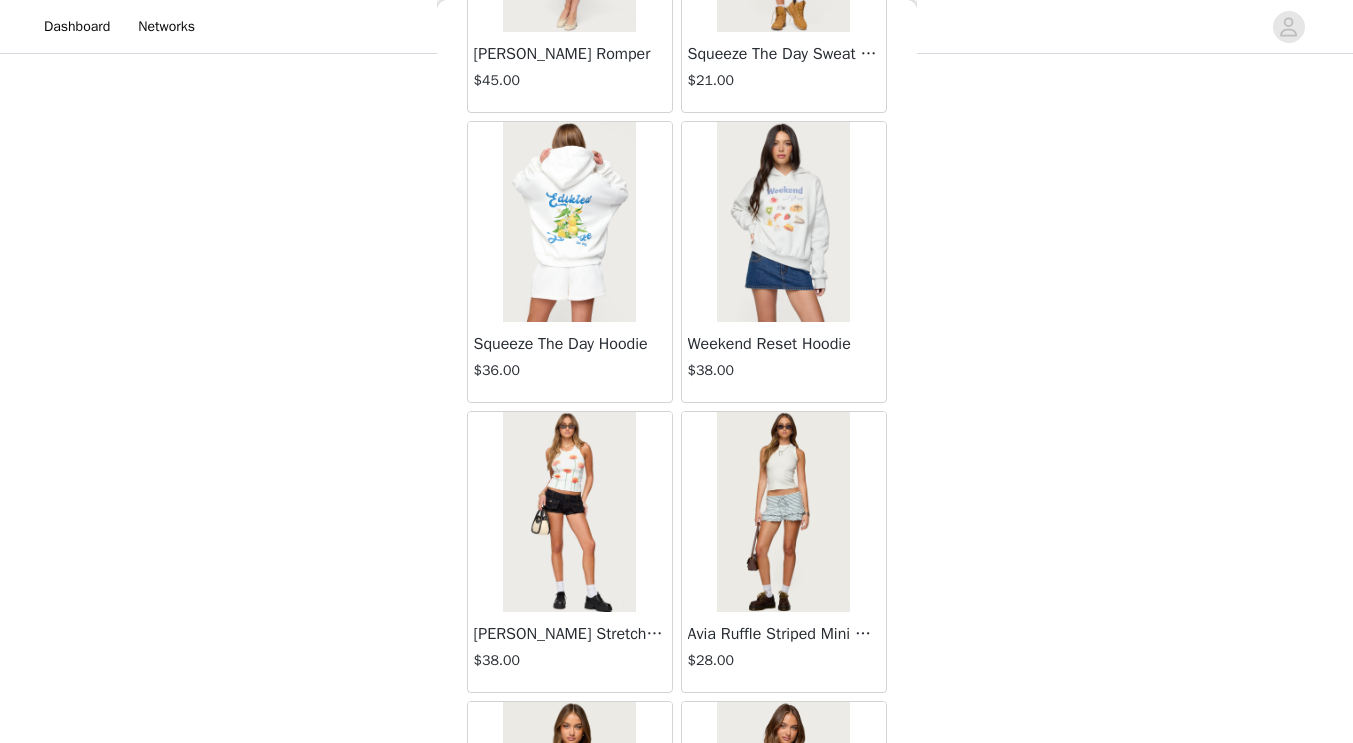 scroll, scrollTop: 57417, scrollLeft: 0, axis: vertical 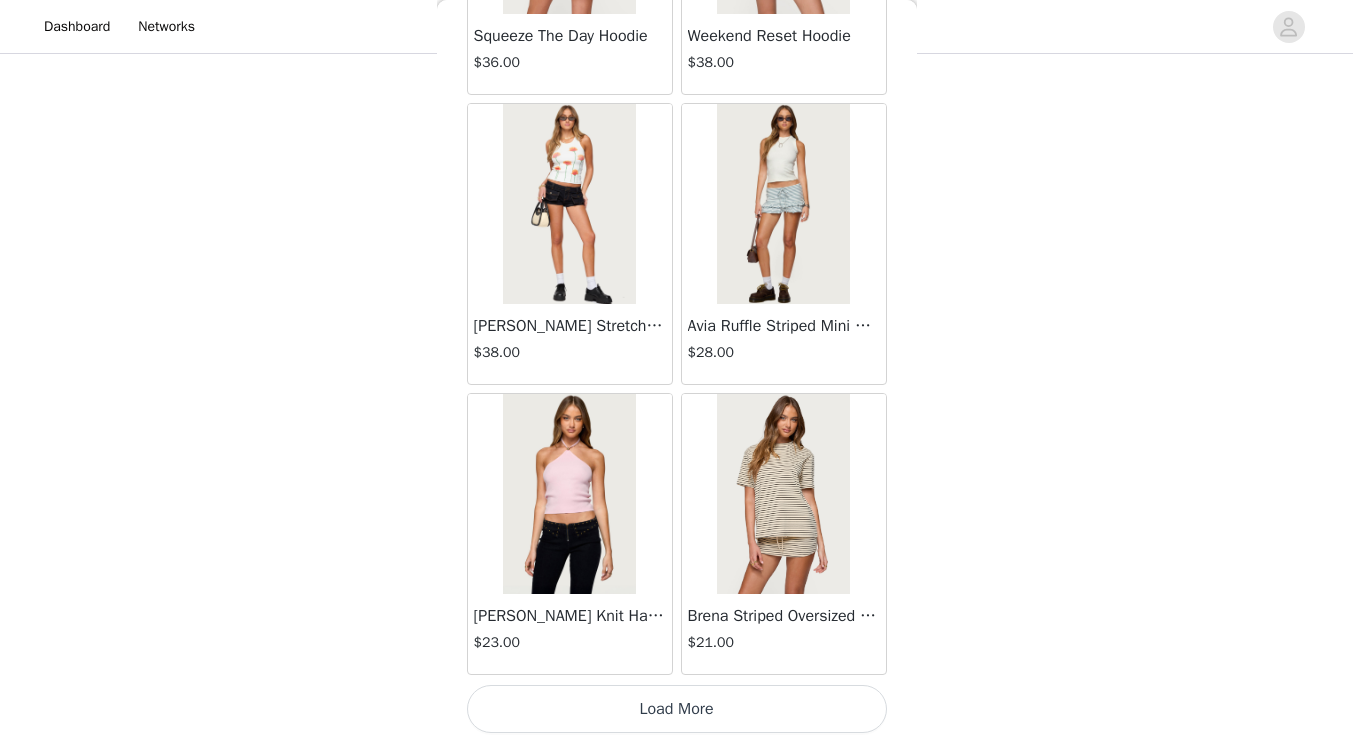 click on "Load More" at bounding box center [677, 709] 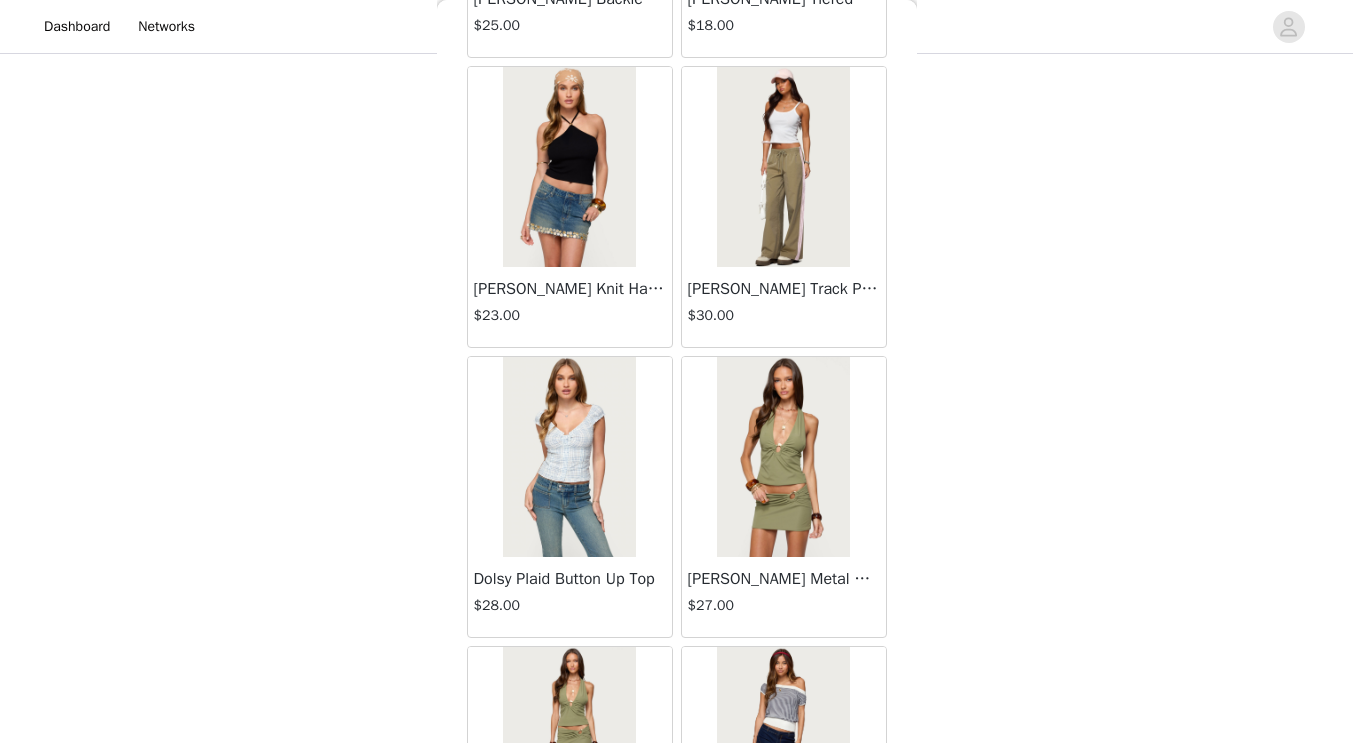 scroll, scrollTop: 60317, scrollLeft: 0, axis: vertical 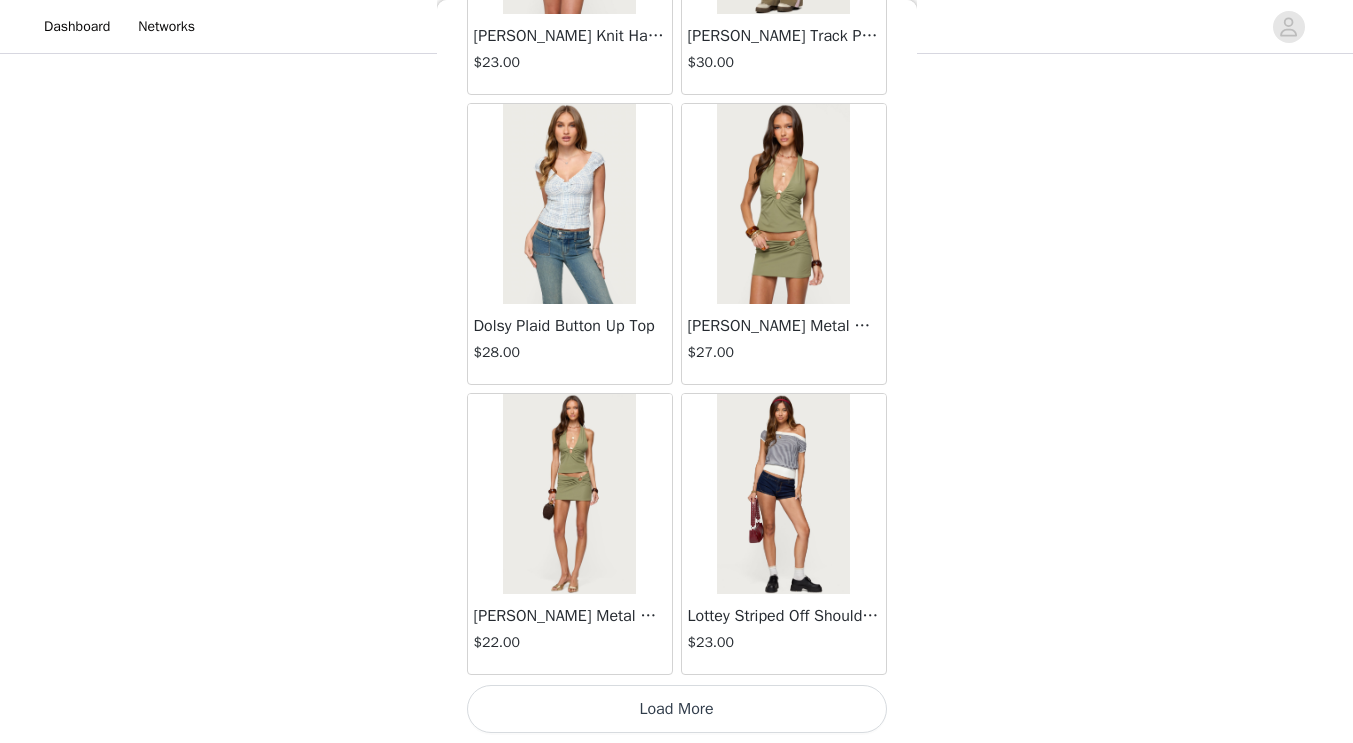 click on "Load More" at bounding box center (677, 709) 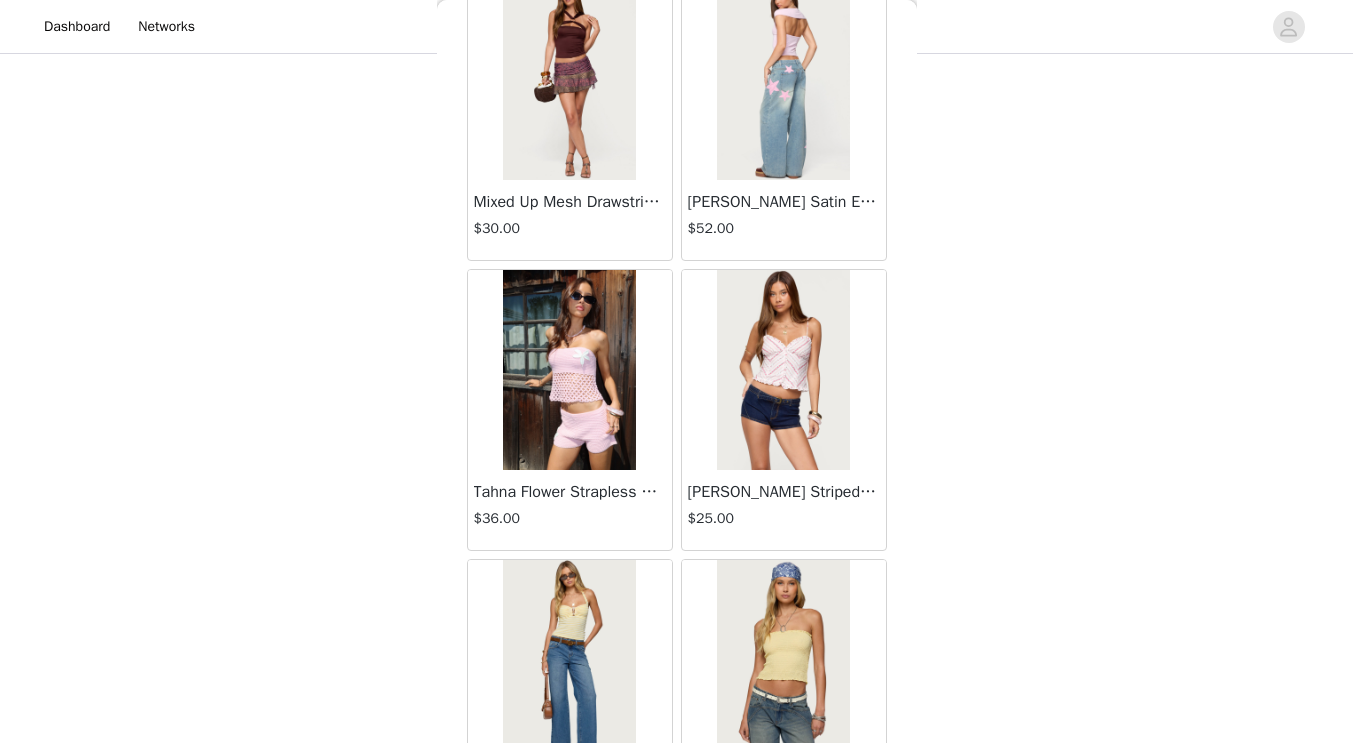 scroll, scrollTop: 63217, scrollLeft: 0, axis: vertical 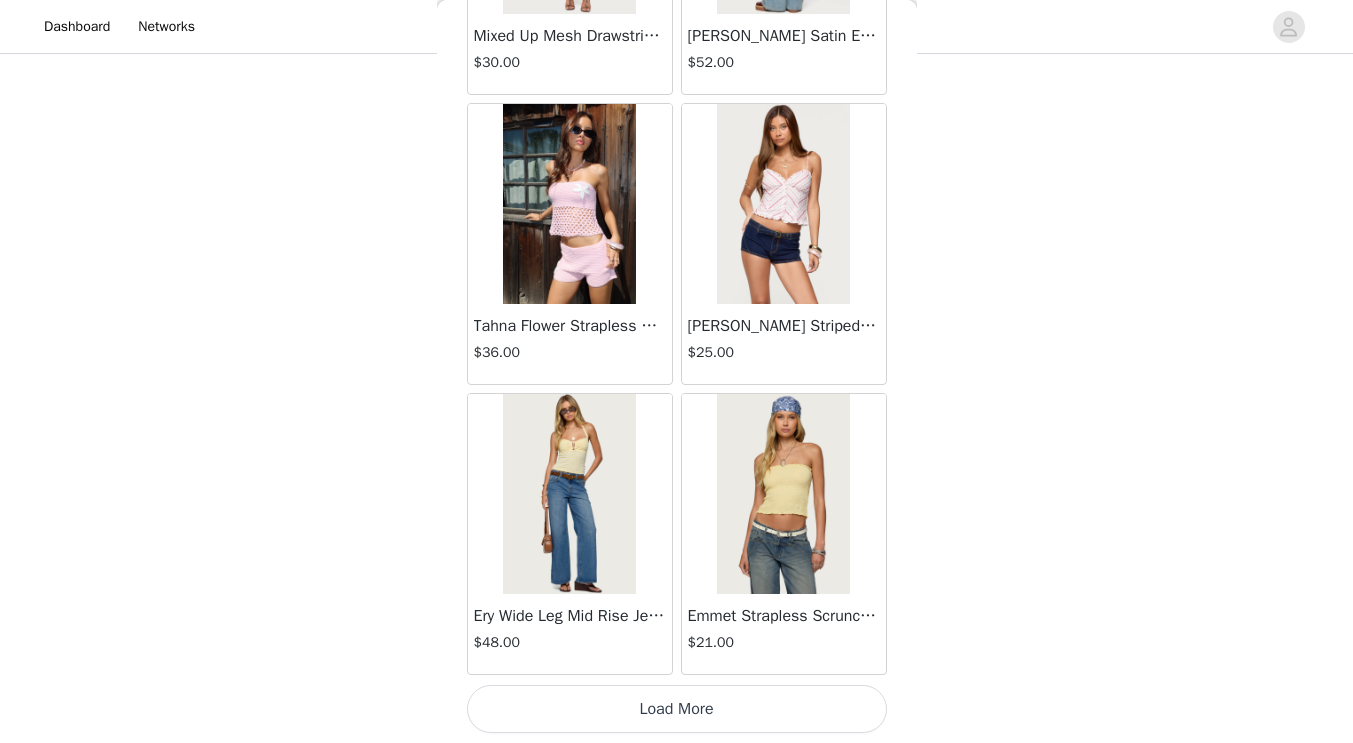 click on "Load More" at bounding box center (677, 709) 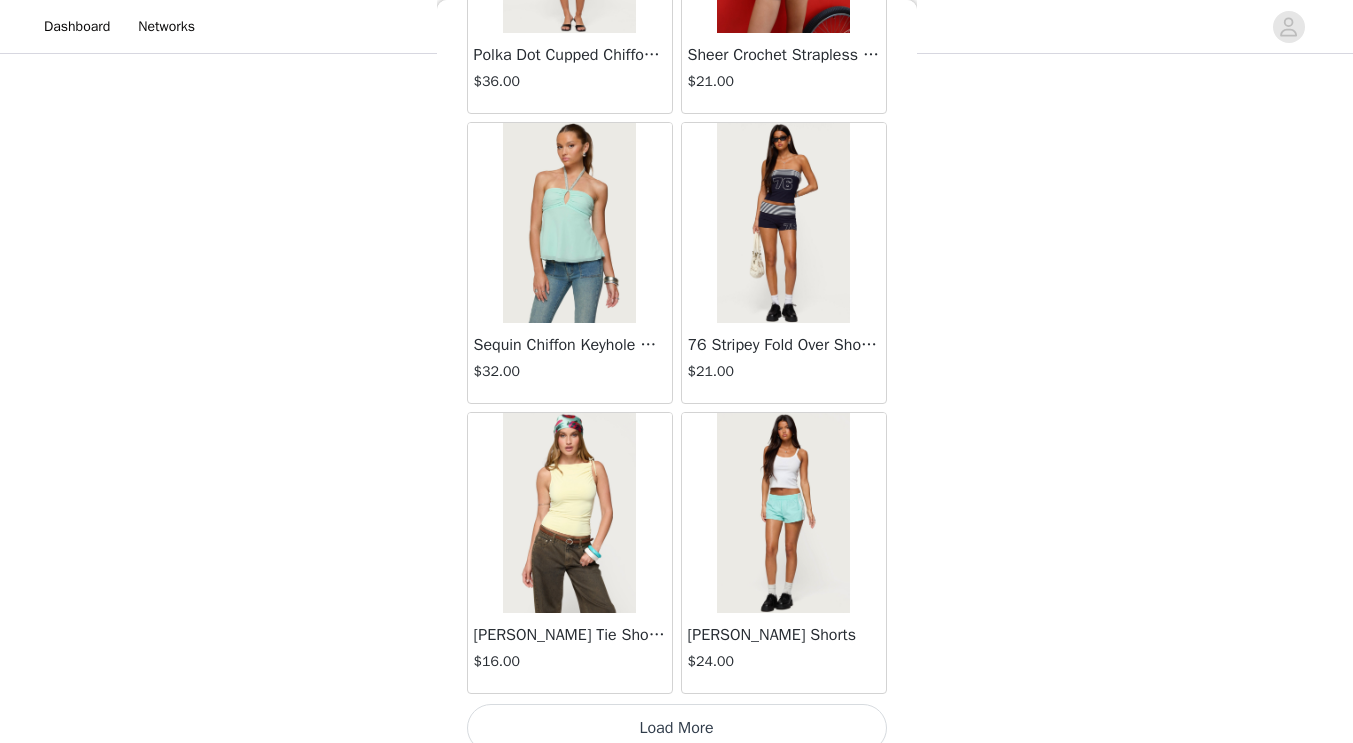 scroll, scrollTop: 66117, scrollLeft: 0, axis: vertical 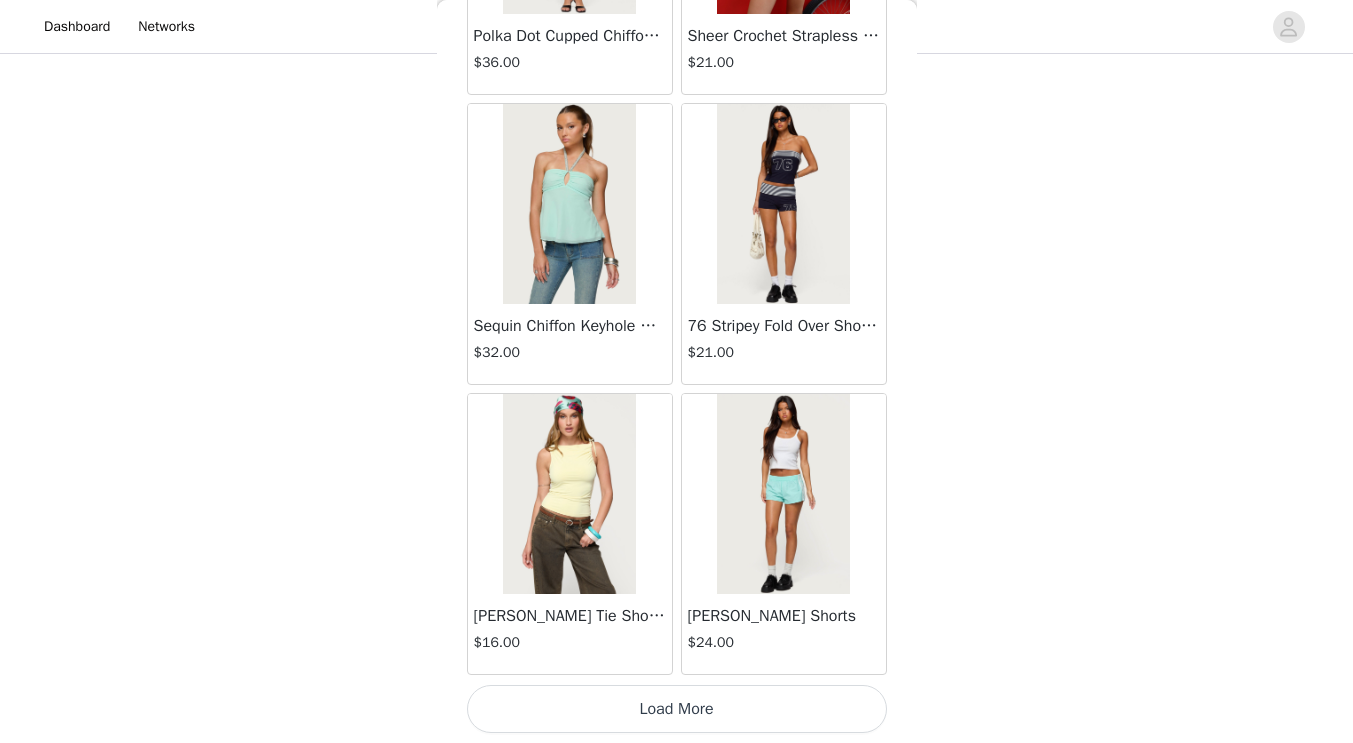 click on "Load More" at bounding box center (677, 709) 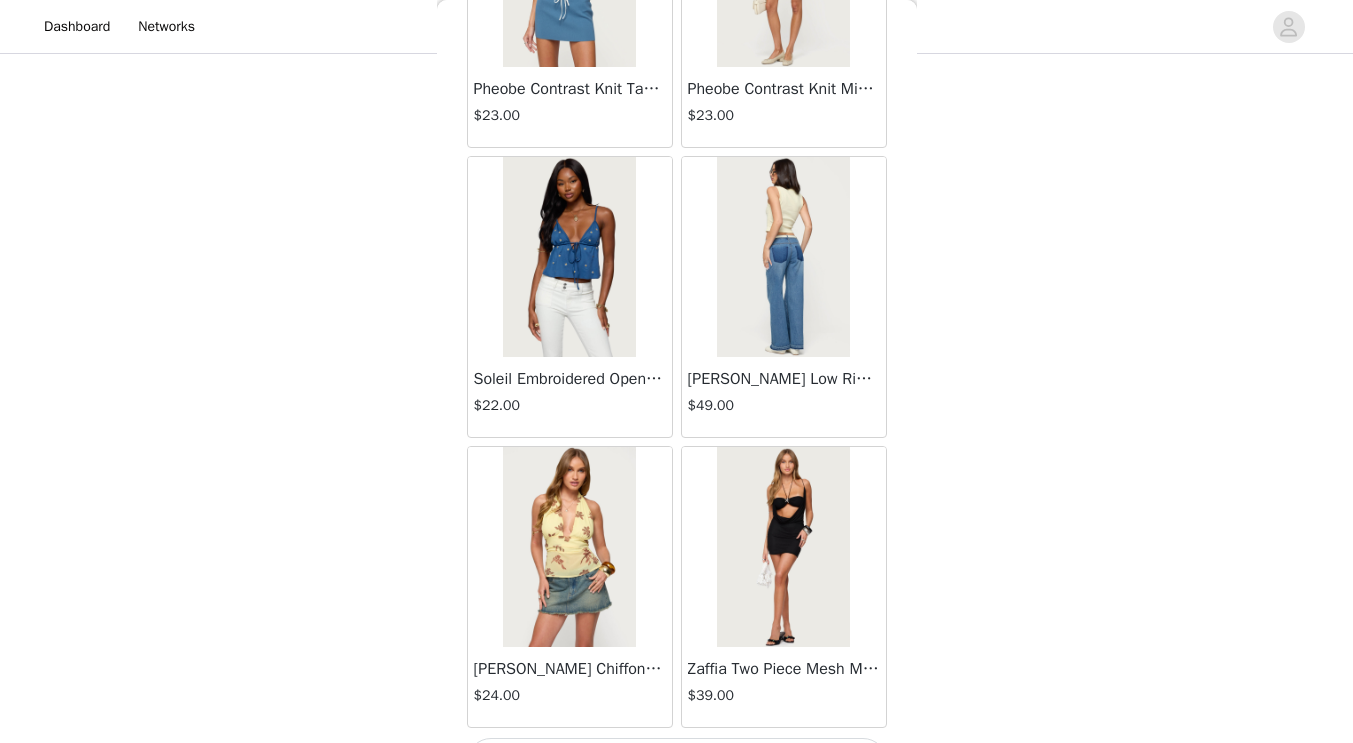 scroll, scrollTop: 69017, scrollLeft: 0, axis: vertical 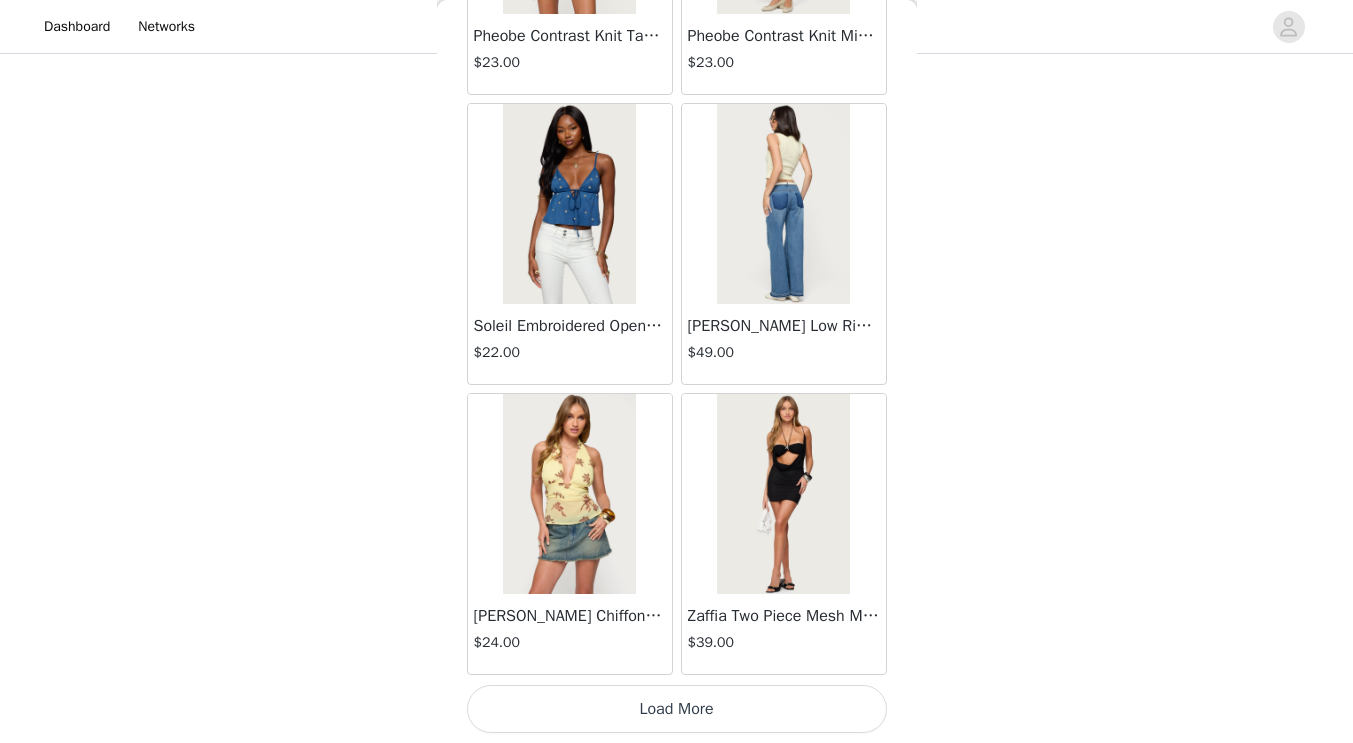 click on "Load More" at bounding box center [677, 709] 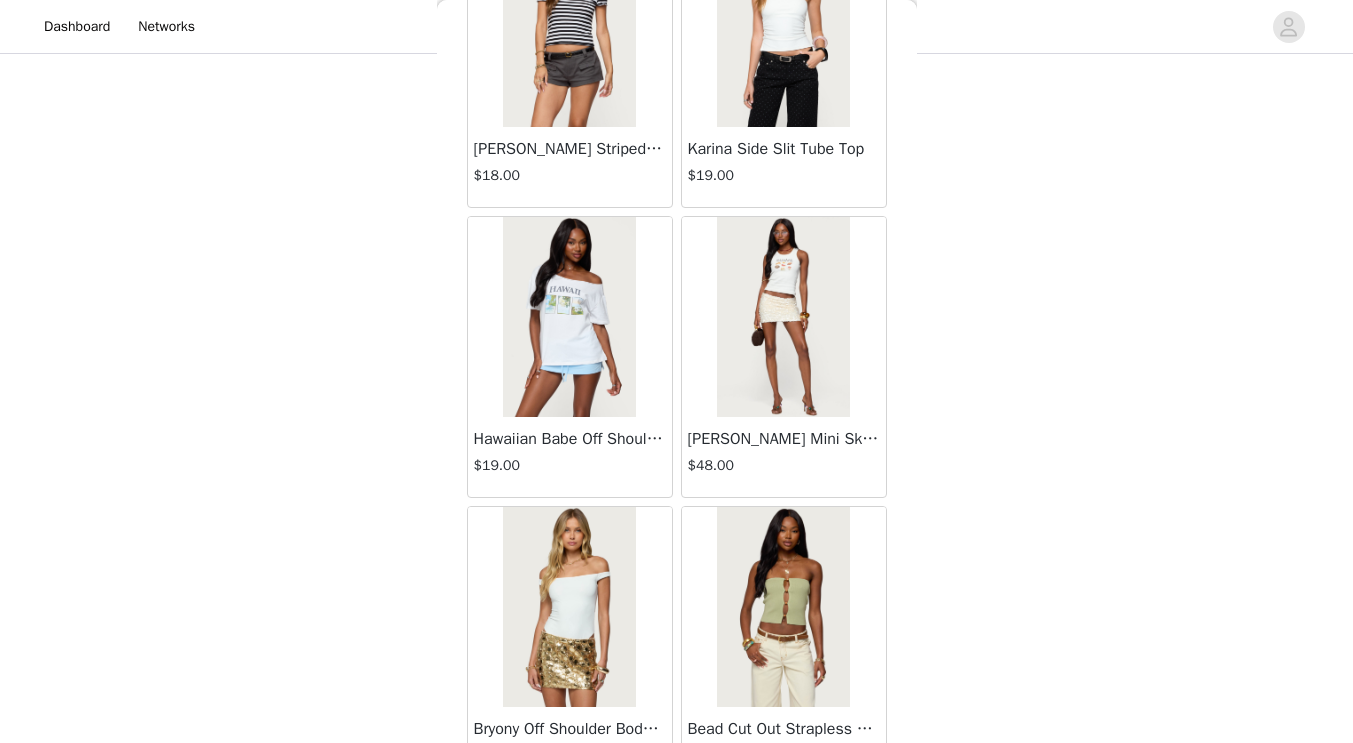 scroll, scrollTop: 71917, scrollLeft: 0, axis: vertical 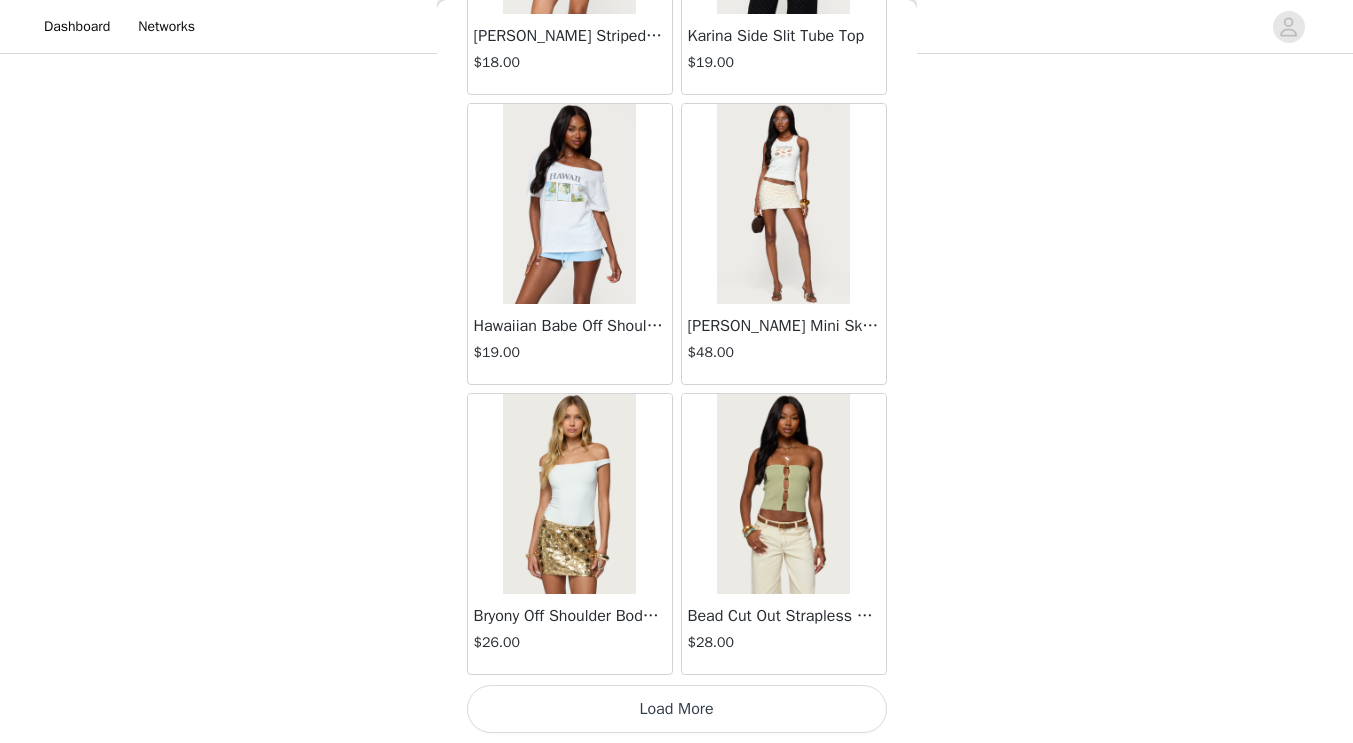 click on "Load More" at bounding box center (677, 709) 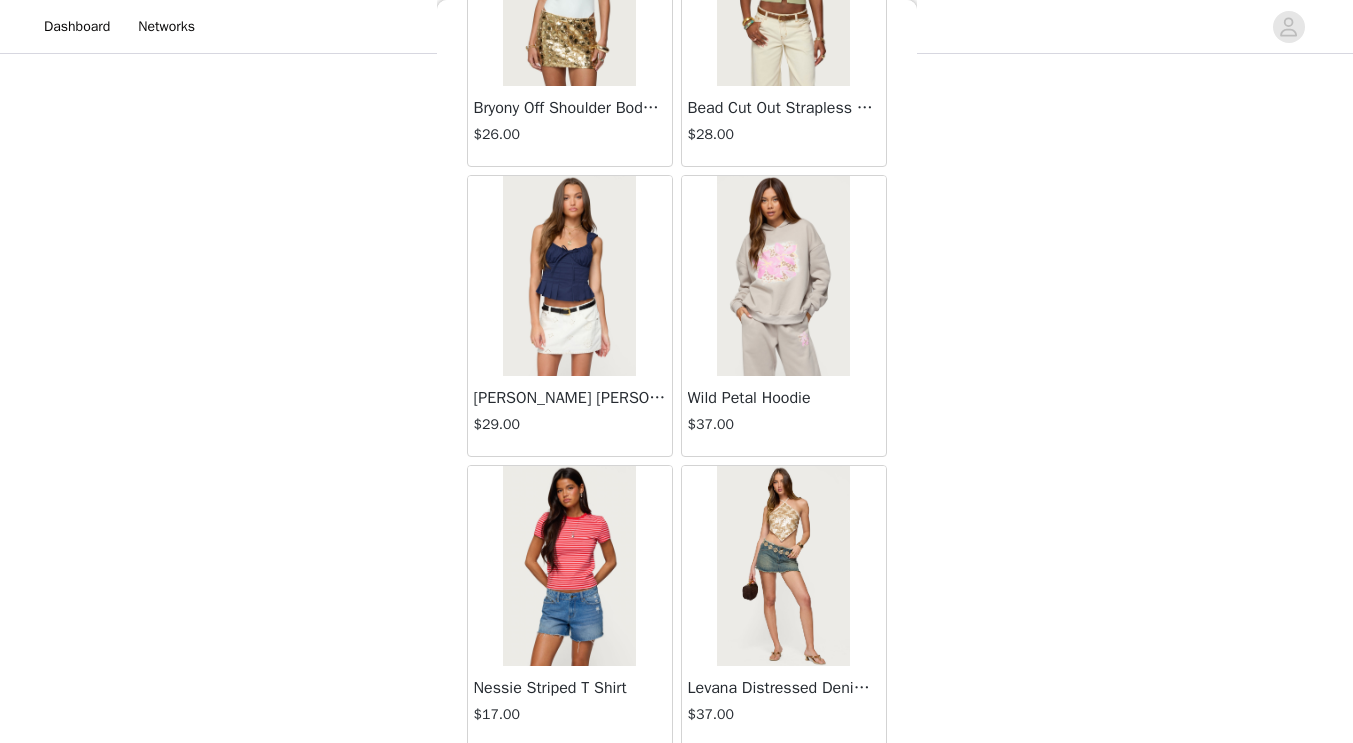 scroll, scrollTop: 72361, scrollLeft: 0, axis: vertical 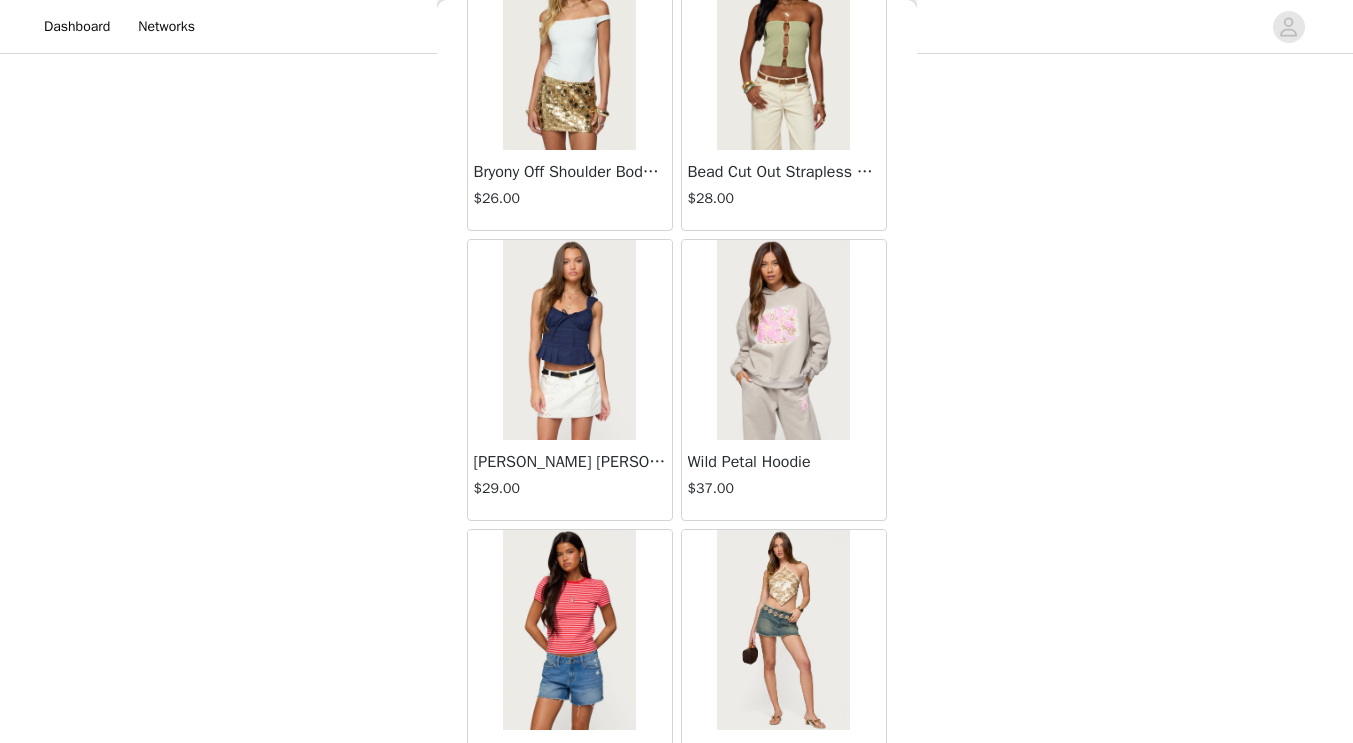click at bounding box center [783, 340] 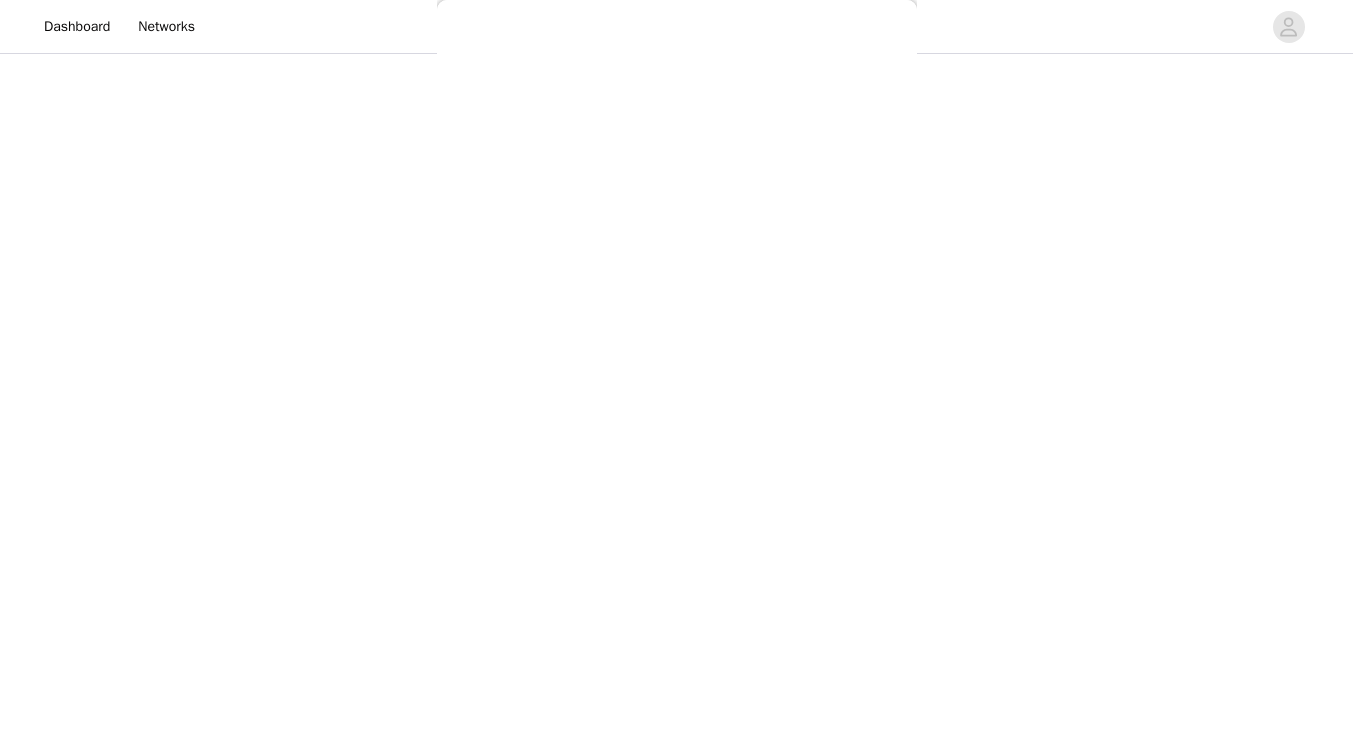 scroll, scrollTop: 230, scrollLeft: 0, axis: vertical 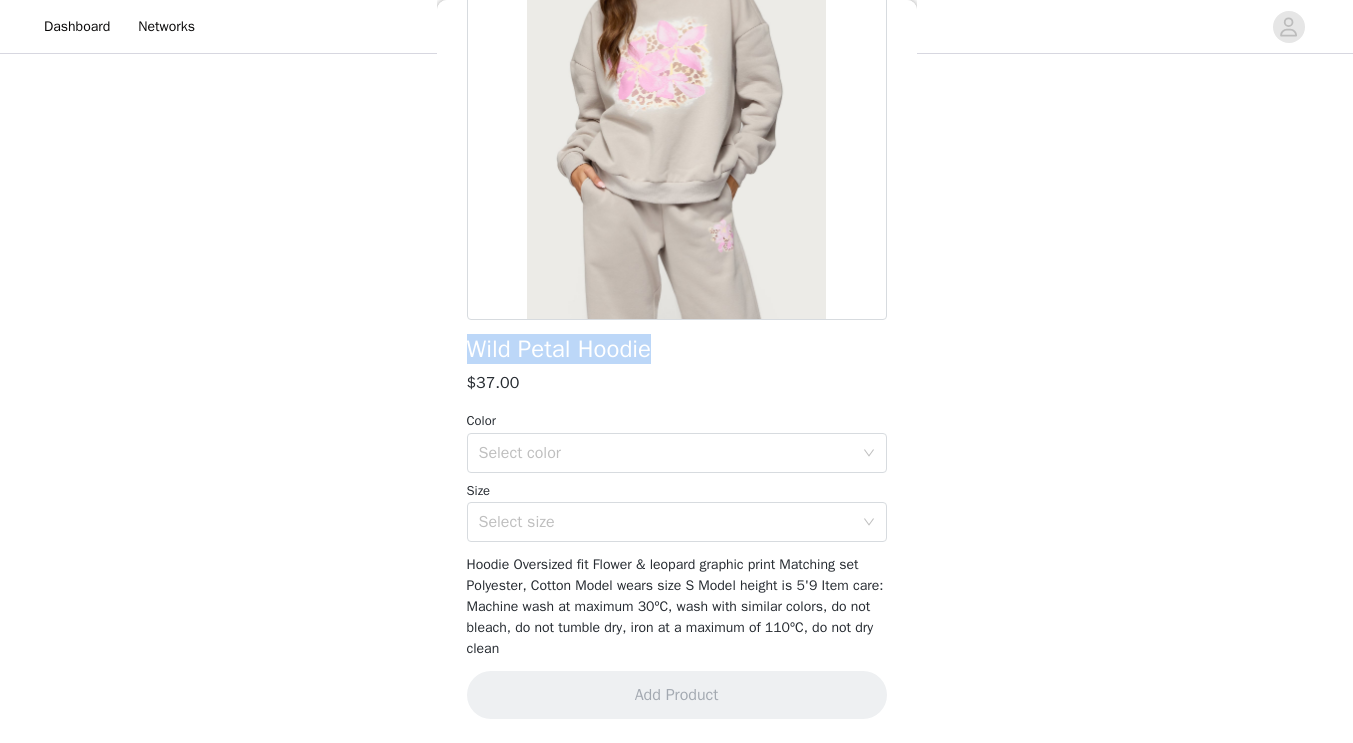 drag, startPoint x: 688, startPoint y: 347, endPoint x: 470, endPoint y: 361, distance: 218.44908 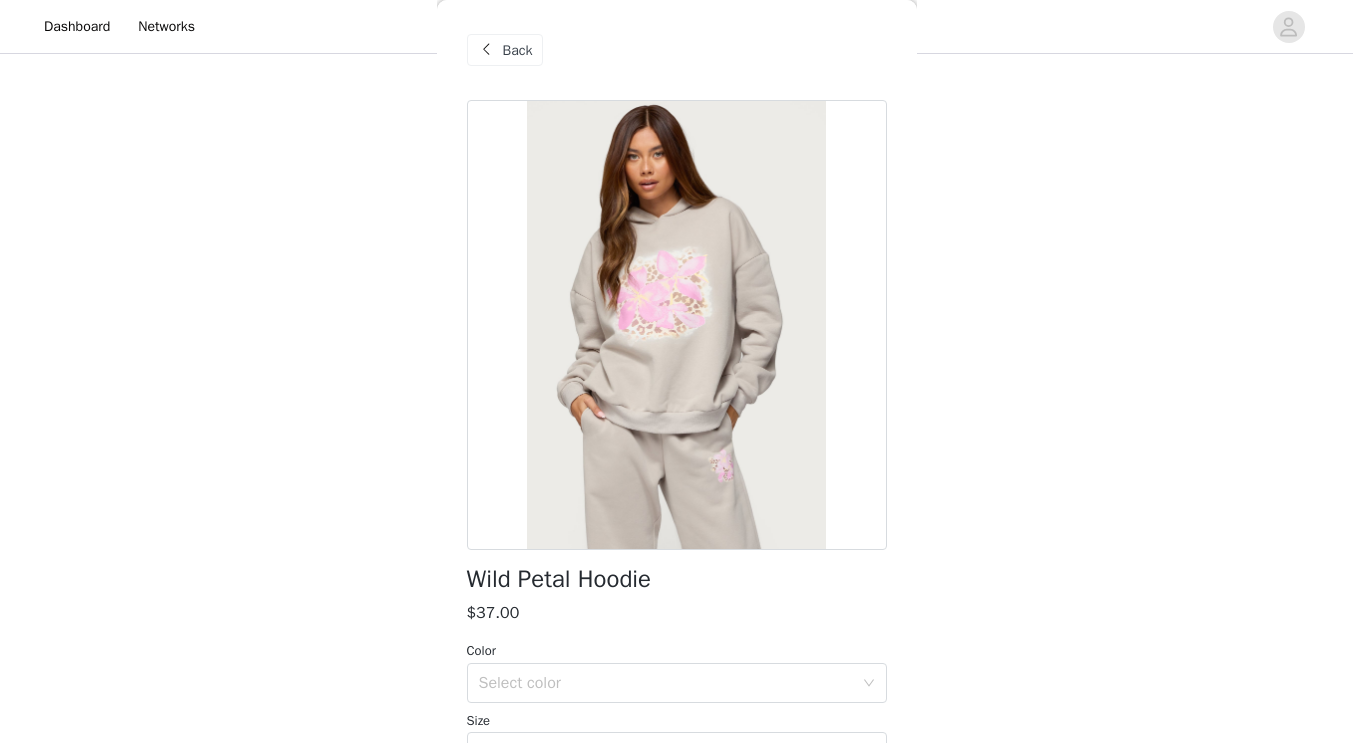 click on "Back" at bounding box center [518, 50] 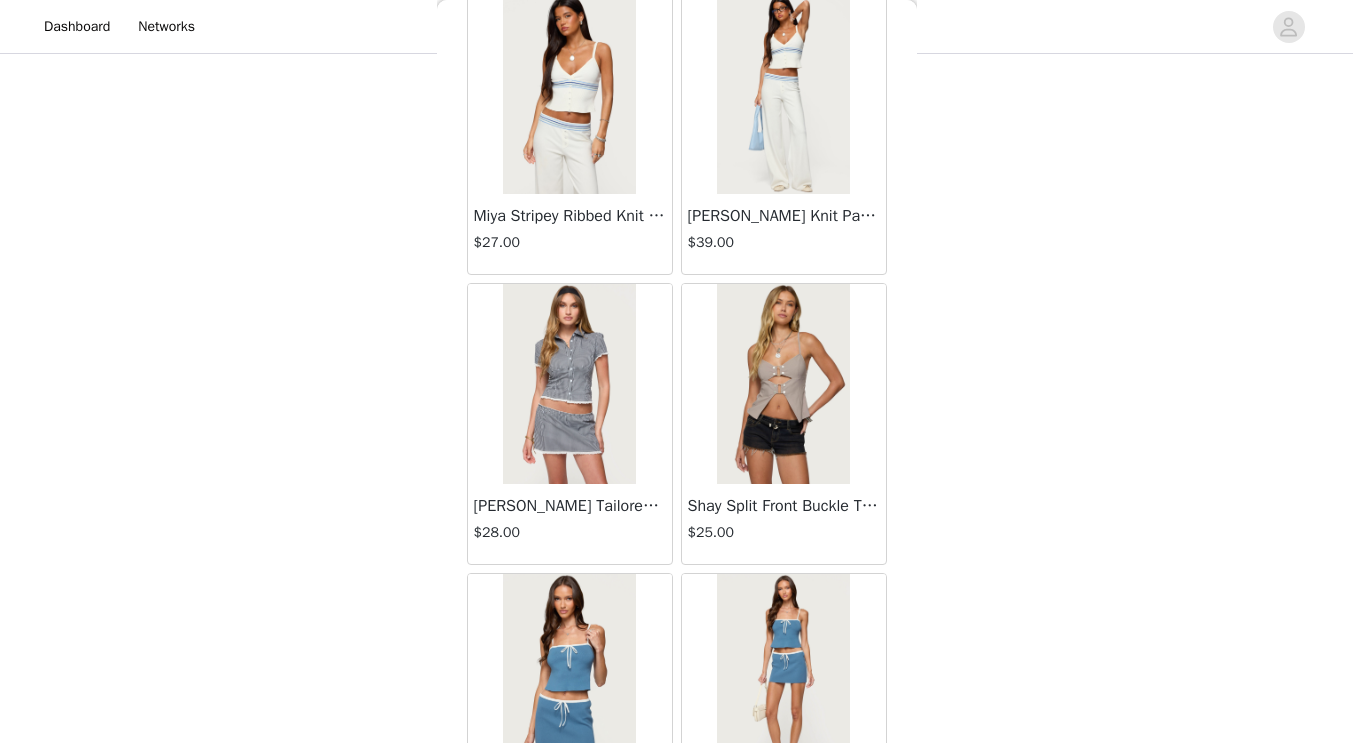scroll, scrollTop: 73303, scrollLeft: 0, axis: vertical 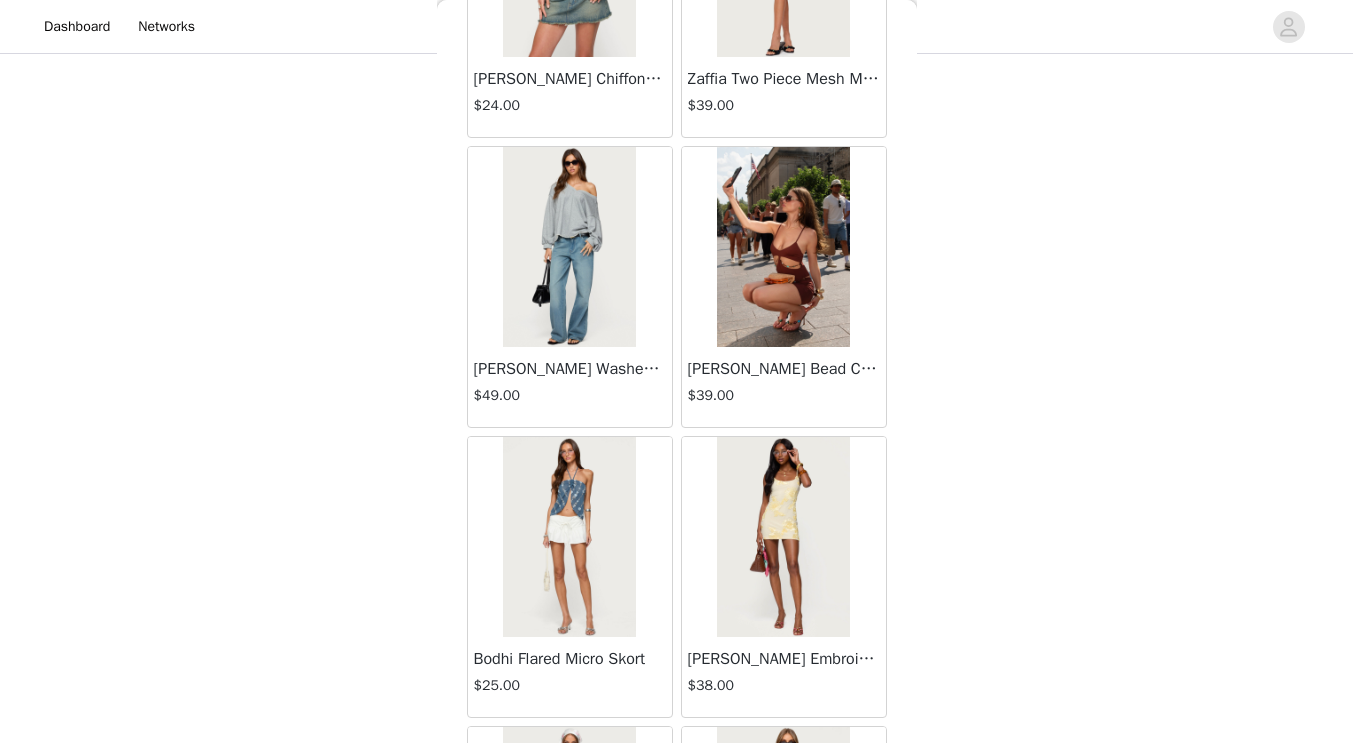 click at bounding box center [569, 247] 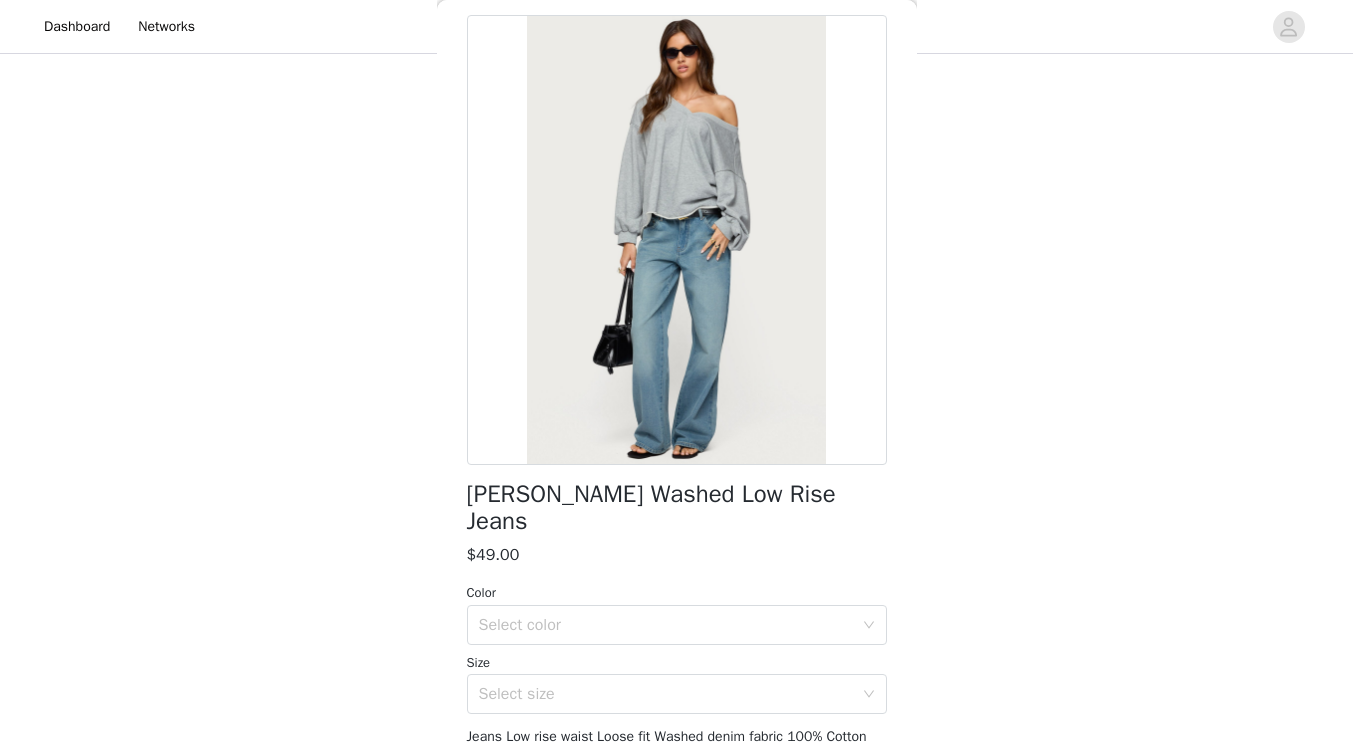 scroll, scrollTop: 209, scrollLeft: 0, axis: vertical 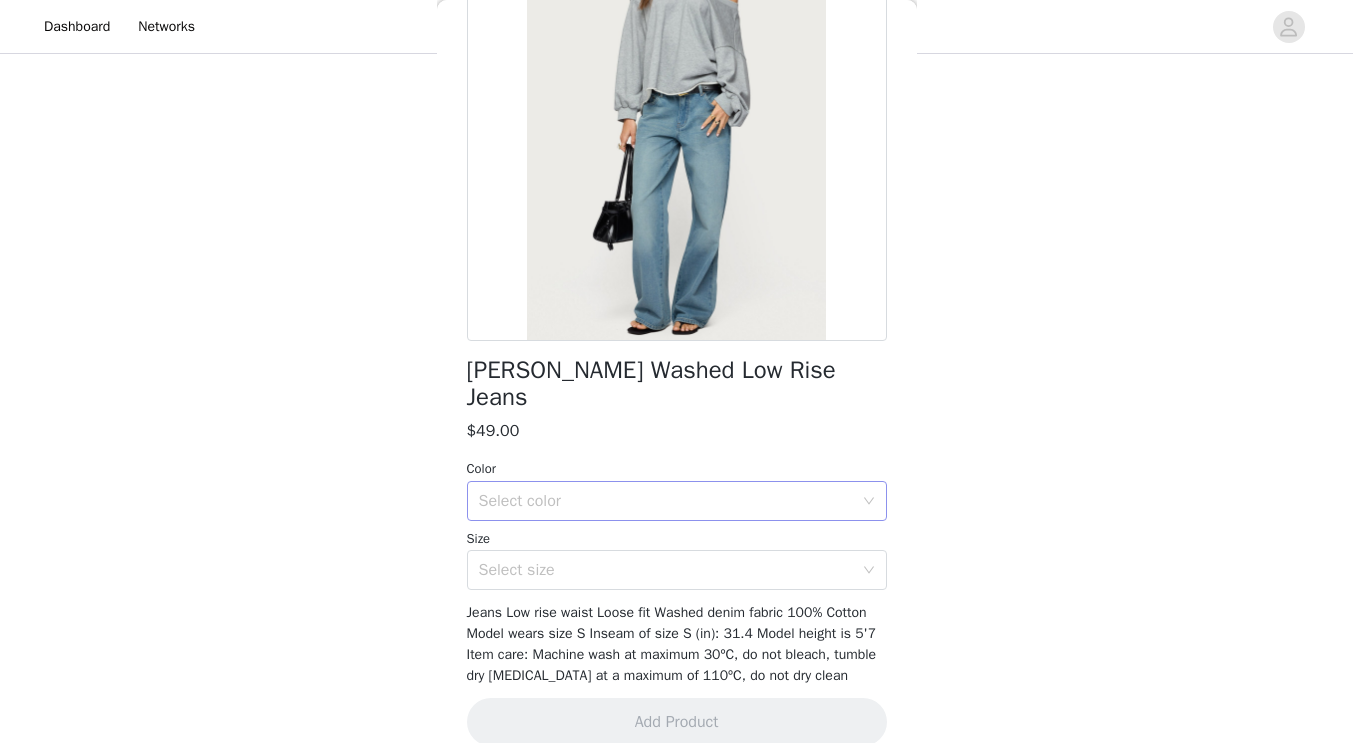 click on "Select color" at bounding box center (666, 501) 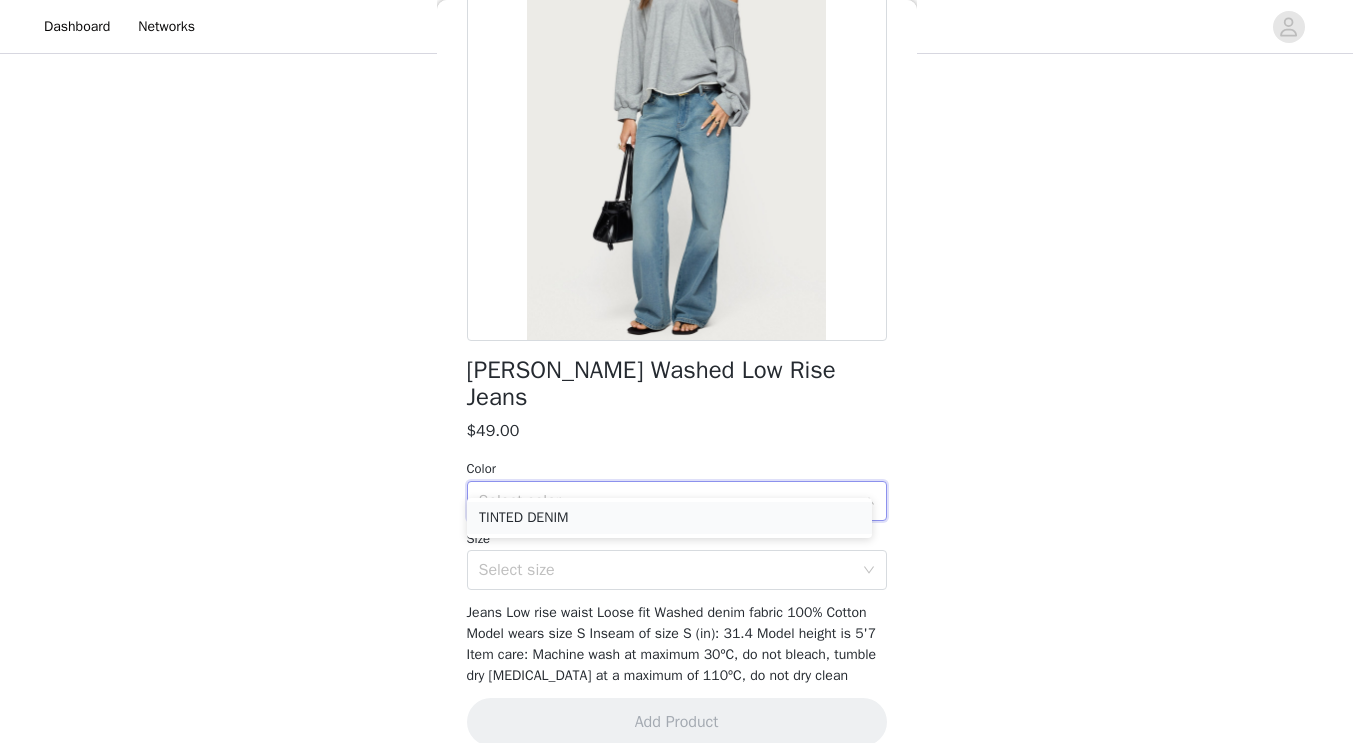 click on "TINTED DENIM" at bounding box center [669, 518] 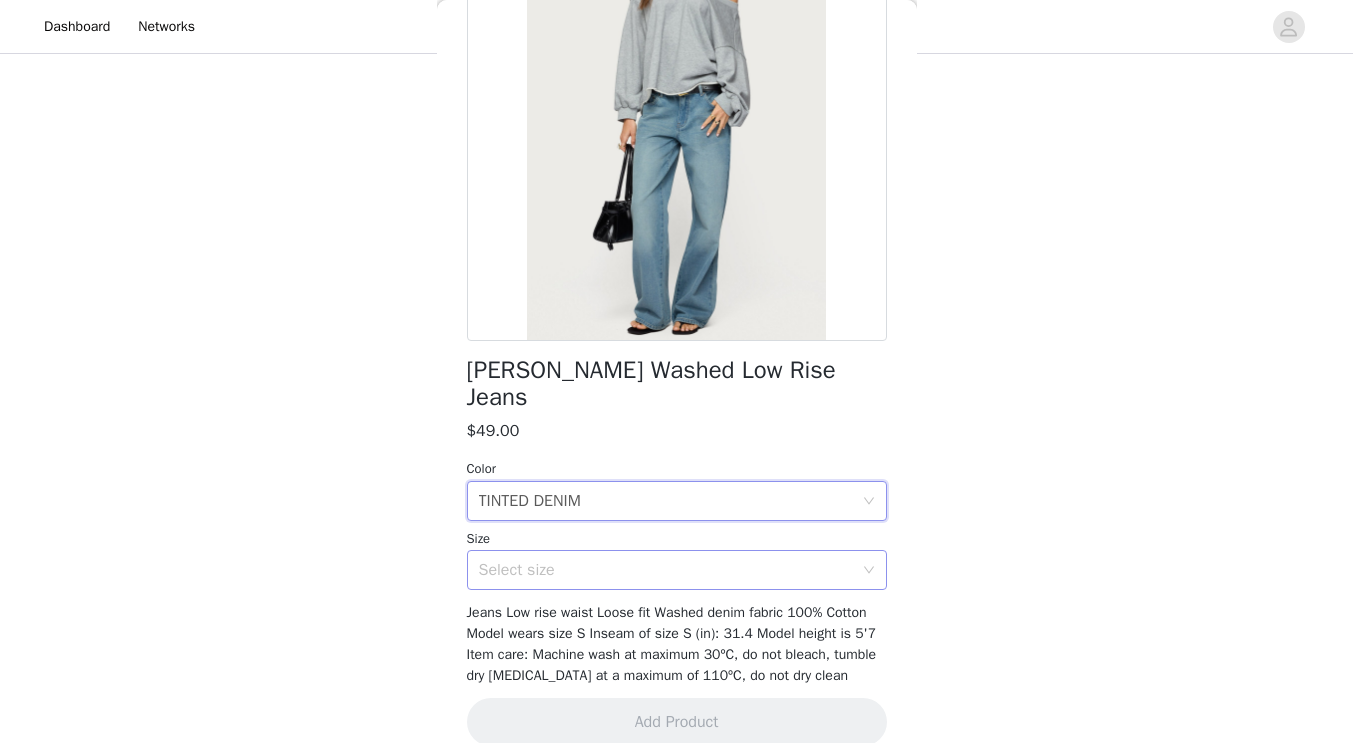 click on "Select size" at bounding box center (666, 570) 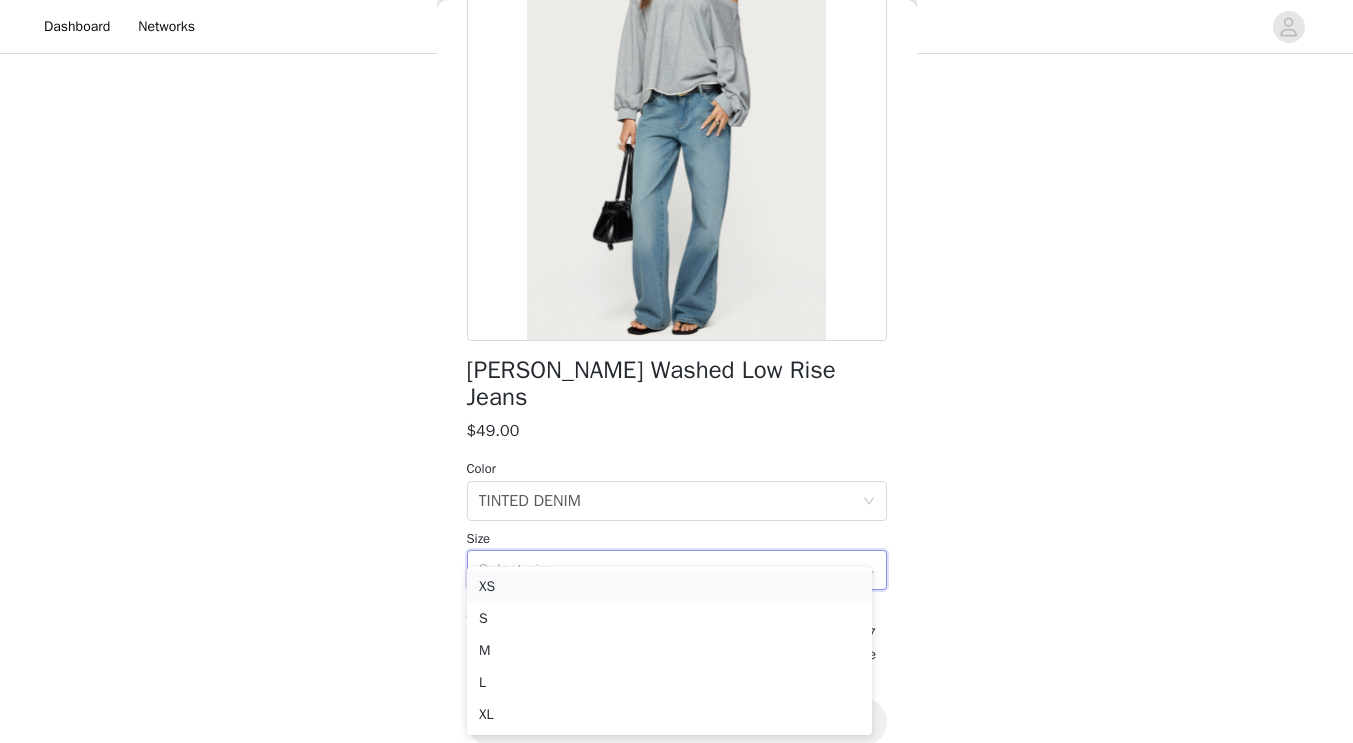 click on "XS" at bounding box center [669, 587] 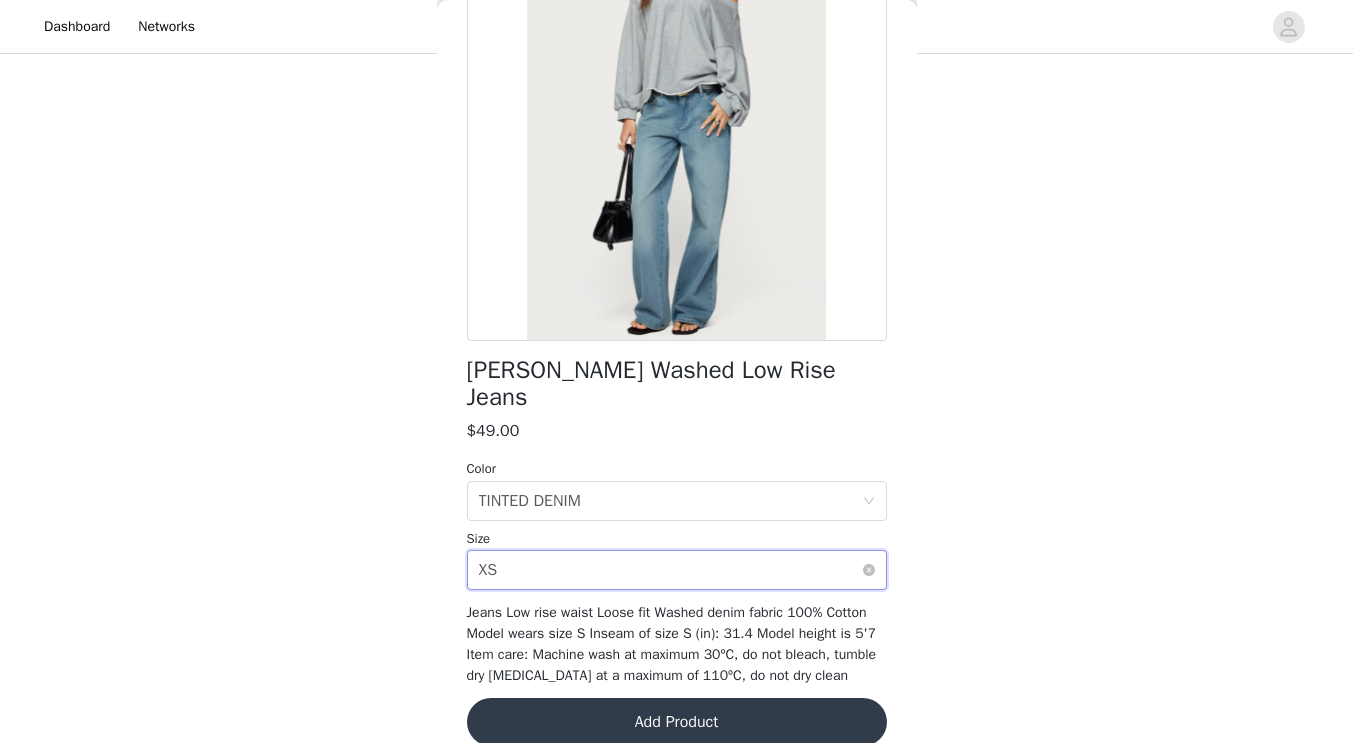 click on "Select size XS" at bounding box center [670, 570] 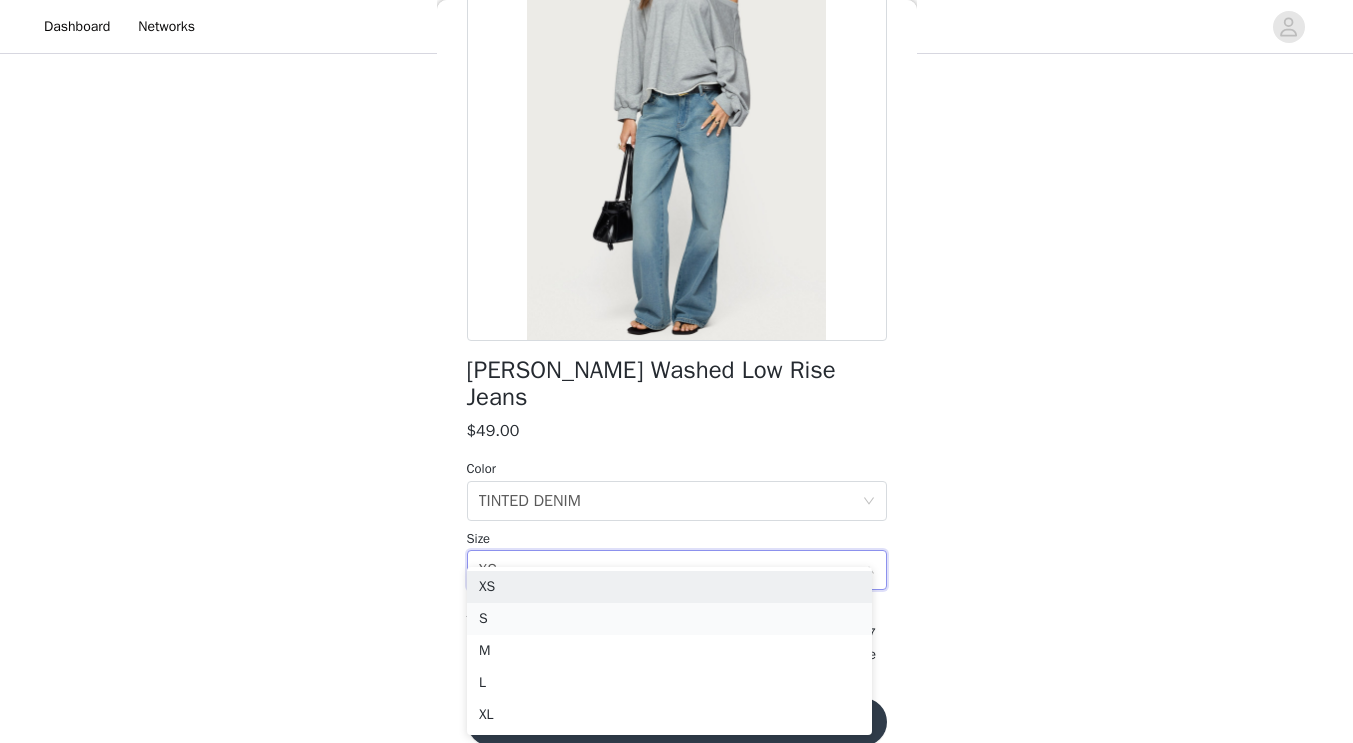 click on "S" at bounding box center [669, 619] 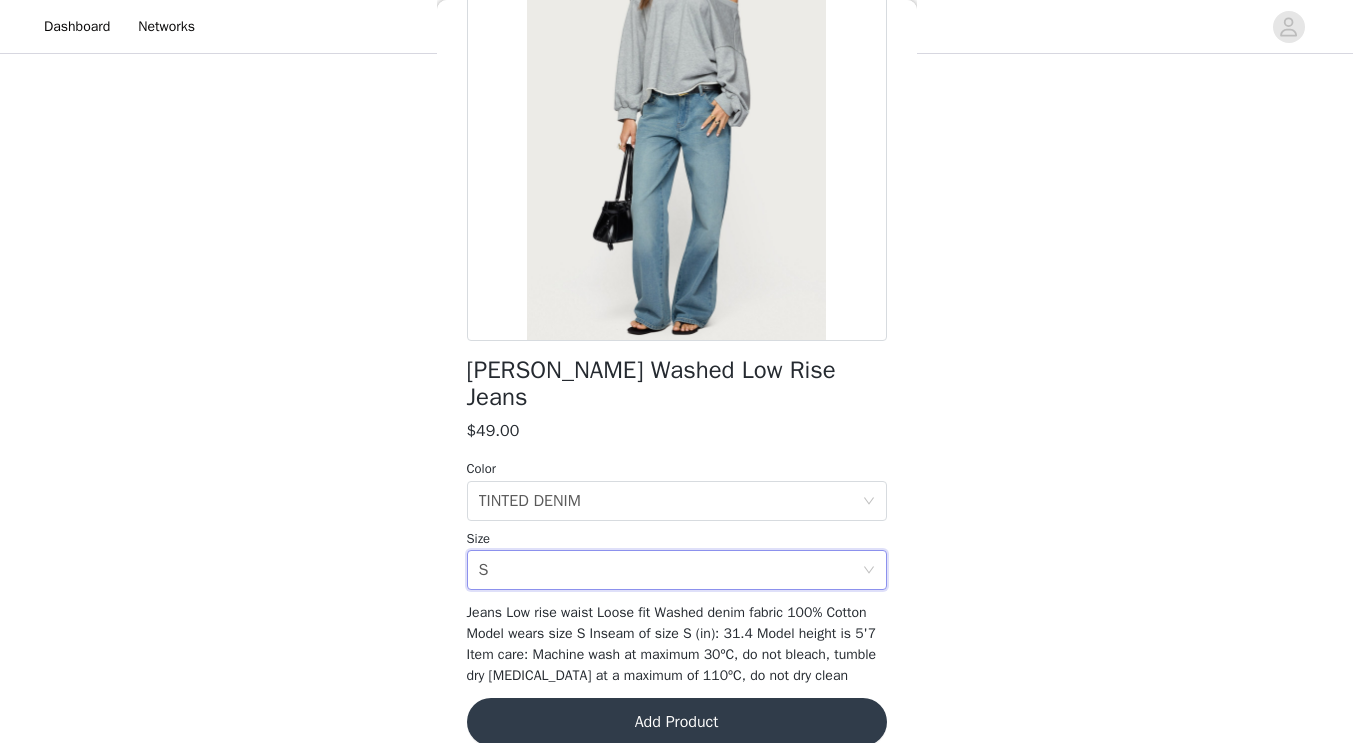 click on "Add Product" at bounding box center [677, 722] 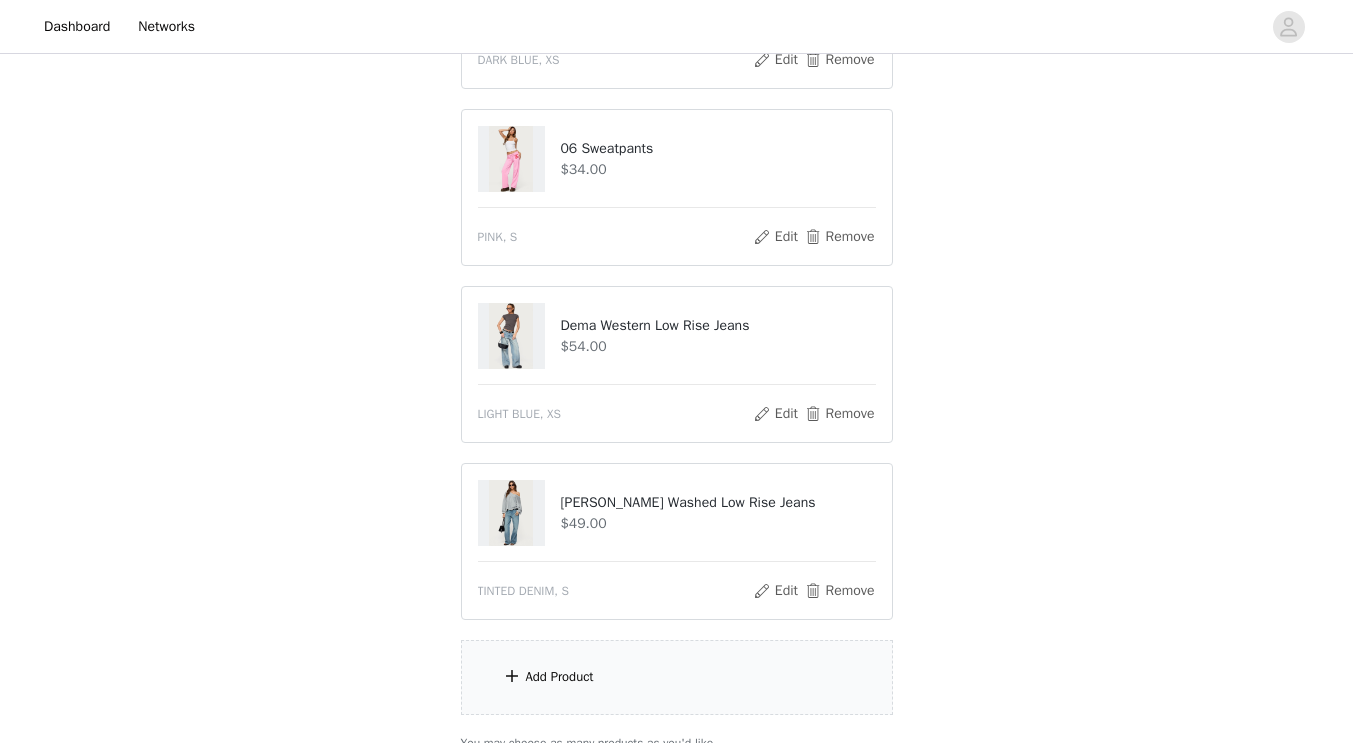 click at bounding box center [511, 336] 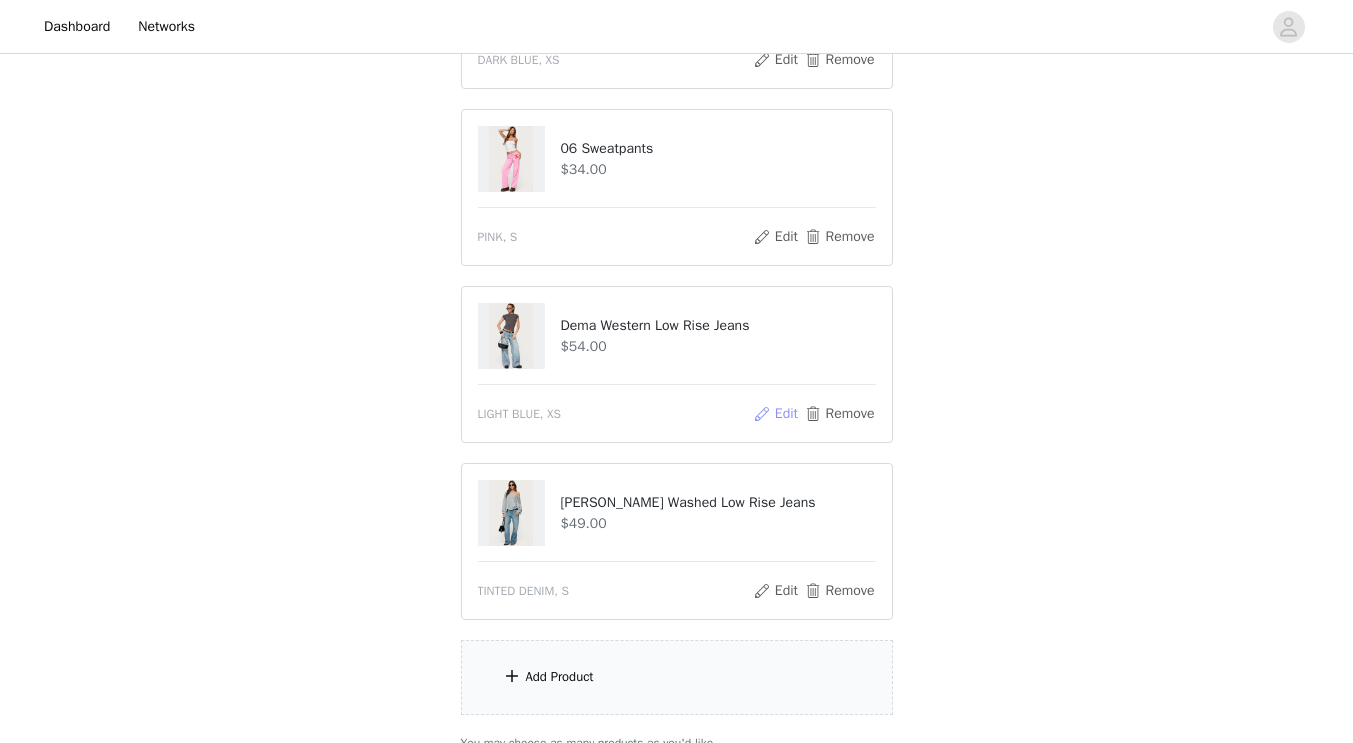 click on "Edit" at bounding box center [775, 414] 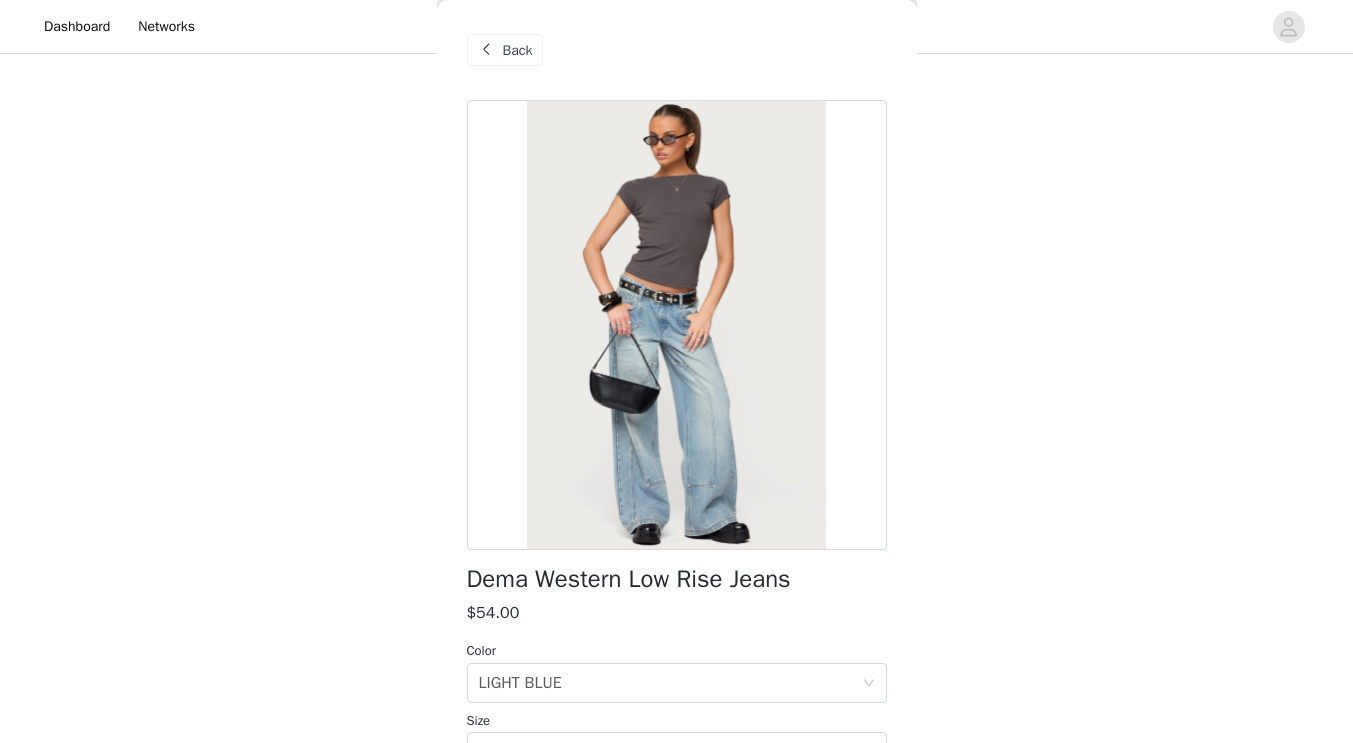 click at bounding box center (677, 325) 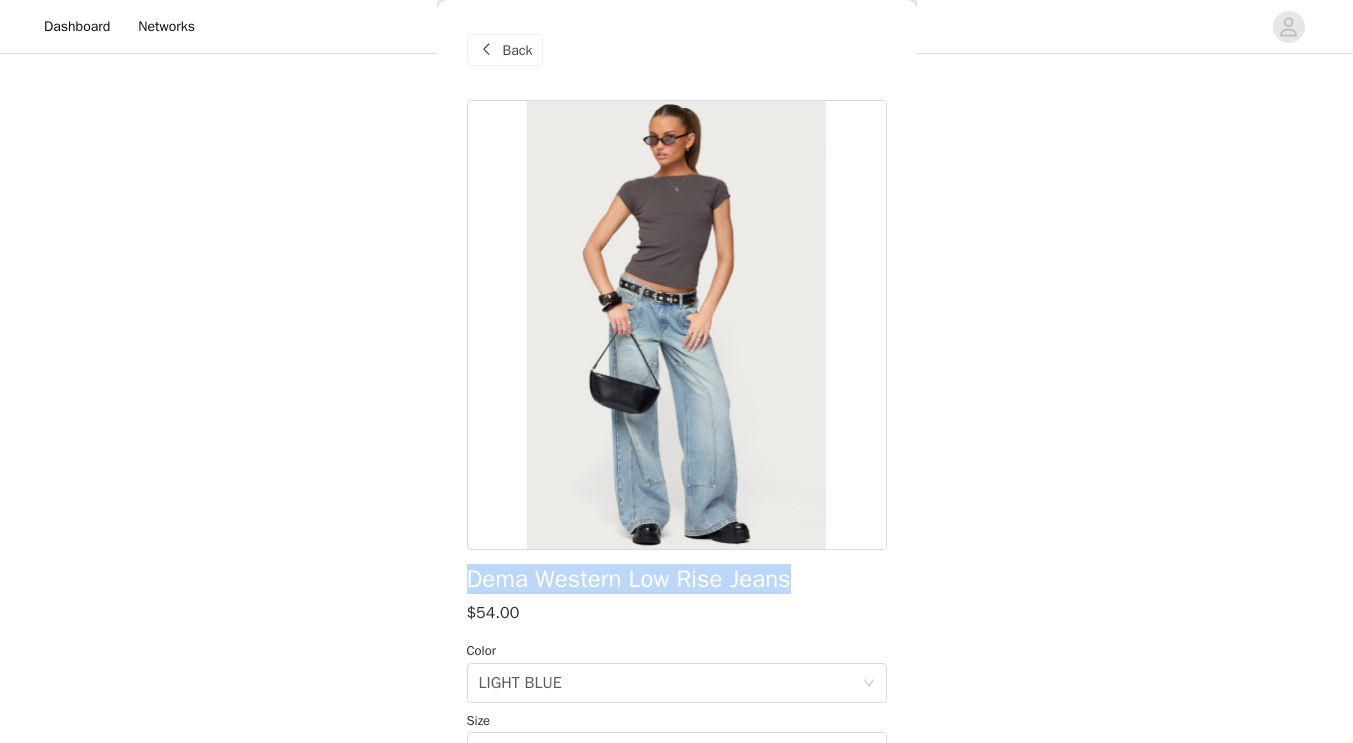 drag, startPoint x: 468, startPoint y: 584, endPoint x: 803, endPoint y: 584, distance: 335 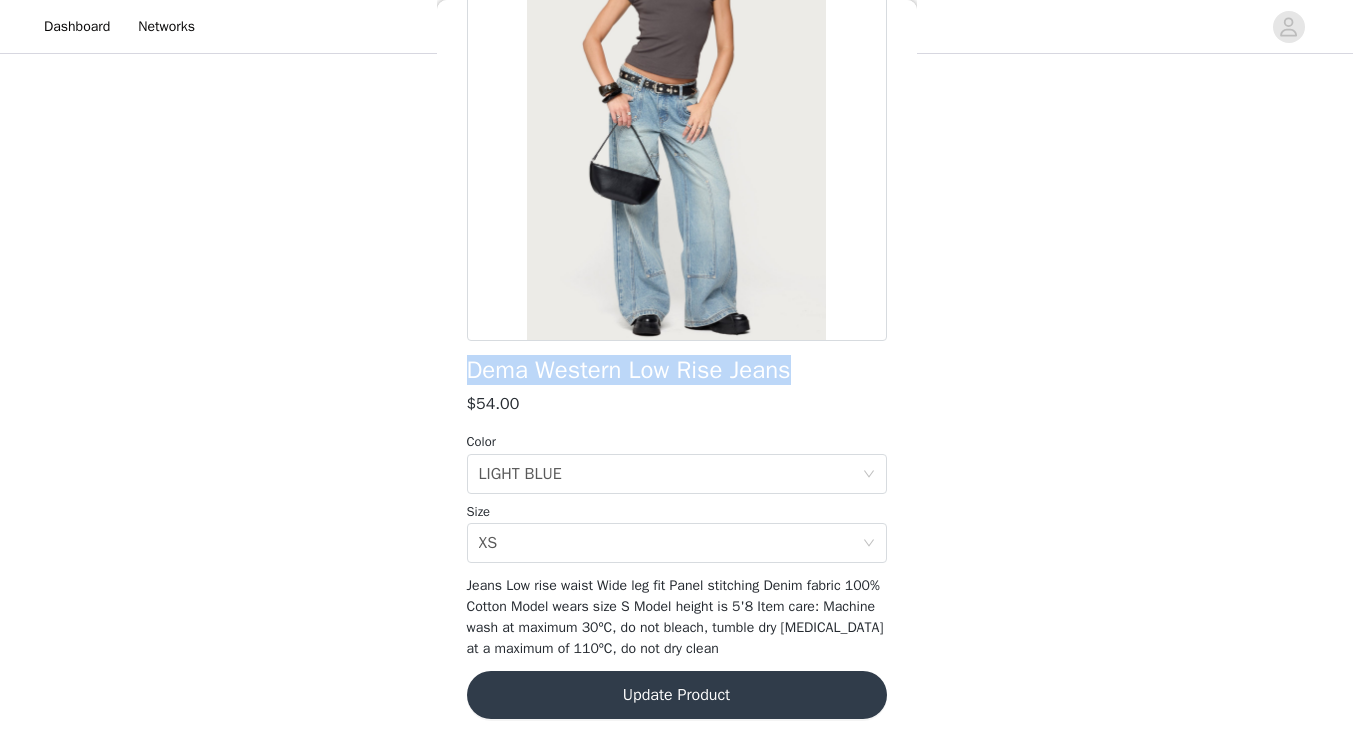scroll, scrollTop: 0, scrollLeft: 0, axis: both 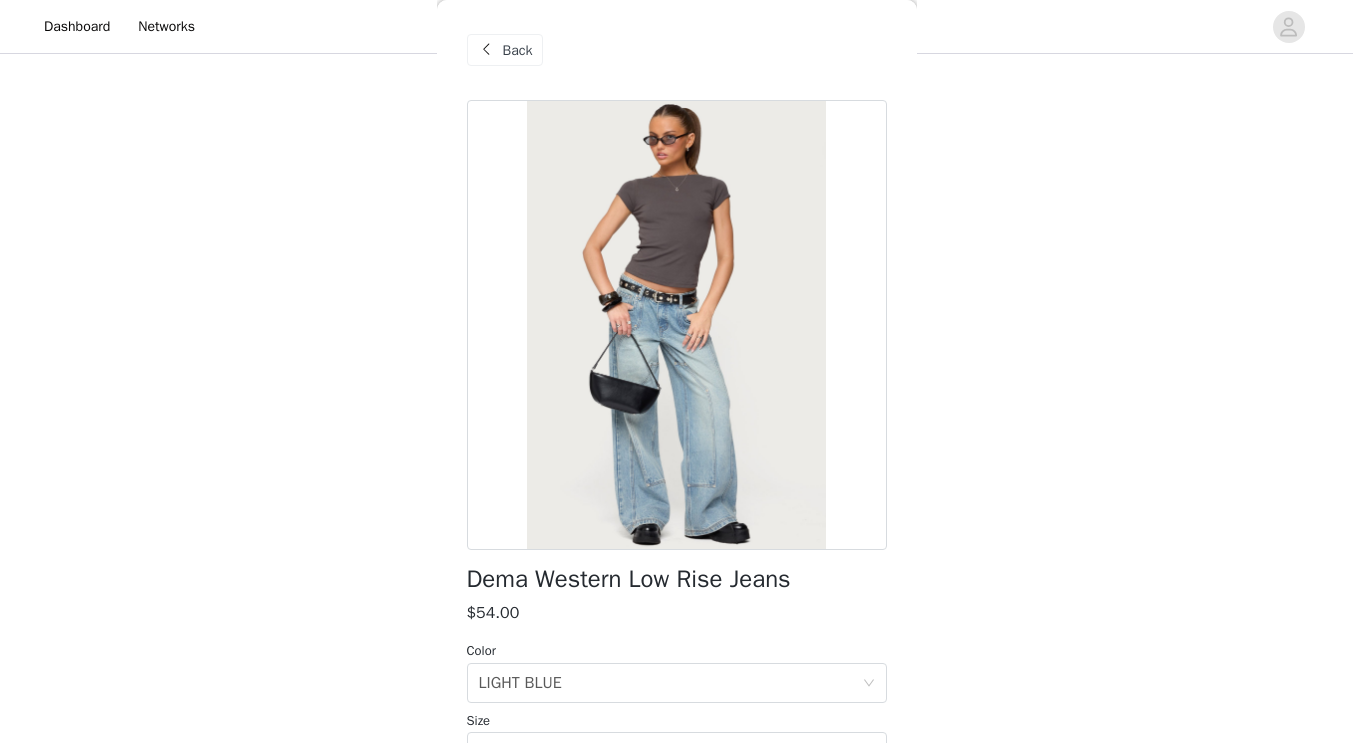 click on "Back" at bounding box center (518, 50) 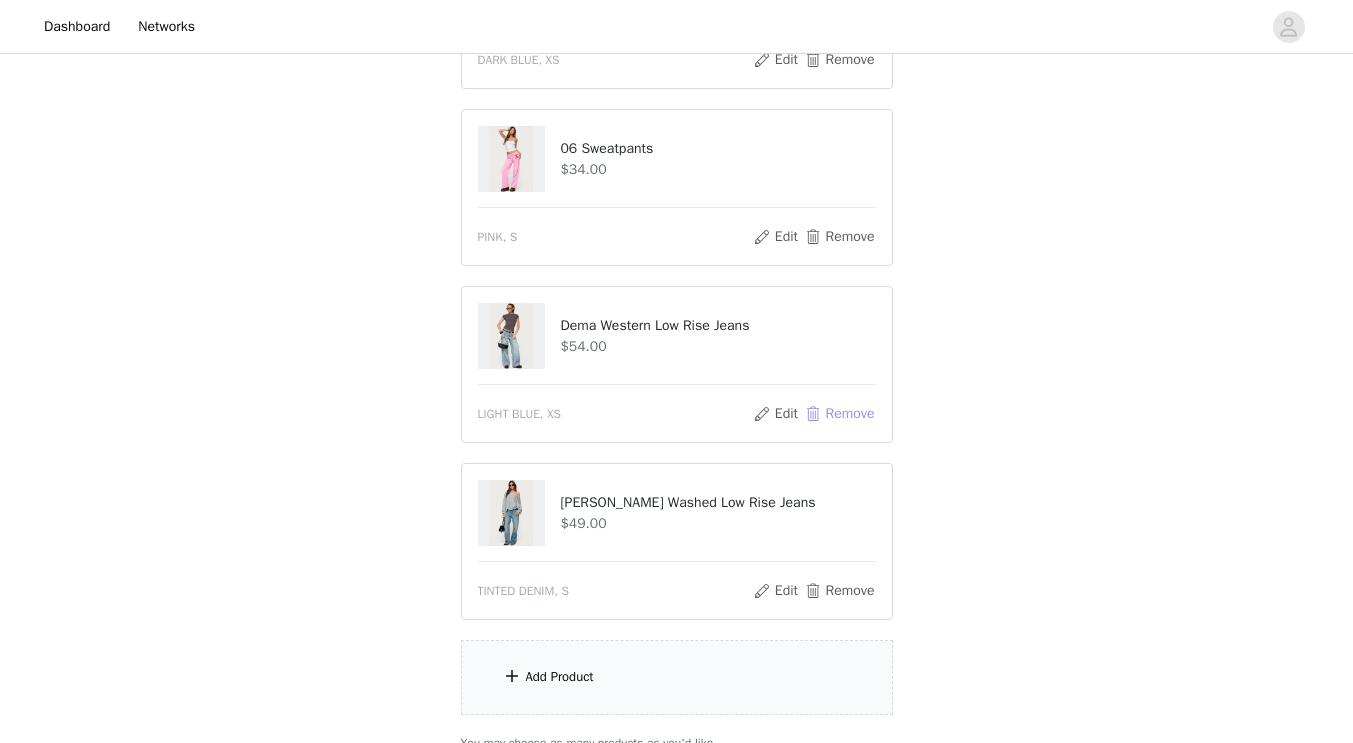 click on "Remove" at bounding box center [839, 414] 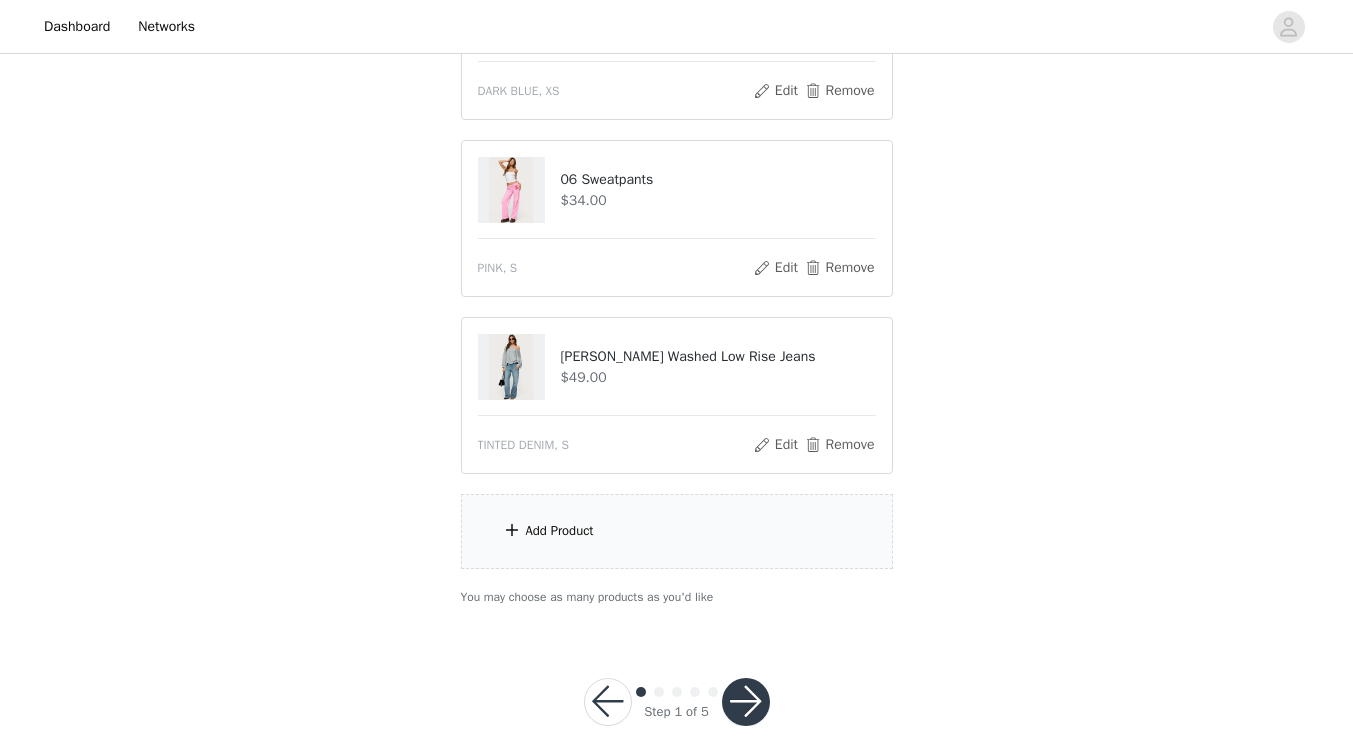 scroll, scrollTop: 1052, scrollLeft: 0, axis: vertical 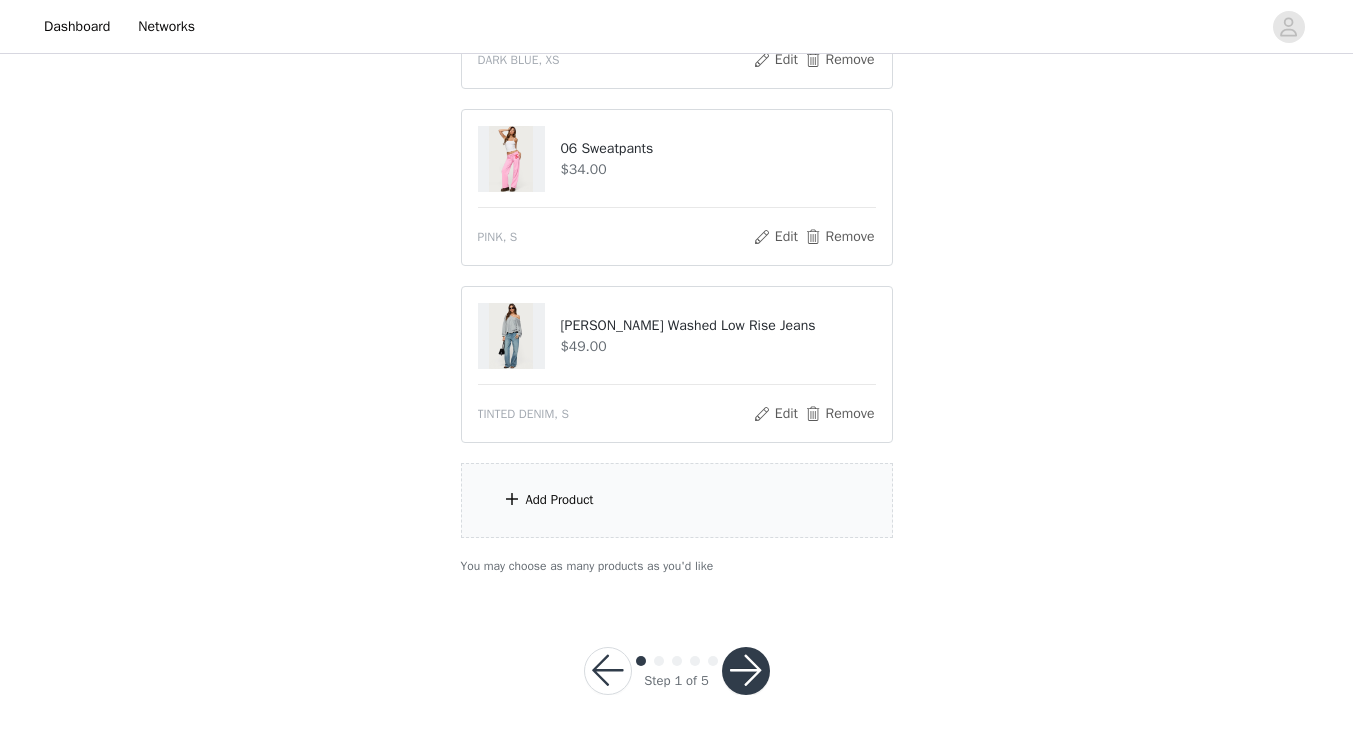 click on "Add Product" at bounding box center [677, 500] 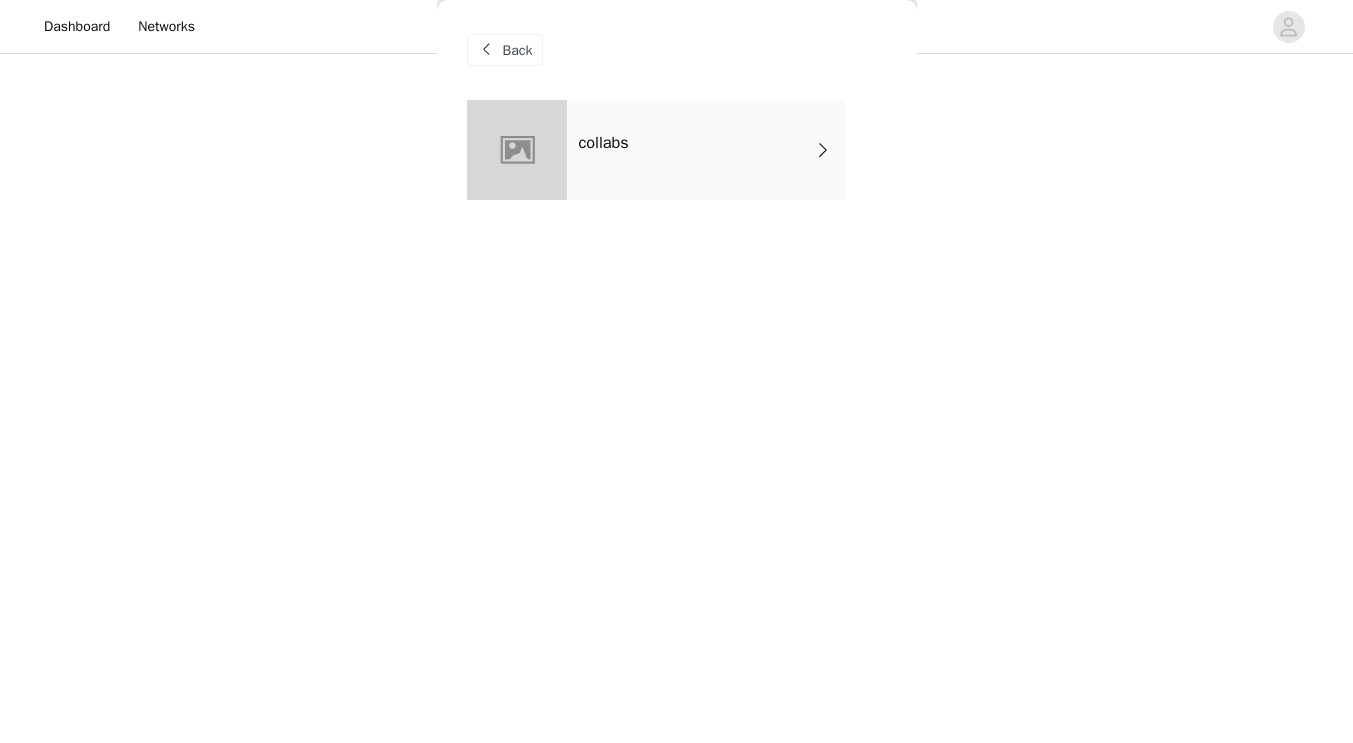 click on "collabs" at bounding box center [706, 150] 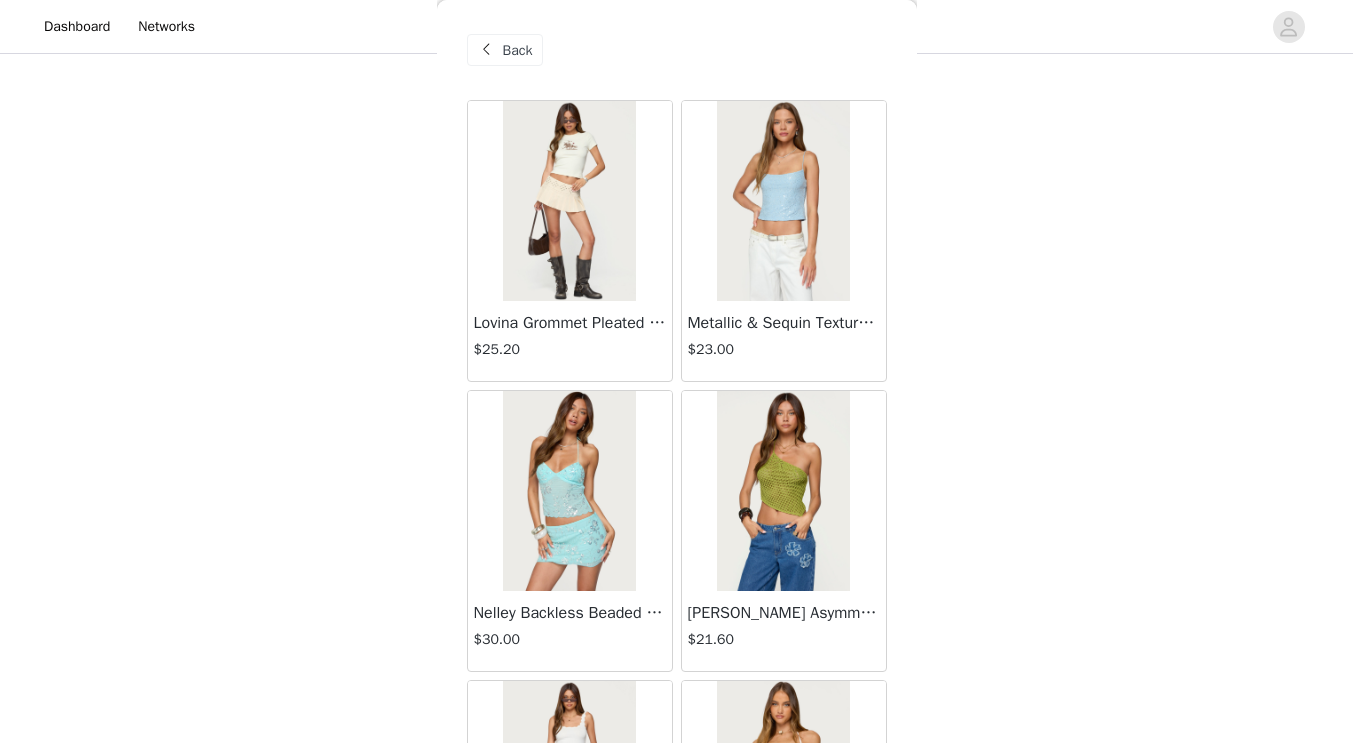 scroll, scrollTop: 0, scrollLeft: 0, axis: both 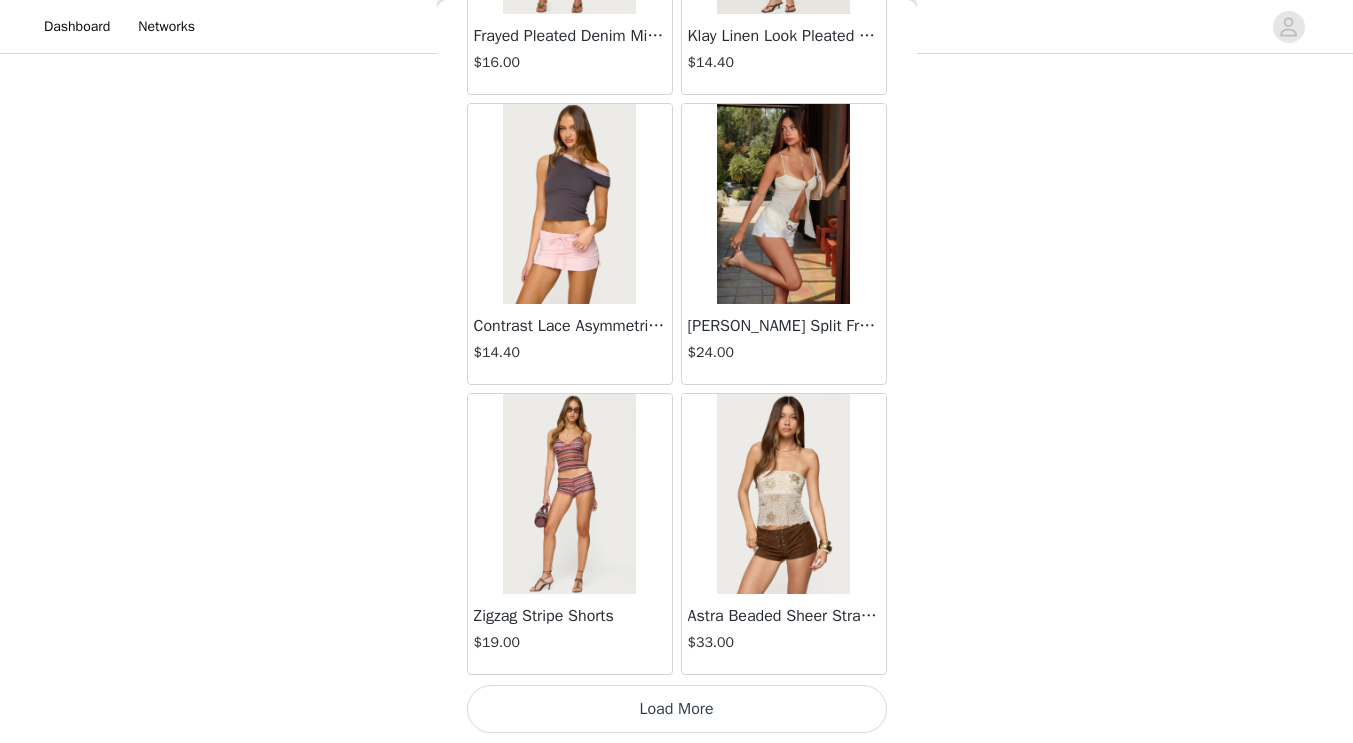 click on "Load More" at bounding box center (677, 709) 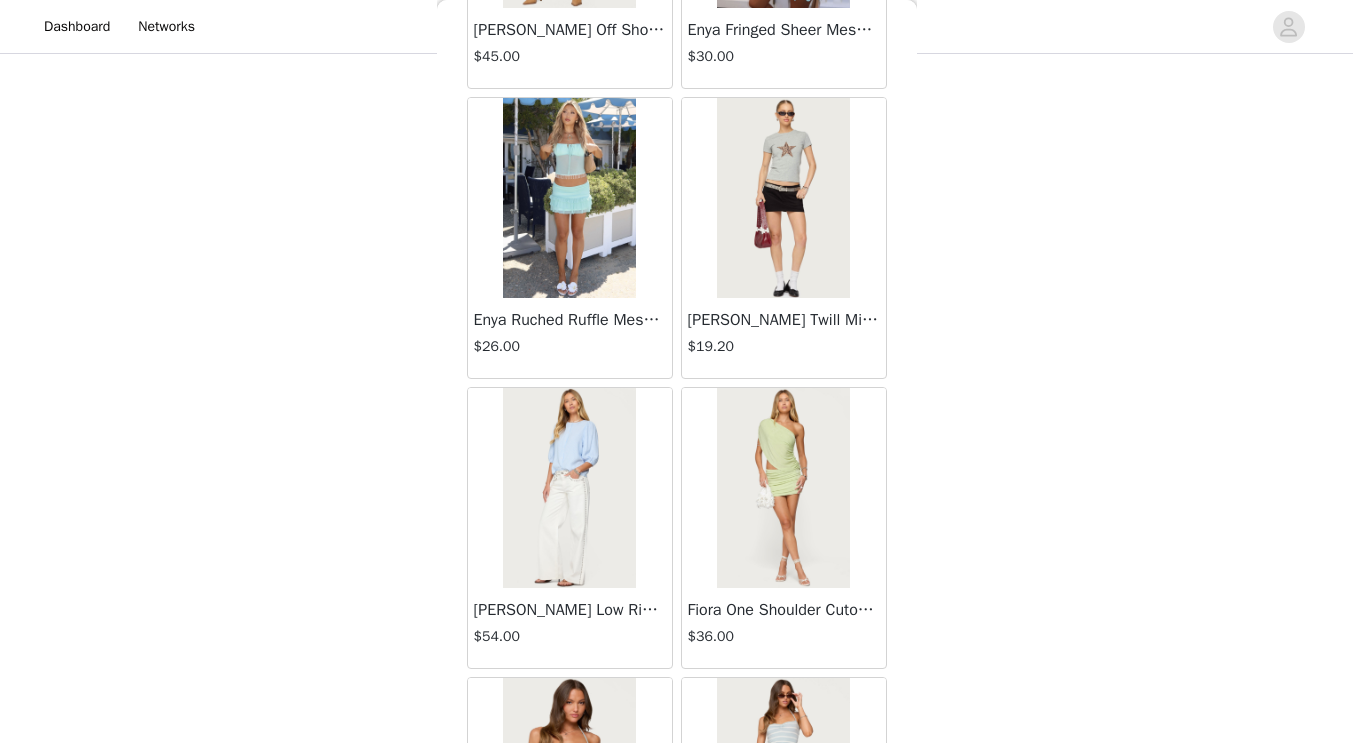 scroll, scrollTop: 5217, scrollLeft: 0, axis: vertical 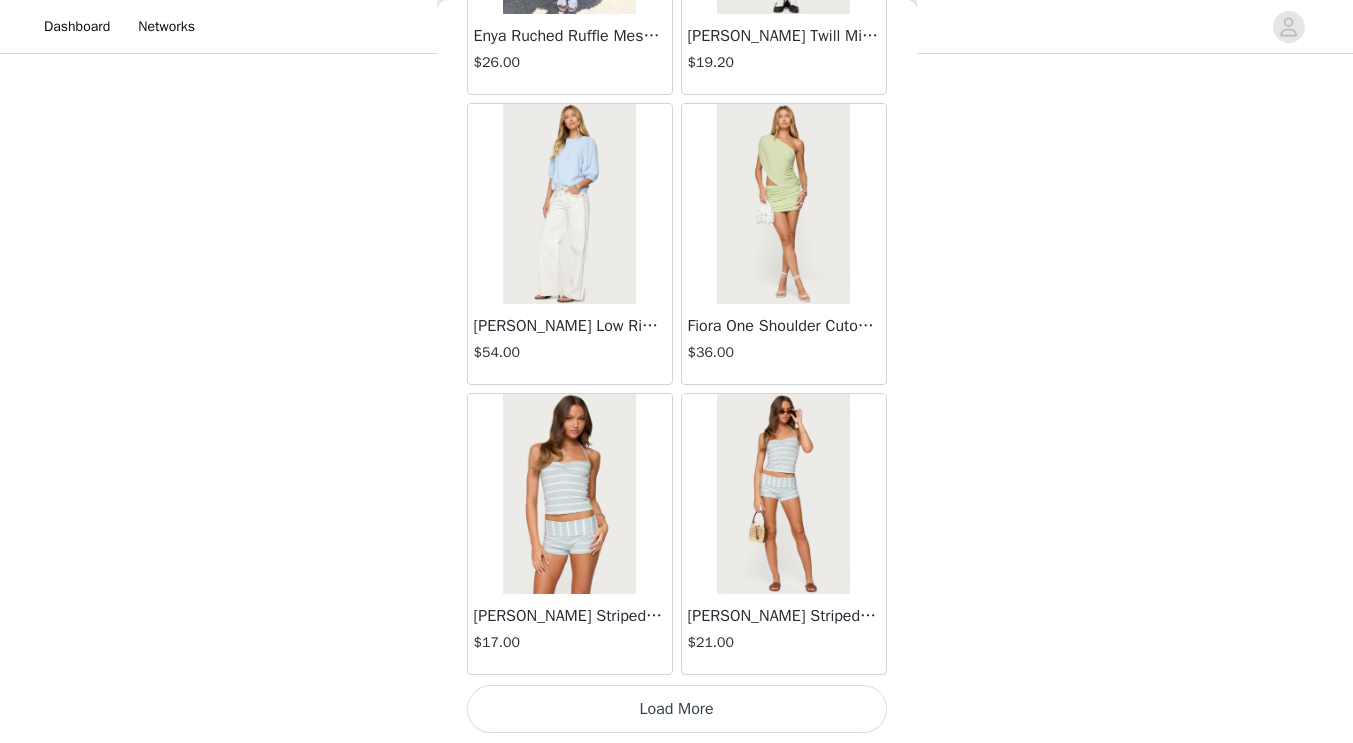 click on "Load More" at bounding box center [677, 709] 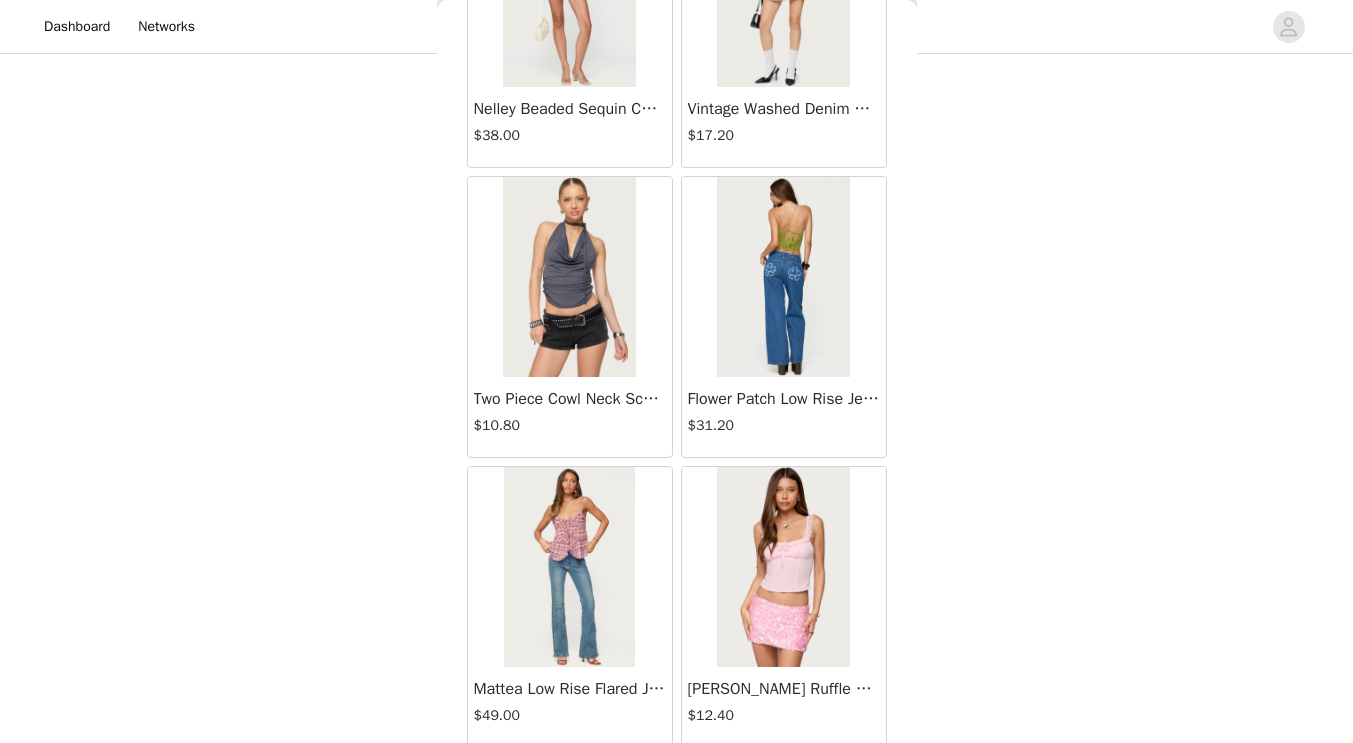 scroll, scrollTop: 8117, scrollLeft: 0, axis: vertical 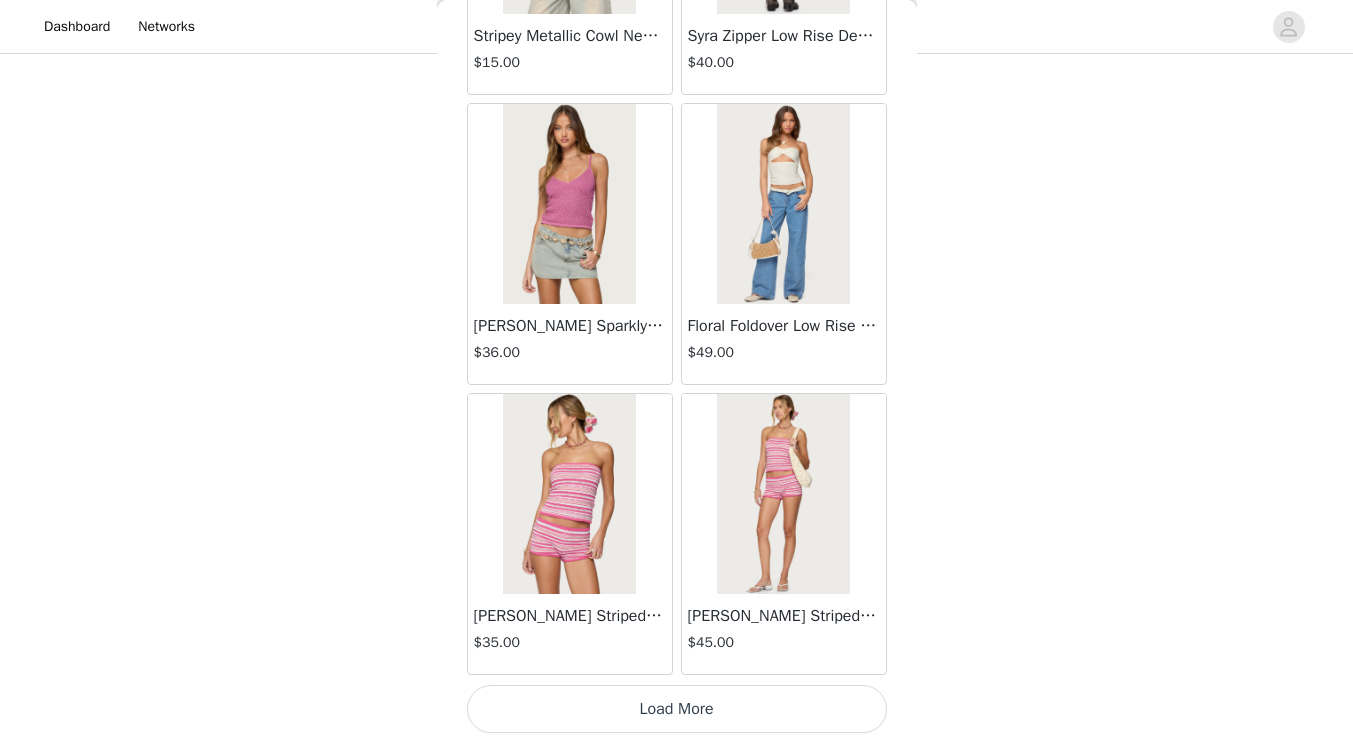 click on "Load More" at bounding box center [677, 709] 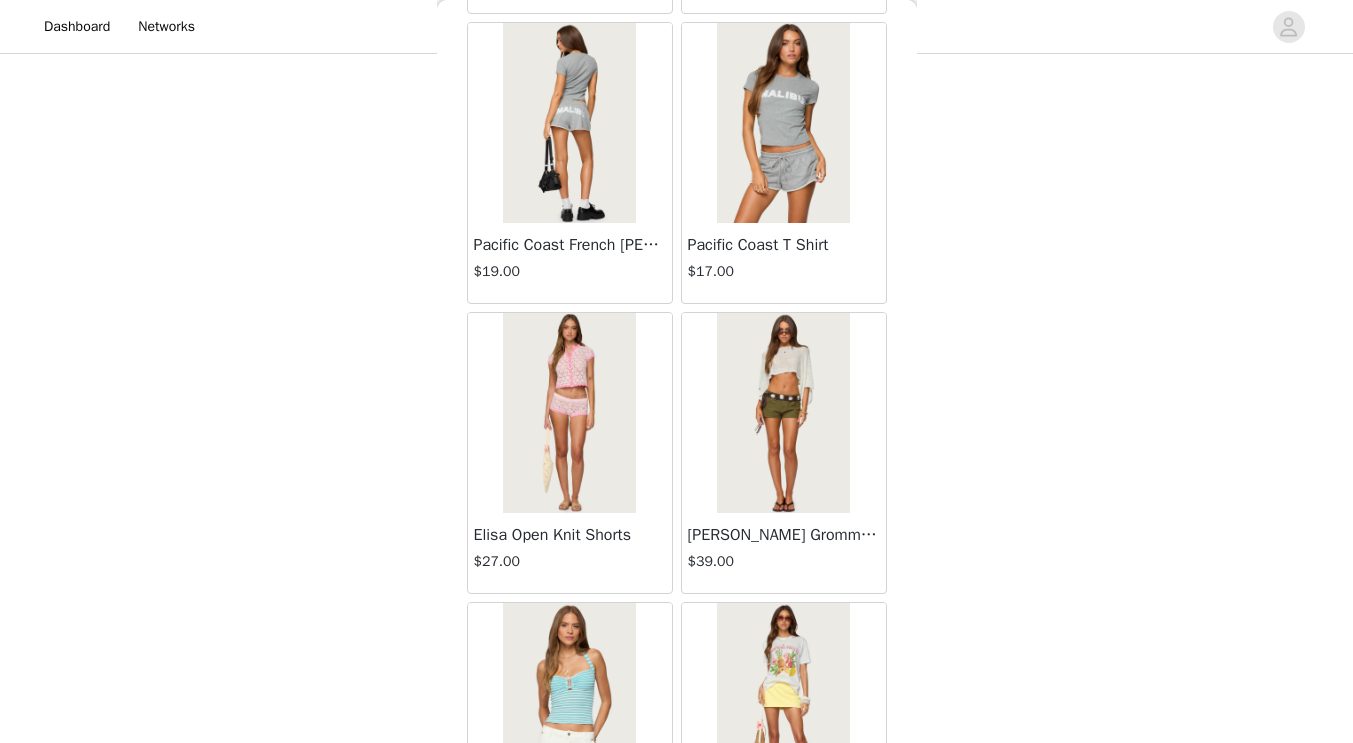 scroll, scrollTop: 11017, scrollLeft: 0, axis: vertical 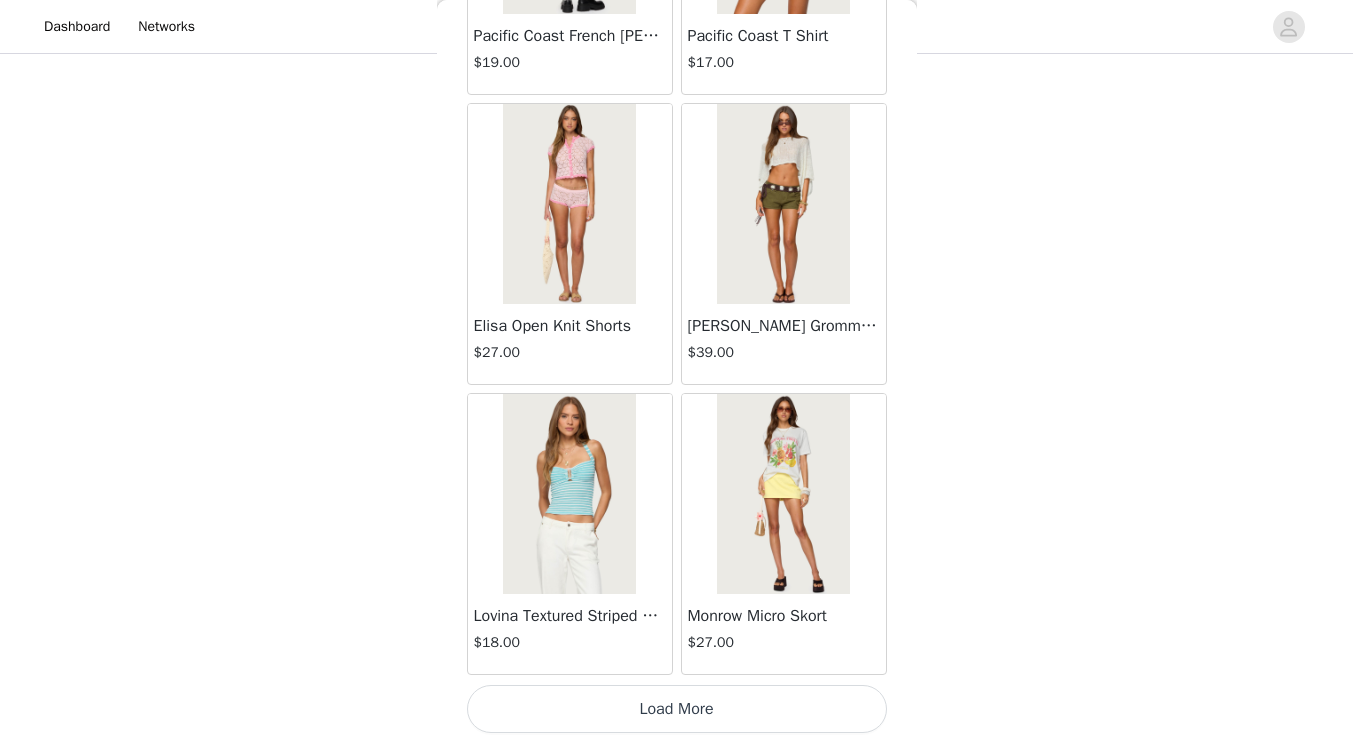 click on "Load More" at bounding box center (677, 709) 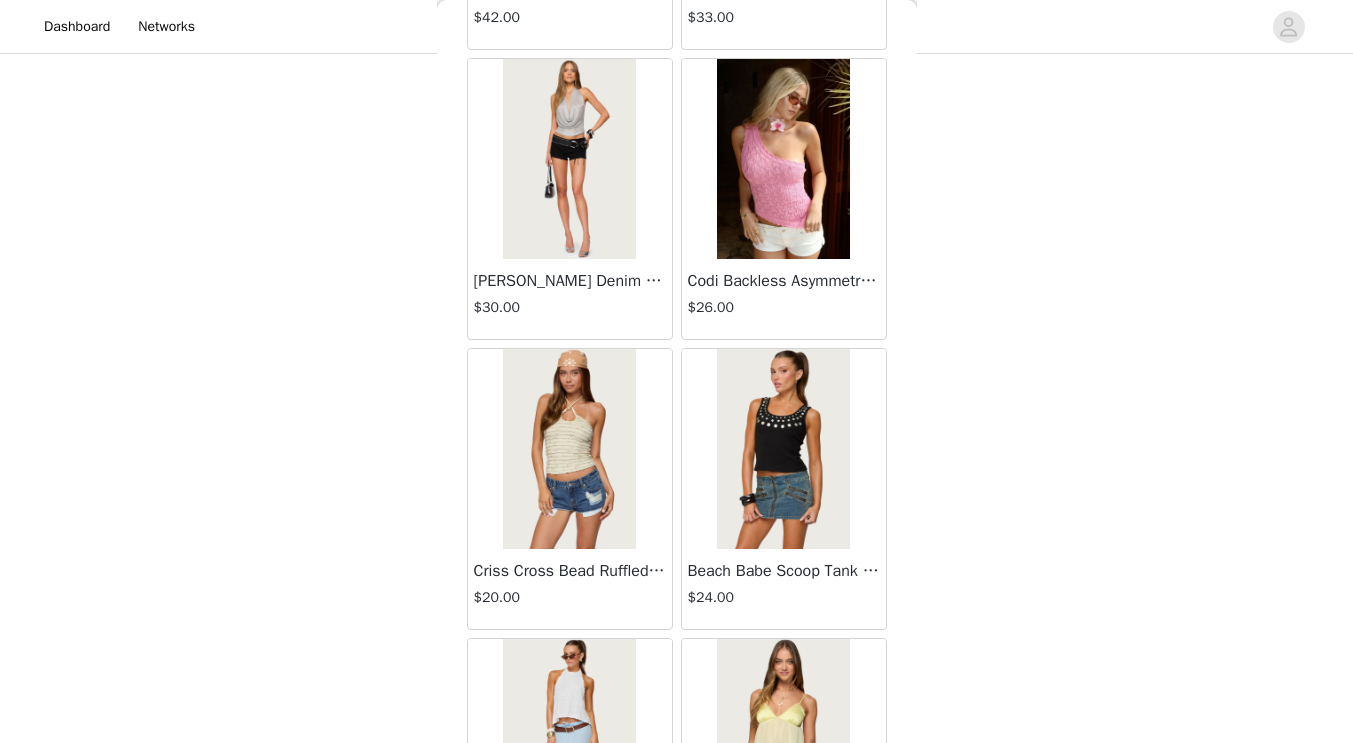 scroll, scrollTop: 13917, scrollLeft: 0, axis: vertical 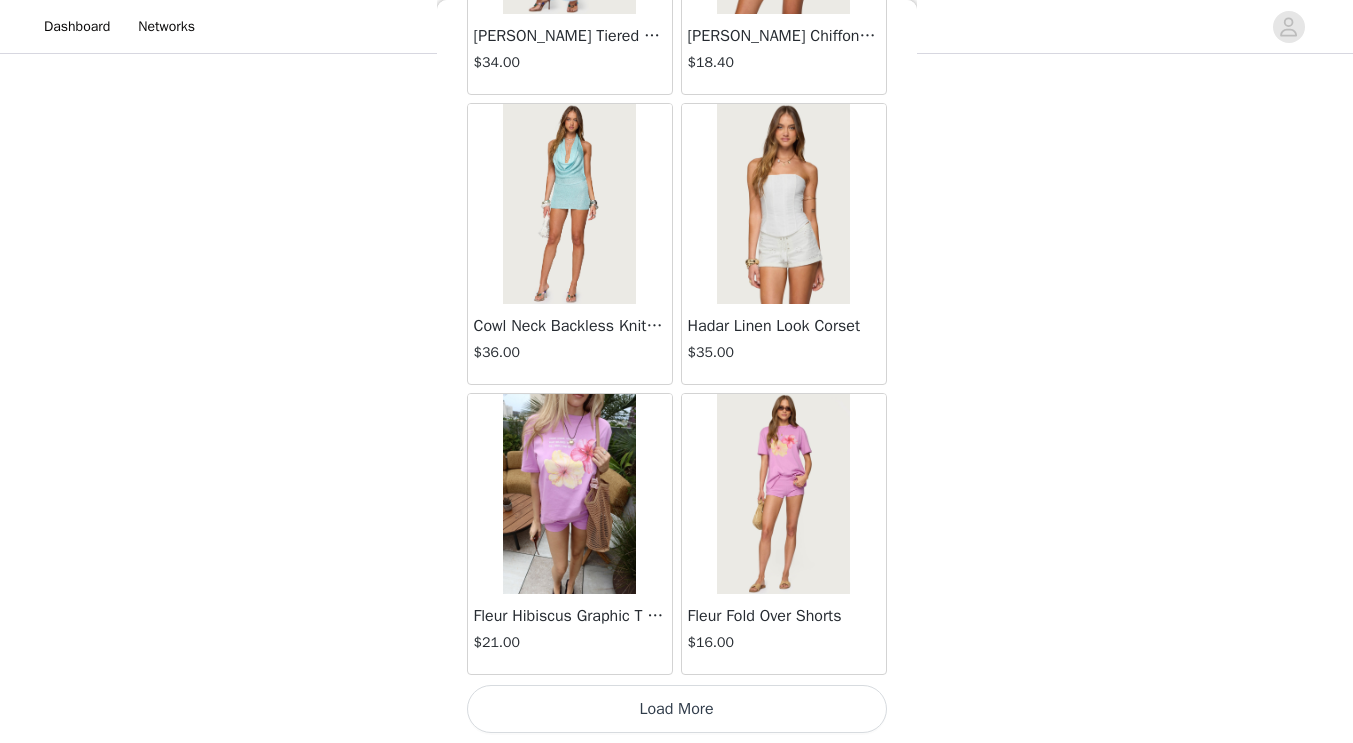 click on "Load More" at bounding box center [677, 709] 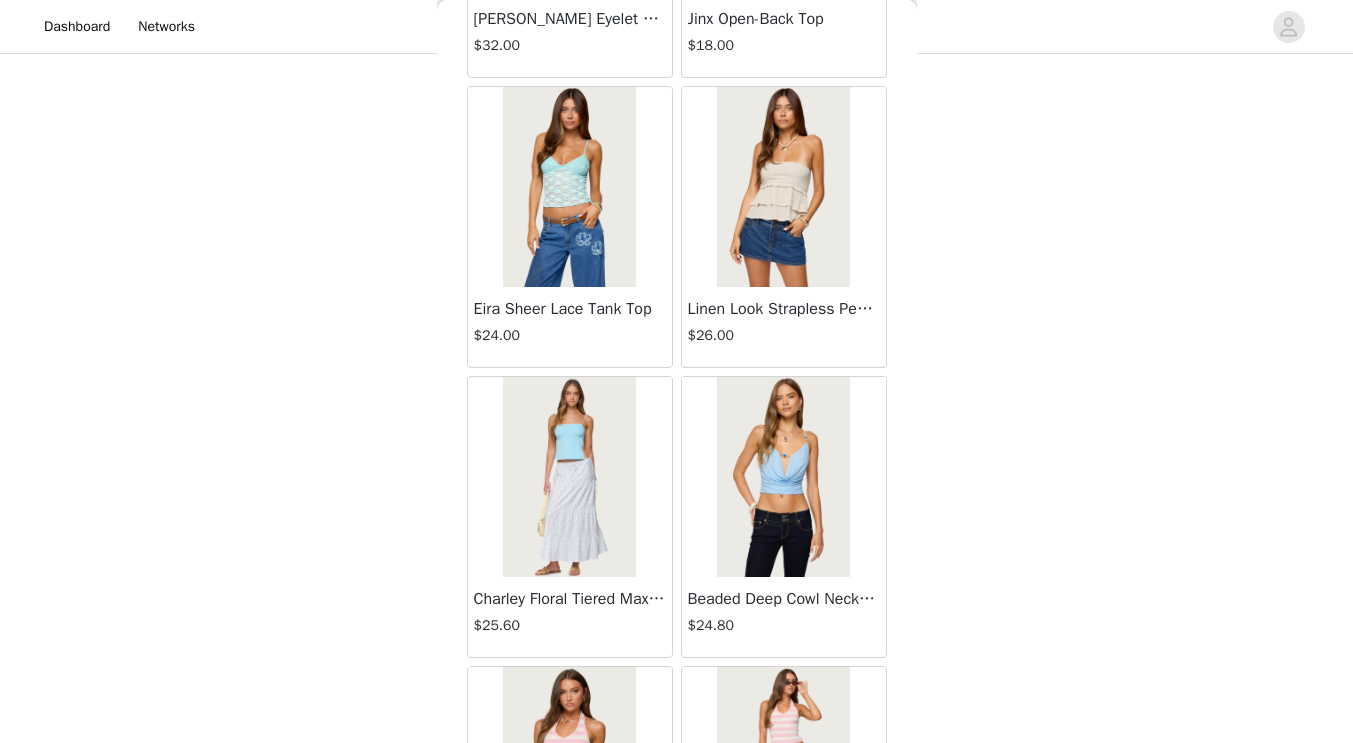 scroll, scrollTop: 16817, scrollLeft: 0, axis: vertical 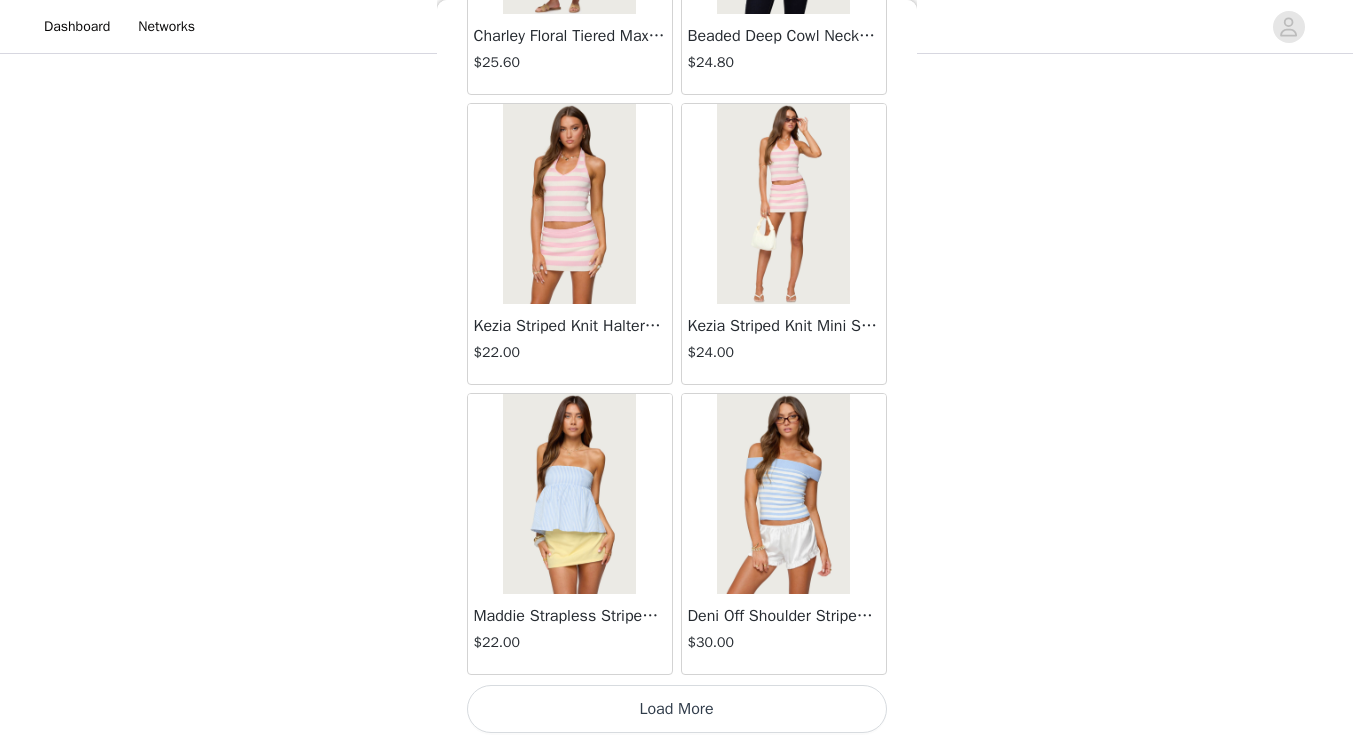 click on "Load More" at bounding box center (677, 709) 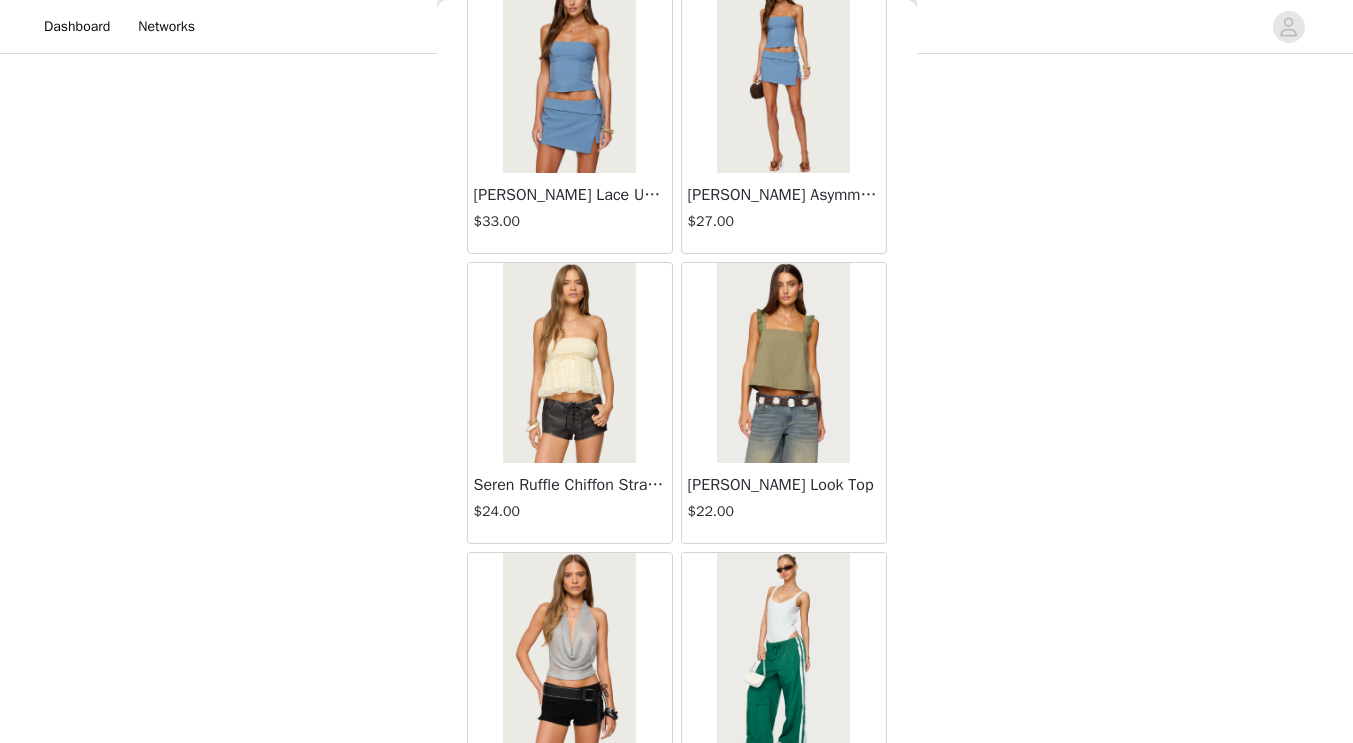 scroll, scrollTop: 19717, scrollLeft: 0, axis: vertical 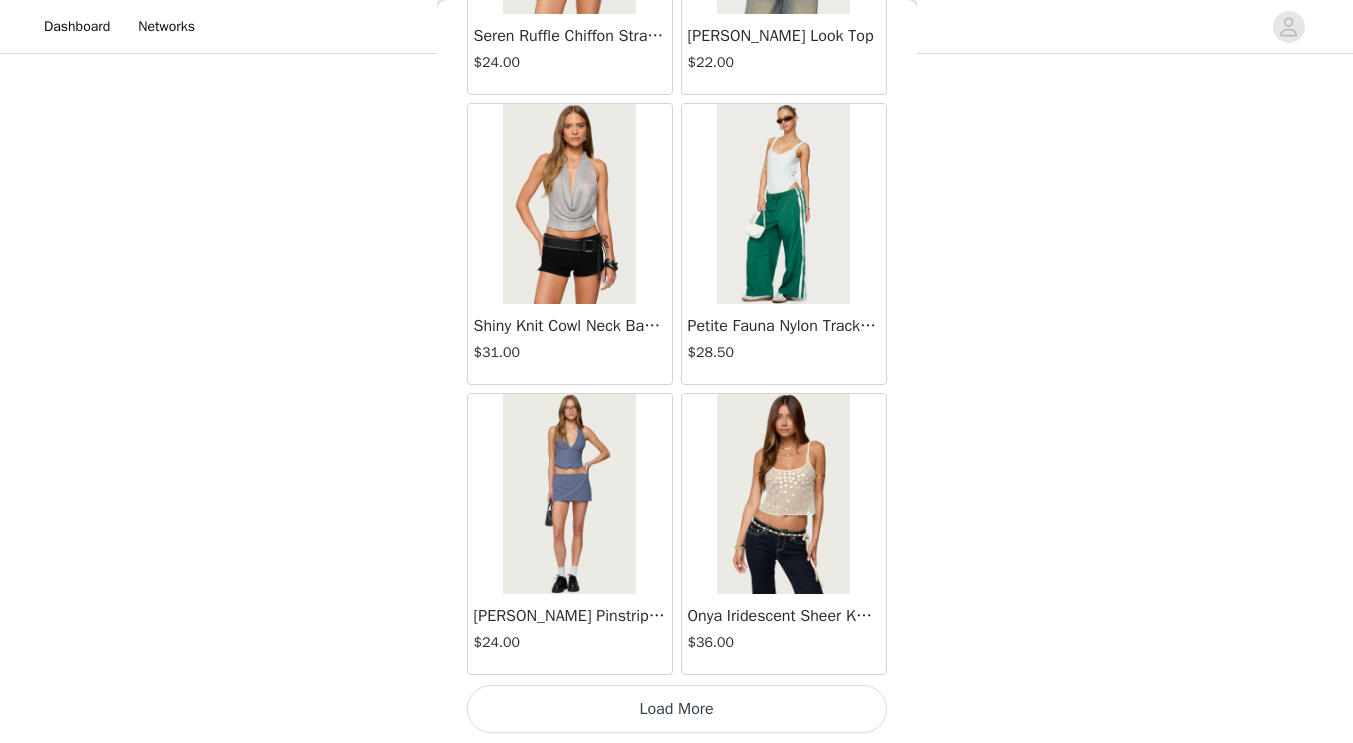 click on "Load More" at bounding box center (677, 709) 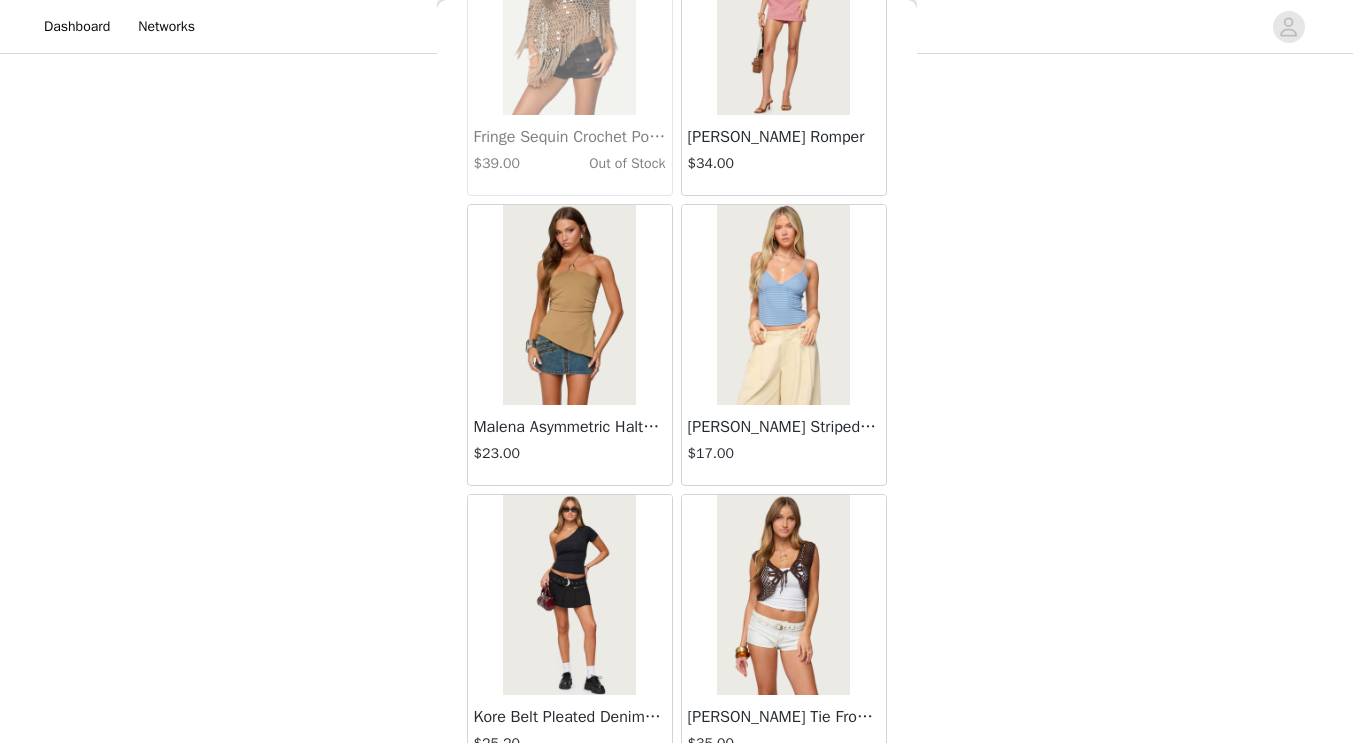 scroll, scrollTop: 22617, scrollLeft: 0, axis: vertical 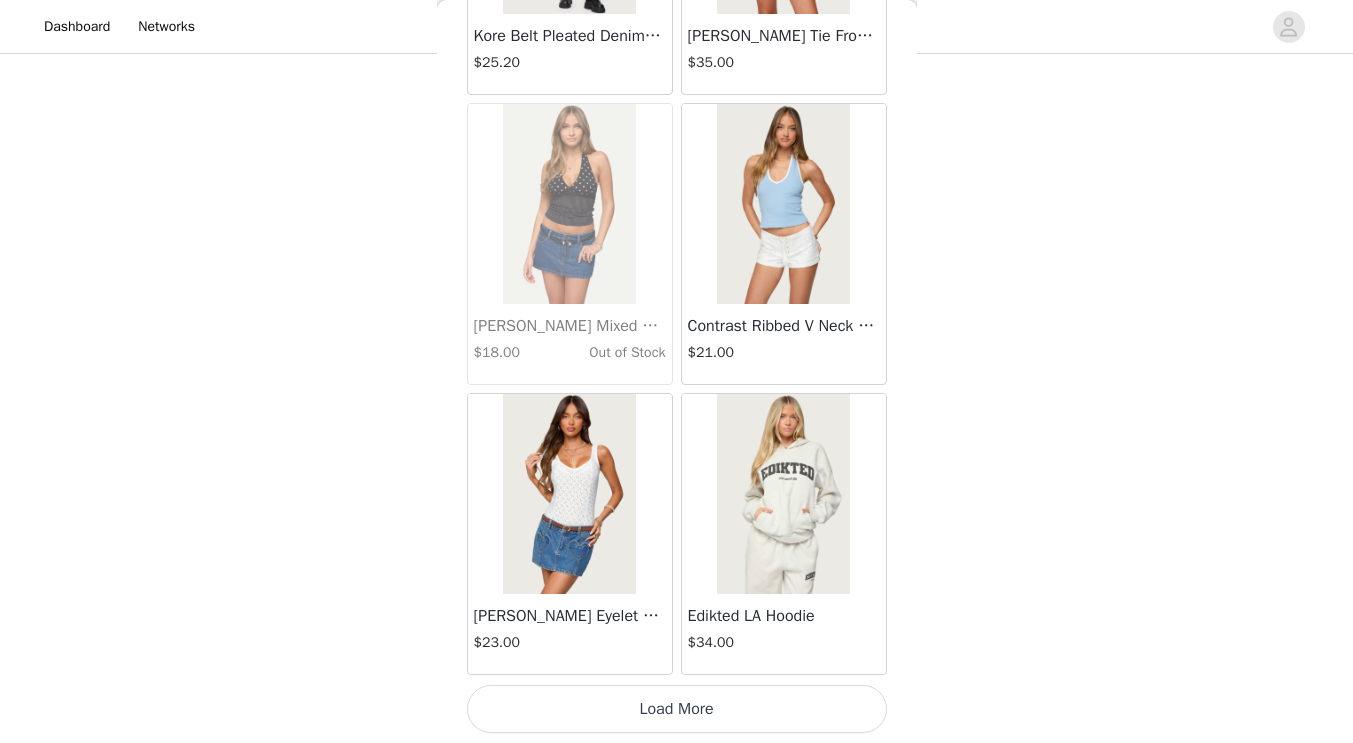 click on "Load More" at bounding box center (677, 709) 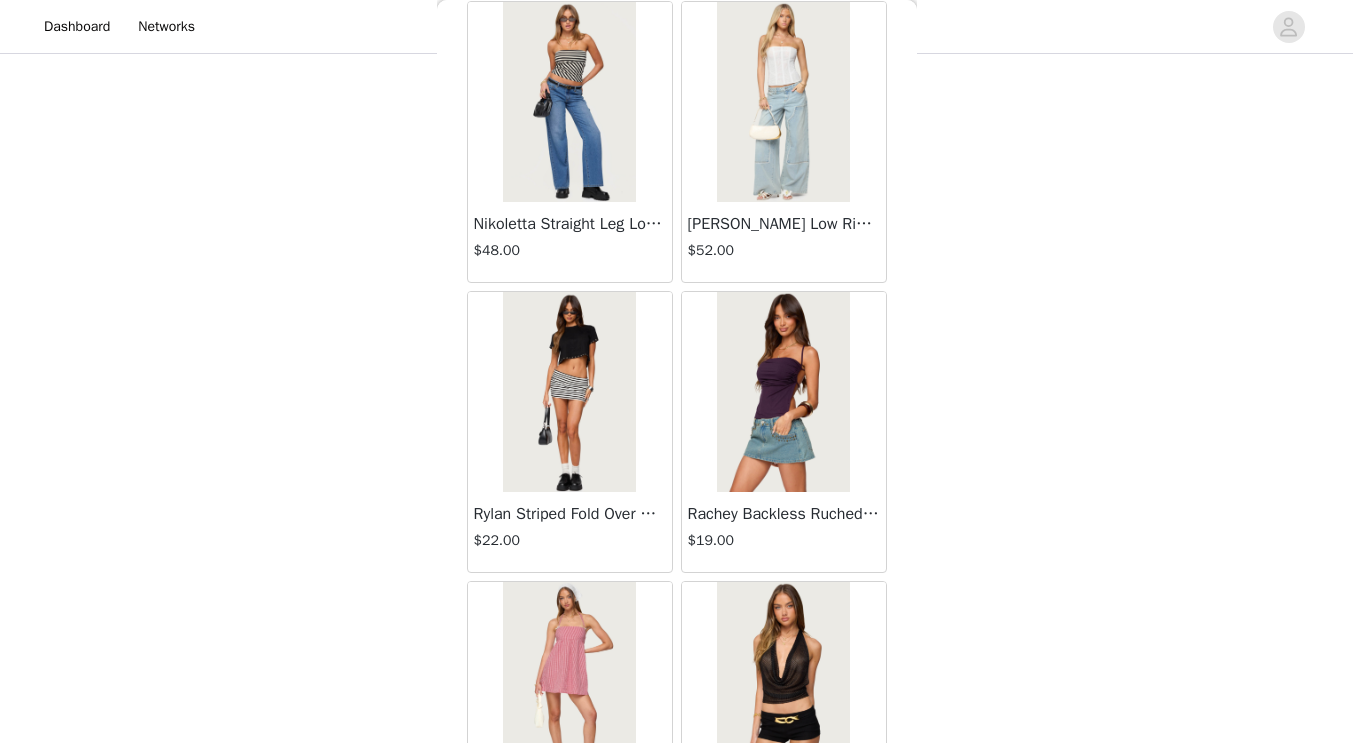 scroll, scrollTop: 25517, scrollLeft: 0, axis: vertical 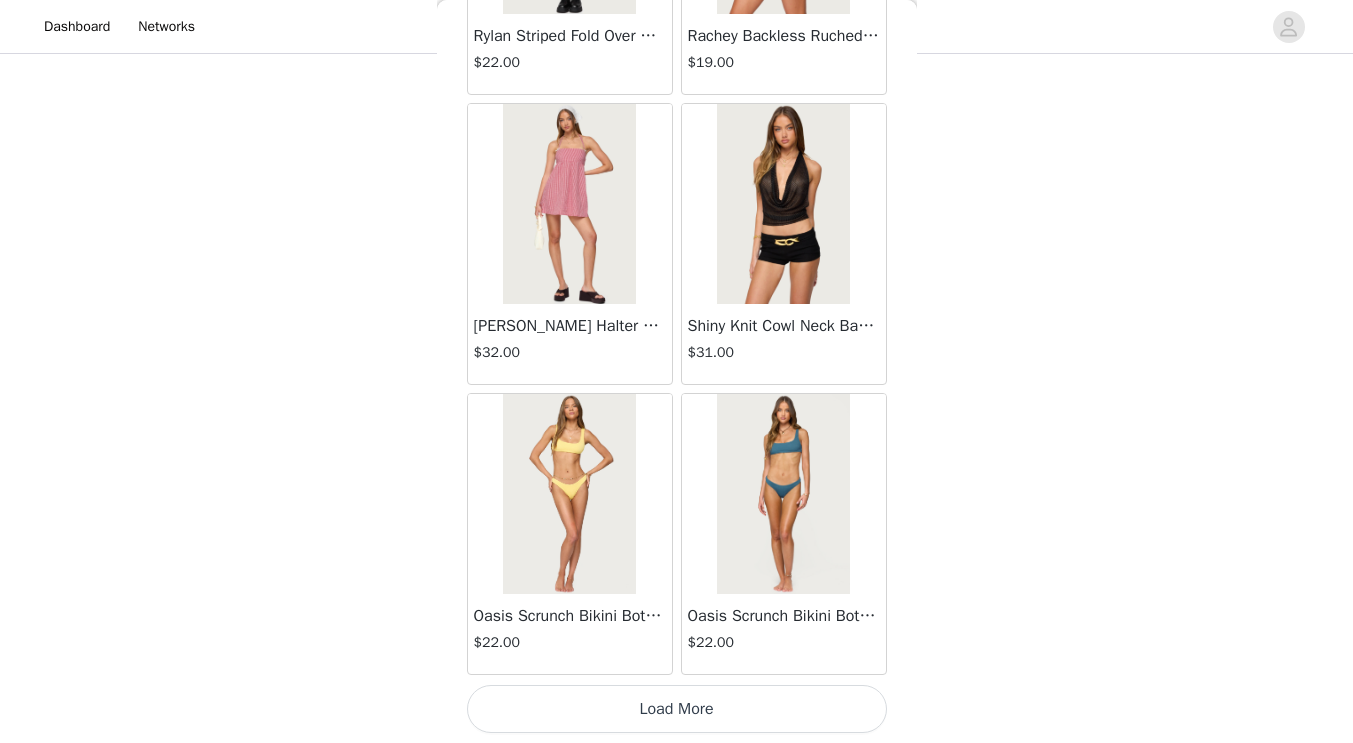 click on "Load More" at bounding box center [677, 709] 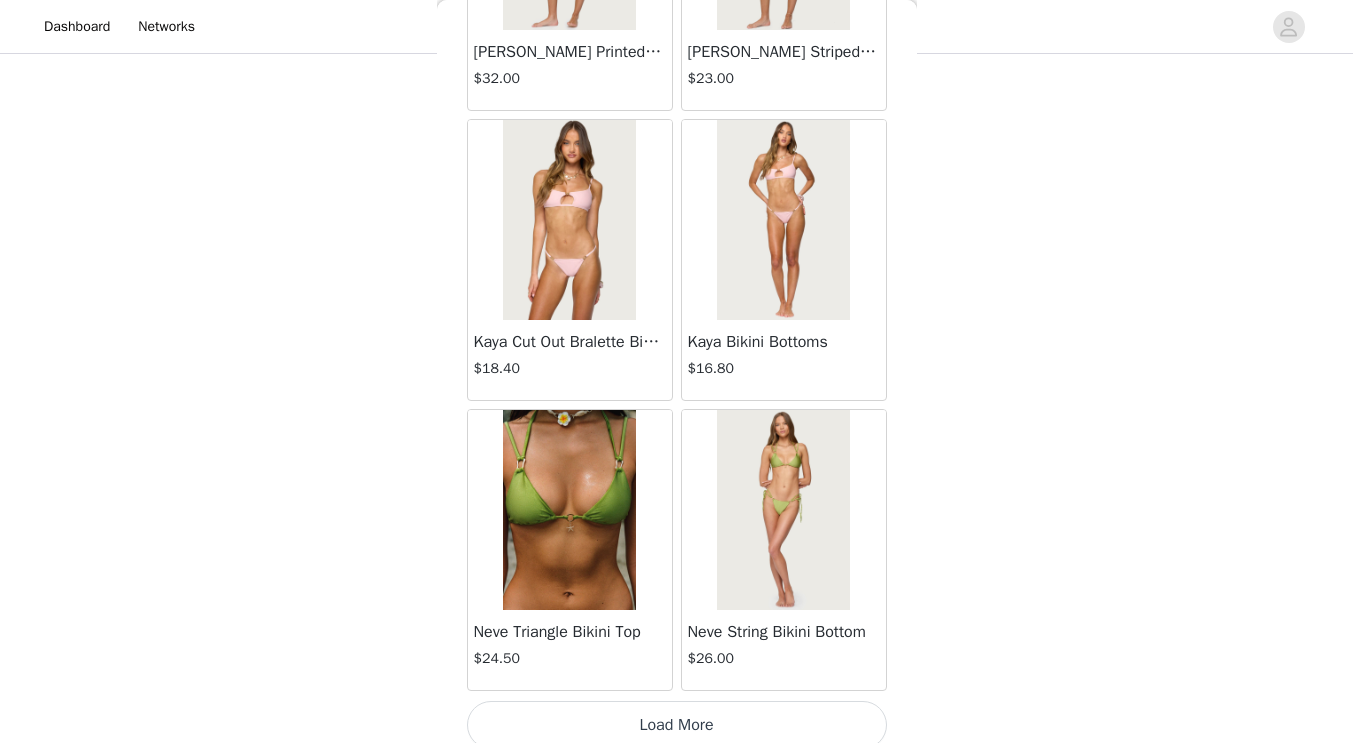scroll, scrollTop: 28417, scrollLeft: 0, axis: vertical 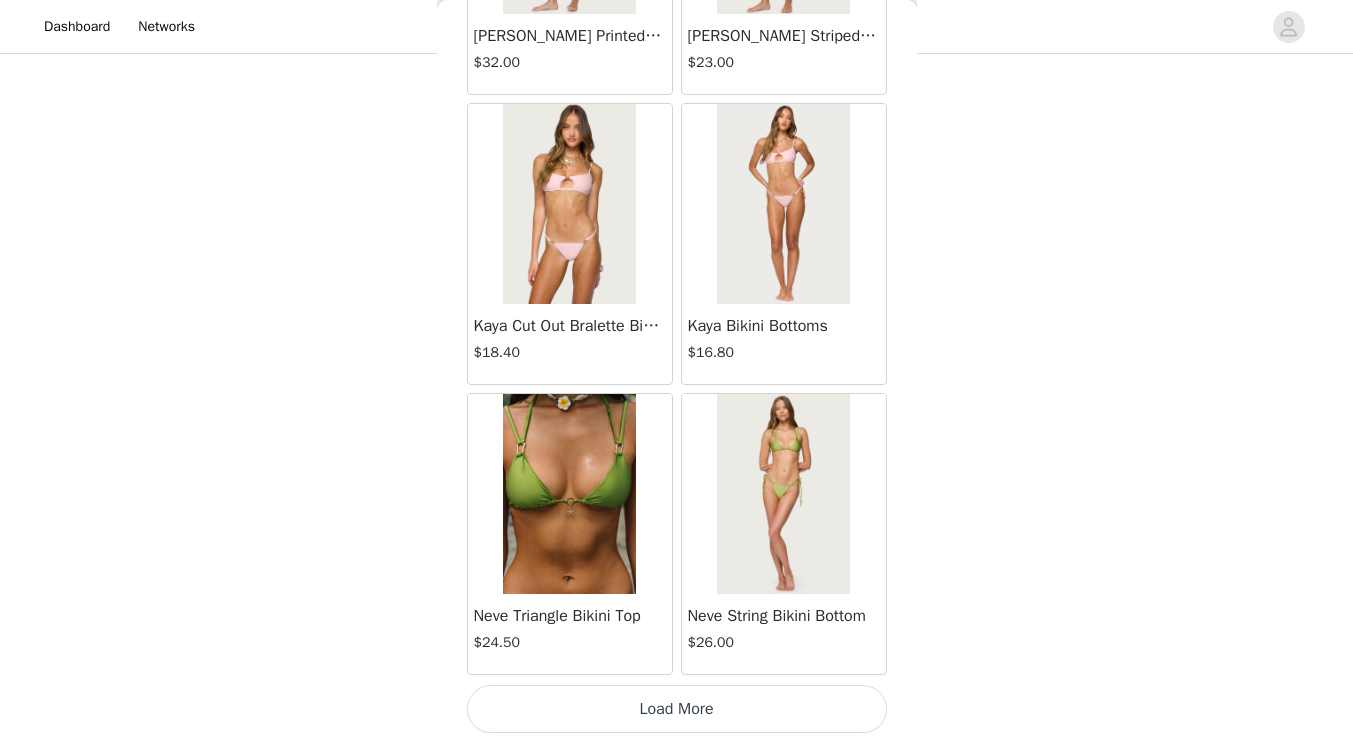 click on "Load More" at bounding box center (677, 709) 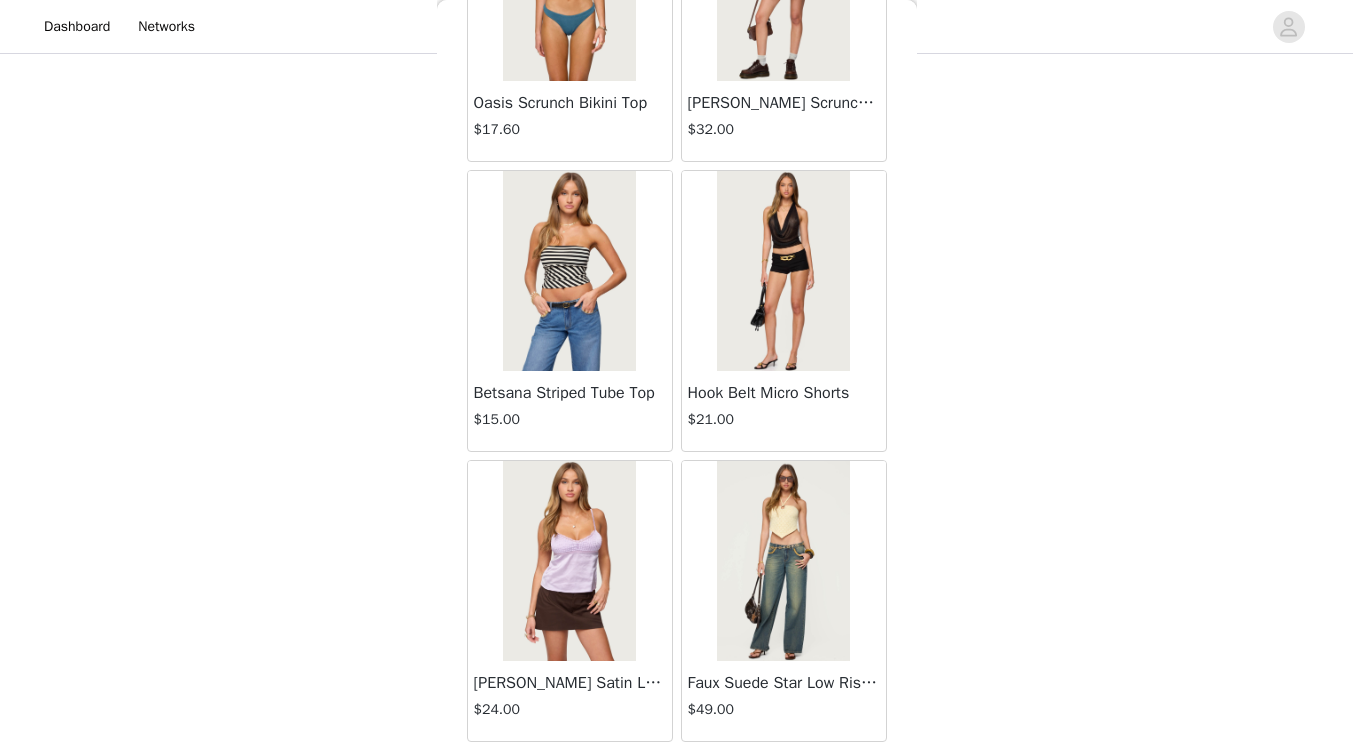 scroll, scrollTop: 31317, scrollLeft: 0, axis: vertical 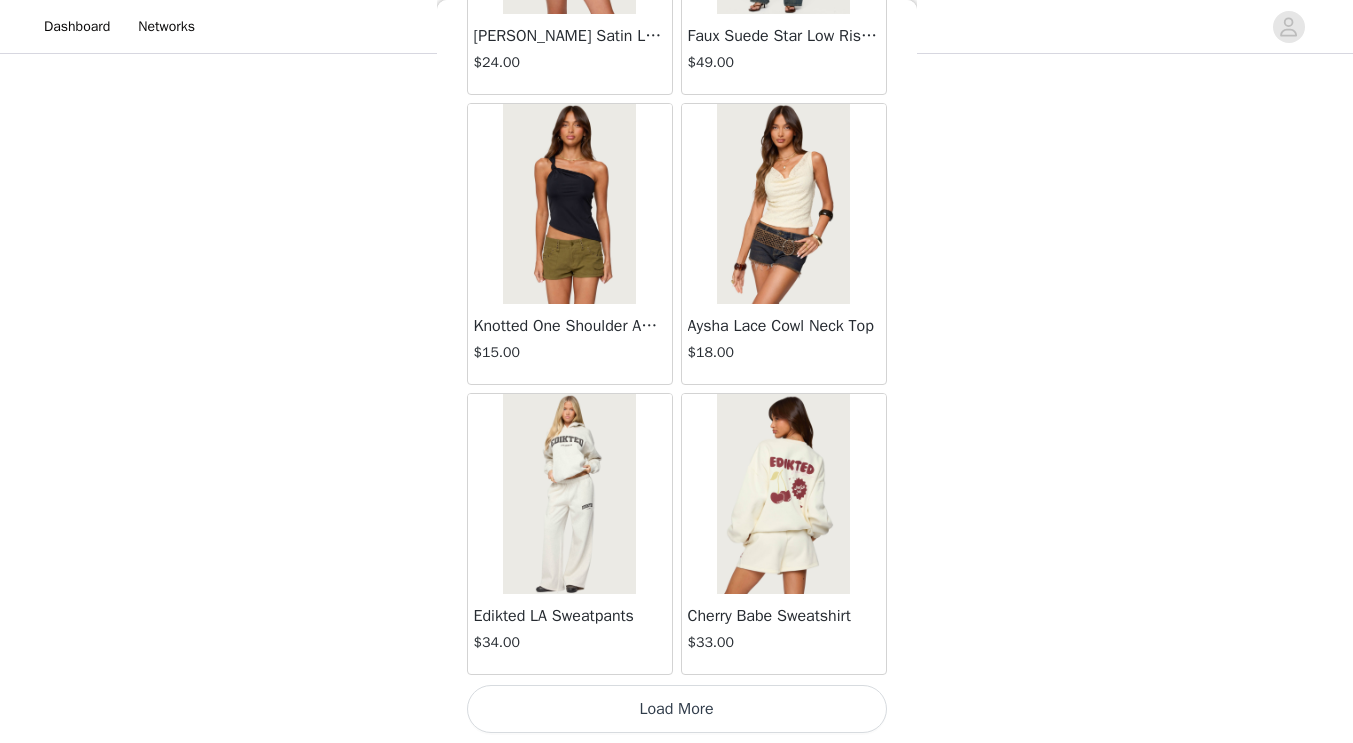 click at bounding box center (783, 204) 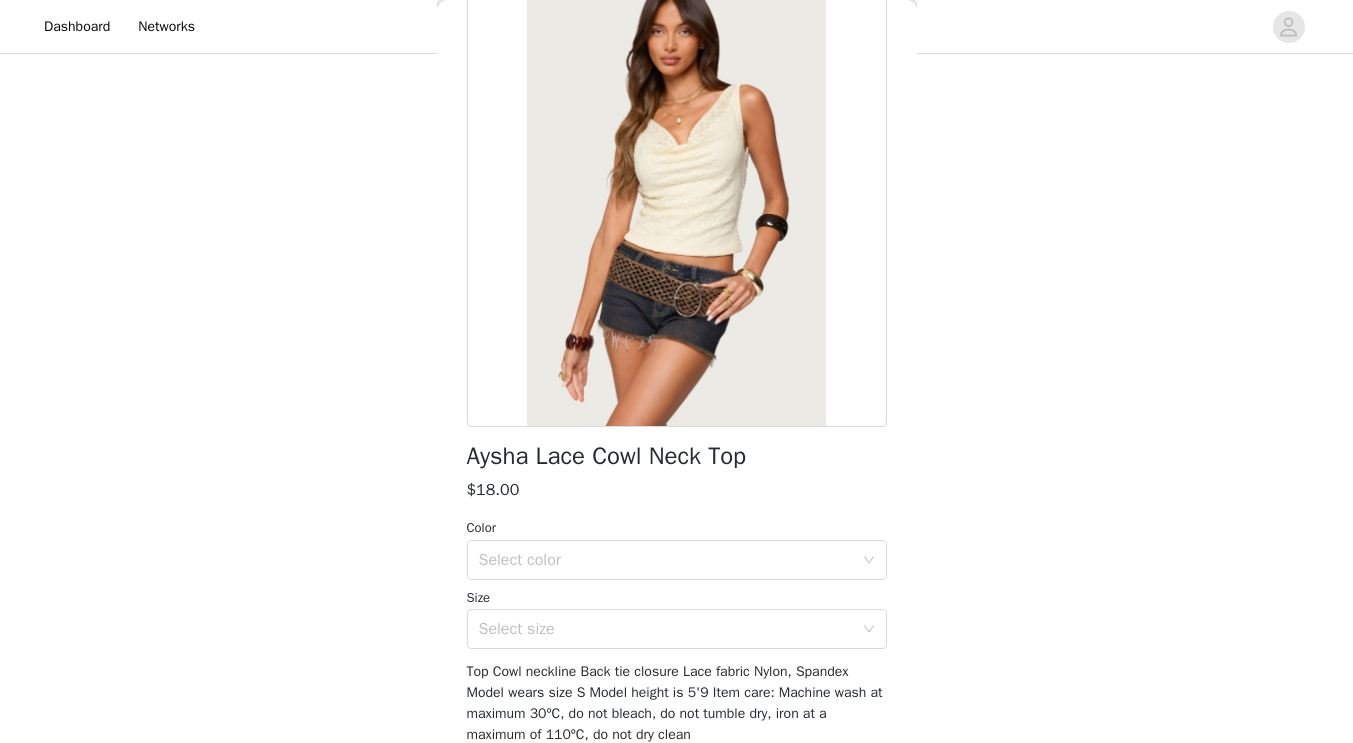 scroll, scrollTop: 0, scrollLeft: 0, axis: both 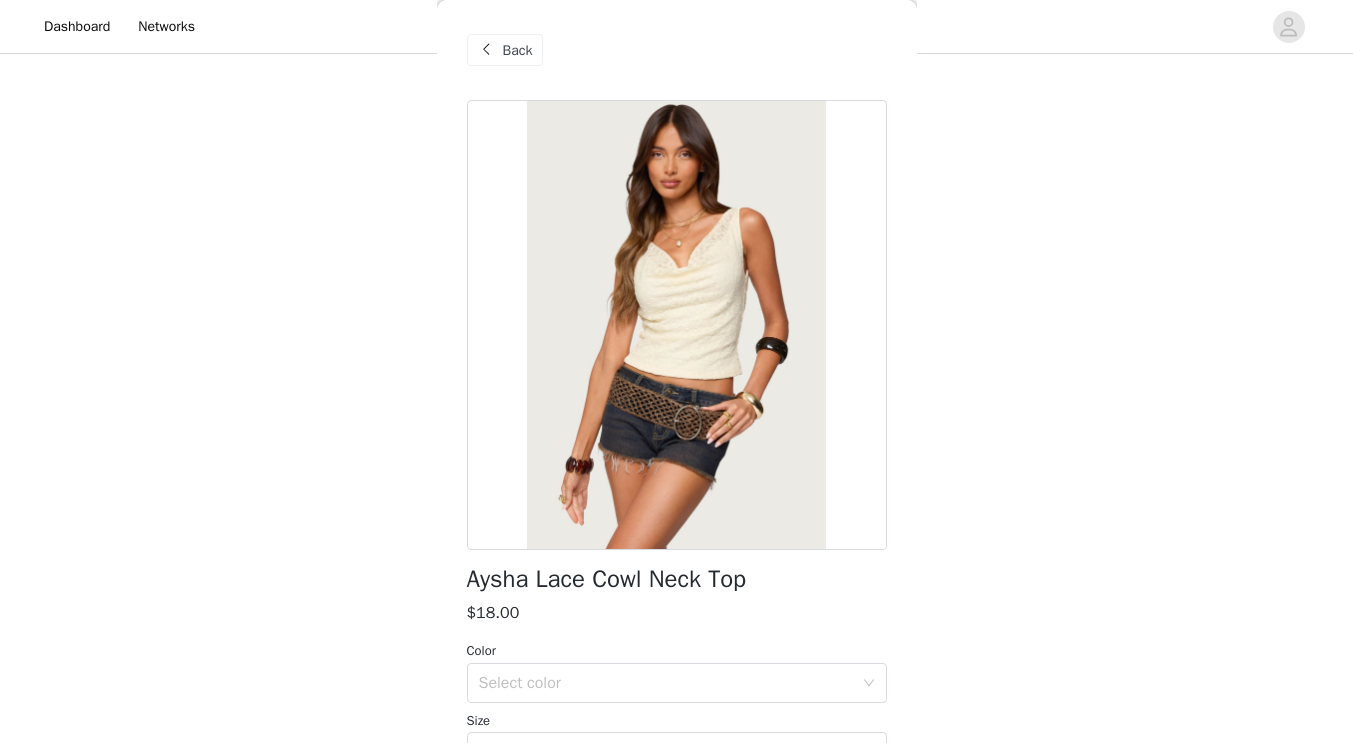 click on "Back" at bounding box center (518, 50) 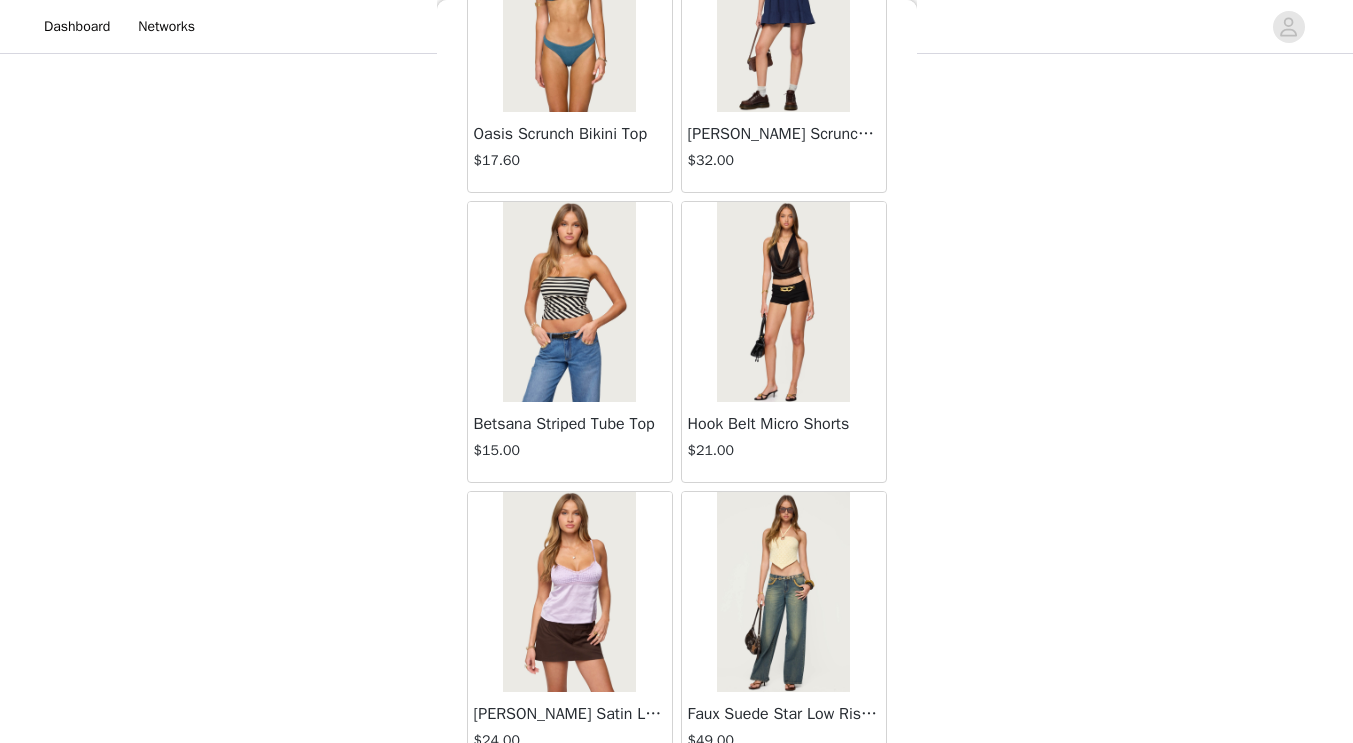scroll, scrollTop: 30637, scrollLeft: 0, axis: vertical 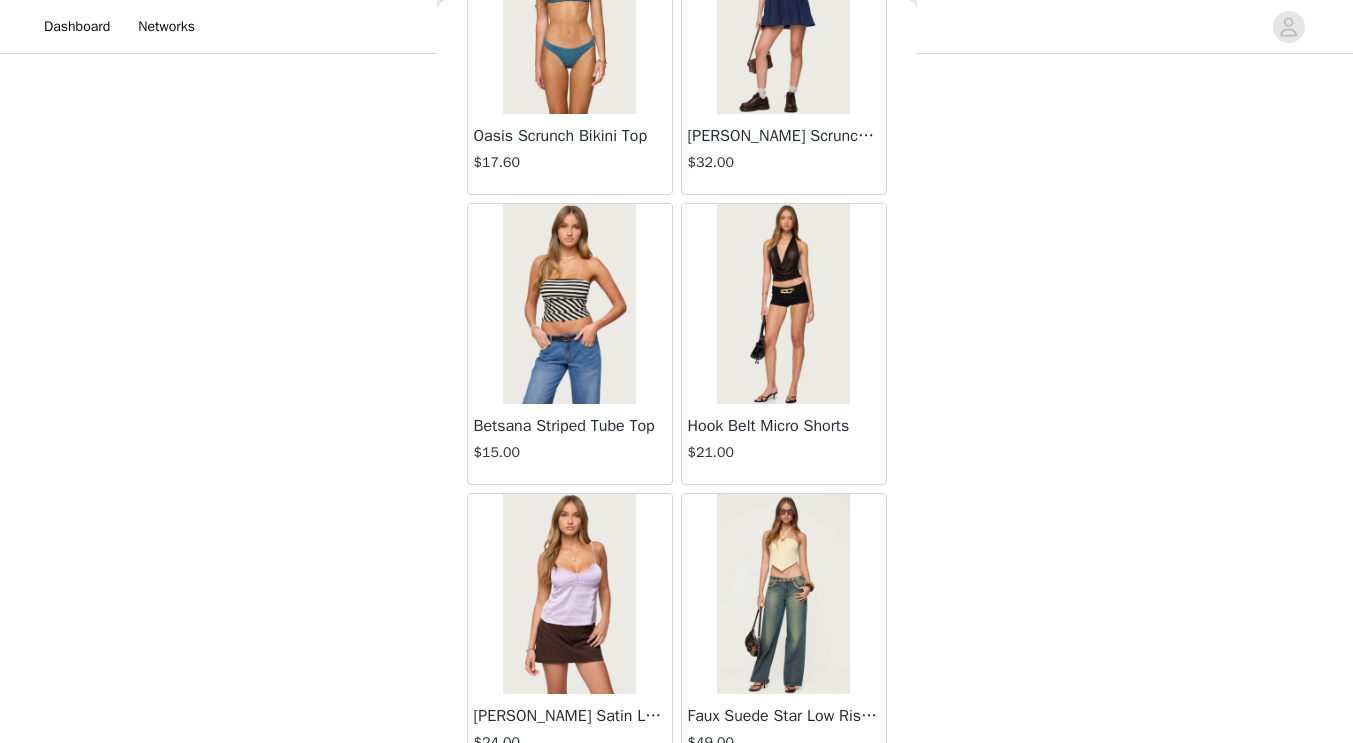click at bounding box center [783, 304] 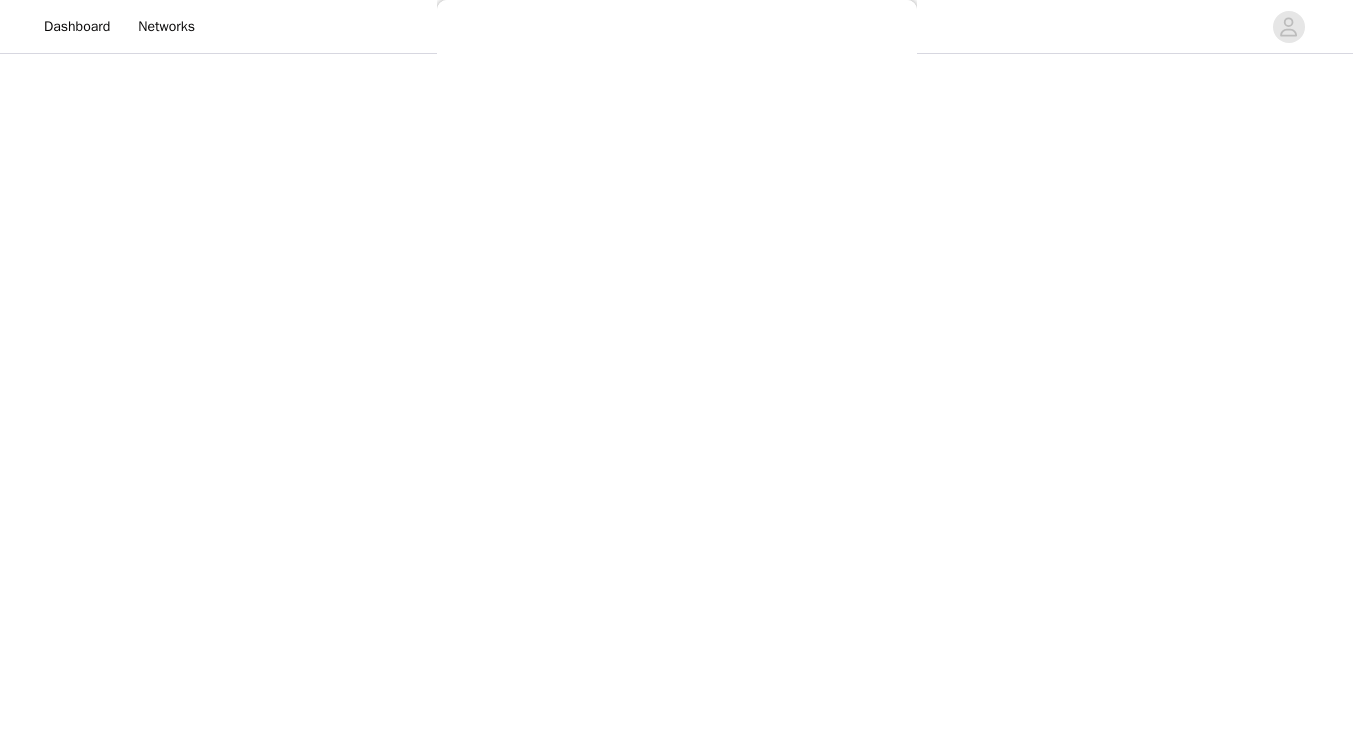 scroll, scrollTop: 0, scrollLeft: 0, axis: both 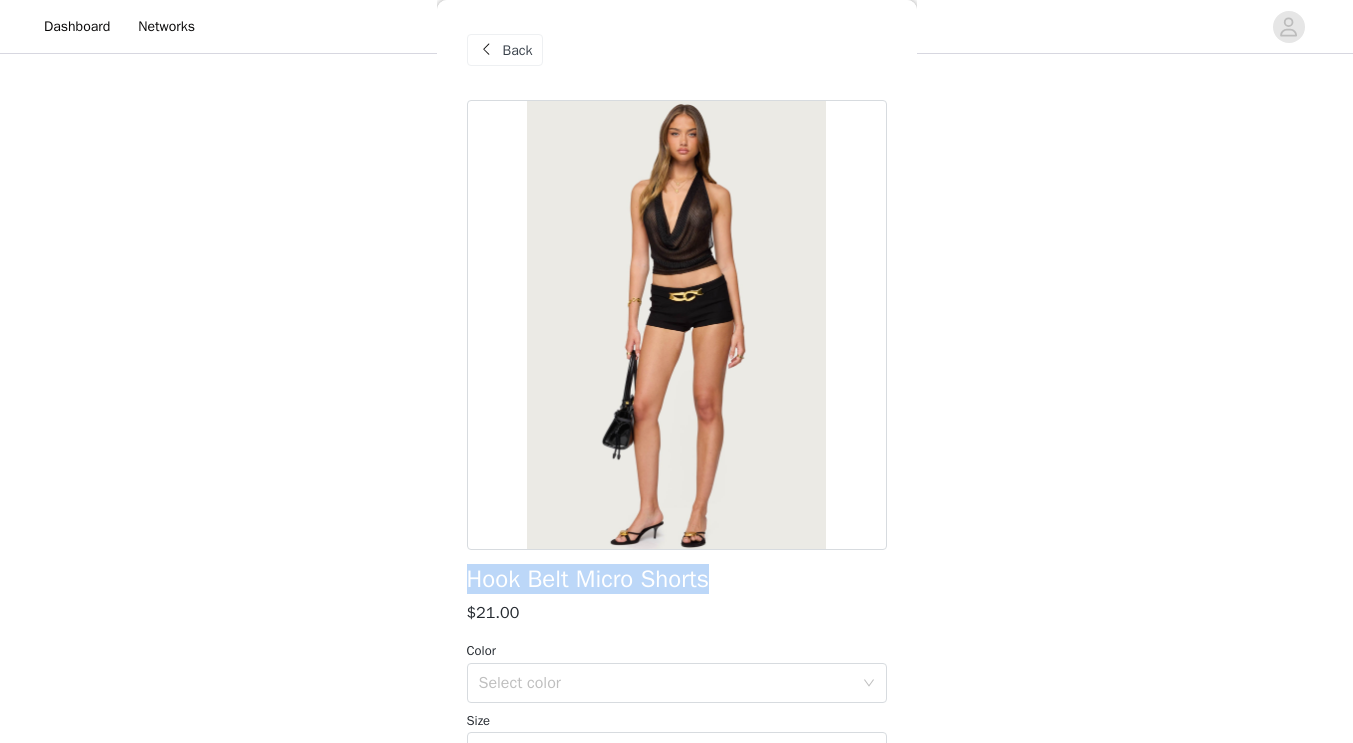 drag, startPoint x: 725, startPoint y: 577, endPoint x: 462, endPoint y: 575, distance: 263.0076 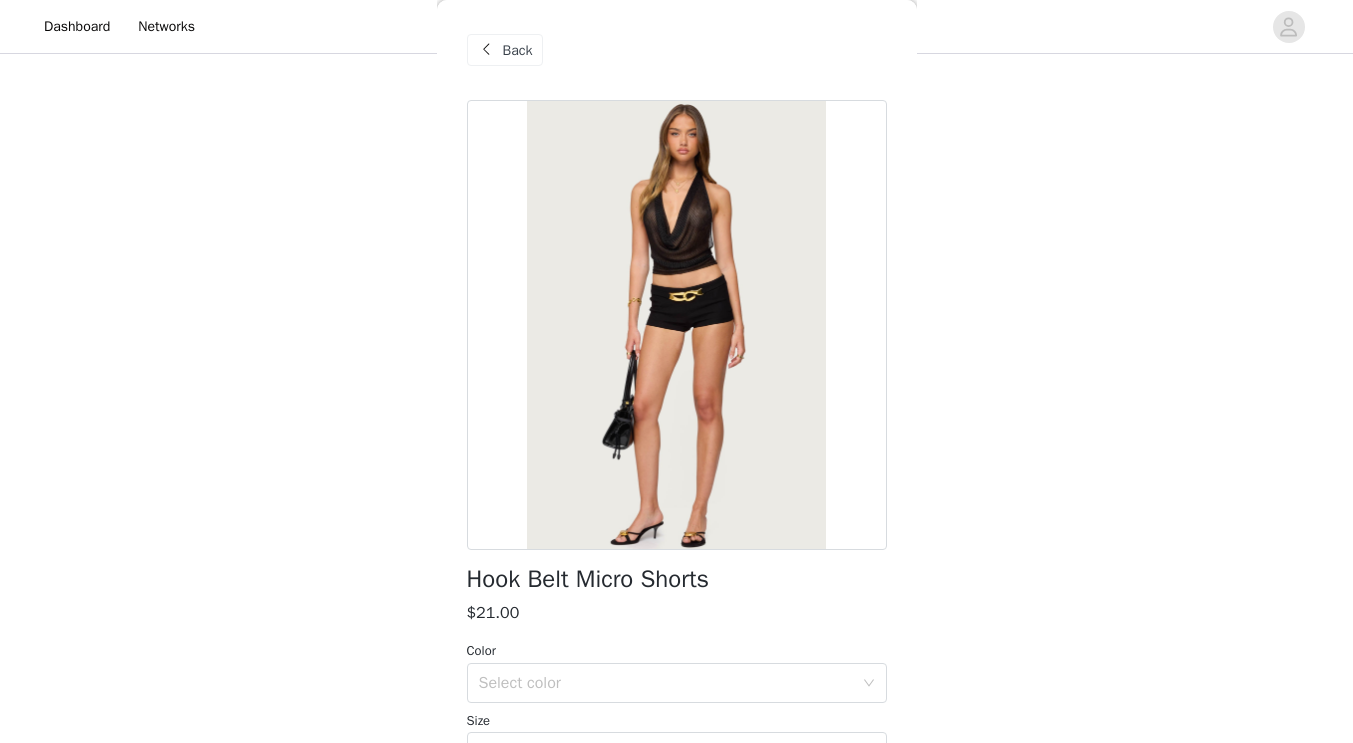 click on "Back" at bounding box center (518, 50) 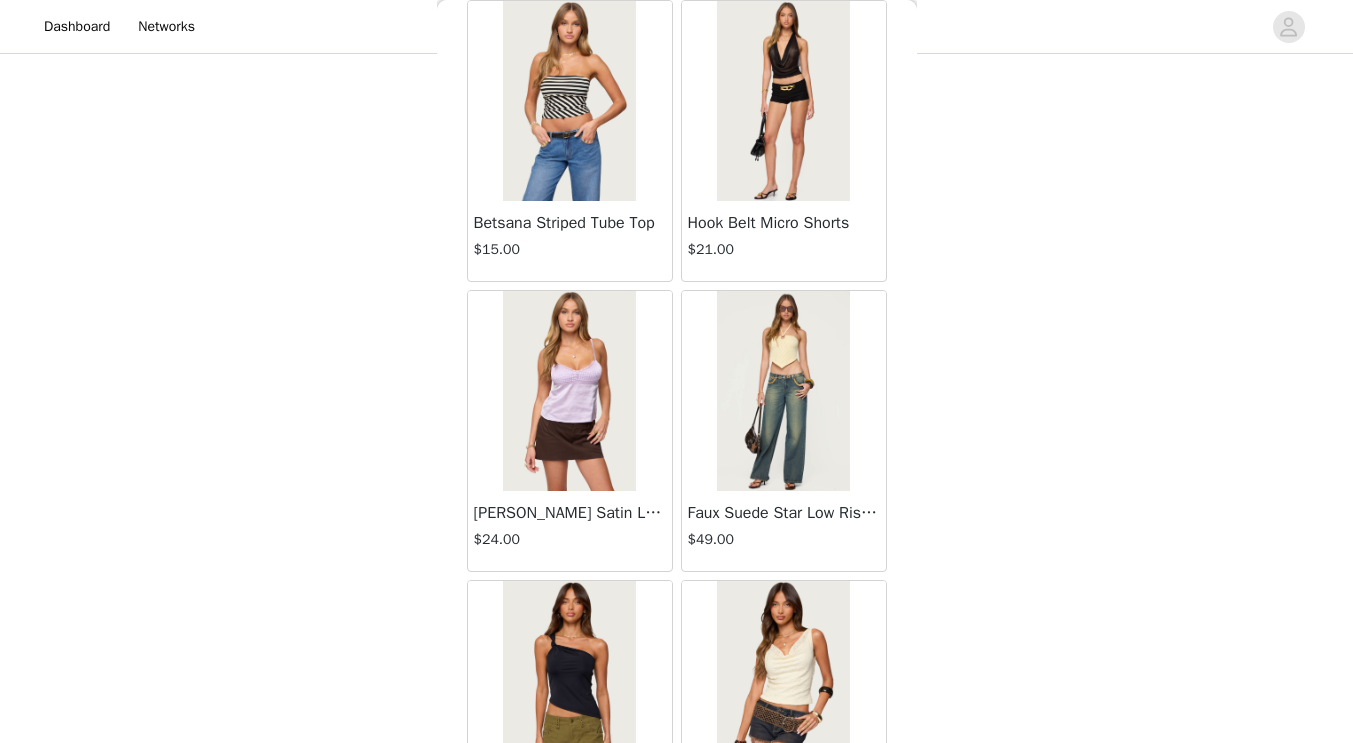 scroll, scrollTop: 31317, scrollLeft: 0, axis: vertical 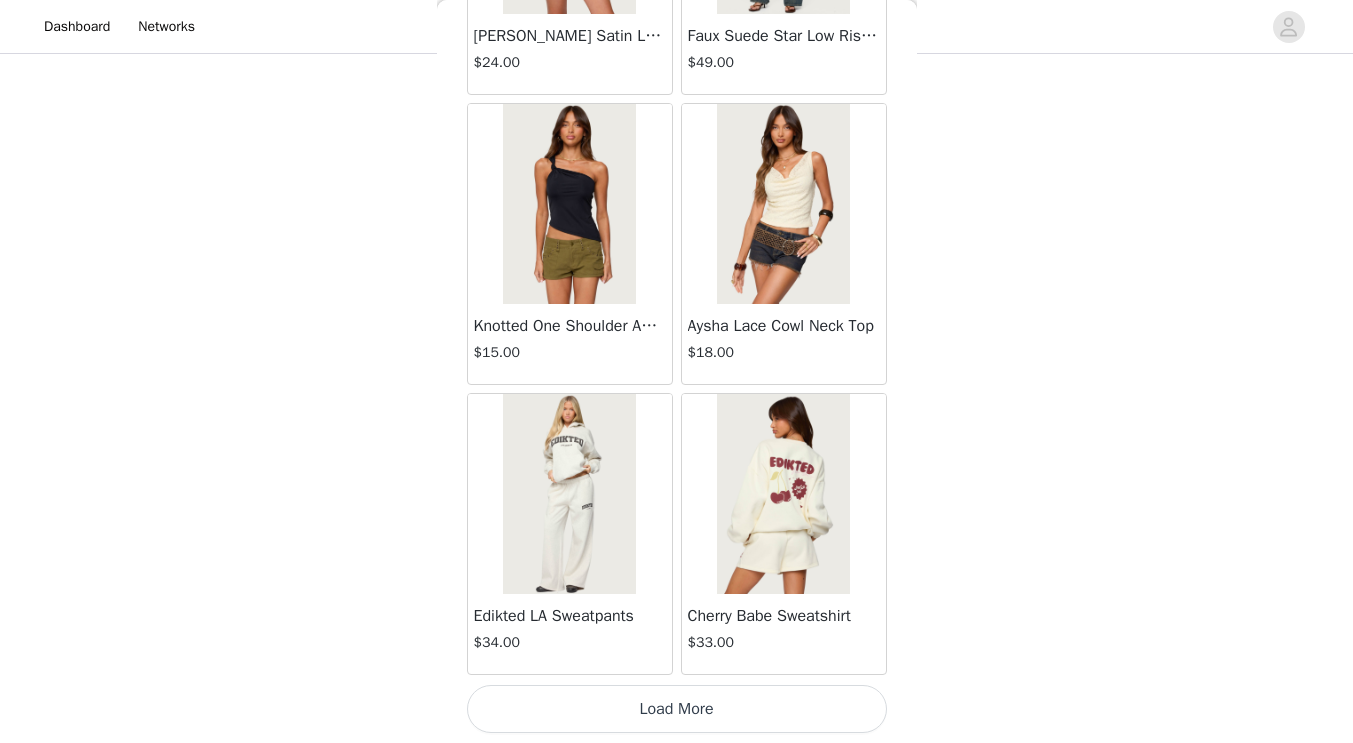 click on "Load More" at bounding box center (677, 709) 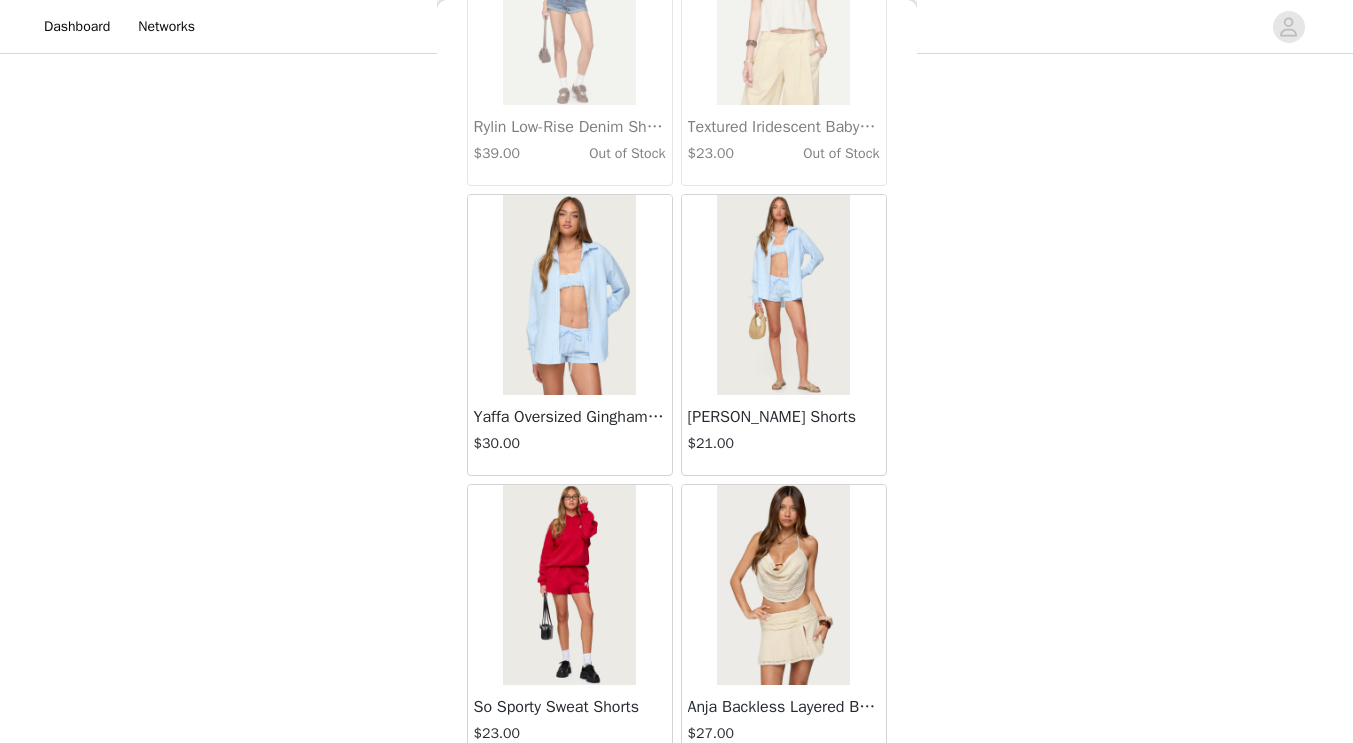 scroll, scrollTop: 34217, scrollLeft: 0, axis: vertical 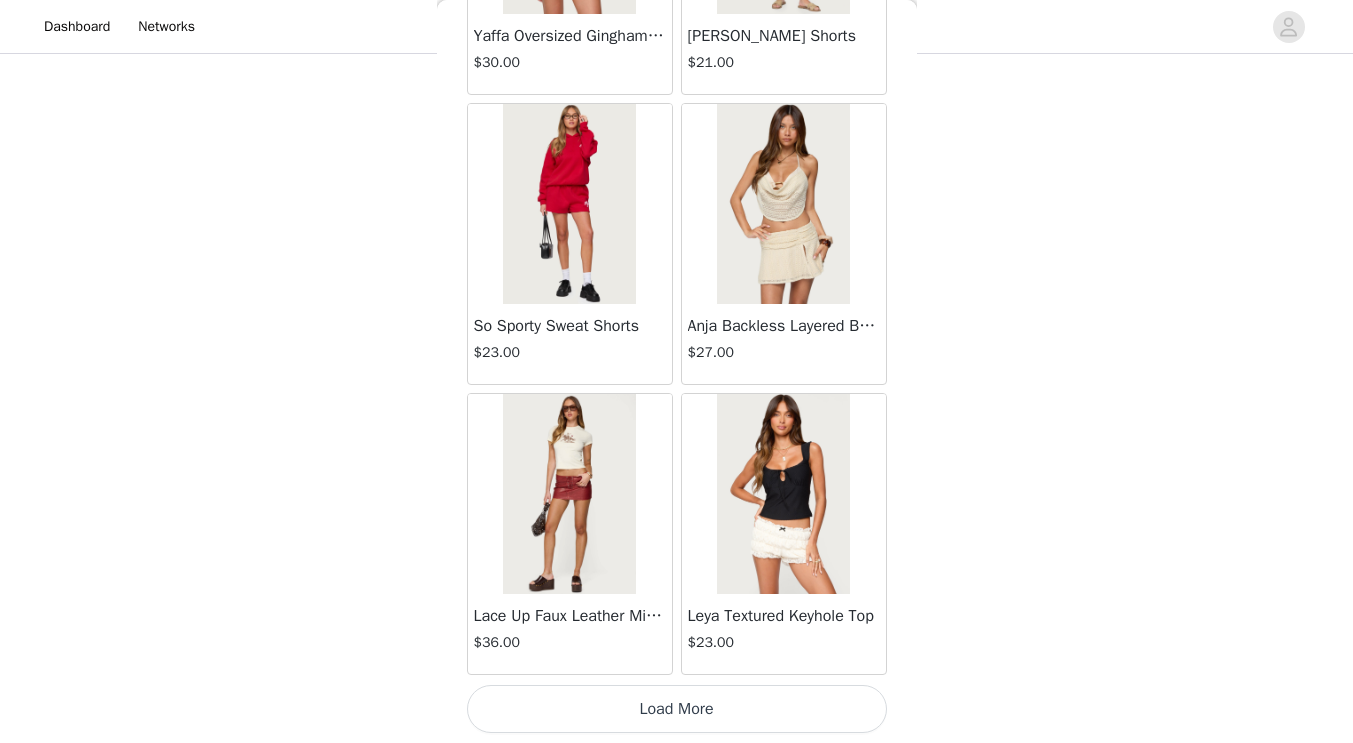 click on "Load More" at bounding box center (677, 709) 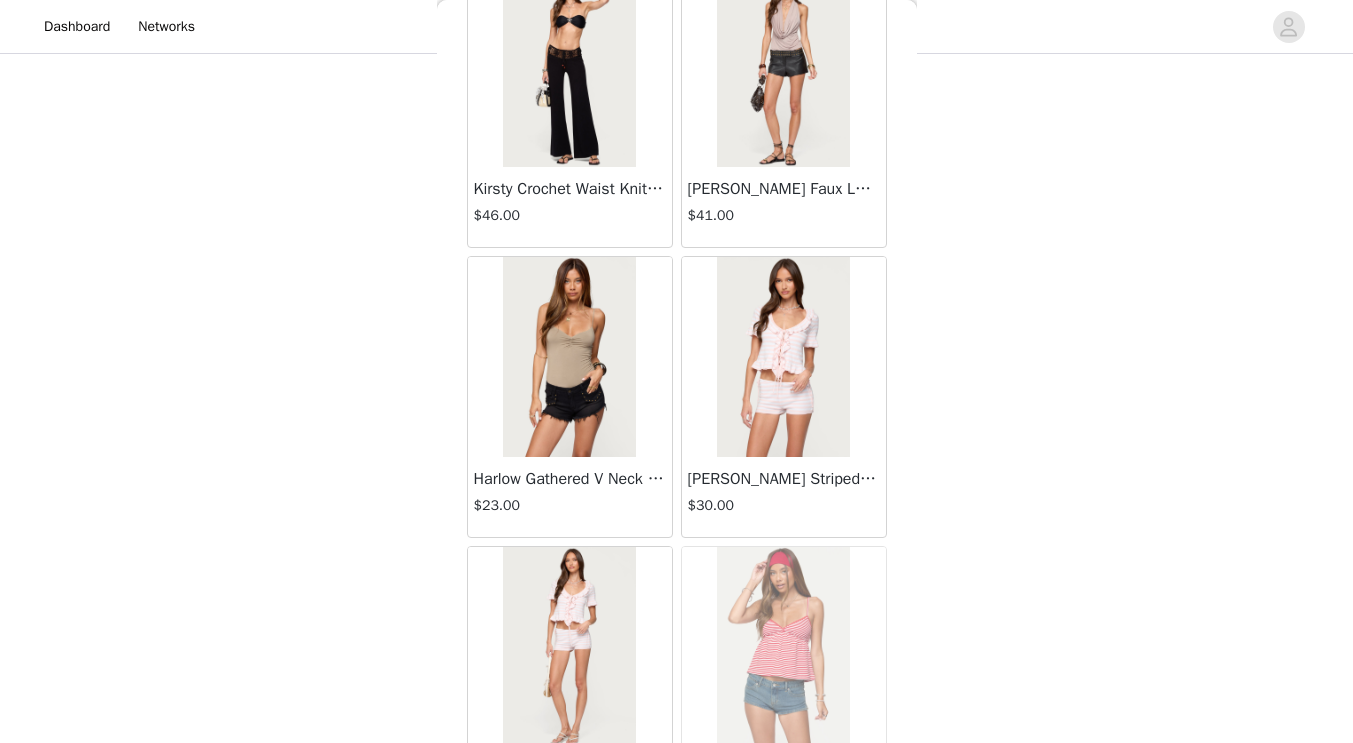 scroll, scrollTop: 37117, scrollLeft: 0, axis: vertical 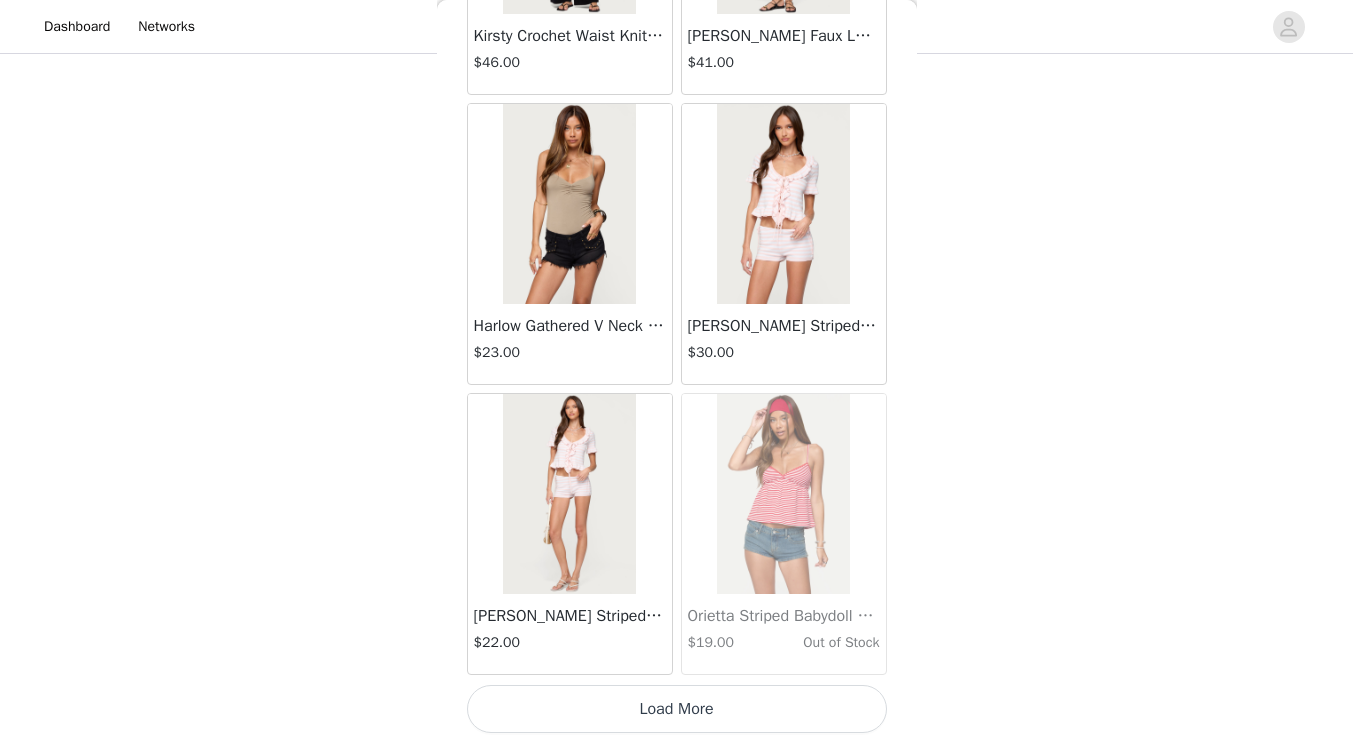 click on "Load More" at bounding box center (677, 709) 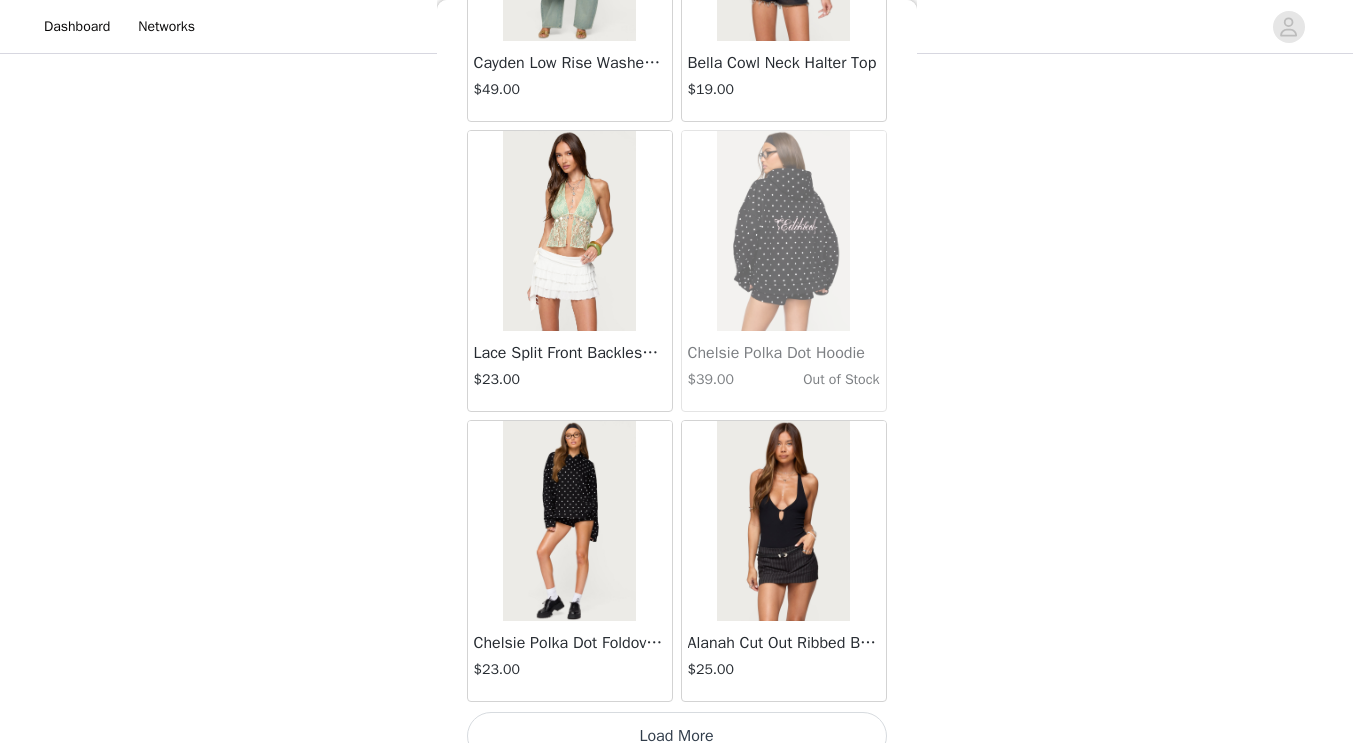 scroll, scrollTop: 40017, scrollLeft: 0, axis: vertical 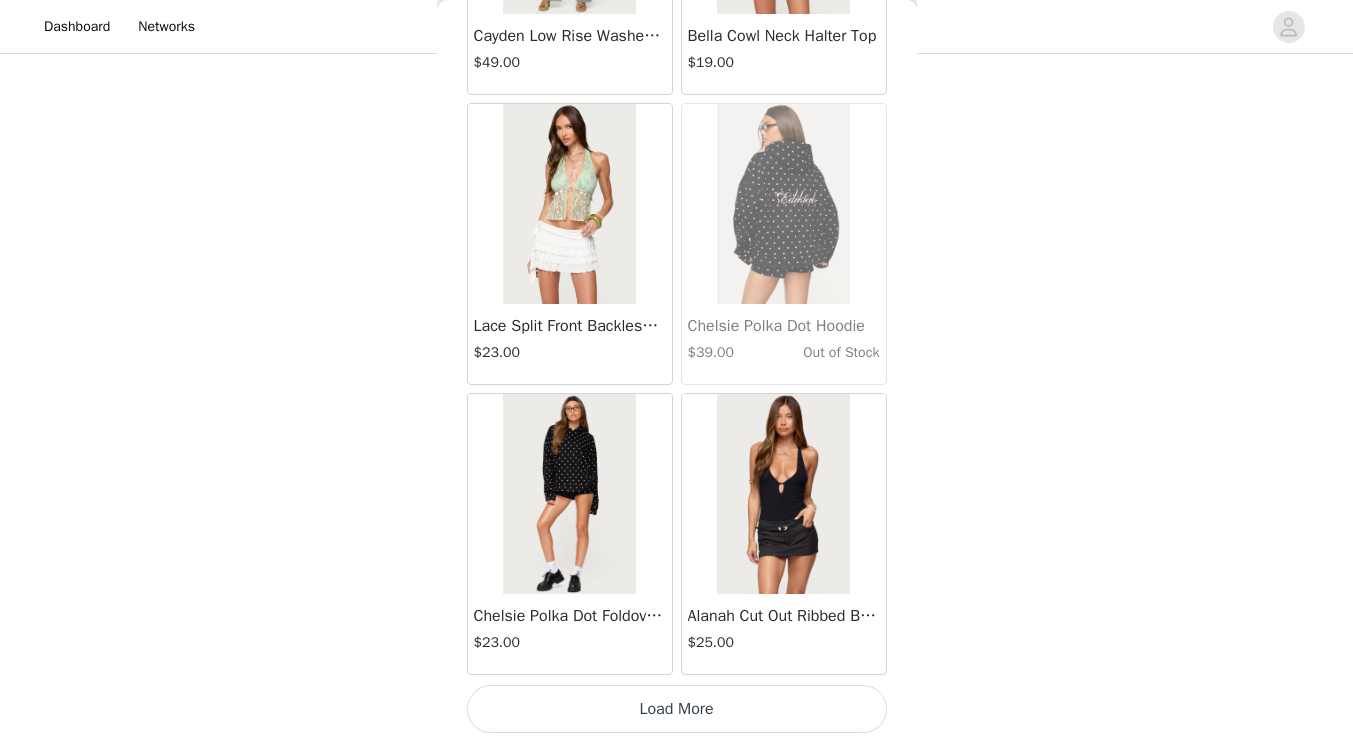 click on "Load More" at bounding box center (677, 709) 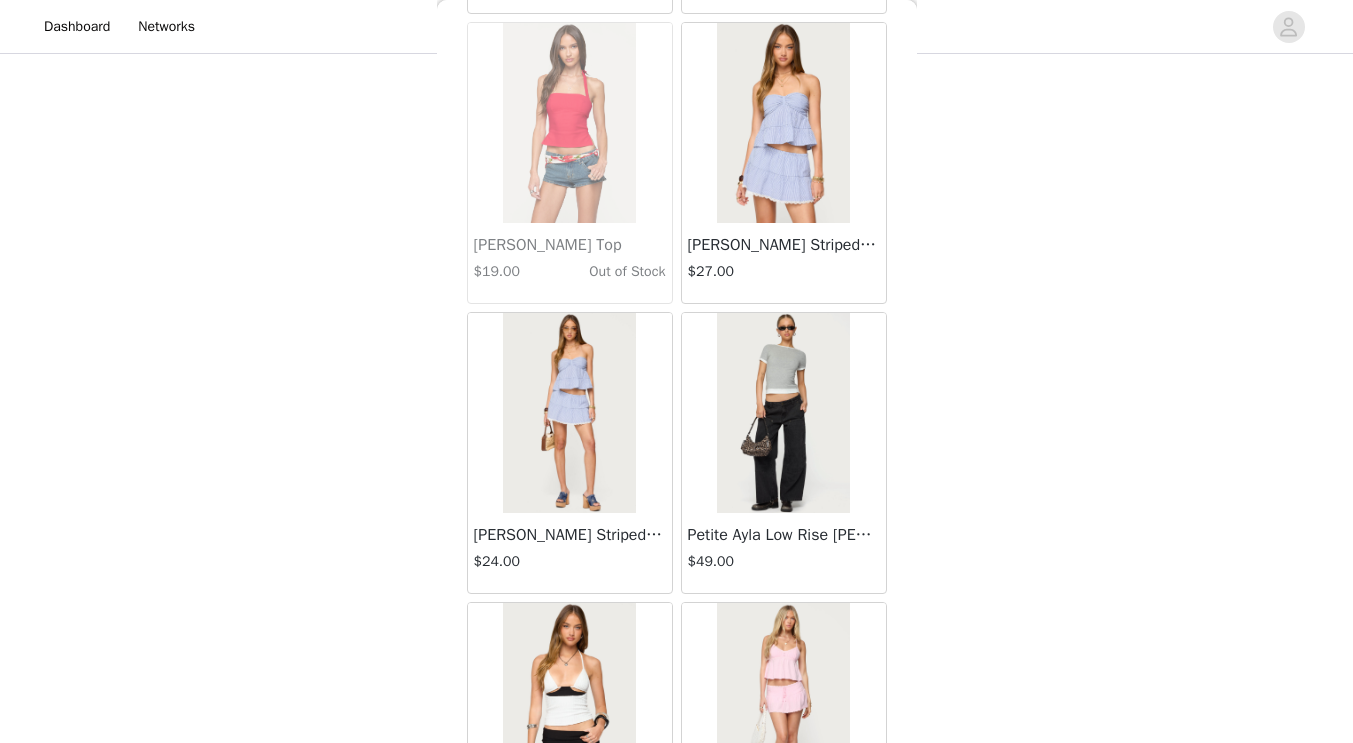 scroll, scrollTop: 41839, scrollLeft: 0, axis: vertical 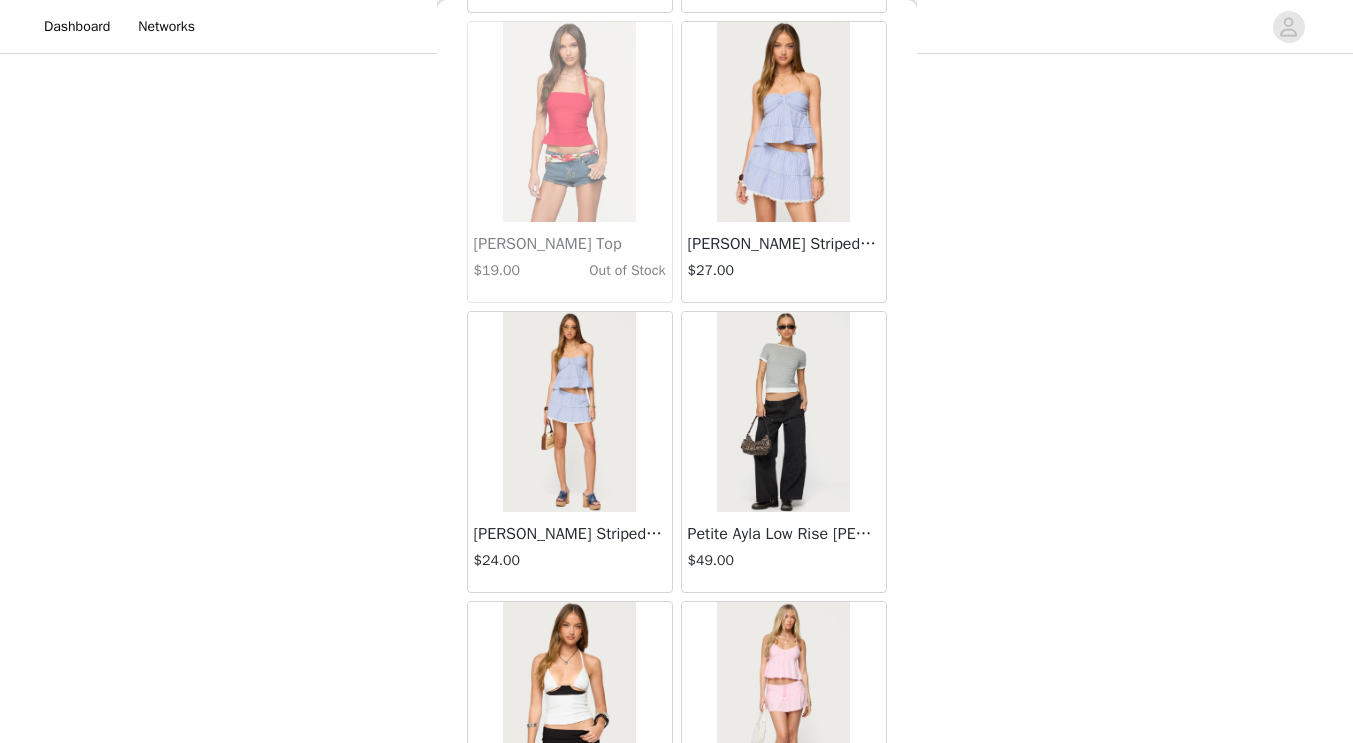 click at bounding box center (783, 412) 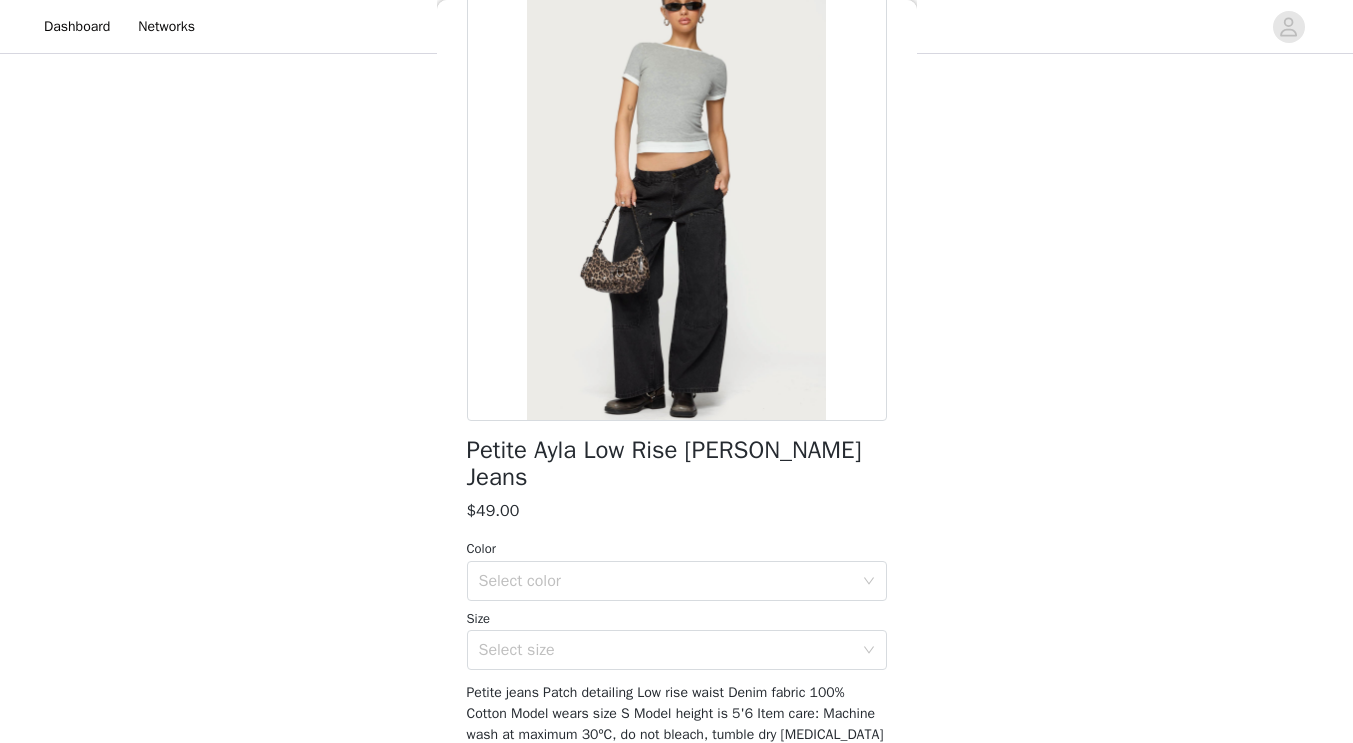 scroll, scrollTop: 0, scrollLeft: 0, axis: both 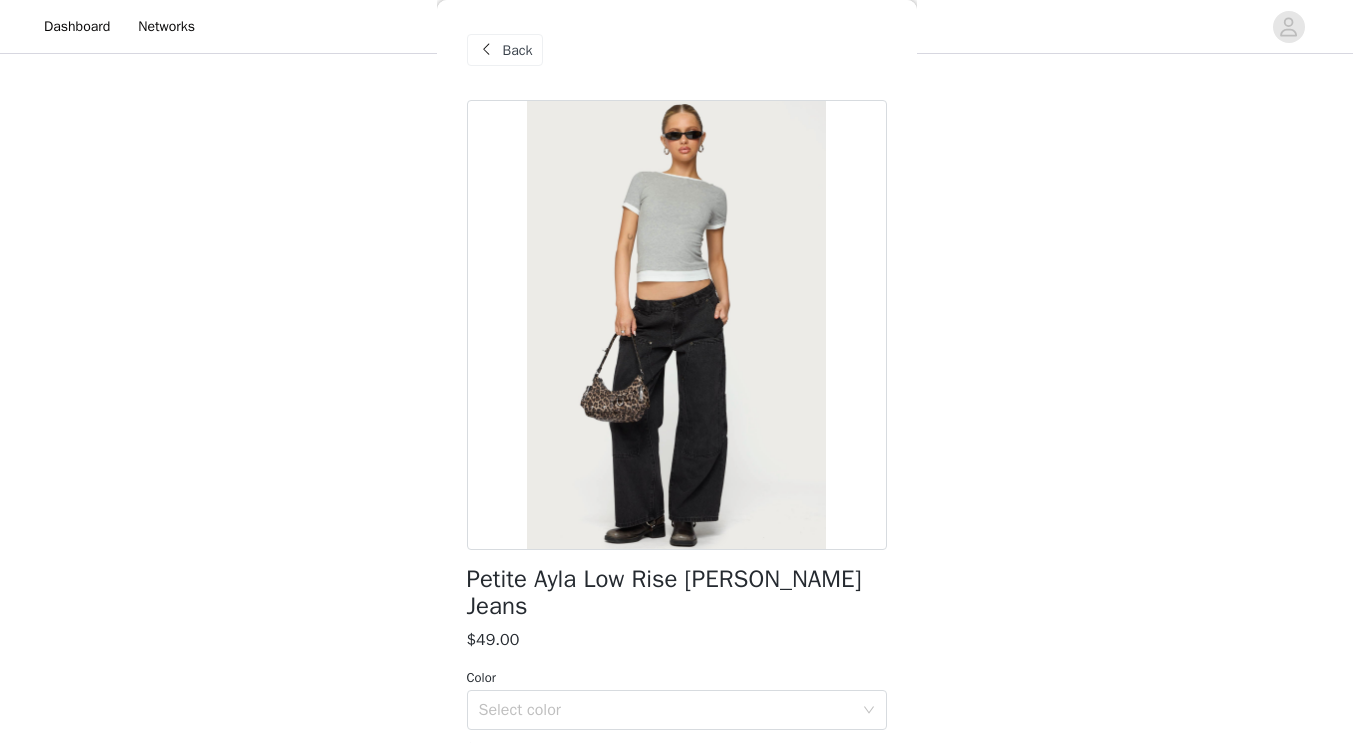 click on "Back" at bounding box center [518, 50] 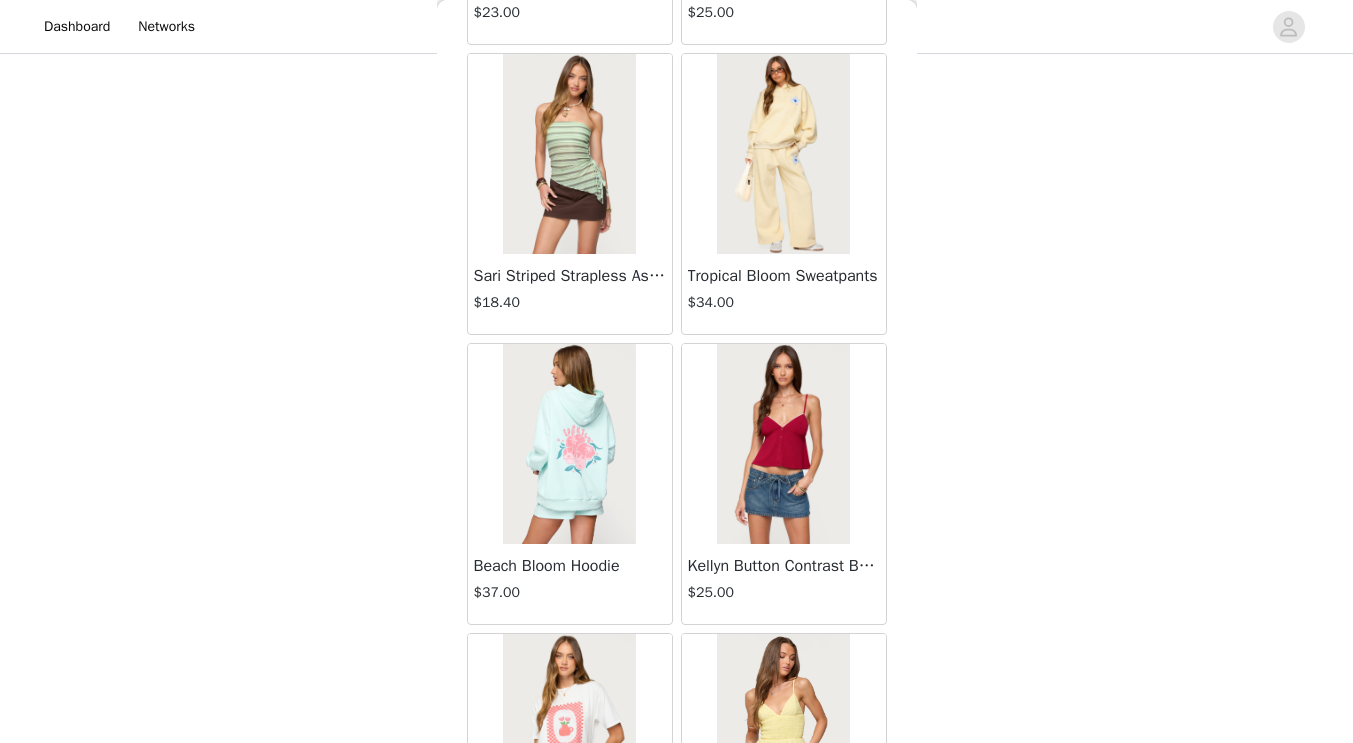 scroll, scrollTop: 42917, scrollLeft: 0, axis: vertical 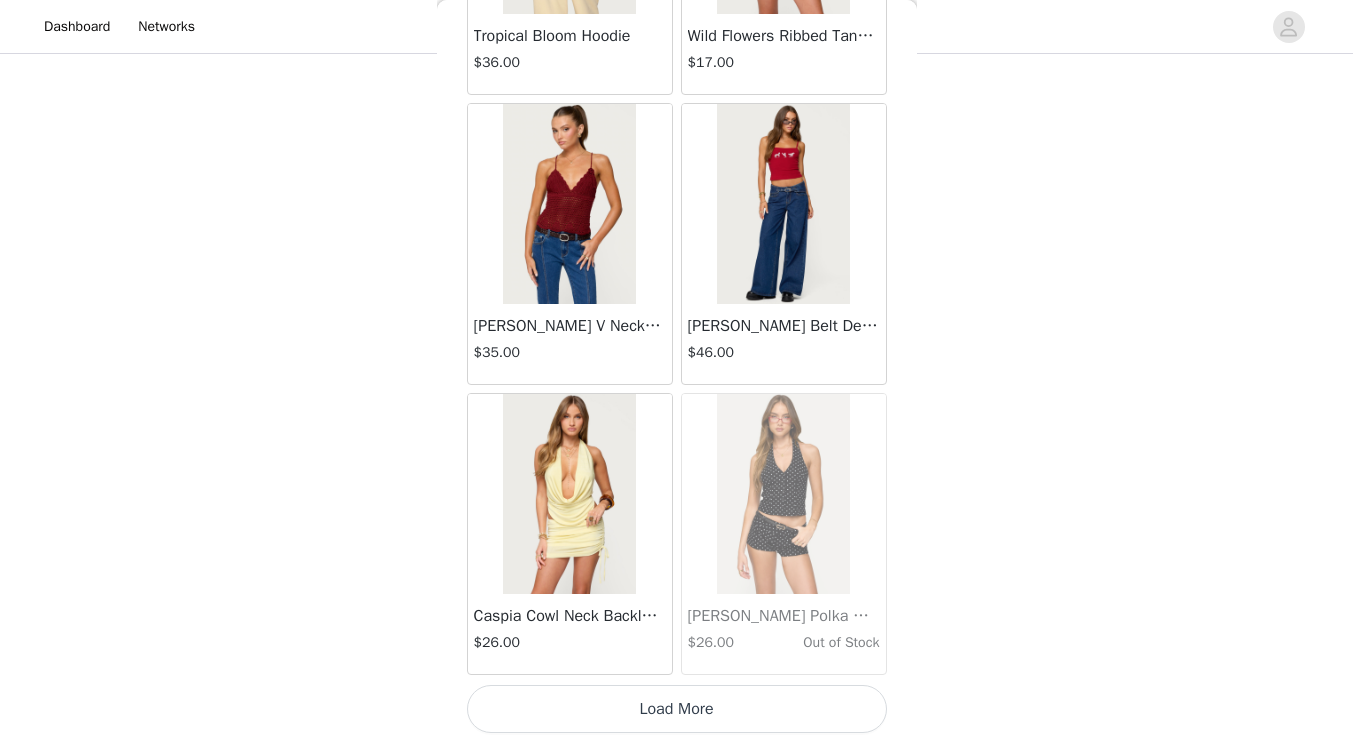 click on "Load More" at bounding box center (677, 709) 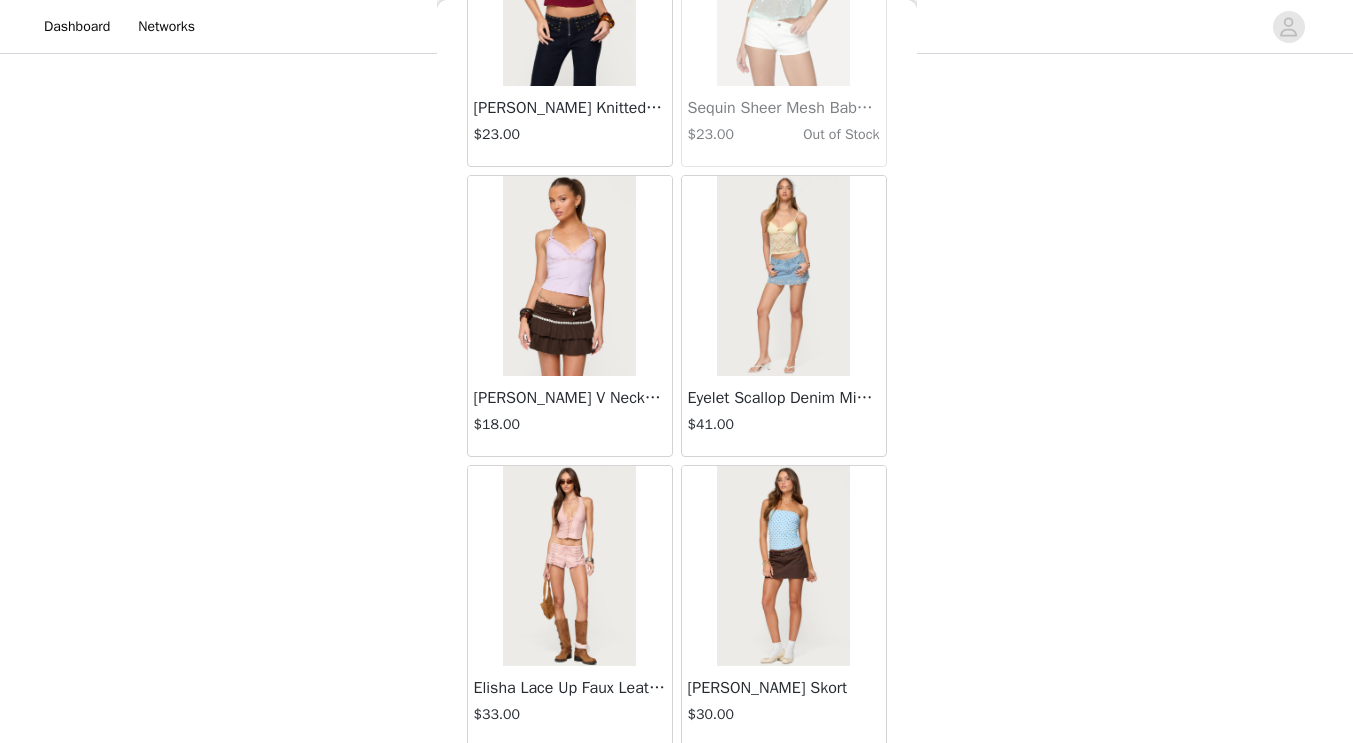 scroll, scrollTop: 45817, scrollLeft: 0, axis: vertical 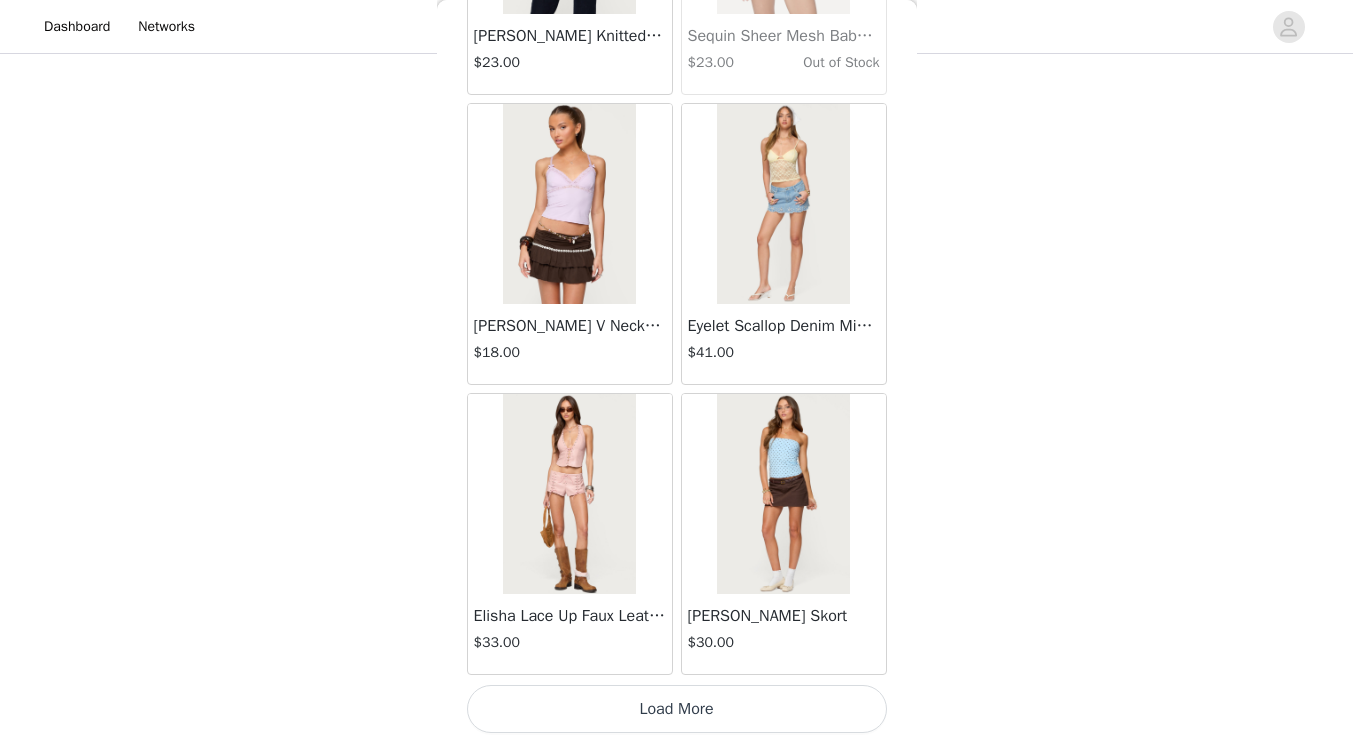 click on "Load More" at bounding box center [677, 709] 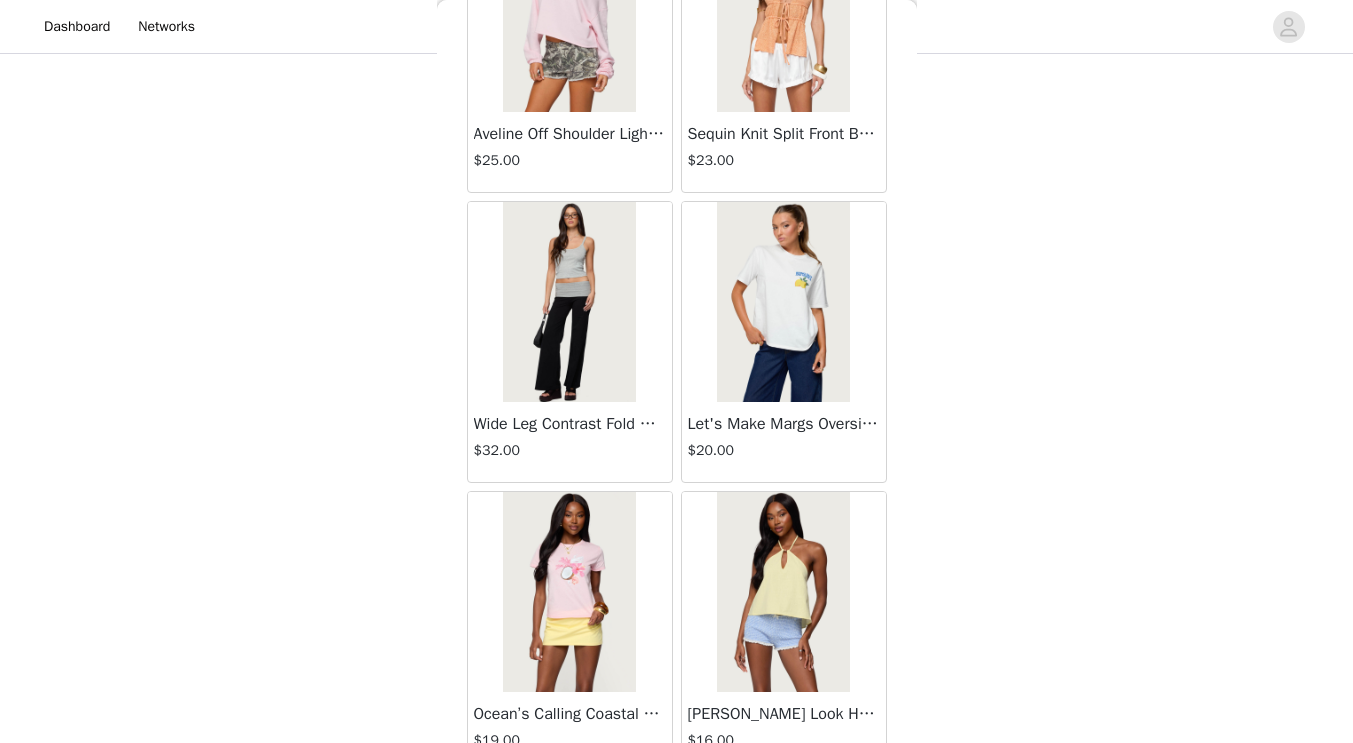 scroll, scrollTop: 48717, scrollLeft: 0, axis: vertical 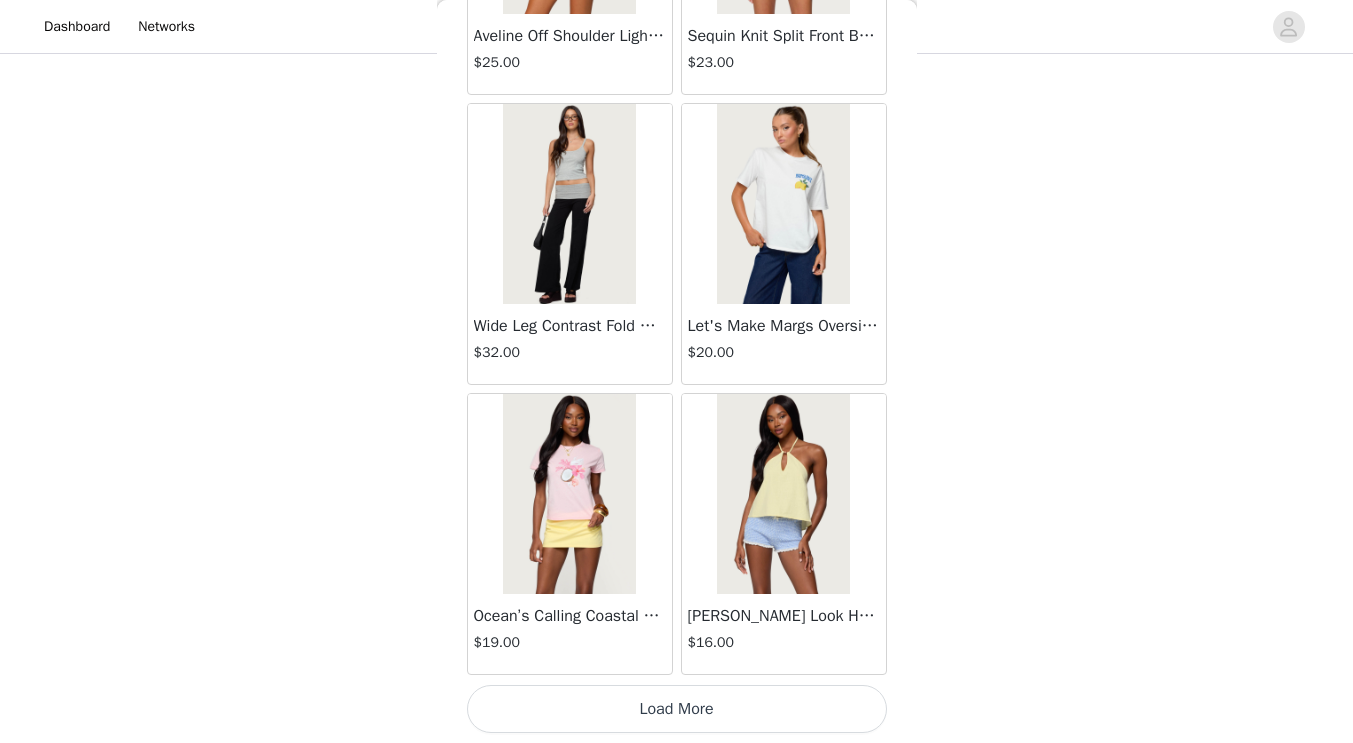 click on "Load More" at bounding box center (677, 709) 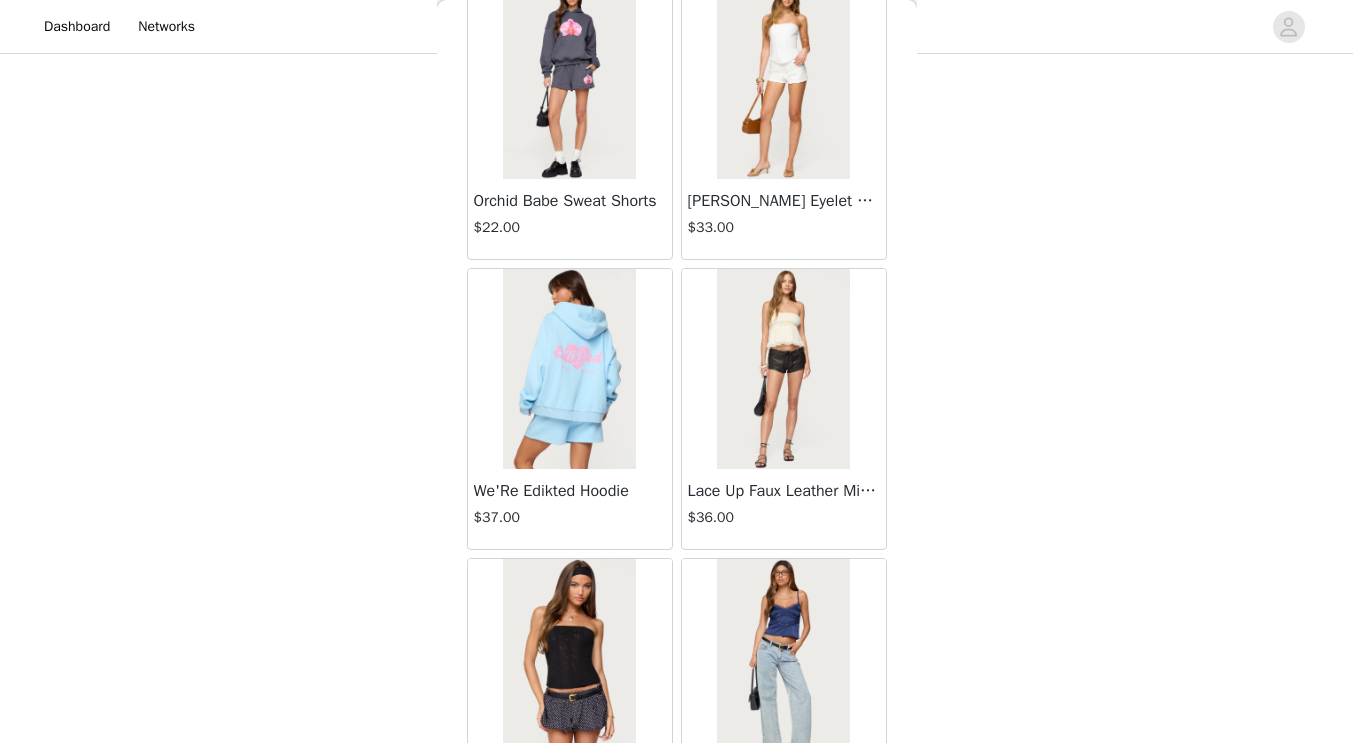 scroll, scrollTop: 51617, scrollLeft: 0, axis: vertical 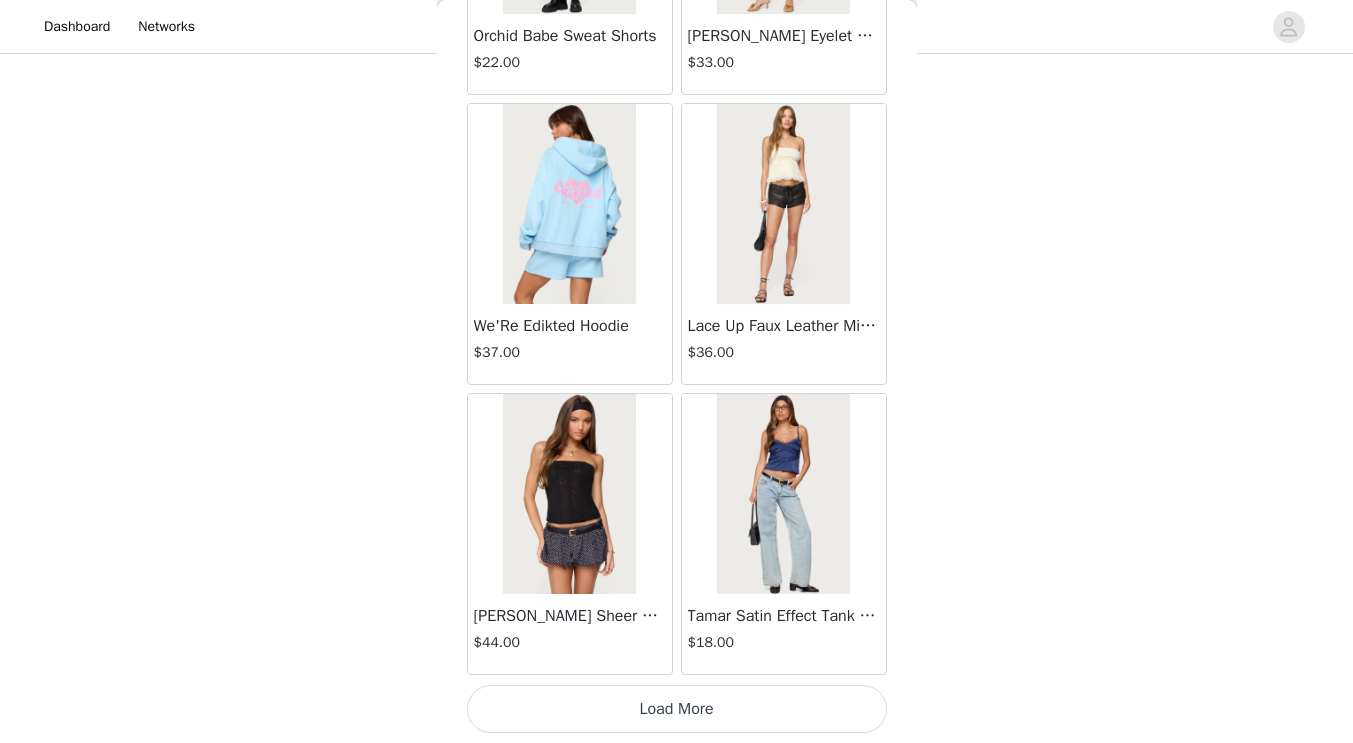 click on "Load More" at bounding box center (677, 709) 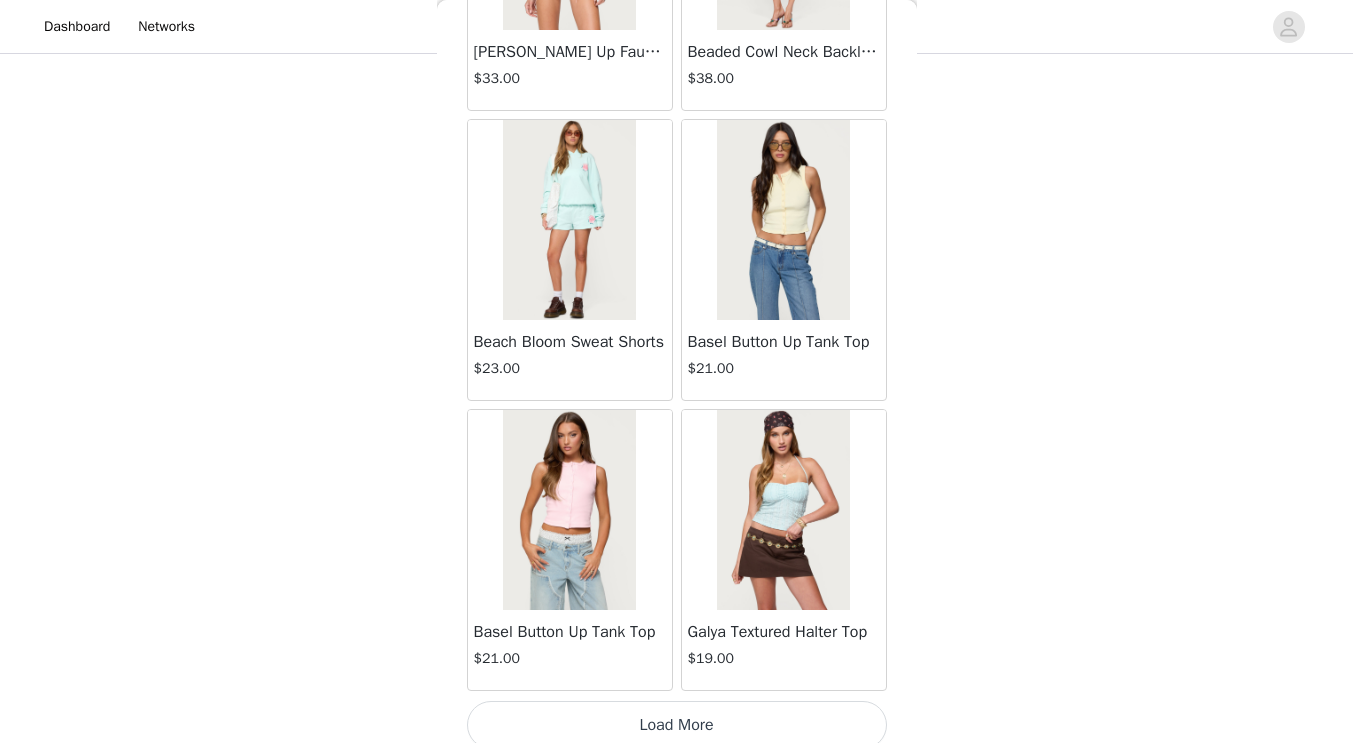 scroll, scrollTop: 54517, scrollLeft: 0, axis: vertical 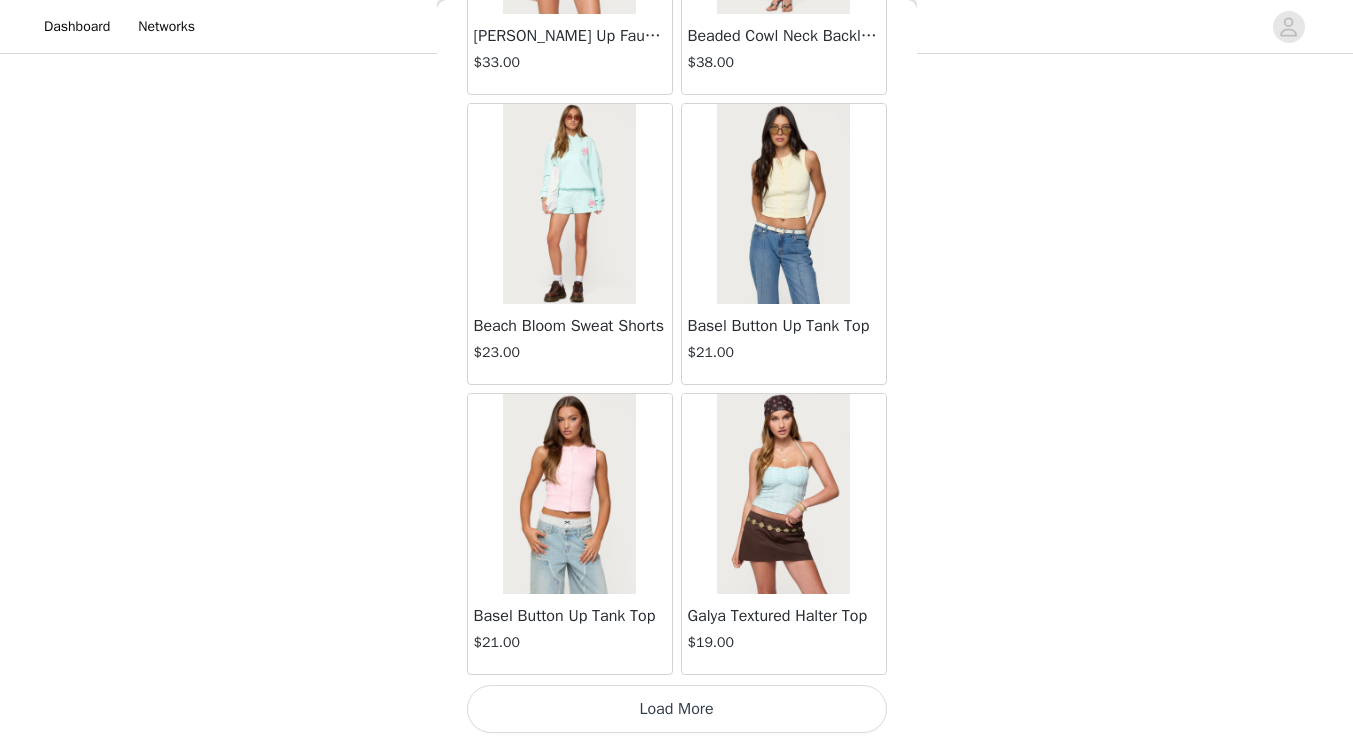 click on "Lovina Grommet Pleated Mini Skort   $25.20       Metallic & Sequin Textured Tank Top   $23.00       Nelley Backless Beaded Sequin Chiffon Top   $30.00       [PERSON_NAME] Asymmetric One Shoulder Crochet Top   $21.60       [PERSON_NAME] Plaid Micro Shorts   $25.00       [PERSON_NAME] Floral Texured Sheer Halter Top   $23.00       Maree Bead V Neck Top   $19.00       Maree Bead Cut Out Mini Skirt   $17.00       [PERSON_NAME] Cut Out Halter Top   $24.00       Juney Pinstripe Tailored Button Up Shirt   $30.00       Avenly Striped Tie Front Babydoll Top   $23.00       [PERSON_NAME] Studded Grommet Tube Top   $25.00       Avalai Linen Look Mini Skort   $32.00       Beaded Deep Cowl Neck Backless Top   $31.00       Frayed Pleated Denim Mini Skort   $16.00       Klay Linen Look Pleated Mini Skort   $14.40       Contrast Lace Asymmetric Off Shoulder Top   $14.40       [PERSON_NAME] Split Front Sheer Mesh Top   $24.00       Zigzag Stripe Shorts   $19.00       Astra Beaded Sheer Strapless Top   $33.00       Beaded Floral Embroidered Tank Top   $32.00" at bounding box center (677, -26839) 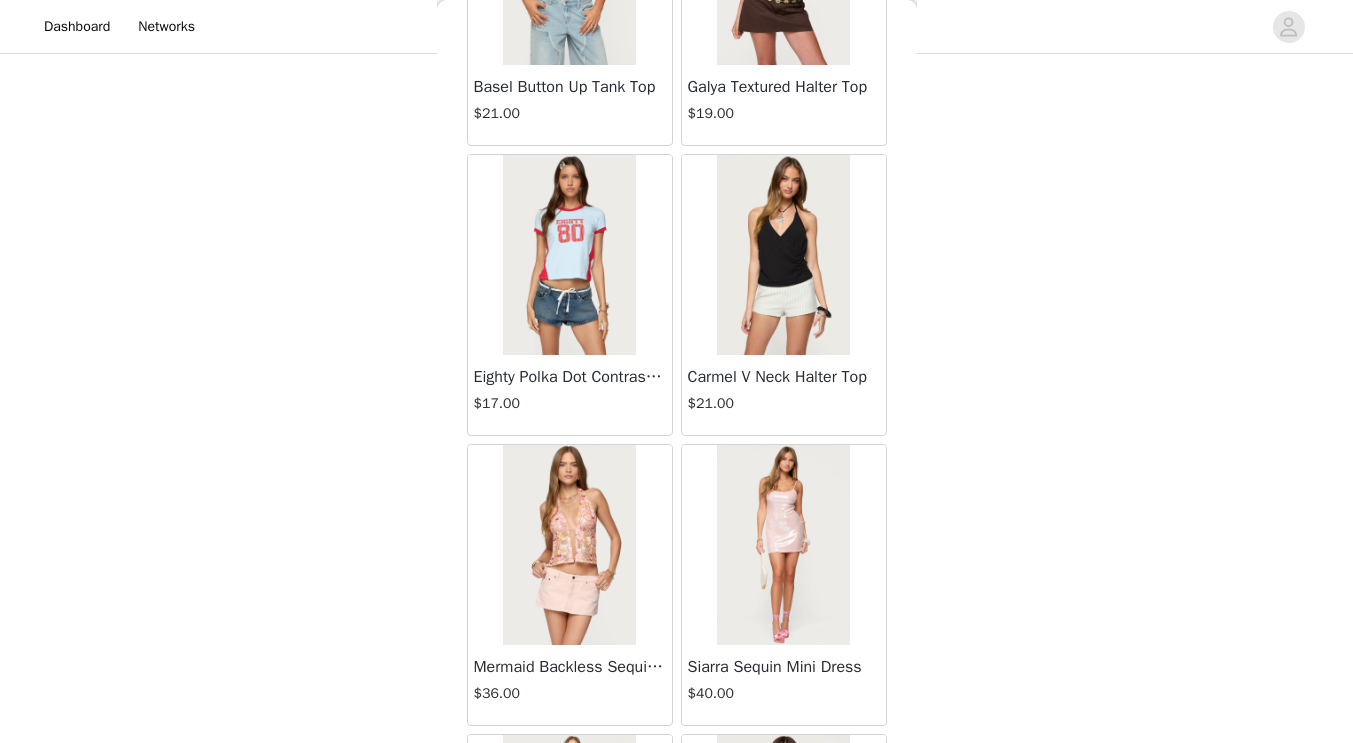 scroll, scrollTop: 55047, scrollLeft: 0, axis: vertical 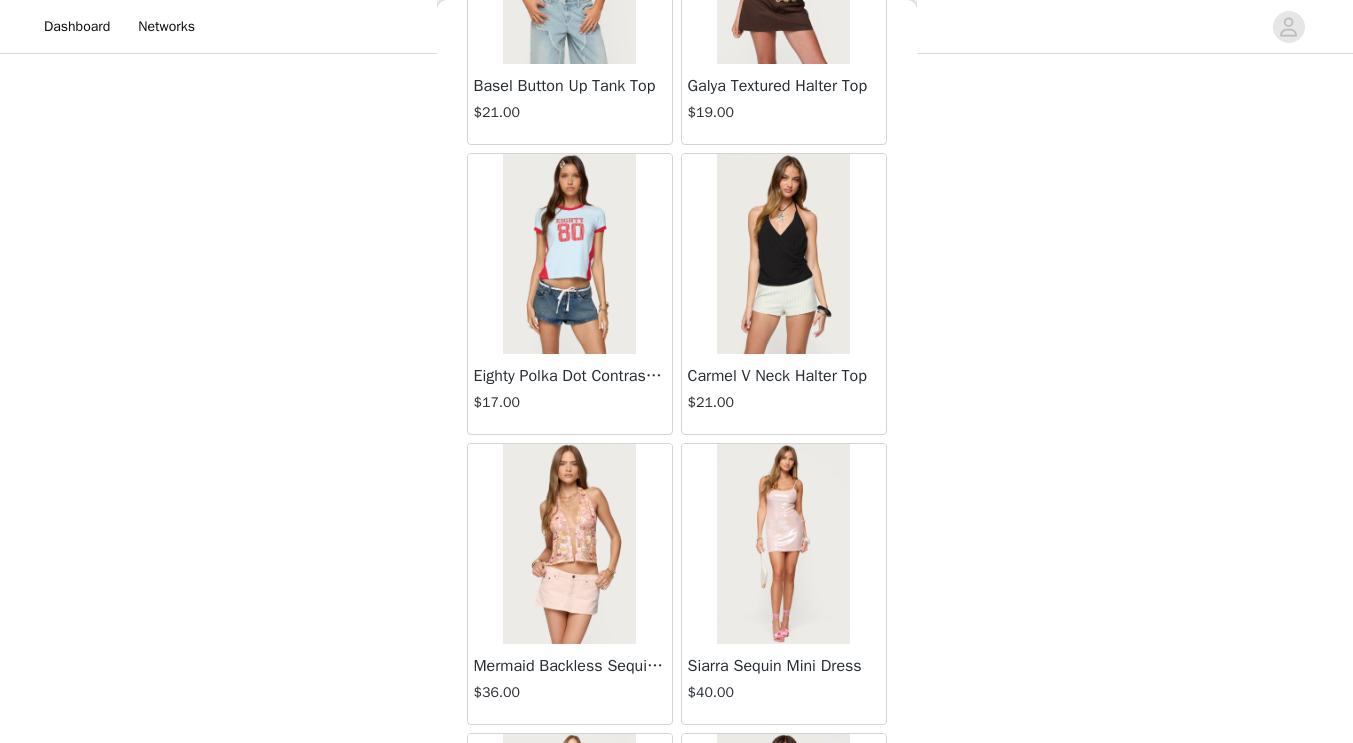 click at bounding box center [569, 254] 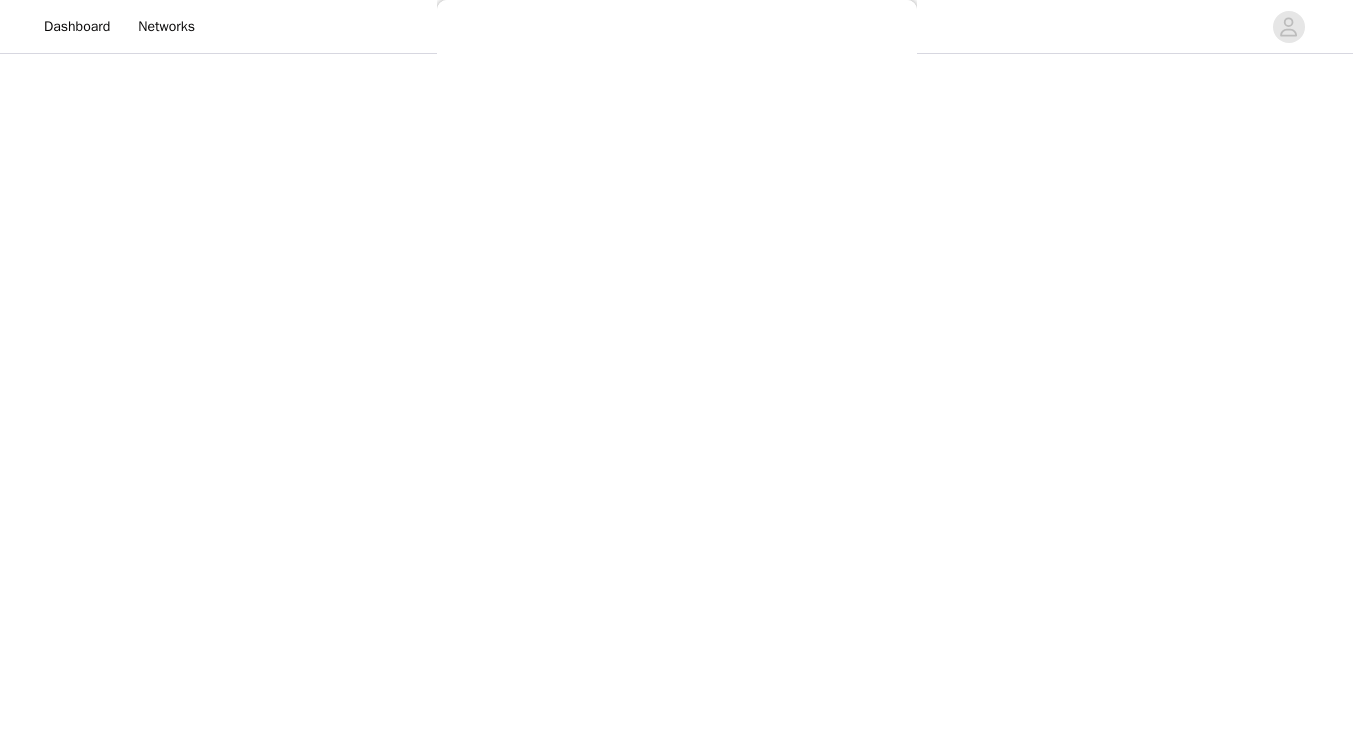 scroll, scrollTop: 0, scrollLeft: 0, axis: both 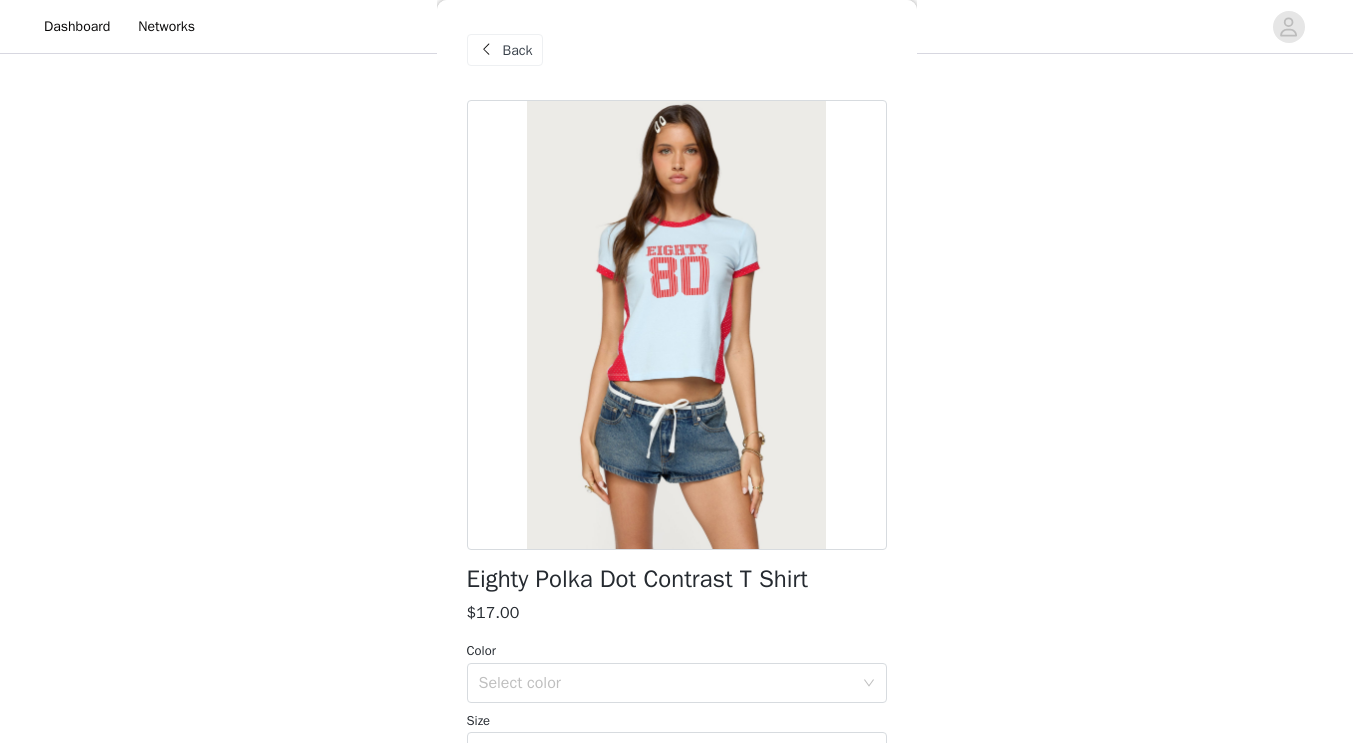 click at bounding box center (487, 50) 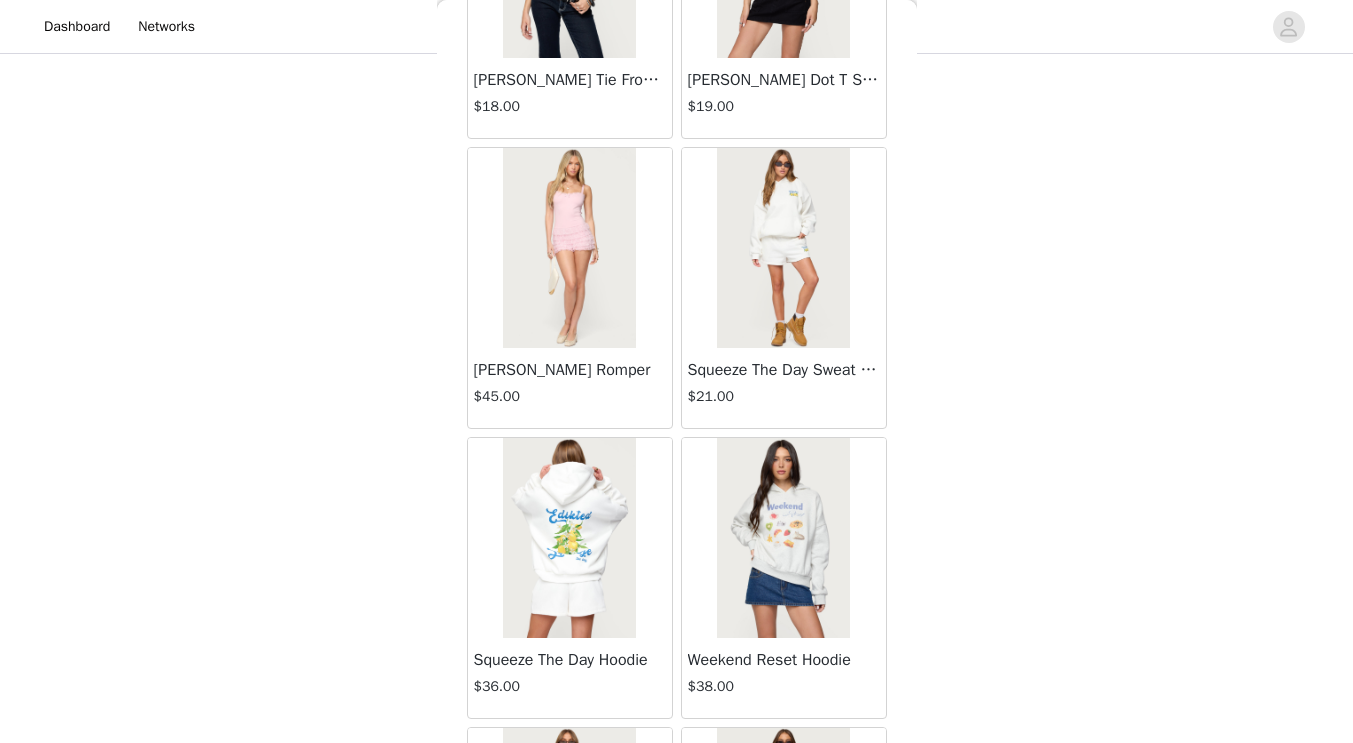 scroll, scrollTop: 57417, scrollLeft: 0, axis: vertical 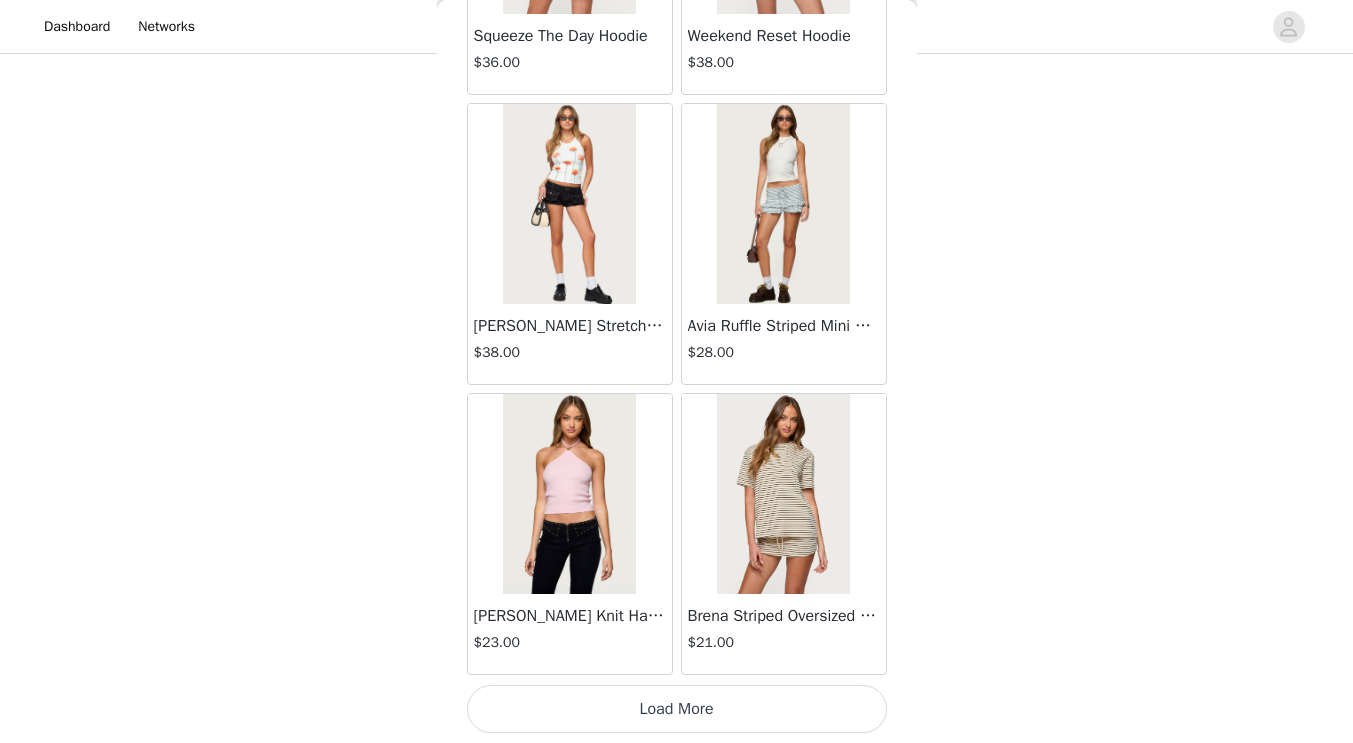 click on "Load More" at bounding box center [677, 709] 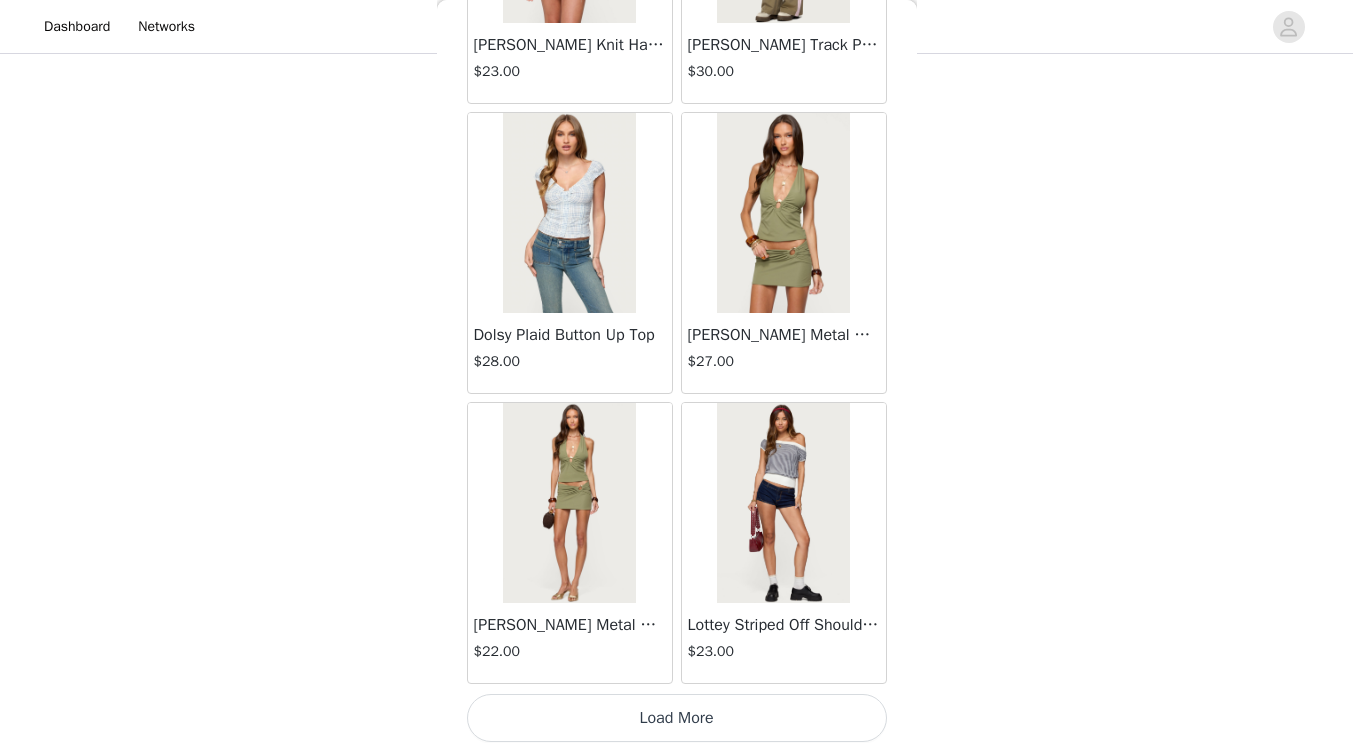 scroll, scrollTop: 60317, scrollLeft: 0, axis: vertical 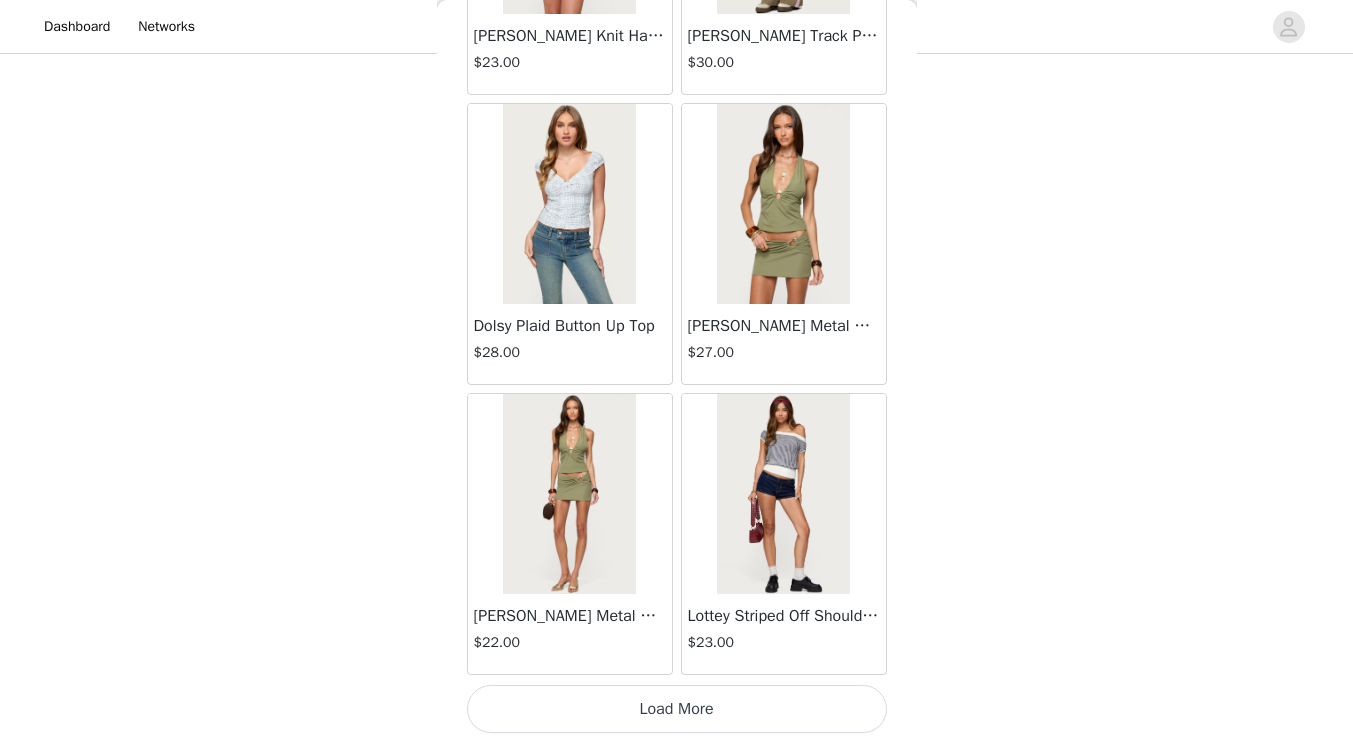 click on "Load More" at bounding box center [677, 709] 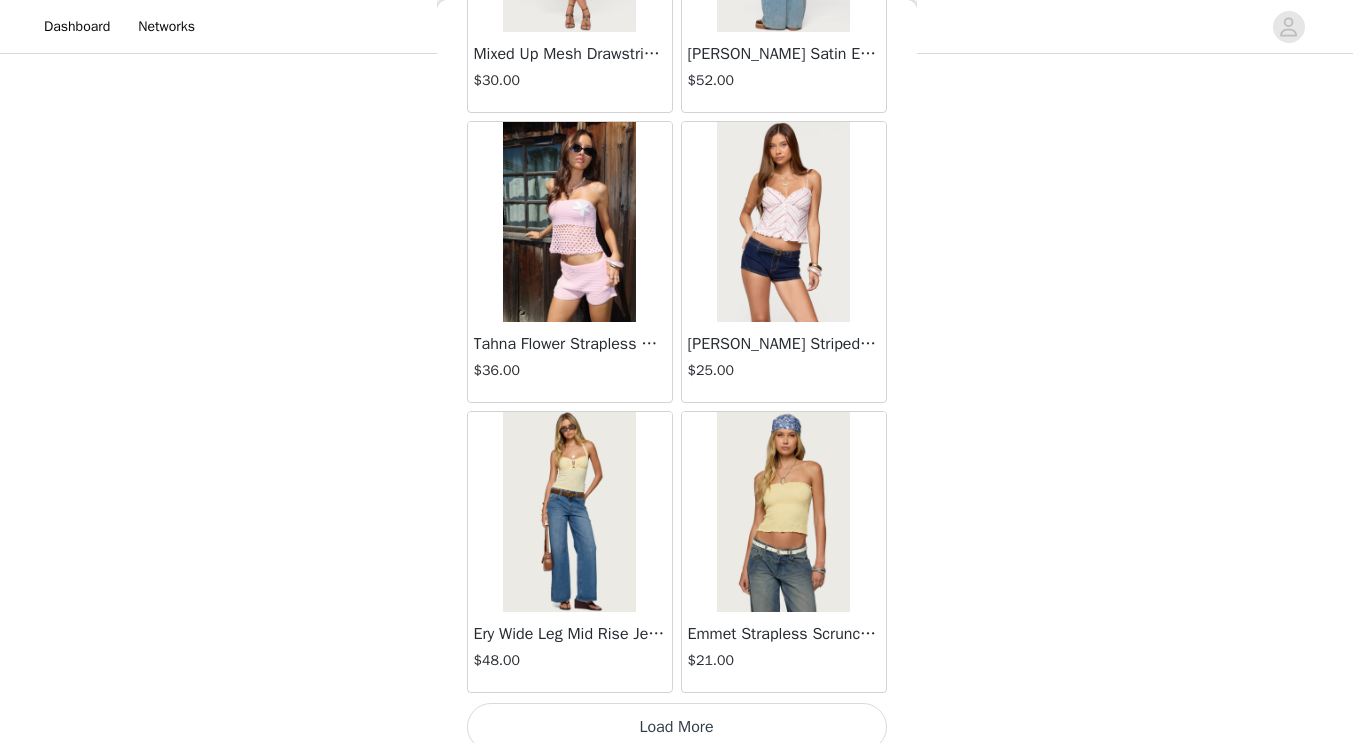 scroll, scrollTop: 63217, scrollLeft: 0, axis: vertical 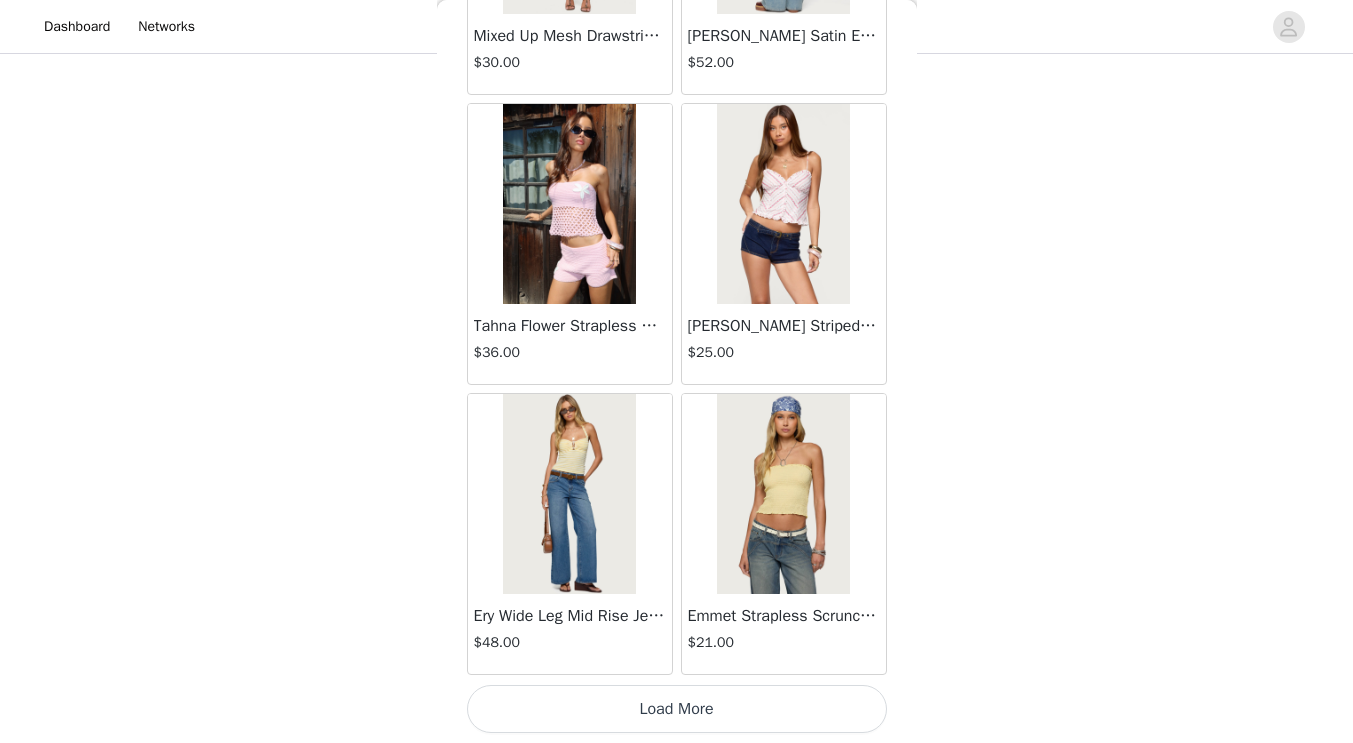 click on "Load More" at bounding box center (677, 709) 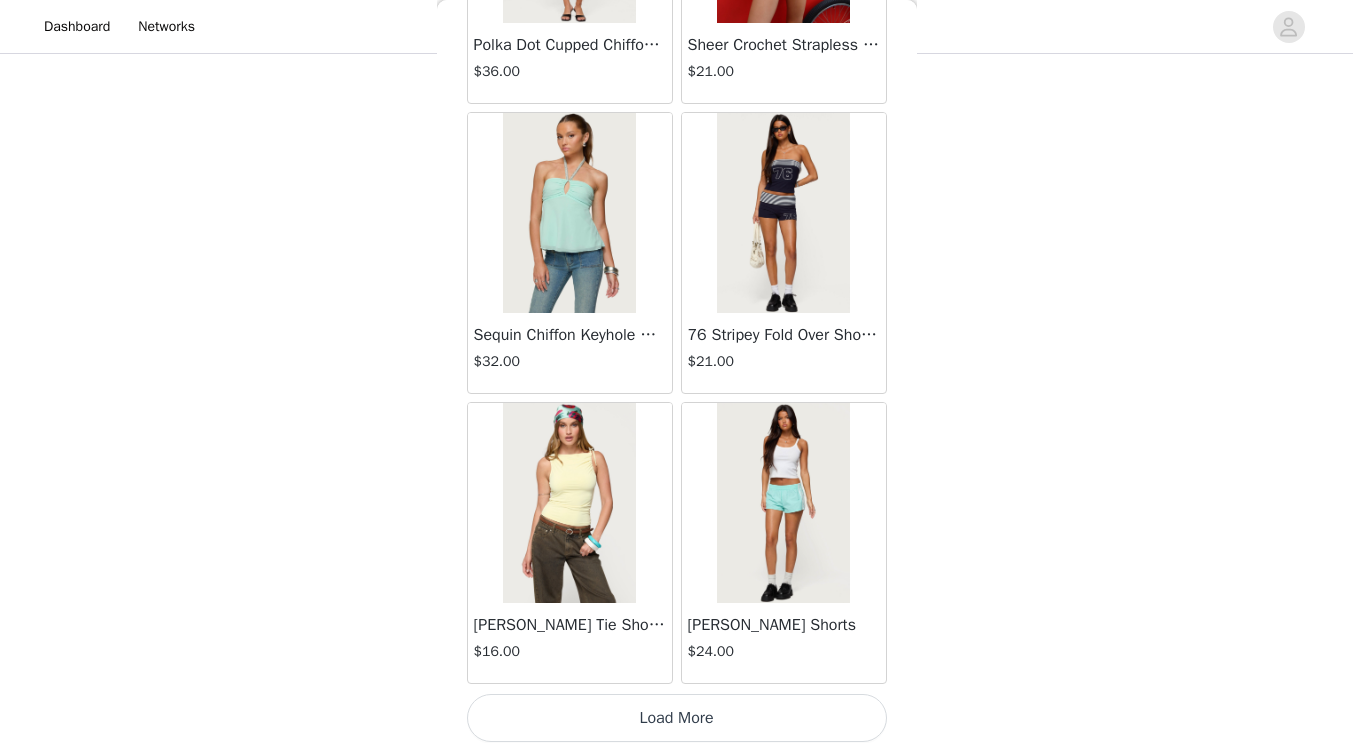 scroll, scrollTop: 66117, scrollLeft: 0, axis: vertical 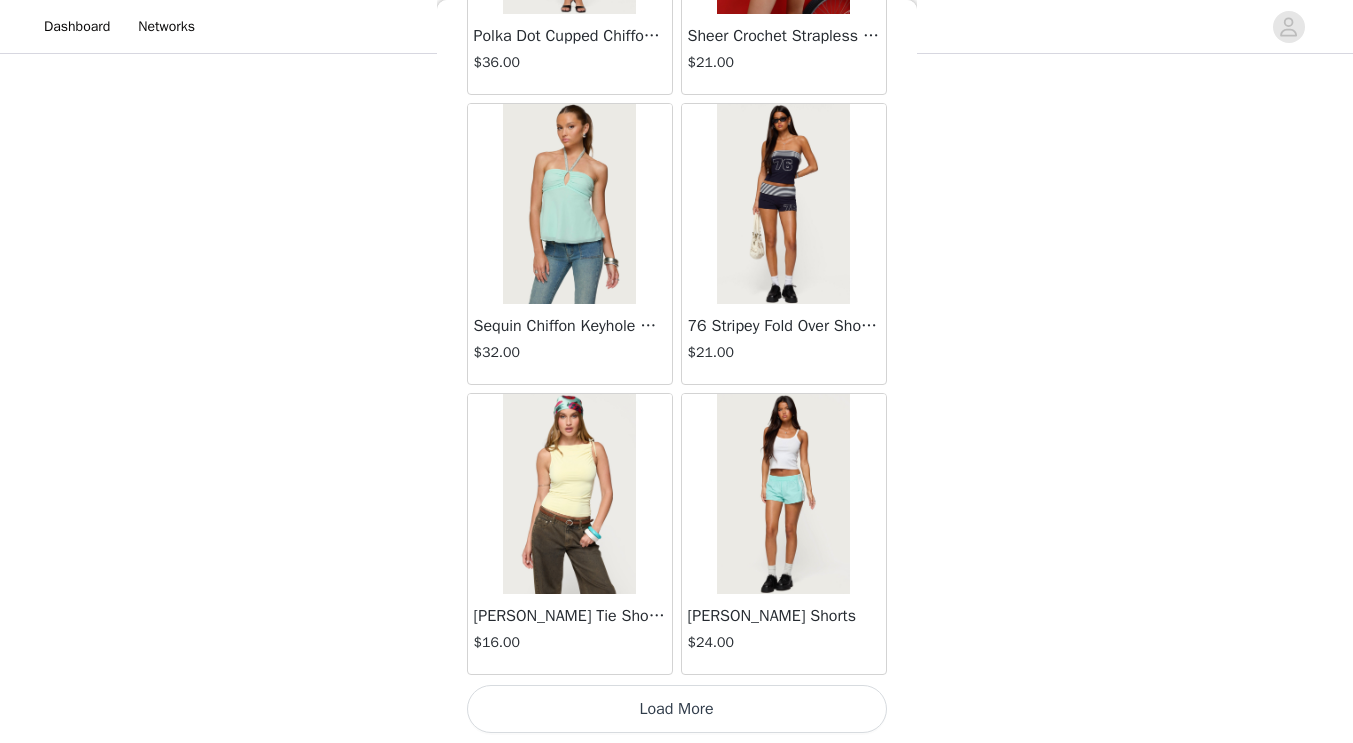 click on "Load More" at bounding box center [677, 709] 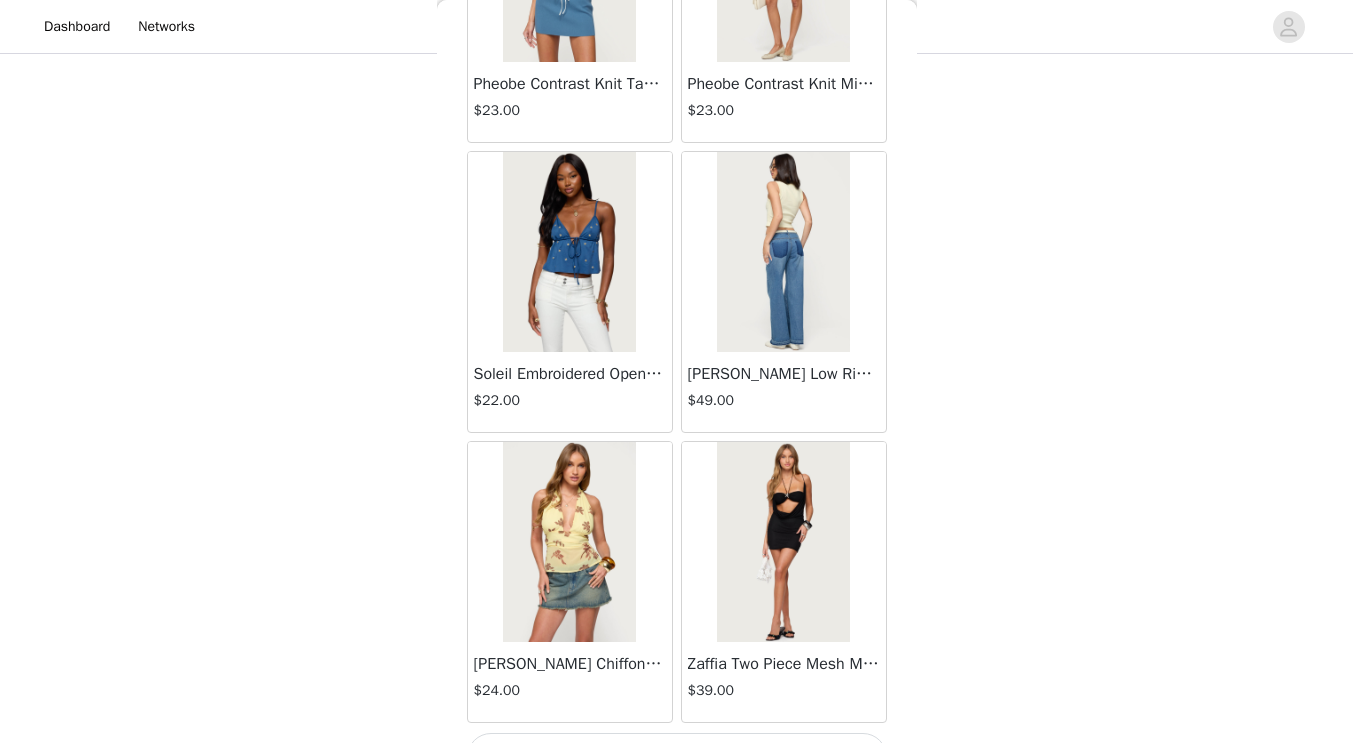 scroll, scrollTop: 69017, scrollLeft: 0, axis: vertical 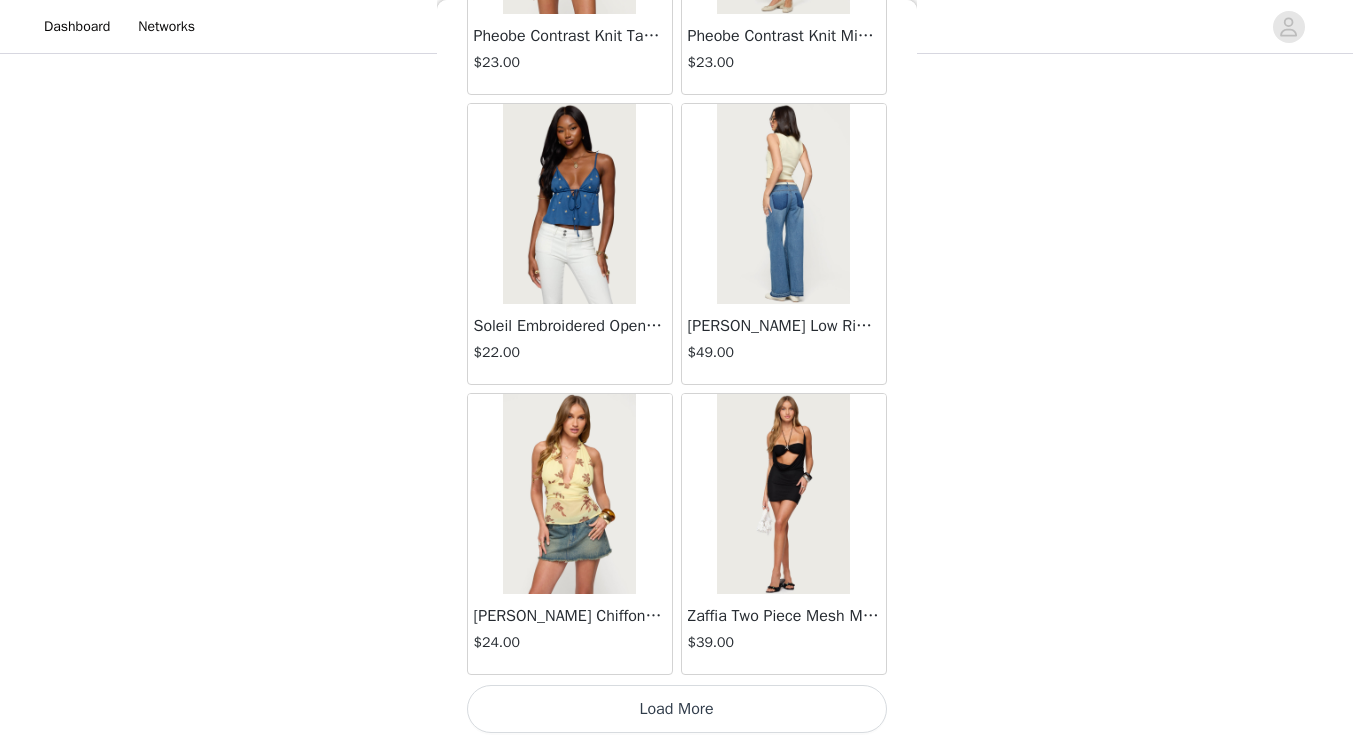click on "Load More" at bounding box center (677, 709) 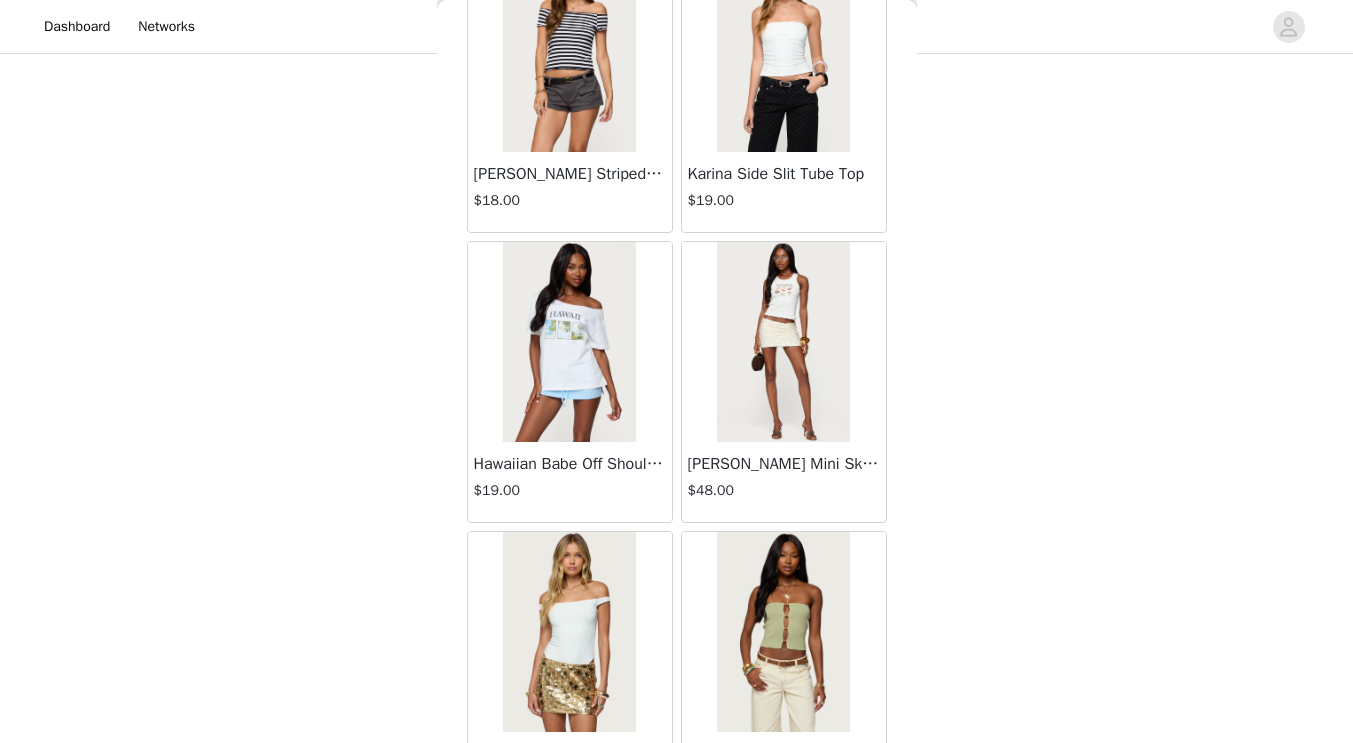 scroll, scrollTop: 71917, scrollLeft: 0, axis: vertical 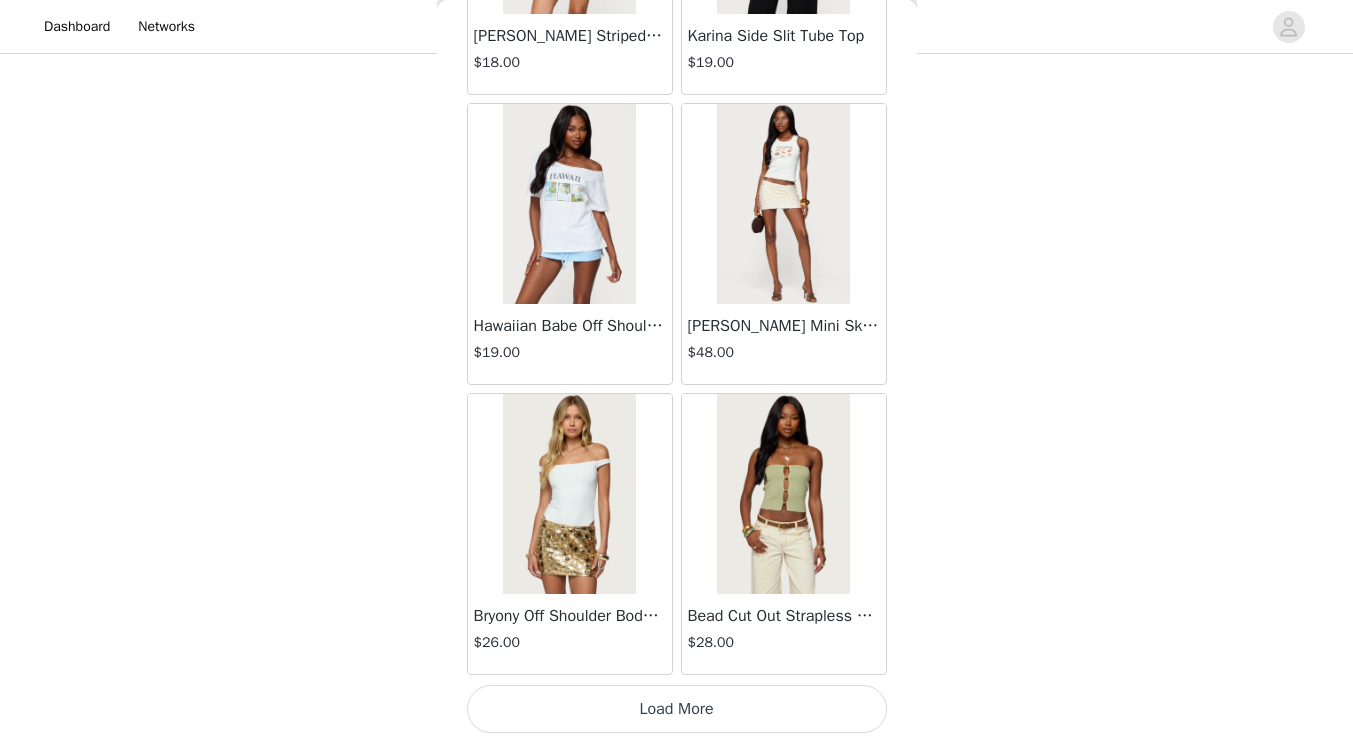 click on "Load More" at bounding box center (677, 709) 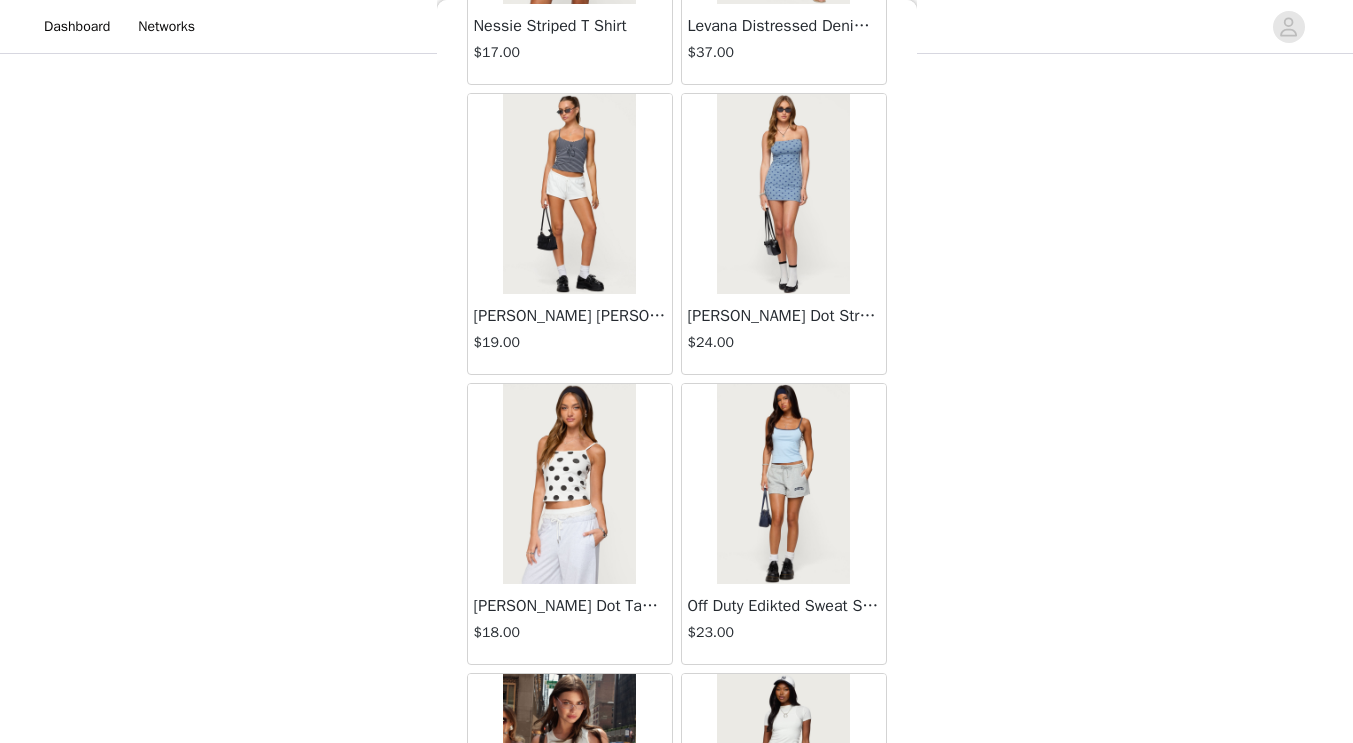 scroll, scrollTop: 73303, scrollLeft: 0, axis: vertical 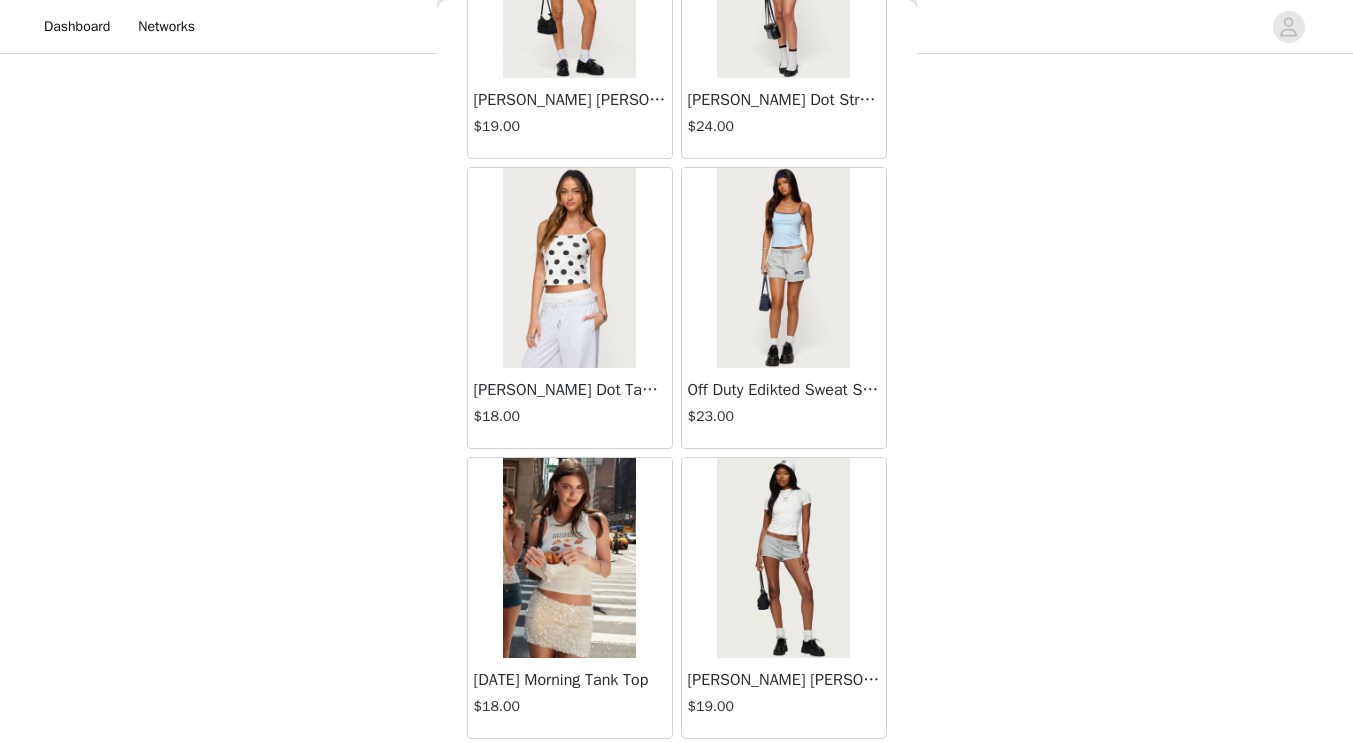 click at bounding box center (783, 268) 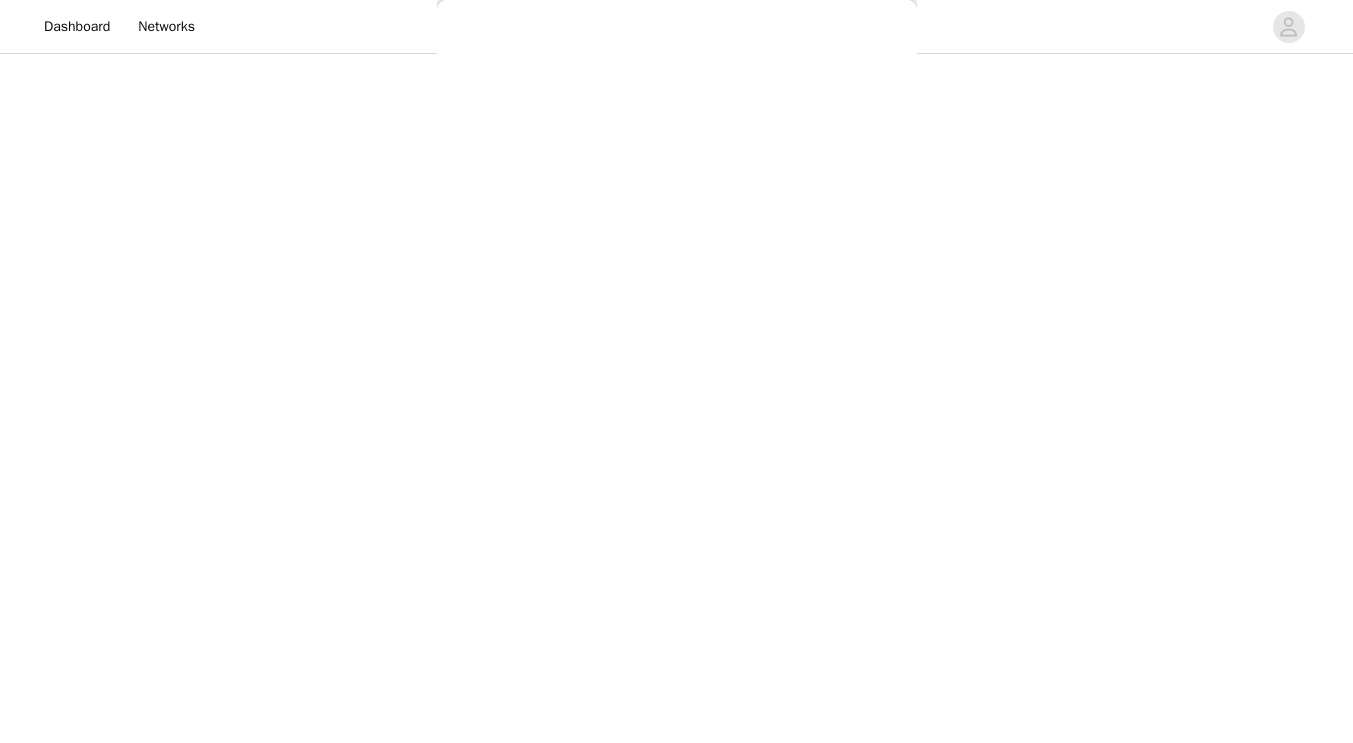 scroll, scrollTop: 0, scrollLeft: 0, axis: both 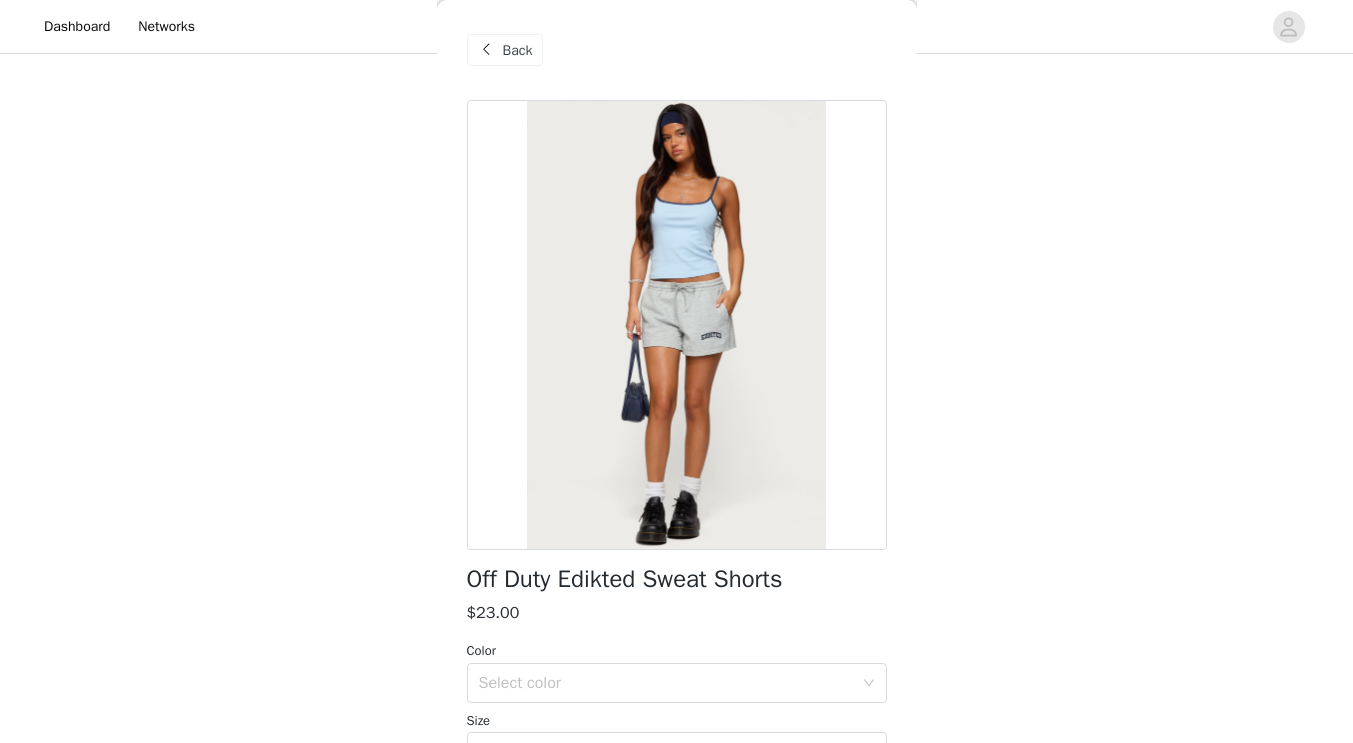 click on "Back" at bounding box center (518, 50) 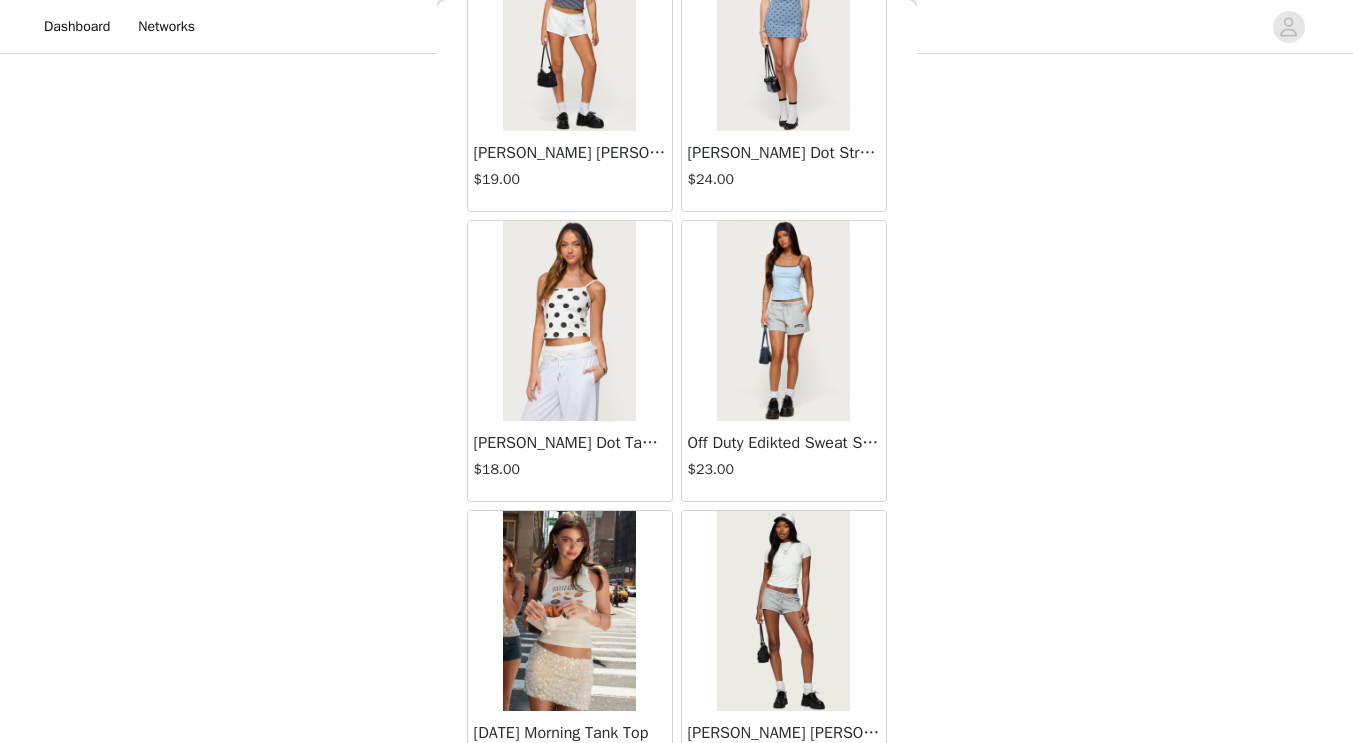 scroll, scrollTop: 73303, scrollLeft: 0, axis: vertical 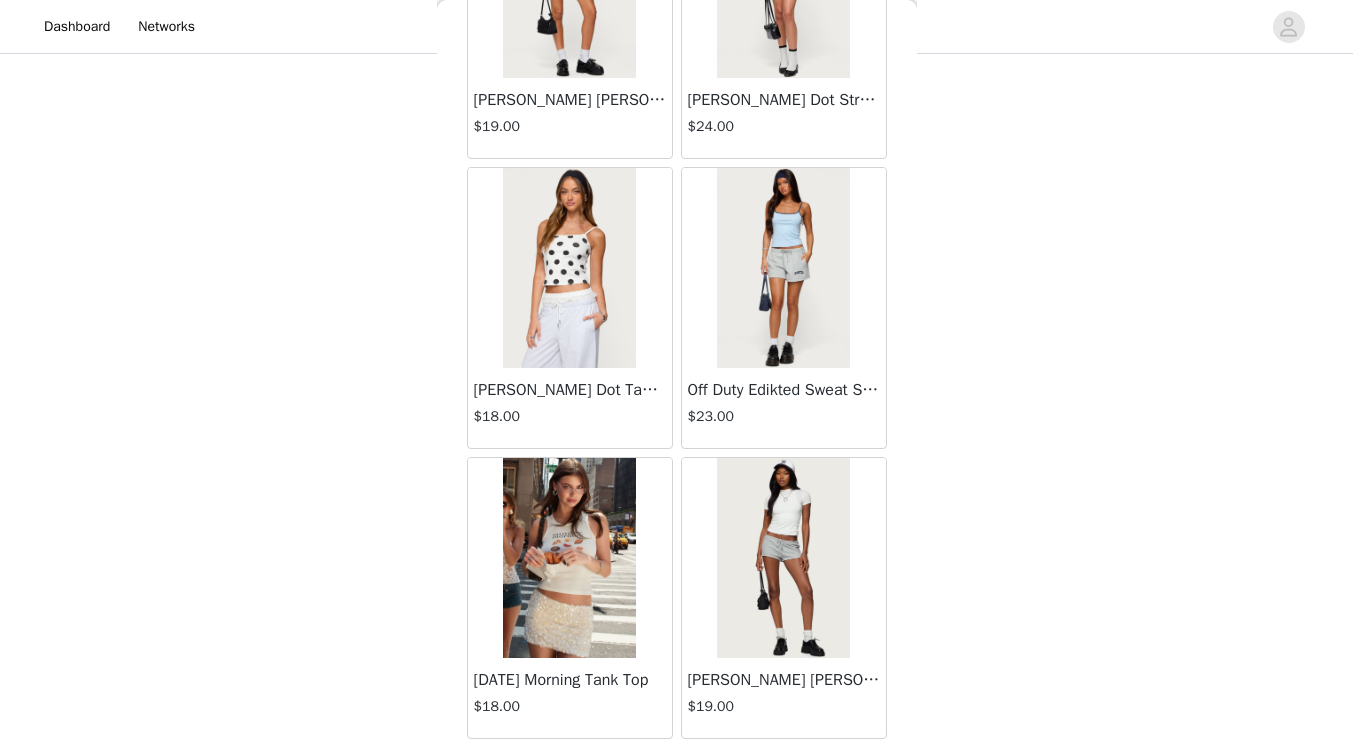click at bounding box center [569, 558] 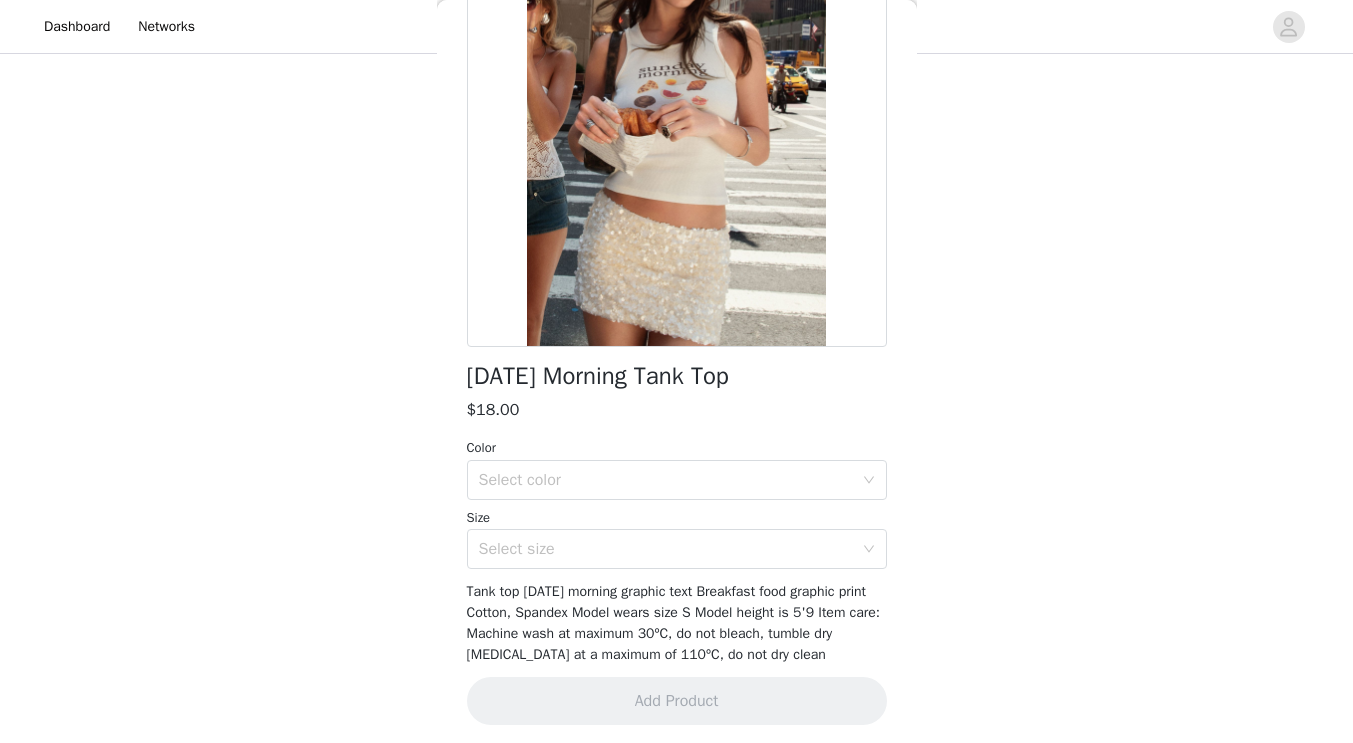 scroll, scrollTop: 0, scrollLeft: 0, axis: both 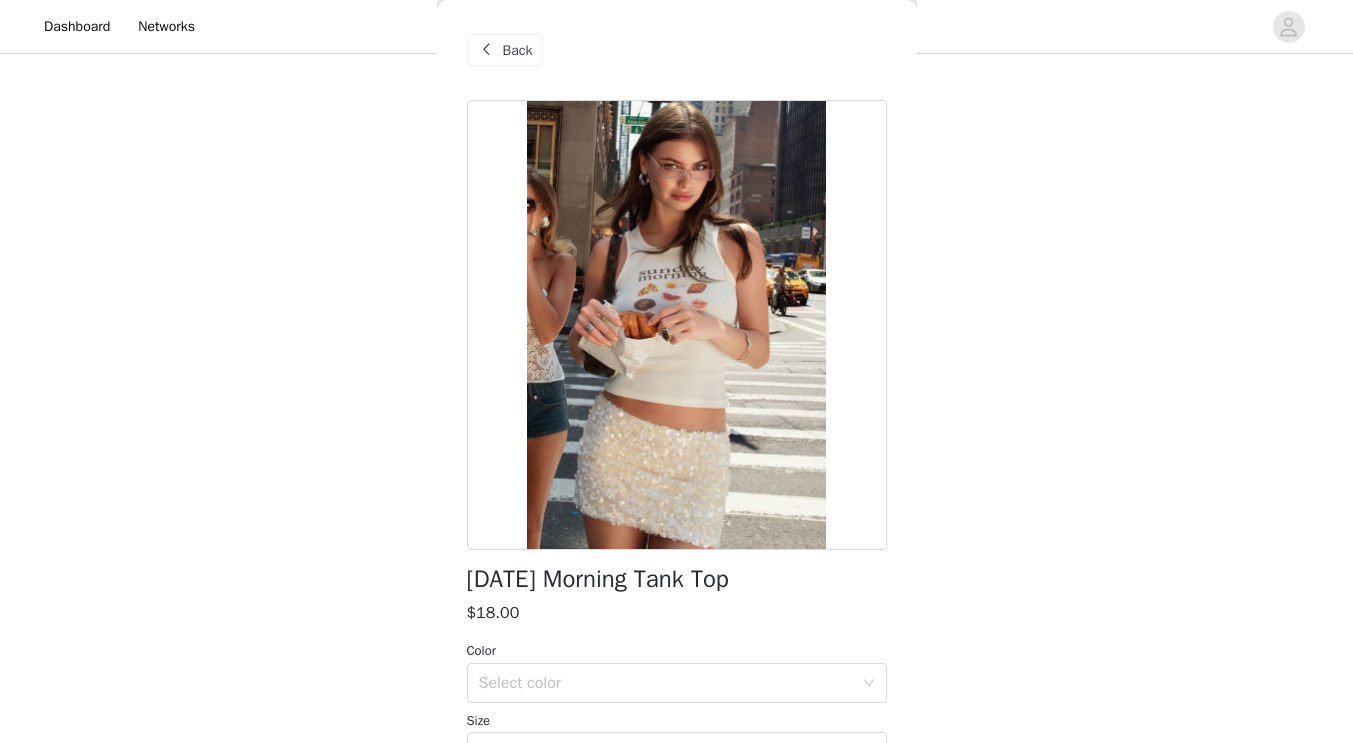 click on "Back" at bounding box center (518, 50) 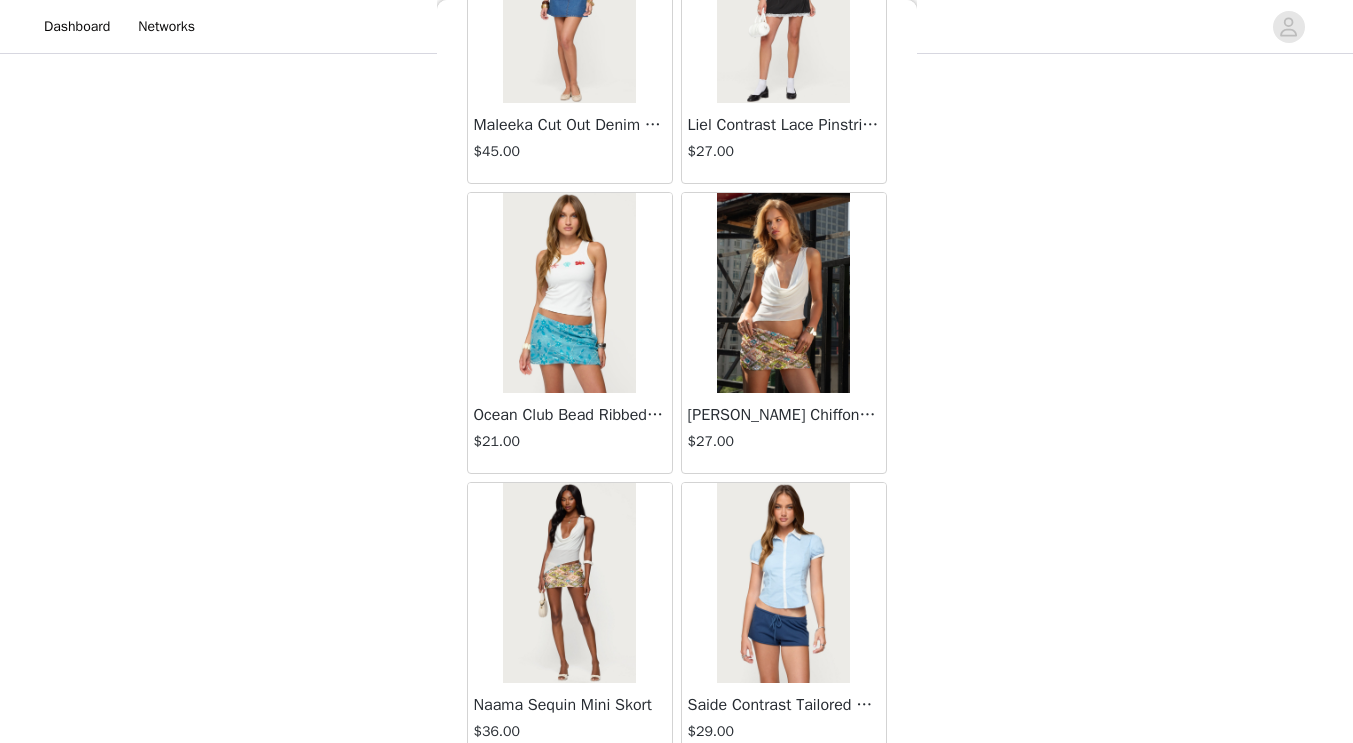 scroll, scrollTop: 70377, scrollLeft: 0, axis: vertical 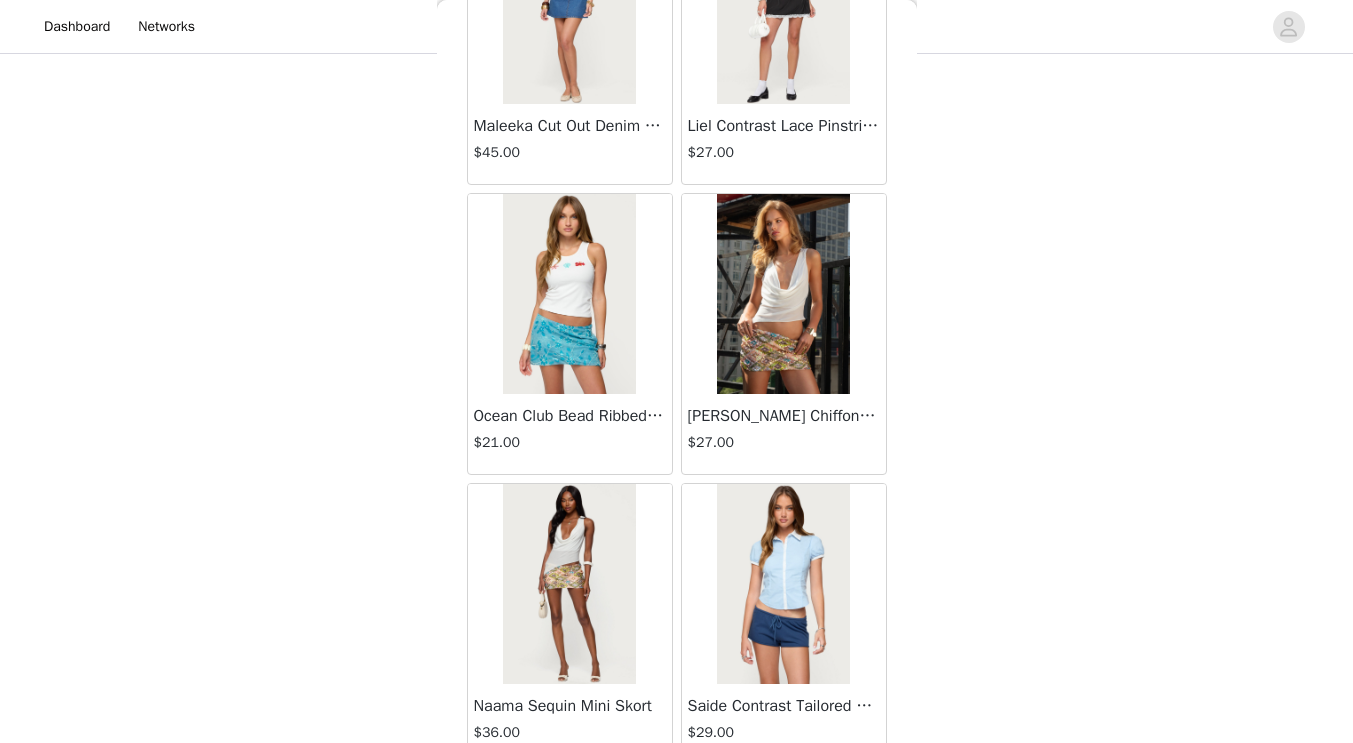 click at bounding box center [569, 584] 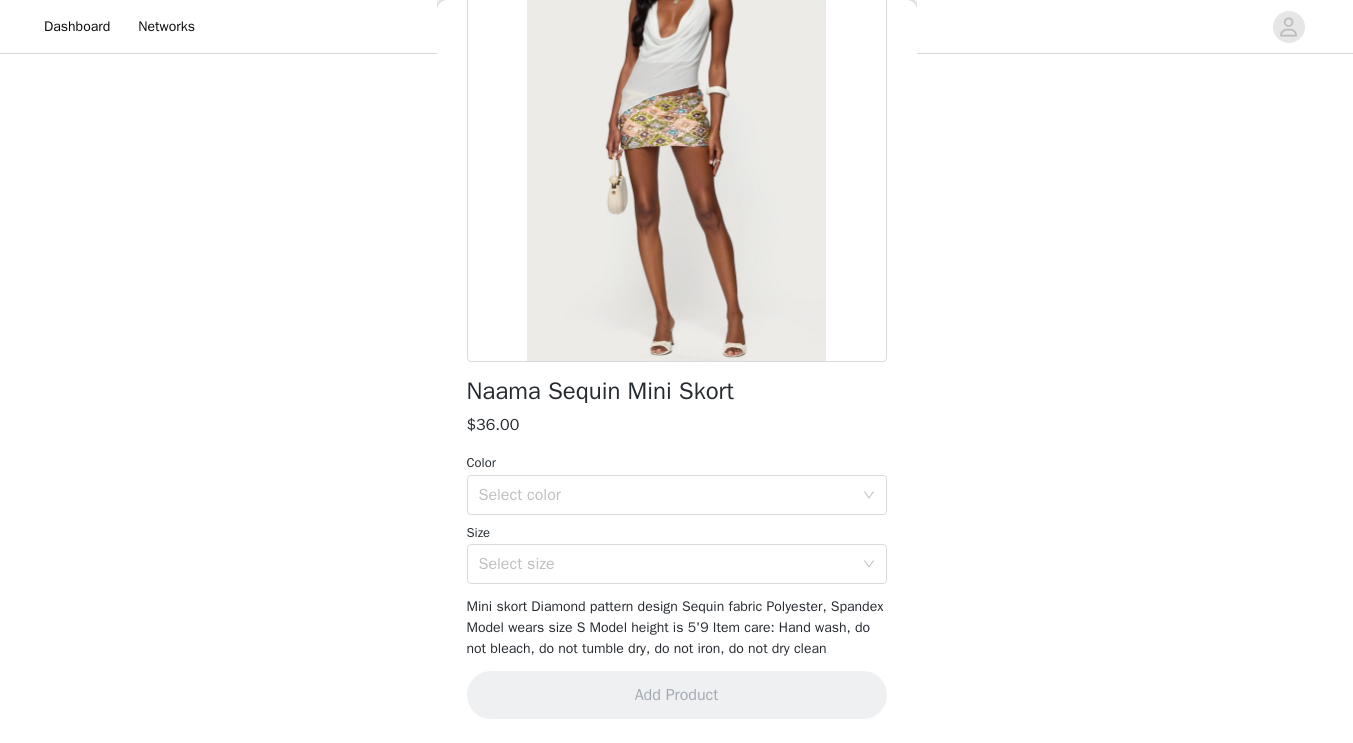 scroll, scrollTop: 0, scrollLeft: 0, axis: both 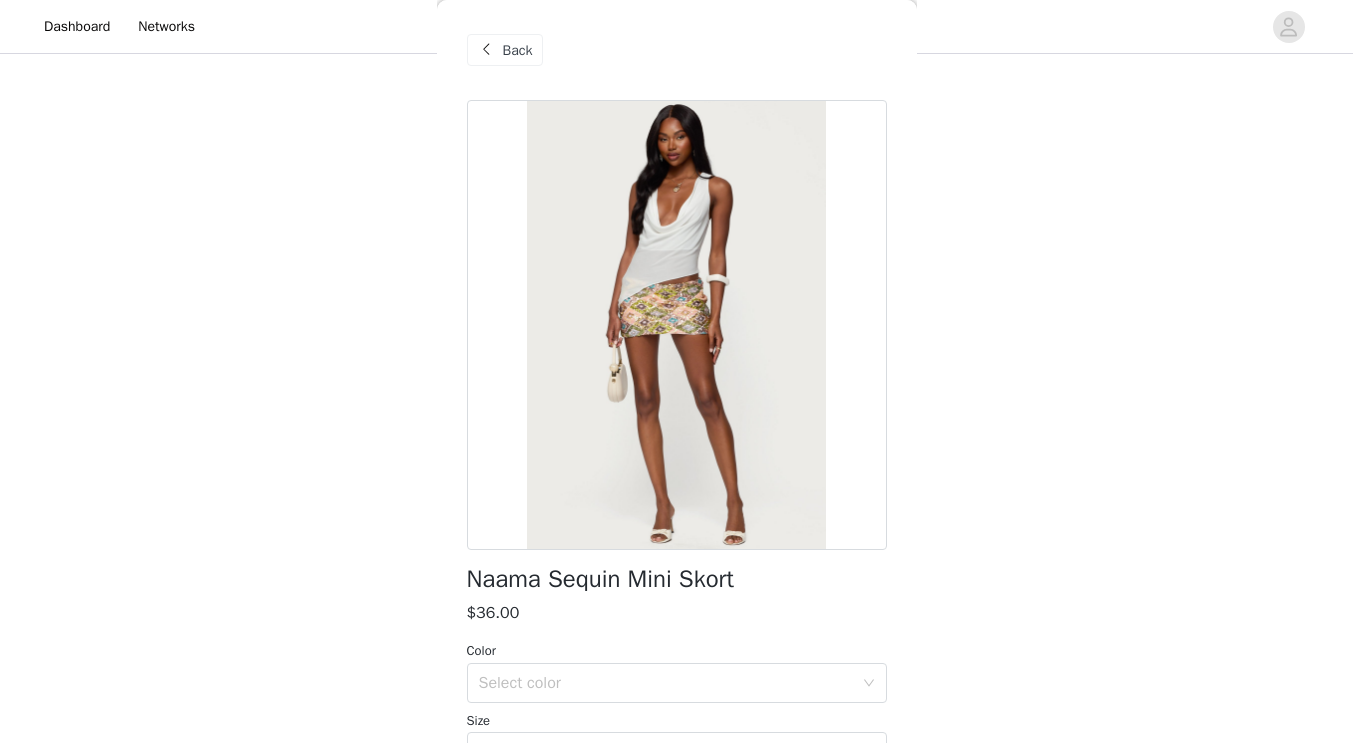 click on "Back" at bounding box center [518, 50] 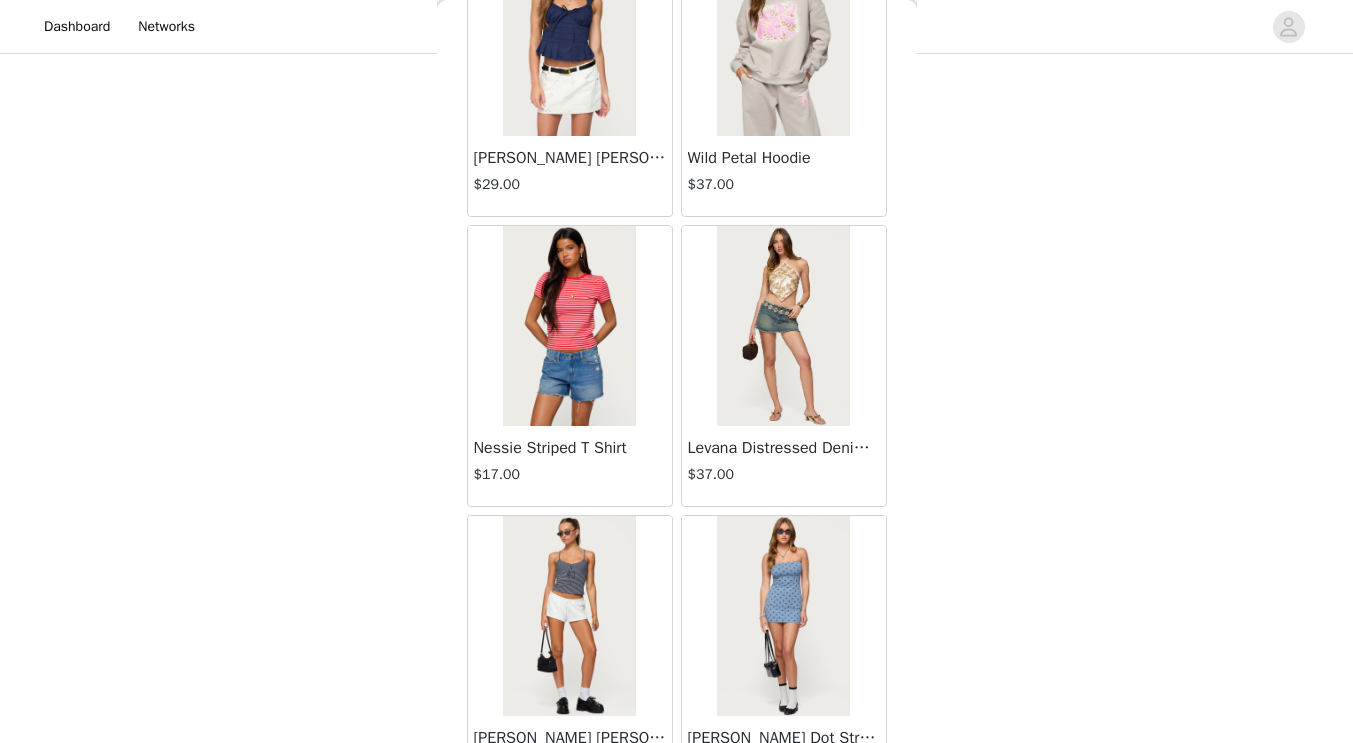 scroll, scrollTop: 73303, scrollLeft: 0, axis: vertical 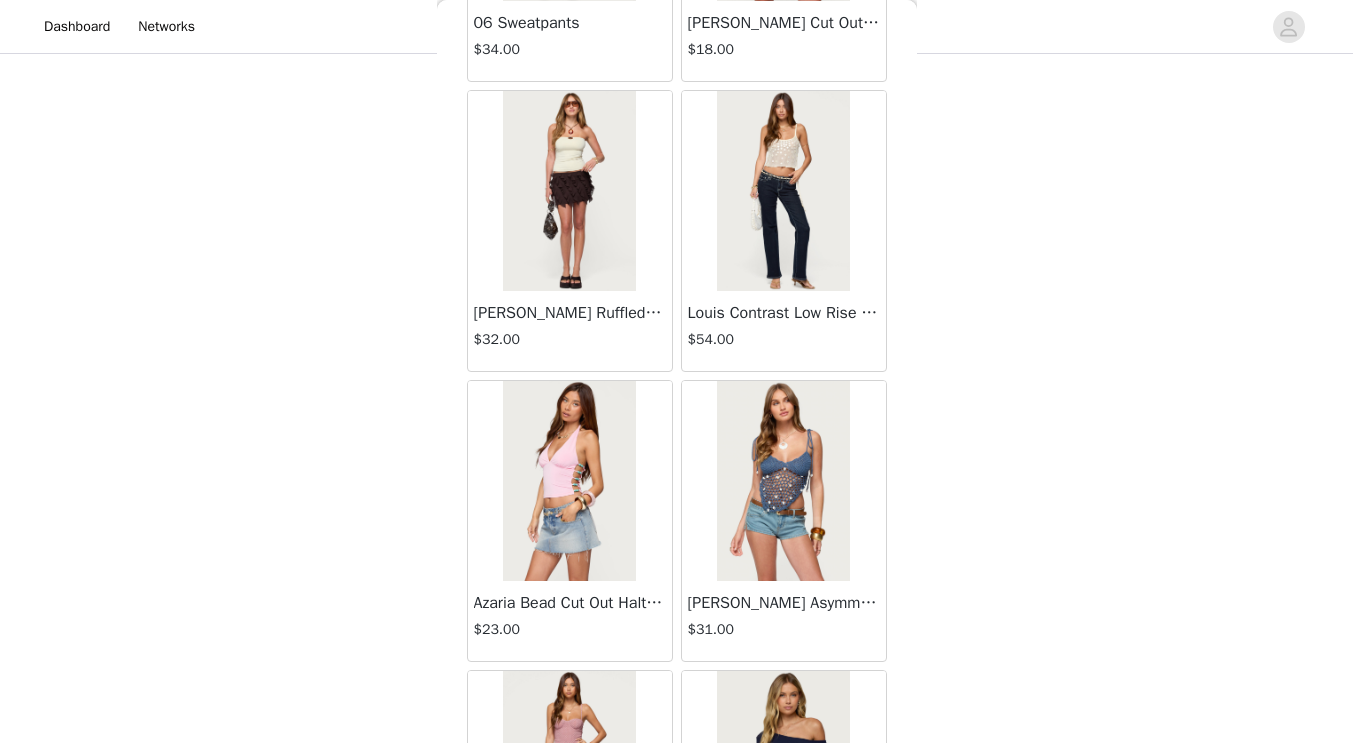 click at bounding box center (569, 481) 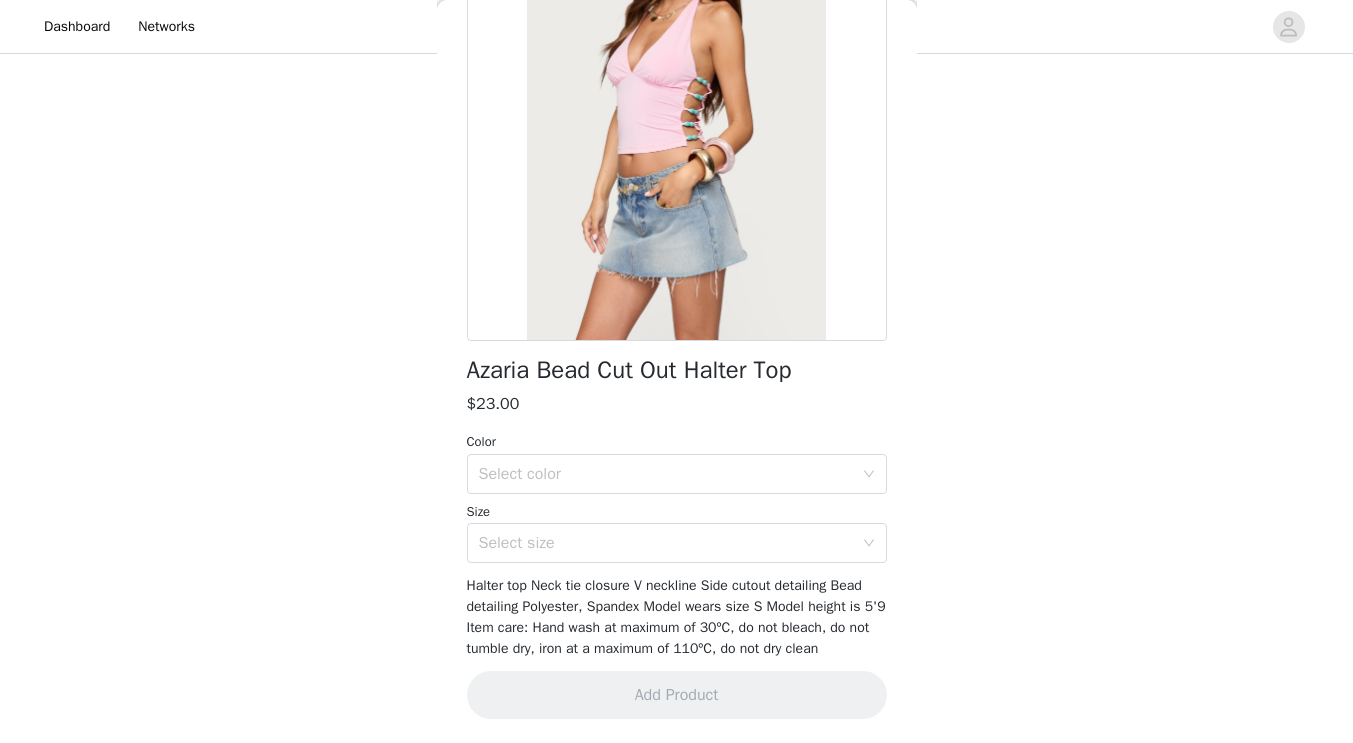 scroll, scrollTop: 0, scrollLeft: 0, axis: both 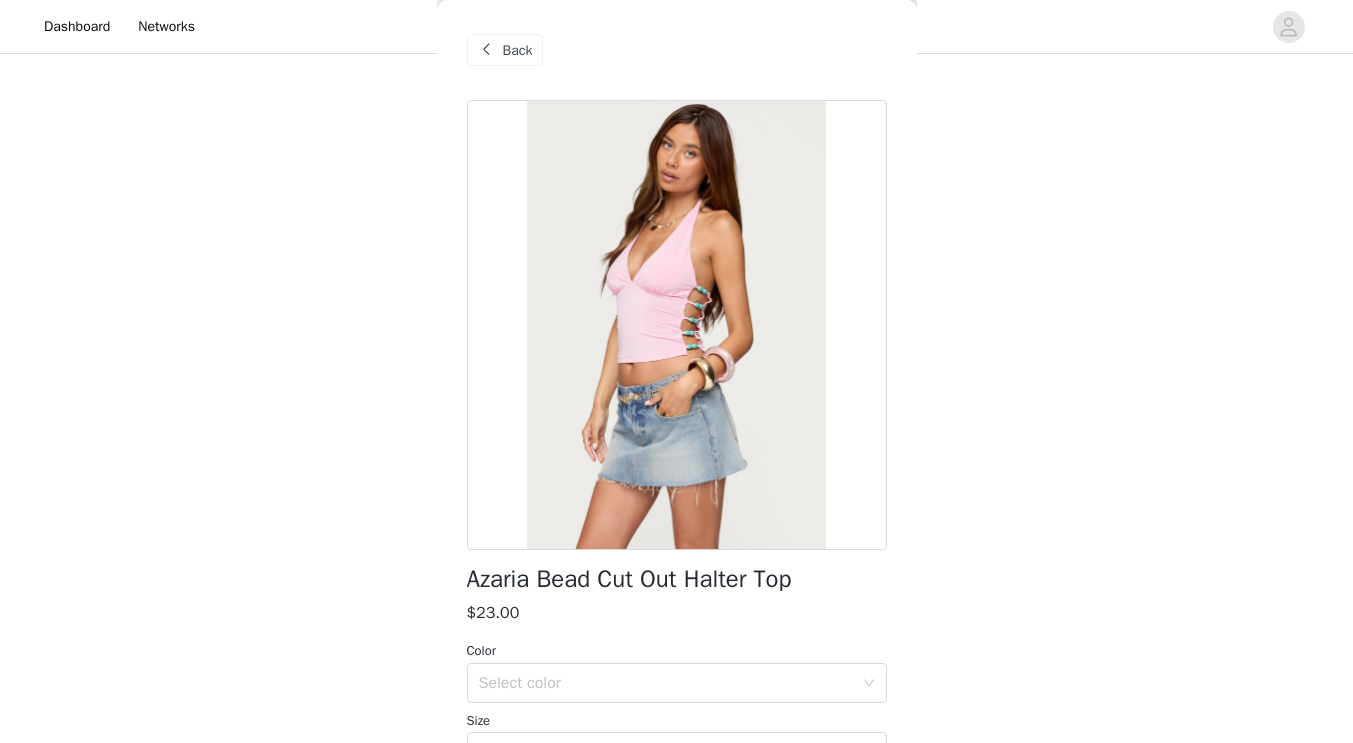 click on "Back" at bounding box center (518, 50) 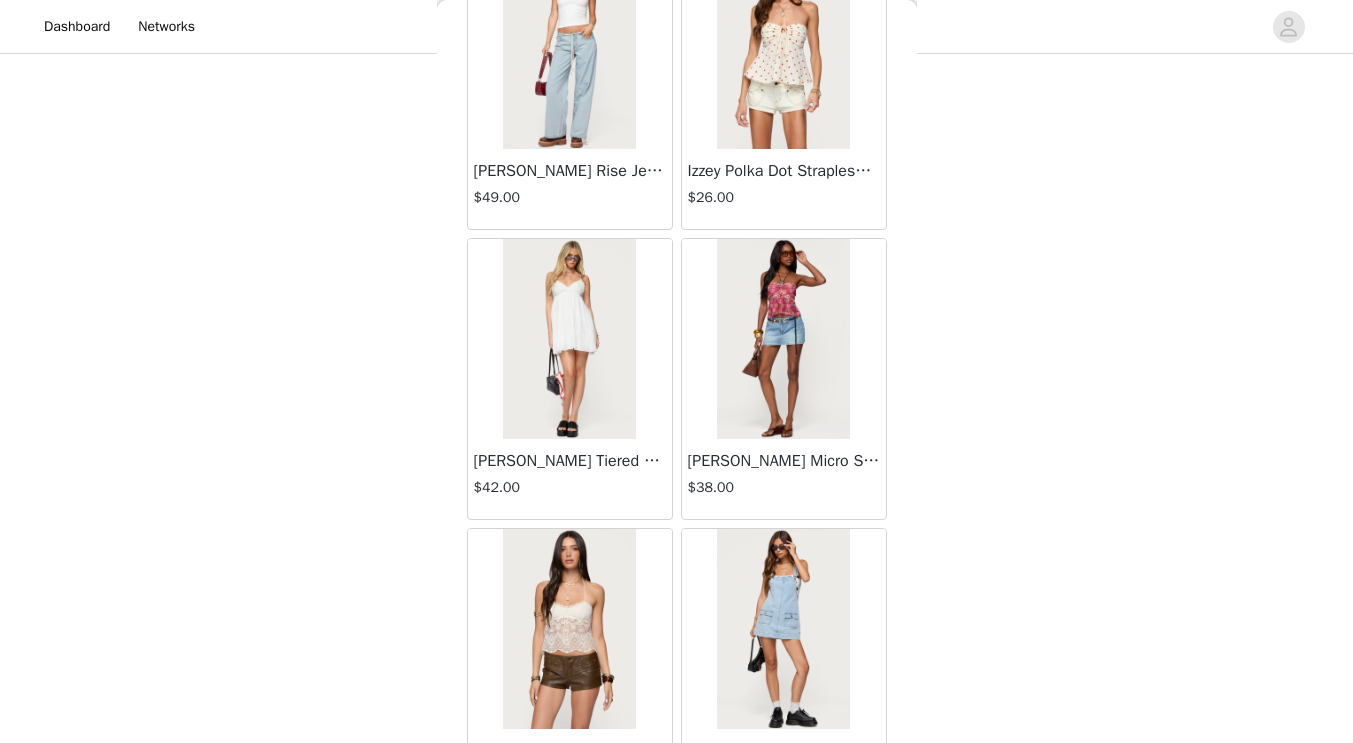 scroll, scrollTop: 64821, scrollLeft: 0, axis: vertical 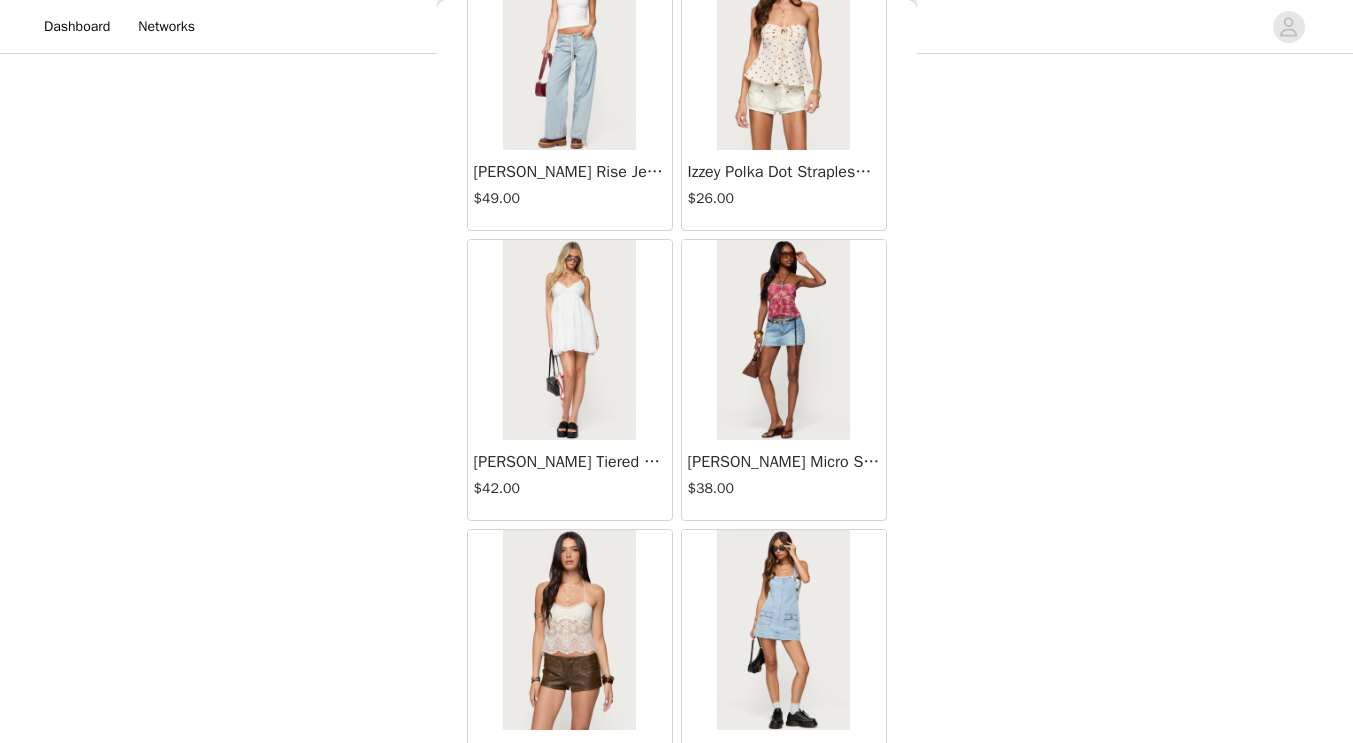 click at bounding box center [783, 340] 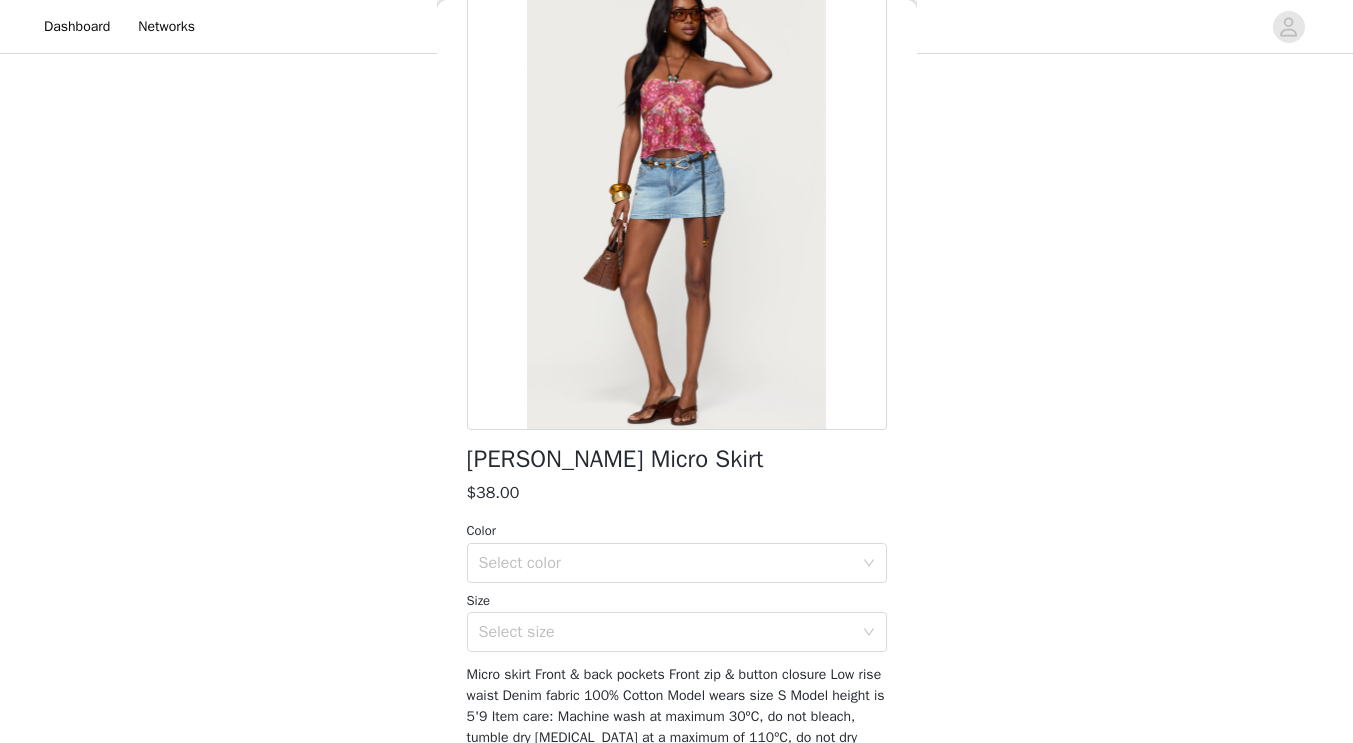 scroll, scrollTop: 124, scrollLeft: 0, axis: vertical 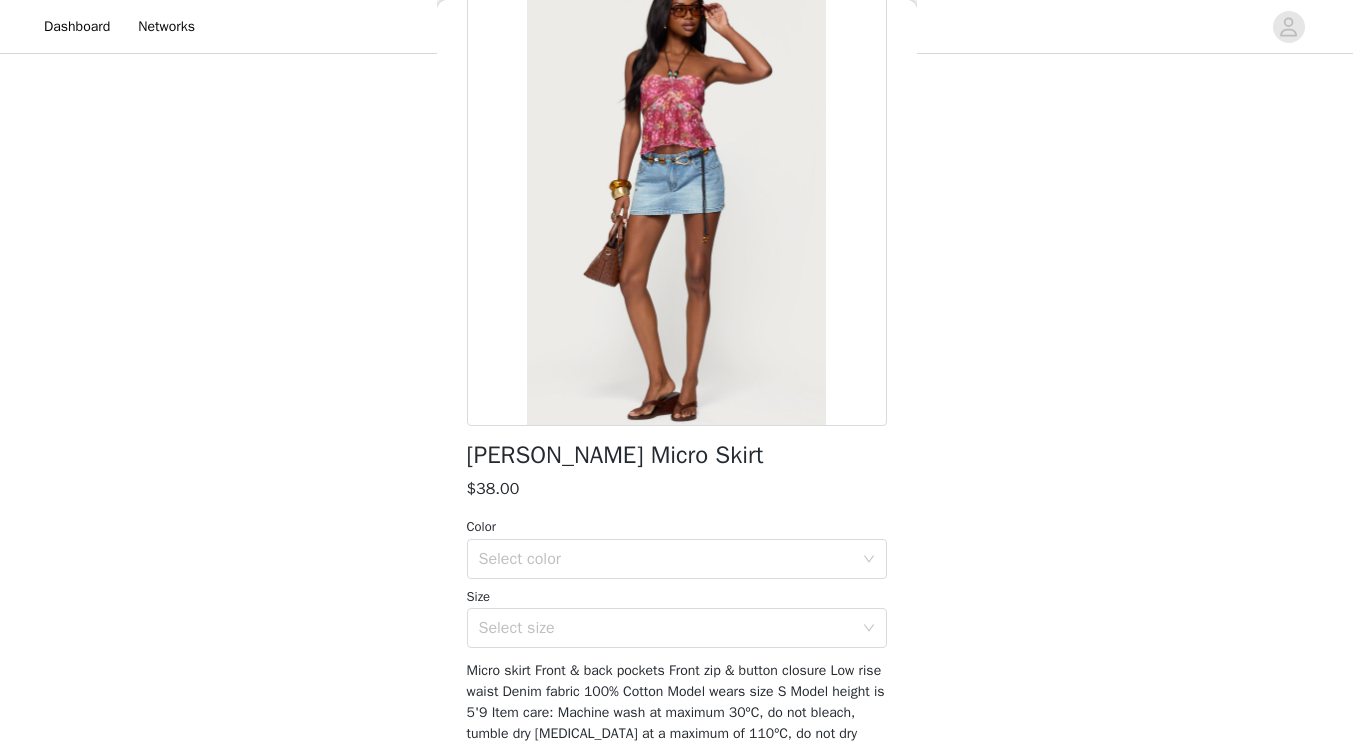 drag, startPoint x: 770, startPoint y: 480, endPoint x: 550, endPoint y: 482, distance: 220.0091 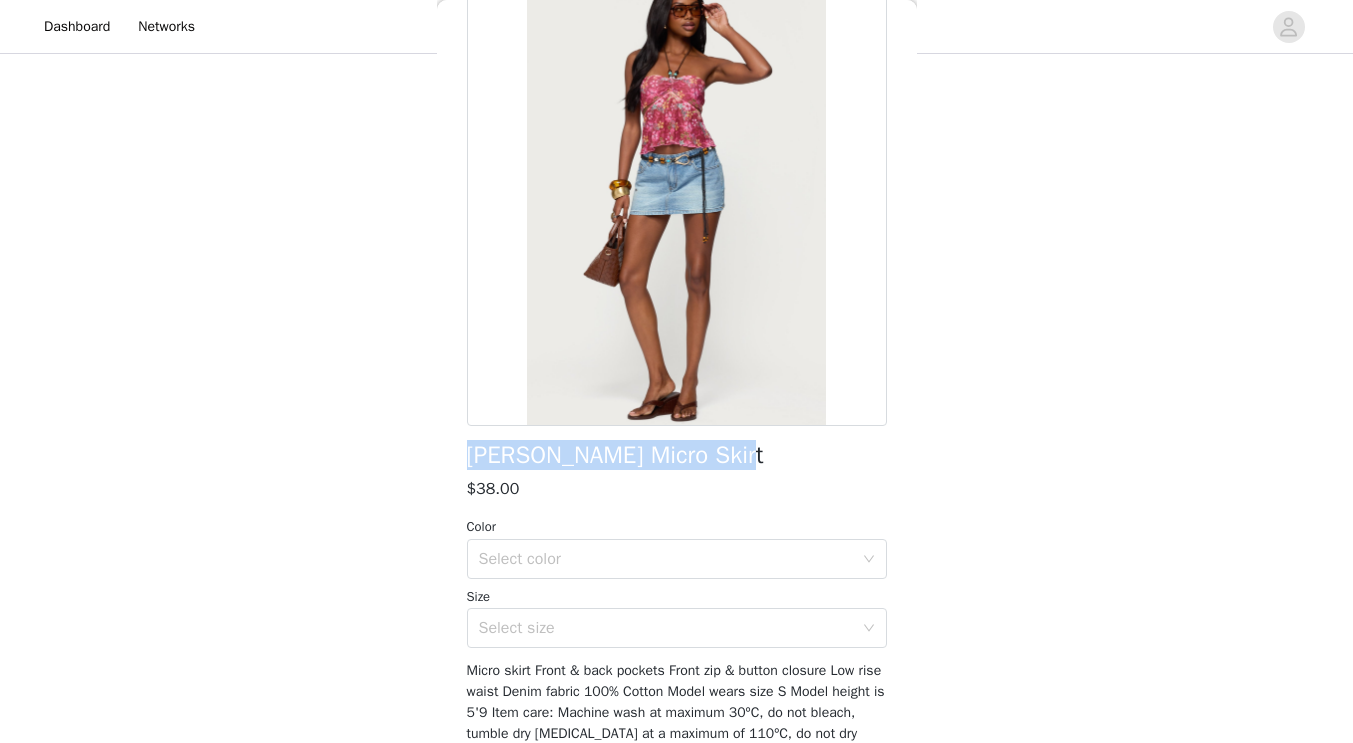 drag, startPoint x: 740, startPoint y: 447, endPoint x: 461, endPoint y: 467, distance: 279.71594 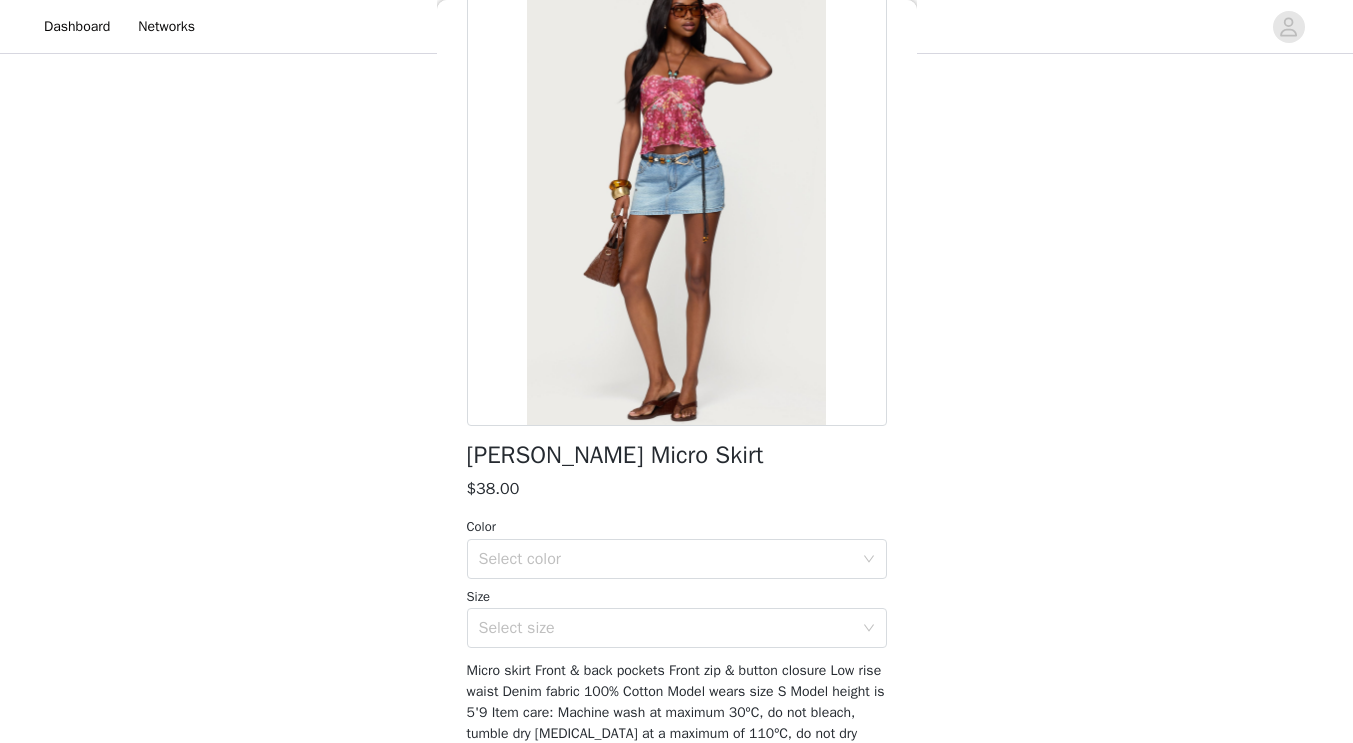 click on "Color" at bounding box center [677, 527] 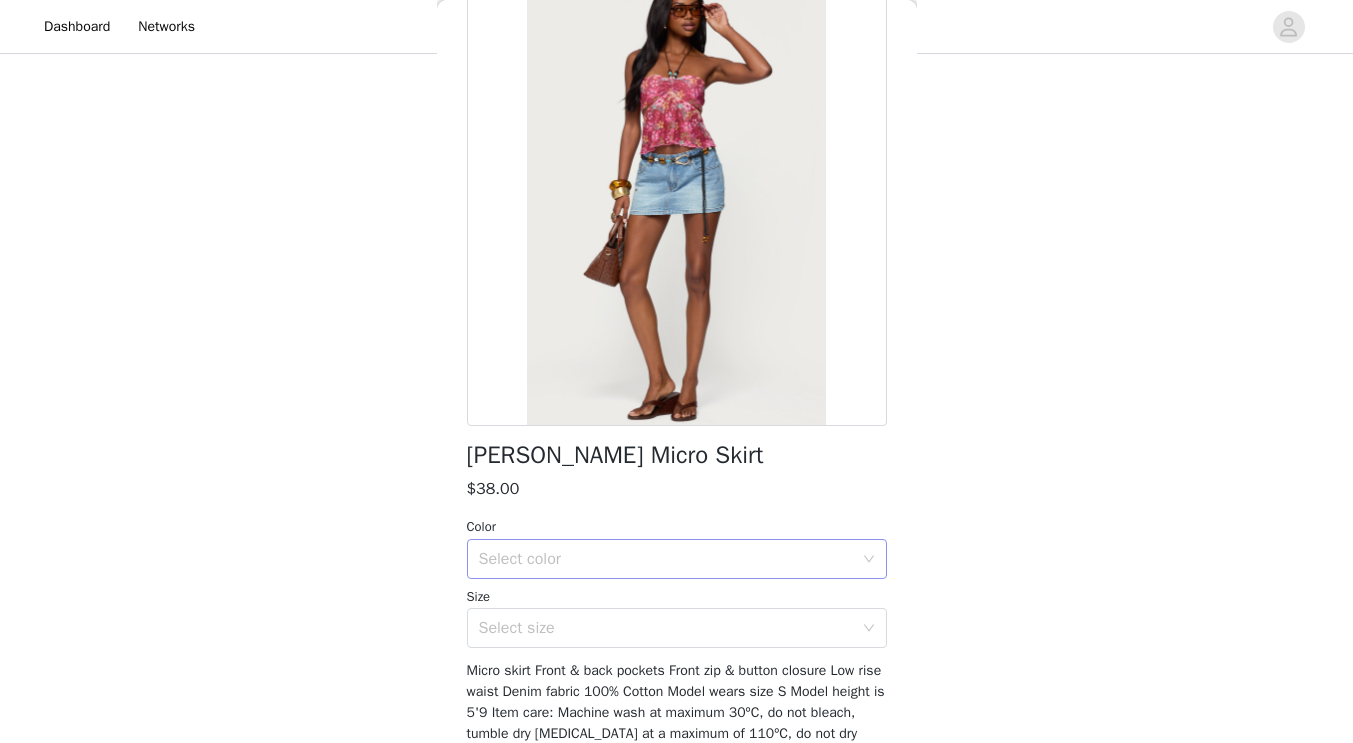click on "Select color" at bounding box center [666, 559] 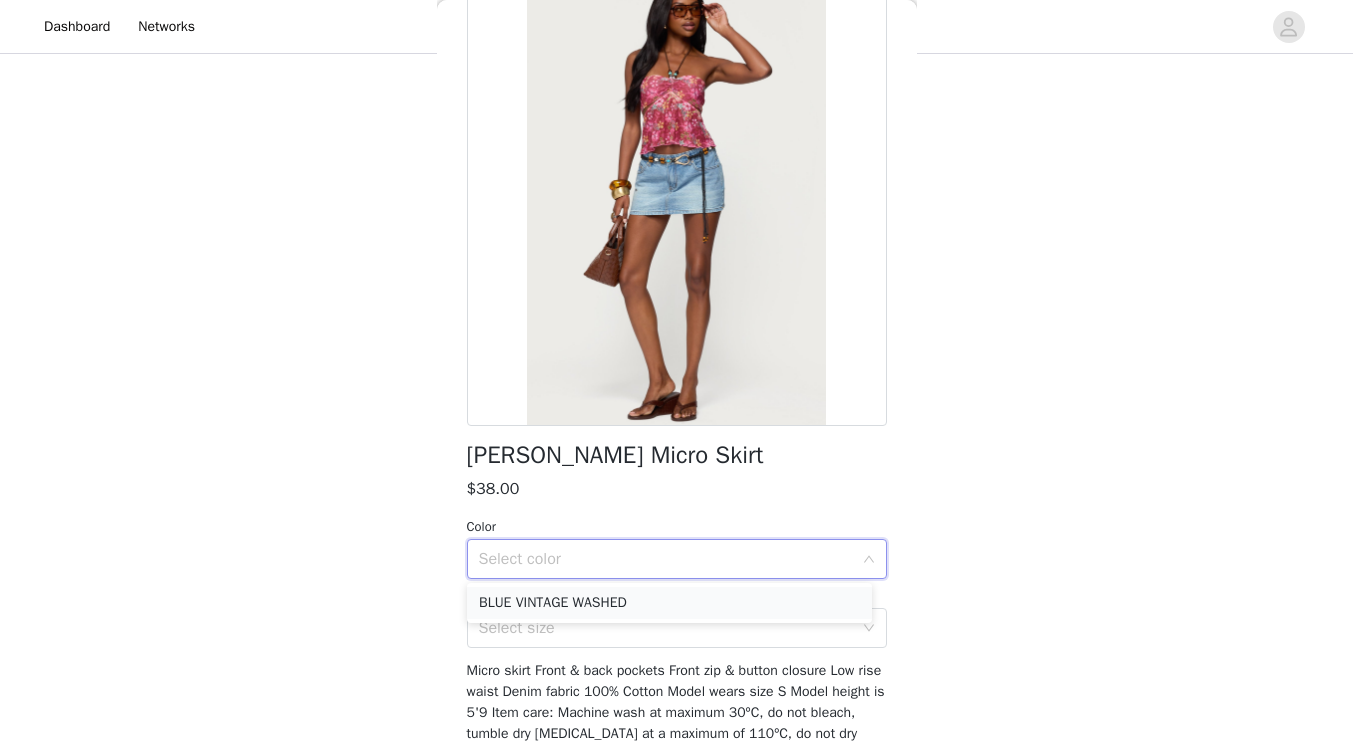 click on "BLUE VINTAGE WASHED" at bounding box center [669, 603] 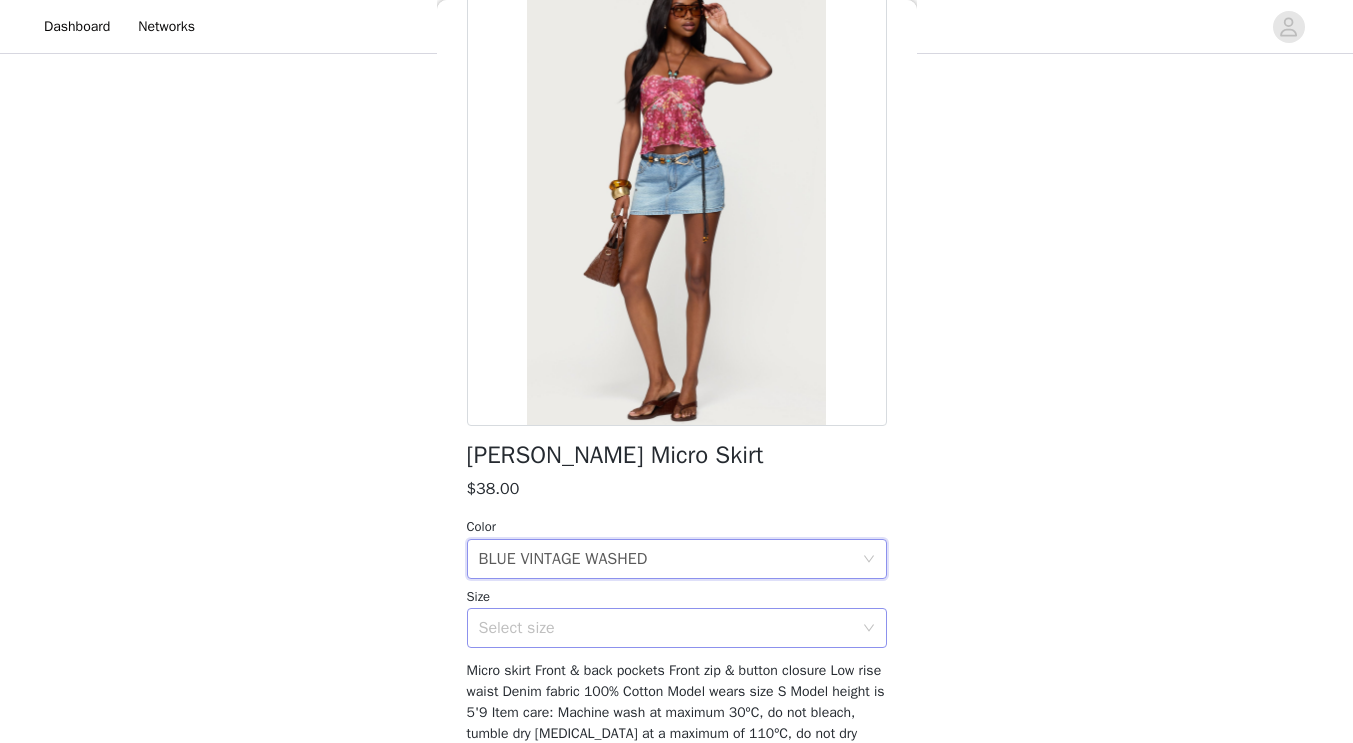 click on "Select size" at bounding box center (666, 628) 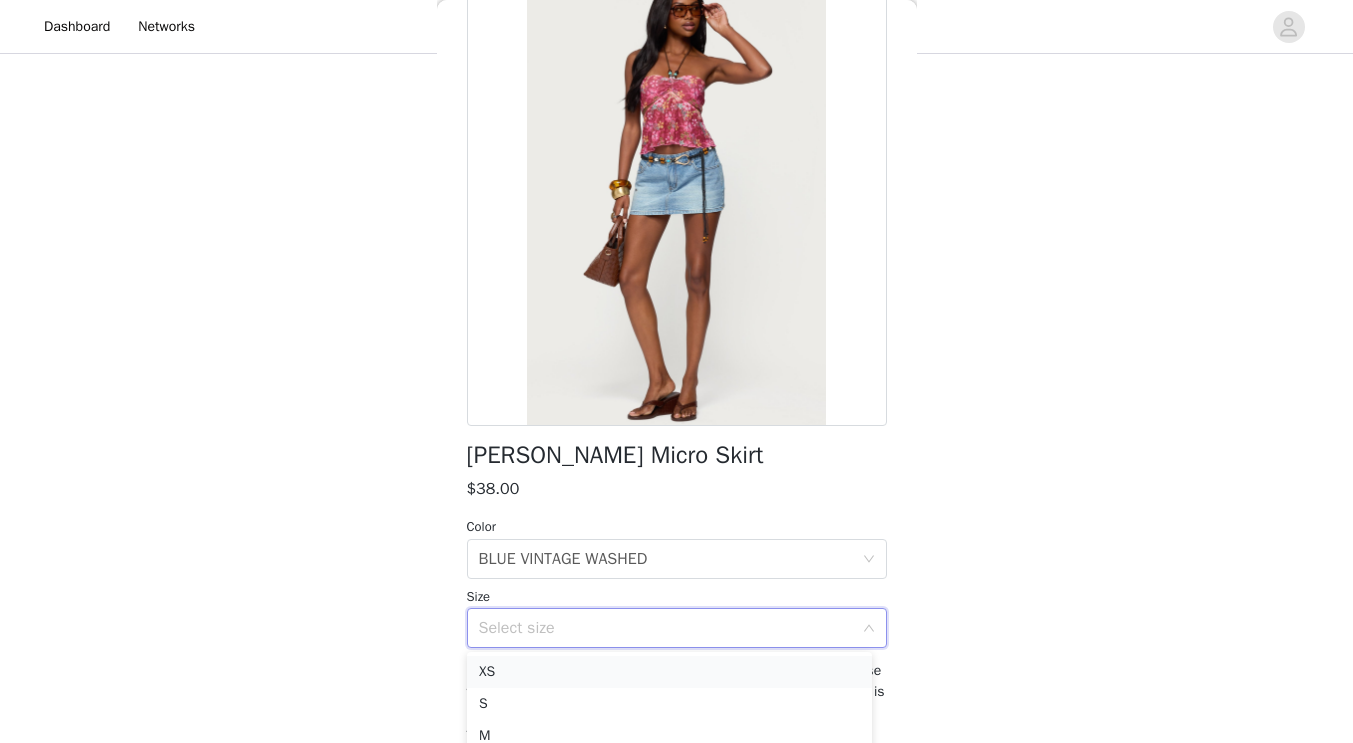 click on "XS" at bounding box center [669, 672] 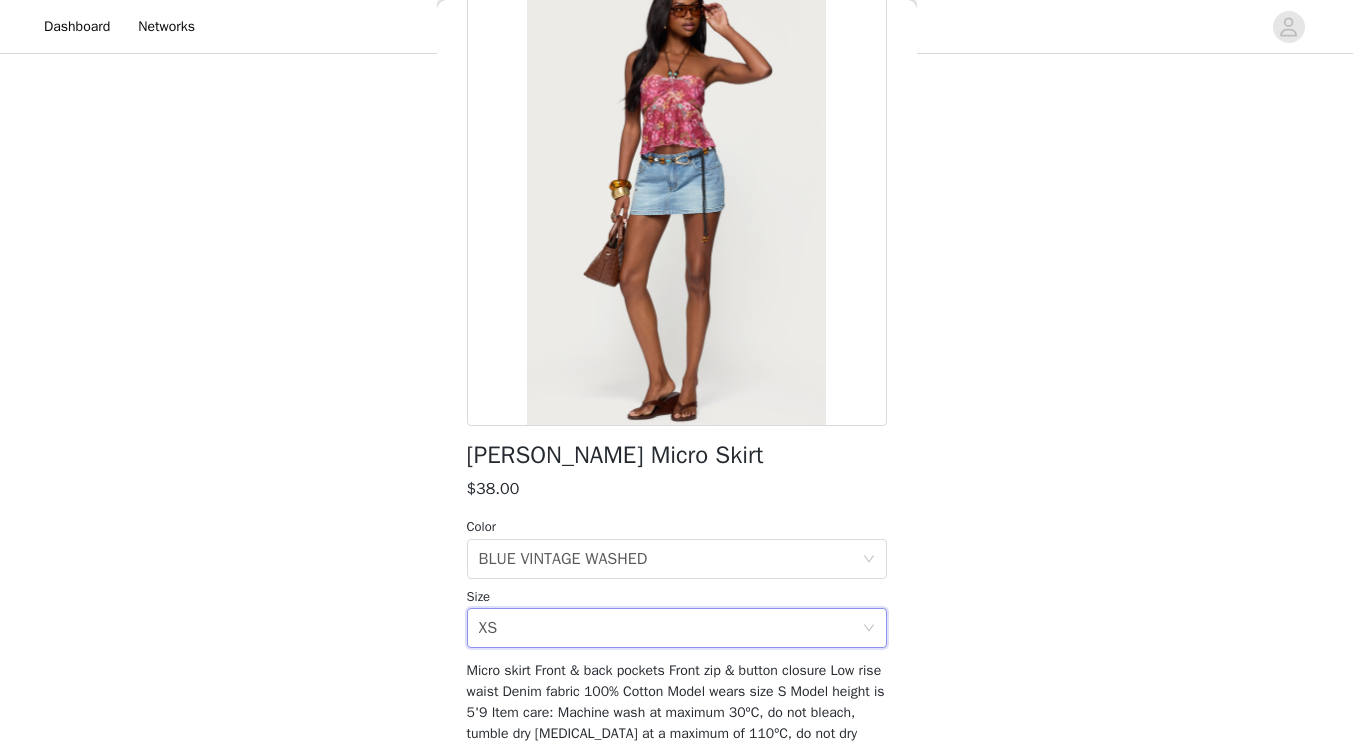 scroll, scrollTop: 230, scrollLeft: 0, axis: vertical 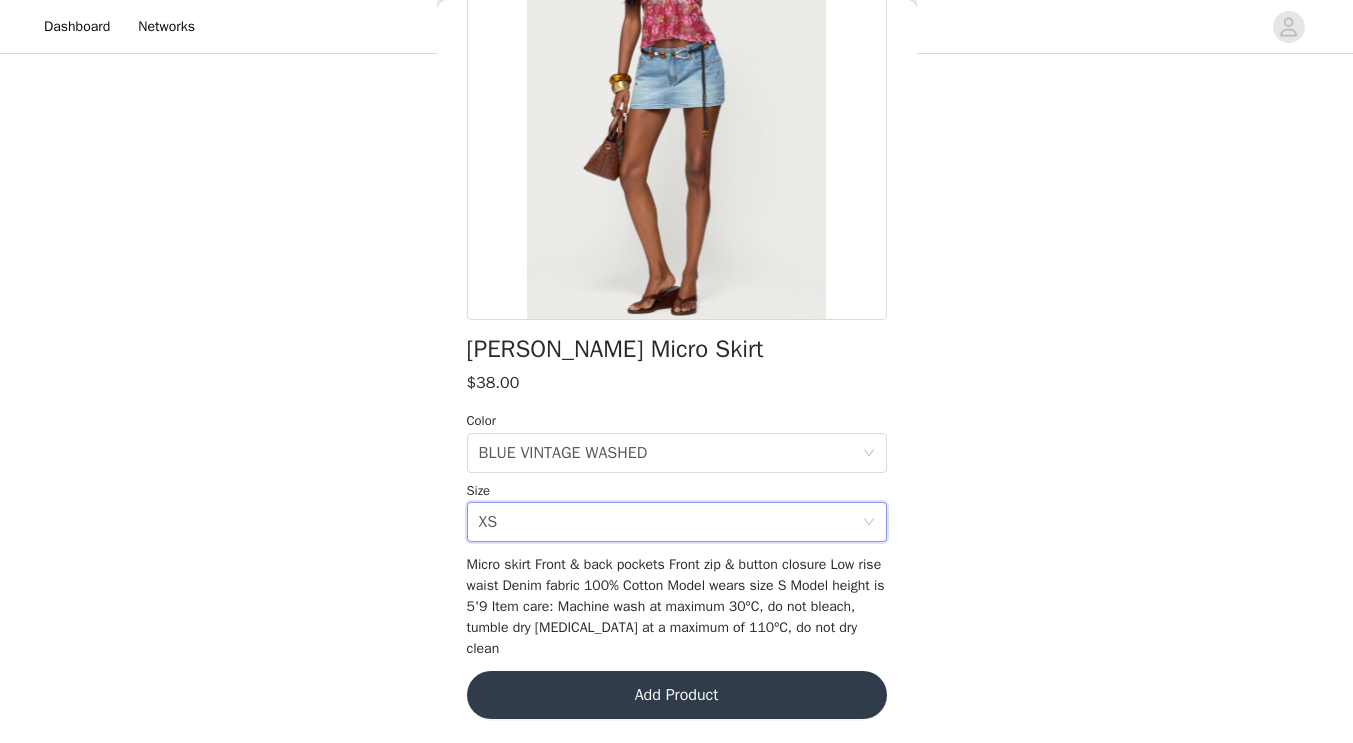 click on "Add Product" at bounding box center (677, 695) 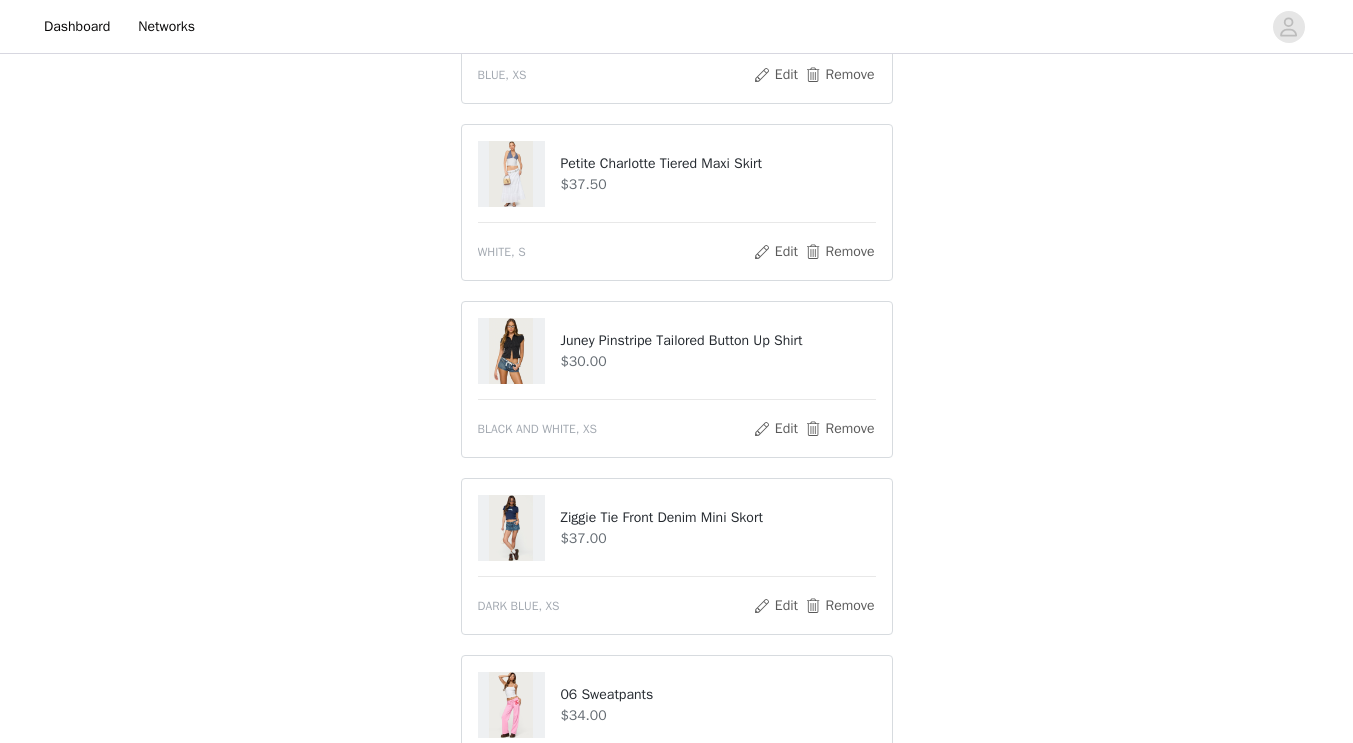 scroll, scrollTop: 504, scrollLeft: 0, axis: vertical 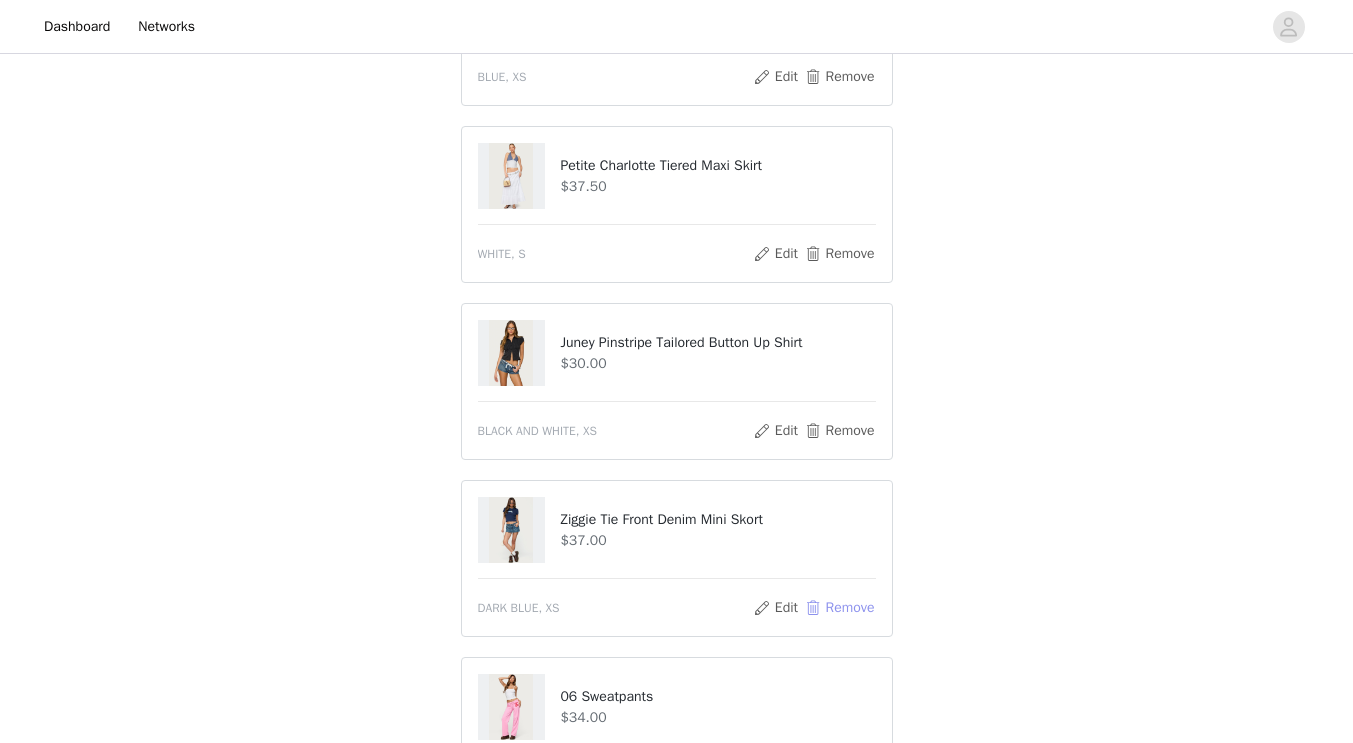 click on "Remove" at bounding box center [839, 608] 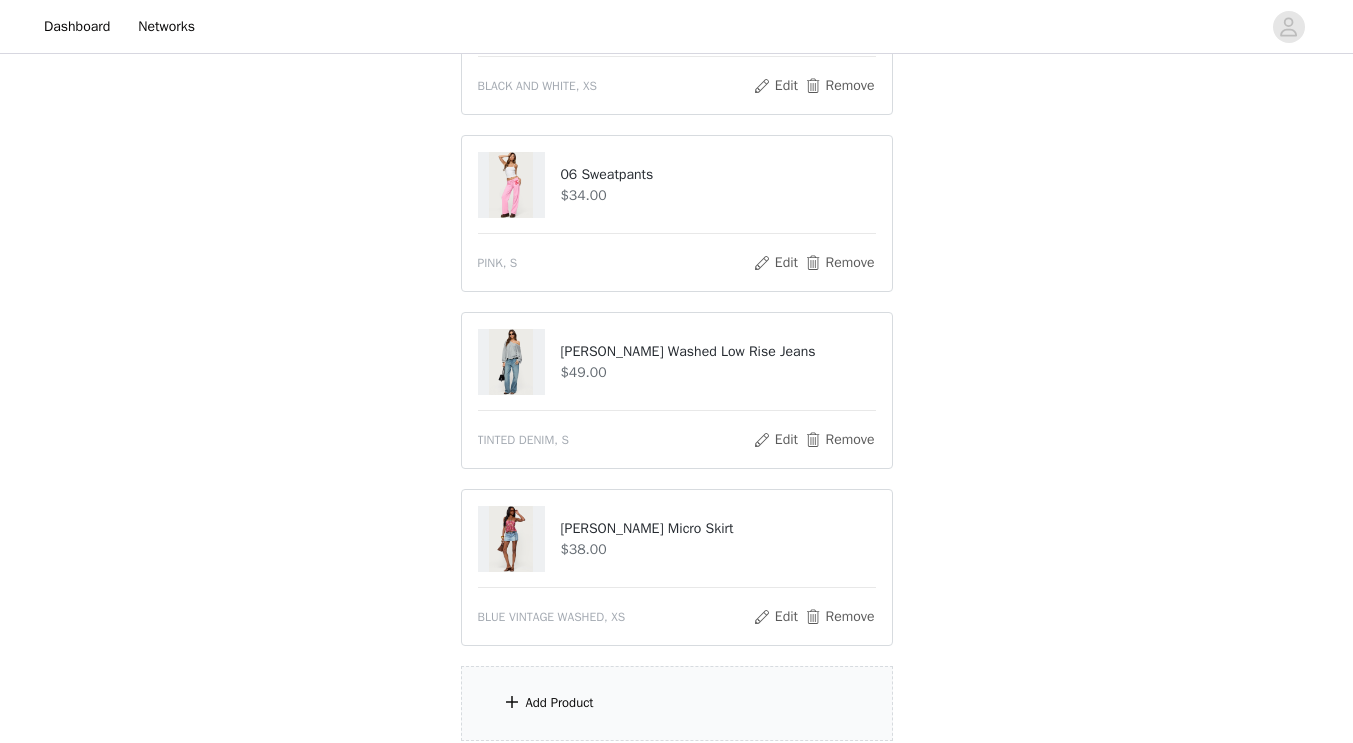 scroll, scrollTop: 853, scrollLeft: 0, axis: vertical 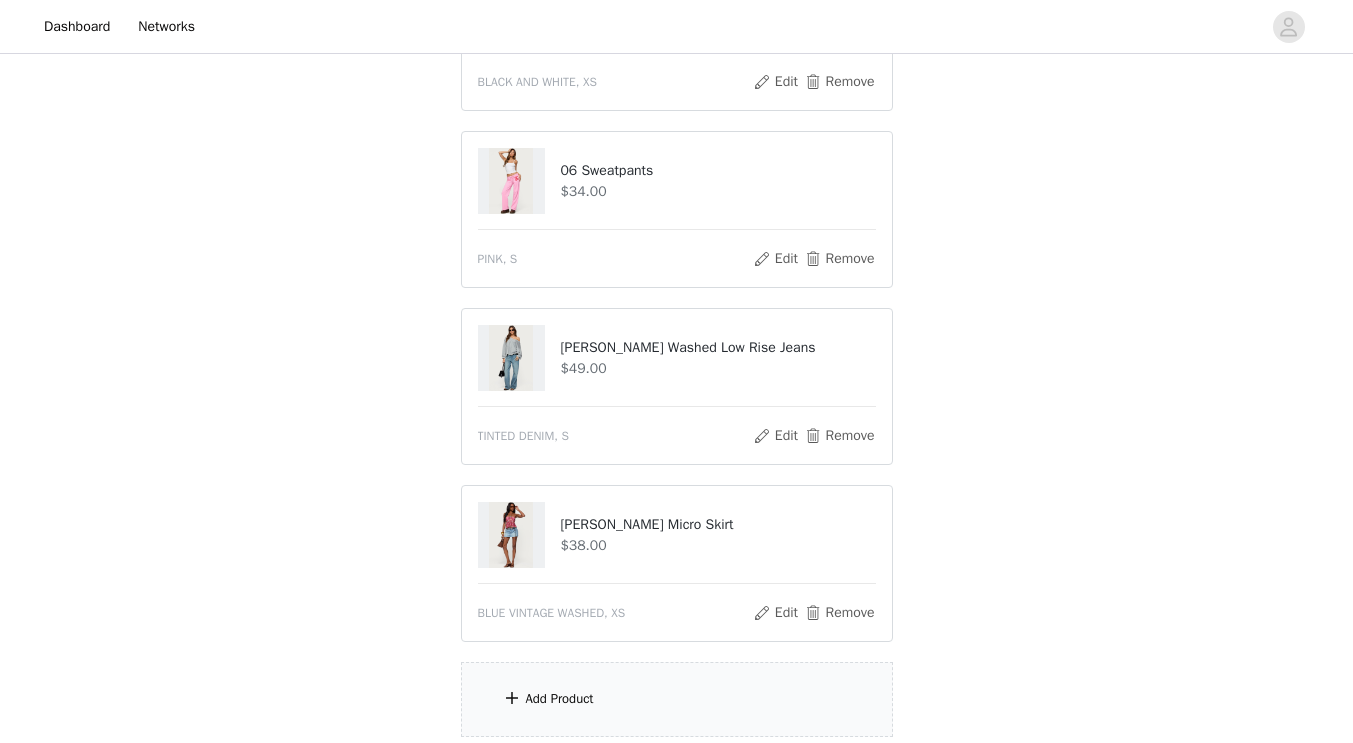 click at bounding box center (511, 181) 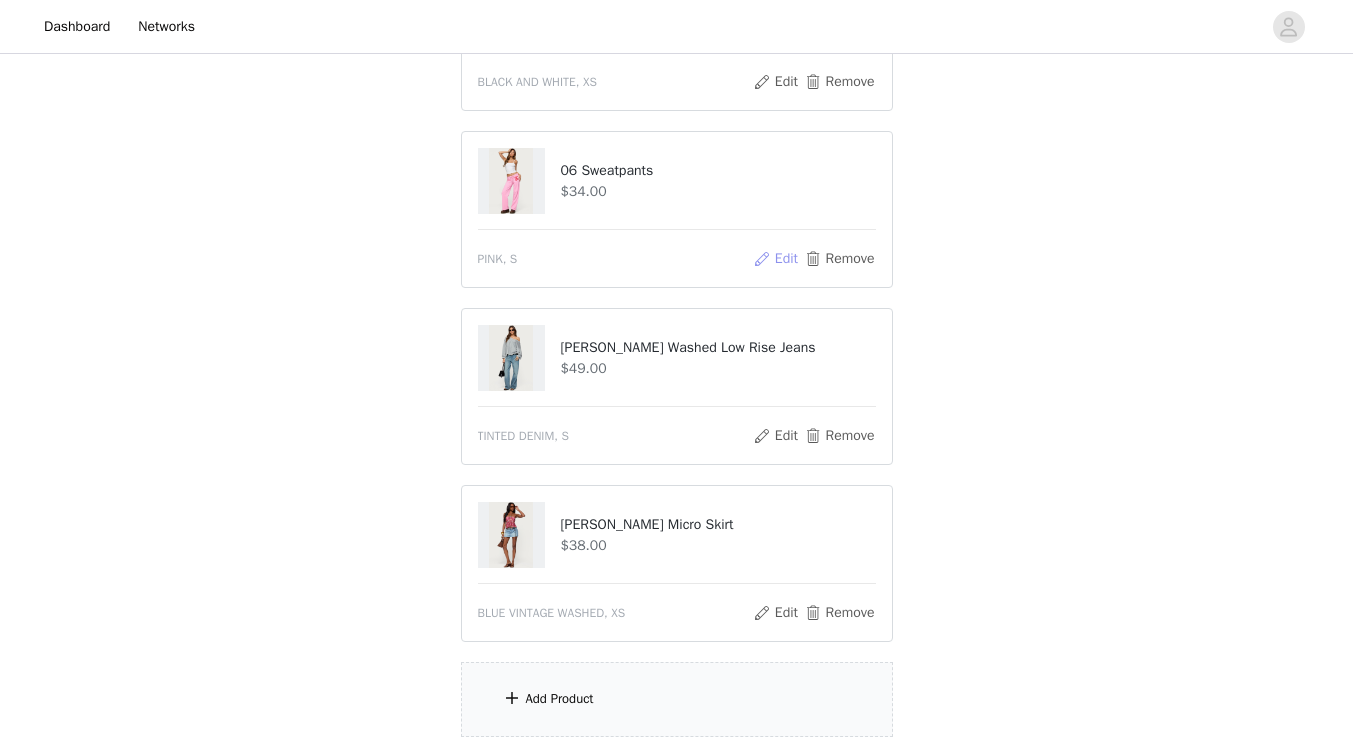 click on "Edit" at bounding box center [775, 259] 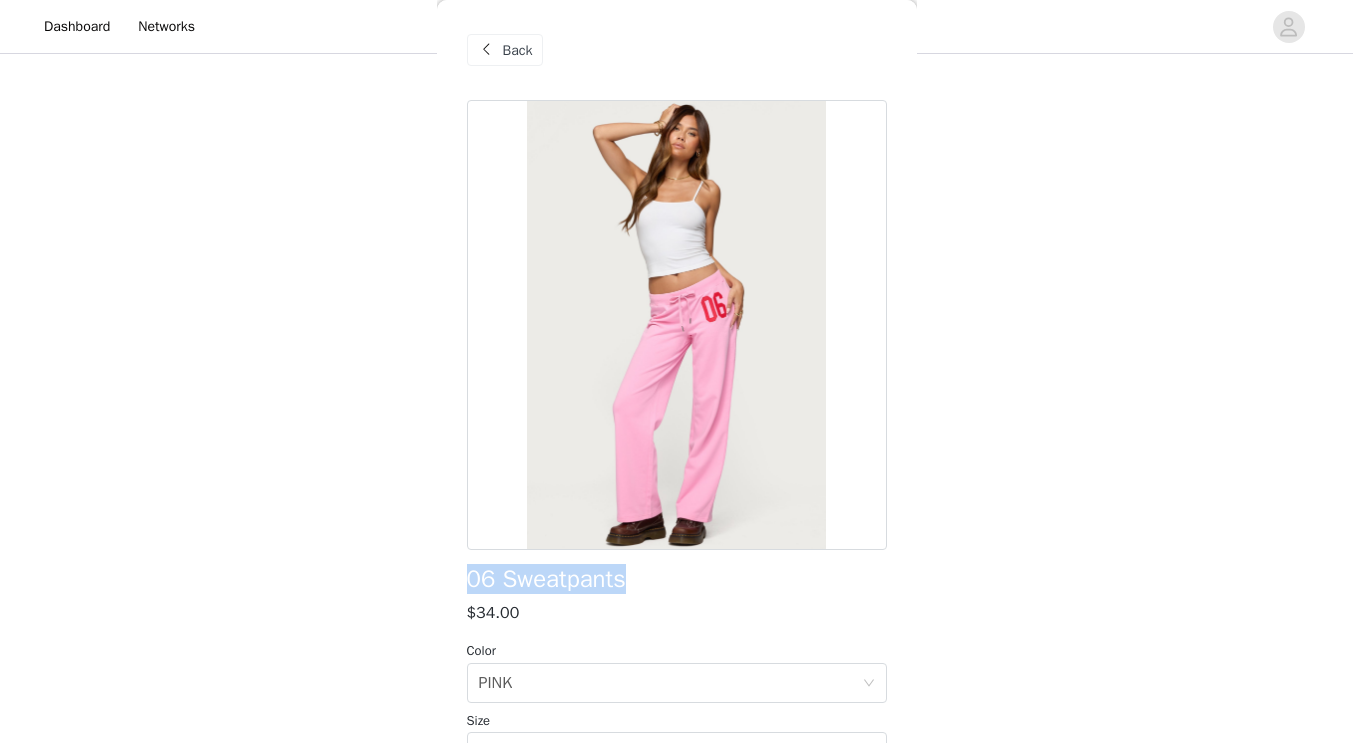 drag, startPoint x: 630, startPoint y: 575, endPoint x: 468, endPoint y: 589, distance: 162.6038 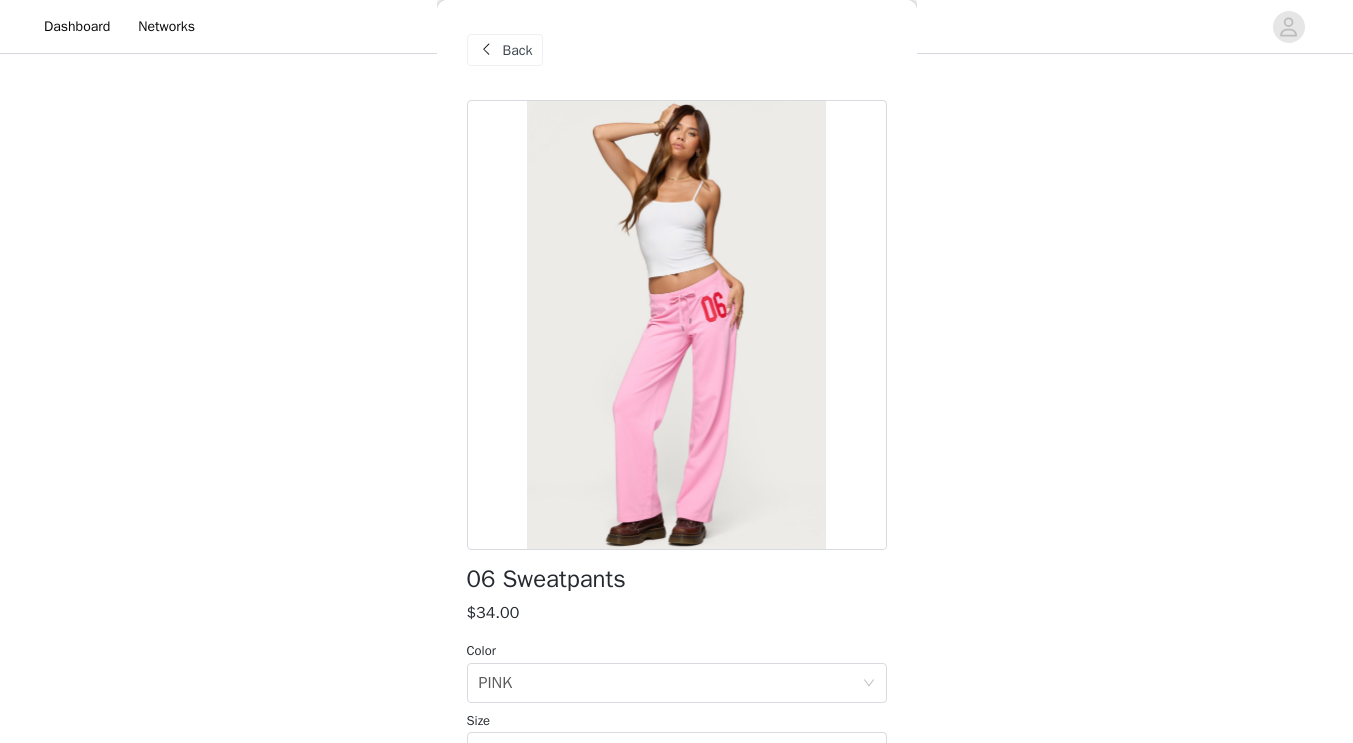 click on "Back" at bounding box center [518, 50] 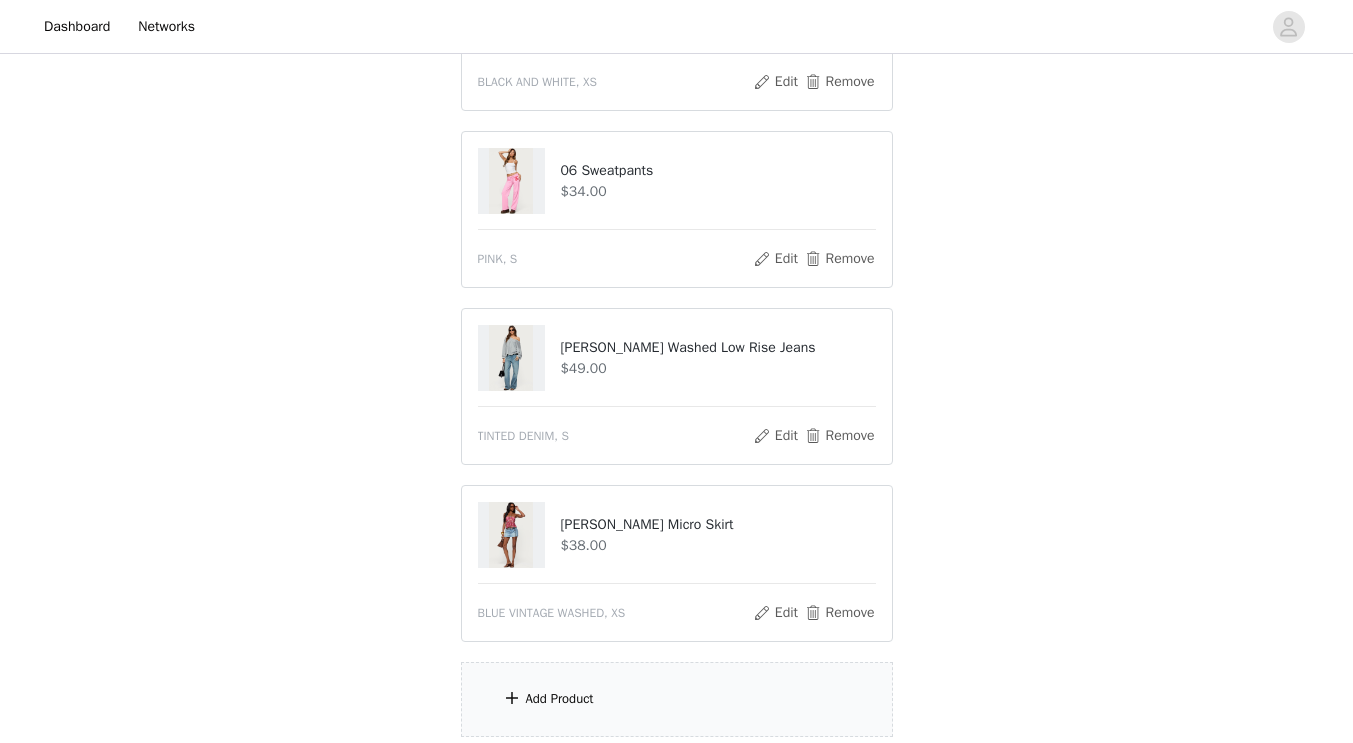 scroll, scrollTop: 1052, scrollLeft: 0, axis: vertical 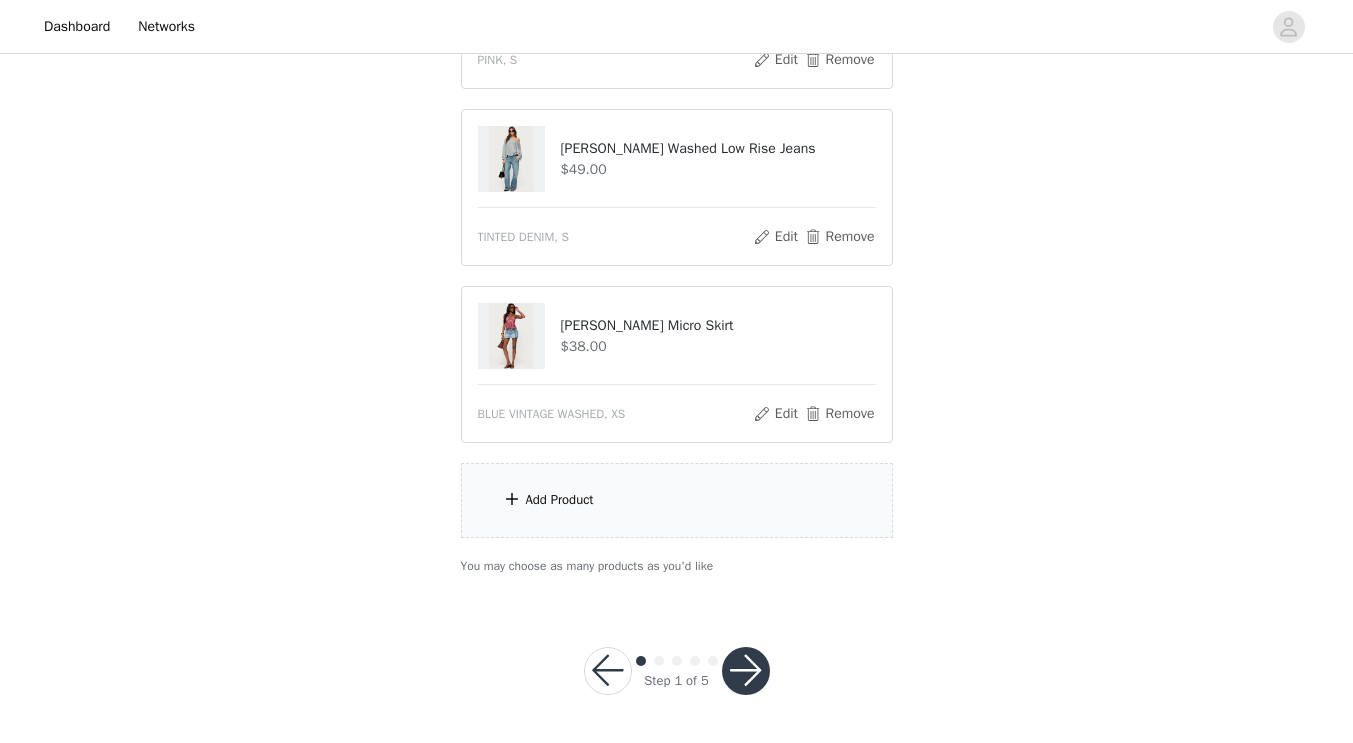 click on "Add Product" at bounding box center [560, 500] 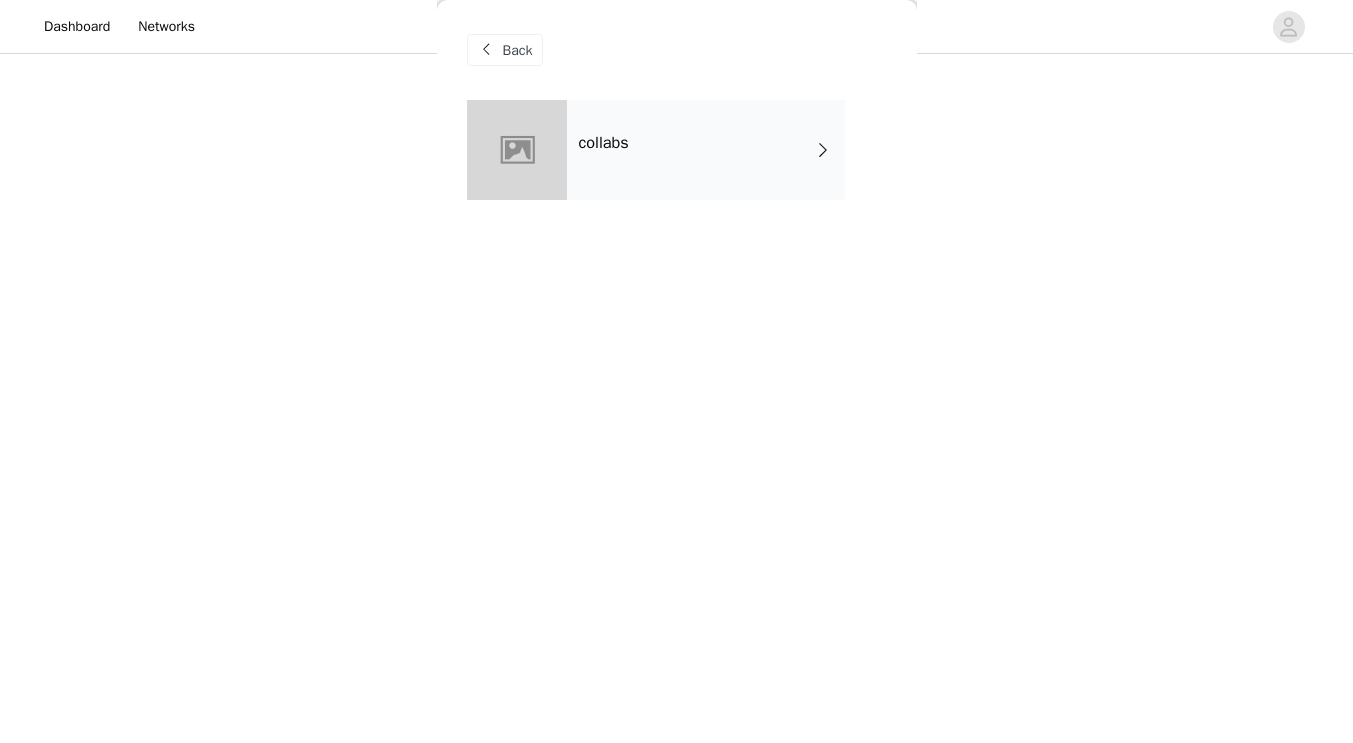 click on "collabs" at bounding box center [706, 150] 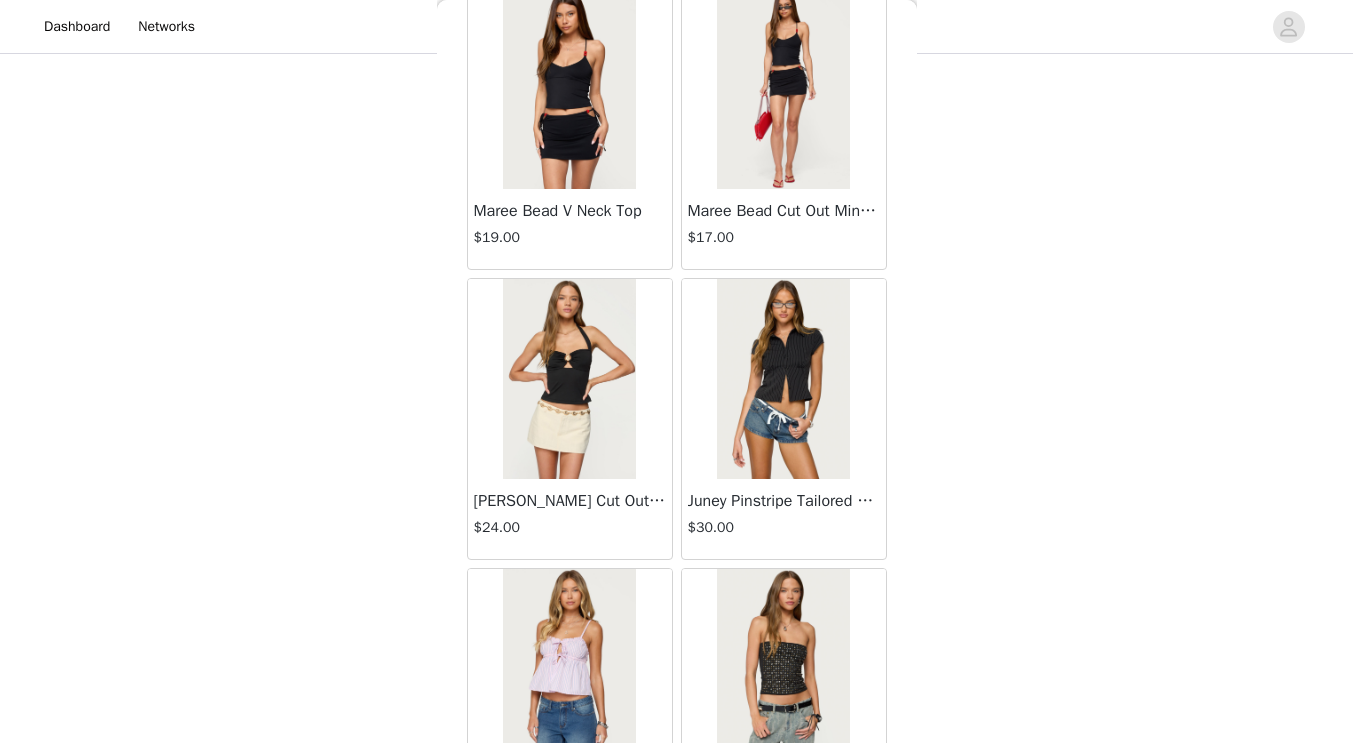 scroll, scrollTop: 991, scrollLeft: 0, axis: vertical 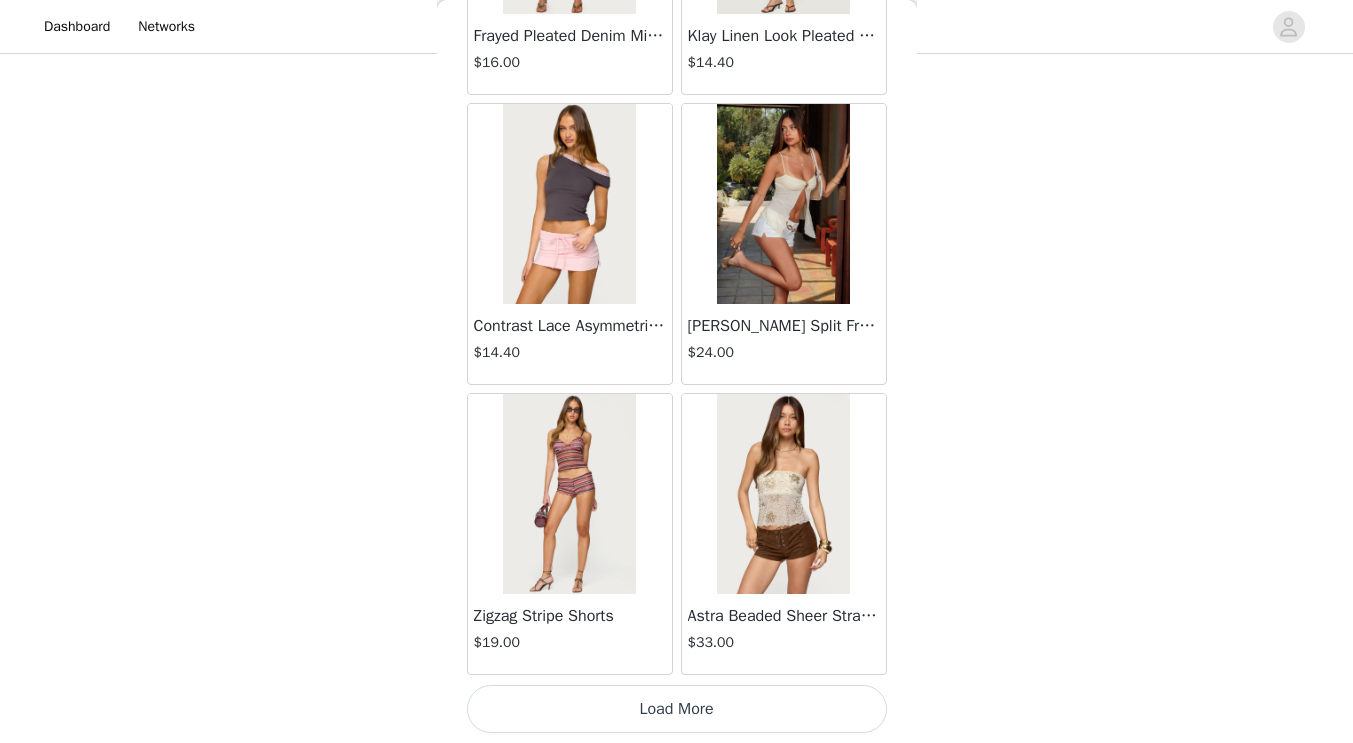click on "Load More" at bounding box center (677, 709) 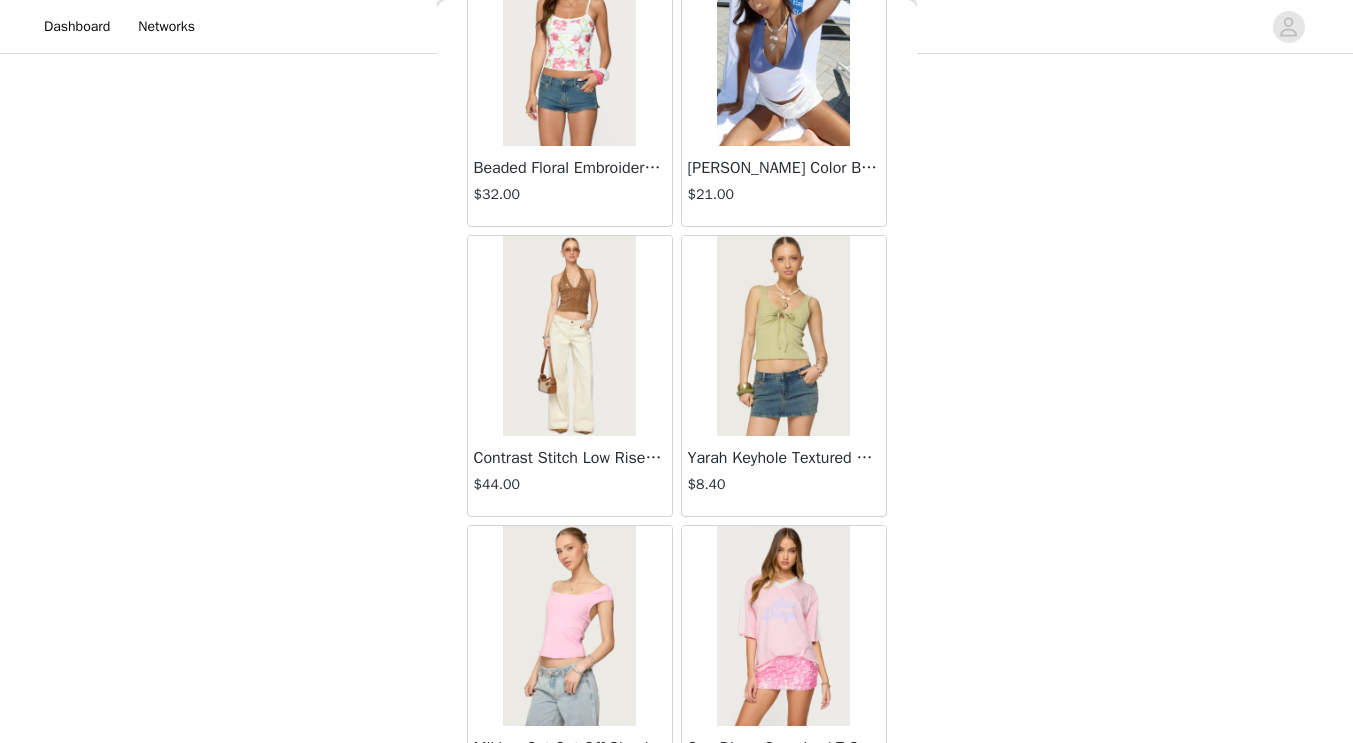scroll, scrollTop: 2943, scrollLeft: 0, axis: vertical 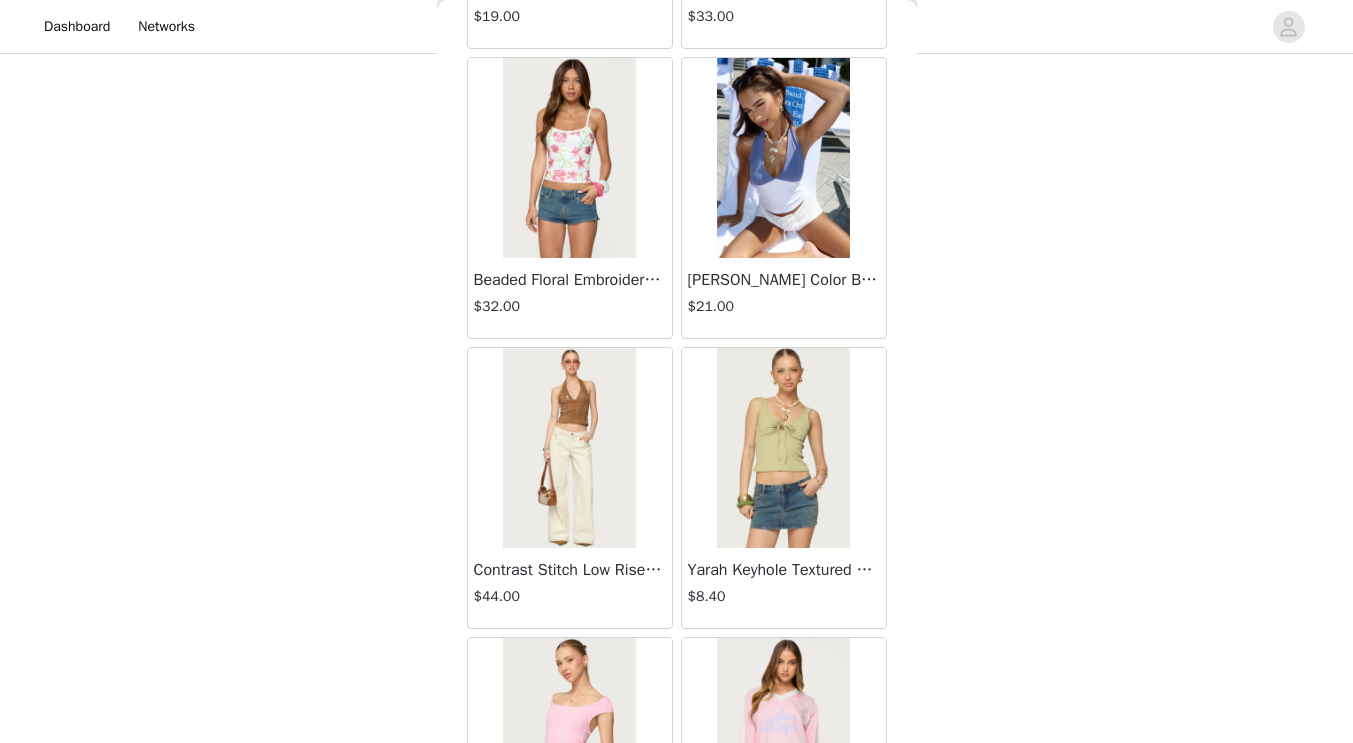 click at bounding box center (783, 158) 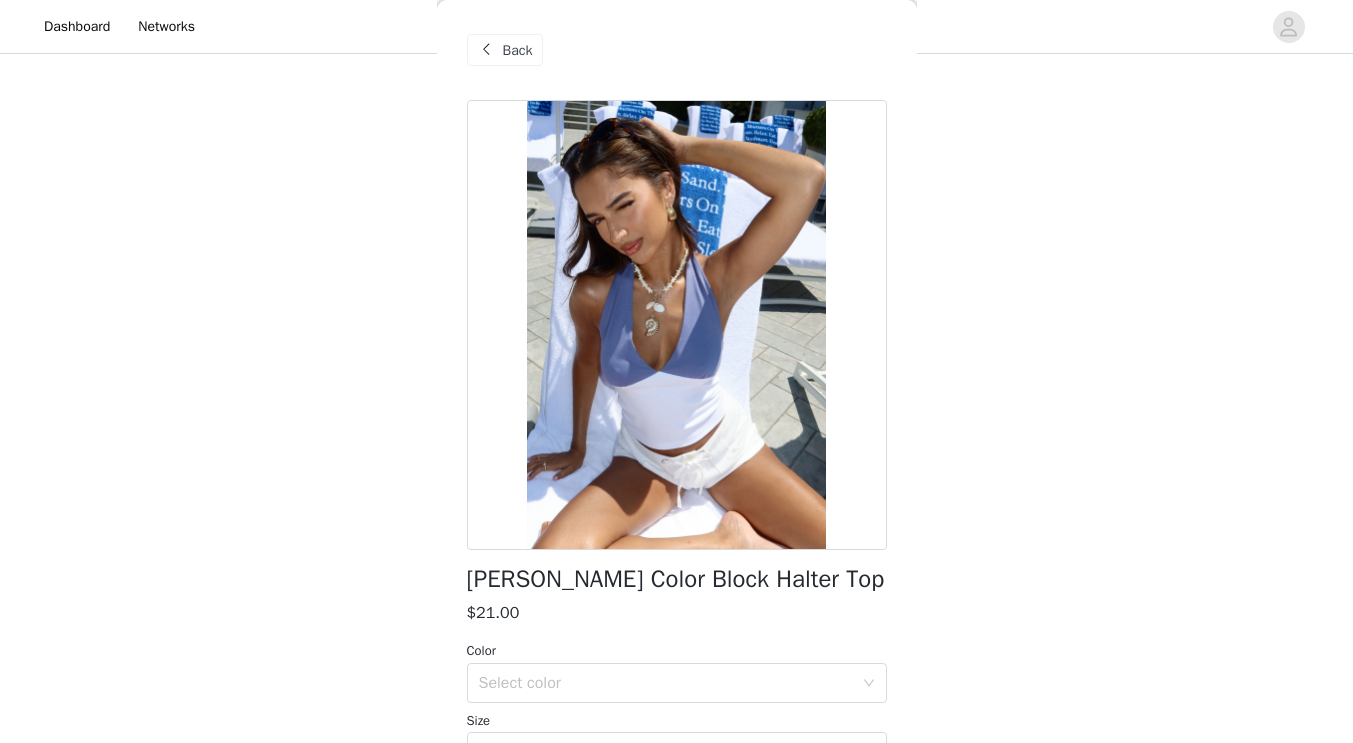 scroll, scrollTop: 71, scrollLeft: 0, axis: vertical 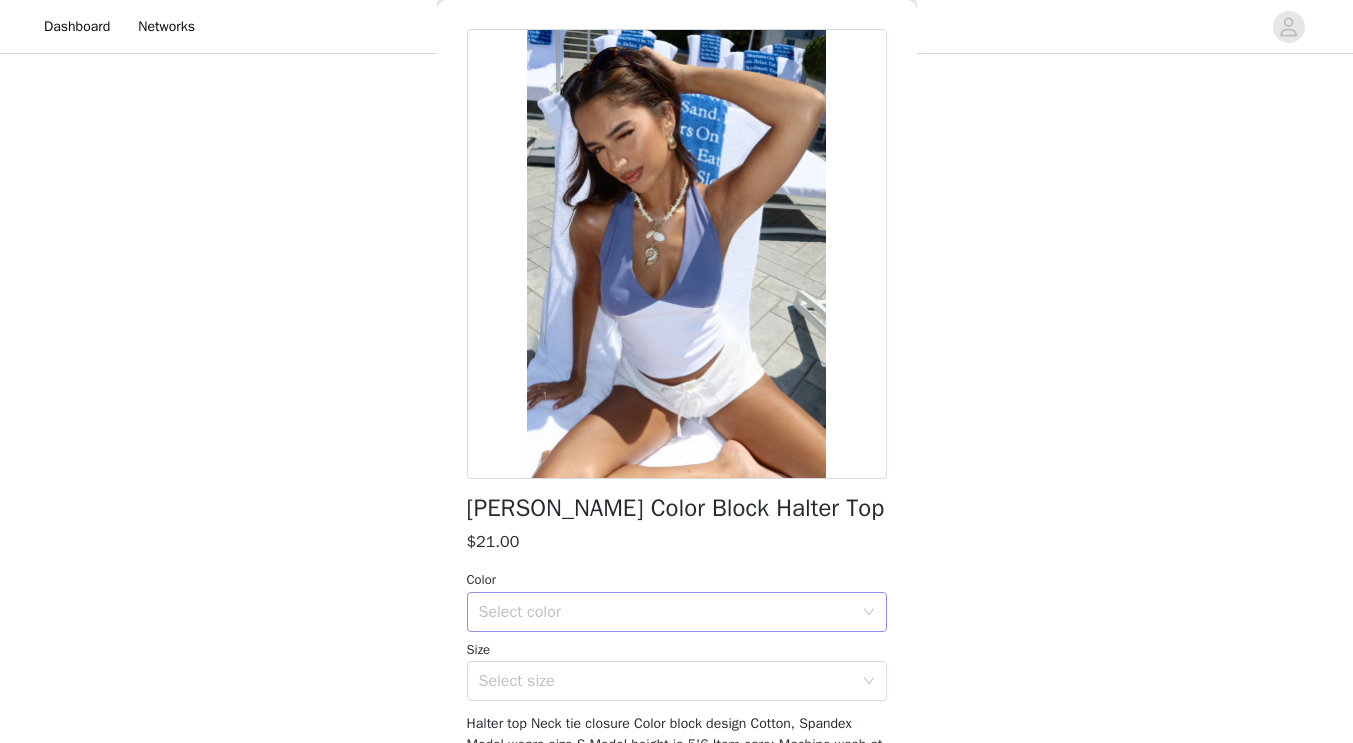 click on "Select color" at bounding box center (666, 612) 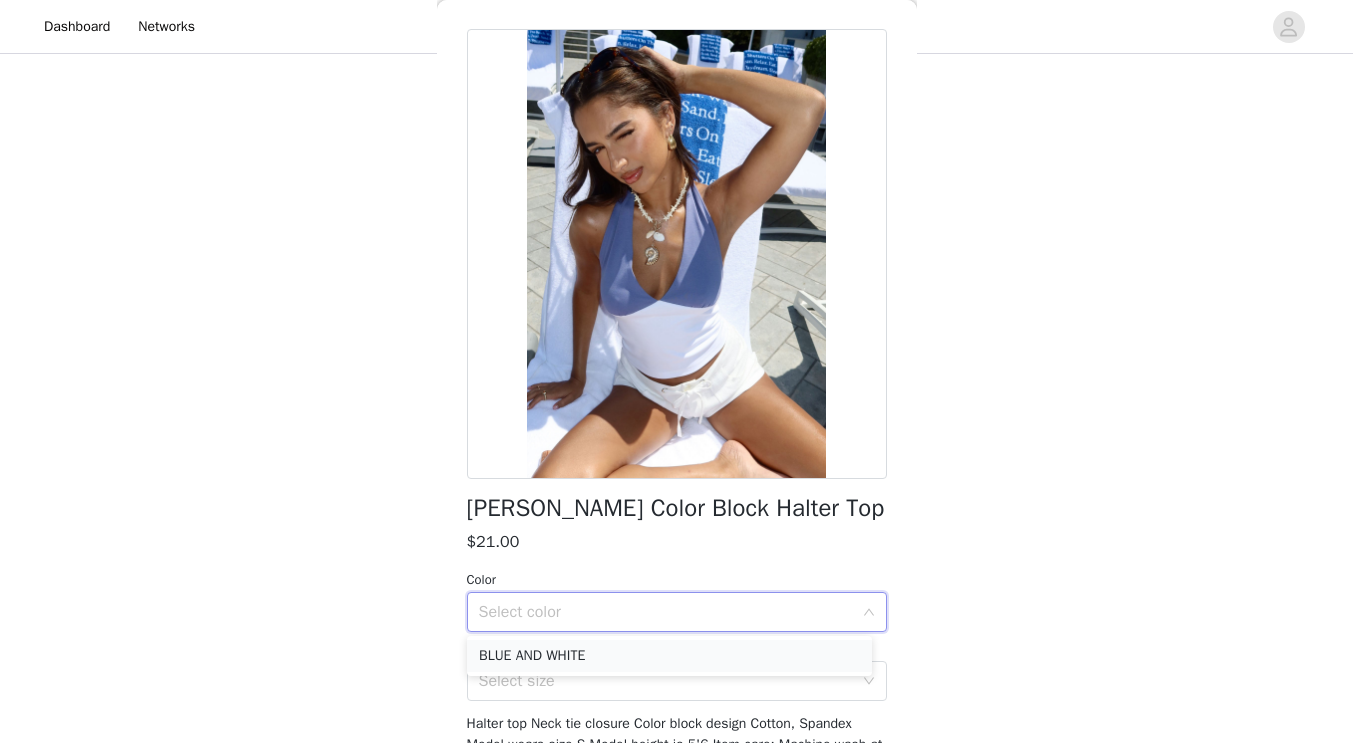 click on "BLUE AND WHITE" at bounding box center (669, 656) 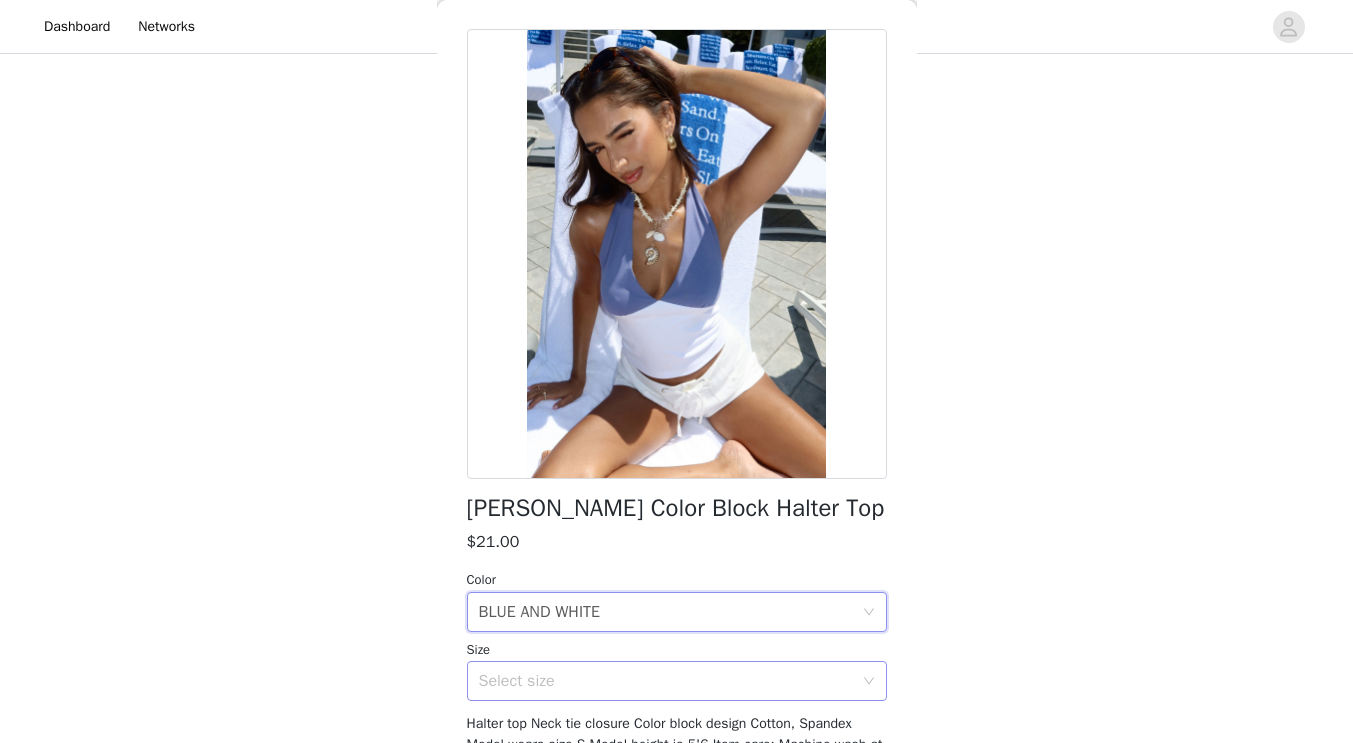 click on "Select size" at bounding box center (666, 681) 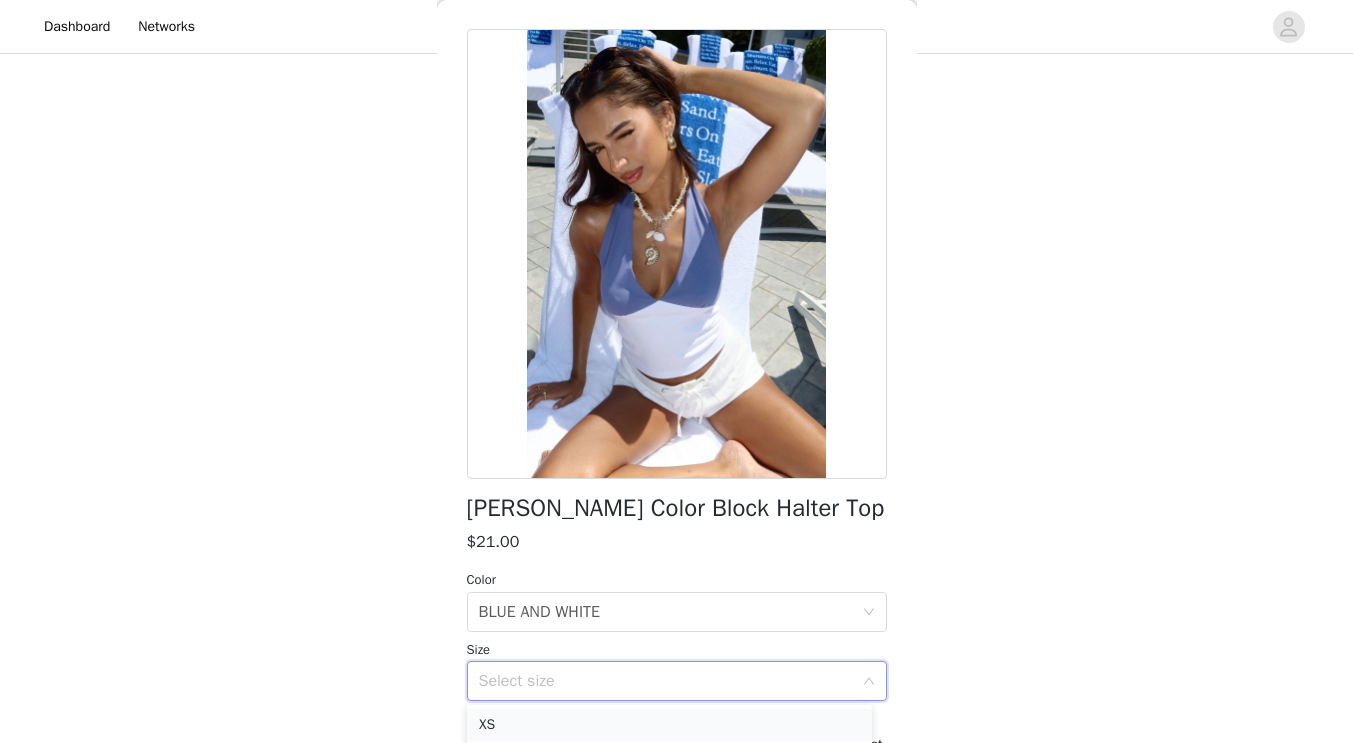 click on "XS" at bounding box center [669, 725] 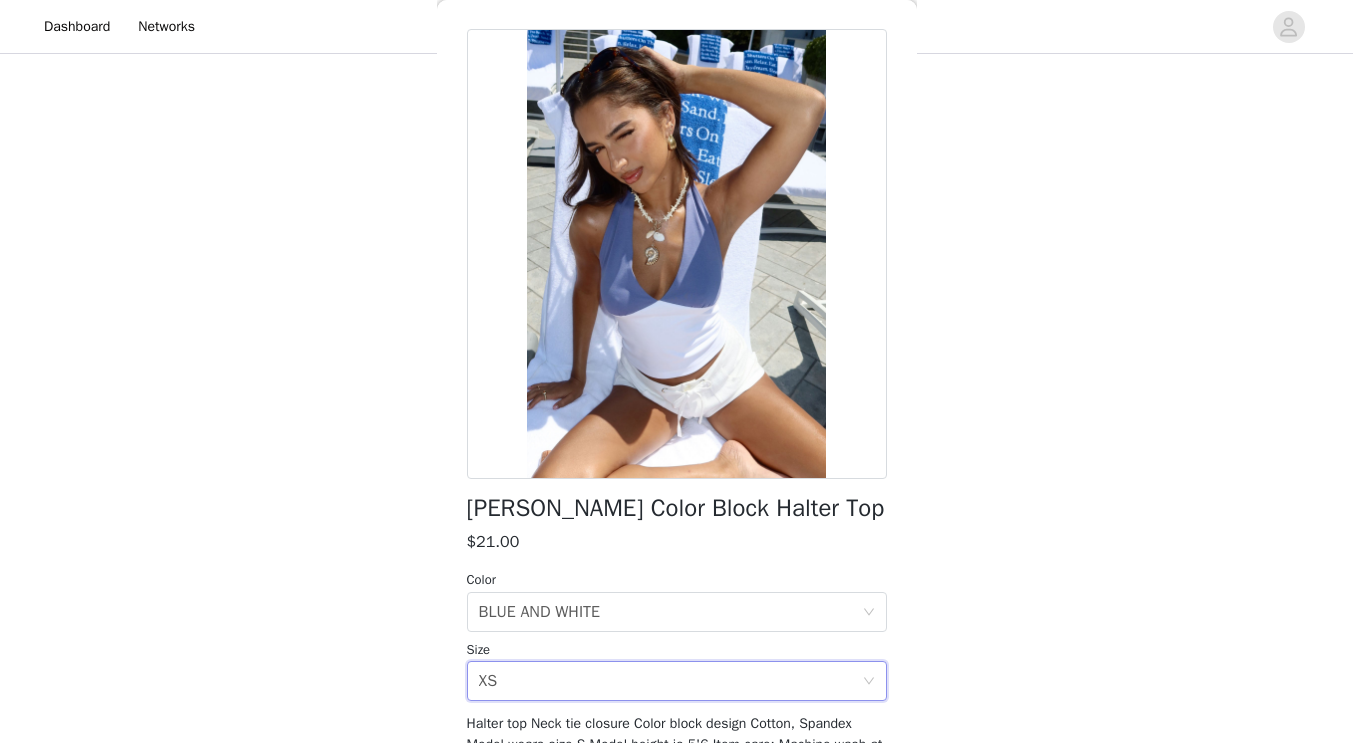 scroll, scrollTop: 209, scrollLeft: 0, axis: vertical 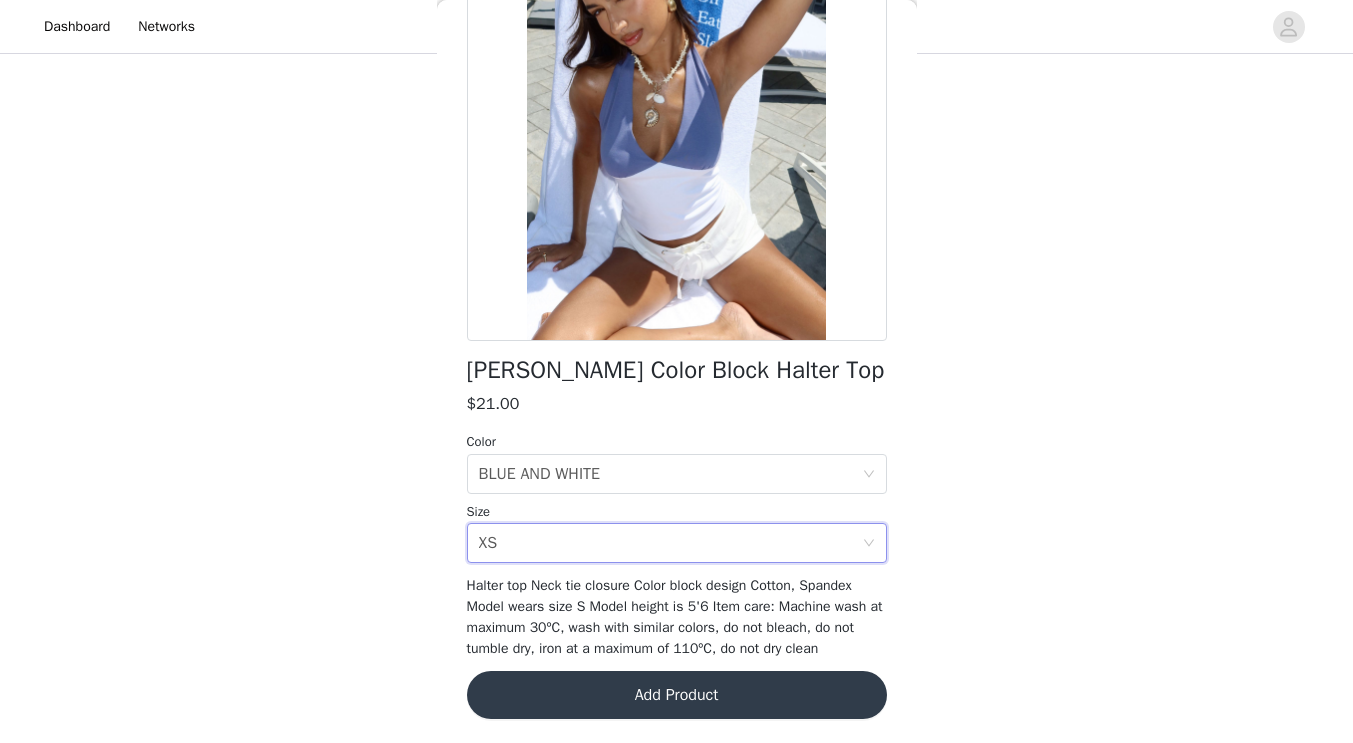 click on "Add Product" at bounding box center [677, 695] 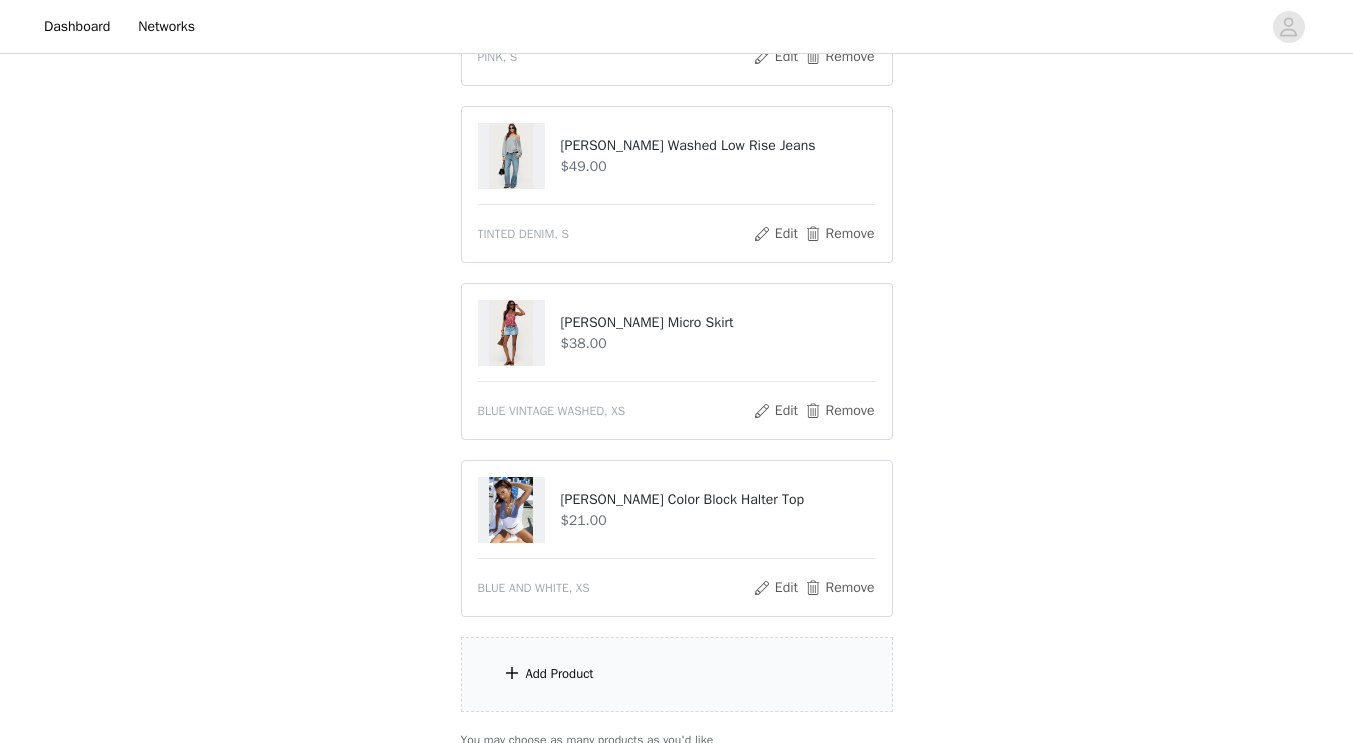 scroll, scrollTop: 1229, scrollLeft: 0, axis: vertical 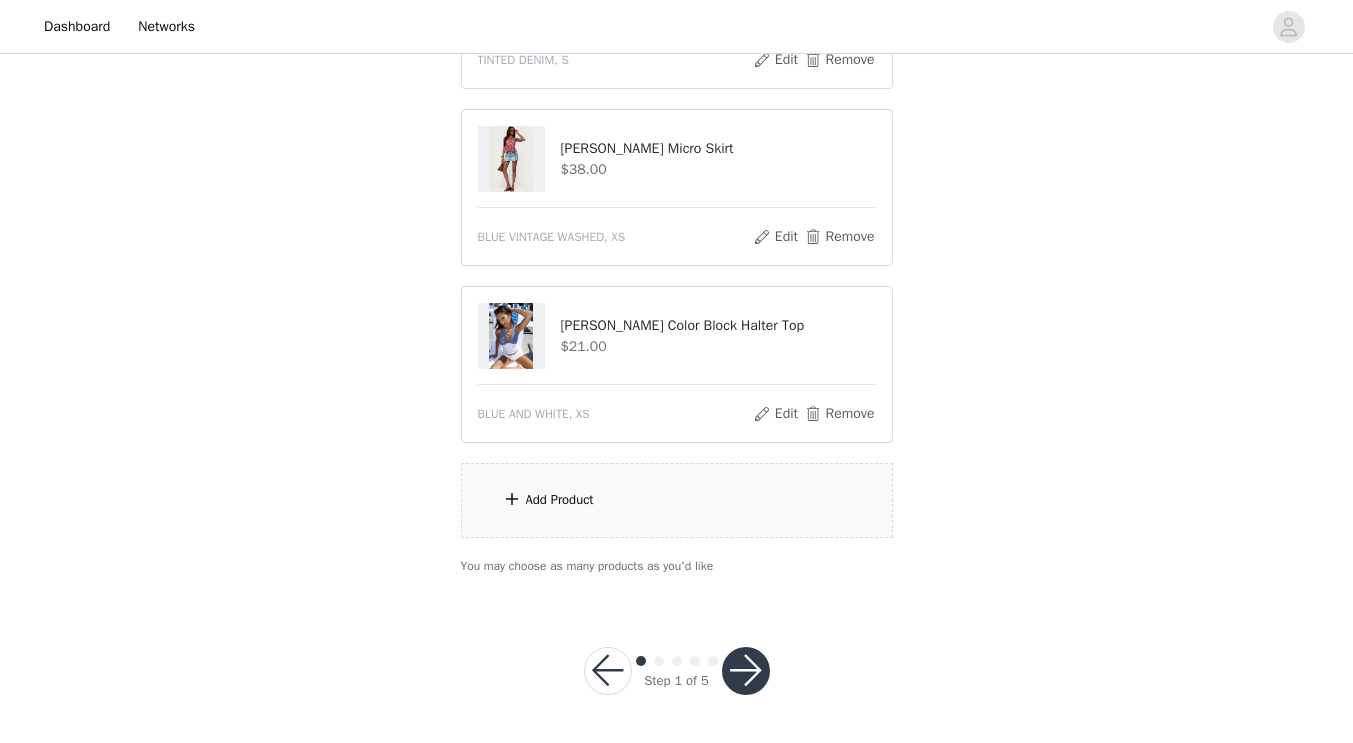 click on "Add Product" at bounding box center [677, 500] 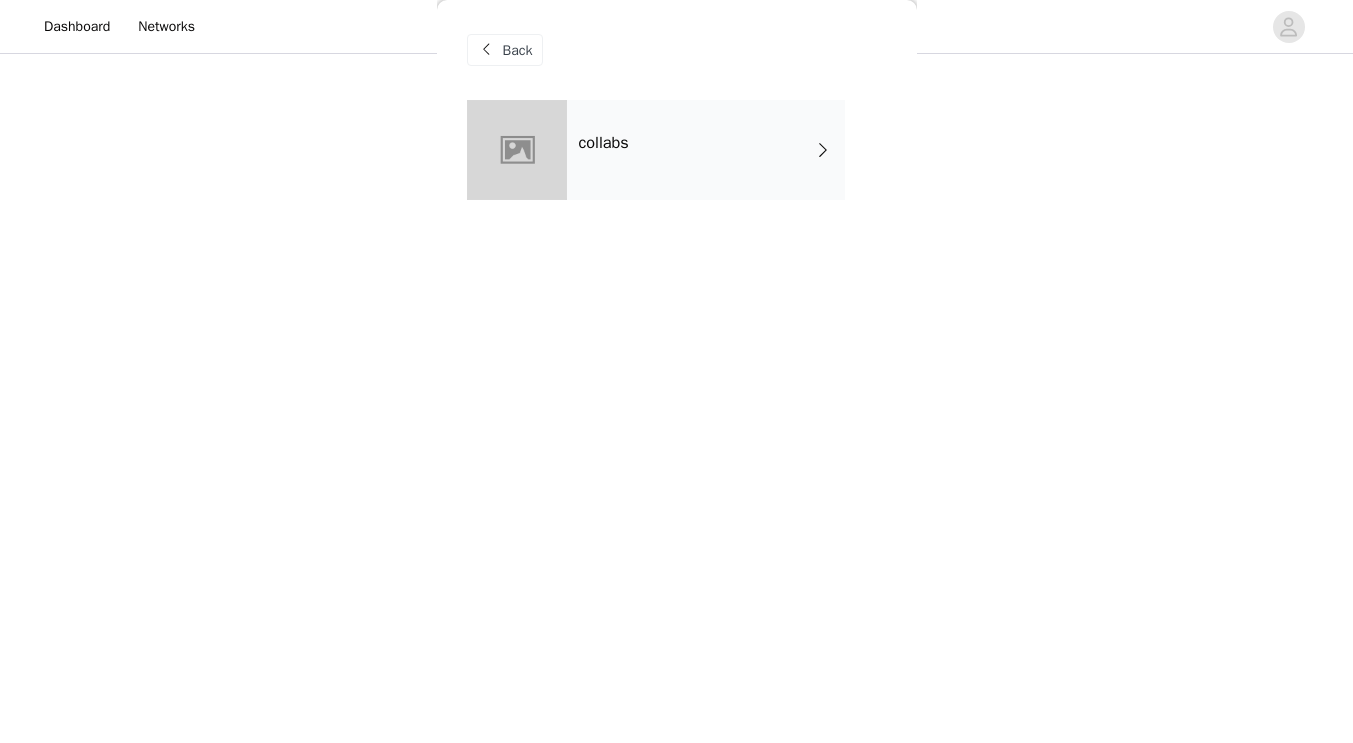 click on "collabs" at bounding box center [706, 150] 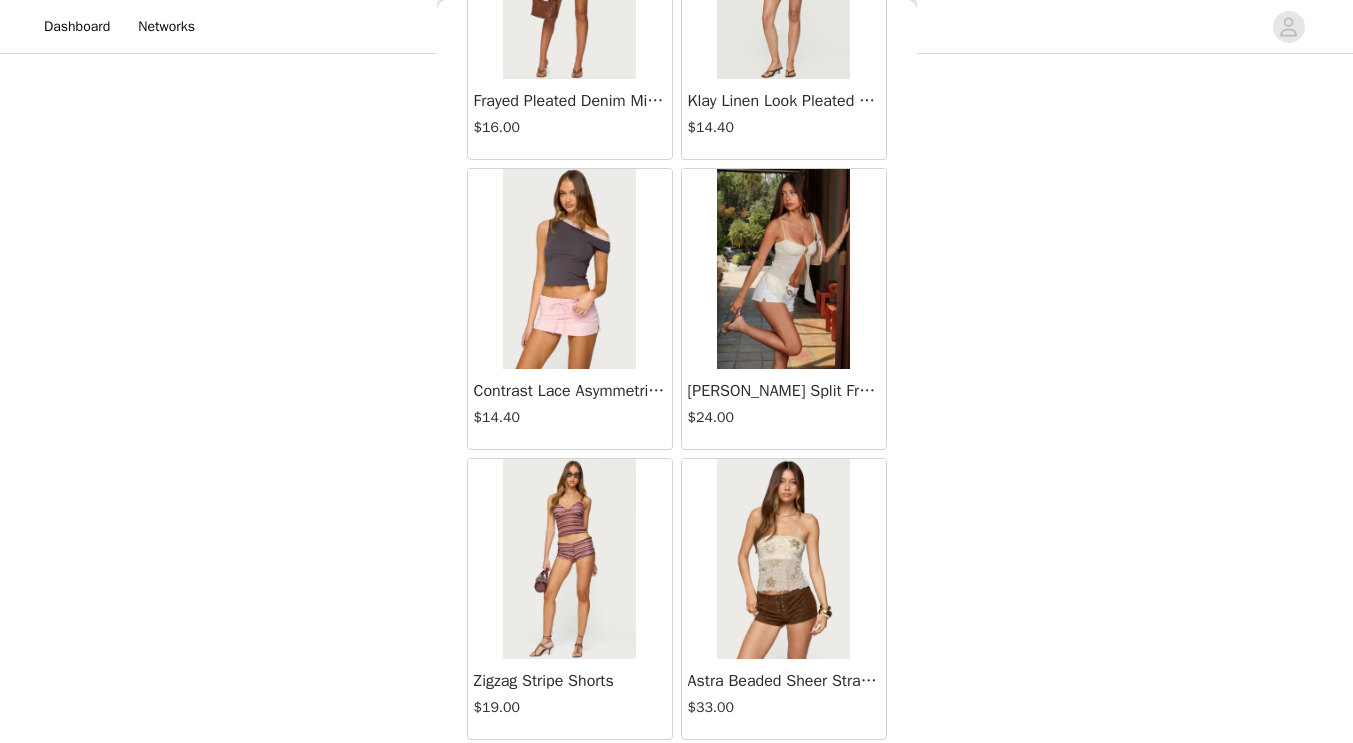 scroll, scrollTop: 2317, scrollLeft: 0, axis: vertical 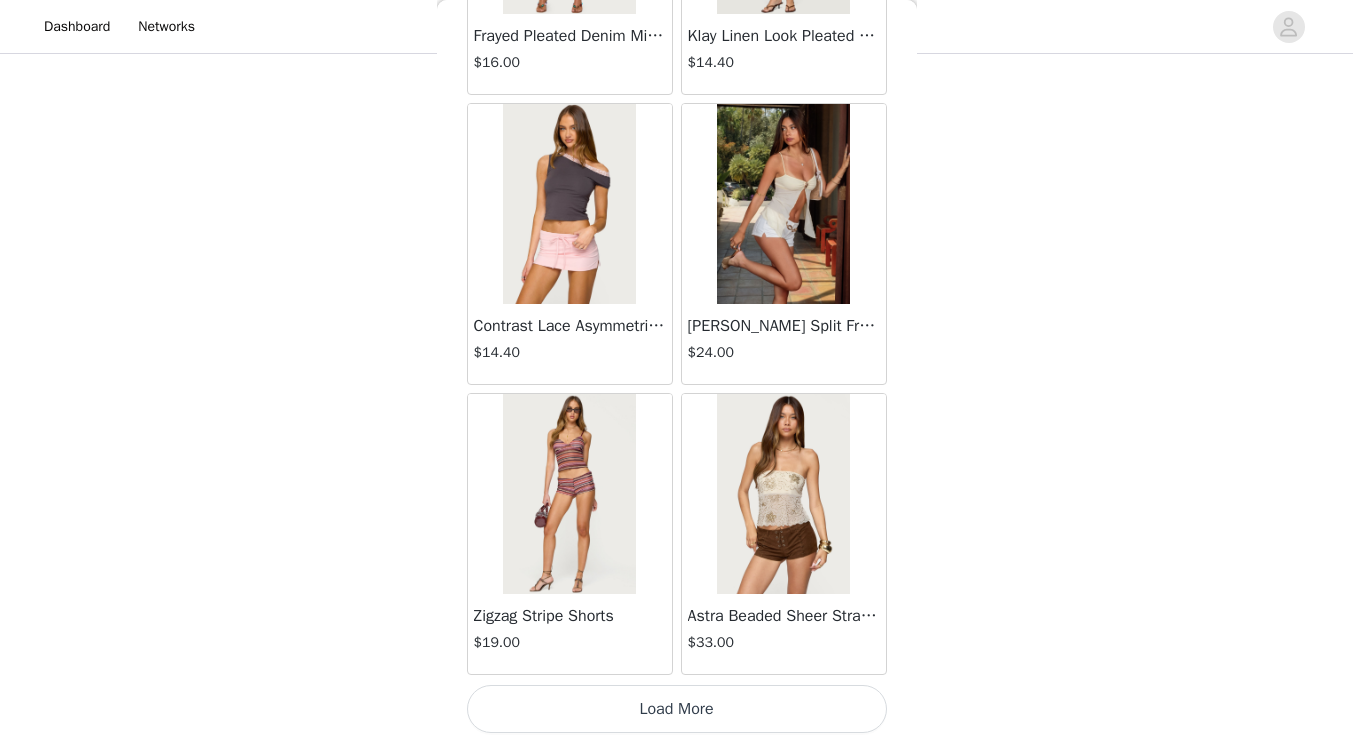 click on "Load More" at bounding box center [677, 709] 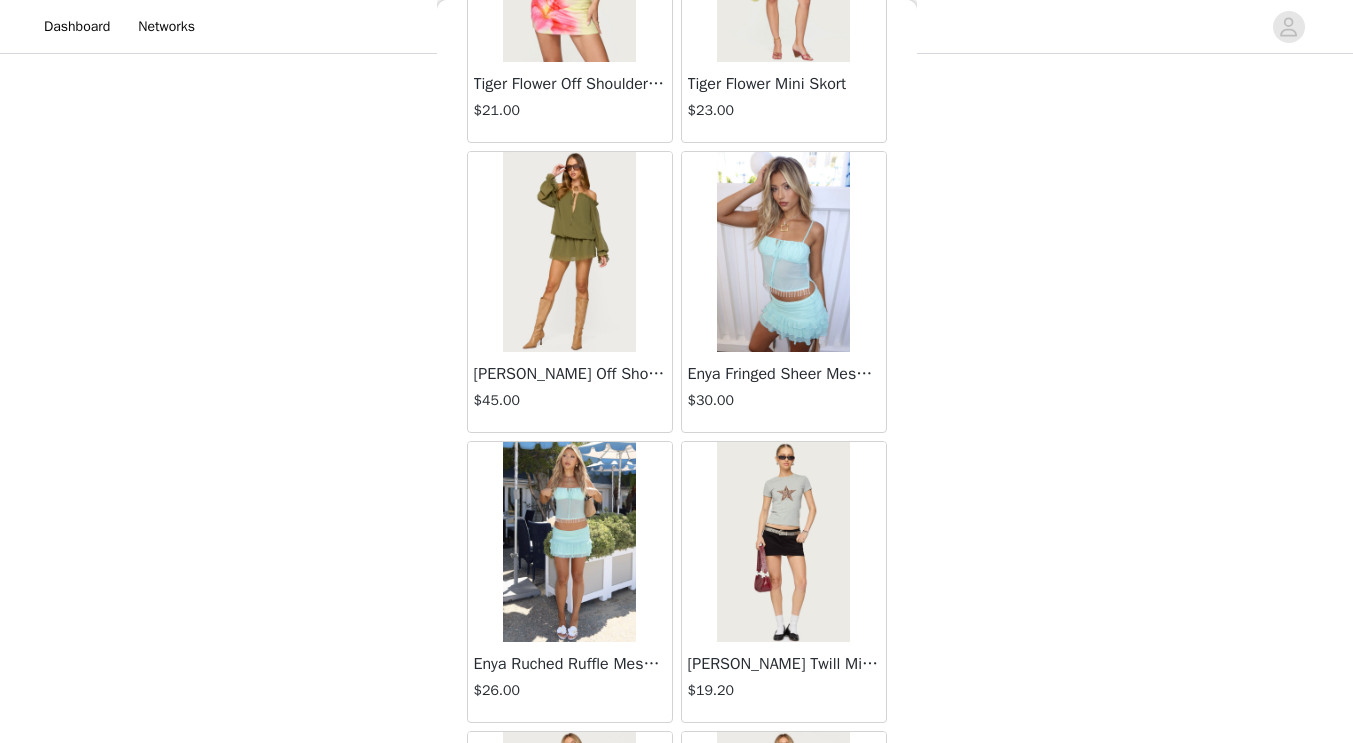 scroll, scrollTop: 5217, scrollLeft: 0, axis: vertical 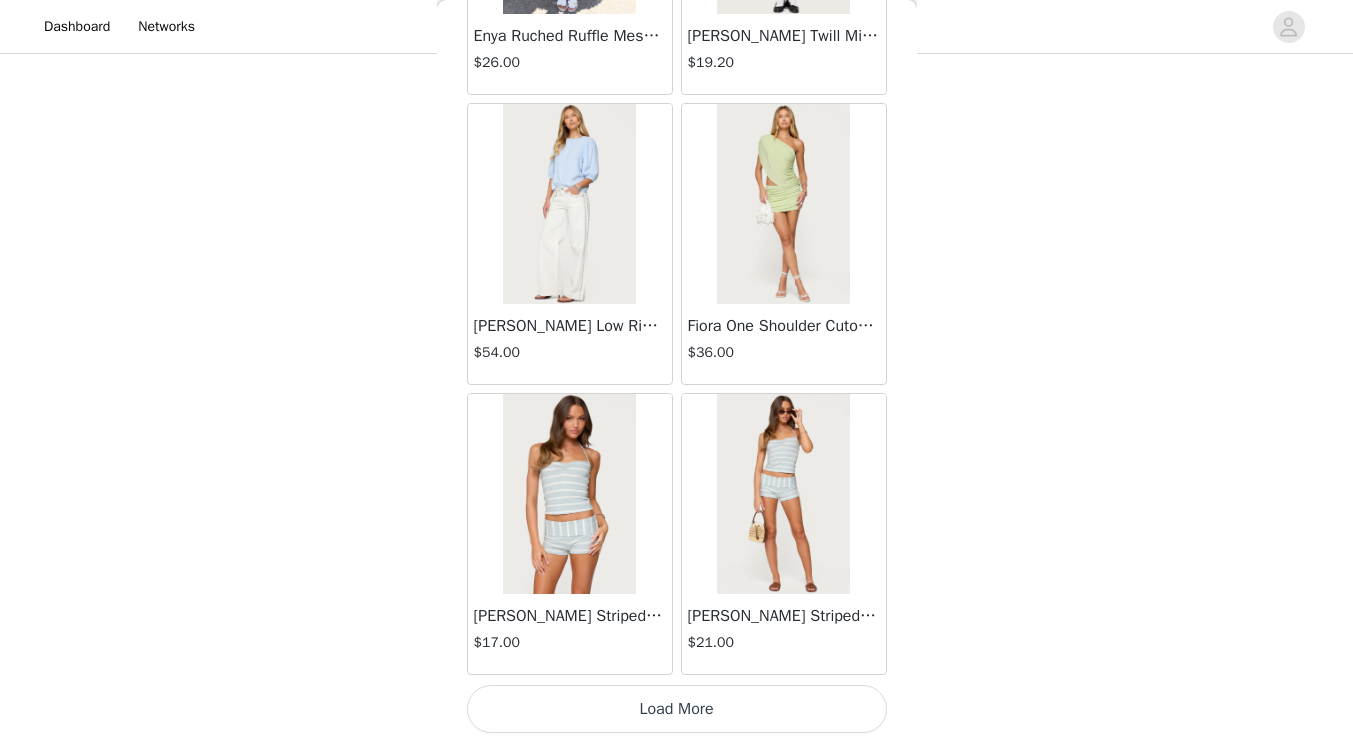 click on "Load More" at bounding box center [677, 709] 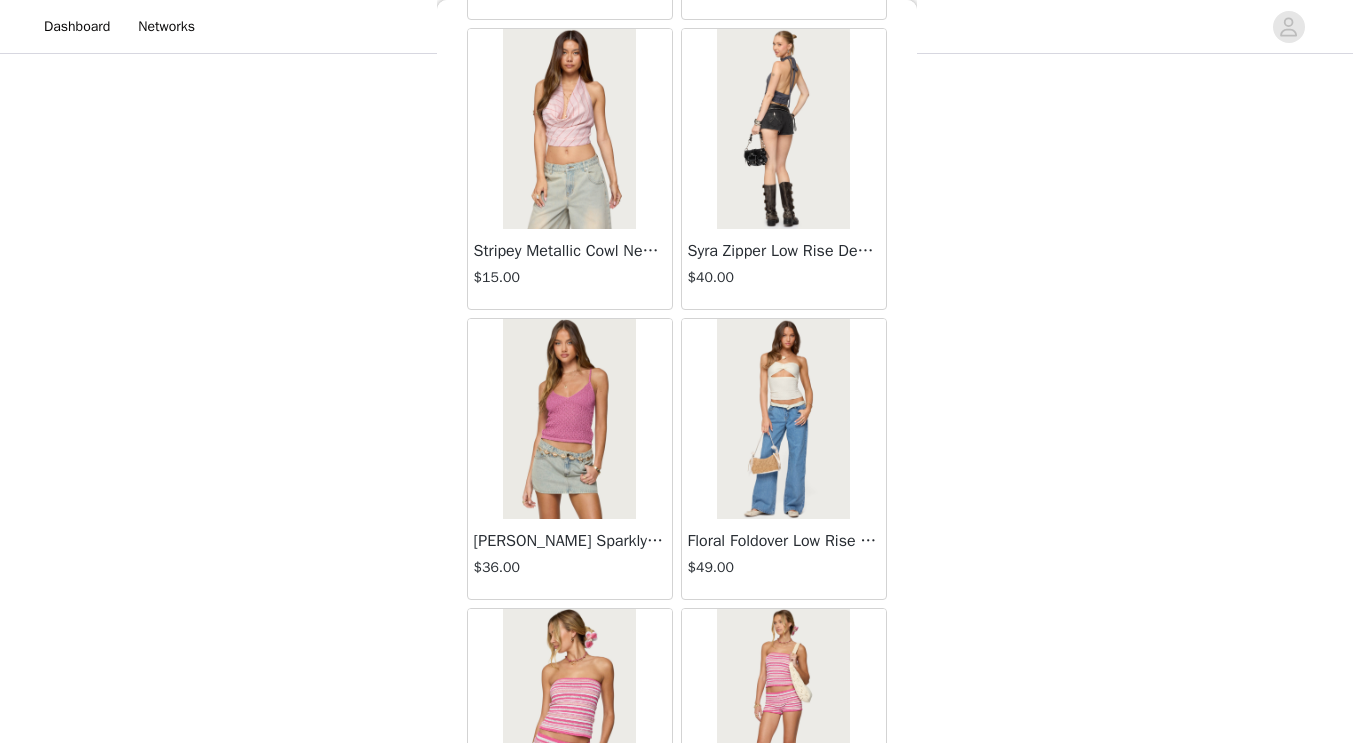 scroll, scrollTop: 8117, scrollLeft: 0, axis: vertical 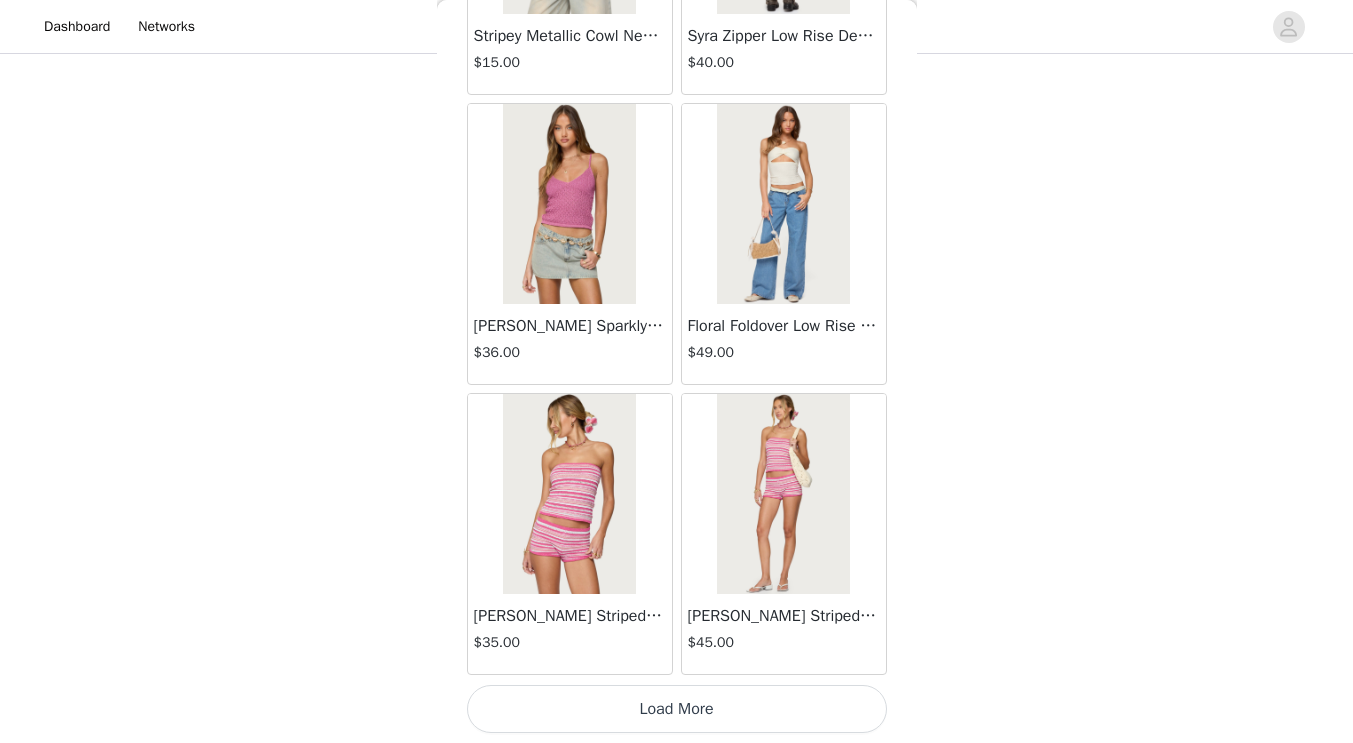 click at bounding box center (783, 204) 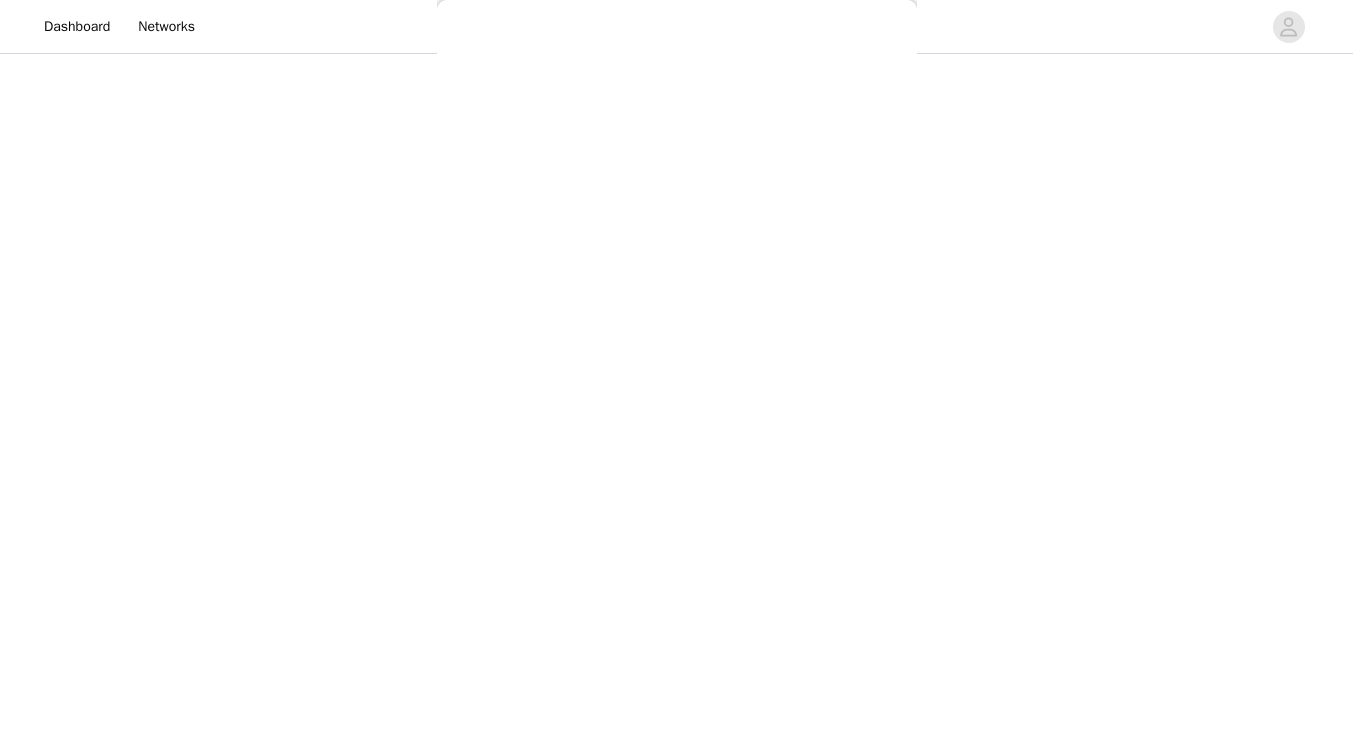 scroll, scrollTop: 0, scrollLeft: 0, axis: both 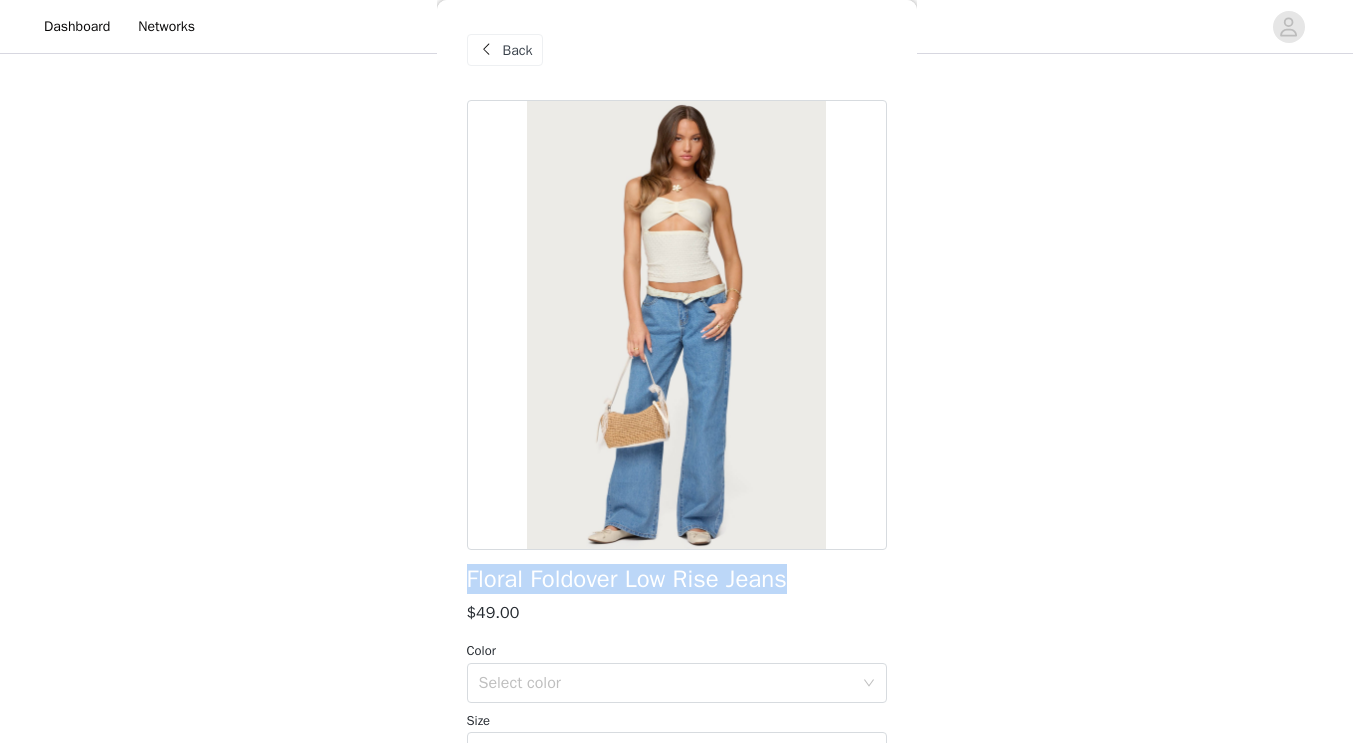 drag, startPoint x: 467, startPoint y: 587, endPoint x: 851, endPoint y: 564, distance: 384.68817 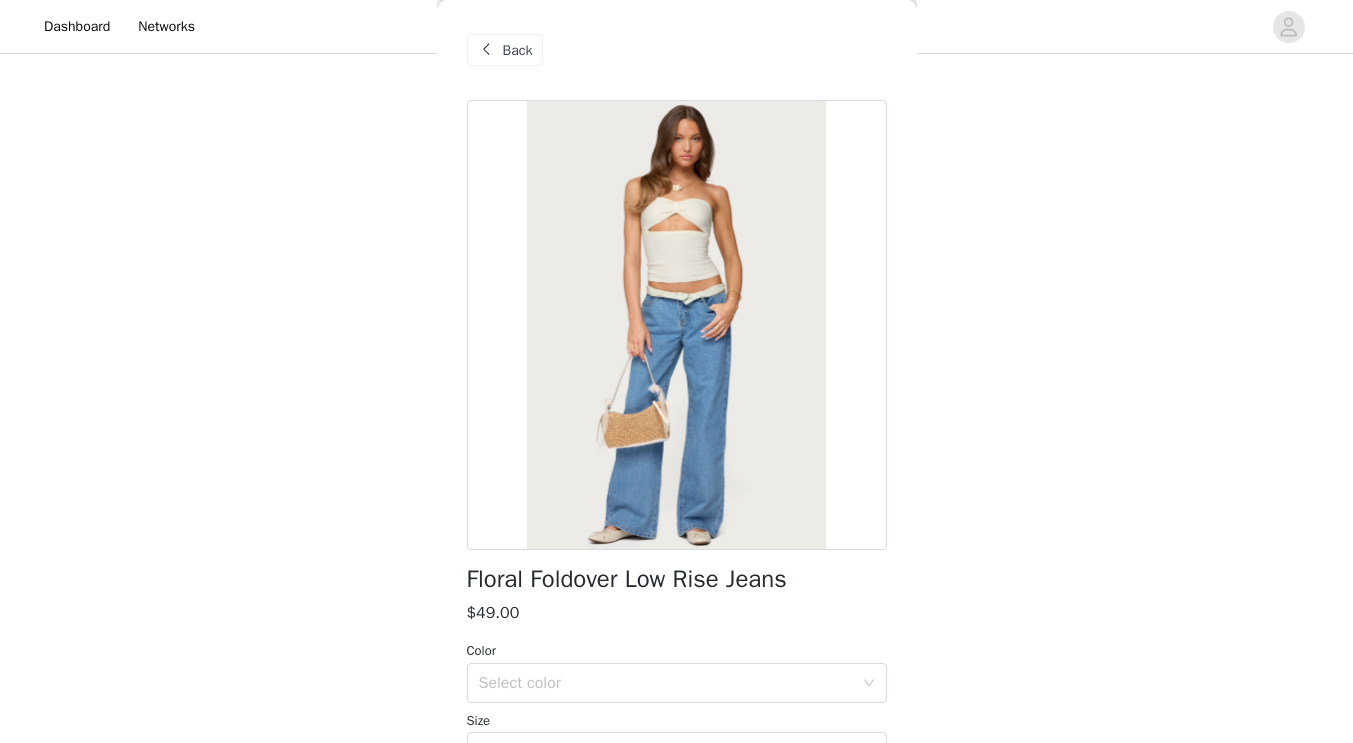 click on "Back" at bounding box center (518, 50) 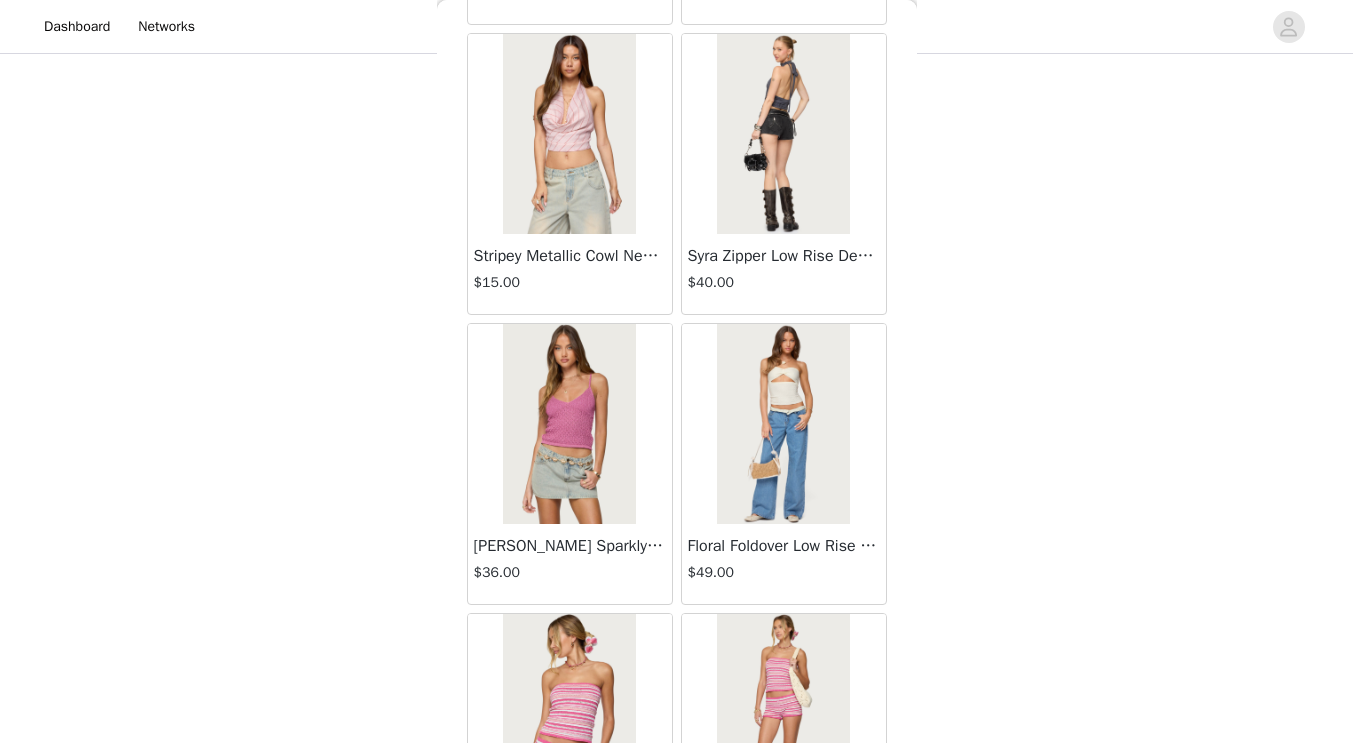 scroll, scrollTop: 8092, scrollLeft: 0, axis: vertical 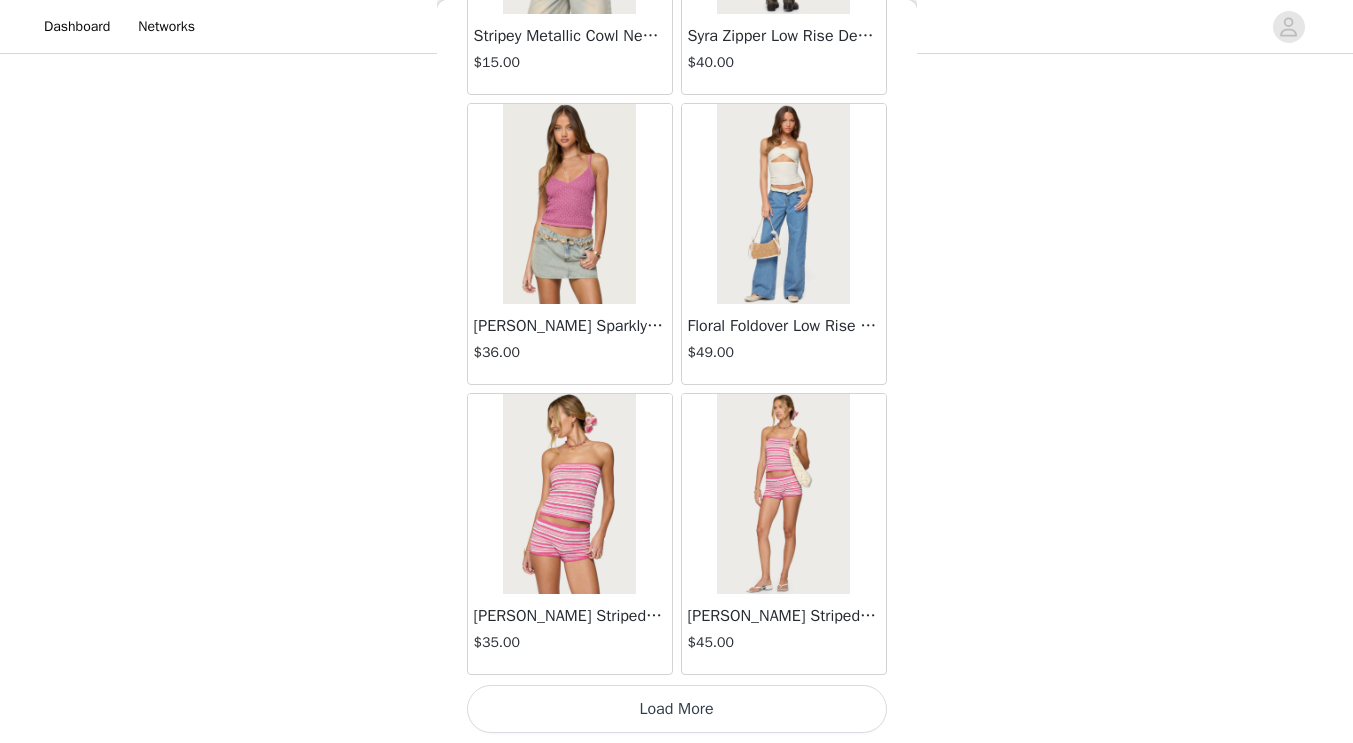 click on "Load More" at bounding box center (677, 709) 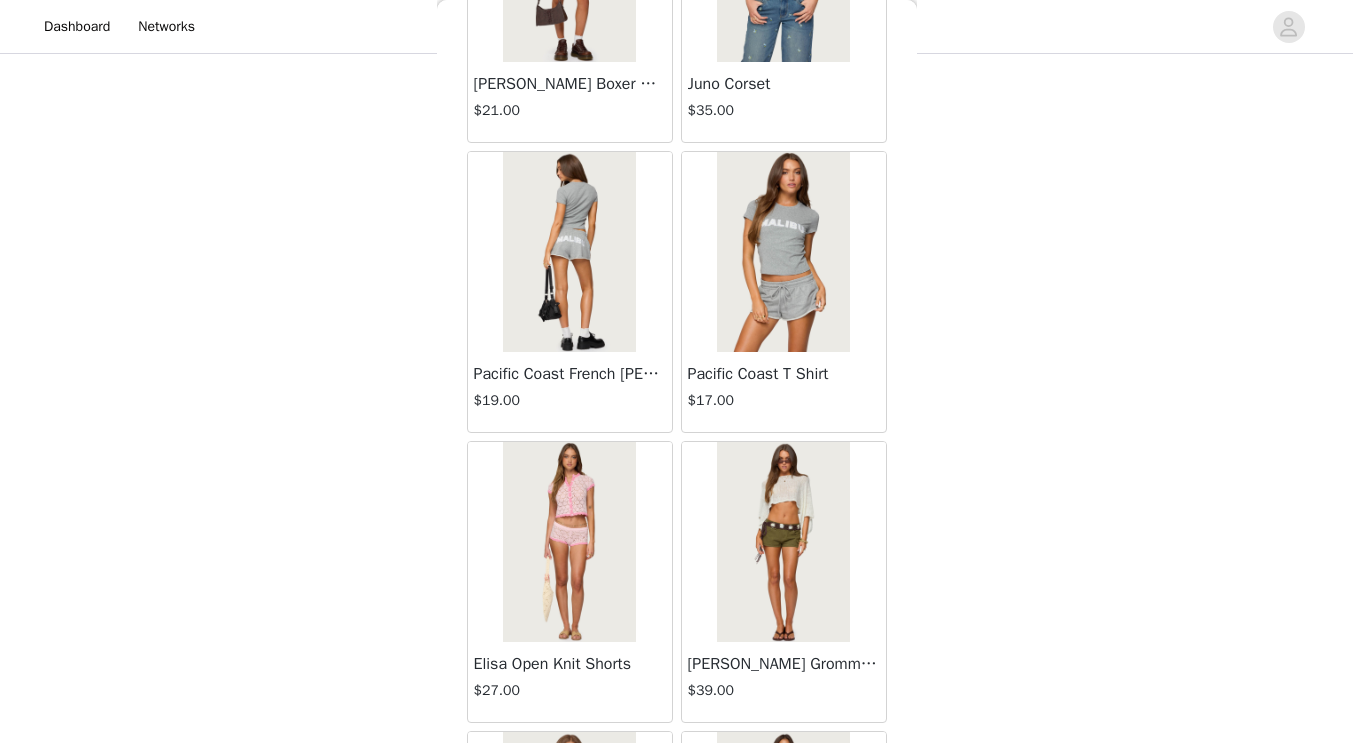 scroll, scrollTop: 11017, scrollLeft: 0, axis: vertical 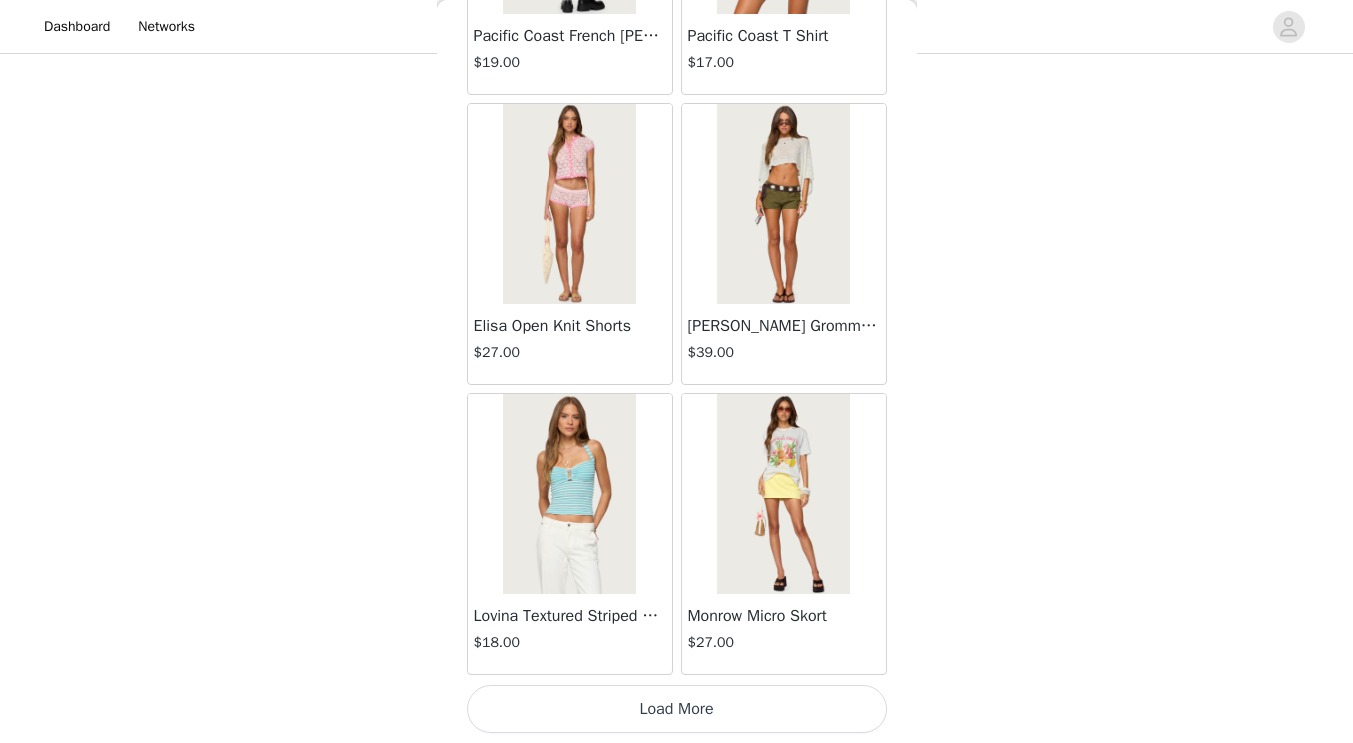 click on "Load More" at bounding box center (677, 709) 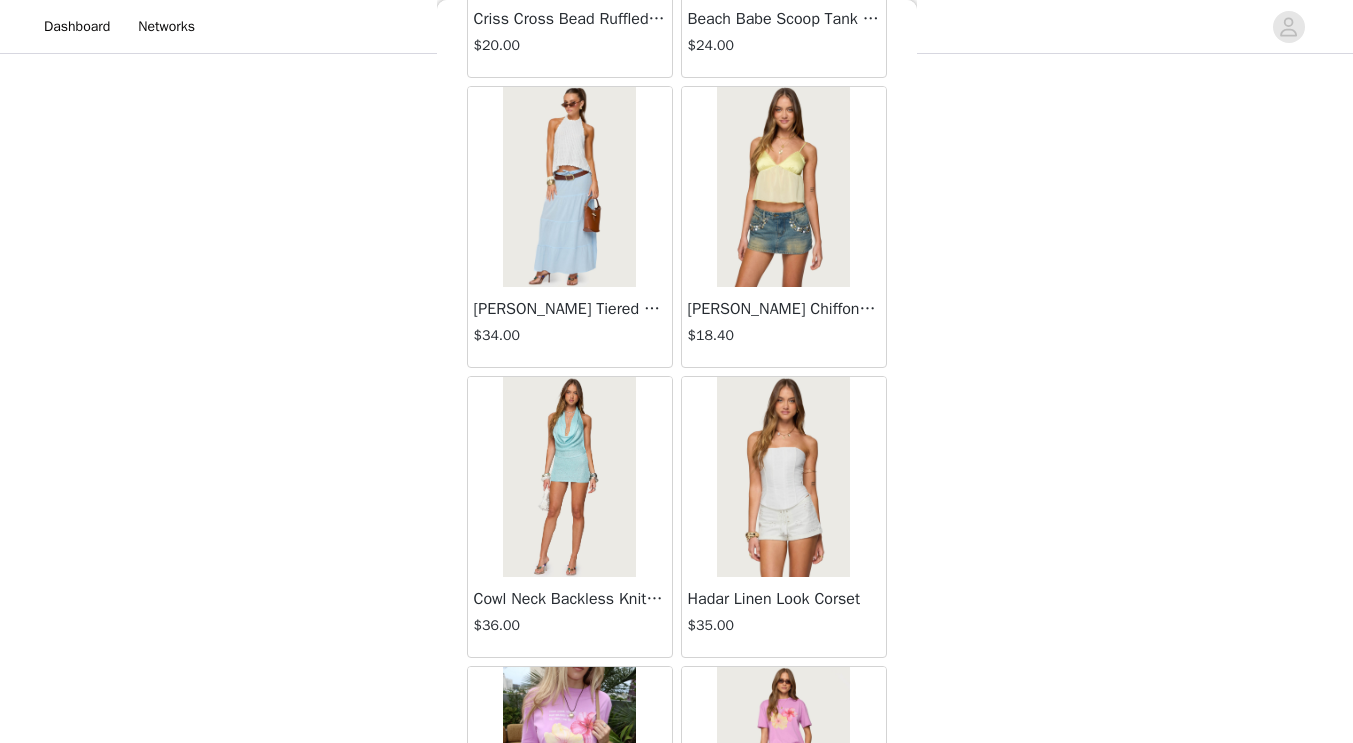 scroll, scrollTop: 13917, scrollLeft: 0, axis: vertical 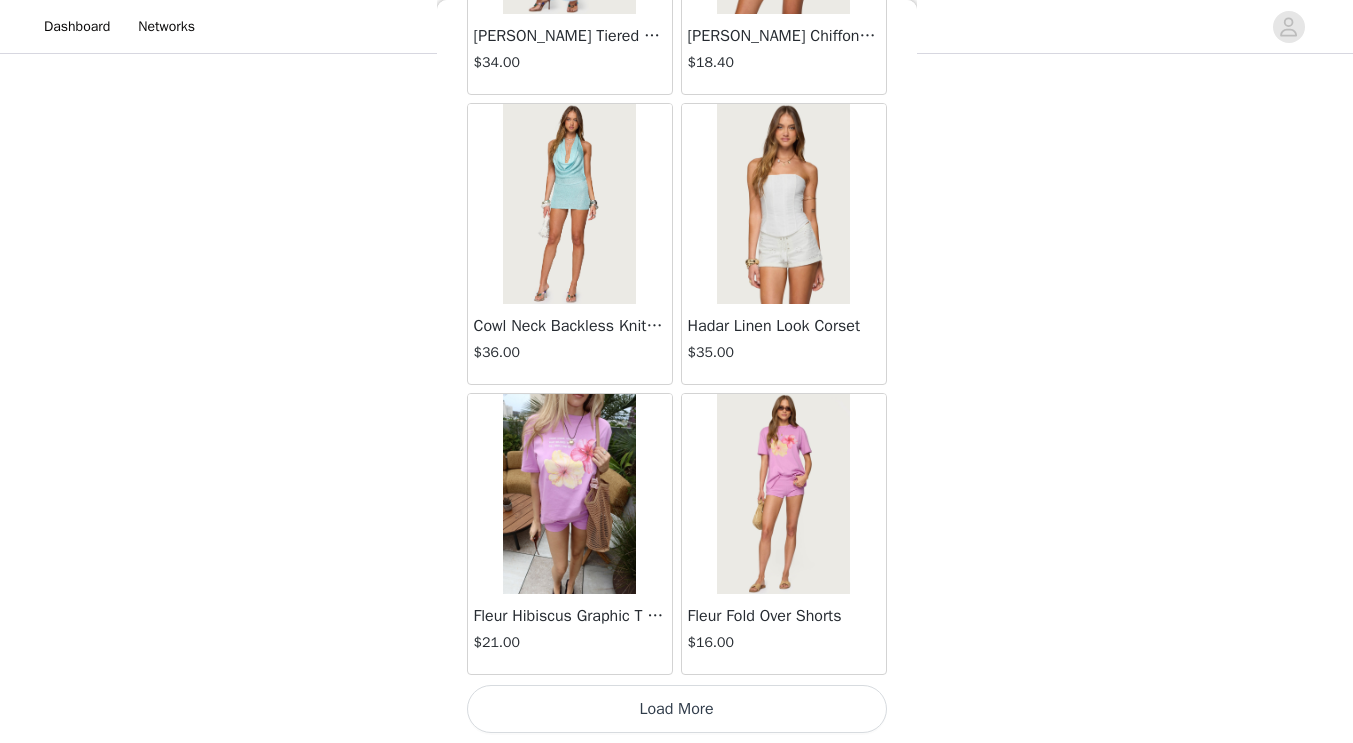 click on "Load More" at bounding box center [677, 709] 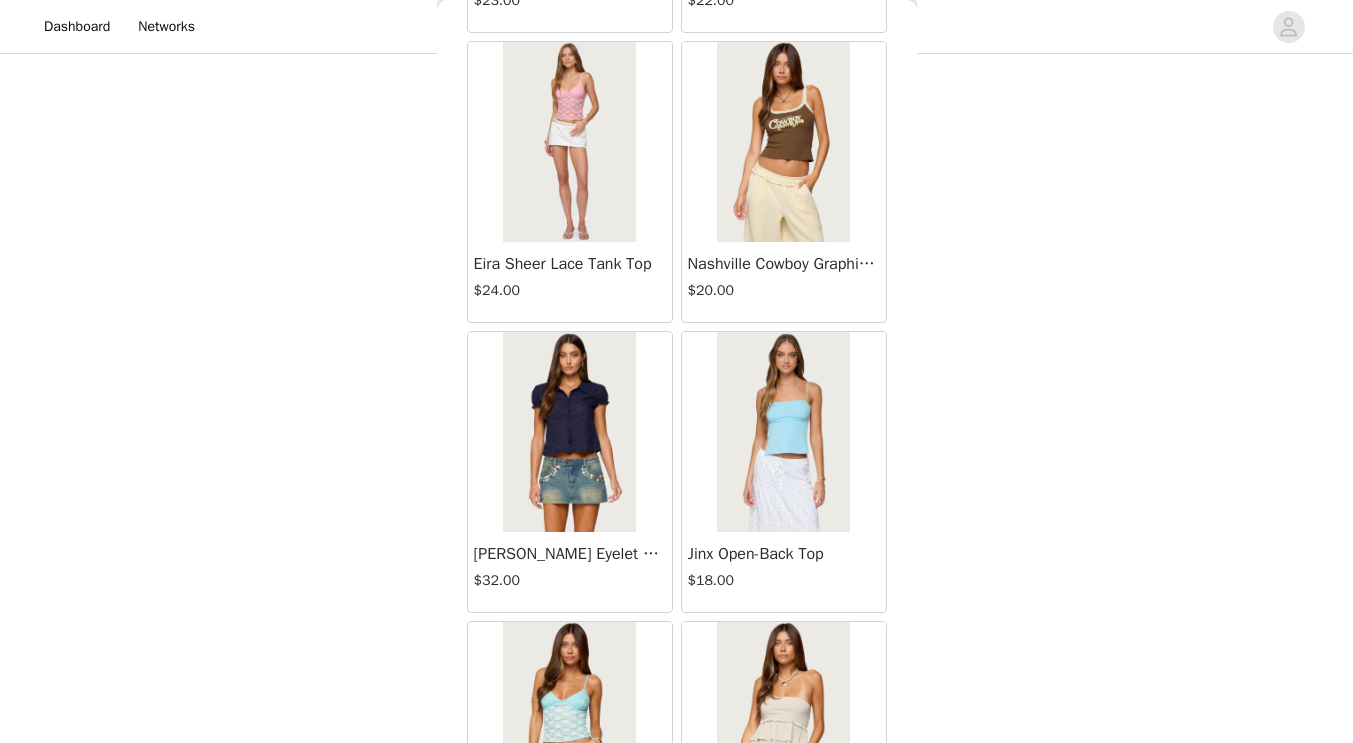 scroll, scrollTop: 15720, scrollLeft: 0, axis: vertical 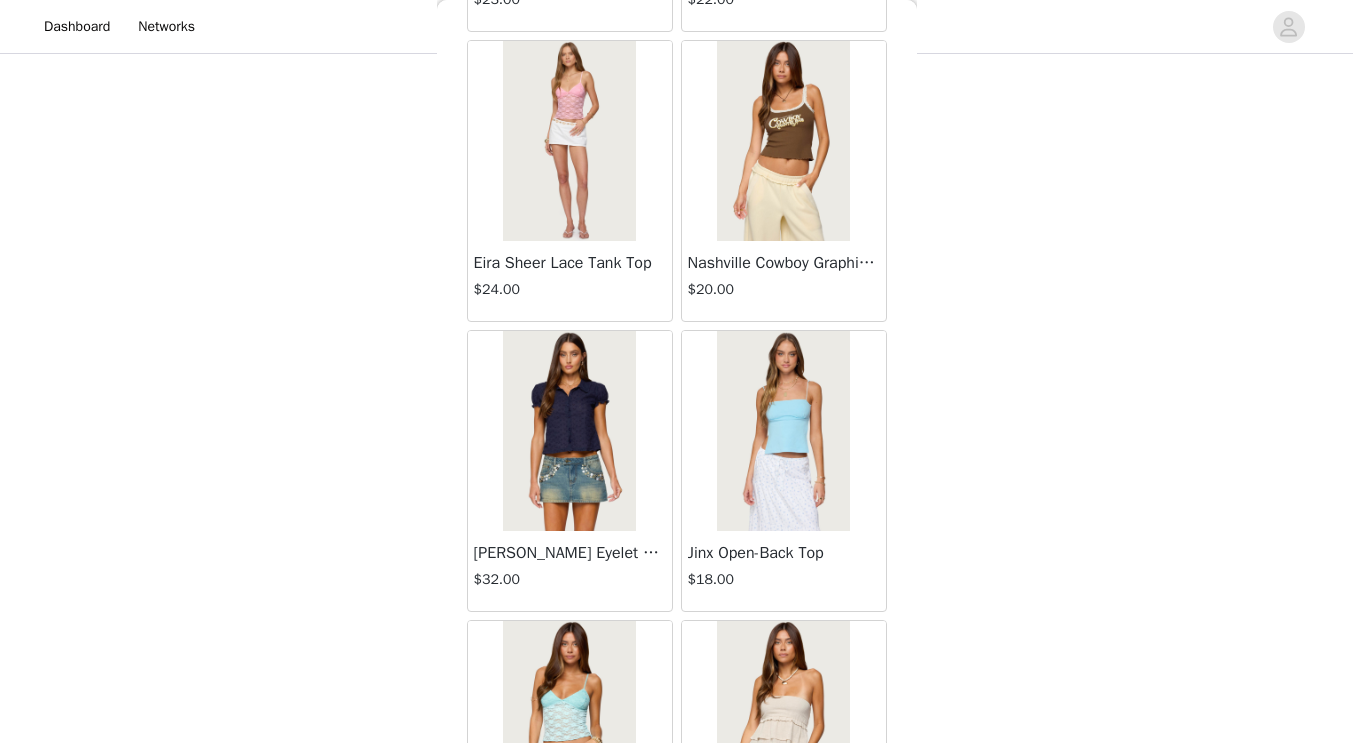 click at bounding box center [783, 141] 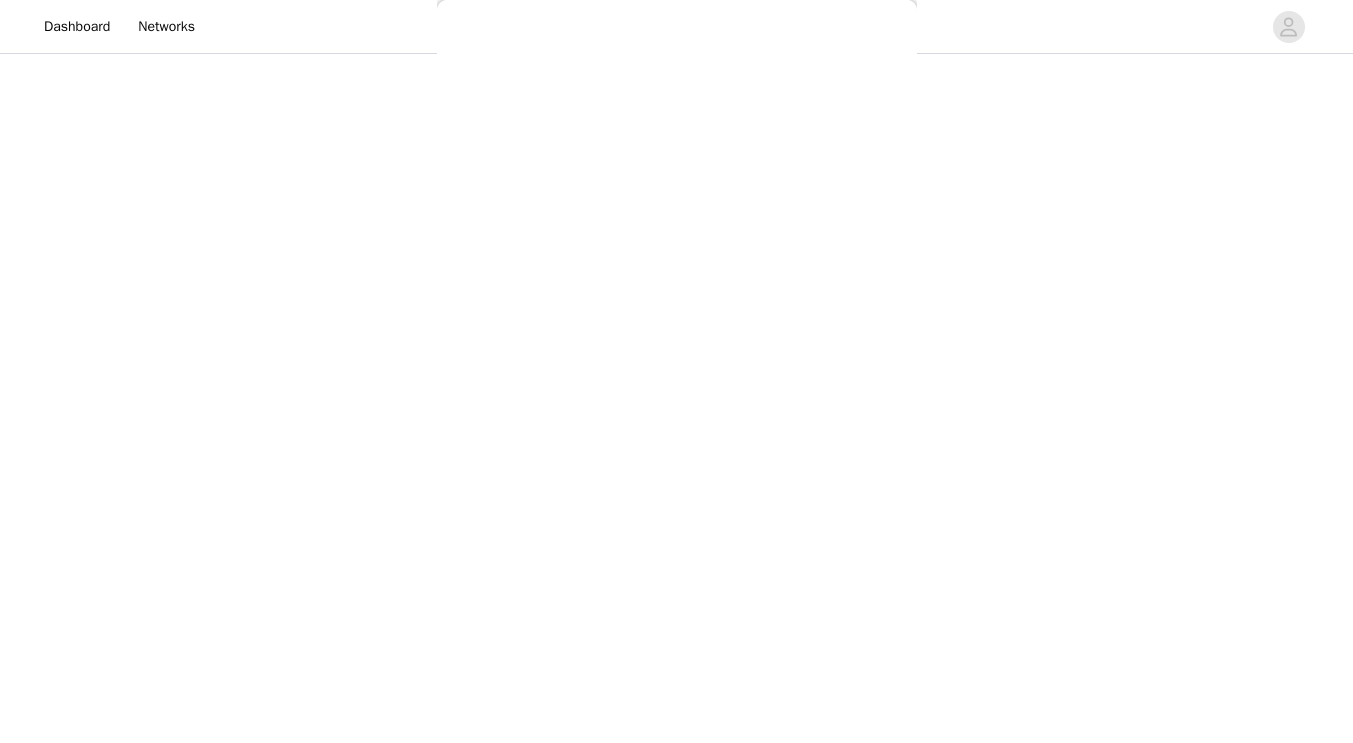 scroll, scrollTop: 0, scrollLeft: 0, axis: both 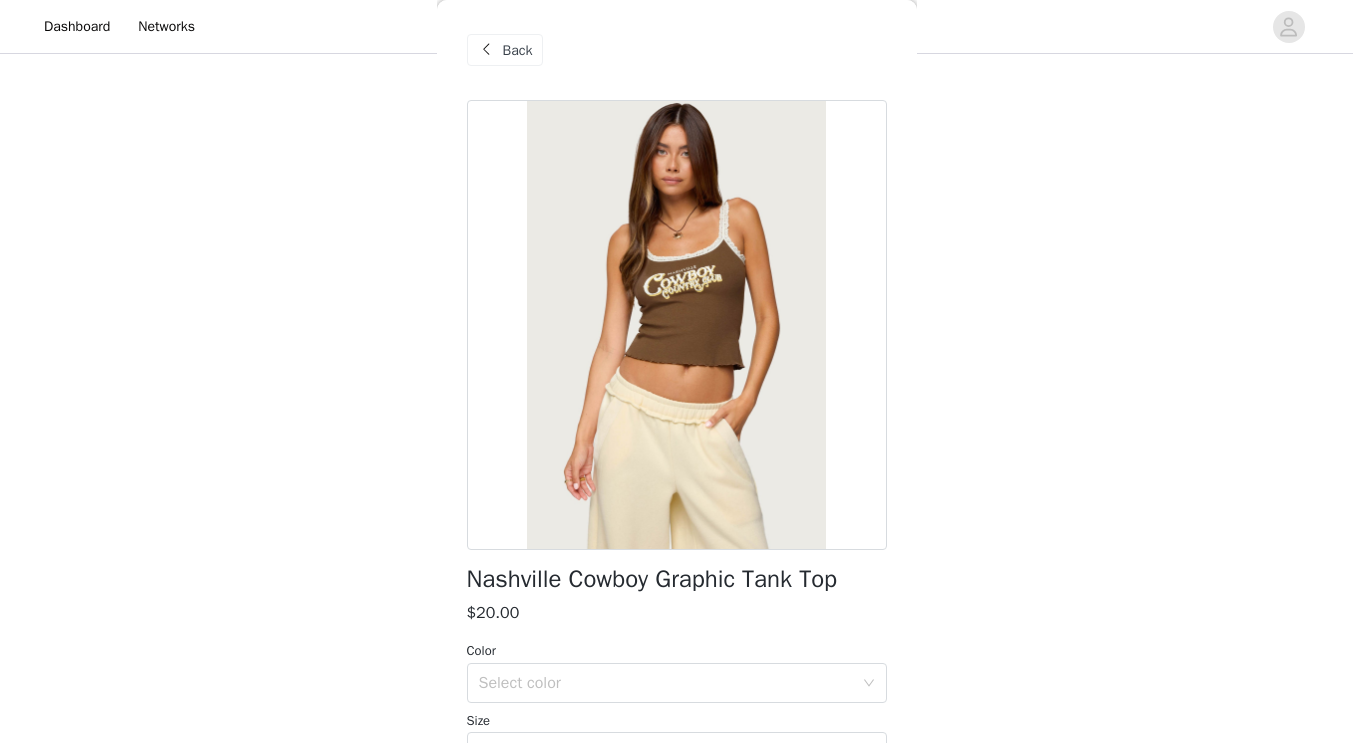 click on "Back" at bounding box center [518, 50] 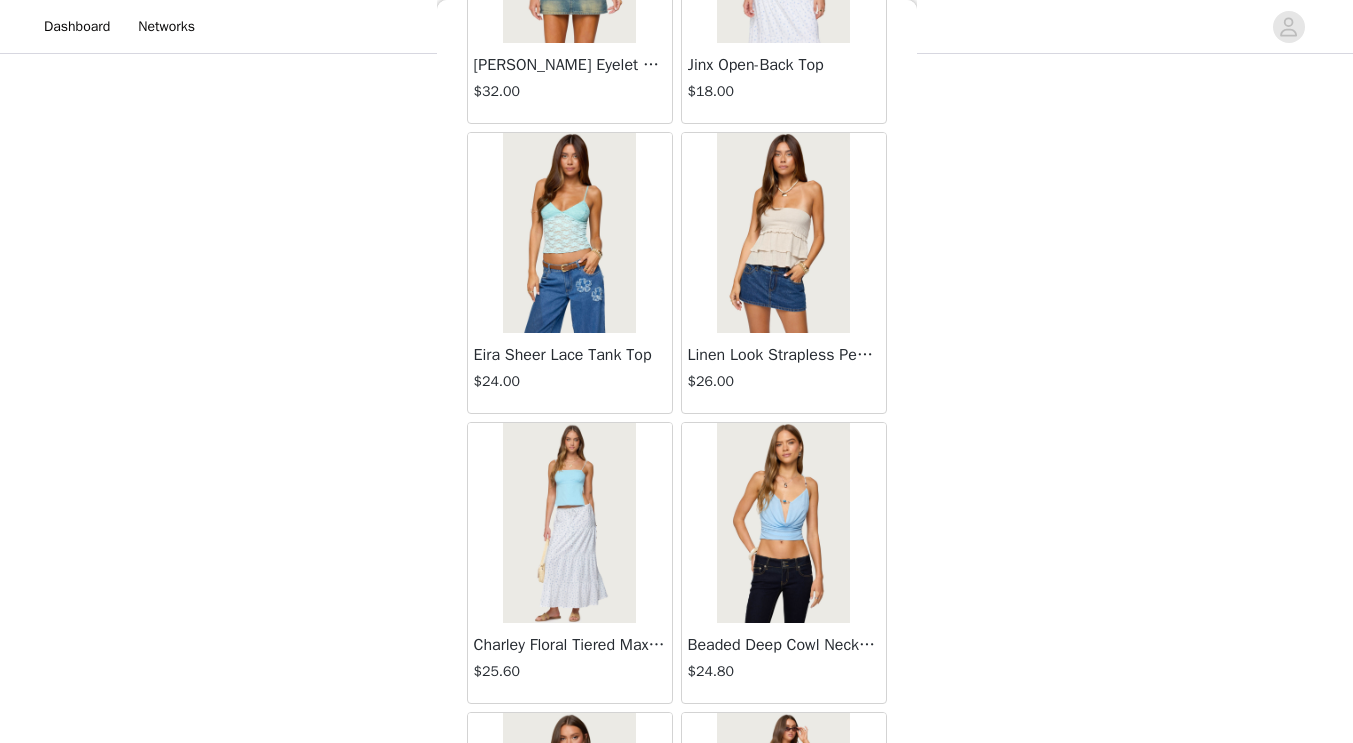 scroll, scrollTop: 16817, scrollLeft: 0, axis: vertical 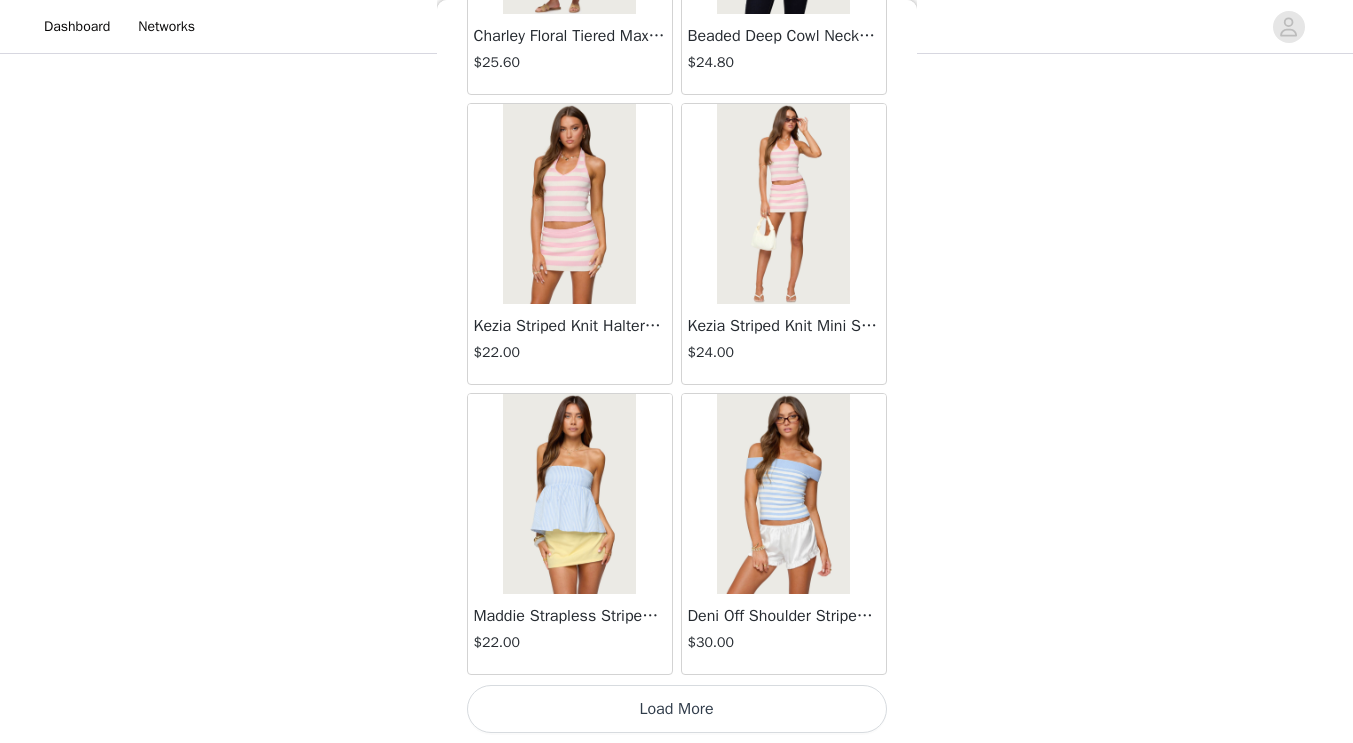 click on "Load More" at bounding box center (677, 709) 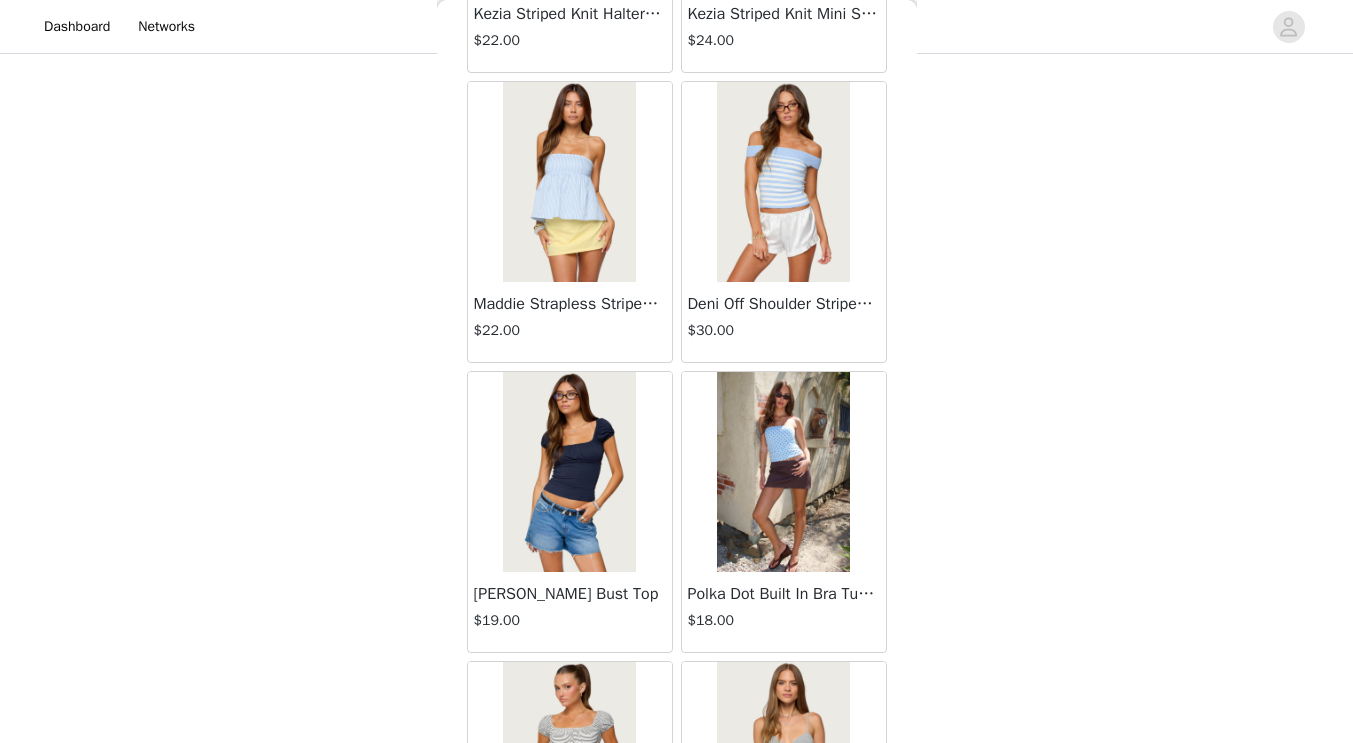 scroll, scrollTop: 17311, scrollLeft: 0, axis: vertical 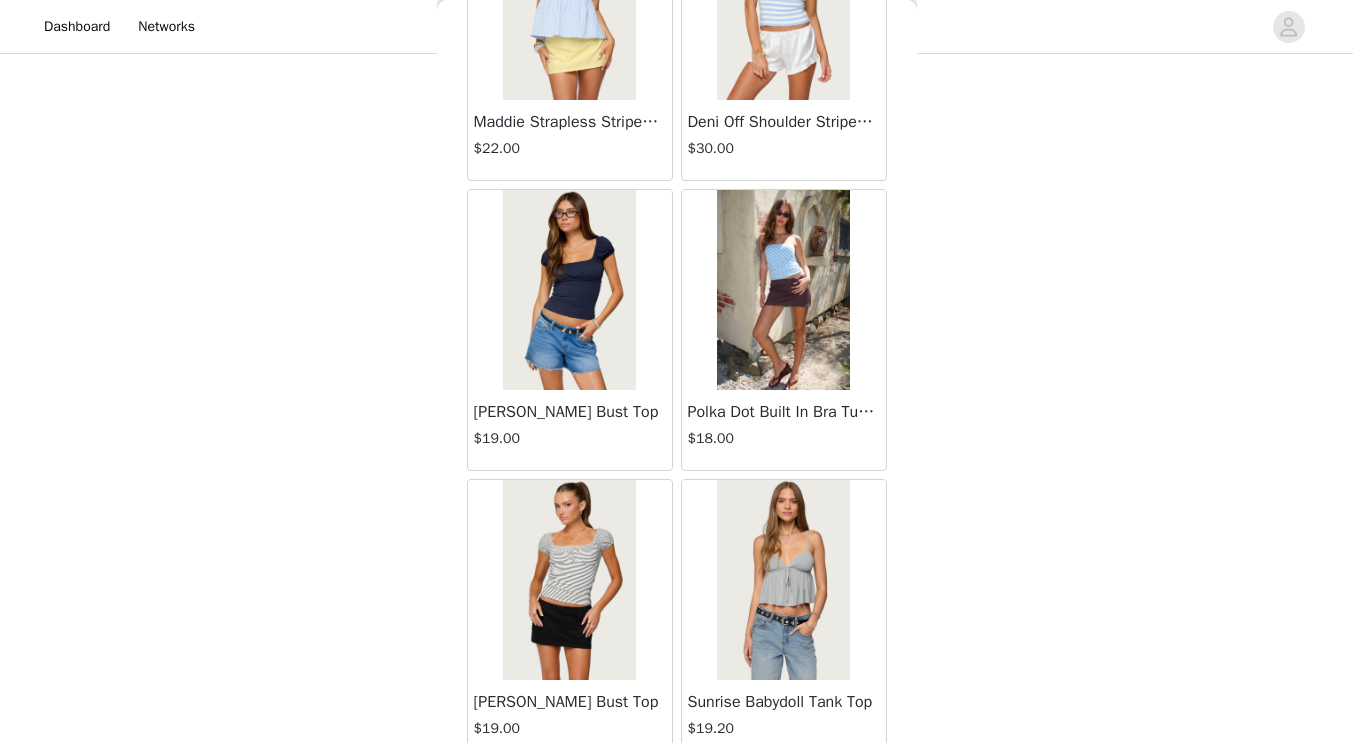 click at bounding box center (569, 290) 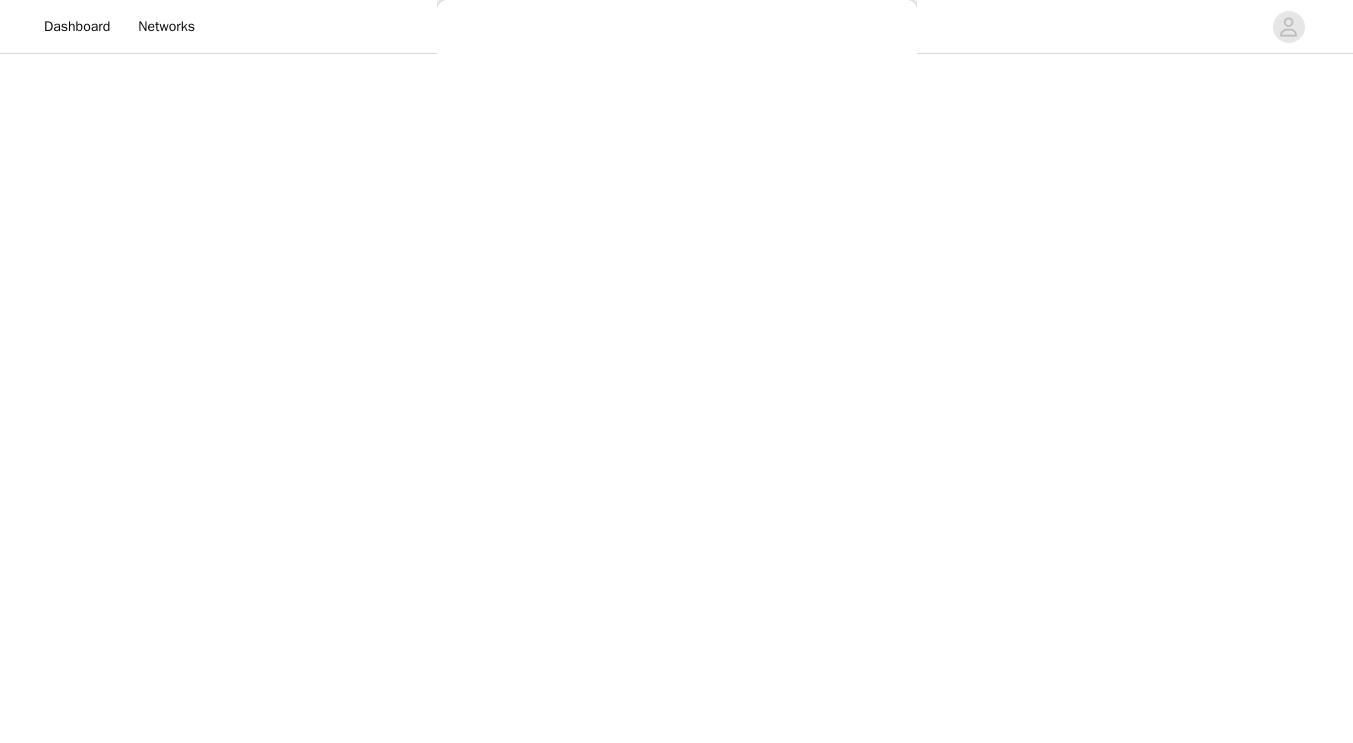 scroll, scrollTop: 0, scrollLeft: 0, axis: both 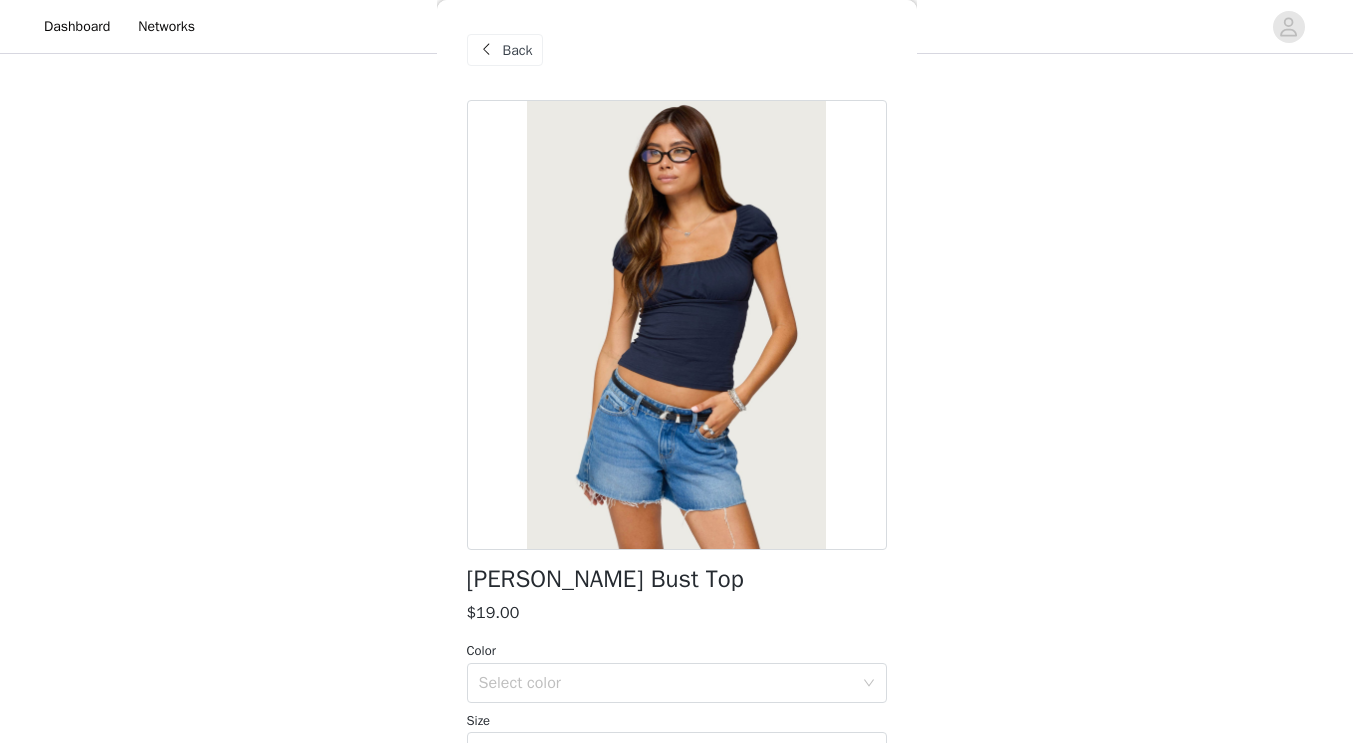 click on "Back" at bounding box center [518, 50] 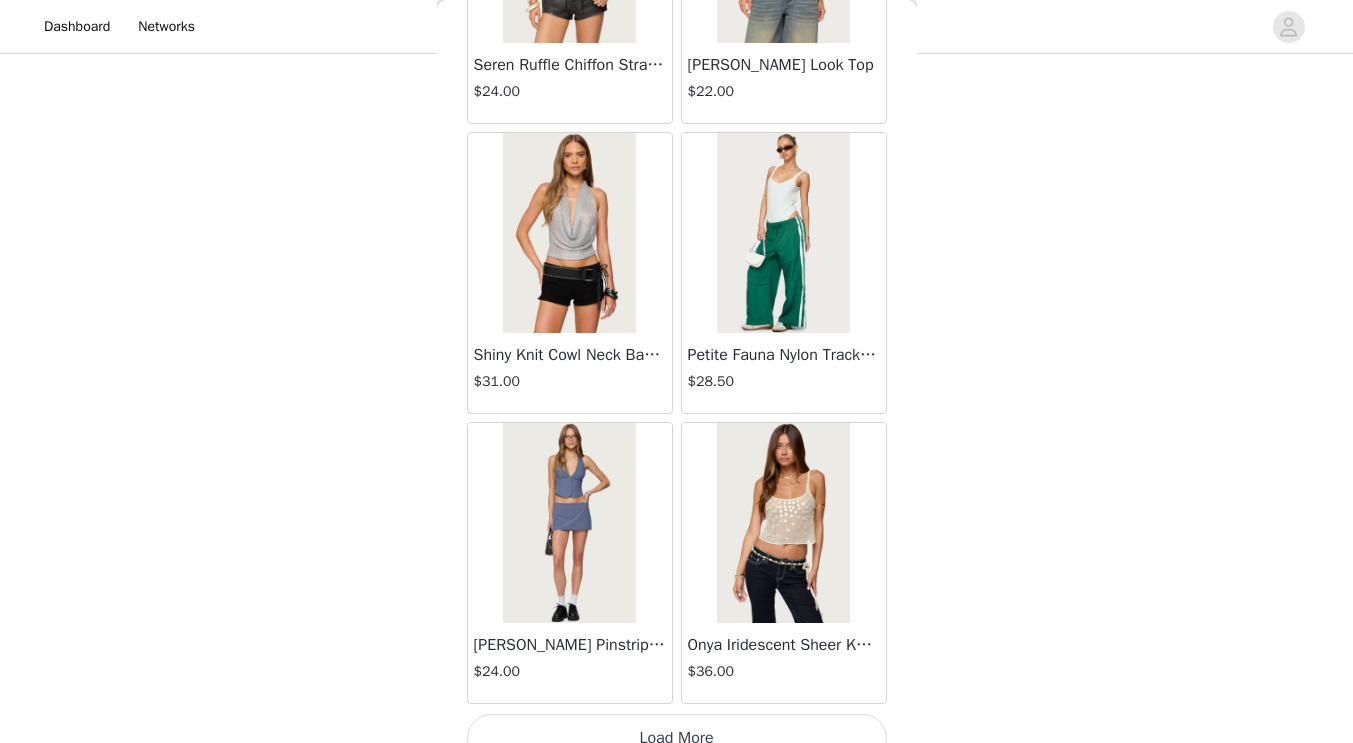 scroll, scrollTop: 19717, scrollLeft: 0, axis: vertical 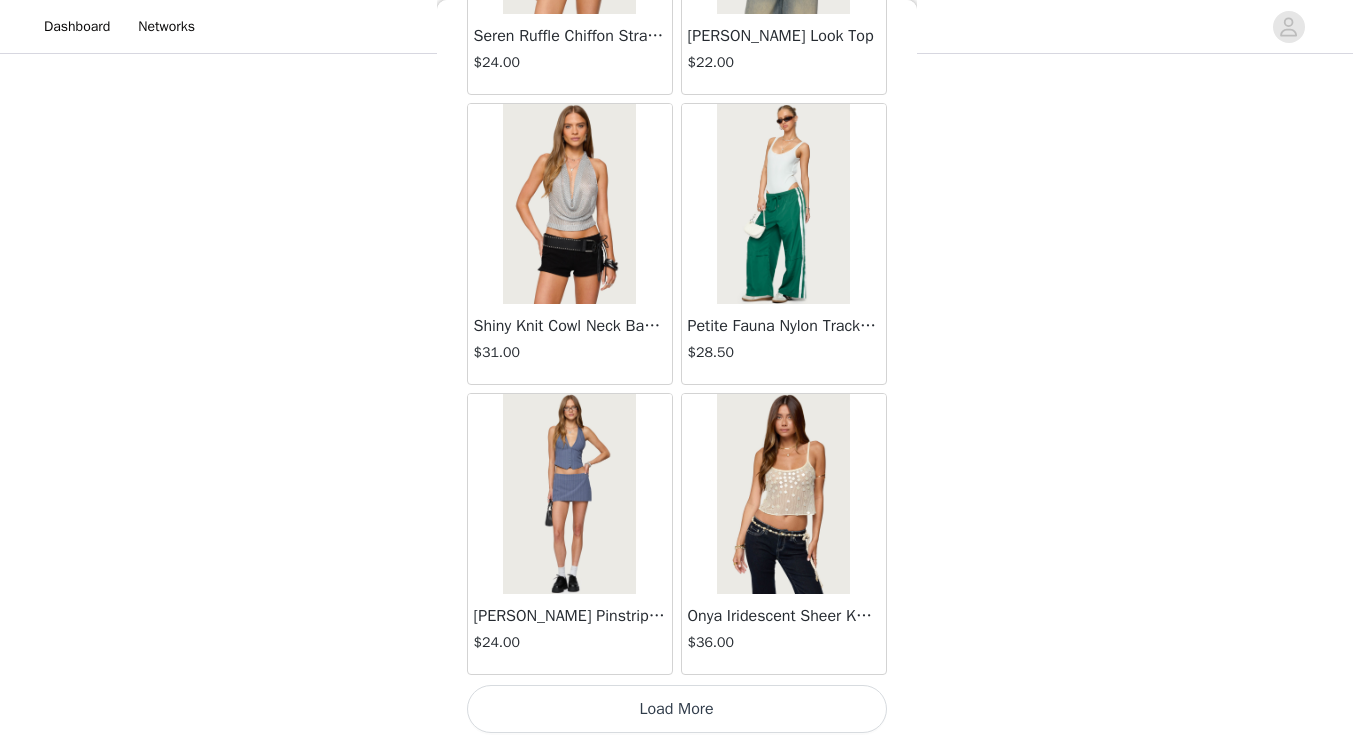 click on "Load More" at bounding box center [677, 709] 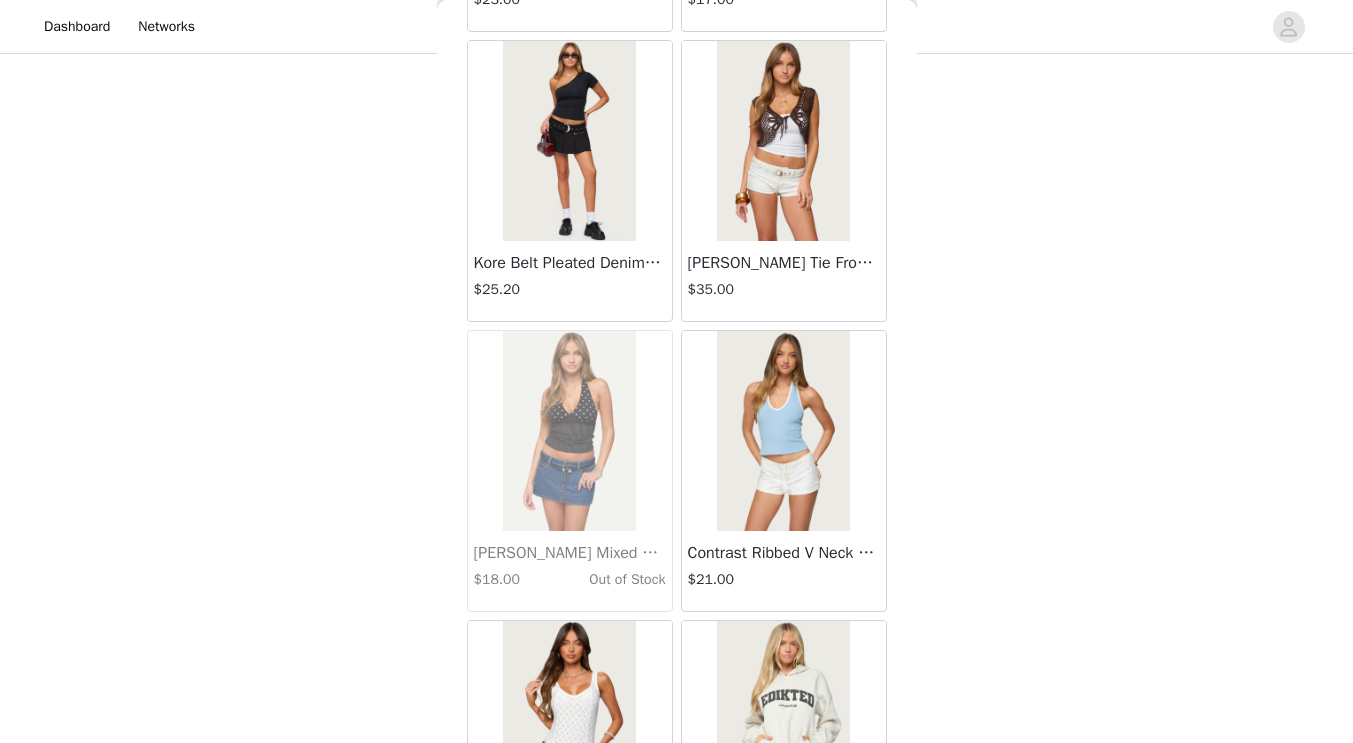scroll, scrollTop: 22617, scrollLeft: 0, axis: vertical 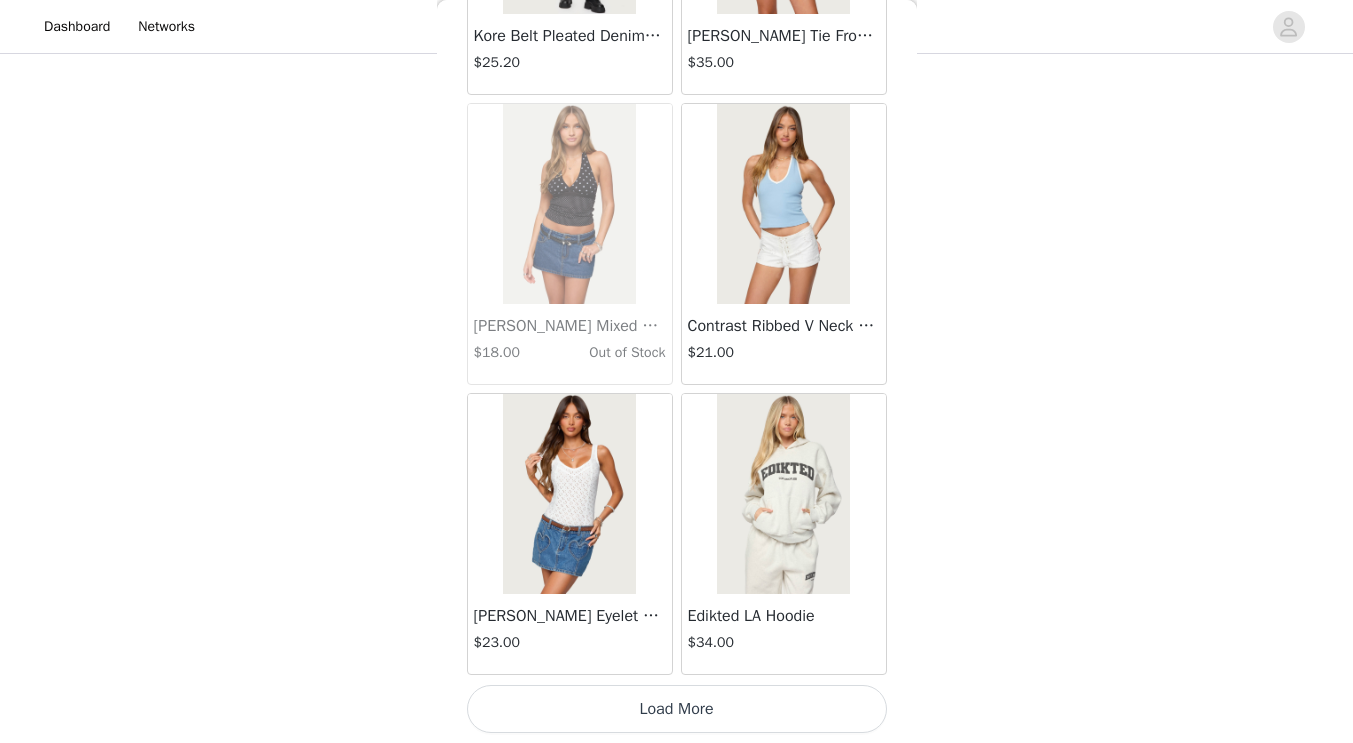 click on "Load More" at bounding box center (677, 709) 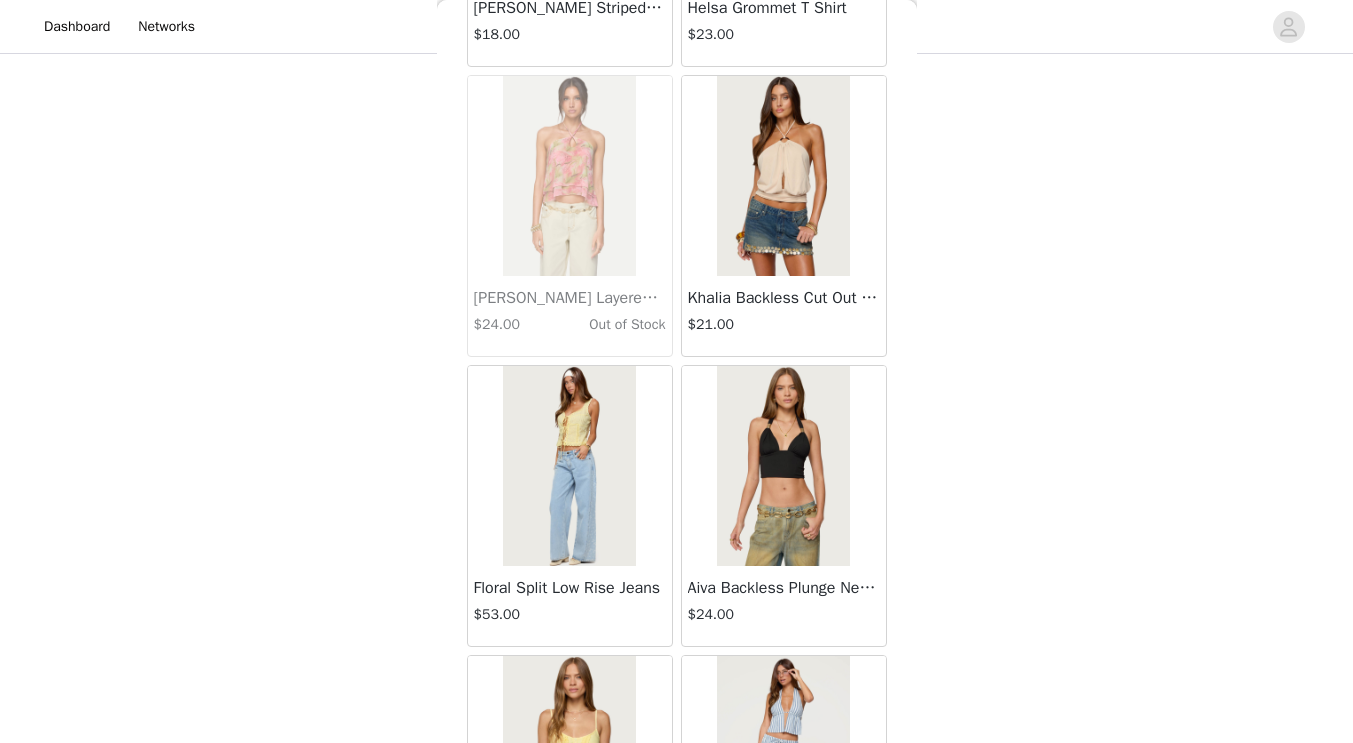 scroll, scrollTop: 23726, scrollLeft: 0, axis: vertical 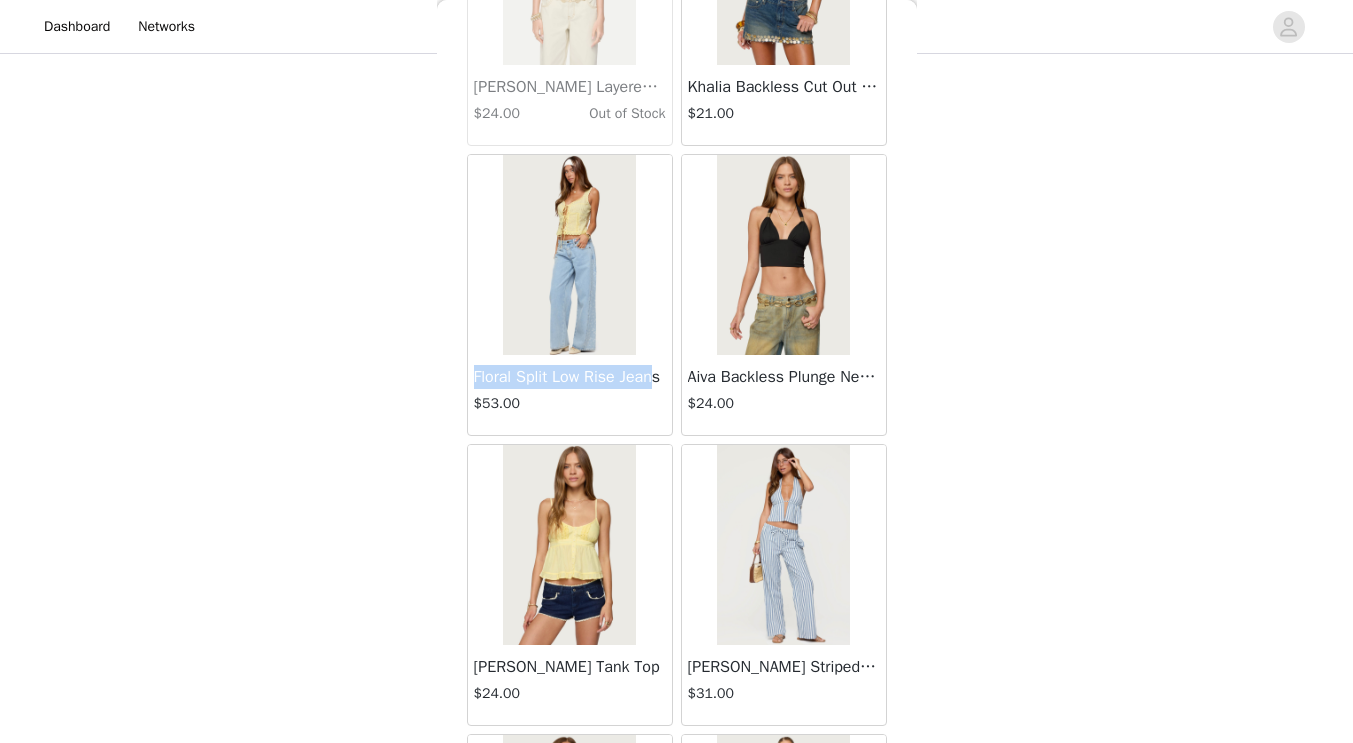 drag, startPoint x: 475, startPoint y: 380, endPoint x: 650, endPoint y: 383, distance: 175.02571 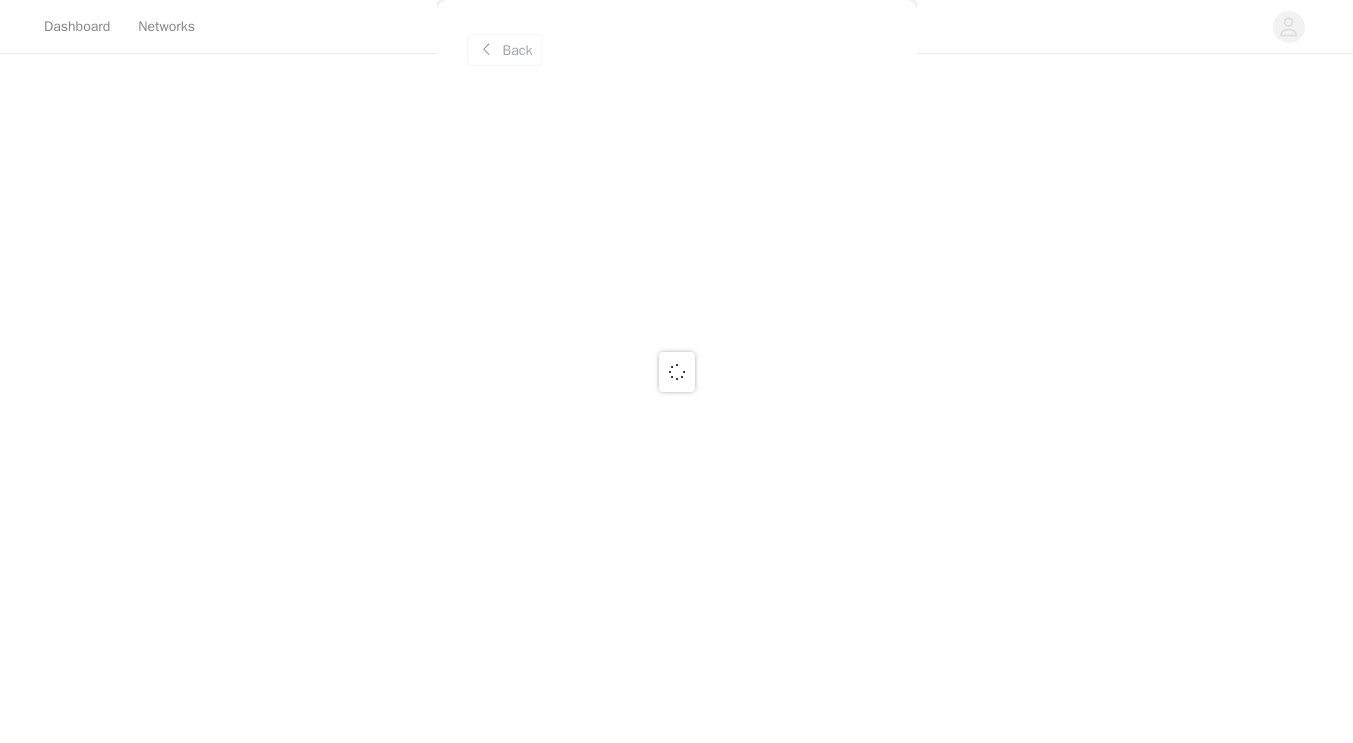 scroll, scrollTop: 0, scrollLeft: 0, axis: both 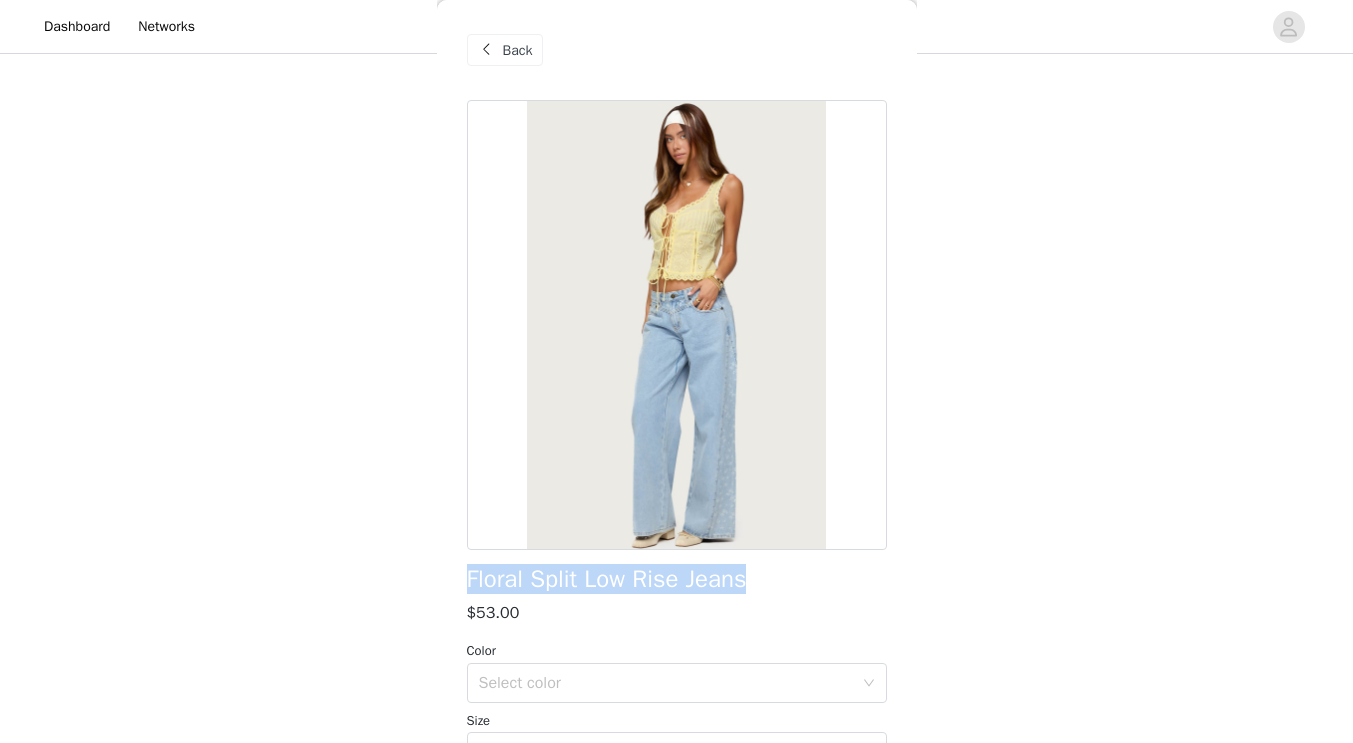 drag, startPoint x: 470, startPoint y: 583, endPoint x: 818, endPoint y: 586, distance: 348.01294 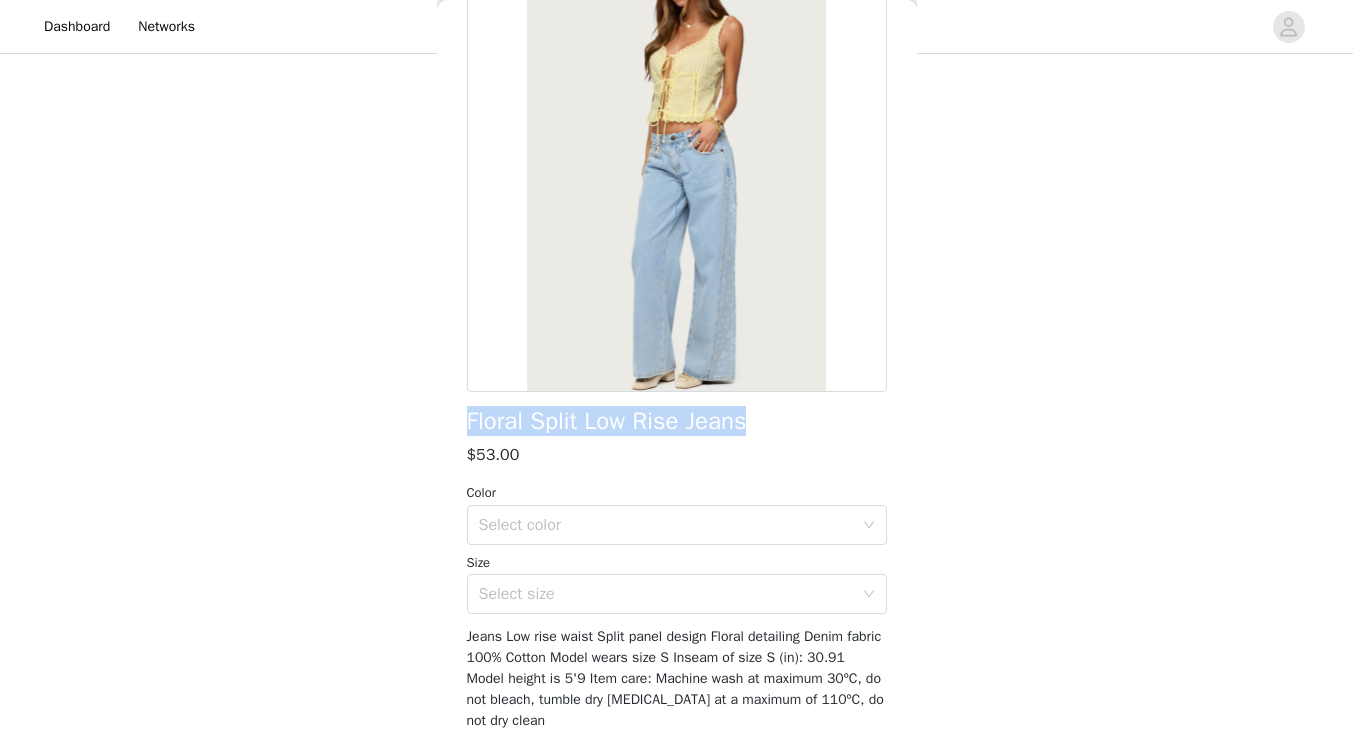 scroll, scrollTop: 159, scrollLeft: 0, axis: vertical 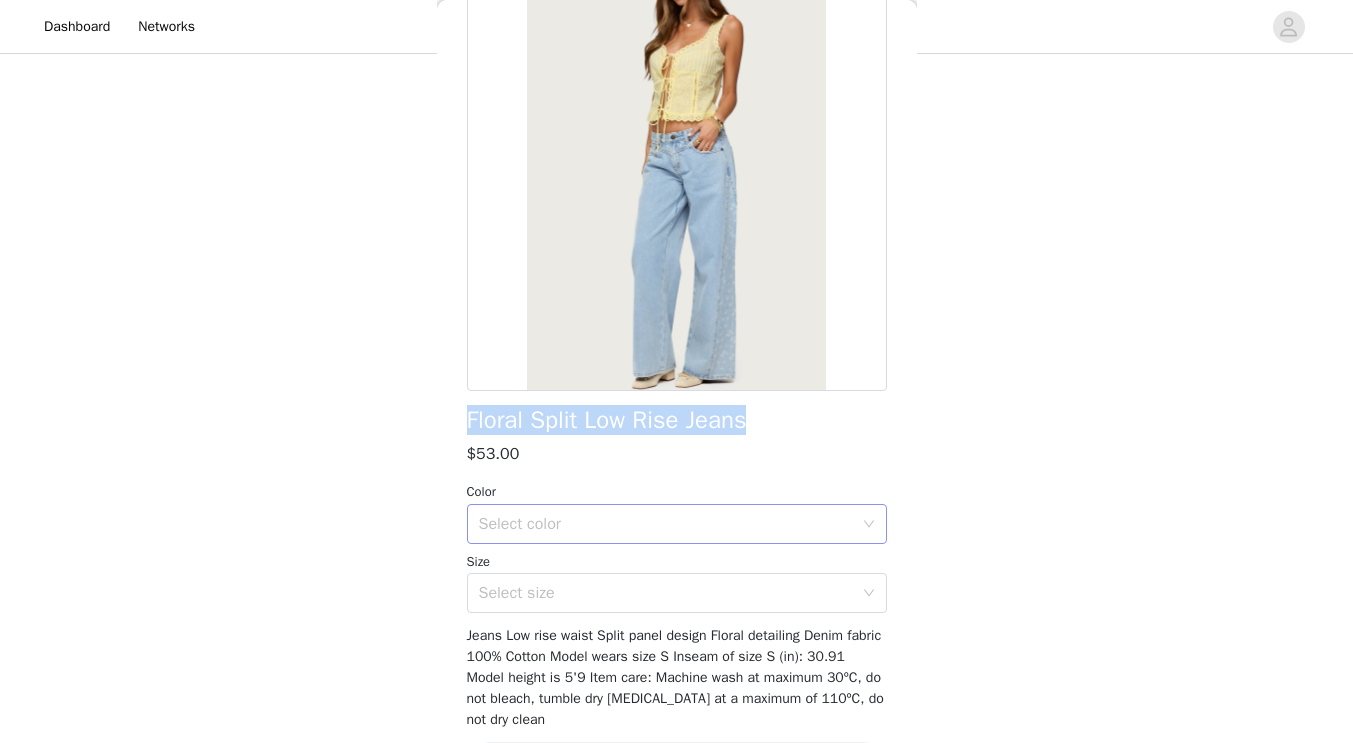 click on "Select color" at bounding box center (666, 524) 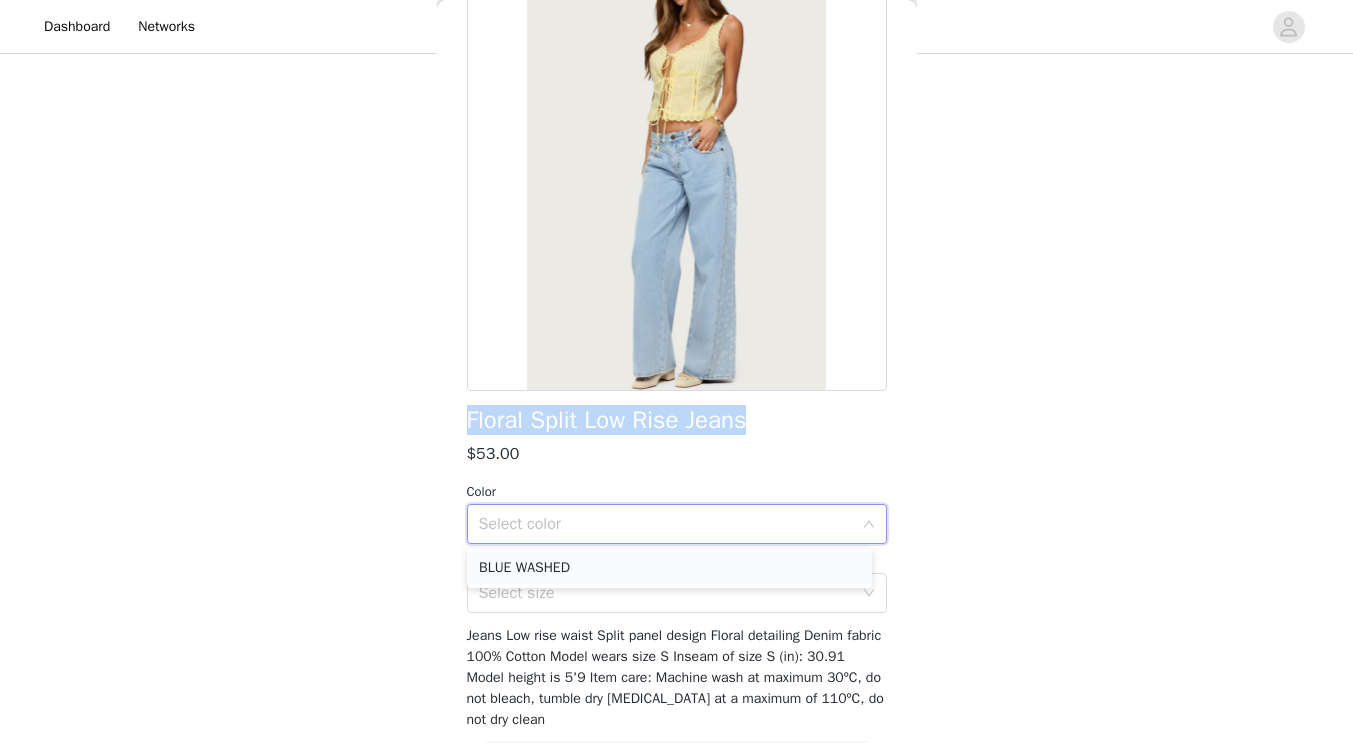 click on "BLUE WASHED" at bounding box center [669, 568] 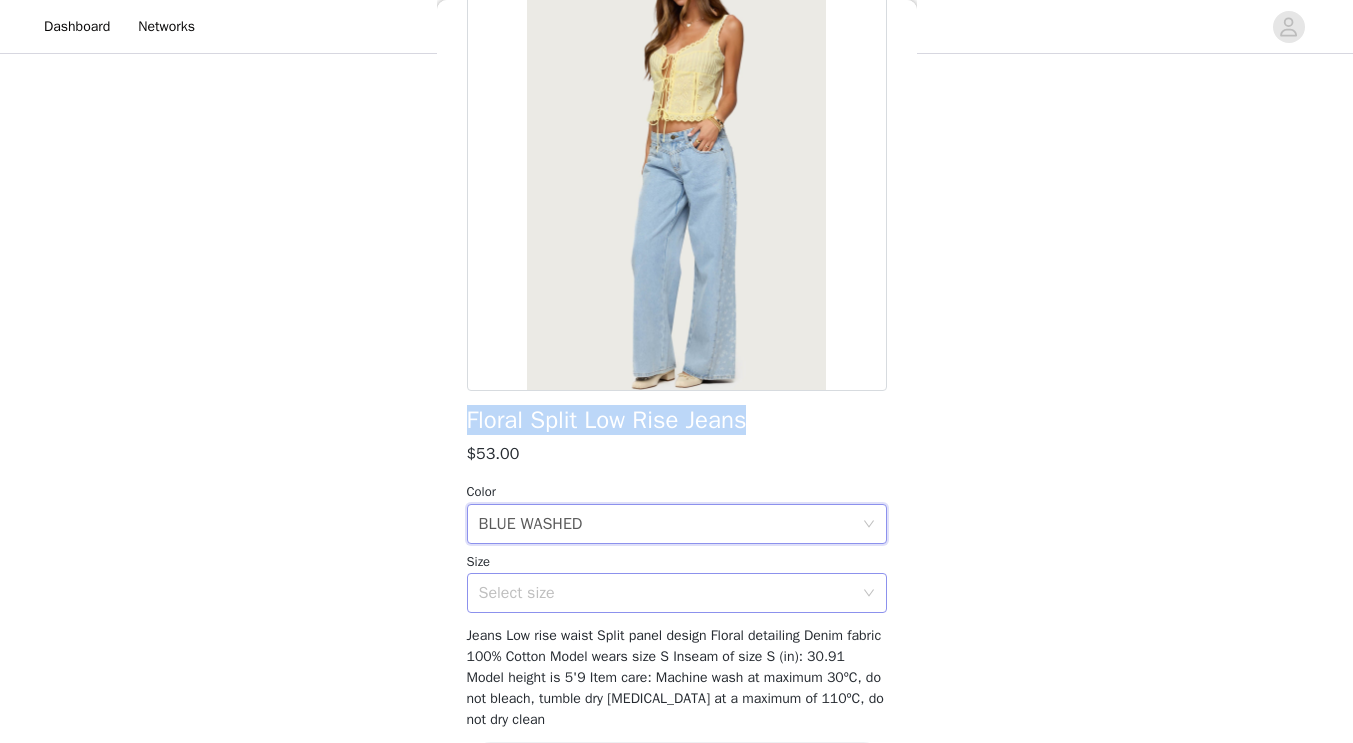 click on "Select size" at bounding box center [666, 593] 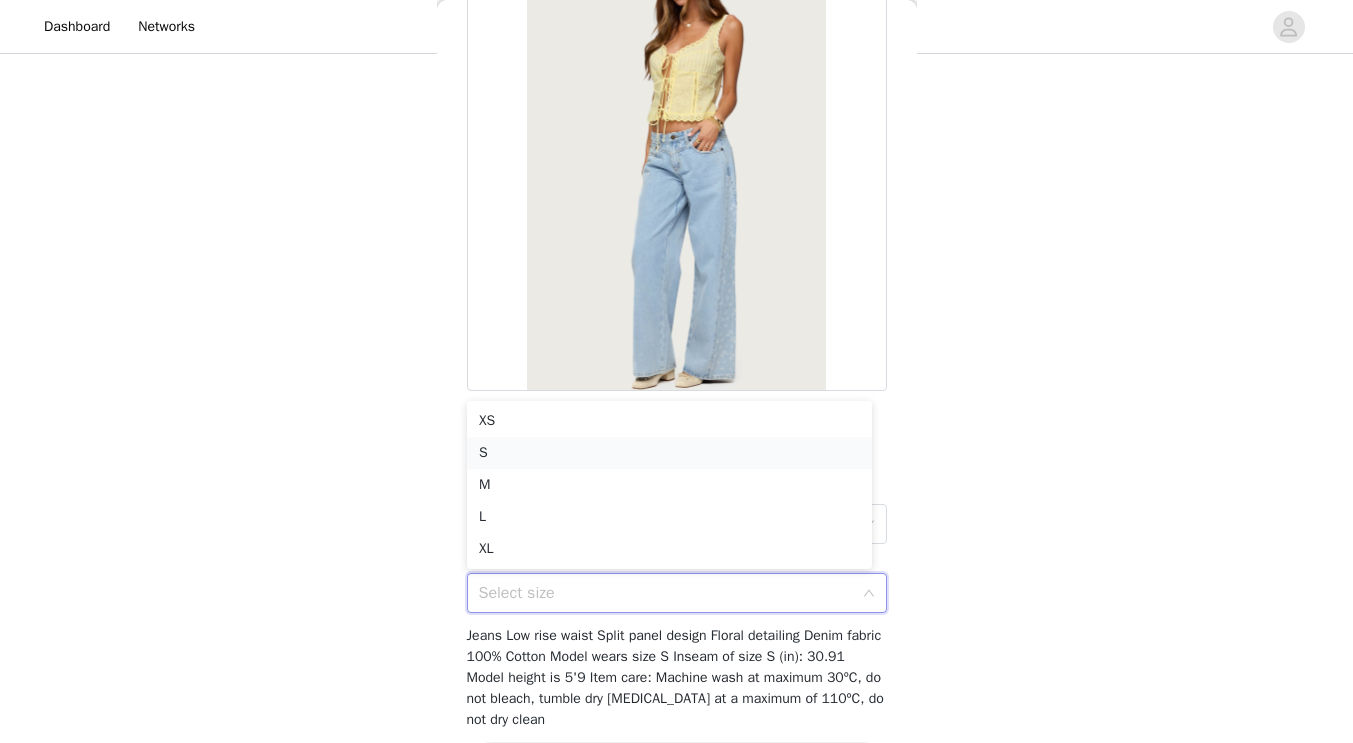 click on "S" at bounding box center (669, 453) 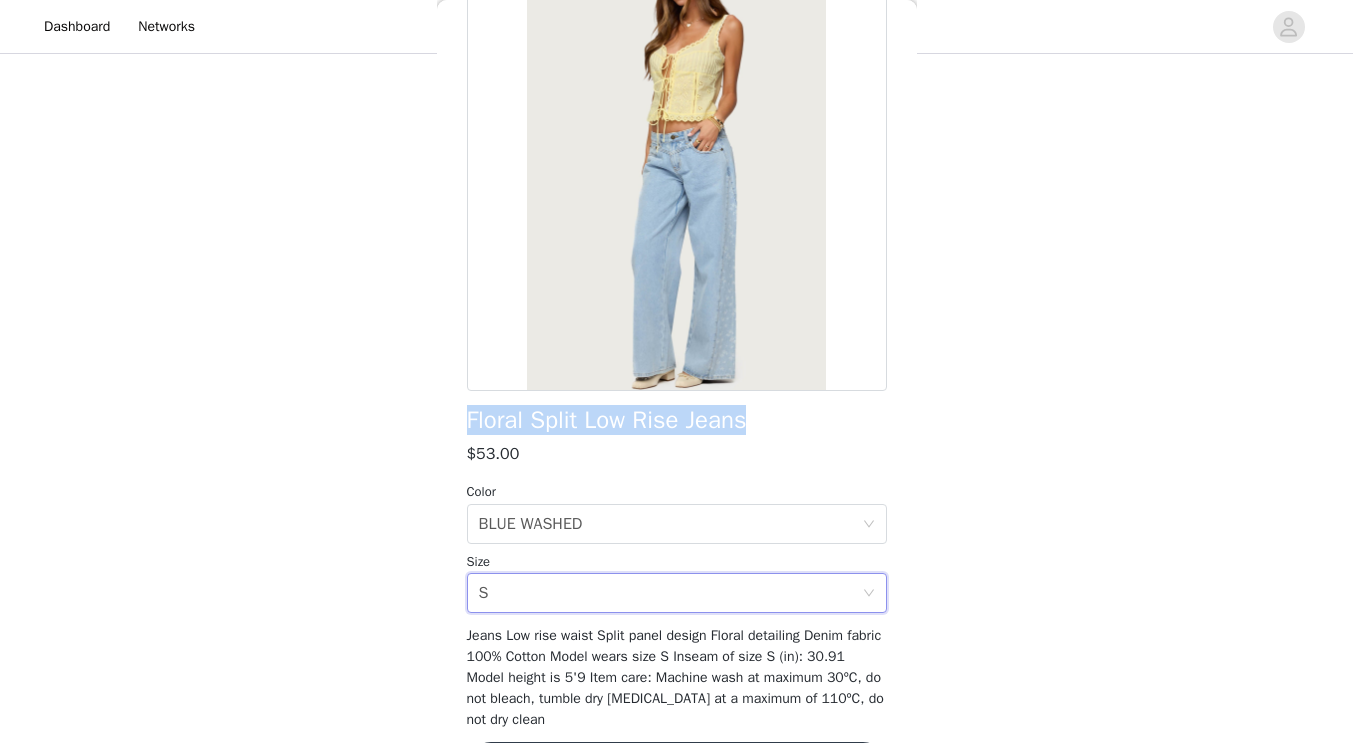 scroll, scrollTop: 230, scrollLeft: 0, axis: vertical 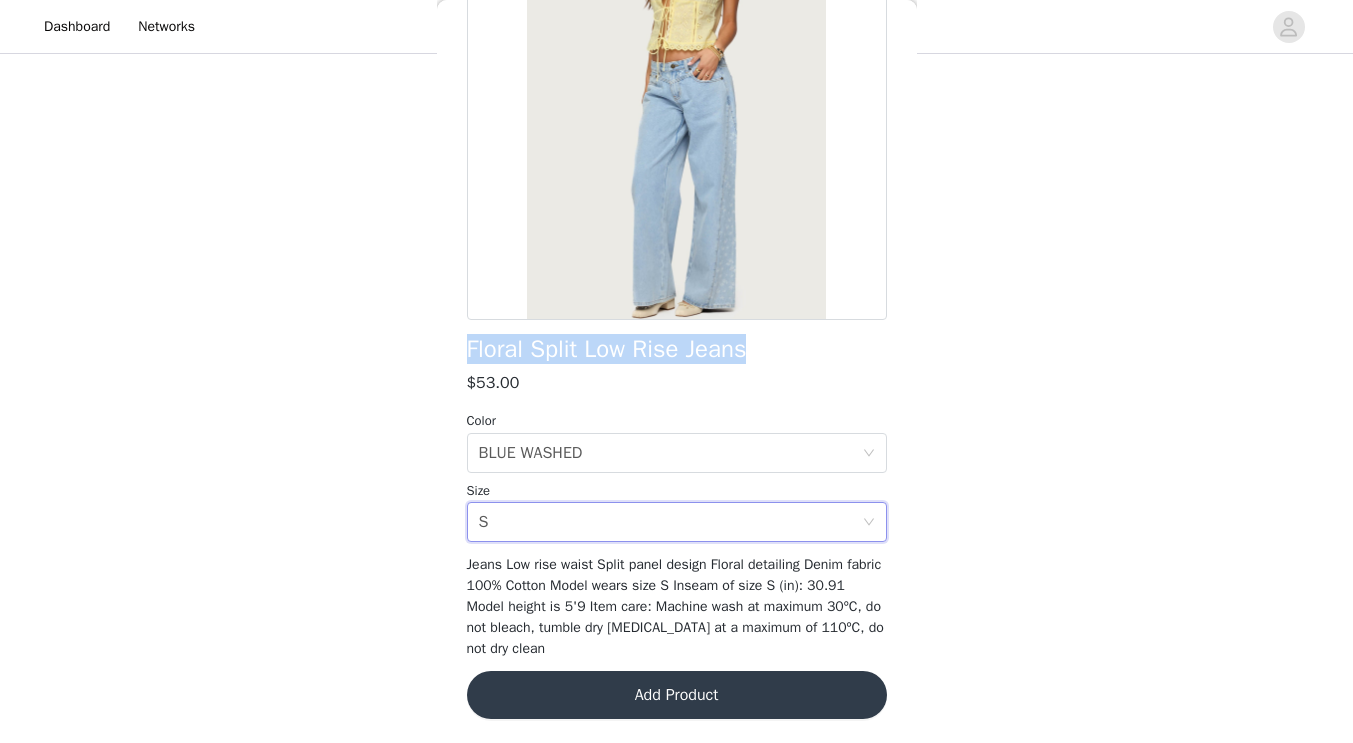 click on "Add Product" at bounding box center (677, 695) 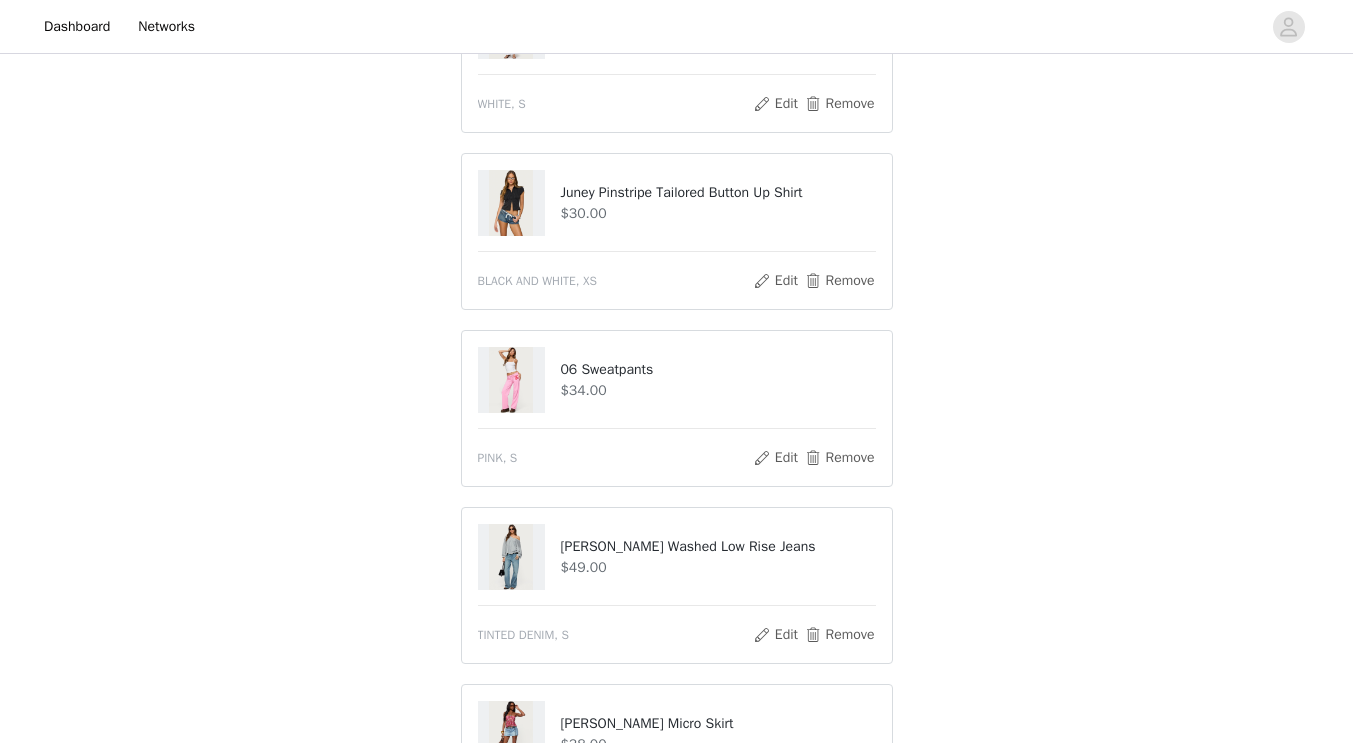 scroll, scrollTop: 648, scrollLeft: 0, axis: vertical 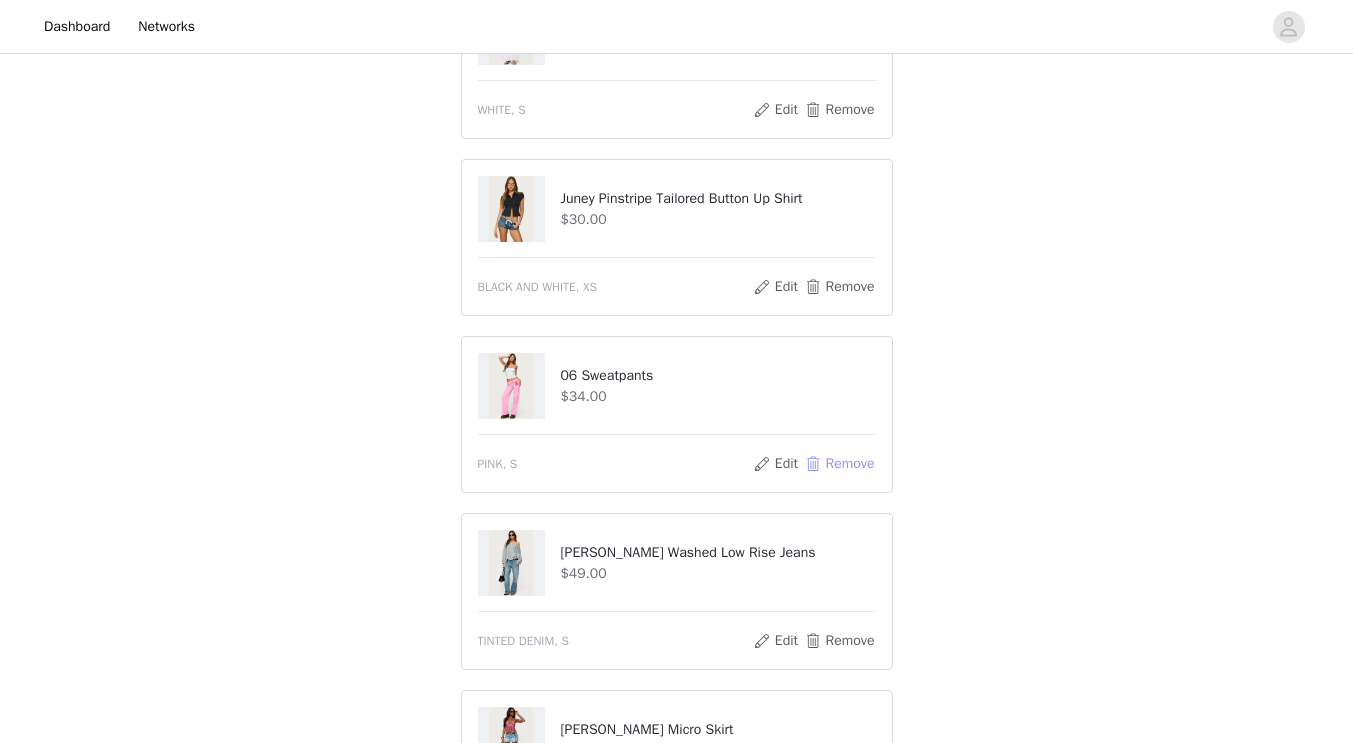 click on "Remove" at bounding box center [839, 464] 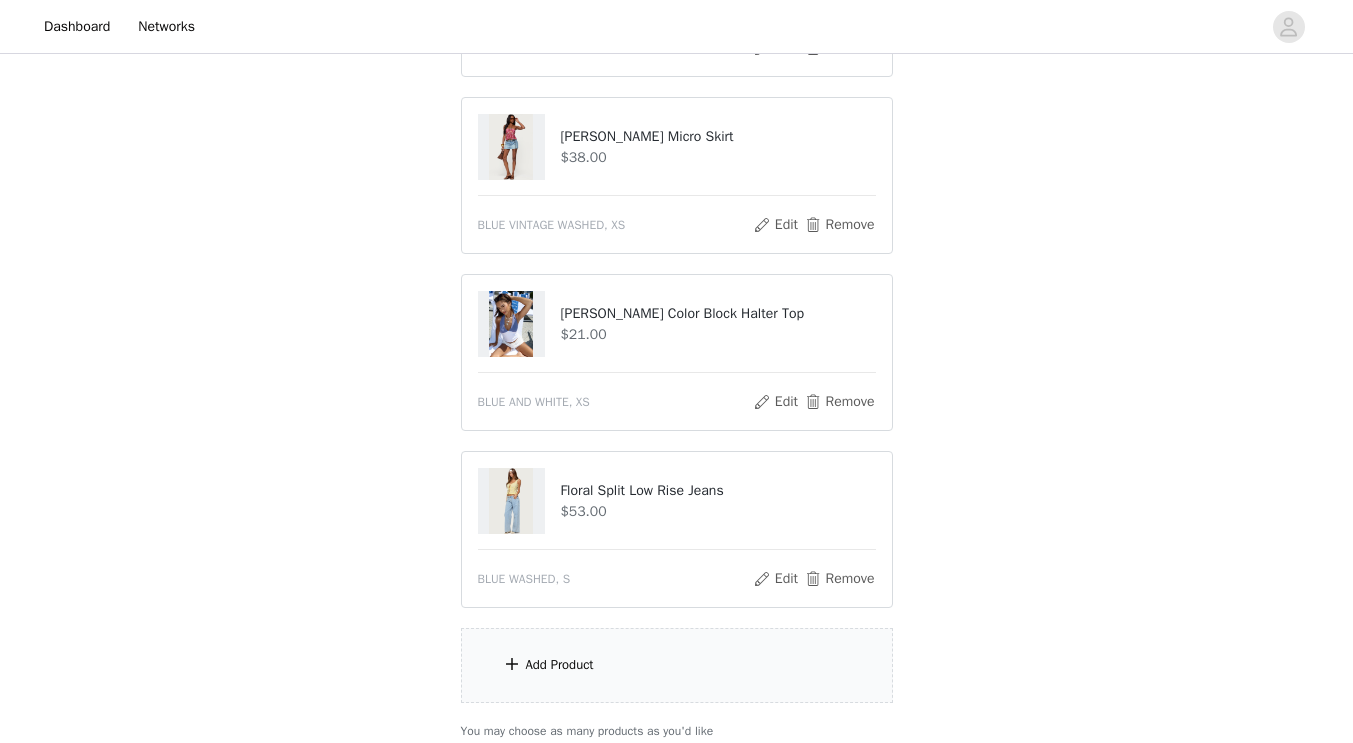 scroll, scrollTop: 1229, scrollLeft: 0, axis: vertical 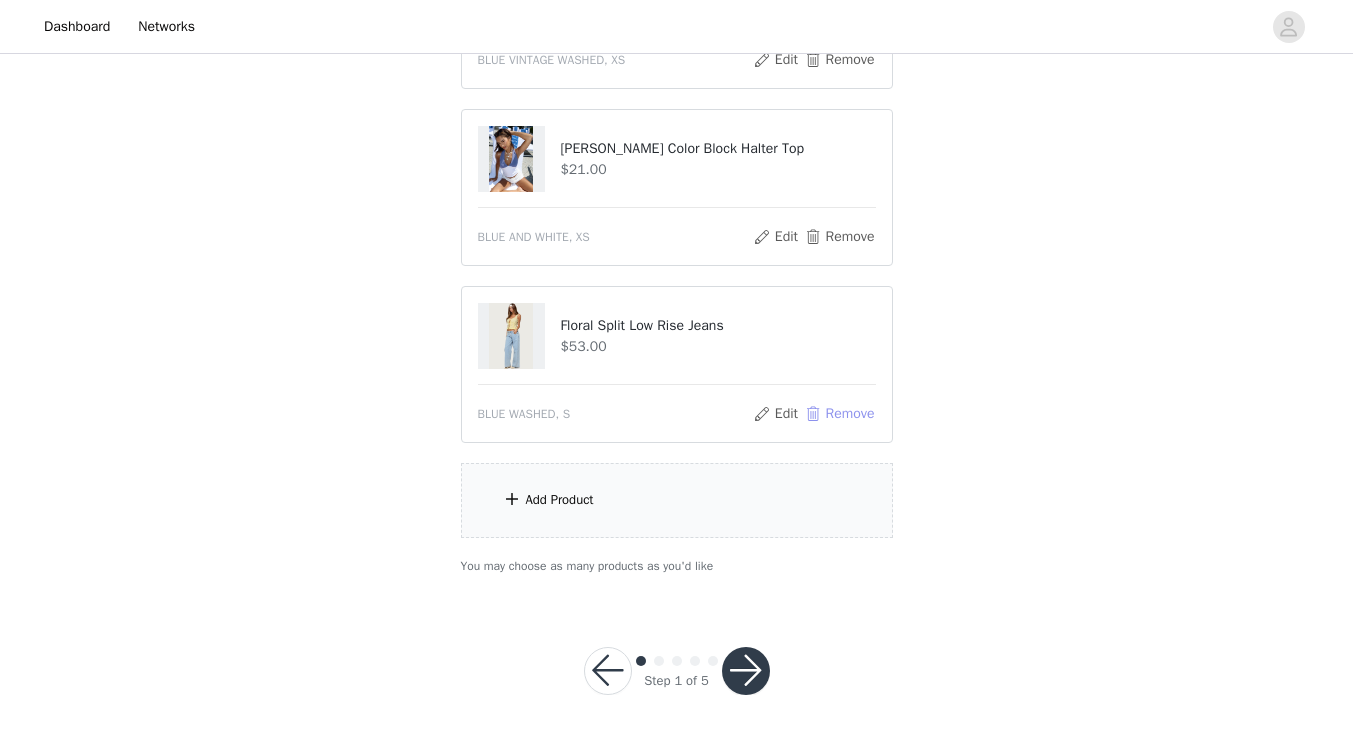 click on "Remove" at bounding box center [839, 414] 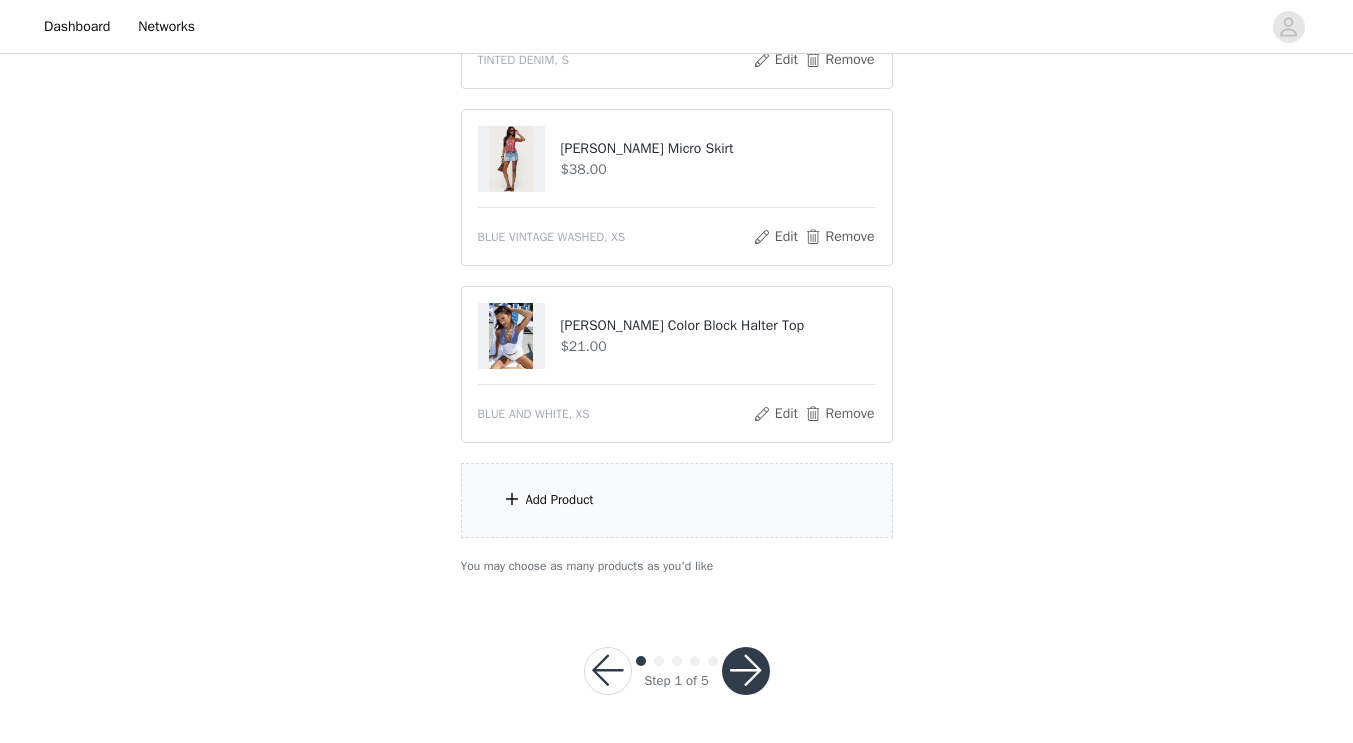 scroll, scrollTop: 1052, scrollLeft: 0, axis: vertical 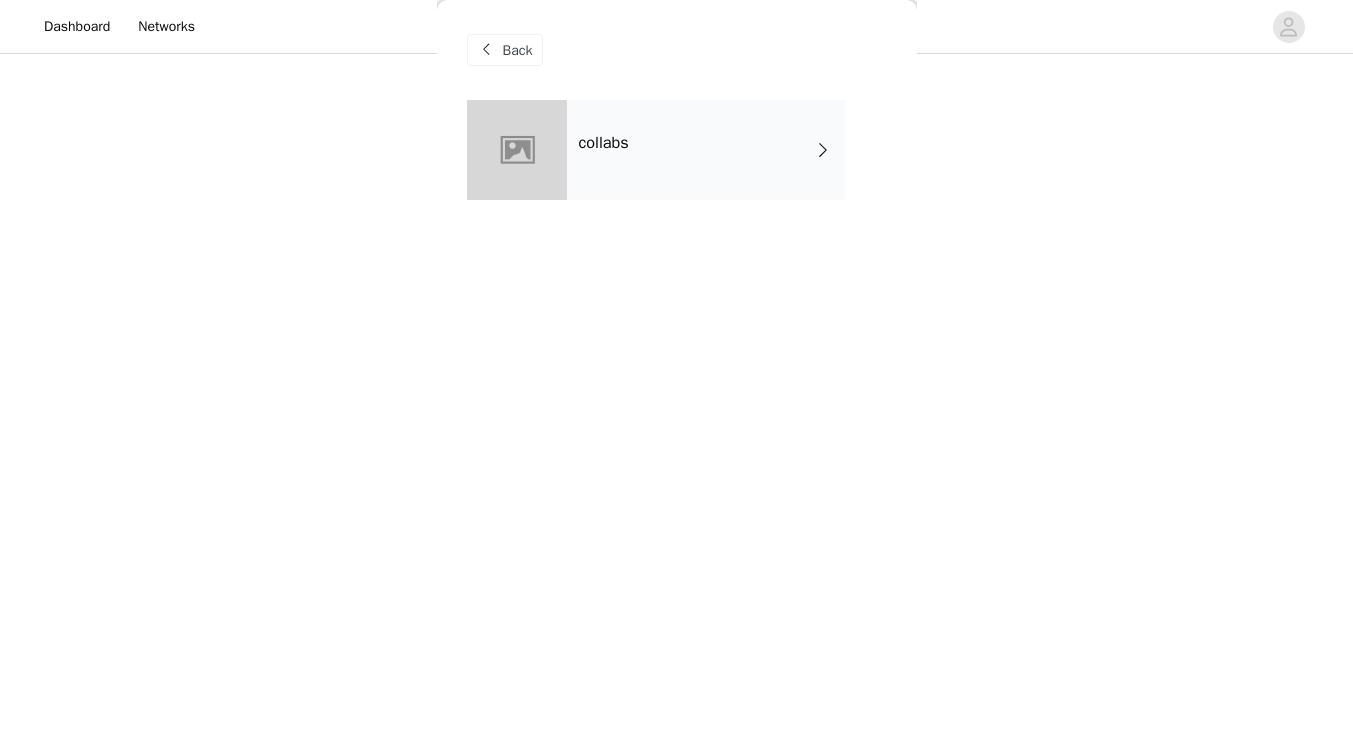 click on "collabs" at bounding box center (706, 150) 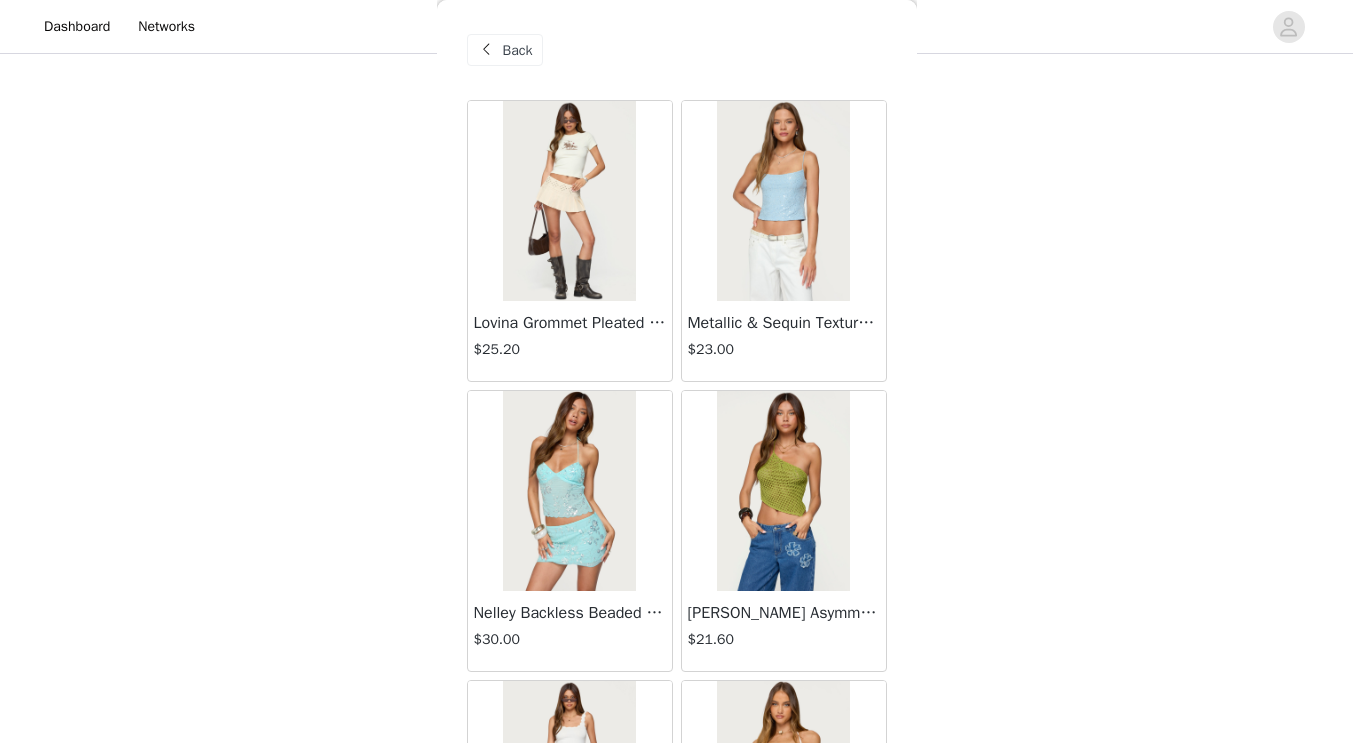 scroll, scrollTop: 2293, scrollLeft: 0, axis: vertical 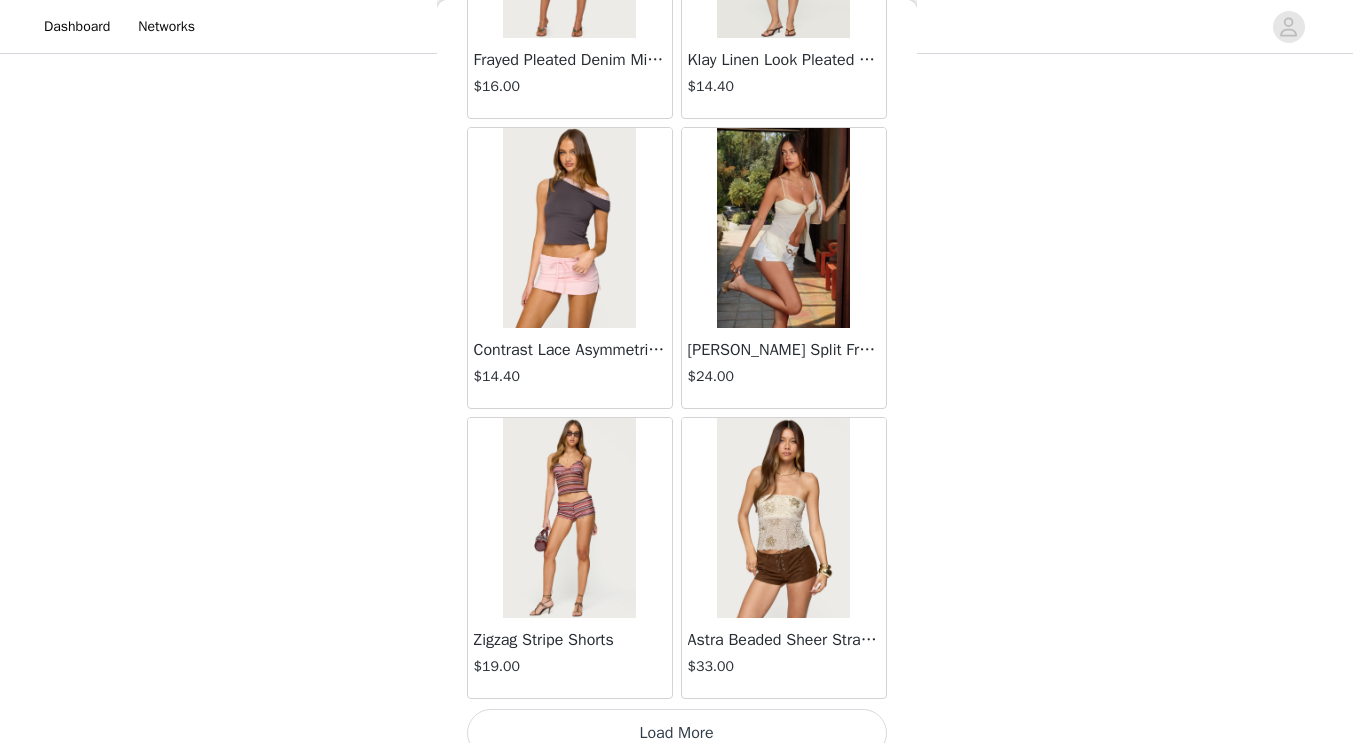 click on "Load More" at bounding box center [677, 733] 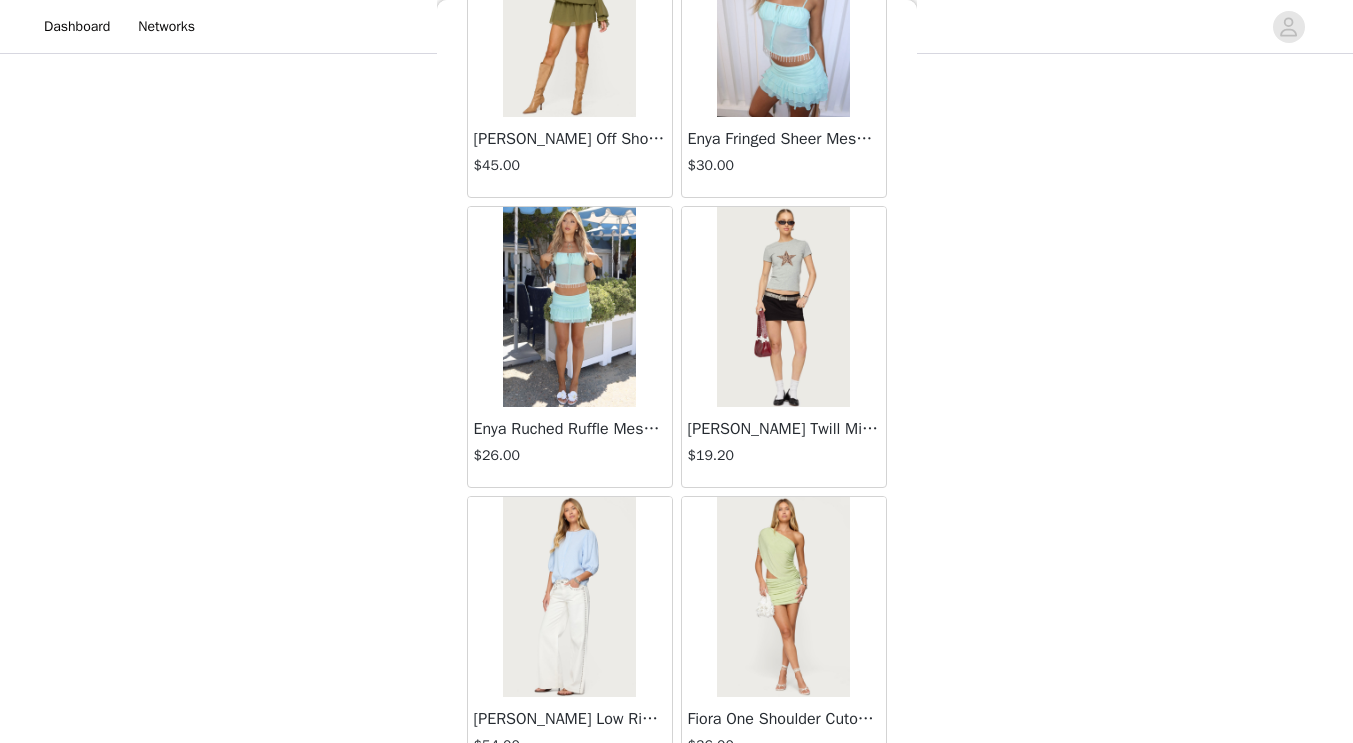 scroll, scrollTop: 5217, scrollLeft: 0, axis: vertical 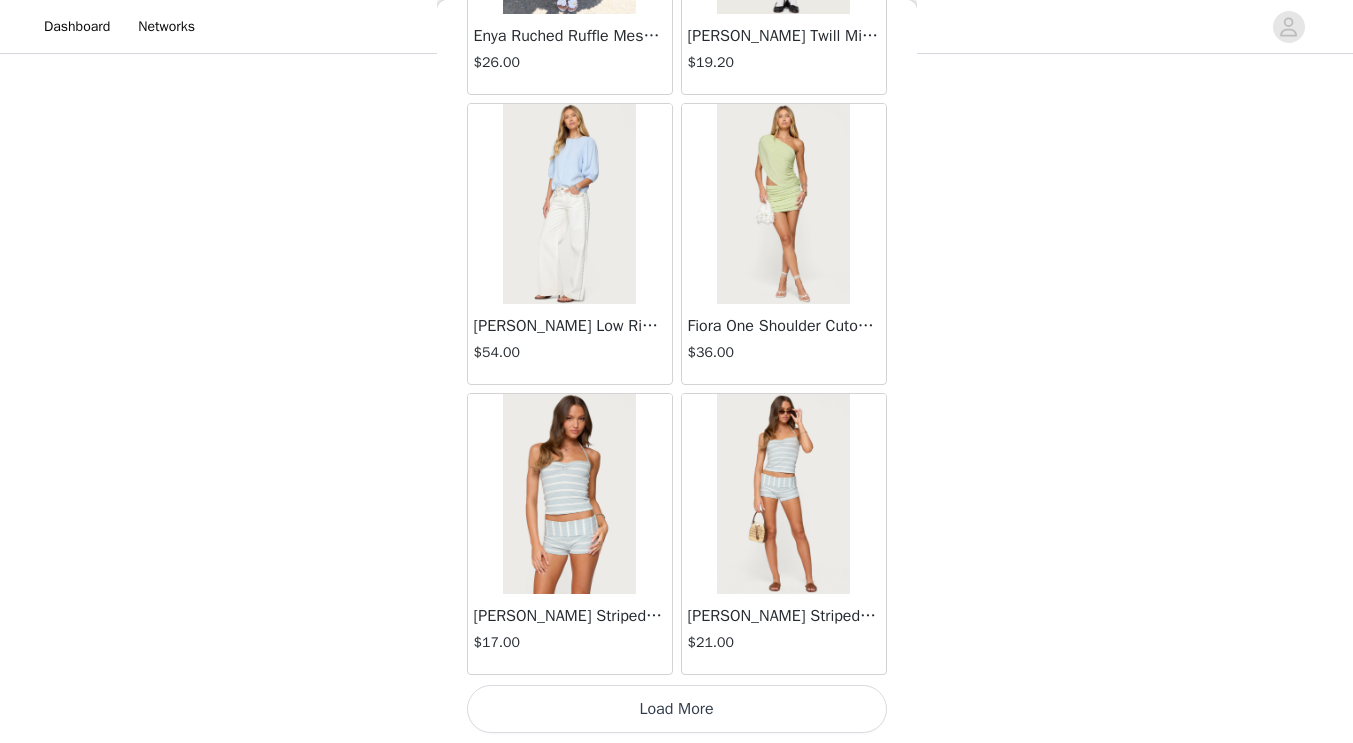 click on "Load More" at bounding box center [677, 709] 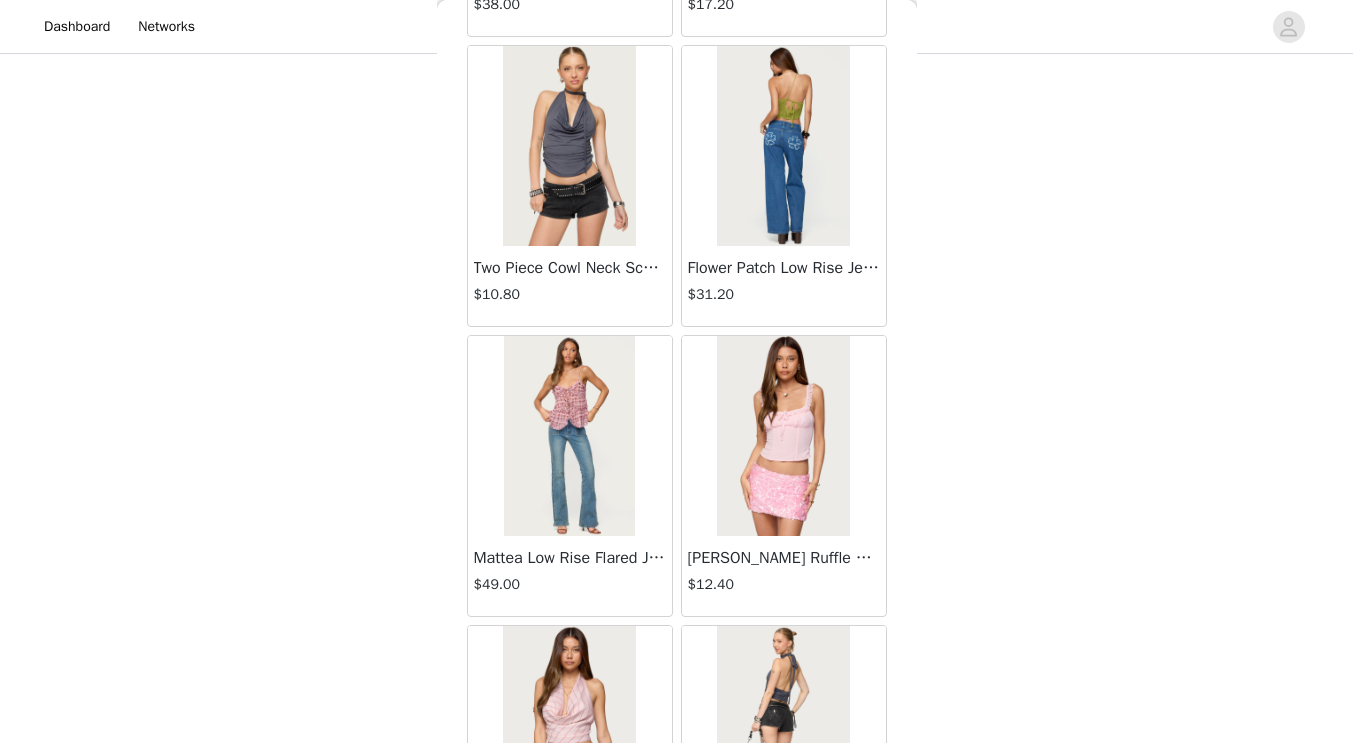 scroll, scrollTop: 8117, scrollLeft: 0, axis: vertical 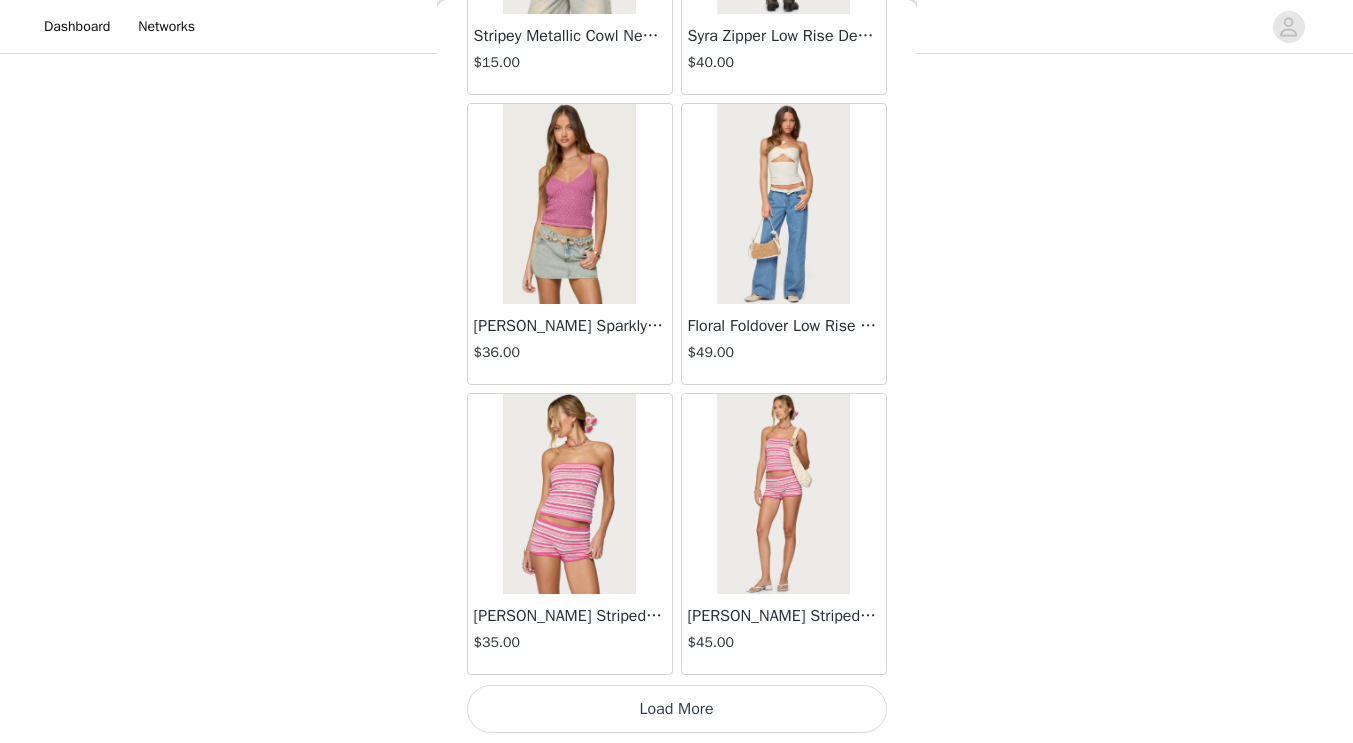 click on "Load More" at bounding box center (677, 709) 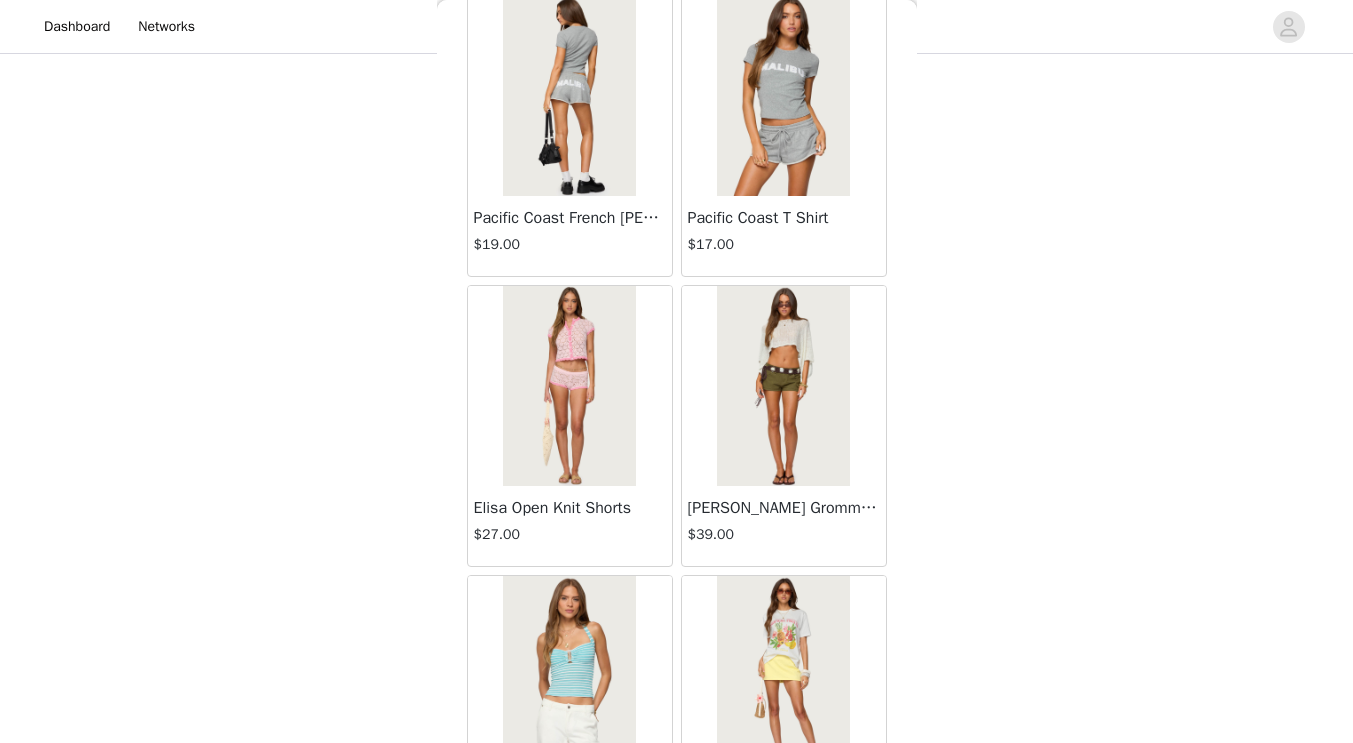 scroll, scrollTop: 11017, scrollLeft: 0, axis: vertical 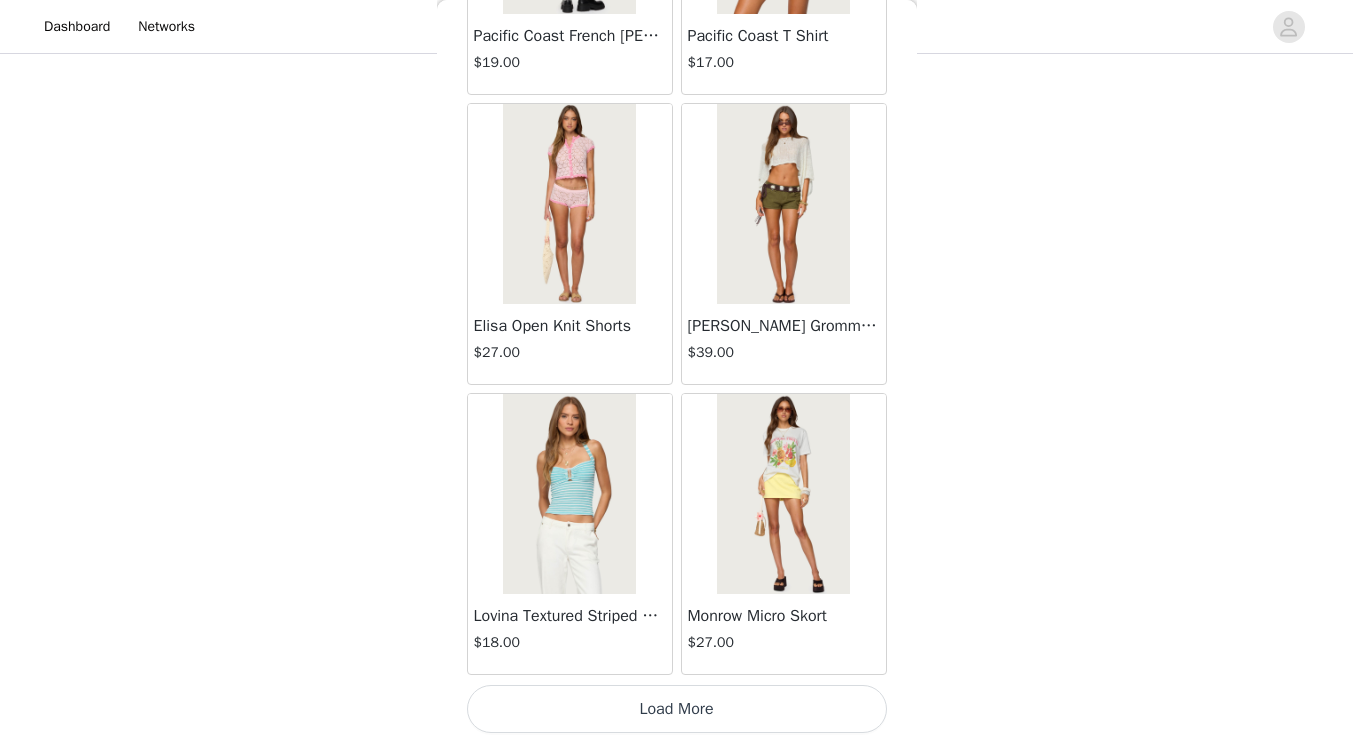 click on "Load More" at bounding box center (677, 709) 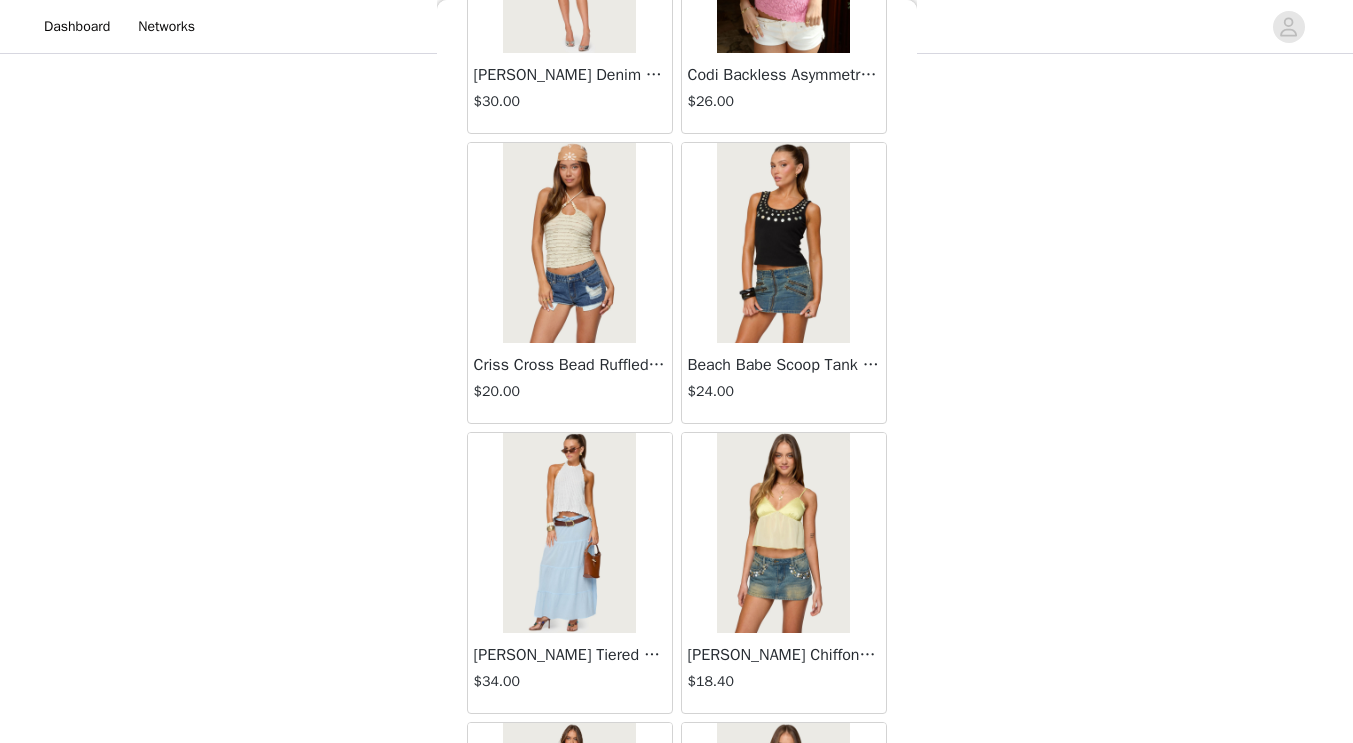 scroll, scrollTop: 13917, scrollLeft: 0, axis: vertical 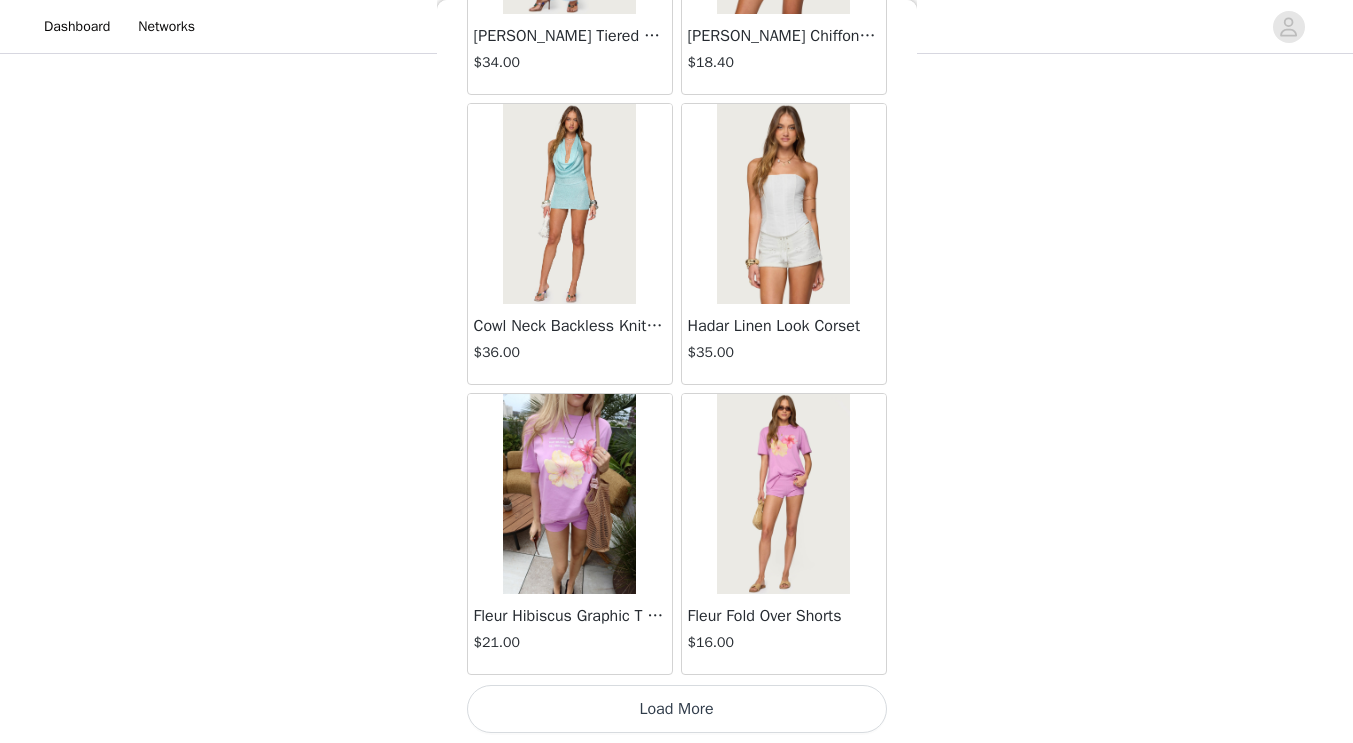 click on "Load More" at bounding box center (677, 709) 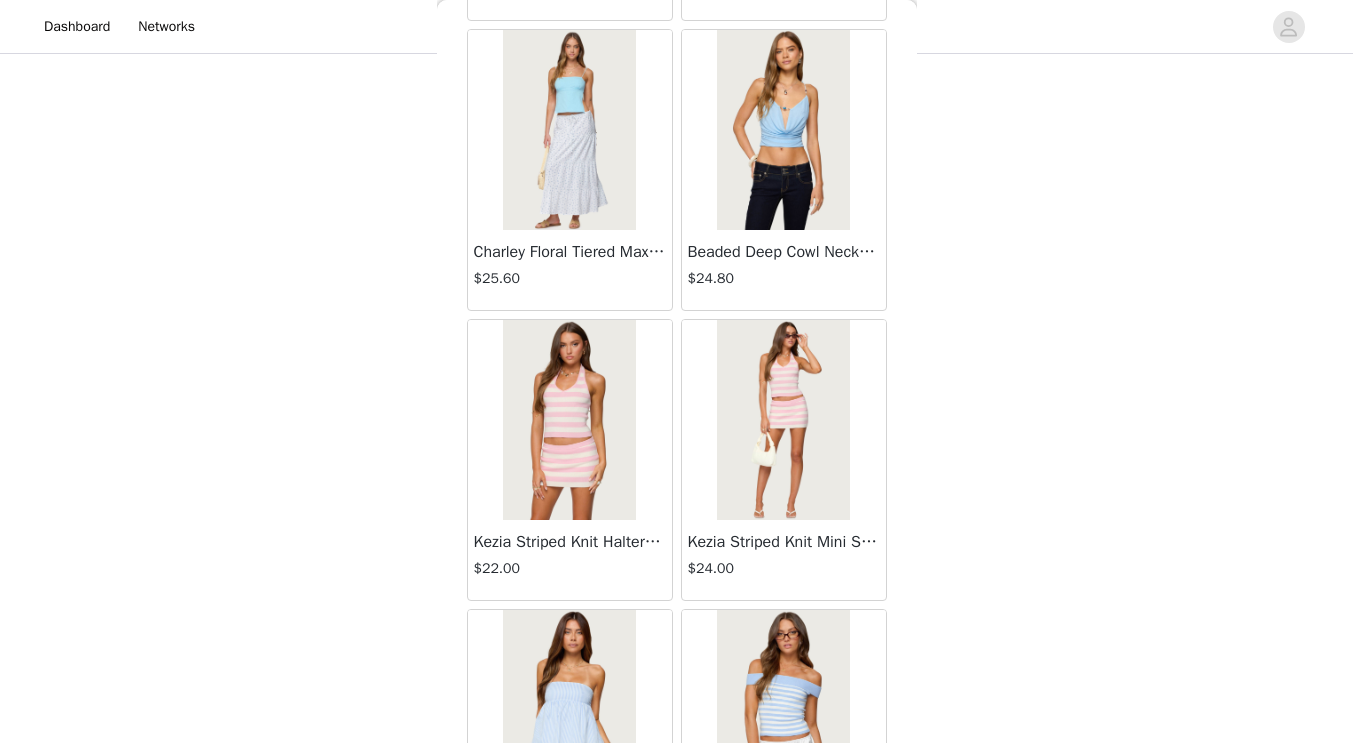 scroll, scrollTop: 16817, scrollLeft: 0, axis: vertical 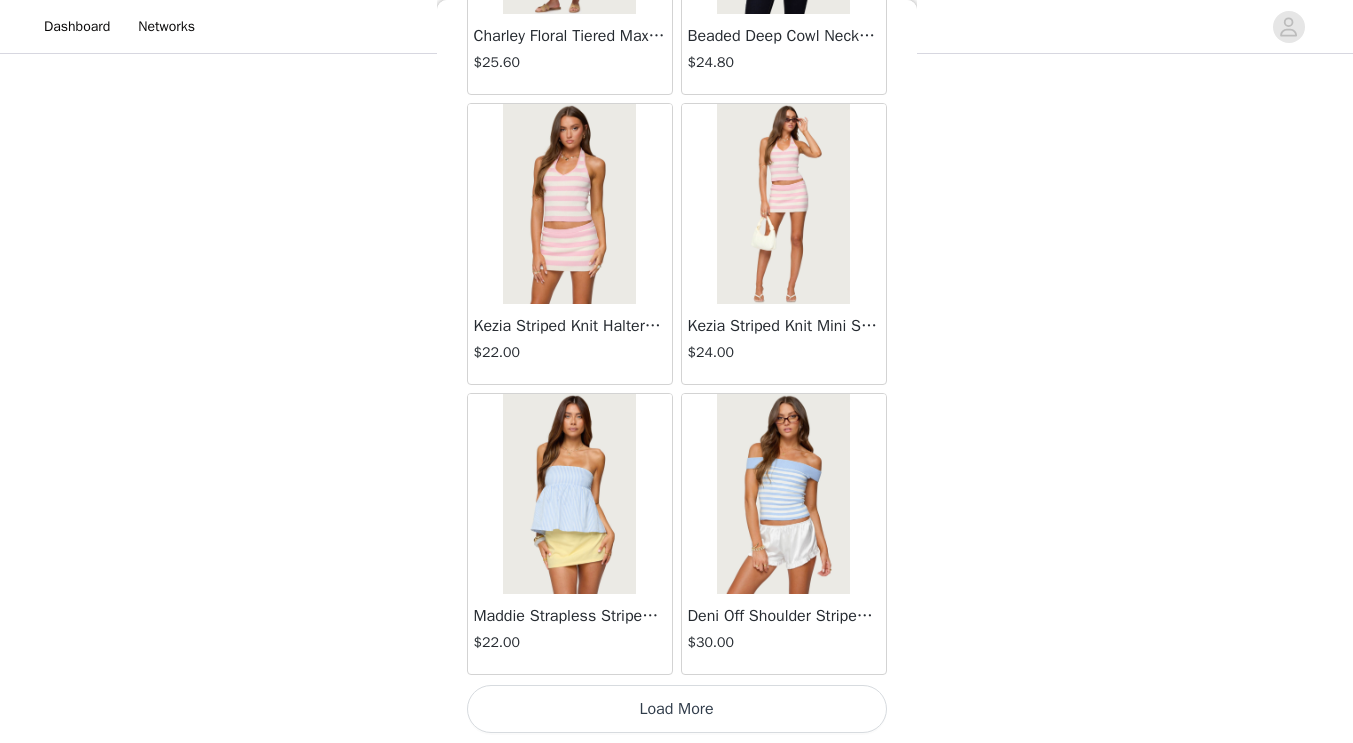 click on "Load More" at bounding box center [677, 709] 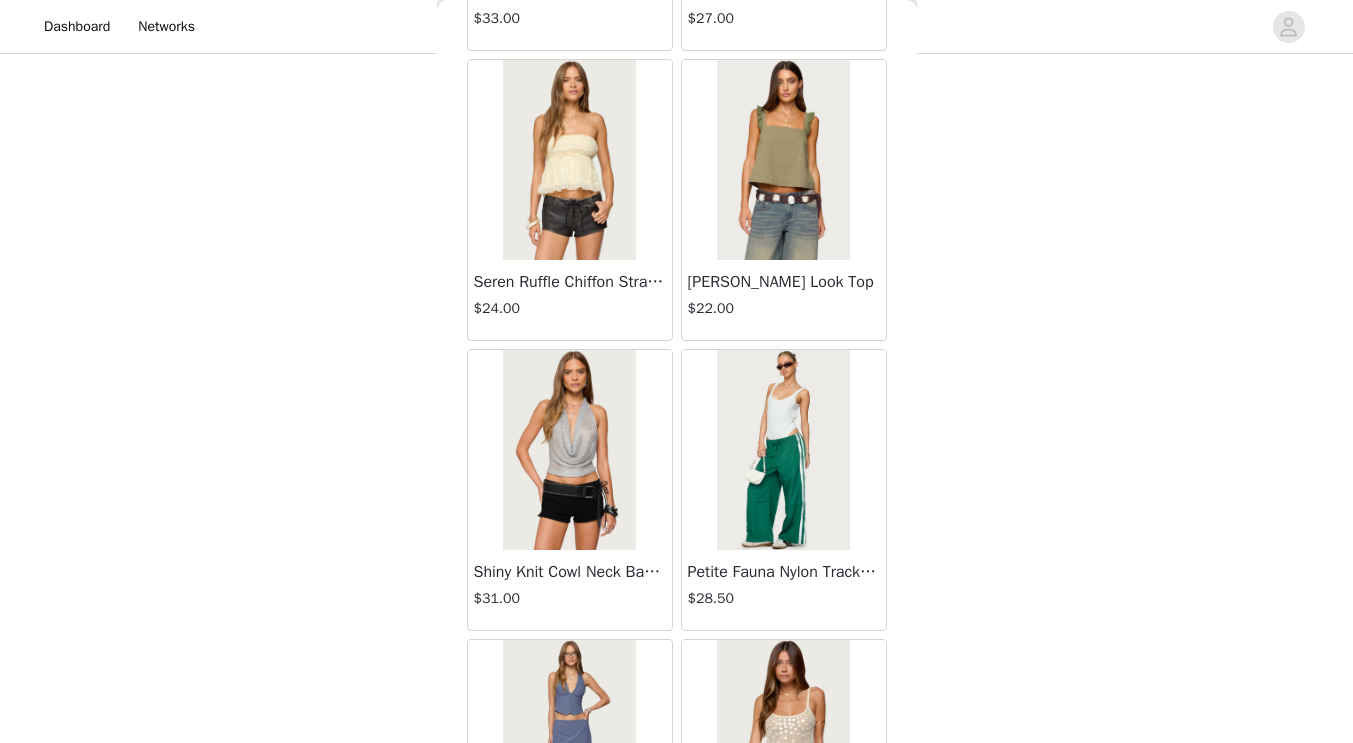 scroll, scrollTop: 19717, scrollLeft: 0, axis: vertical 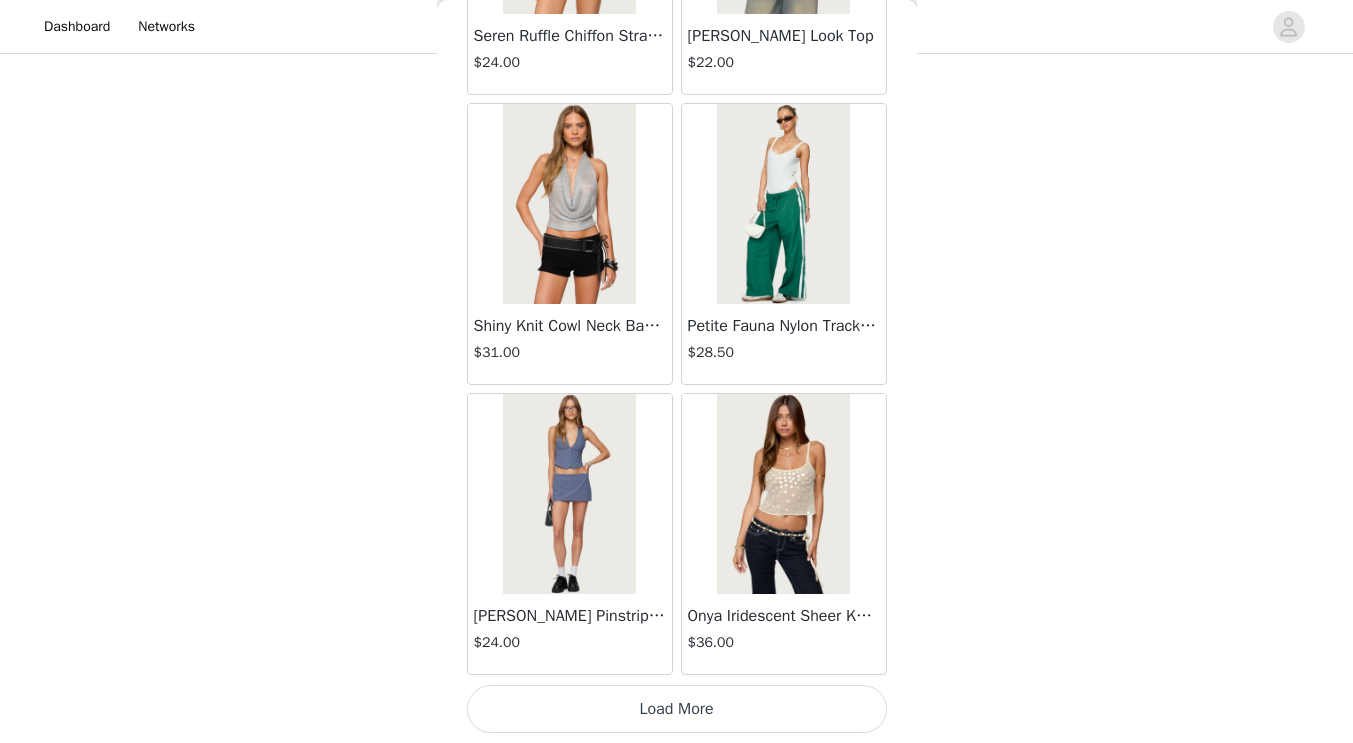 click on "Load More" at bounding box center (677, 709) 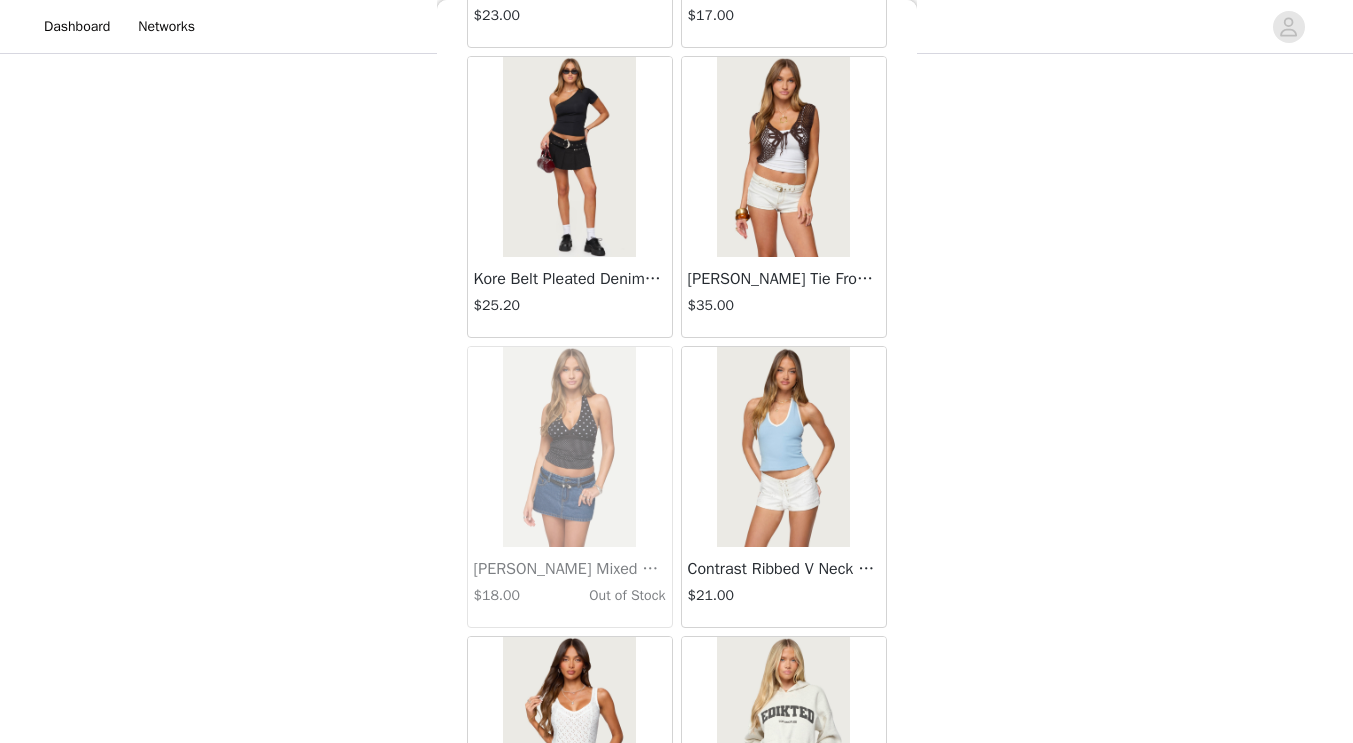 scroll, scrollTop: 22617, scrollLeft: 0, axis: vertical 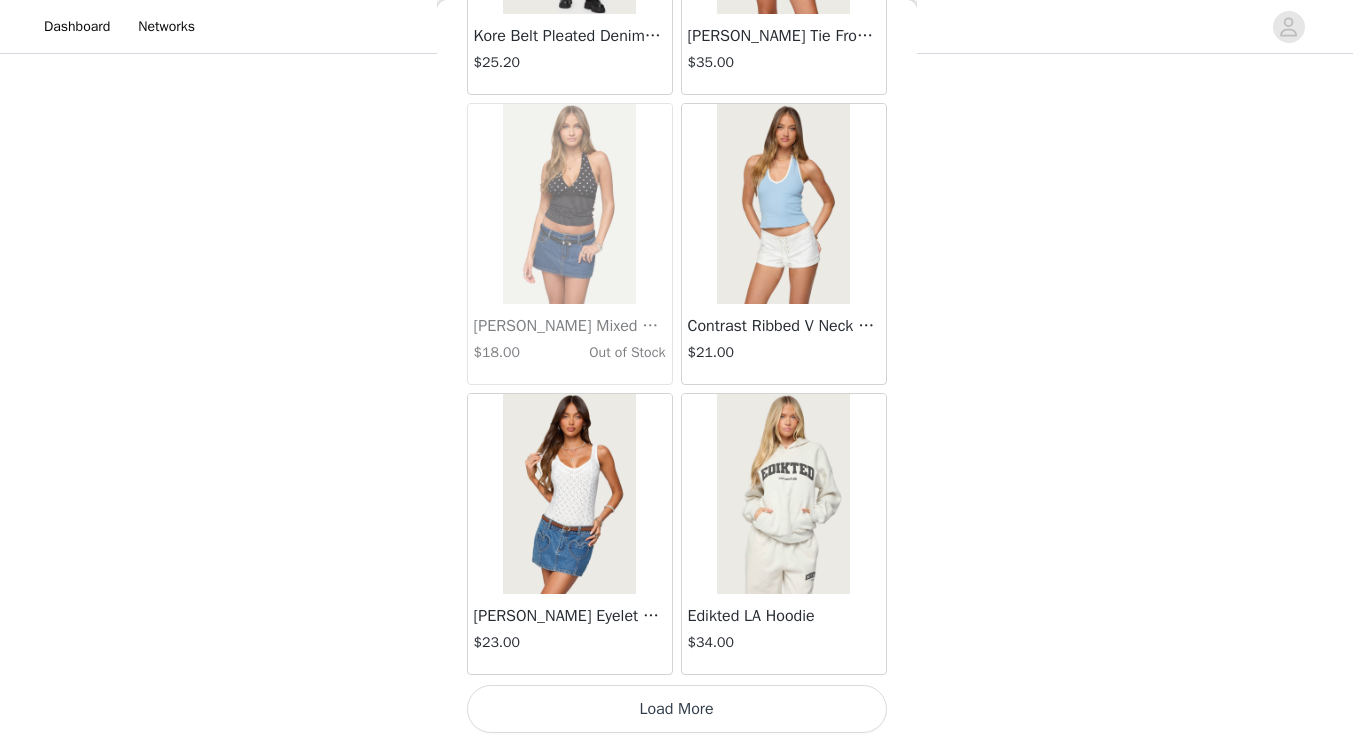 click on "Load More" at bounding box center [677, 709] 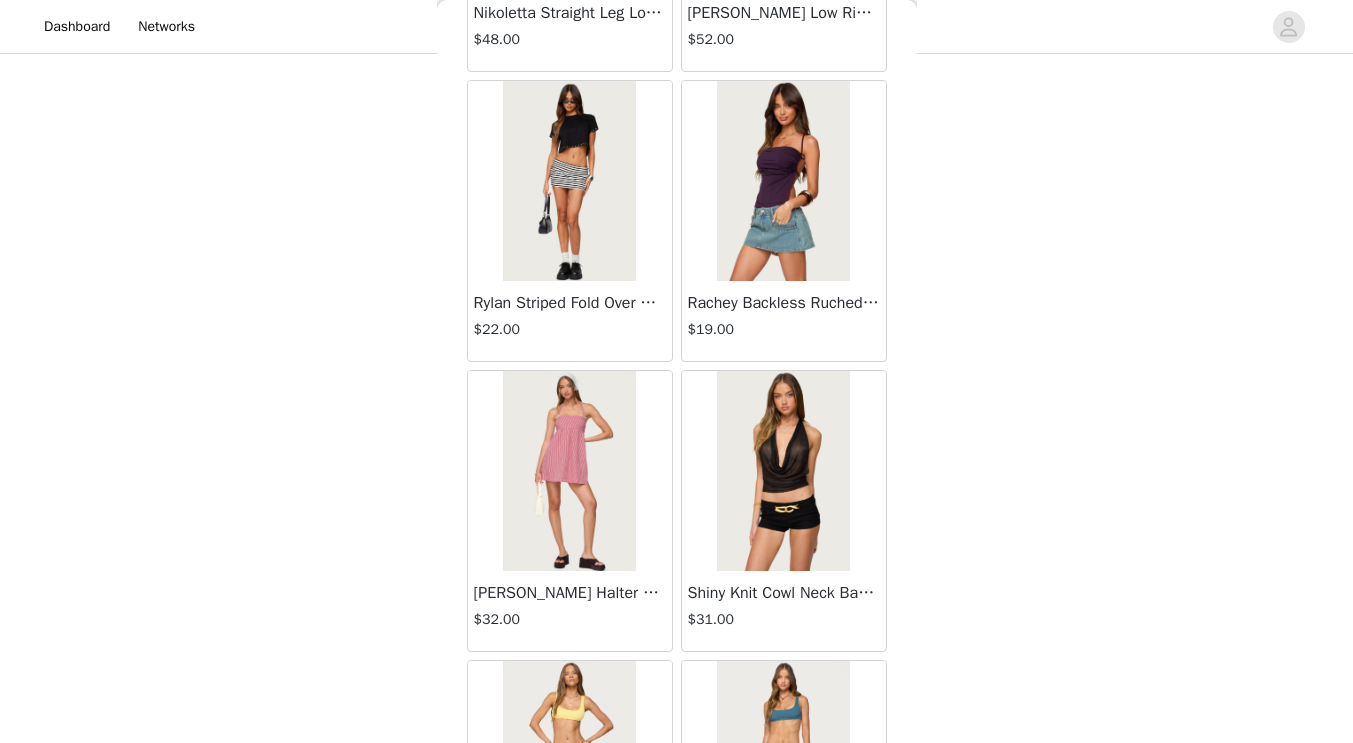 scroll, scrollTop: 25517, scrollLeft: 0, axis: vertical 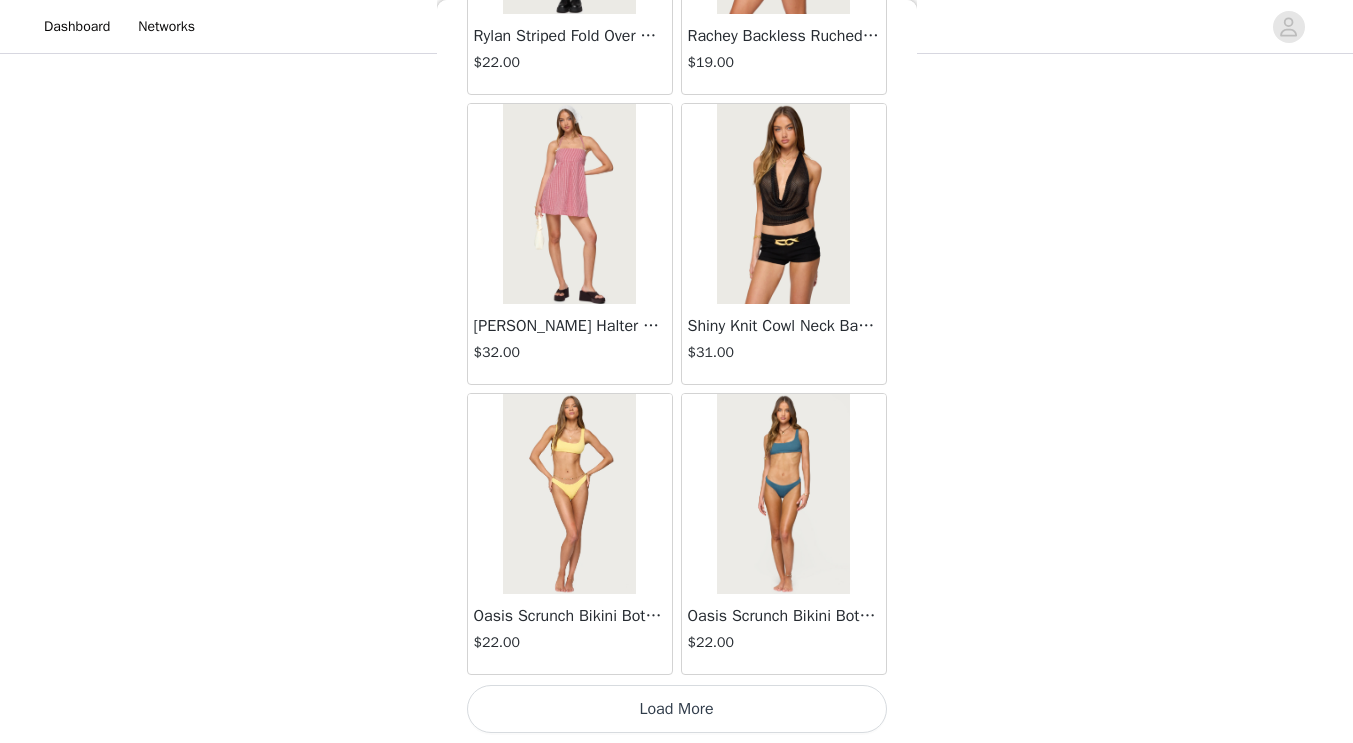 click on "Load More" at bounding box center [677, 709] 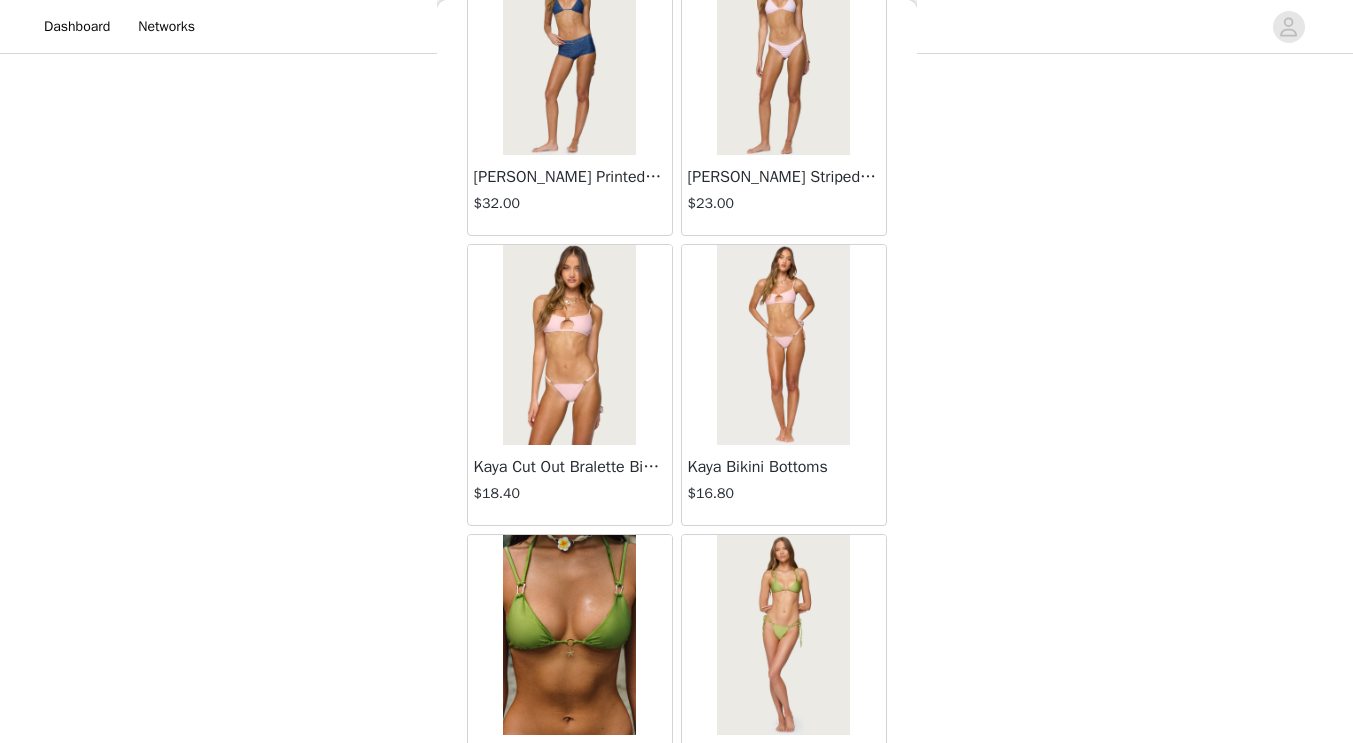 scroll, scrollTop: 28417, scrollLeft: 0, axis: vertical 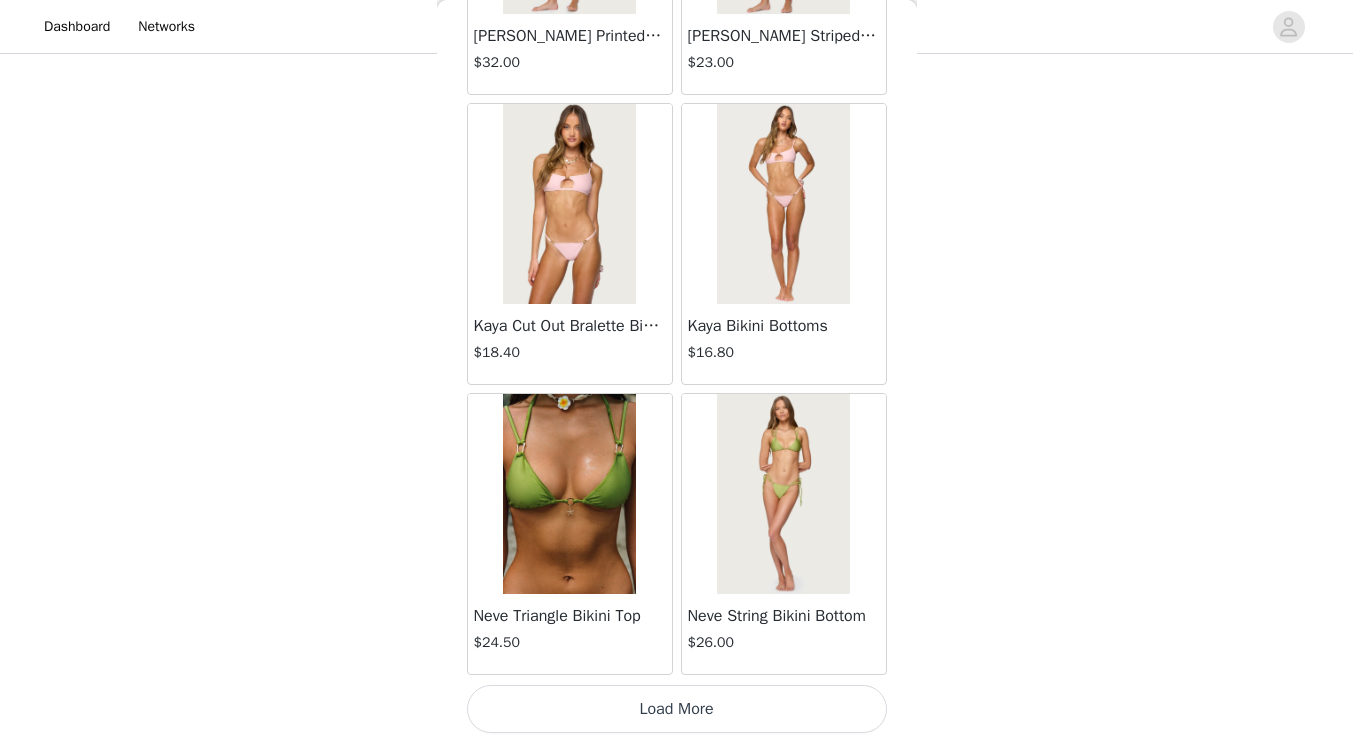 click on "Load More" at bounding box center [677, 709] 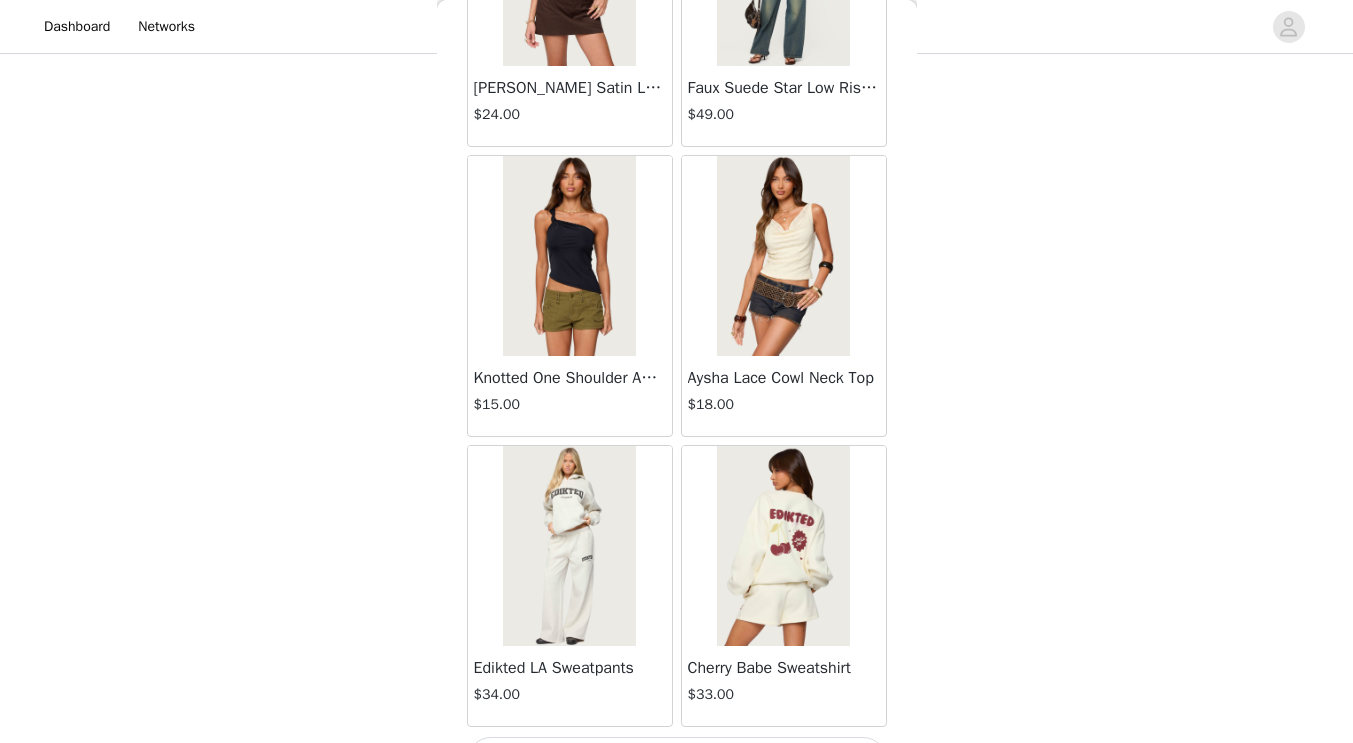 scroll, scrollTop: 31317, scrollLeft: 0, axis: vertical 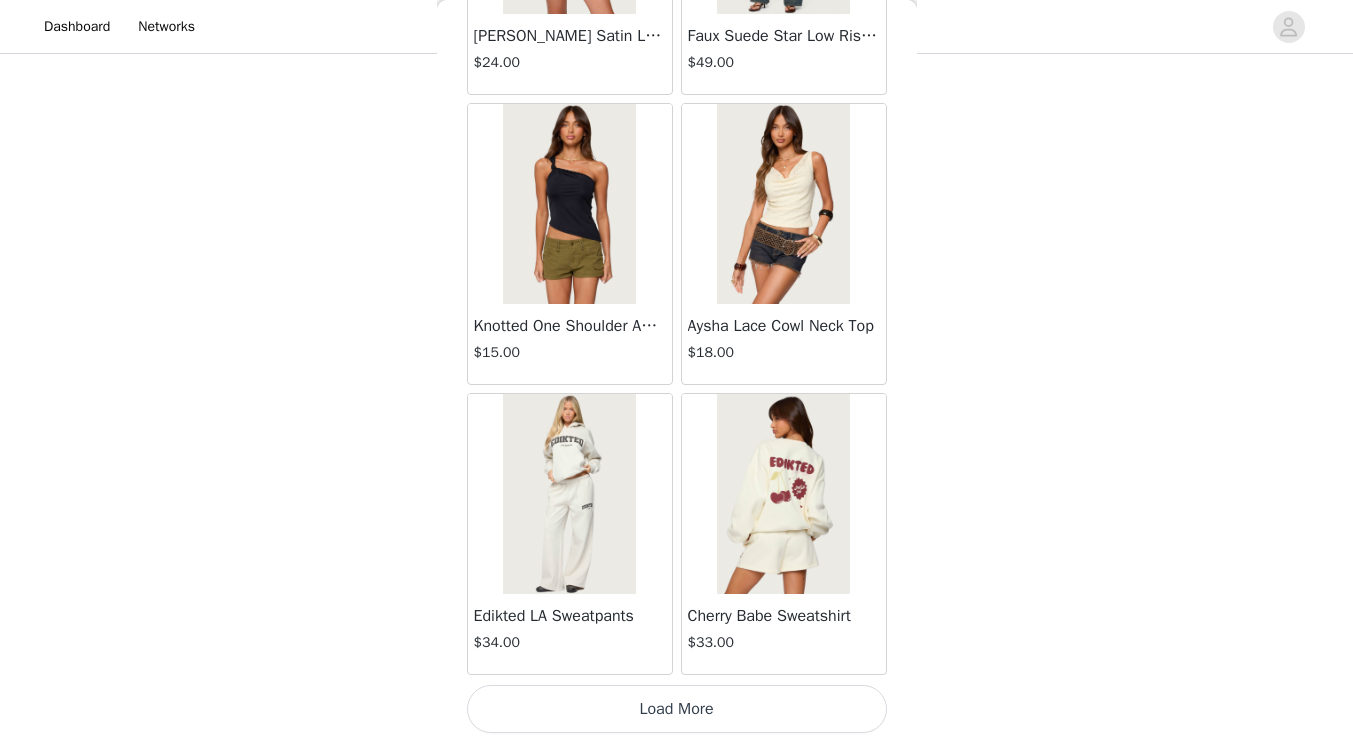 click at bounding box center (783, 494) 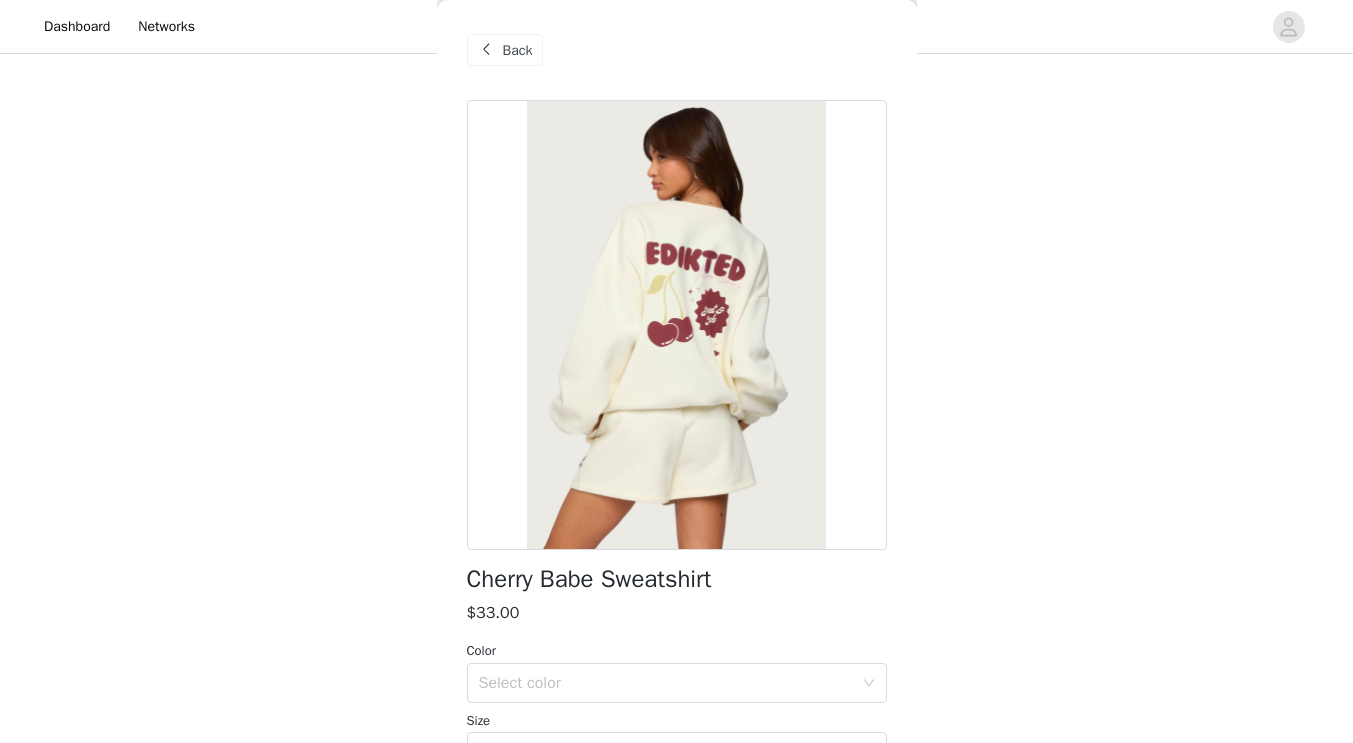 scroll, scrollTop: 230, scrollLeft: 0, axis: vertical 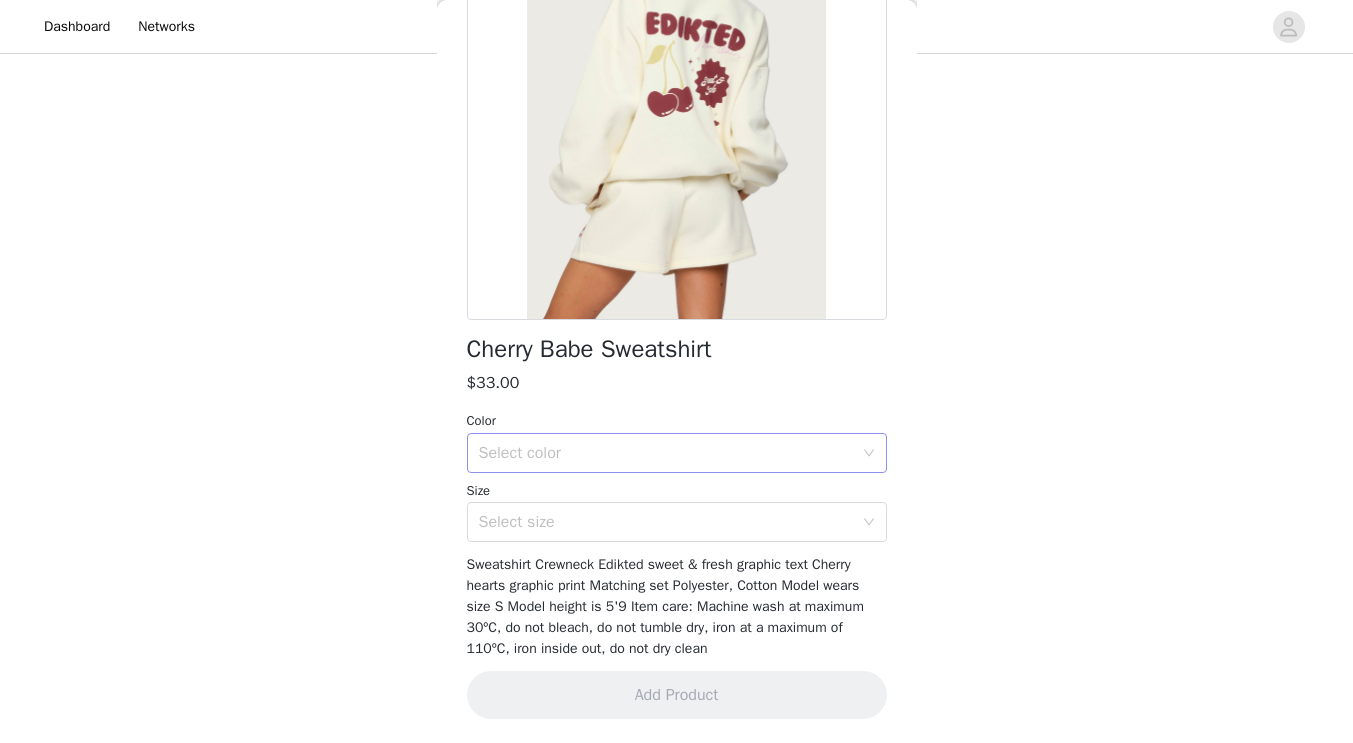 click on "Select color" at bounding box center [666, 453] 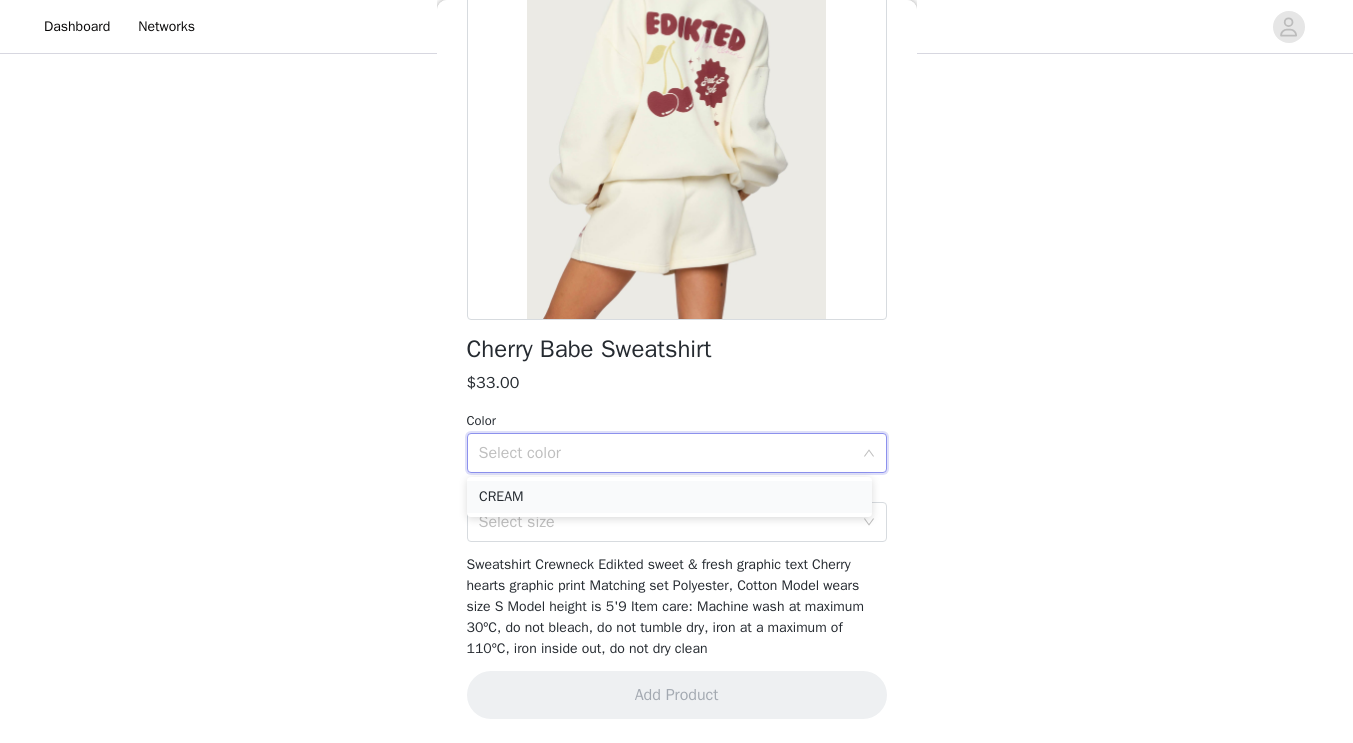 click on "CREAM" at bounding box center (669, 497) 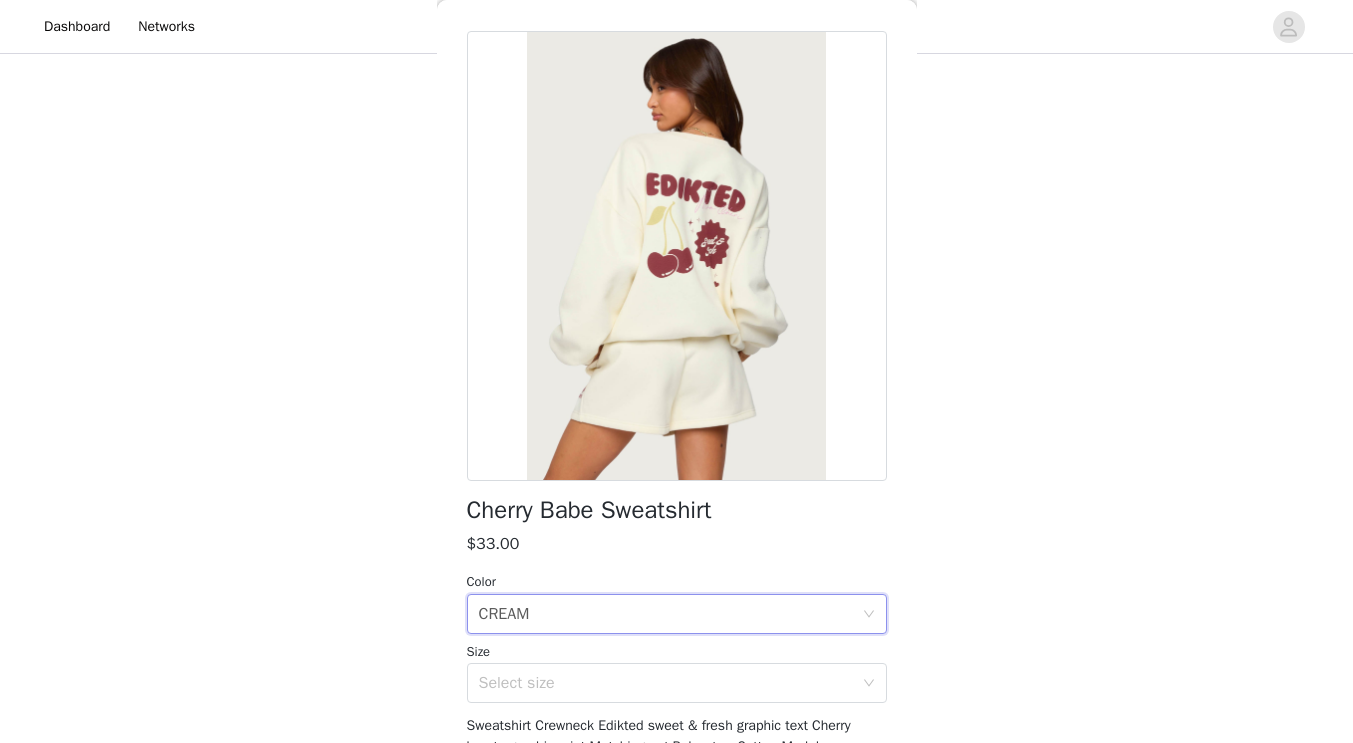 scroll, scrollTop: 230, scrollLeft: 0, axis: vertical 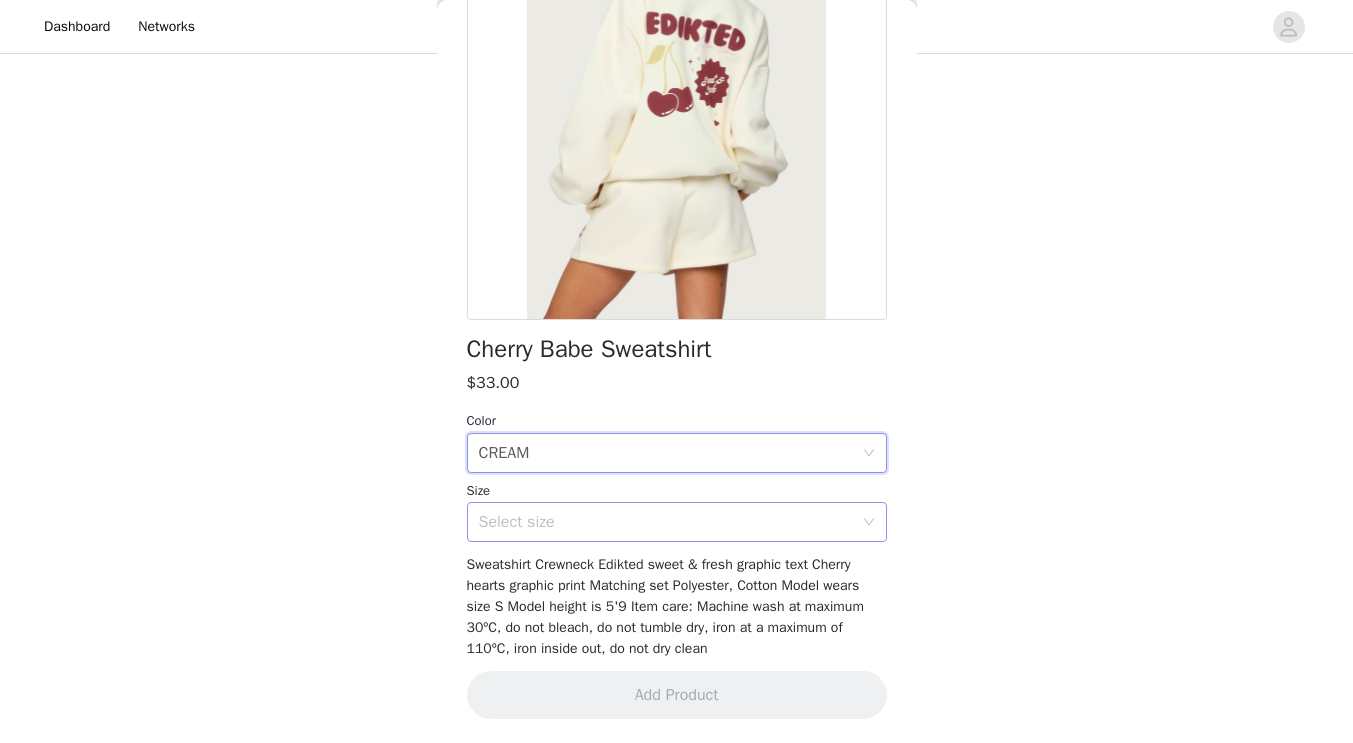 click on "Select size" at bounding box center (666, 522) 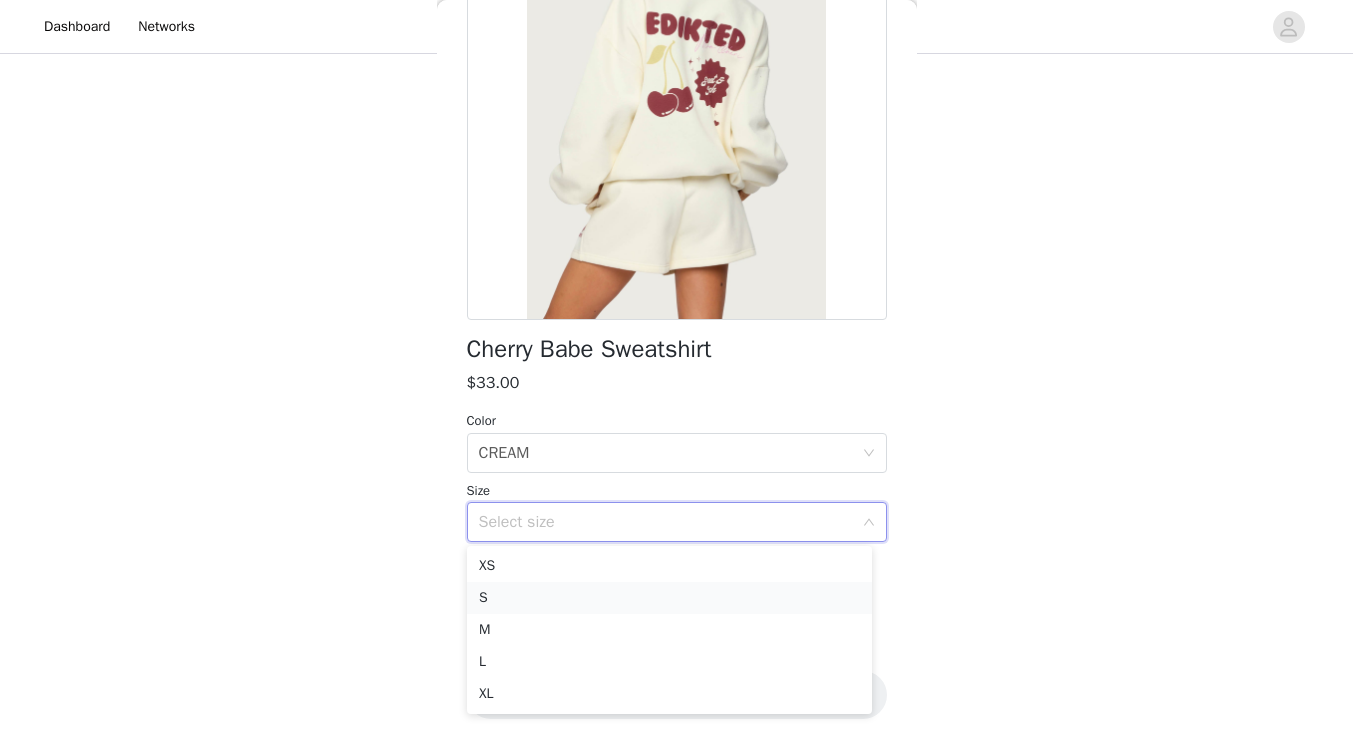 click on "S" at bounding box center [669, 598] 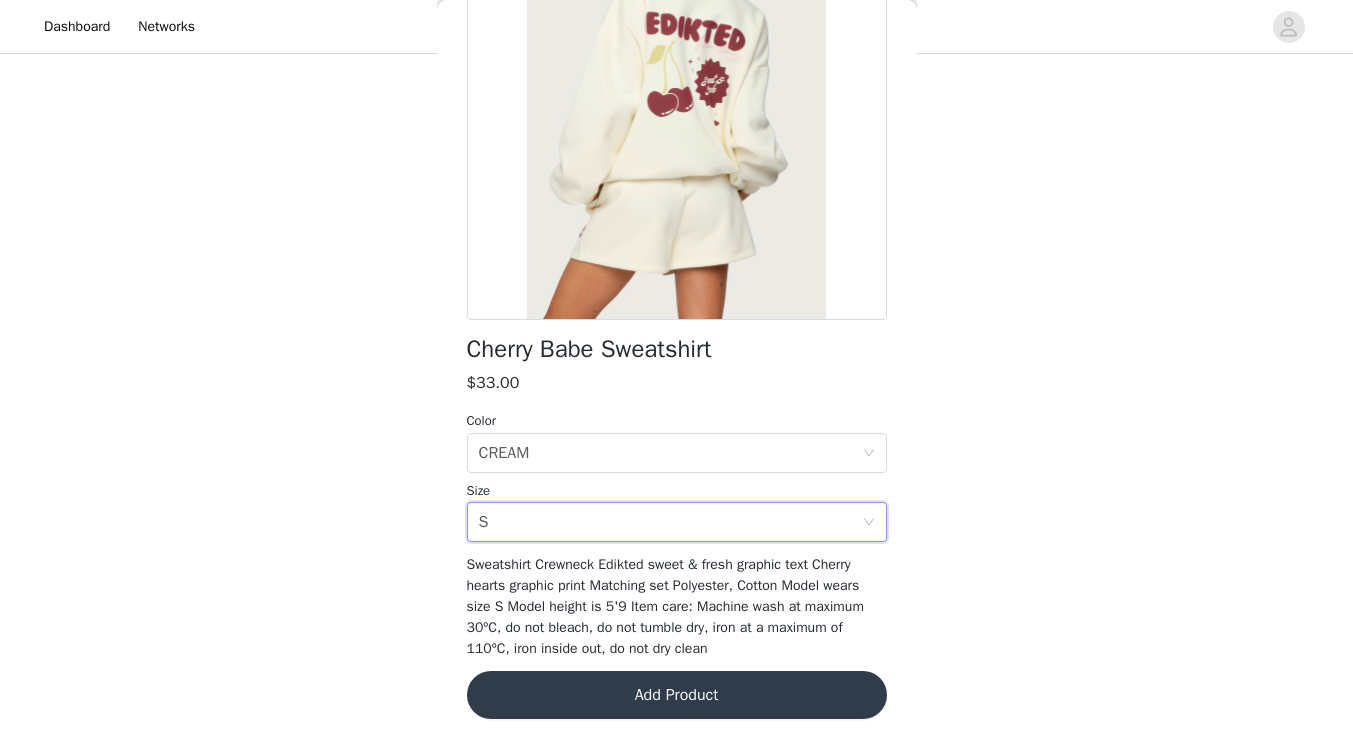 click on "Add Product" at bounding box center (677, 695) 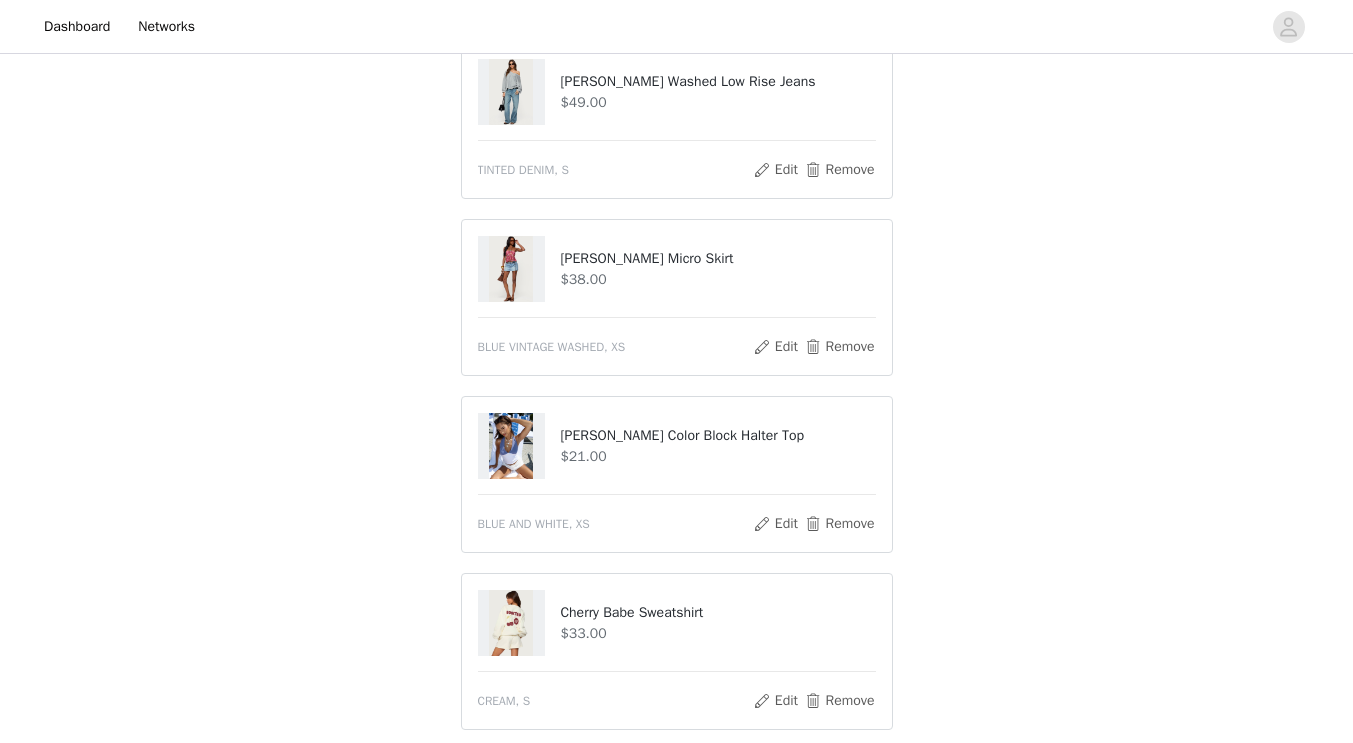 scroll, scrollTop: 1229, scrollLeft: 0, axis: vertical 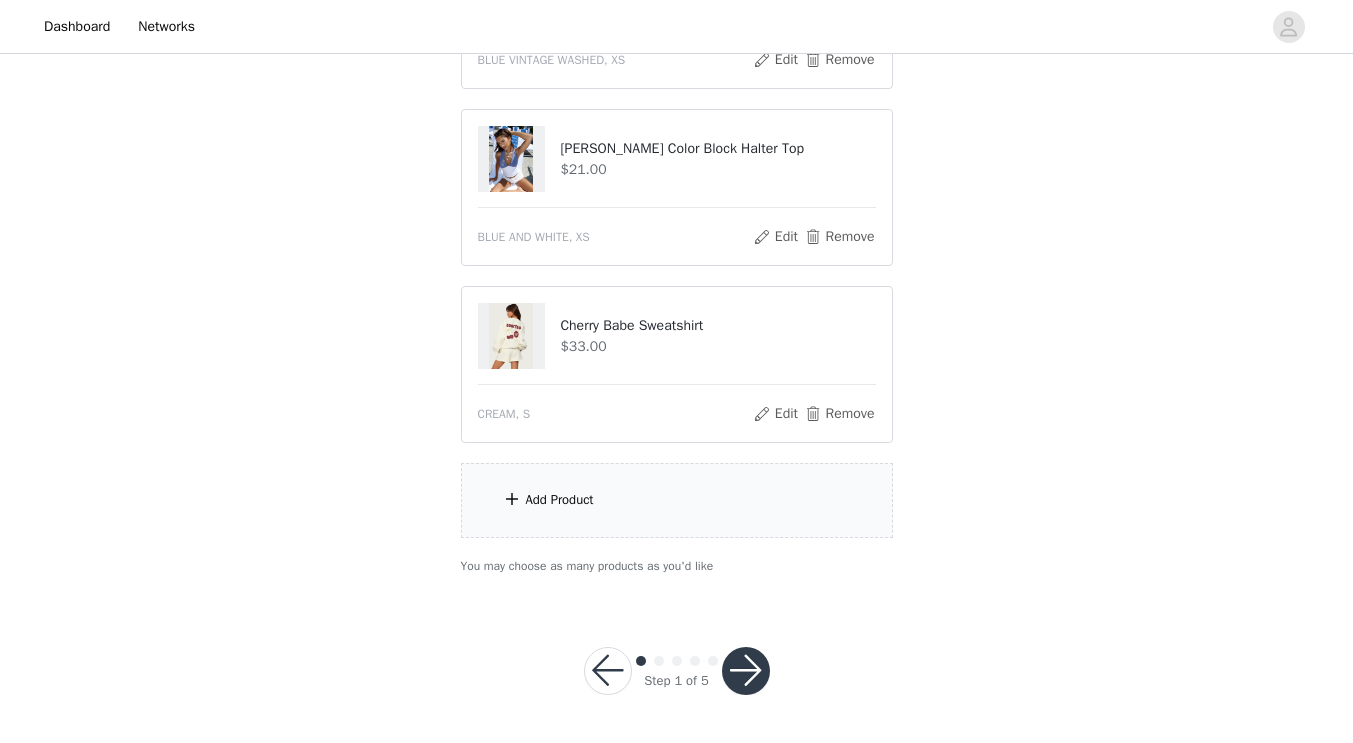 click on "Add Product" at bounding box center [677, 500] 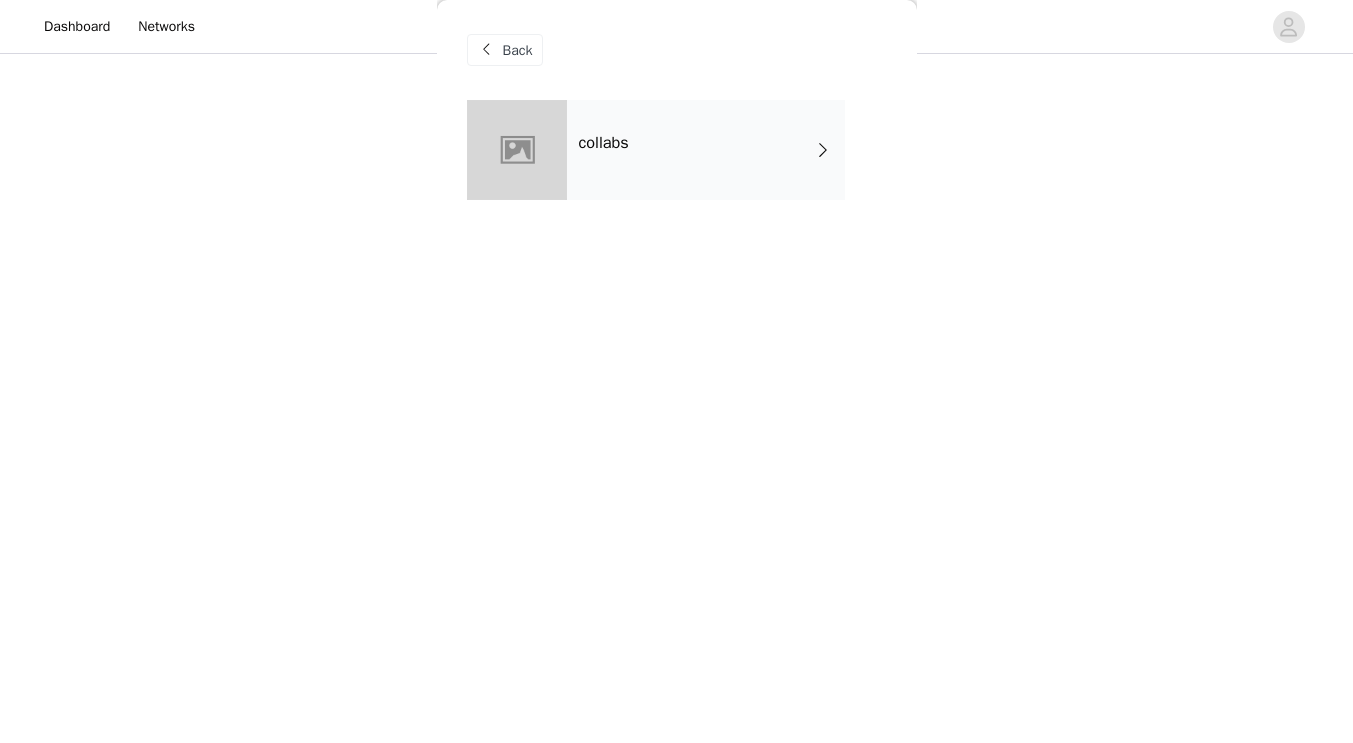 click on "collabs" at bounding box center [706, 150] 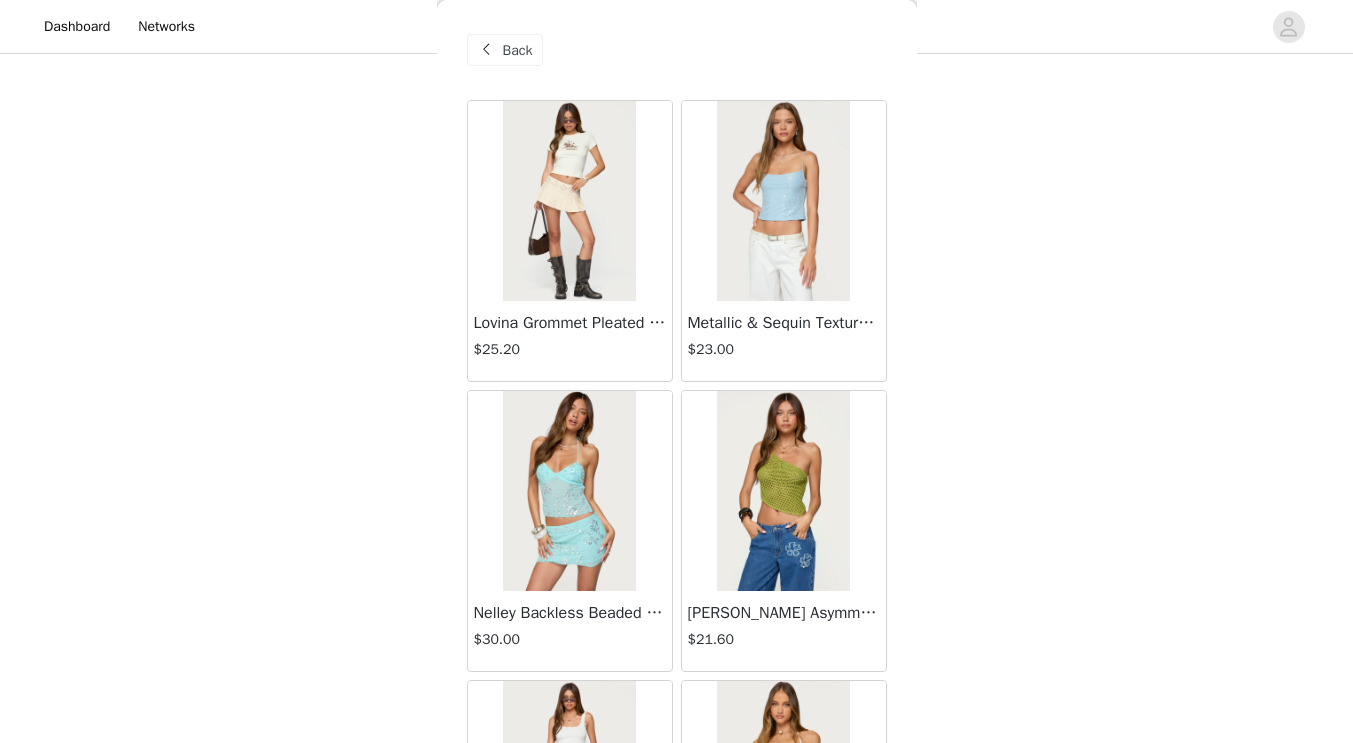 scroll, scrollTop: 2317, scrollLeft: 0, axis: vertical 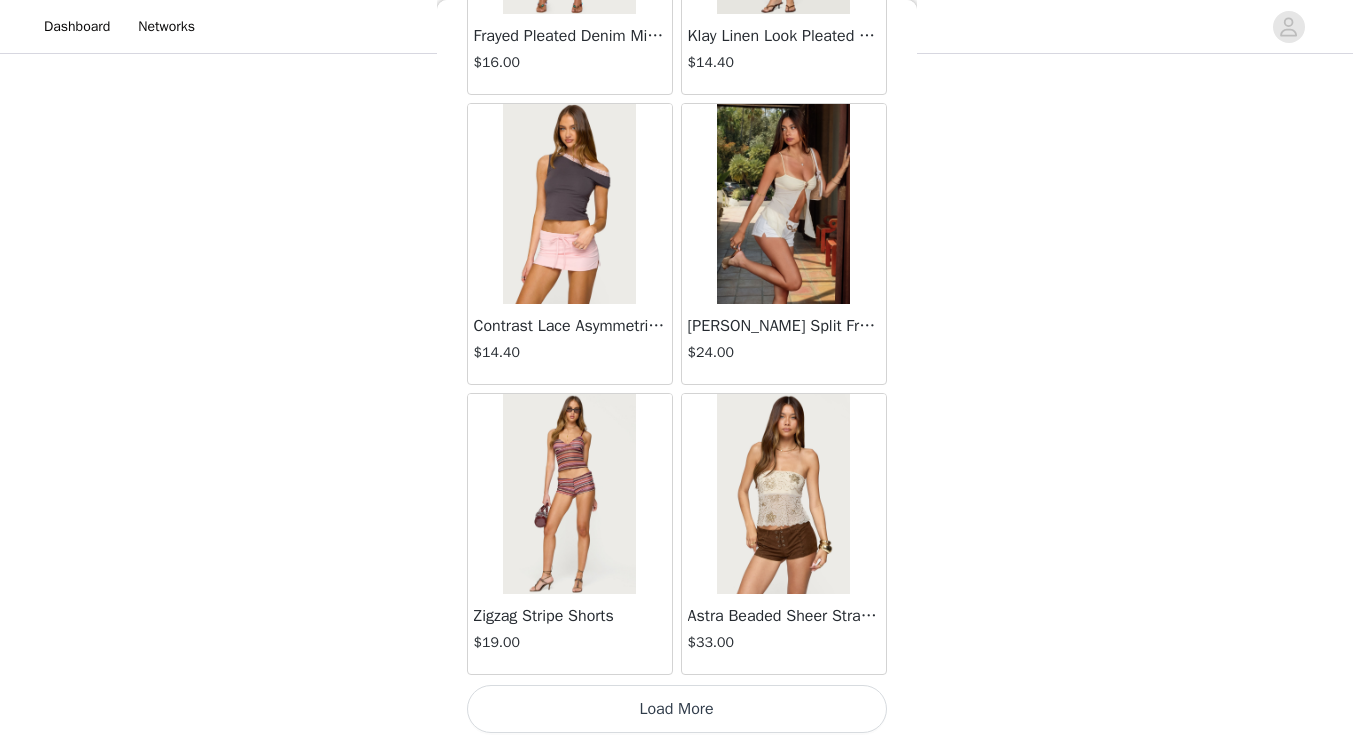 click on "Load More" at bounding box center (677, 709) 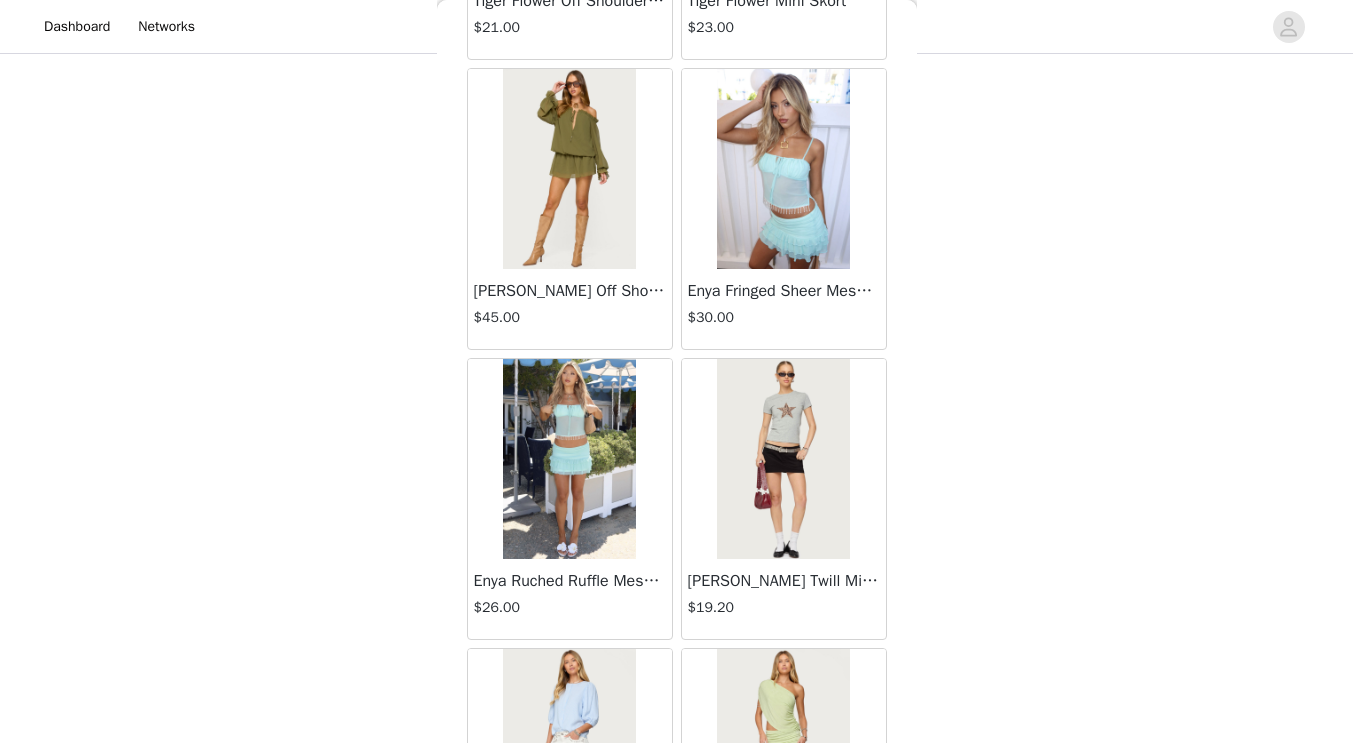 scroll, scrollTop: 5217, scrollLeft: 0, axis: vertical 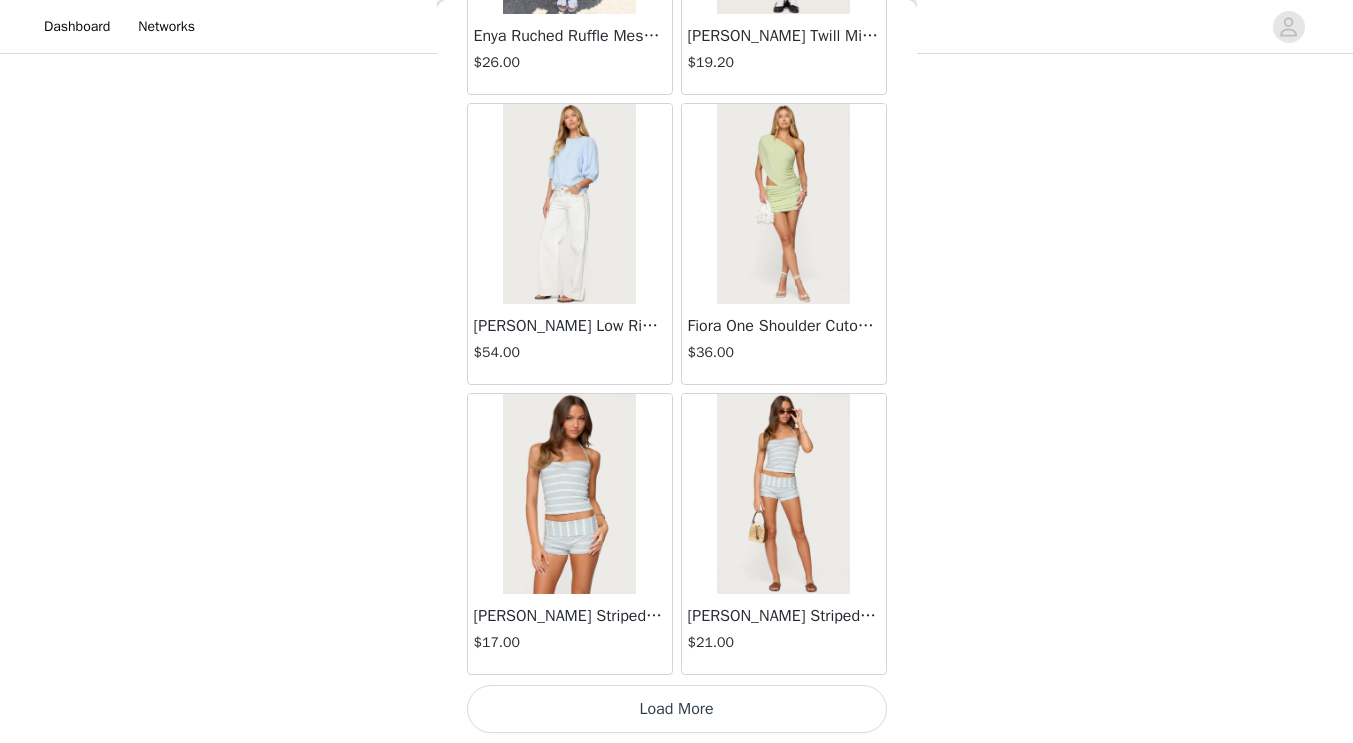 click on "Load More" at bounding box center [677, 709] 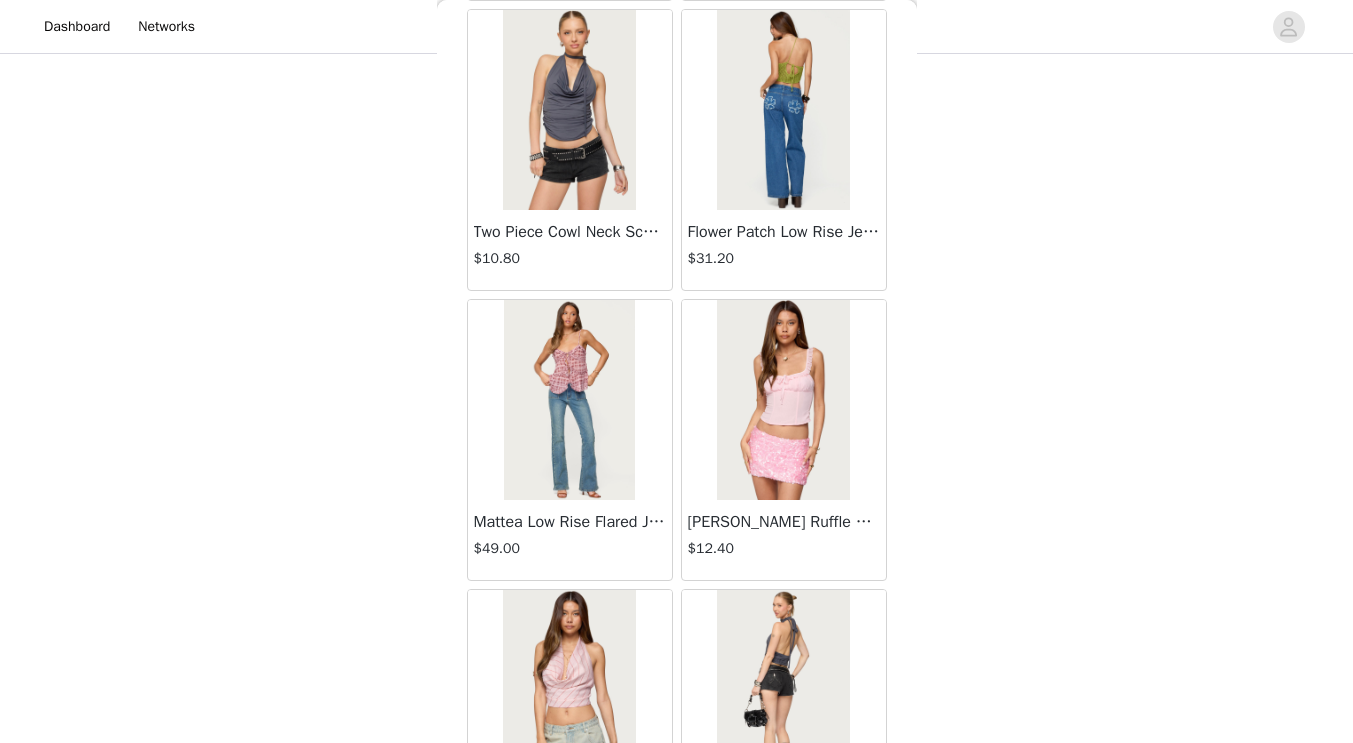 scroll, scrollTop: 8117, scrollLeft: 0, axis: vertical 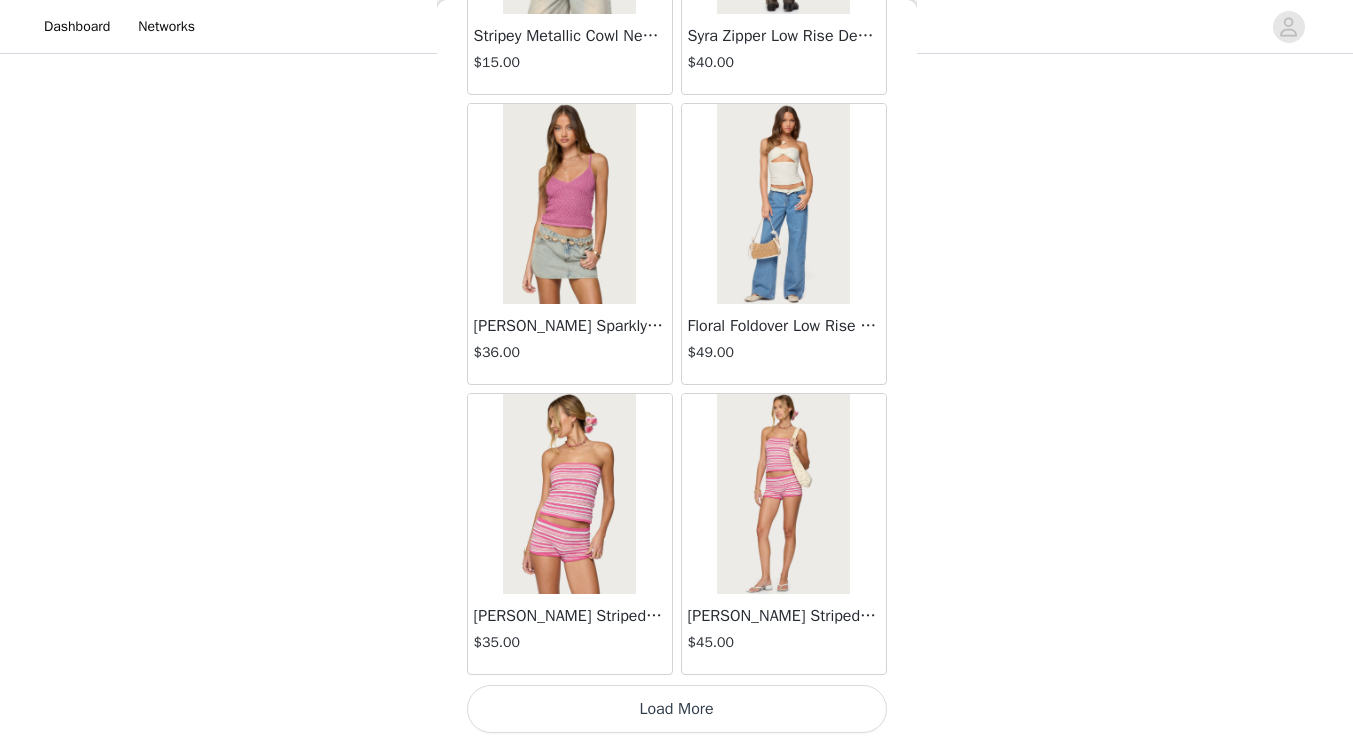 click on "Load More" at bounding box center (677, 709) 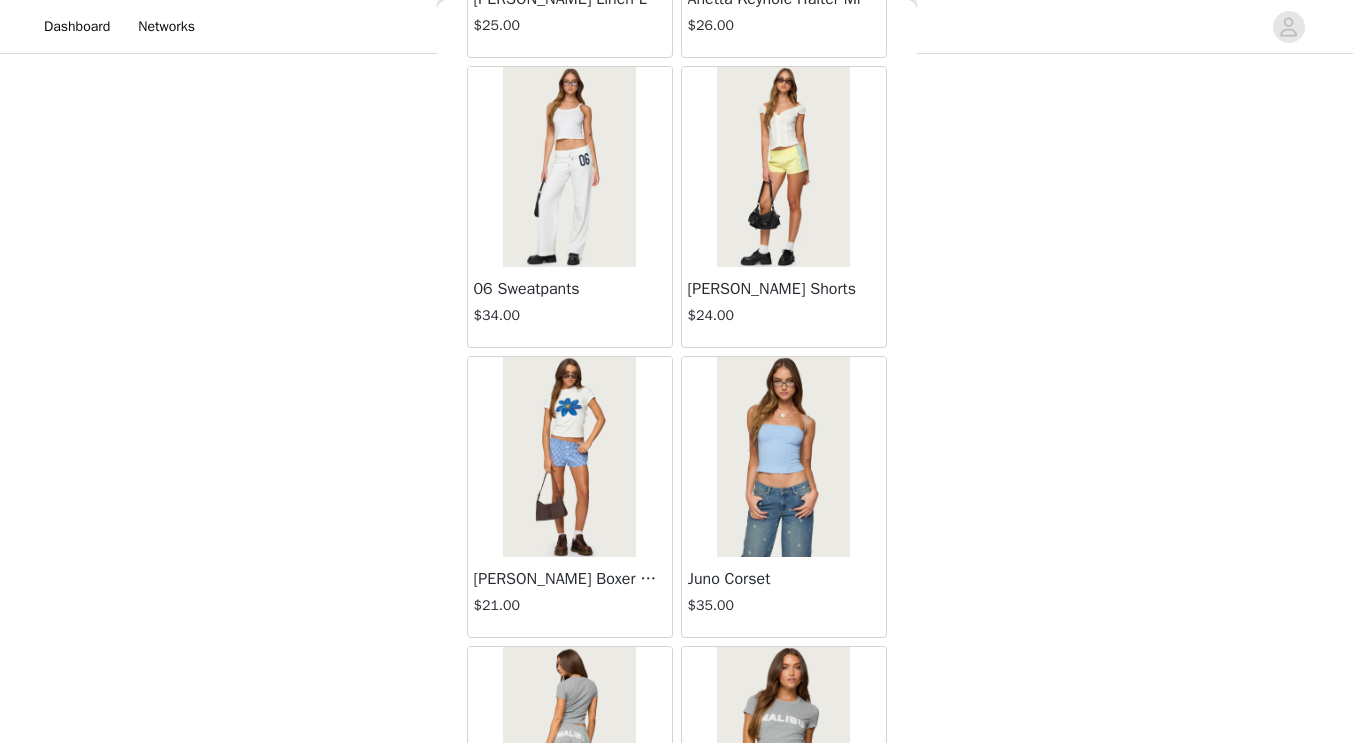 scroll, scrollTop: 11017, scrollLeft: 0, axis: vertical 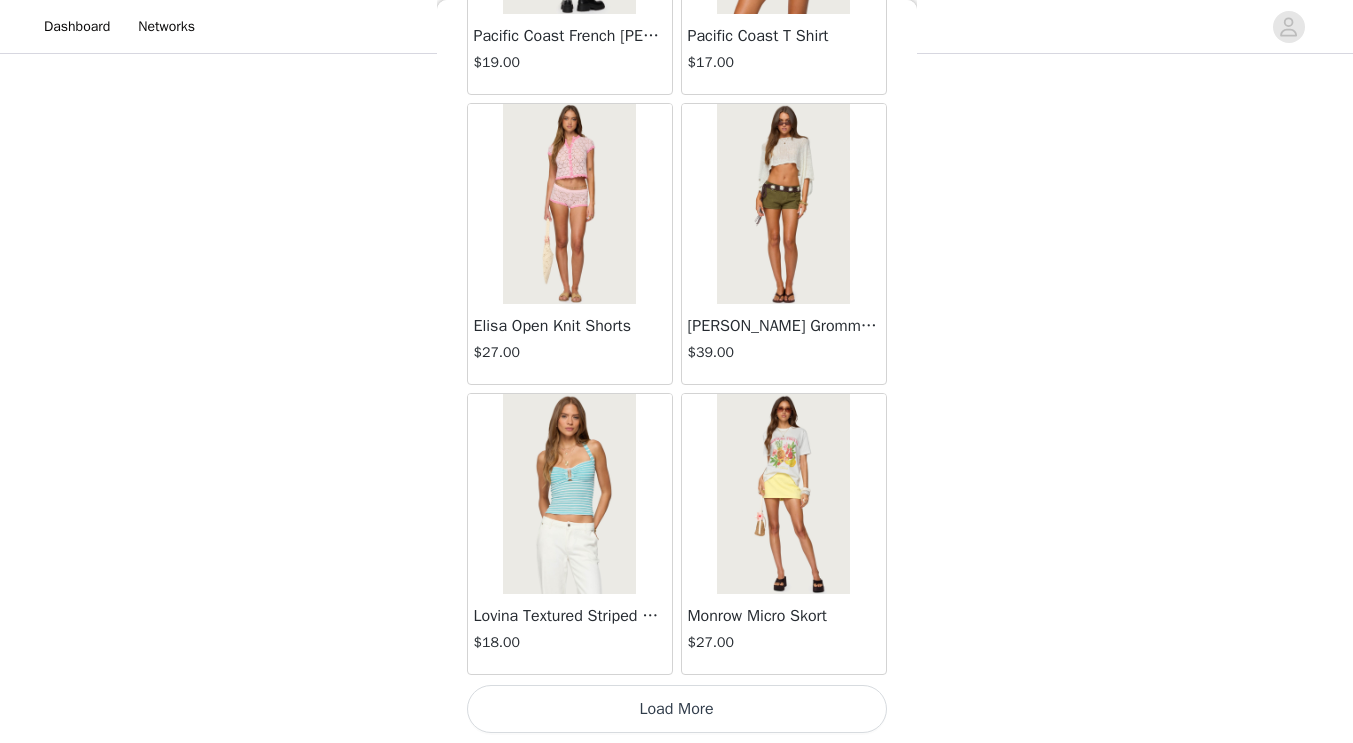 click on "Load More" at bounding box center [677, 709] 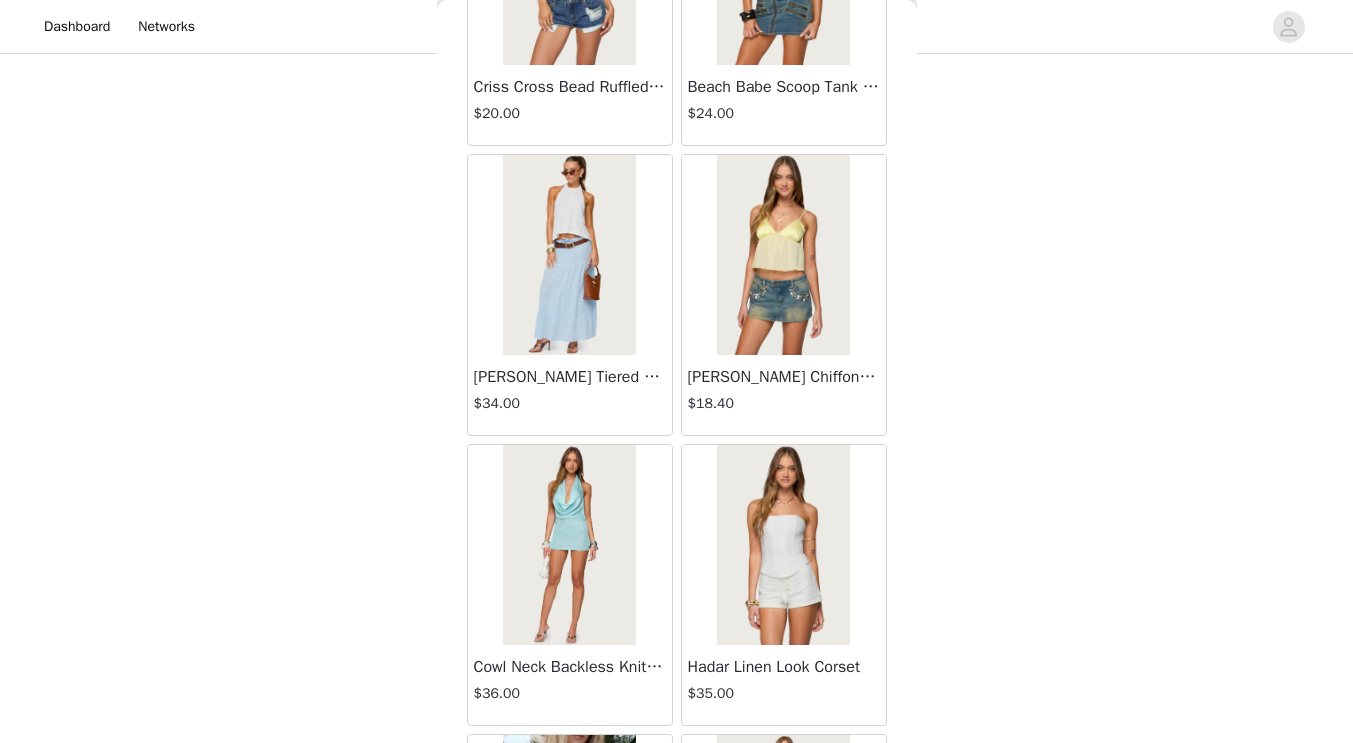 scroll, scrollTop: 13917, scrollLeft: 0, axis: vertical 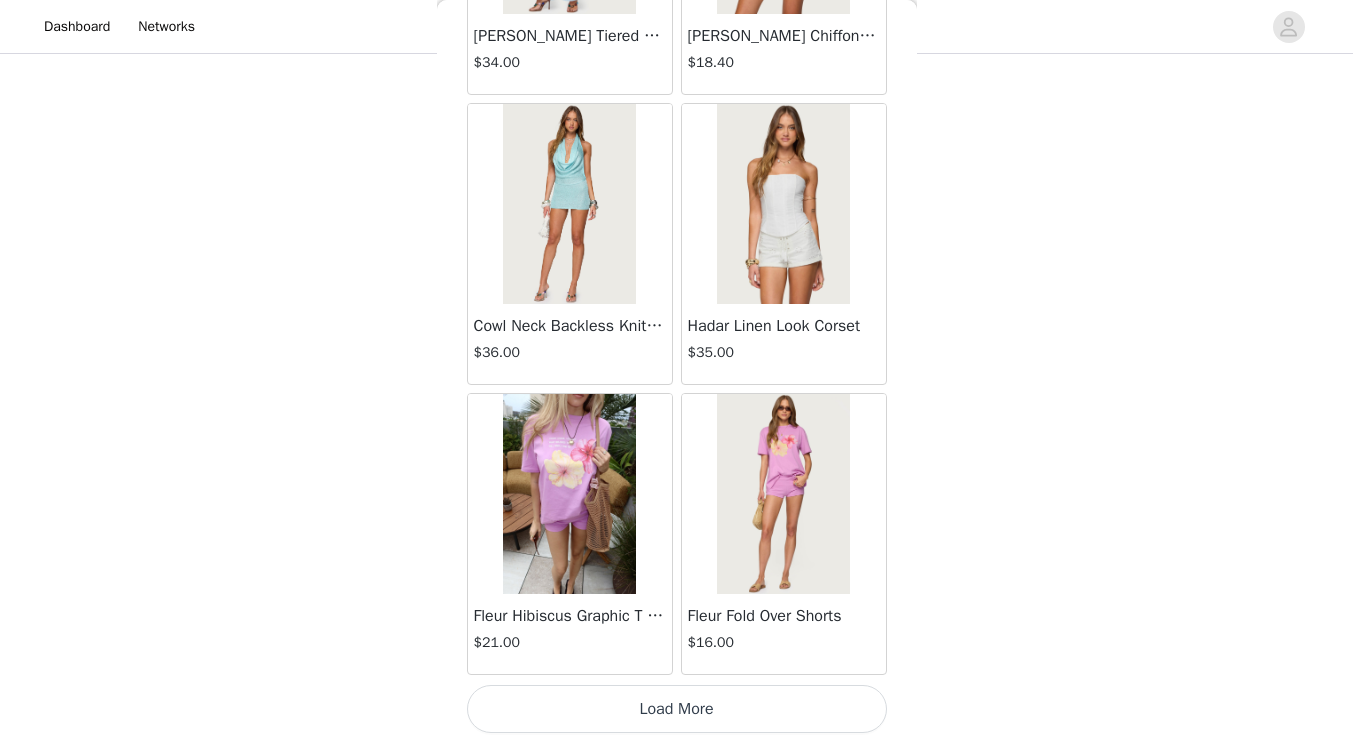 click on "Load More" at bounding box center (677, 709) 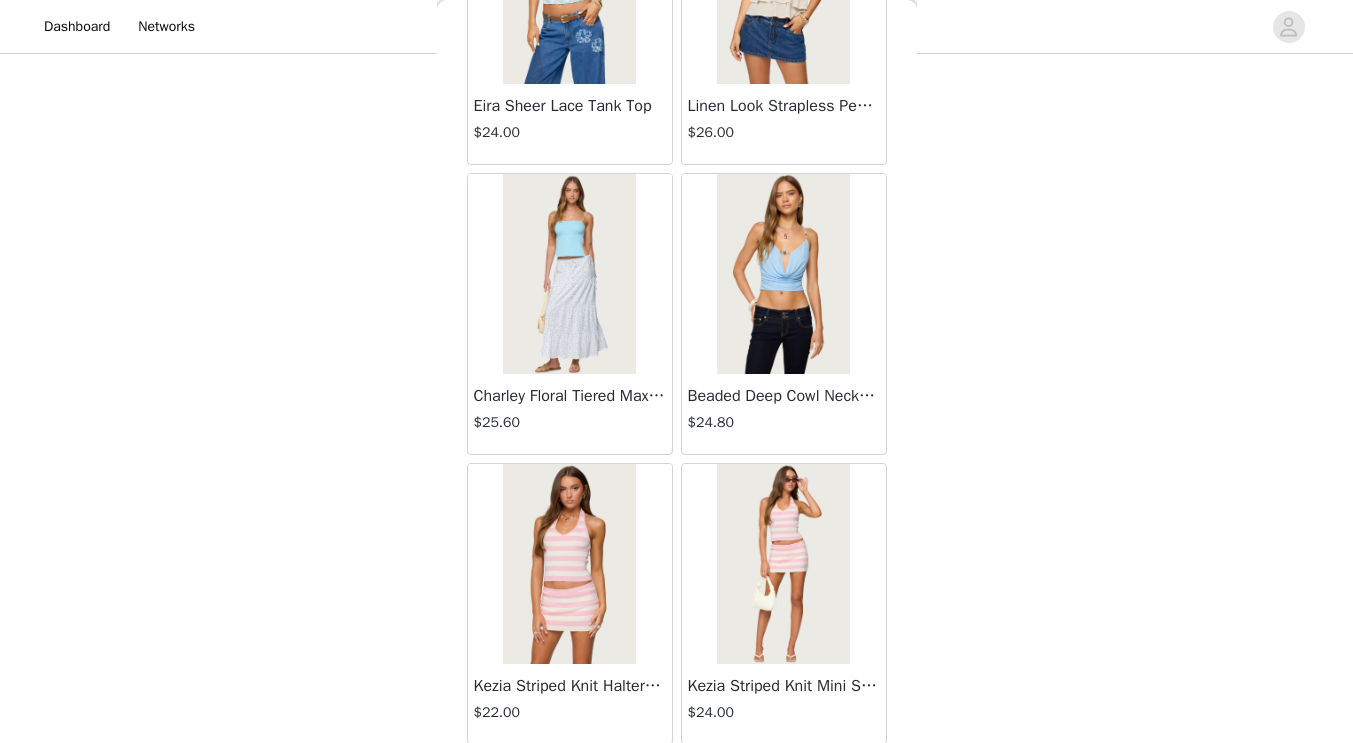scroll, scrollTop: 16817, scrollLeft: 0, axis: vertical 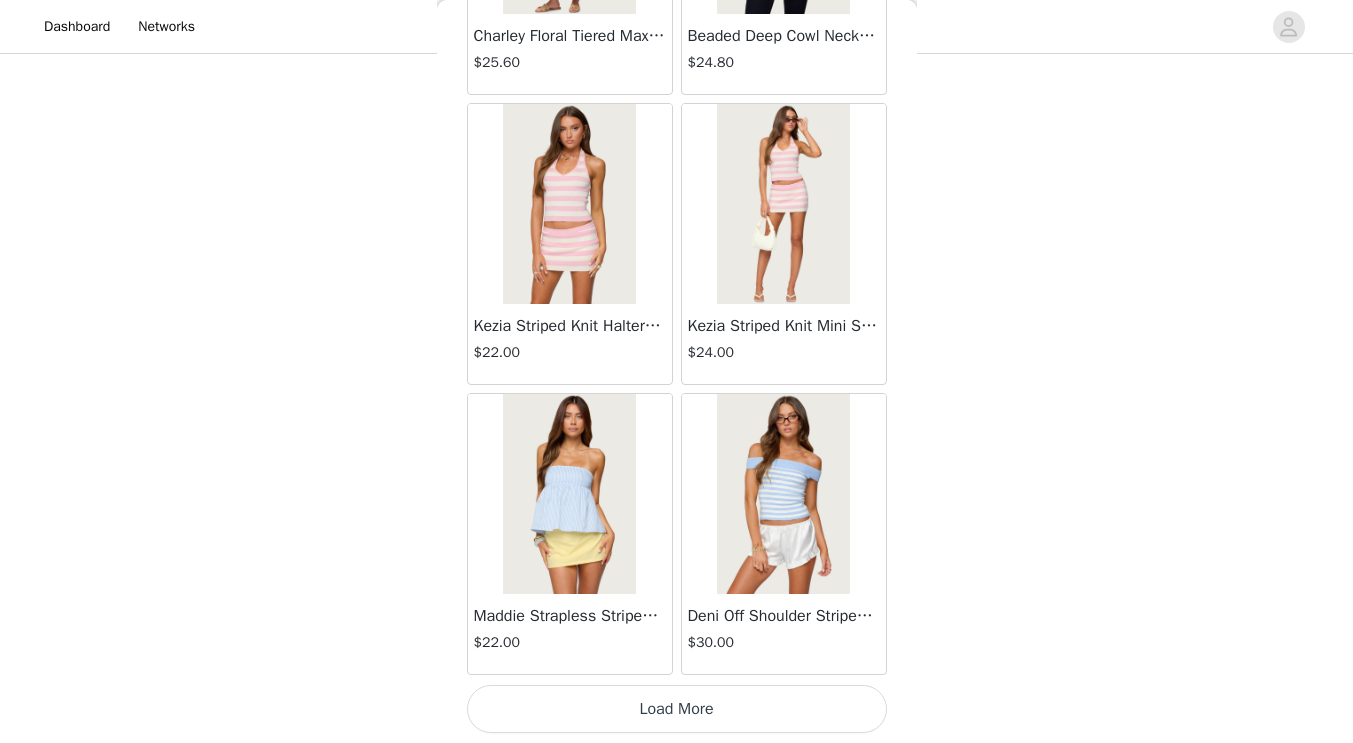 click on "Load More" at bounding box center [677, 709] 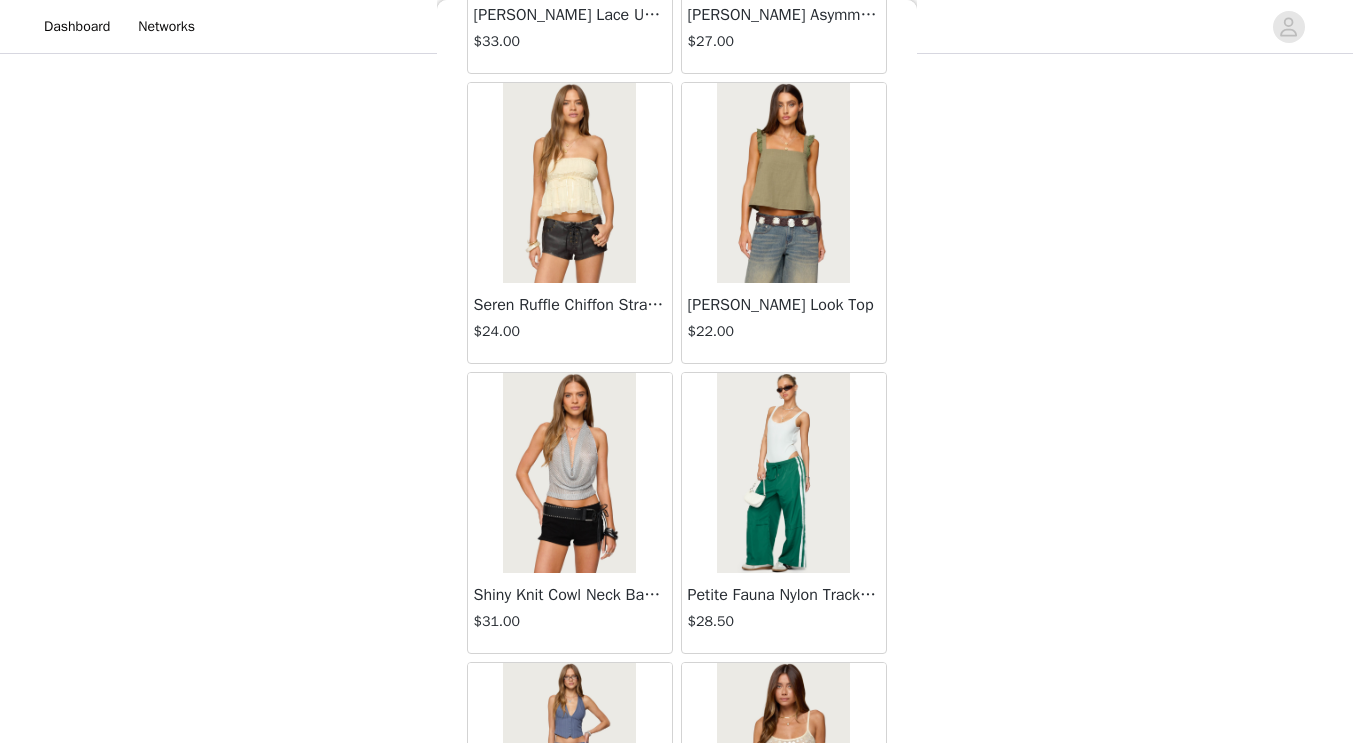 scroll, scrollTop: 19717, scrollLeft: 0, axis: vertical 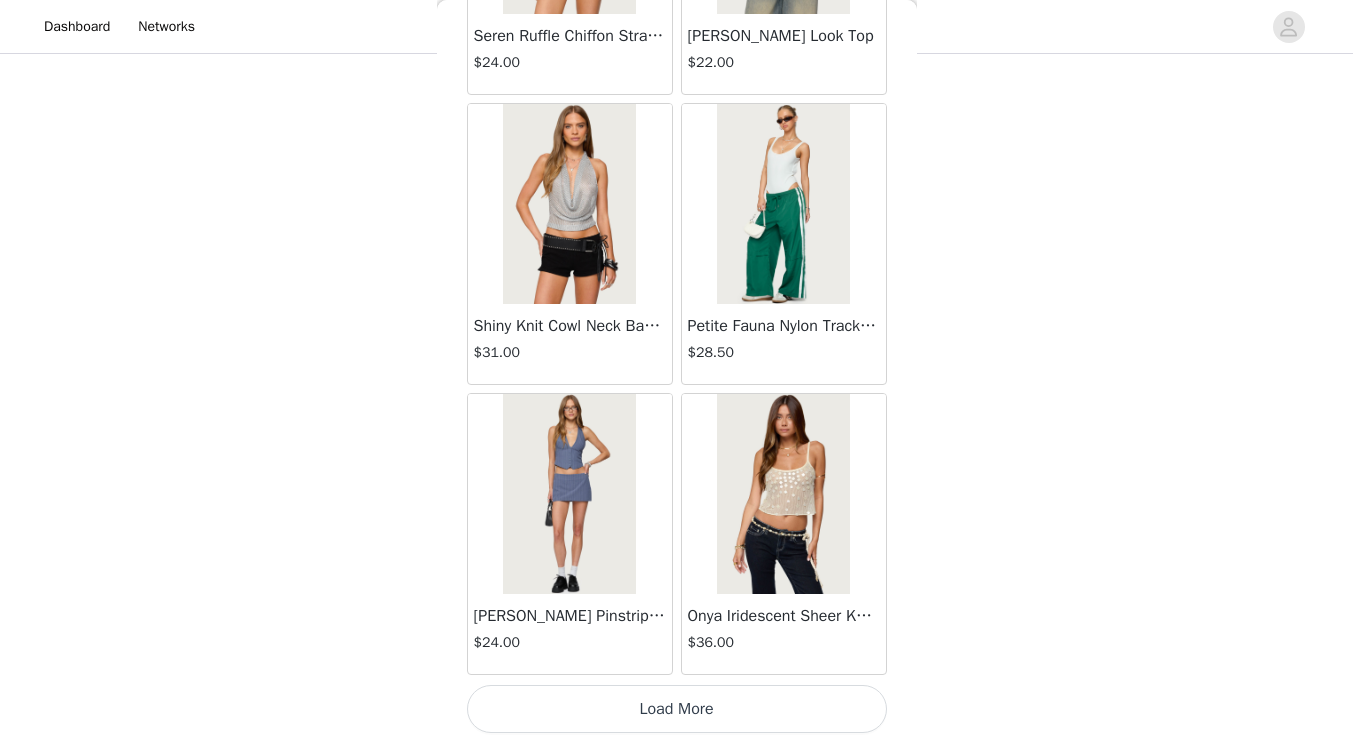 click on "Load More" at bounding box center (677, 709) 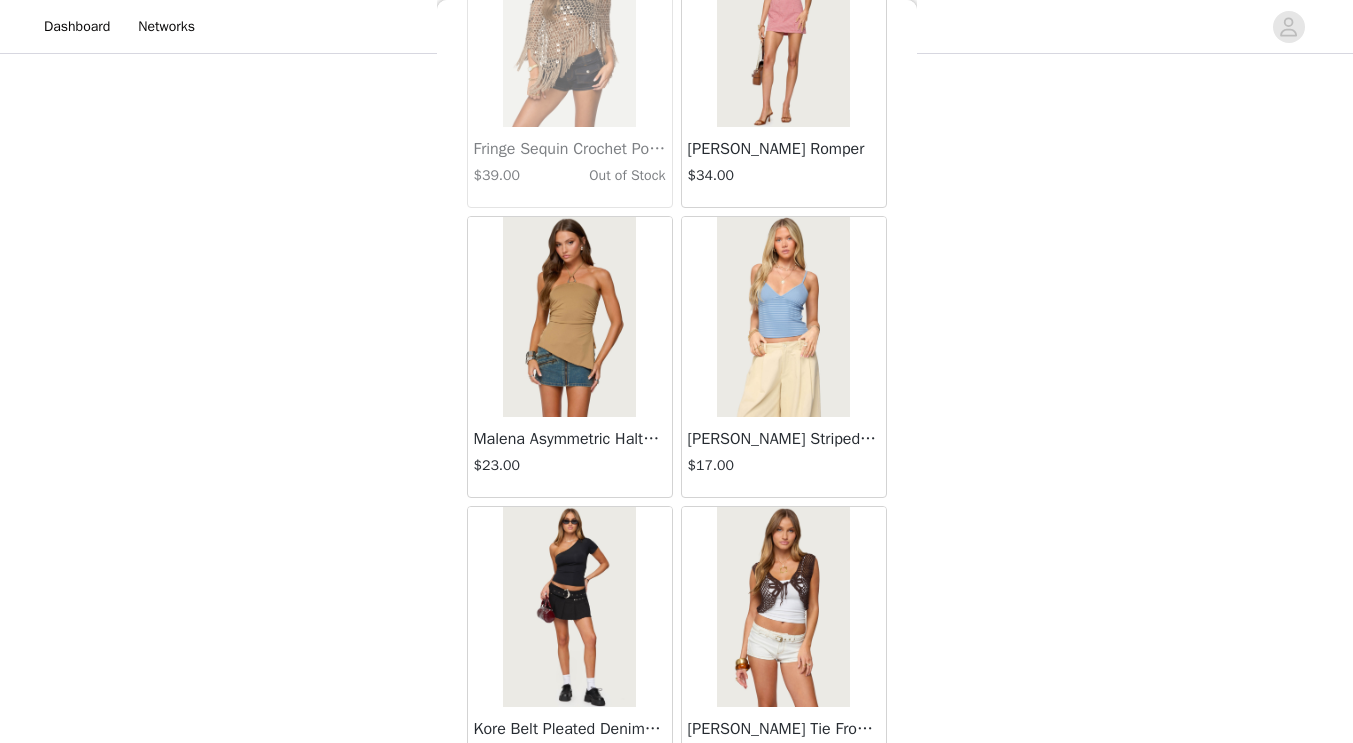 scroll, scrollTop: 22617, scrollLeft: 0, axis: vertical 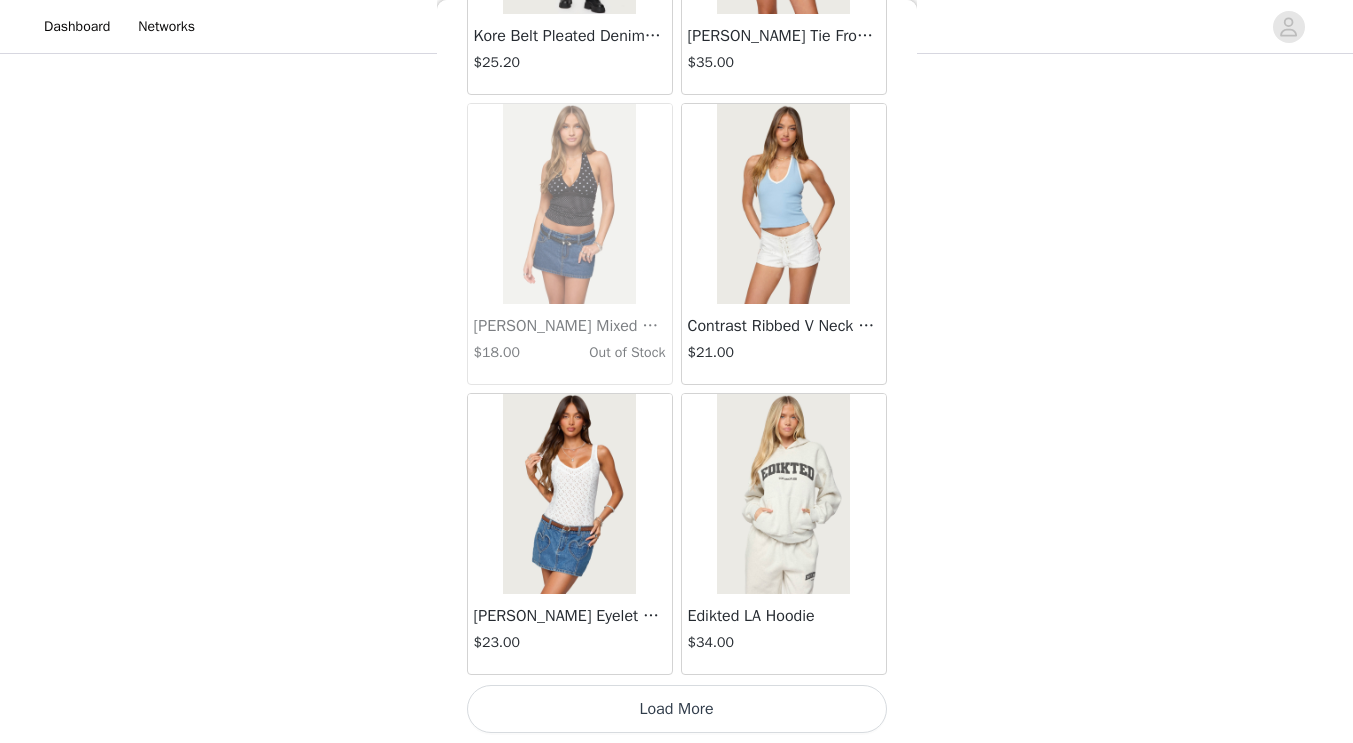 click on "Load More" at bounding box center [677, 709] 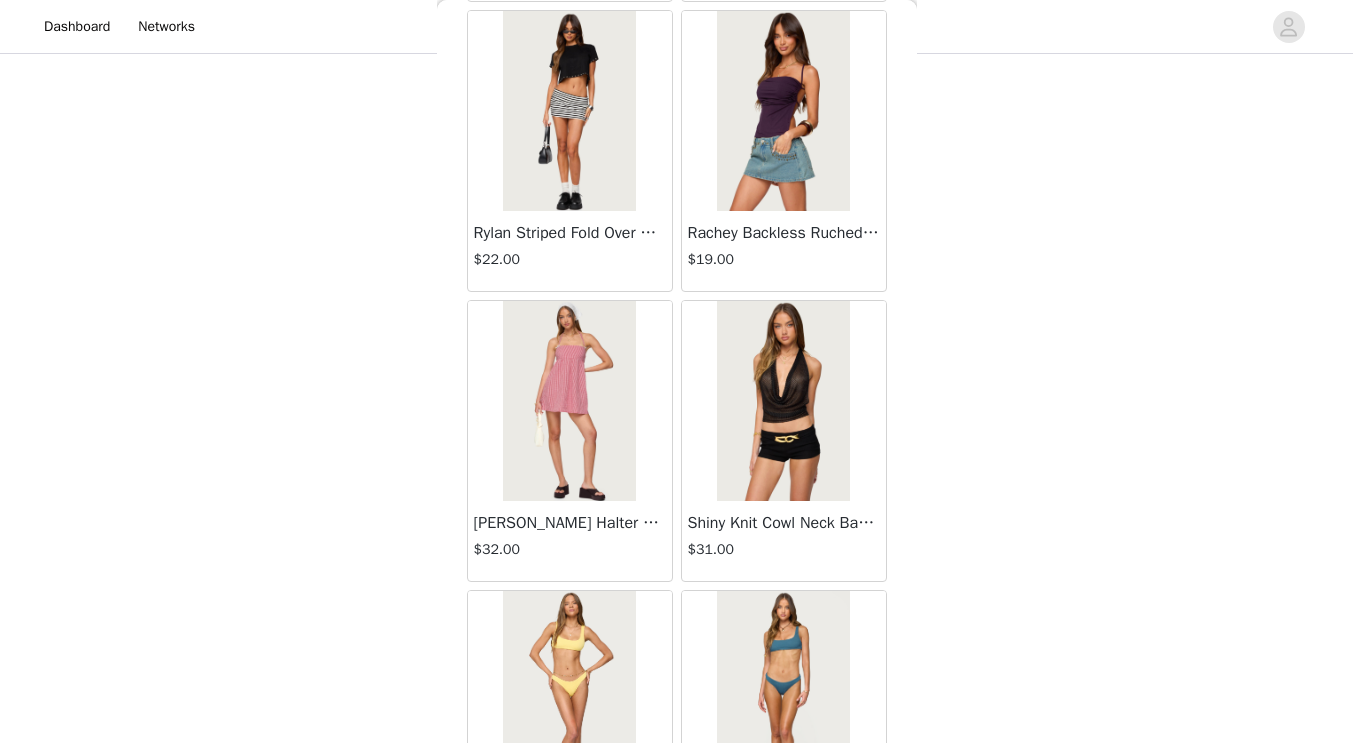 scroll, scrollTop: 25517, scrollLeft: 0, axis: vertical 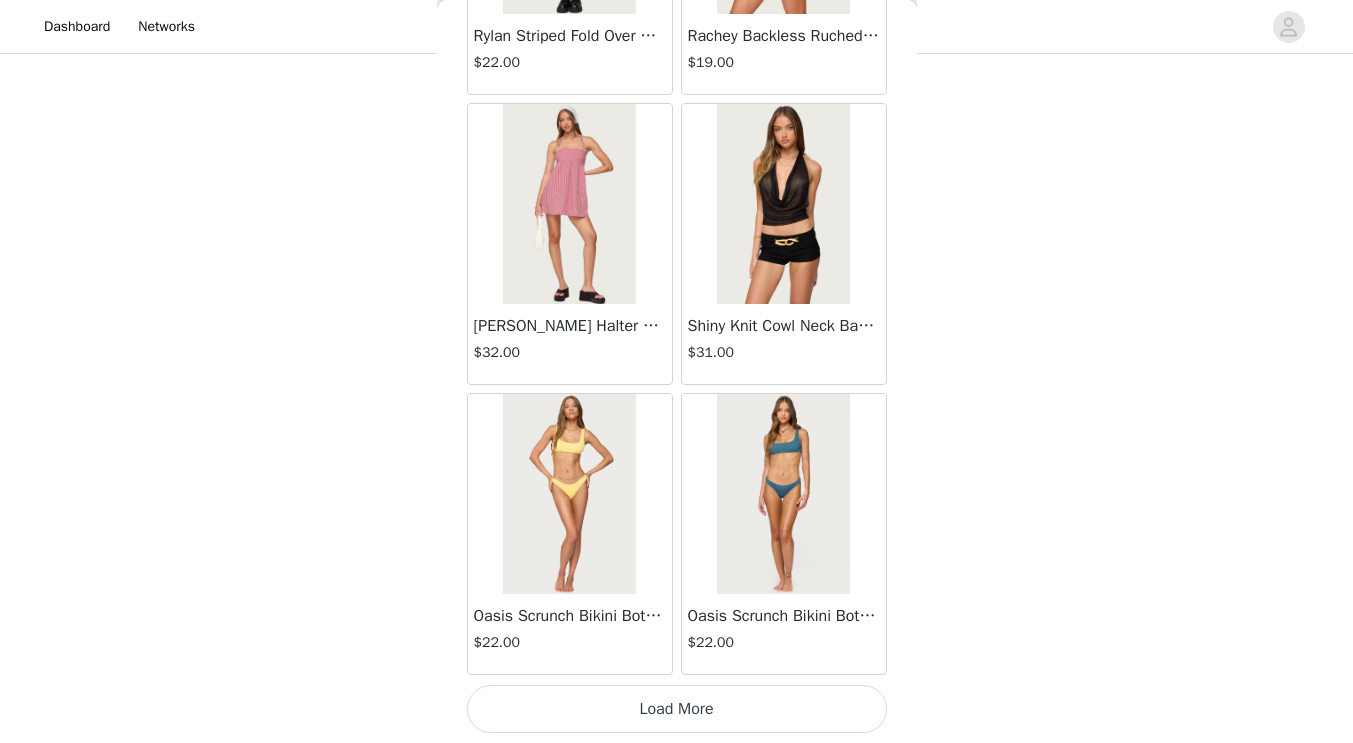 click on "Load More" at bounding box center (677, 709) 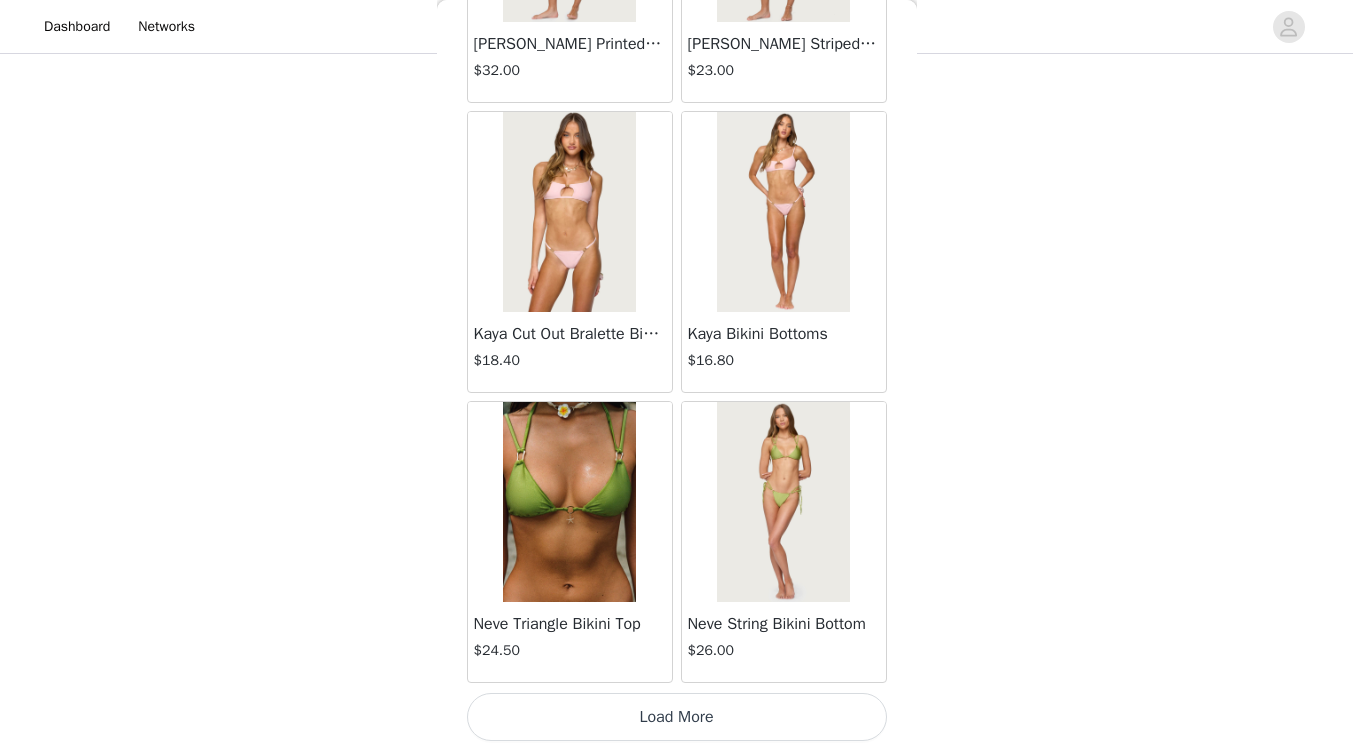 scroll, scrollTop: 28417, scrollLeft: 0, axis: vertical 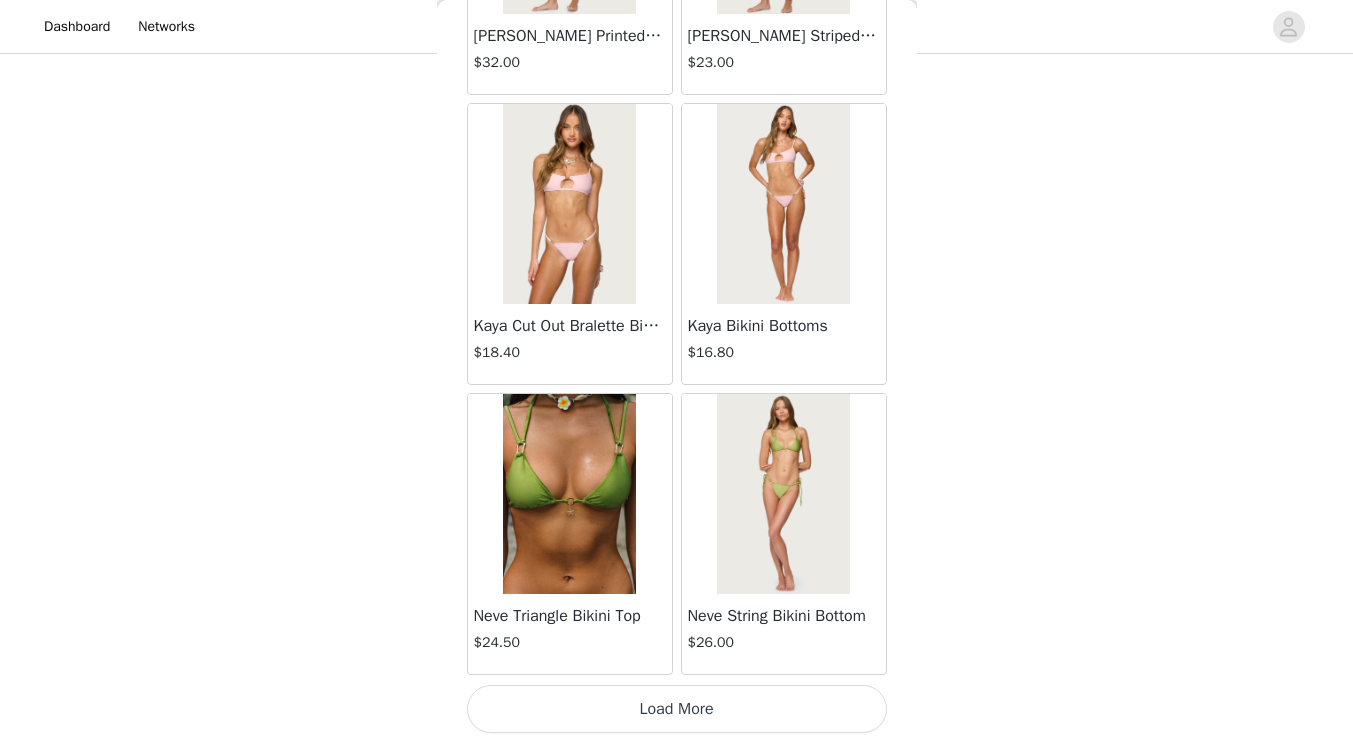 click on "Load More" at bounding box center (677, 709) 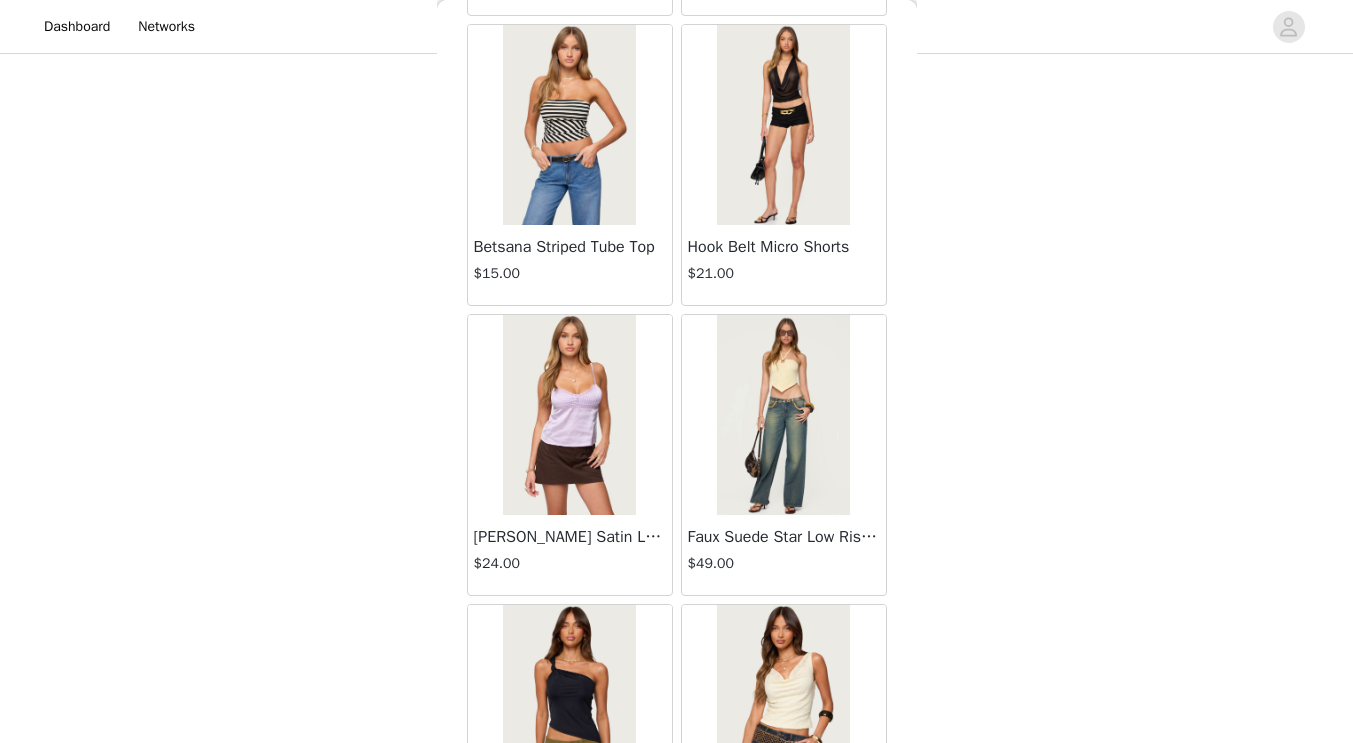 scroll, scrollTop: 31317, scrollLeft: 0, axis: vertical 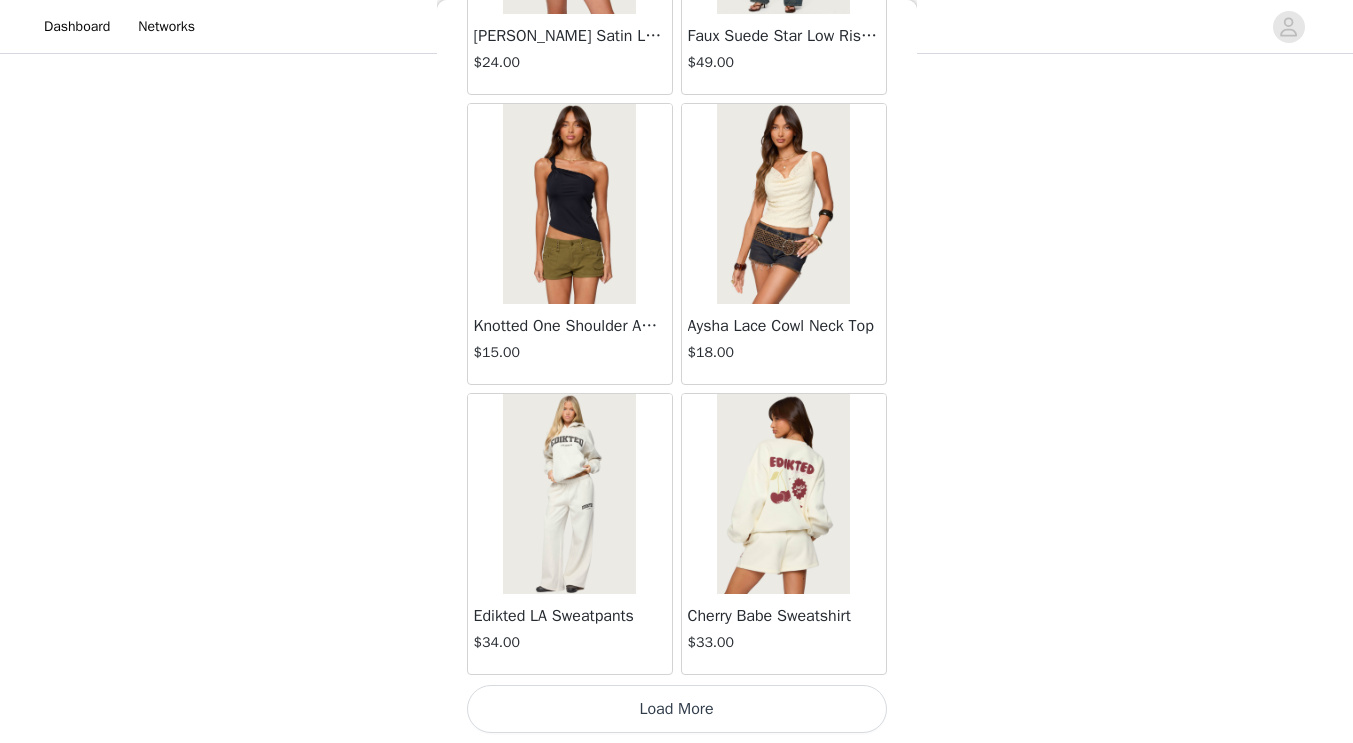 click on "Load More" at bounding box center [677, 709] 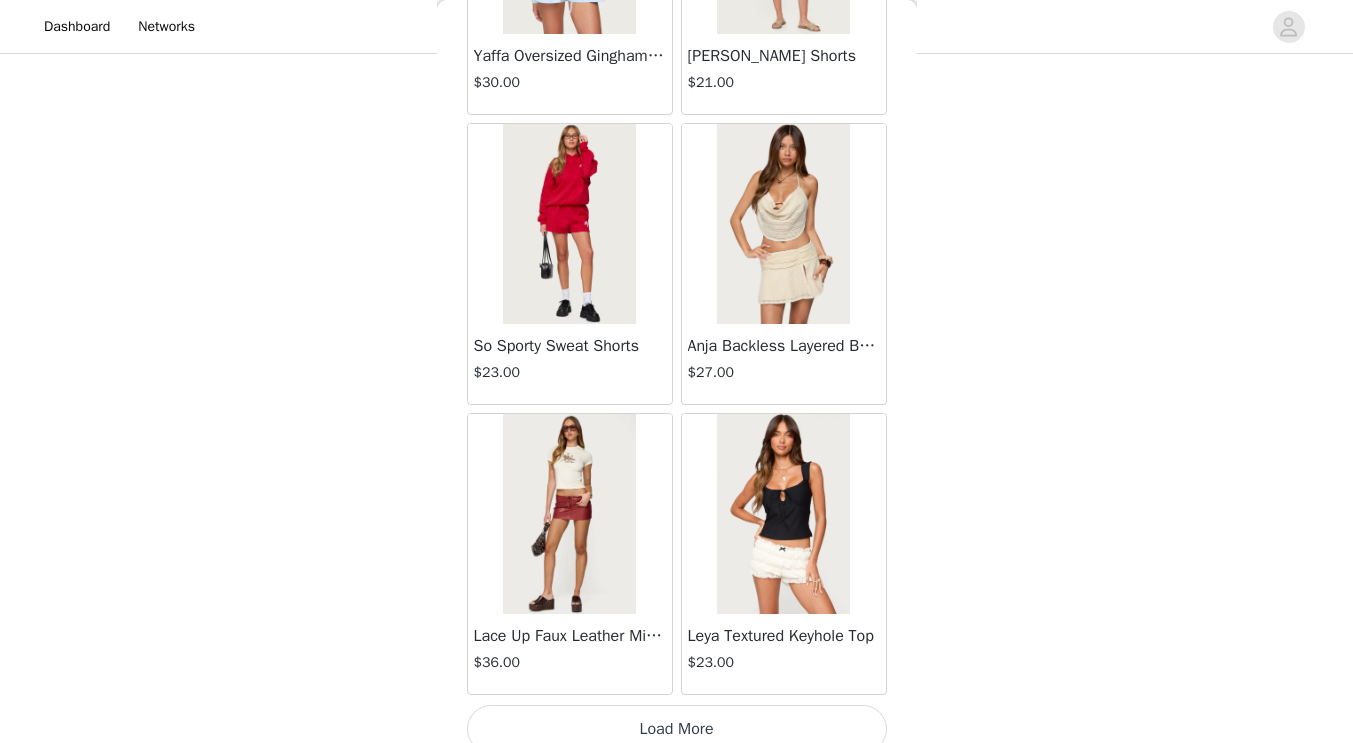 scroll, scrollTop: 34217, scrollLeft: 0, axis: vertical 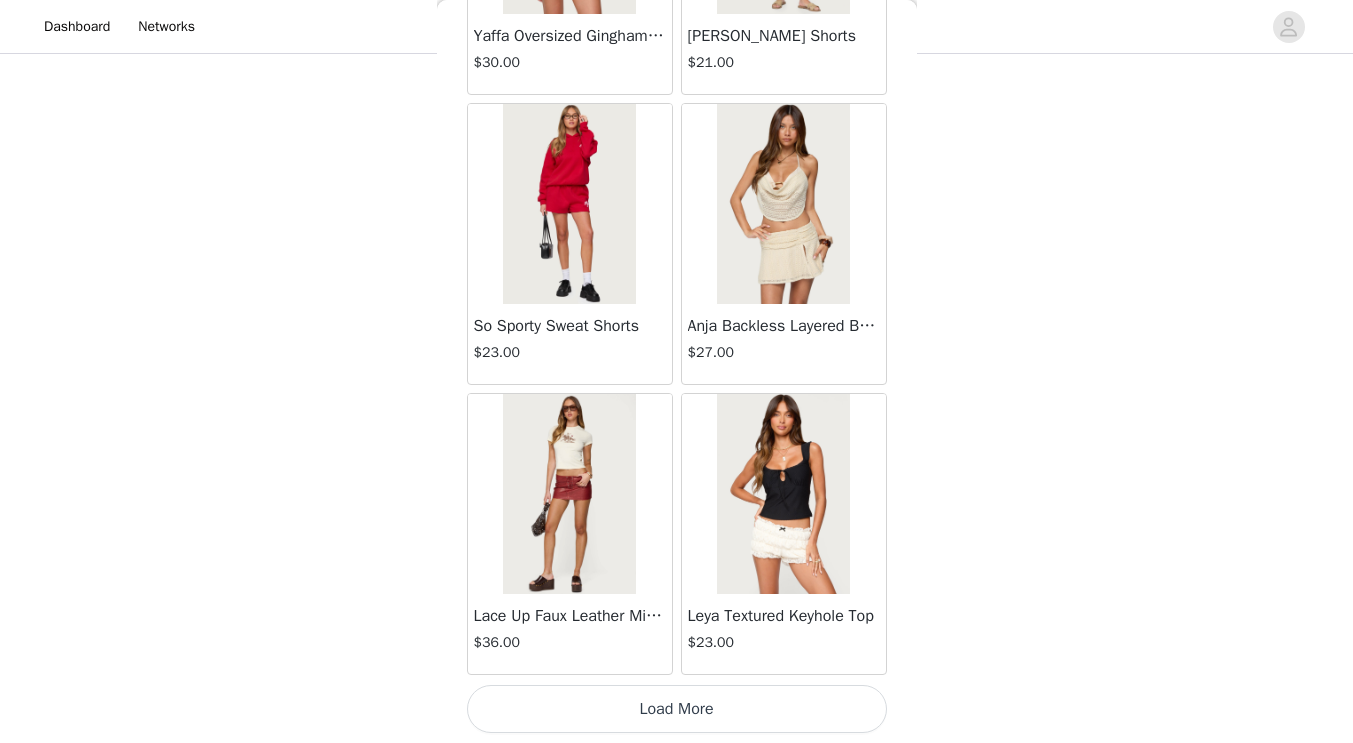 click on "Load More" at bounding box center [677, 709] 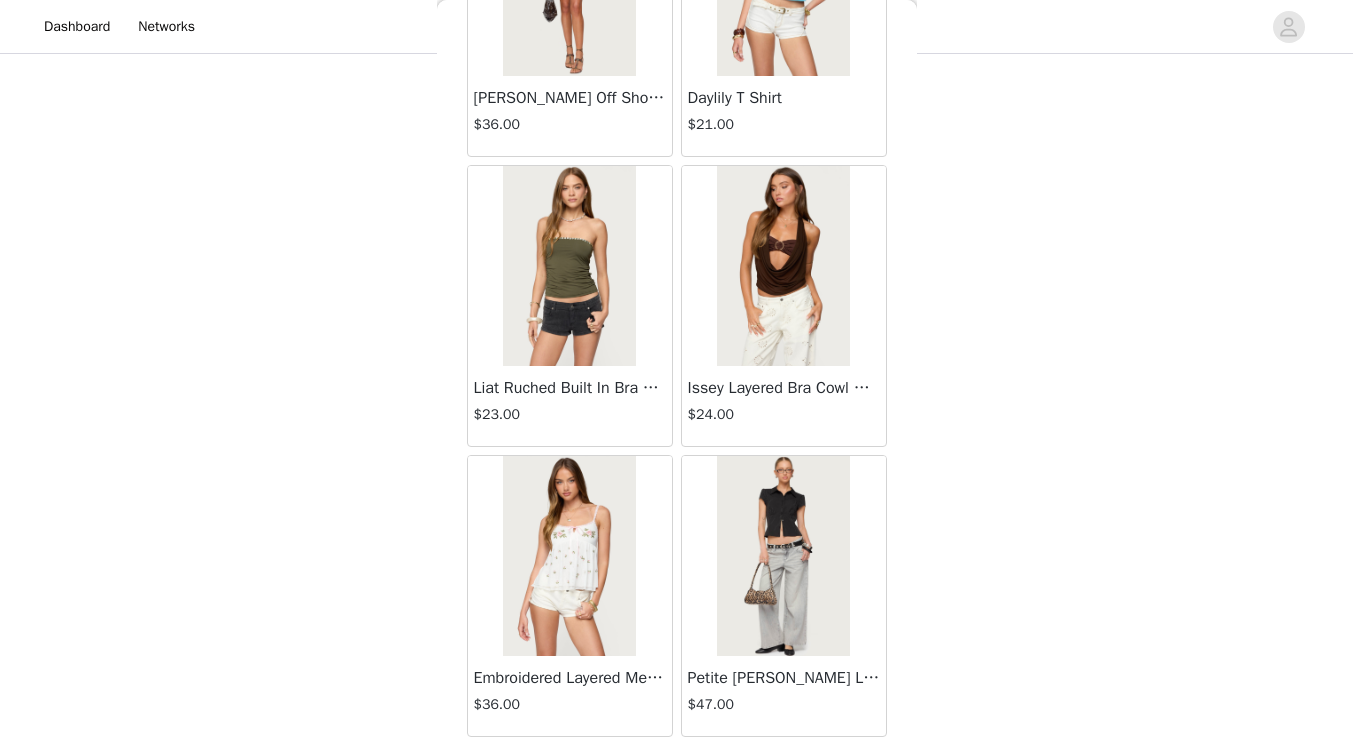 scroll, scrollTop: 35637, scrollLeft: 0, axis: vertical 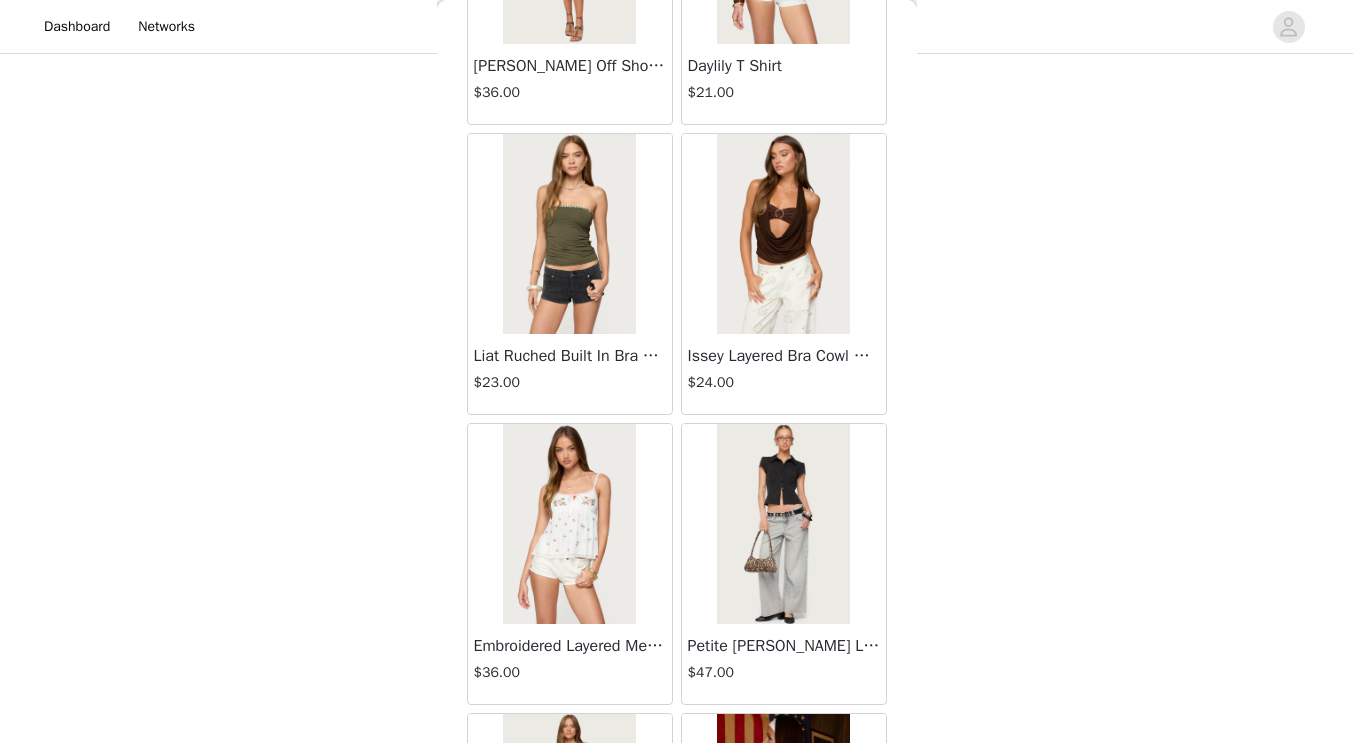 click at bounding box center [569, 234] 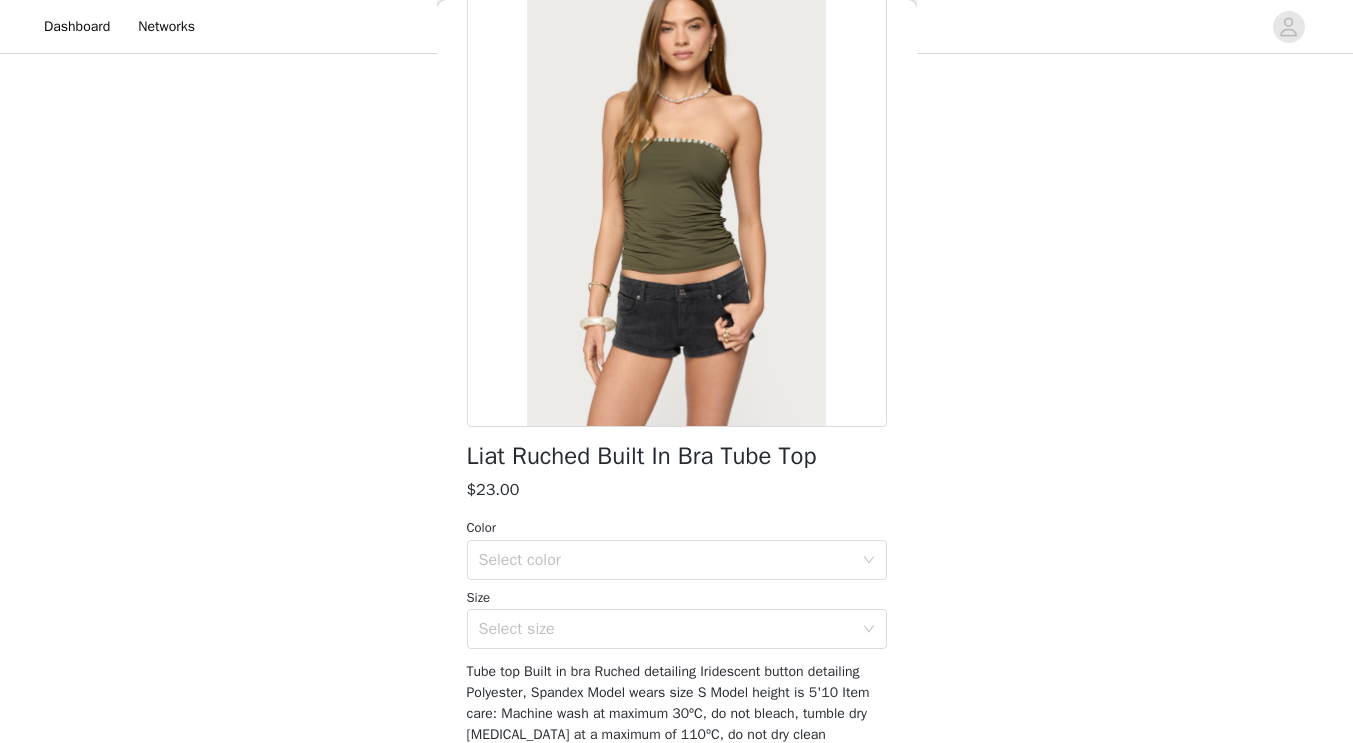 scroll, scrollTop: 0, scrollLeft: 0, axis: both 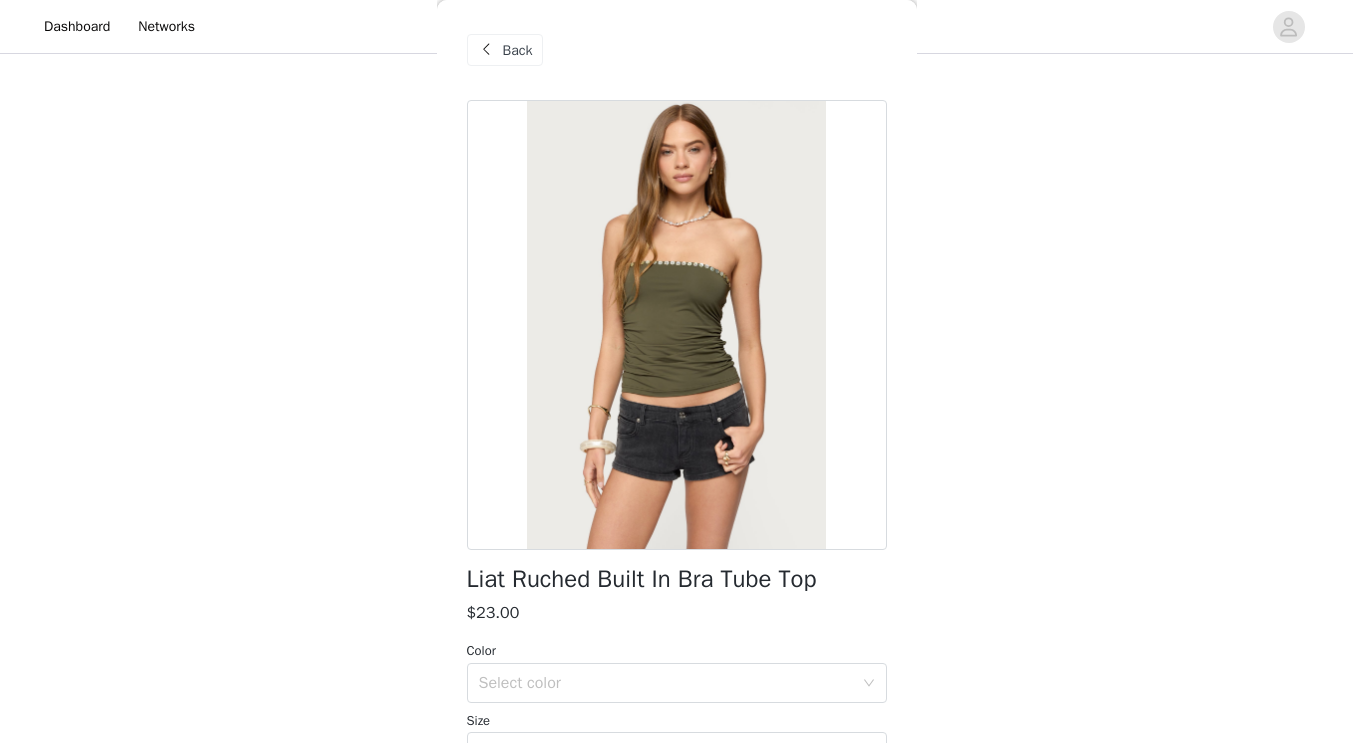 click on "Back" at bounding box center (518, 50) 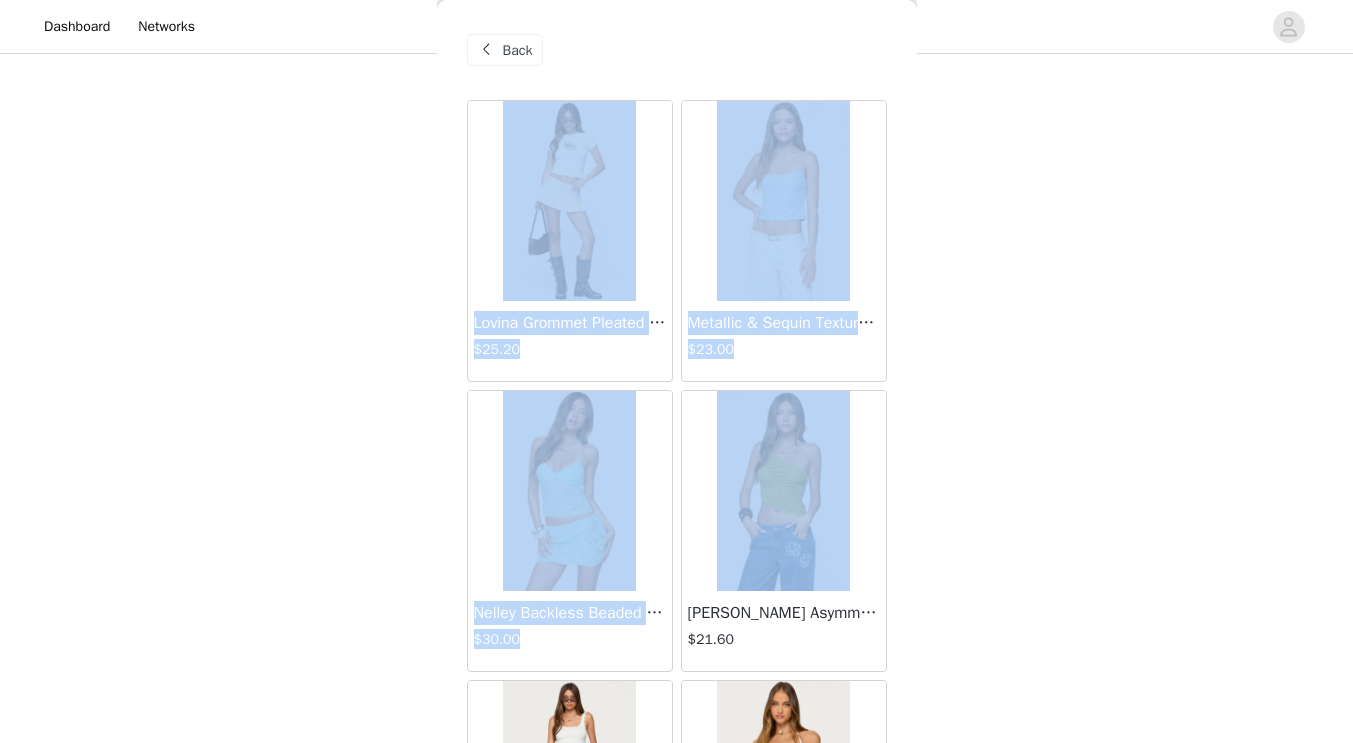 drag, startPoint x: 900, startPoint y: 25, endPoint x: 895, endPoint y: 585, distance: 560.02234 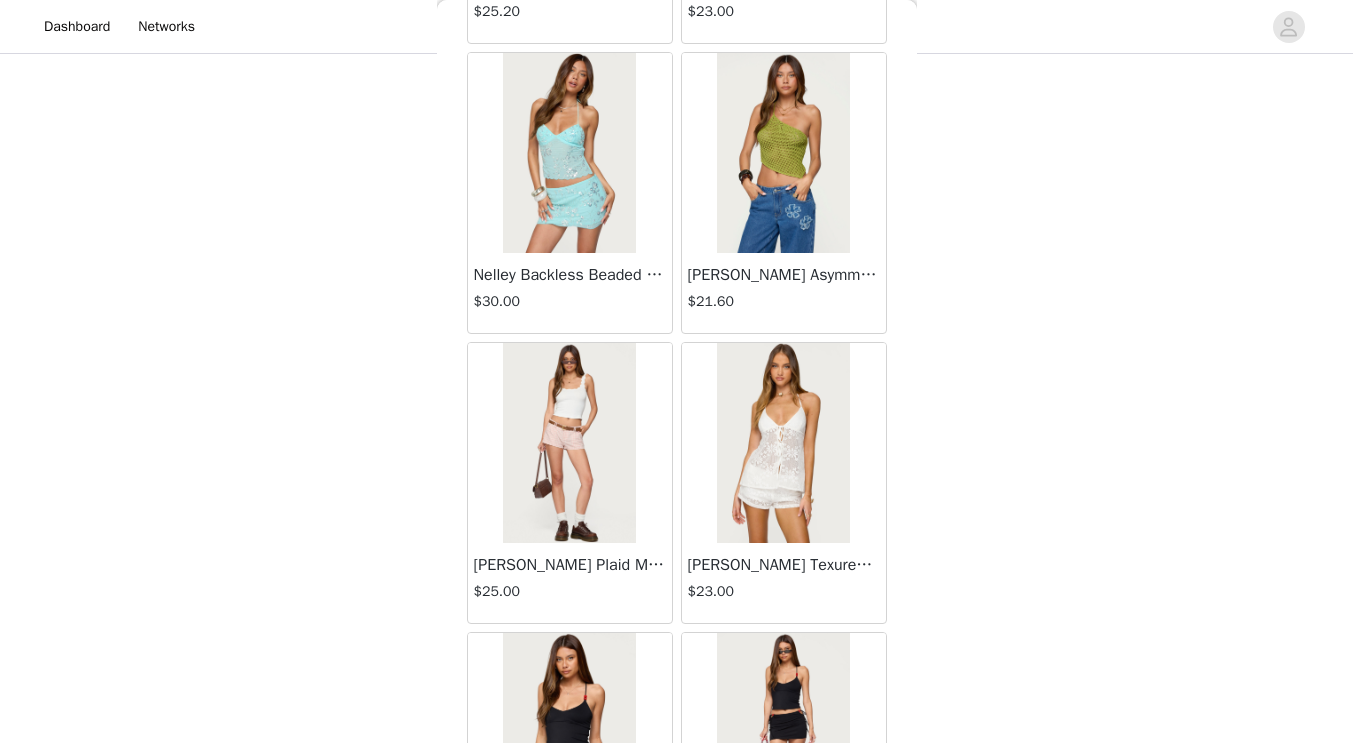 scroll, scrollTop: 339, scrollLeft: 0, axis: vertical 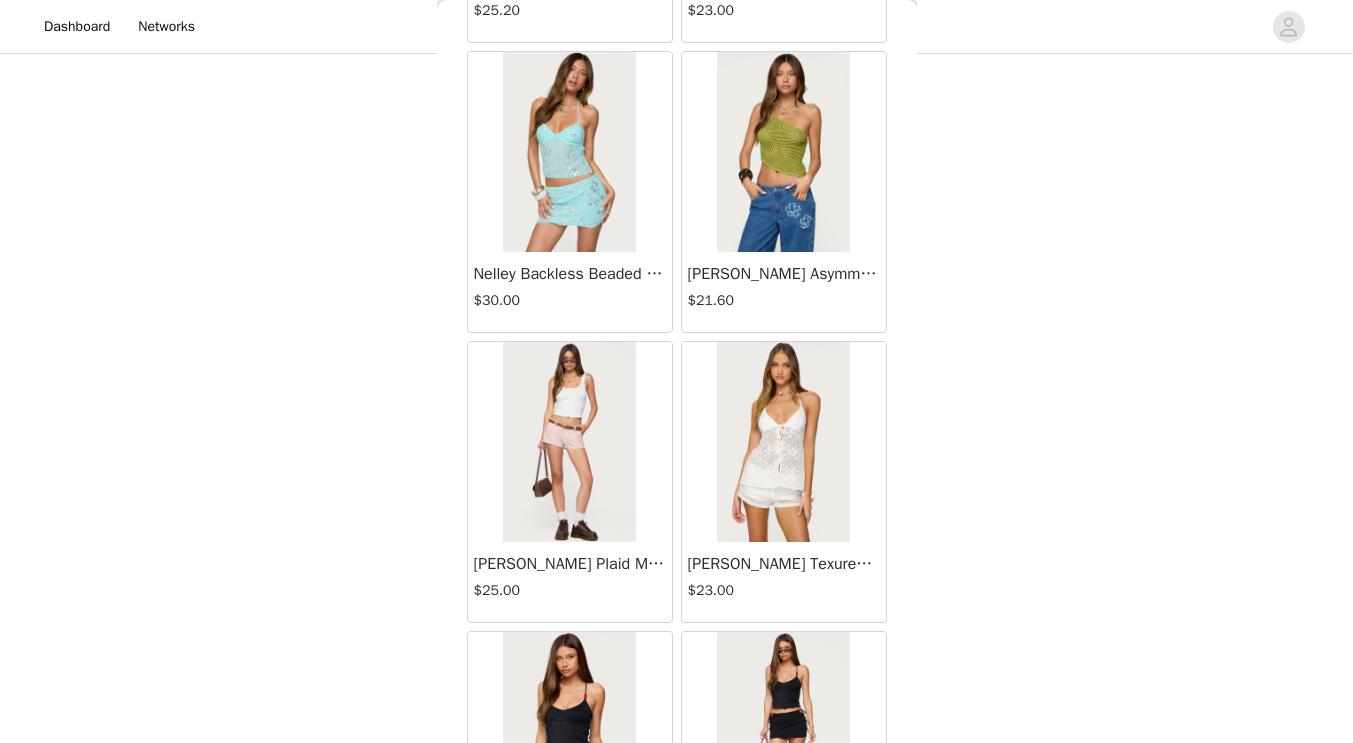 click on "Back       Lovina Grommet Pleated Mini Skort   $25.20       Metallic & Sequin Textured Tank Top   $23.00       Nelley Backless Beaded Sequin Chiffon Top   $30.00       [PERSON_NAME] Asymmetric One Shoulder Crochet Top   $21.60       [PERSON_NAME] Plaid Micro Shorts   $25.00       [PERSON_NAME] Floral Texured Sheer Halter Top   $23.00       Maree Bead V Neck Top   $19.00       Maree Bead Cut Out Mini Skirt   $17.00       [PERSON_NAME] Cut Out Halter Top   $24.00       Juney Pinstripe Tailored Button Up Shirt   $30.00       Avenly Striped Tie Front Babydoll Top   $23.00       [PERSON_NAME] Studded Grommet Tube Top   $25.00       Avalai Linen Look Mini Skort   $32.00       Beaded Deep Cowl Neck Backless Top   $31.00       Frayed Pleated Denim Mini Skort   $16.00       Klay Linen Look Pleated Mini Skort   $14.40       Contrast Lace Asymmetric Off Shoulder Top   $14.40       [PERSON_NAME] Split Front Sheer Mesh Top   $24.00       Zigzag Stripe Shorts   $19.00       Astra Beaded Sheer Strapless Top   $33.00       Beaded Floral Embroidered Tank Top   $32.00" at bounding box center (677, 371) 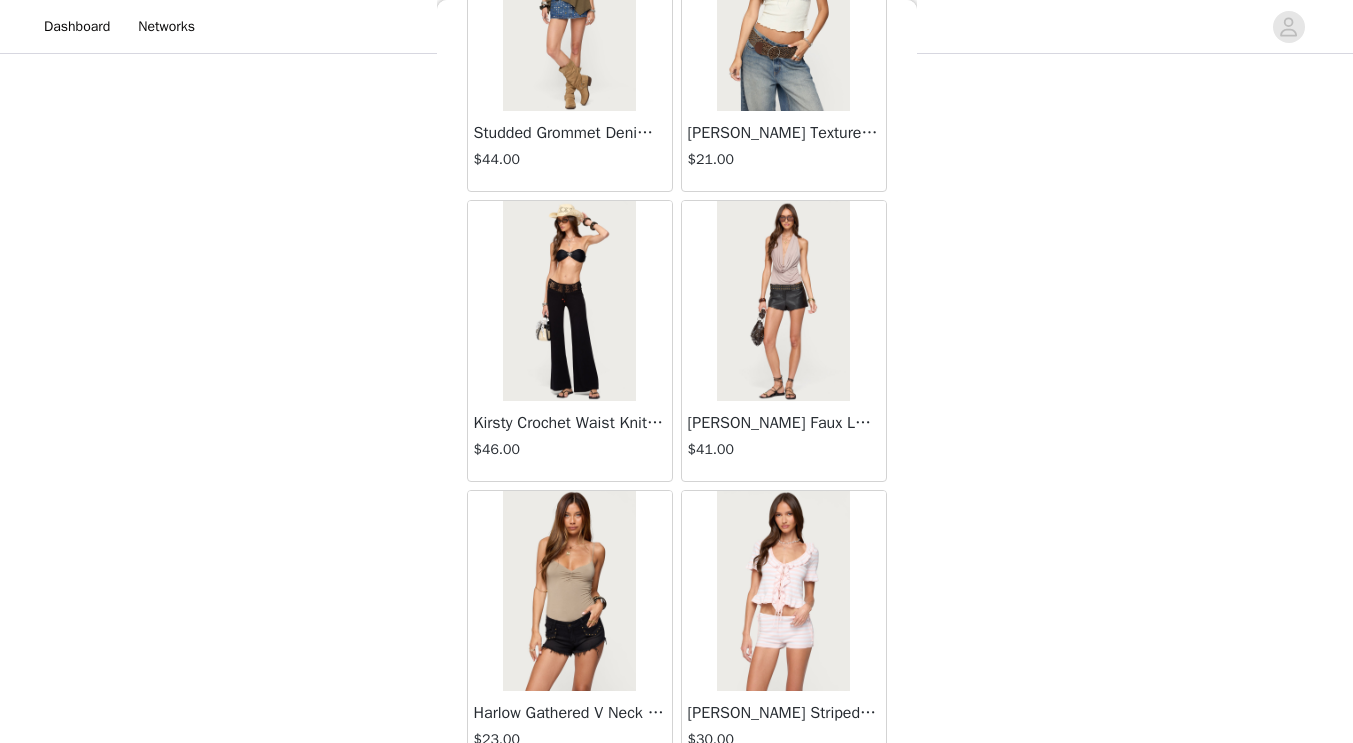 scroll, scrollTop: 37117, scrollLeft: 0, axis: vertical 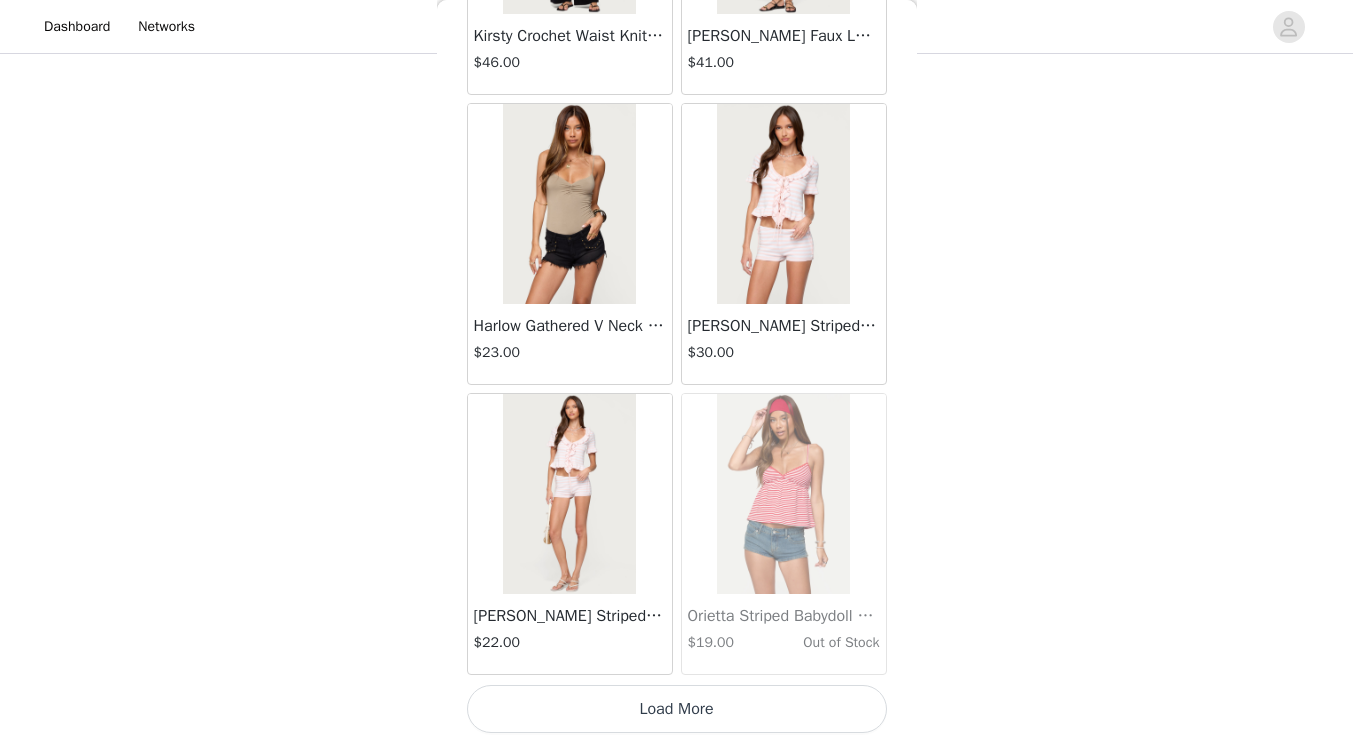 click on "Load More" at bounding box center (677, 709) 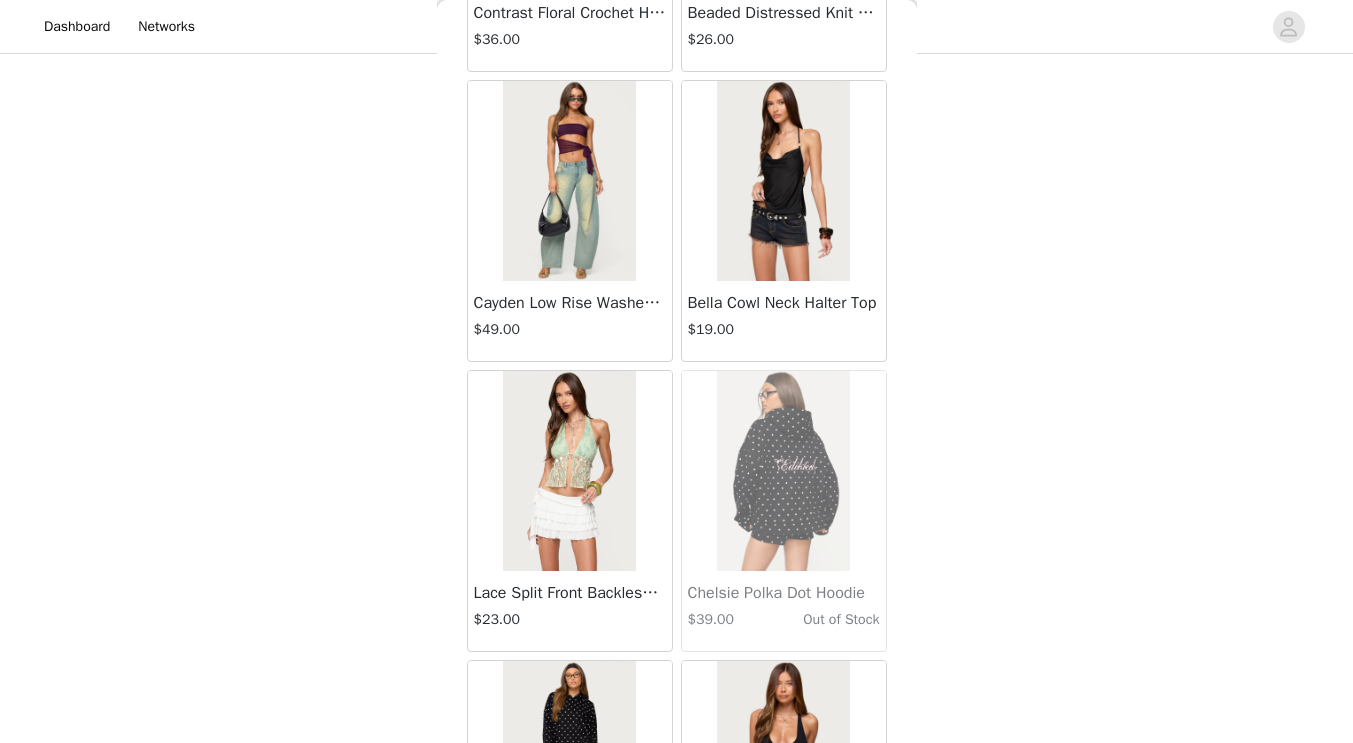 scroll, scrollTop: 40017, scrollLeft: 0, axis: vertical 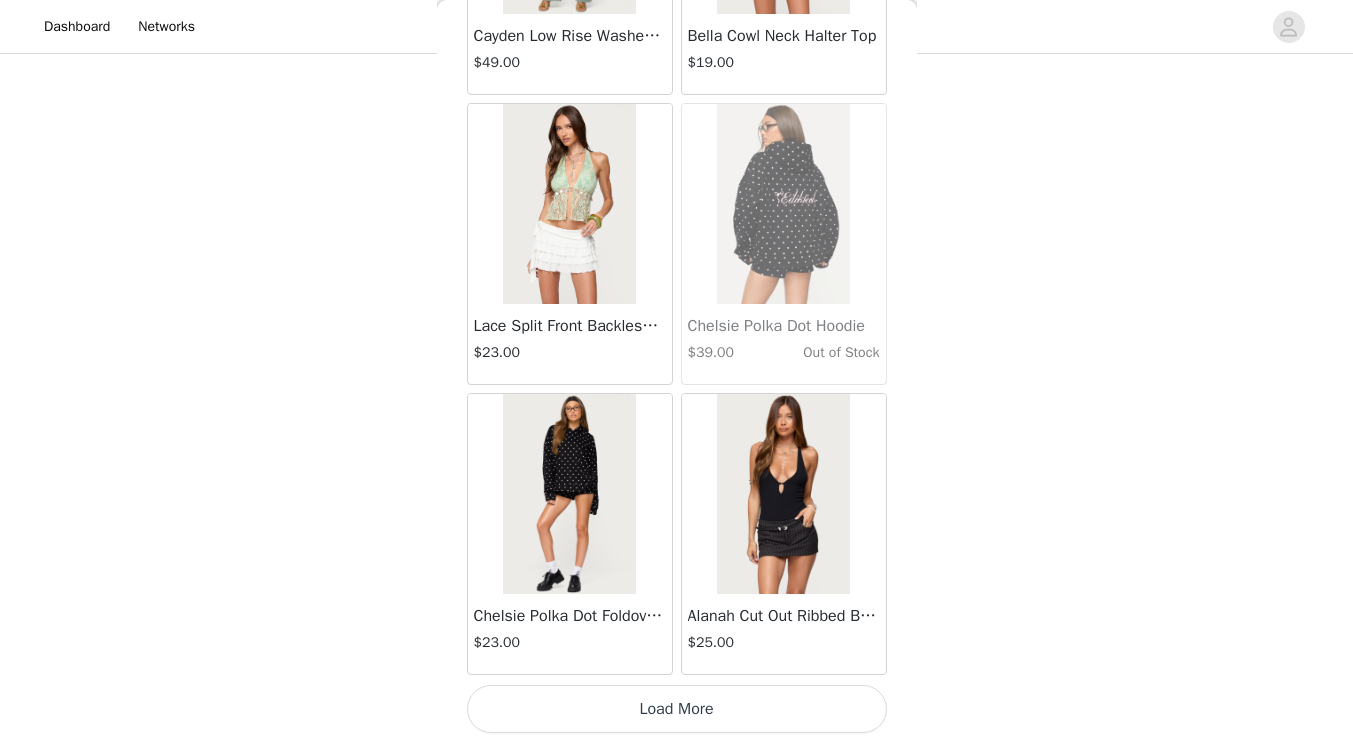 click at bounding box center [569, 494] 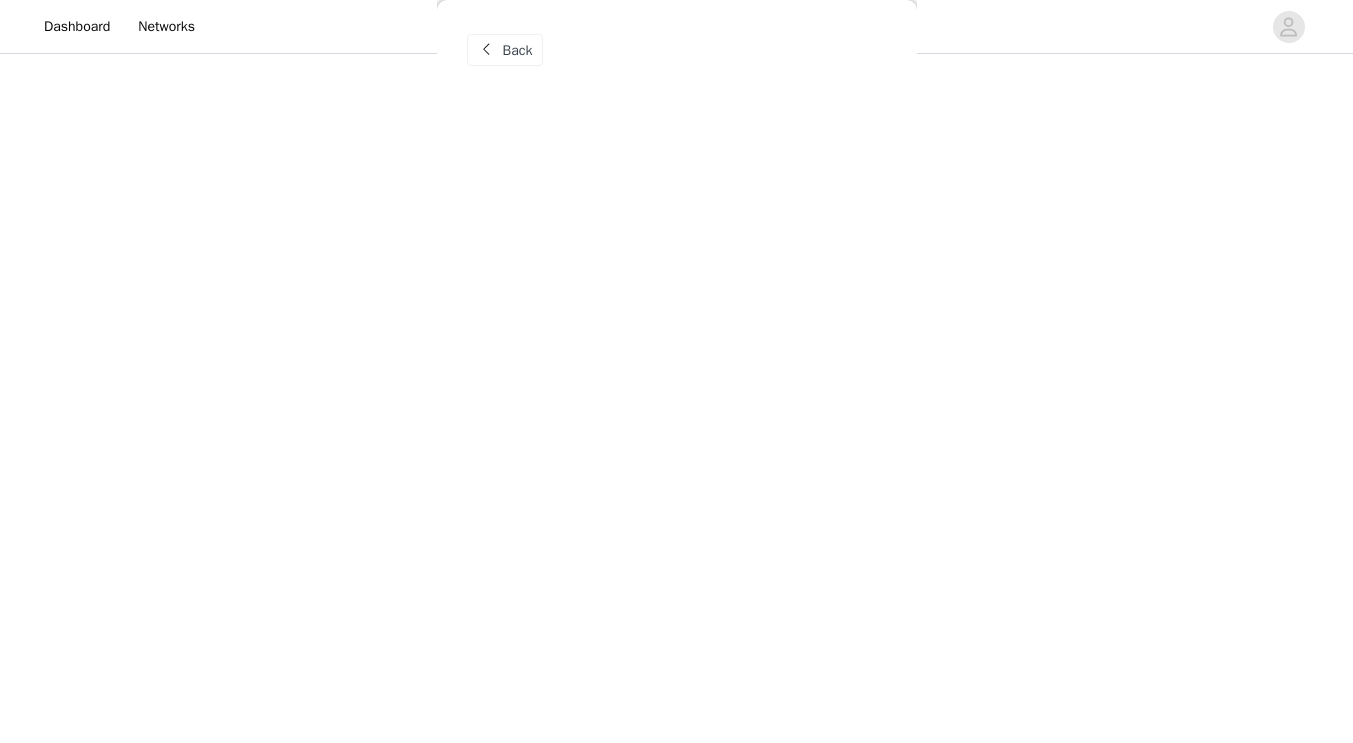 scroll, scrollTop: 0, scrollLeft: 0, axis: both 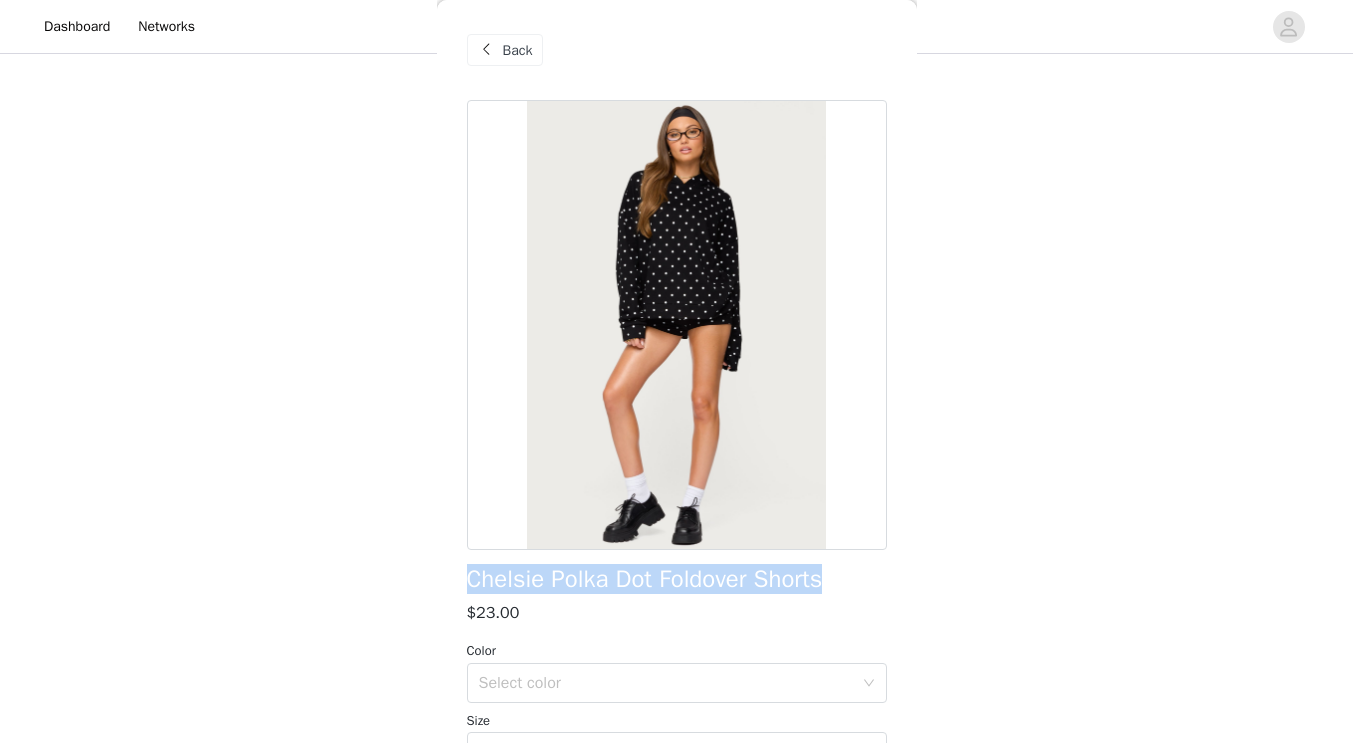 drag, startPoint x: 467, startPoint y: 586, endPoint x: 895, endPoint y: 577, distance: 428.0946 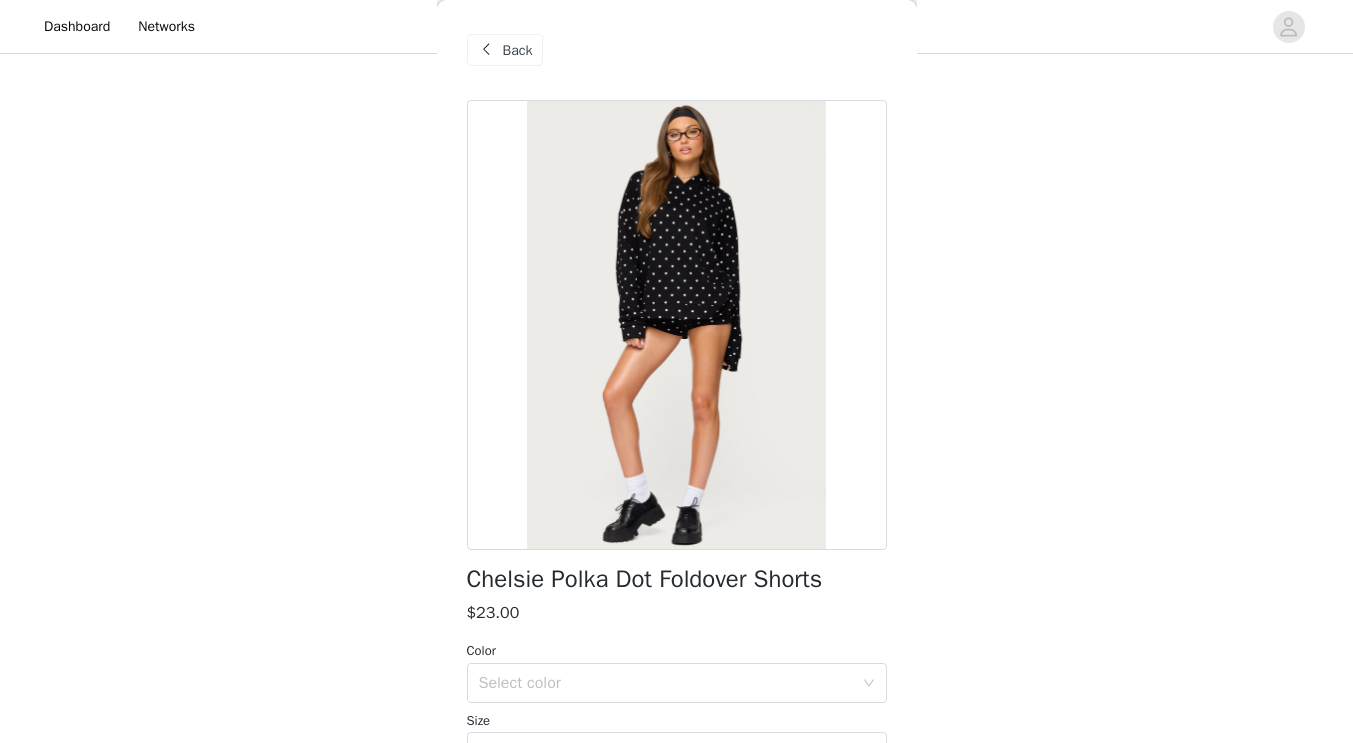 click on "Back" at bounding box center [505, 50] 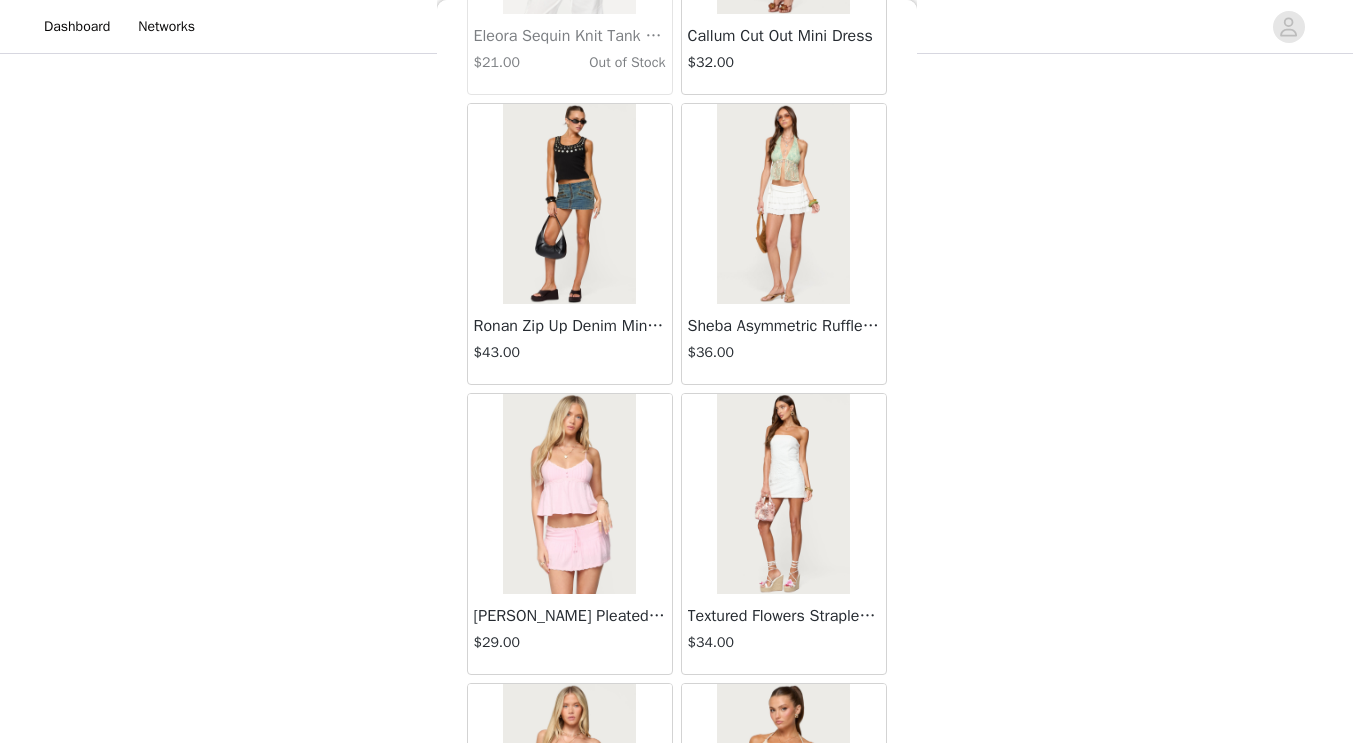 scroll, scrollTop: 40017, scrollLeft: 0, axis: vertical 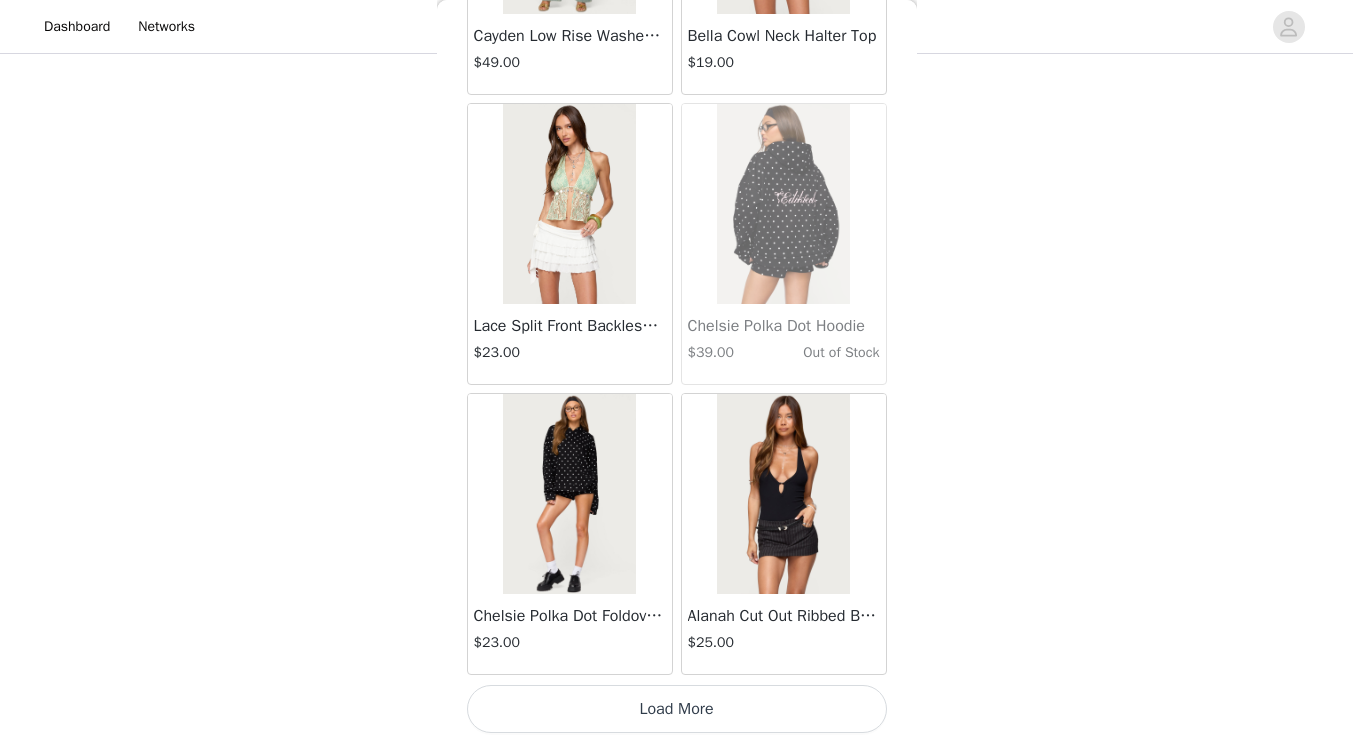 click on "Load More" at bounding box center (677, 709) 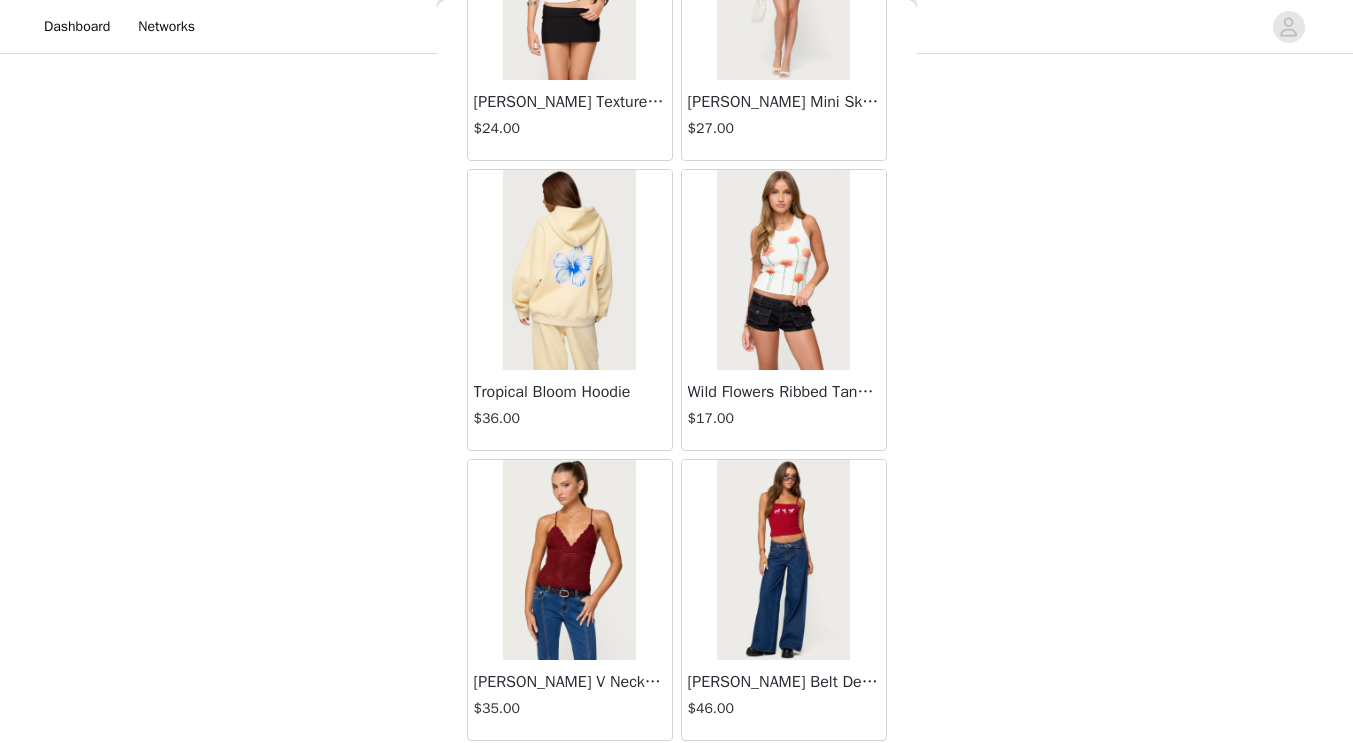 scroll, scrollTop: 42917, scrollLeft: 0, axis: vertical 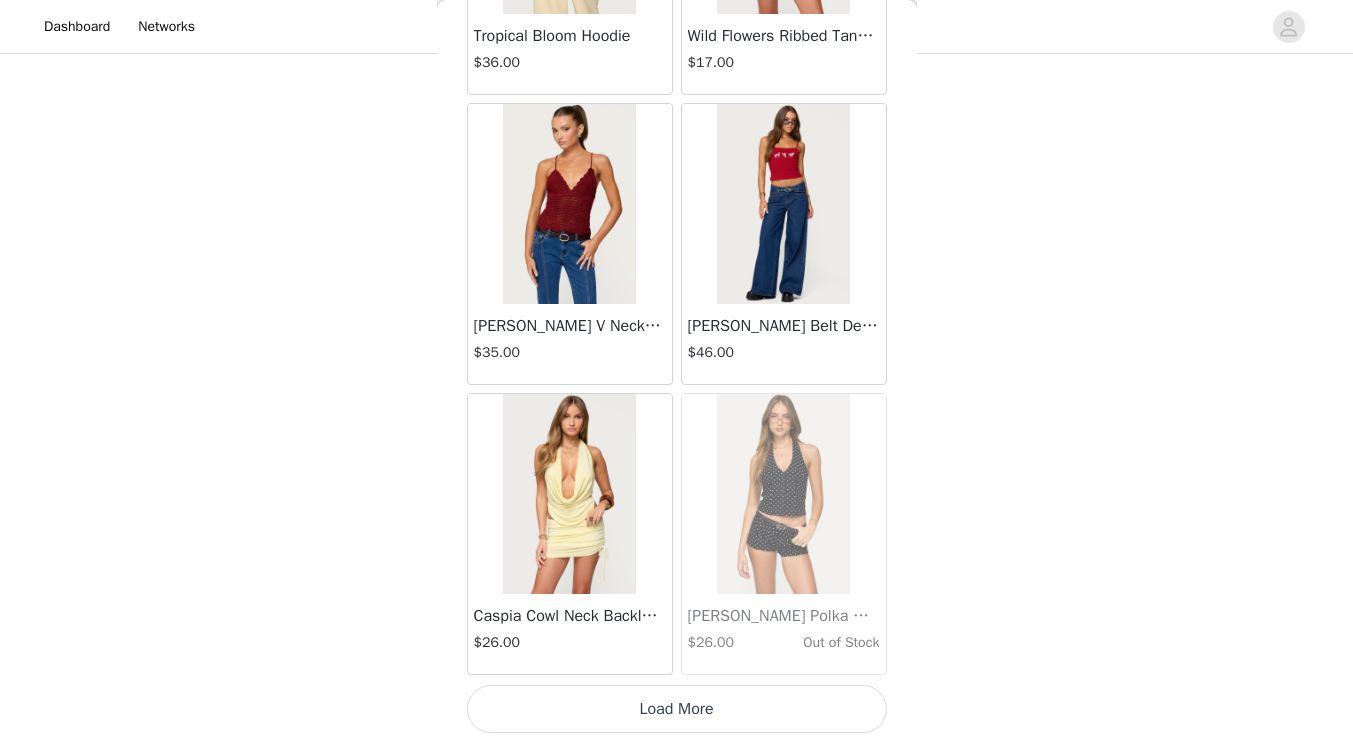 click on "Load More" at bounding box center [677, 709] 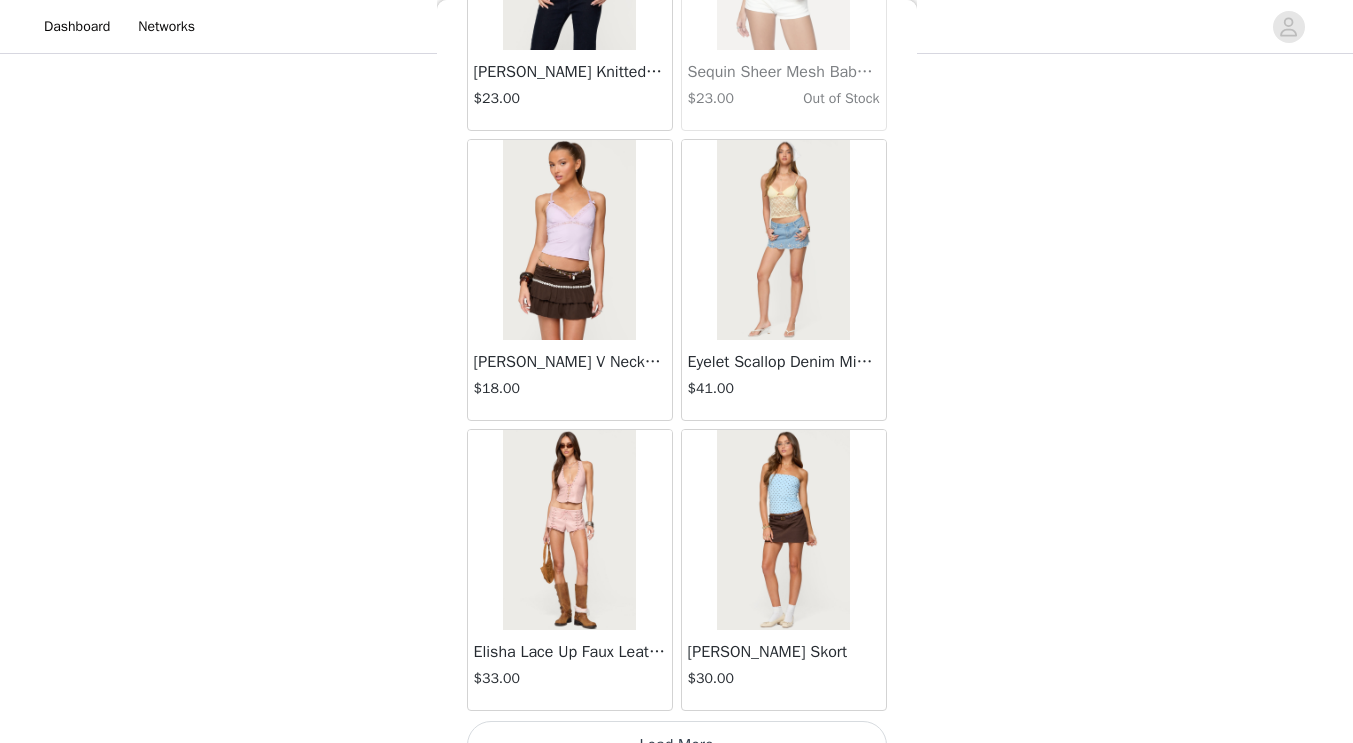 scroll, scrollTop: 45817, scrollLeft: 0, axis: vertical 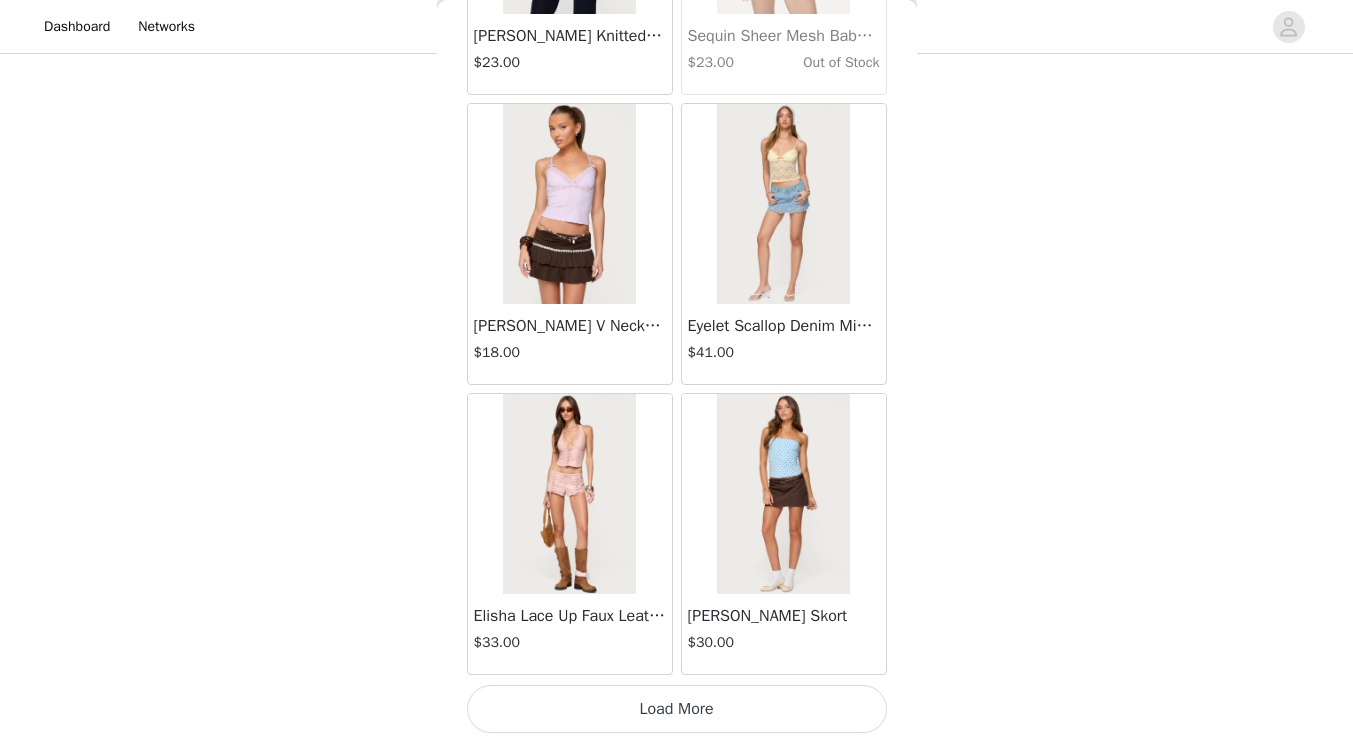 click on "Load More" at bounding box center [677, 709] 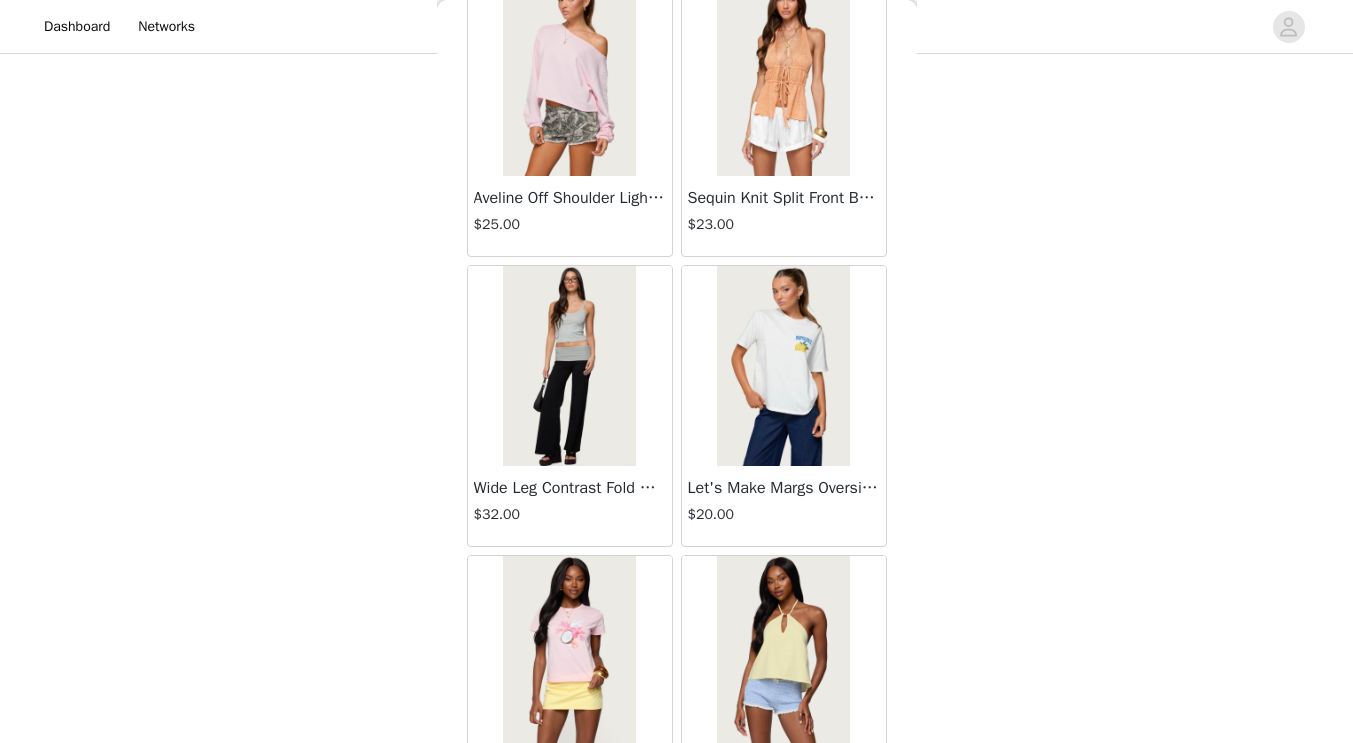 scroll, scrollTop: 48717, scrollLeft: 0, axis: vertical 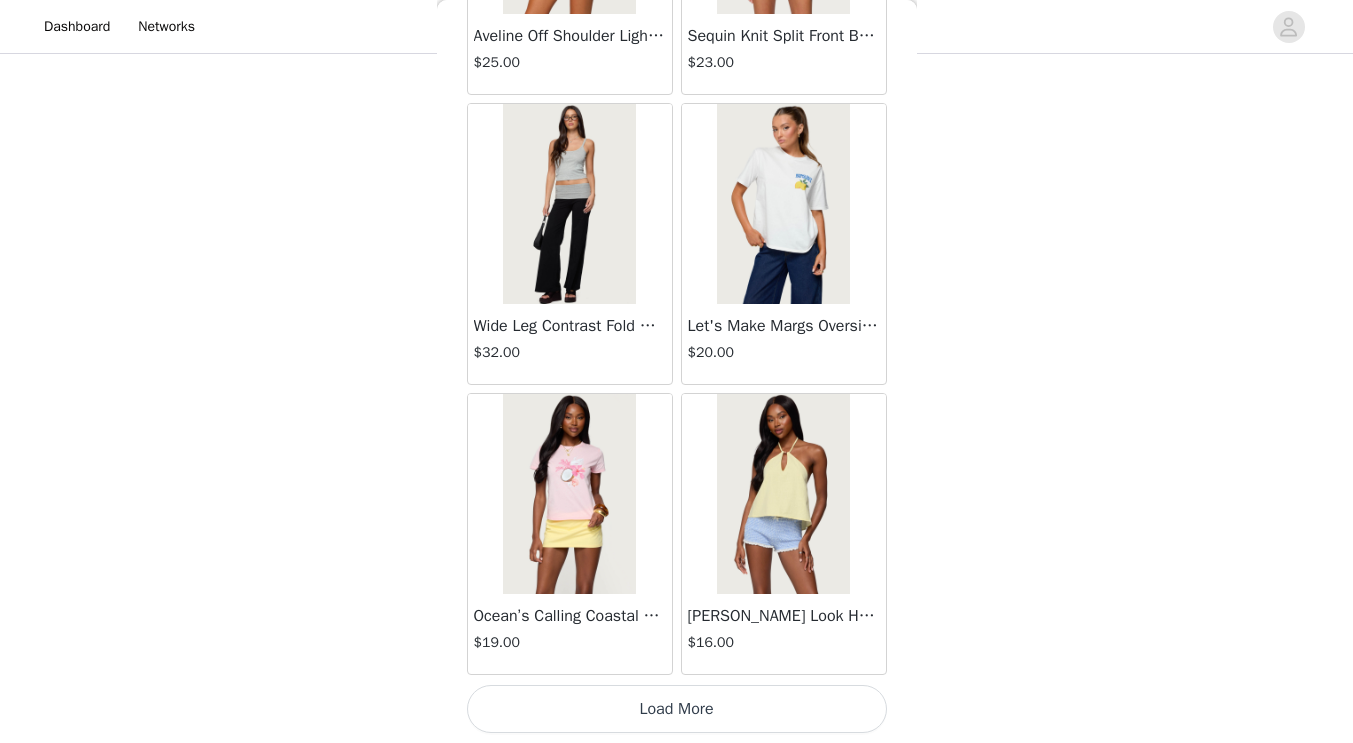 click on "Load More" at bounding box center (677, 709) 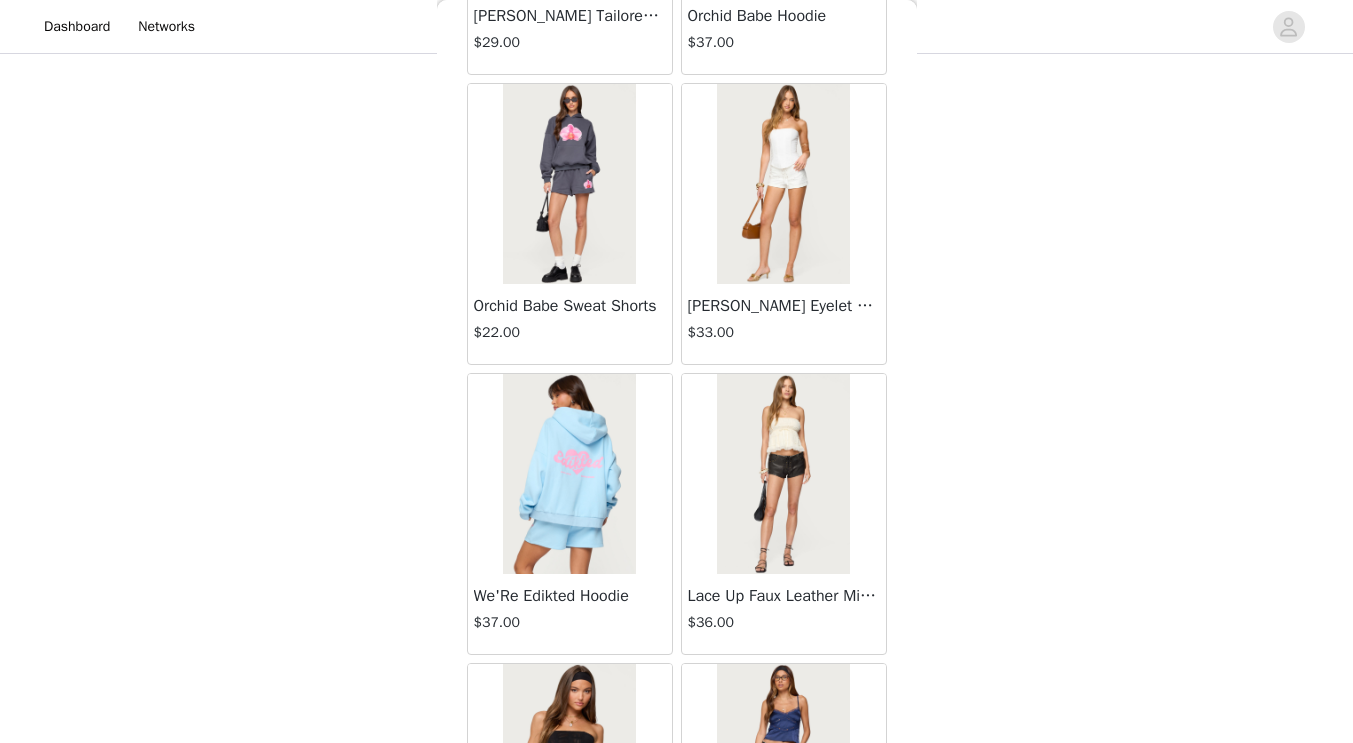 scroll, scrollTop: 51617, scrollLeft: 0, axis: vertical 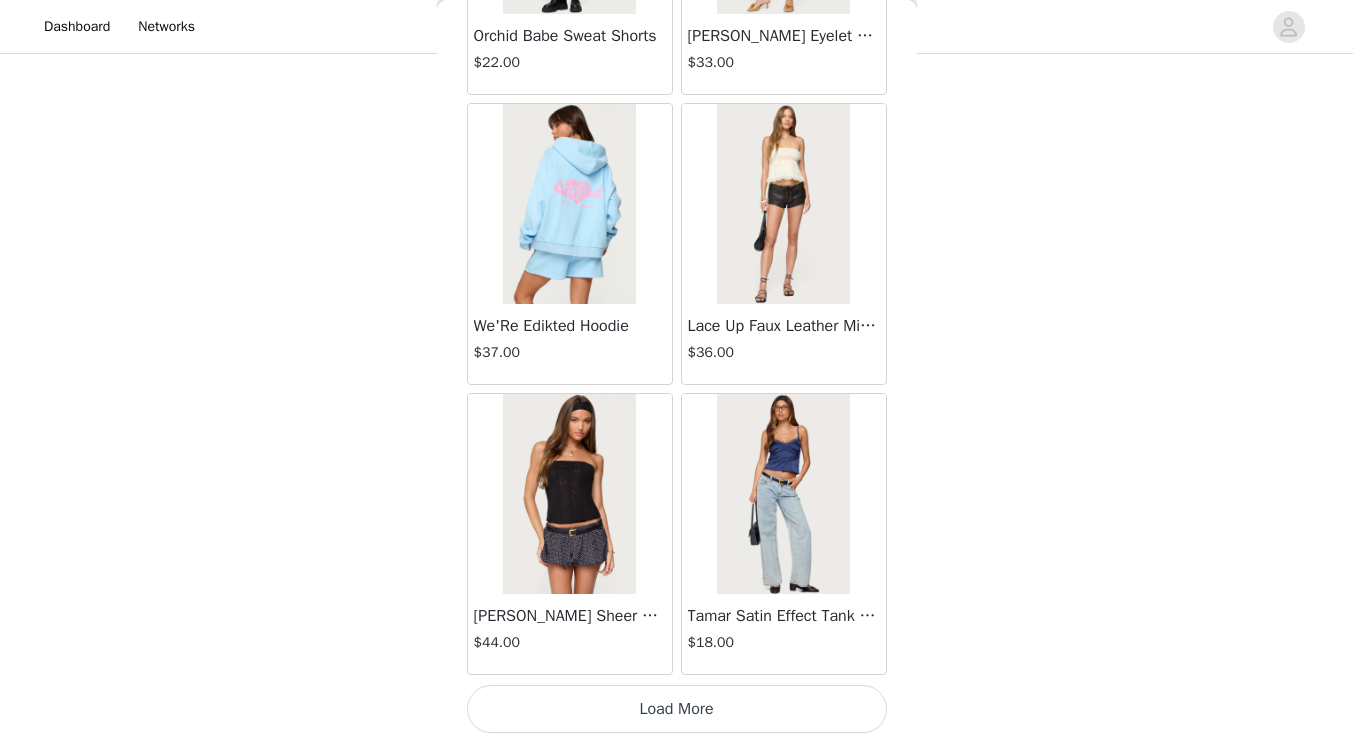 click on "Load More" at bounding box center [677, 709] 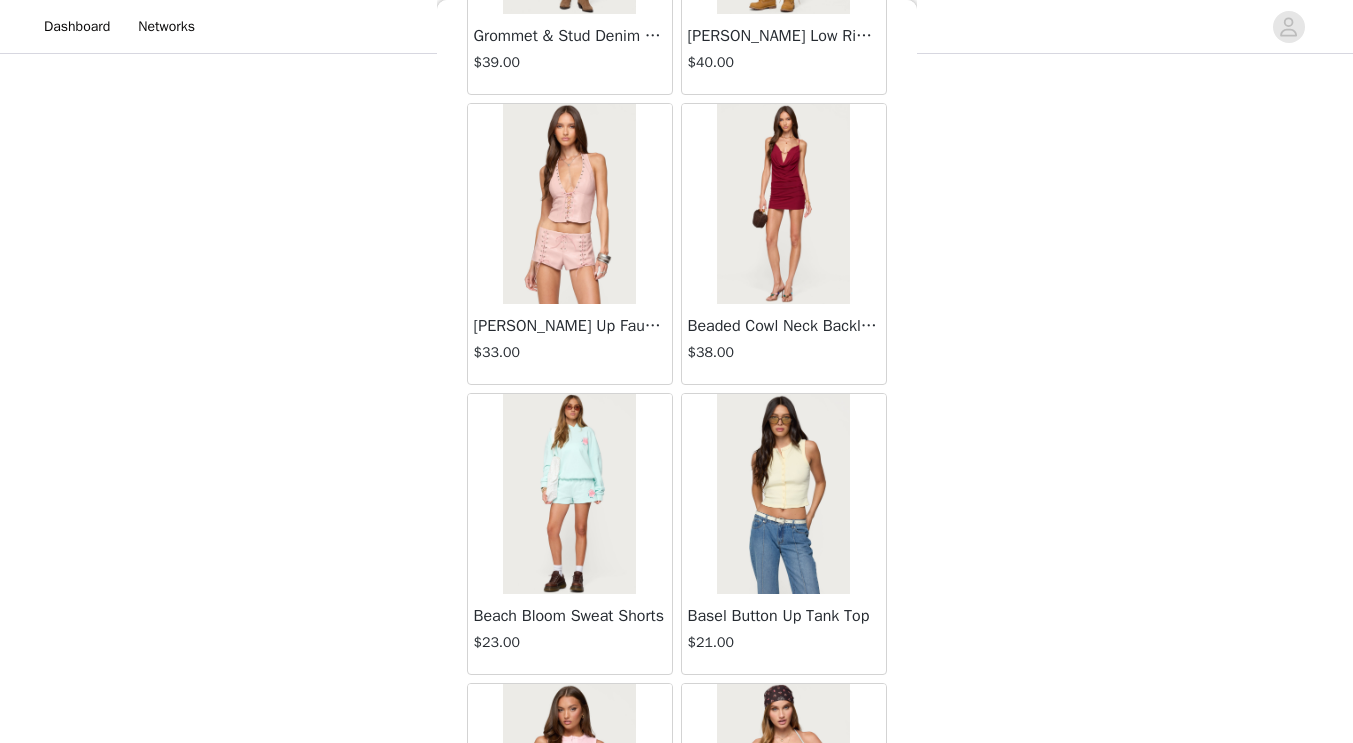 scroll, scrollTop: 54517, scrollLeft: 0, axis: vertical 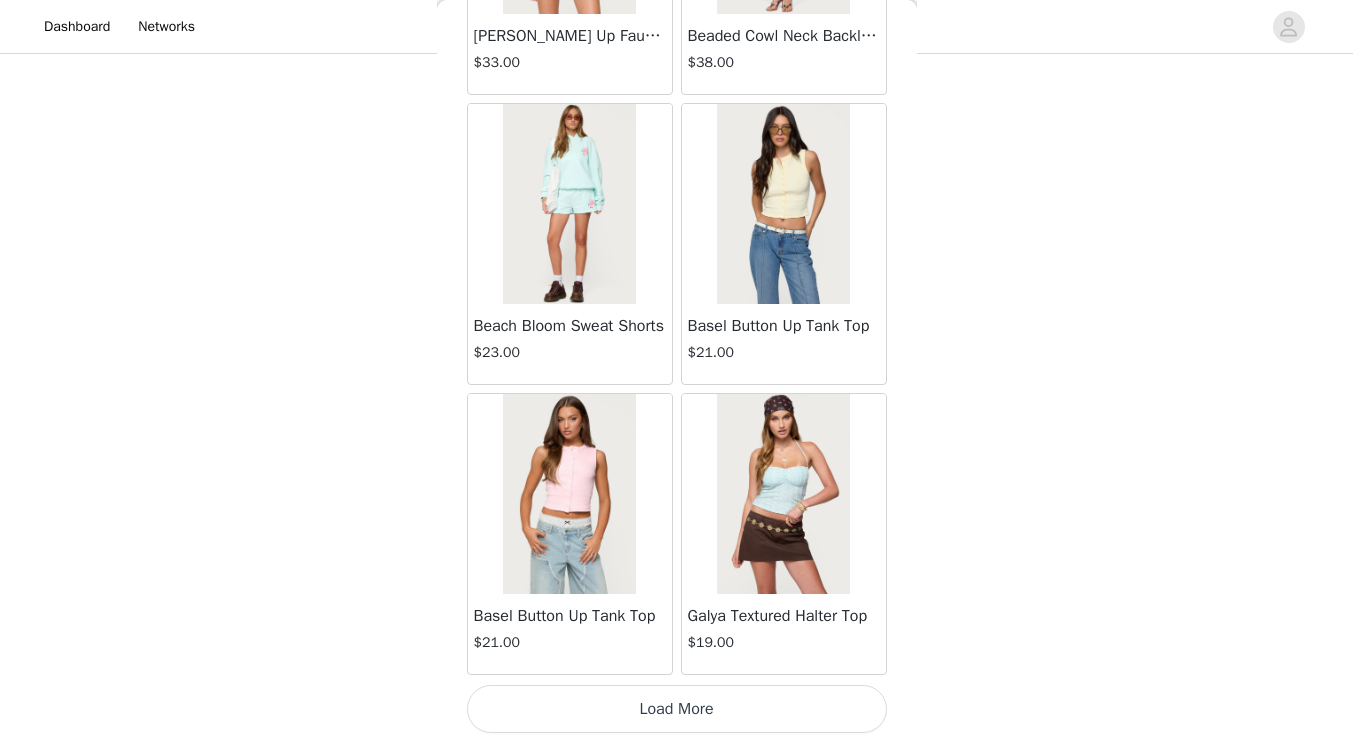 click on "Load More" at bounding box center (677, 709) 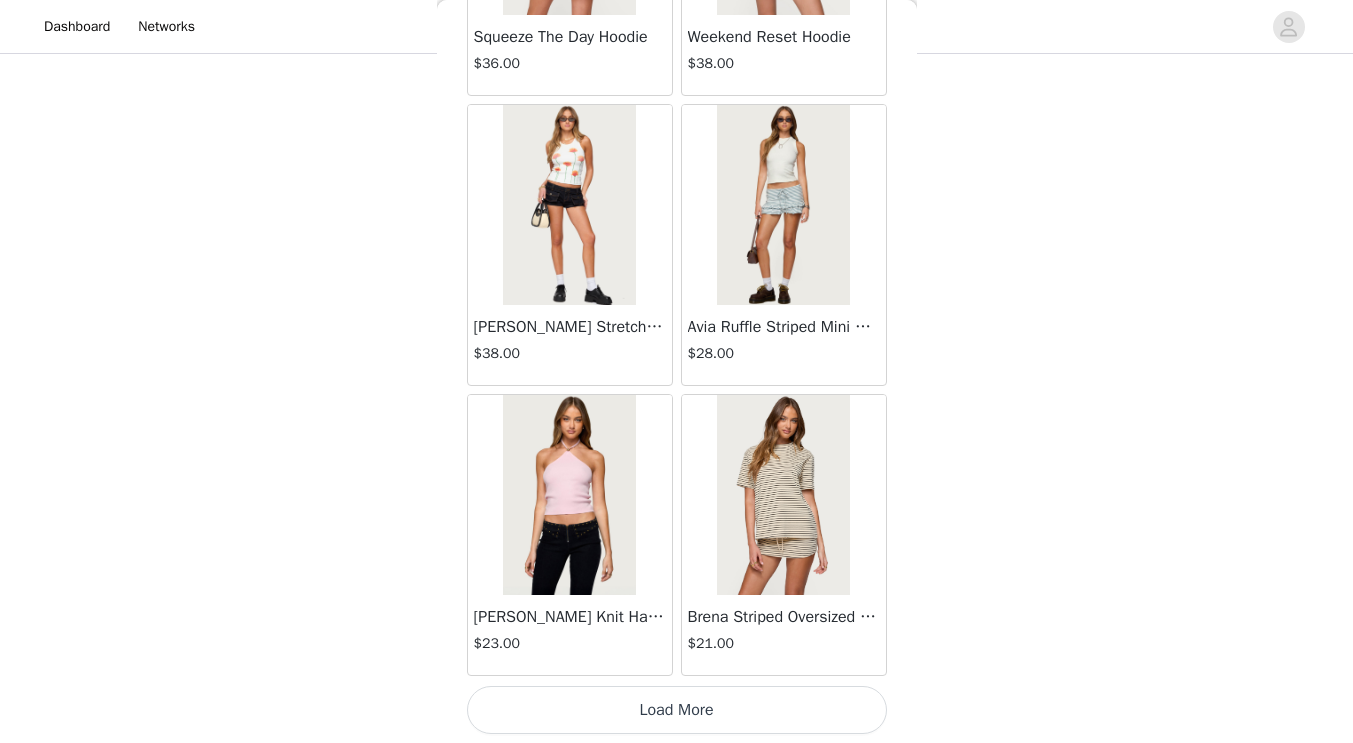 scroll, scrollTop: 57417, scrollLeft: 0, axis: vertical 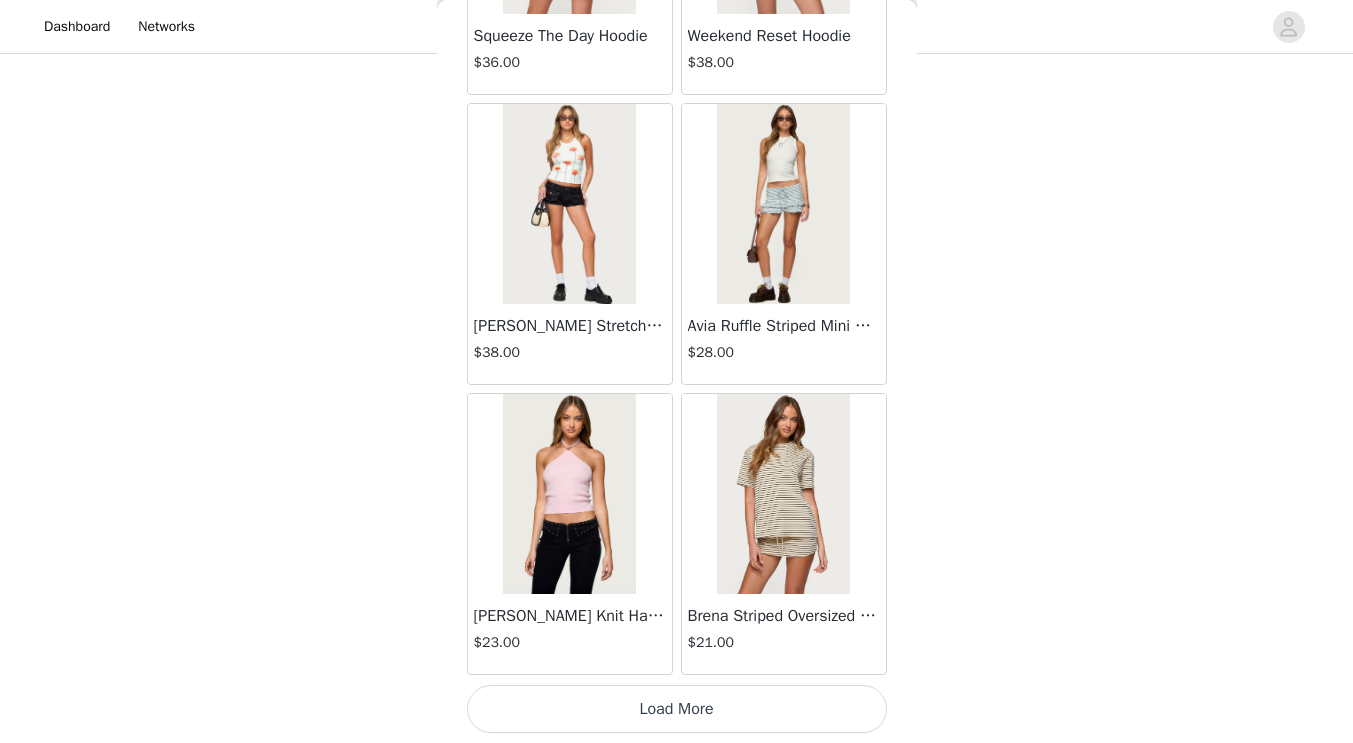 click on "Load More" at bounding box center (677, 709) 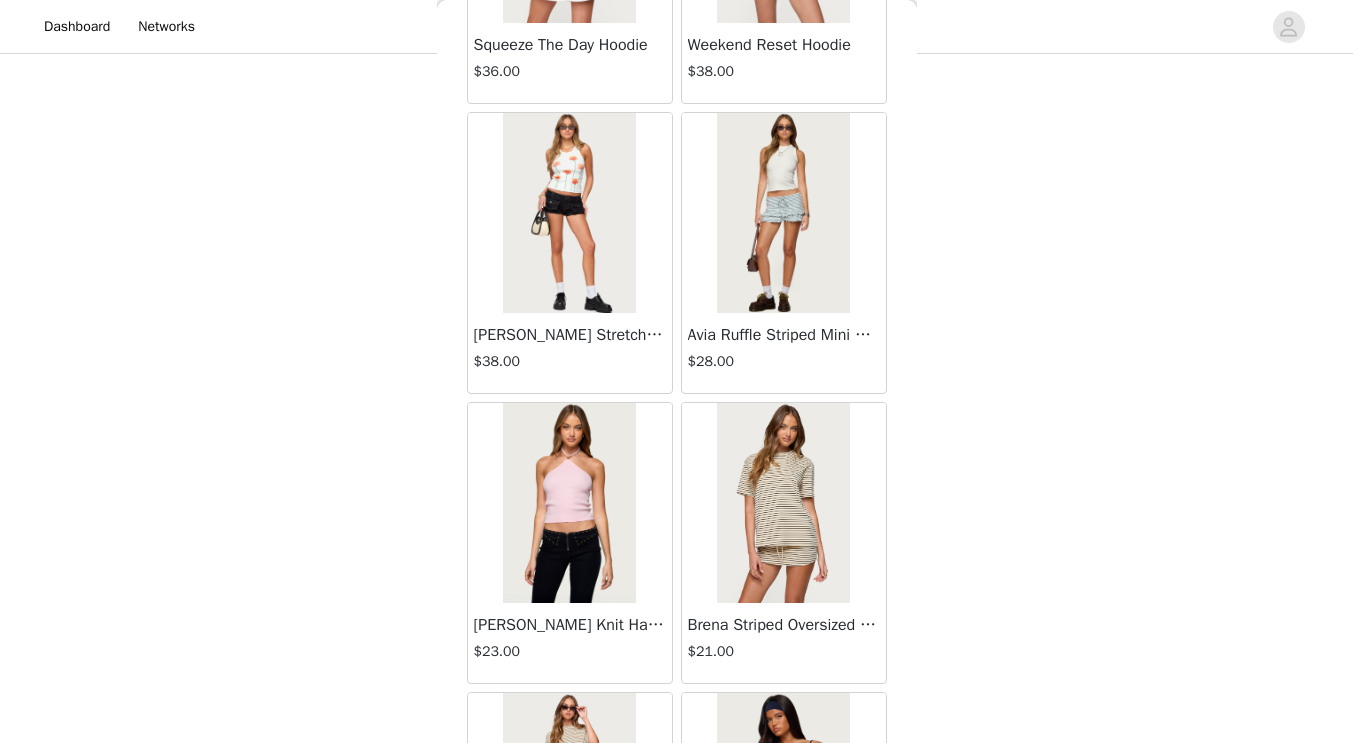 scroll, scrollTop: 57417, scrollLeft: 0, axis: vertical 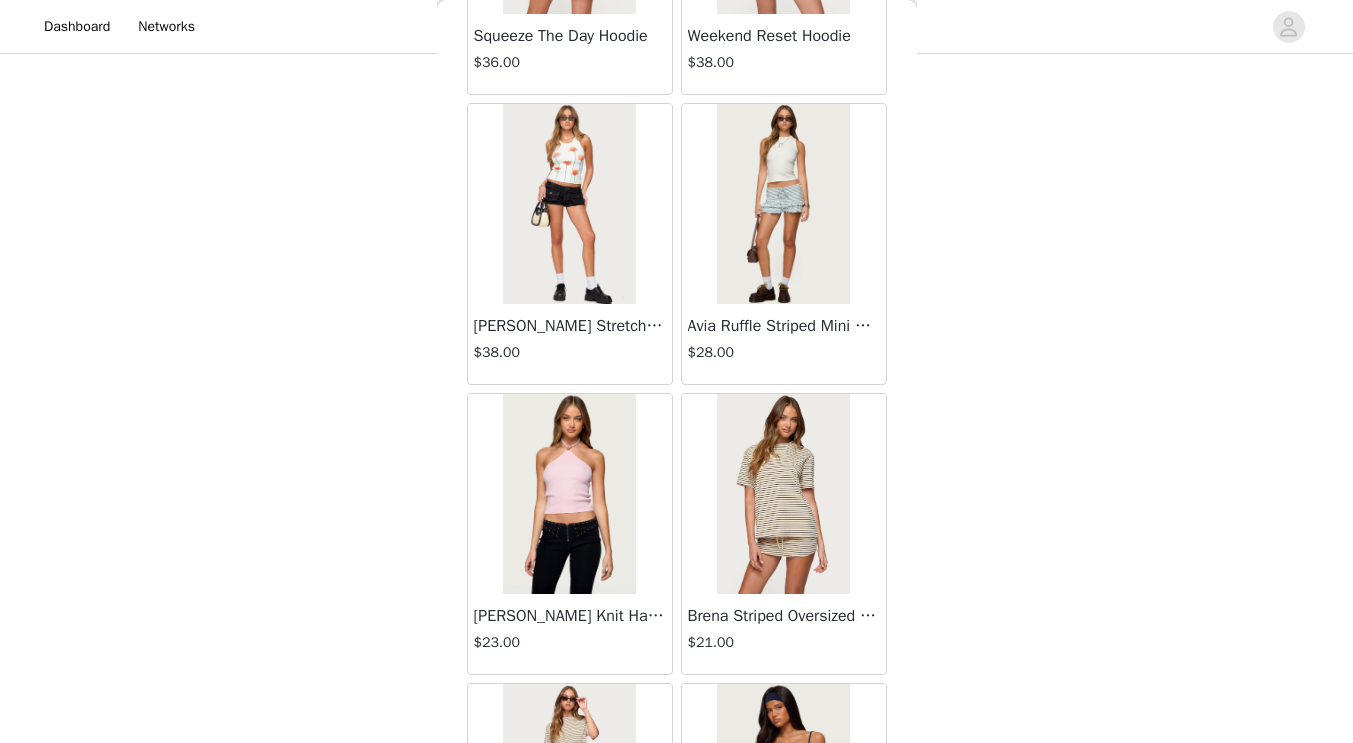 click at bounding box center [569, 204] 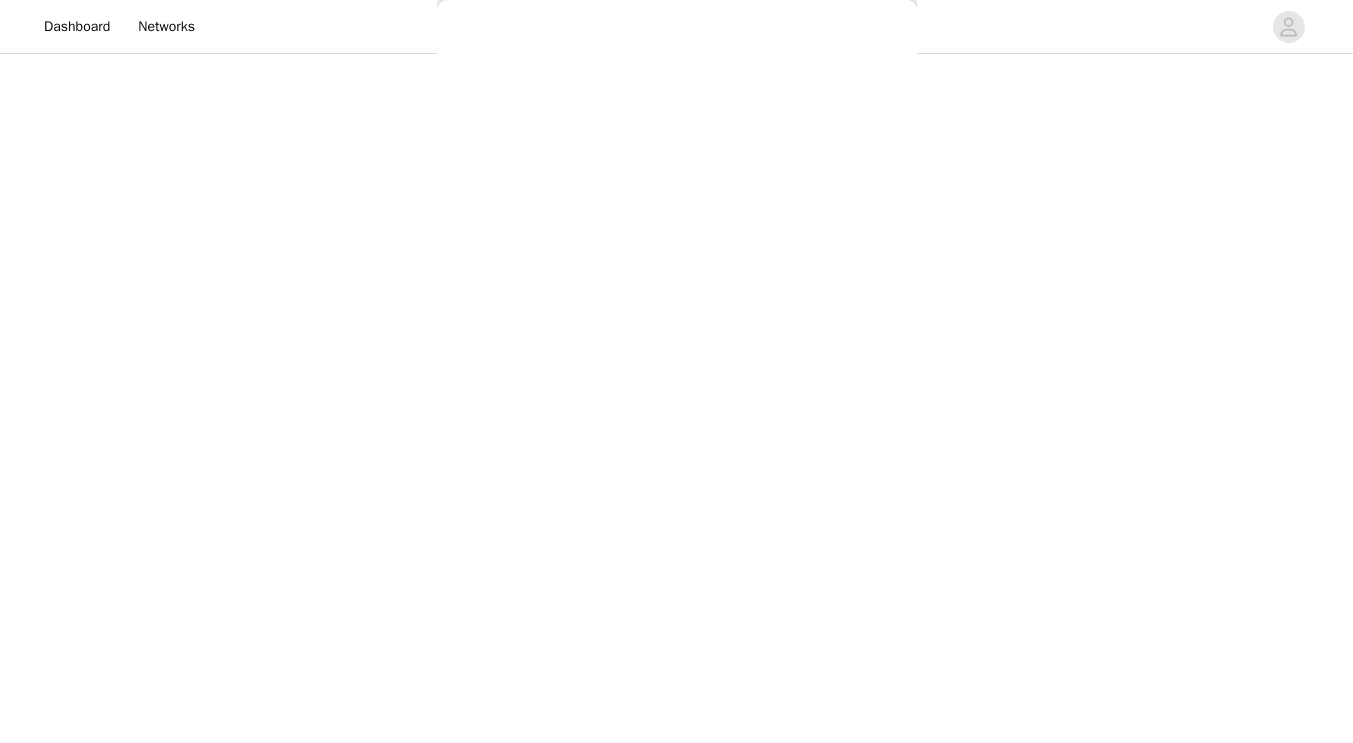 scroll, scrollTop: 0, scrollLeft: 0, axis: both 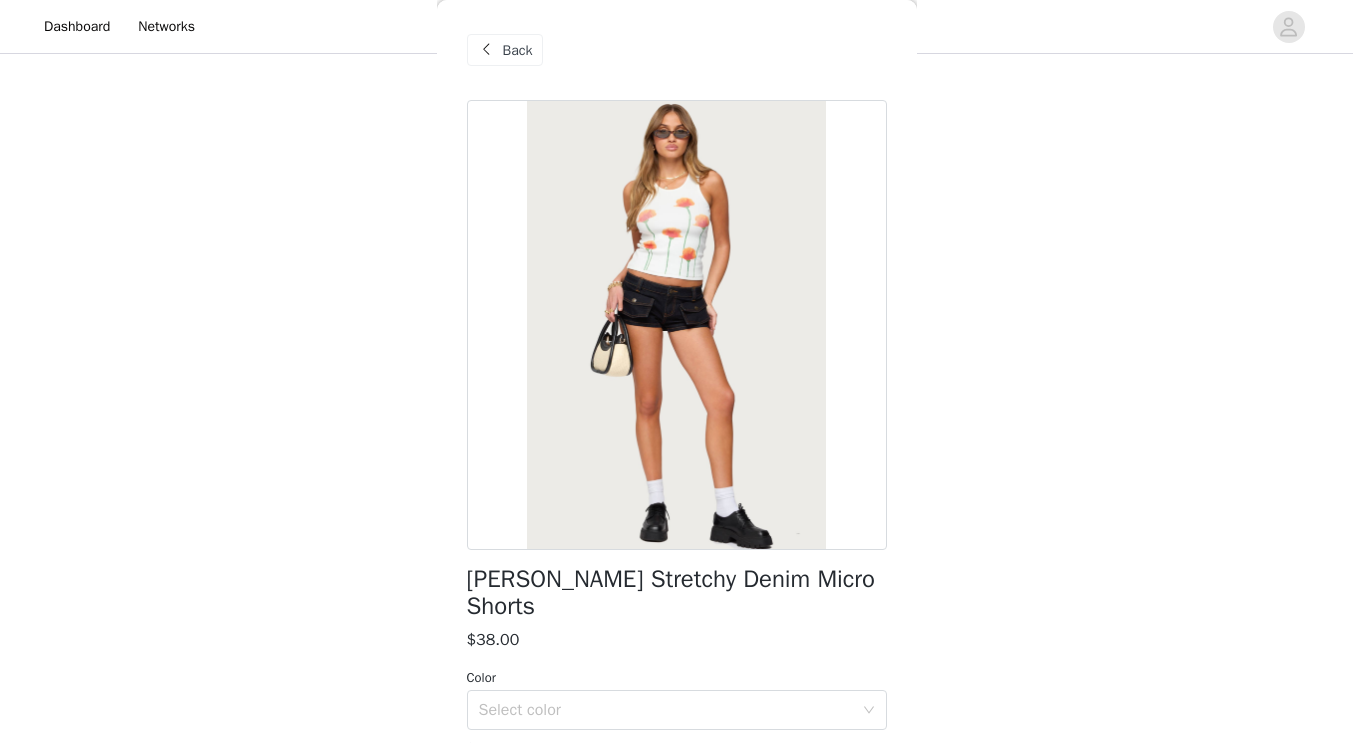 click on "Back" at bounding box center [518, 50] 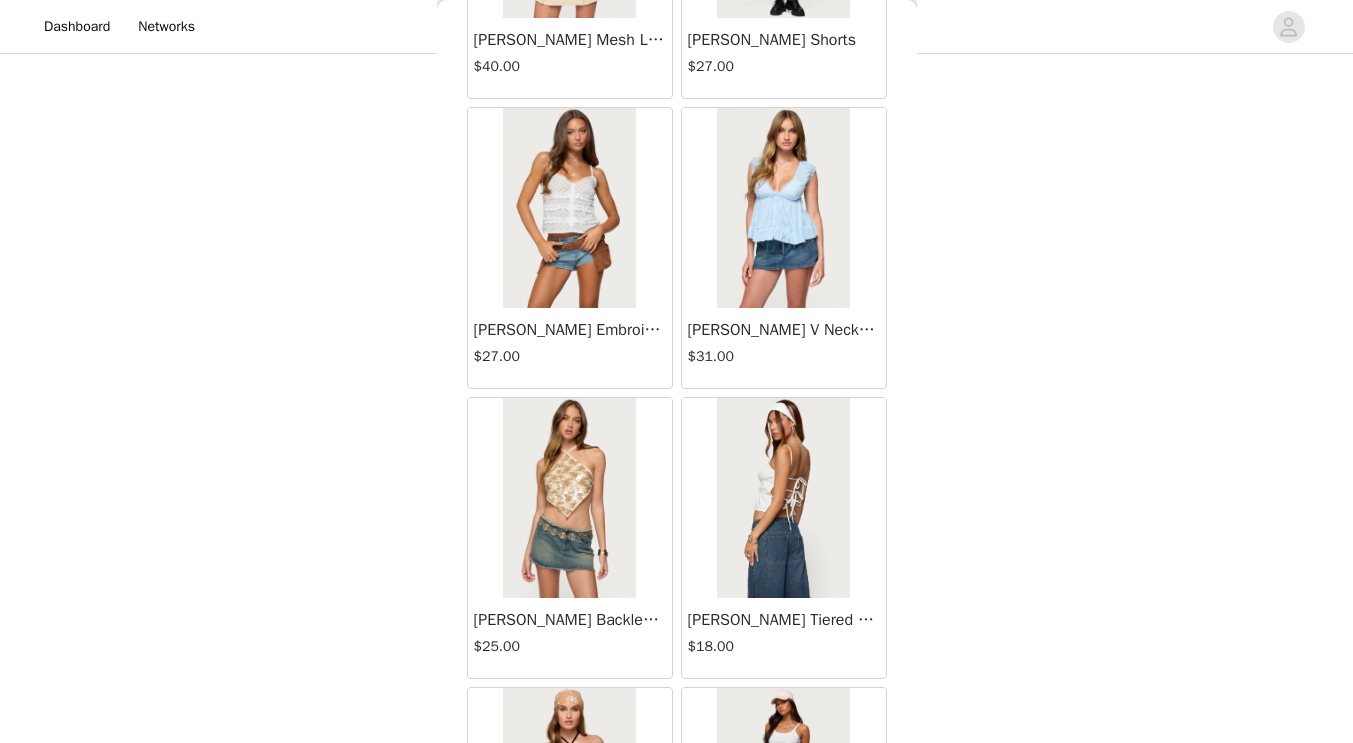 scroll, scrollTop: 60317, scrollLeft: 0, axis: vertical 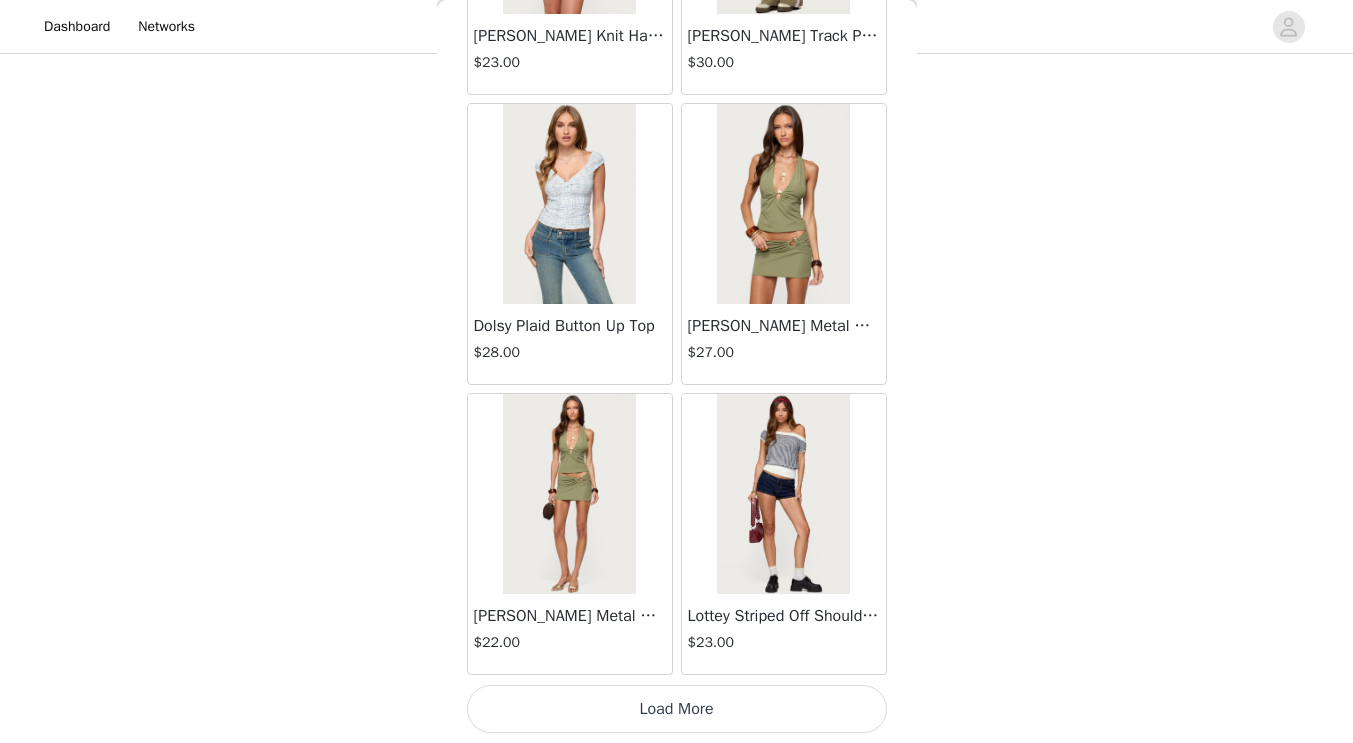 click on "Load More" at bounding box center [677, 709] 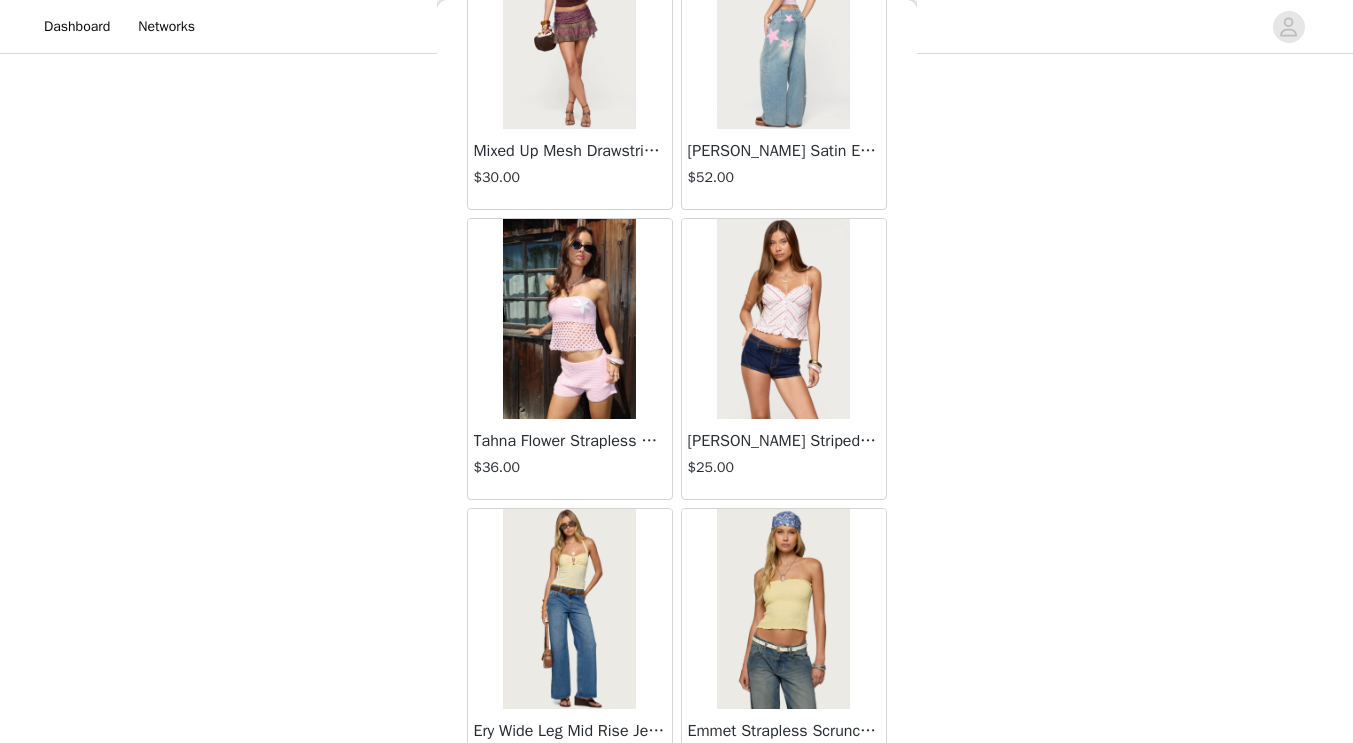 scroll, scrollTop: 63217, scrollLeft: 0, axis: vertical 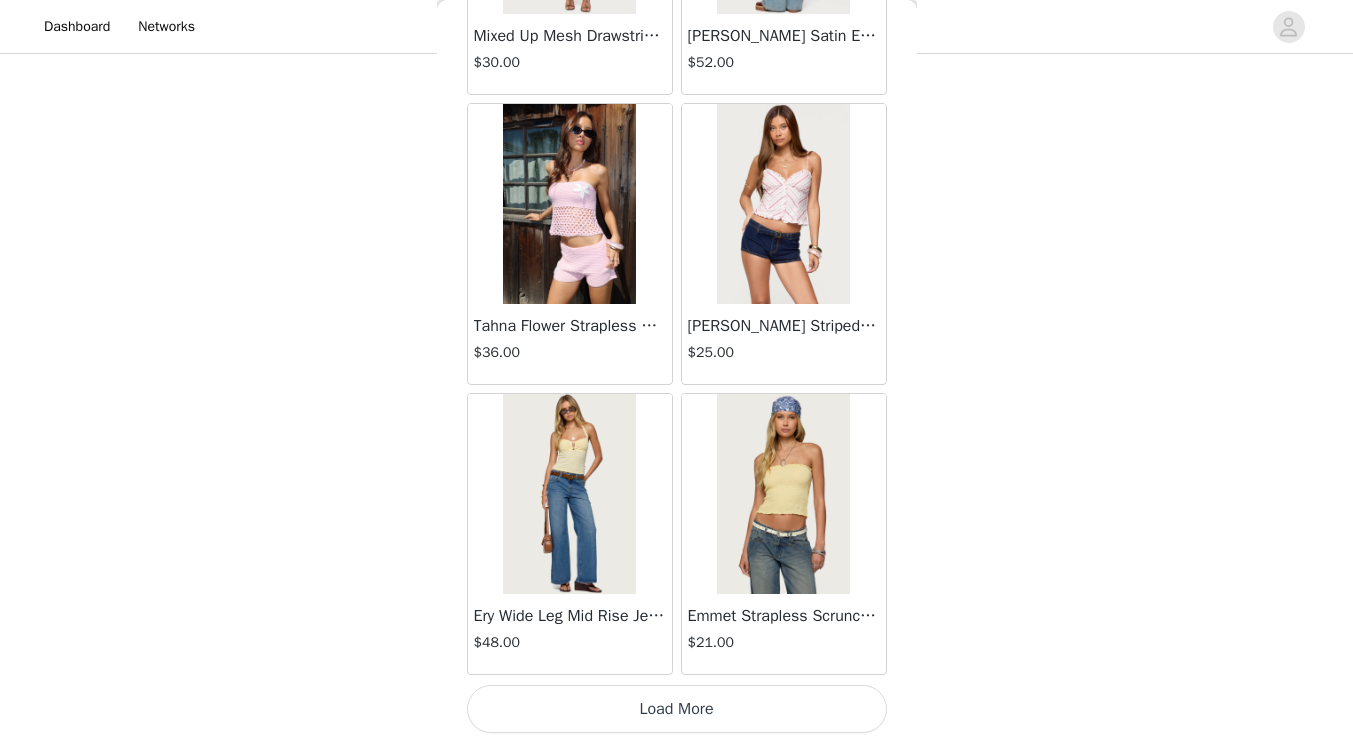 click on "Load More" at bounding box center (677, 709) 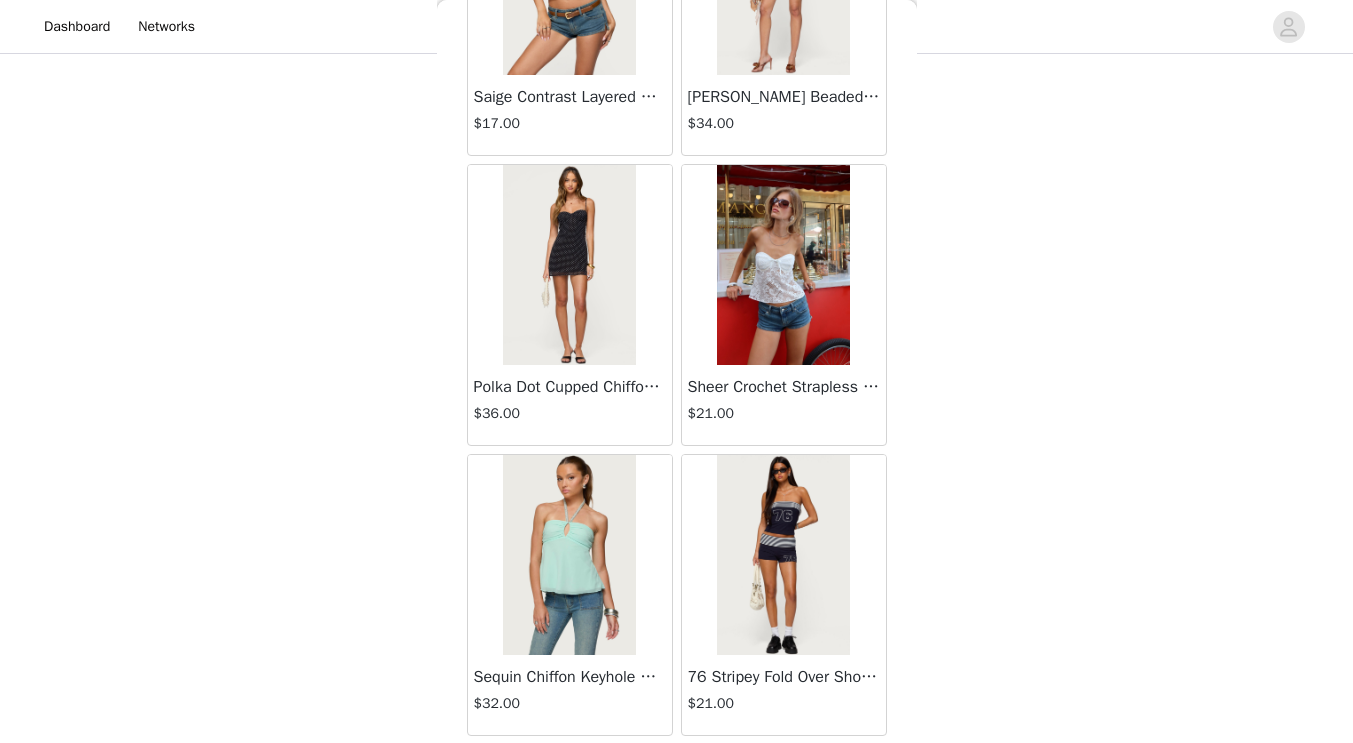 scroll, scrollTop: 66117, scrollLeft: 0, axis: vertical 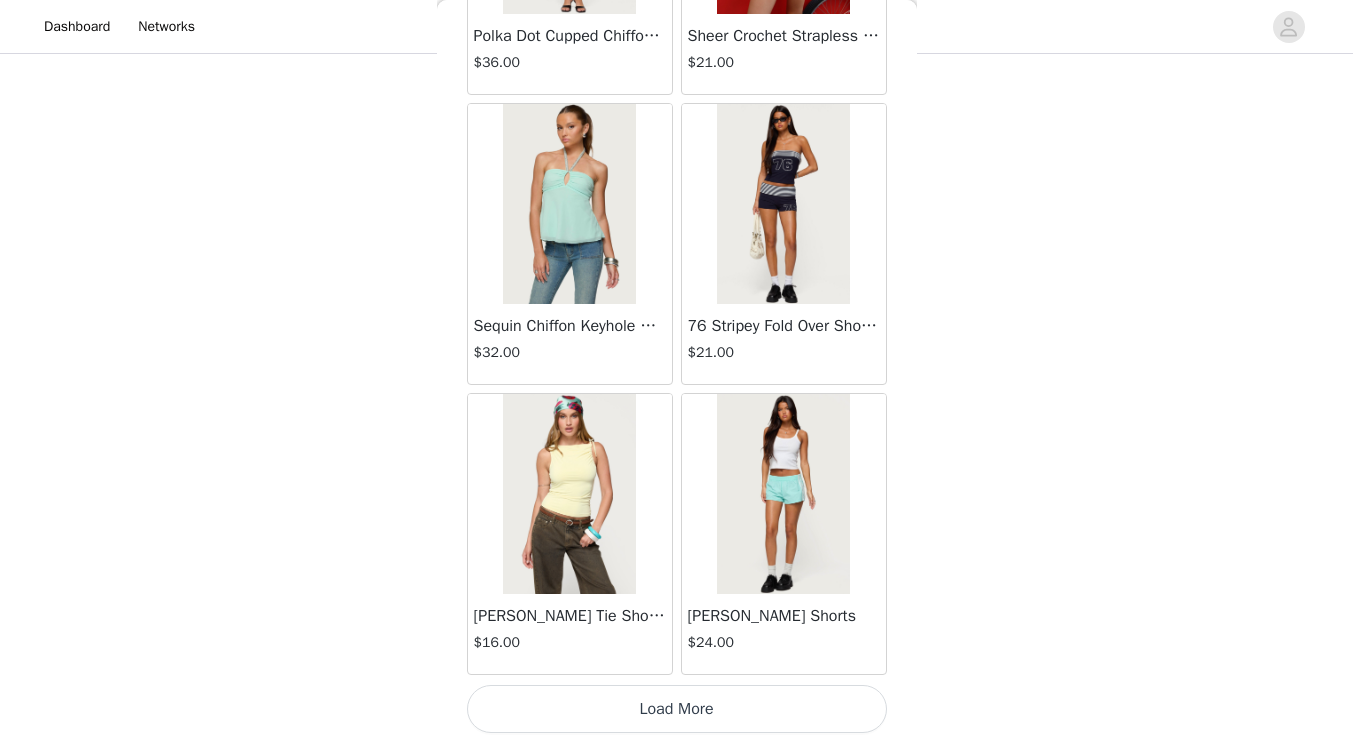 click on "Load More" at bounding box center [677, 709] 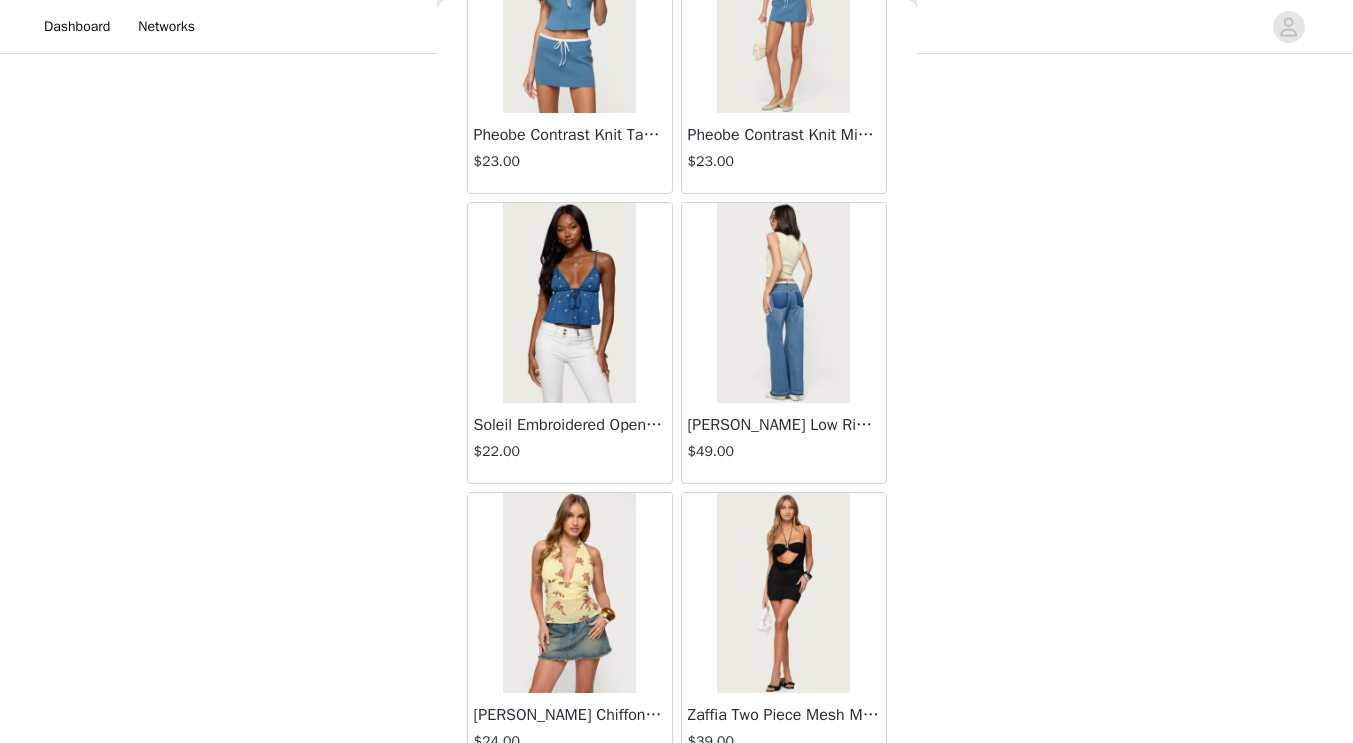 scroll, scrollTop: 69017, scrollLeft: 0, axis: vertical 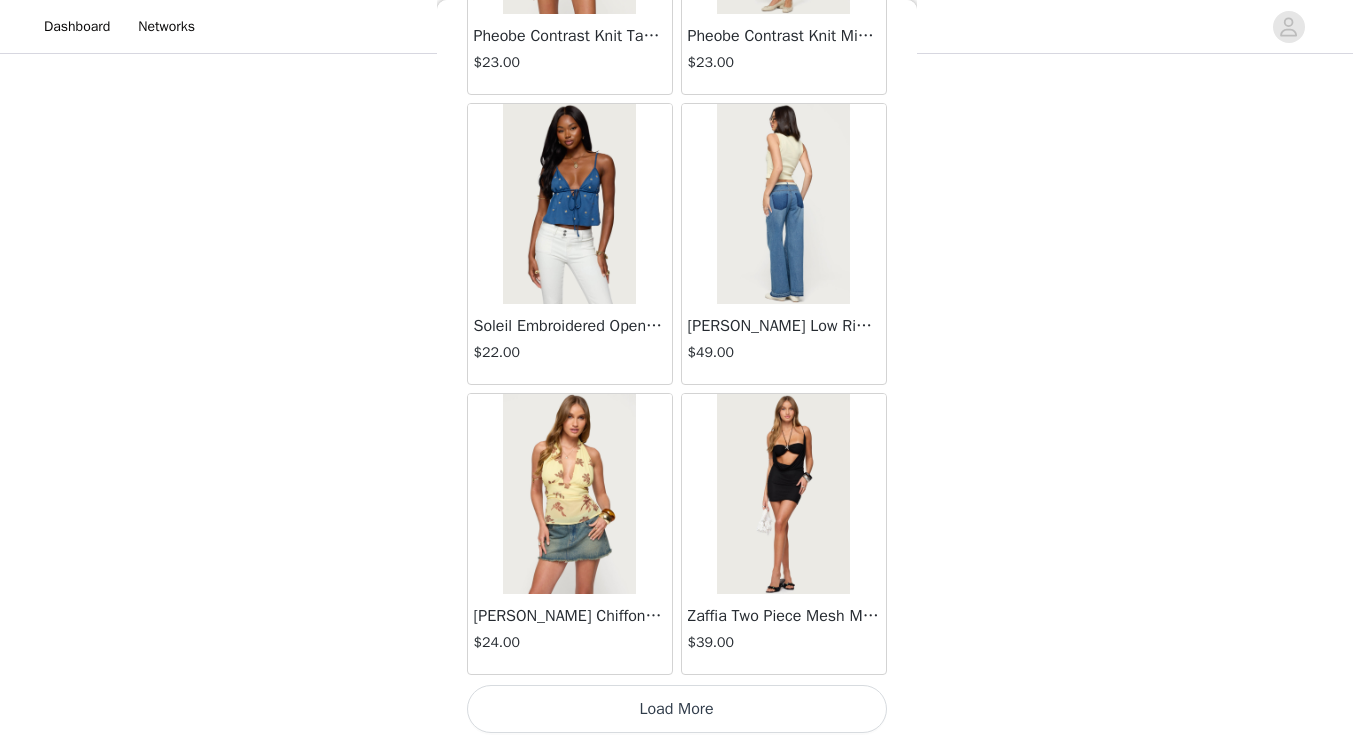 click on "Load More" at bounding box center (677, 709) 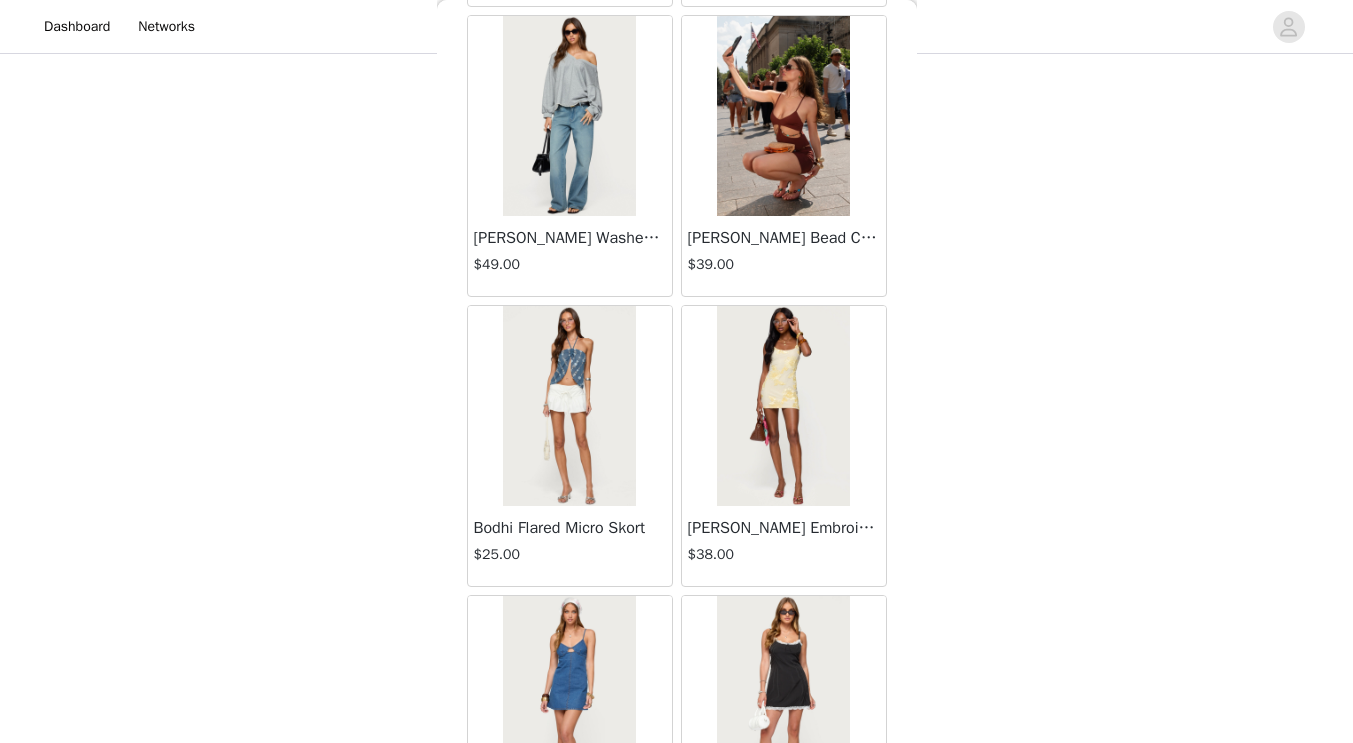 scroll, scrollTop: 69868, scrollLeft: 0, axis: vertical 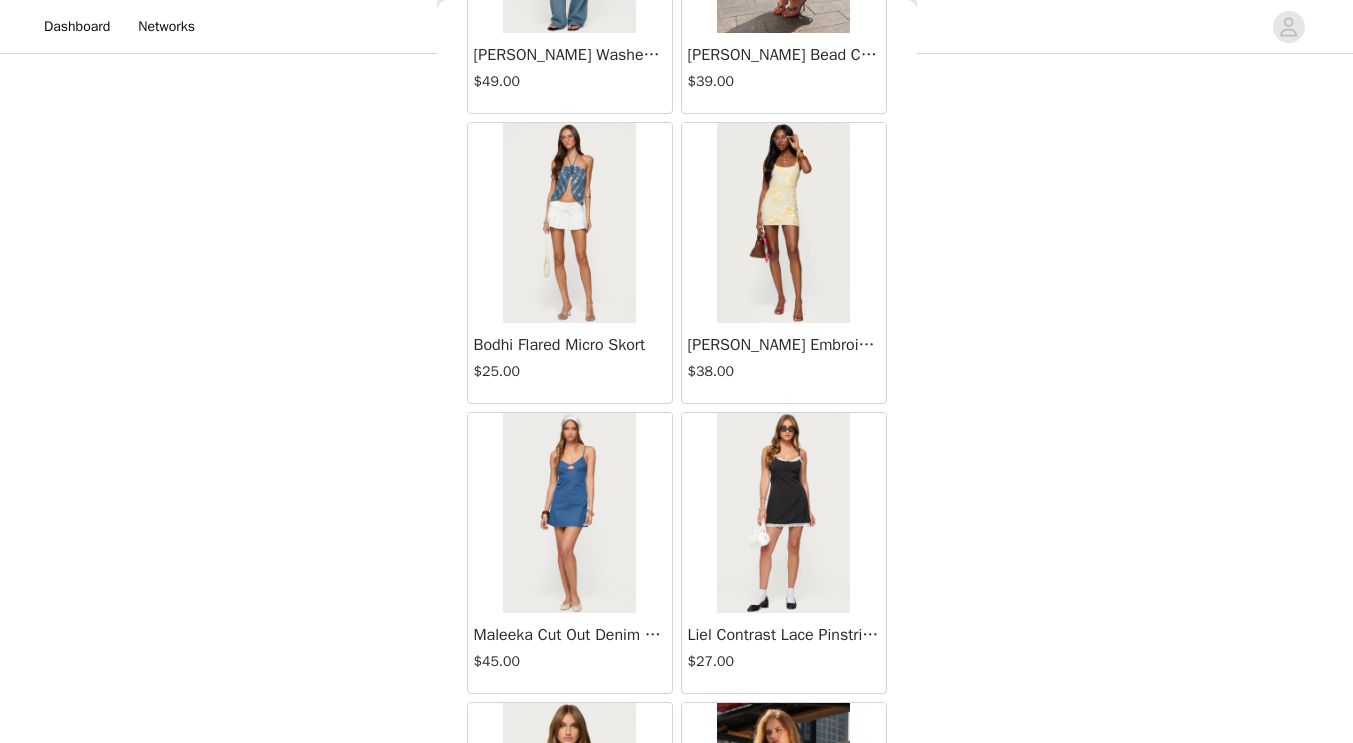 click at bounding box center (569, 223) 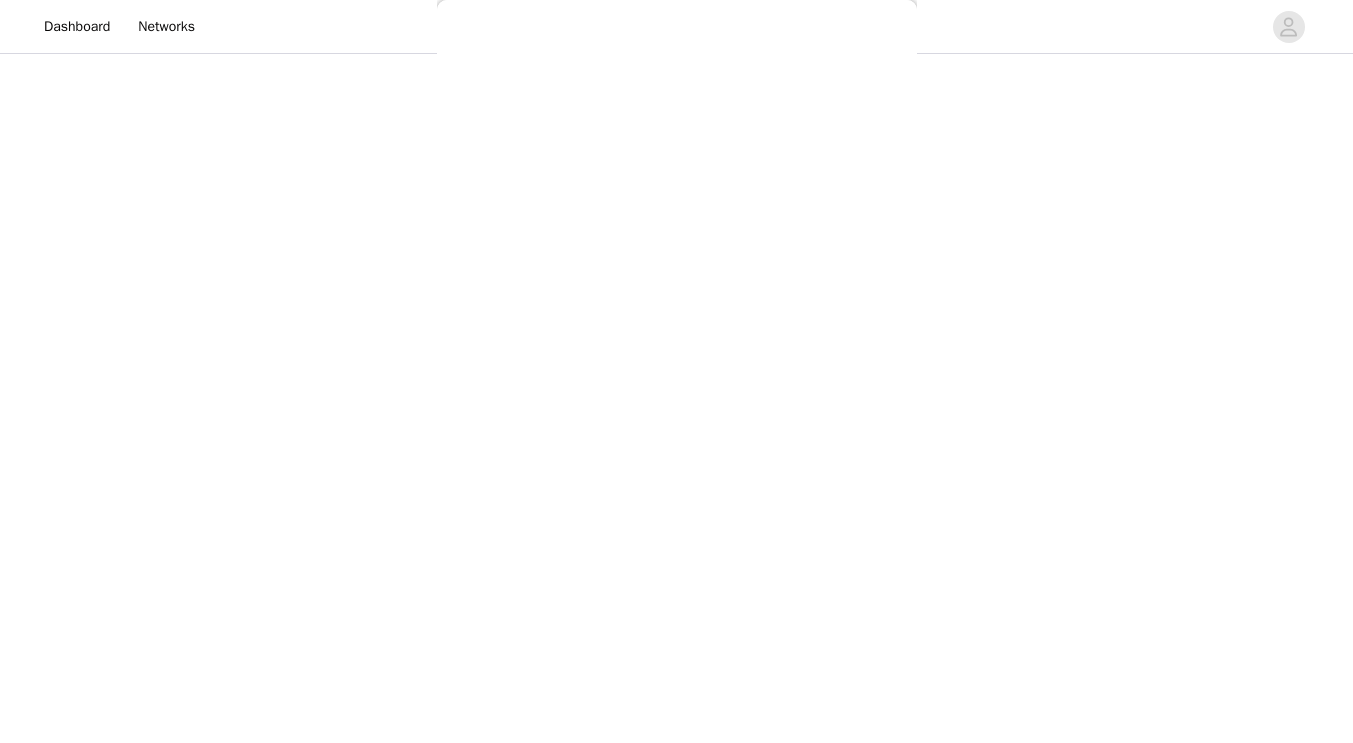 scroll, scrollTop: 0, scrollLeft: 0, axis: both 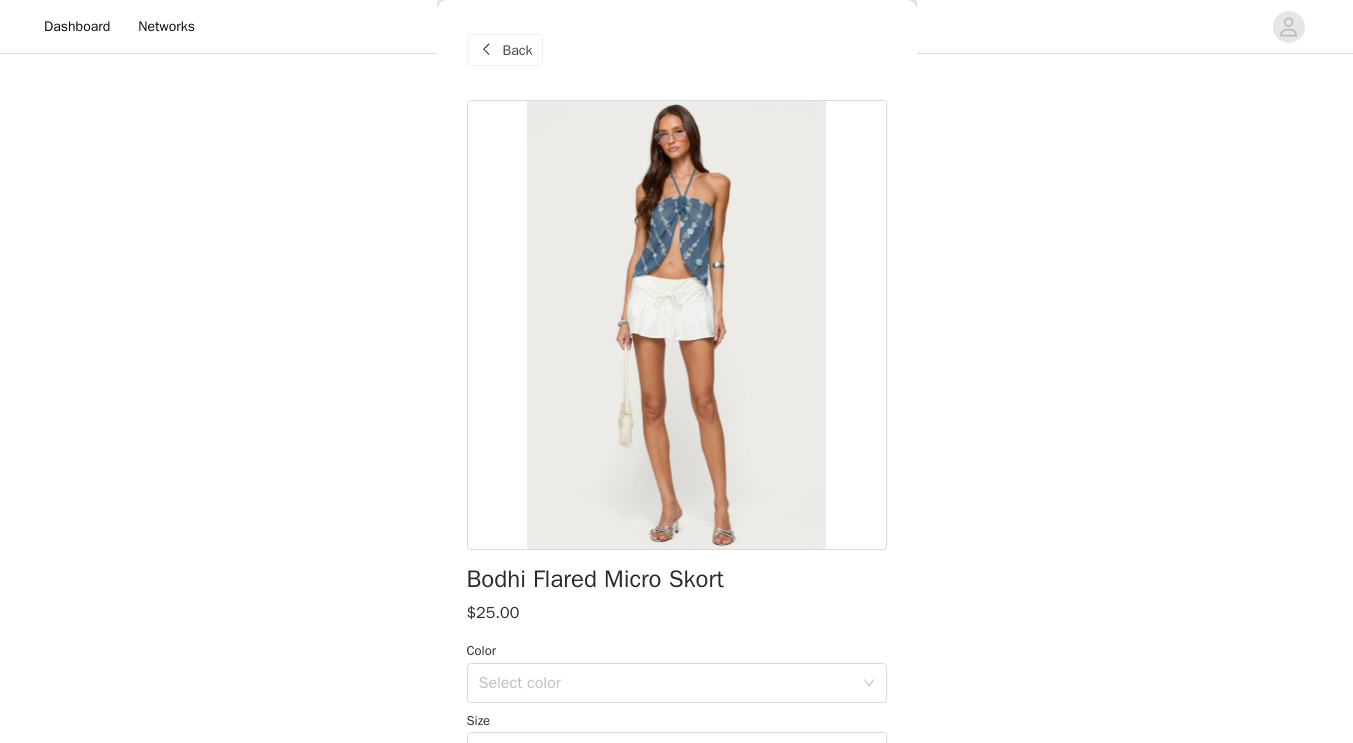 click on "Back" at bounding box center [505, 50] 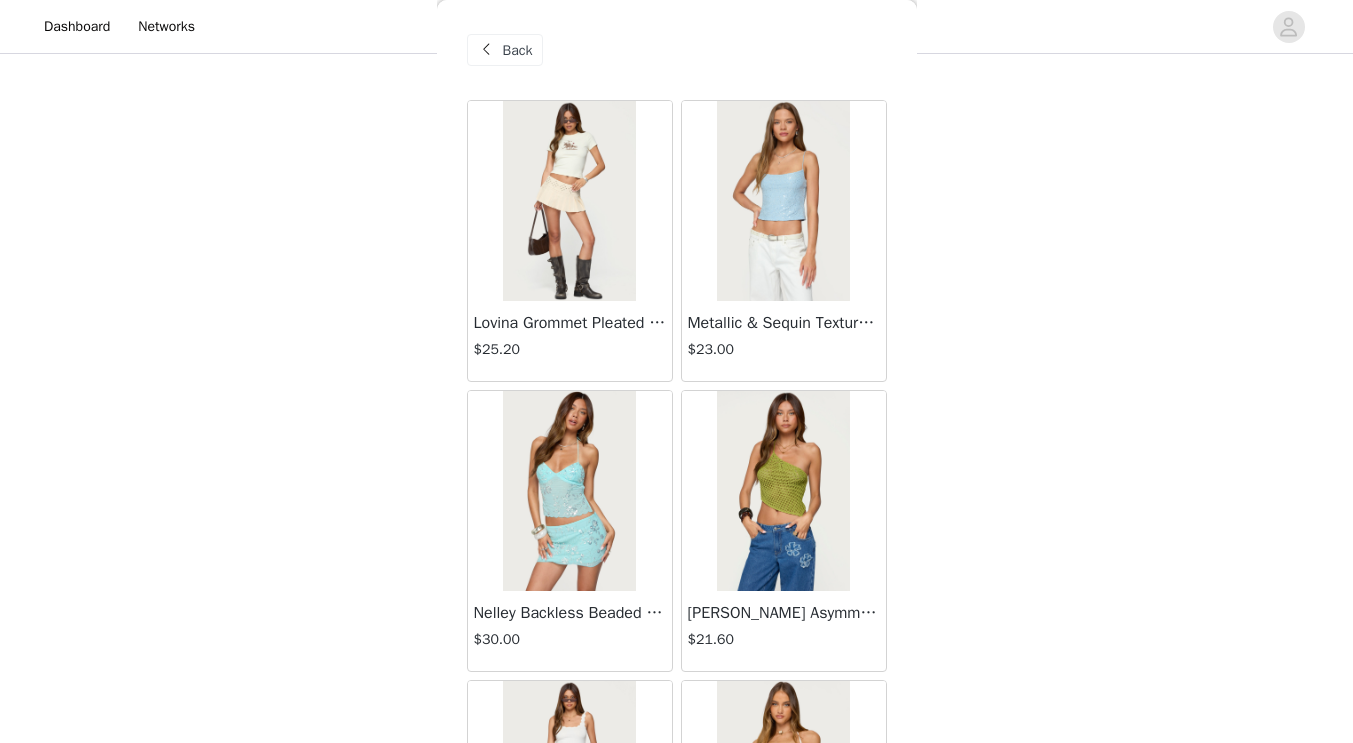 scroll, scrollTop: 0, scrollLeft: 0, axis: both 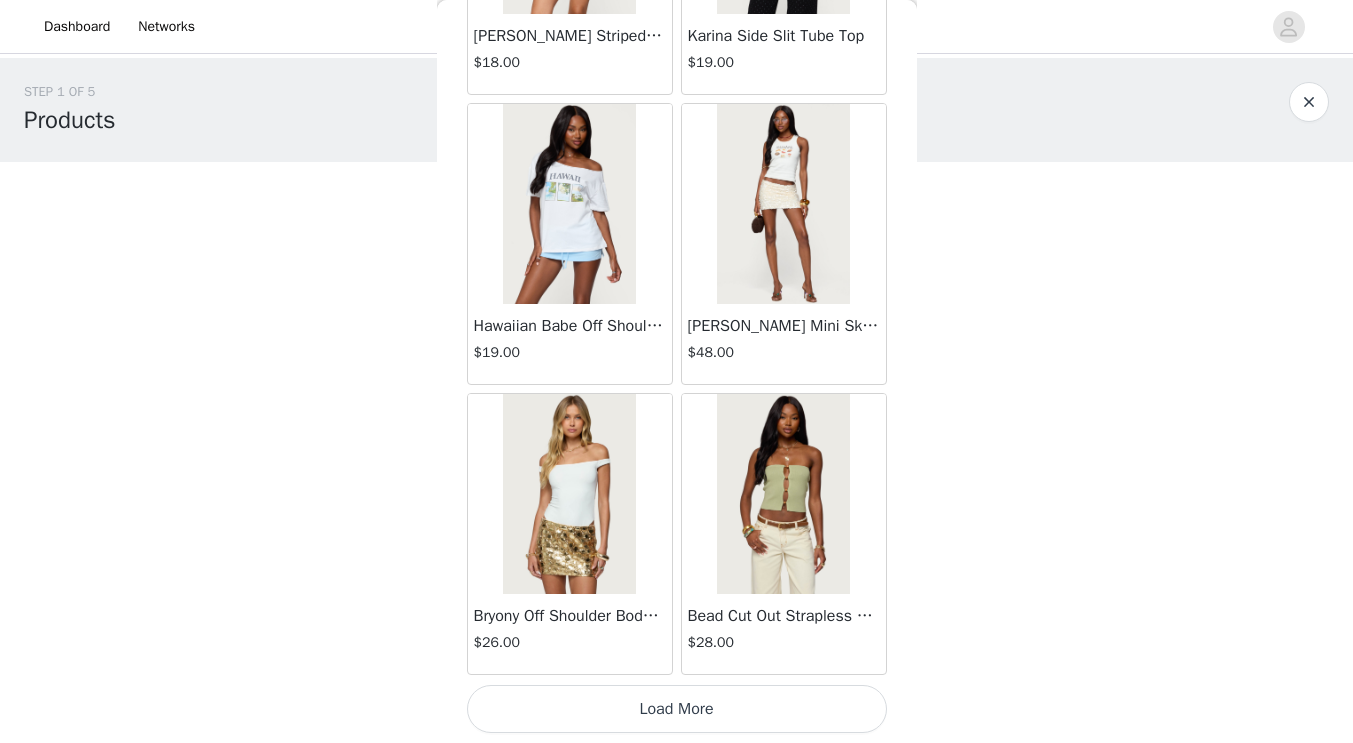 click on "Load More" at bounding box center [677, 709] 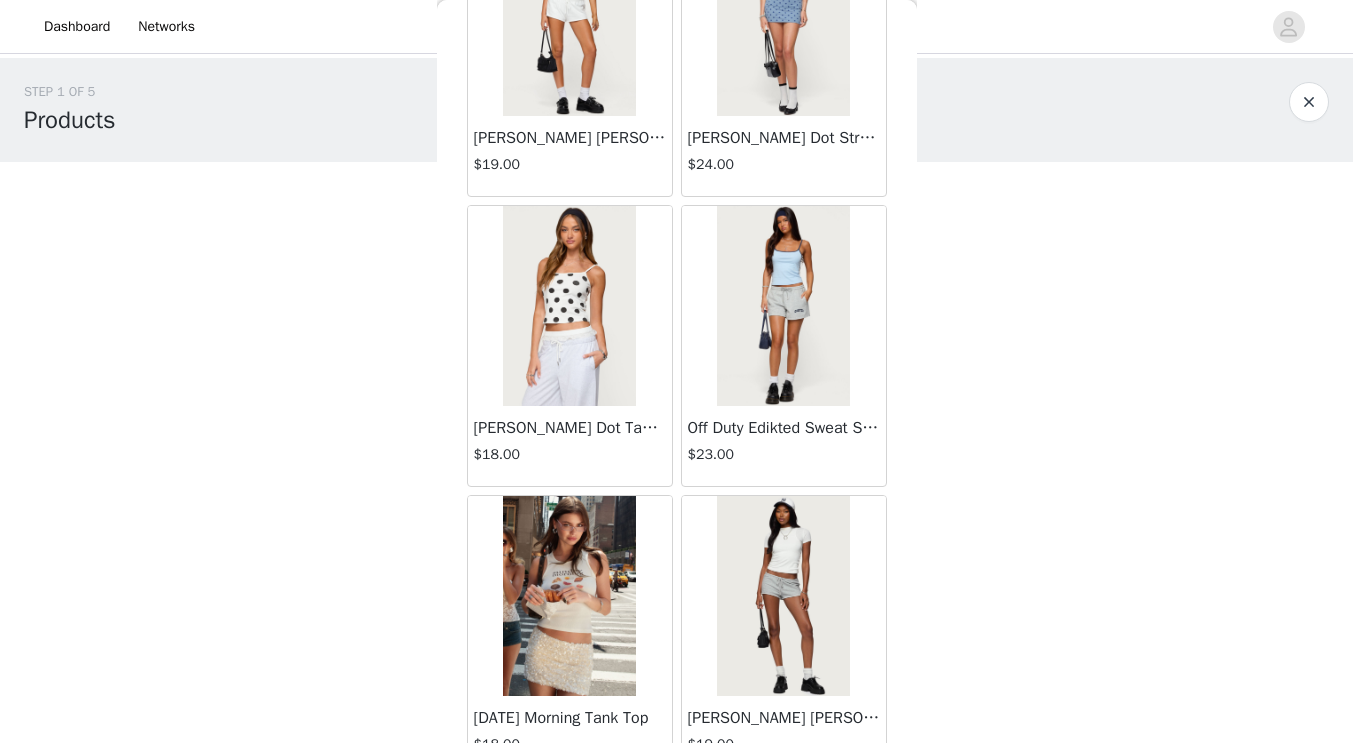 scroll, scrollTop: 73303, scrollLeft: 0, axis: vertical 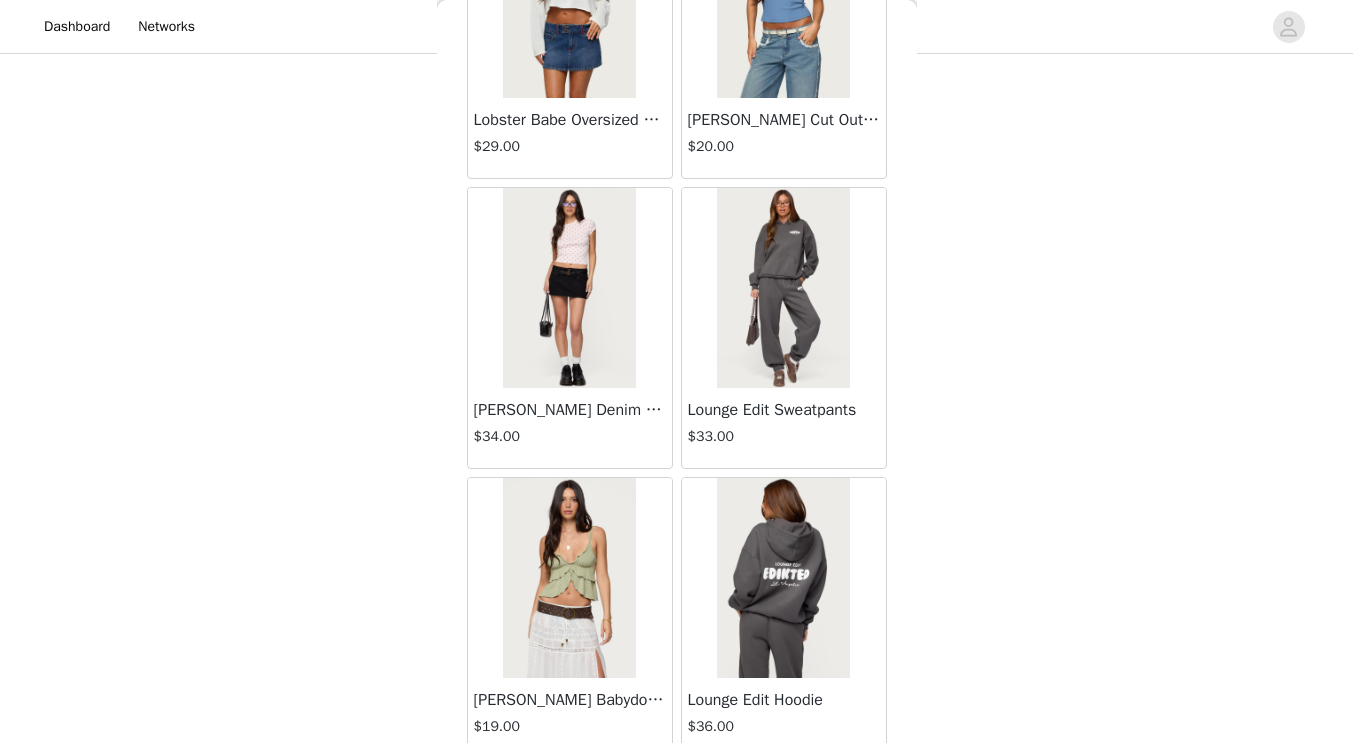 click at bounding box center (783, 288) 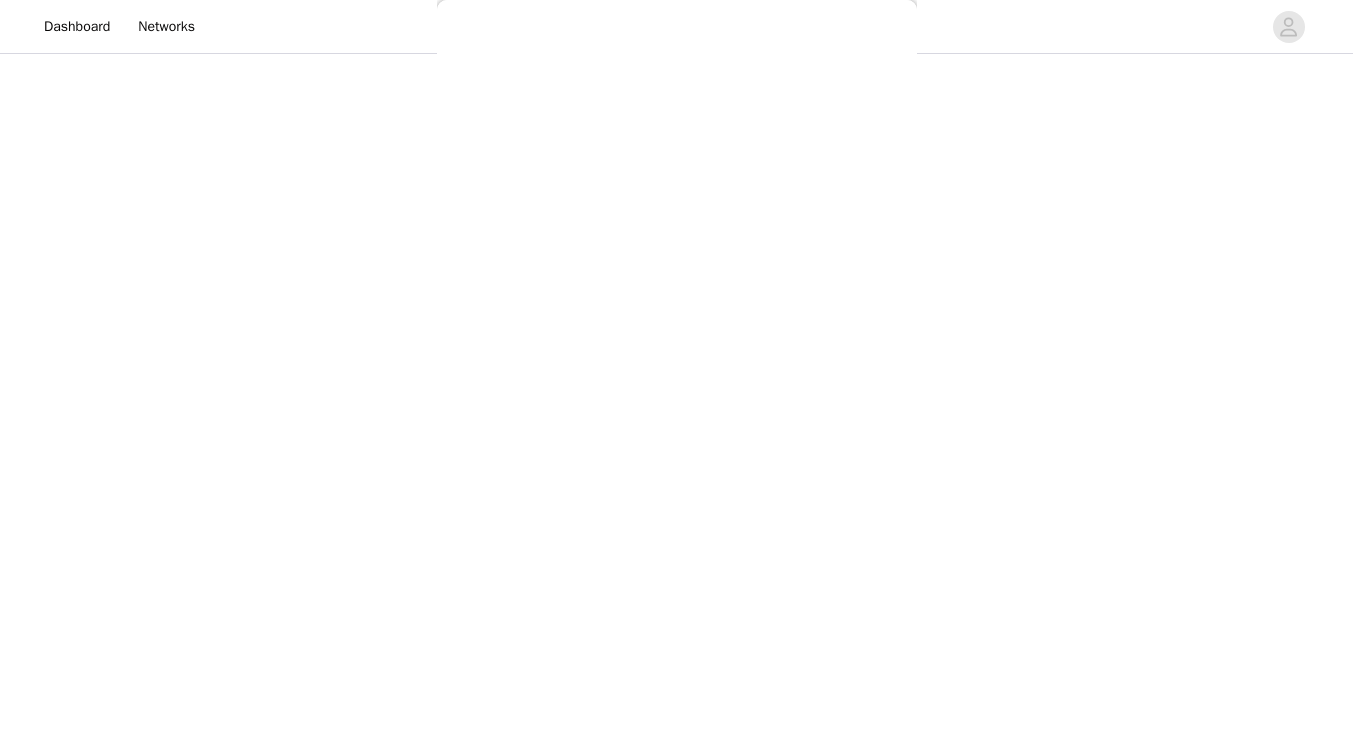 scroll, scrollTop: 230, scrollLeft: 0, axis: vertical 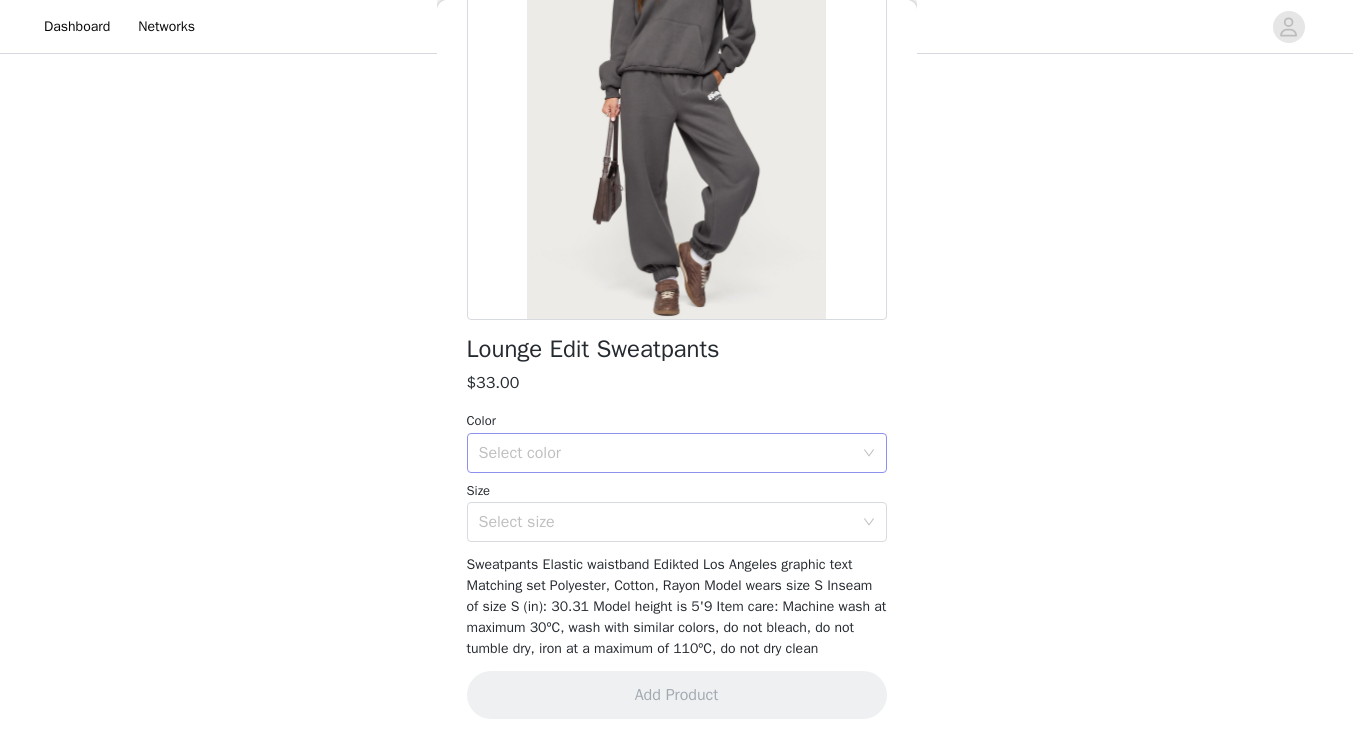 click on "Select color" at bounding box center (666, 453) 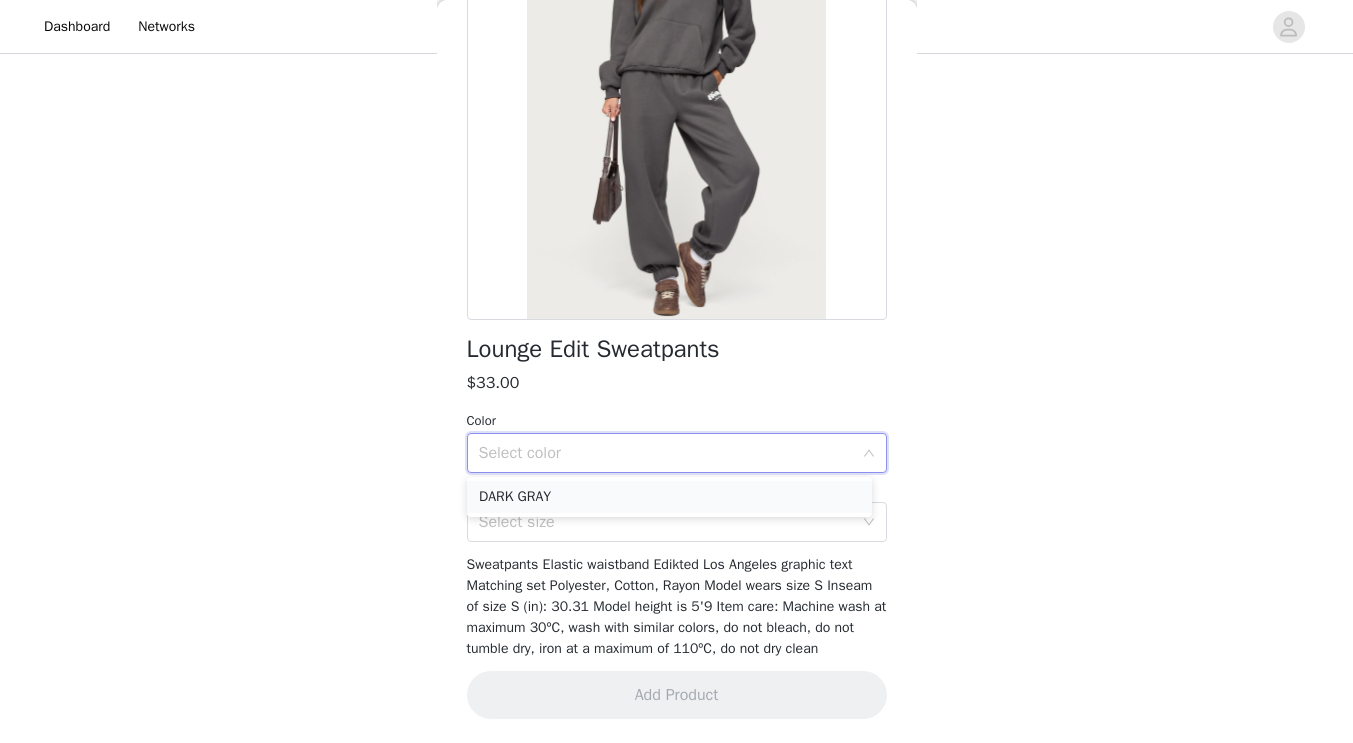 click on "DARK GRAY" at bounding box center [669, 497] 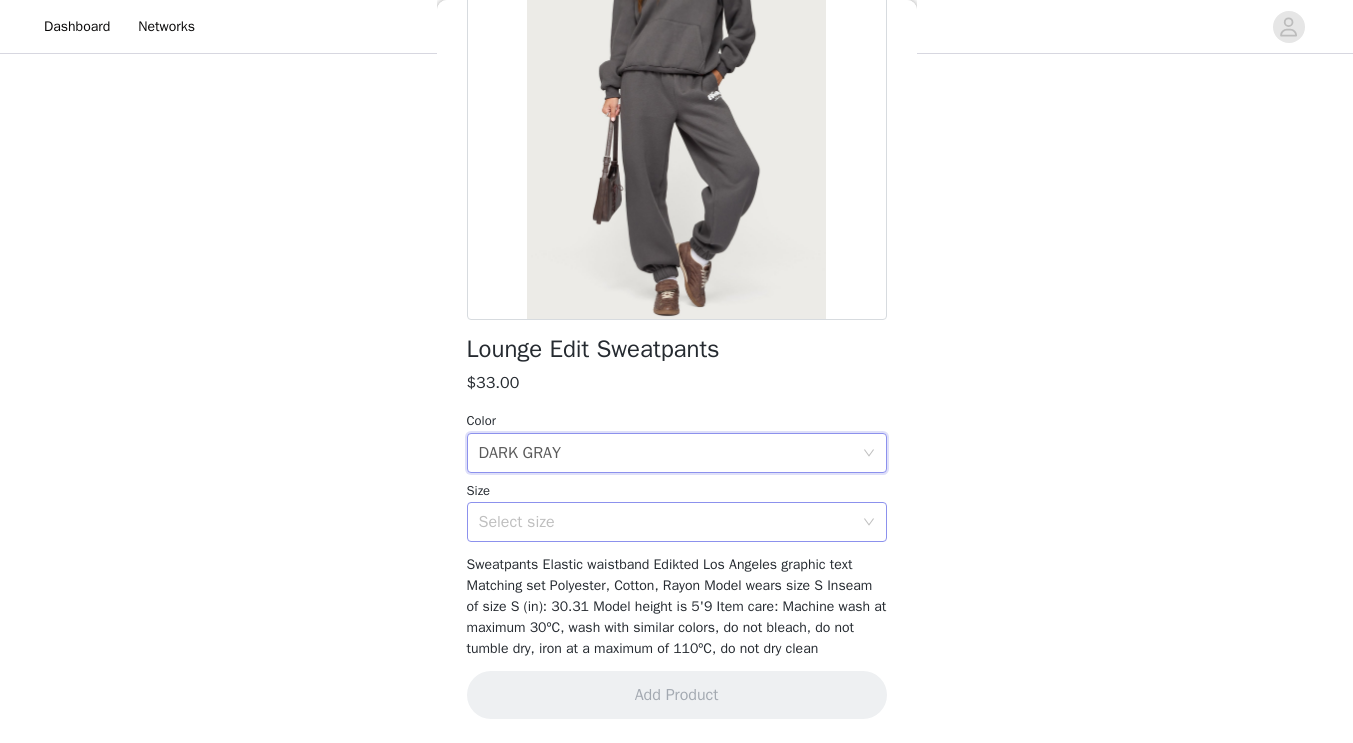 click on "Select size" at bounding box center (670, 522) 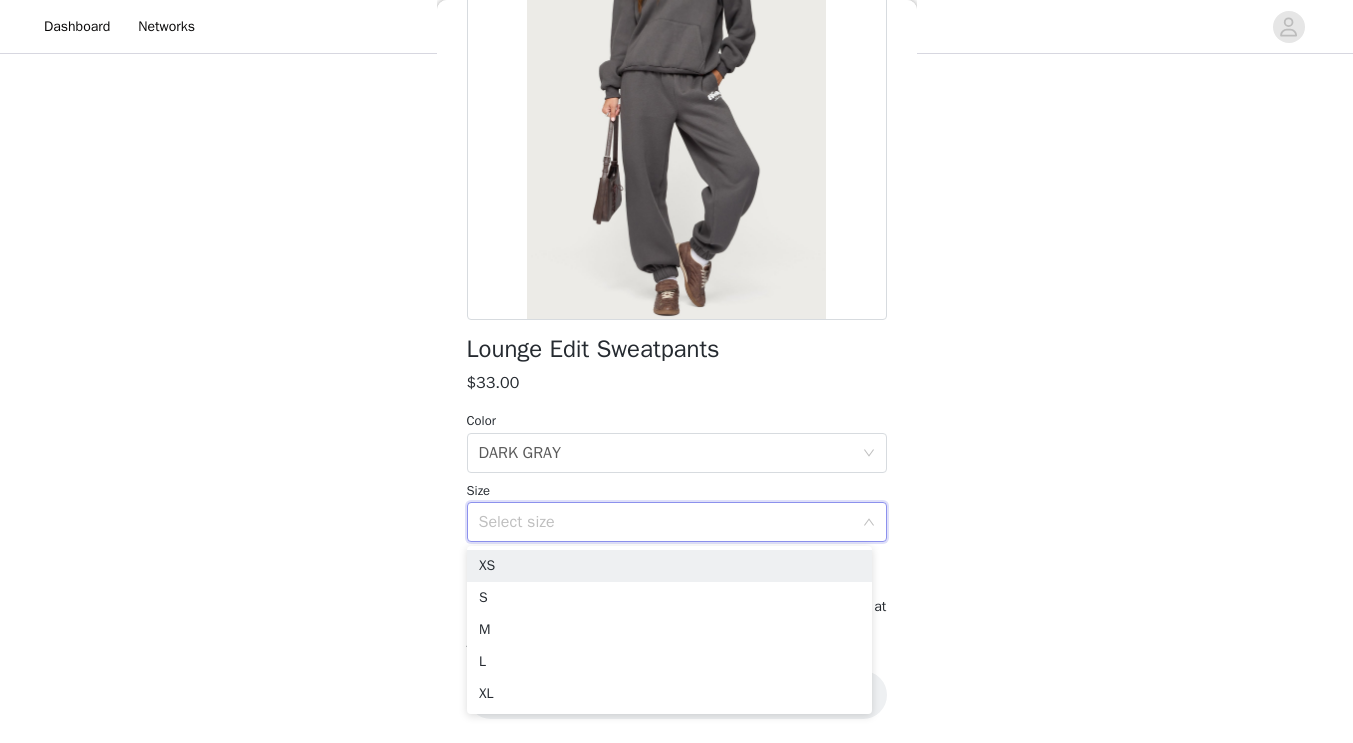 click on "Select size" at bounding box center (666, 522) 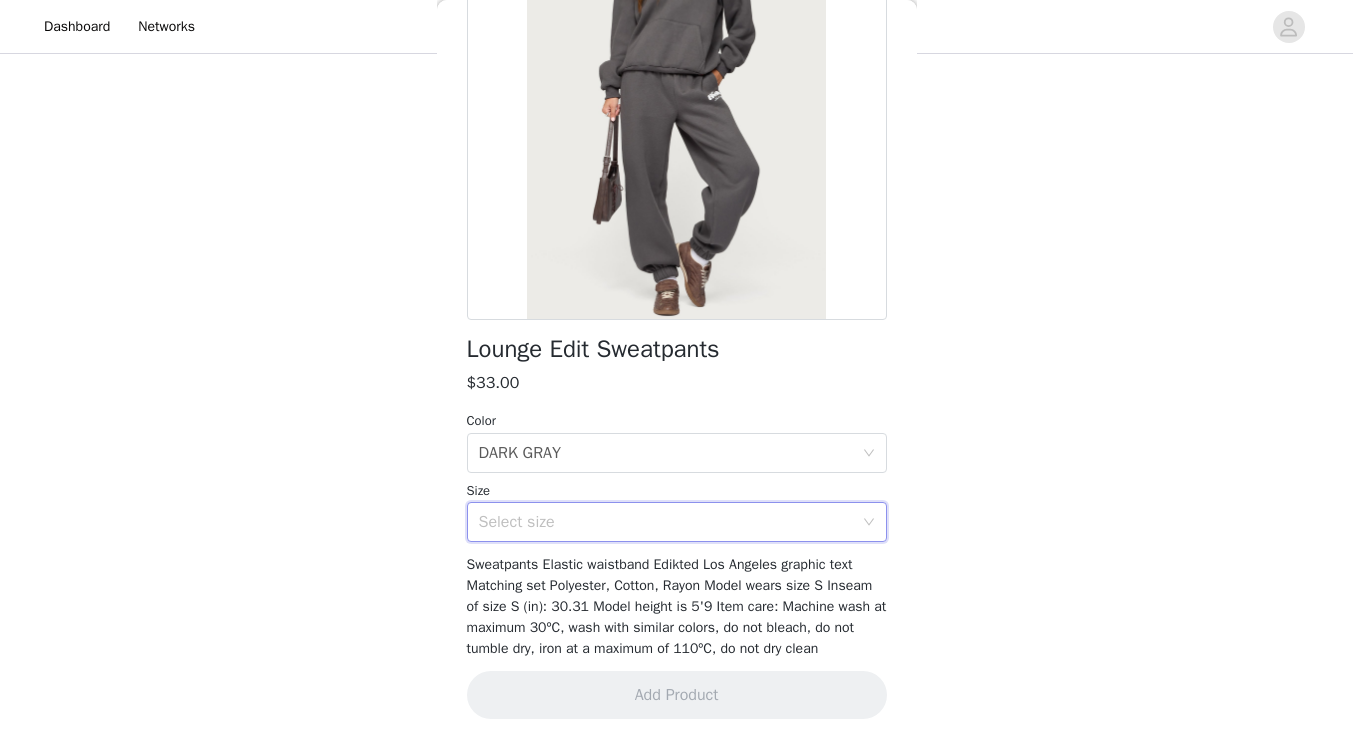 click on "Select size" at bounding box center (666, 522) 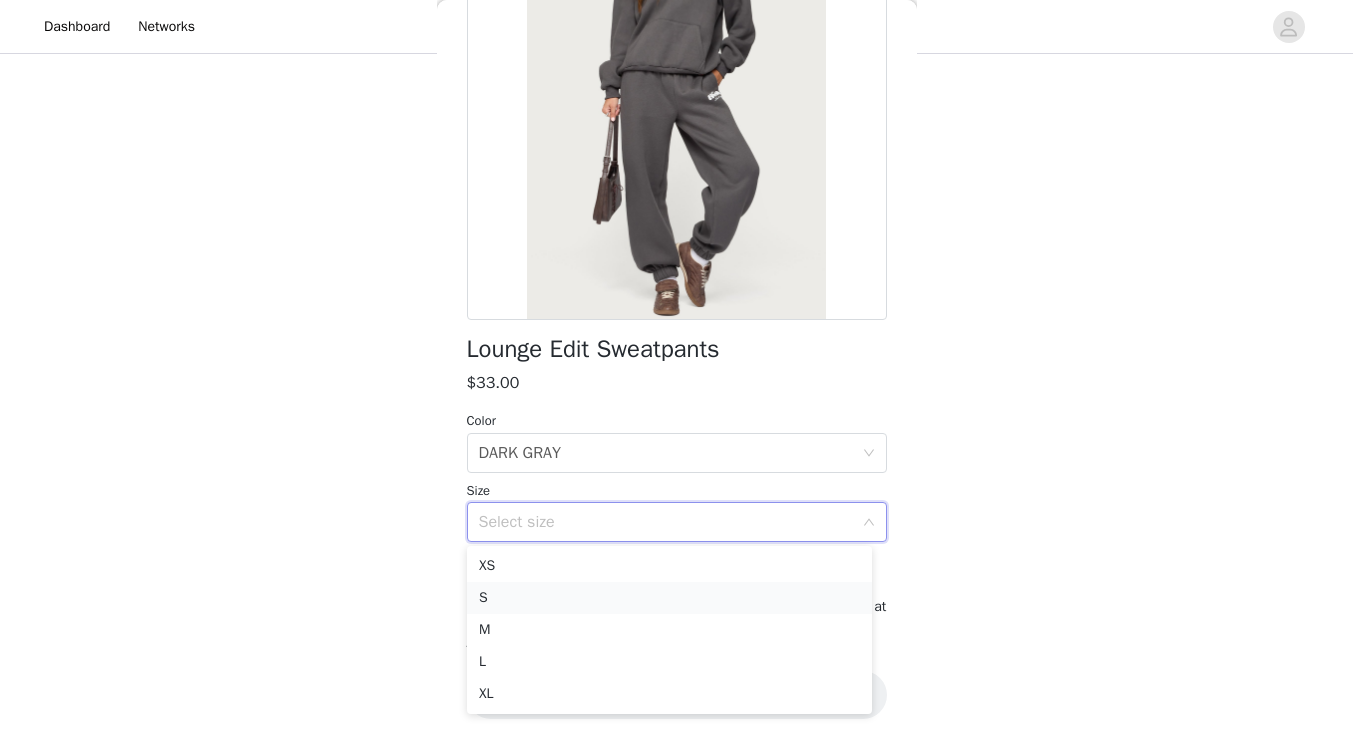 click on "S" at bounding box center [669, 598] 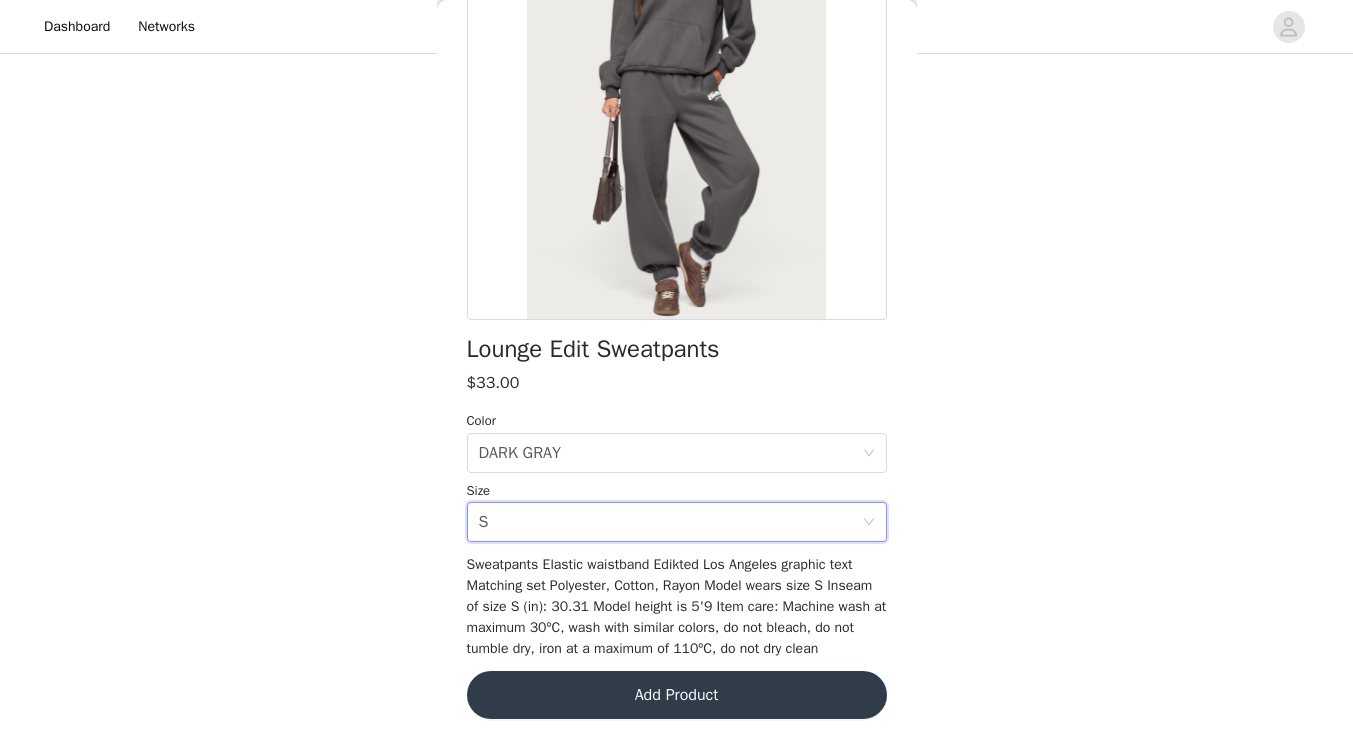 scroll, scrollTop: 1106, scrollLeft: 0, axis: vertical 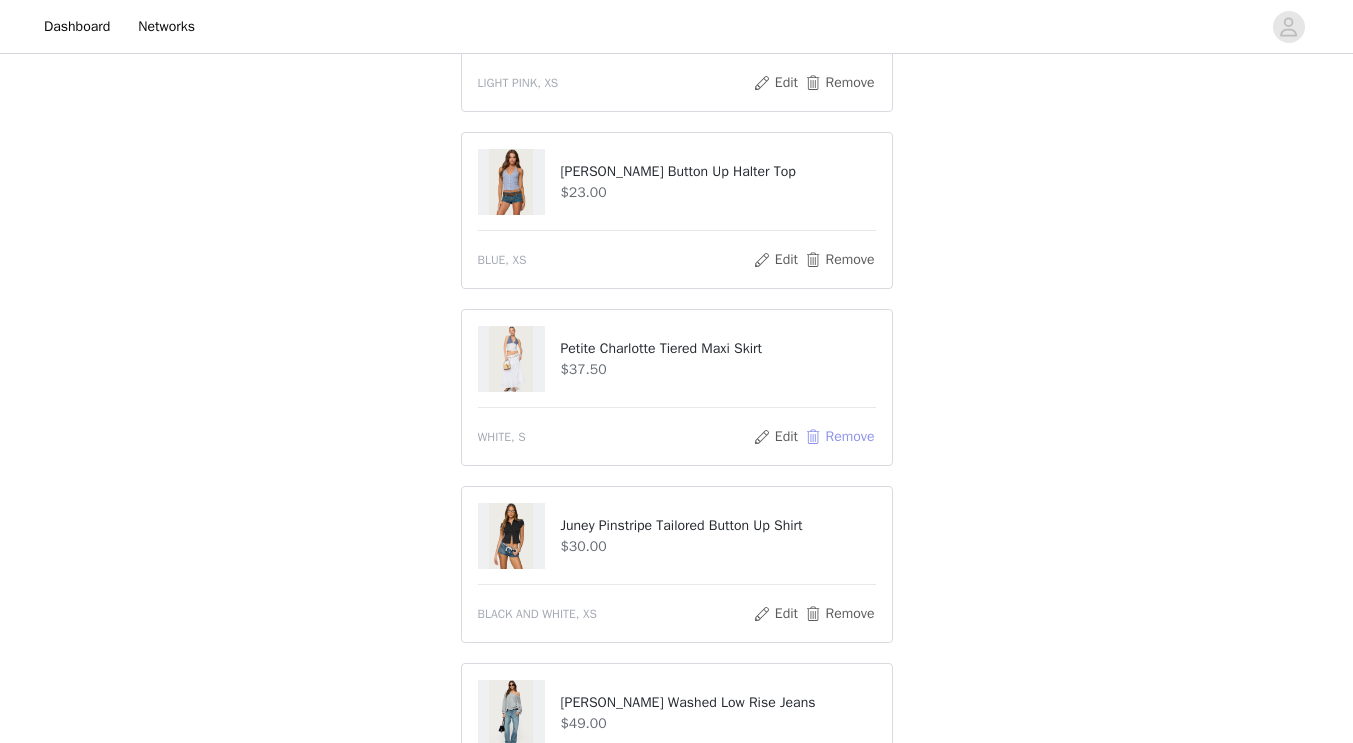 click on "Remove" at bounding box center (839, 437) 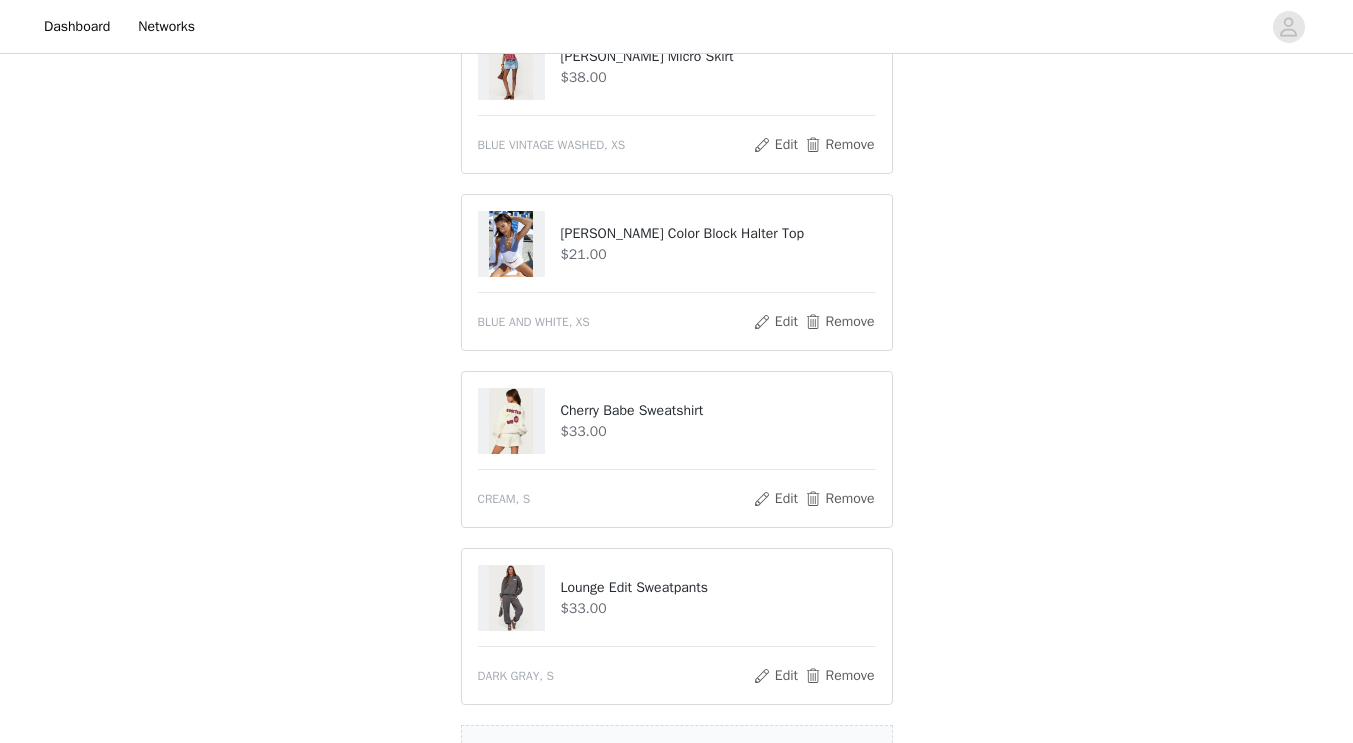 scroll, scrollTop: 1229, scrollLeft: 0, axis: vertical 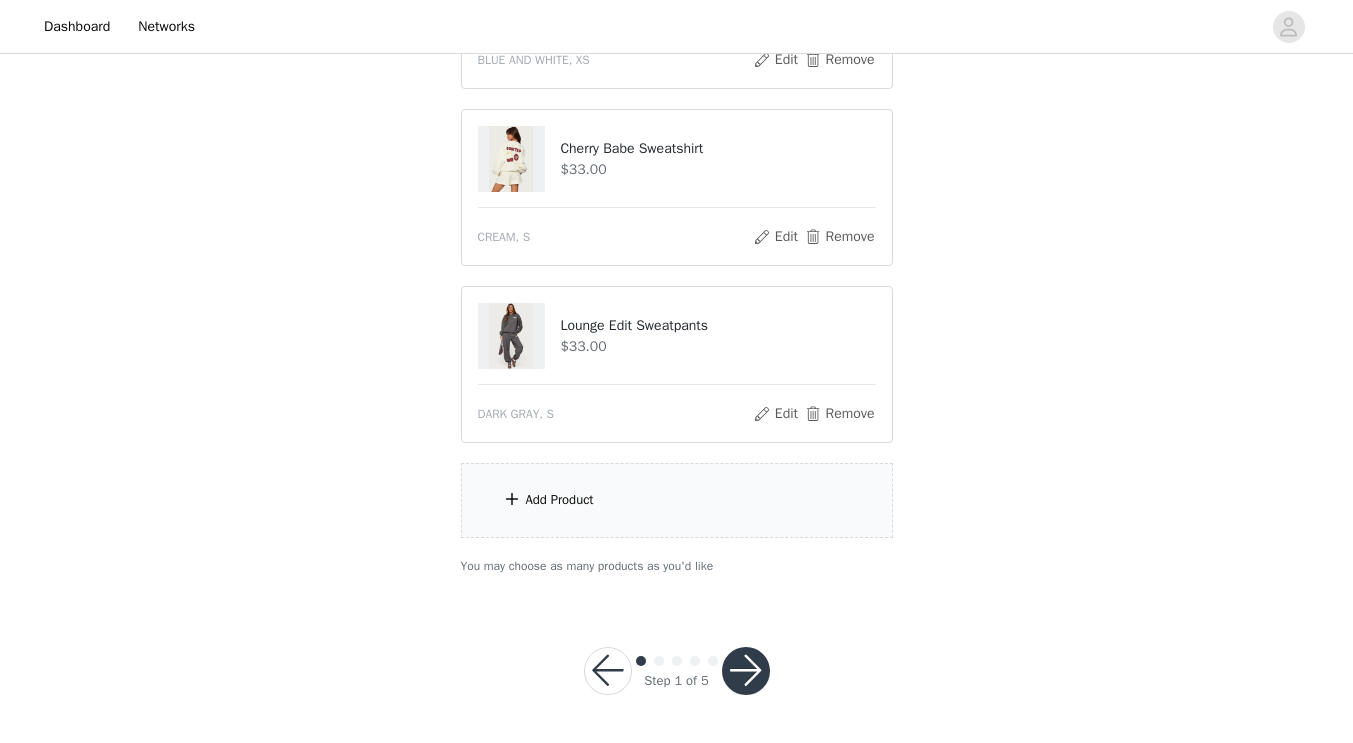 click on "Add Product" at bounding box center (677, 500) 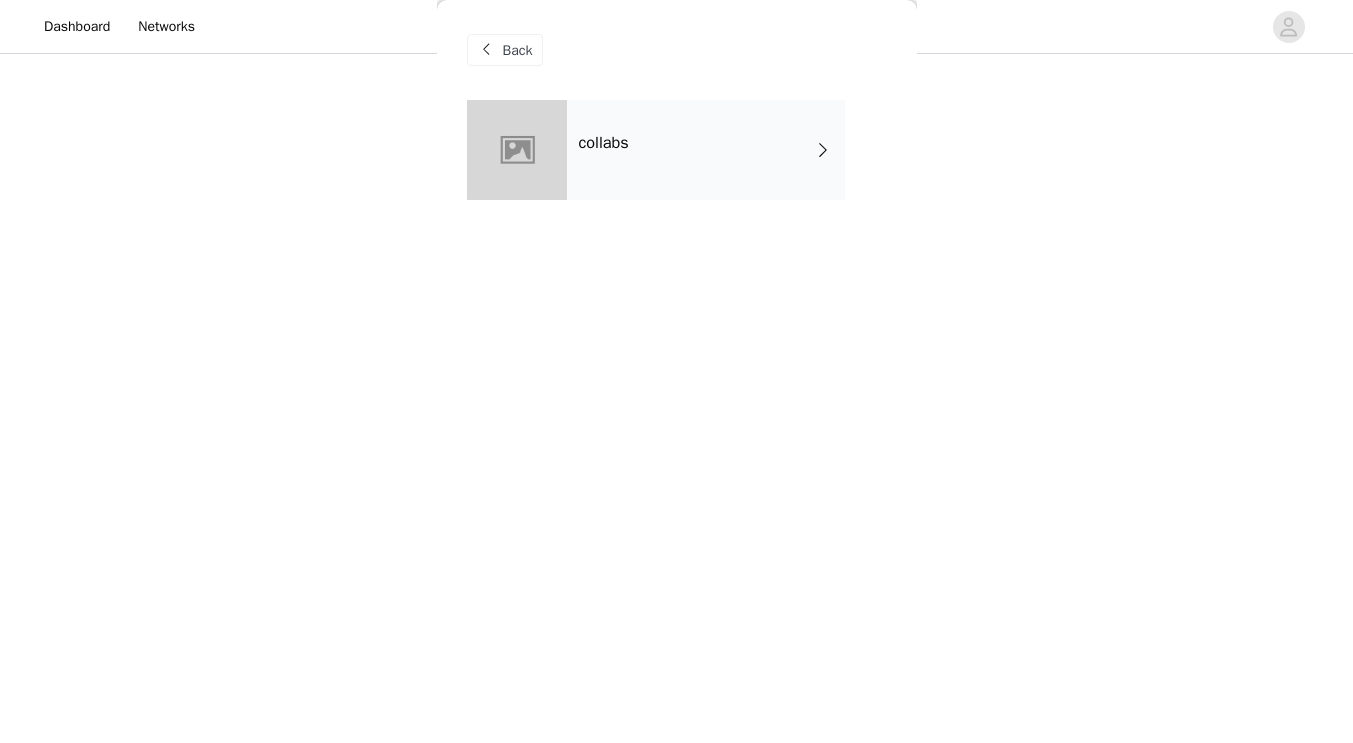 click on "collabs" at bounding box center (706, 150) 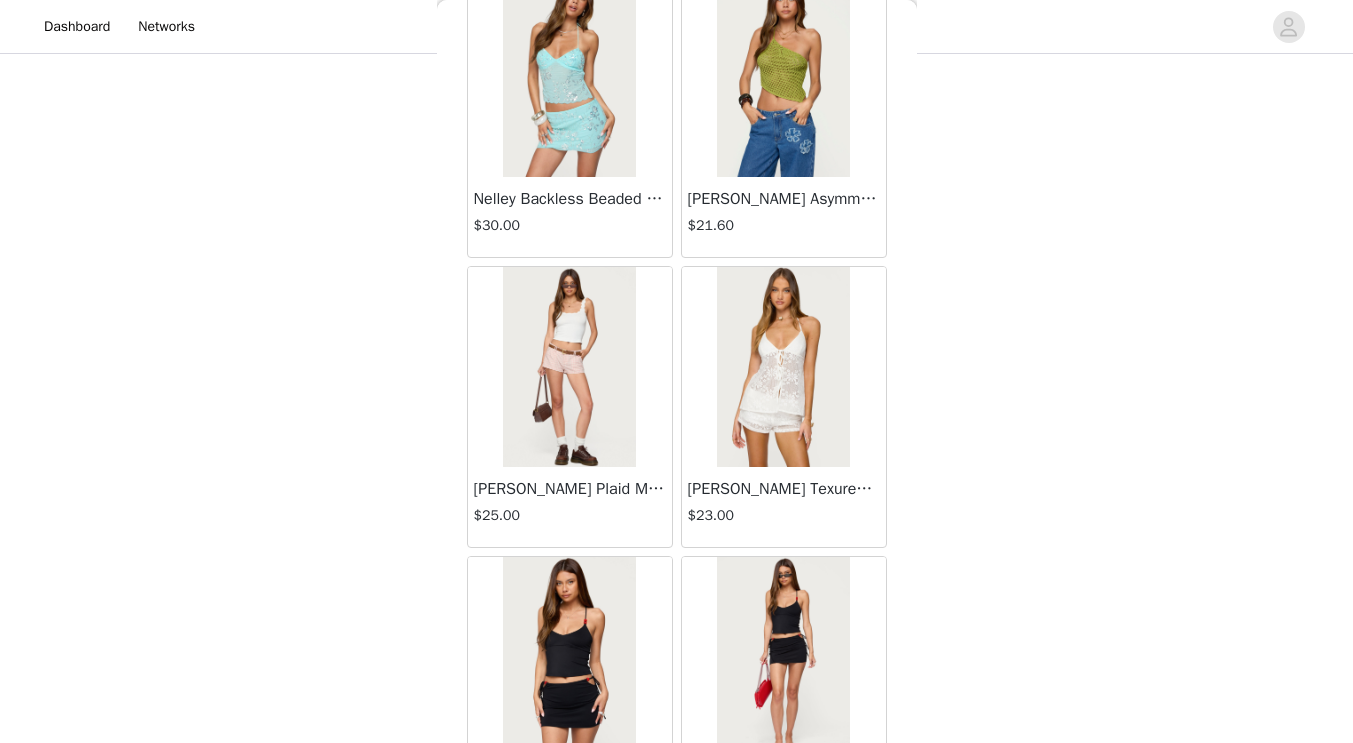 scroll, scrollTop: 416, scrollLeft: 0, axis: vertical 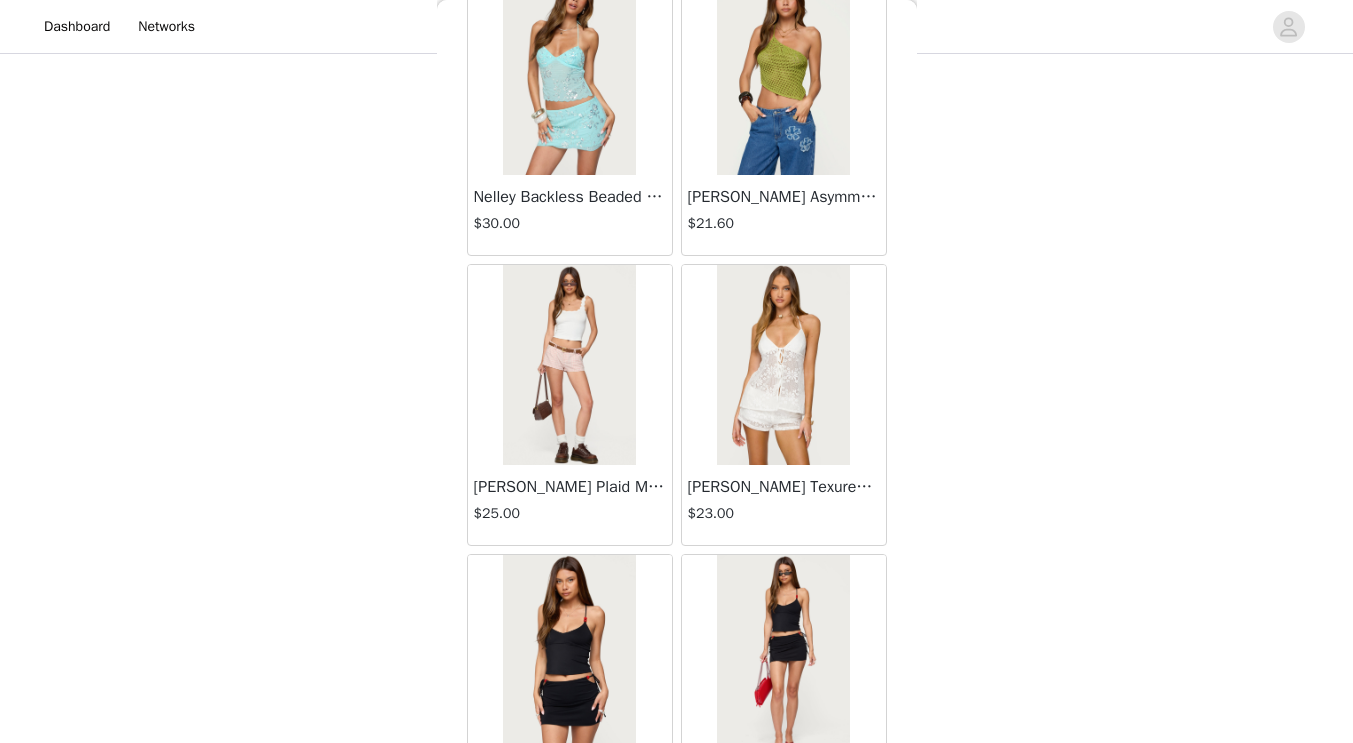 click at bounding box center [783, 365] 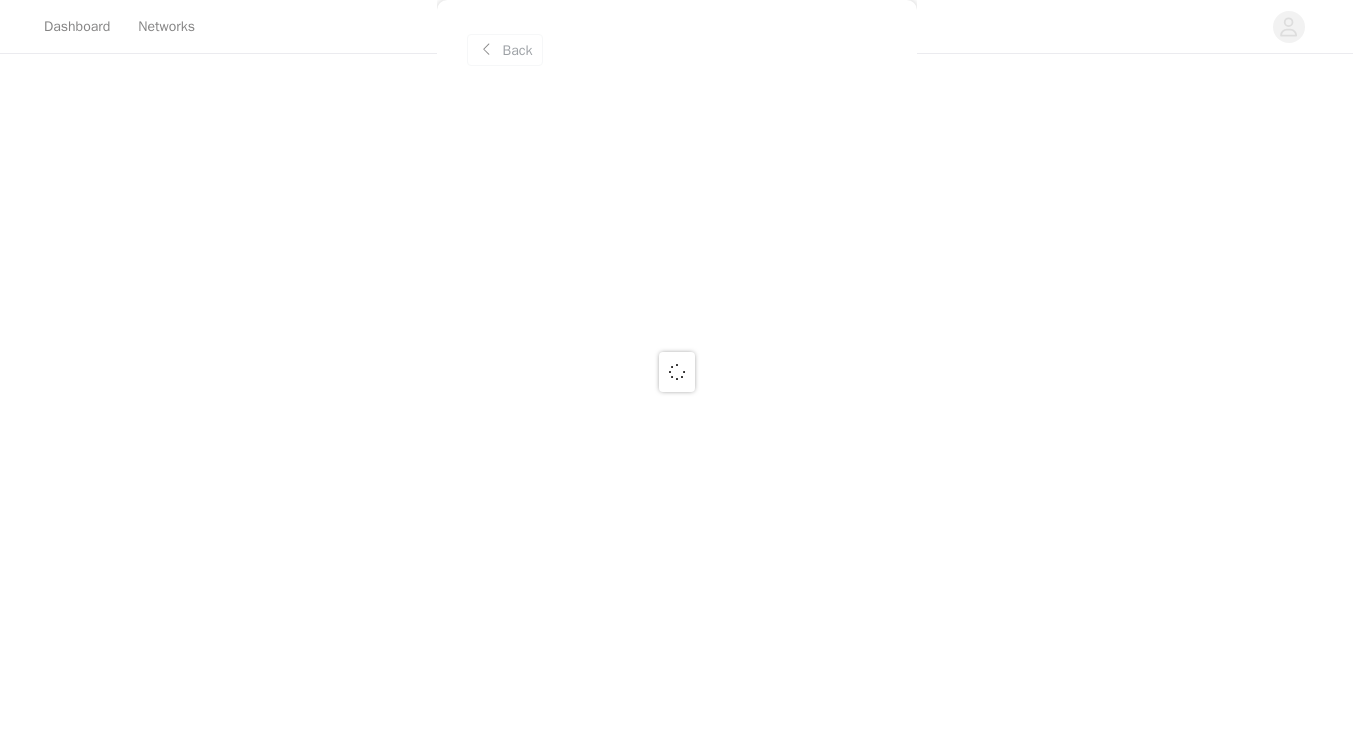 scroll, scrollTop: 0, scrollLeft: 0, axis: both 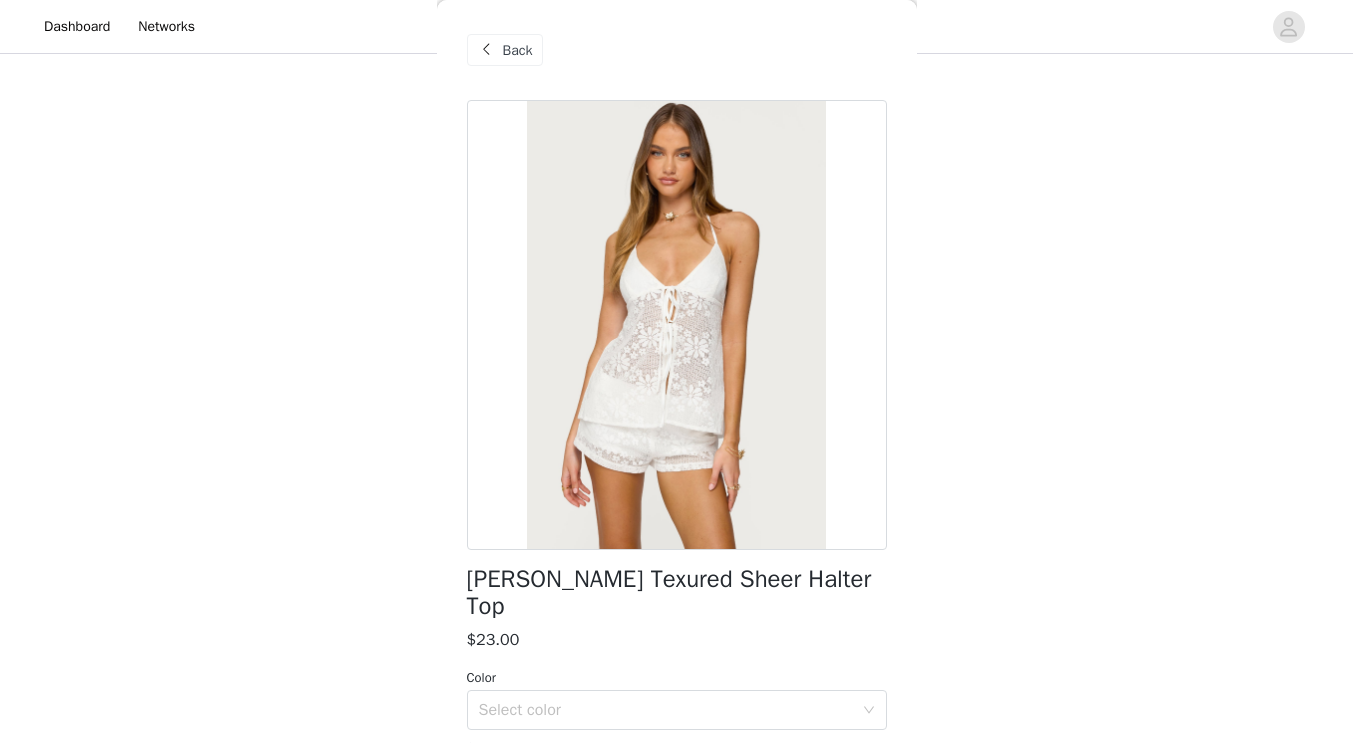 click on "Back" at bounding box center [518, 50] 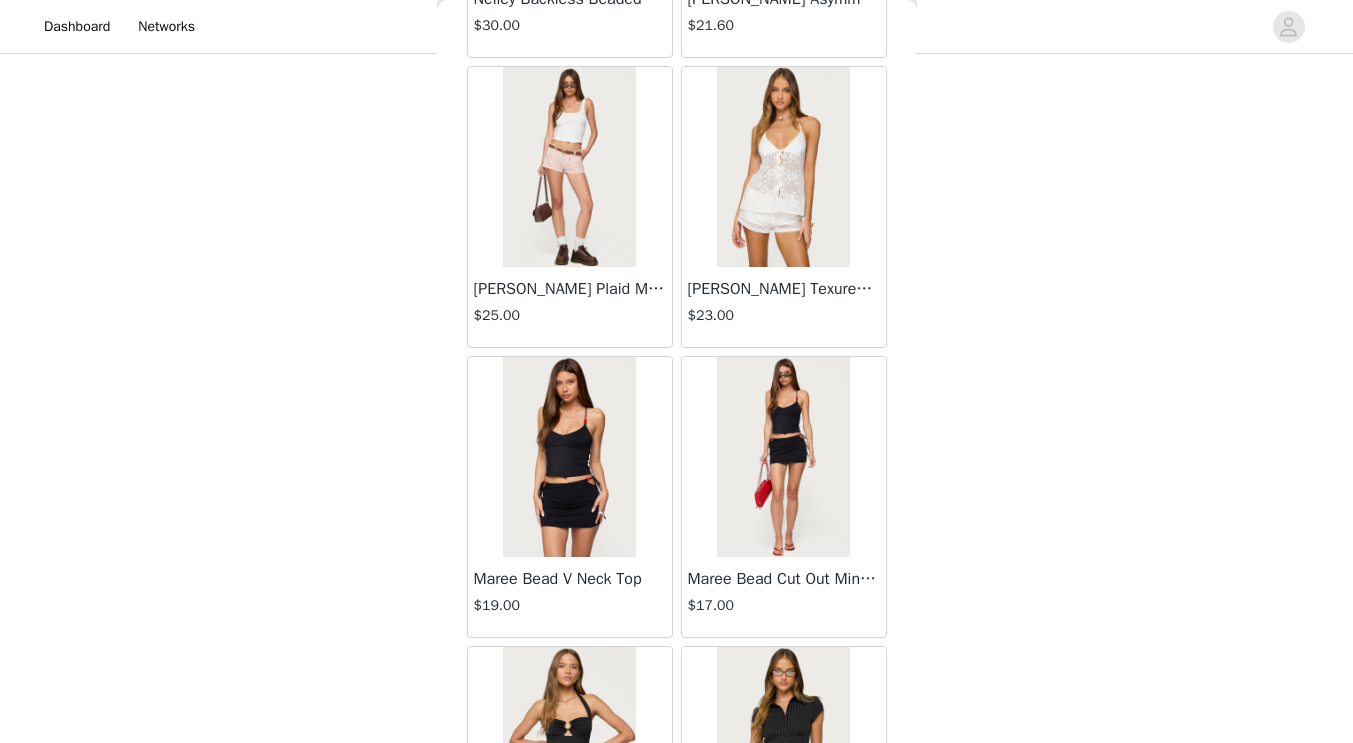scroll, scrollTop: 761, scrollLeft: 0, axis: vertical 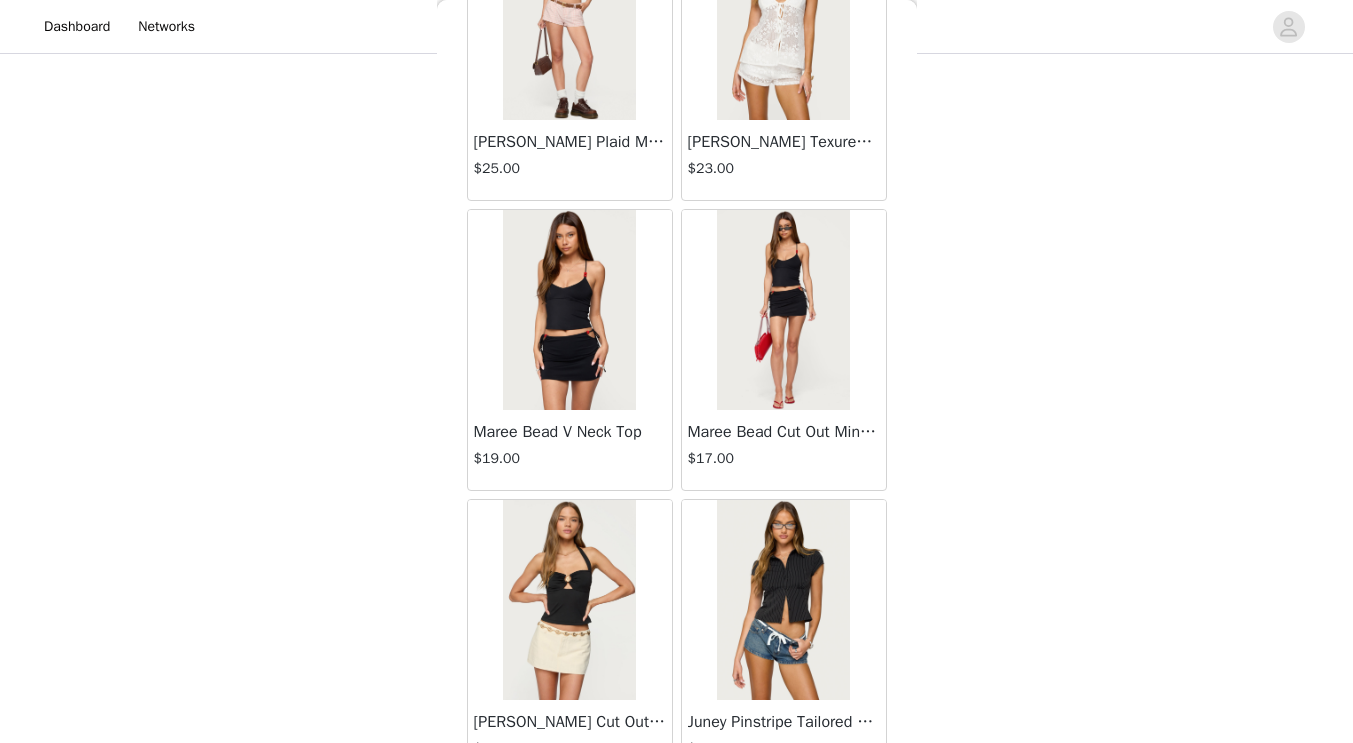 click at bounding box center [569, 310] 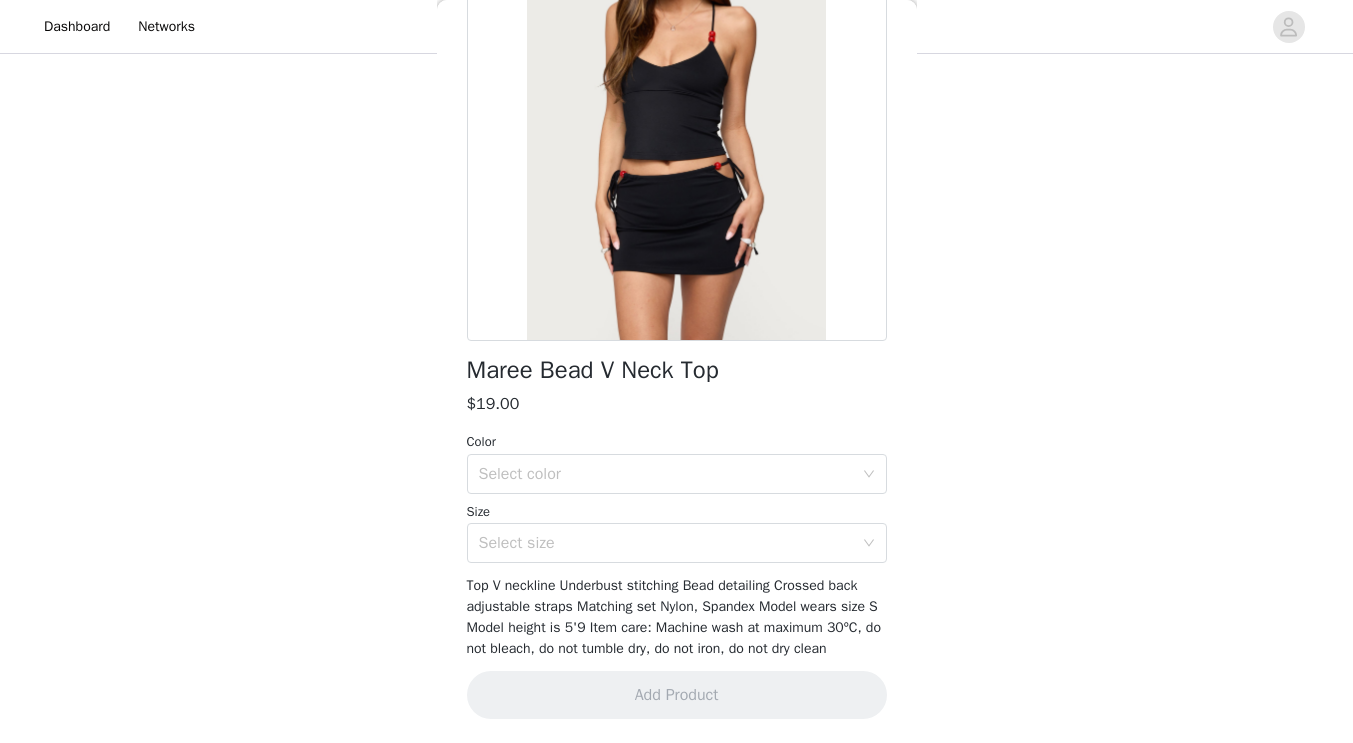 scroll, scrollTop: 0, scrollLeft: 0, axis: both 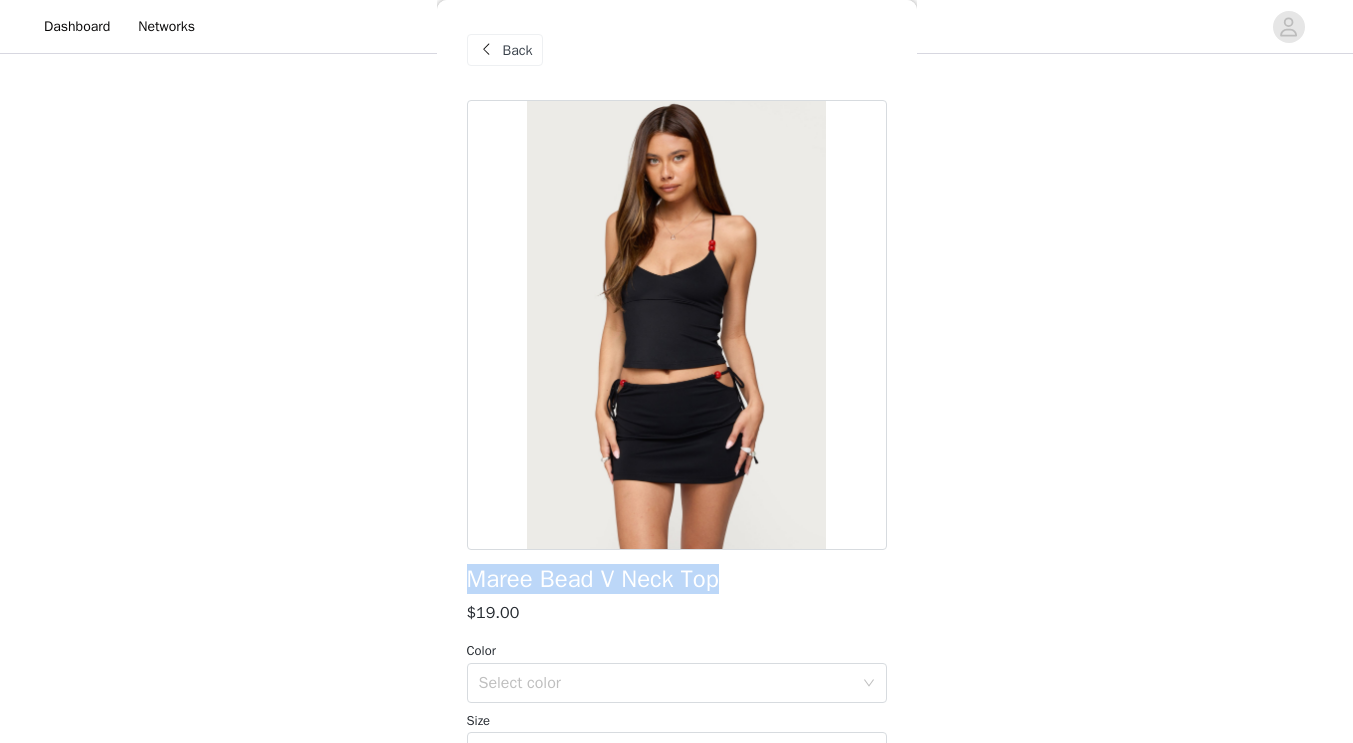 drag, startPoint x: 755, startPoint y: 571, endPoint x: 471, endPoint y: 557, distance: 284.34485 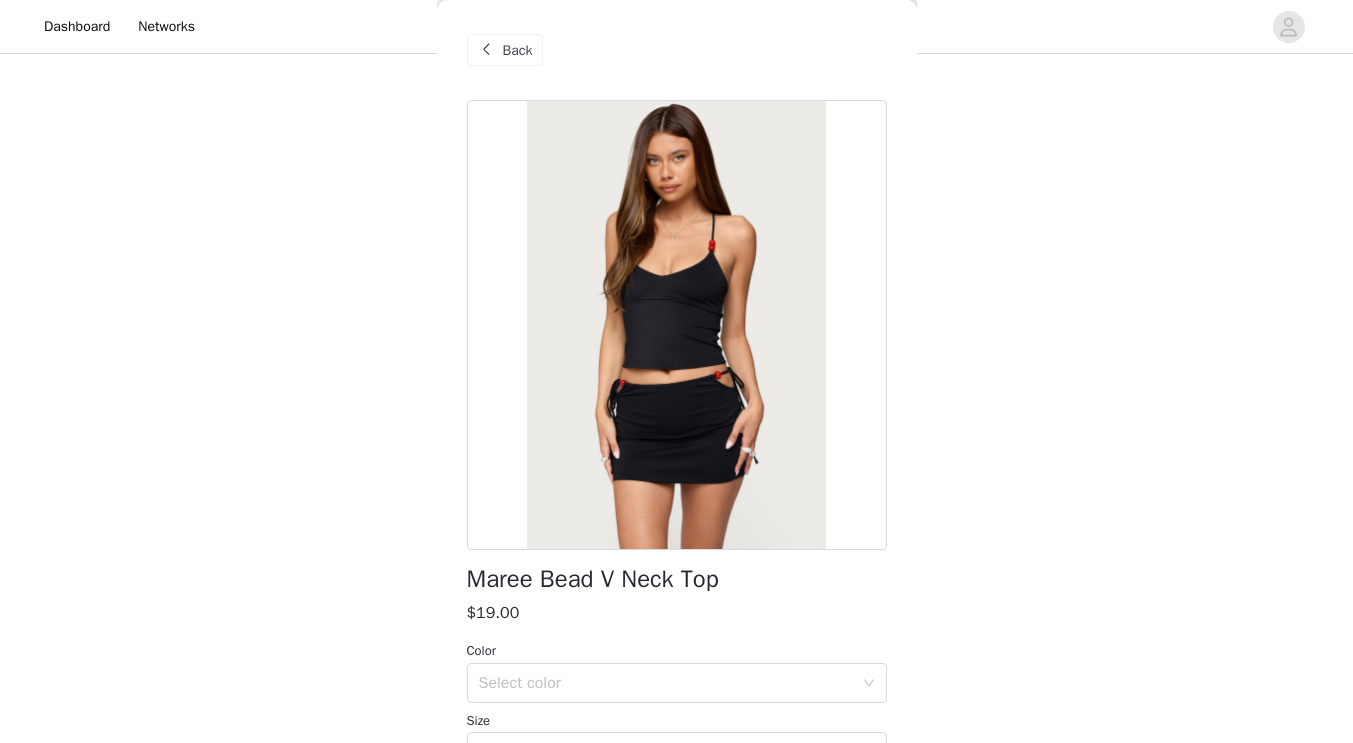 click on "Back" at bounding box center (505, 50) 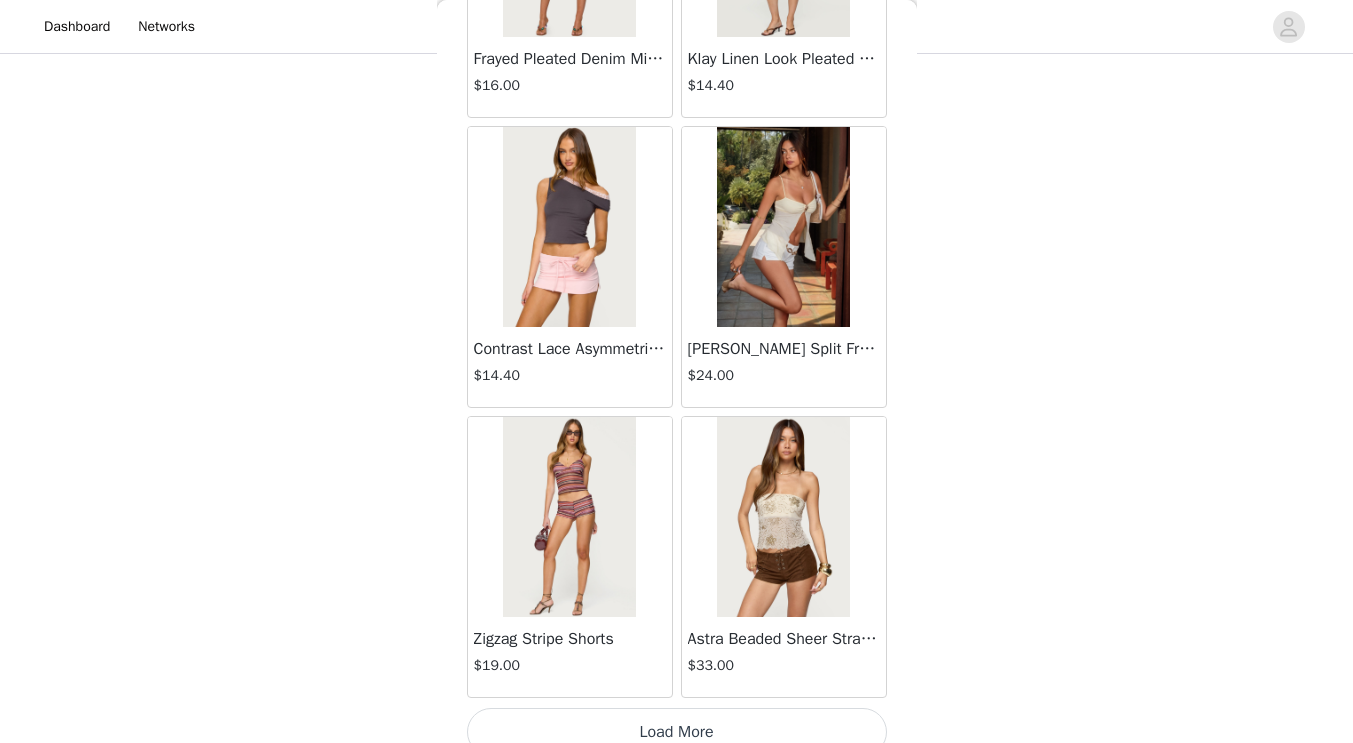 scroll, scrollTop: 2317, scrollLeft: 0, axis: vertical 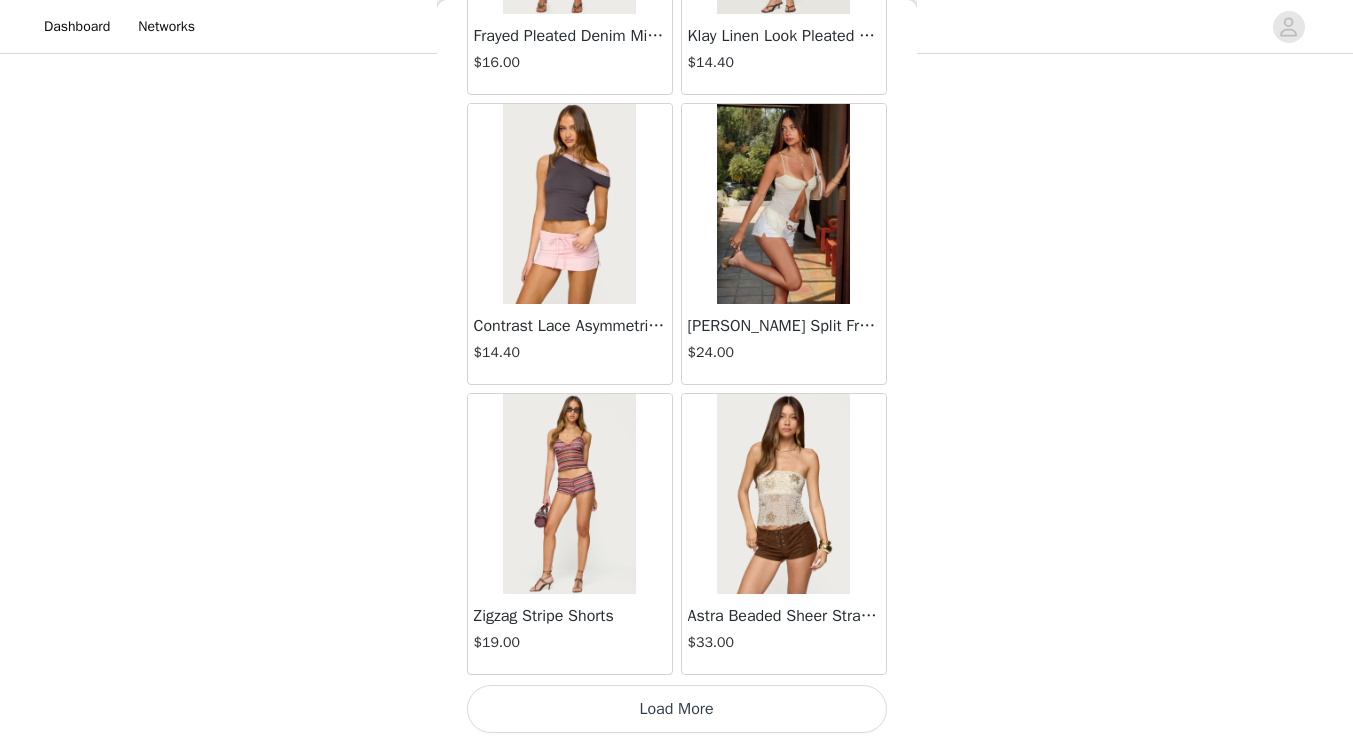 click at bounding box center [783, 494] 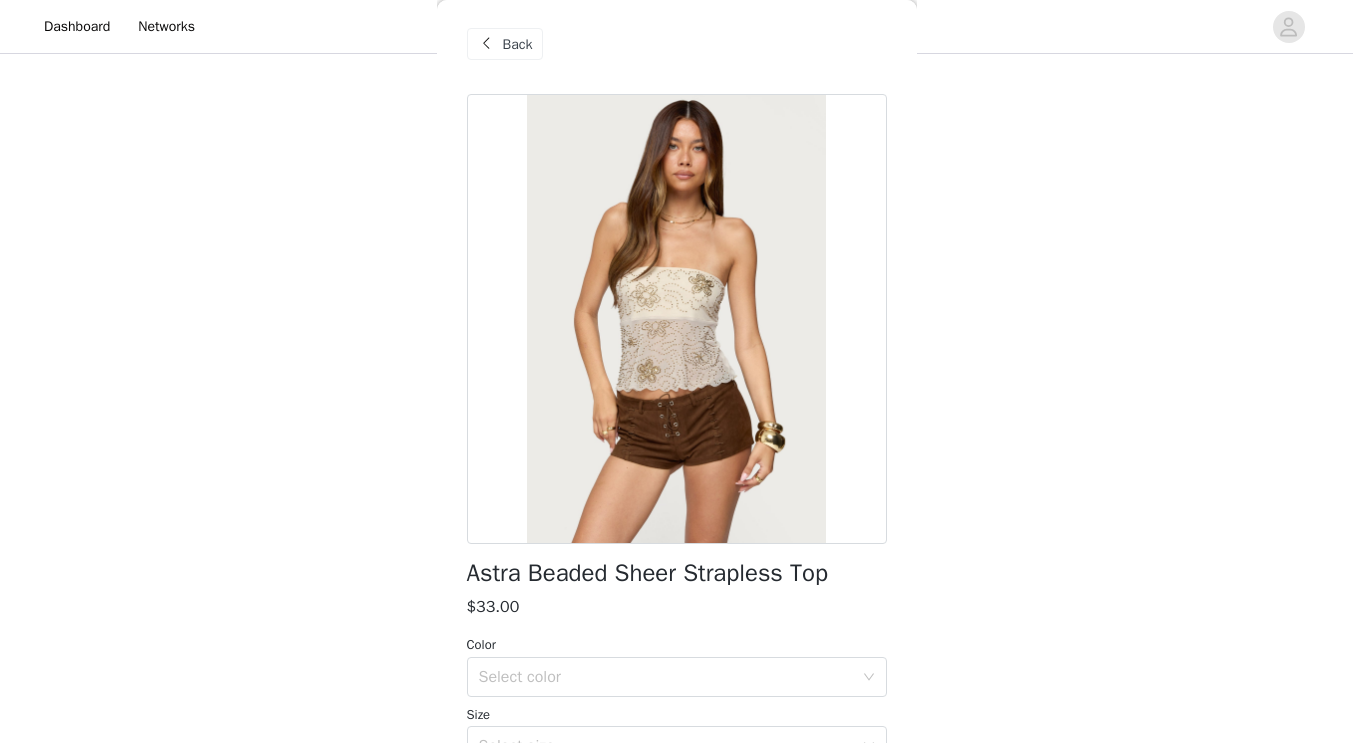 scroll, scrollTop: 0, scrollLeft: 0, axis: both 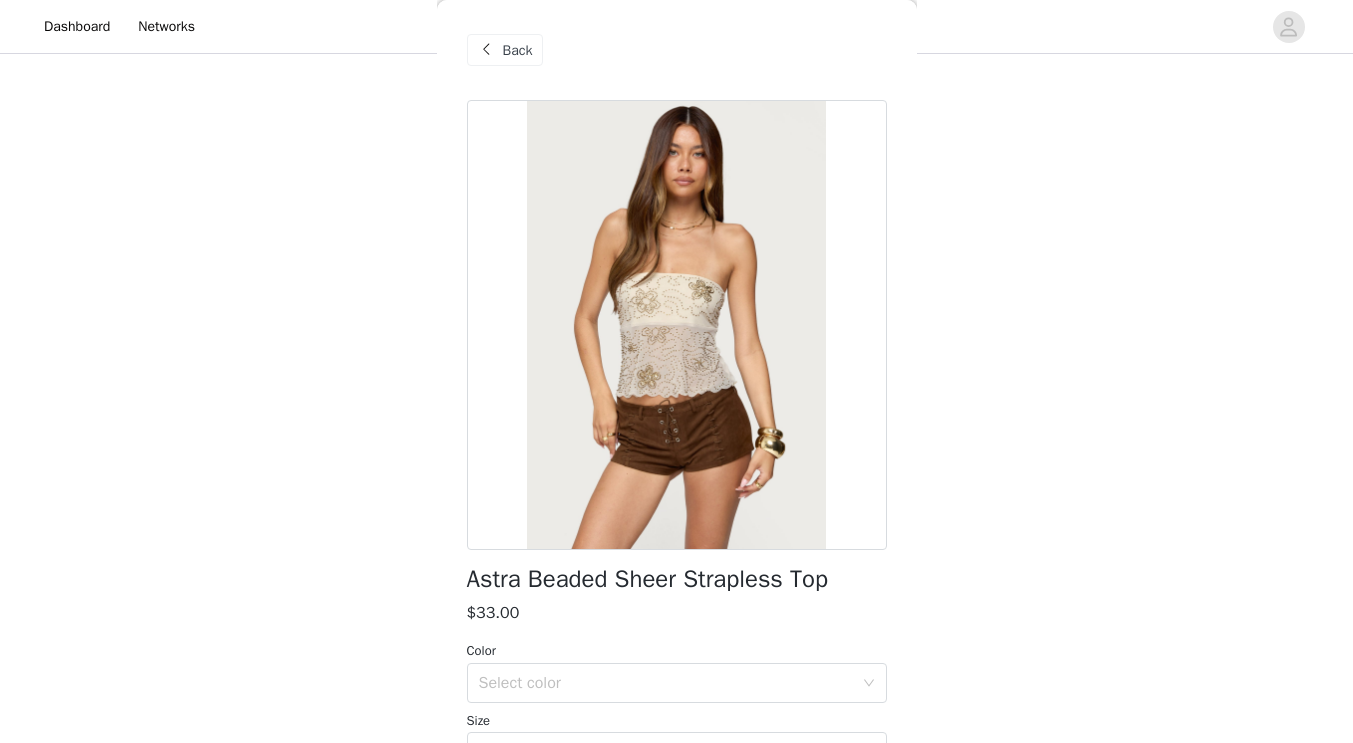 click on "Back" at bounding box center [518, 50] 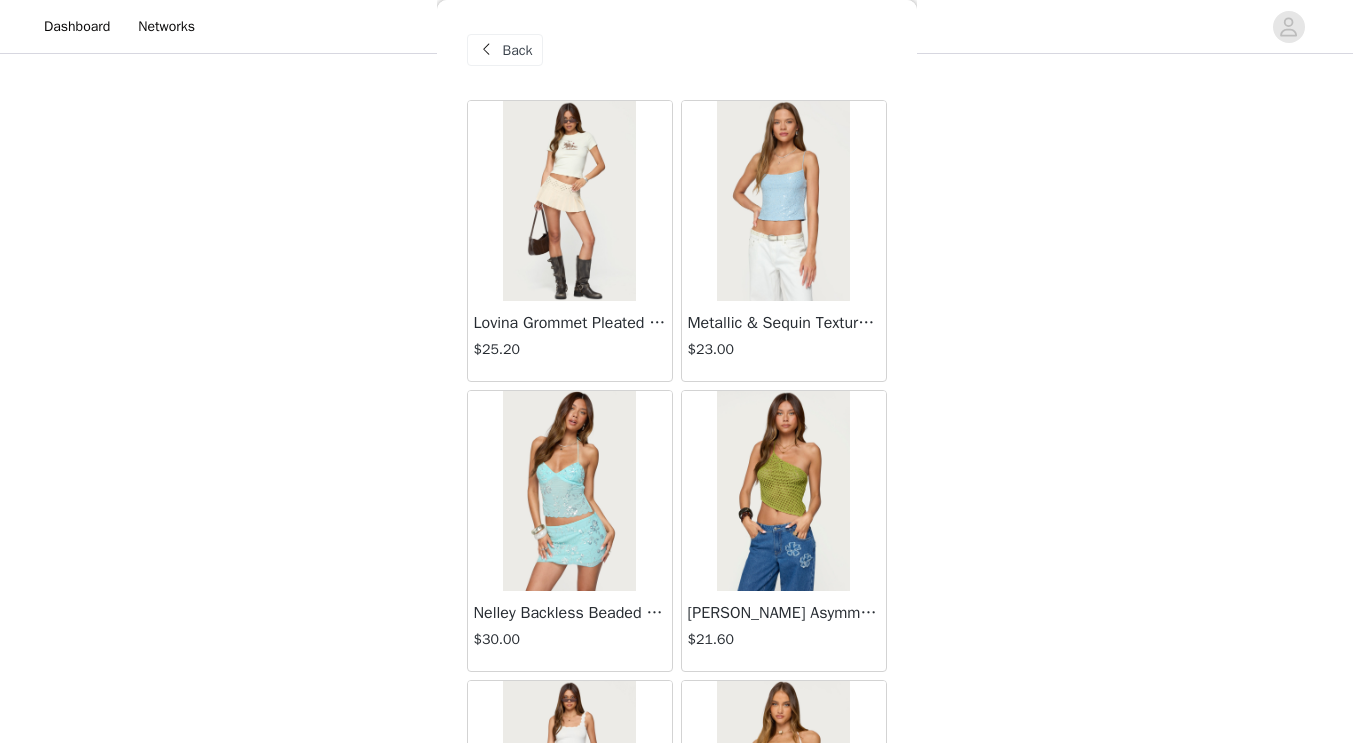 scroll, scrollTop: 2317, scrollLeft: 0, axis: vertical 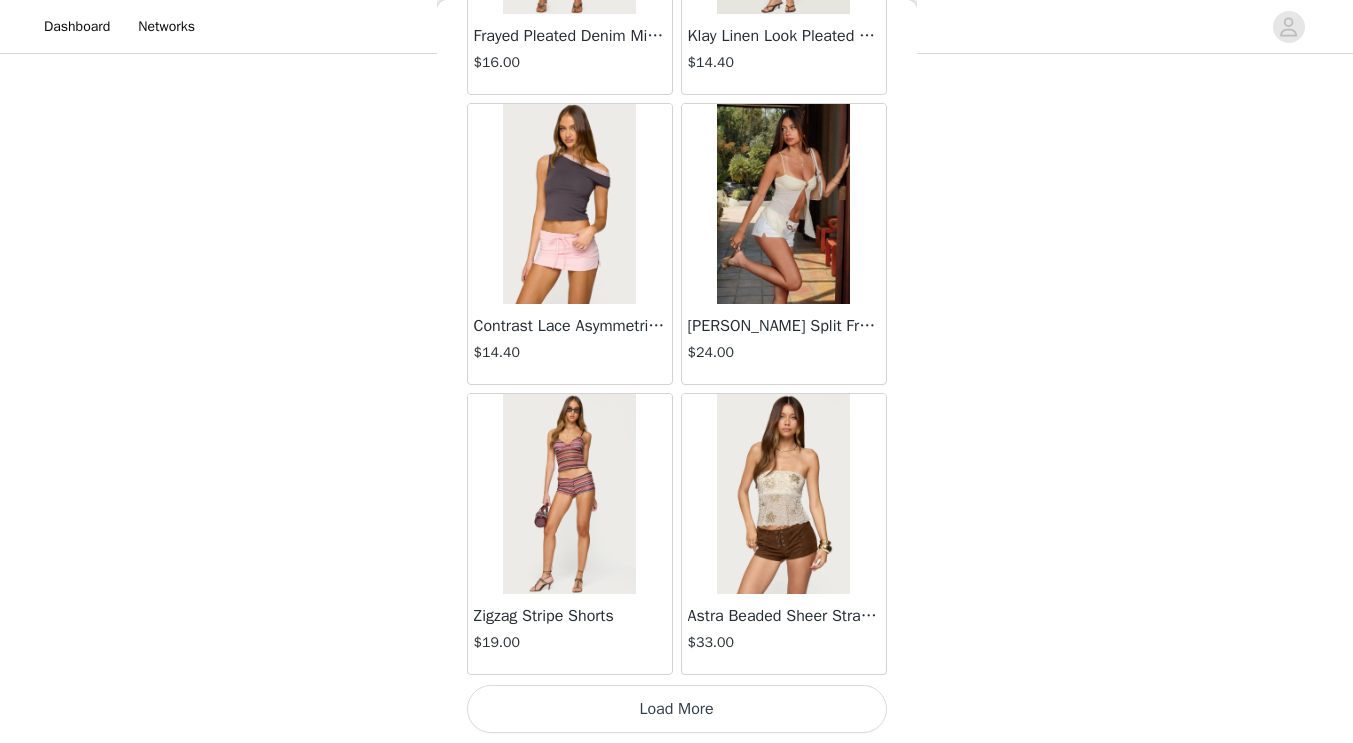 click on "Load More" at bounding box center (677, 709) 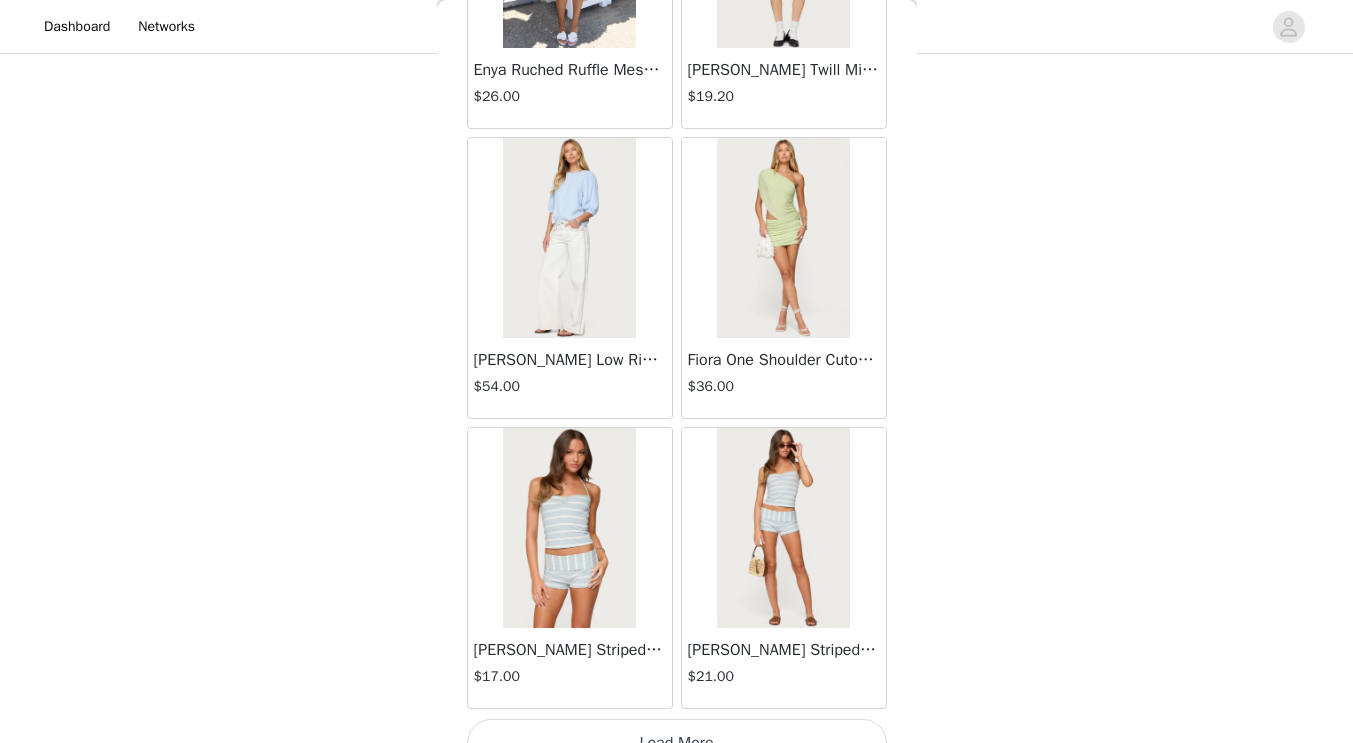 scroll, scrollTop: 5217, scrollLeft: 0, axis: vertical 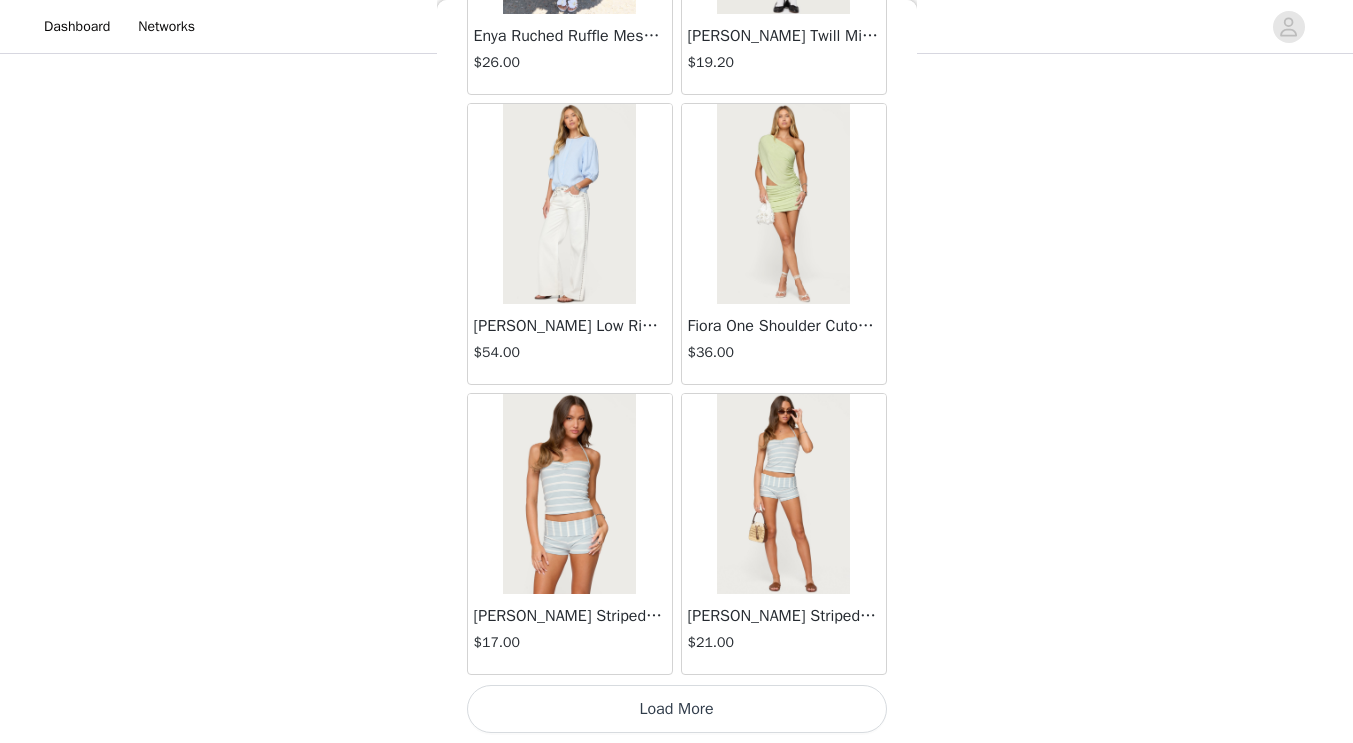 click on "Load More" at bounding box center [677, 709] 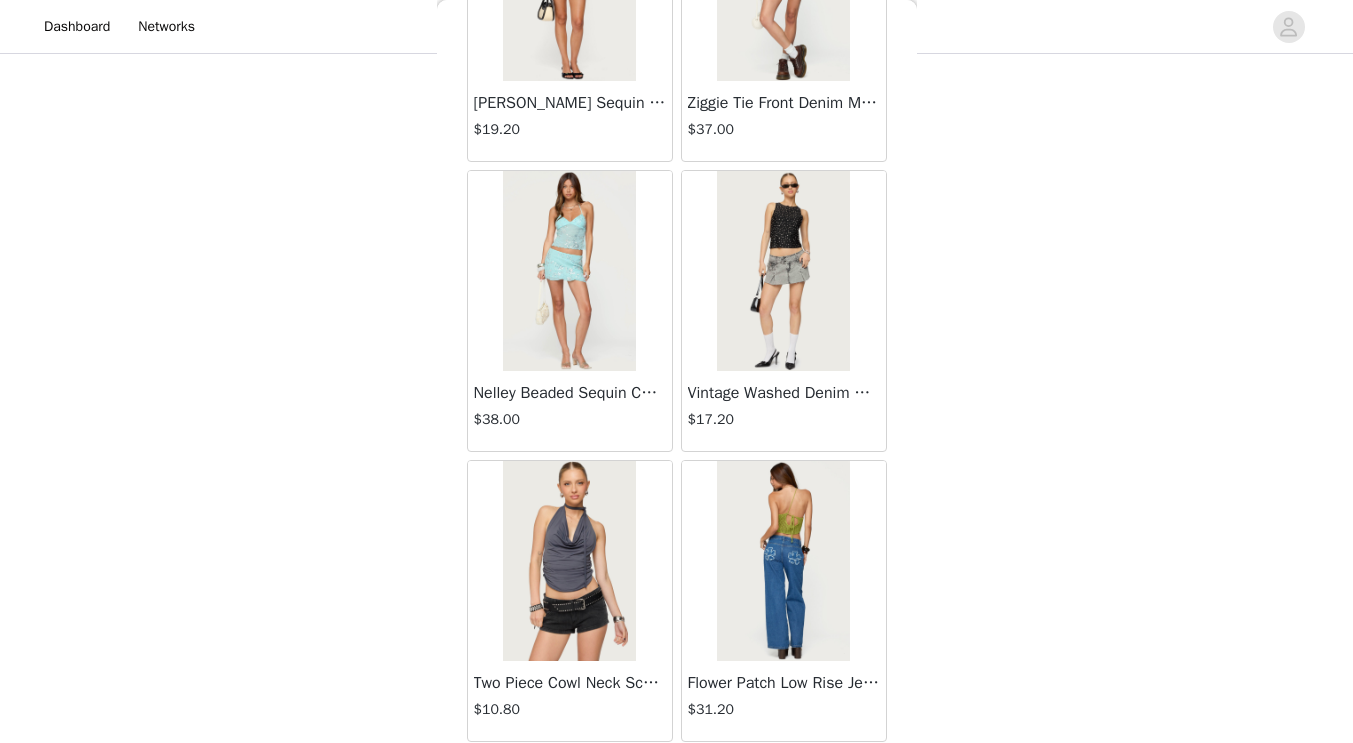 scroll, scrollTop: 6990, scrollLeft: 0, axis: vertical 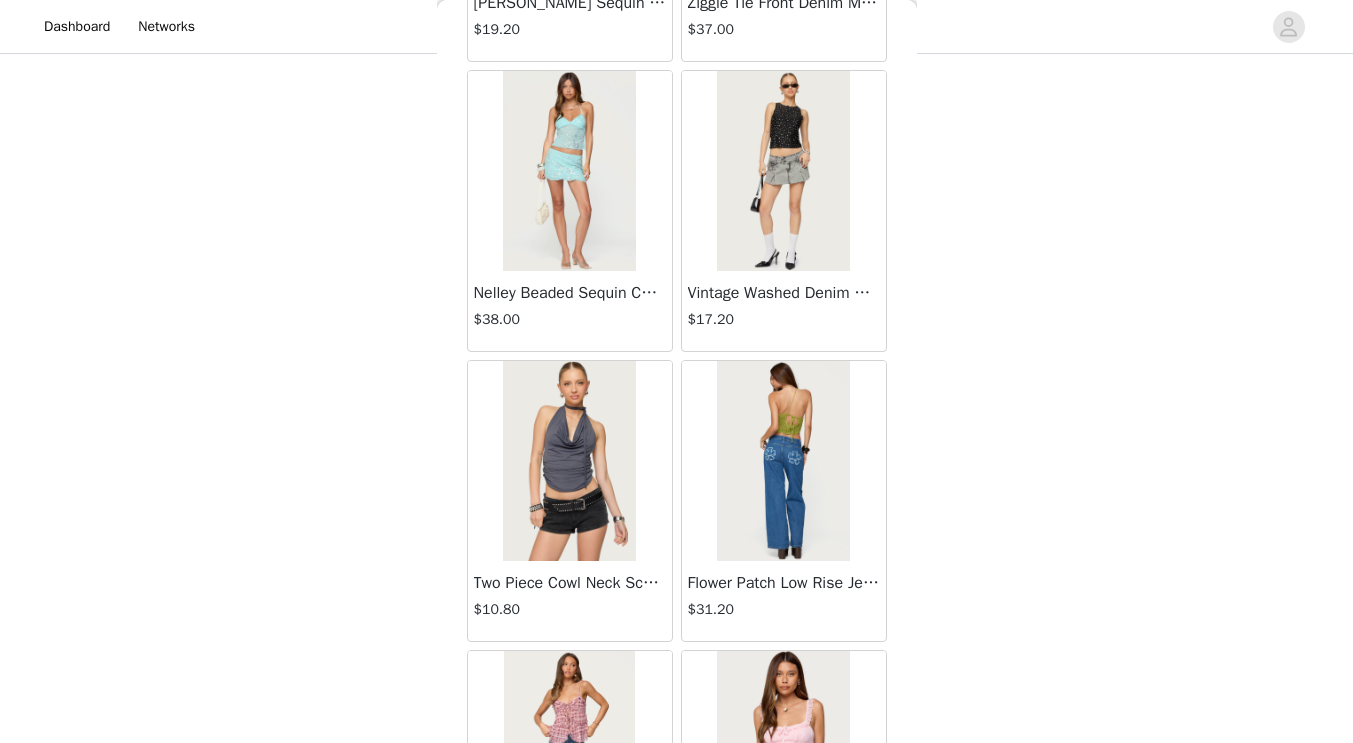 click at bounding box center (783, 461) 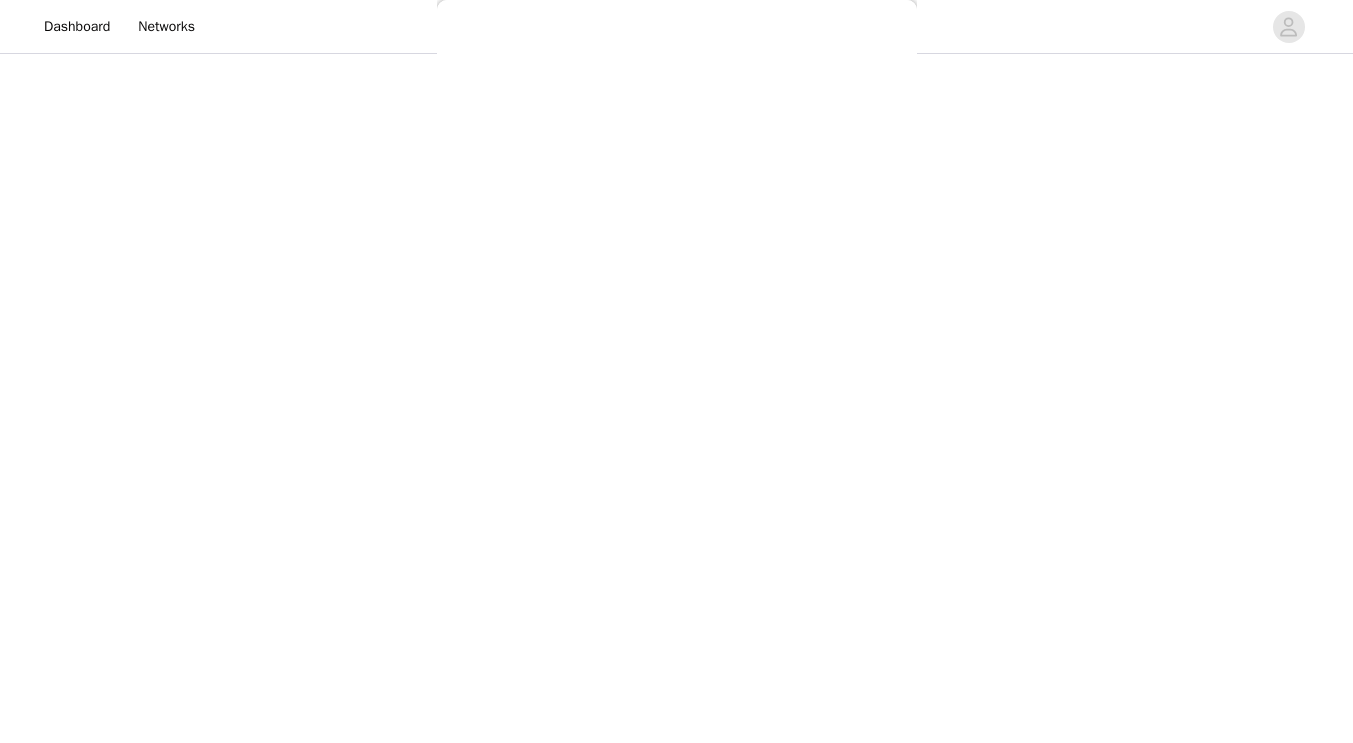 scroll, scrollTop: 0, scrollLeft: 0, axis: both 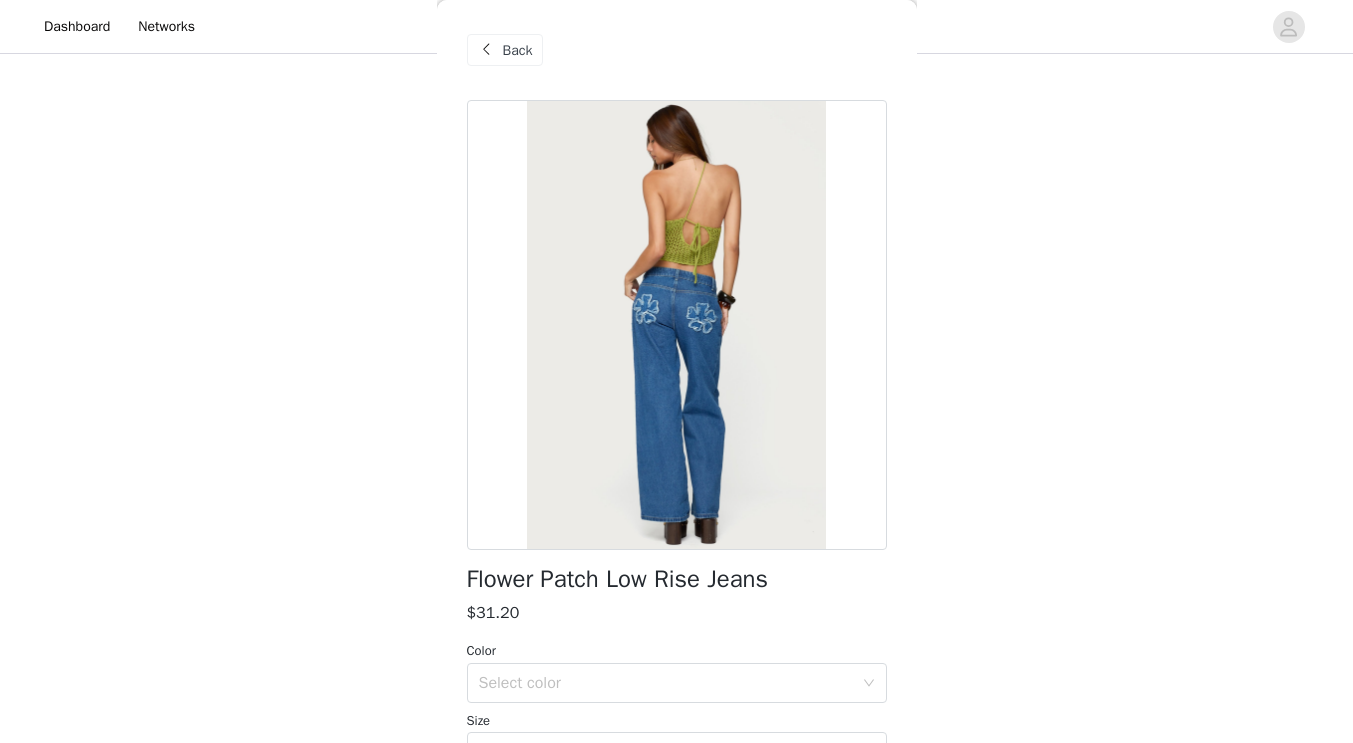 click on "Back" at bounding box center [505, 50] 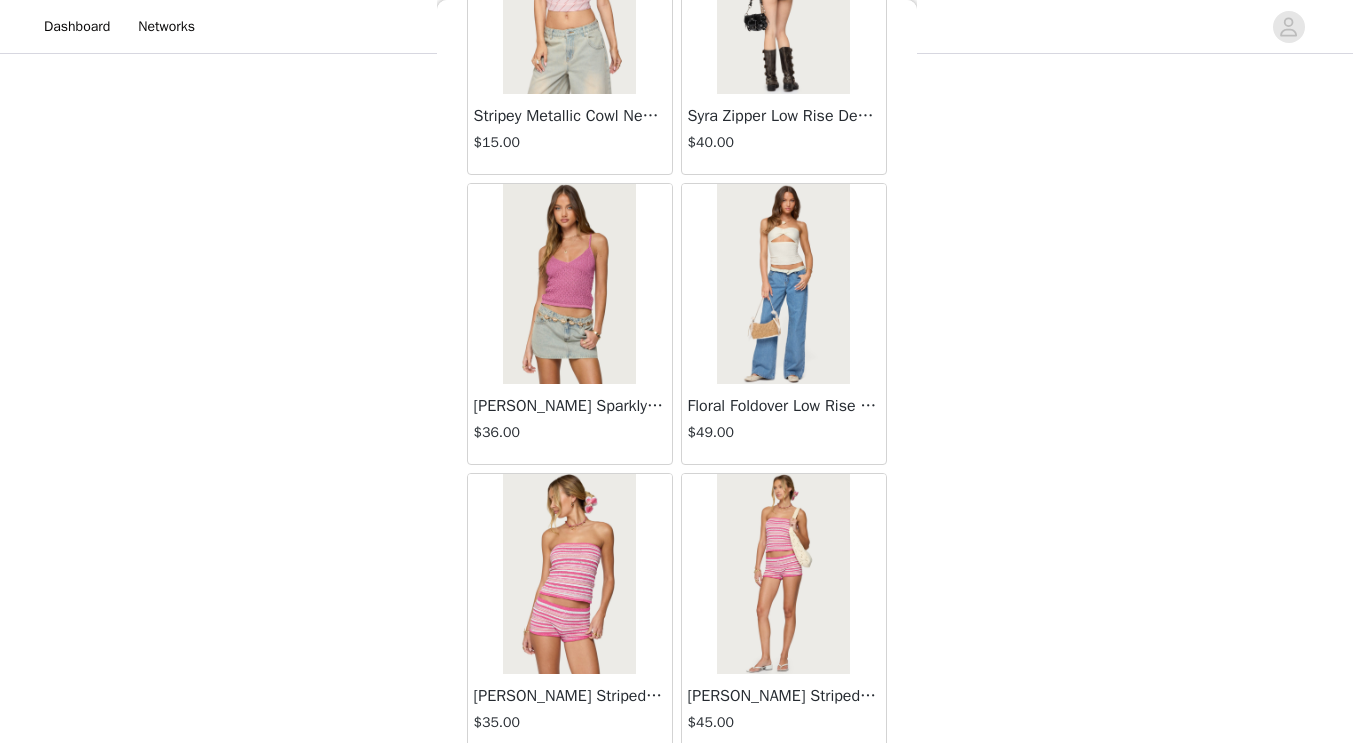 scroll, scrollTop: 8117, scrollLeft: 0, axis: vertical 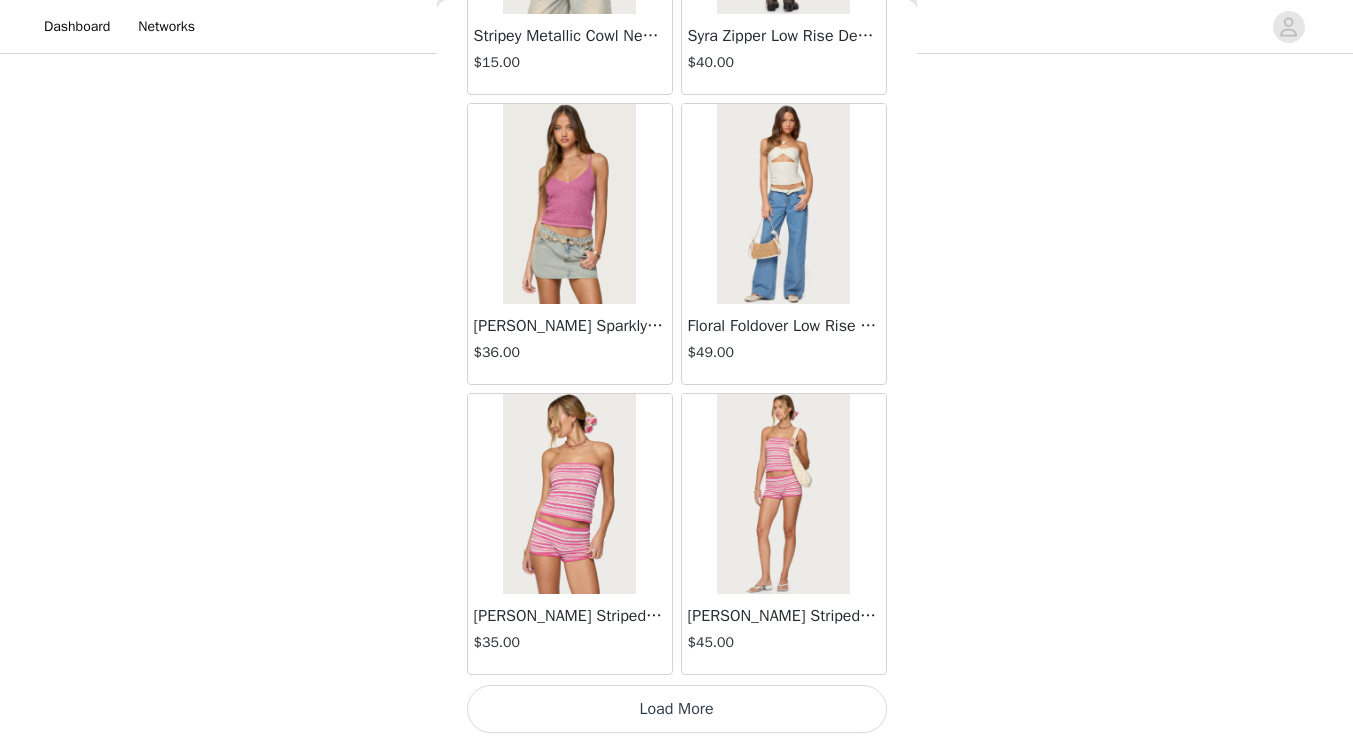 click on "Load More" at bounding box center [677, 709] 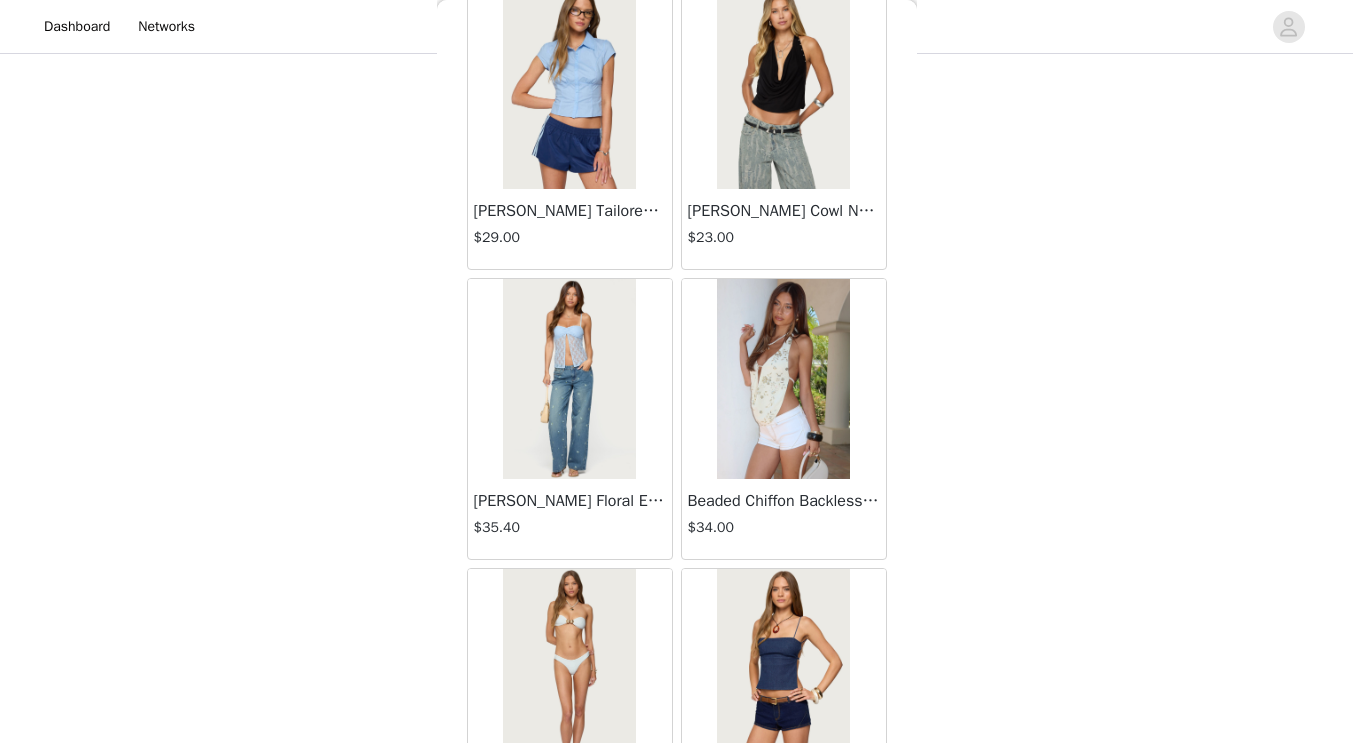 scroll, scrollTop: 8818, scrollLeft: 0, axis: vertical 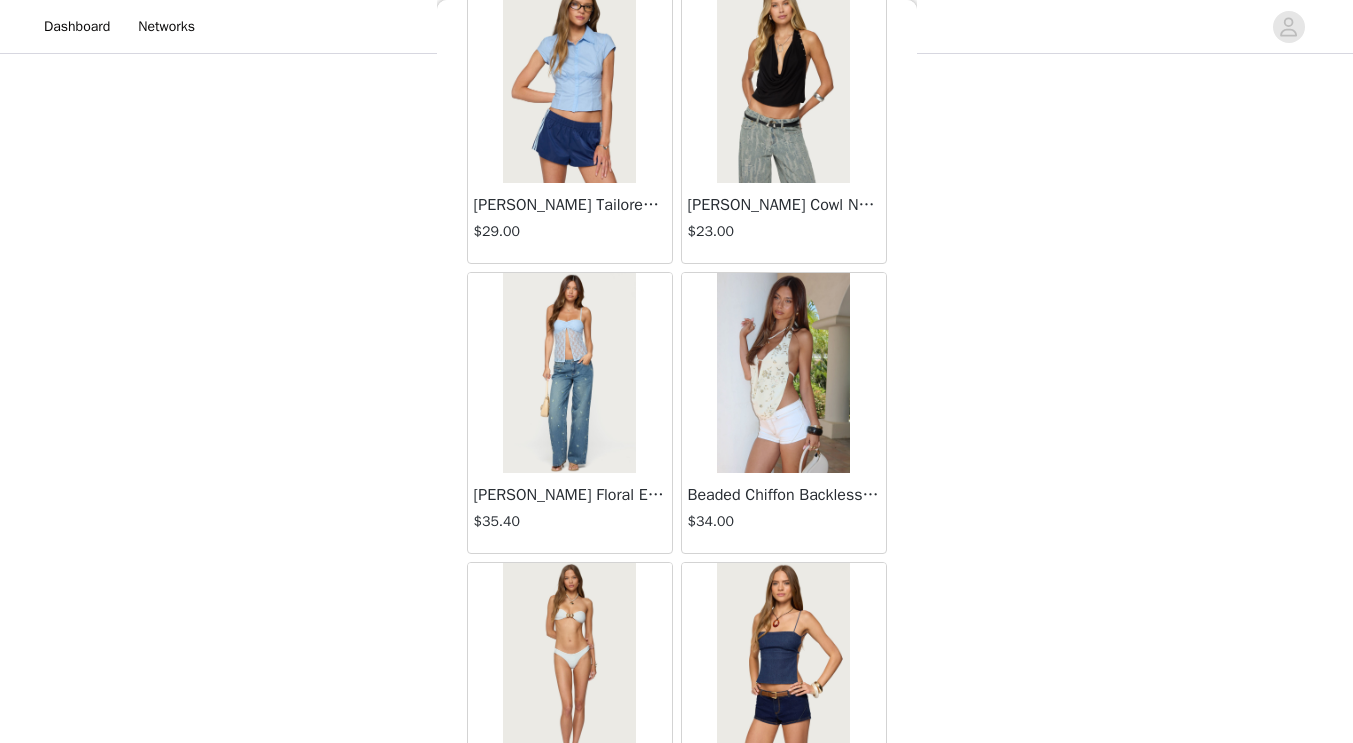 click at bounding box center (783, 373) 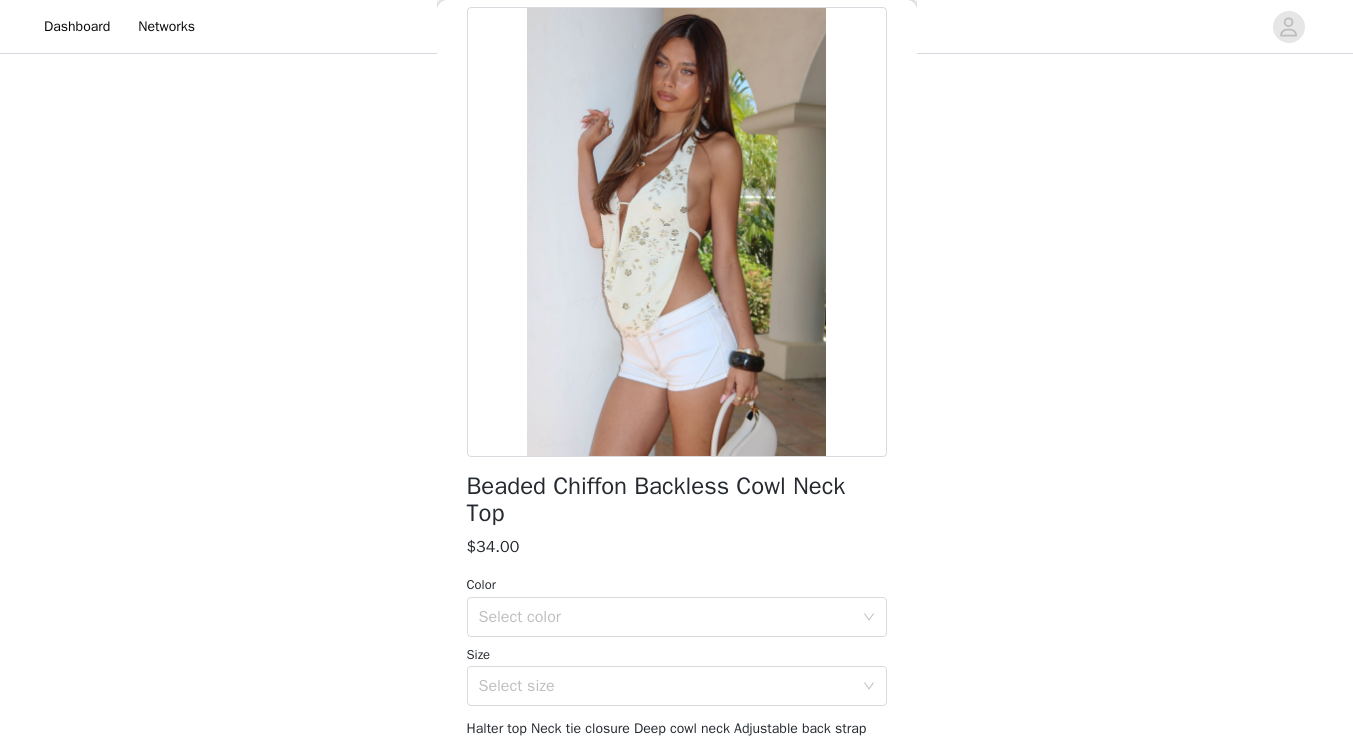 scroll, scrollTop: 0, scrollLeft: 0, axis: both 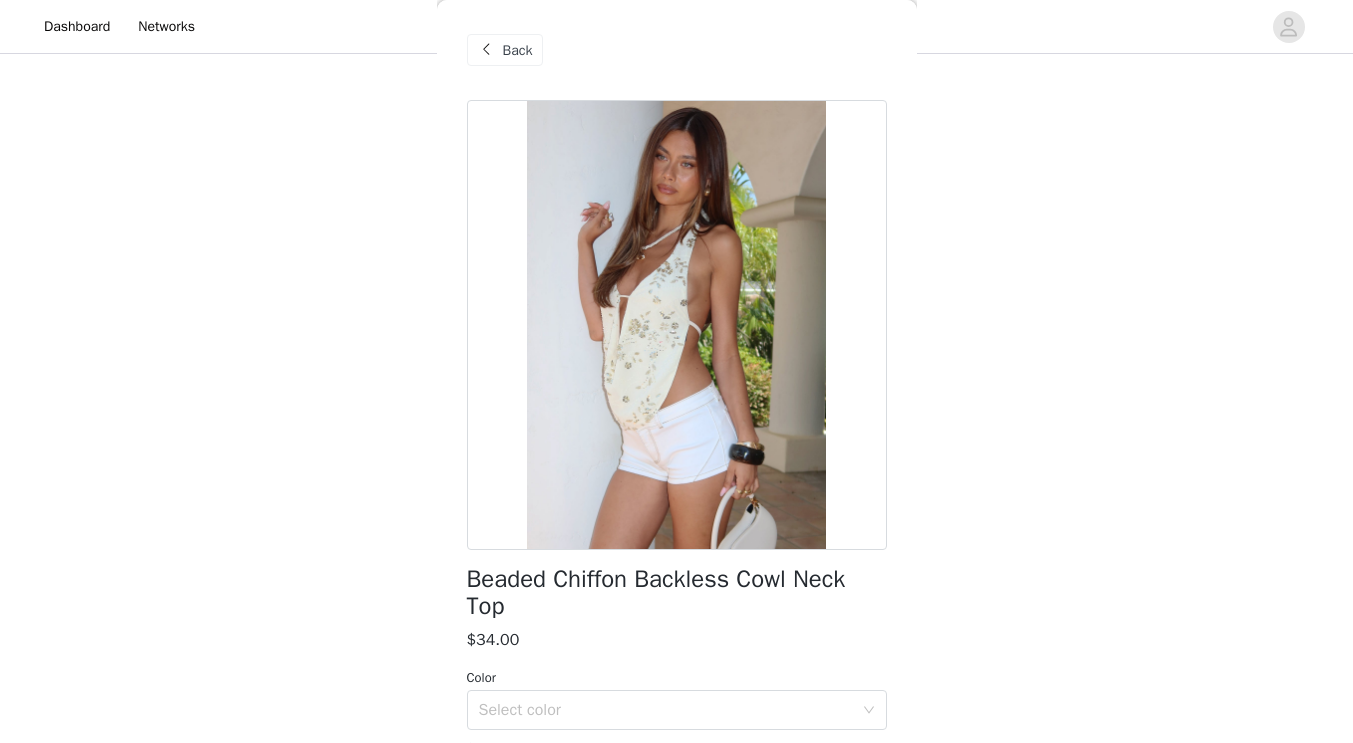 click on "Back" at bounding box center [518, 50] 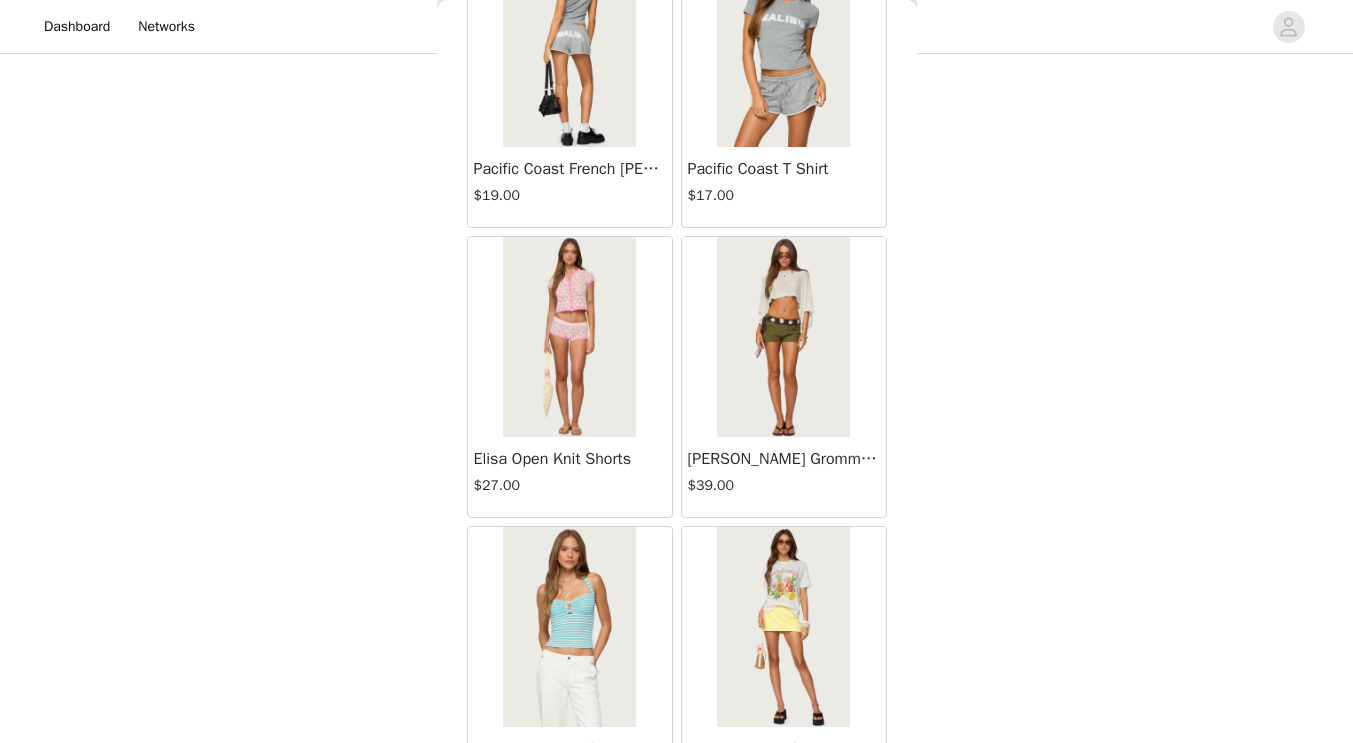 scroll, scrollTop: 11017, scrollLeft: 0, axis: vertical 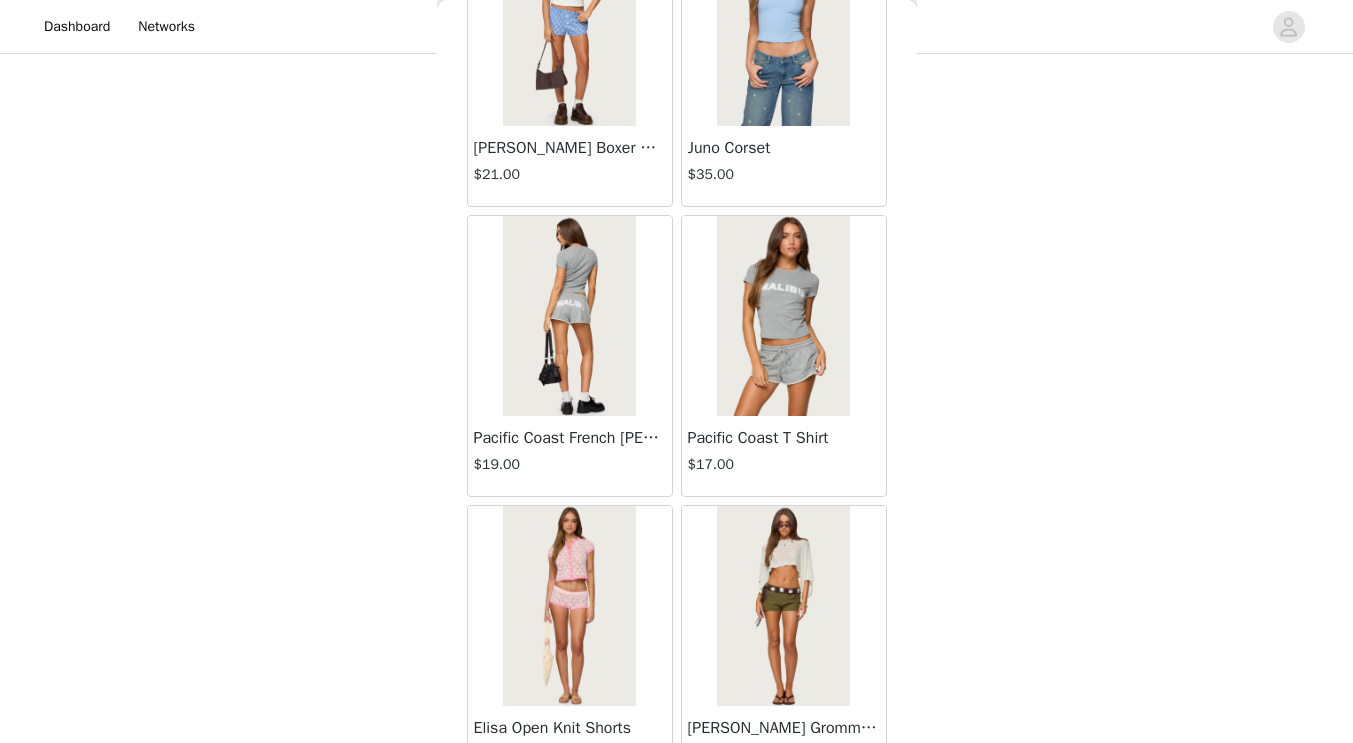 click at bounding box center [569, 316] 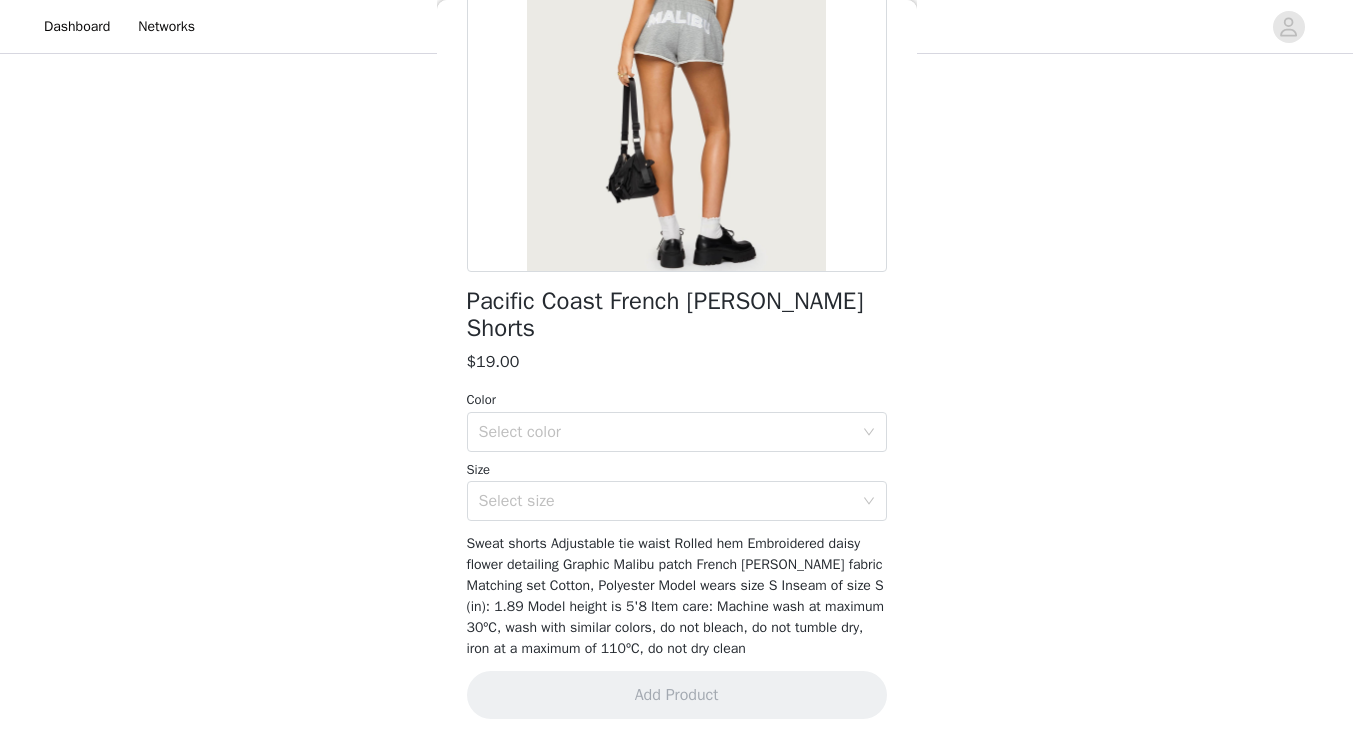 scroll, scrollTop: 0, scrollLeft: 0, axis: both 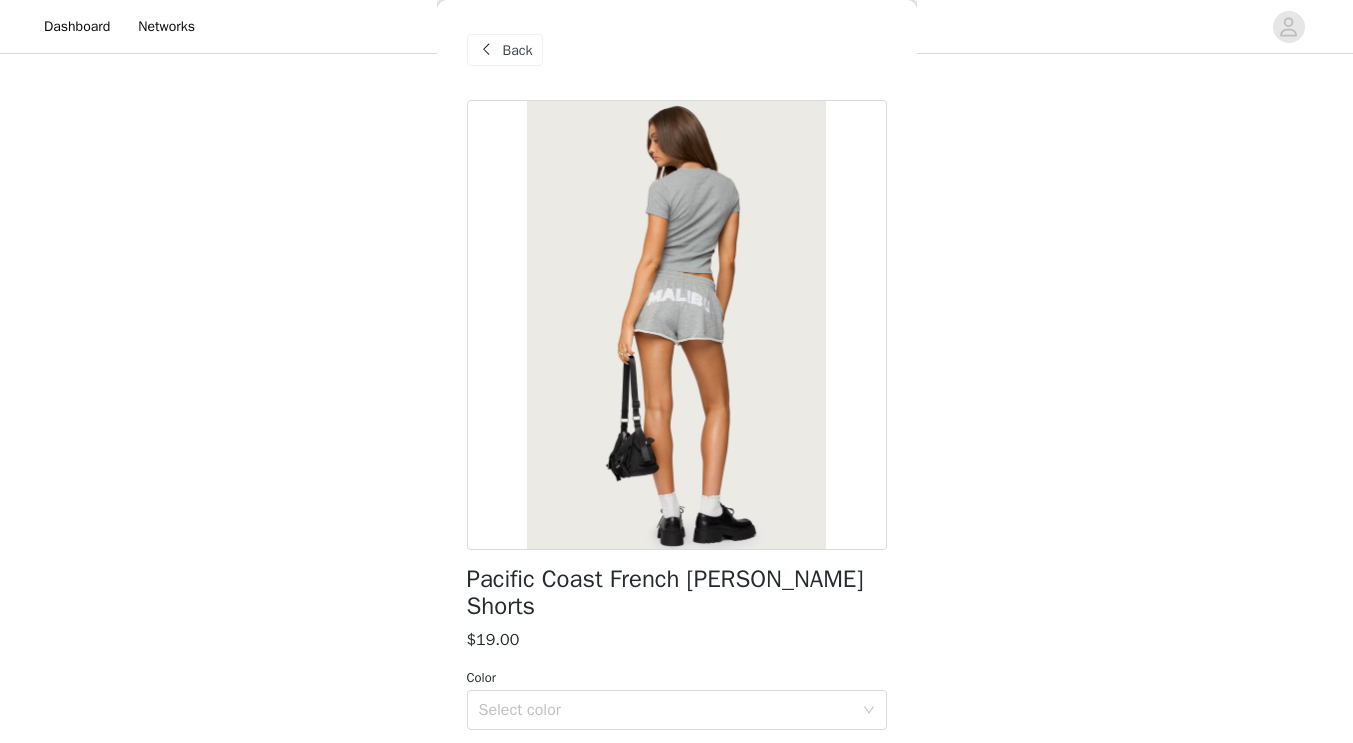 click on "Back" at bounding box center (505, 50) 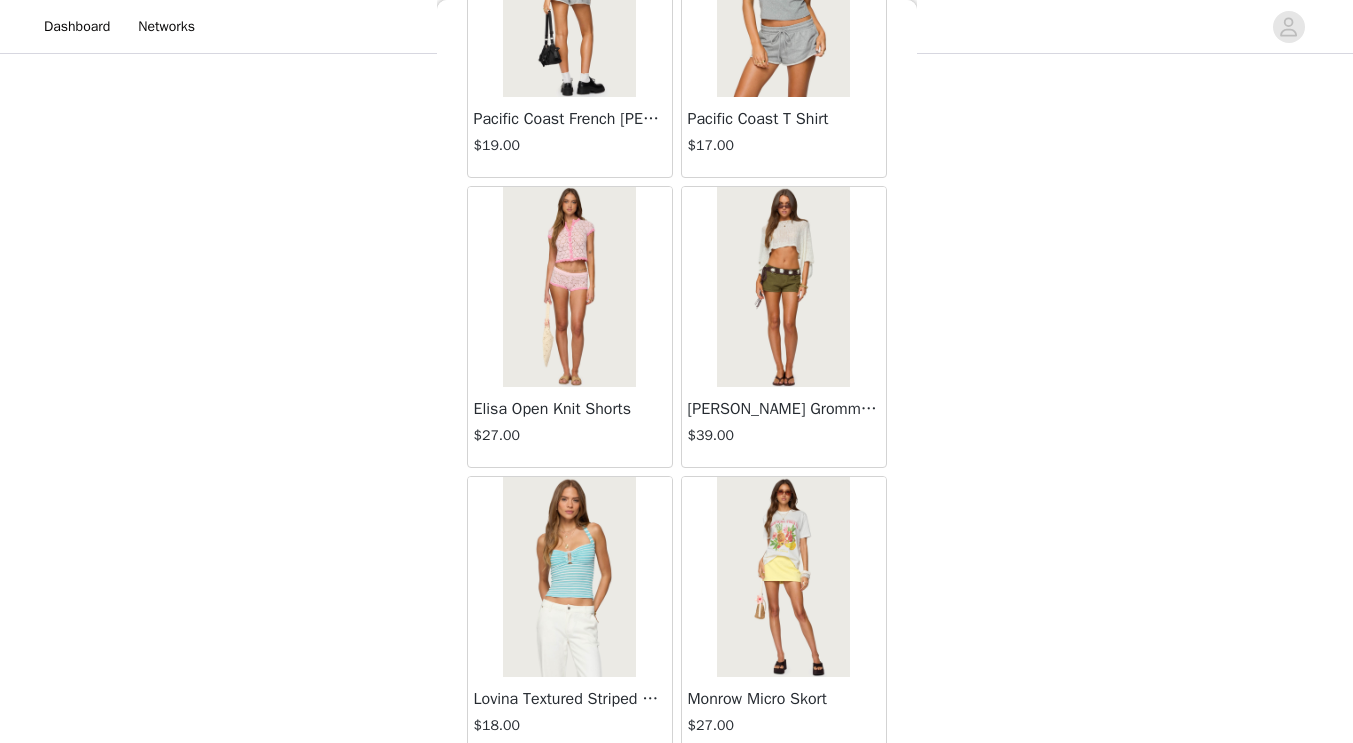 scroll, scrollTop: 11017, scrollLeft: 0, axis: vertical 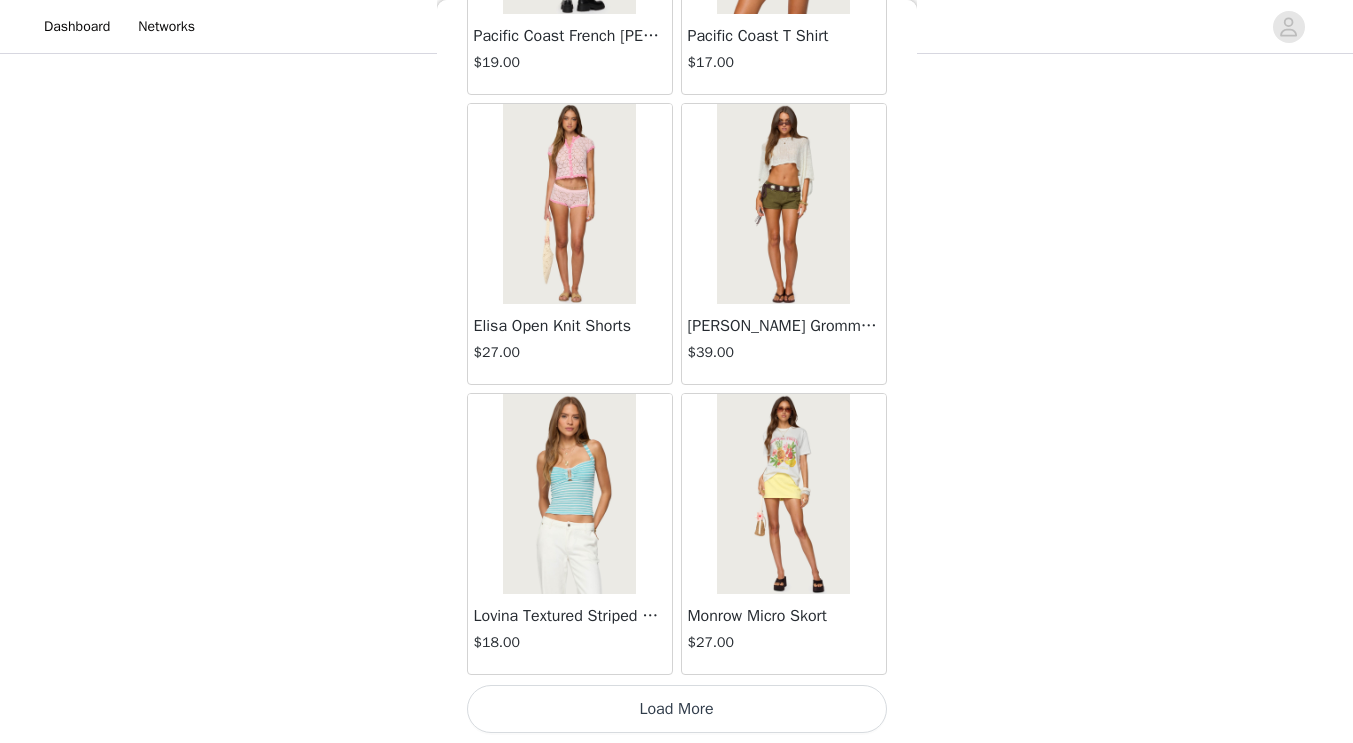 click on "Load More" at bounding box center (677, 709) 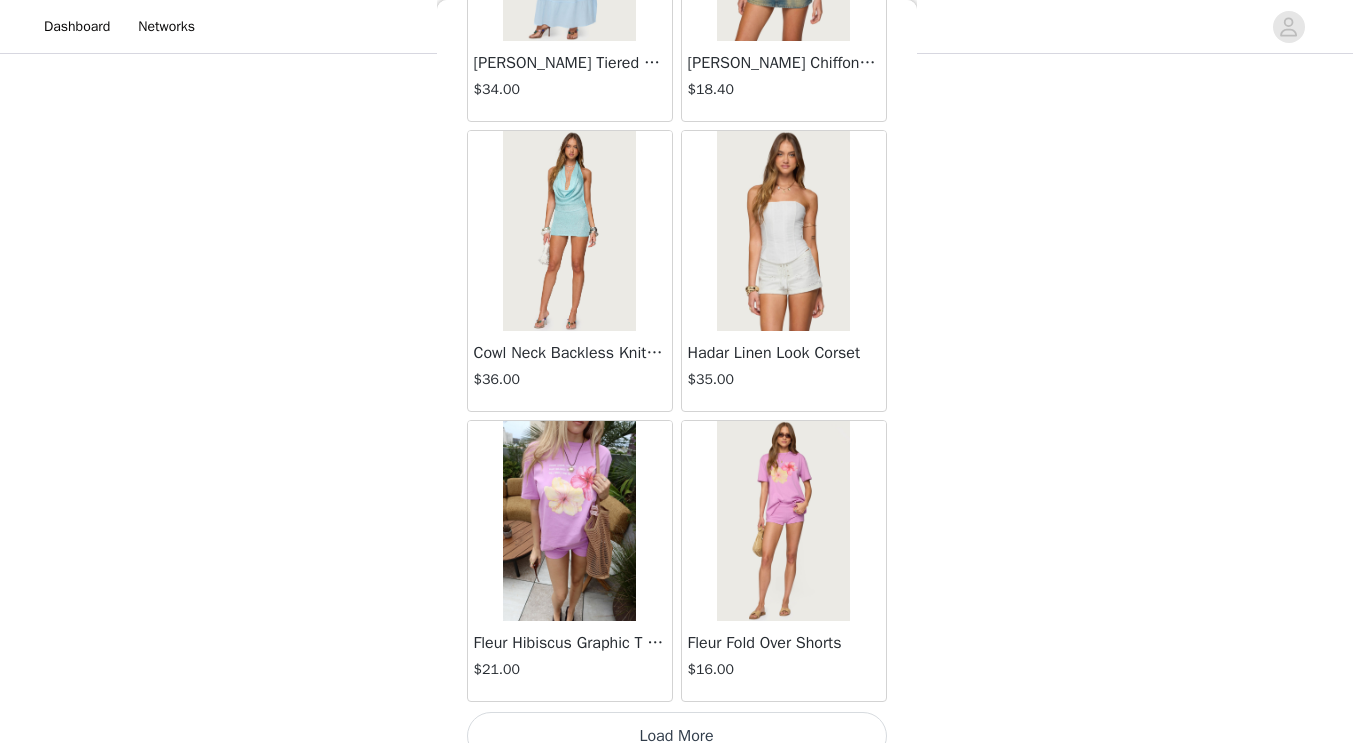 scroll, scrollTop: 13917, scrollLeft: 0, axis: vertical 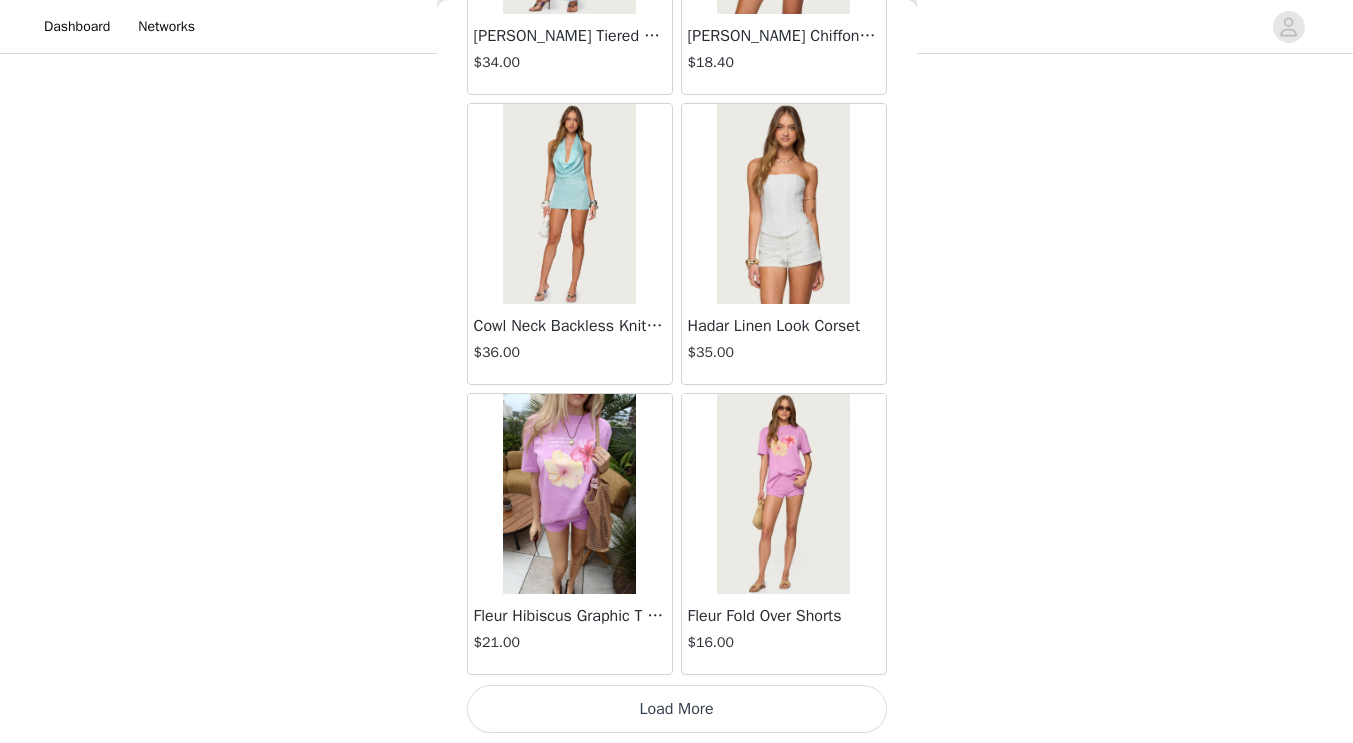 click on "Load More" at bounding box center [677, 709] 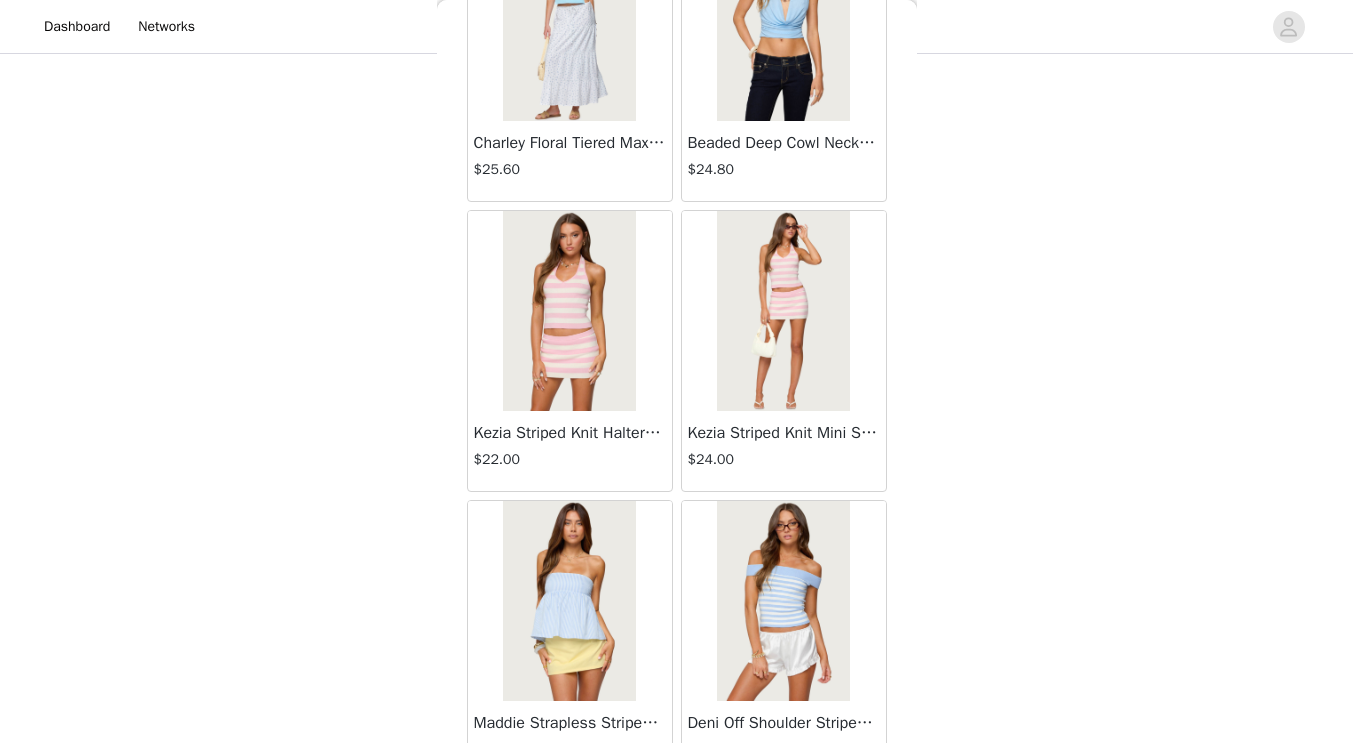 scroll, scrollTop: 16817, scrollLeft: 0, axis: vertical 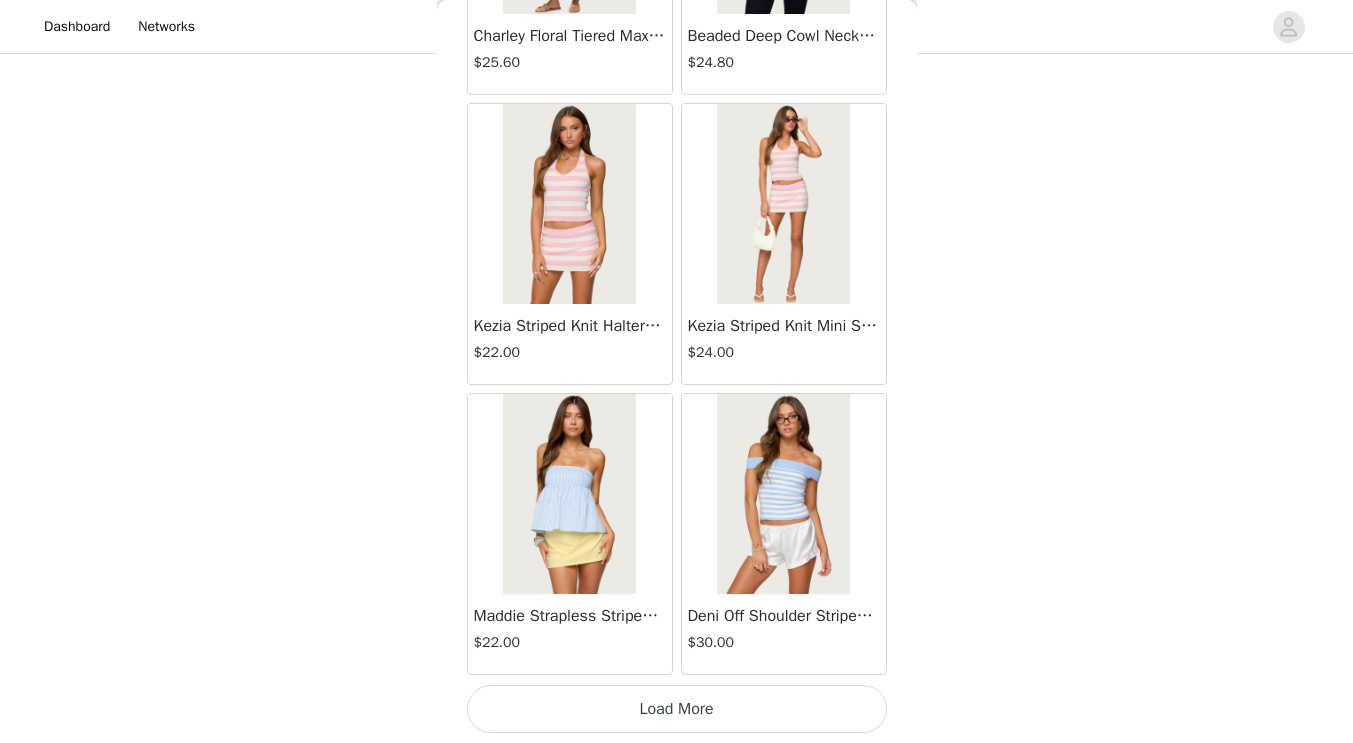 click on "Load More" at bounding box center [677, 709] 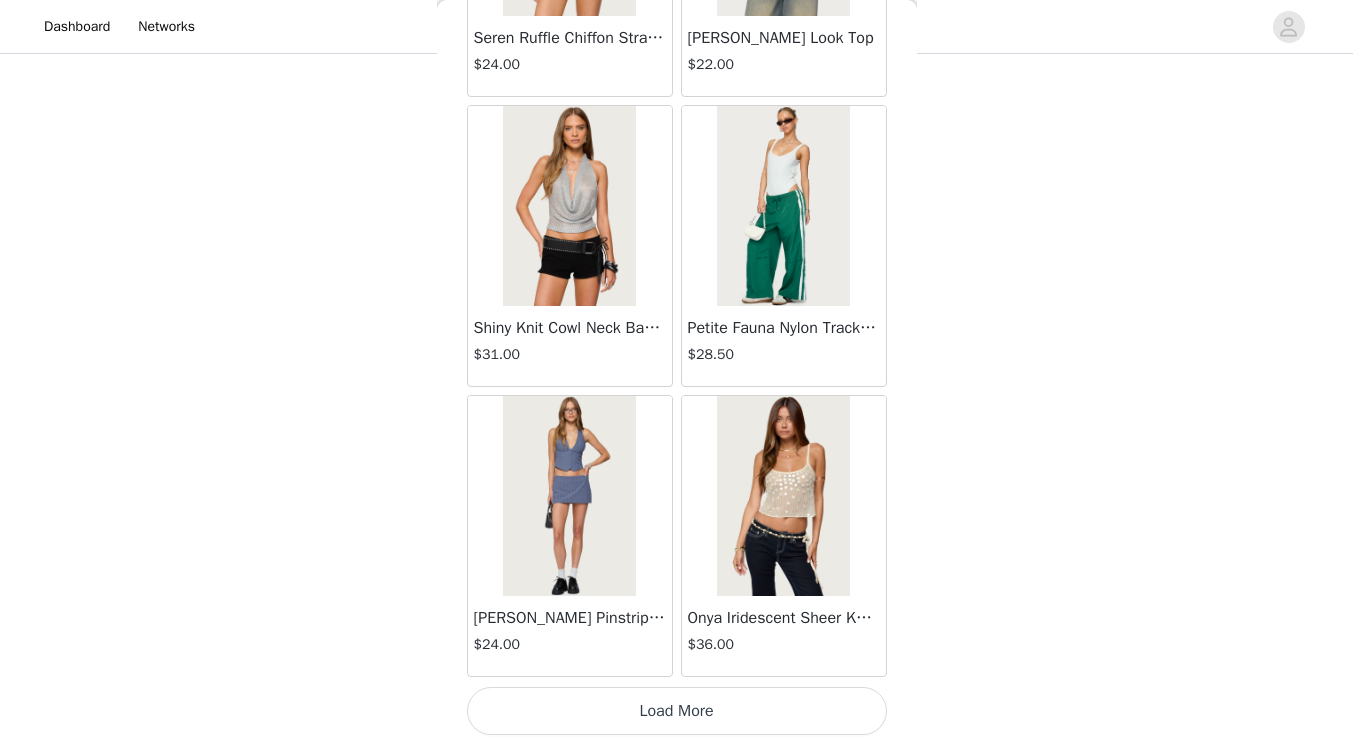 scroll, scrollTop: 19717, scrollLeft: 0, axis: vertical 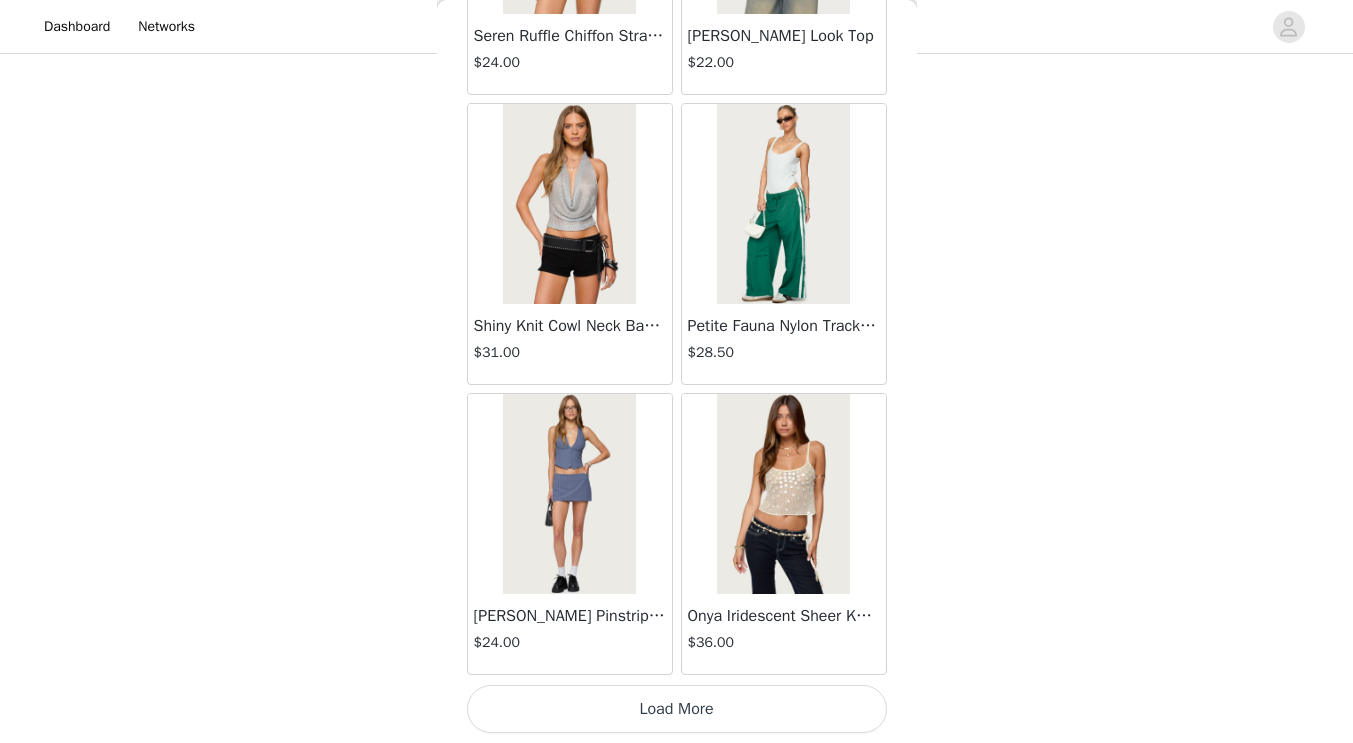click on "Load More" at bounding box center (677, 709) 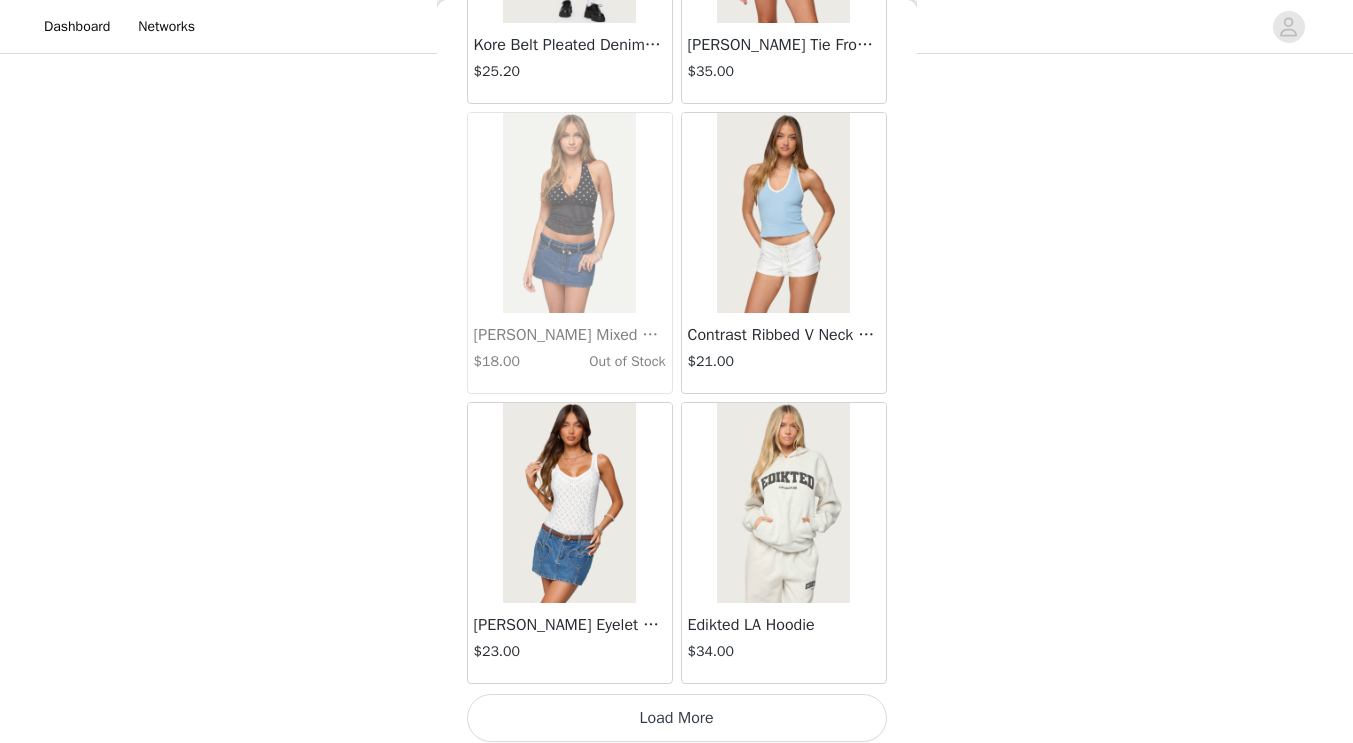 scroll, scrollTop: 22617, scrollLeft: 0, axis: vertical 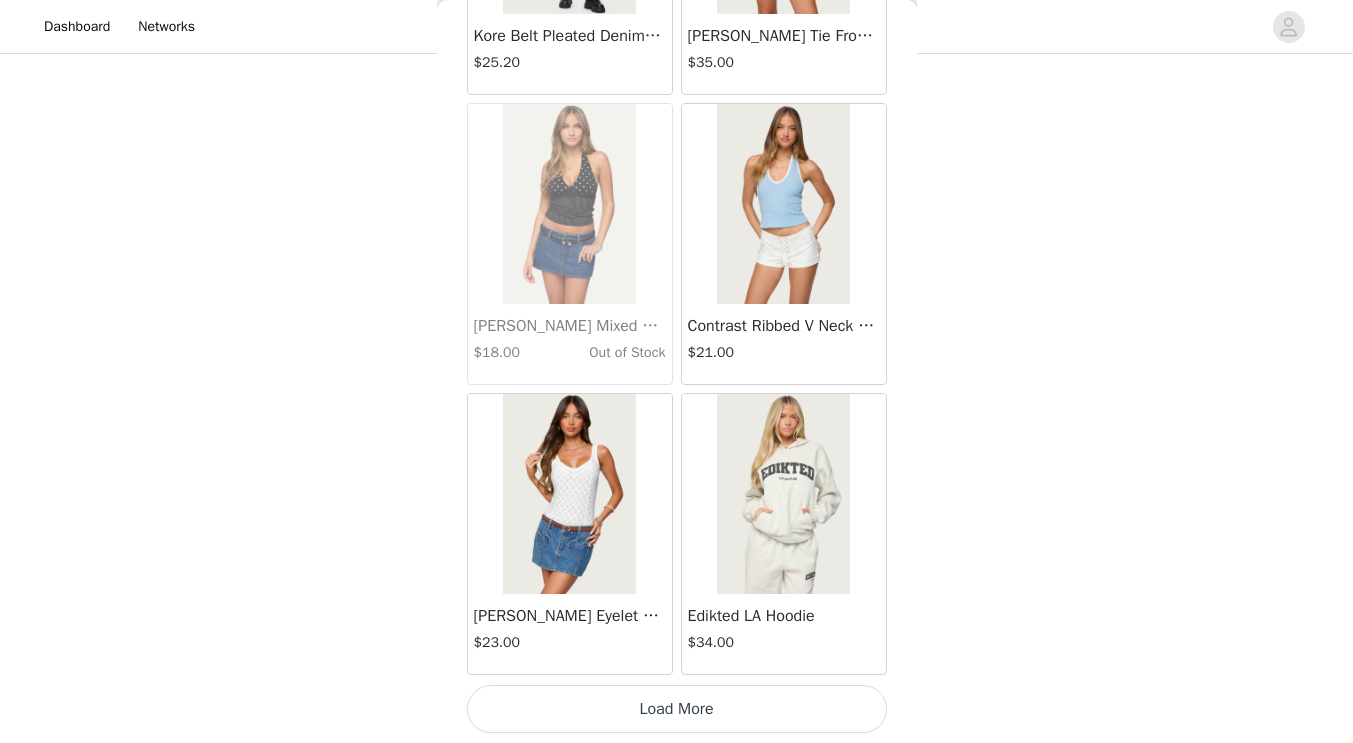 click on "Load More" at bounding box center (677, 709) 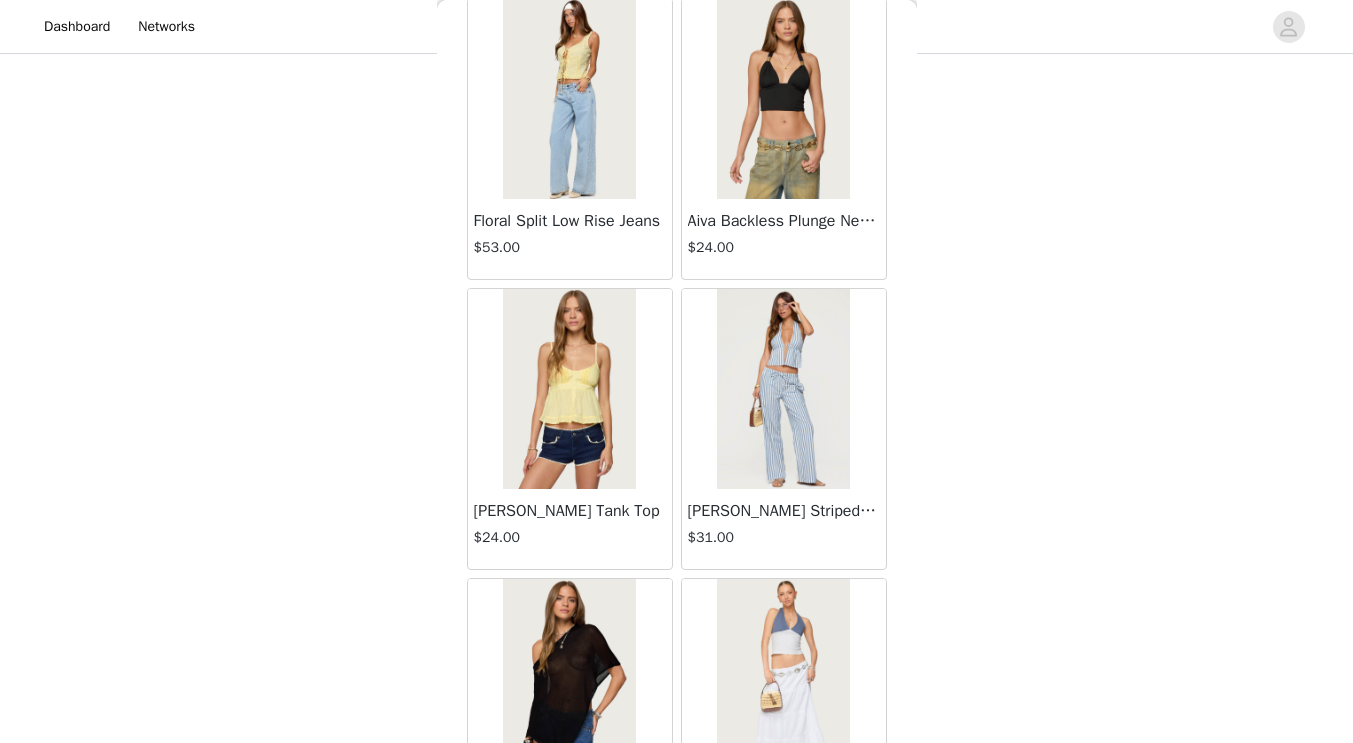 scroll, scrollTop: 23891, scrollLeft: 0, axis: vertical 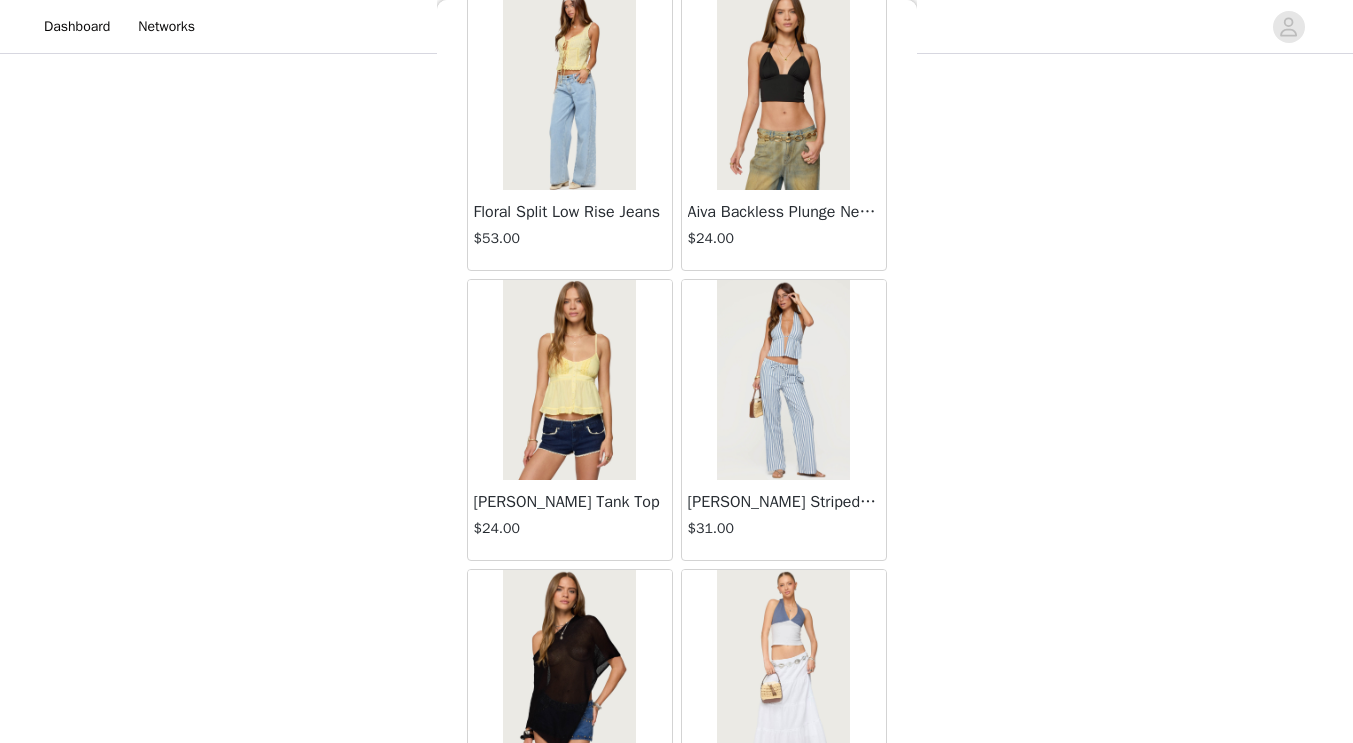 click at bounding box center (783, 90) 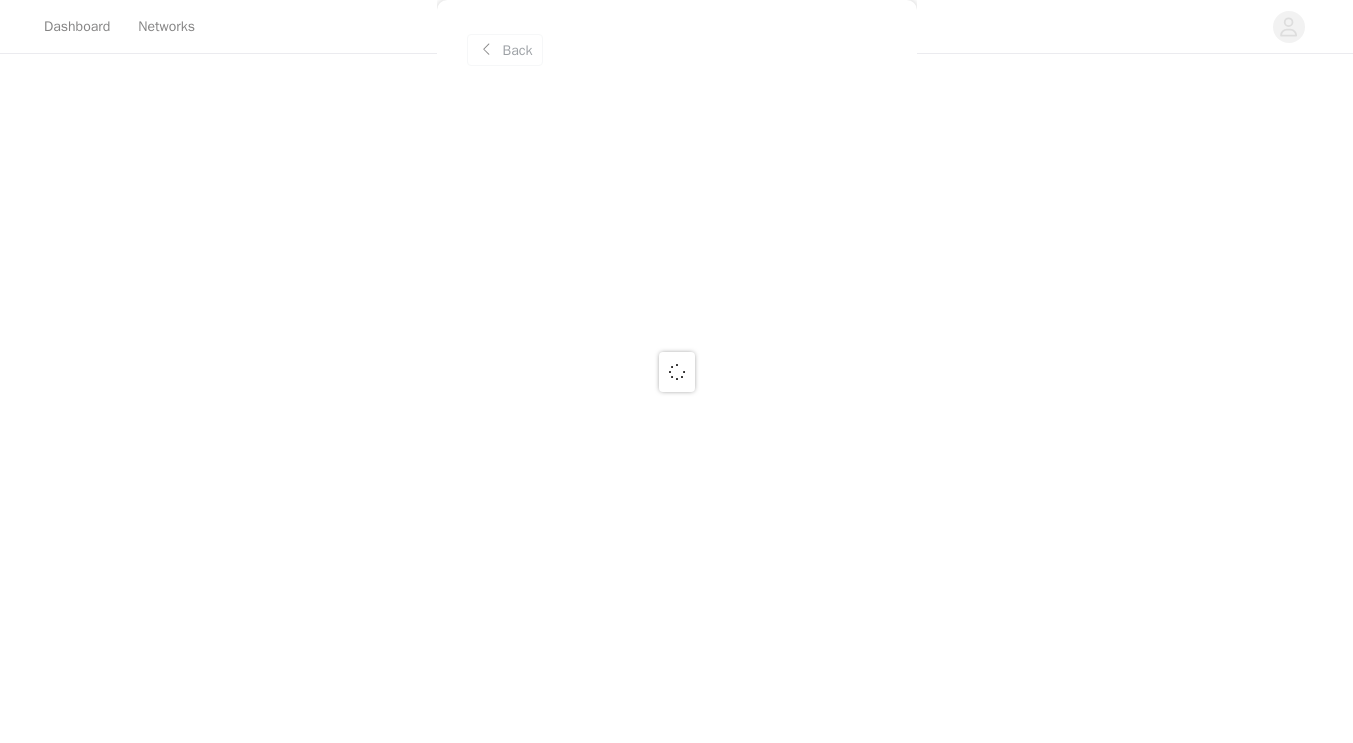 scroll, scrollTop: 0, scrollLeft: 0, axis: both 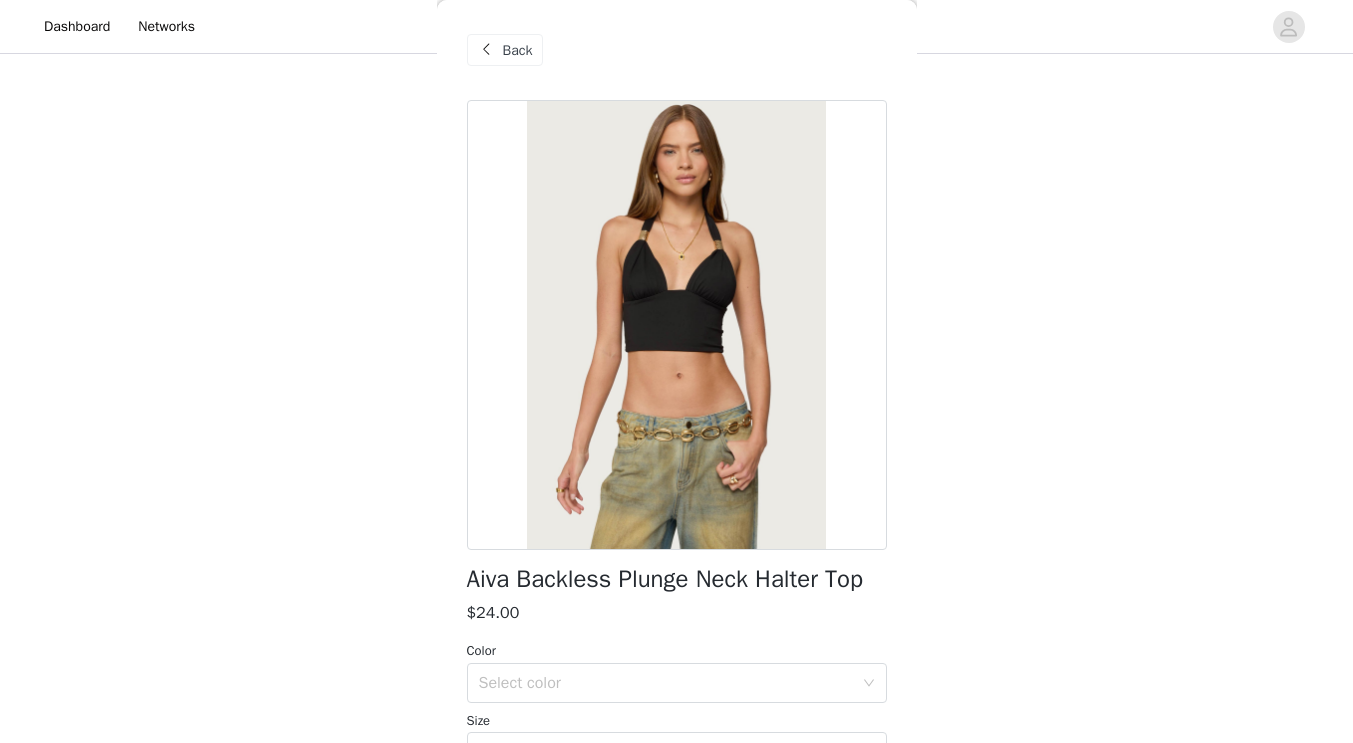 click on "Back" at bounding box center [518, 50] 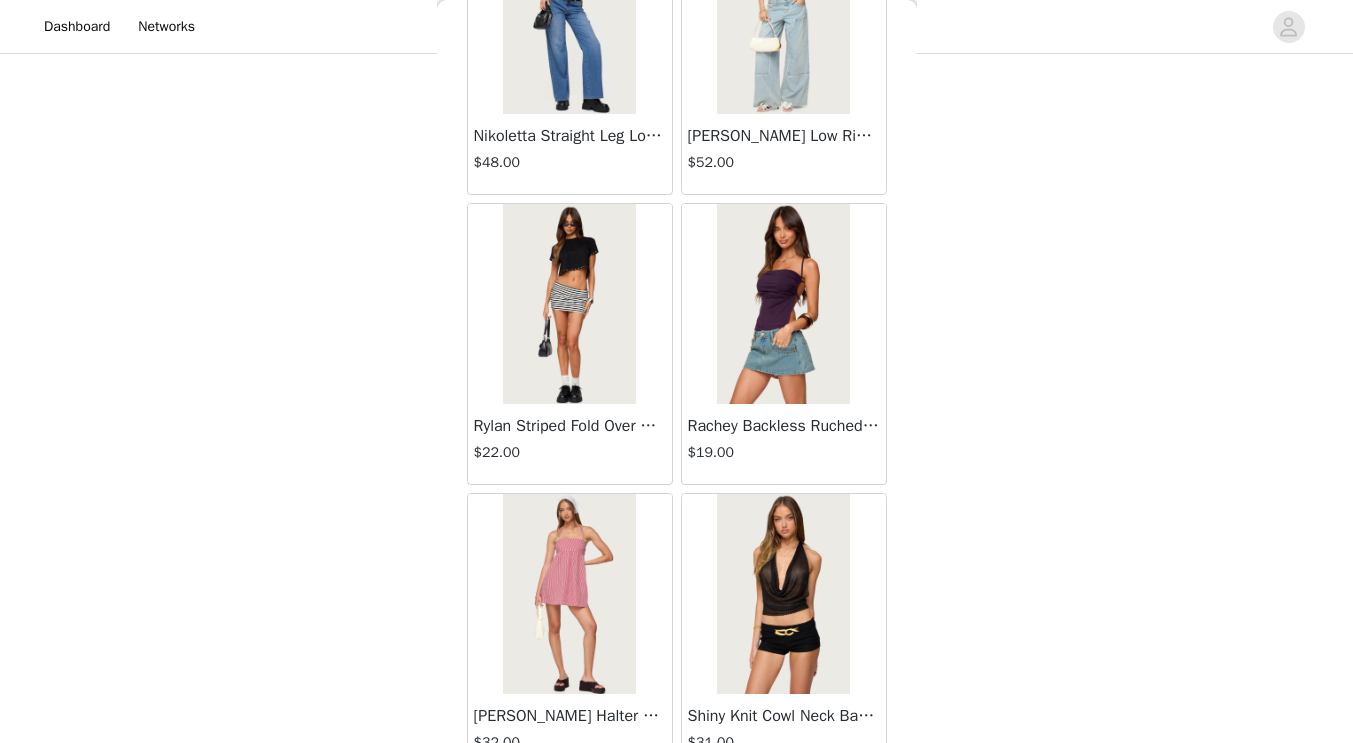 scroll, scrollTop: 25517, scrollLeft: 0, axis: vertical 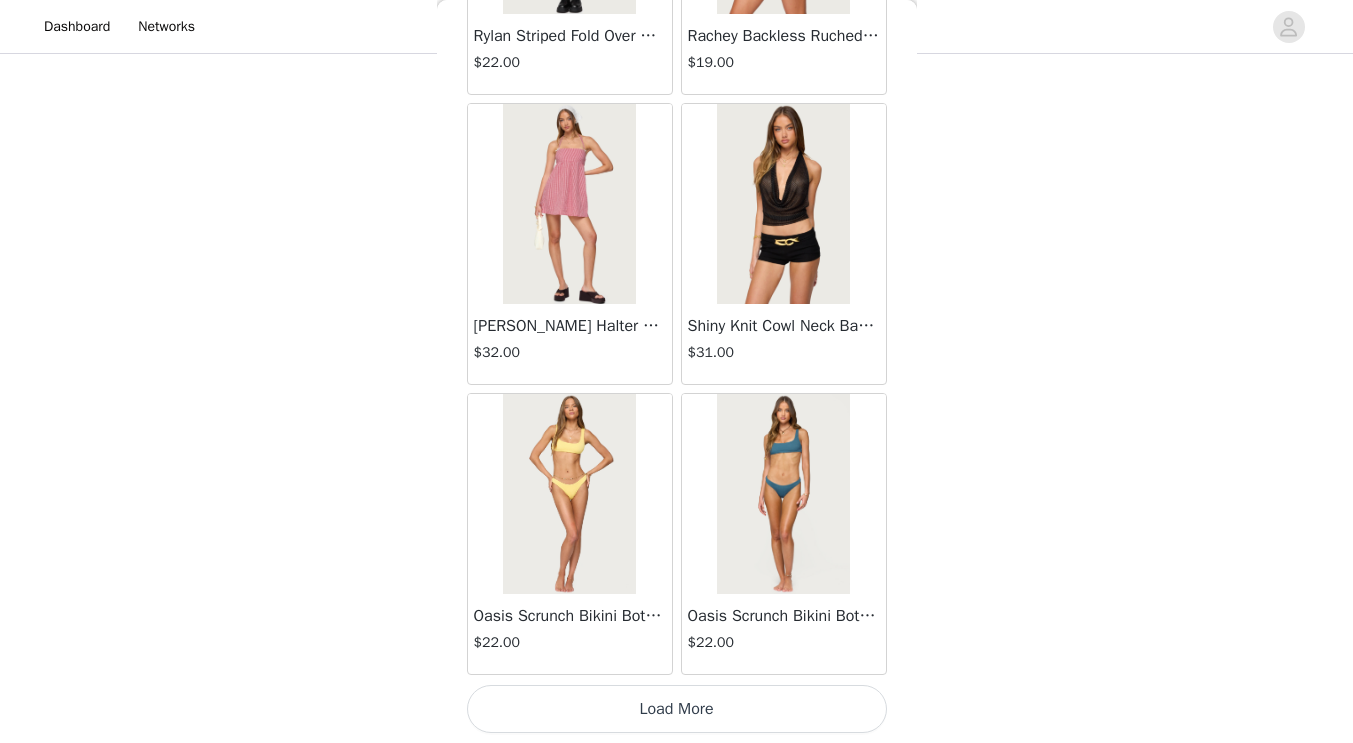 click on "Load More" at bounding box center (677, 709) 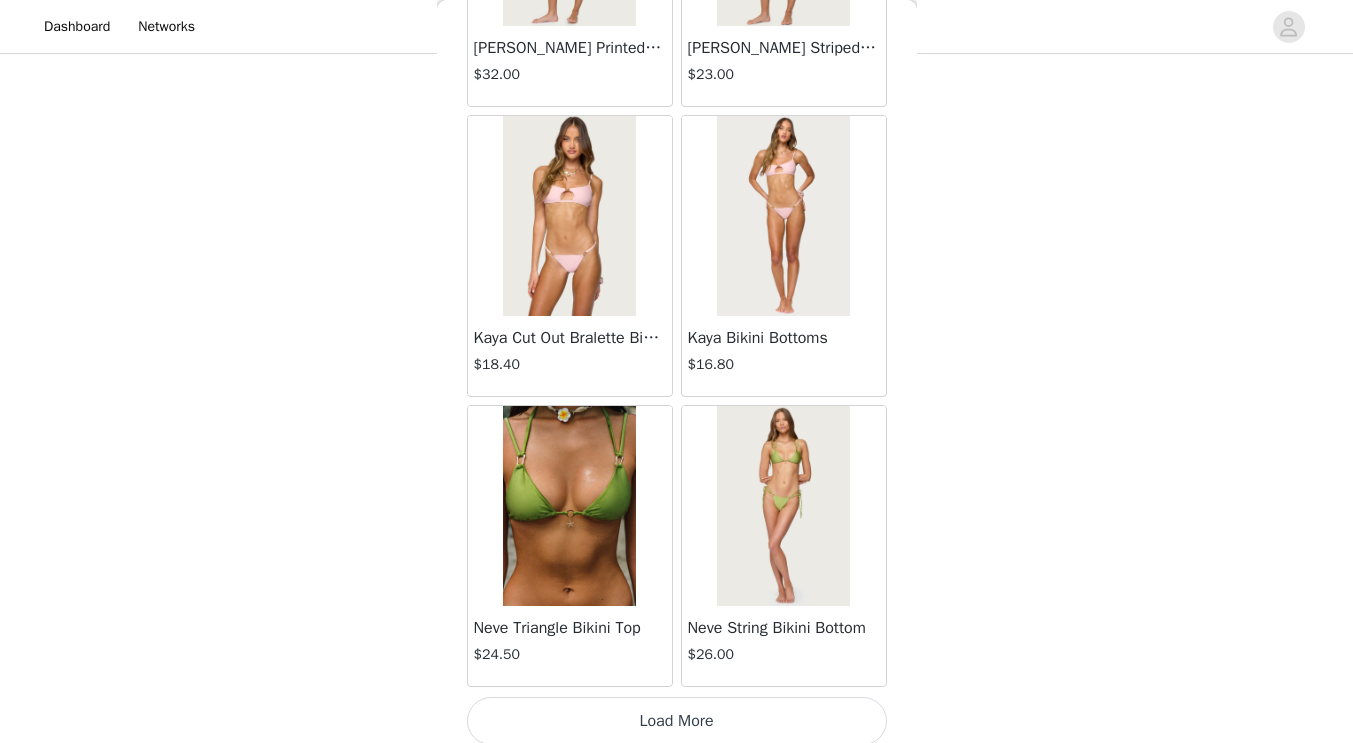 scroll, scrollTop: 28417, scrollLeft: 0, axis: vertical 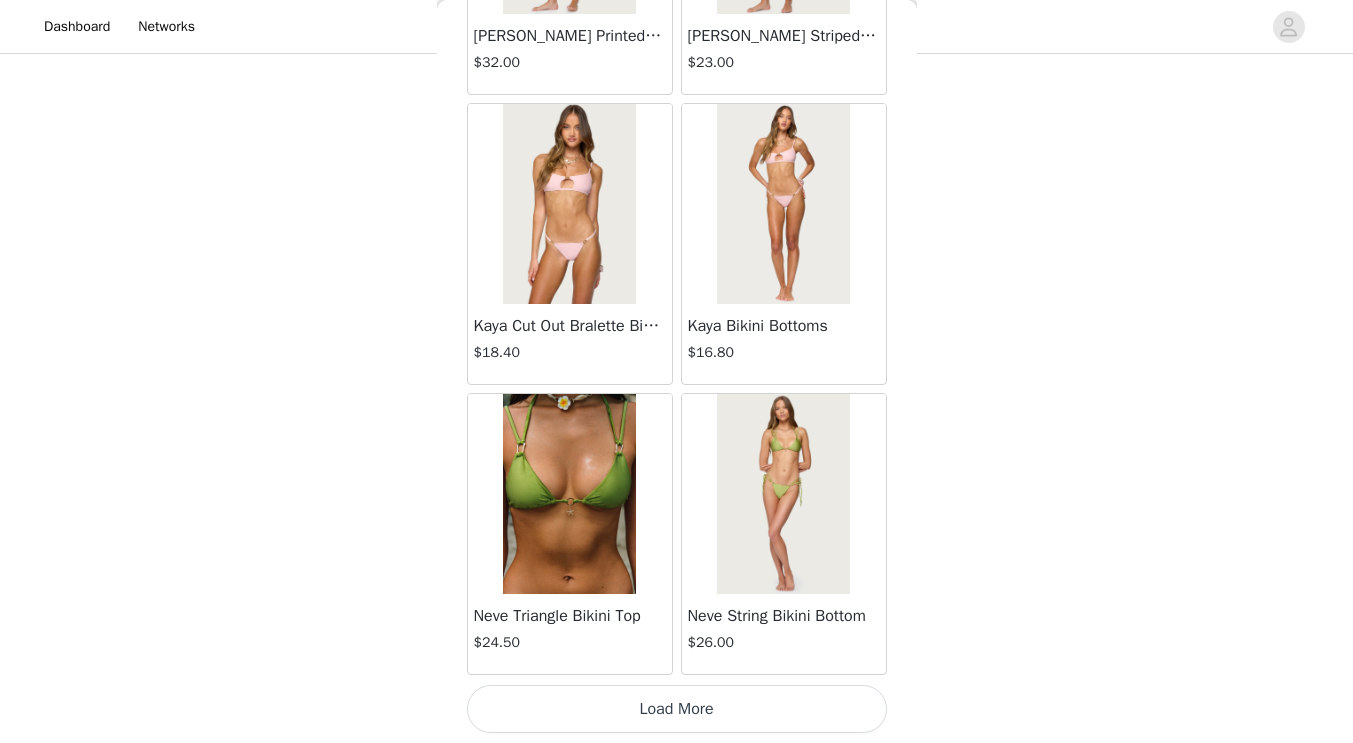 click on "Load More" at bounding box center (677, 709) 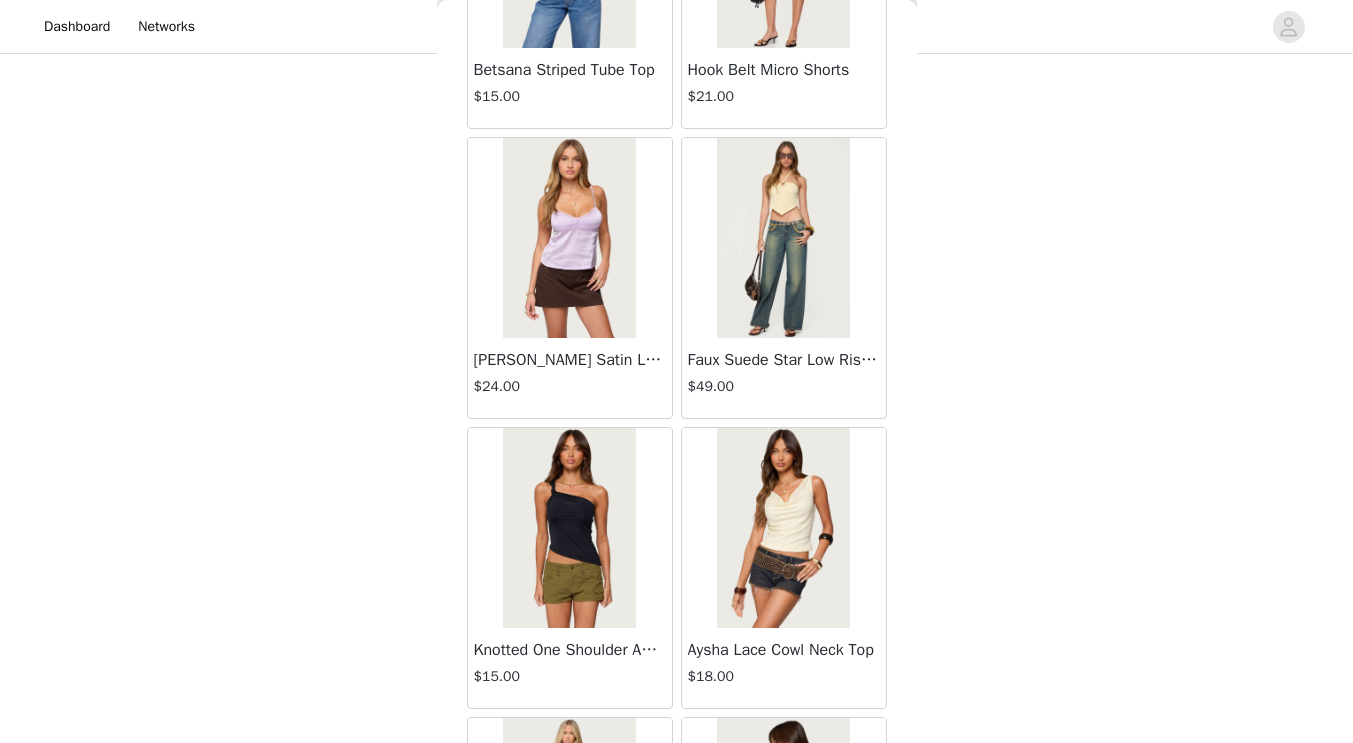 scroll, scrollTop: 31317, scrollLeft: 0, axis: vertical 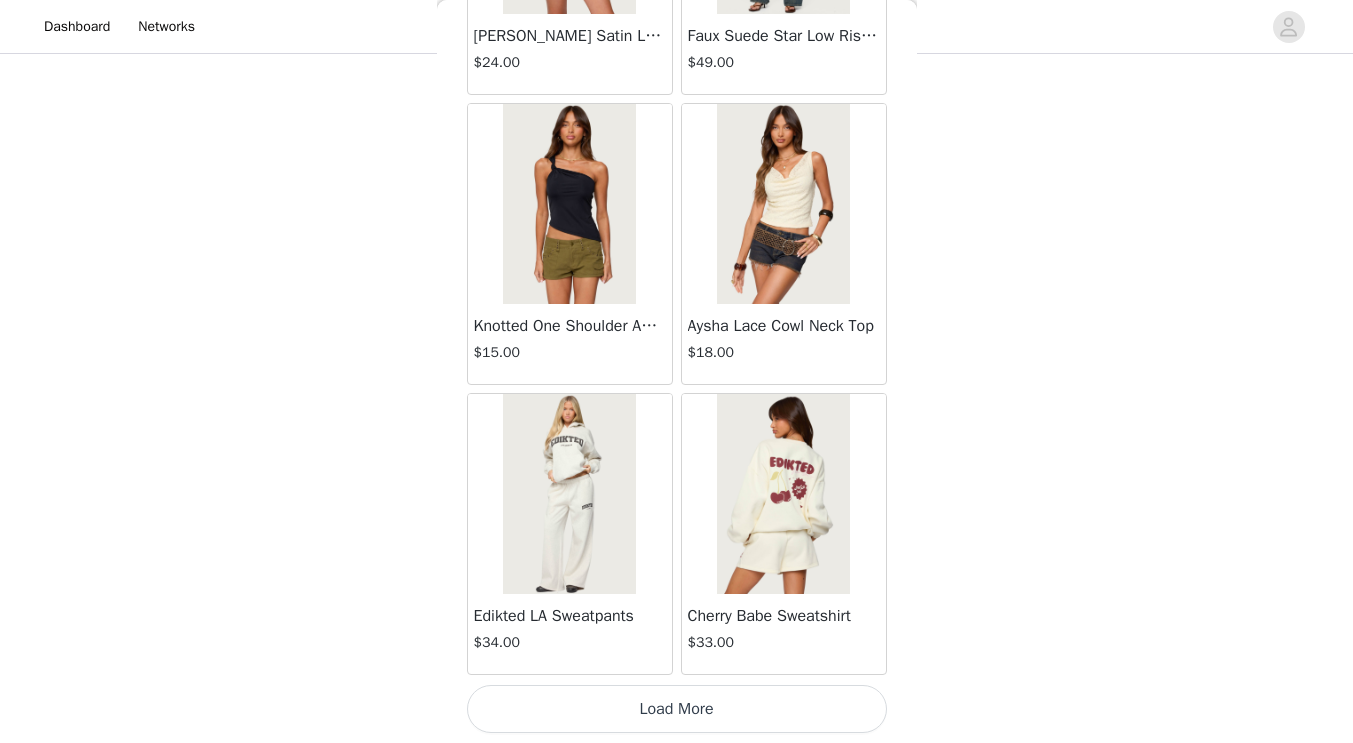 click on "Load More" at bounding box center (677, 709) 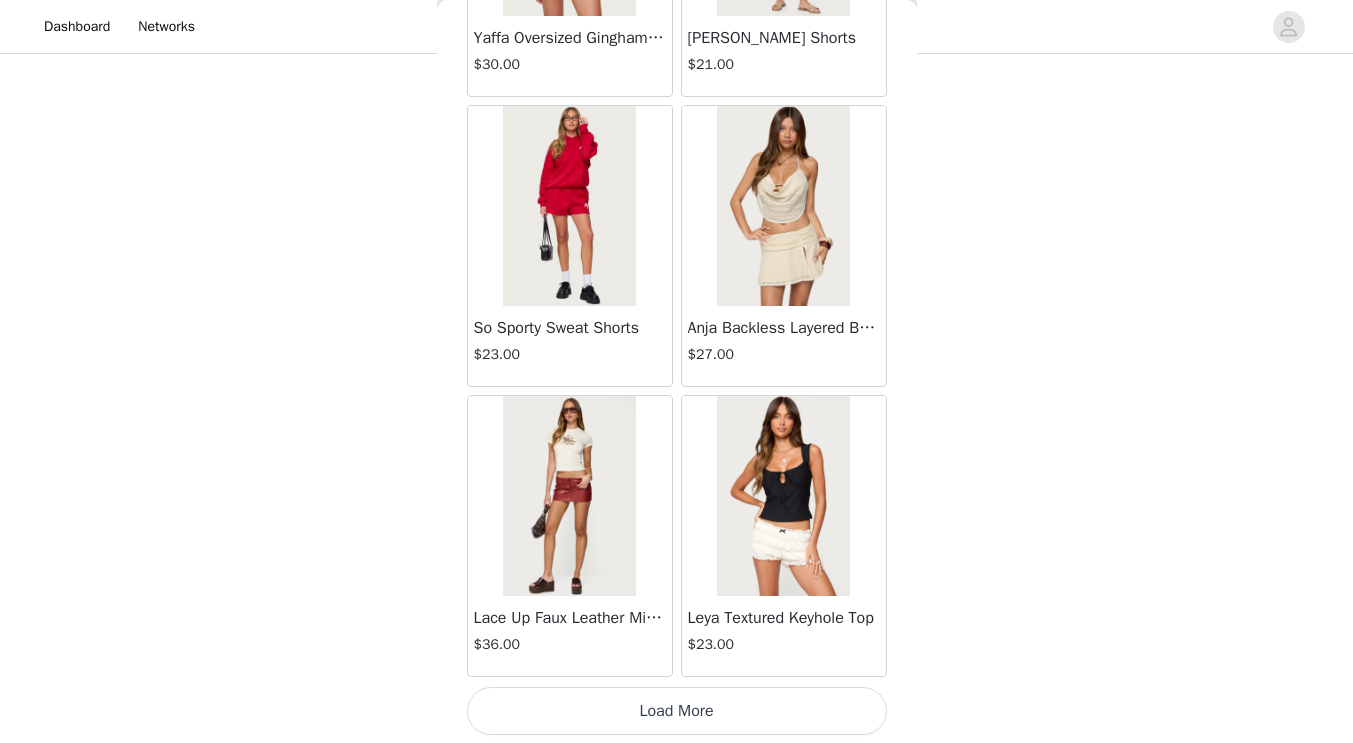 scroll, scrollTop: 34217, scrollLeft: 0, axis: vertical 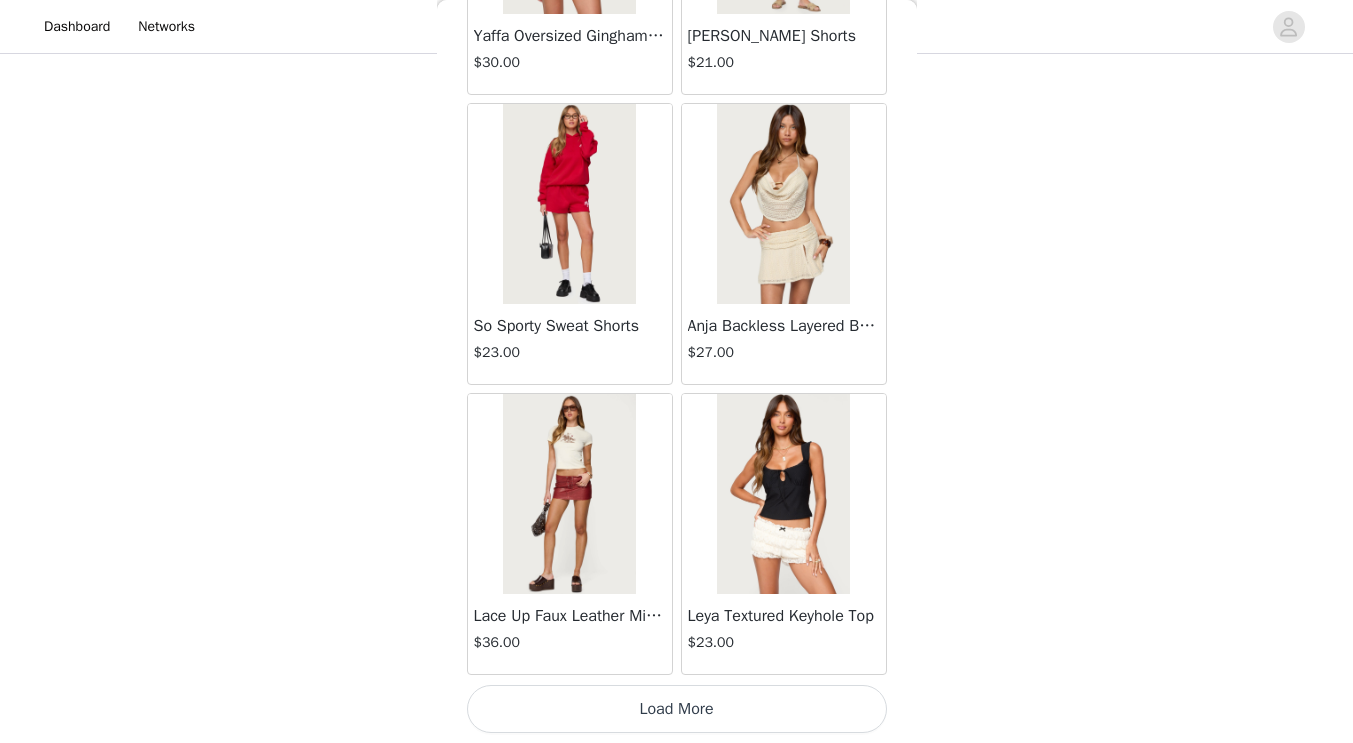 click on "Load More" at bounding box center [677, 709] 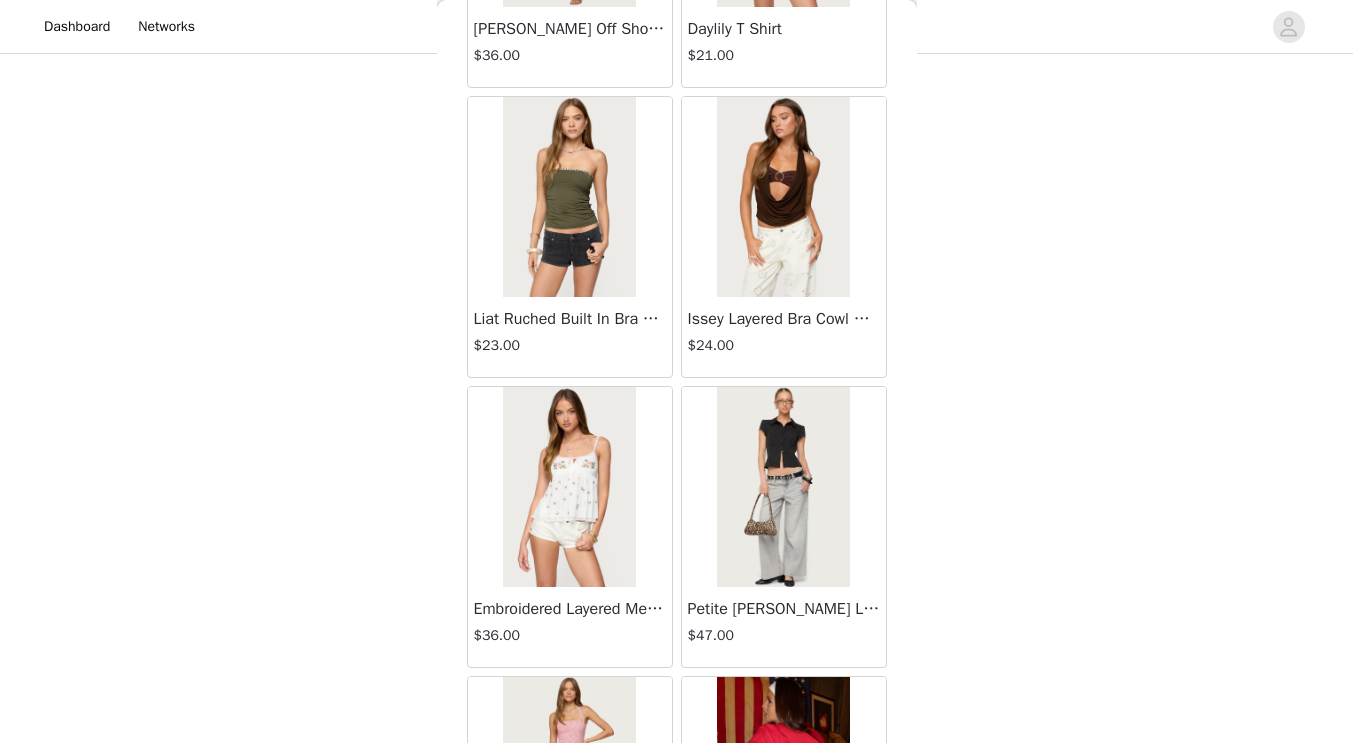 scroll, scrollTop: 35683, scrollLeft: 0, axis: vertical 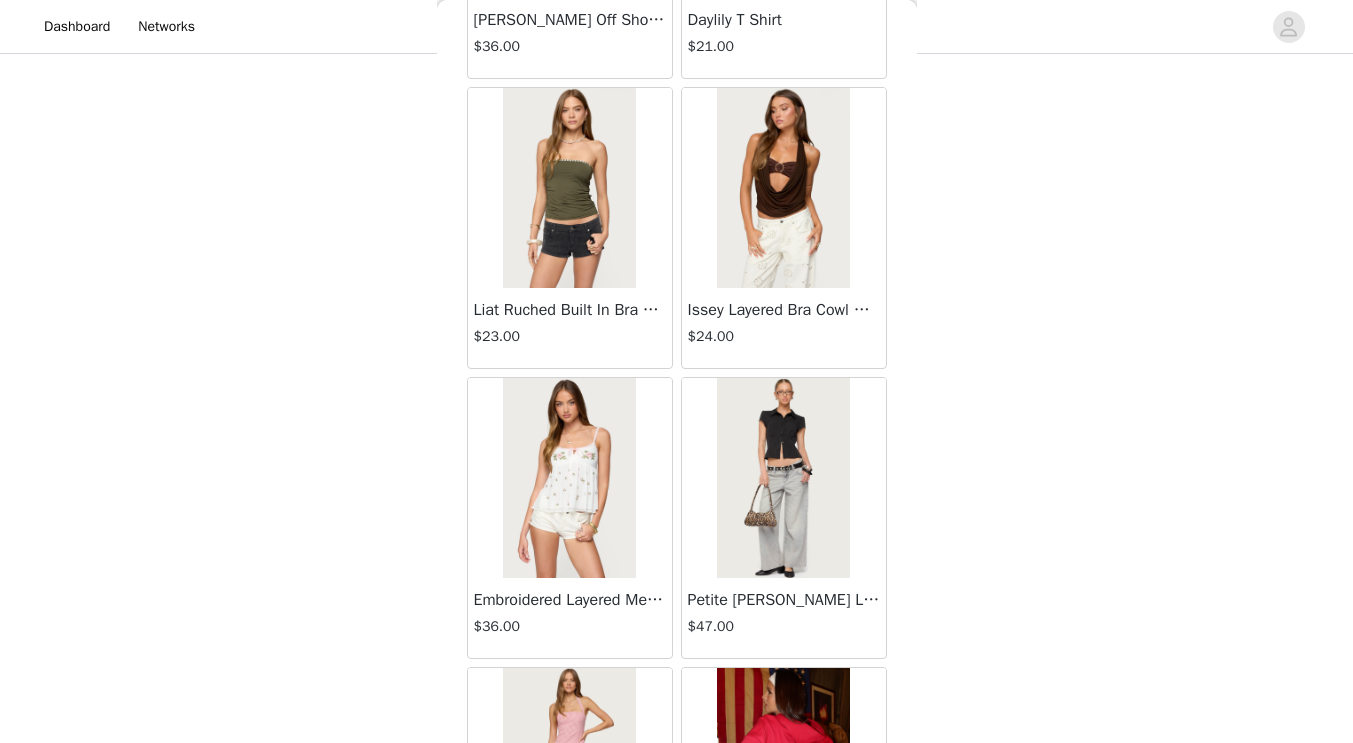click at bounding box center (783, 478) 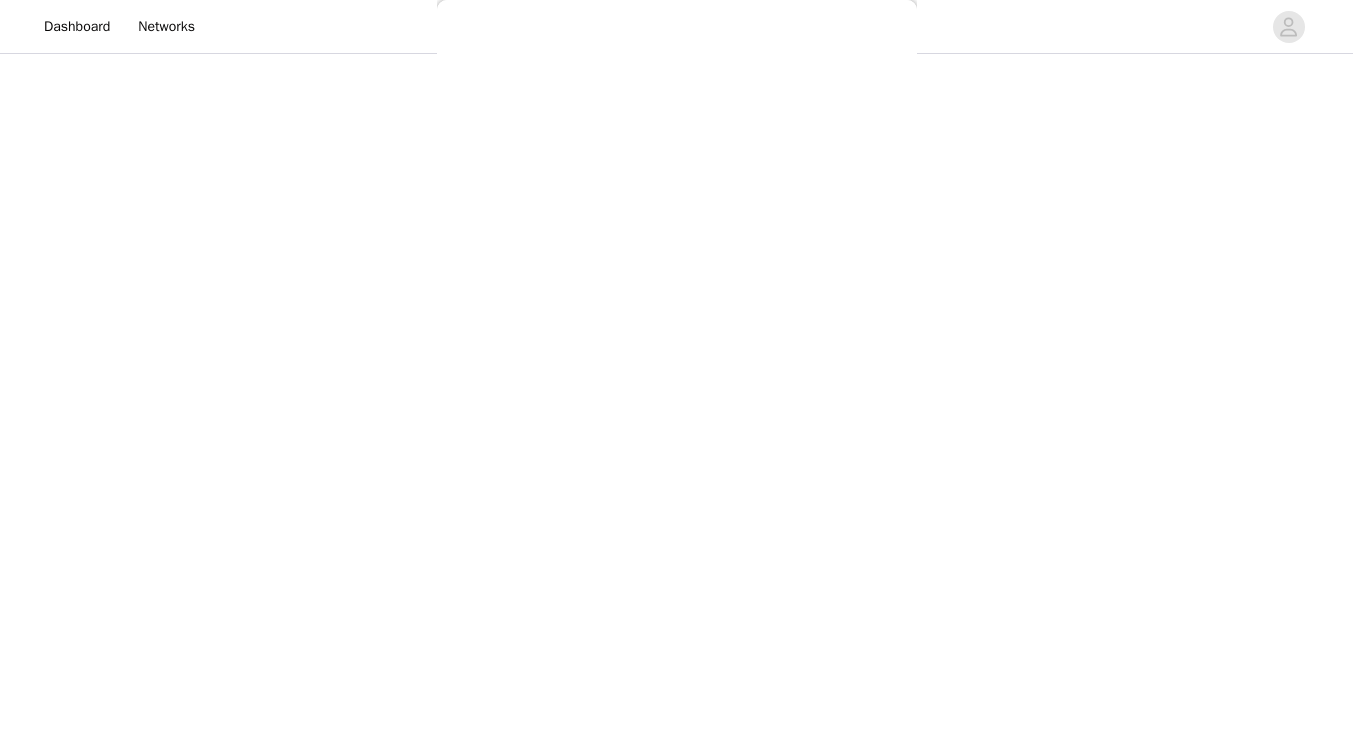 scroll, scrollTop: 0, scrollLeft: 0, axis: both 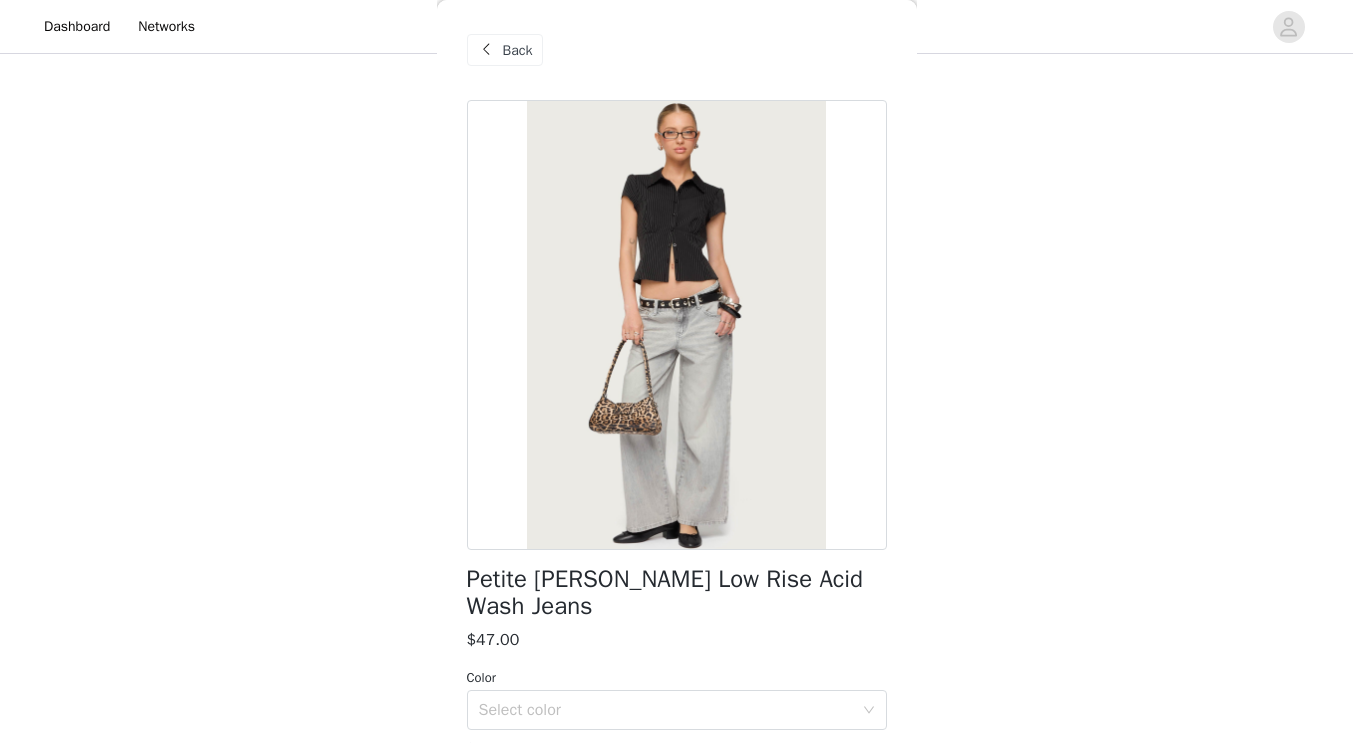 click at bounding box center (487, 50) 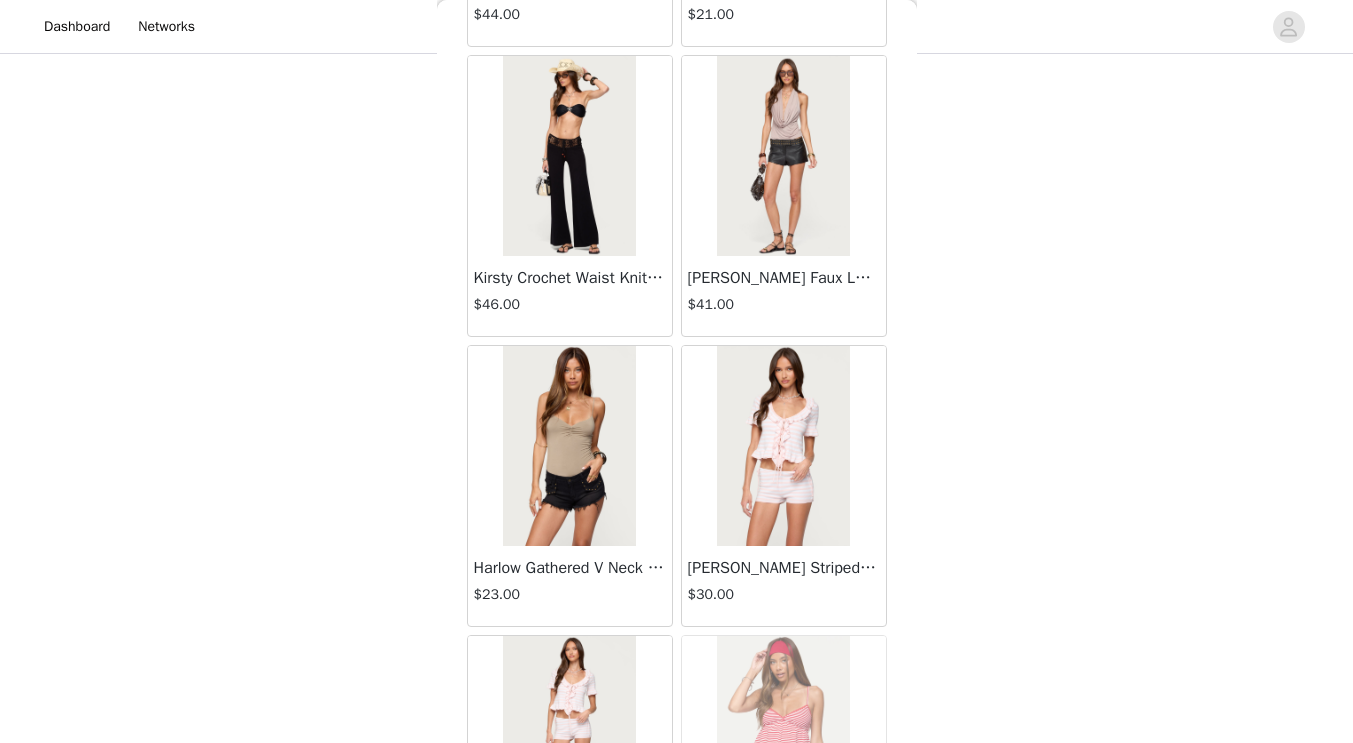 scroll, scrollTop: 37117, scrollLeft: 0, axis: vertical 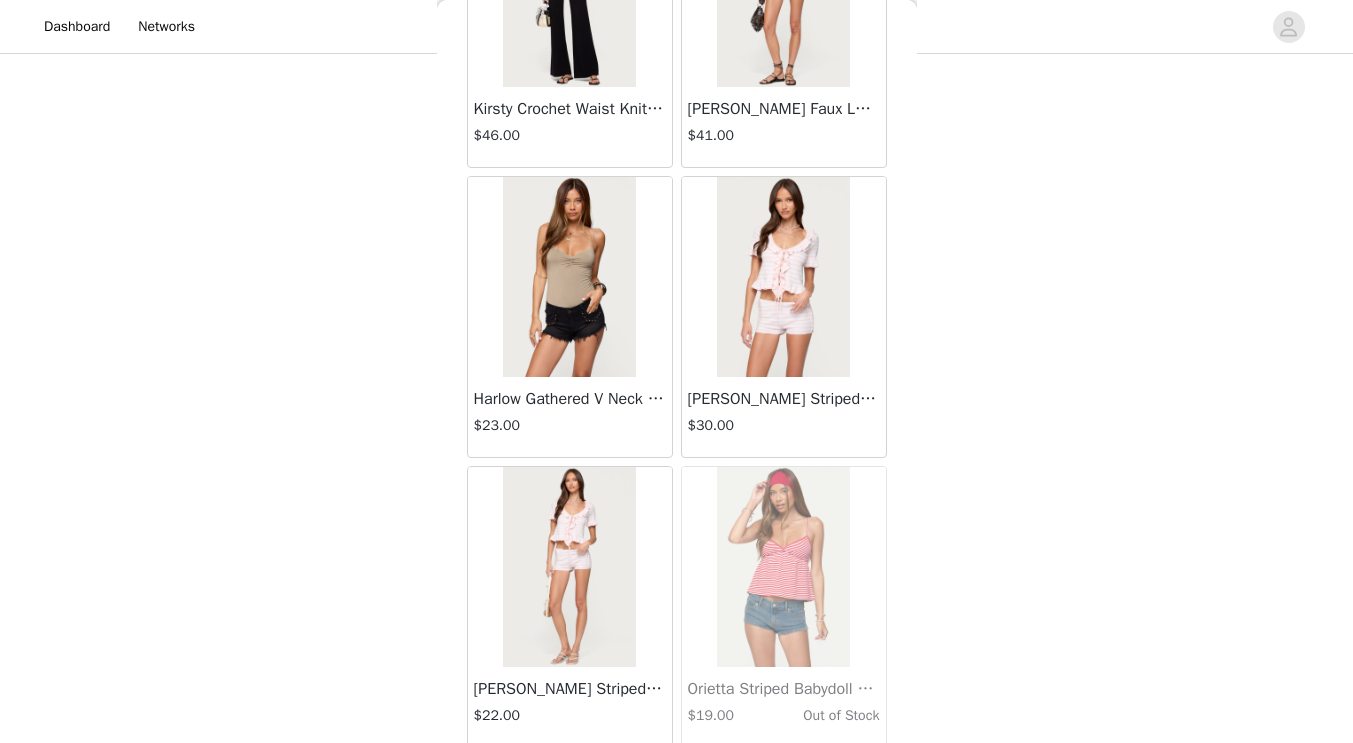 click at bounding box center [569, 277] 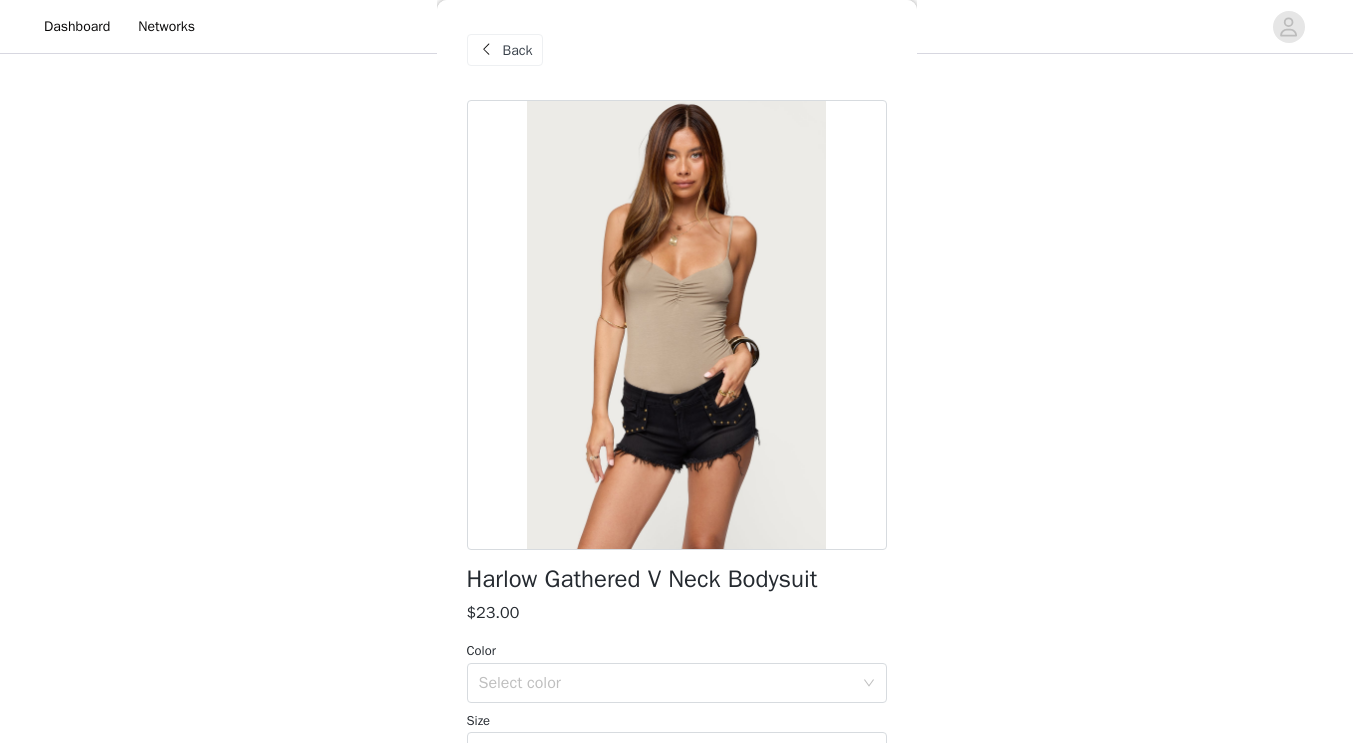 scroll, scrollTop: 209, scrollLeft: 0, axis: vertical 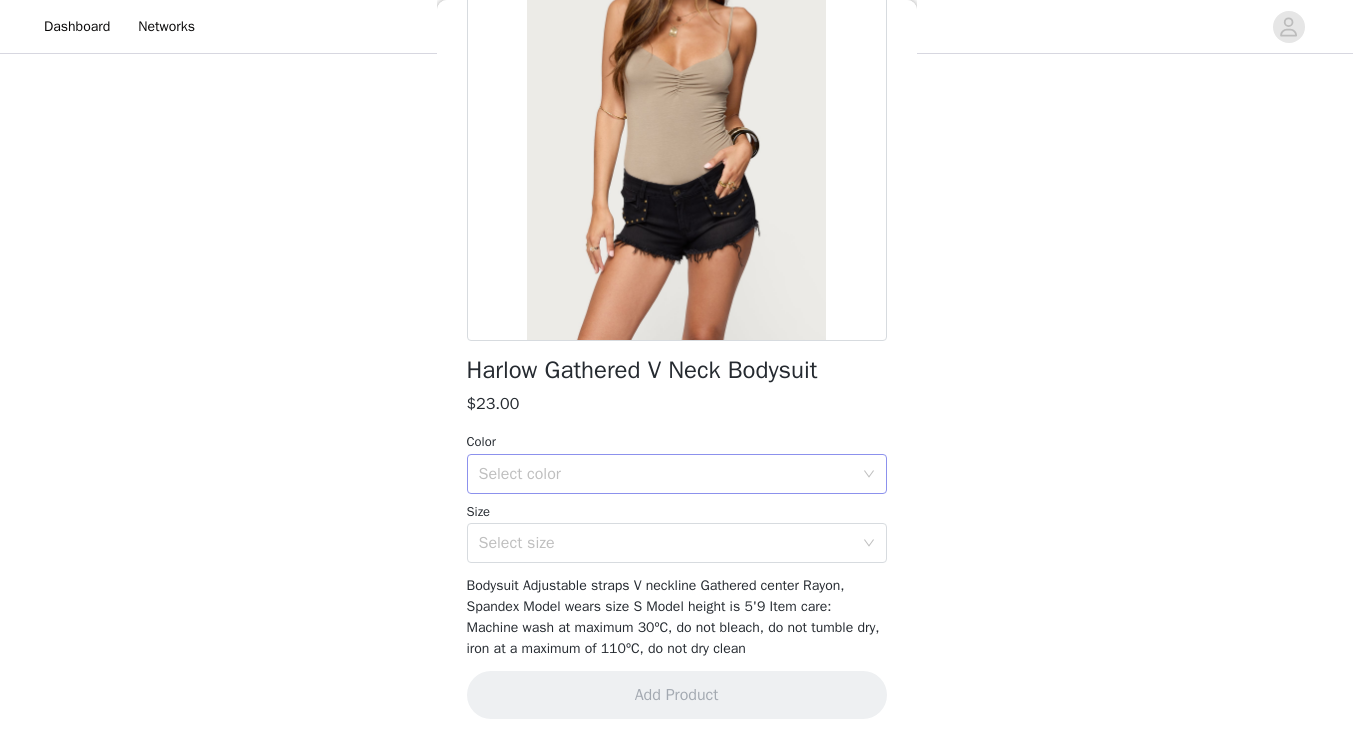 click on "Select color" at bounding box center (666, 474) 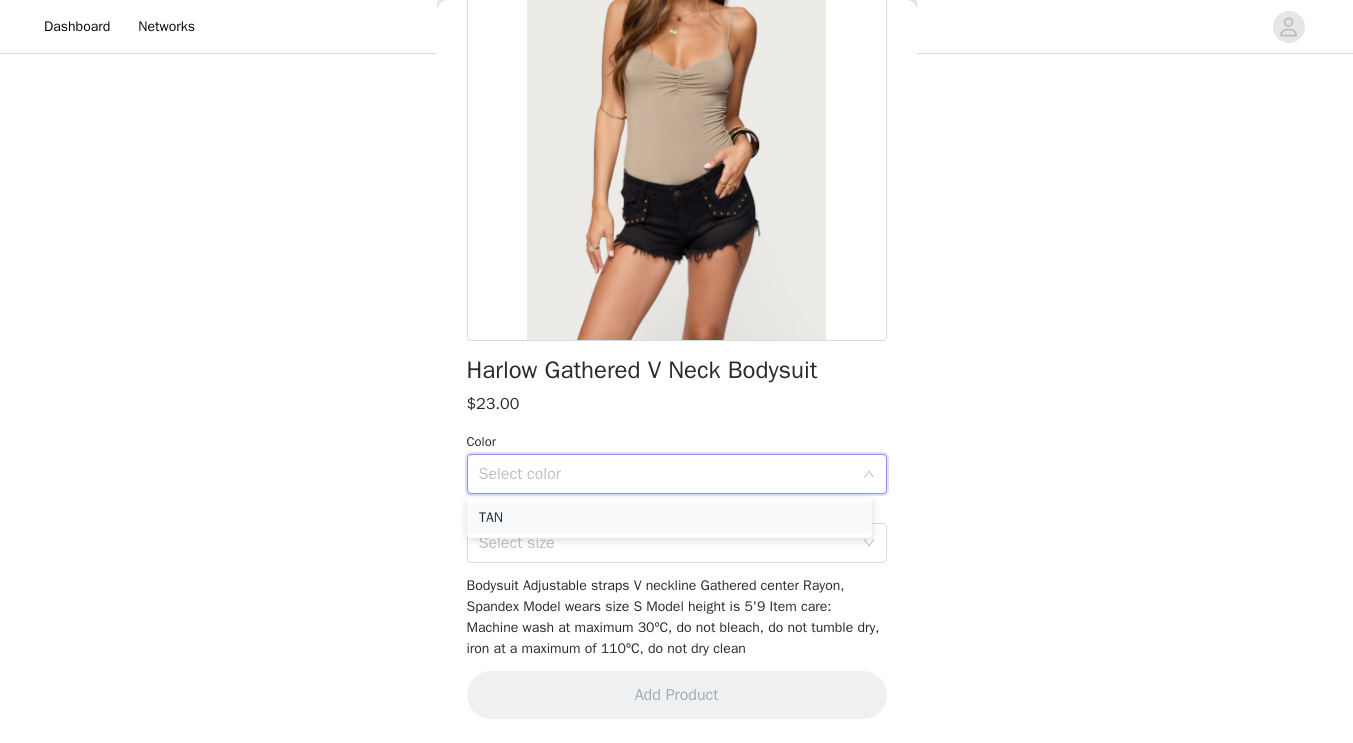 click on "TAN" at bounding box center (669, 518) 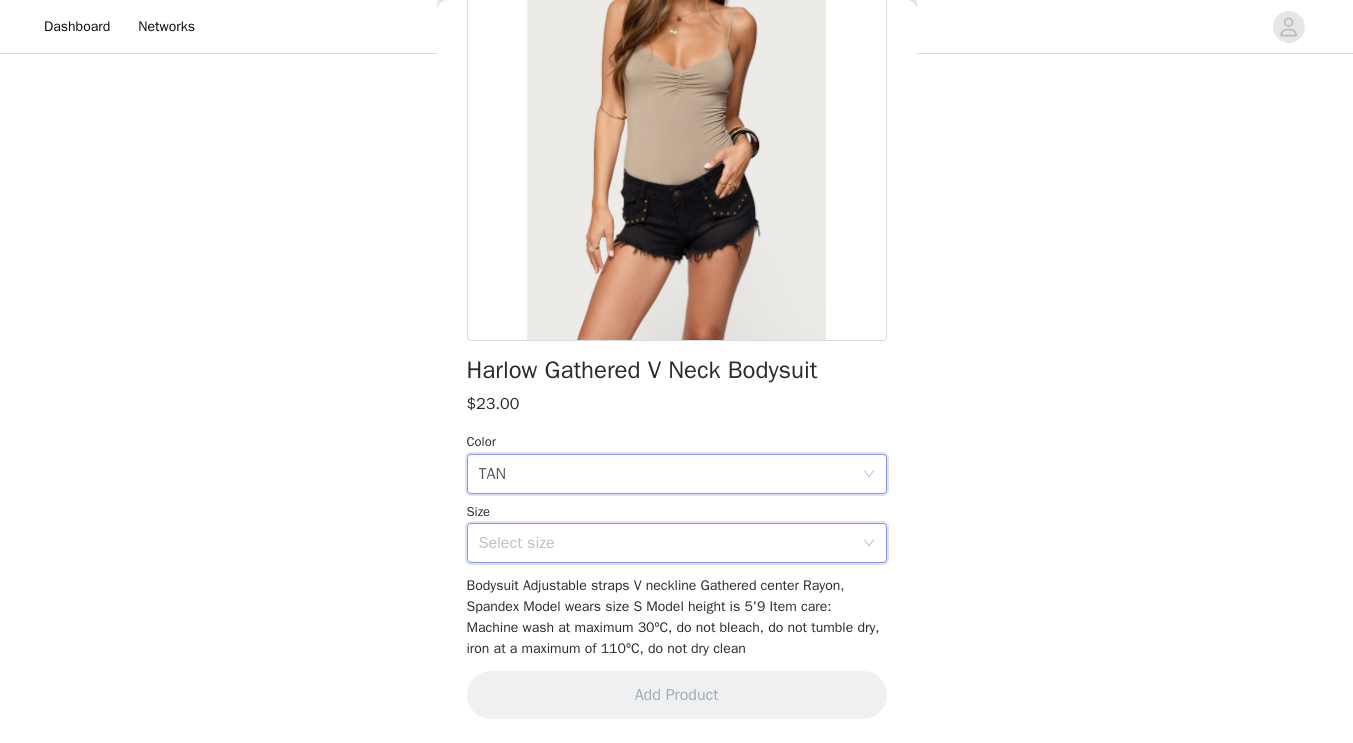 click on "Select size" at bounding box center [670, 543] 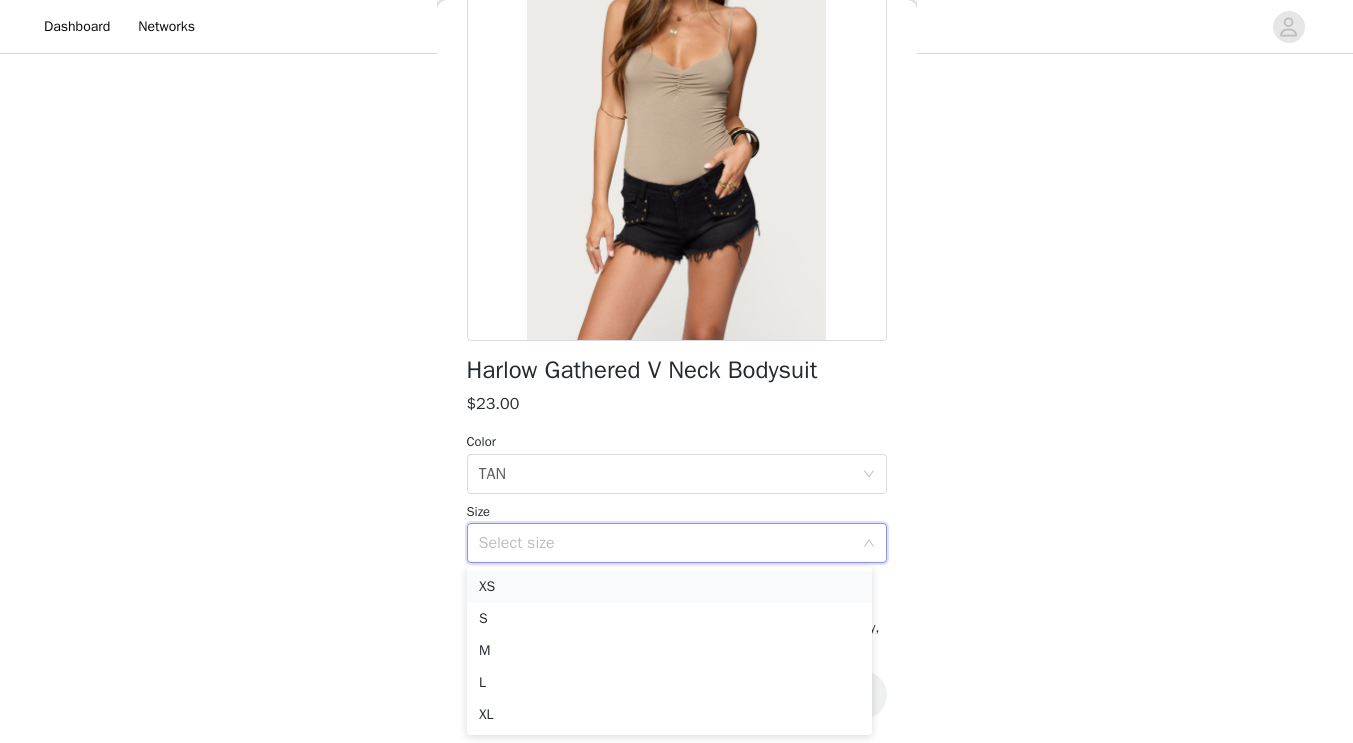 click on "XS" at bounding box center (669, 587) 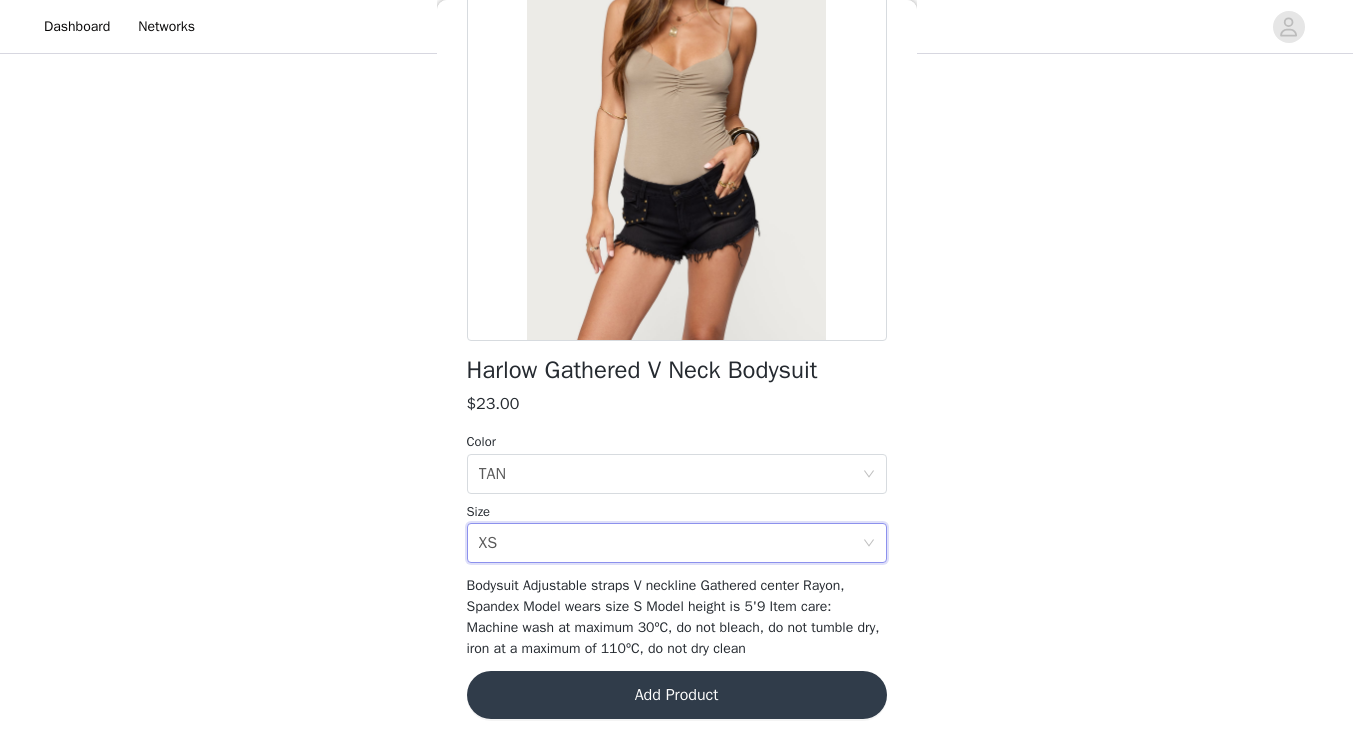 click on "Add Product" at bounding box center (677, 695) 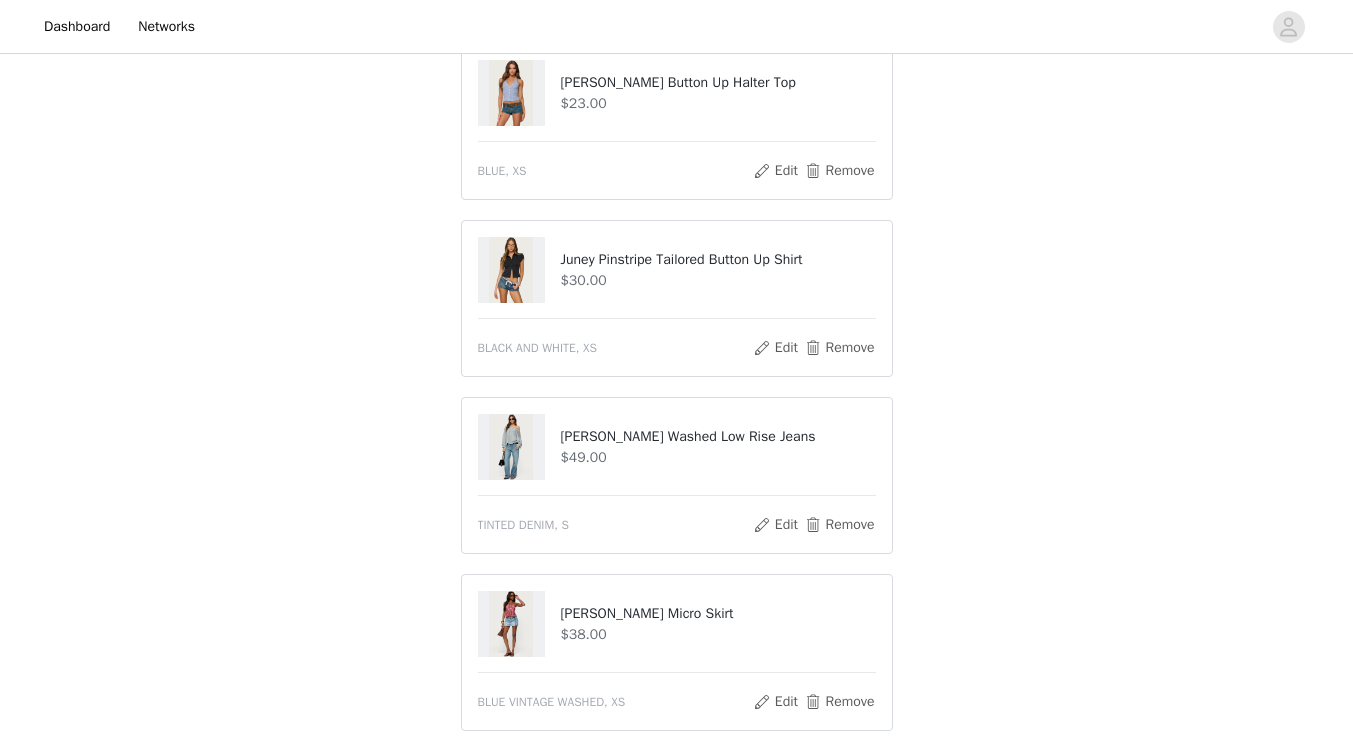 scroll, scrollTop: 407, scrollLeft: 0, axis: vertical 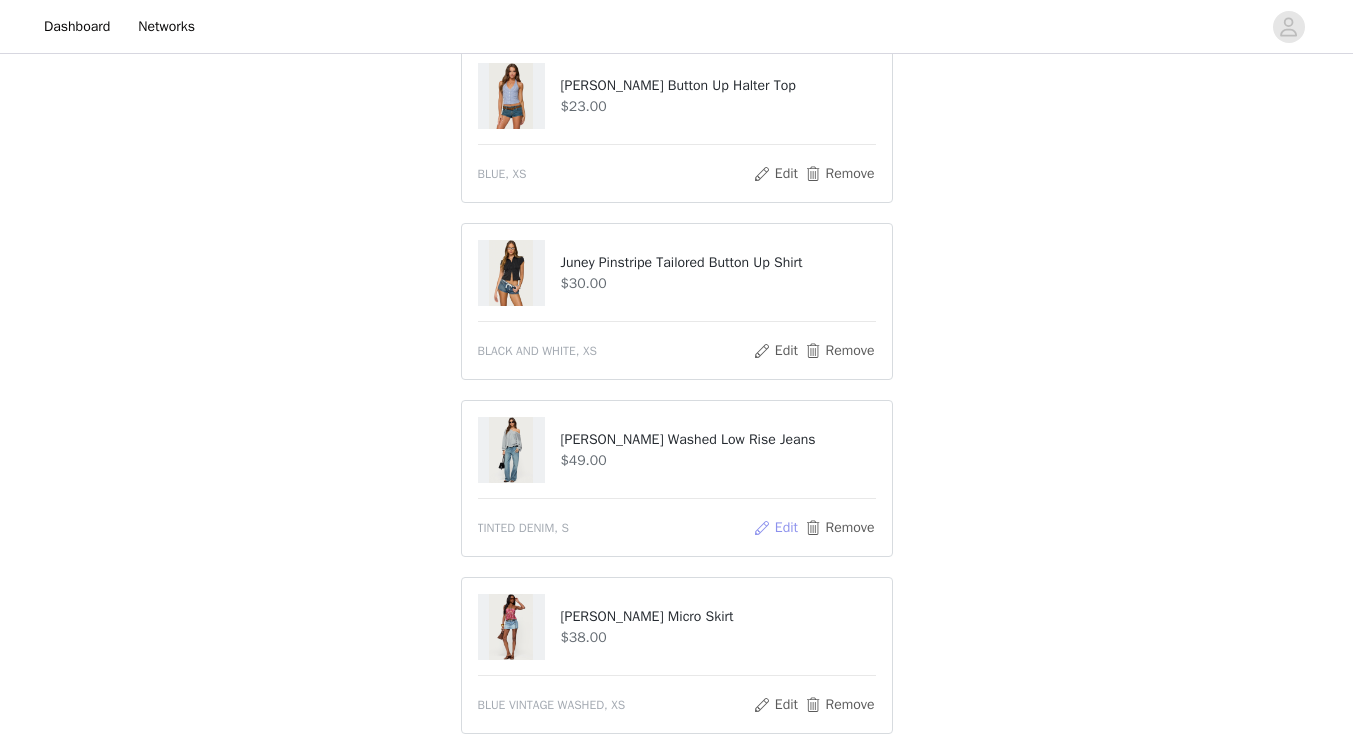click on "Edit" at bounding box center [775, 528] 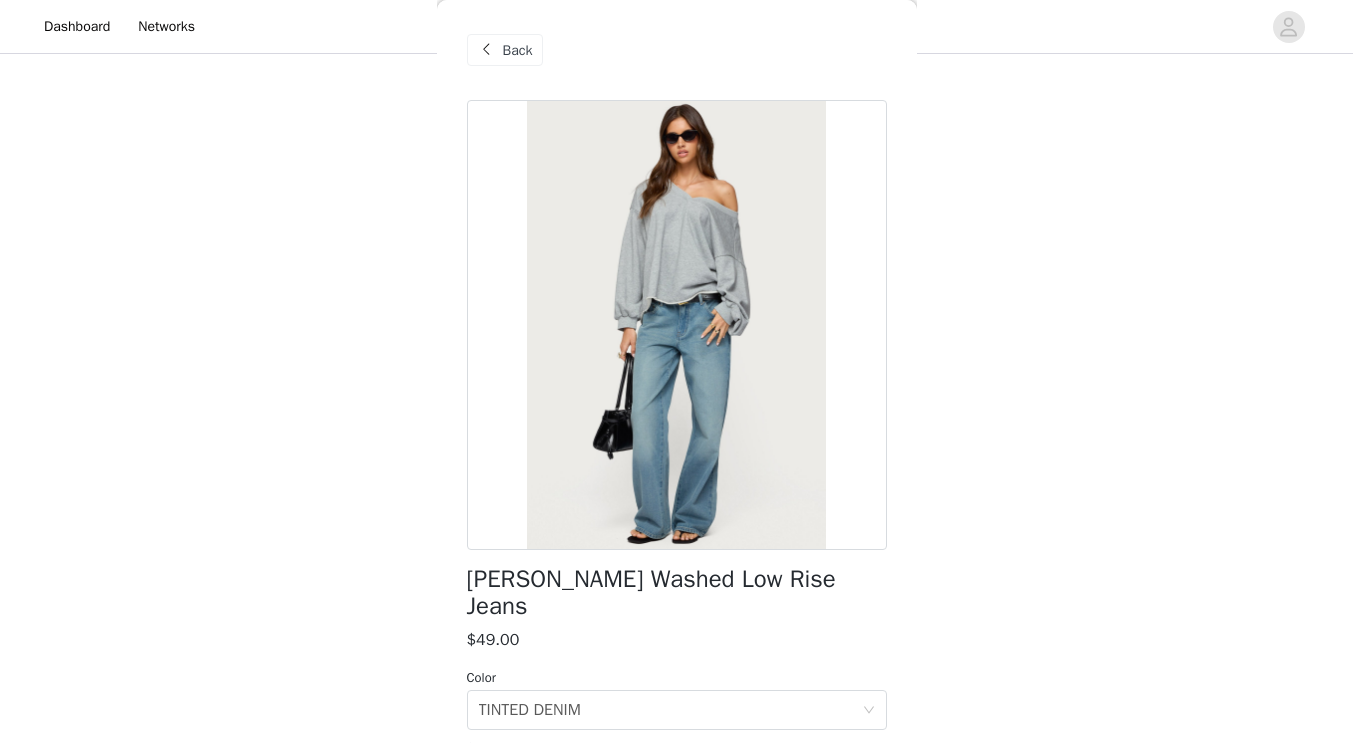 click on "Back" at bounding box center (518, 50) 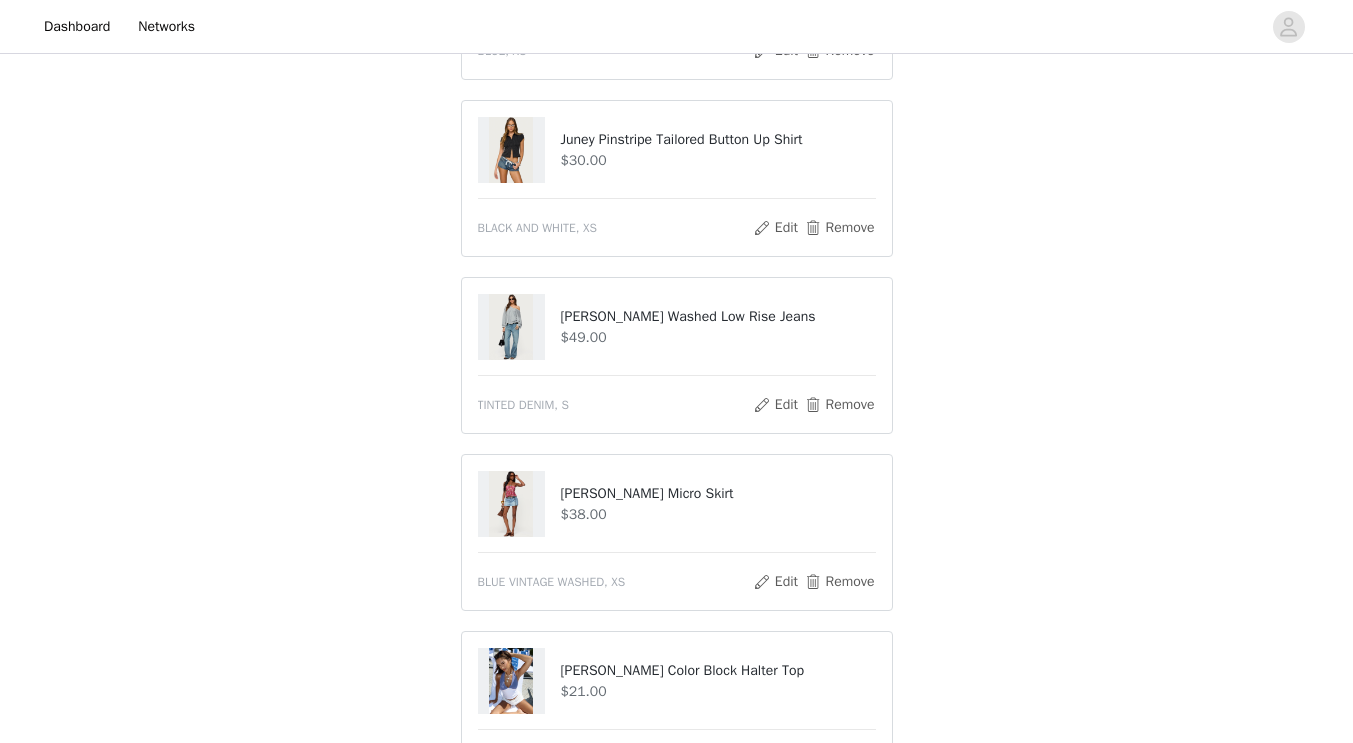 scroll, scrollTop: 531, scrollLeft: 0, axis: vertical 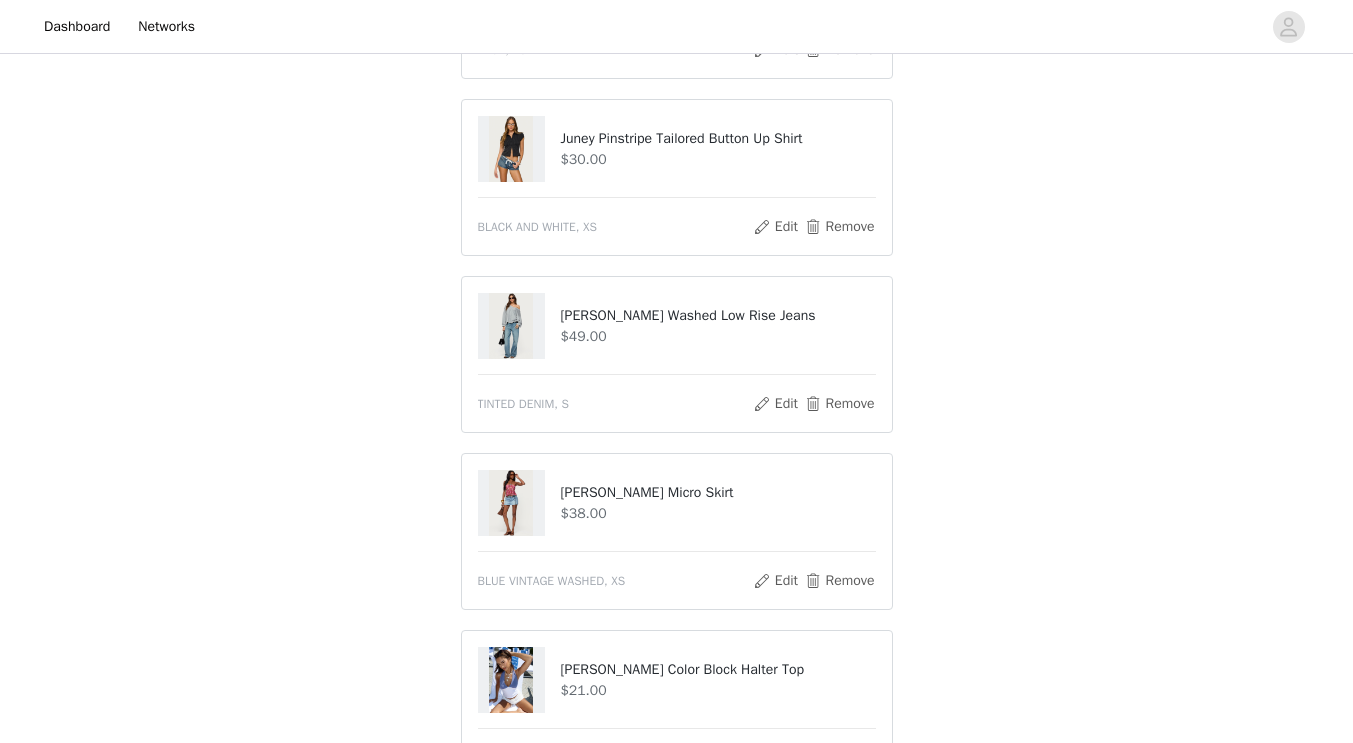 click on "Juney Pinstripe Tailored Button Up Shirt     $30.00" at bounding box center (677, 149) 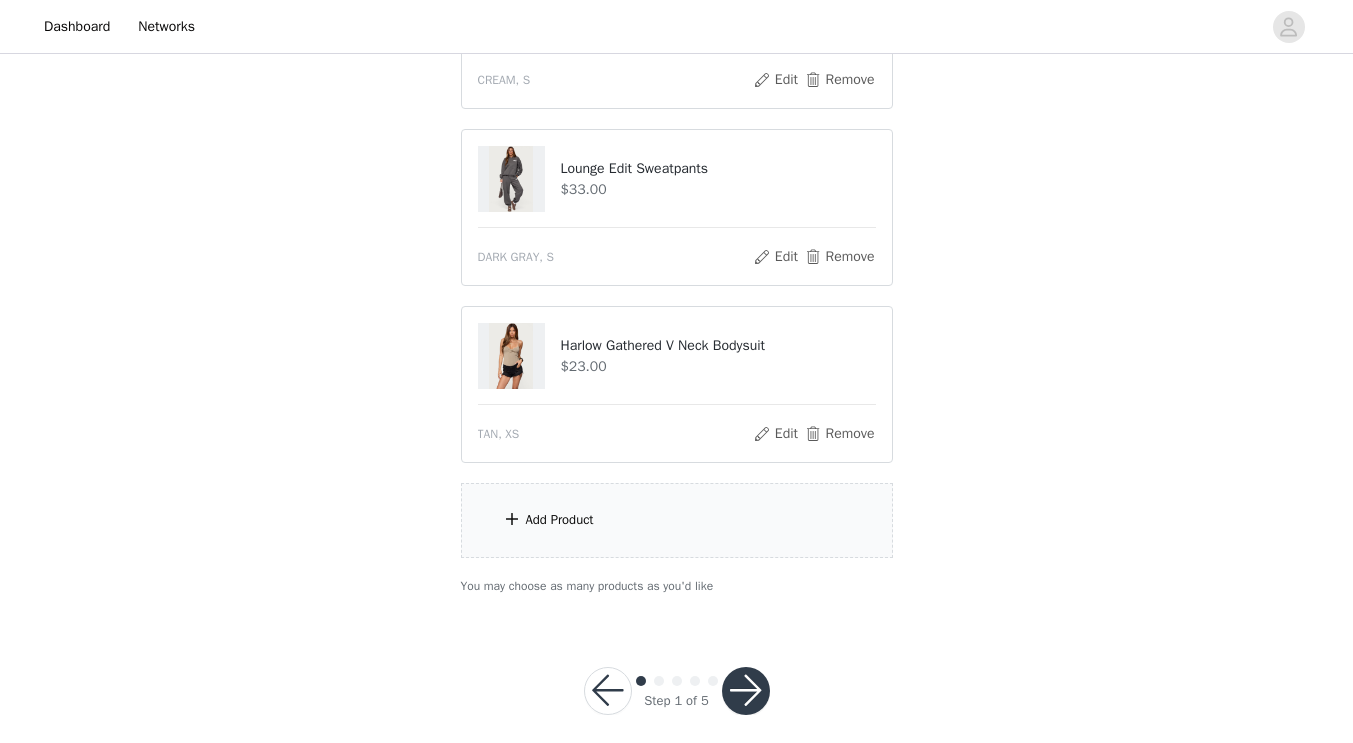scroll, scrollTop: 1406, scrollLeft: 0, axis: vertical 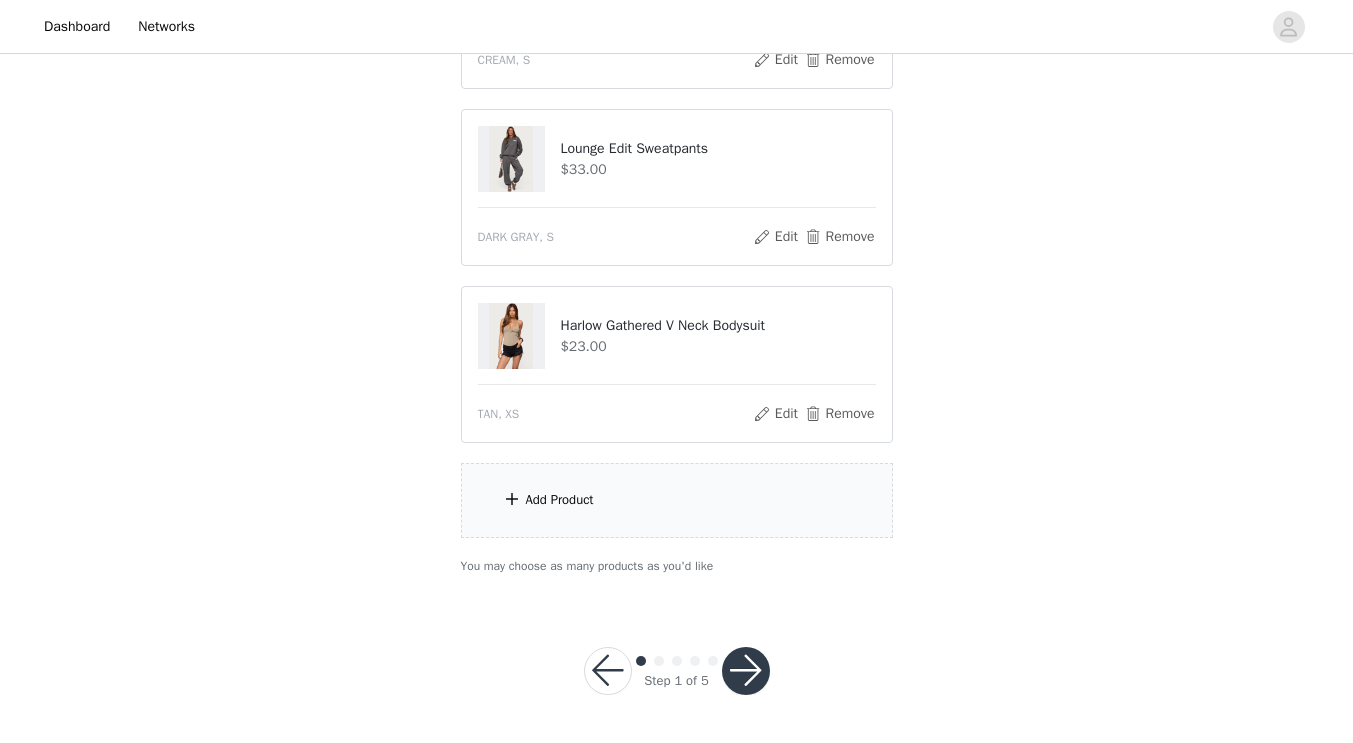 click on "Add Product" at bounding box center [677, 500] 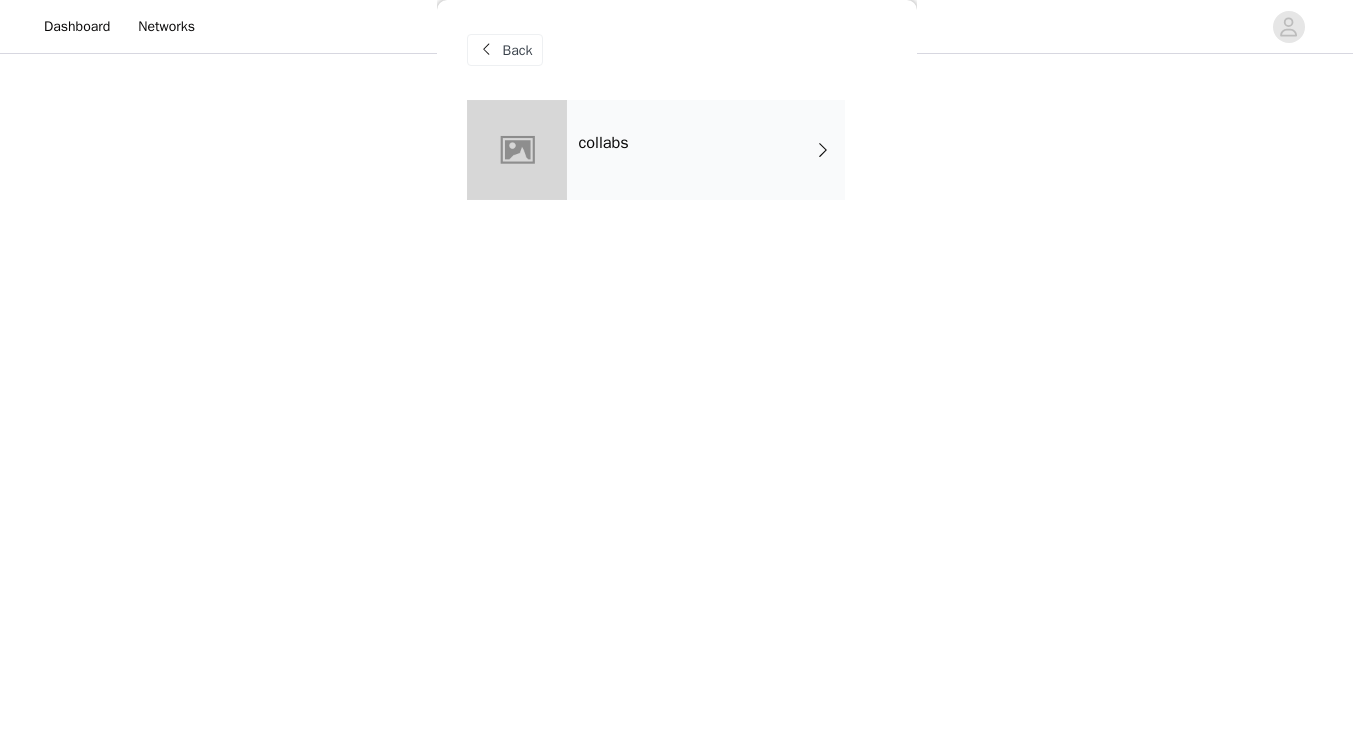 click on "collabs" at bounding box center [706, 150] 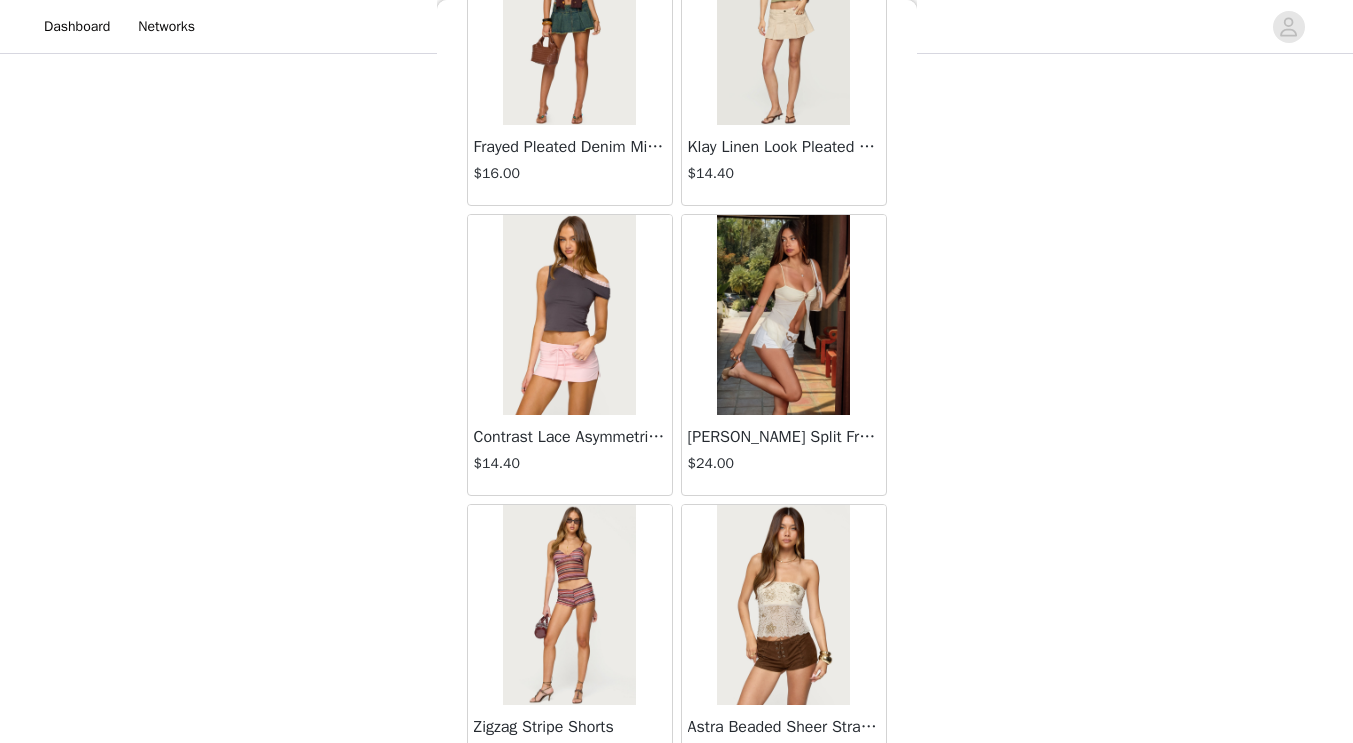 scroll, scrollTop: 2207, scrollLeft: 0, axis: vertical 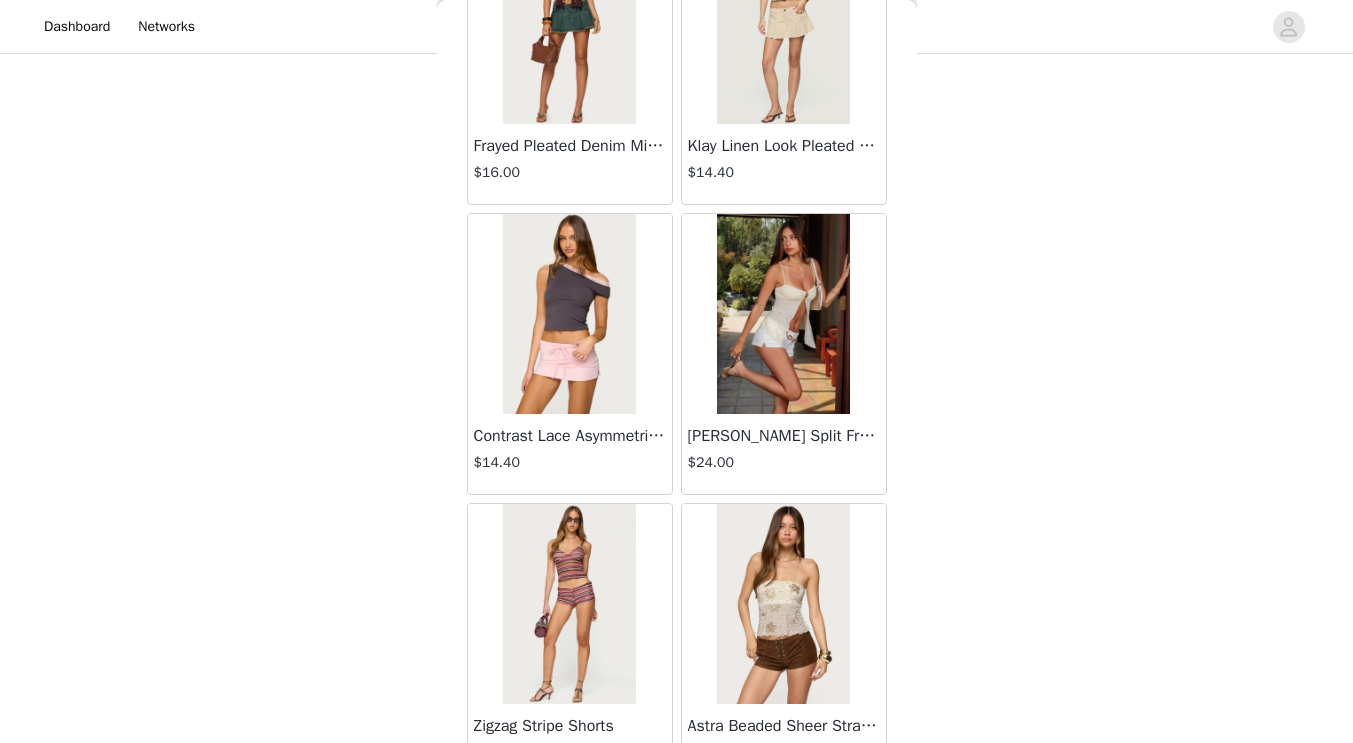 click at bounding box center [783, 314] 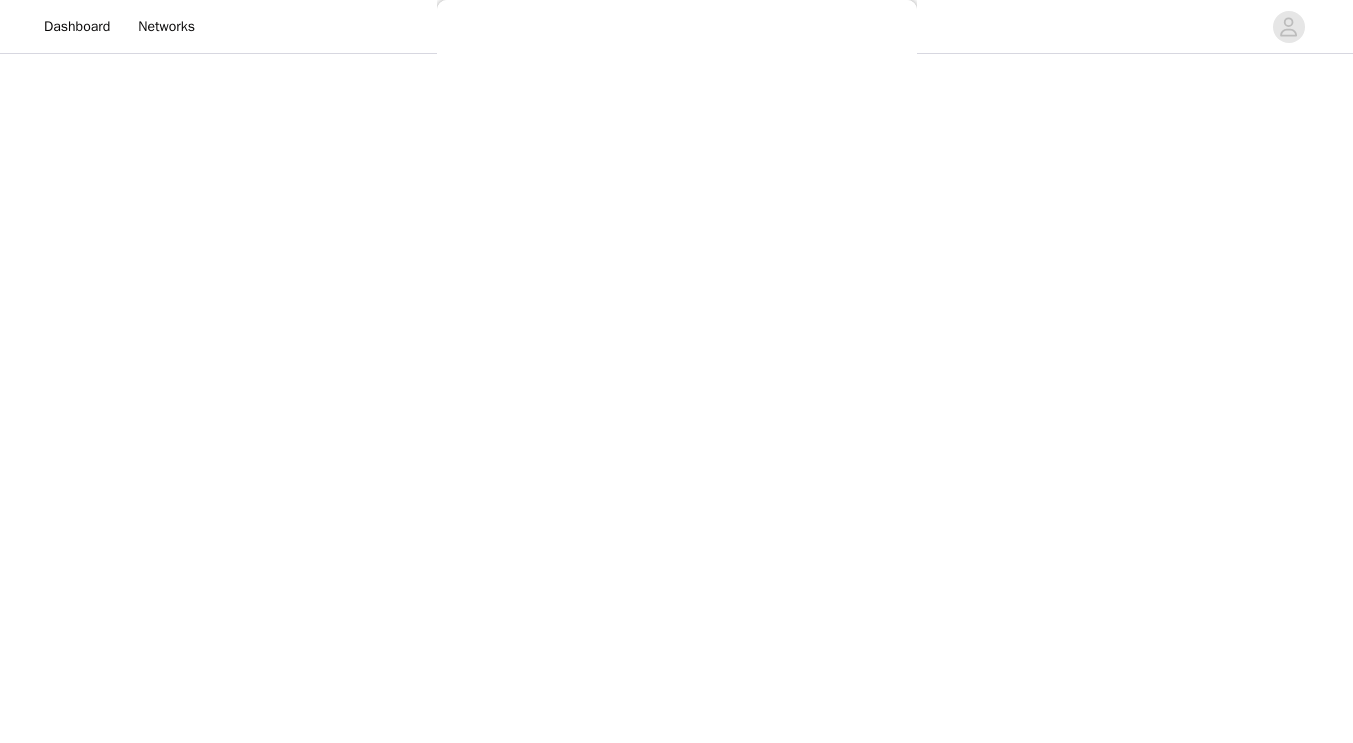 scroll, scrollTop: 0, scrollLeft: 0, axis: both 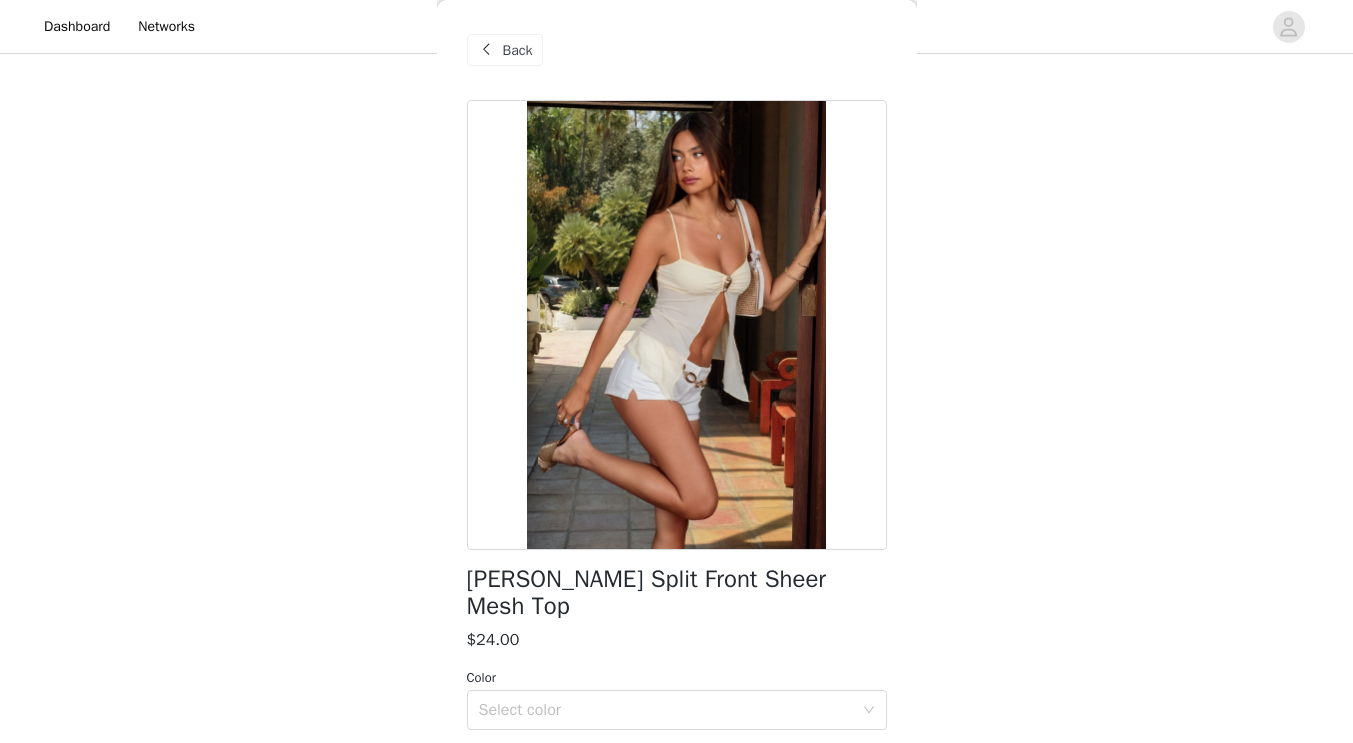 click on "Back" at bounding box center [505, 50] 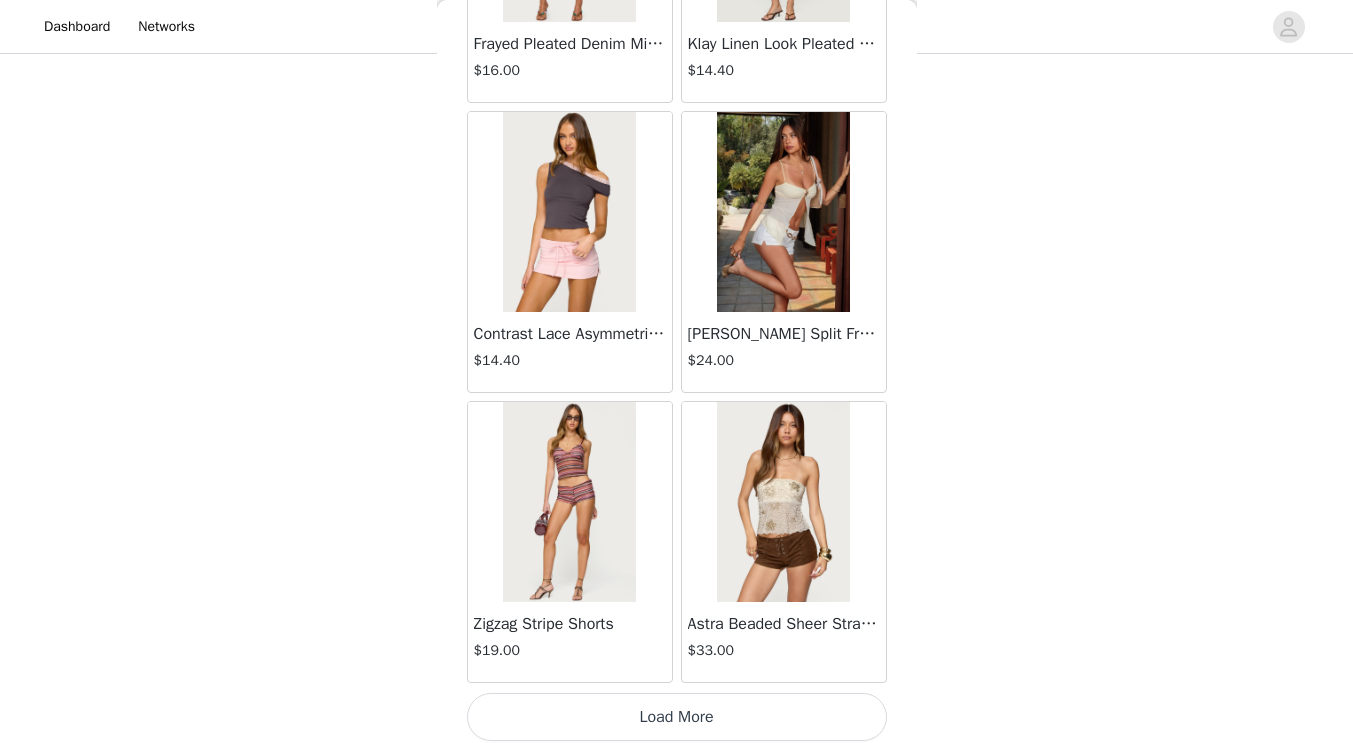 scroll, scrollTop: 2317, scrollLeft: 0, axis: vertical 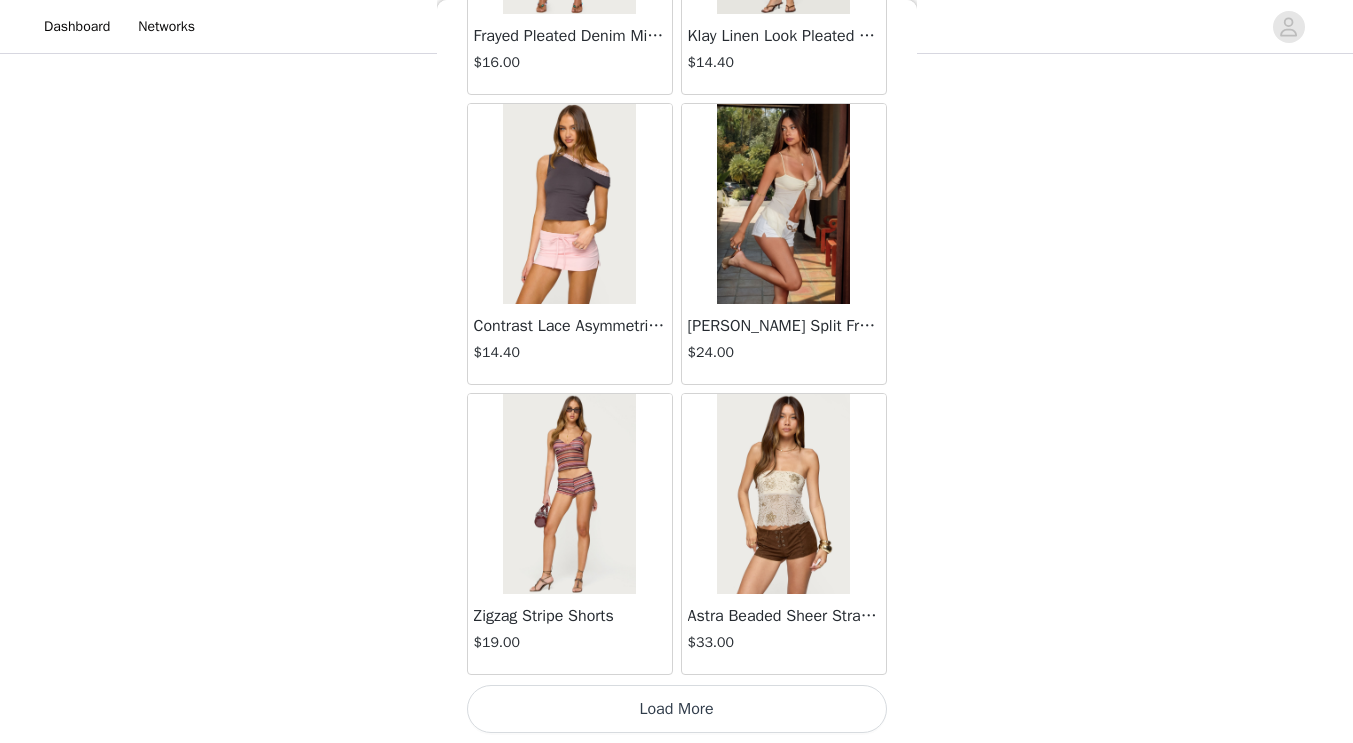 click on "Load More" at bounding box center [677, 709] 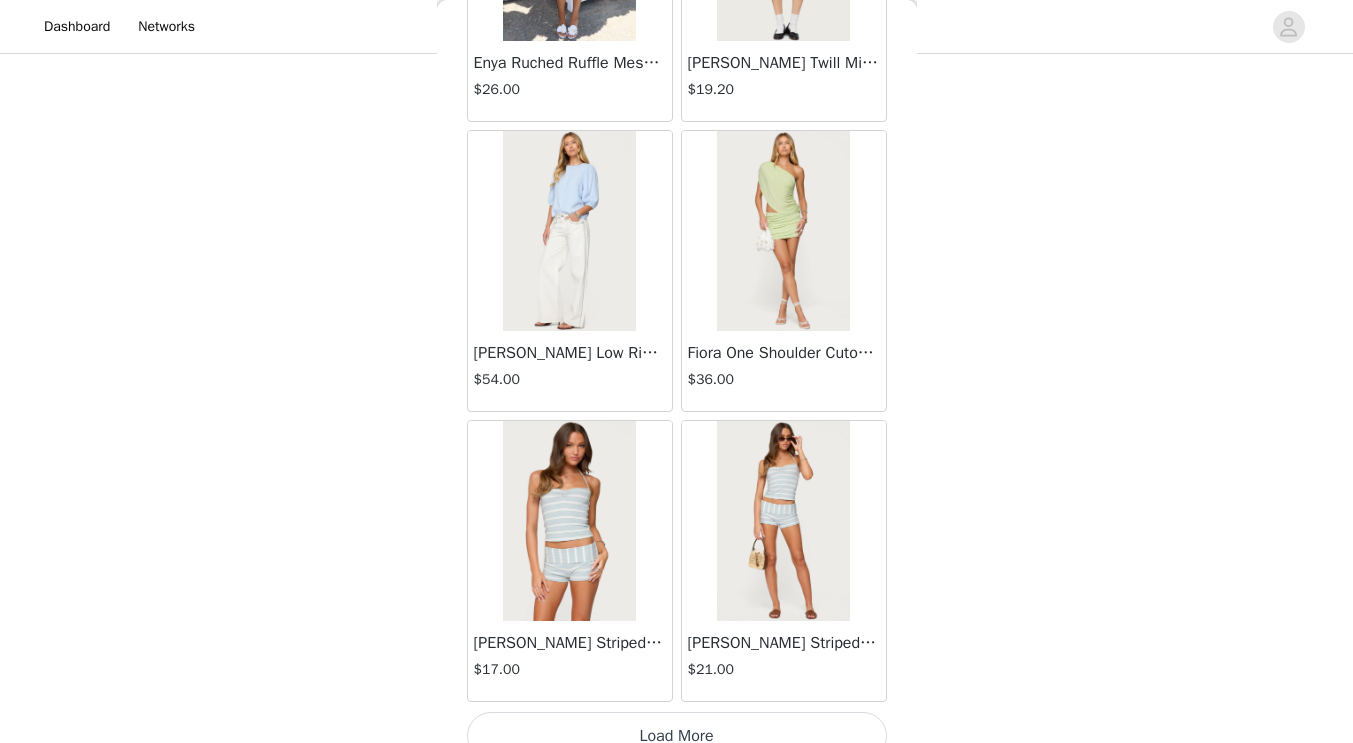 scroll, scrollTop: 5217, scrollLeft: 0, axis: vertical 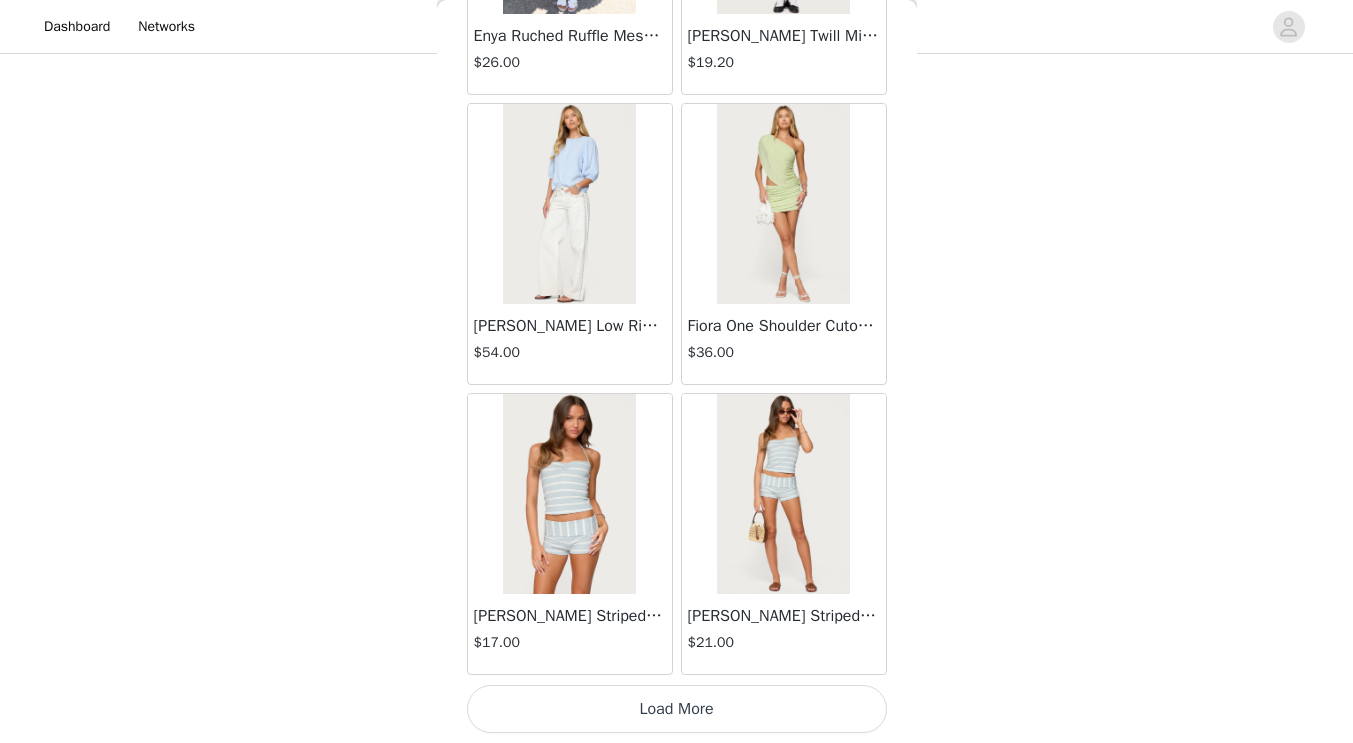 click on "Load More" at bounding box center [677, 709] 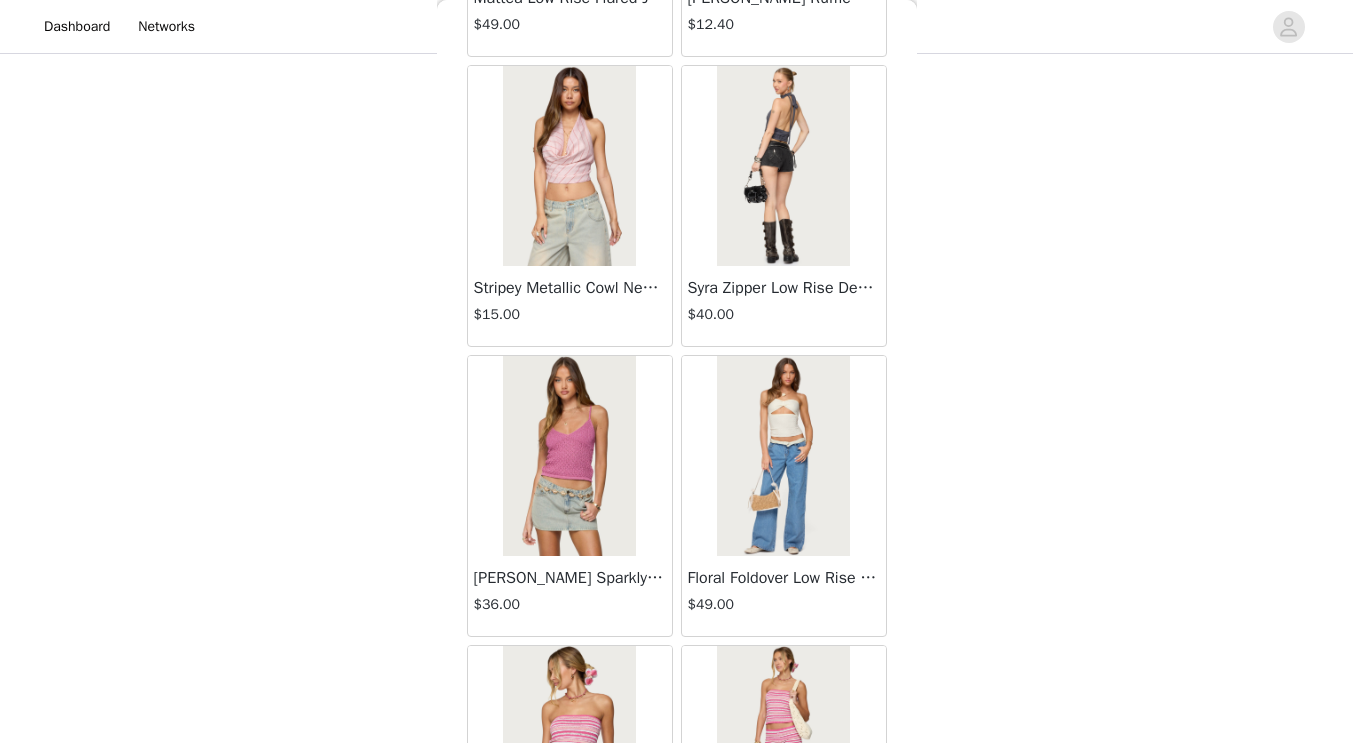 scroll, scrollTop: 8117, scrollLeft: 0, axis: vertical 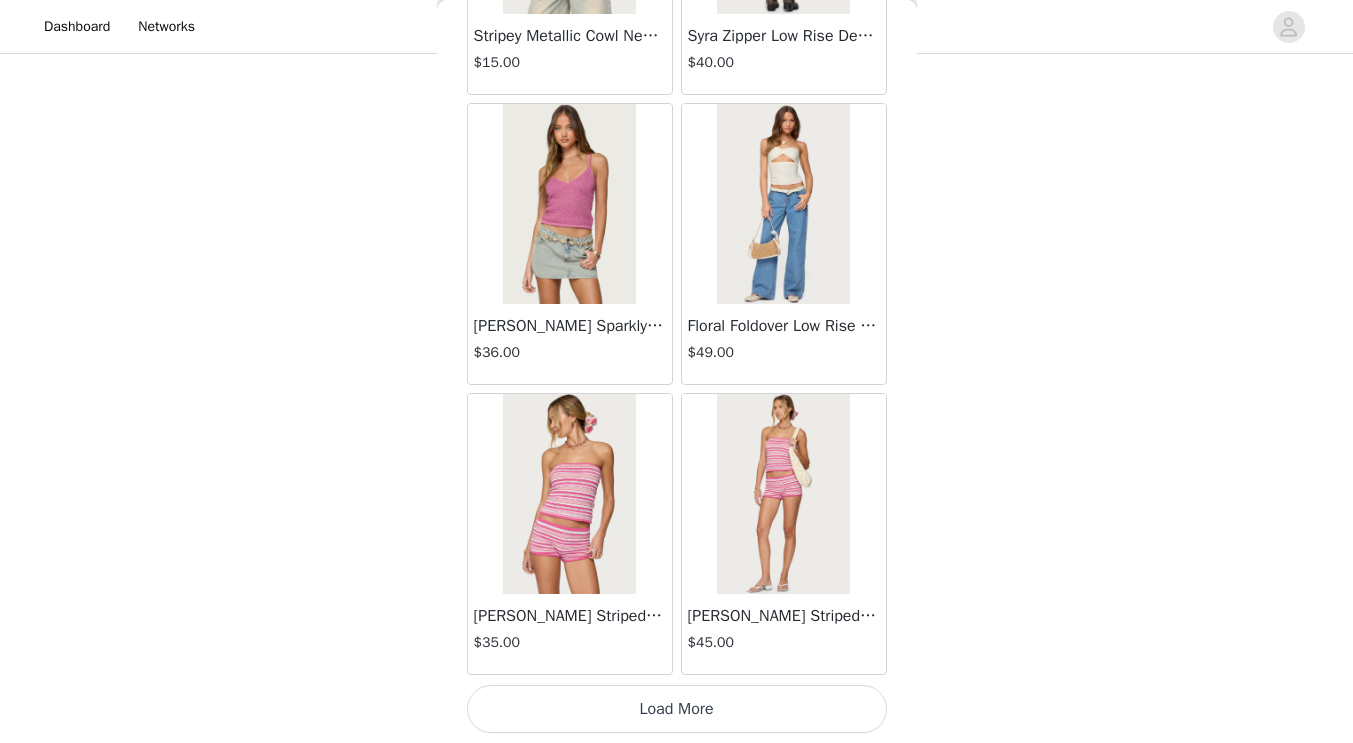click on "Load More" at bounding box center (677, 709) 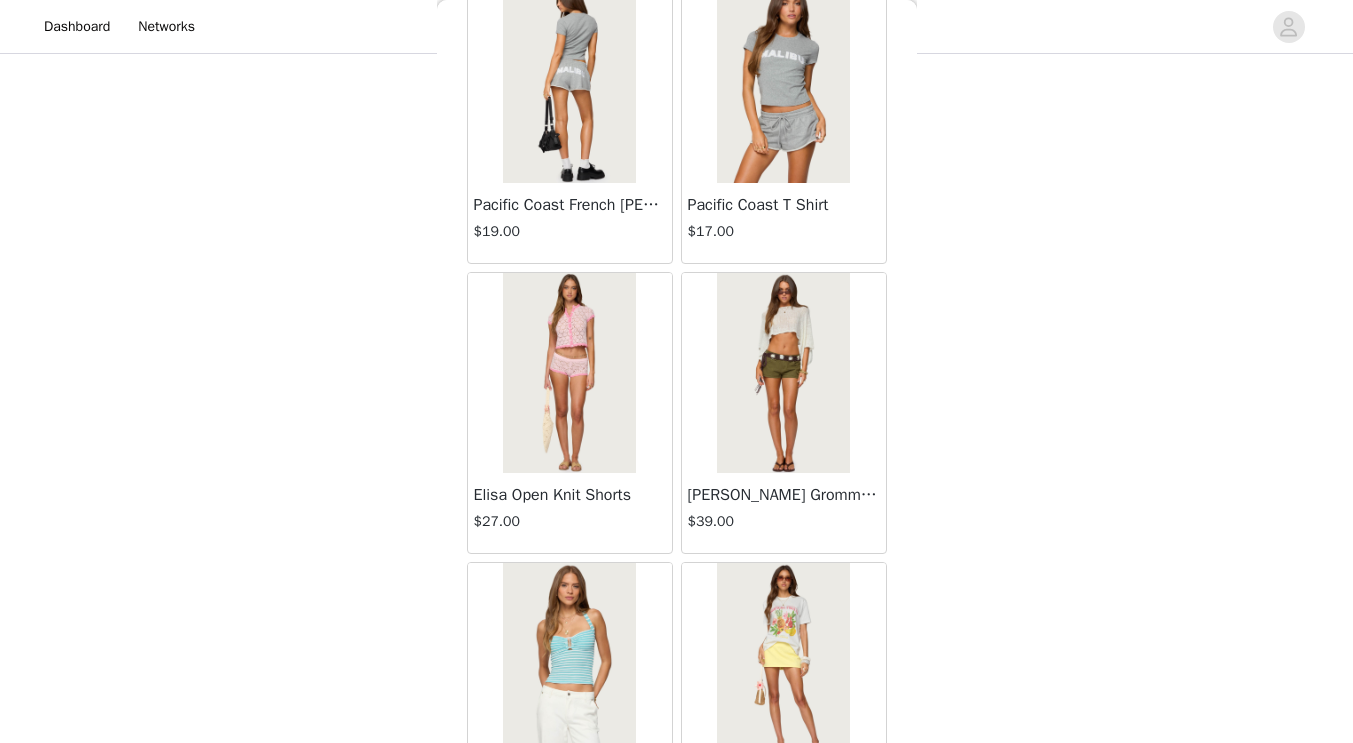 scroll, scrollTop: 11017, scrollLeft: 0, axis: vertical 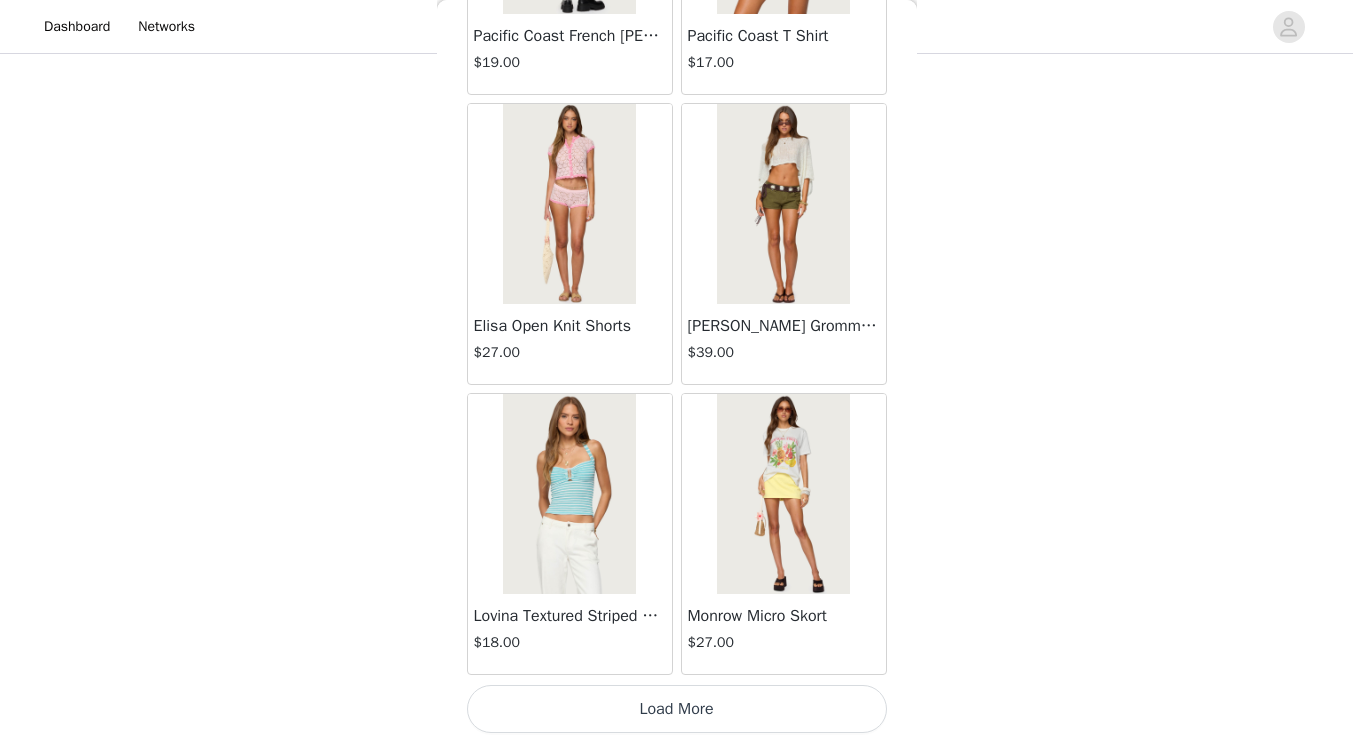 click on "Load More" at bounding box center [677, 709] 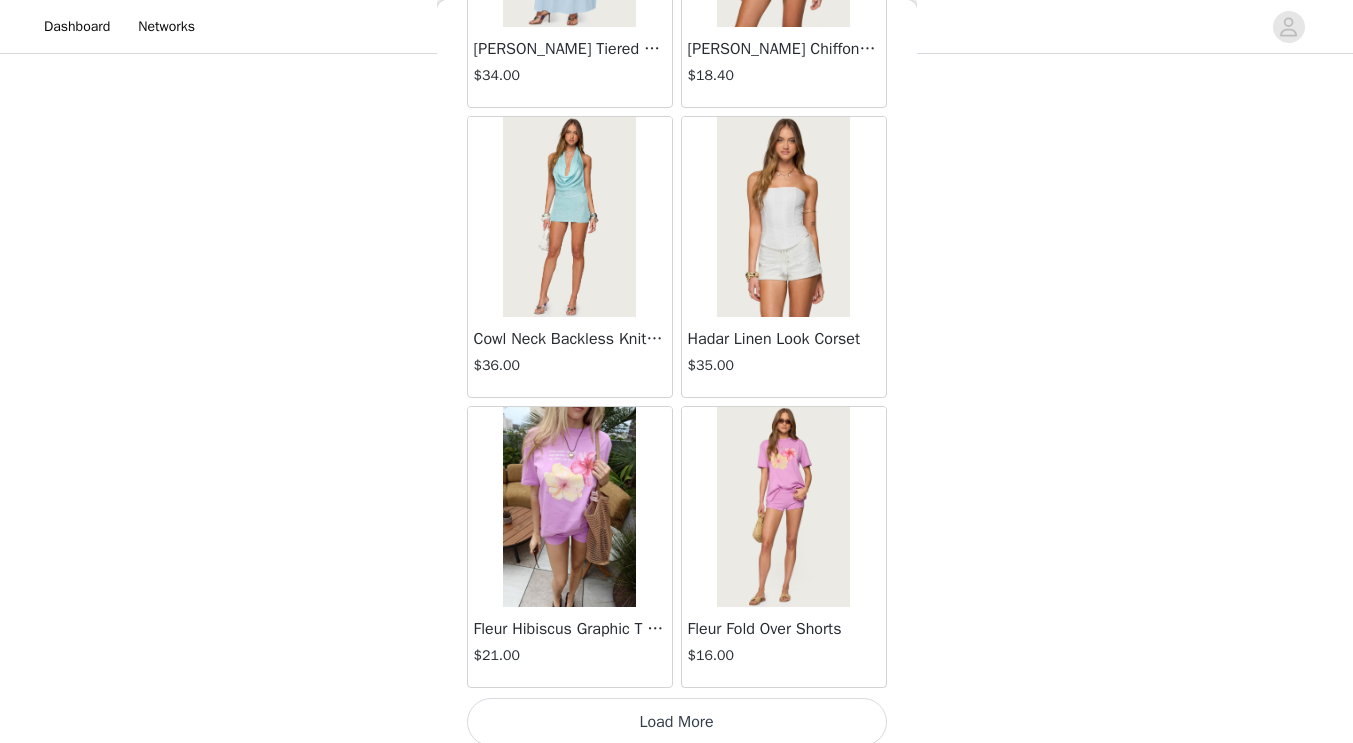 scroll, scrollTop: 13917, scrollLeft: 0, axis: vertical 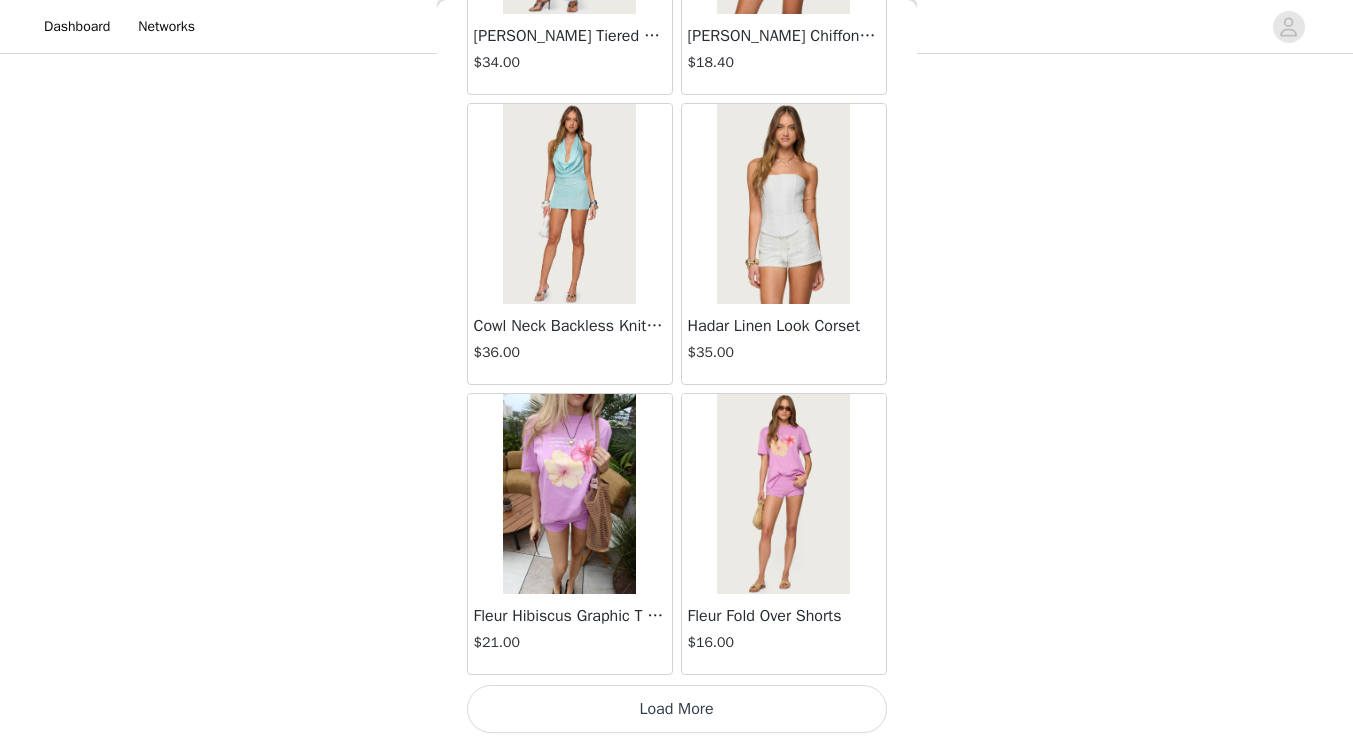 click on "Load More" at bounding box center (677, 709) 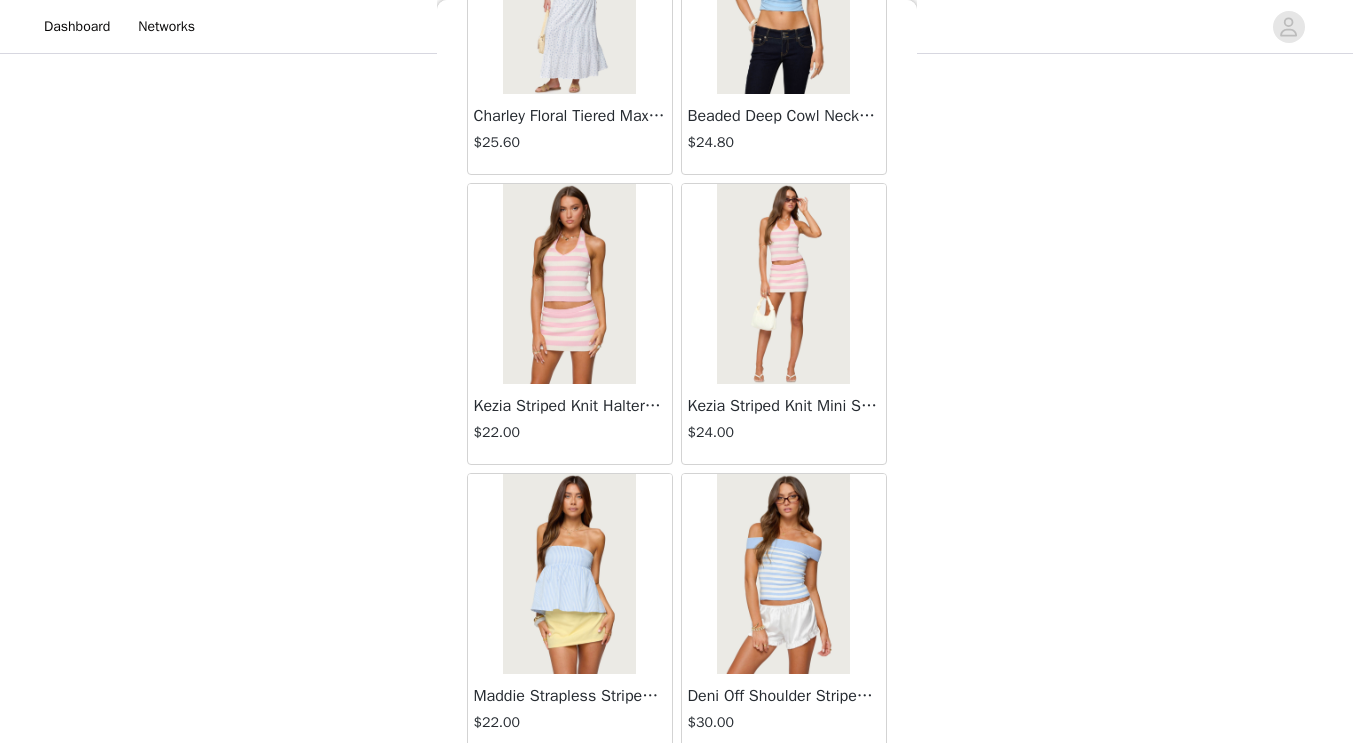 scroll, scrollTop: 16817, scrollLeft: 0, axis: vertical 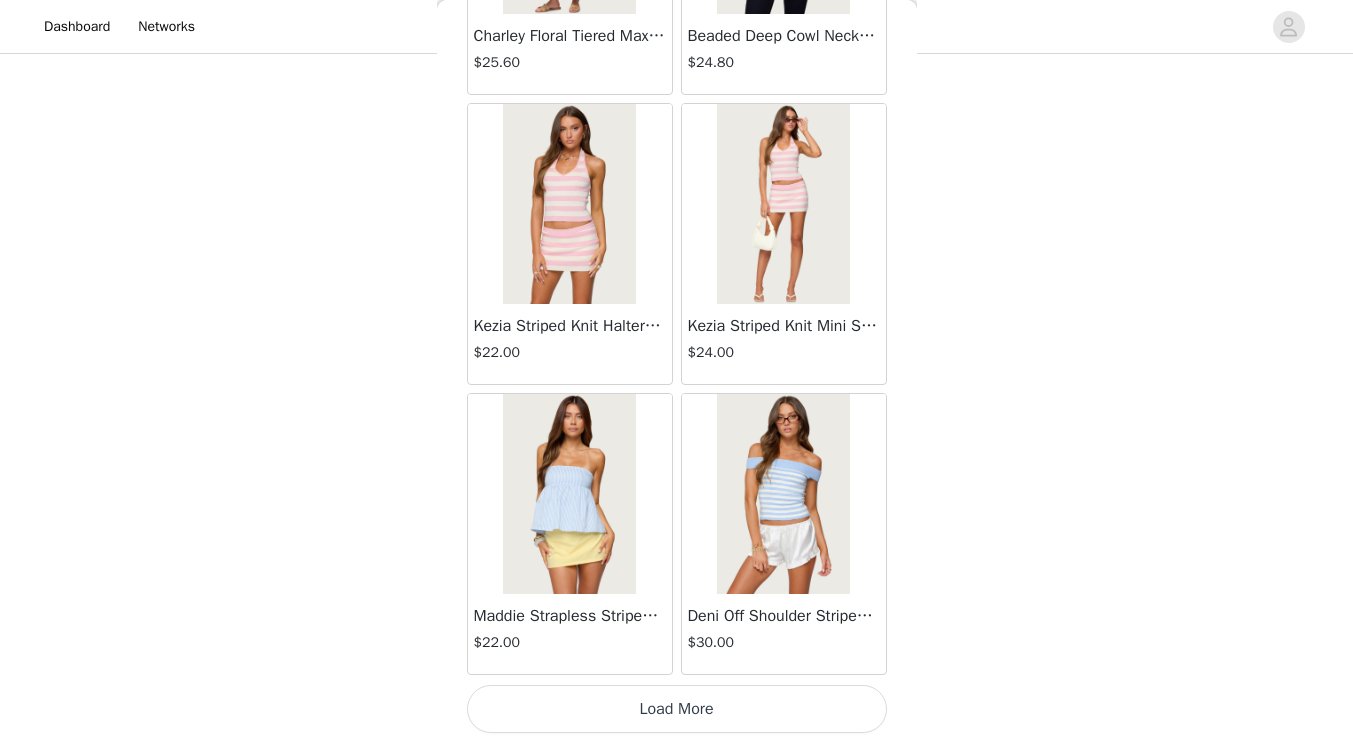 click on "Load More" at bounding box center (677, 709) 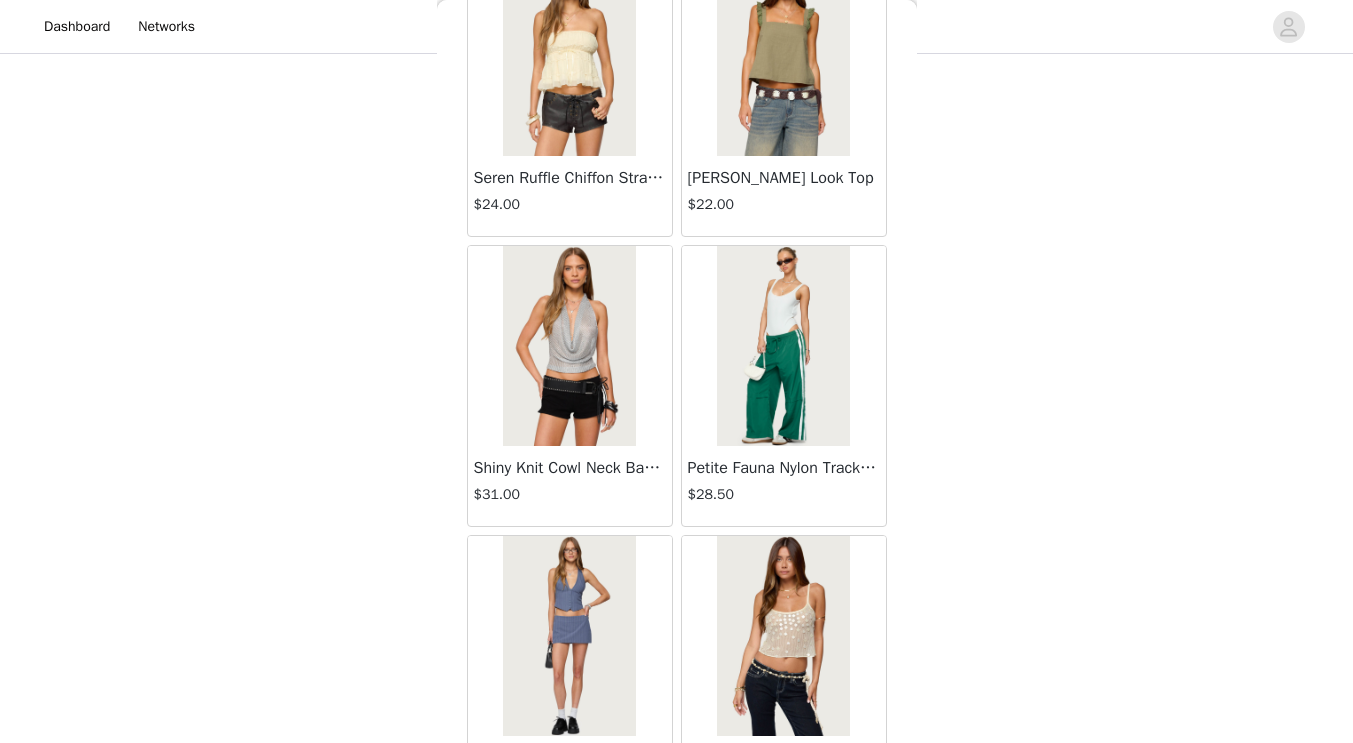 scroll, scrollTop: 19717, scrollLeft: 0, axis: vertical 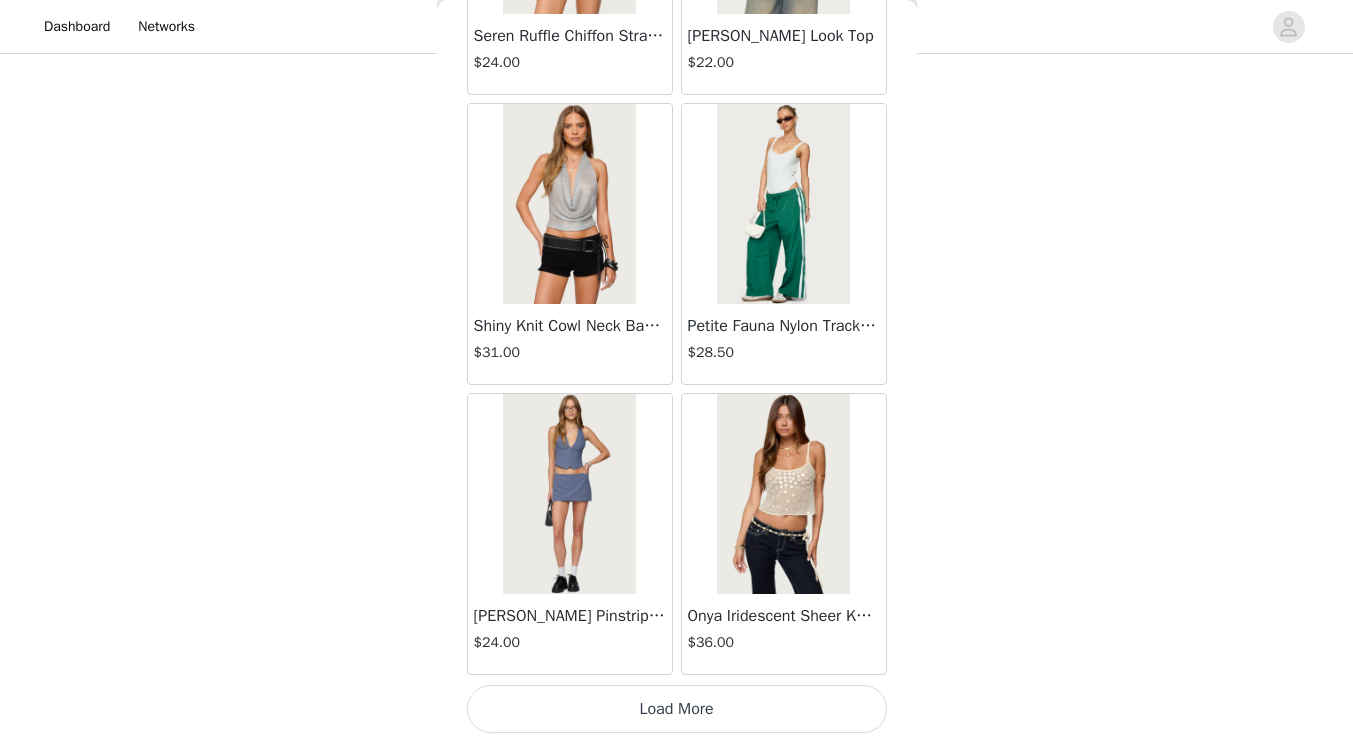 click on "Load More" at bounding box center [677, 709] 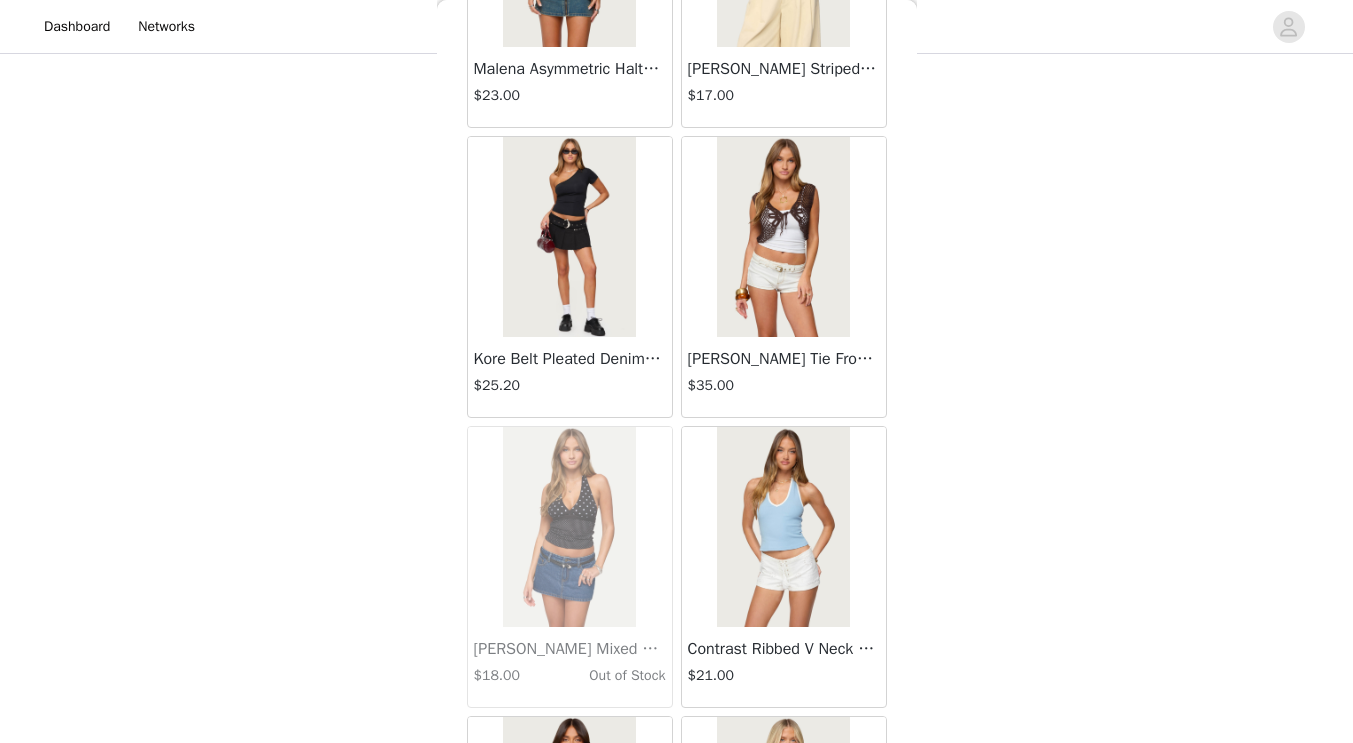 scroll, scrollTop: 22617, scrollLeft: 0, axis: vertical 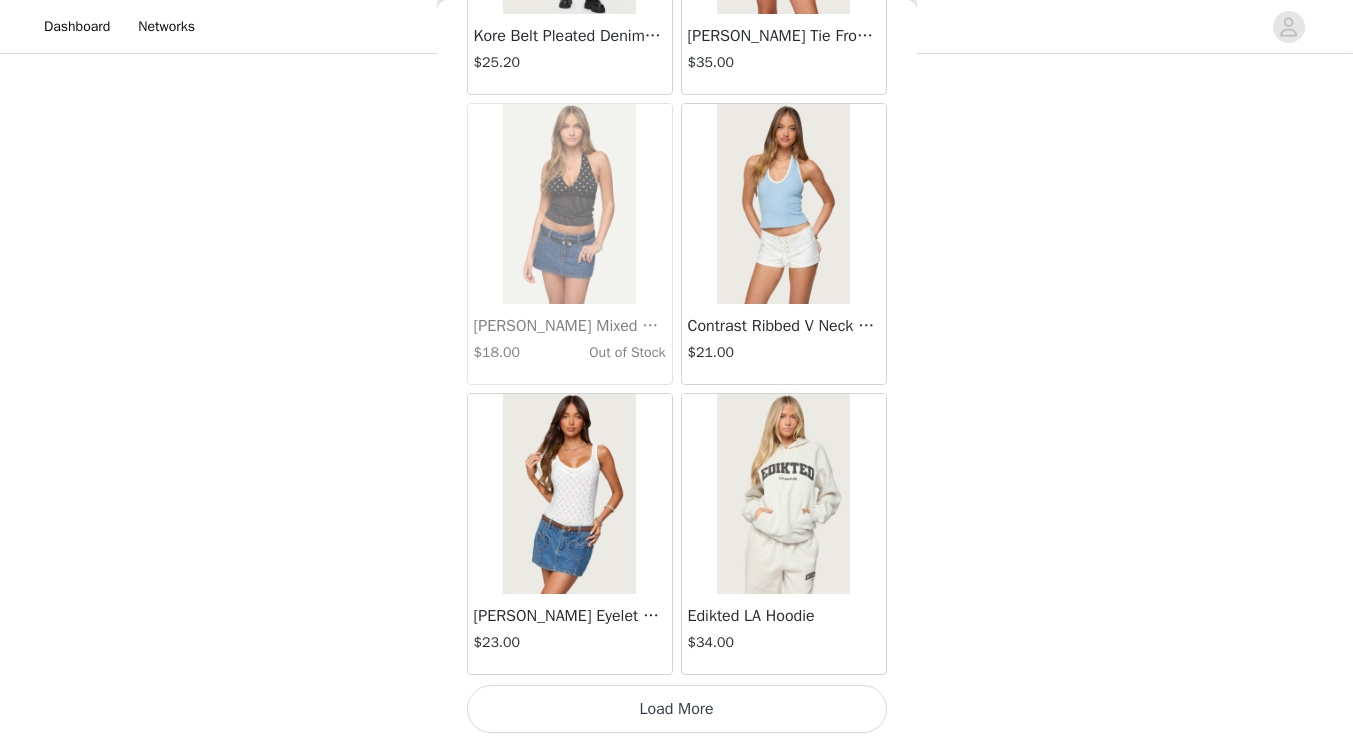 click on "Load More" at bounding box center (677, 709) 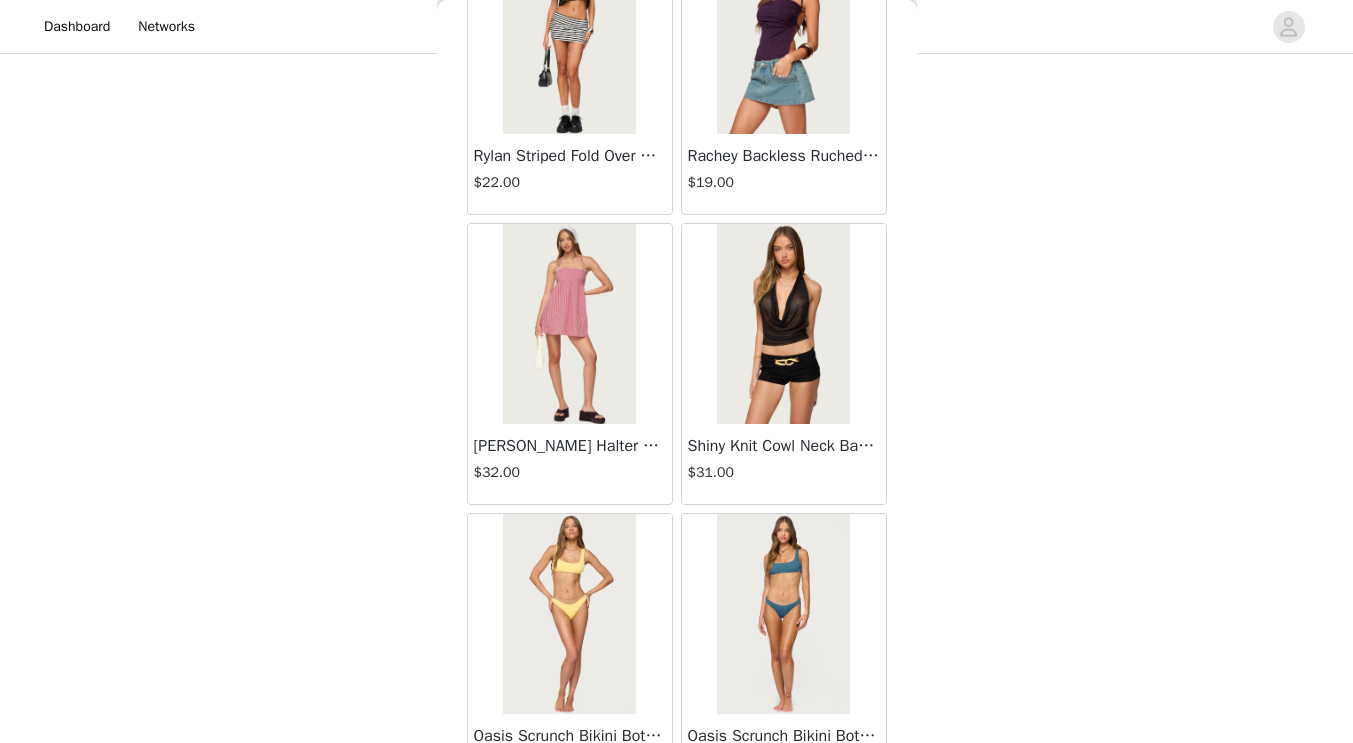 scroll, scrollTop: 25517, scrollLeft: 0, axis: vertical 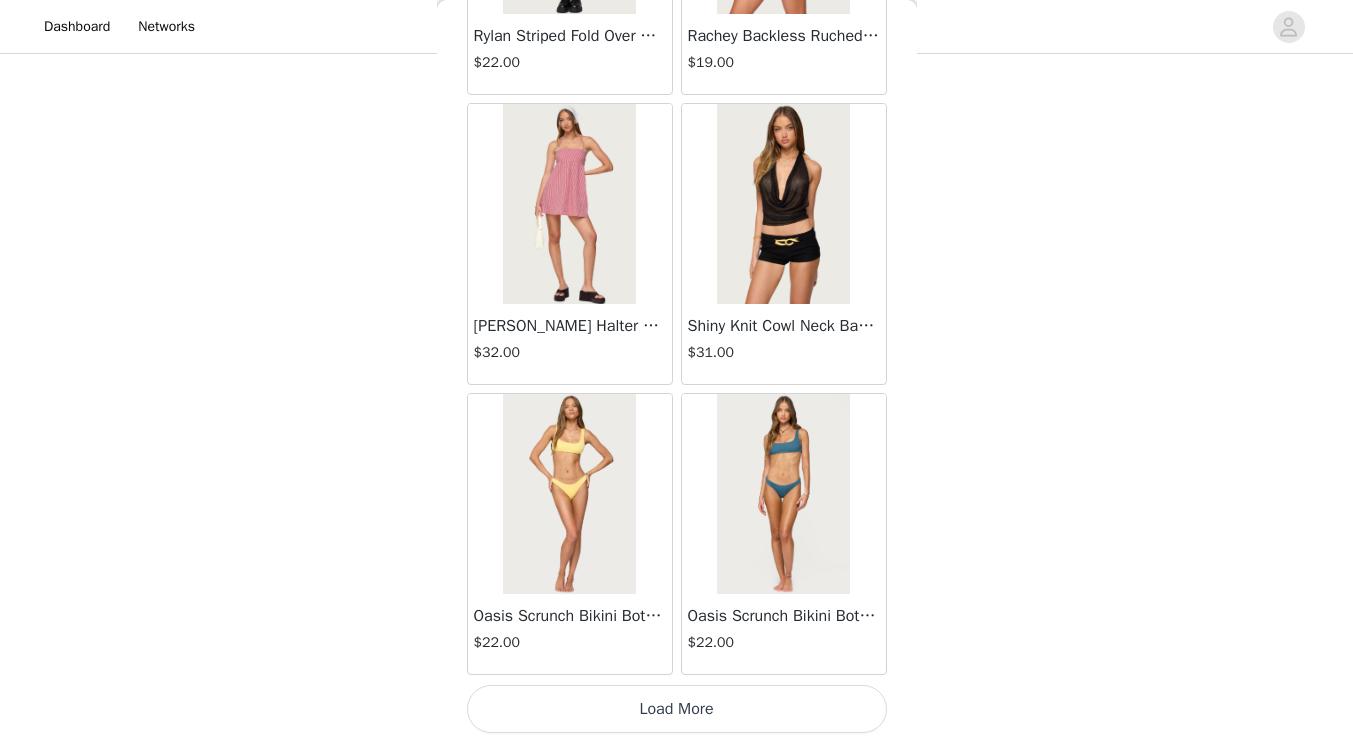 click on "Load More" at bounding box center [677, 709] 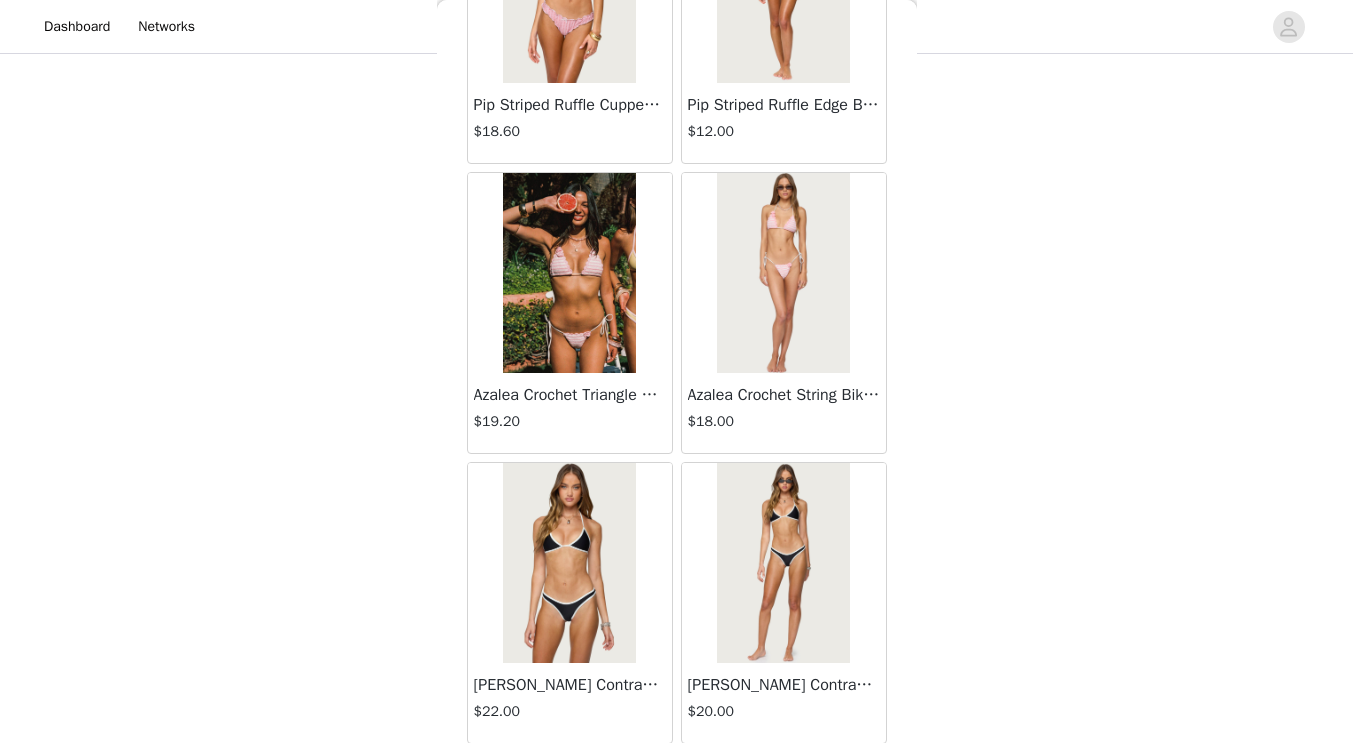scroll, scrollTop: 26327, scrollLeft: 0, axis: vertical 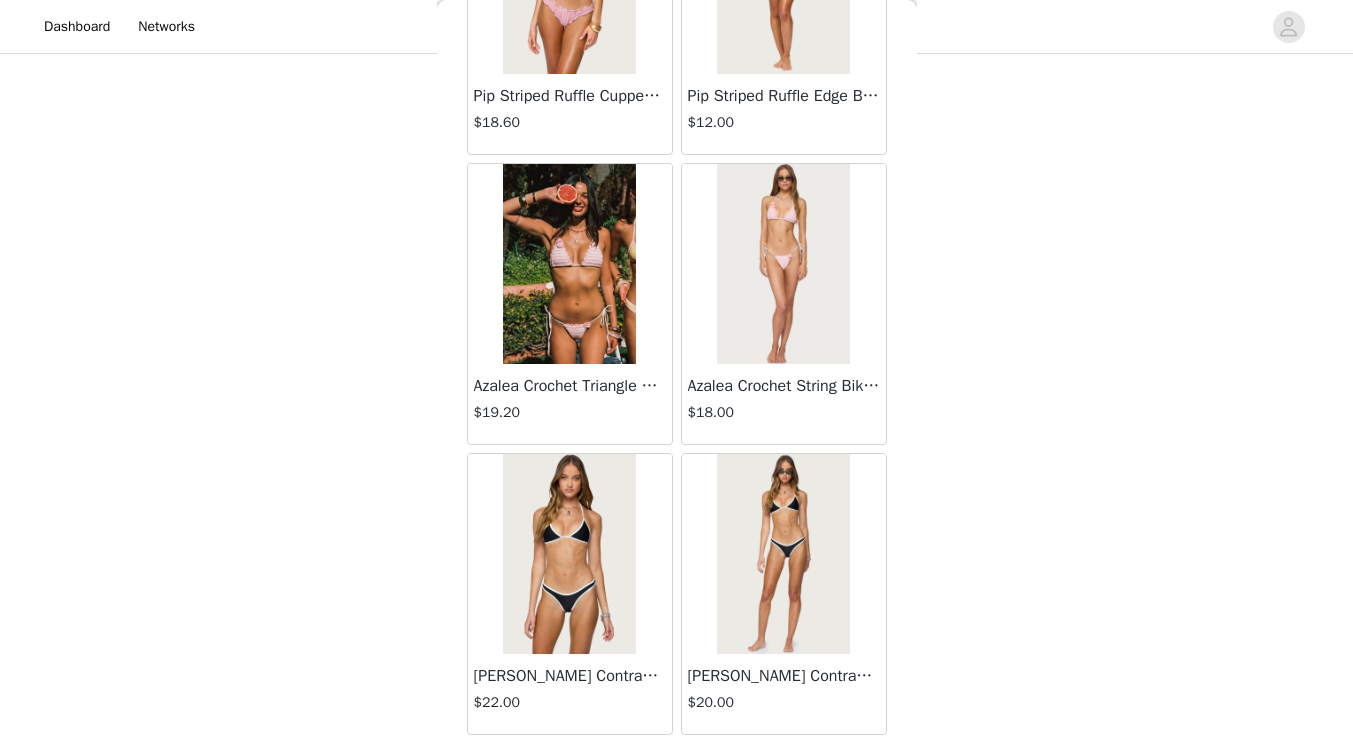 click at bounding box center (783, 264) 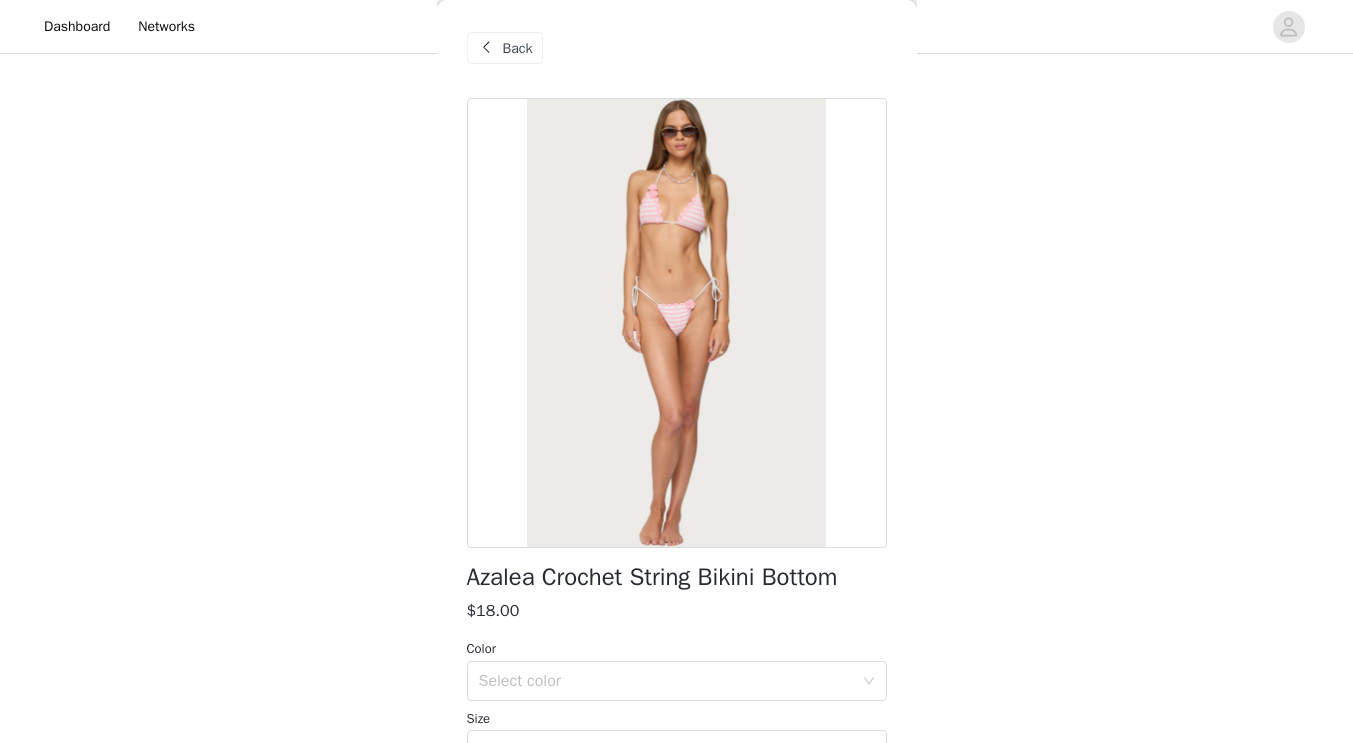 scroll, scrollTop: 0, scrollLeft: 0, axis: both 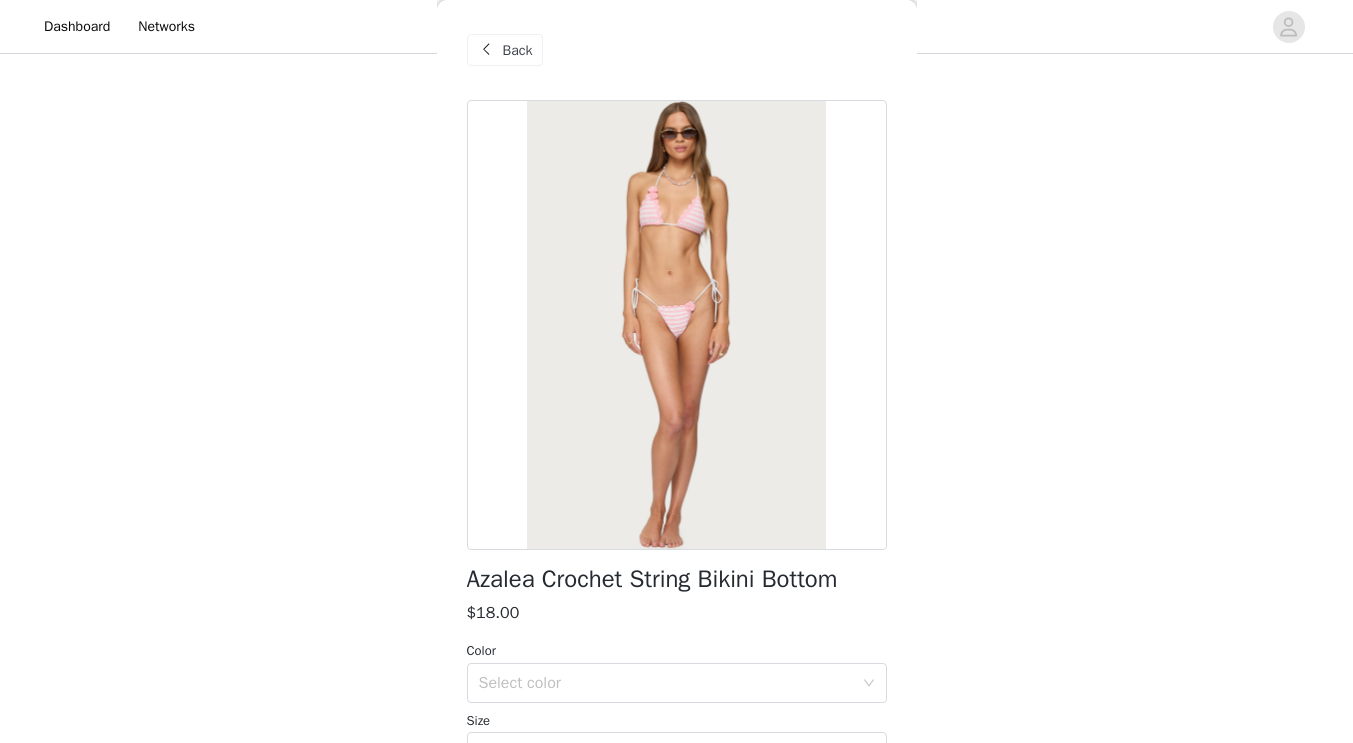 click on "Back" at bounding box center [518, 50] 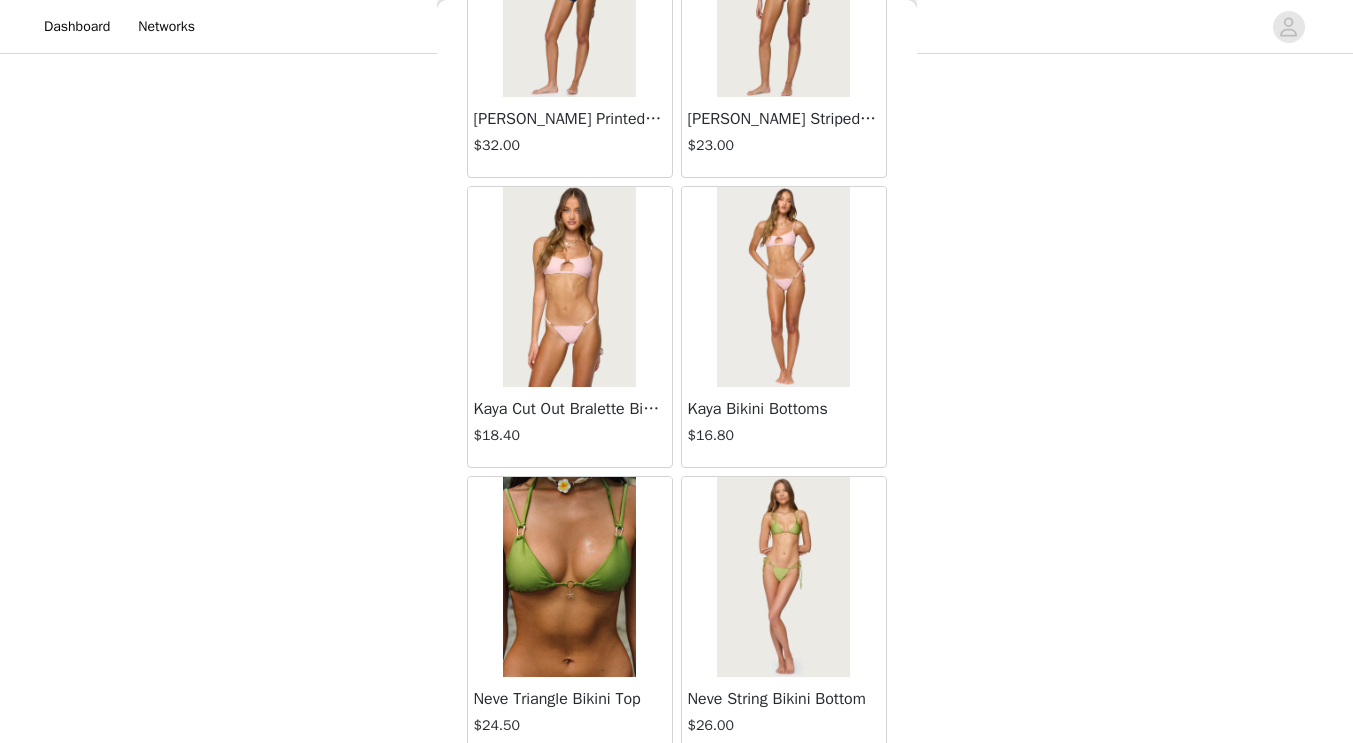 scroll, scrollTop: 28417, scrollLeft: 0, axis: vertical 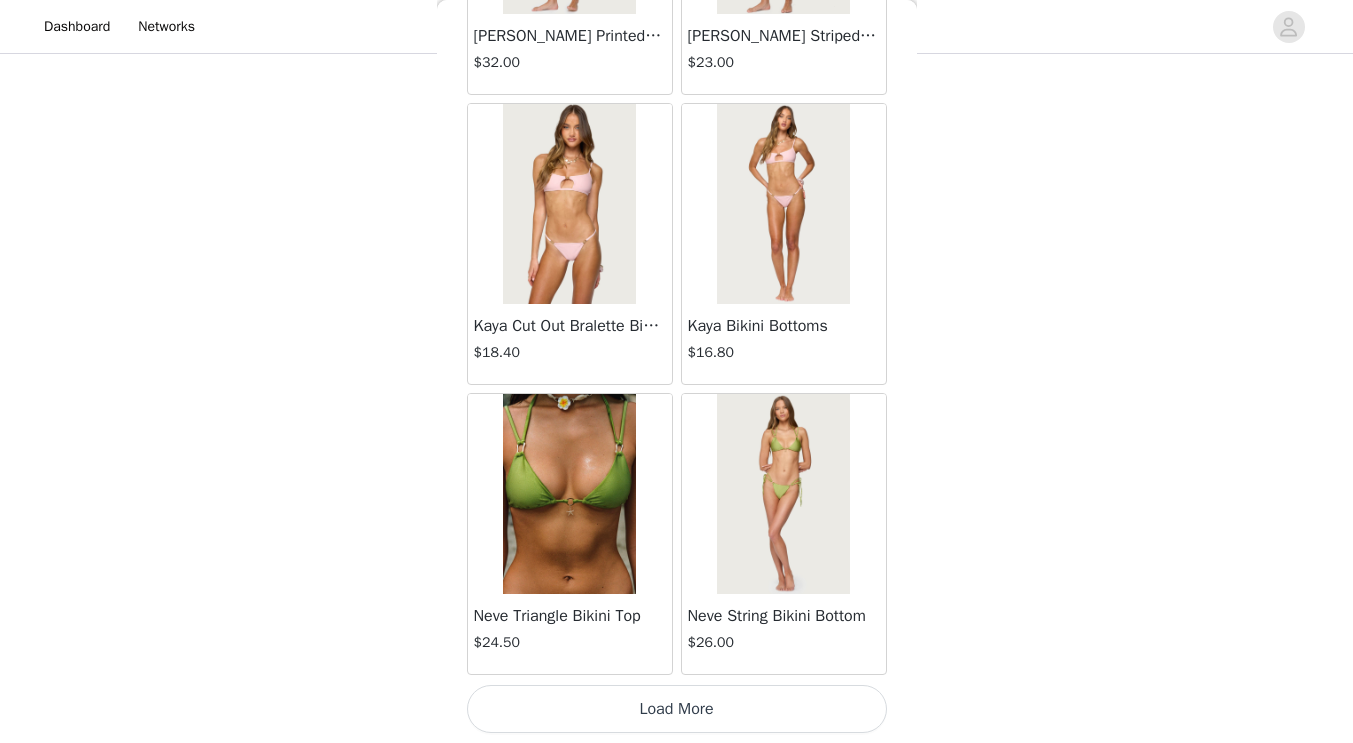 click on "Load More" at bounding box center [677, 709] 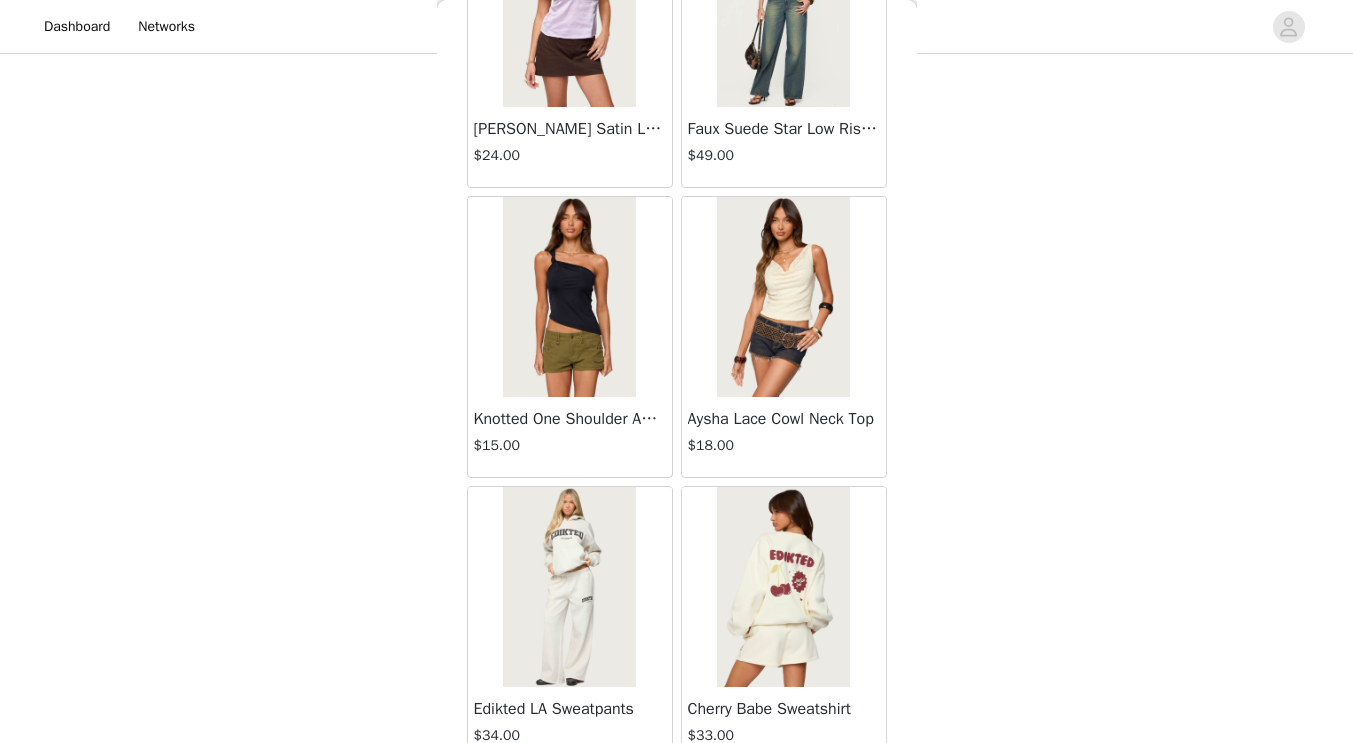 scroll, scrollTop: 31317, scrollLeft: 0, axis: vertical 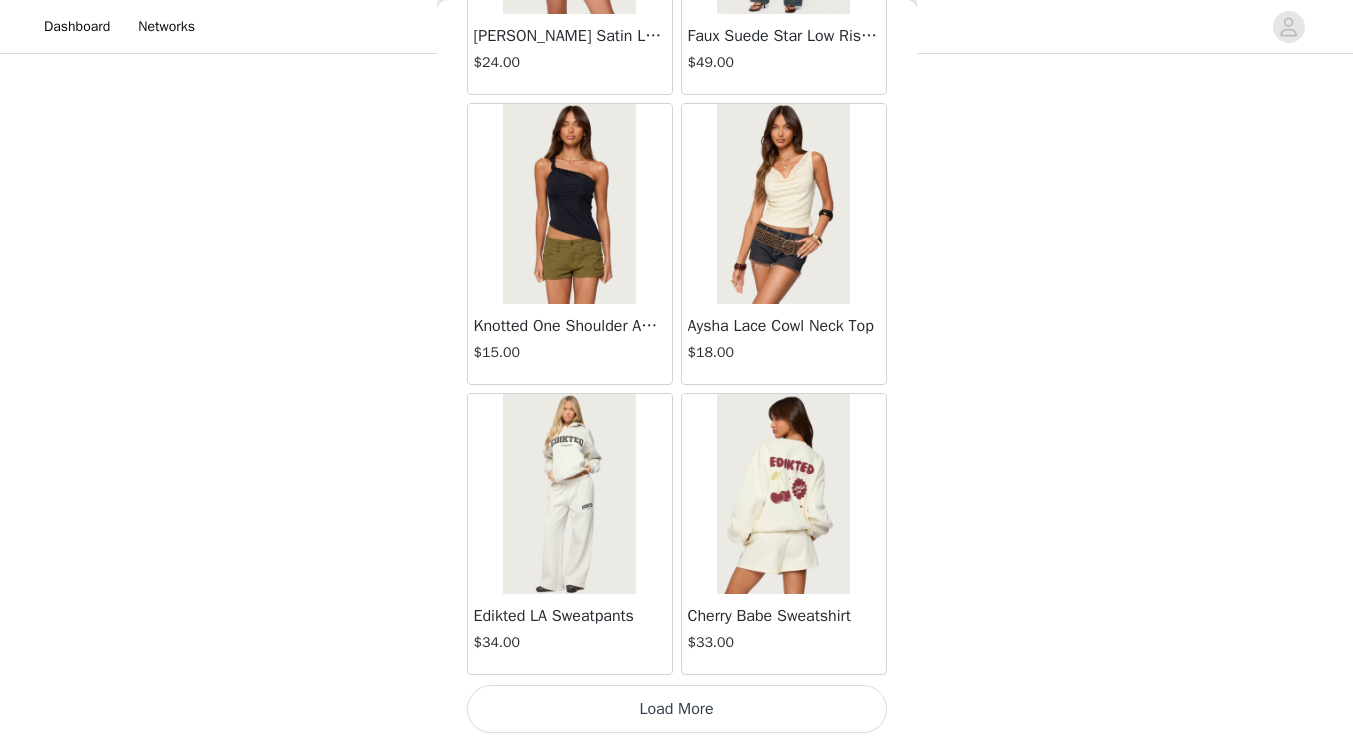 click on "Load More" at bounding box center [677, 709] 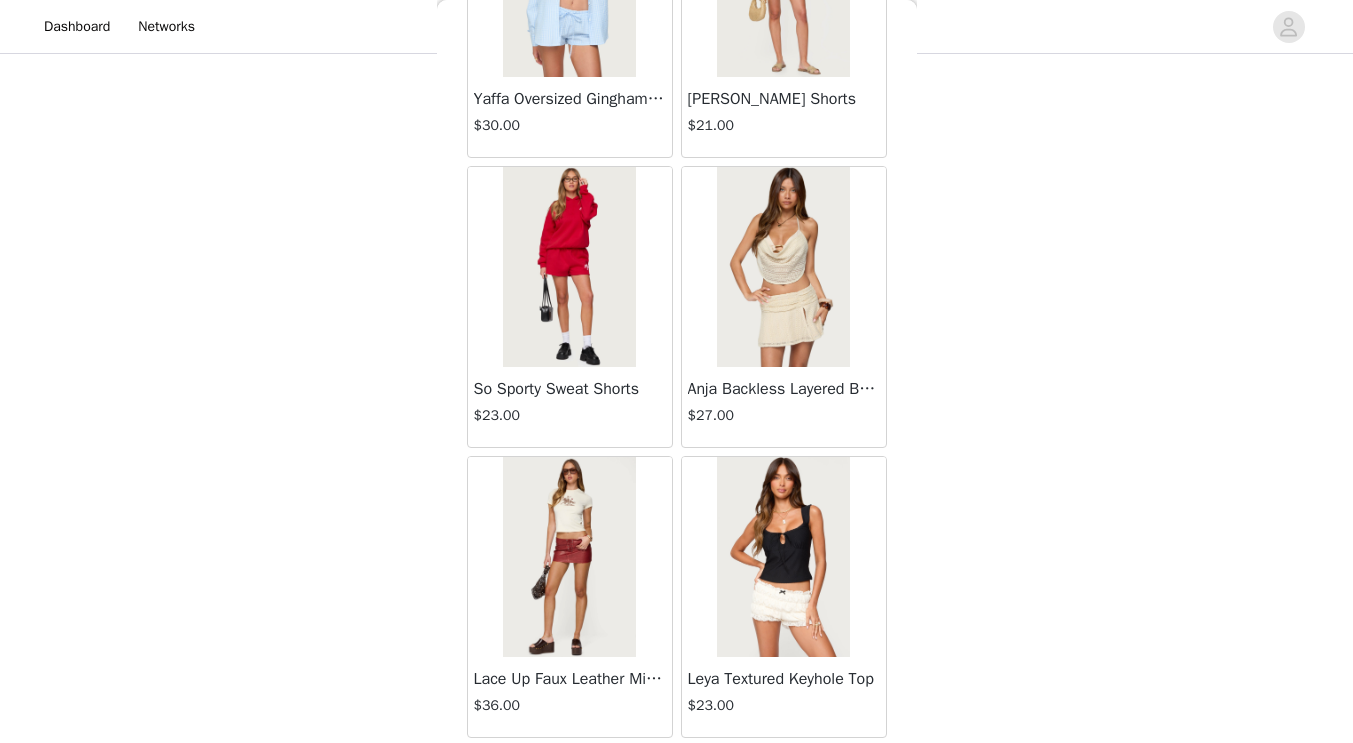 scroll, scrollTop: 34217, scrollLeft: 0, axis: vertical 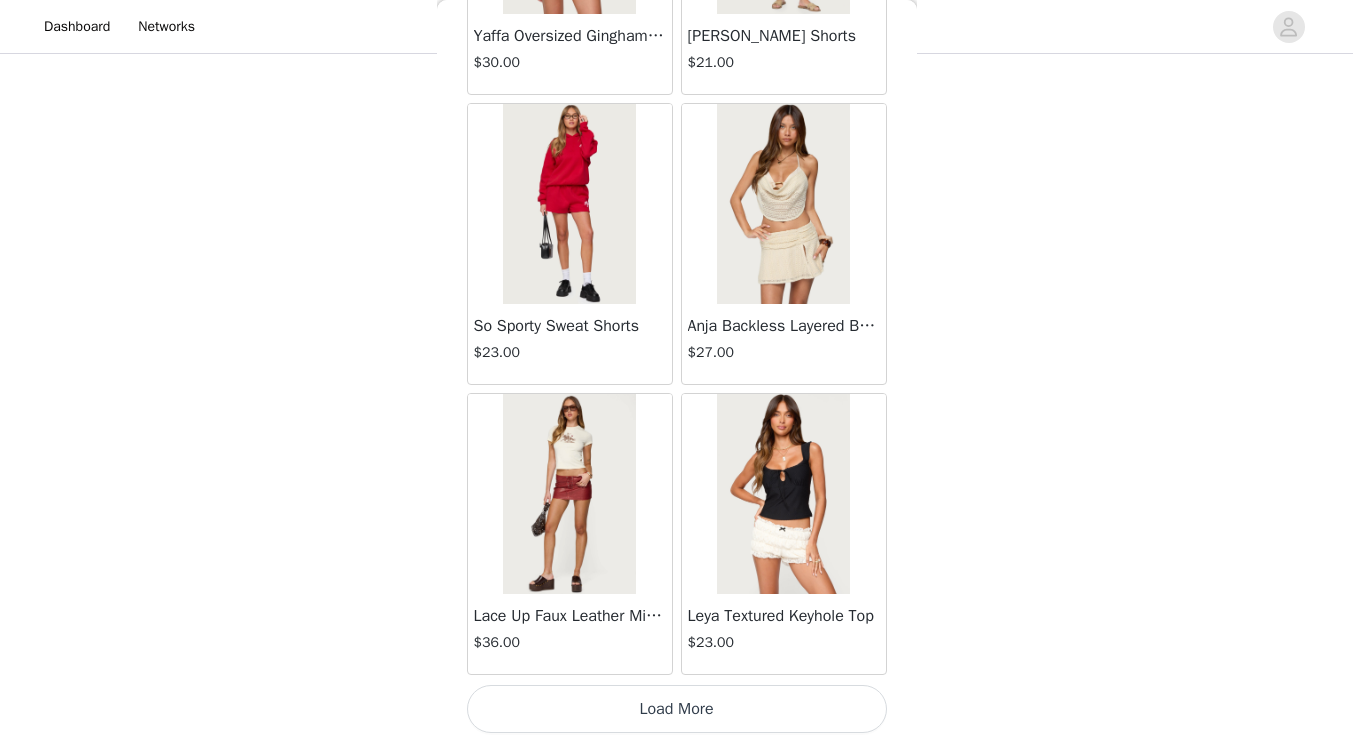 click on "Load More" at bounding box center [677, 709] 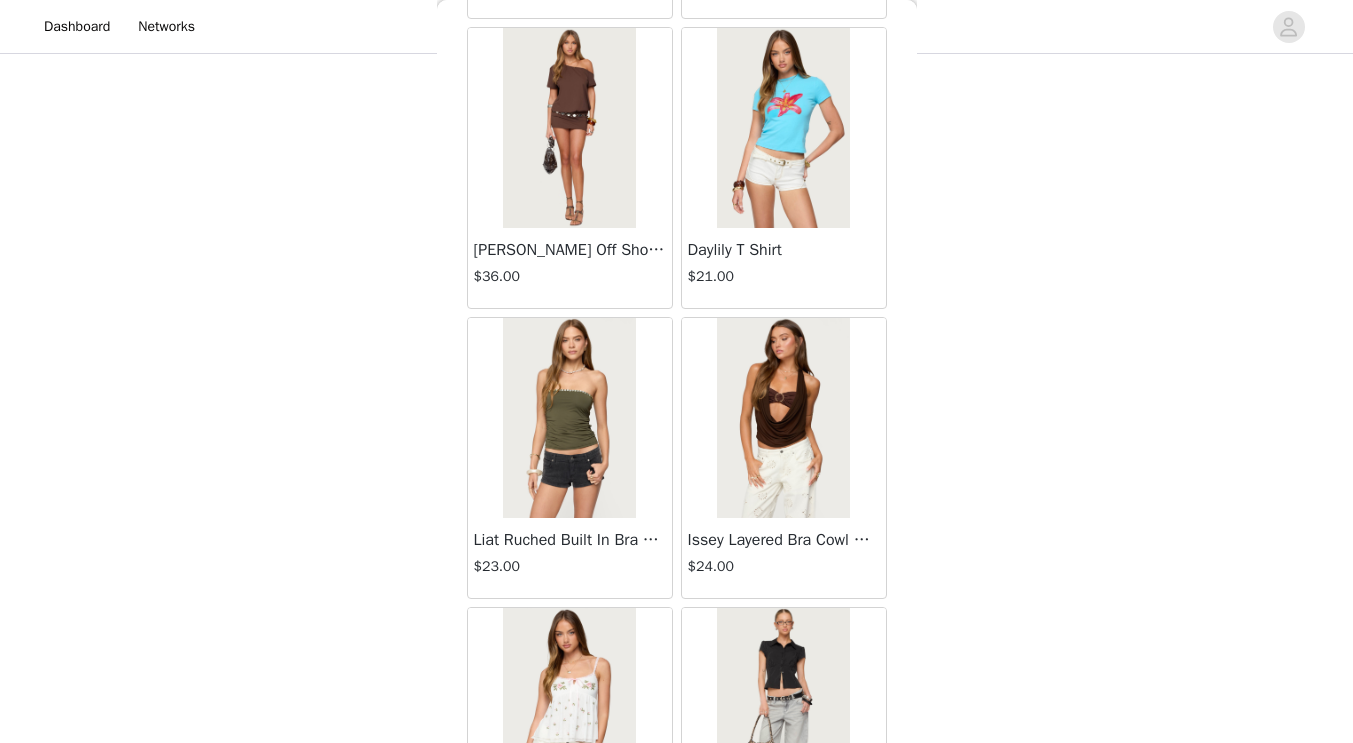scroll, scrollTop: 35465, scrollLeft: 0, axis: vertical 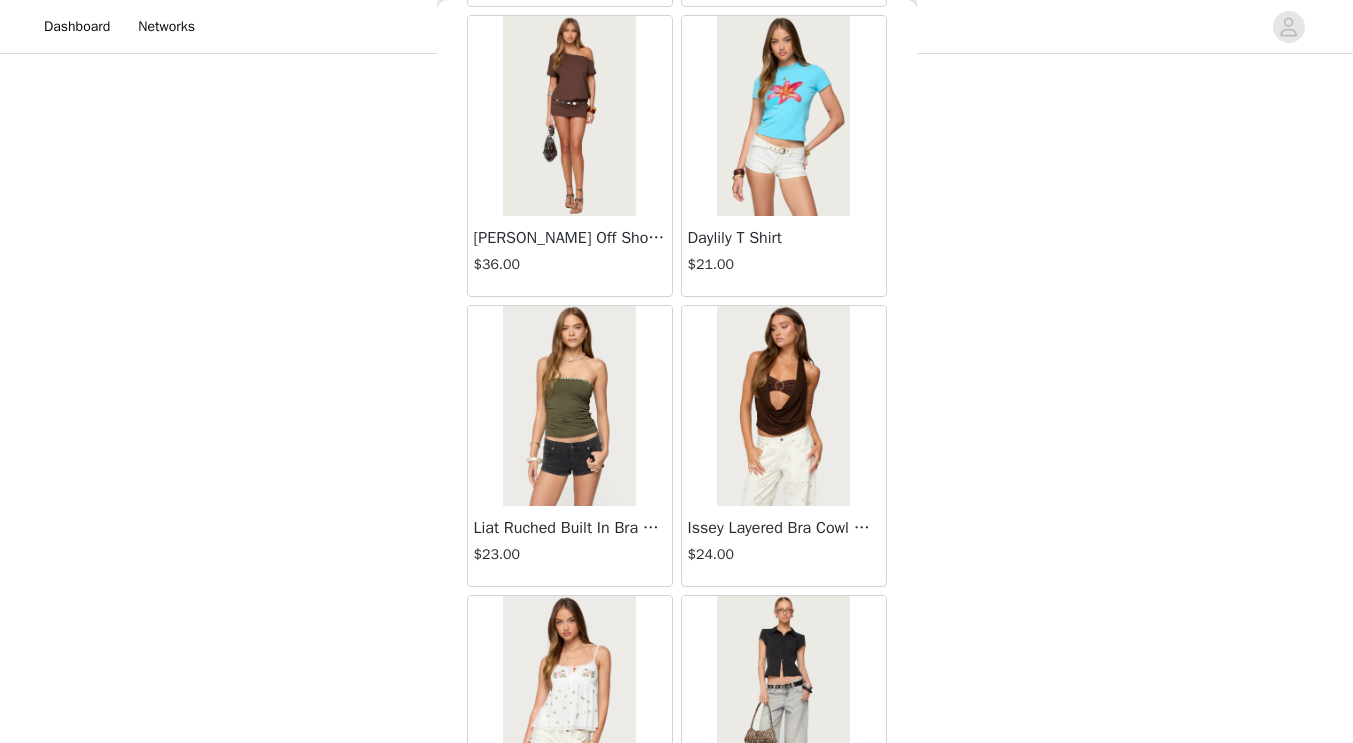 click at bounding box center (783, 406) 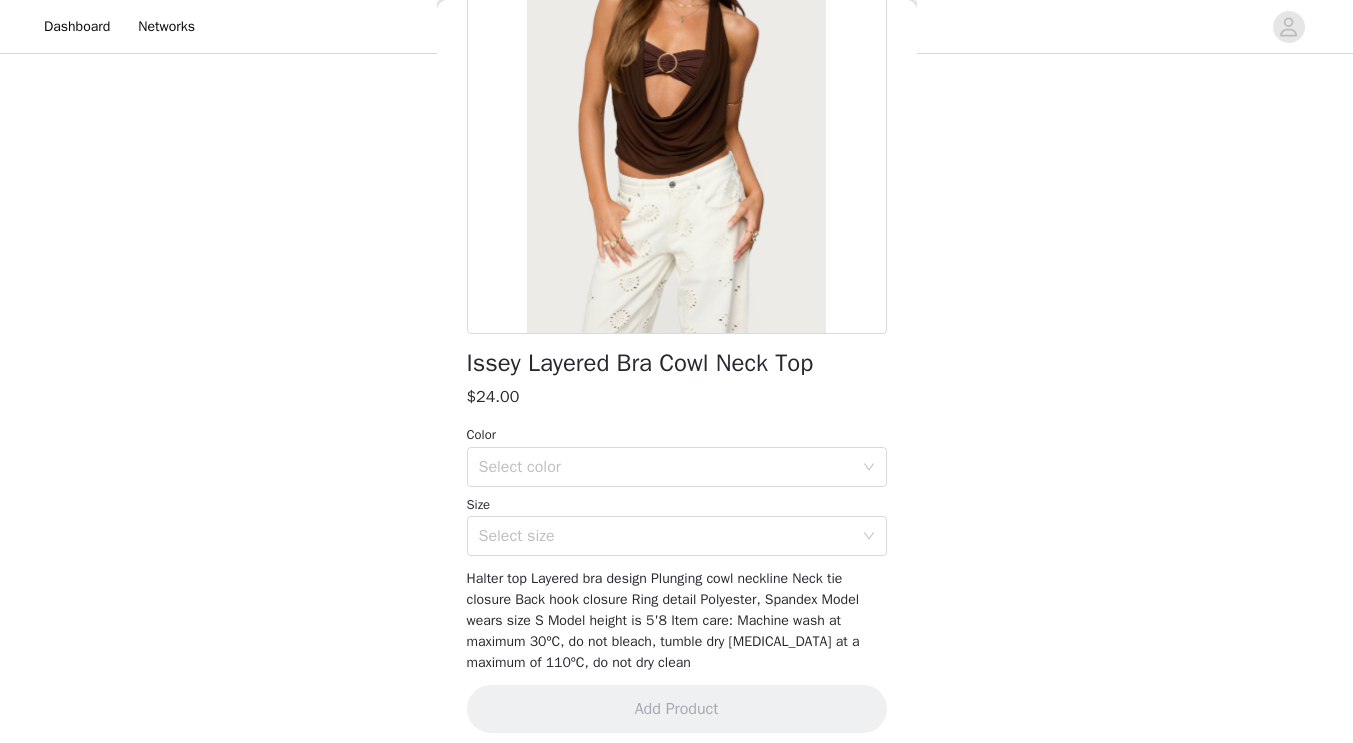 scroll, scrollTop: 230, scrollLeft: 0, axis: vertical 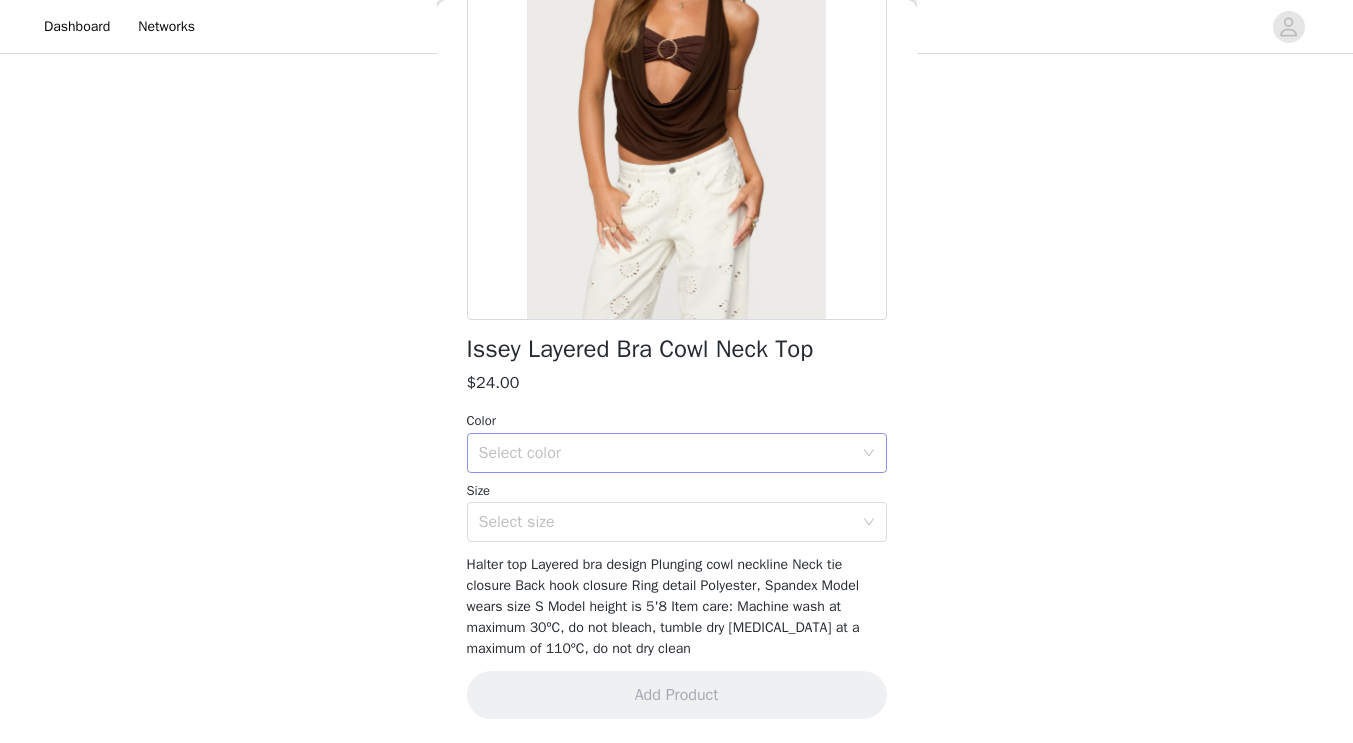 click on "Select color" at bounding box center (666, 453) 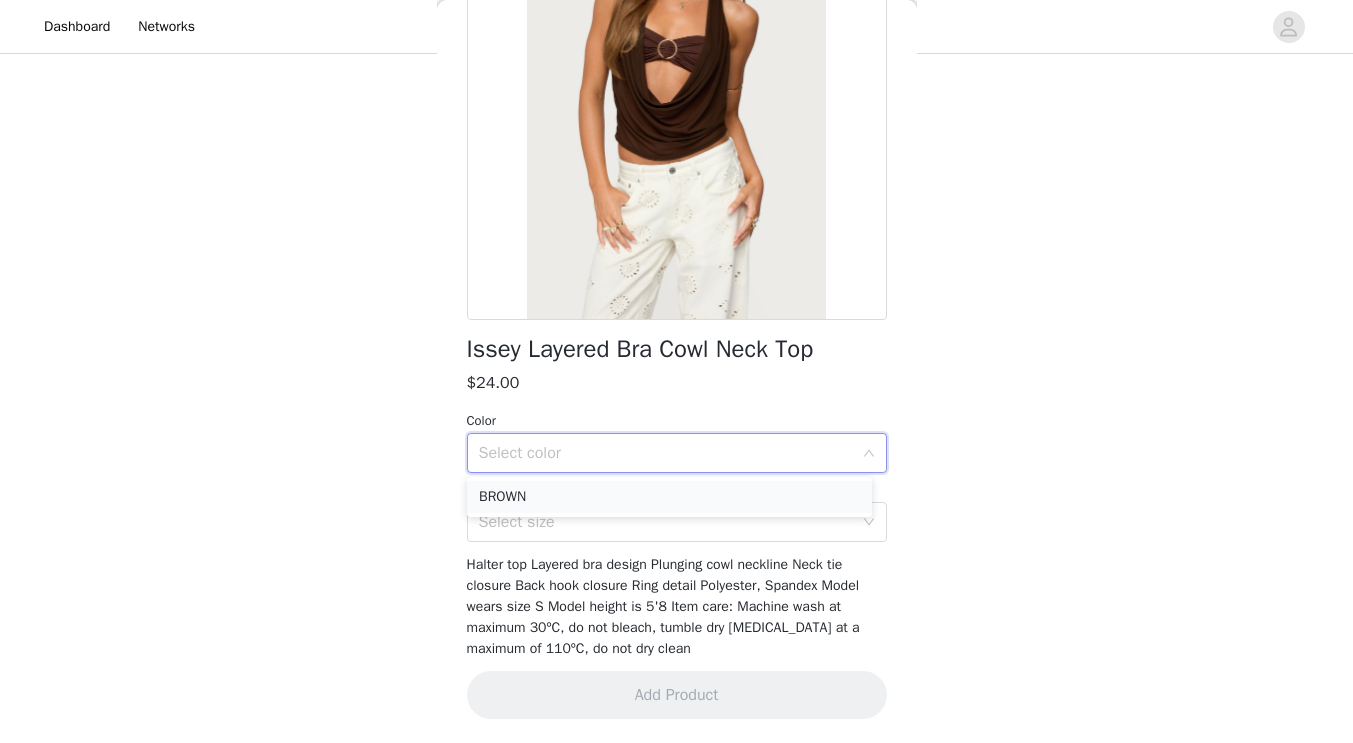 click on "BROWN" at bounding box center [669, 497] 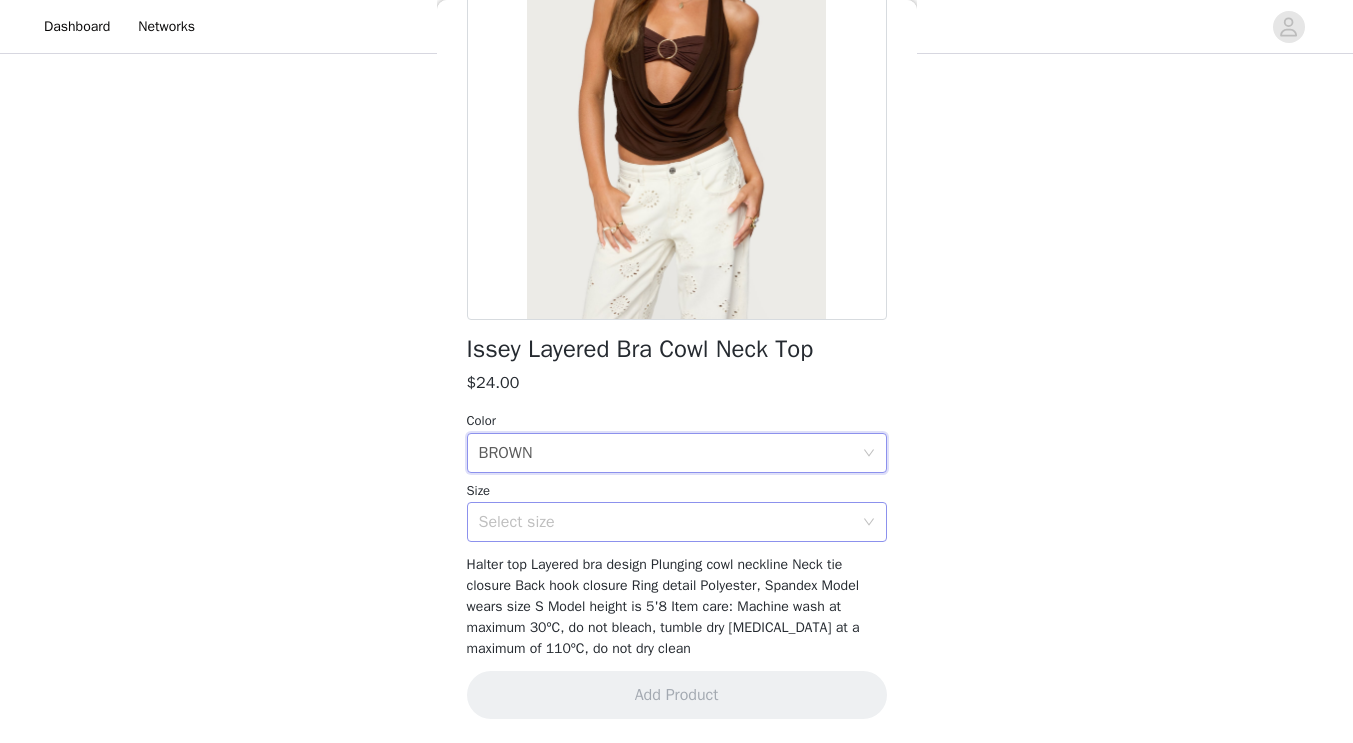 click on "Select size" at bounding box center [666, 522] 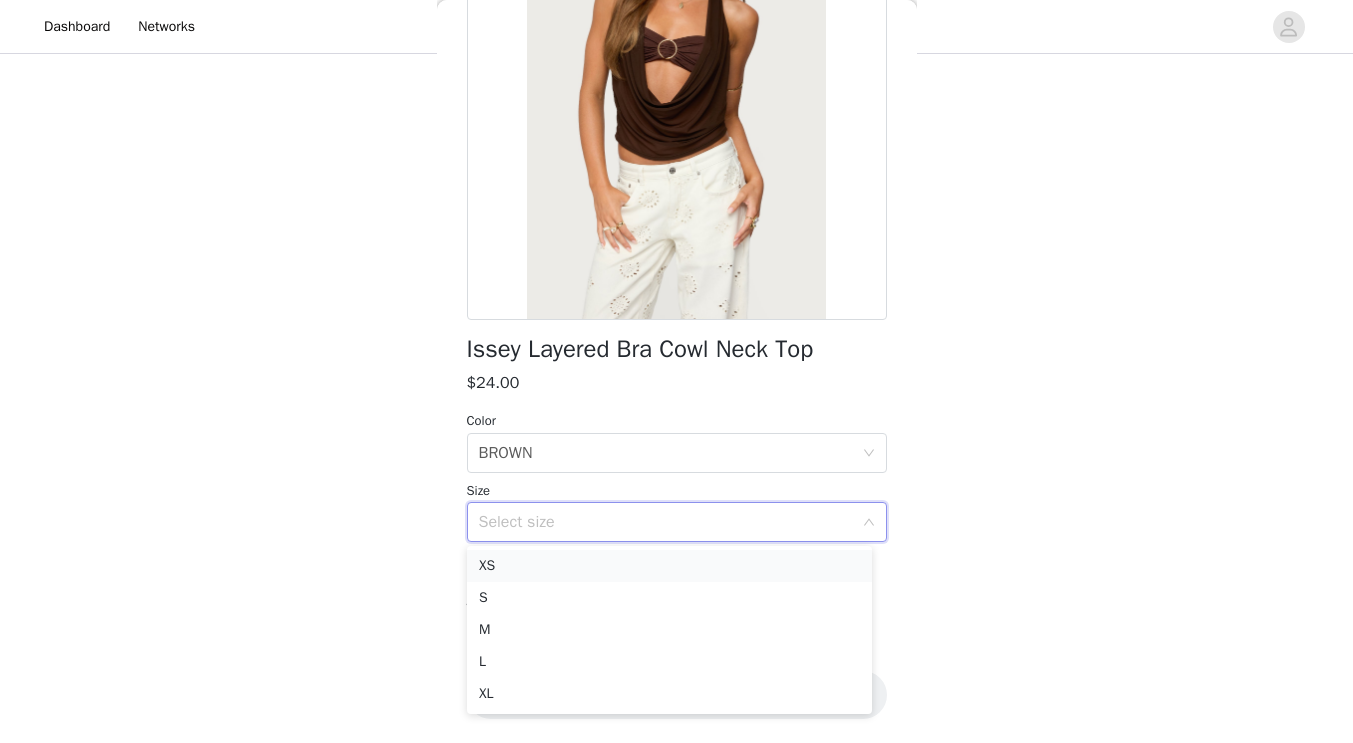 click on "XS" at bounding box center [669, 566] 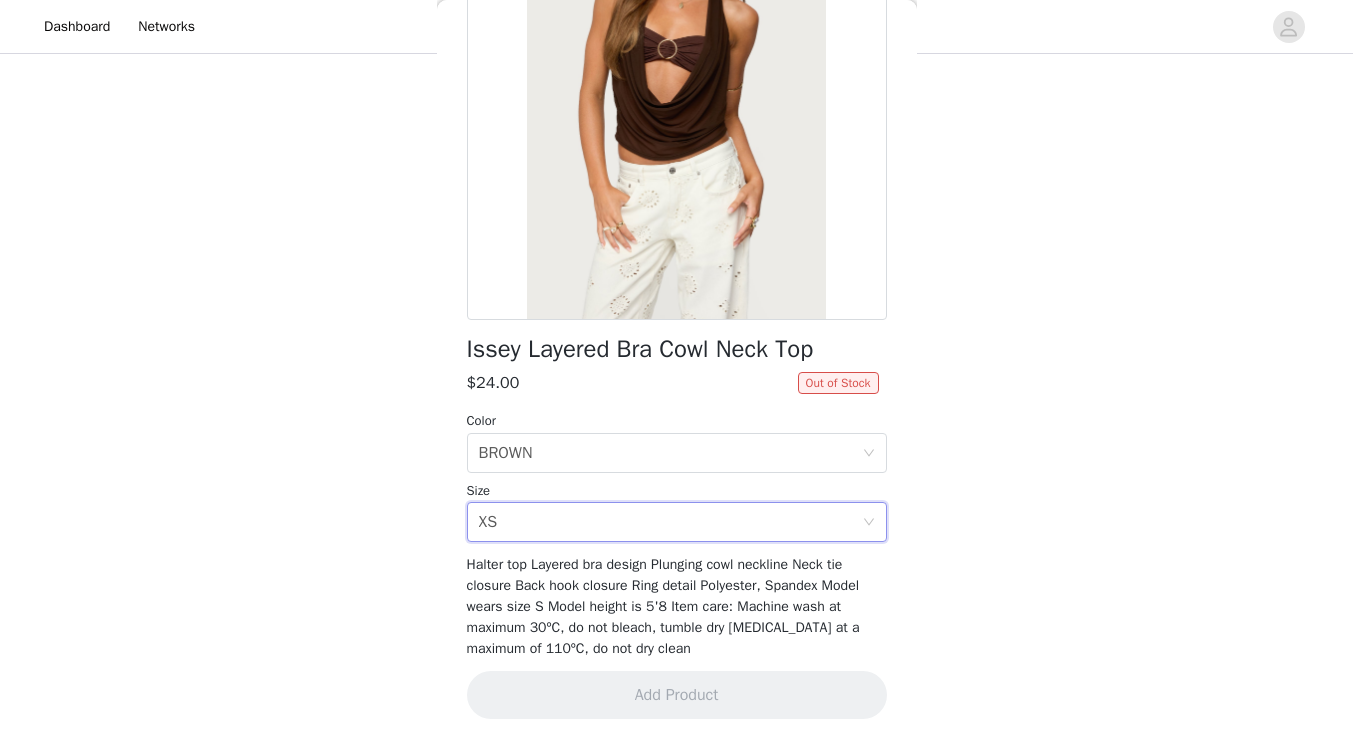 scroll, scrollTop: 0, scrollLeft: 0, axis: both 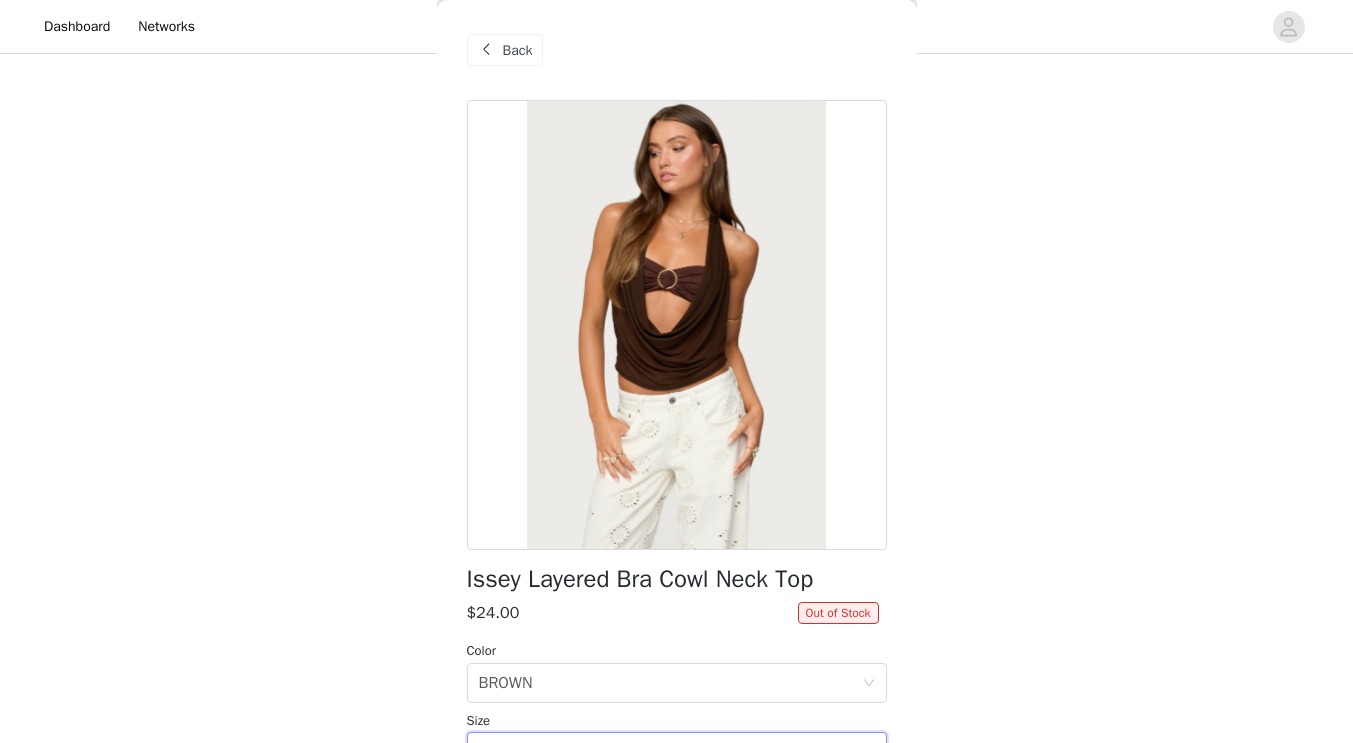 click on "Back" at bounding box center [518, 50] 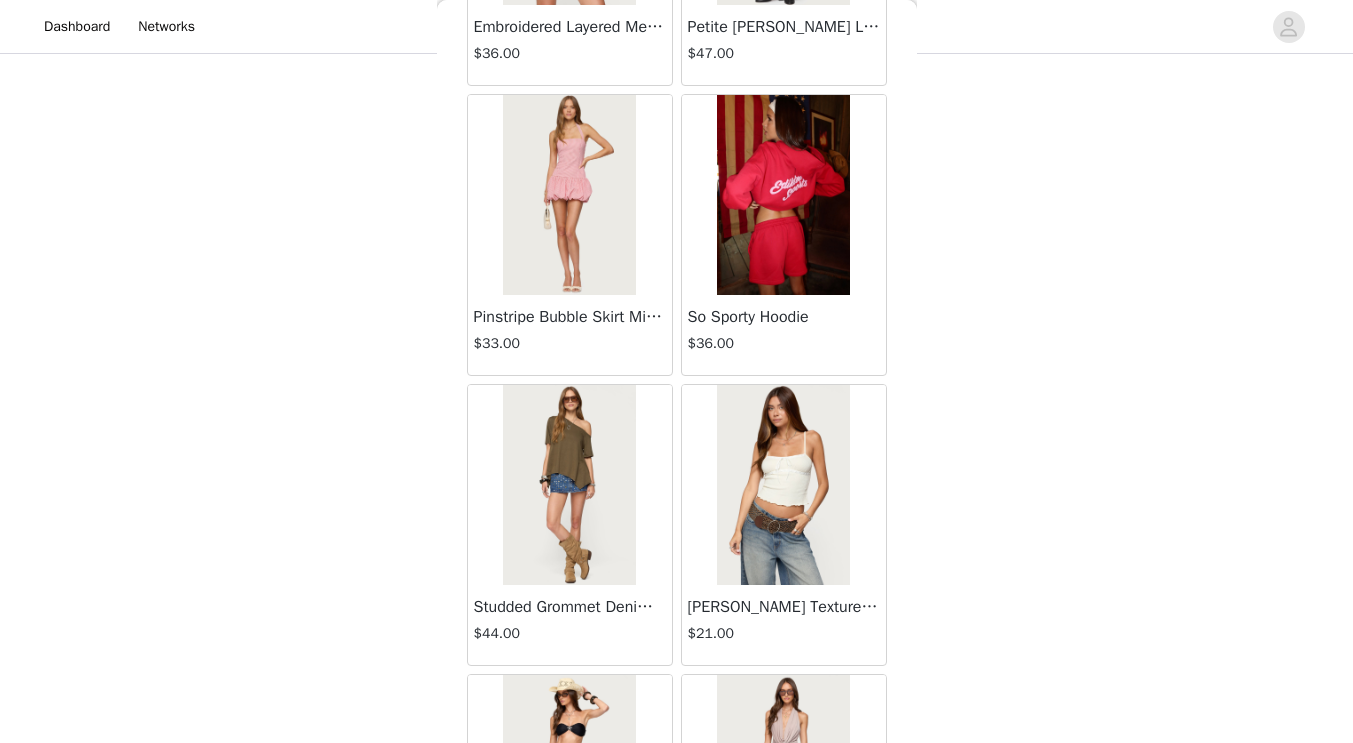 scroll, scrollTop: 37117, scrollLeft: 0, axis: vertical 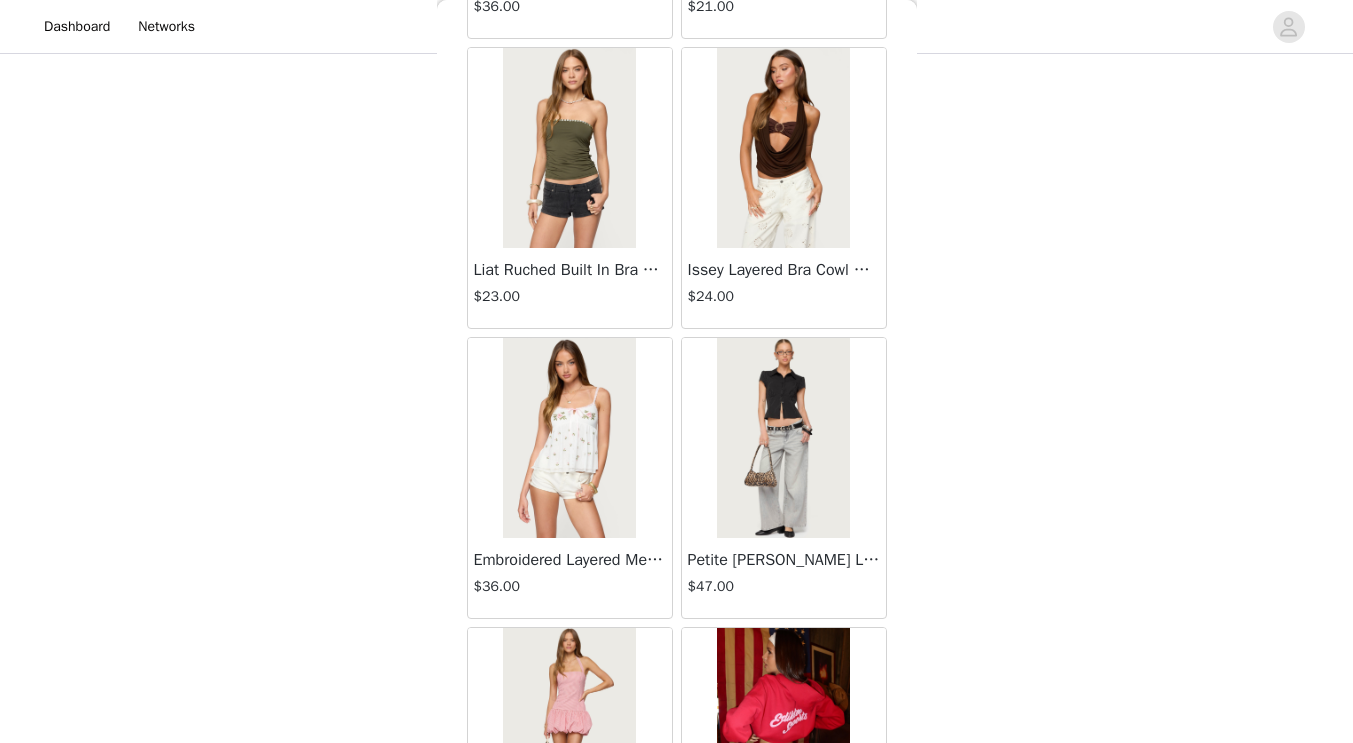 click at bounding box center (783, 438) 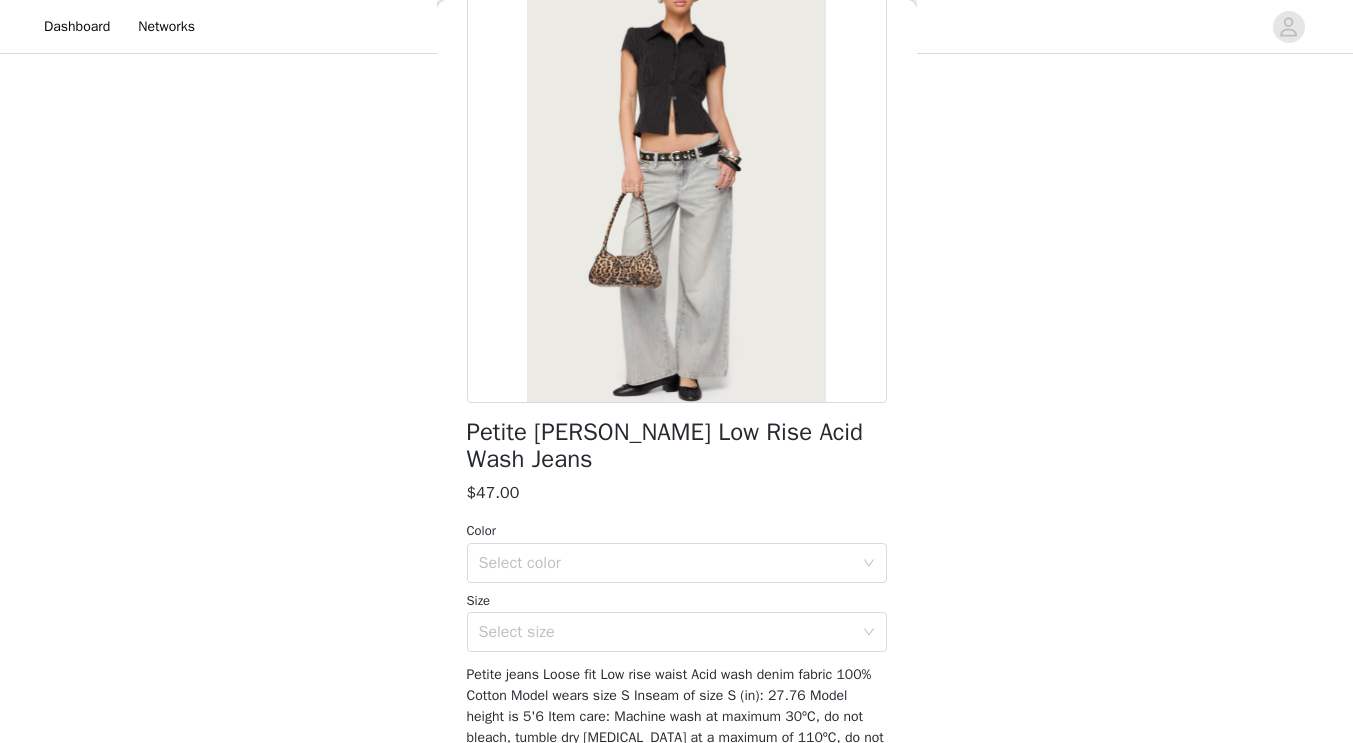 scroll, scrollTop: 0, scrollLeft: 0, axis: both 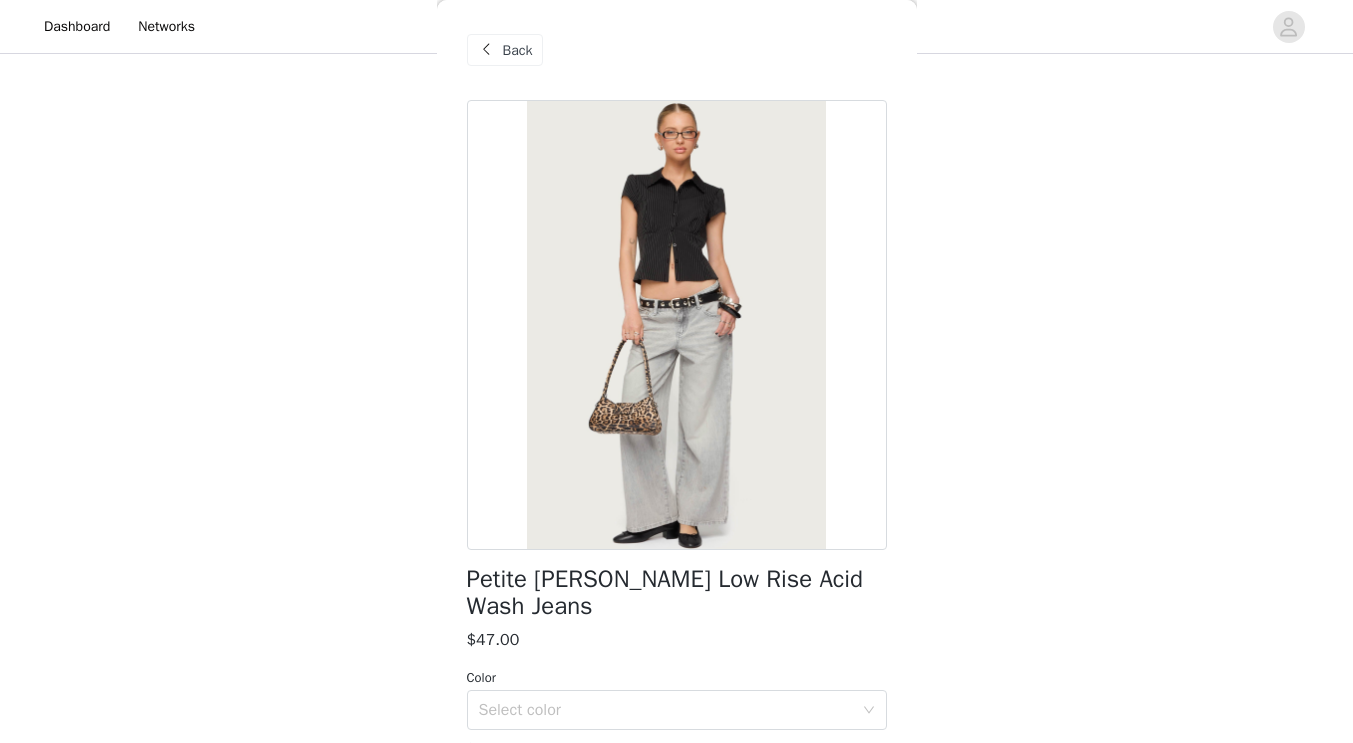 click on "Back" at bounding box center (505, 50) 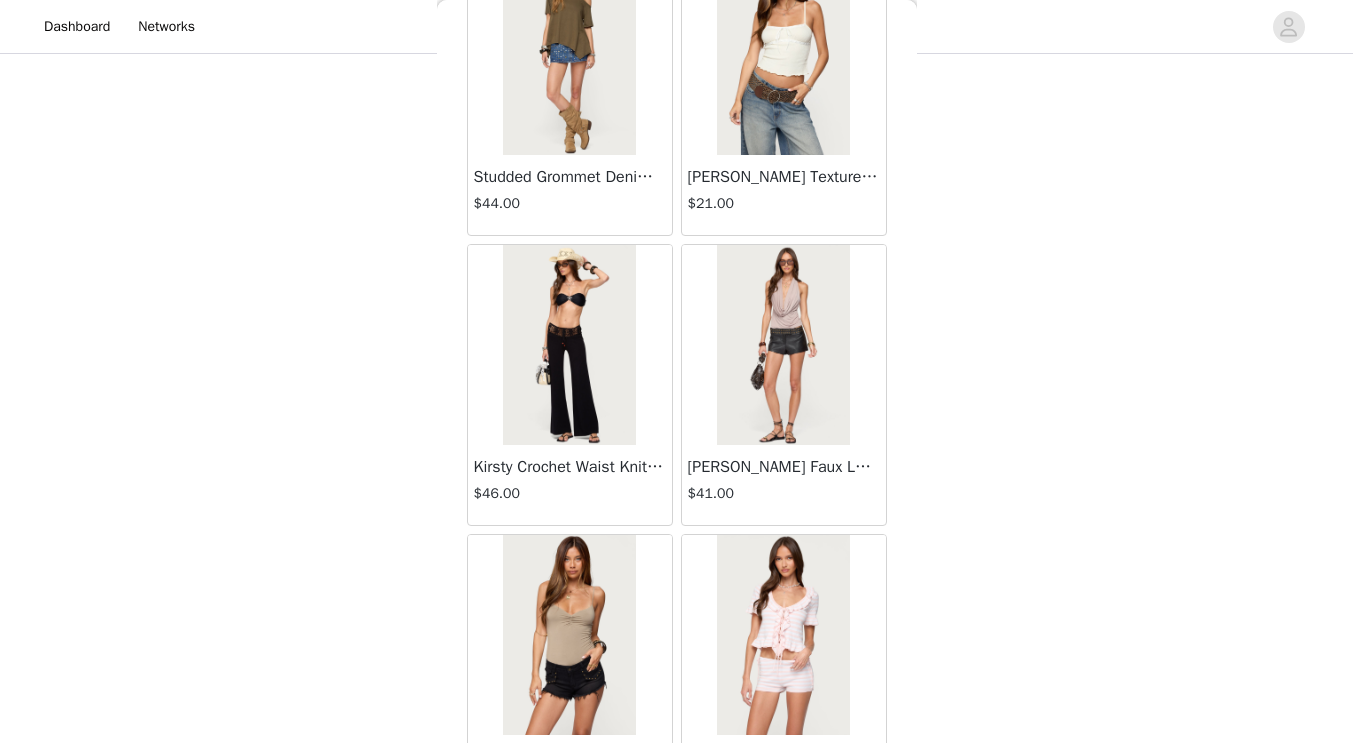 scroll, scrollTop: 37117, scrollLeft: 0, axis: vertical 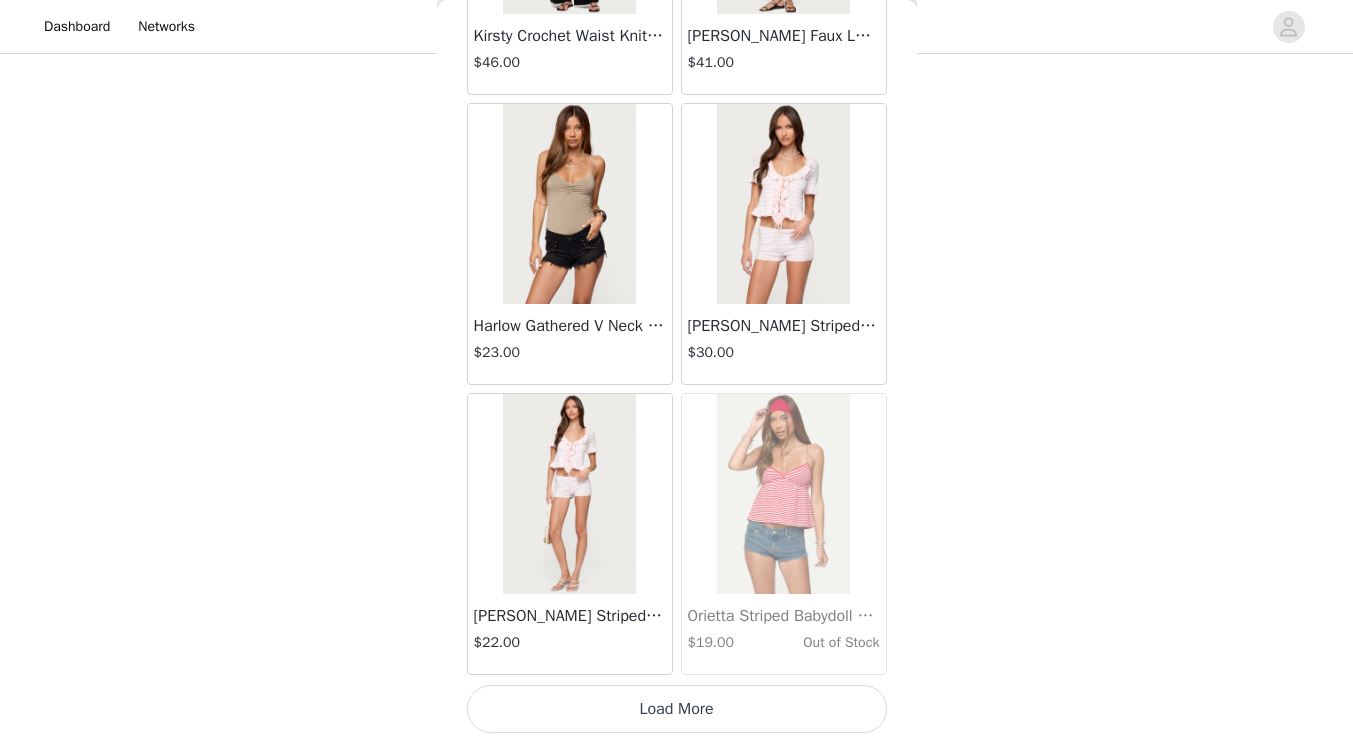 click on "Load More" at bounding box center [677, 709] 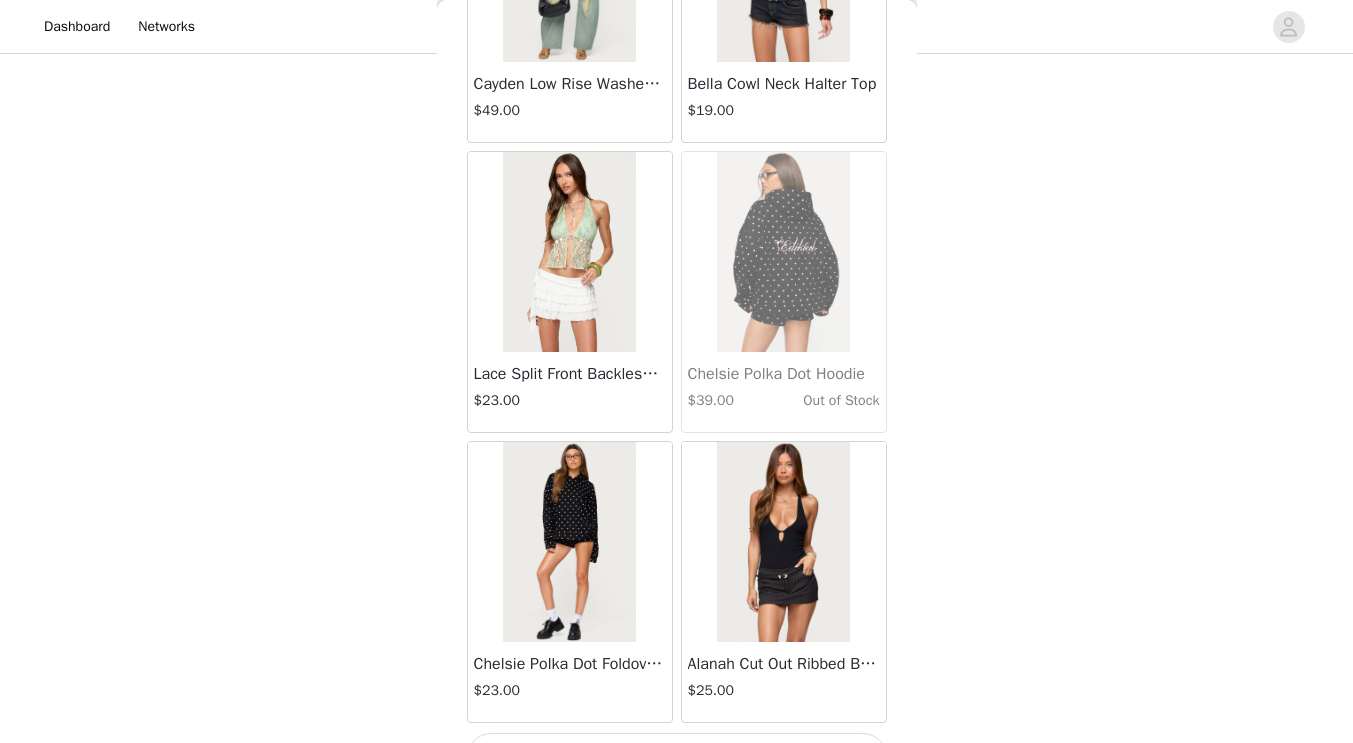 scroll, scrollTop: 40017, scrollLeft: 0, axis: vertical 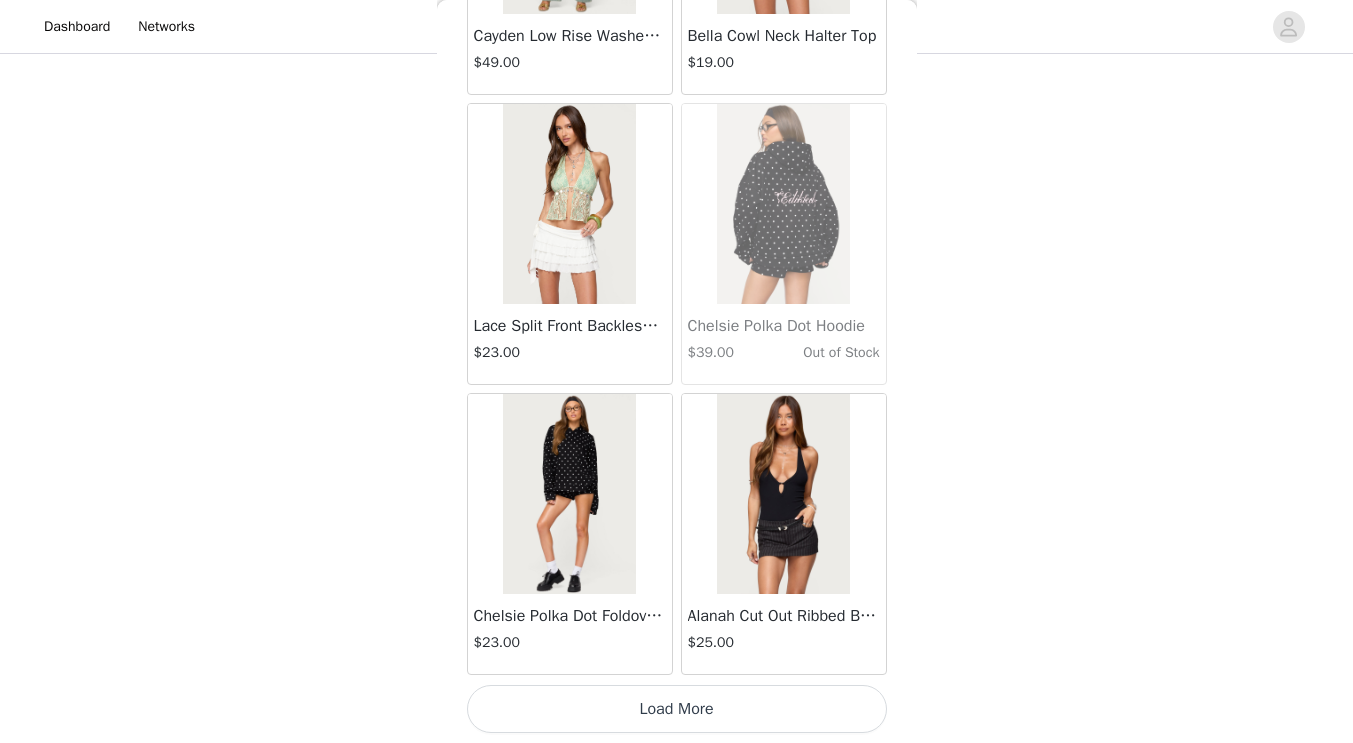click on "Load More" at bounding box center (677, 709) 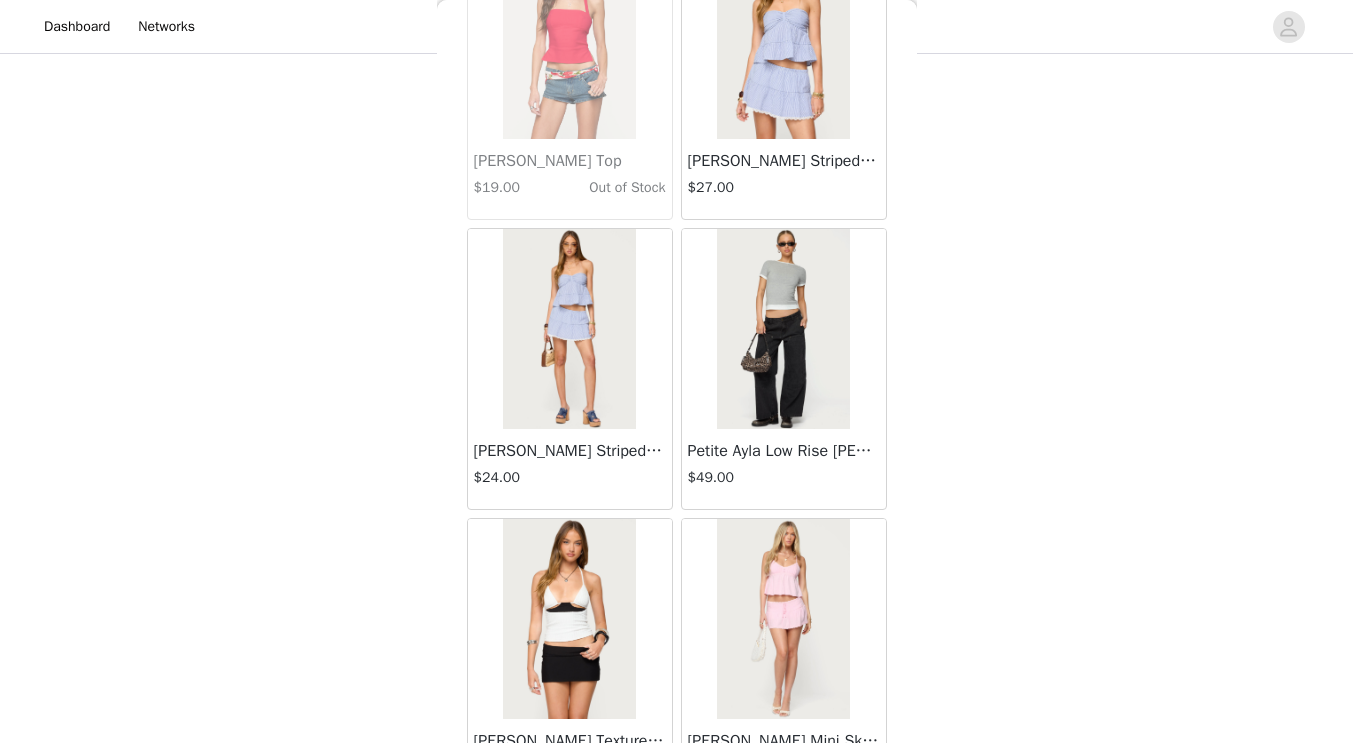 scroll, scrollTop: 42062, scrollLeft: 0, axis: vertical 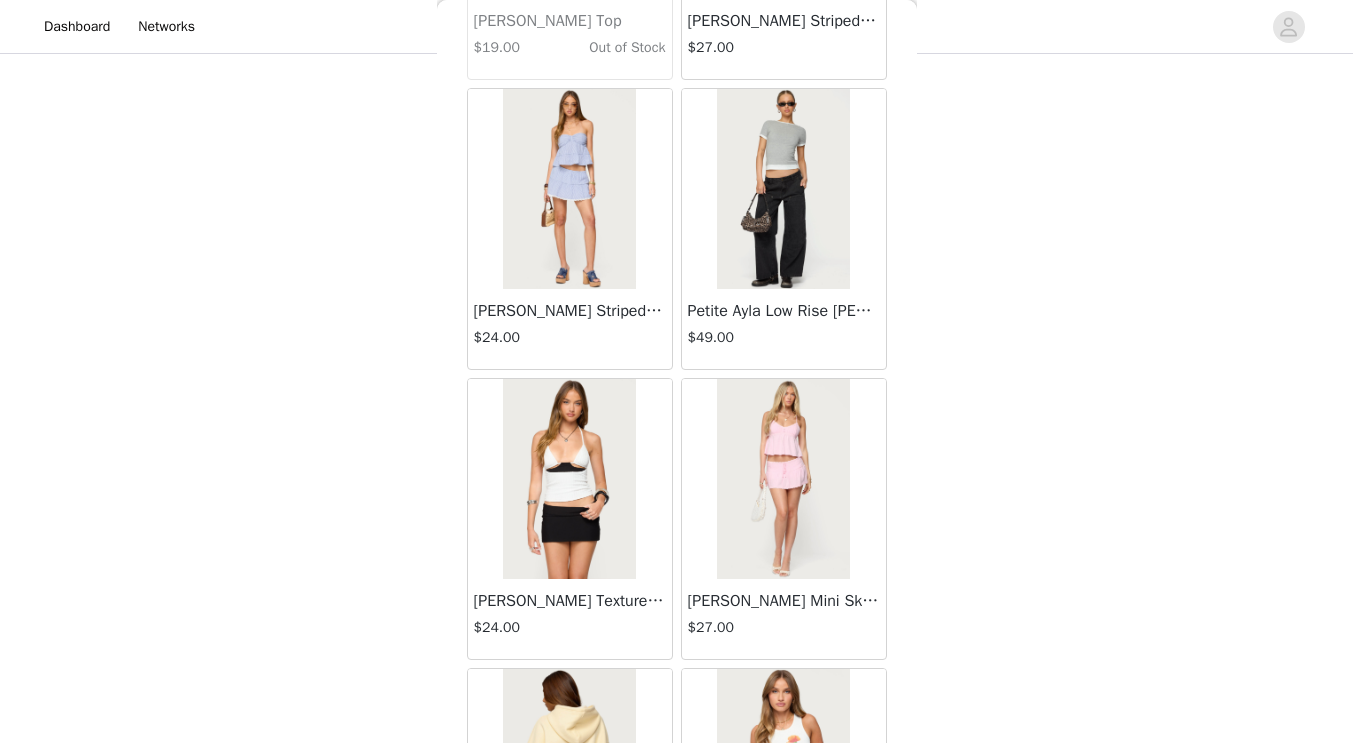 click at bounding box center [783, 189] 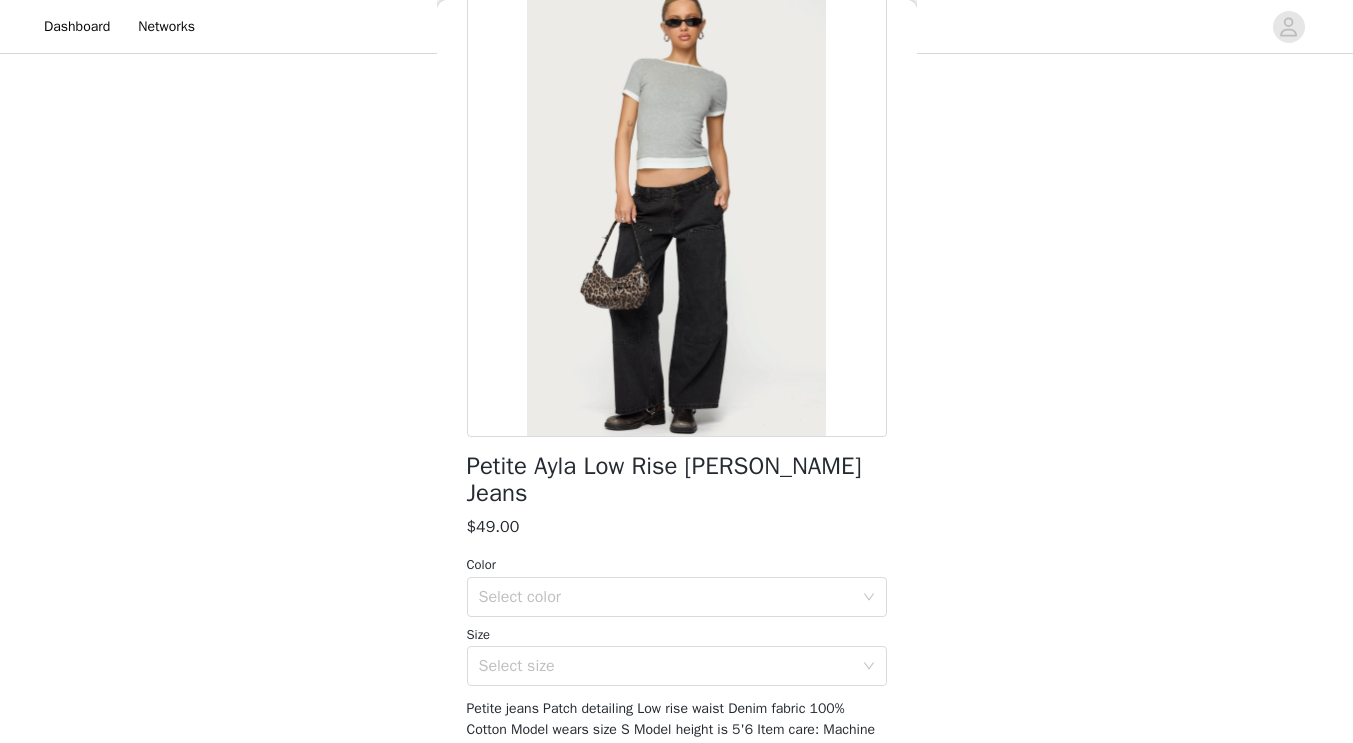 scroll, scrollTop: 111, scrollLeft: 0, axis: vertical 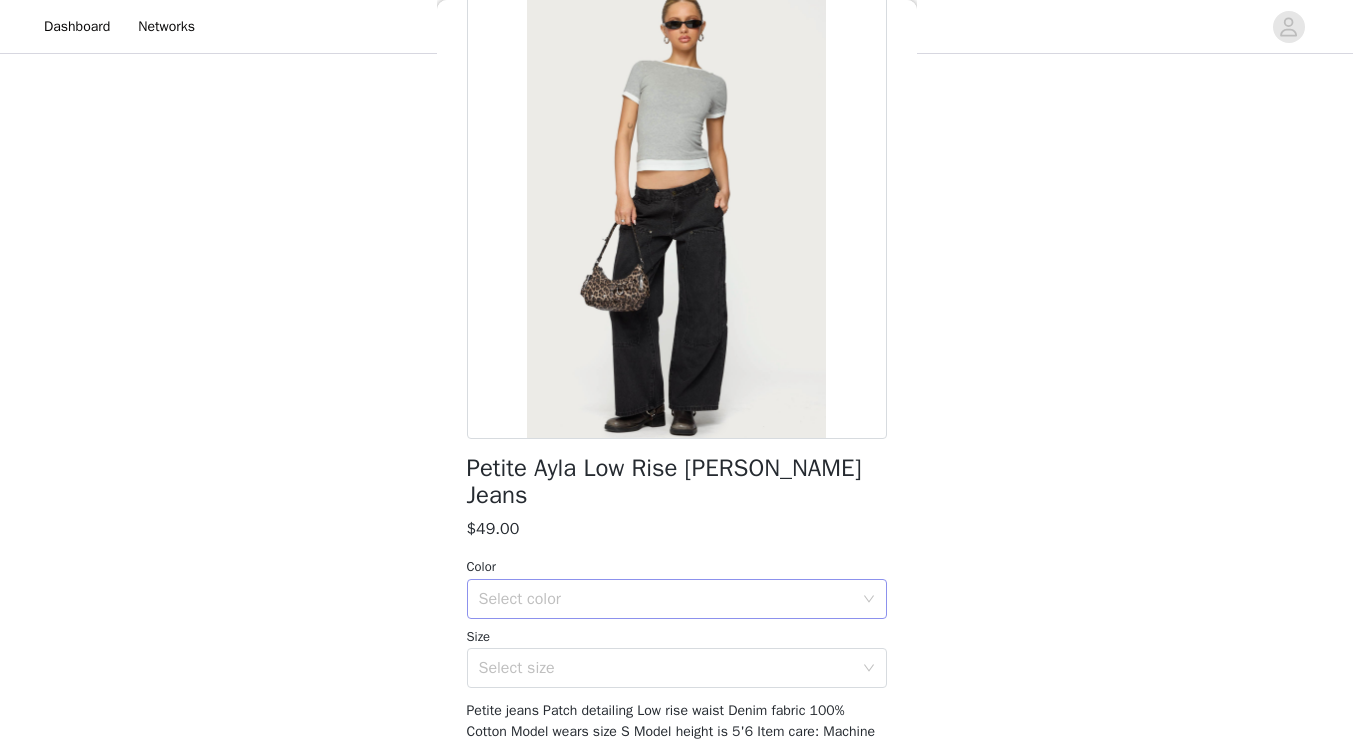 click on "Select color" at bounding box center [666, 599] 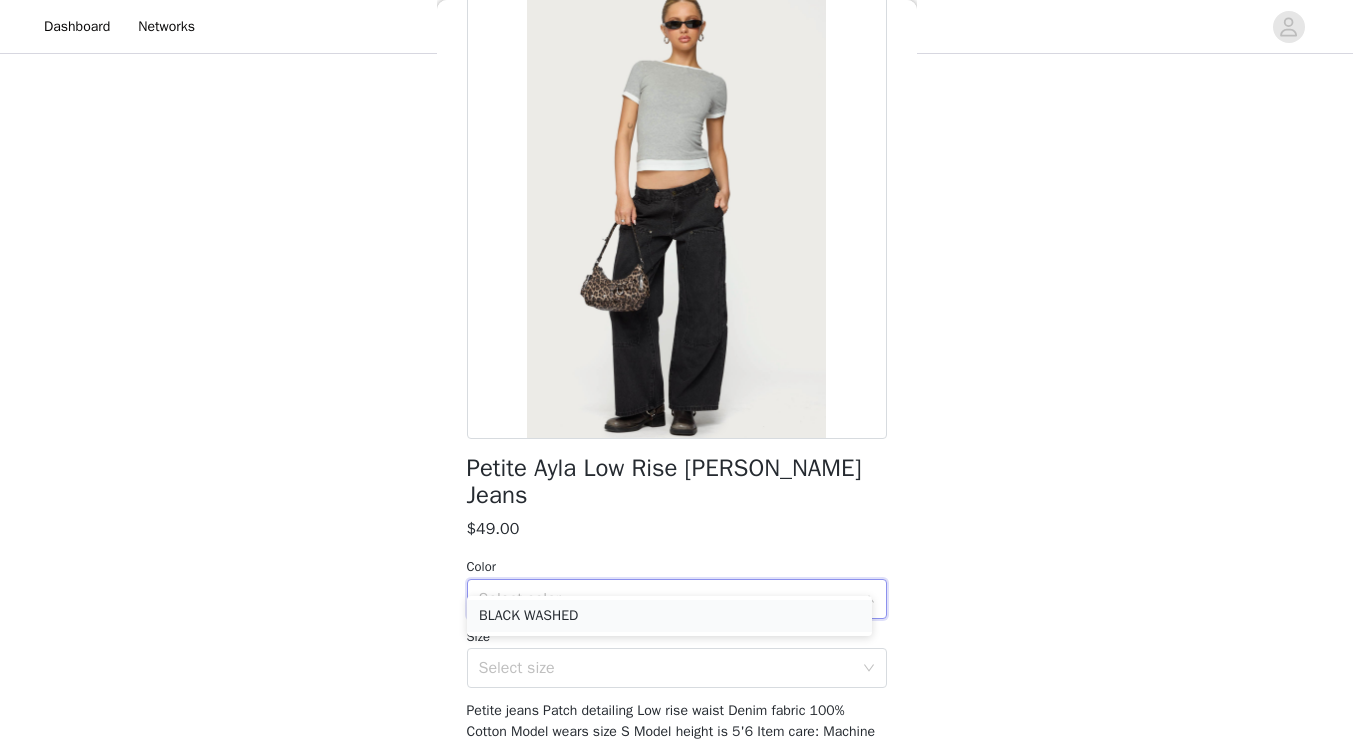 click on "BLACK WASHED" at bounding box center (669, 616) 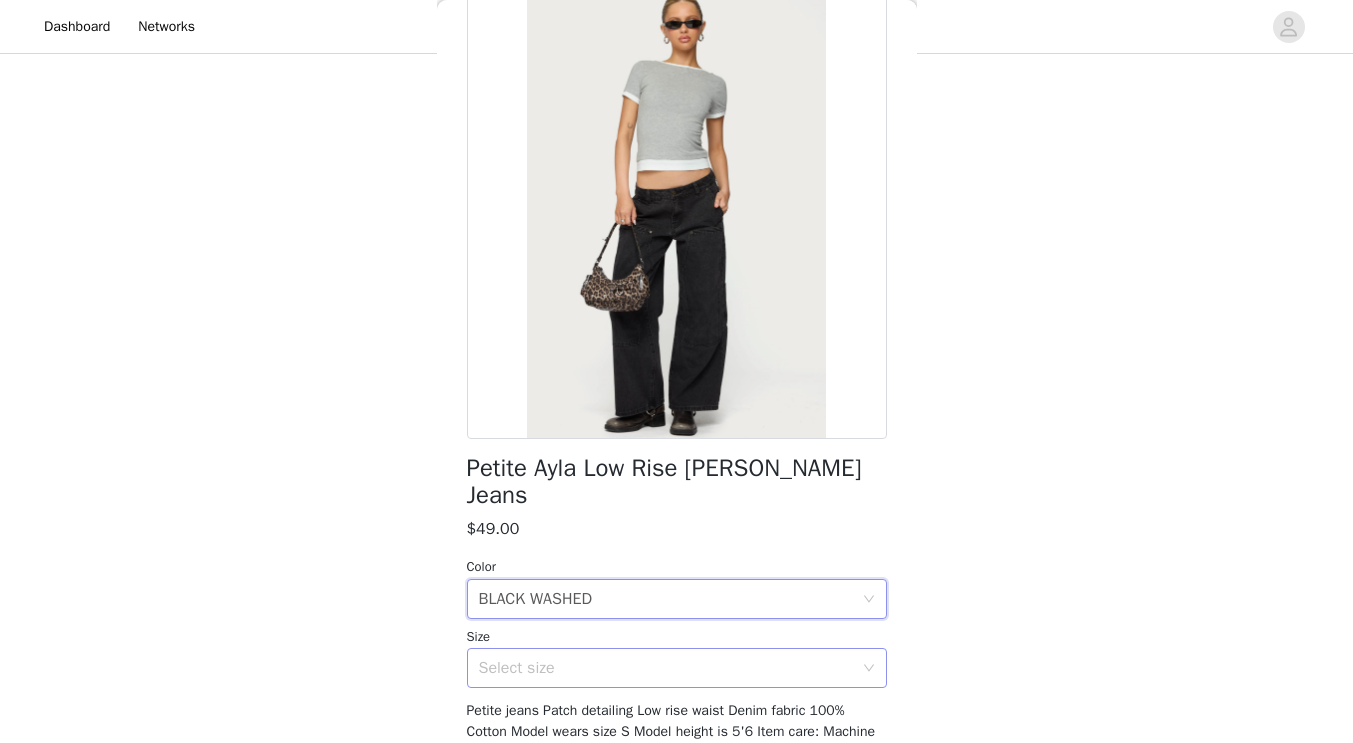 click on "Select size" at bounding box center (666, 668) 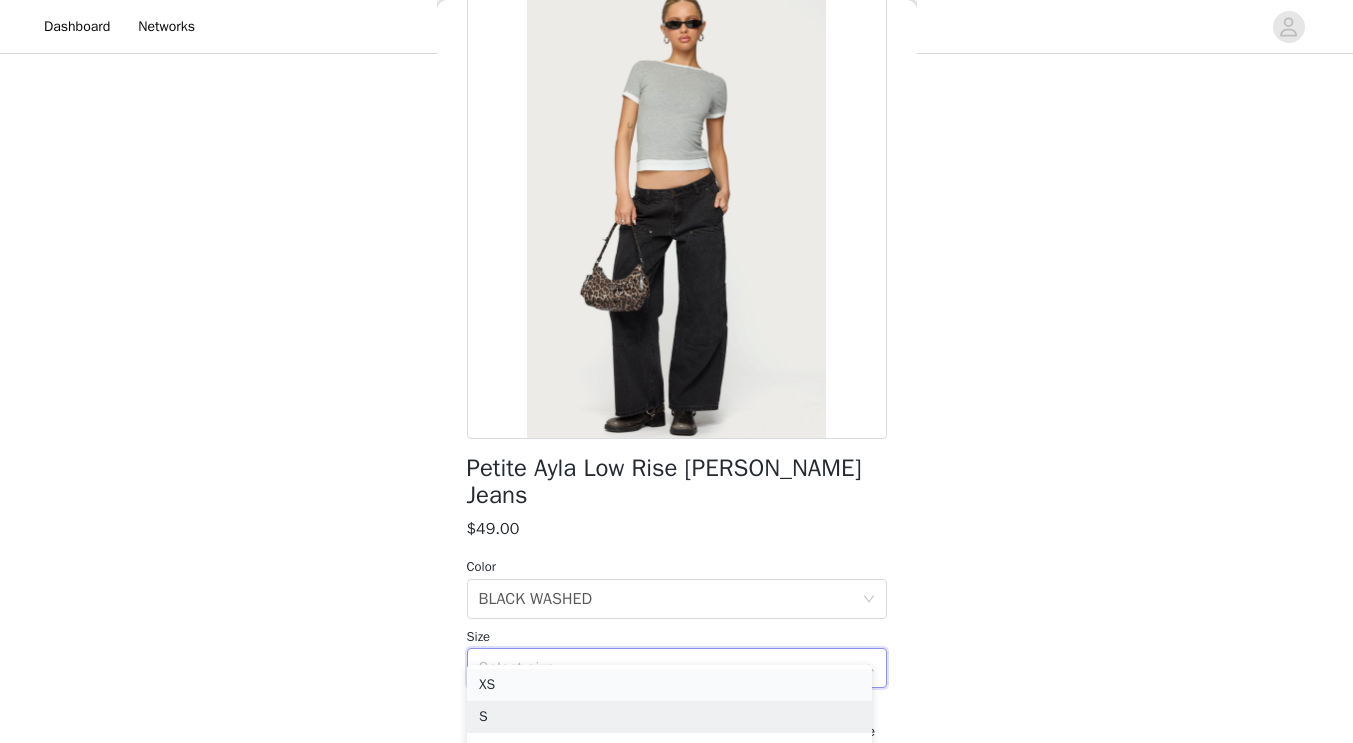 click on "S" at bounding box center (669, 717) 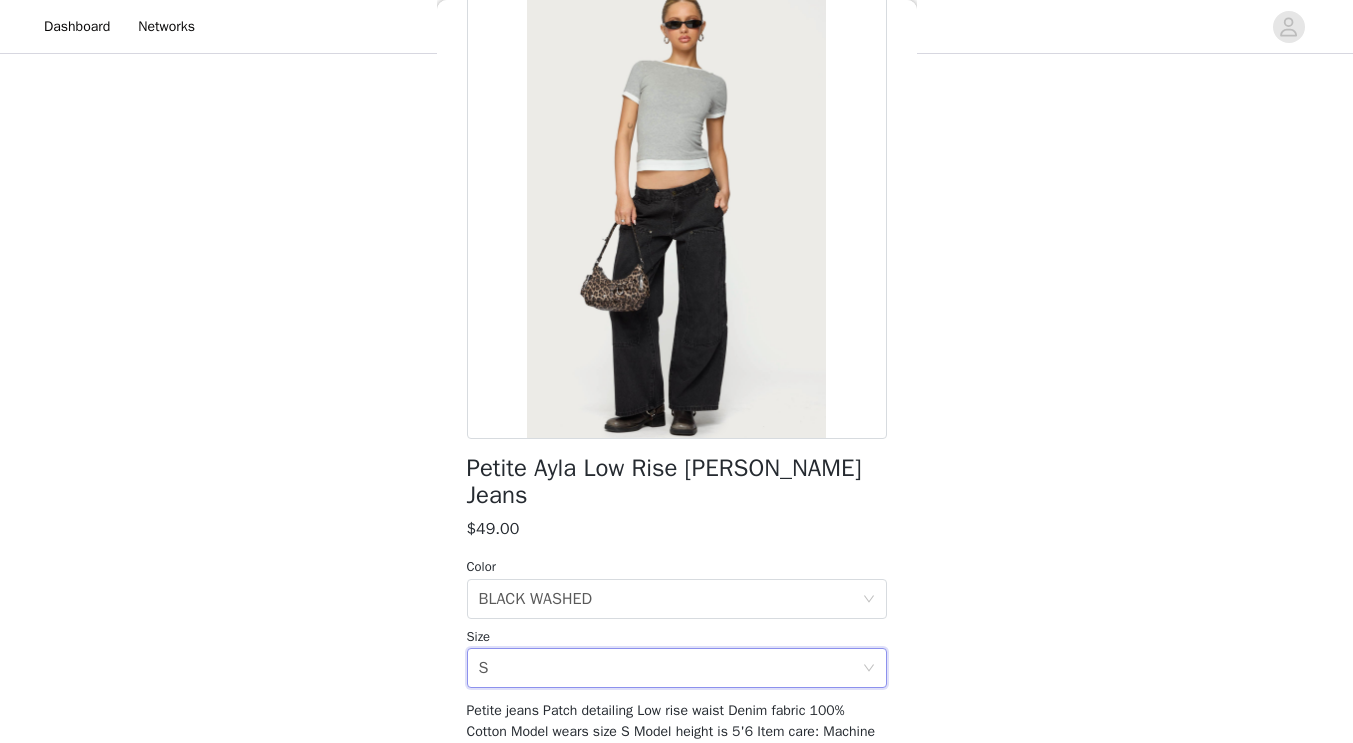 scroll, scrollTop: 230, scrollLeft: 0, axis: vertical 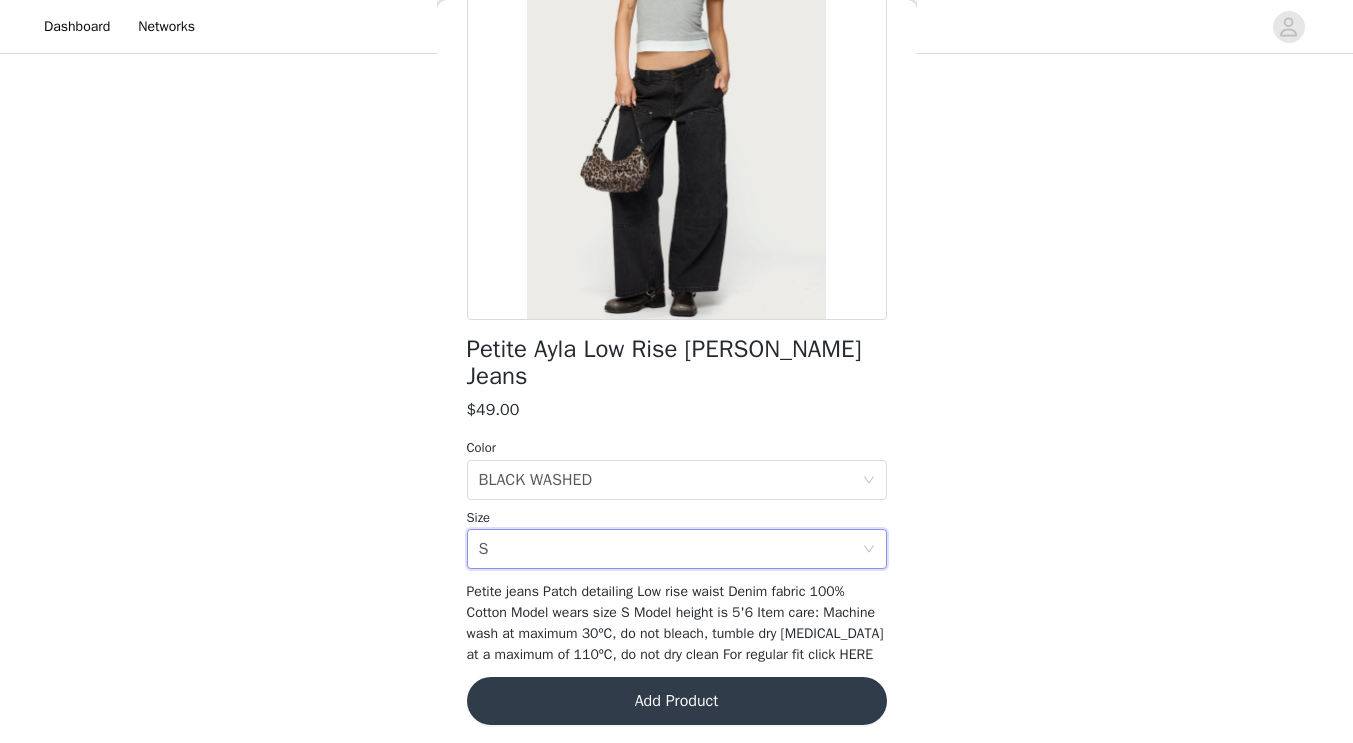 click on "Add Product" at bounding box center [677, 701] 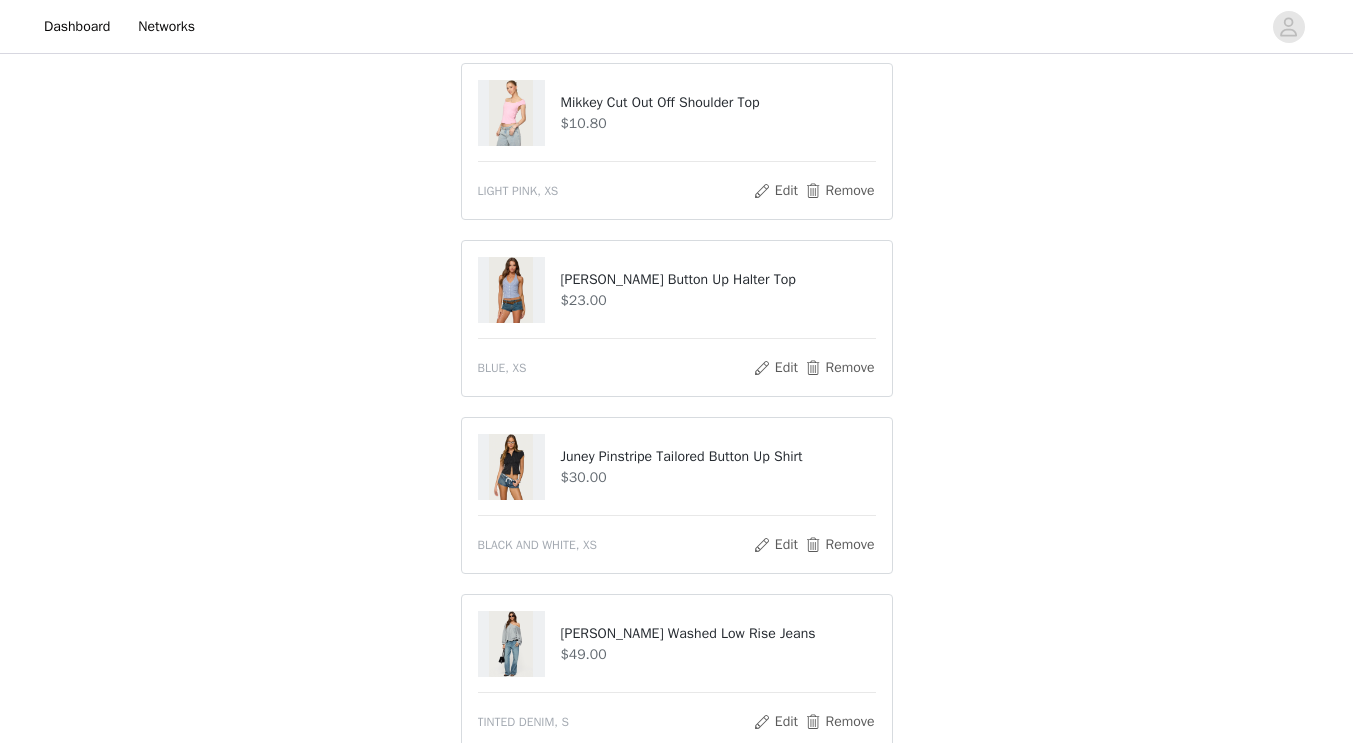 scroll, scrollTop: 223, scrollLeft: 0, axis: vertical 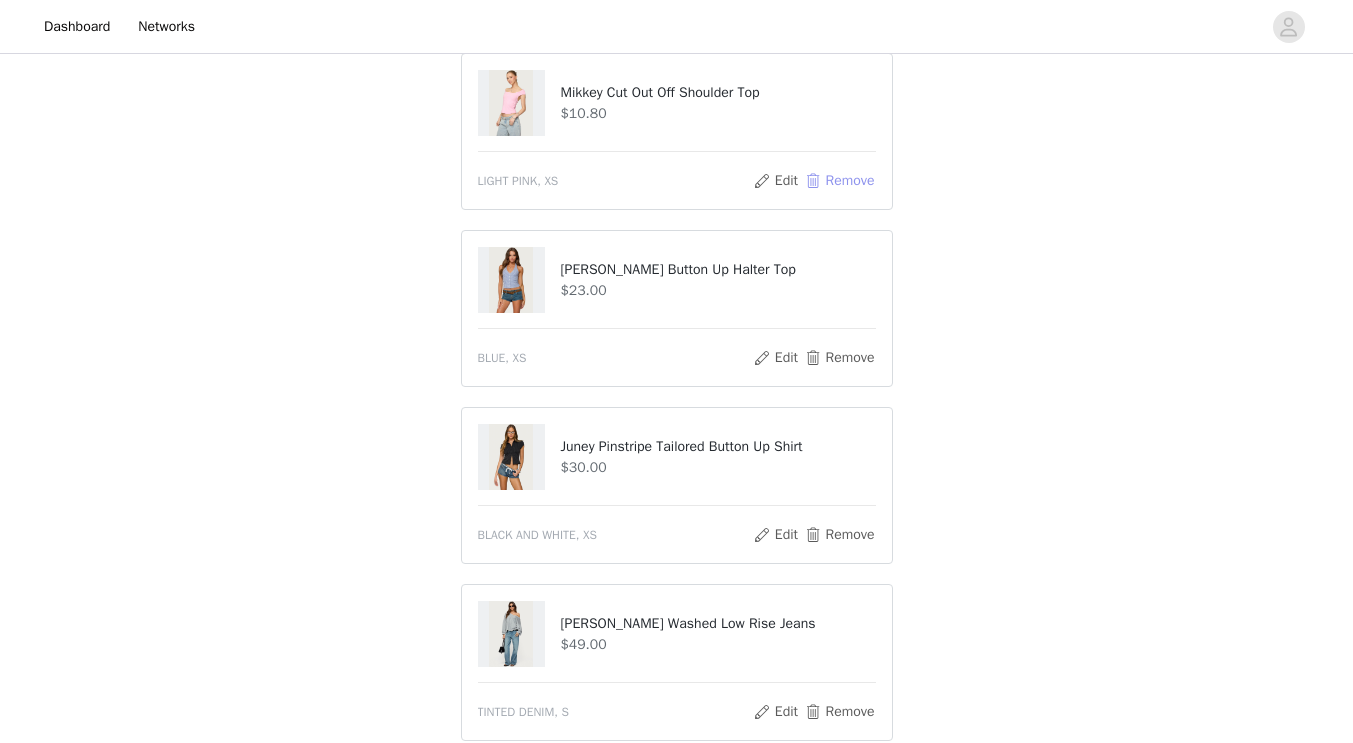 click on "Remove" at bounding box center [839, 181] 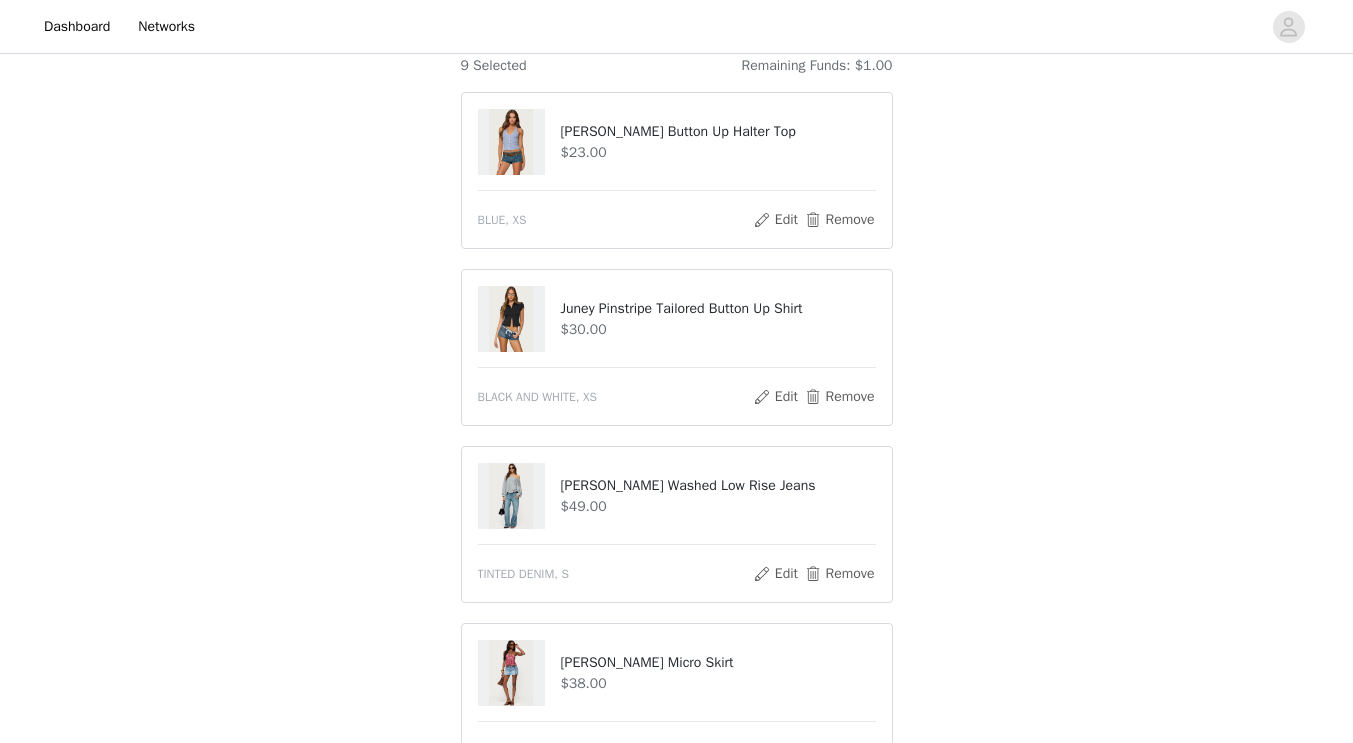 scroll, scrollTop: 0, scrollLeft: 0, axis: both 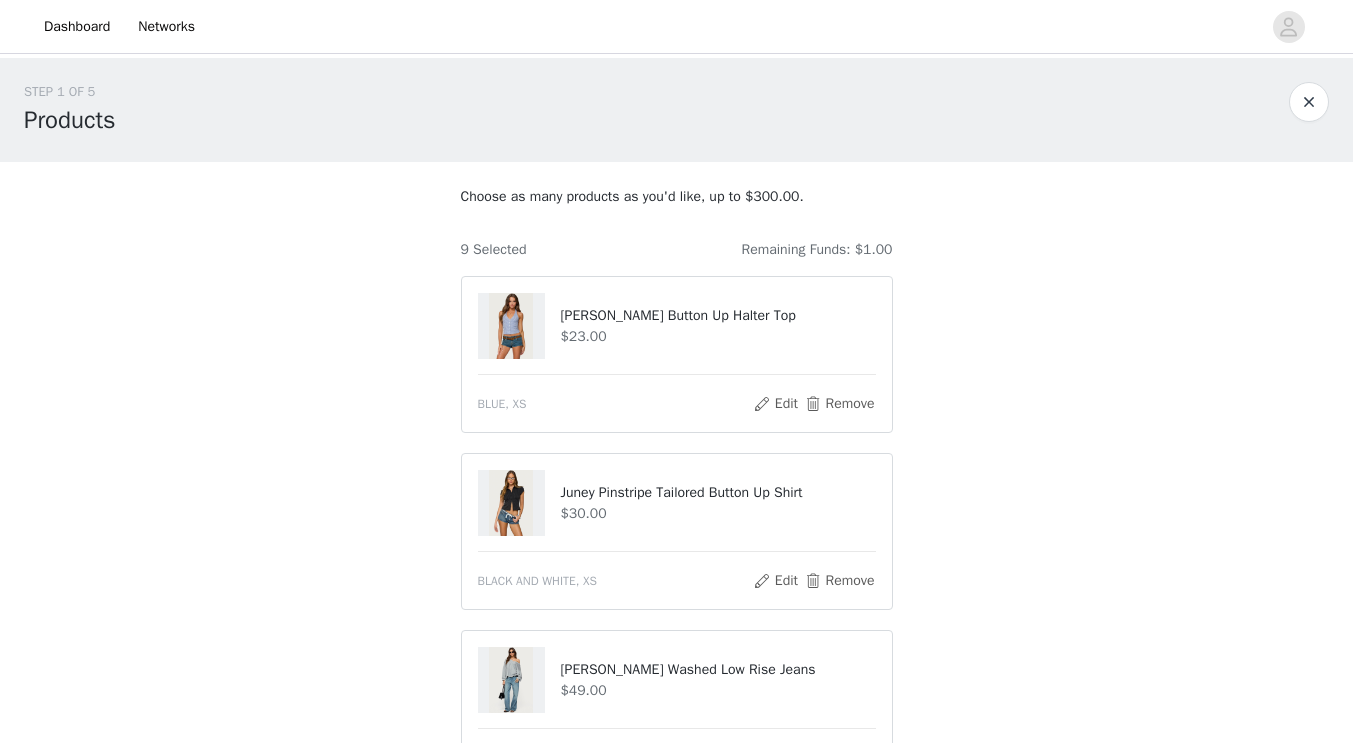 click at bounding box center [511, 326] 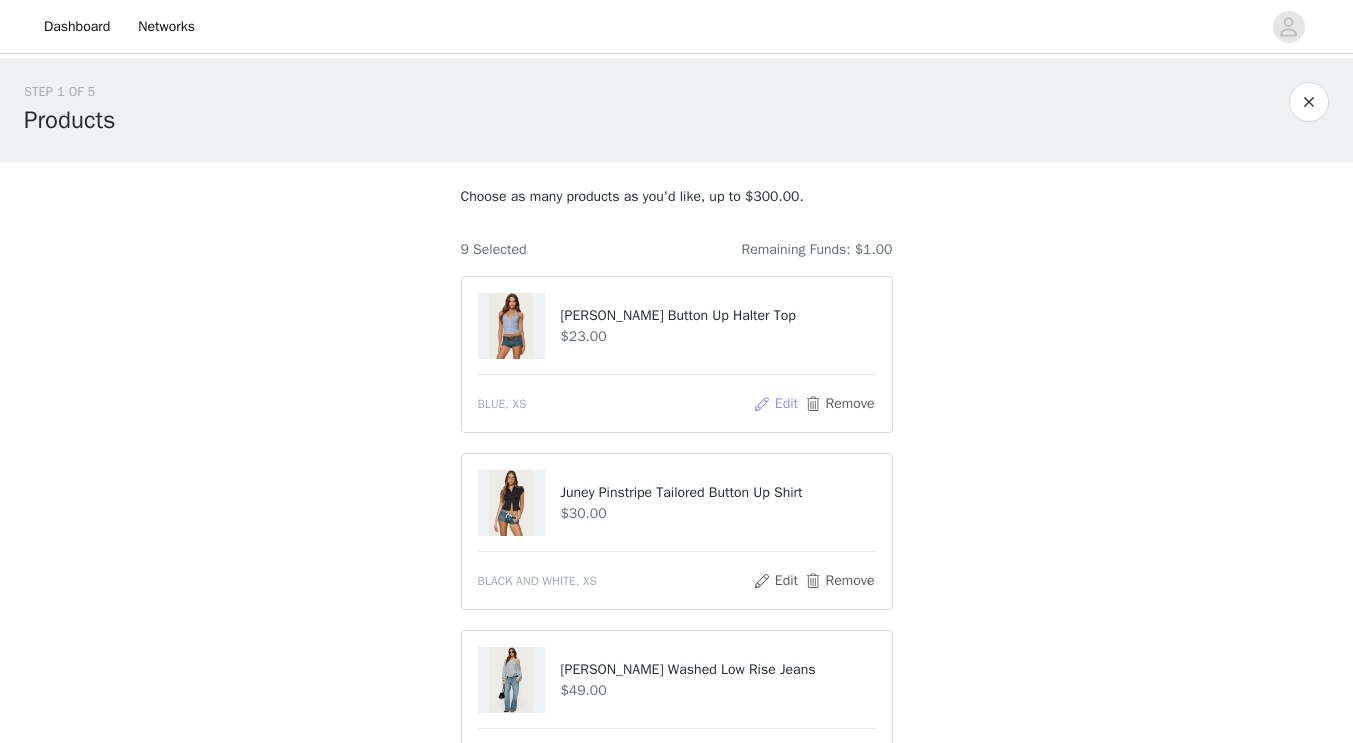 click on "Edit" at bounding box center [775, 404] 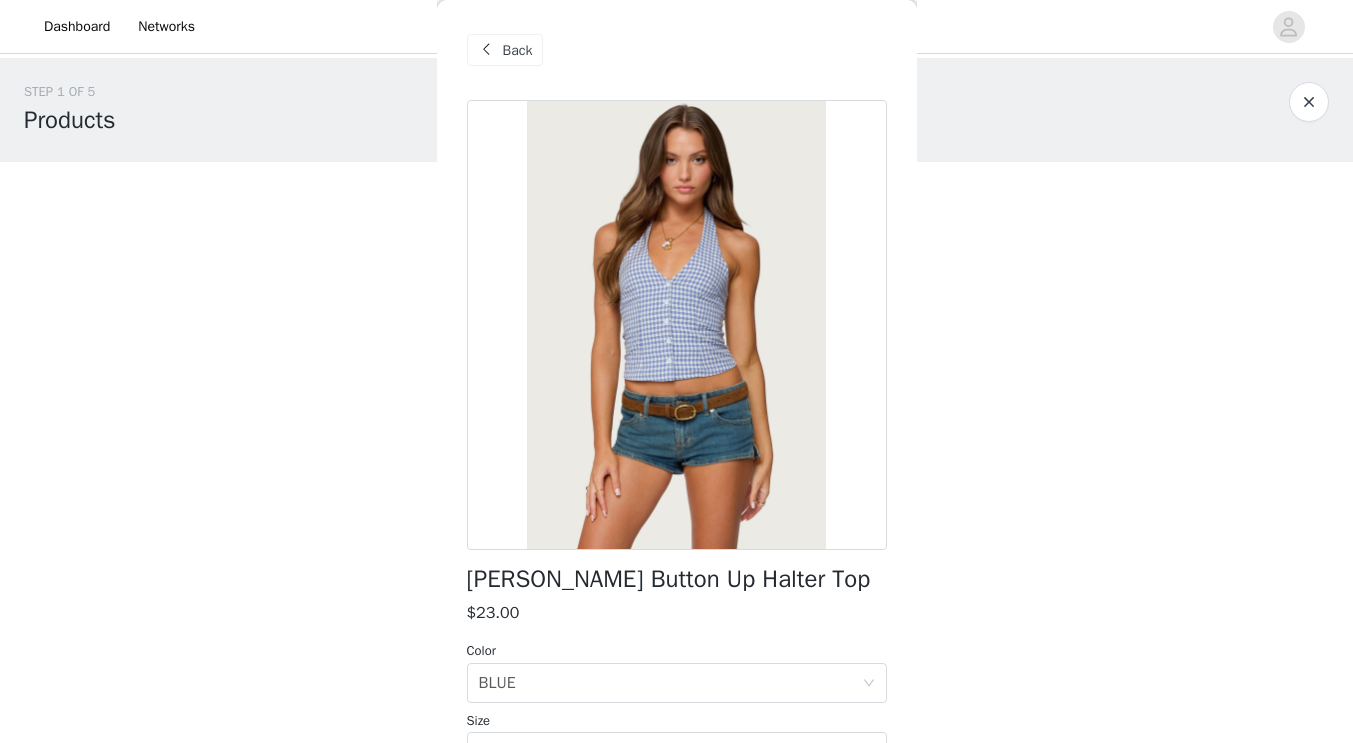 click on "Back" at bounding box center [518, 50] 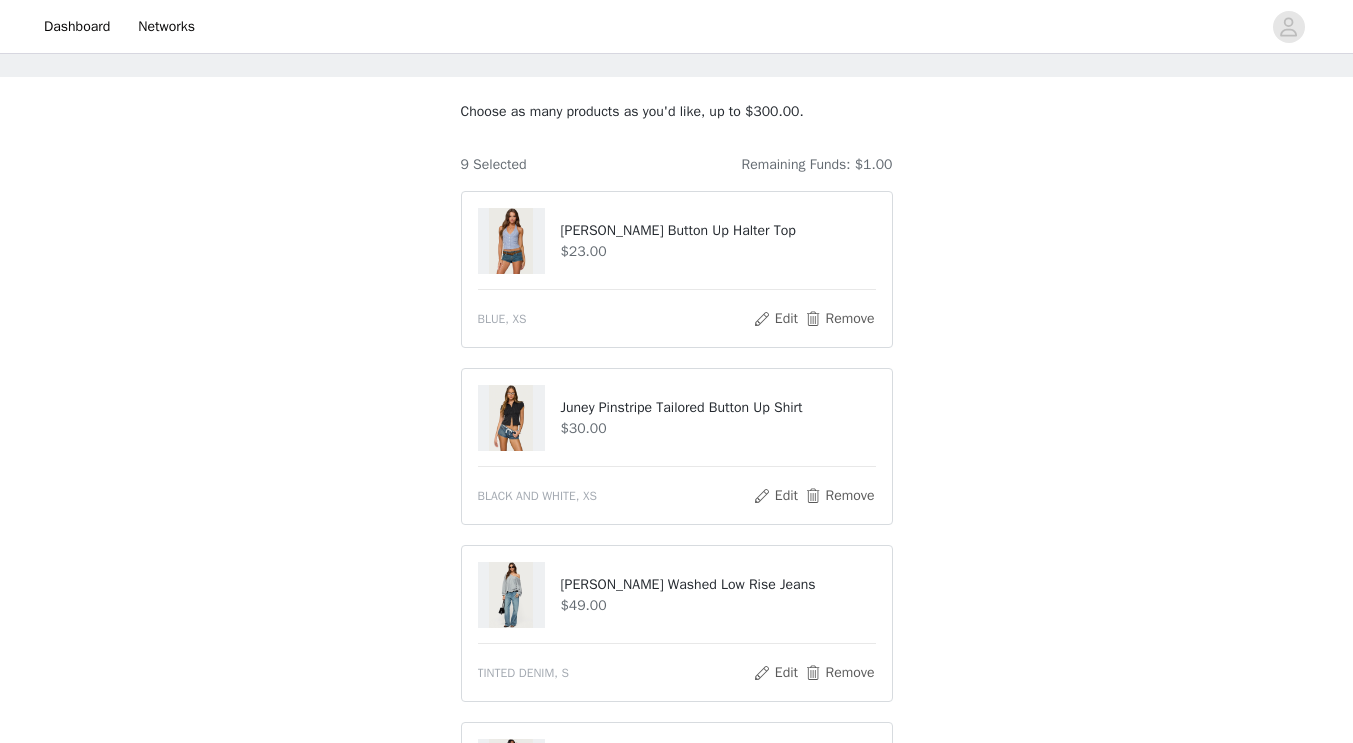 scroll, scrollTop: 86, scrollLeft: 0, axis: vertical 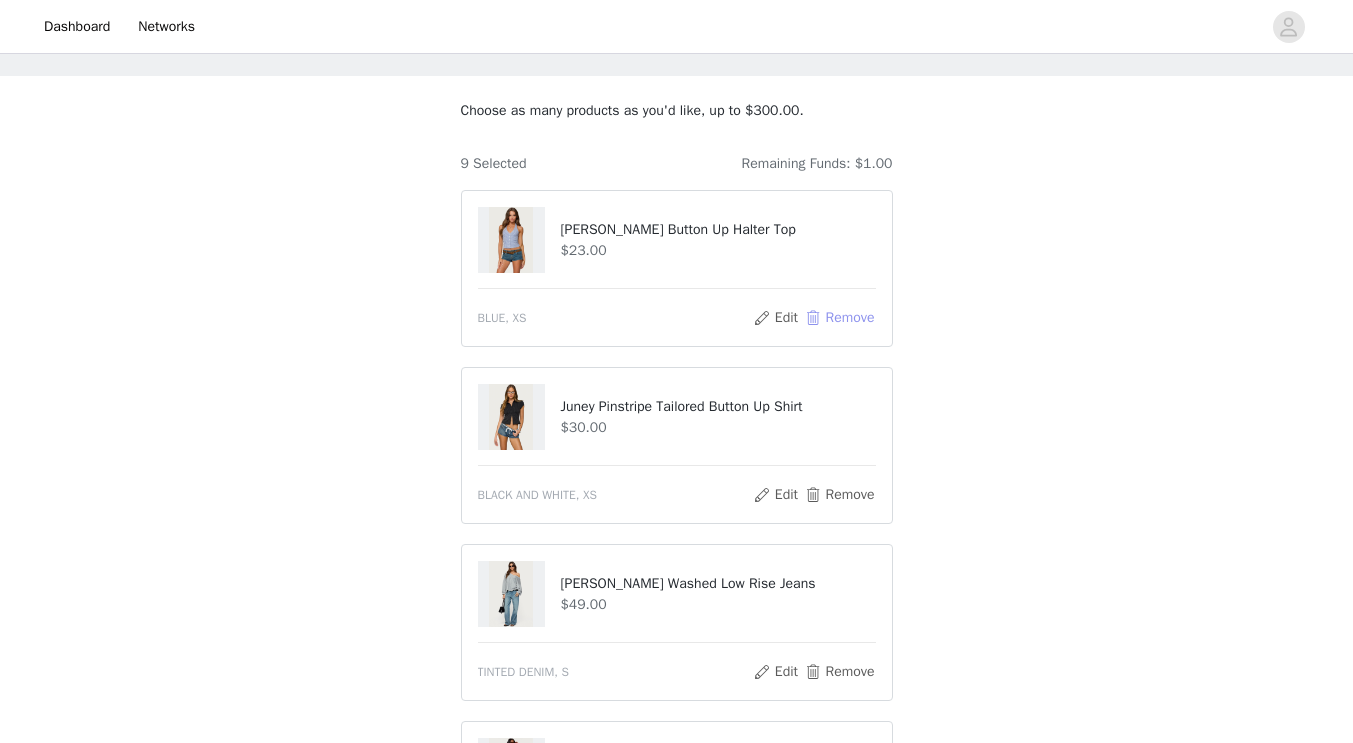 click on "Remove" at bounding box center [839, 318] 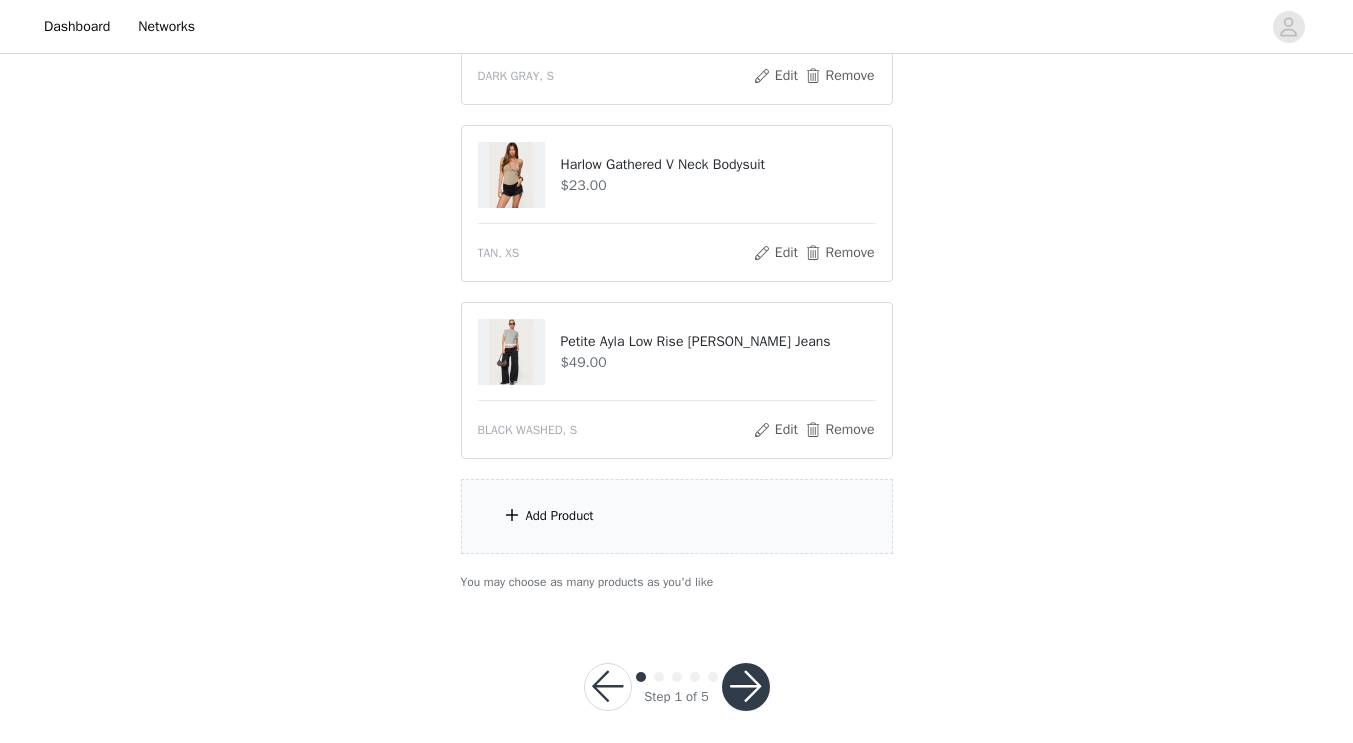 scroll, scrollTop: 1229, scrollLeft: 0, axis: vertical 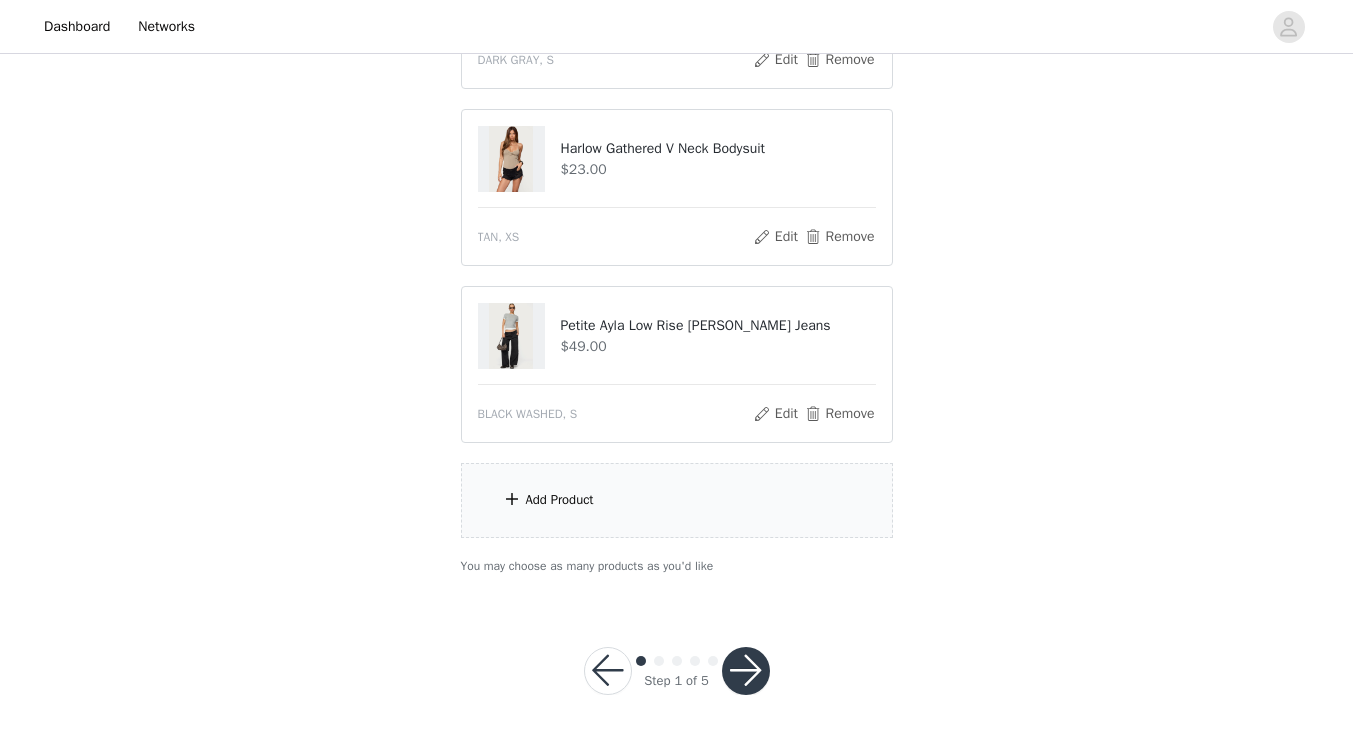 click on "Add Product" at bounding box center [560, 500] 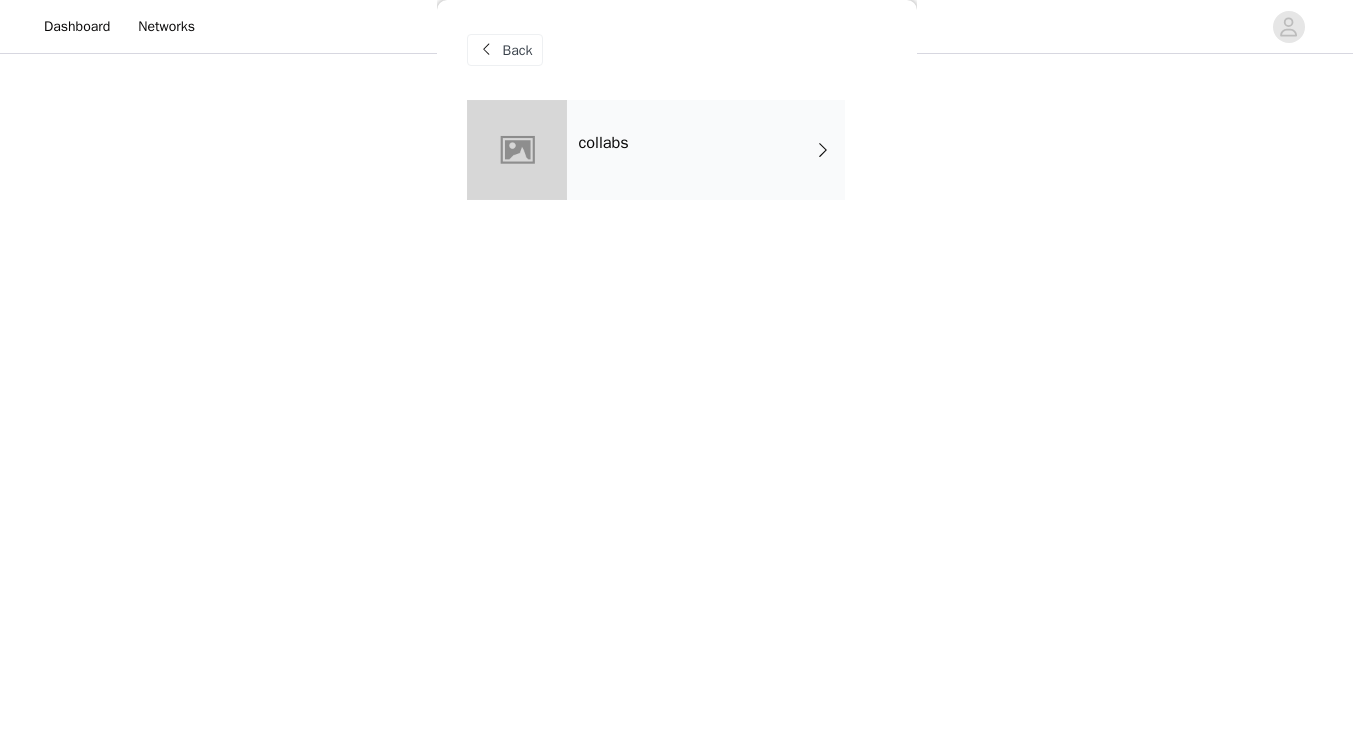 click on "collabs" at bounding box center (706, 150) 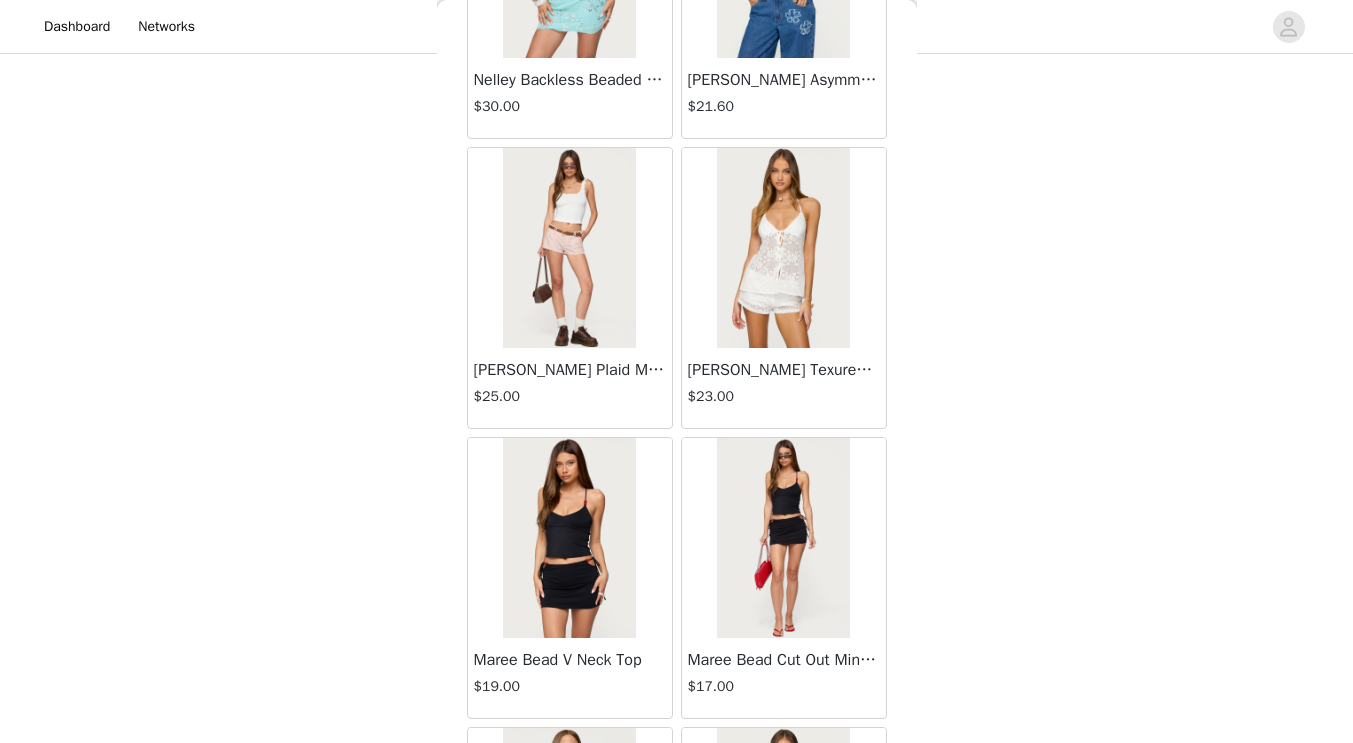 scroll, scrollTop: 595, scrollLeft: 0, axis: vertical 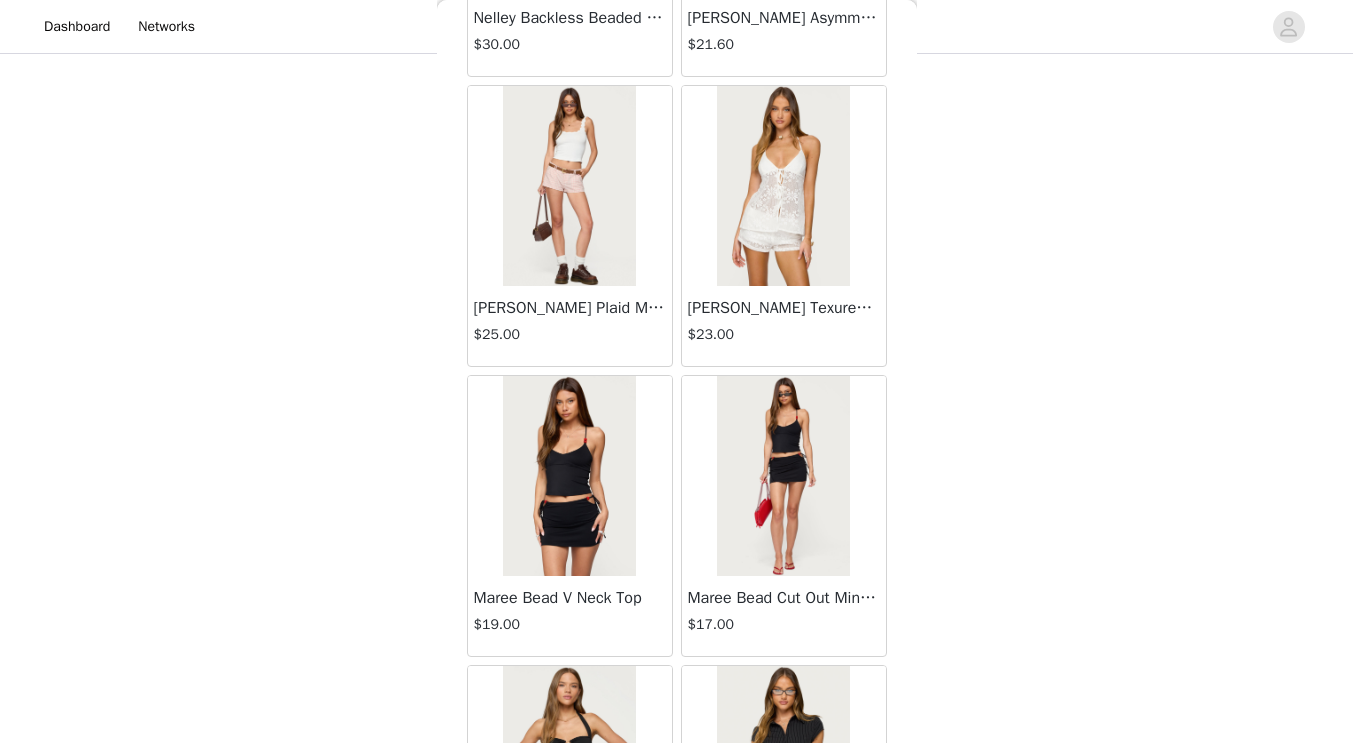 click at bounding box center (783, 186) 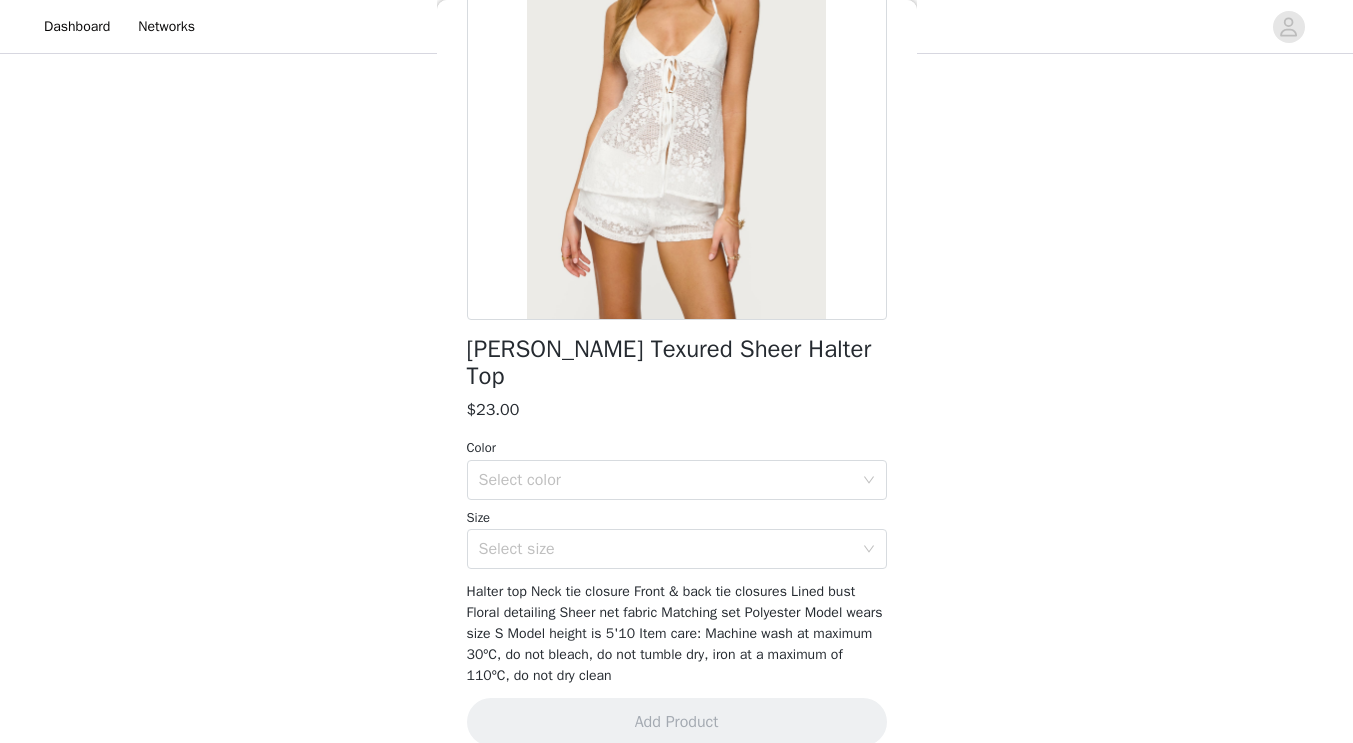 scroll, scrollTop: 0, scrollLeft: 0, axis: both 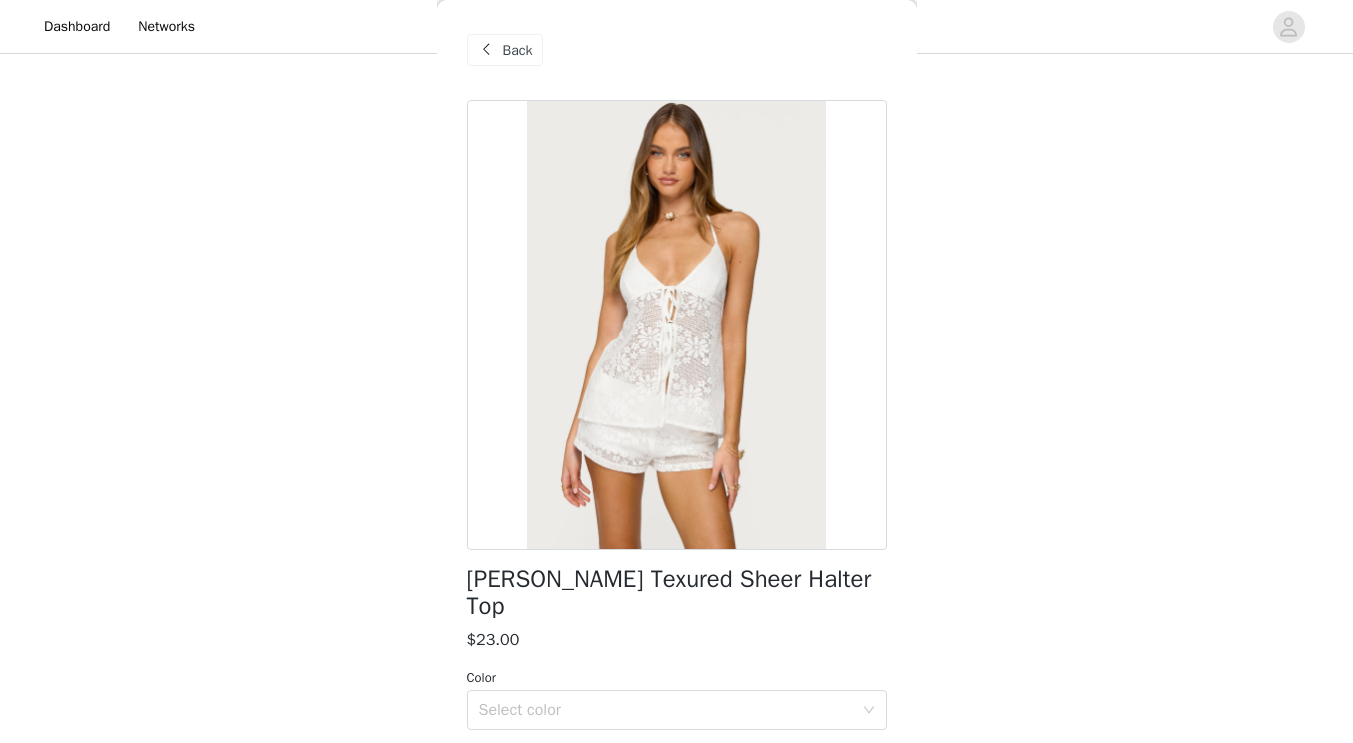 click on "Back" at bounding box center (518, 50) 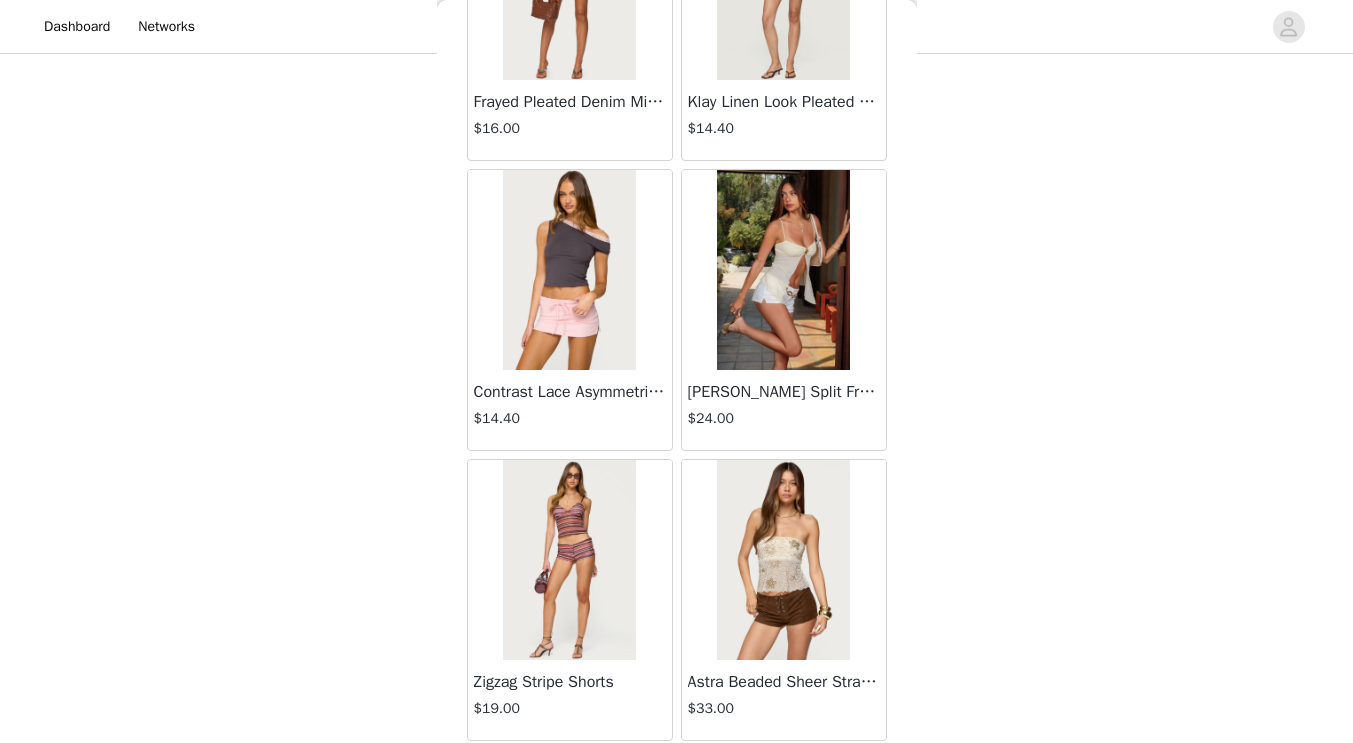 scroll, scrollTop: 2317, scrollLeft: 0, axis: vertical 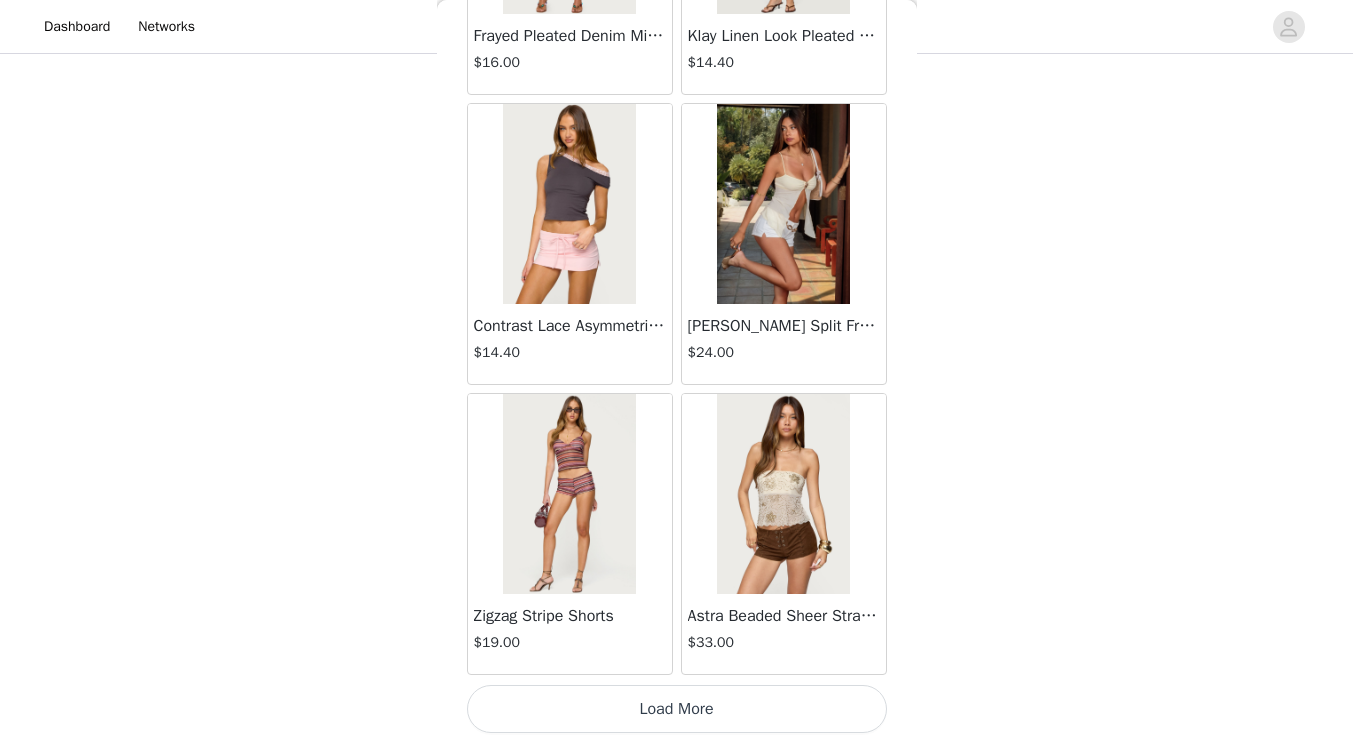 click on "Load More" at bounding box center (677, 709) 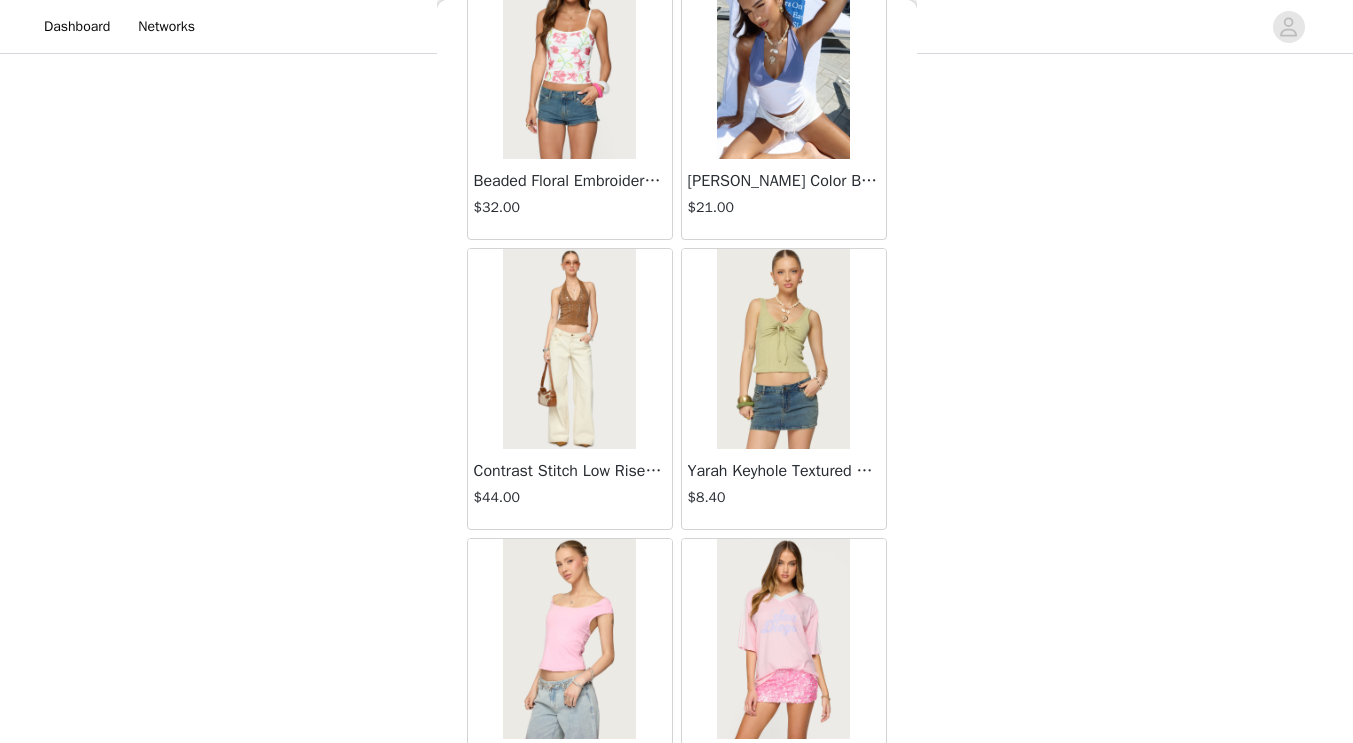 scroll, scrollTop: 3043, scrollLeft: 0, axis: vertical 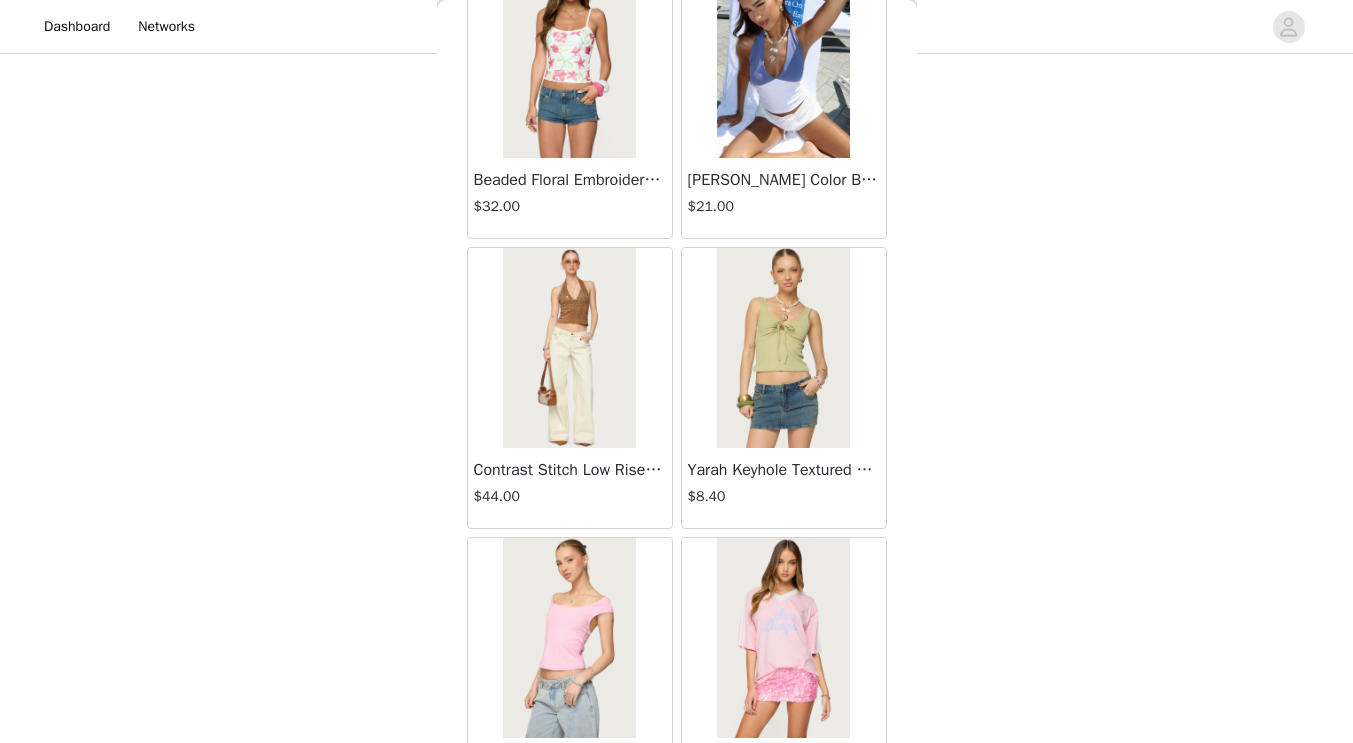 click at bounding box center (569, 348) 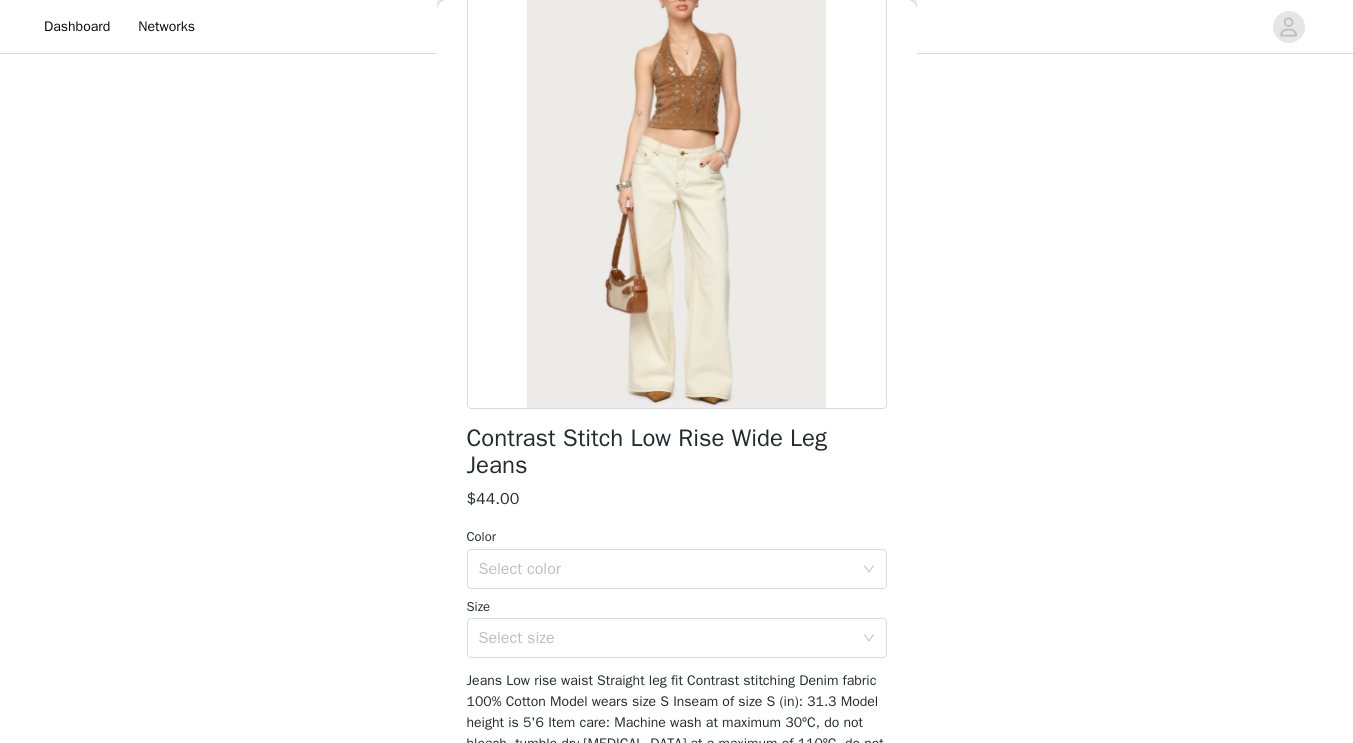 scroll, scrollTop: 0, scrollLeft: 0, axis: both 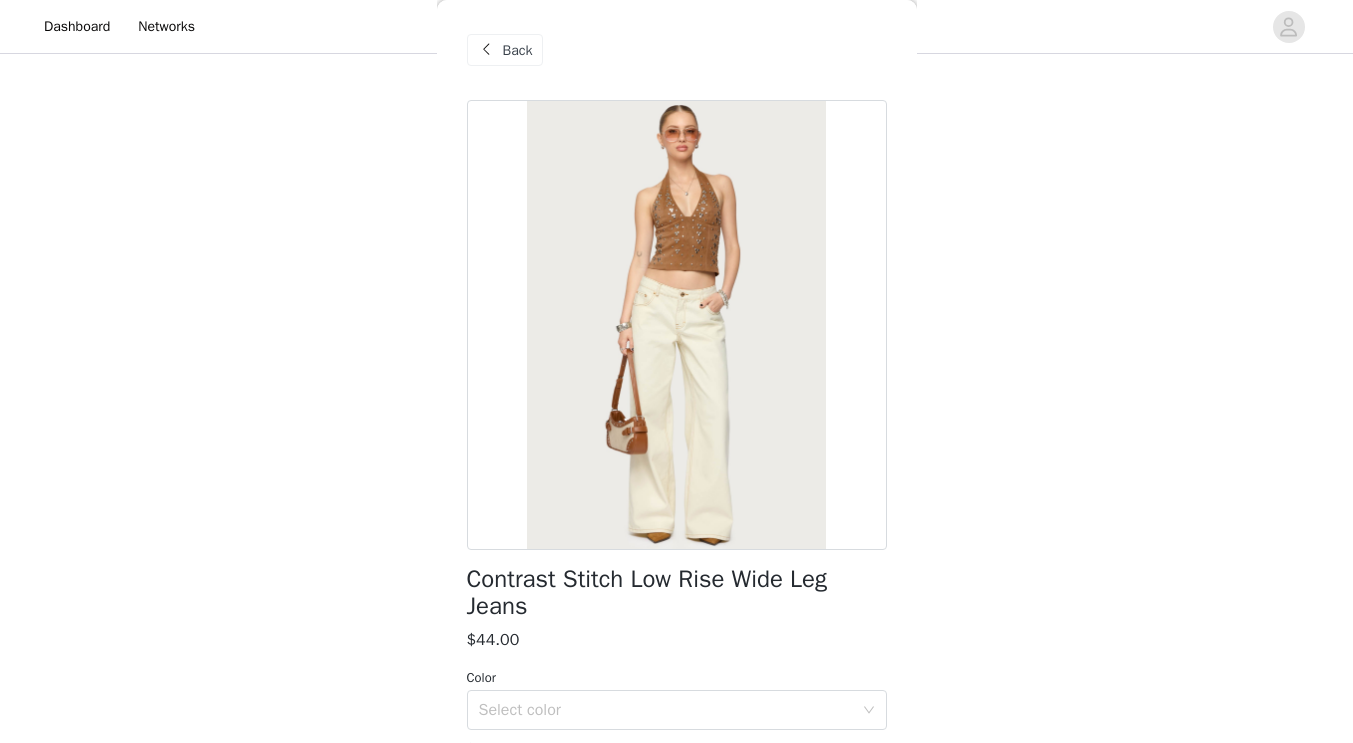 click on "Back" at bounding box center [518, 50] 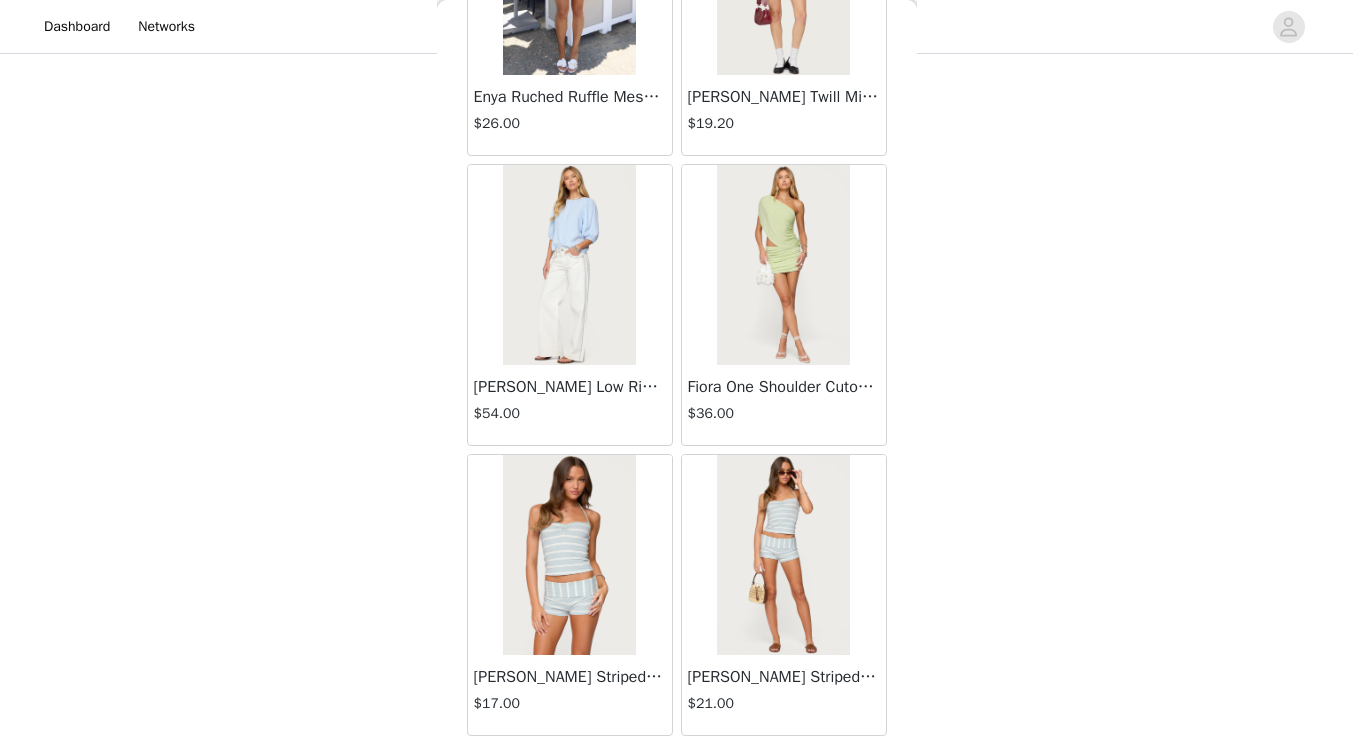 scroll, scrollTop: 5217, scrollLeft: 0, axis: vertical 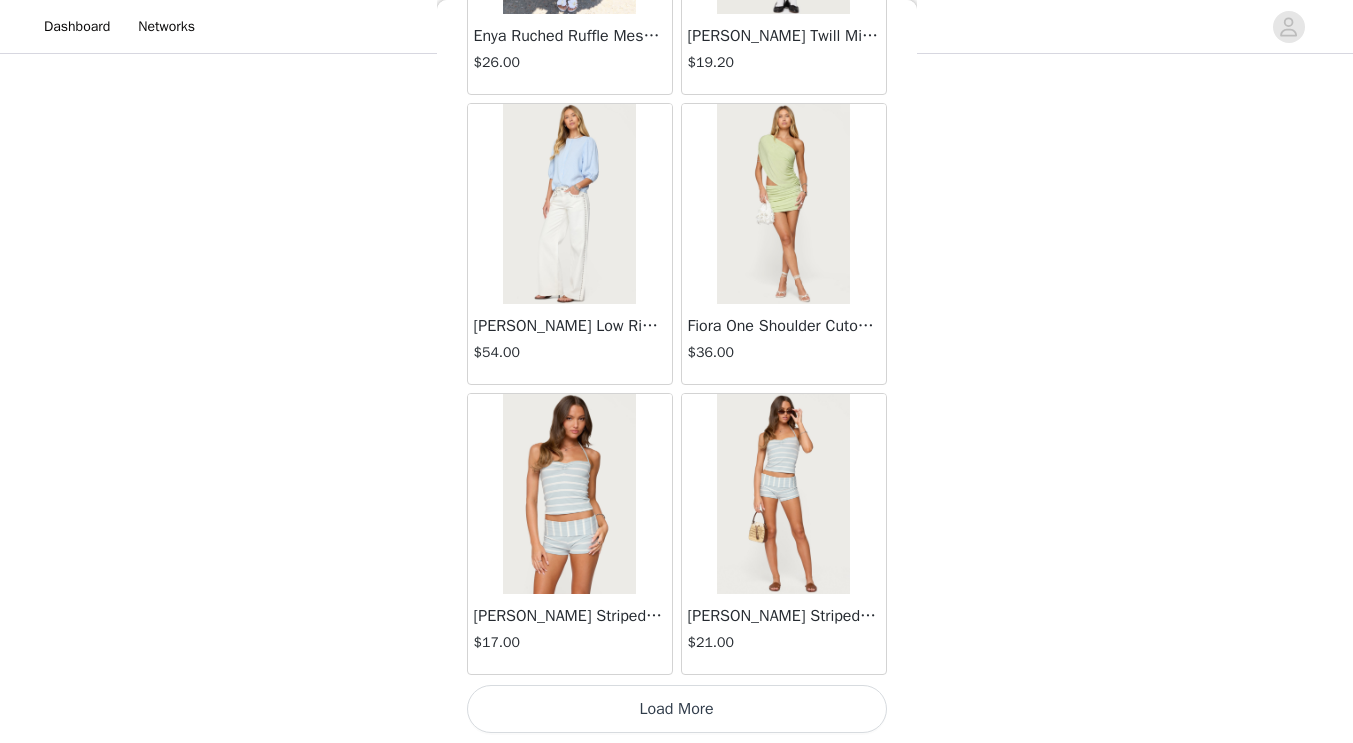 click on "Load More" at bounding box center [677, 709] 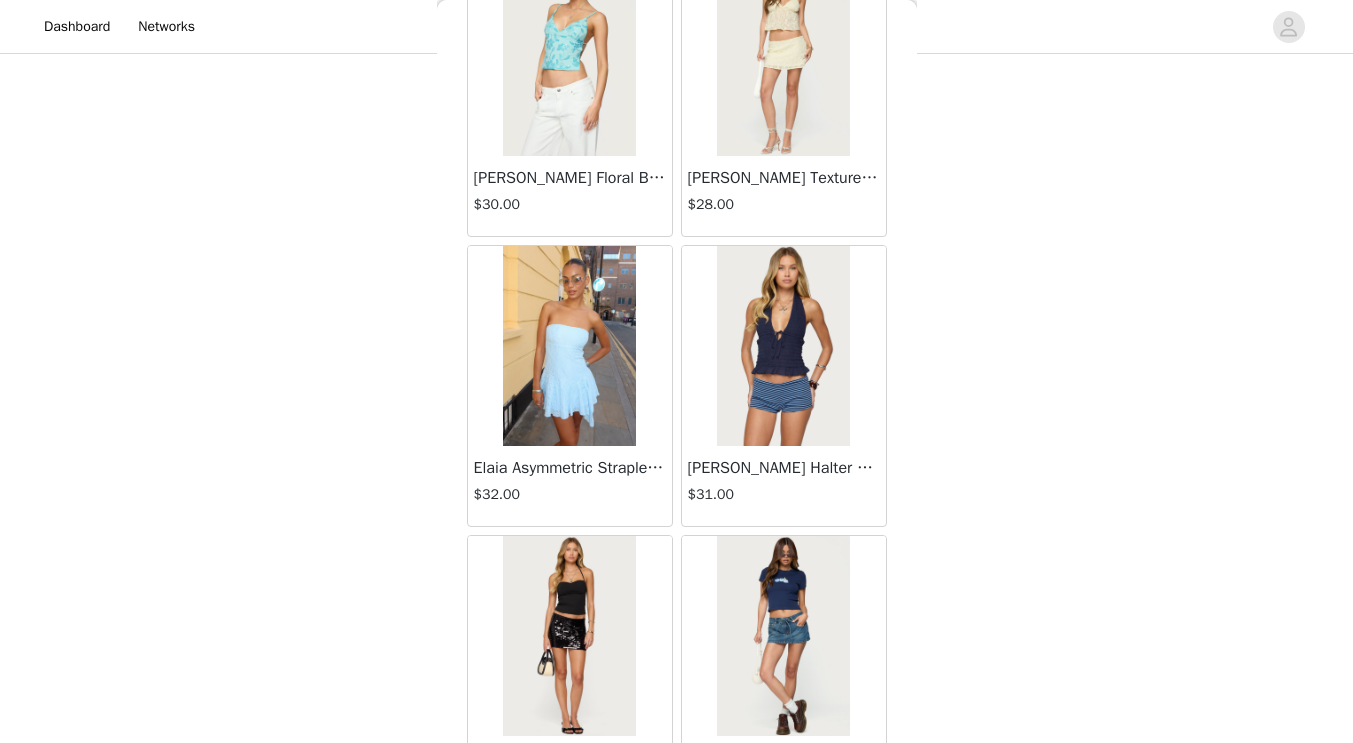 scroll, scrollTop: 6241, scrollLeft: 0, axis: vertical 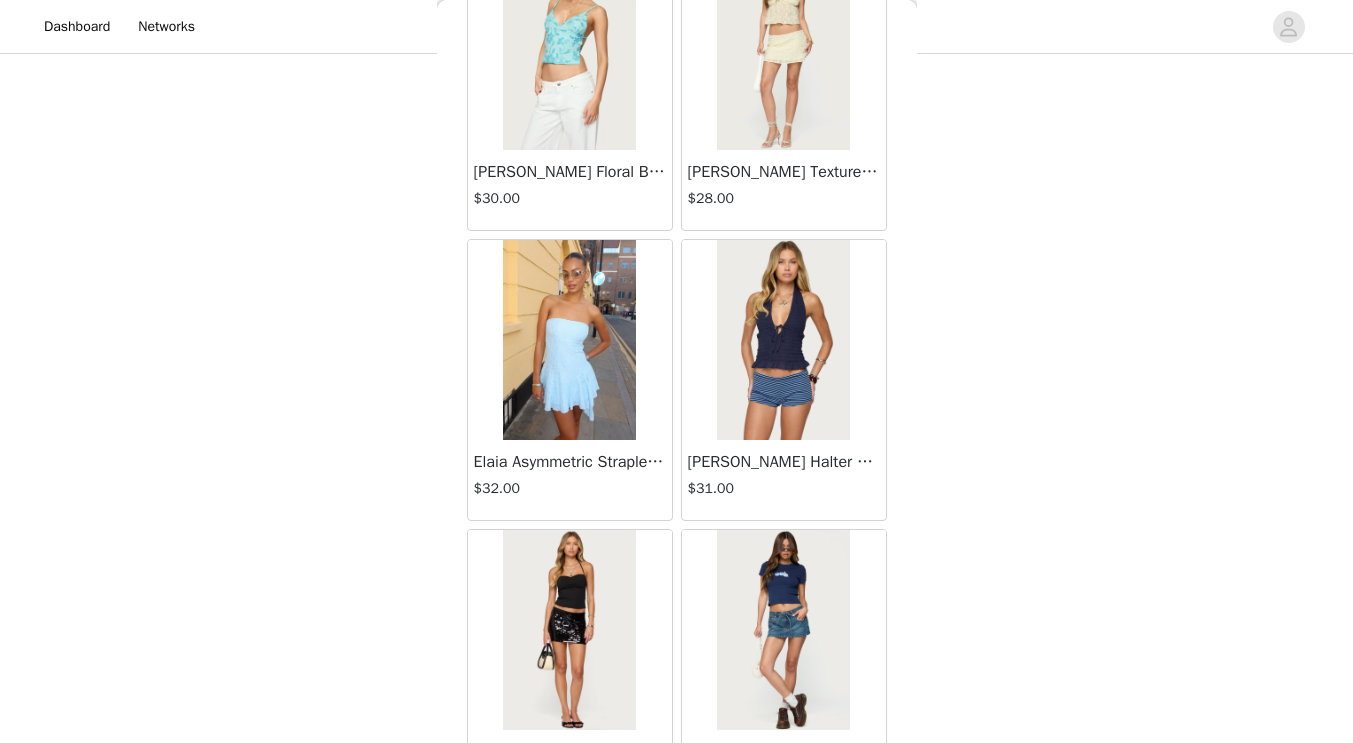 click at bounding box center [569, 340] 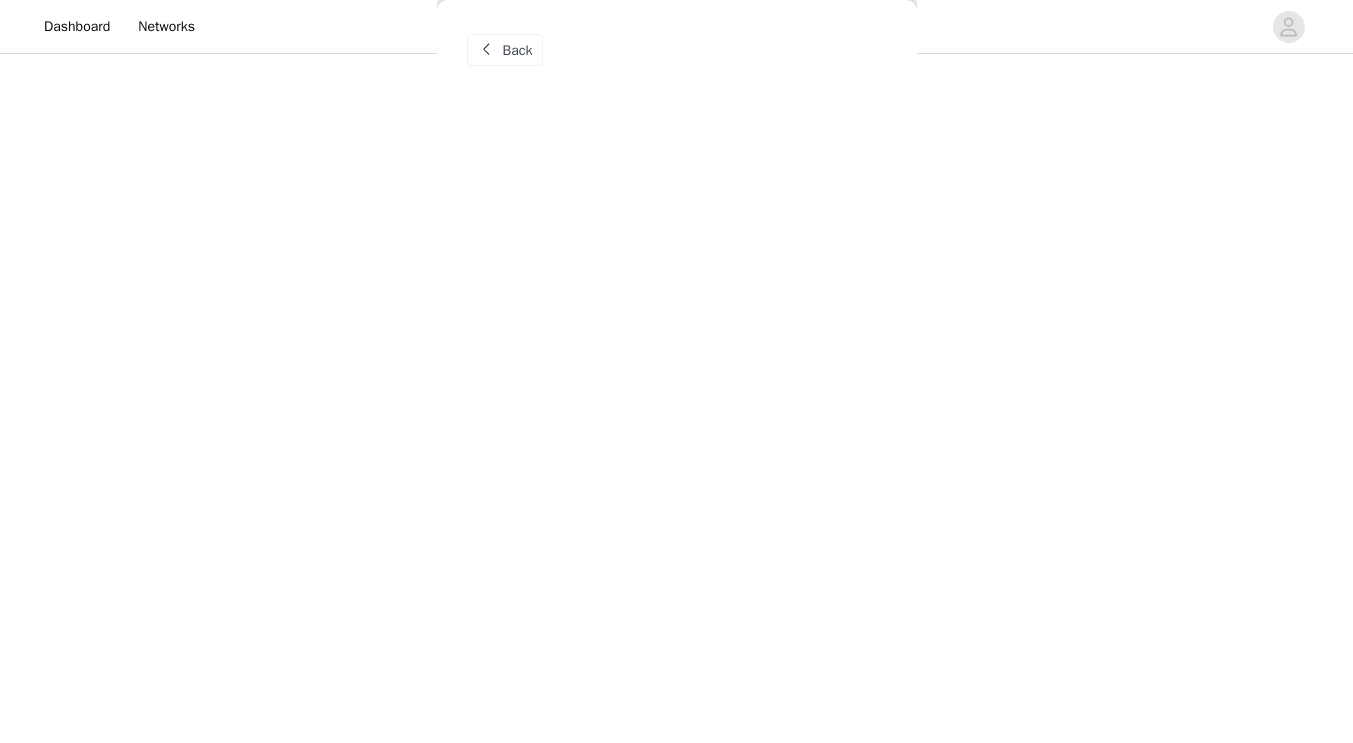 scroll, scrollTop: 0, scrollLeft: 0, axis: both 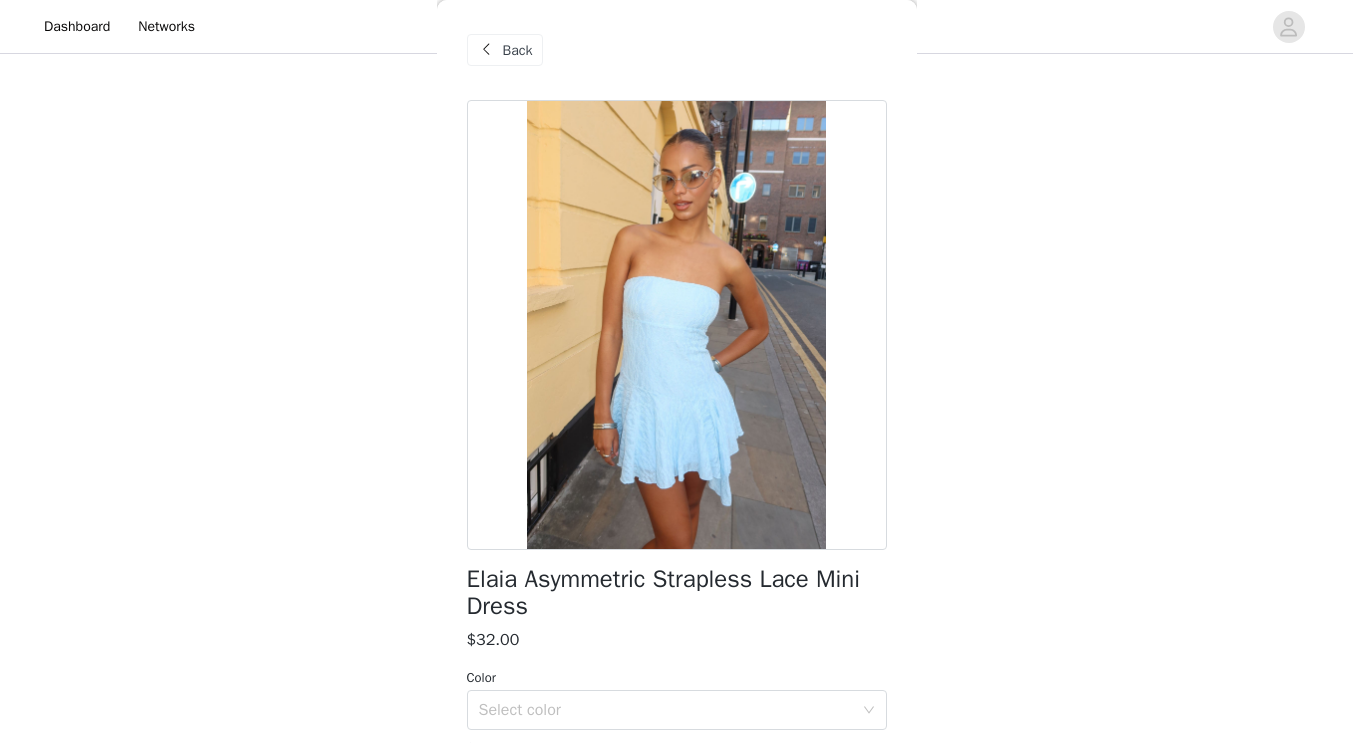 click on "Back" at bounding box center (518, 50) 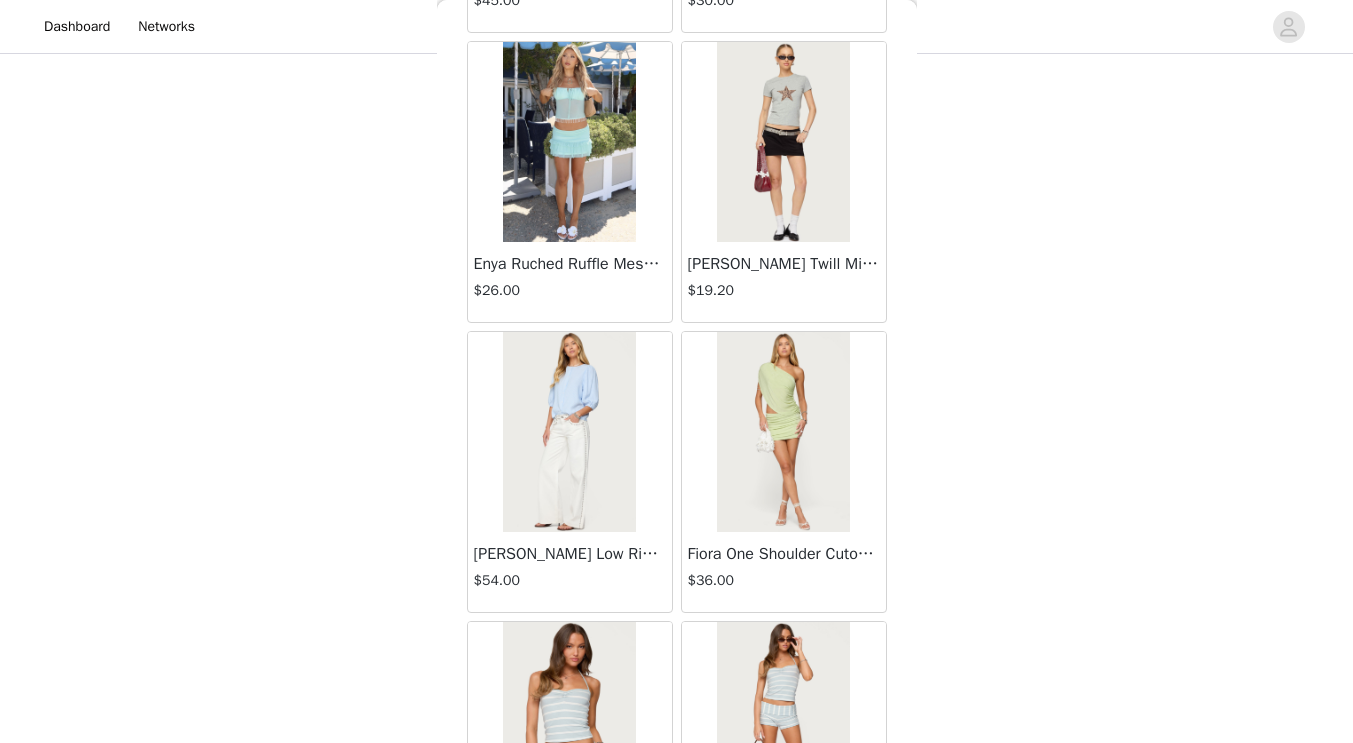 scroll, scrollTop: 4538, scrollLeft: 0, axis: vertical 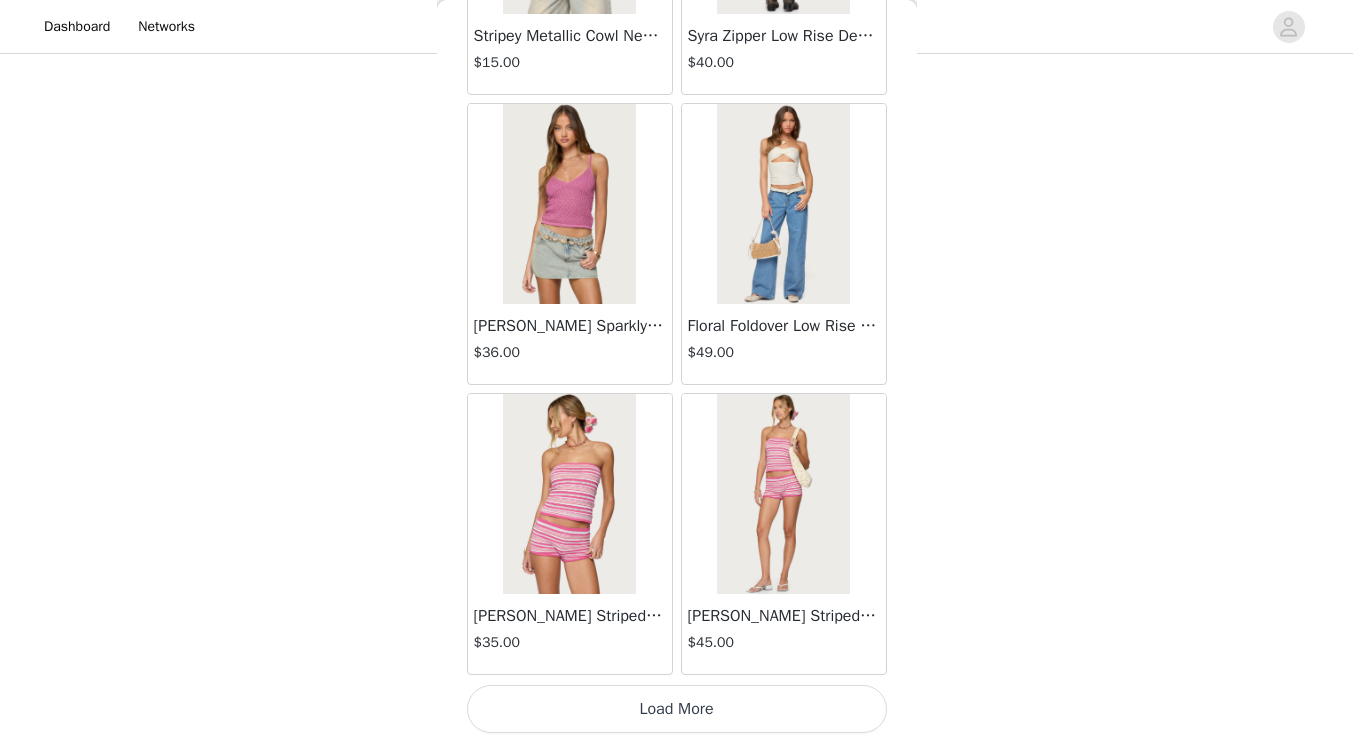 click on "Load More" at bounding box center [677, 709] 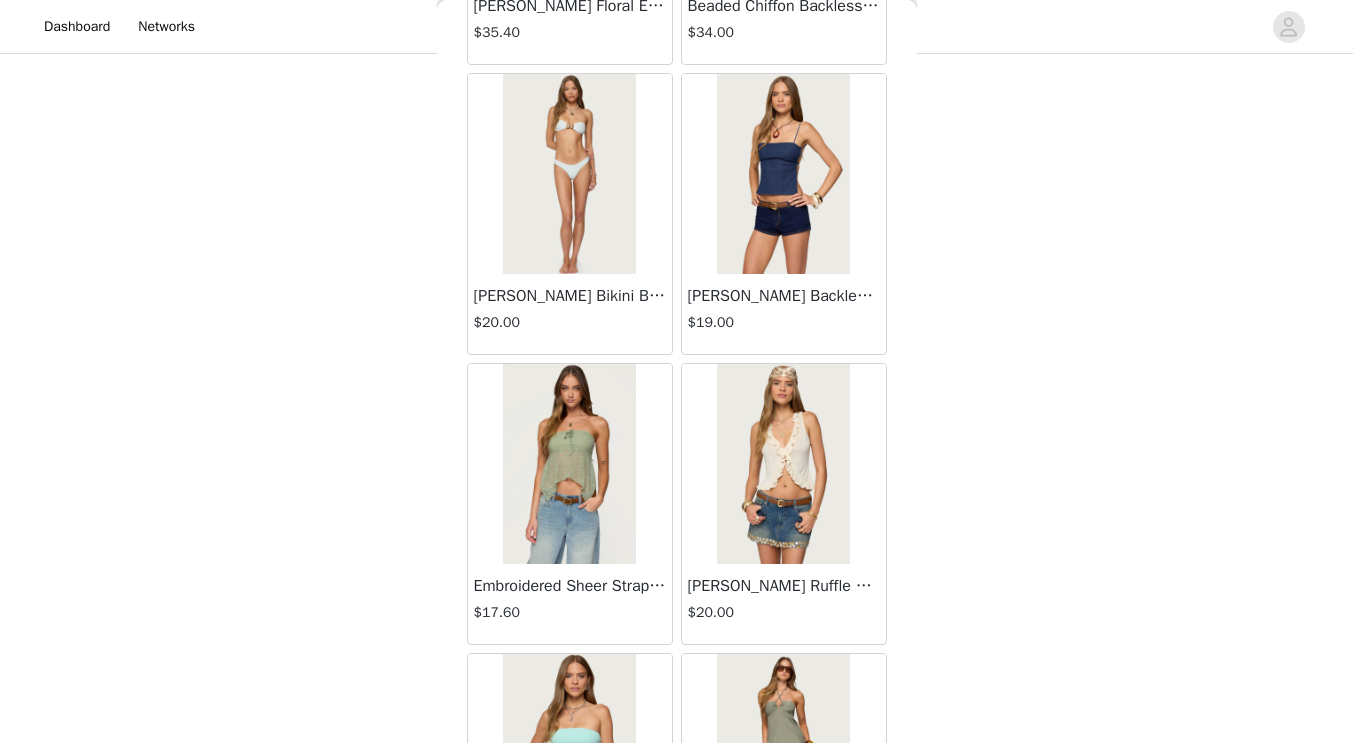 scroll, scrollTop: 9382, scrollLeft: 0, axis: vertical 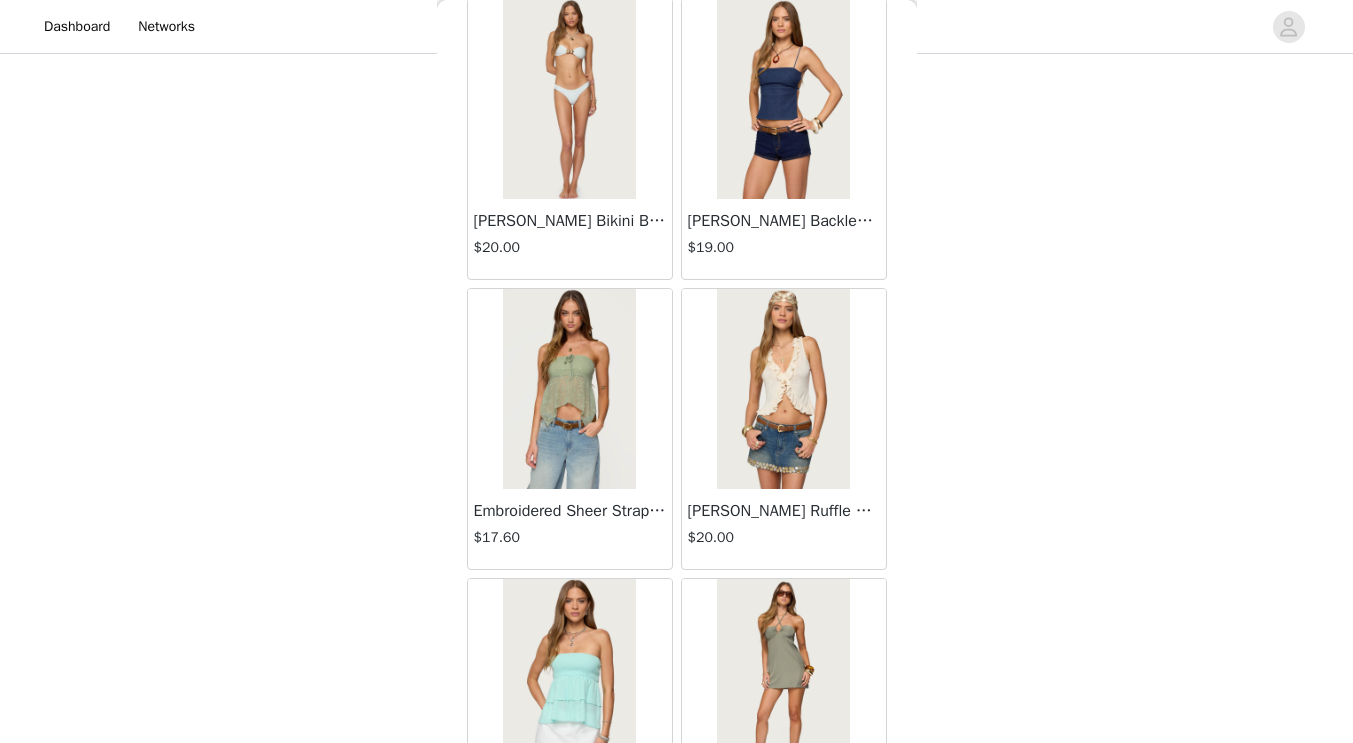 click at bounding box center [783, 99] 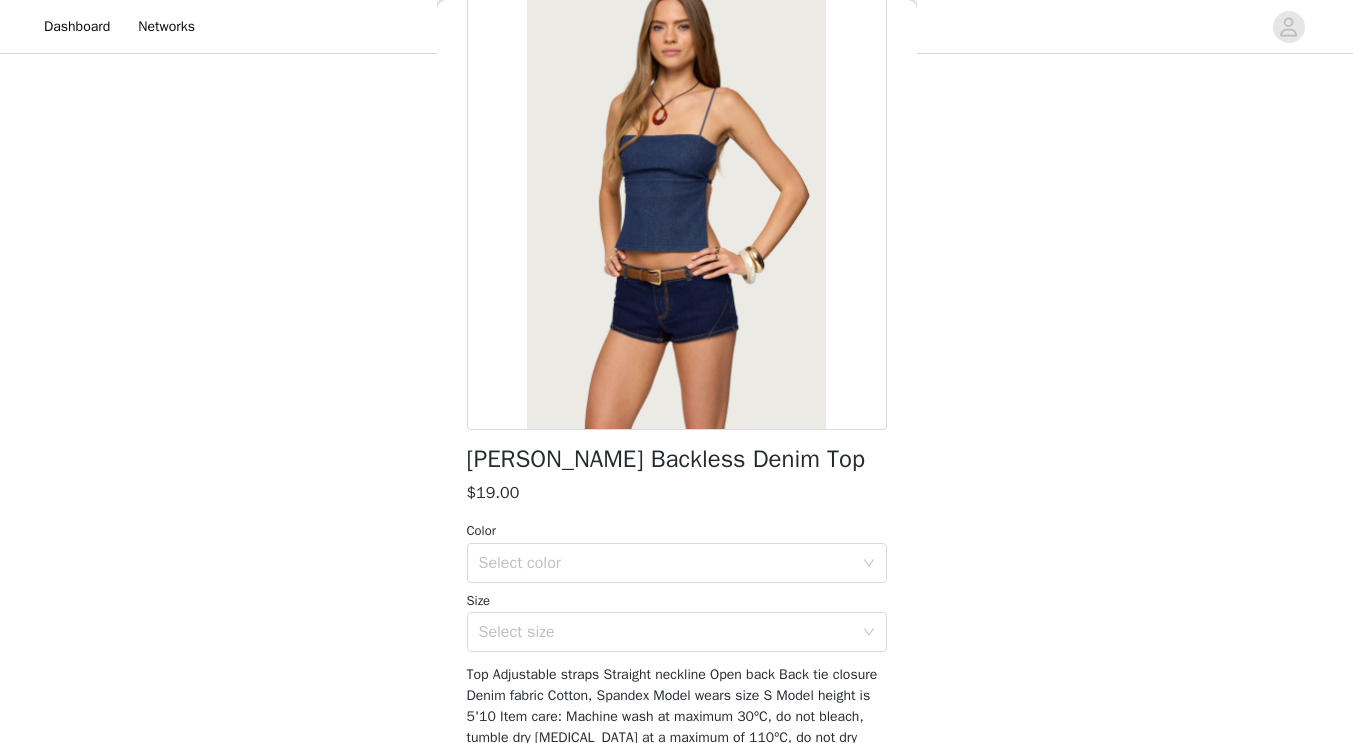 scroll, scrollTop: 0, scrollLeft: 0, axis: both 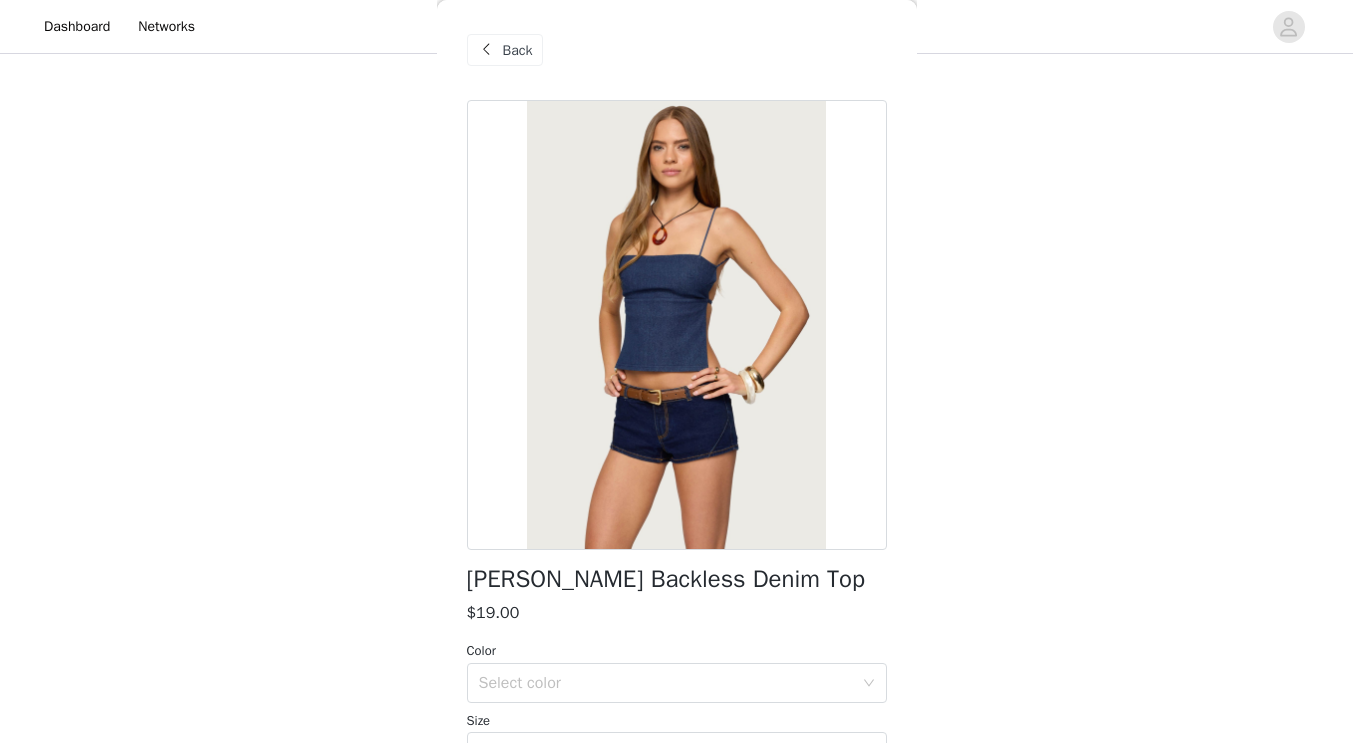 click on "Back" at bounding box center (518, 50) 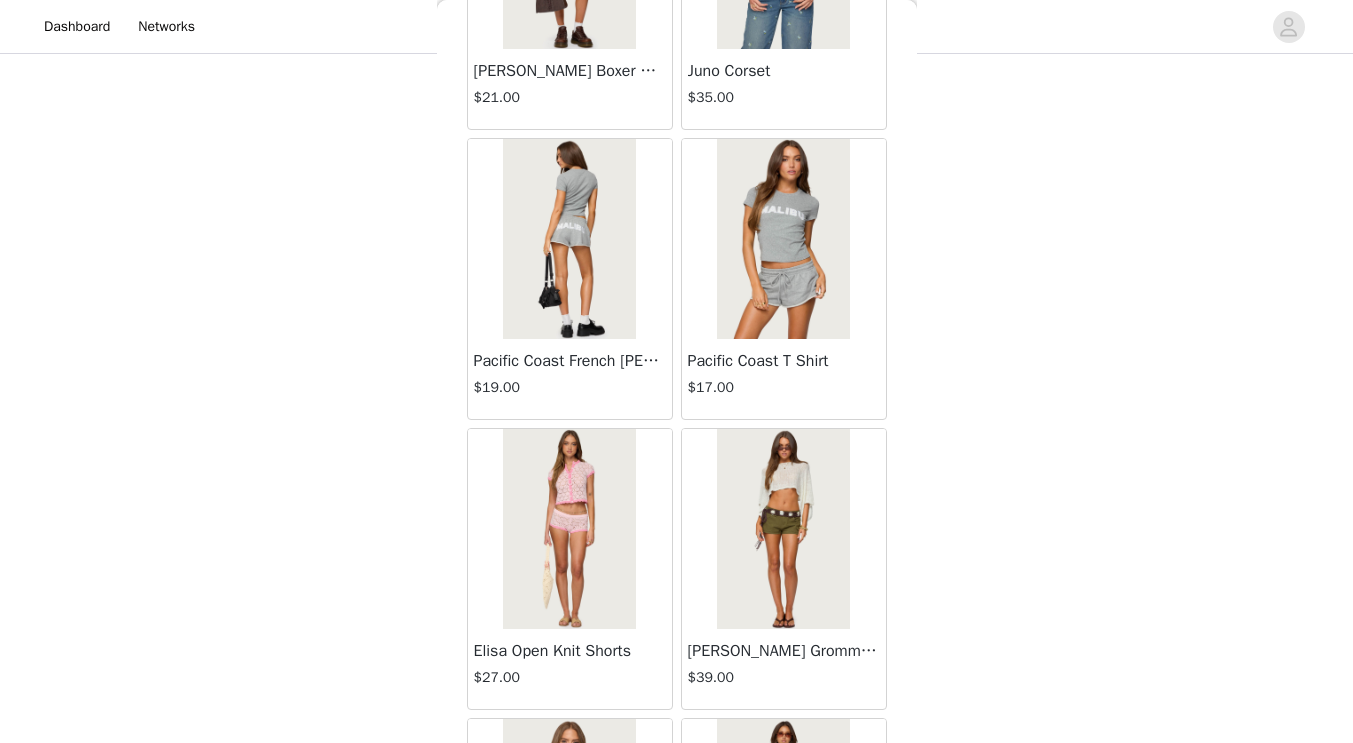 scroll, scrollTop: 11017, scrollLeft: 0, axis: vertical 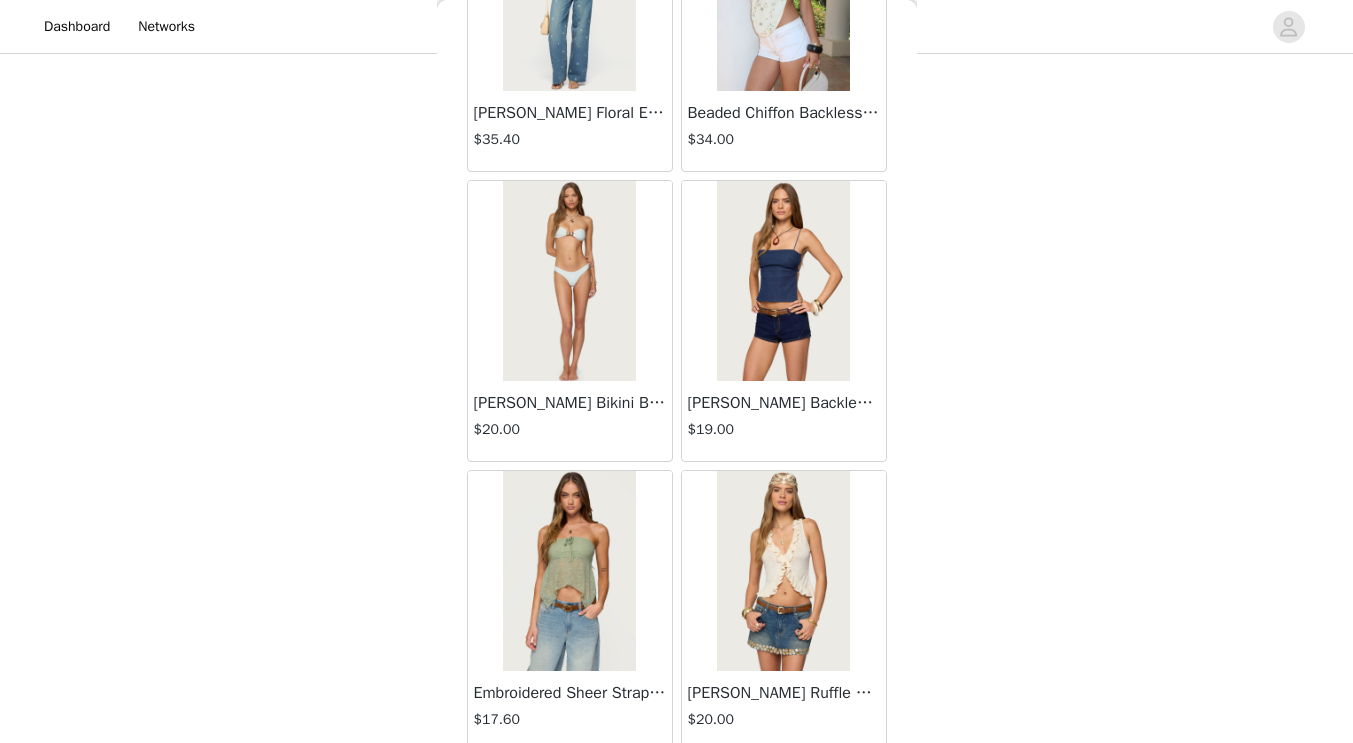 click at bounding box center (783, 281) 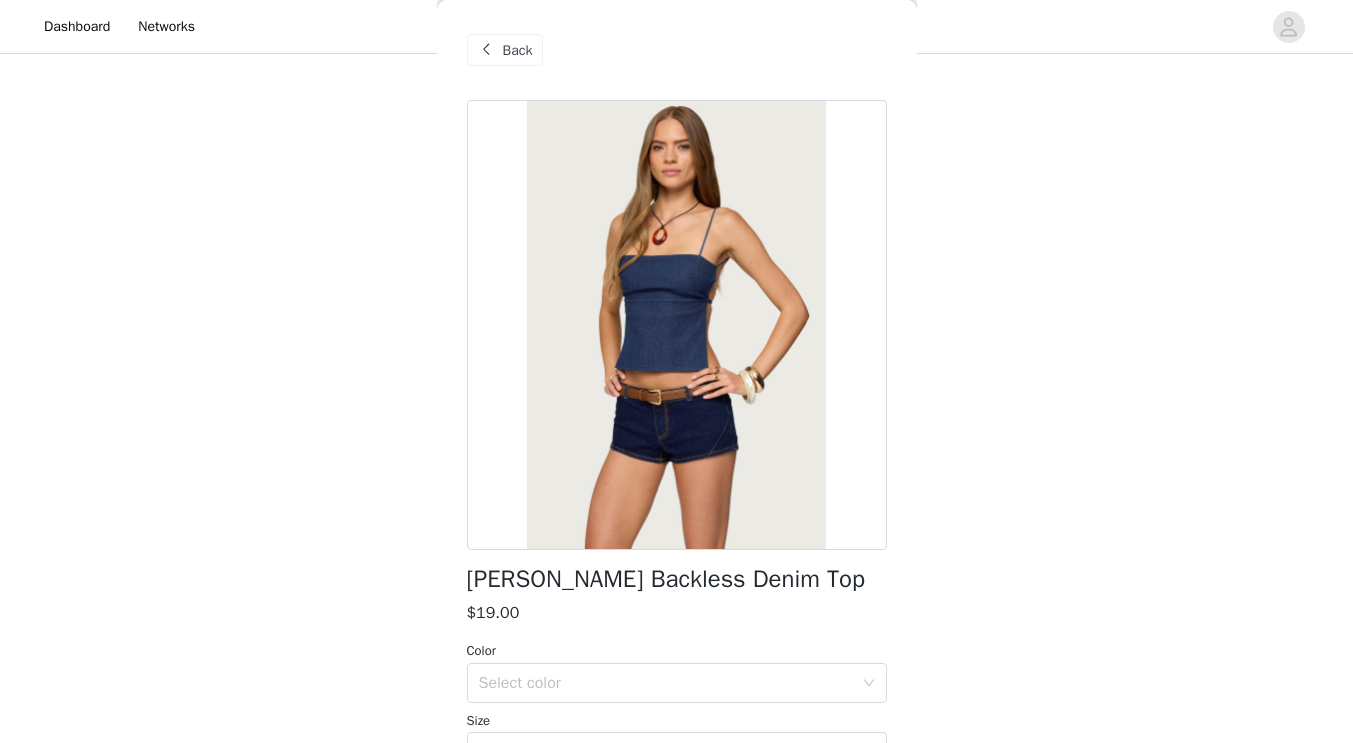scroll, scrollTop: 2, scrollLeft: 0, axis: vertical 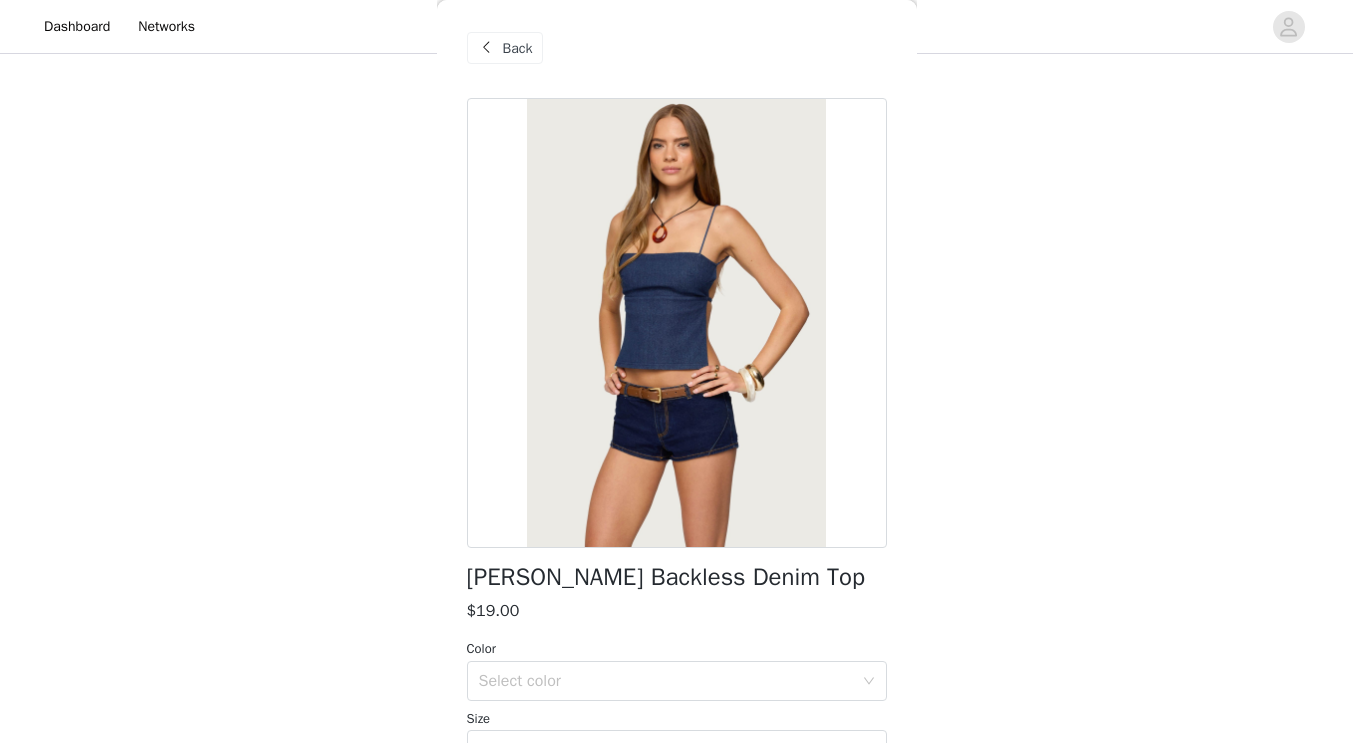 click on "Back" at bounding box center [518, 48] 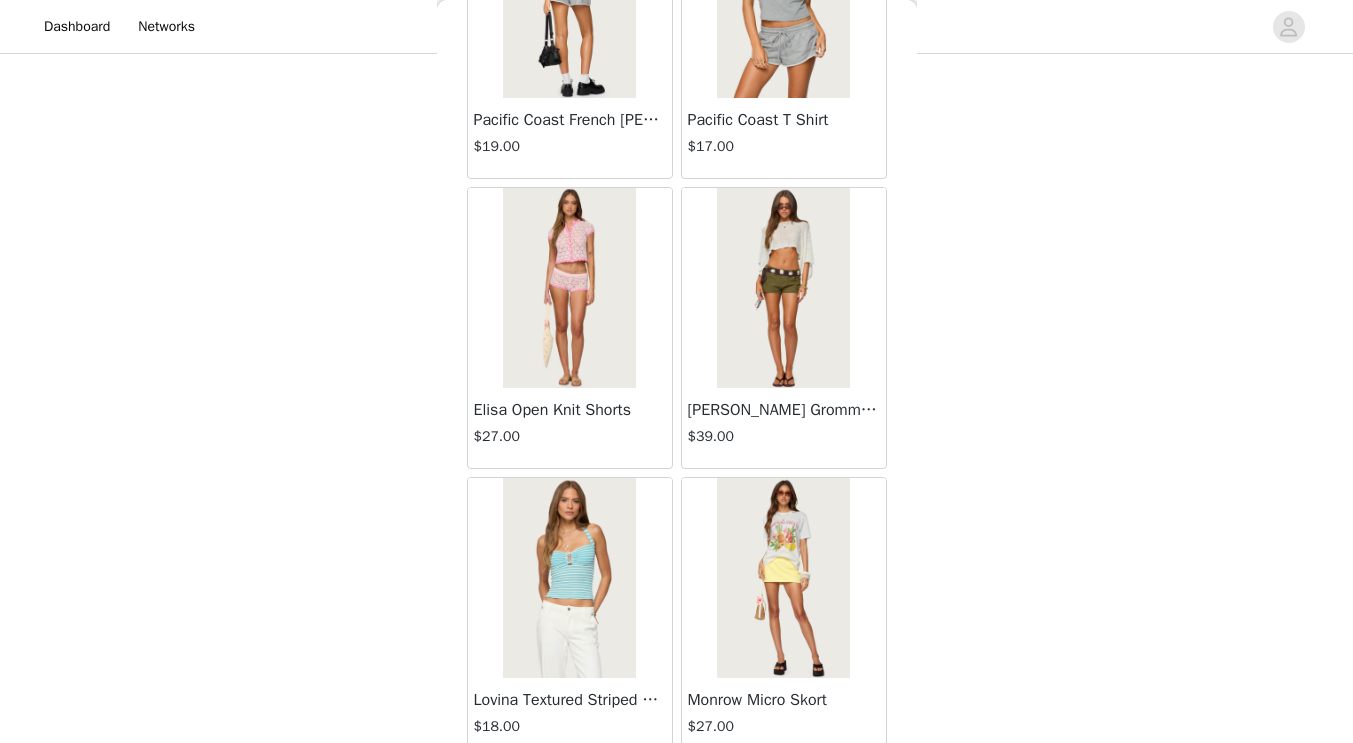 scroll, scrollTop: 11017, scrollLeft: 0, axis: vertical 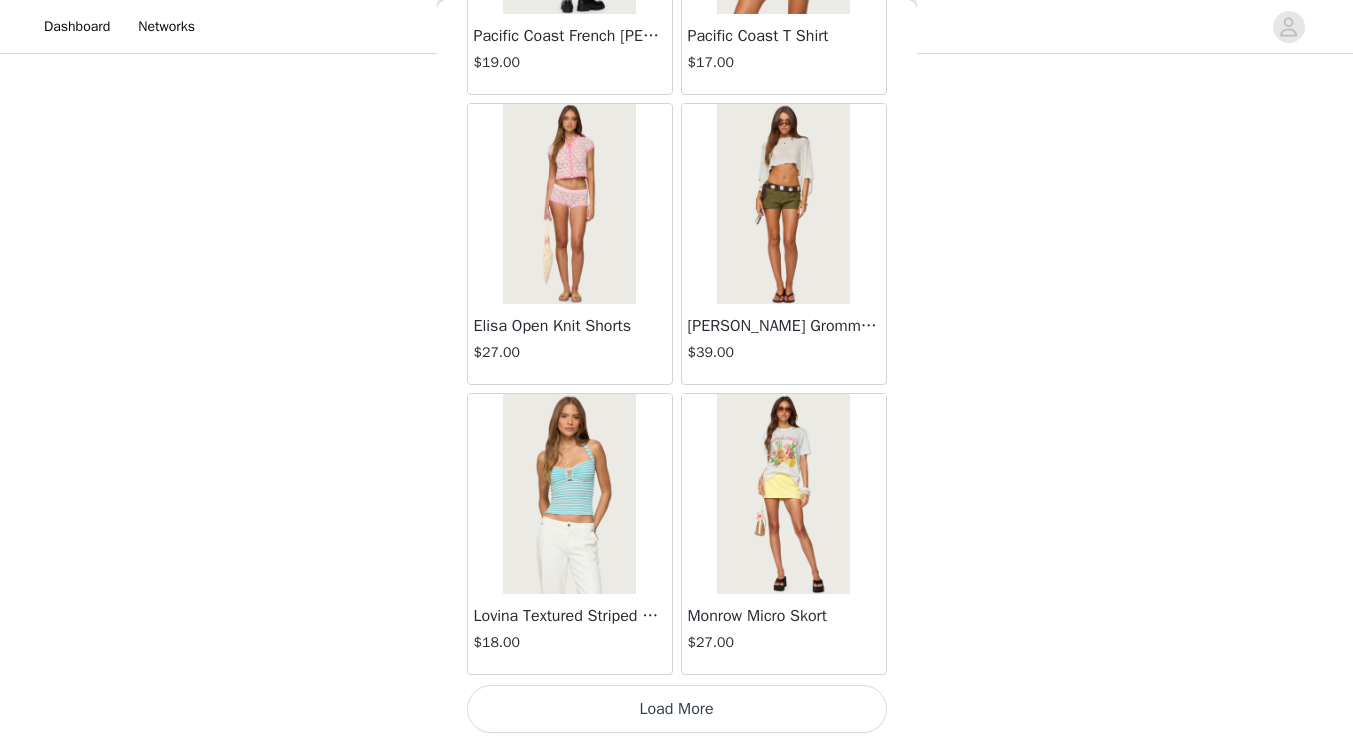 click on "Load More" at bounding box center (677, 709) 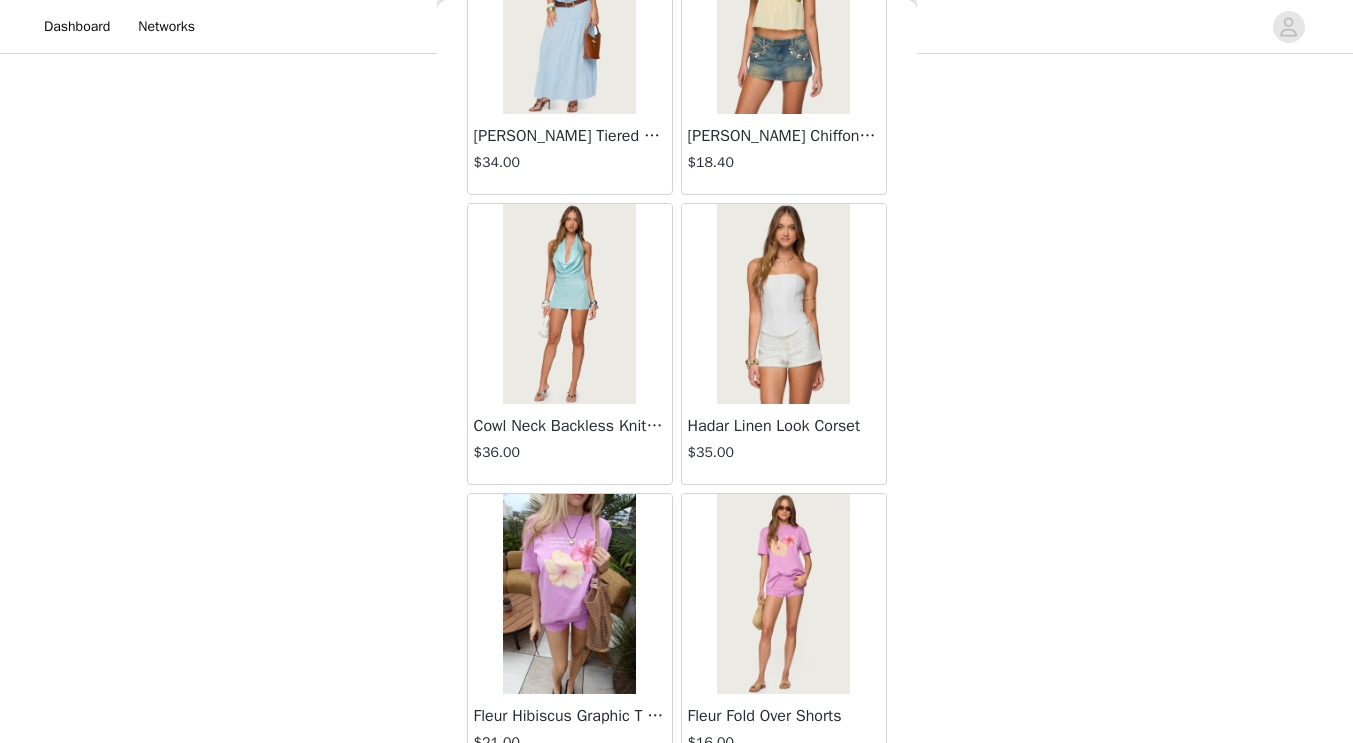 scroll, scrollTop: 13917, scrollLeft: 0, axis: vertical 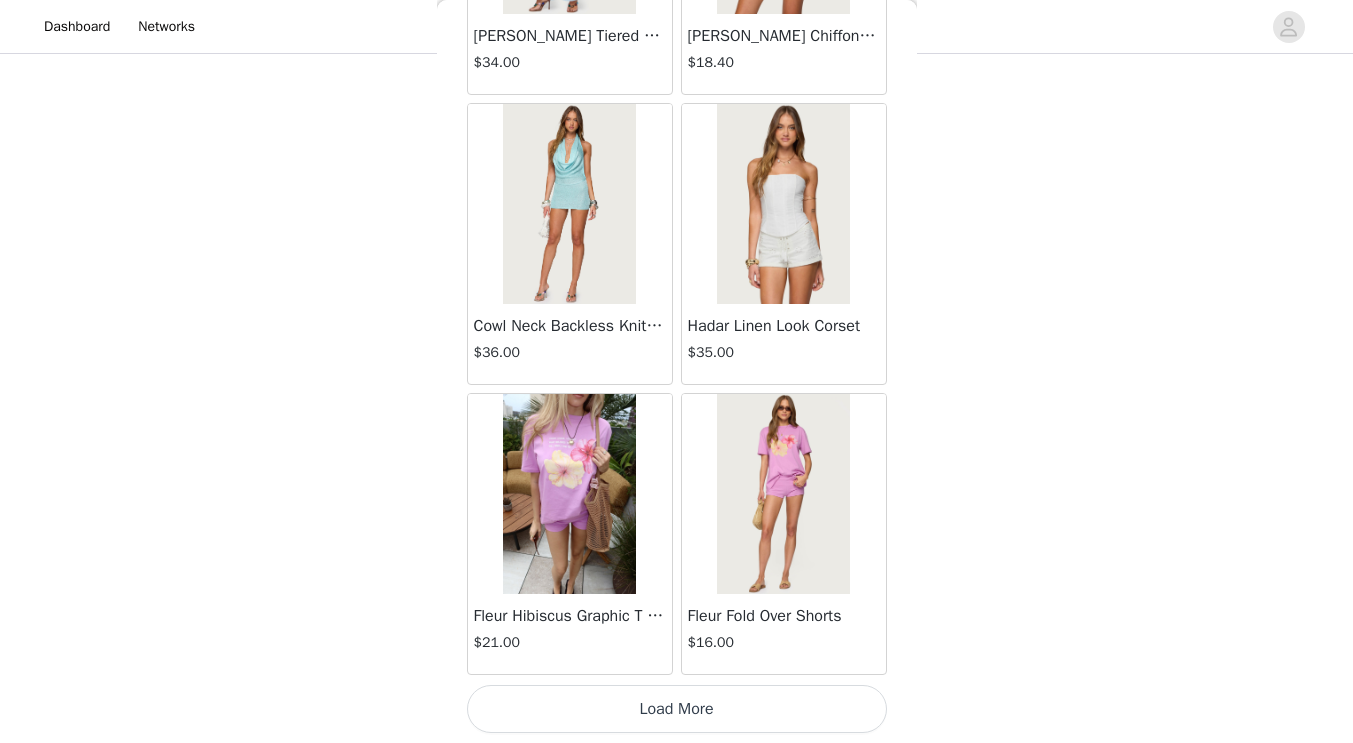 click on "Load More" at bounding box center [677, 709] 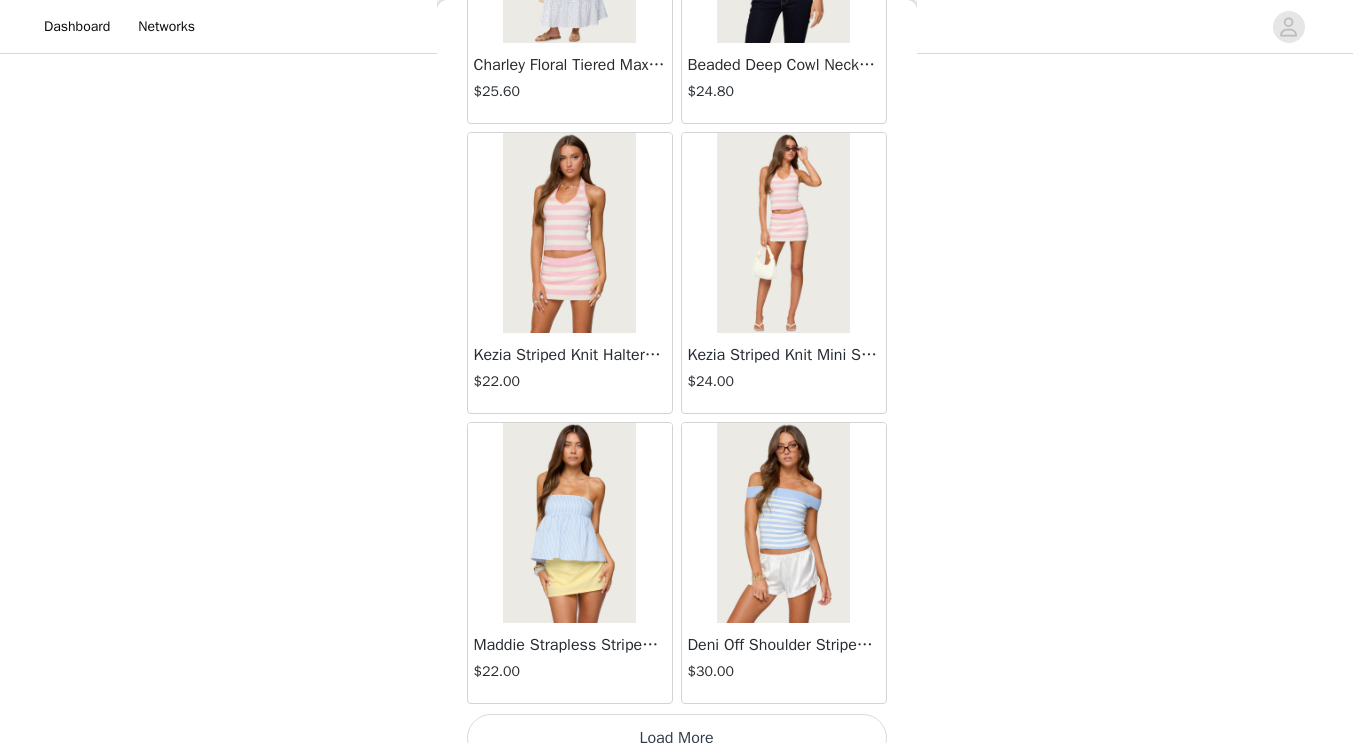 scroll, scrollTop: 16817, scrollLeft: 0, axis: vertical 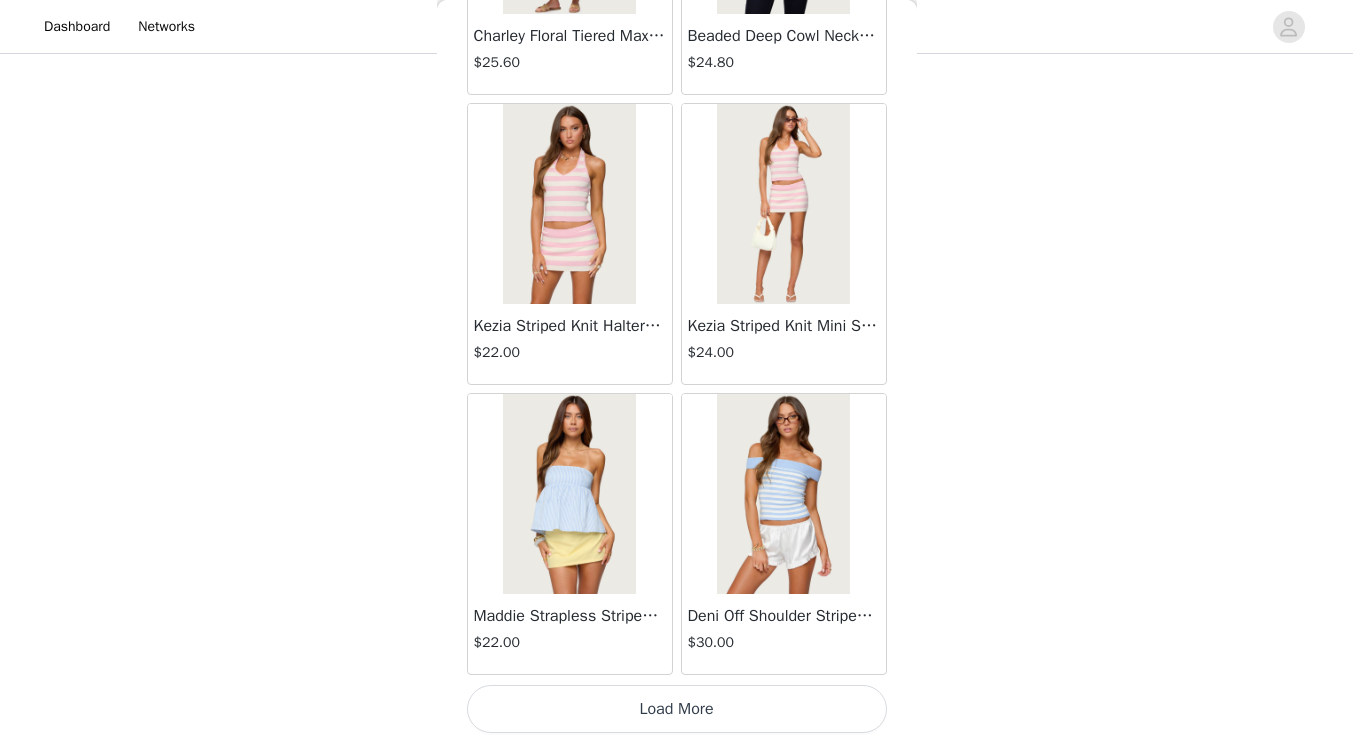 click on "Load More" at bounding box center (677, 709) 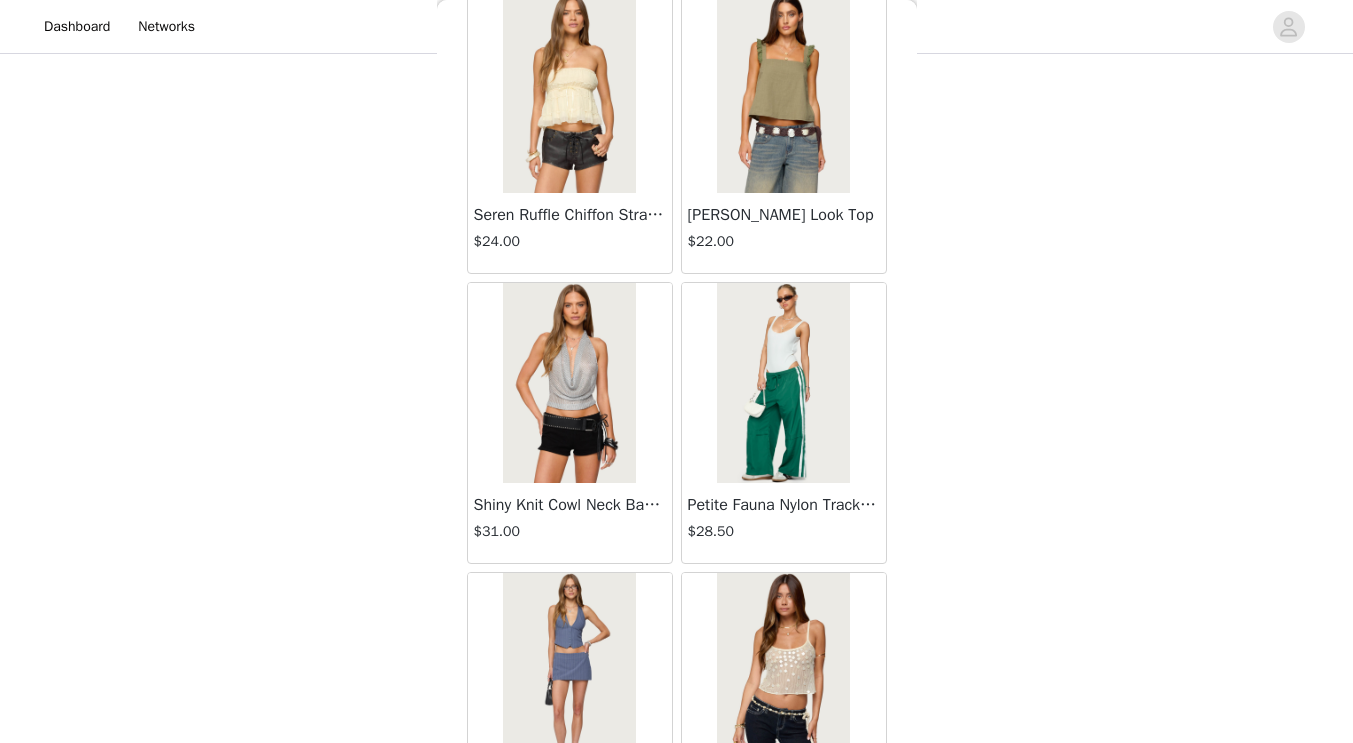 scroll, scrollTop: 19717, scrollLeft: 0, axis: vertical 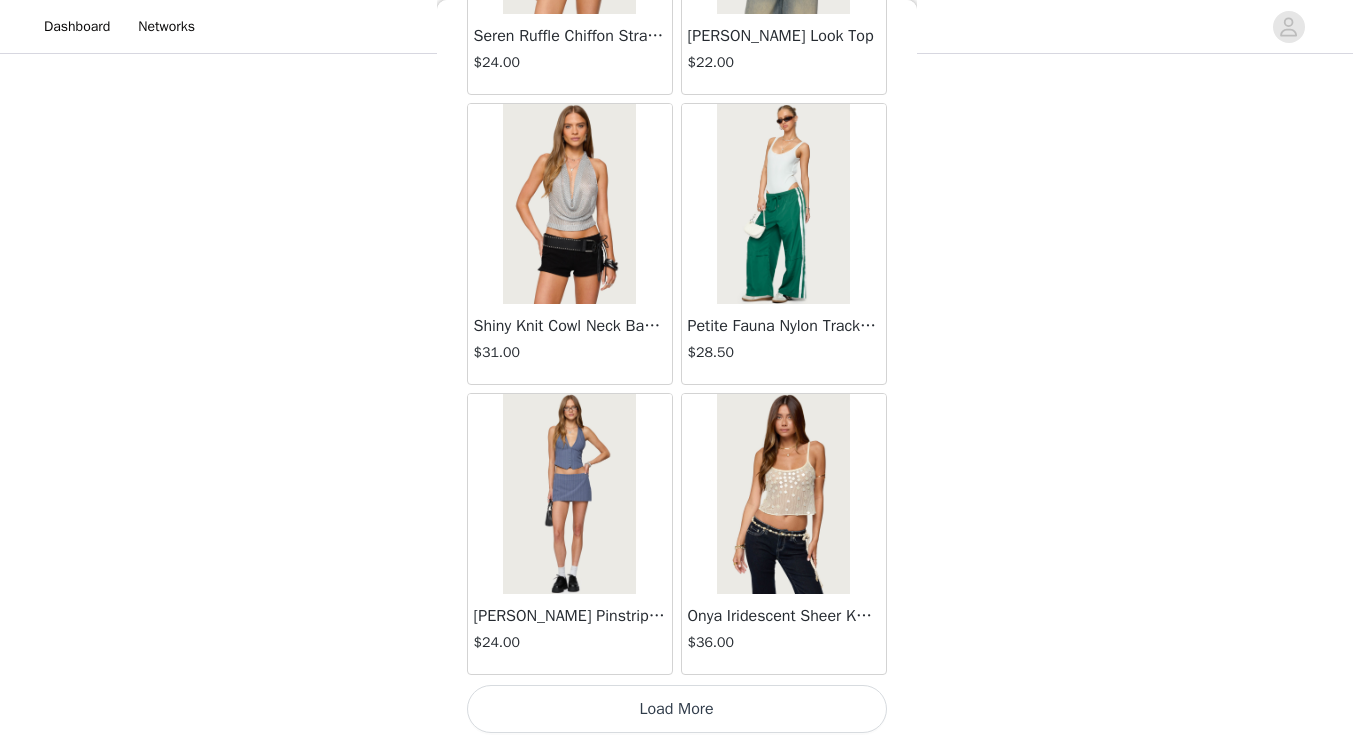 click on "Load More" at bounding box center (677, 709) 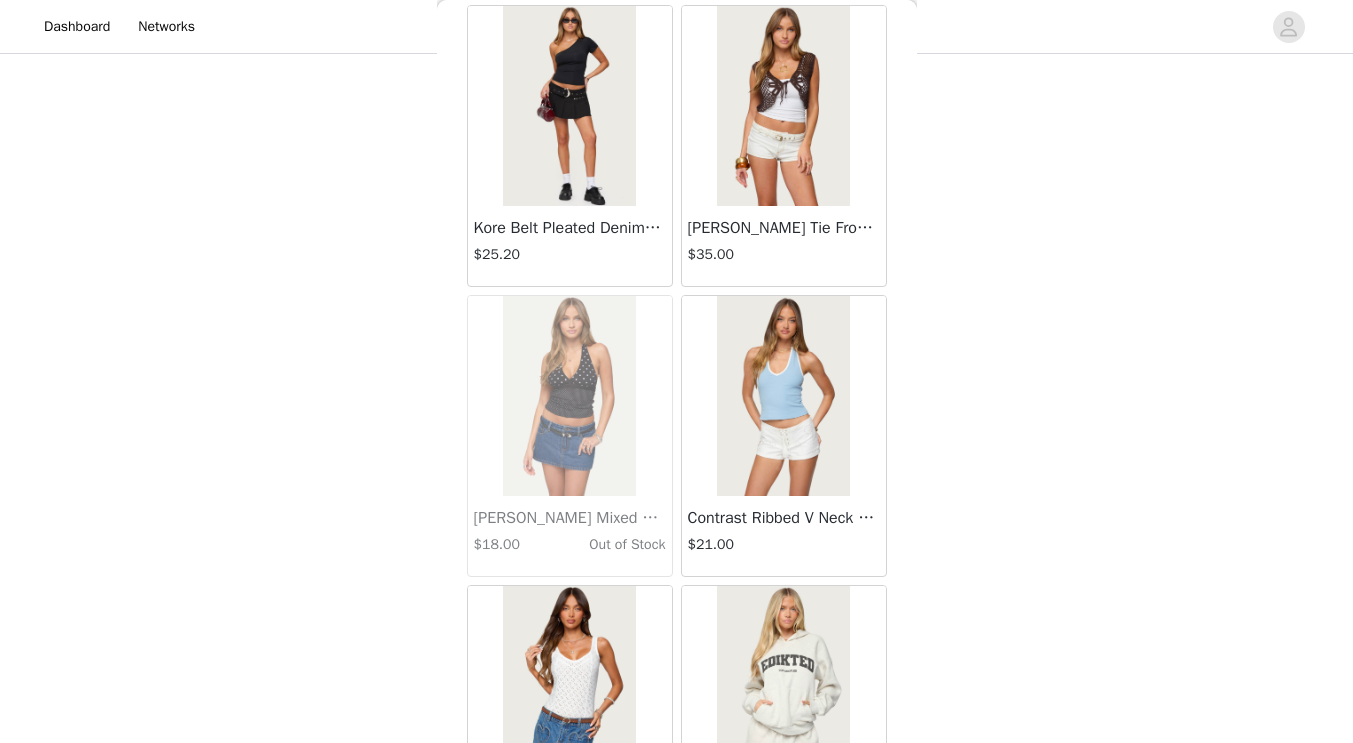 scroll, scrollTop: 22617, scrollLeft: 0, axis: vertical 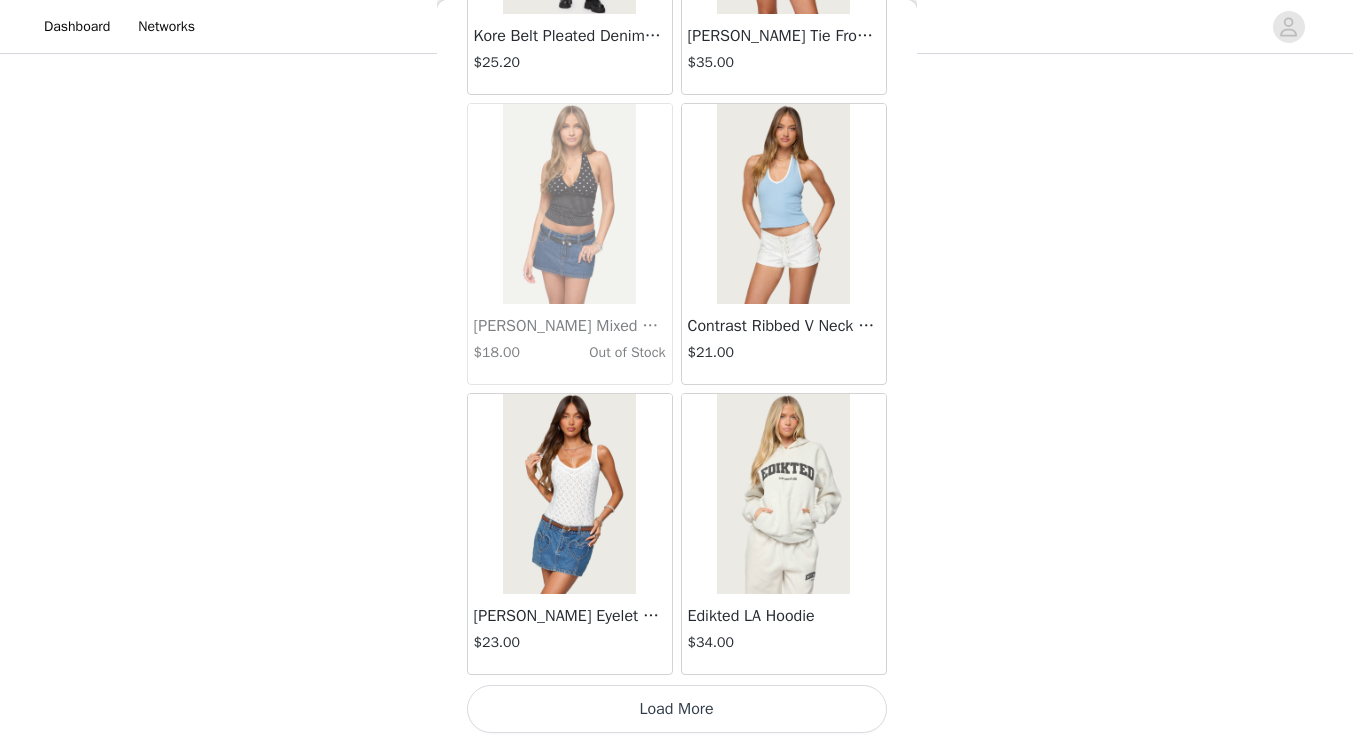click on "Load More" at bounding box center (677, 709) 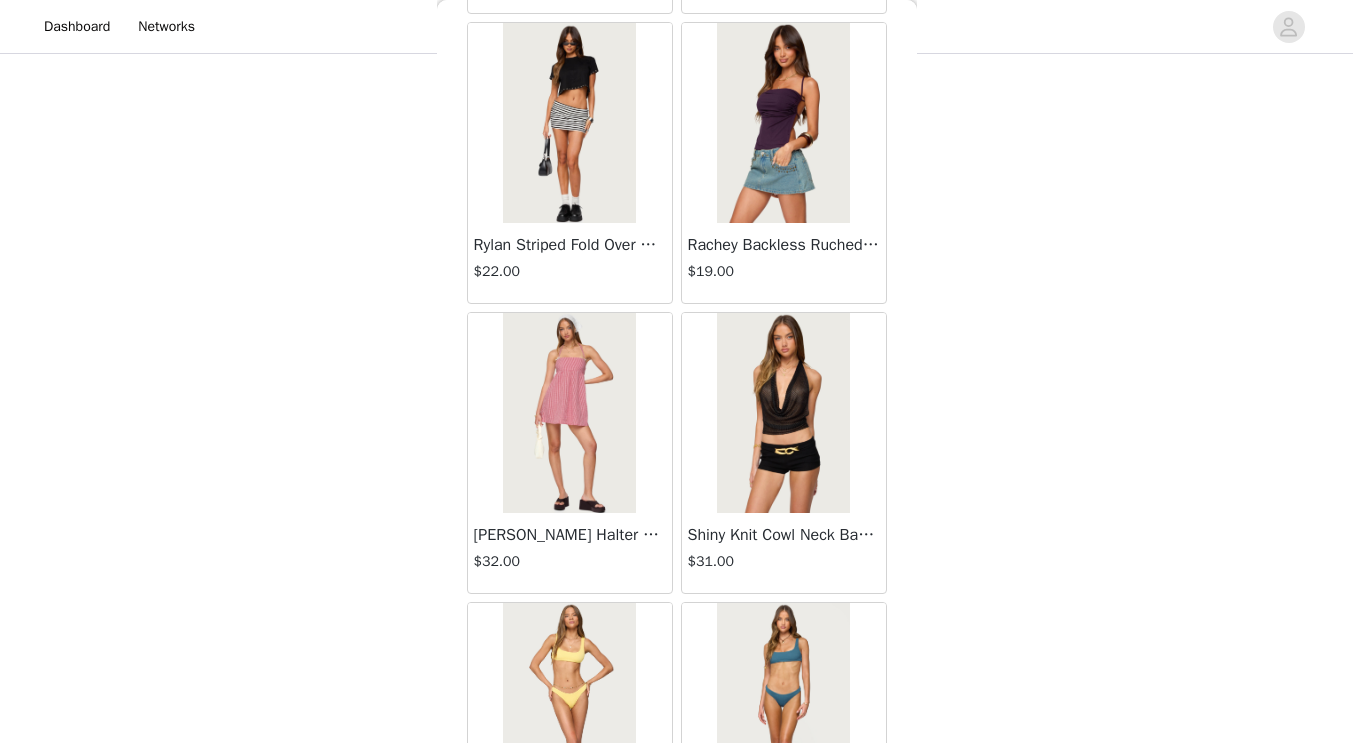 scroll, scrollTop: 25517, scrollLeft: 0, axis: vertical 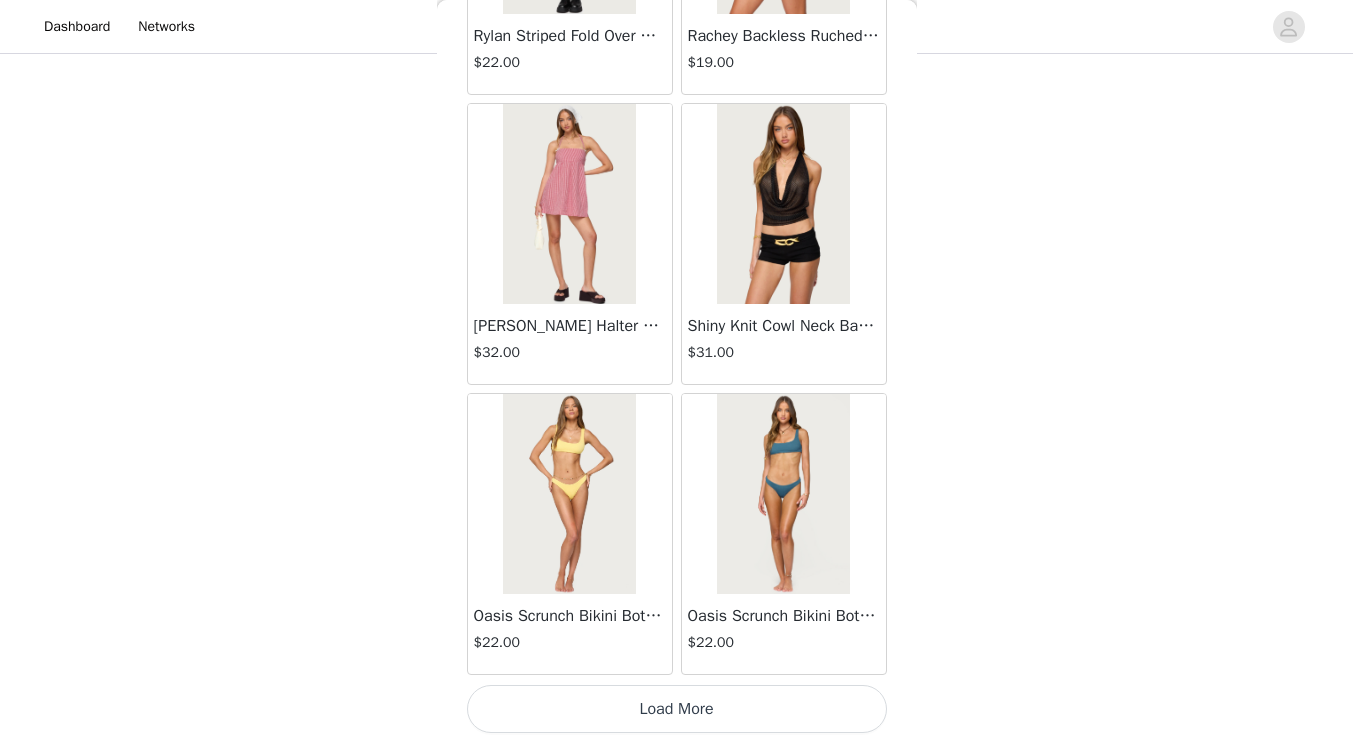 click on "Load More" at bounding box center [677, 709] 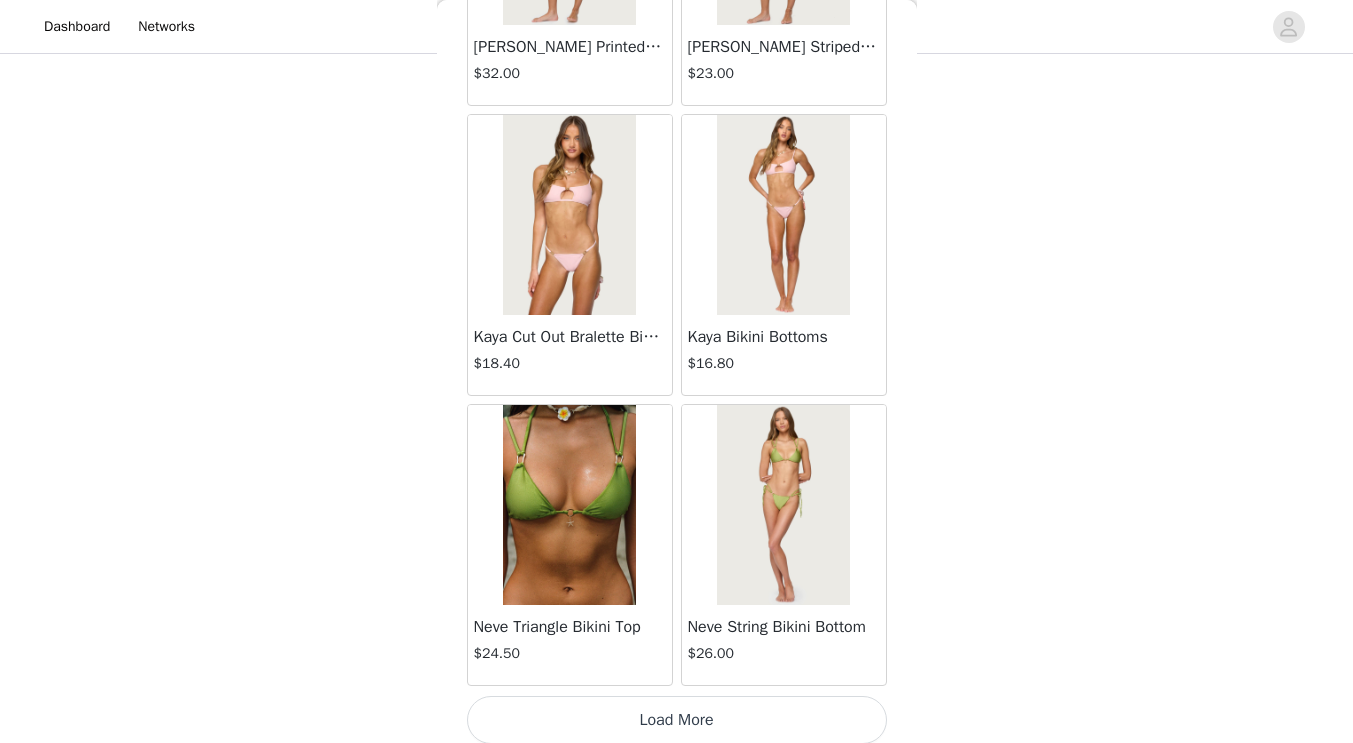 scroll, scrollTop: 28417, scrollLeft: 0, axis: vertical 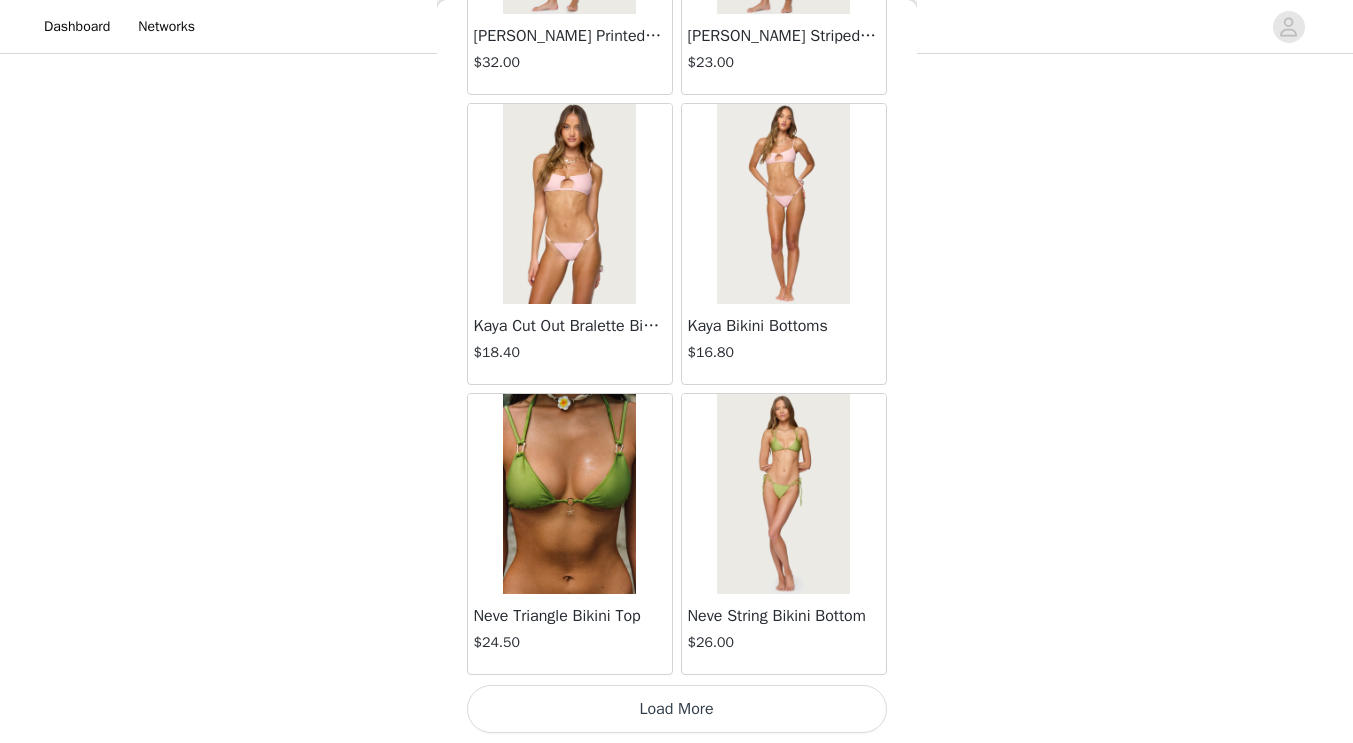 click on "Load More" at bounding box center [677, 709] 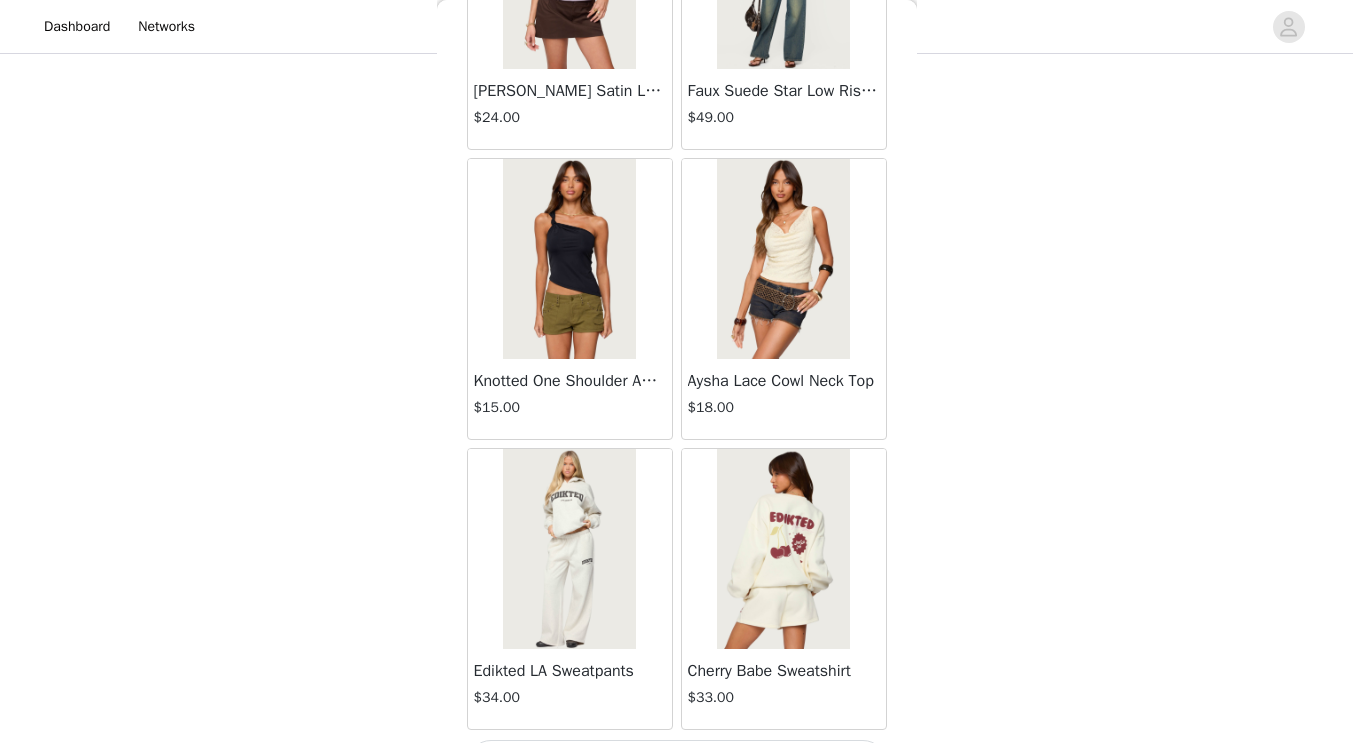 scroll, scrollTop: 31317, scrollLeft: 0, axis: vertical 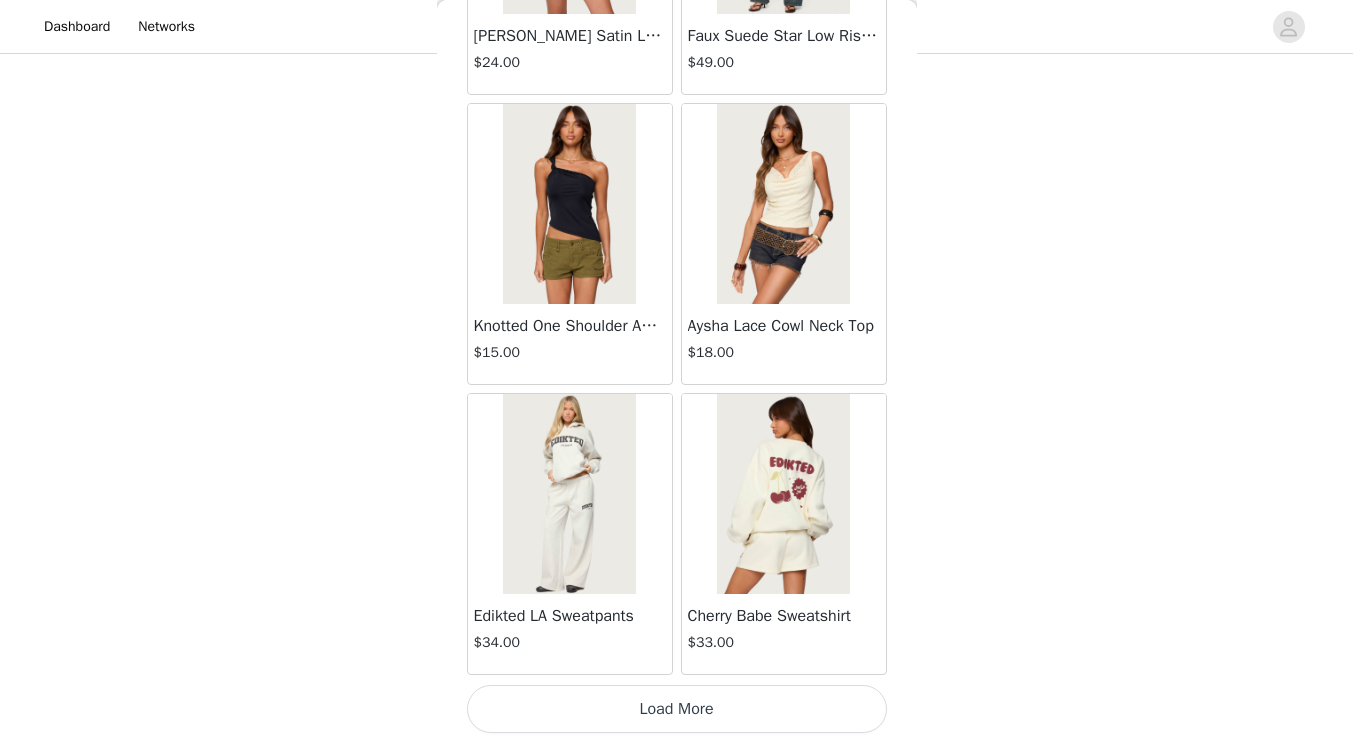 click on "Load More" at bounding box center (677, 709) 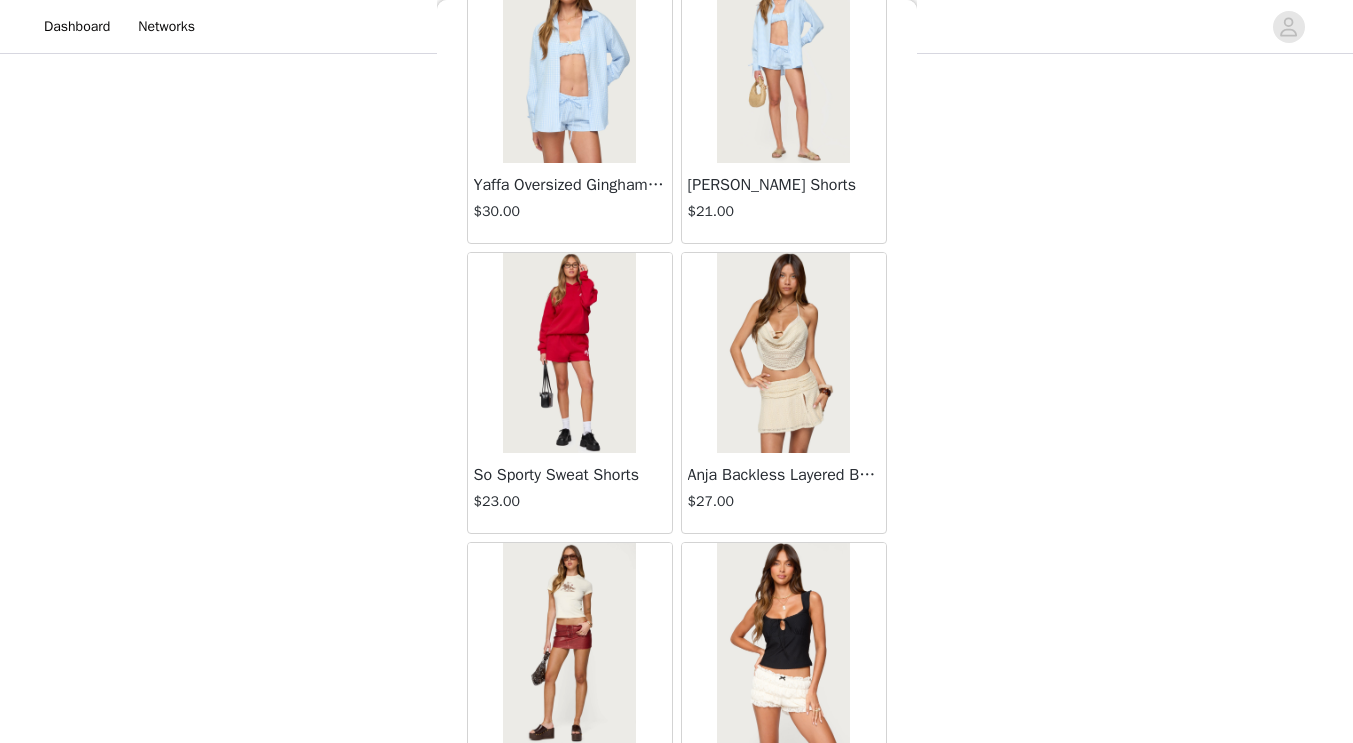 scroll, scrollTop: 34217, scrollLeft: 0, axis: vertical 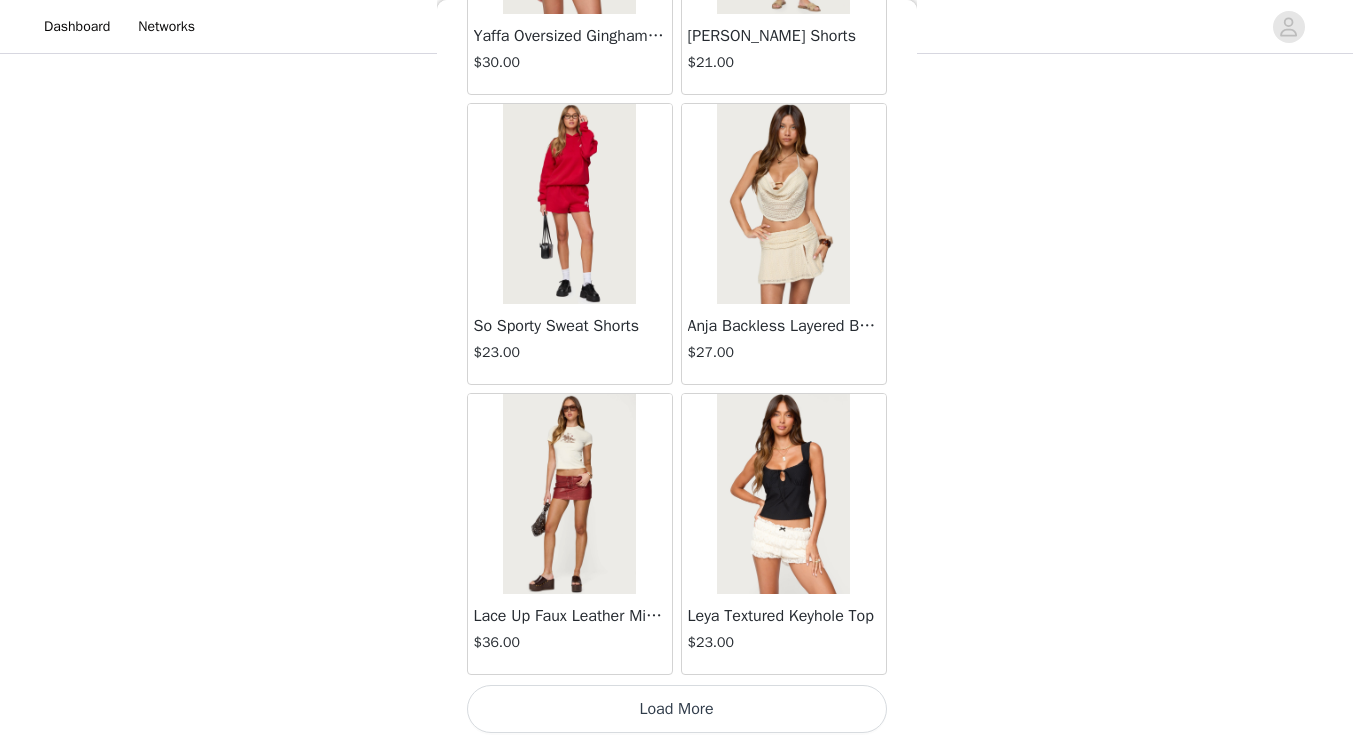 click on "Load More" at bounding box center [677, 709] 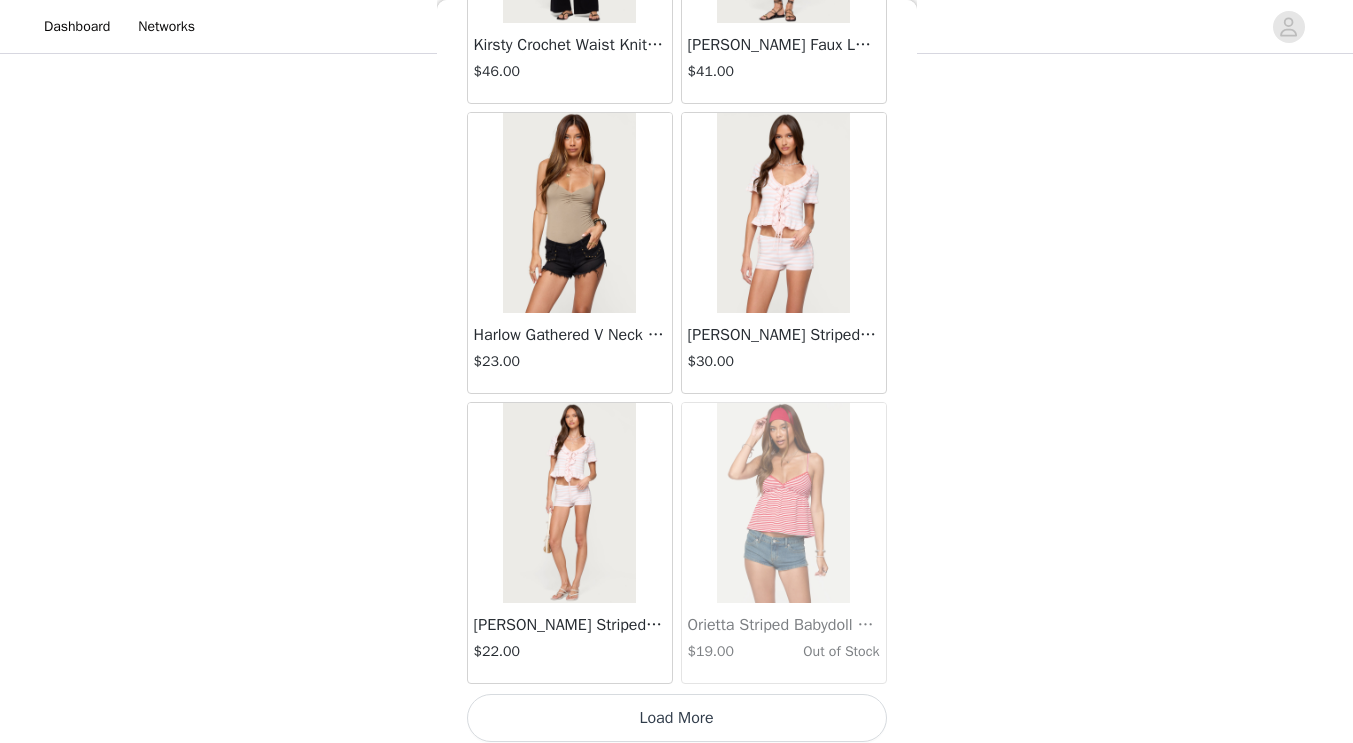 scroll, scrollTop: 37117, scrollLeft: 0, axis: vertical 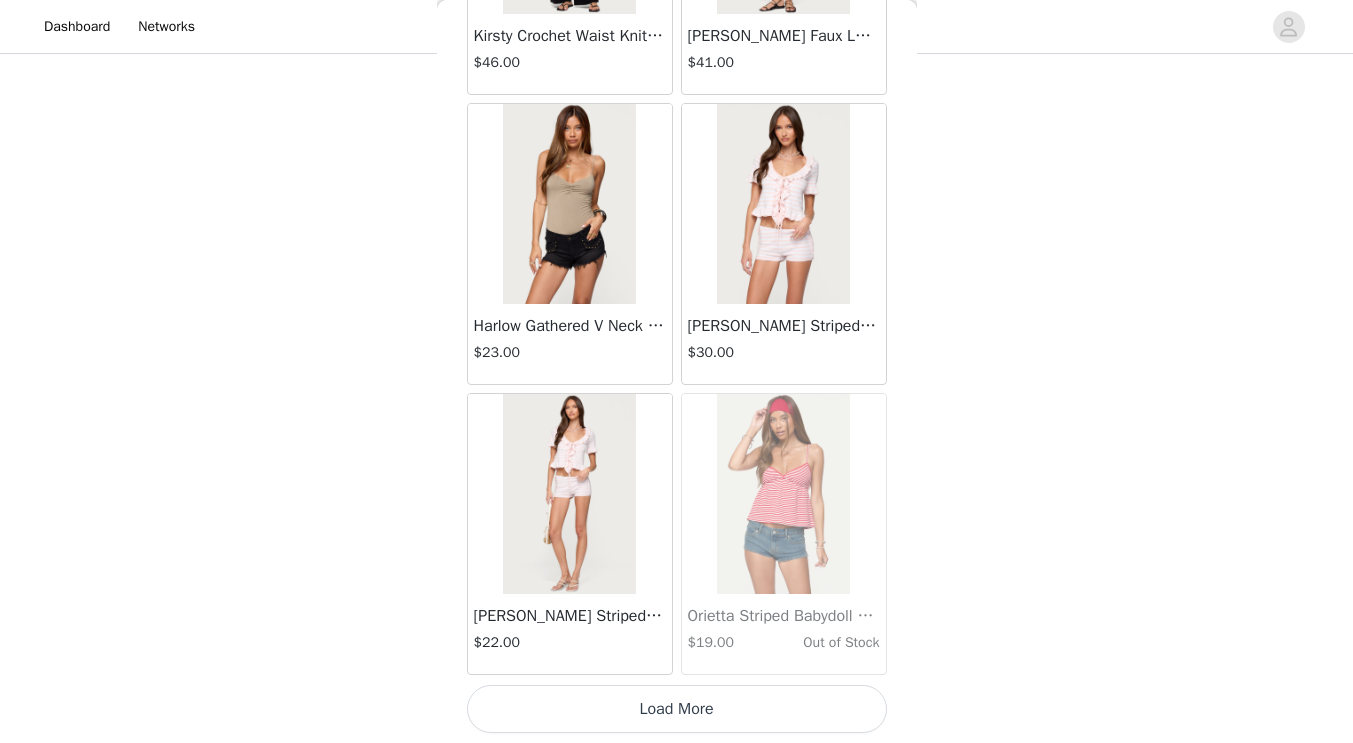 click on "Load More" at bounding box center [677, 709] 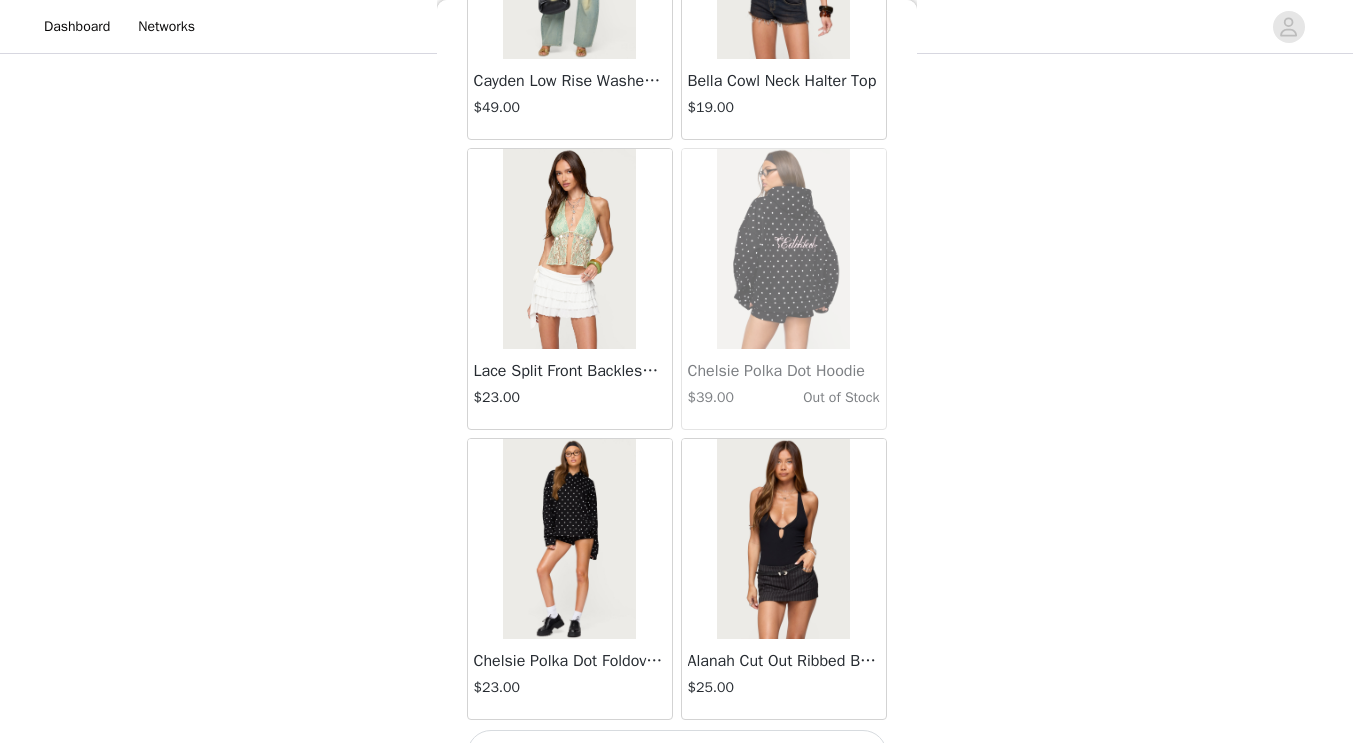 scroll, scrollTop: 40017, scrollLeft: 0, axis: vertical 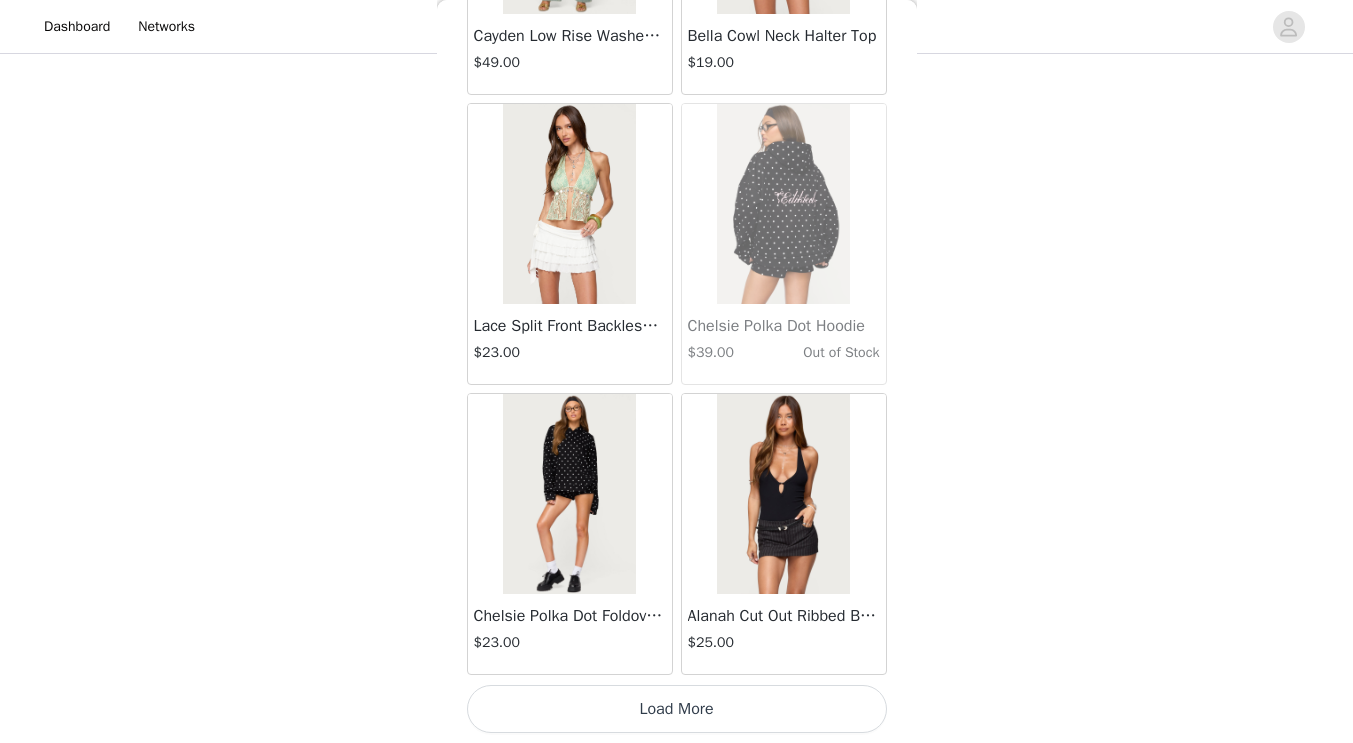 click on "Load More" at bounding box center (677, 709) 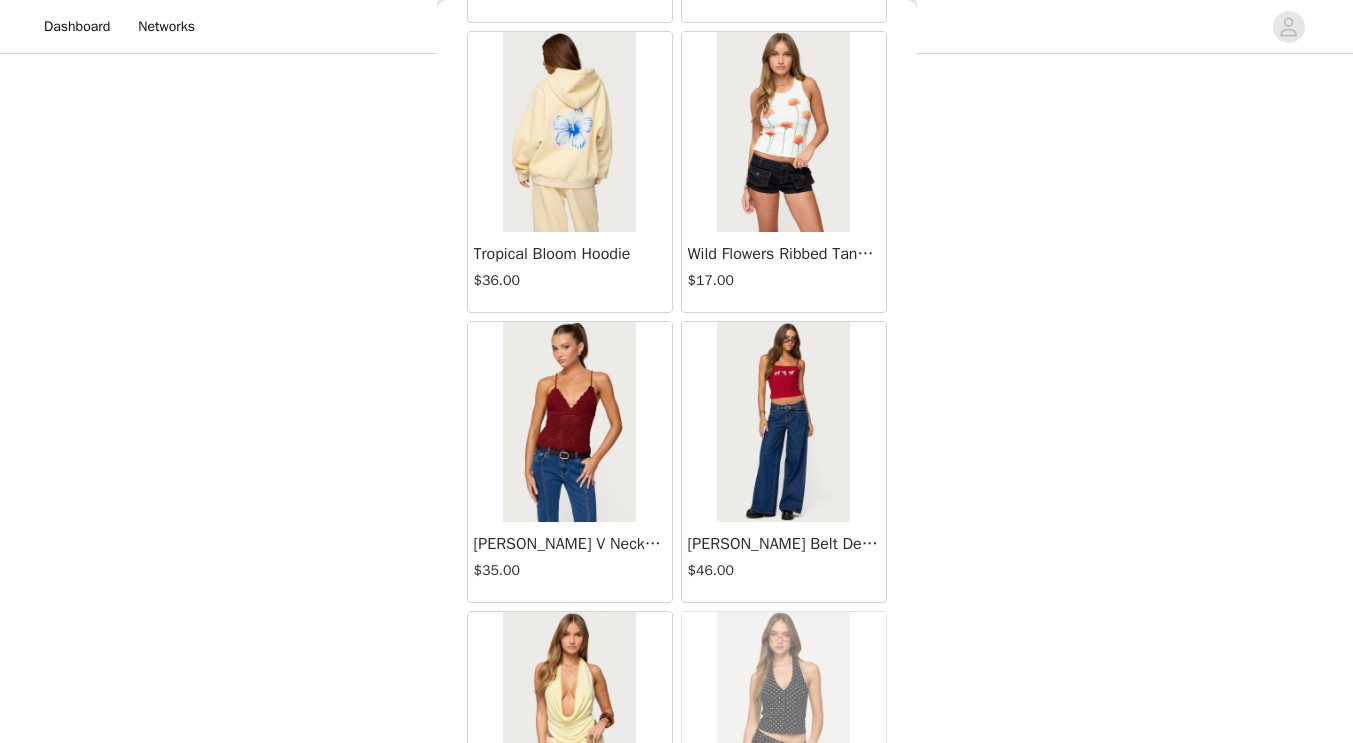 scroll, scrollTop: 42917, scrollLeft: 0, axis: vertical 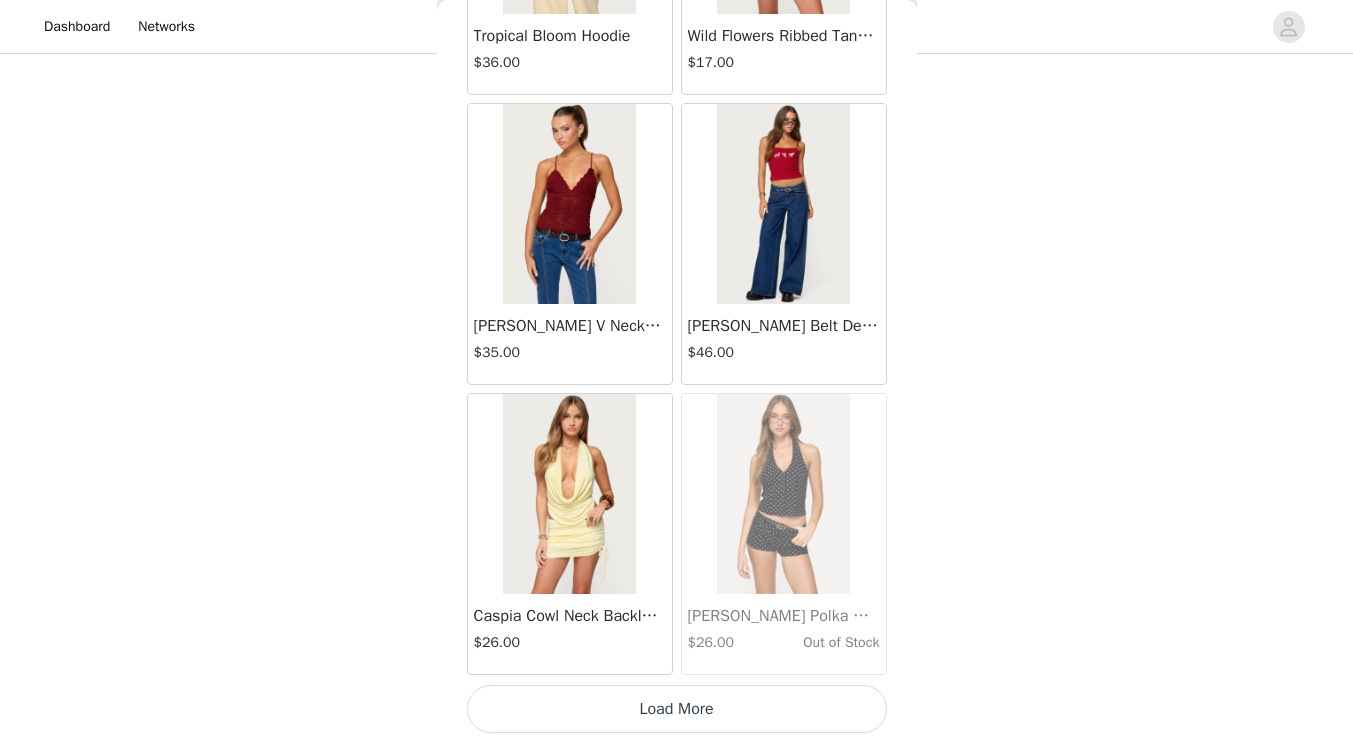 click on "Load More" at bounding box center (677, 709) 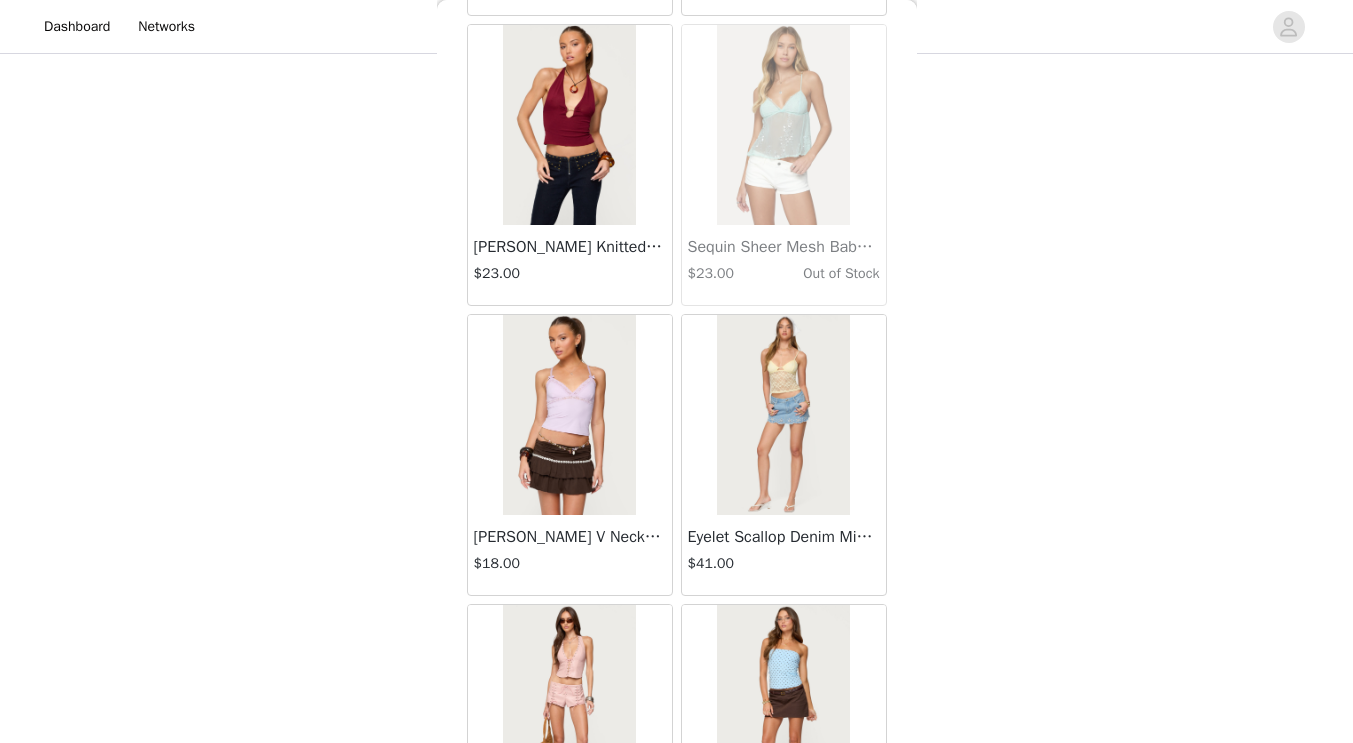 scroll, scrollTop: 45817, scrollLeft: 0, axis: vertical 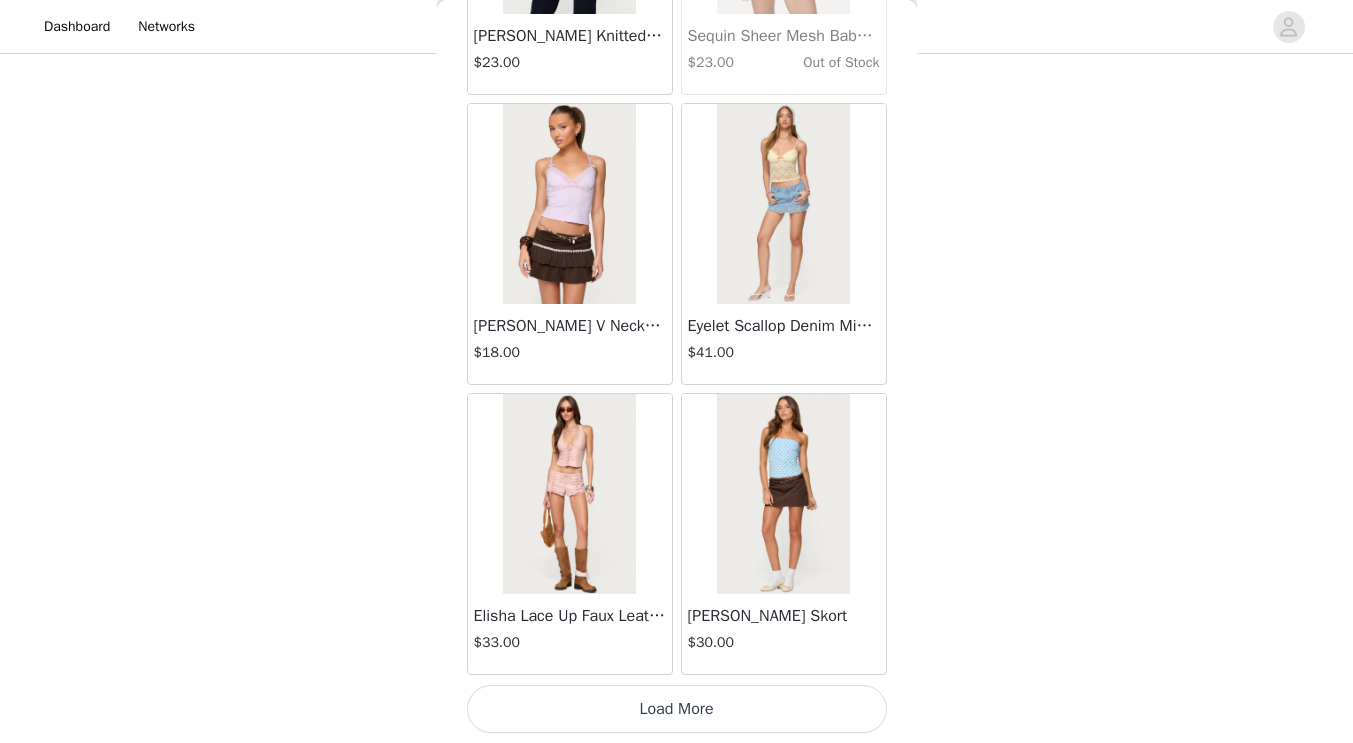 click on "Load More" at bounding box center (677, 709) 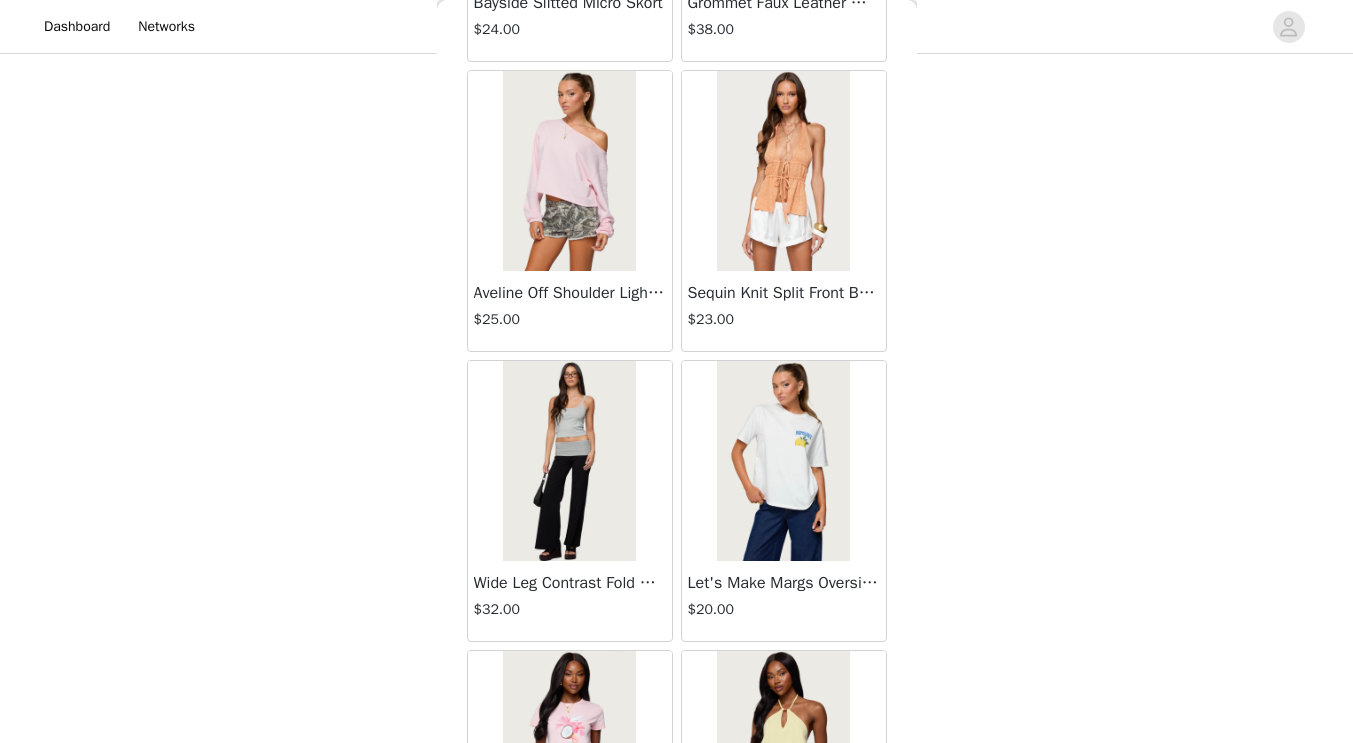 scroll, scrollTop: 48717, scrollLeft: 0, axis: vertical 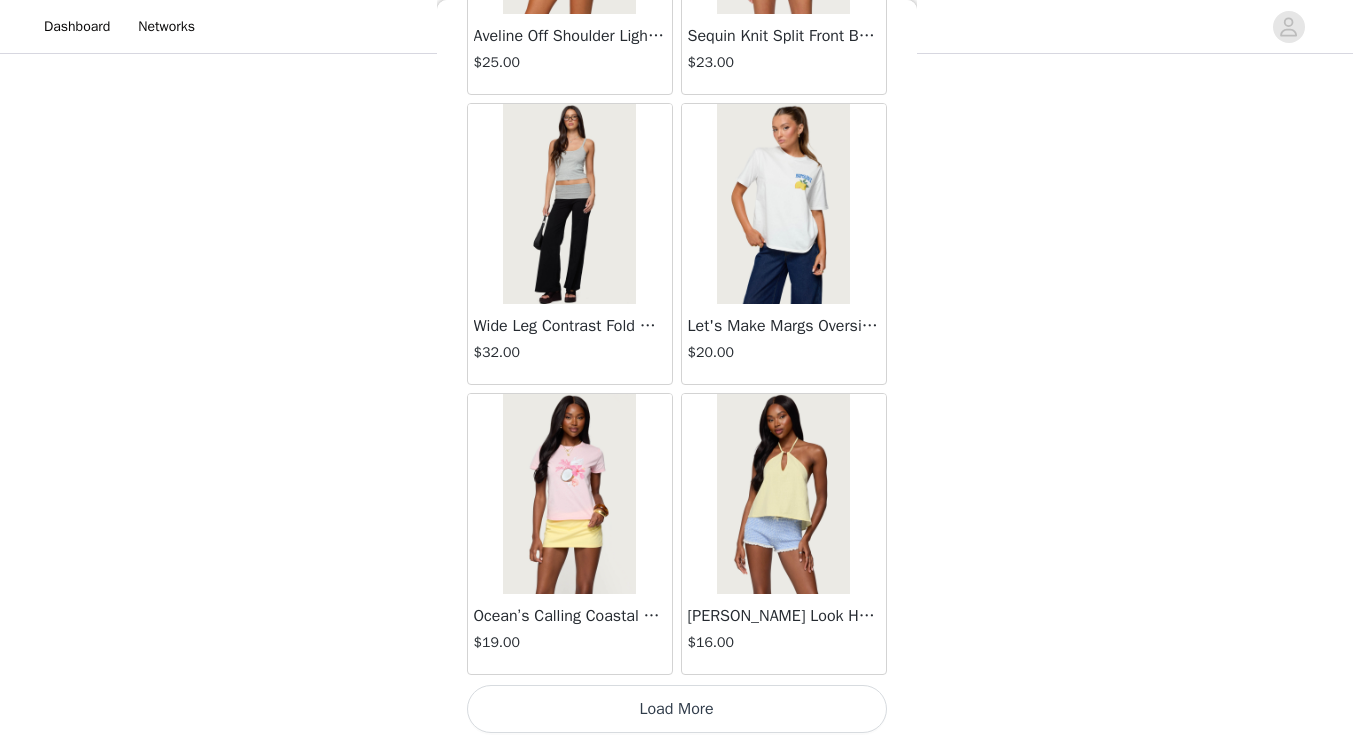 click on "Load More" at bounding box center [677, 709] 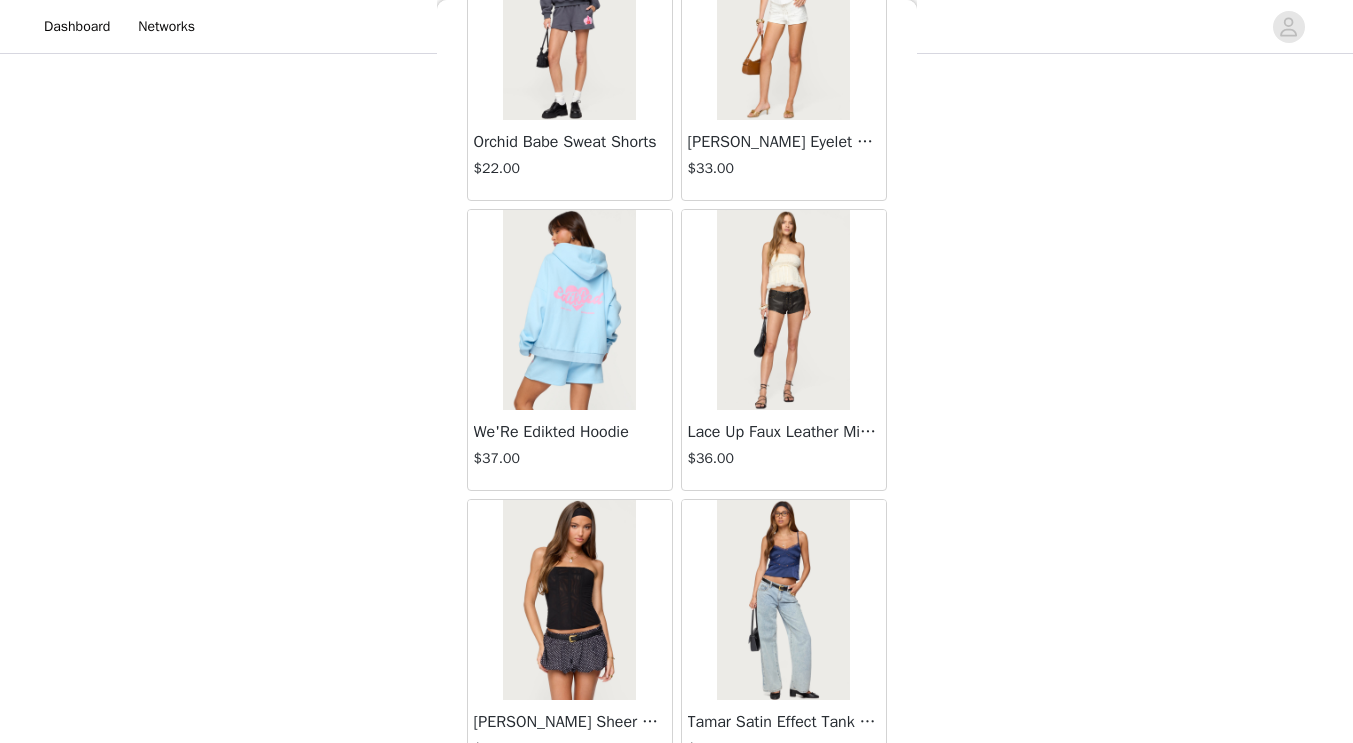 scroll, scrollTop: 51617, scrollLeft: 0, axis: vertical 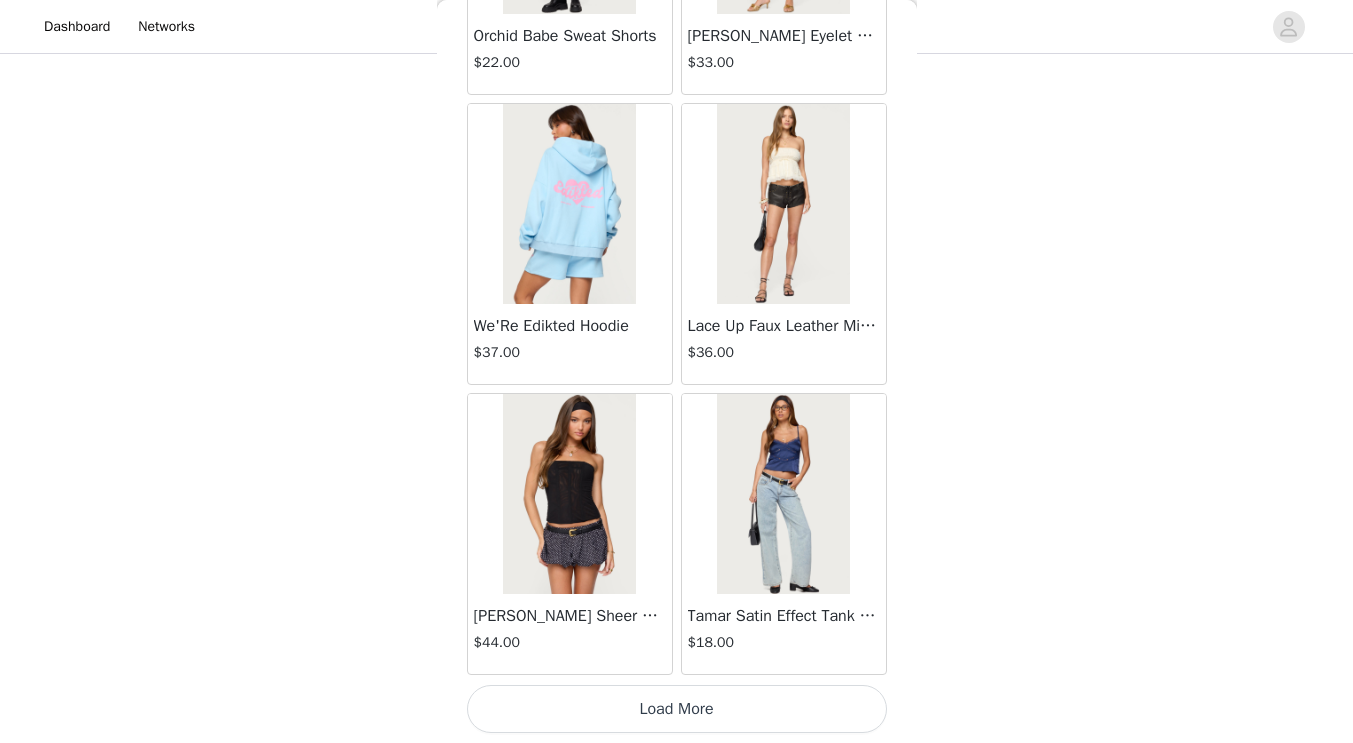 click on "Load More" at bounding box center [677, 709] 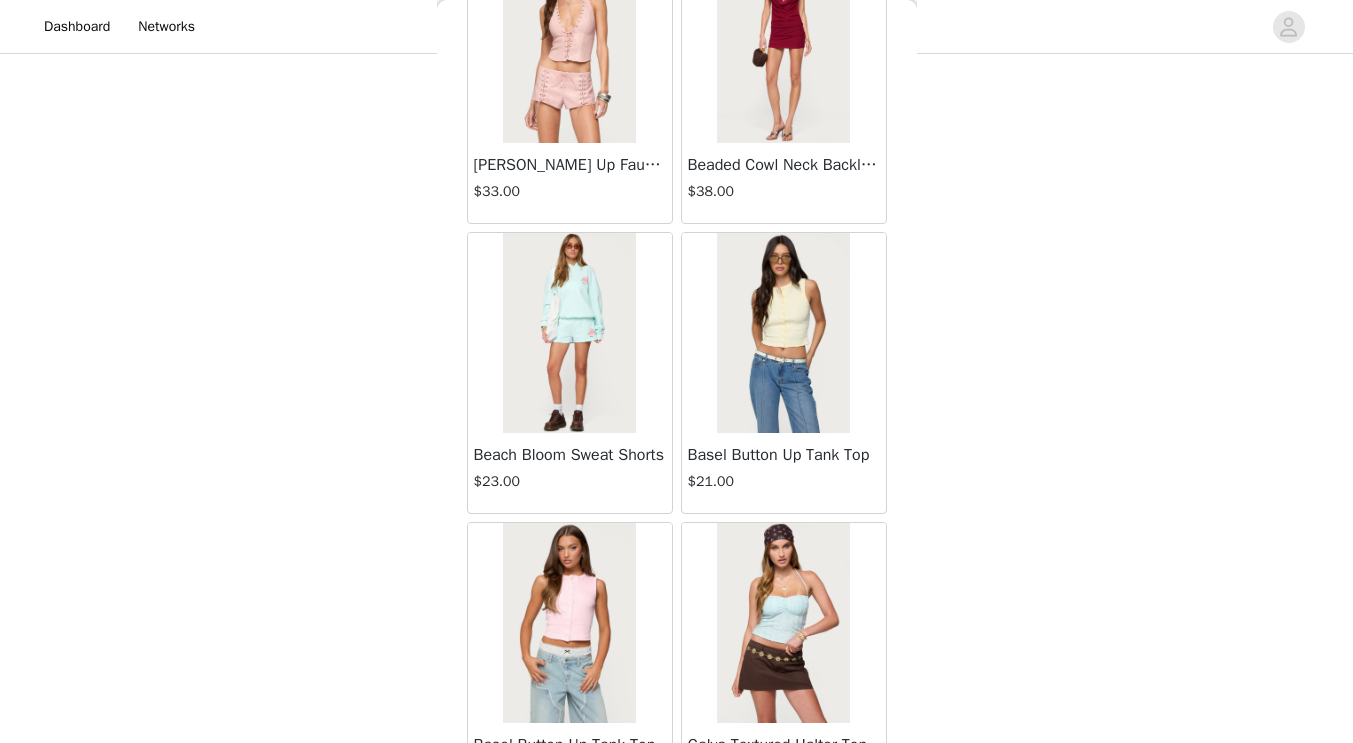 scroll, scrollTop: 54517, scrollLeft: 0, axis: vertical 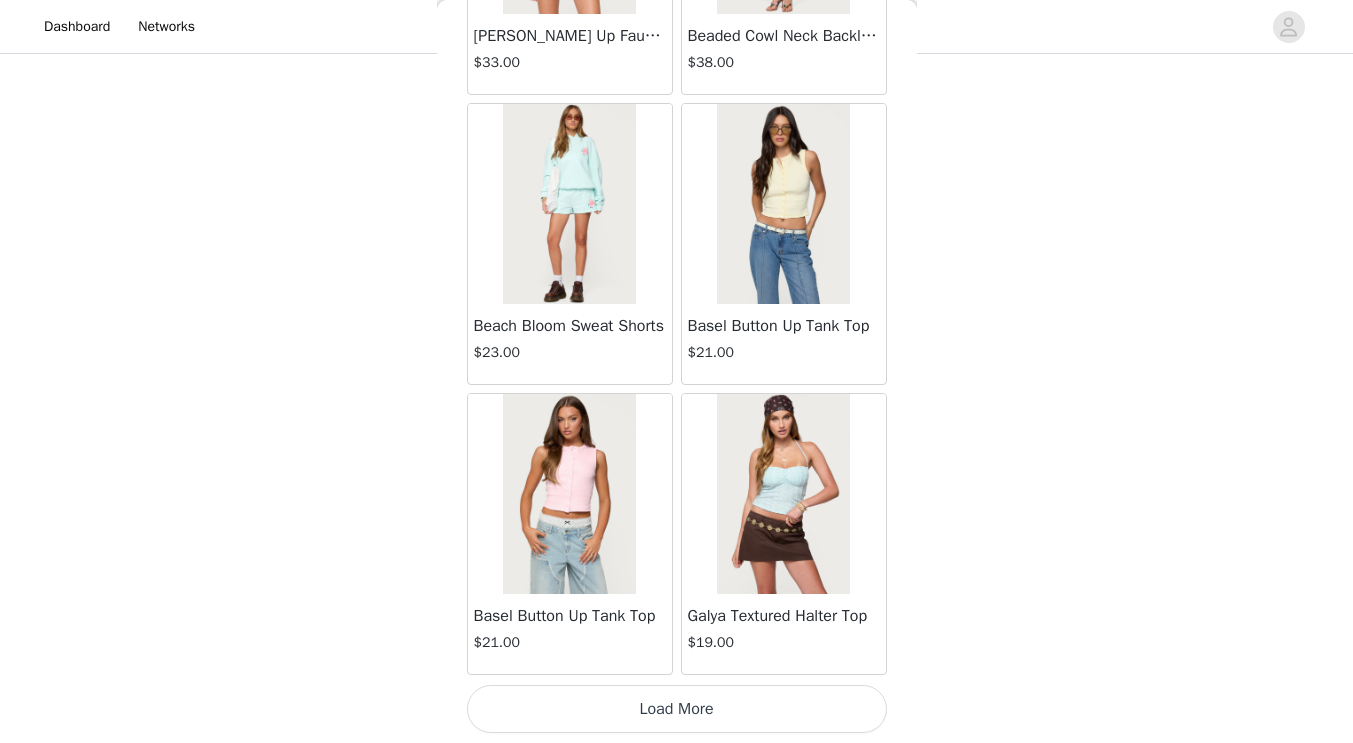 click on "Load More" at bounding box center (677, 709) 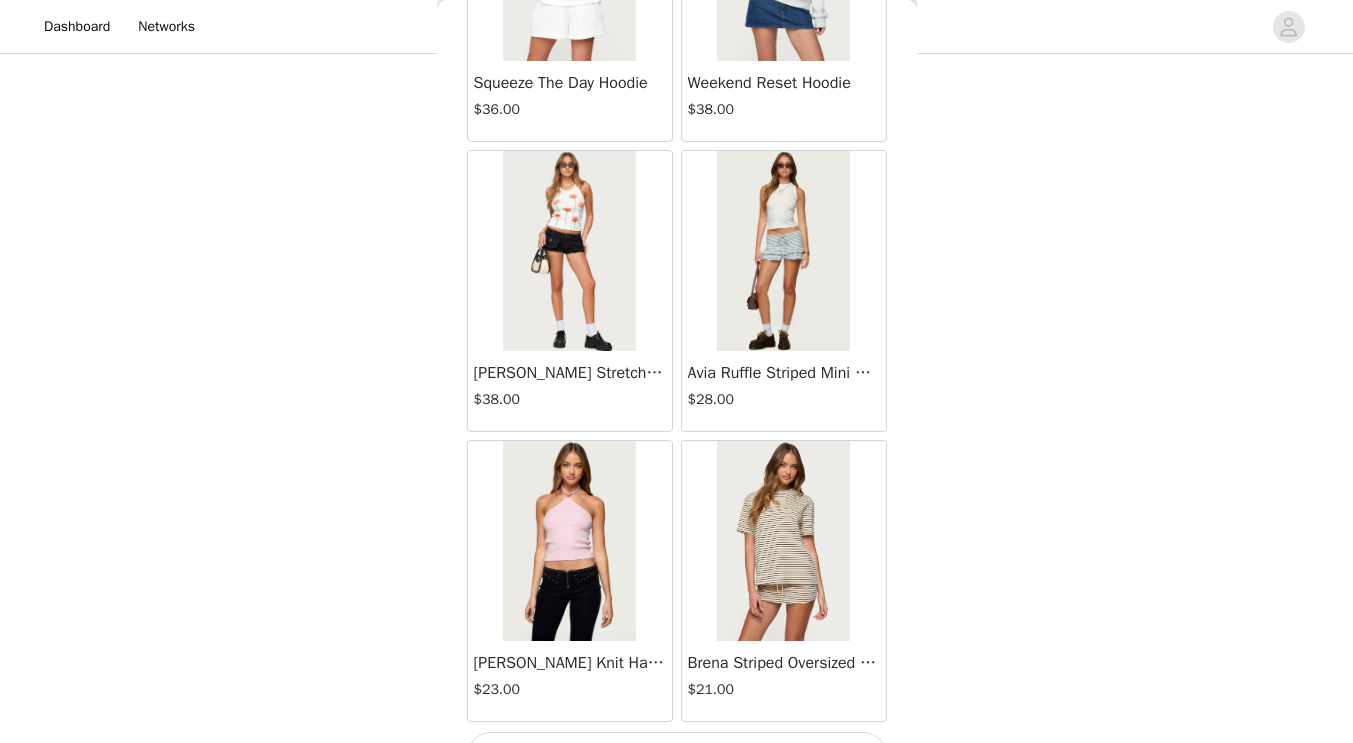 scroll, scrollTop: 57417, scrollLeft: 0, axis: vertical 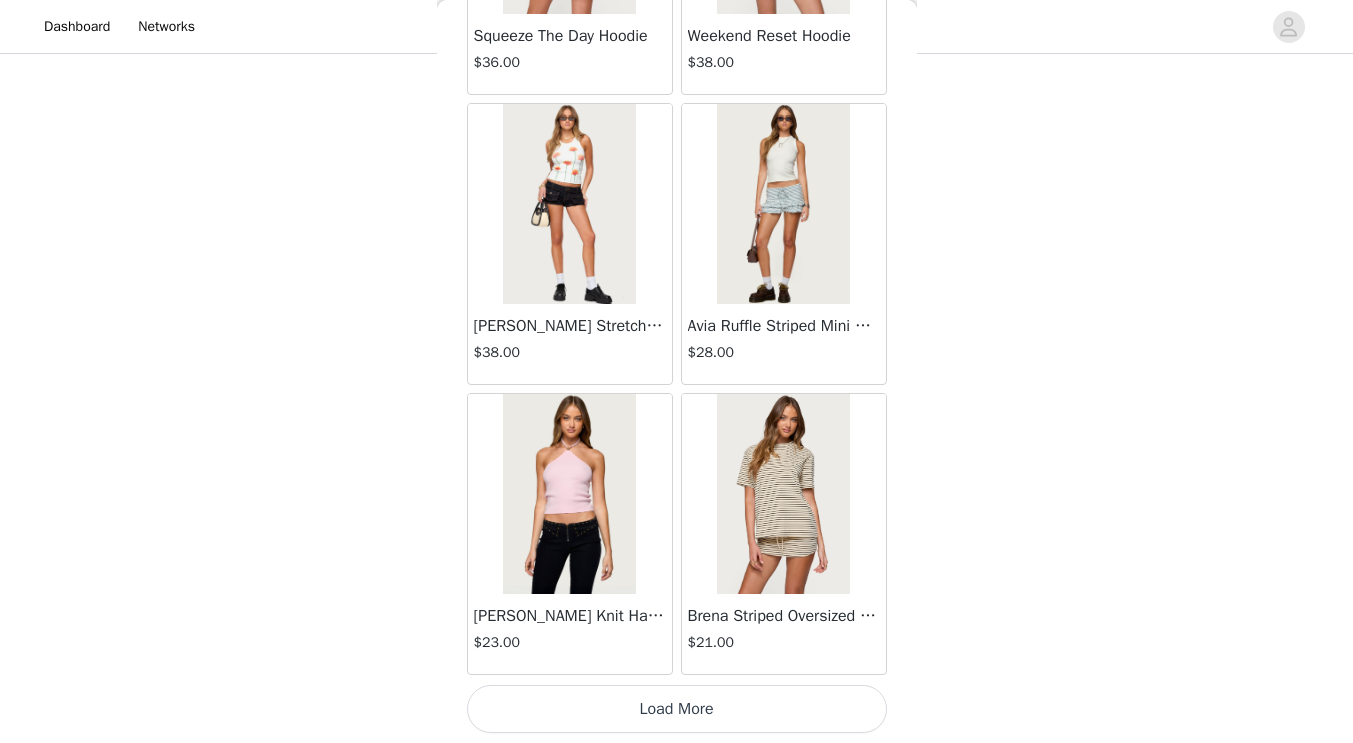 click on "Load More" at bounding box center (677, 709) 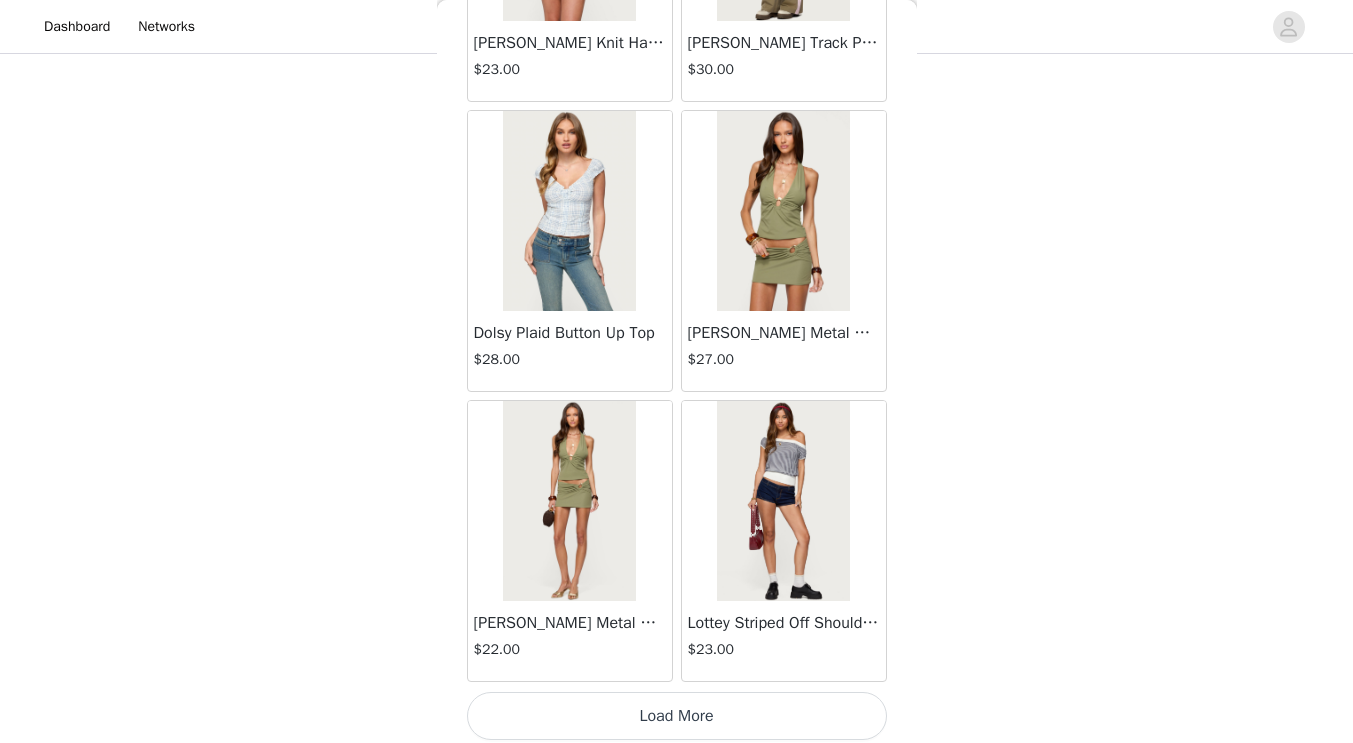 scroll, scrollTop: 60317, scrollLeft: 0, axis: vertical 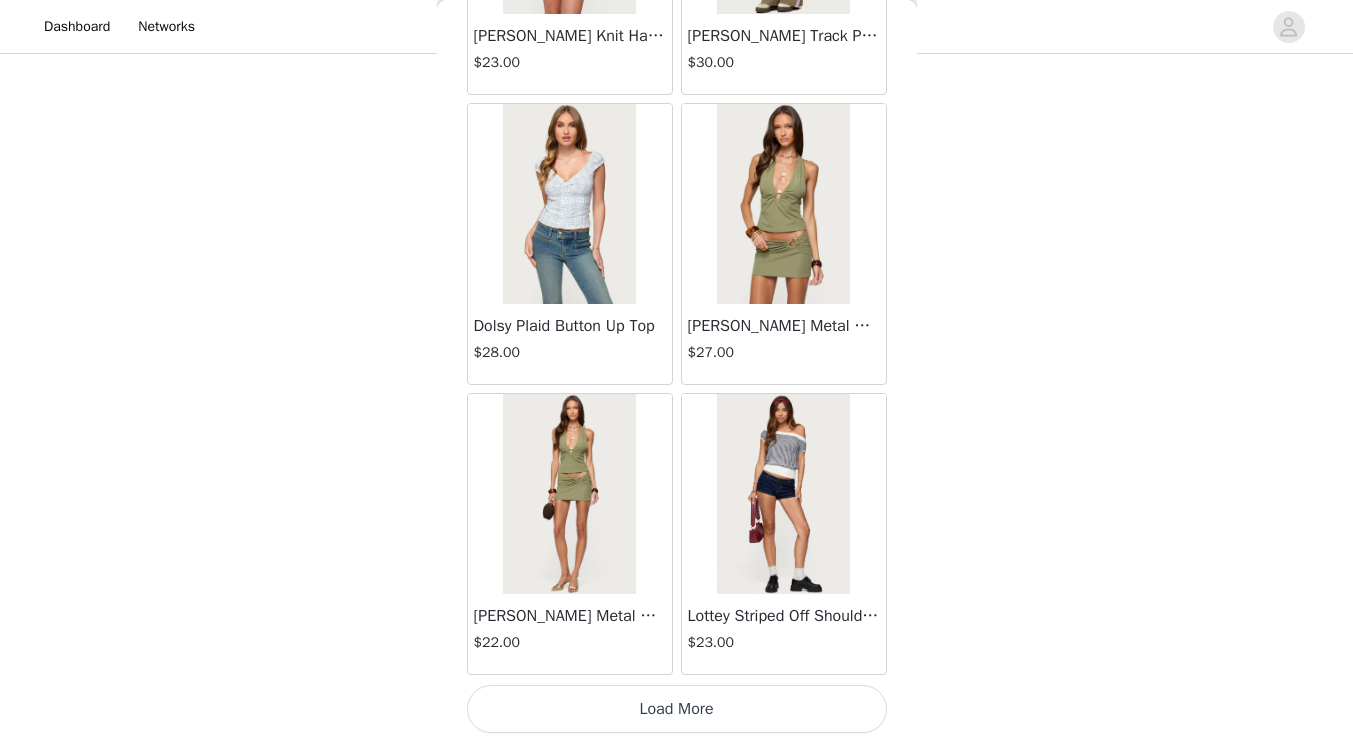 click on "Load More" at bounding box center [677, 709] 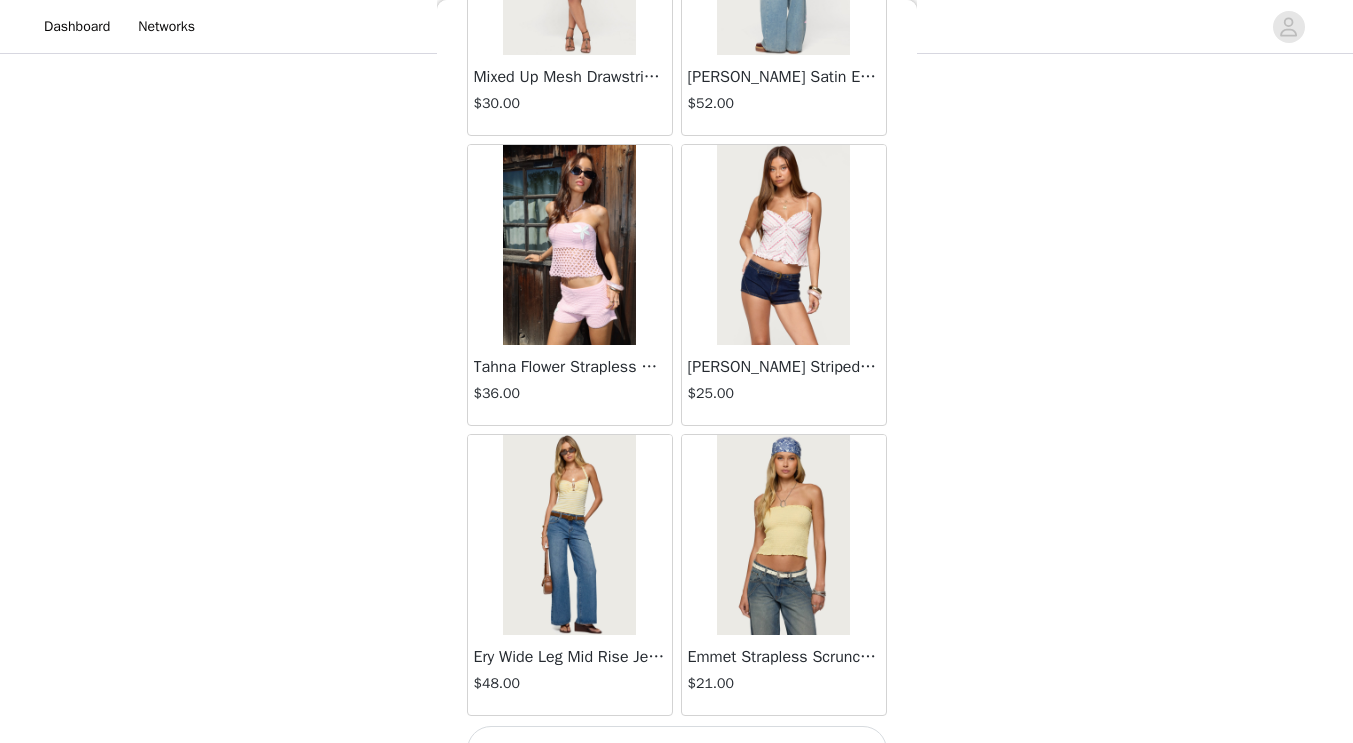 scroll, scrollTop: 63217, scrollLeft: 0, axis: vertical 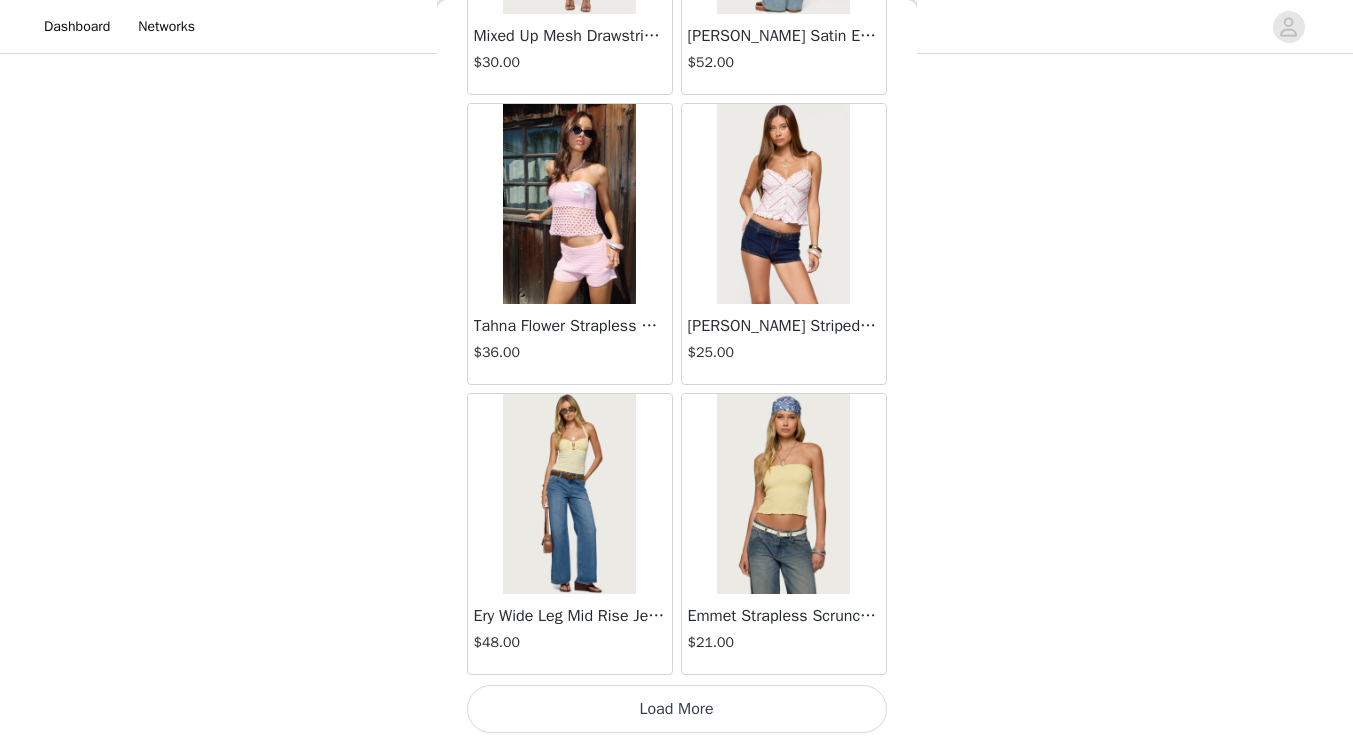 click on "Load More" at bounding box center (677, 709) 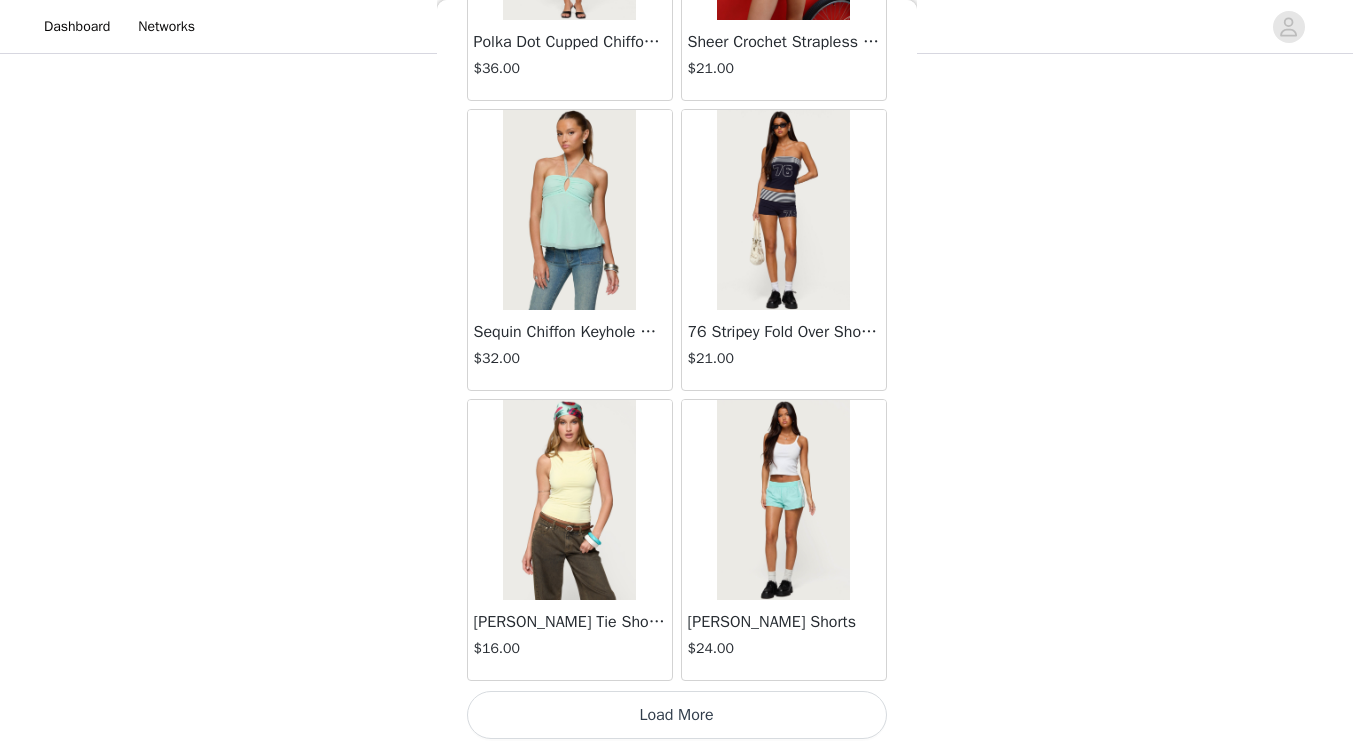 scroll, scrollTop: 66117, scrollLeft: 0, axis: vertical 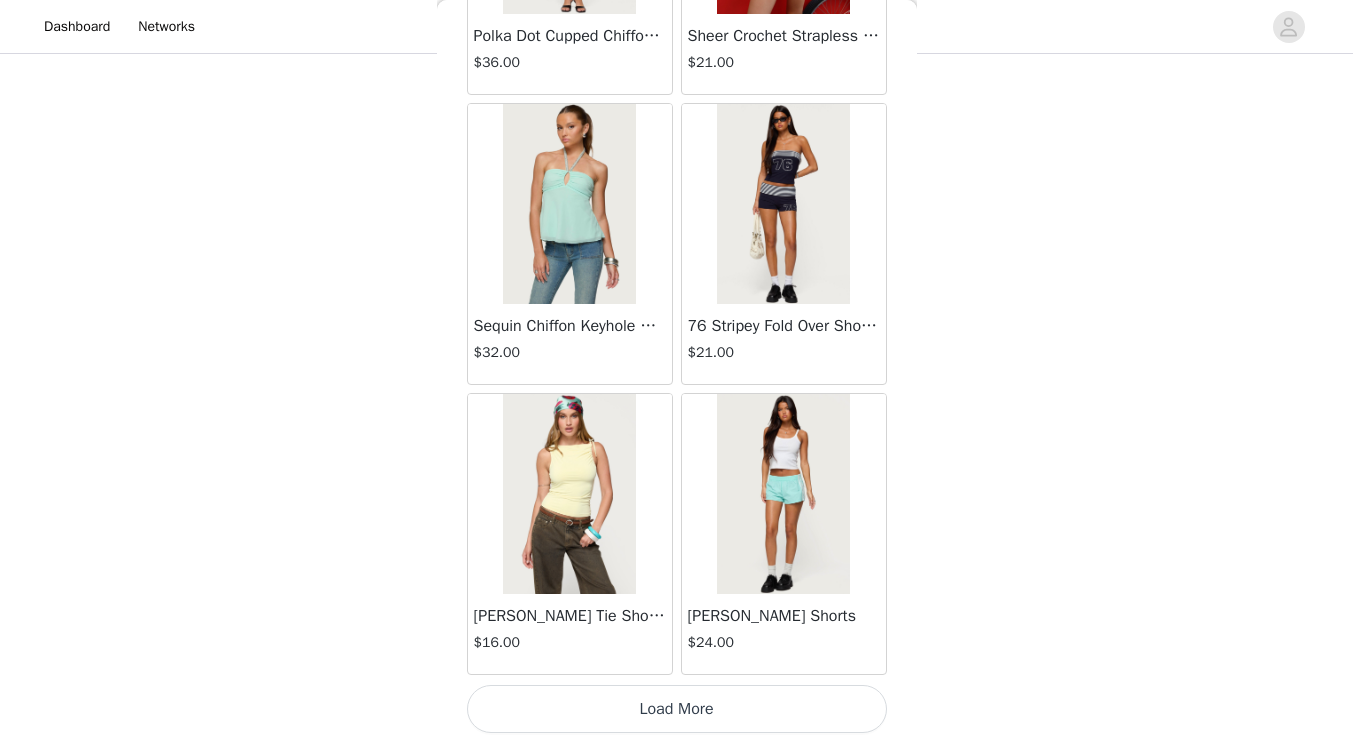 click on "Load More" at bounding box center (677, 709) 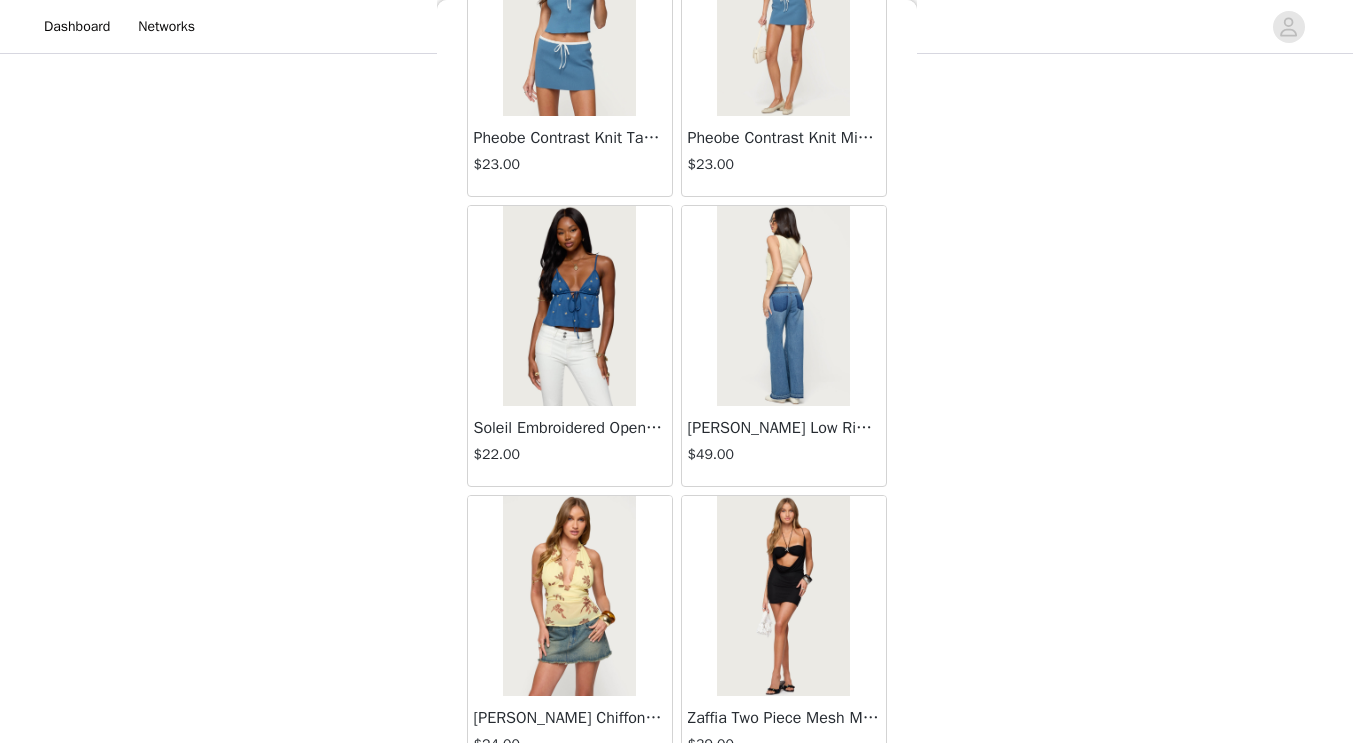 scroll, scrollTop: 69017, scrollLeft: 0, axis: vertical 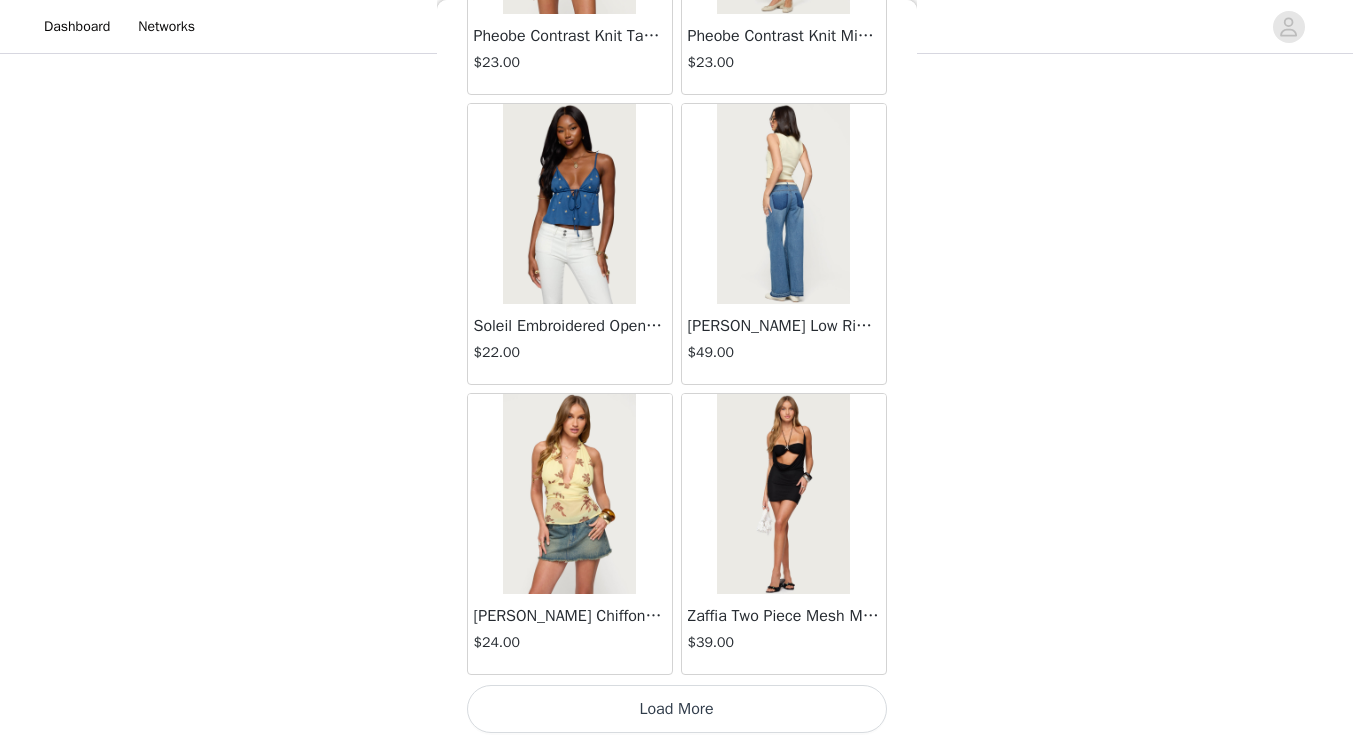 click on "Load More" at bounding box center [677, 709] 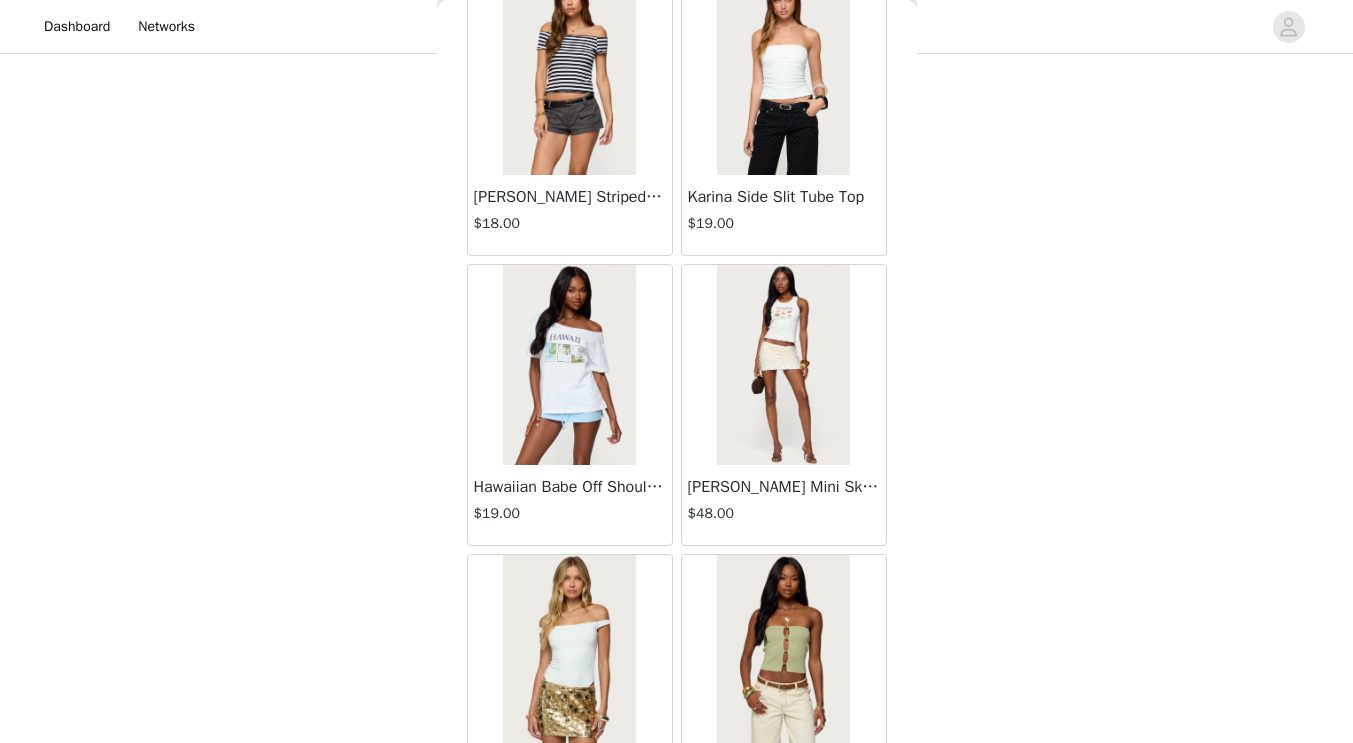 scroll, scrollTop: 71917, scrollLeft: 0, axis: vertical 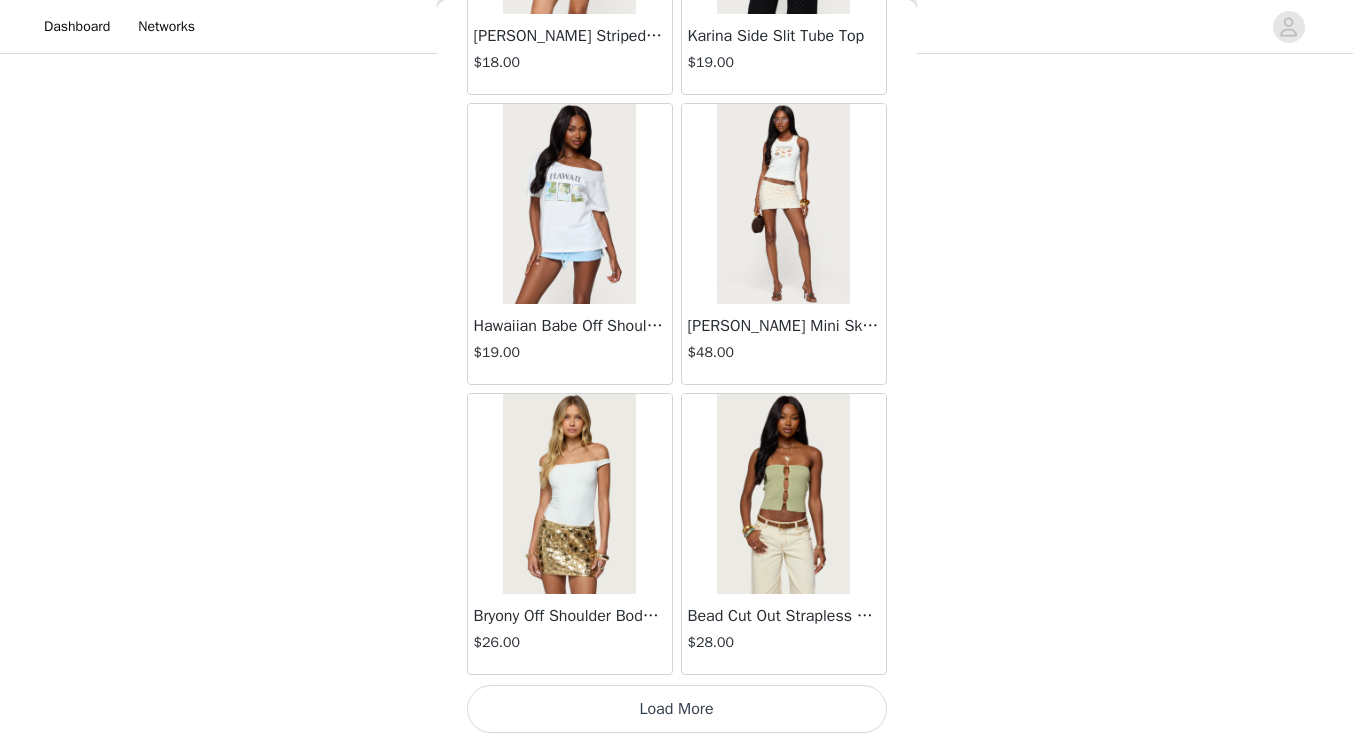 click on "Load More" at bounding box center (677, 709) 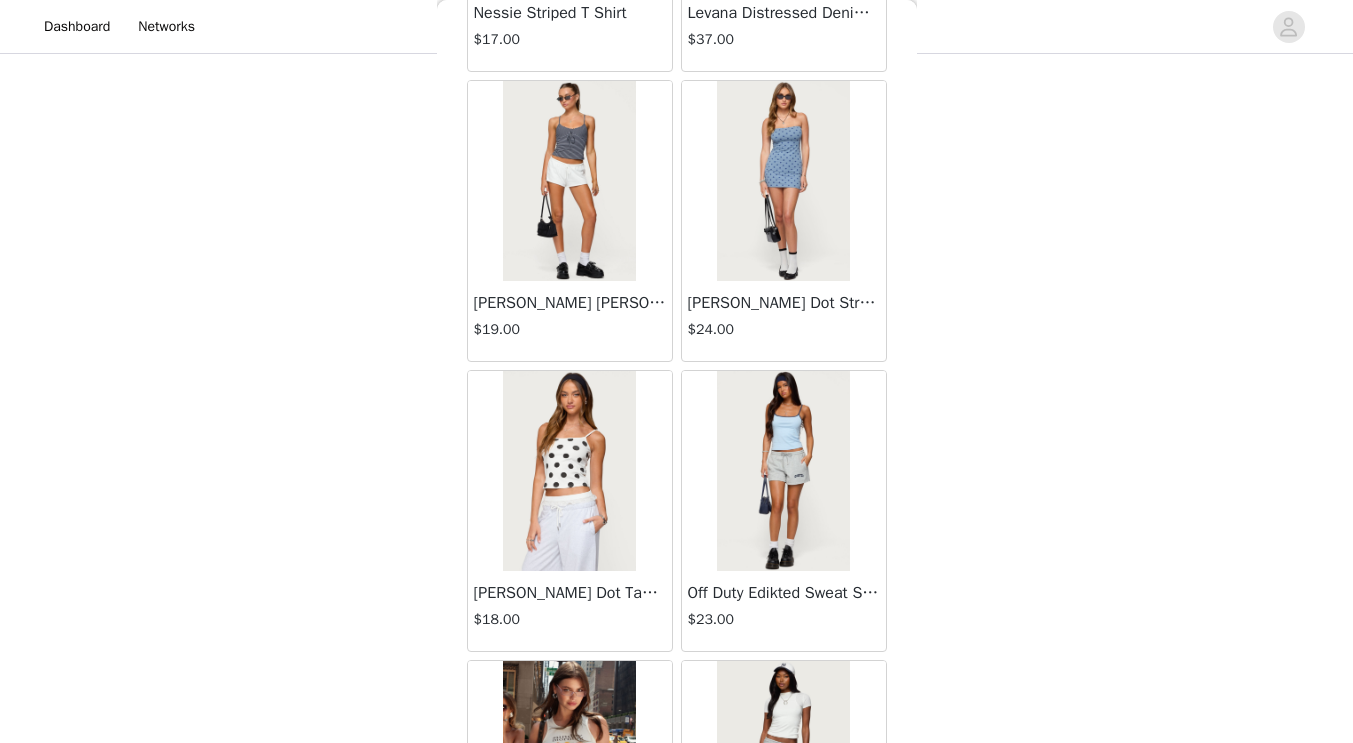 scroll, scrollTop: 73303, scrollLeft: 0, axis: vertical 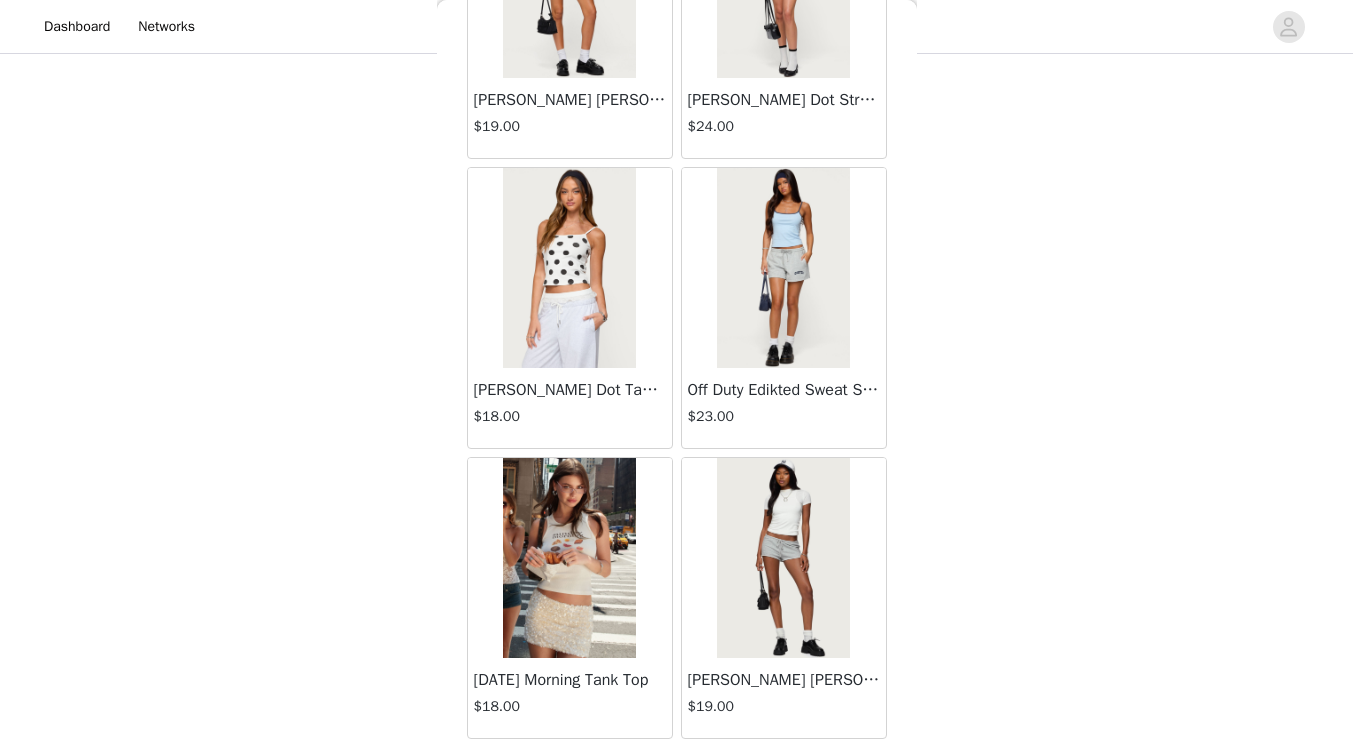 click at bounding box center (783, 268) 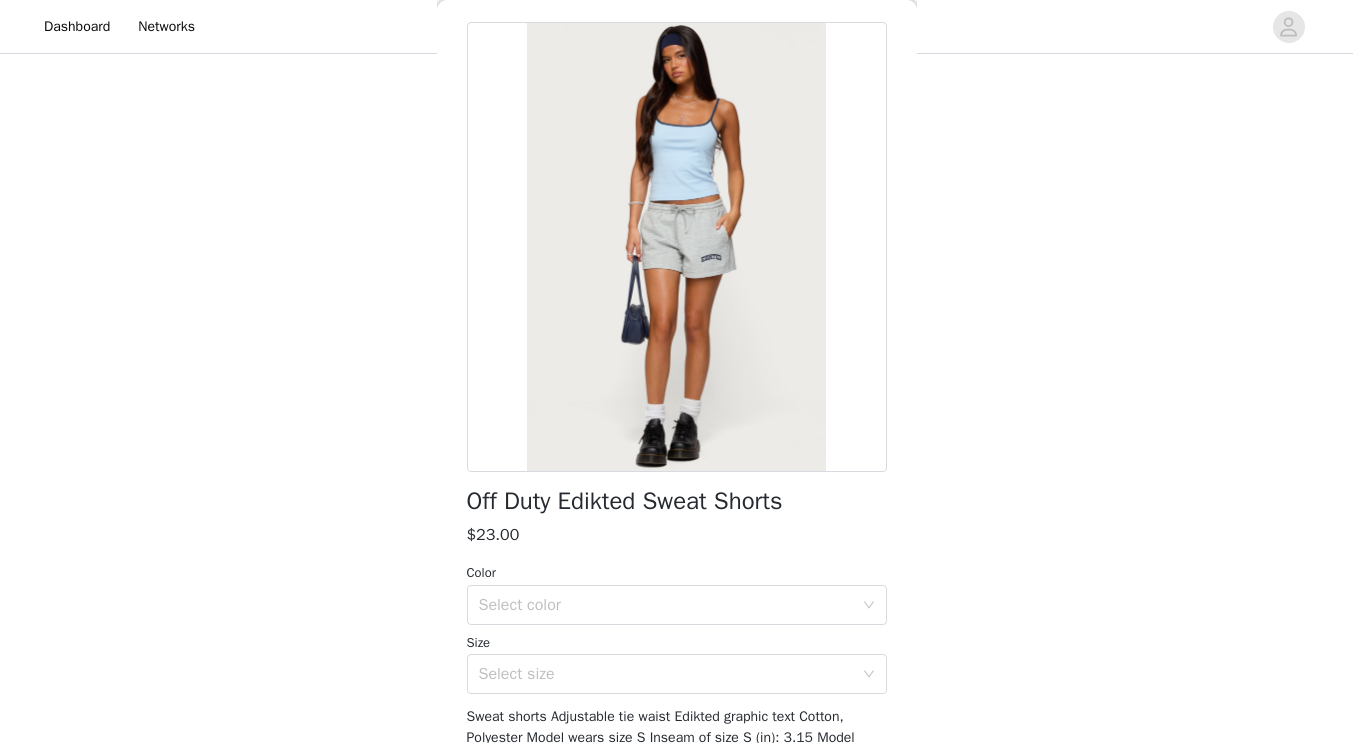 scroll, scrollTop: 0, scrollLeft: 0, axis: both 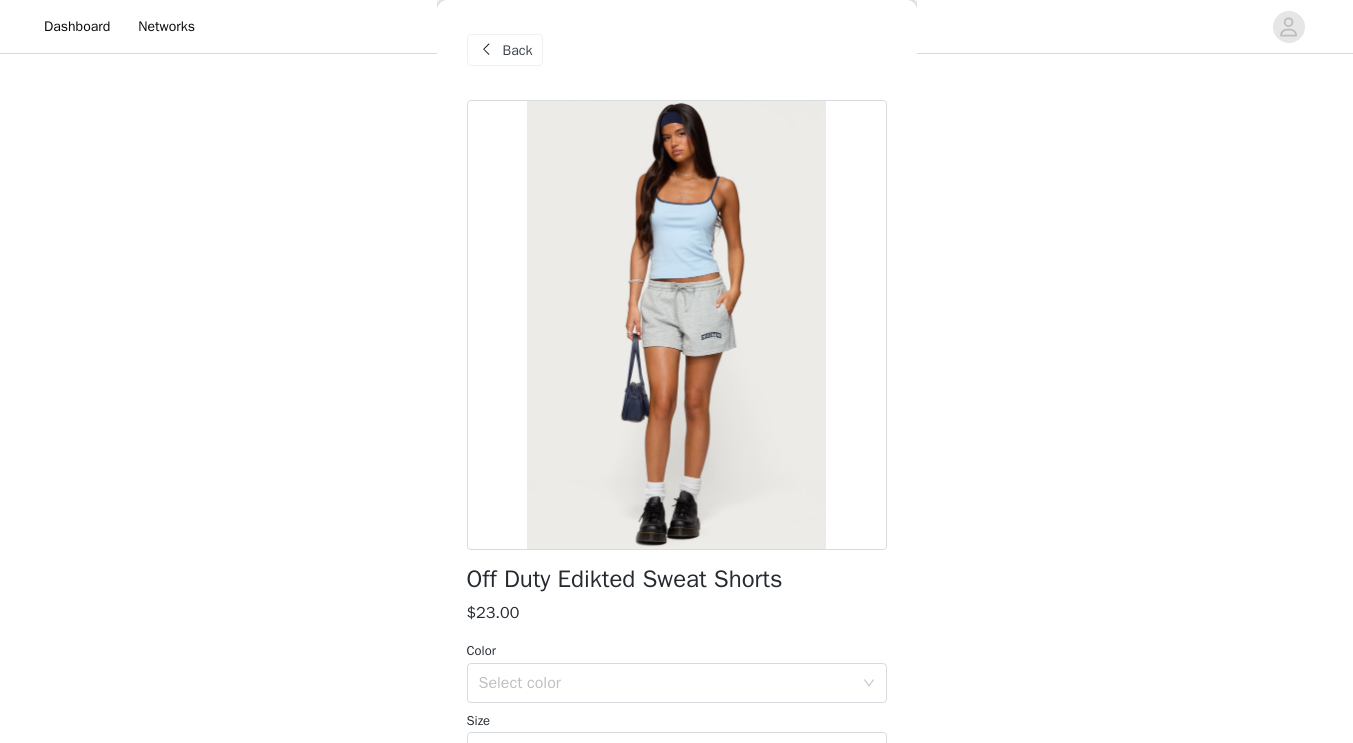 click on "Back" at bounding box center [518, 50] 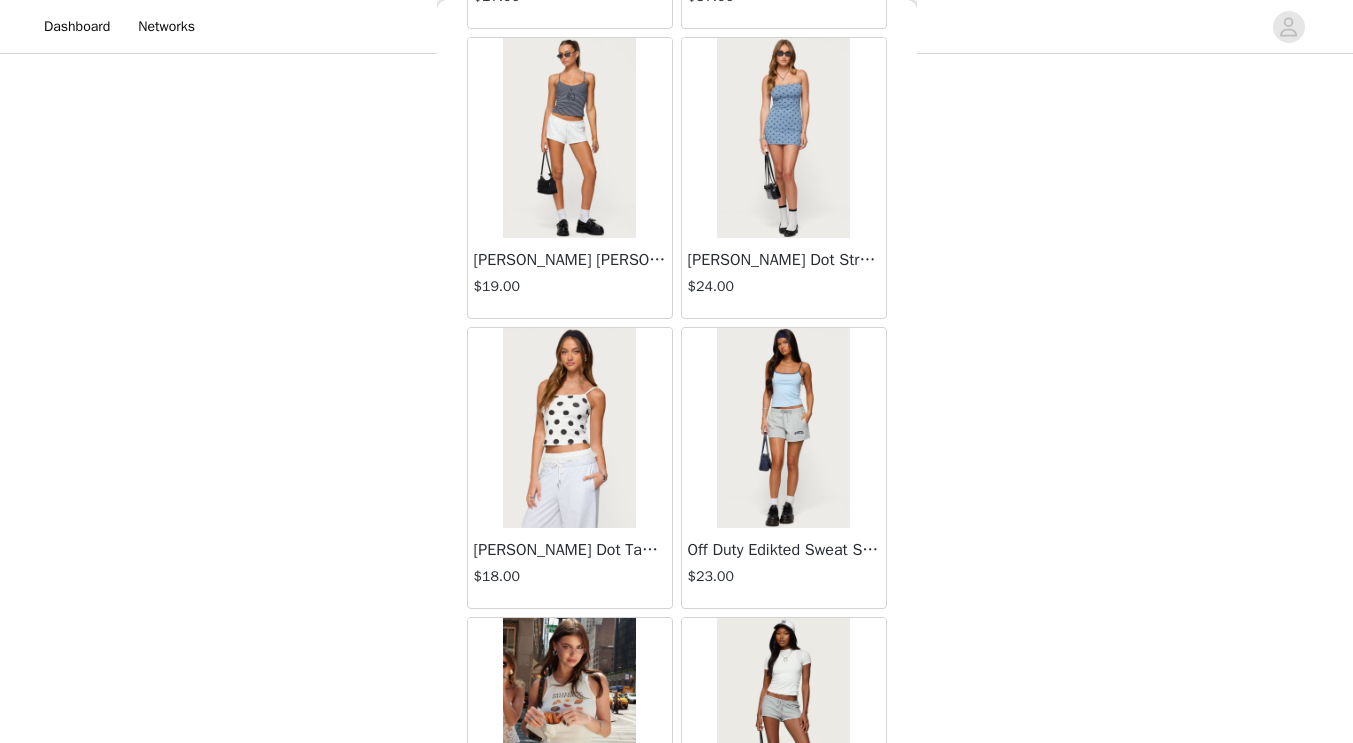 scroll, scrollTop: 73303, scrollLeft: 0, axis: vertical 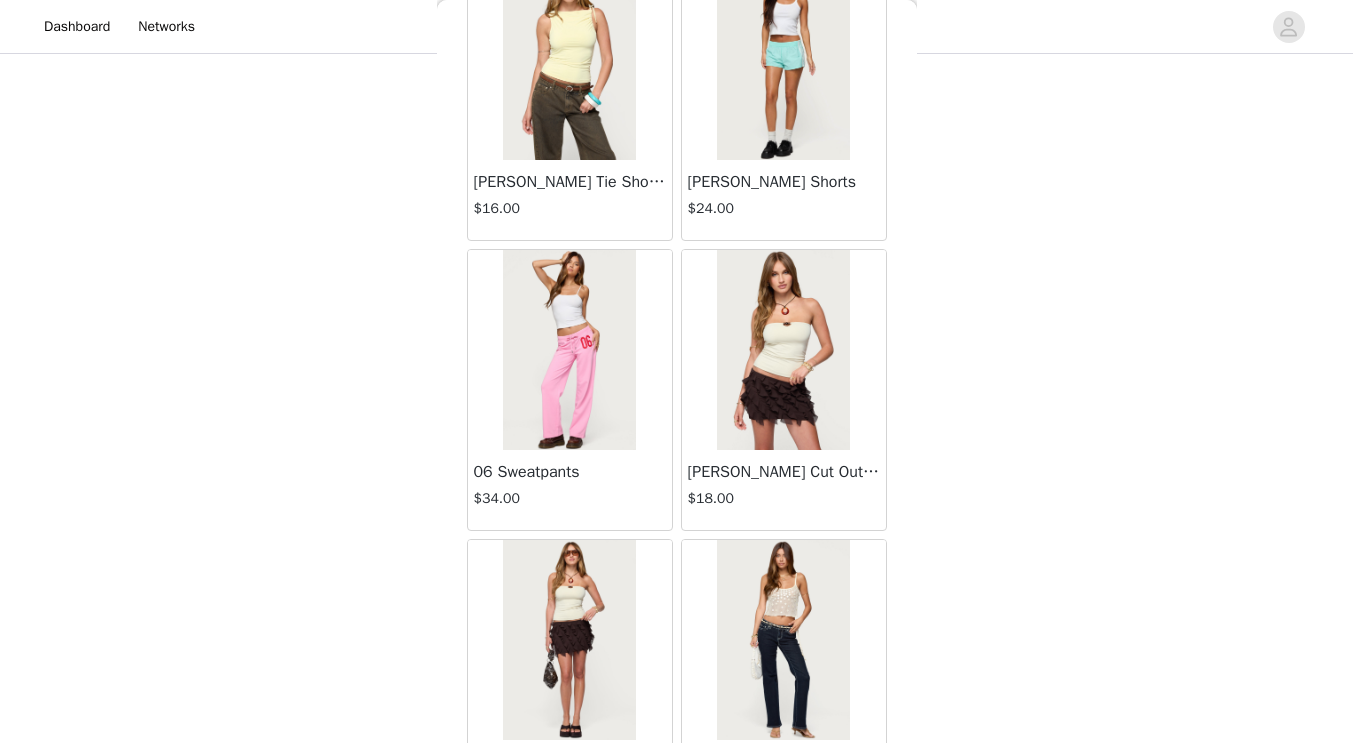 click at bounding box center (569, 350) 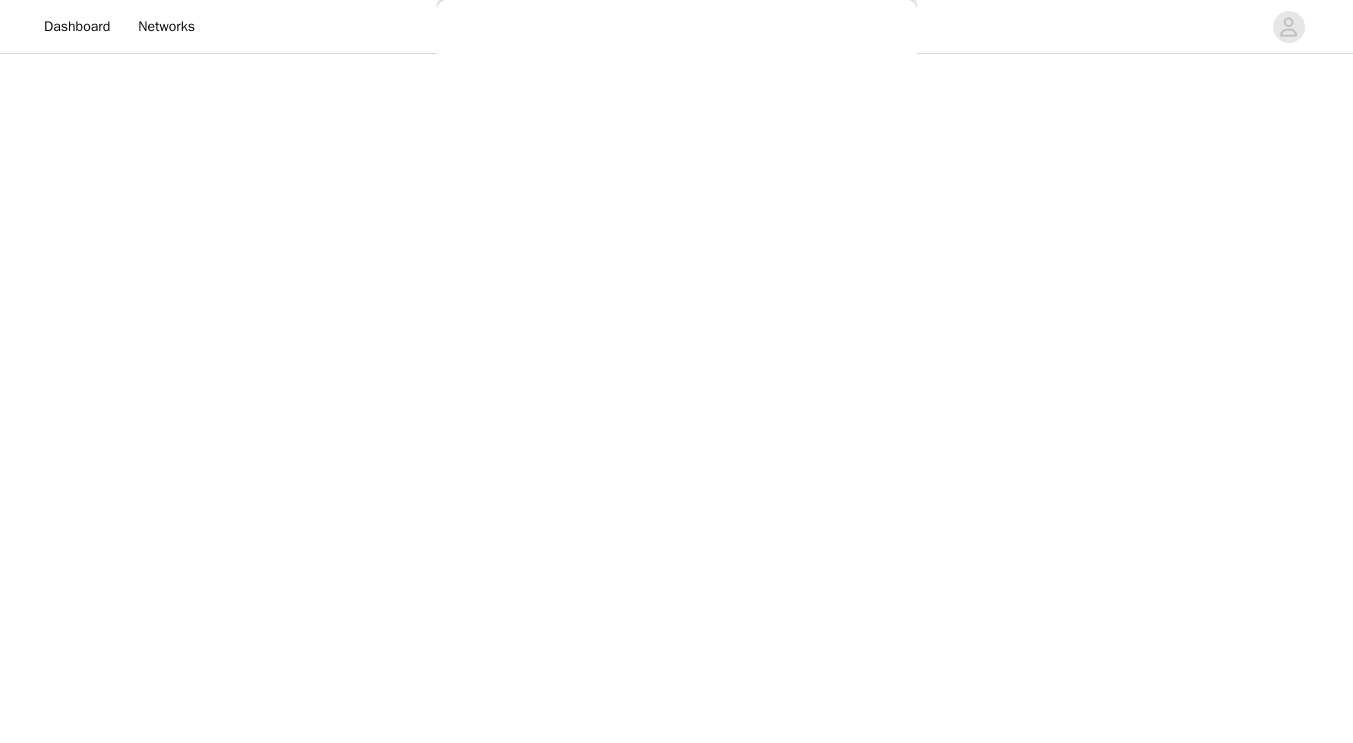 scroll, scrollTop: 230, scrollLeft: 0, axis: vertical 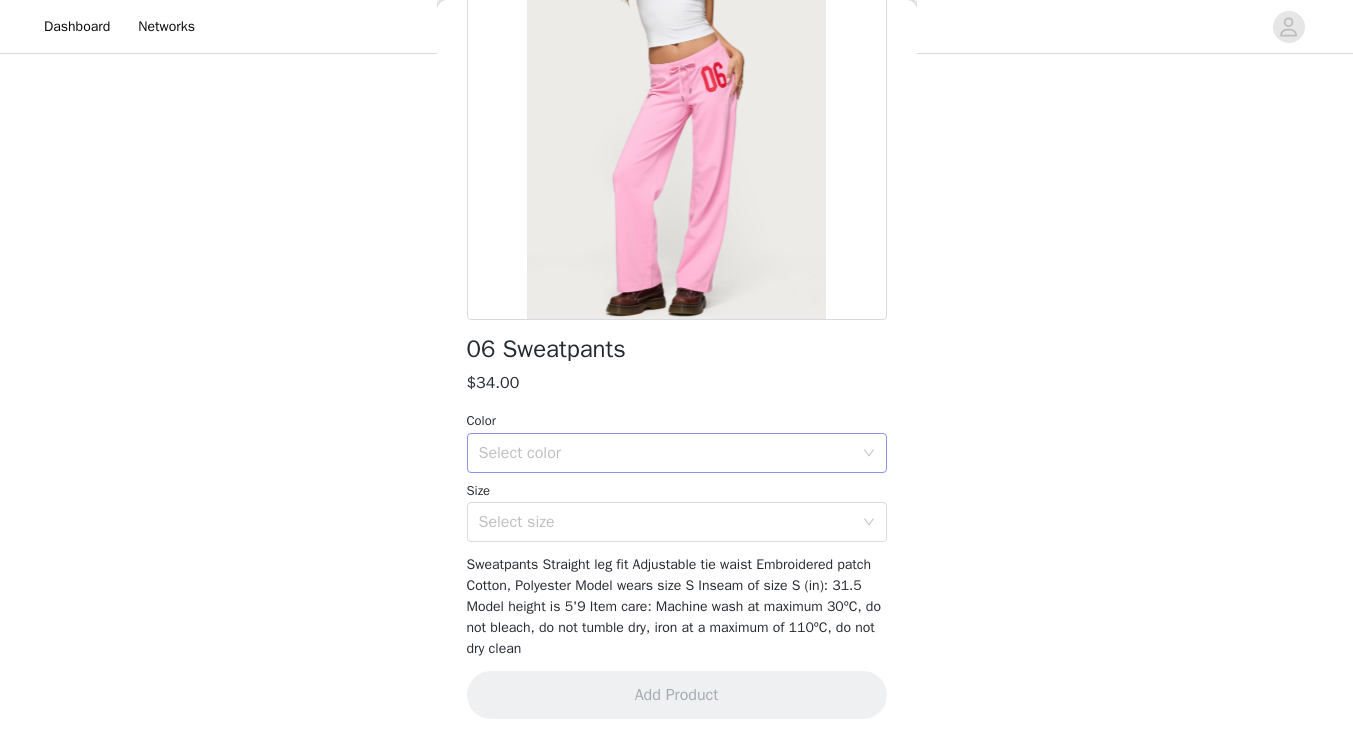 click on "Select color" at bounding box center (666, 453) 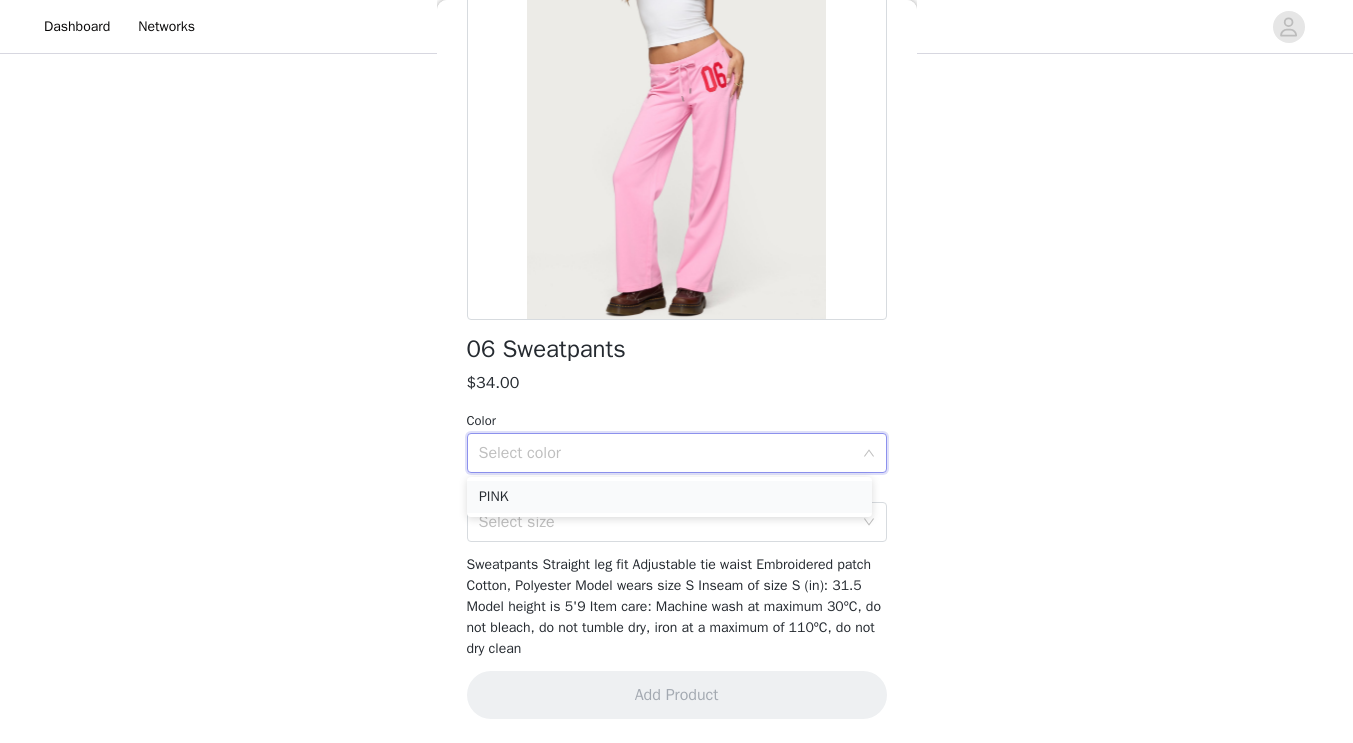 click on "PINK" at bounding box center [669, 497] 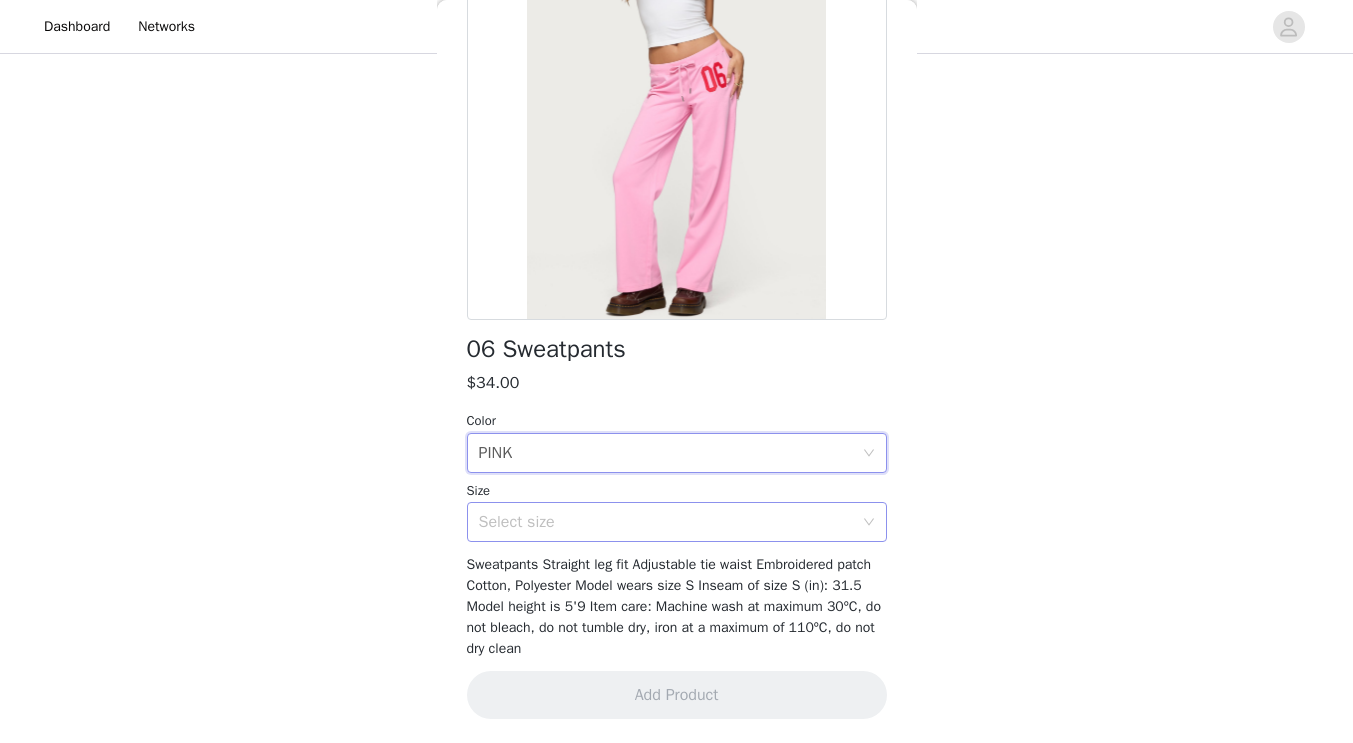 click on "Select size" at bounding box center (666, 522) 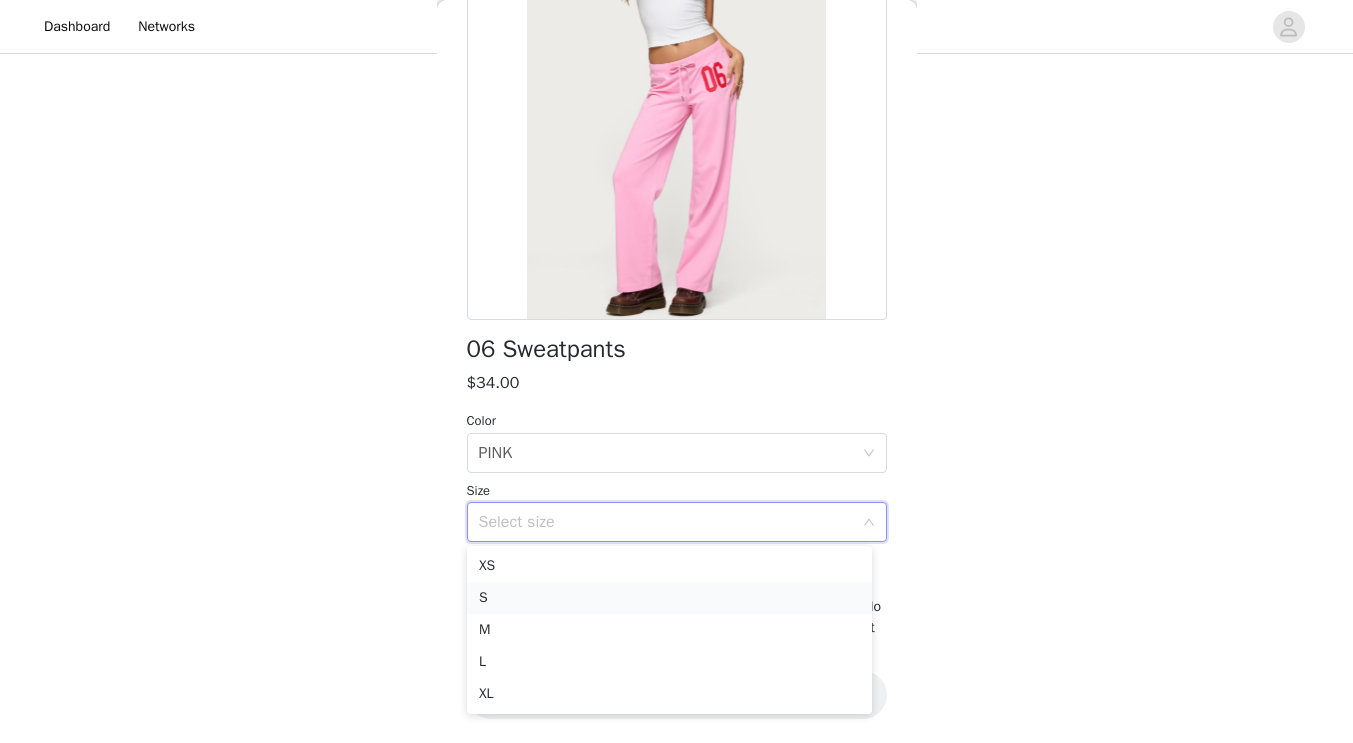 click on "S" at bounding box center (669, 598) 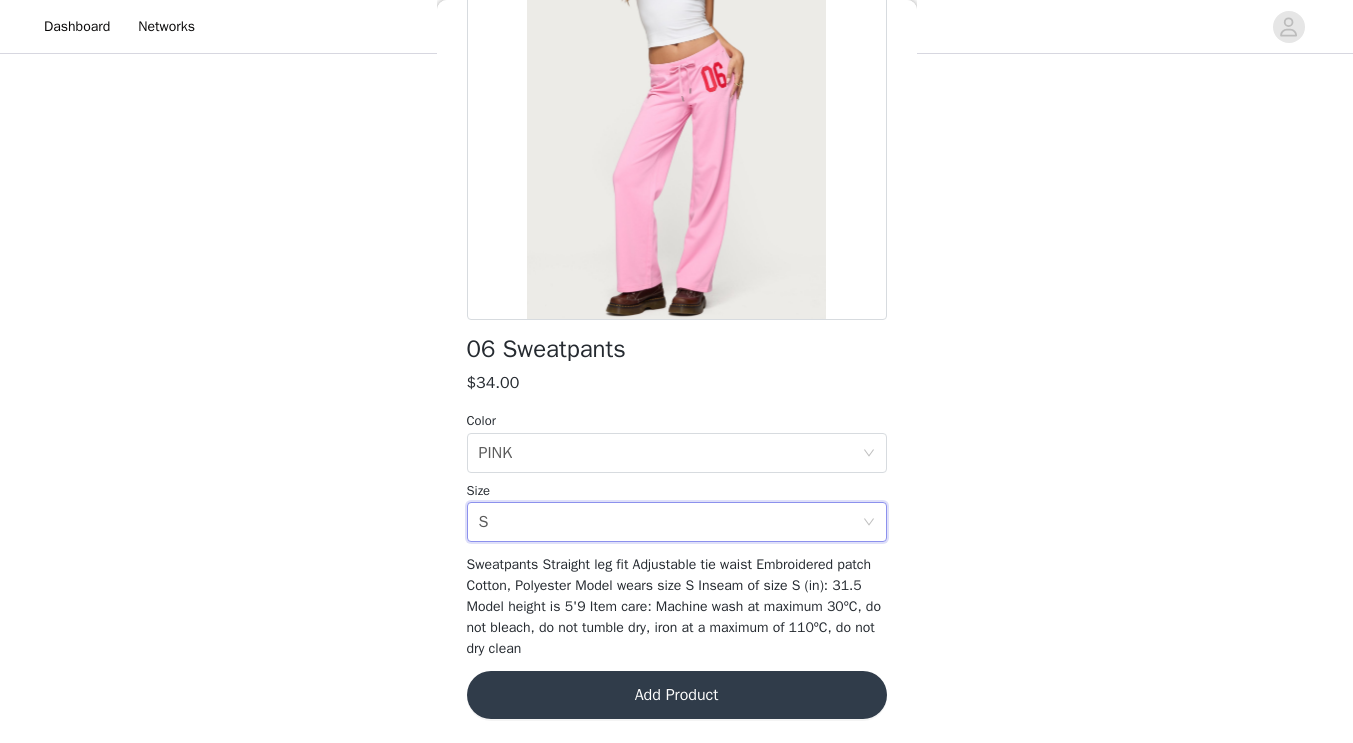click on "Add Product" at bounding box center [677, 695] 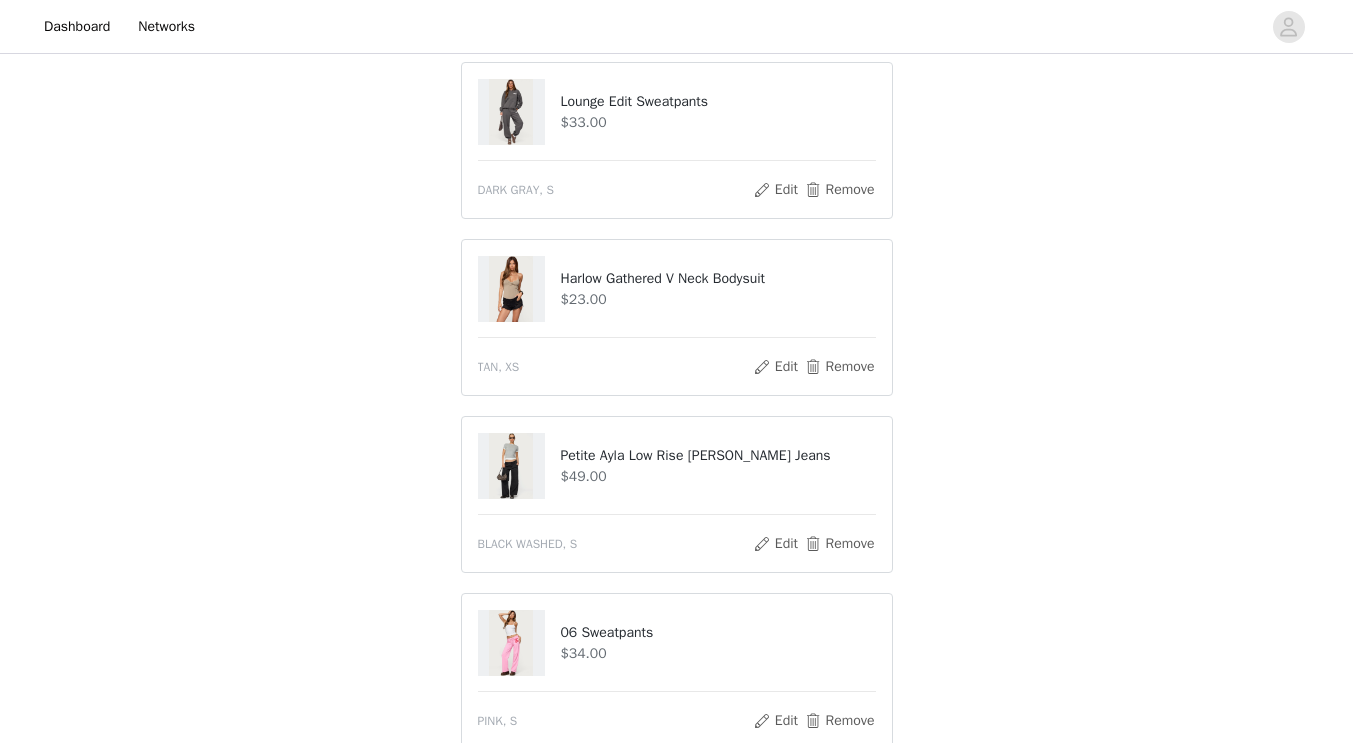 scroll, scrollTop: 1097, scrollLeft: 0, axis: vertical 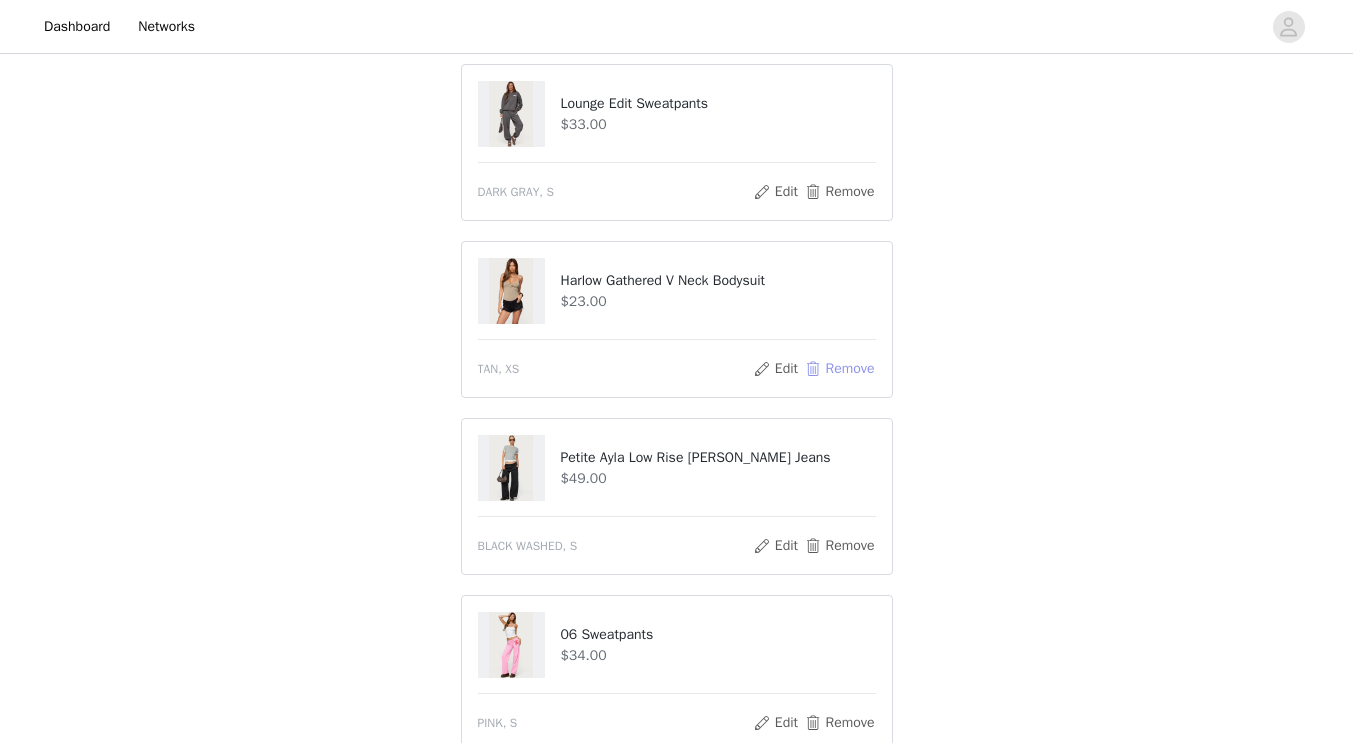 click on "Remove" at bounding box center (839, 369) 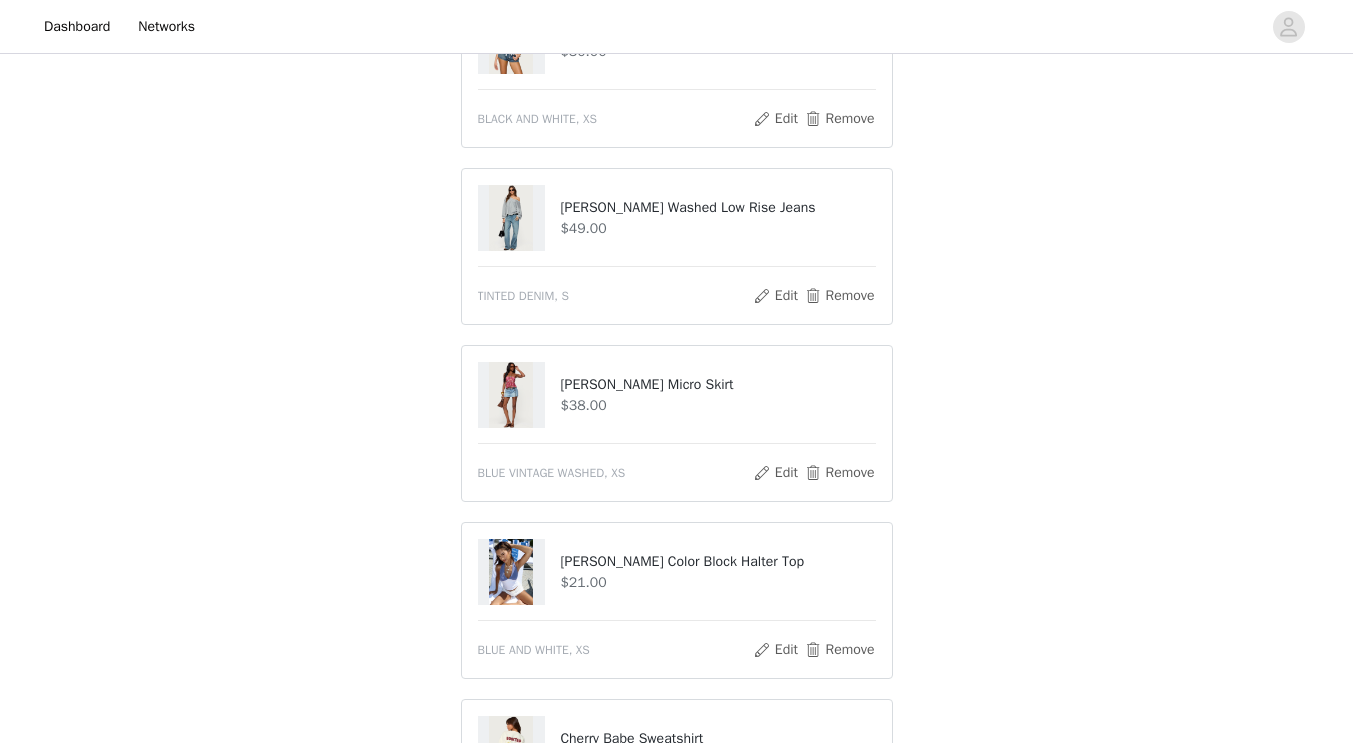 scroll, scrollTop: 284, scrollLeft: 0, axis: vertical 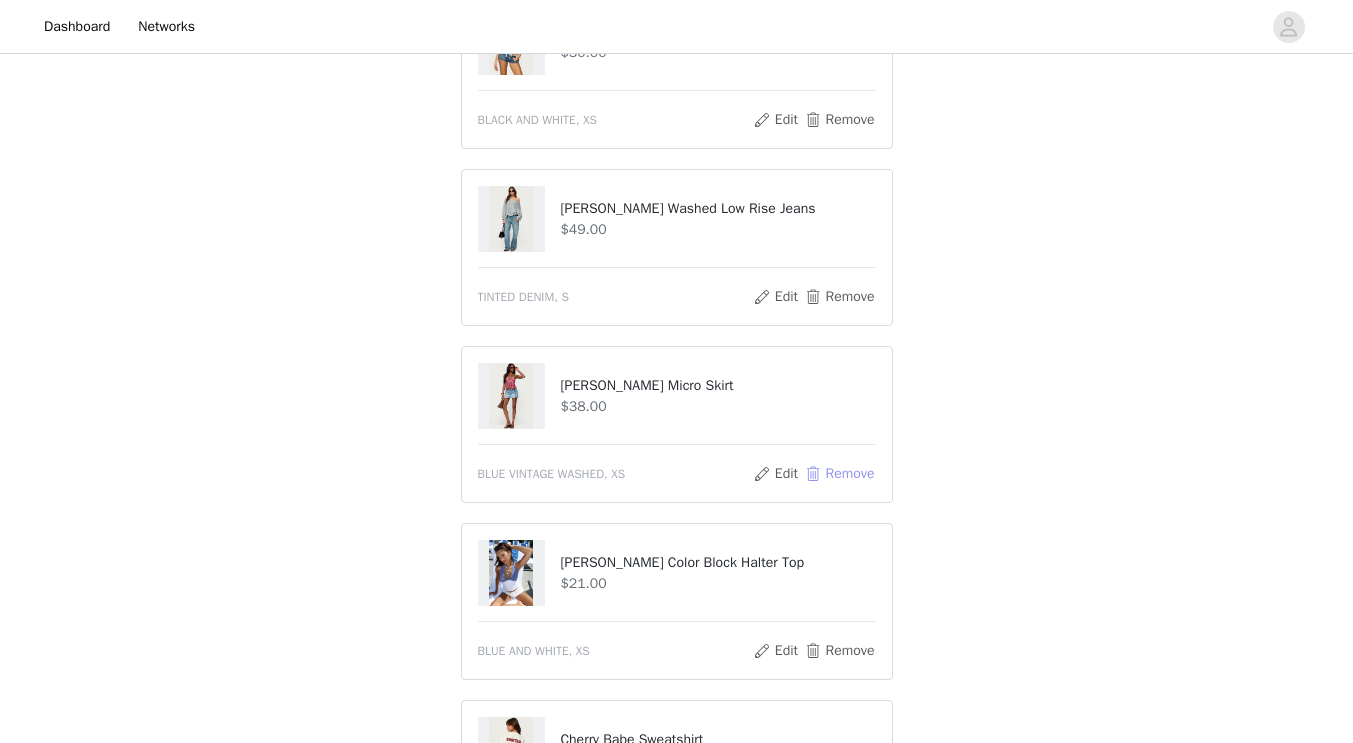 click on "Remove" at bounding box center (839, 474) 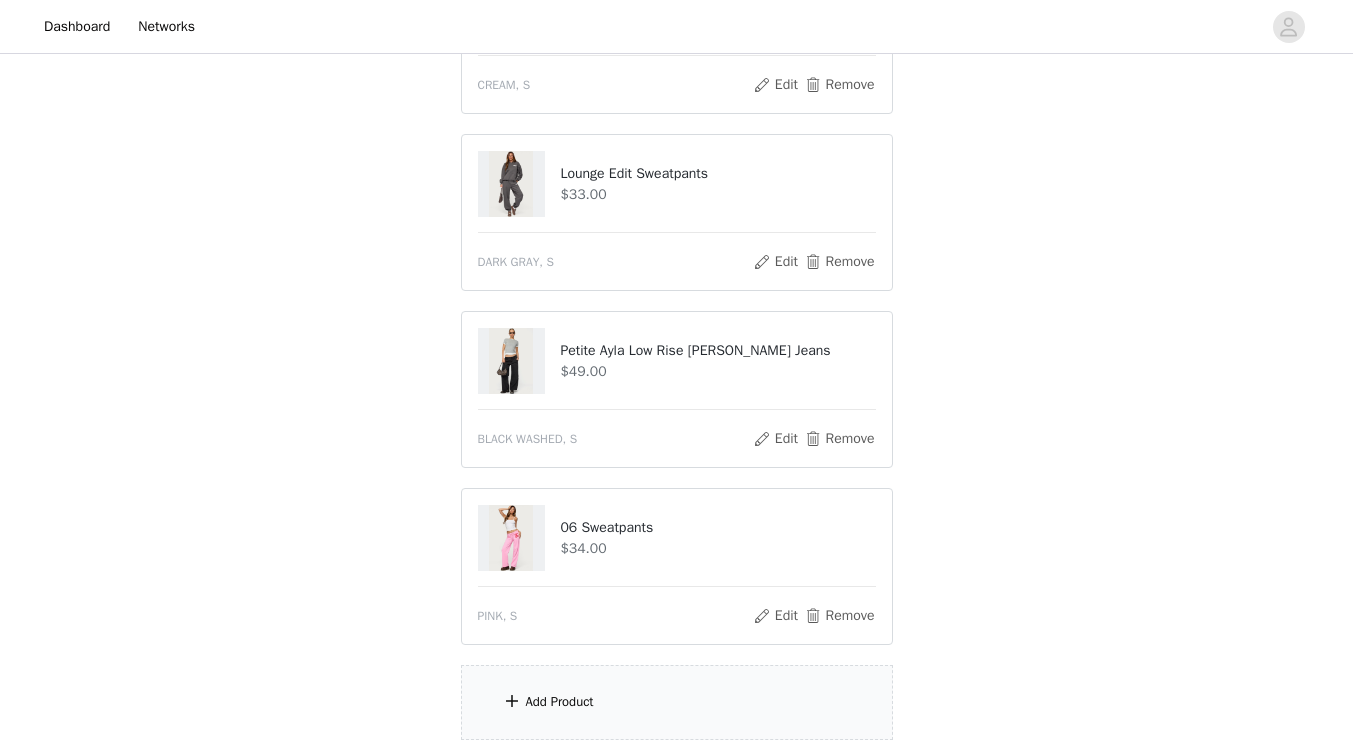 scroll, scrollTop: 1052, scrollLeft: 0, axis: vertical 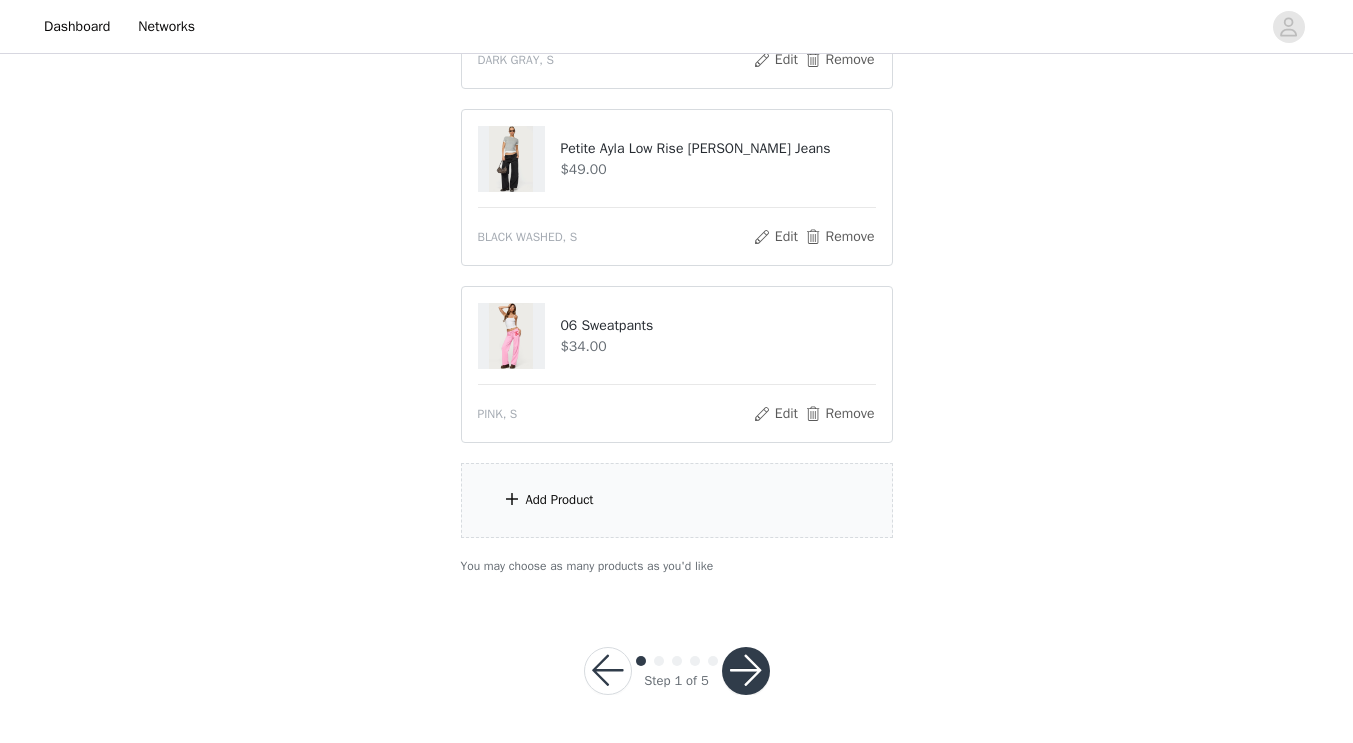 click on "Add Product" at bounding box center [677, 500] 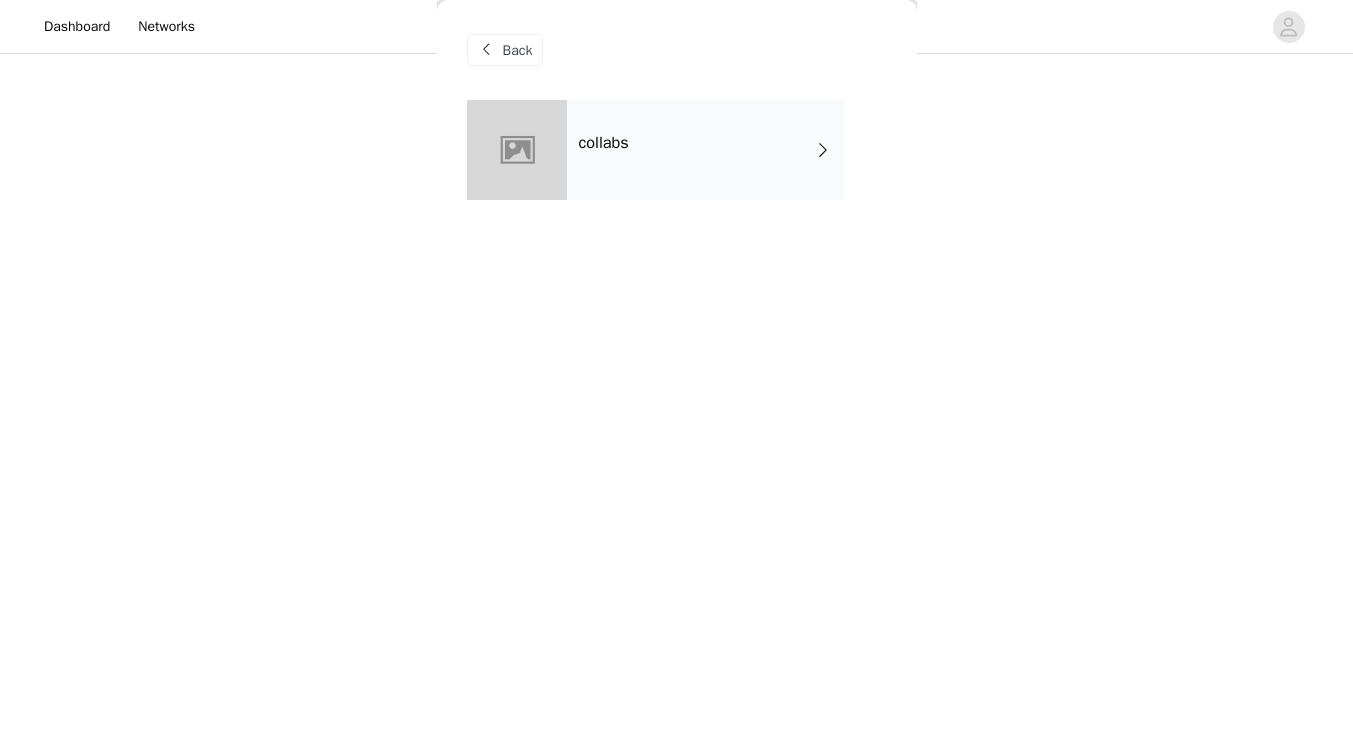 click on "collabs" at bounding box center (706, 150) 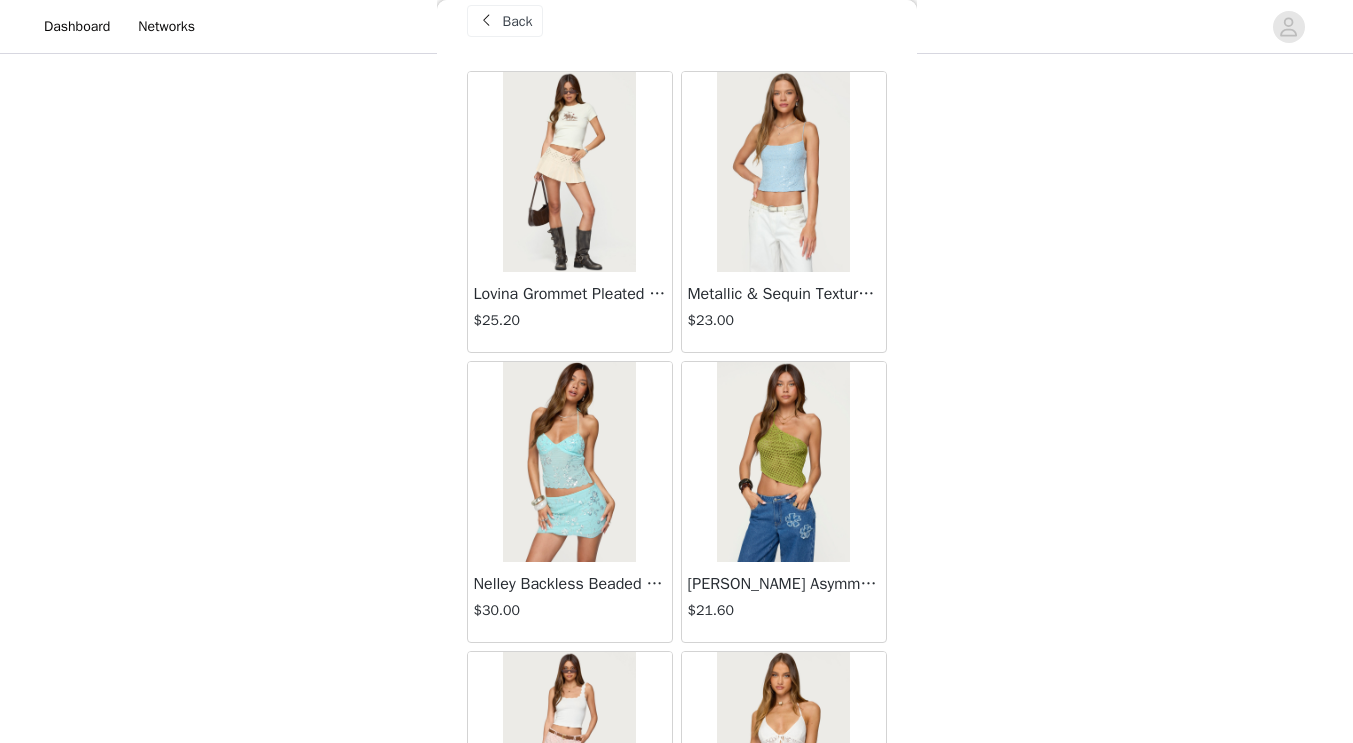 scroll, scrollTop: 0, scrollLeft: 0, axis: both 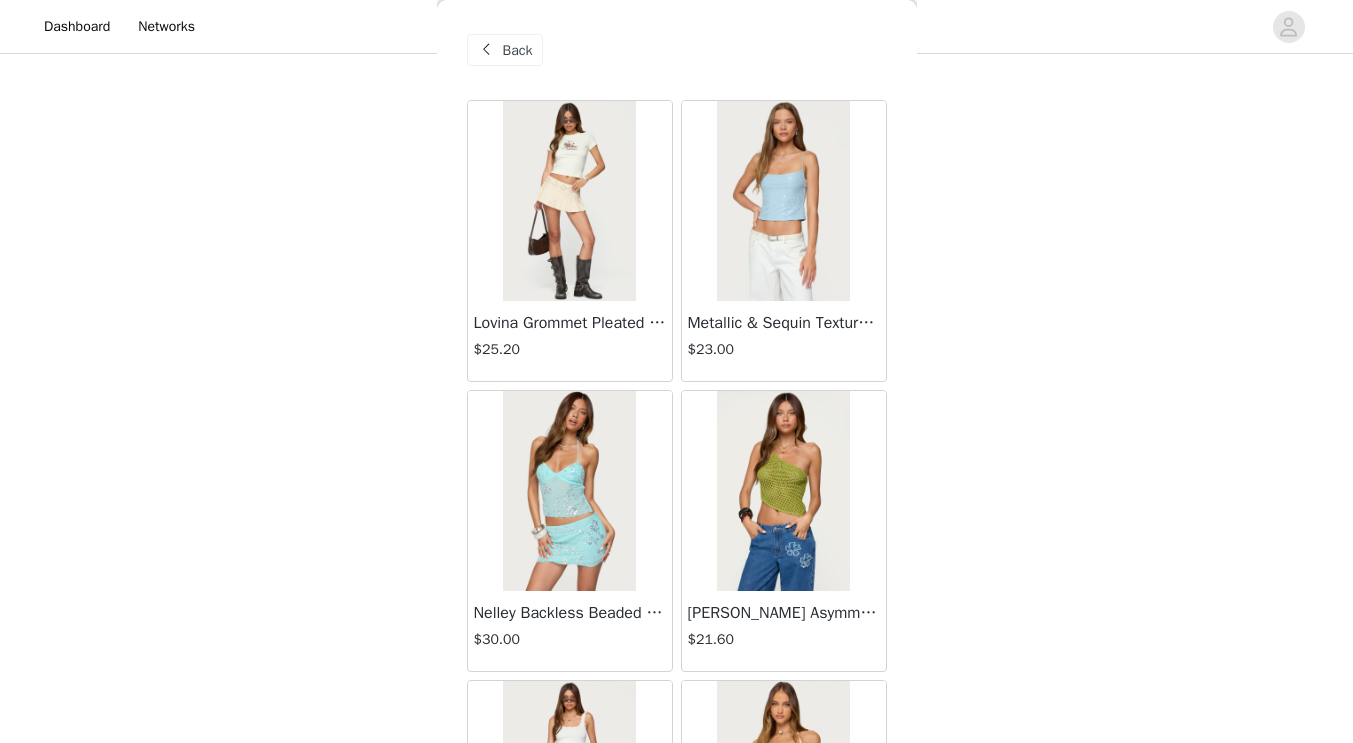 click at bounding box center [487, 50] 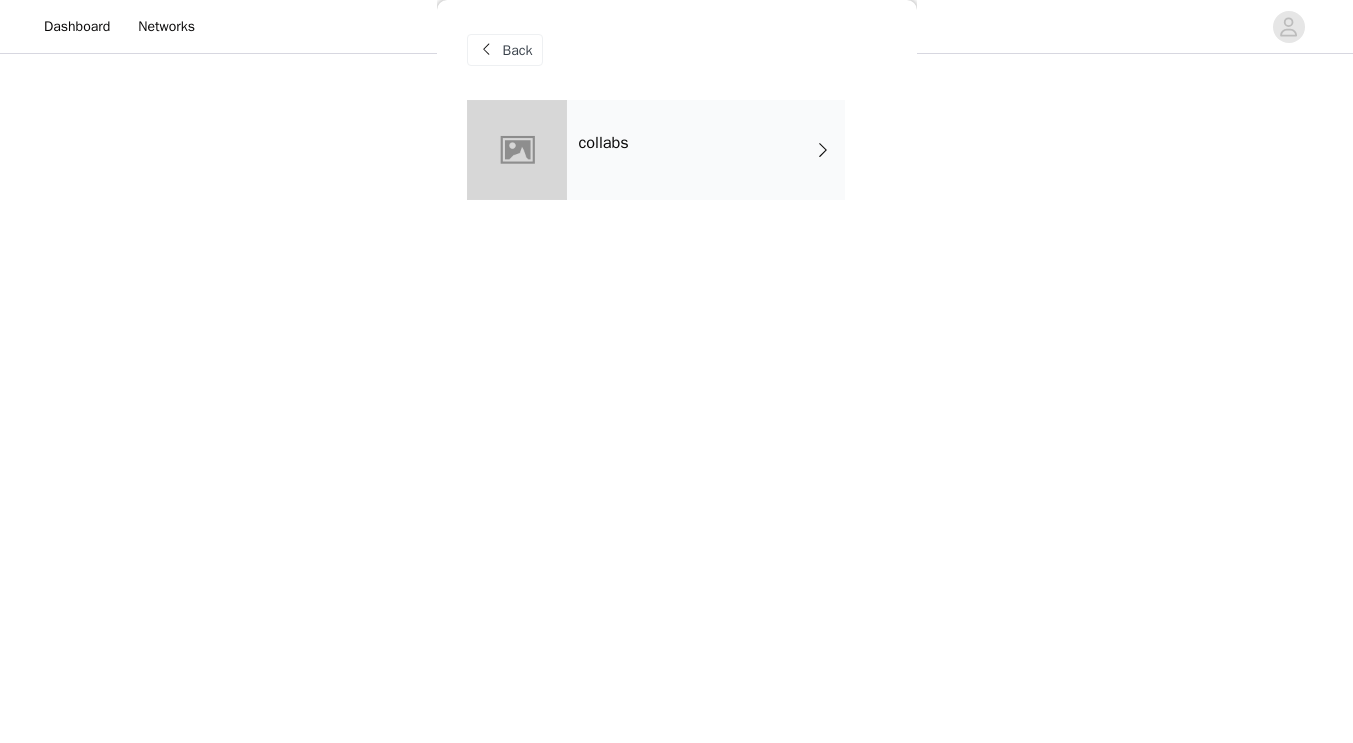 click on "Back" at bounding box center [518, 50] 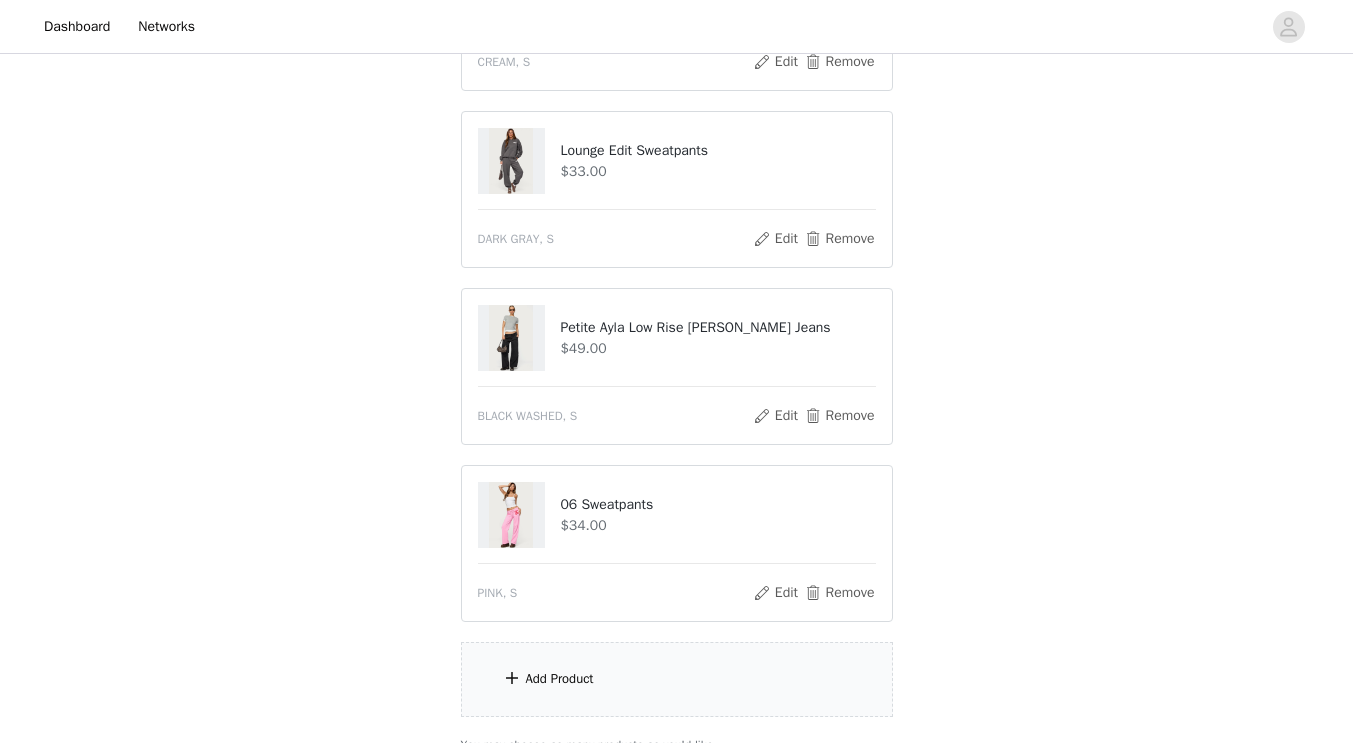 scroll, scrollTop: 1052, scrollLeft: 0, axis: vertical 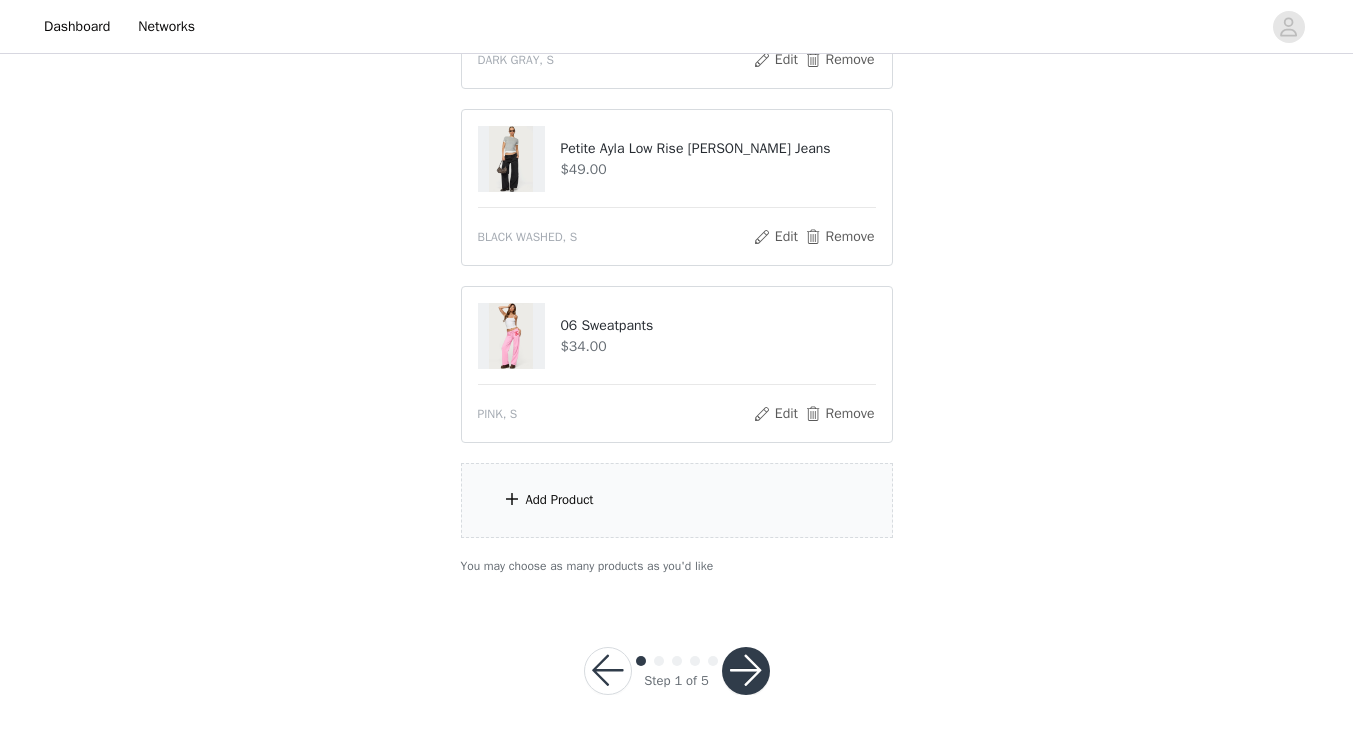 click on "Add Product" at bounding box center [677, 500] 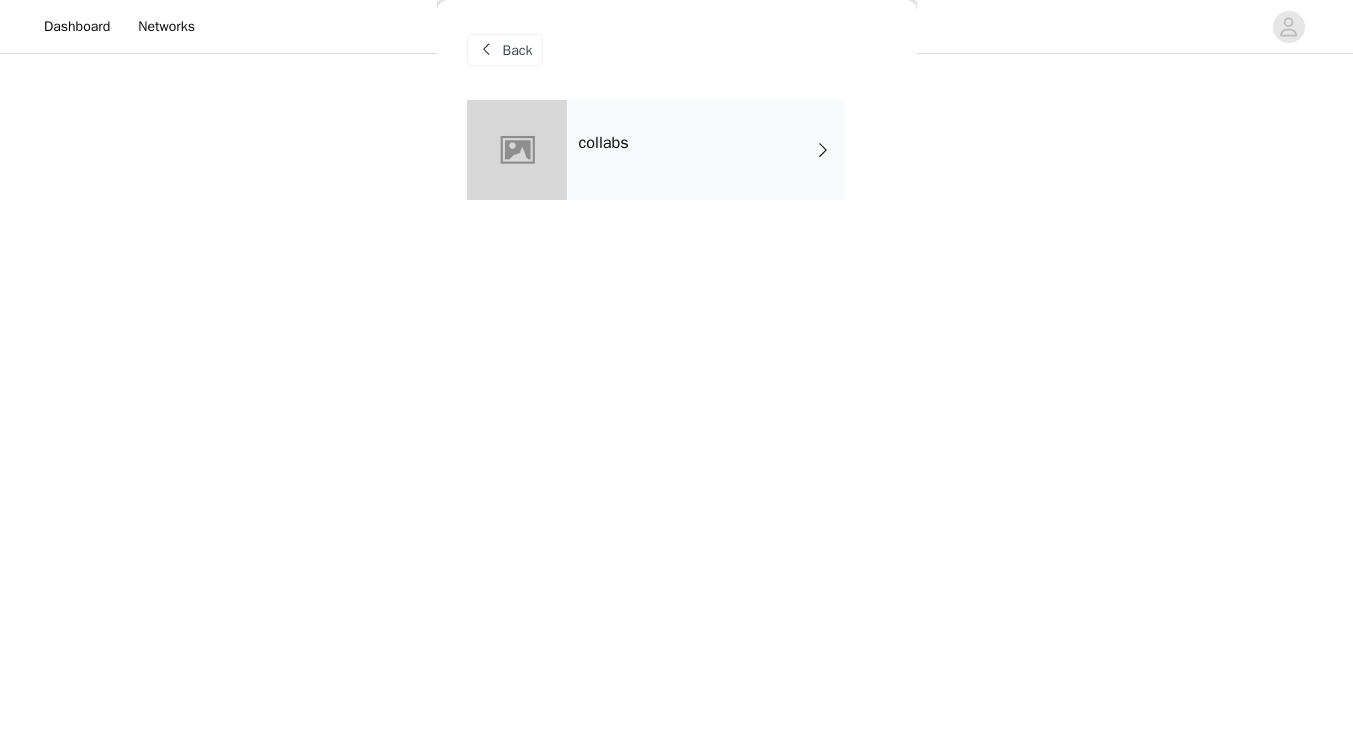 click on "collabs" at bounding box center (706, 150) 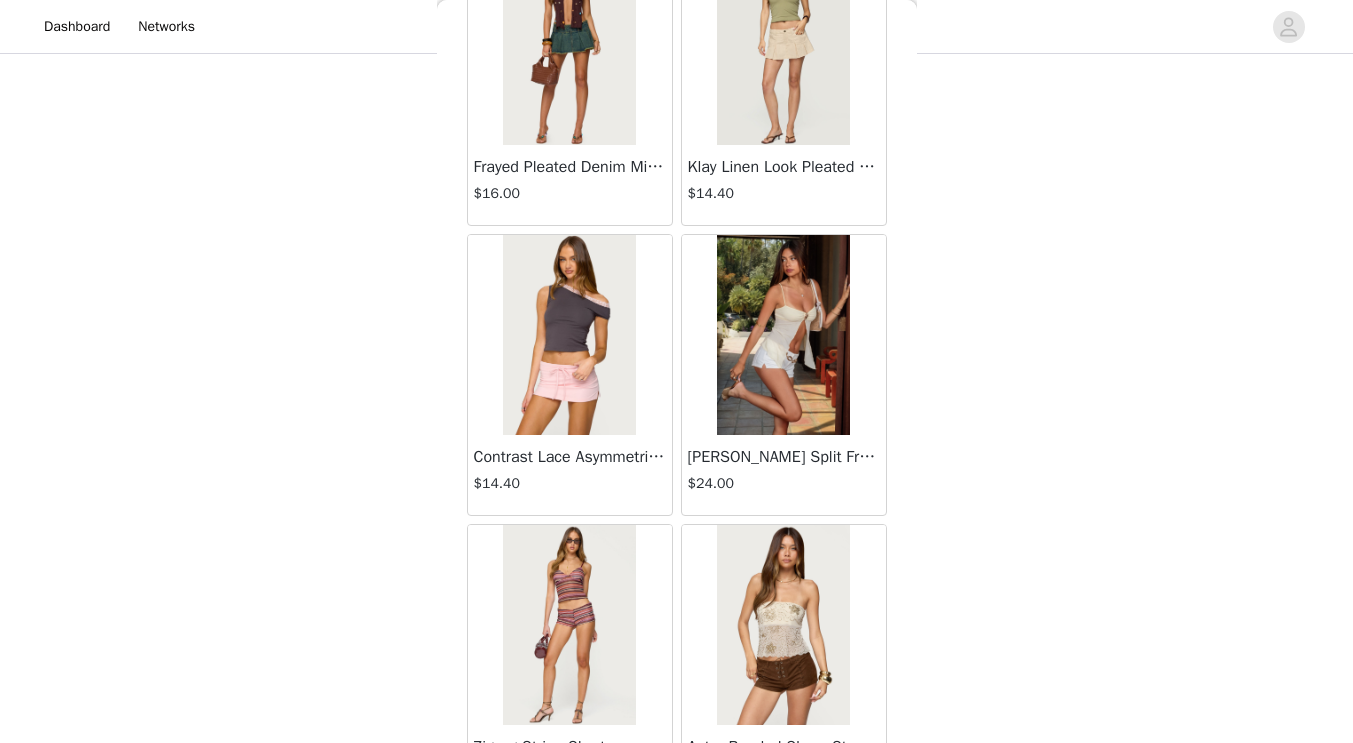 scroll, scrollTop: 2317, scrollLeft: 0, axis: vertical 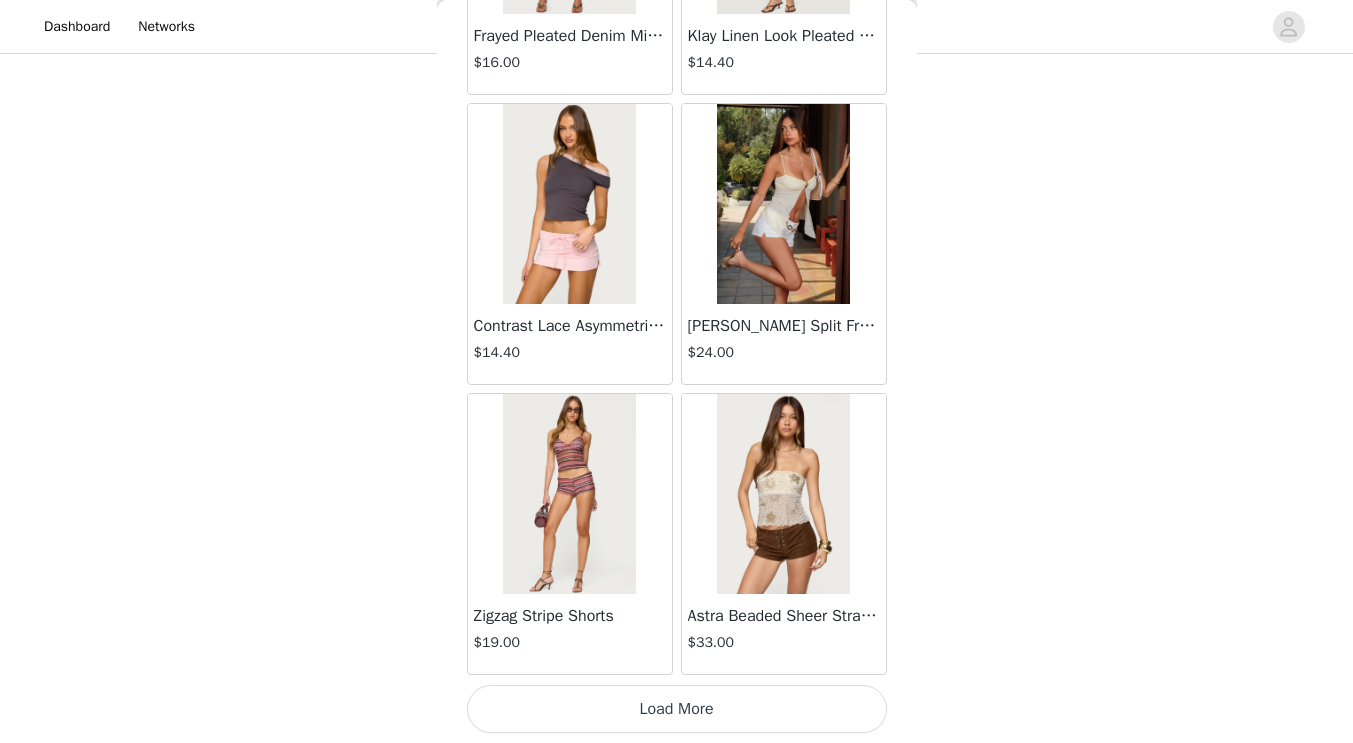 click on "Load More" at bounding box center (677, 709) 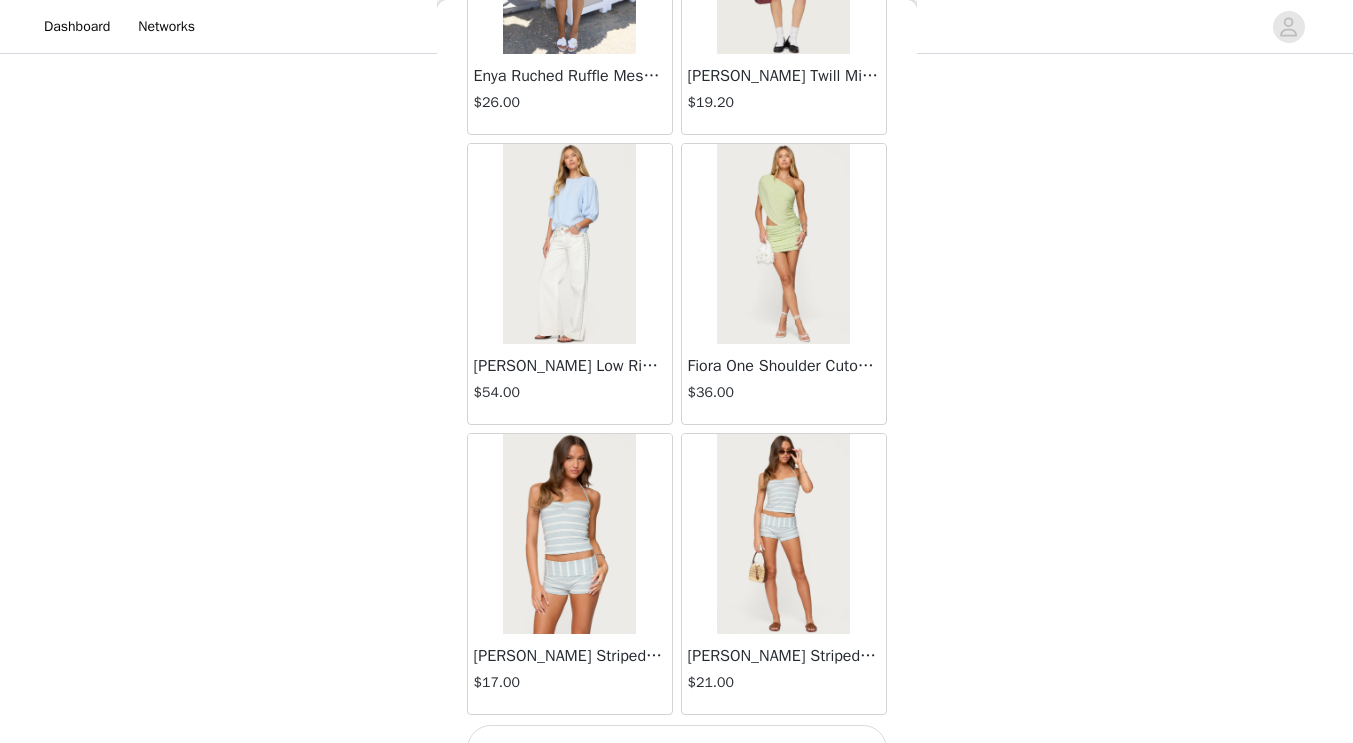 scroll, scrollTop: 5217, scrollLeft: 0, axis: vertical 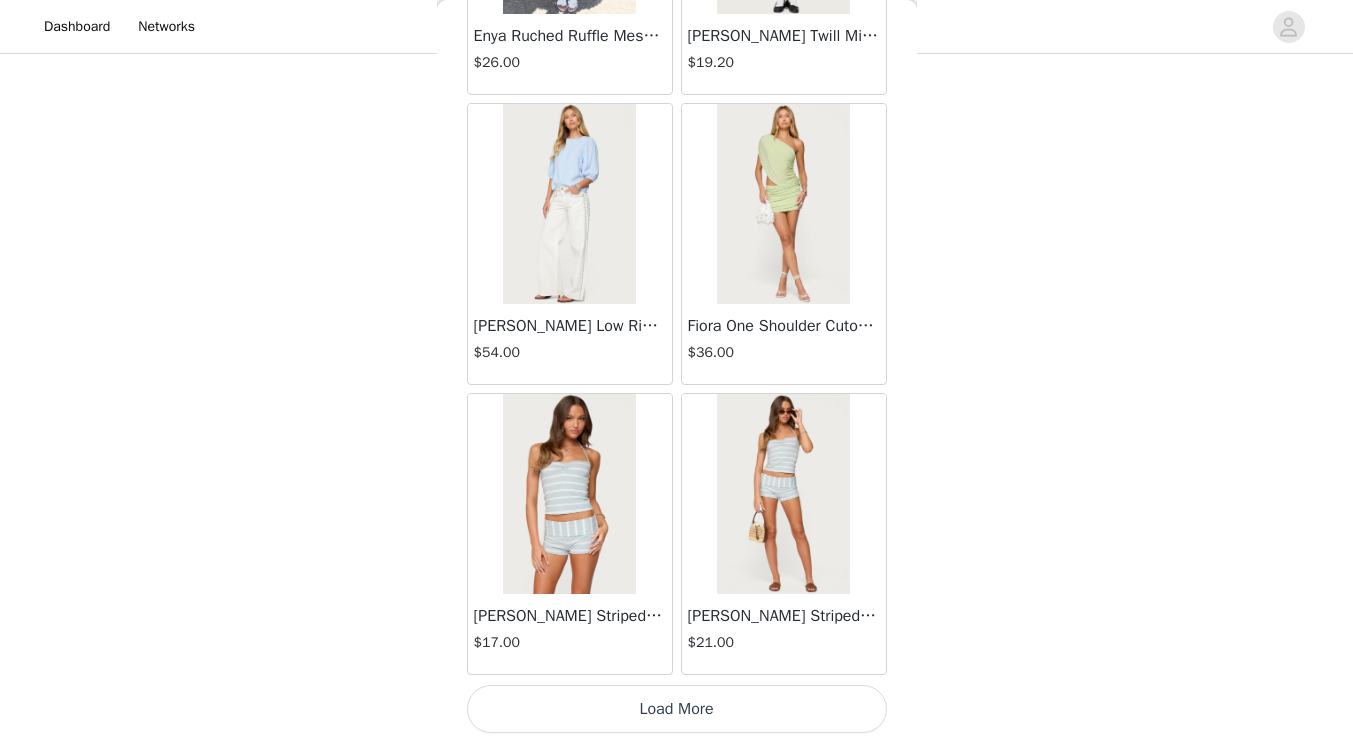 click on "Load More" at bounding box center (677, 709) 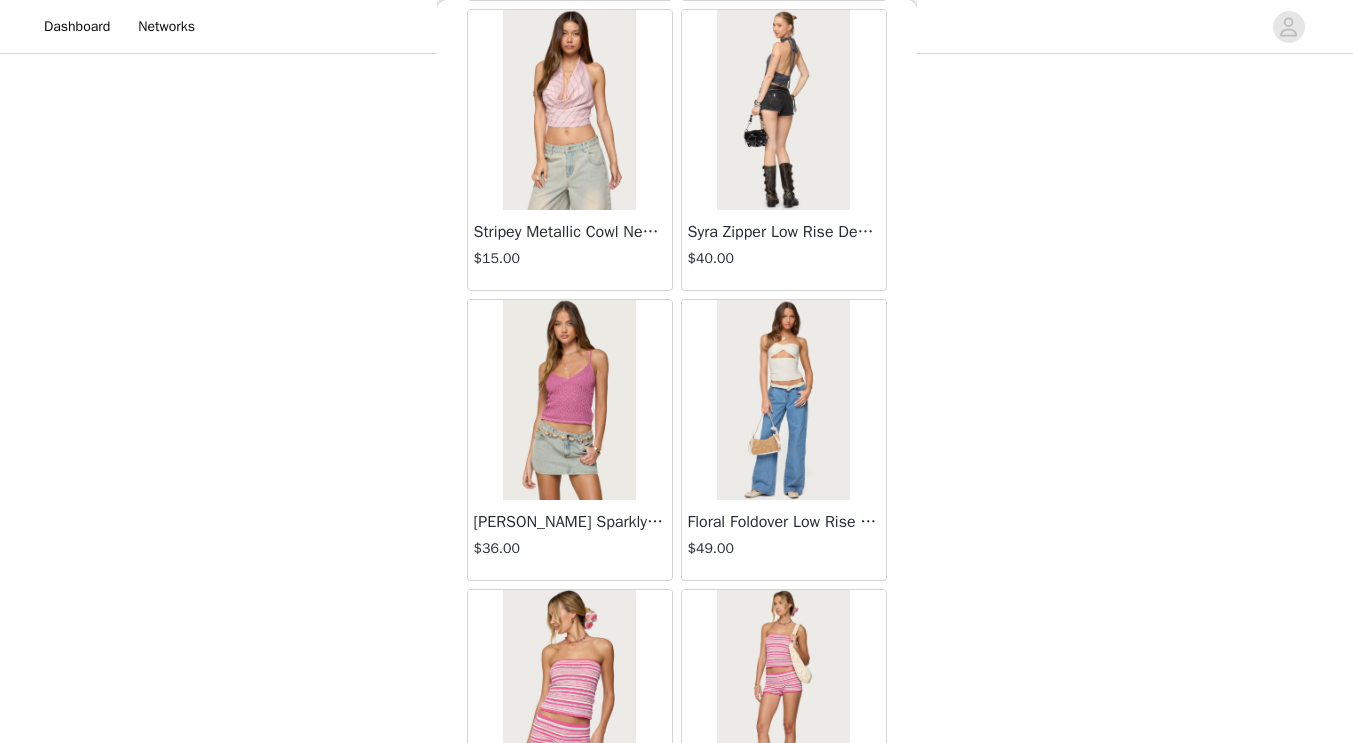 scroll, scrollTop: 8117, scrollLeft: 0, axis: vertical 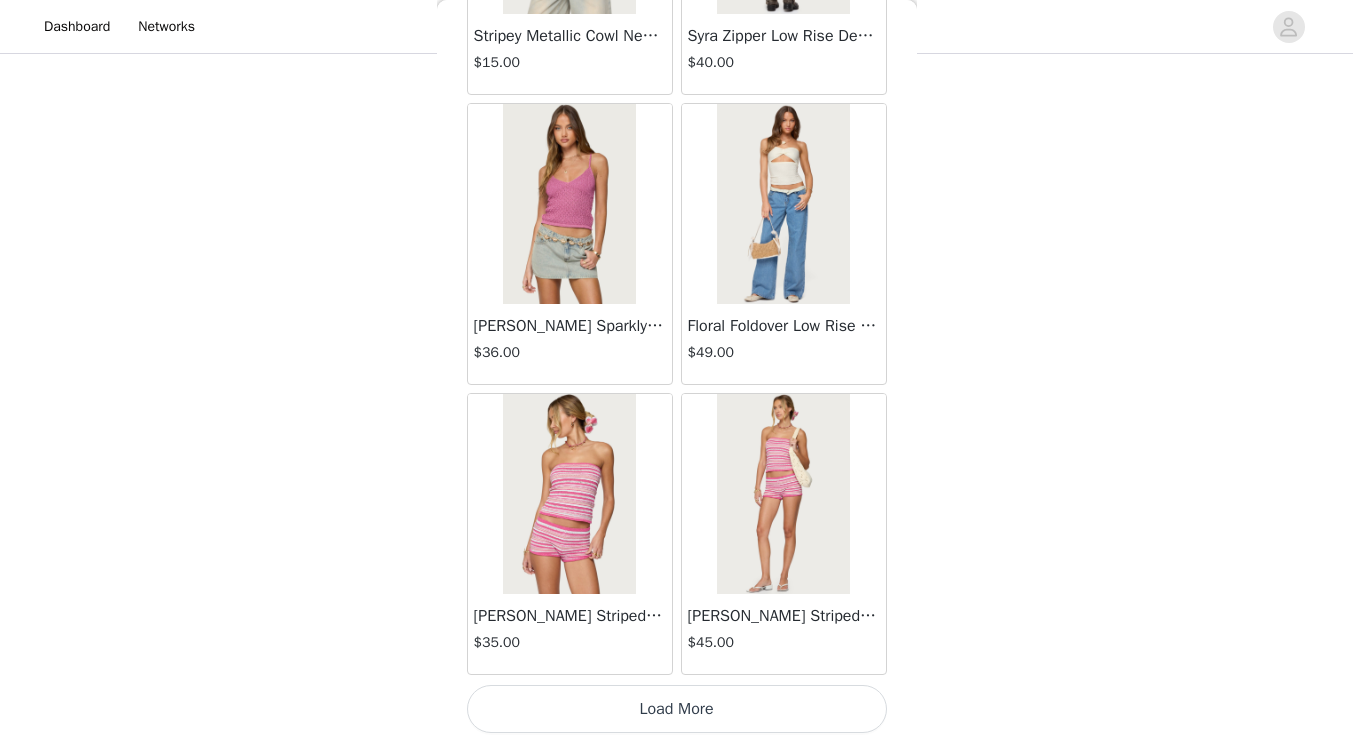click on "Load More" at bounding box center (677, 709) 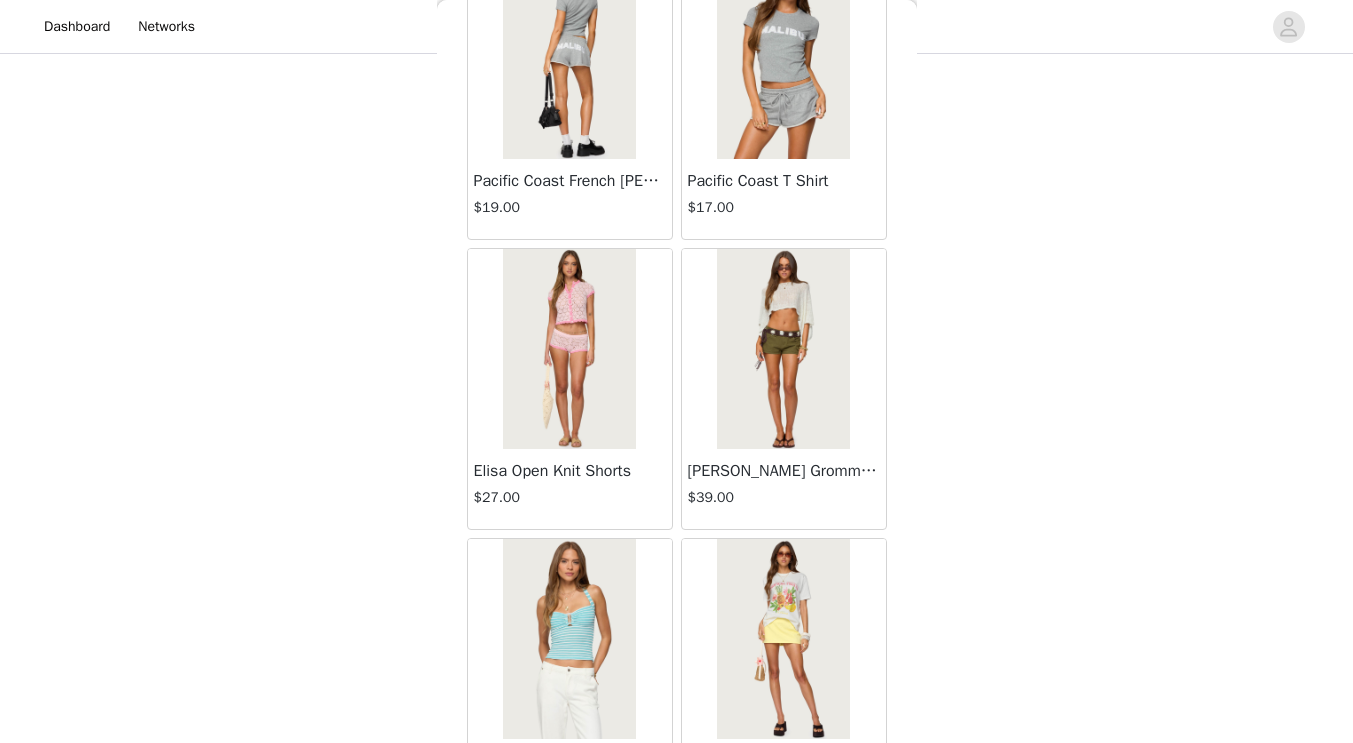scroll, scrollTop: 11017, scrollLeft: 0, axis: vertical 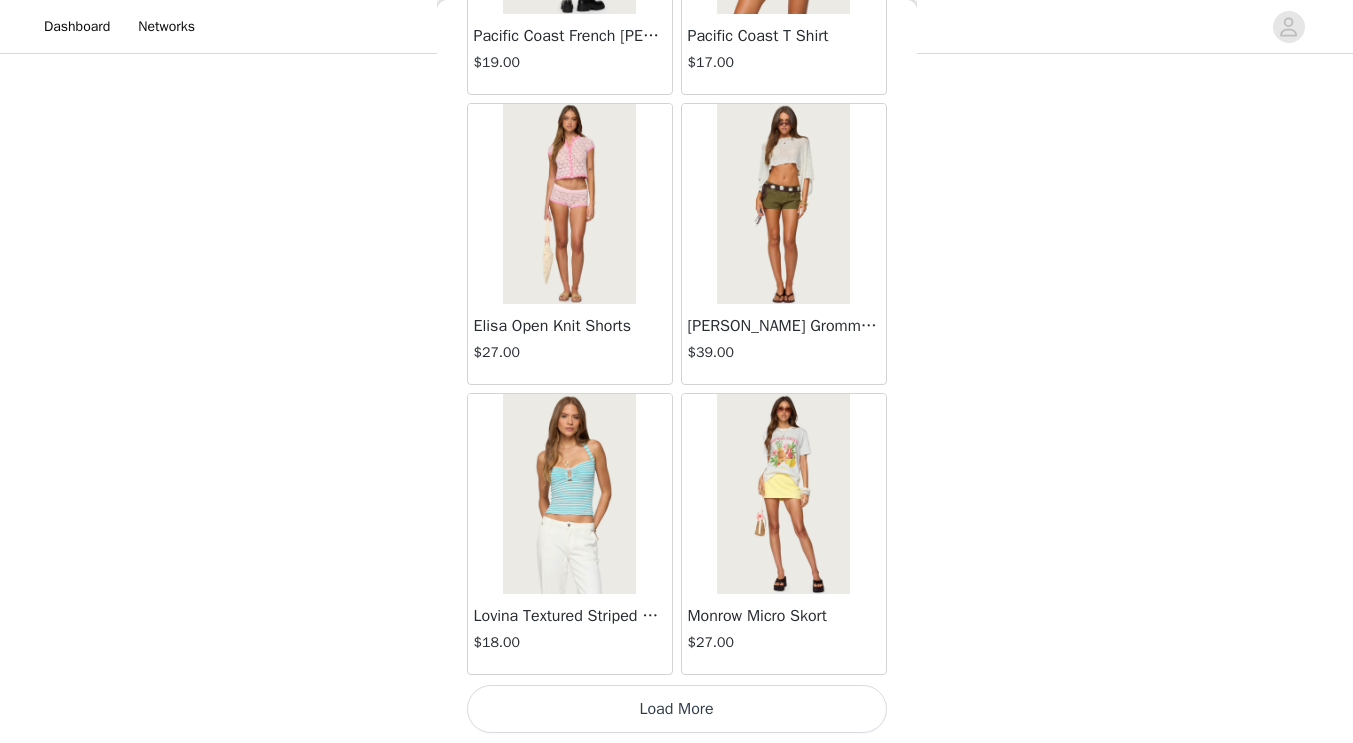 click on "Load More" at bounding box center (677, 709) 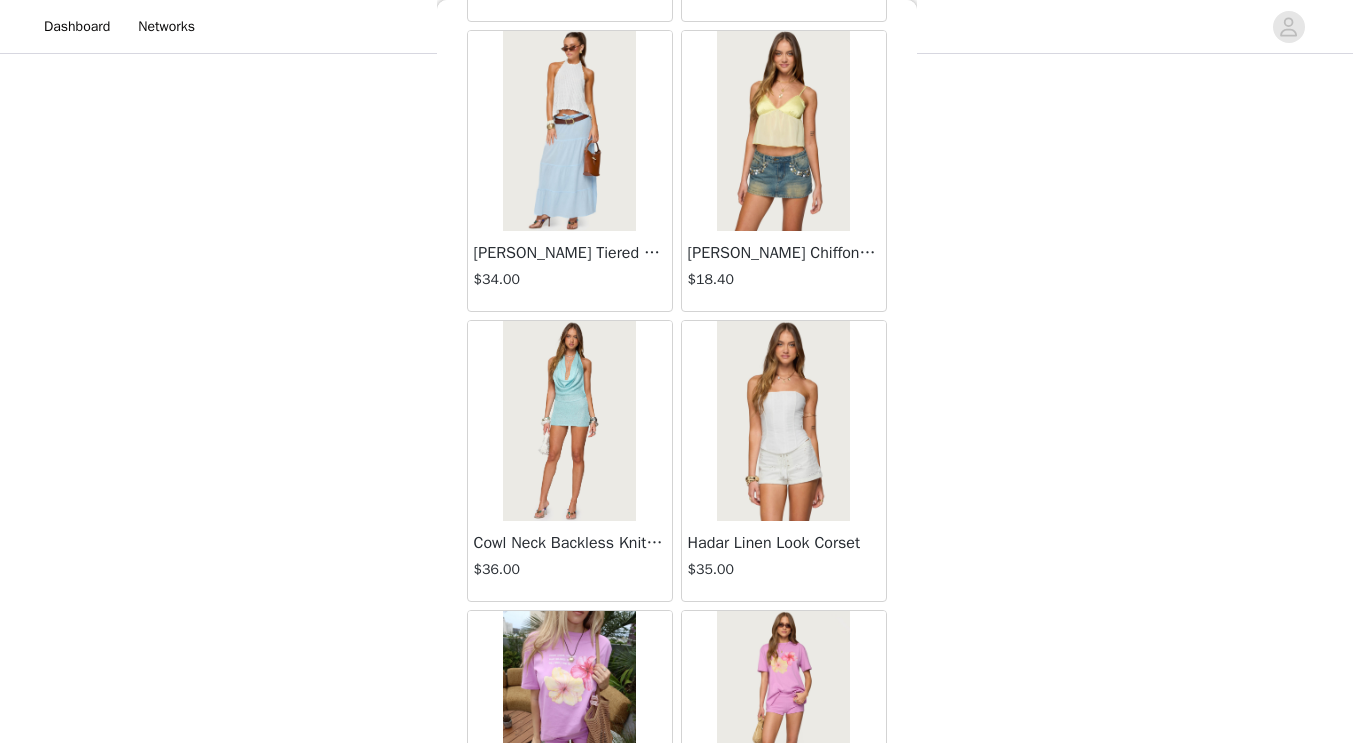 scroll, scrollTop: 13917, scrollLeft: 0, axis: vertical 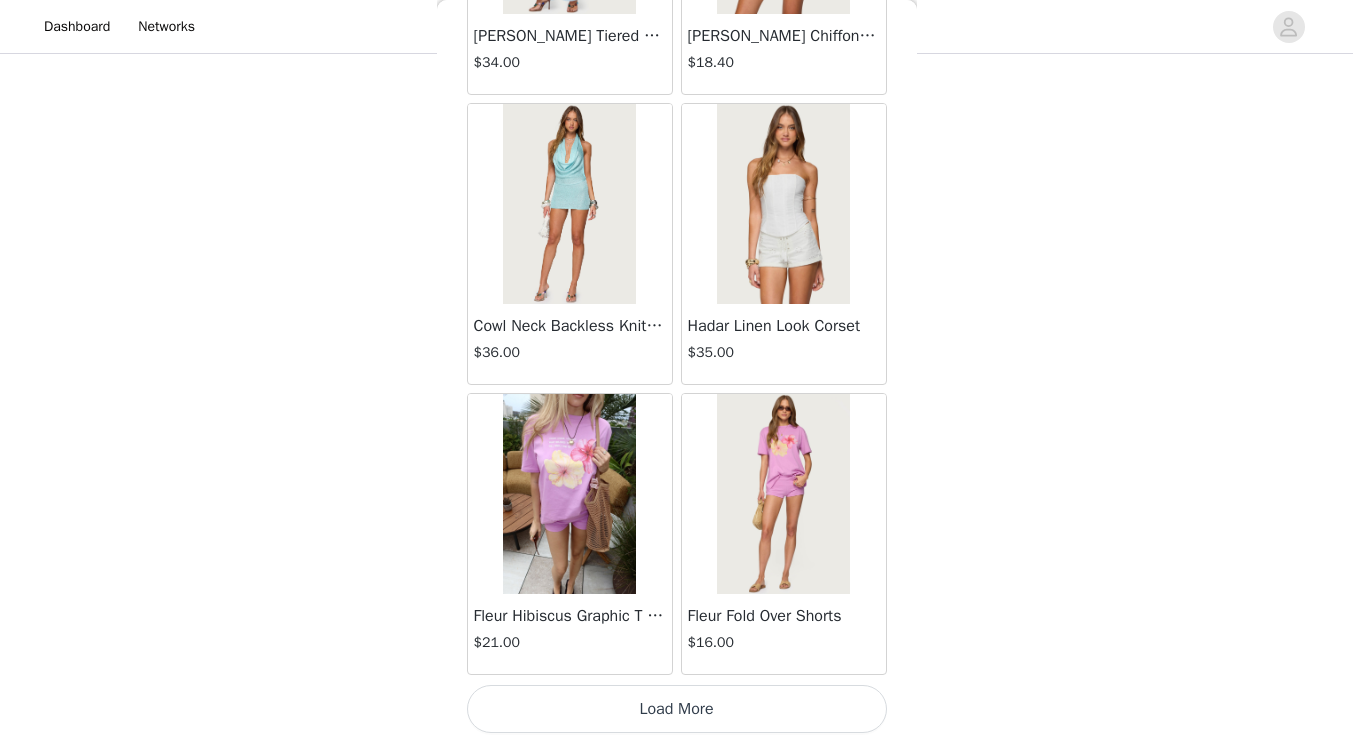click on "Load More" at bounding box center [677, 709] 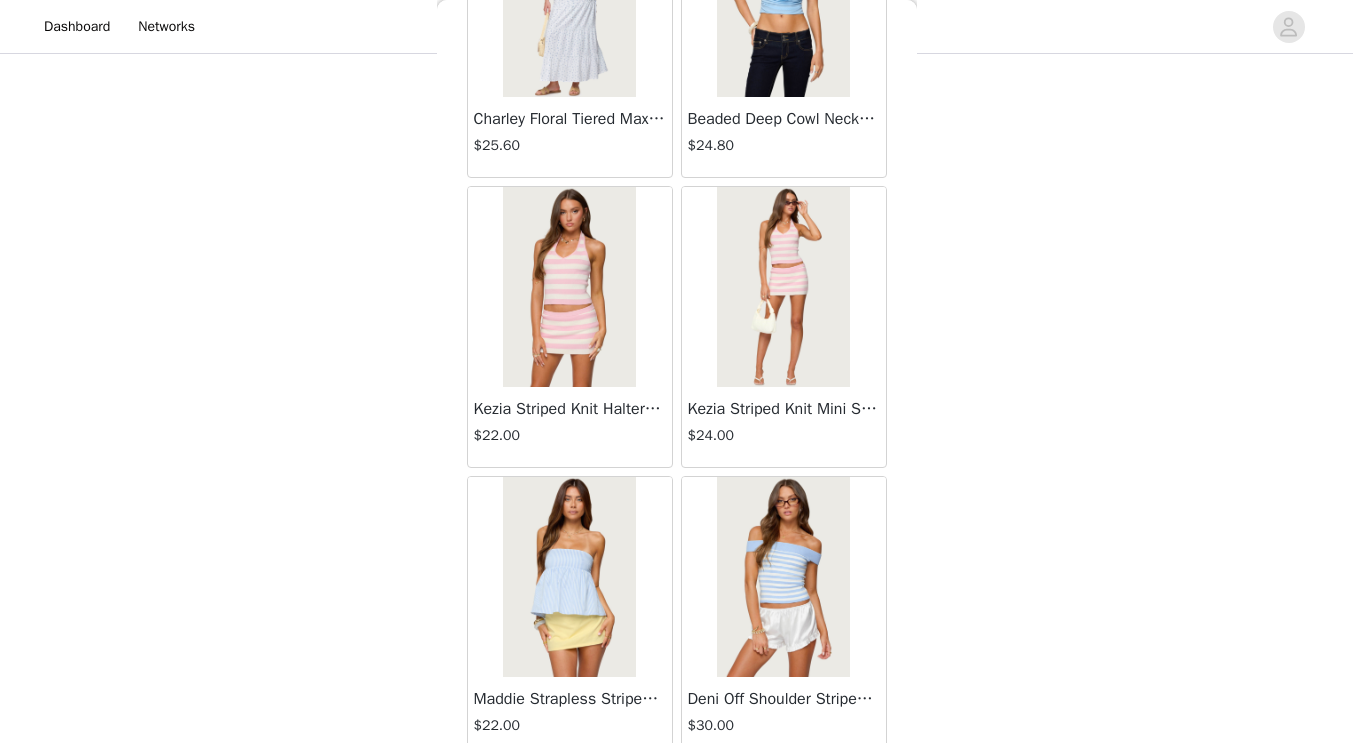 scroll, scrollTop: 16817, scrollLeft: 0, axis: vertical 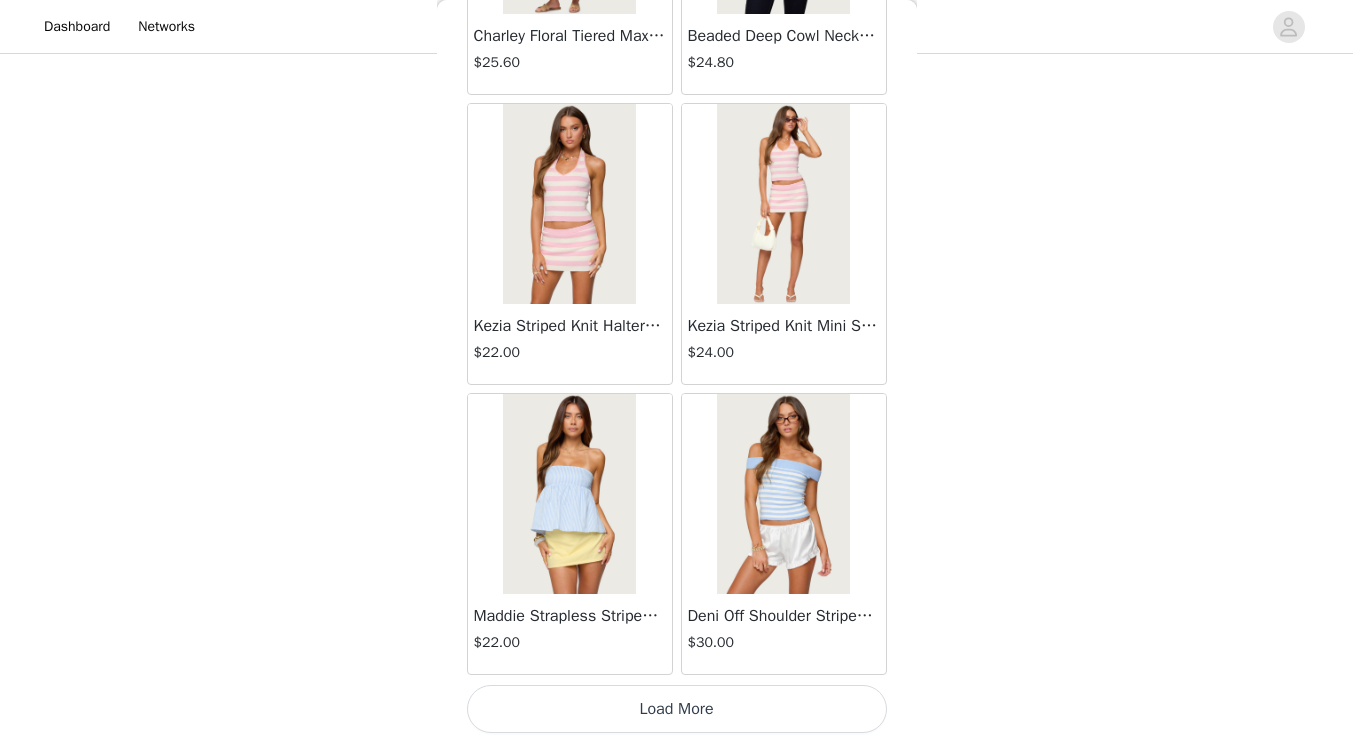 click on "Load More" at bounding box center [677, 709] 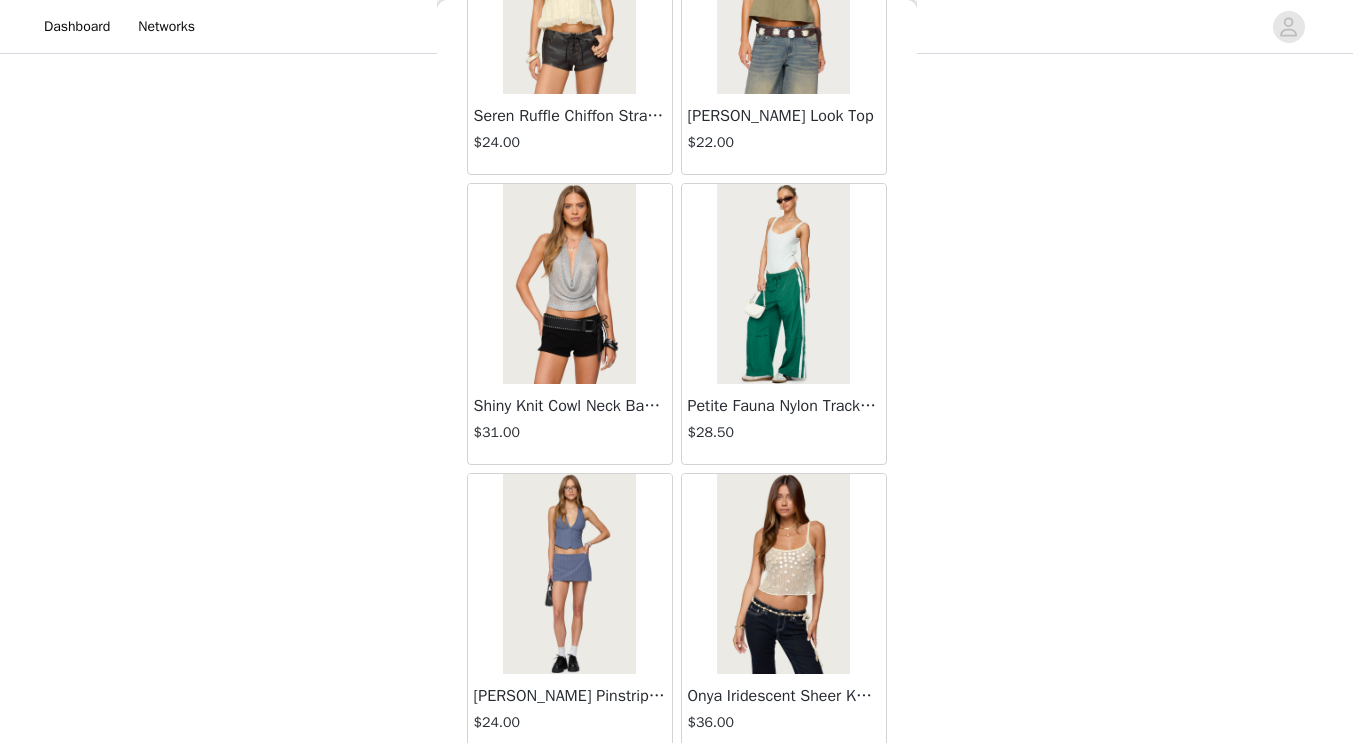 scroll, scrollTop: 19717, scrollLeft: 0, axis: vertical 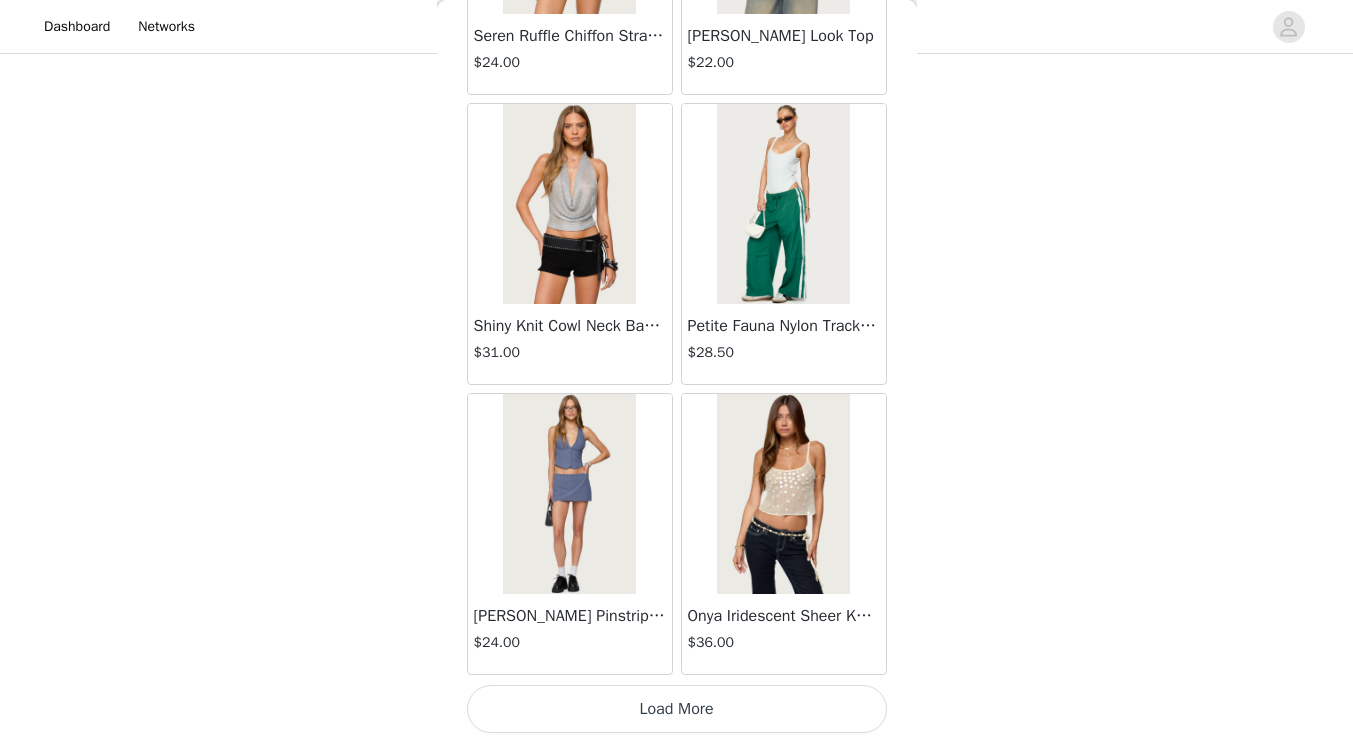 click on "Load More" at bounding box center [677, 709] 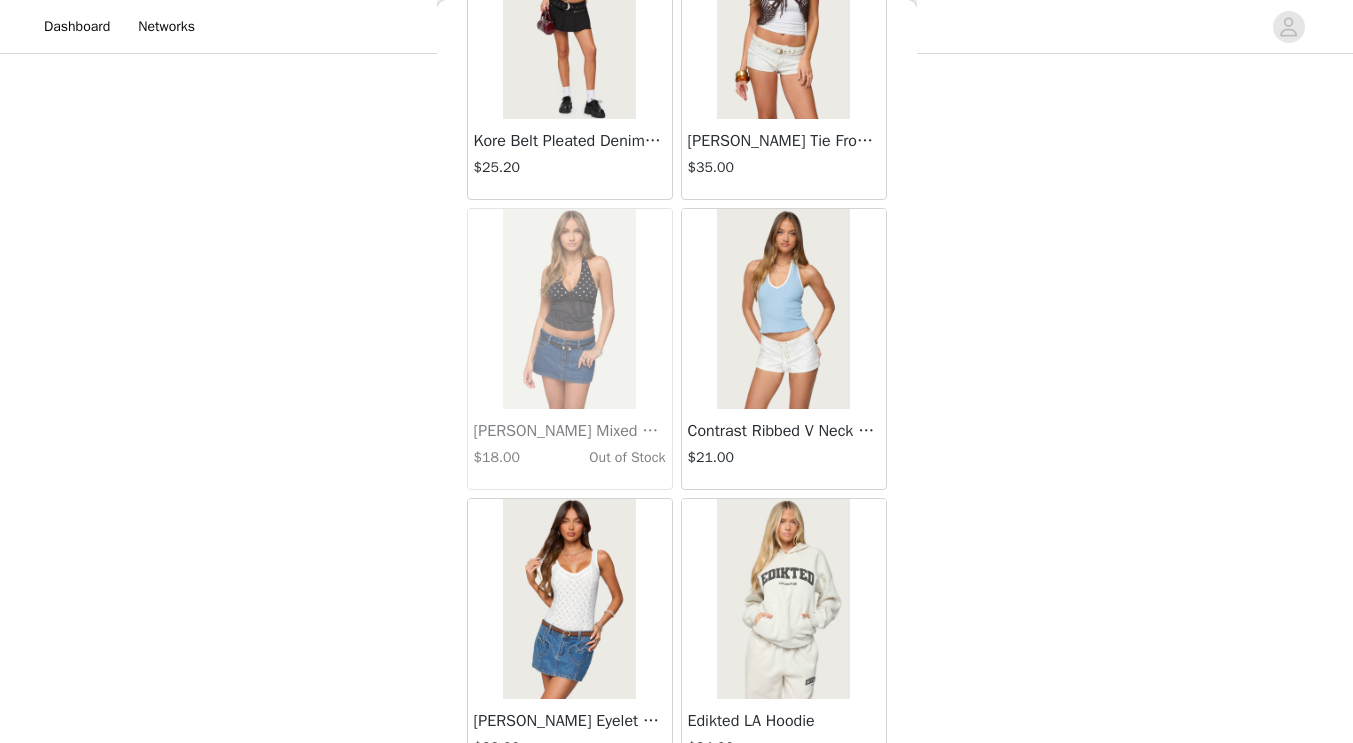 scroll, scrollTop: 22617, scrollLeft: 0, axis: vertical 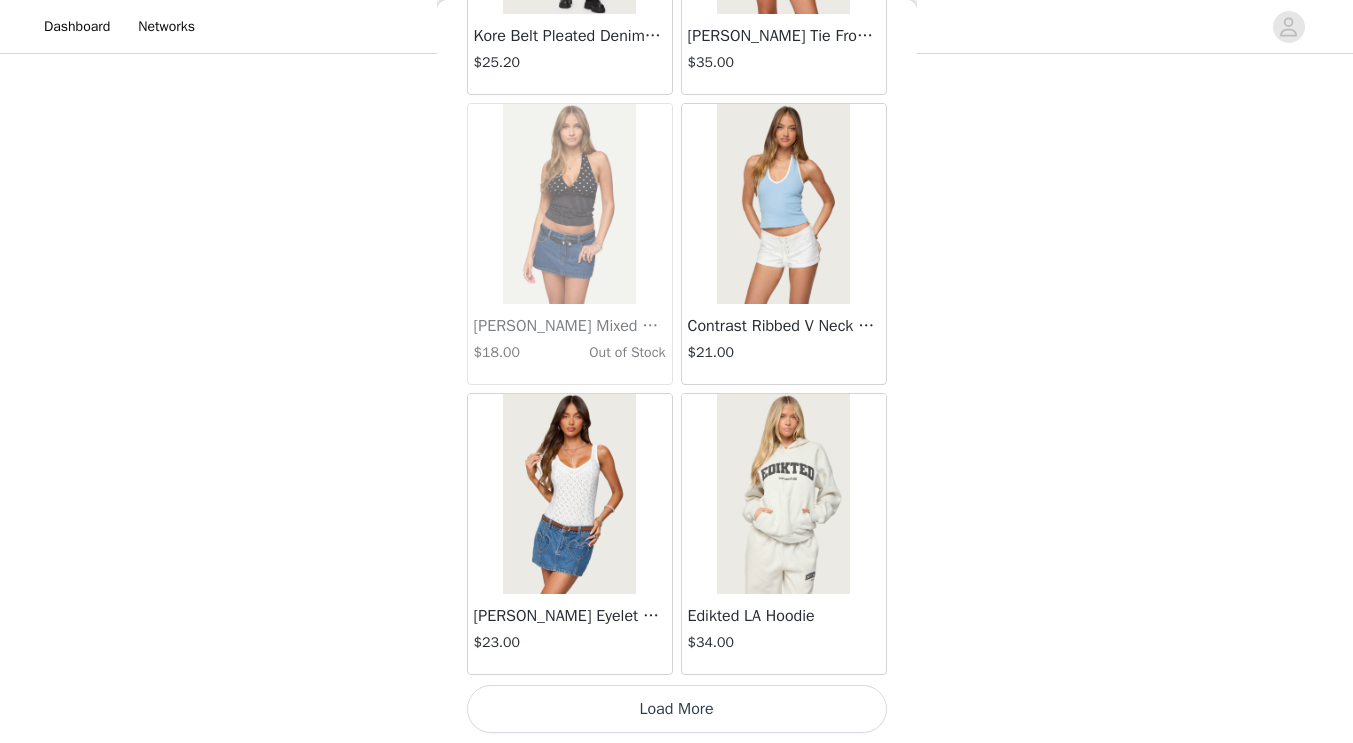 click on "Load More" at bounding box center (677, 709) 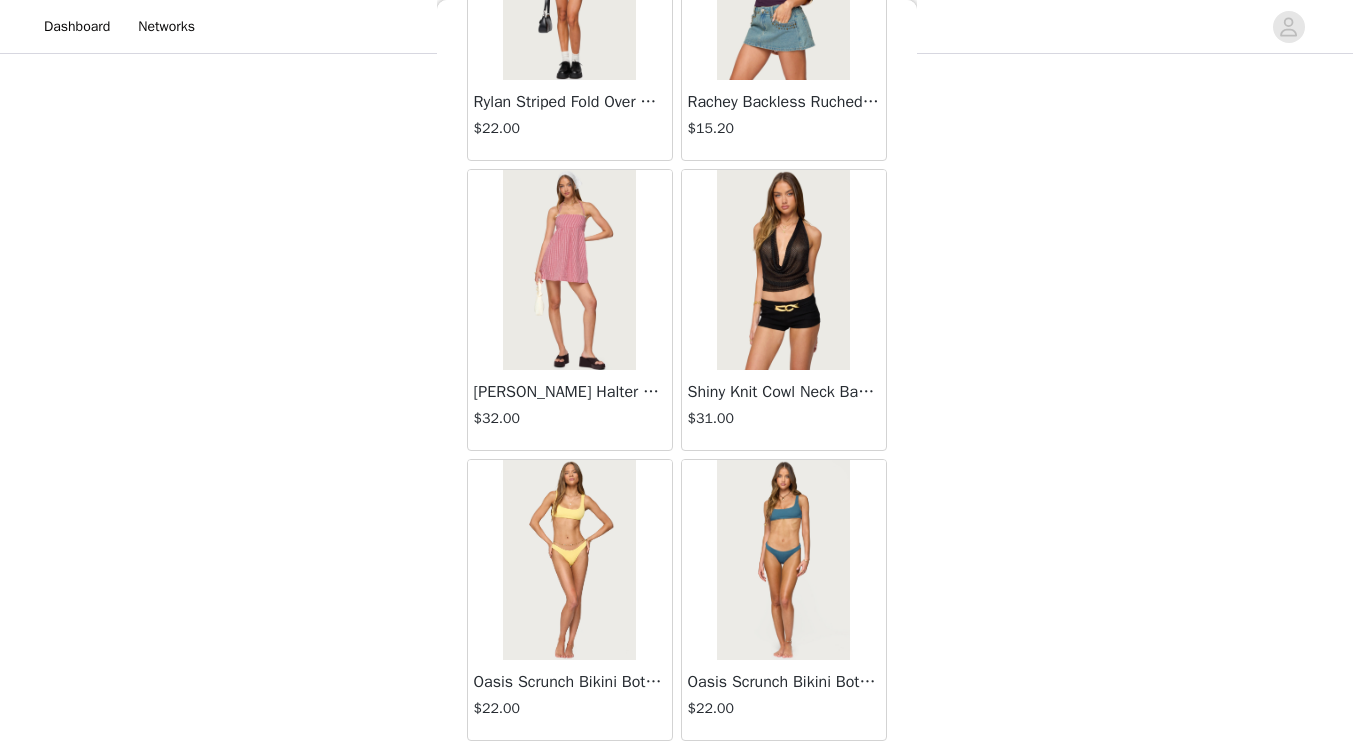 scroll, scrollTop: 25517, scrollLeft: 0, axis: vertical 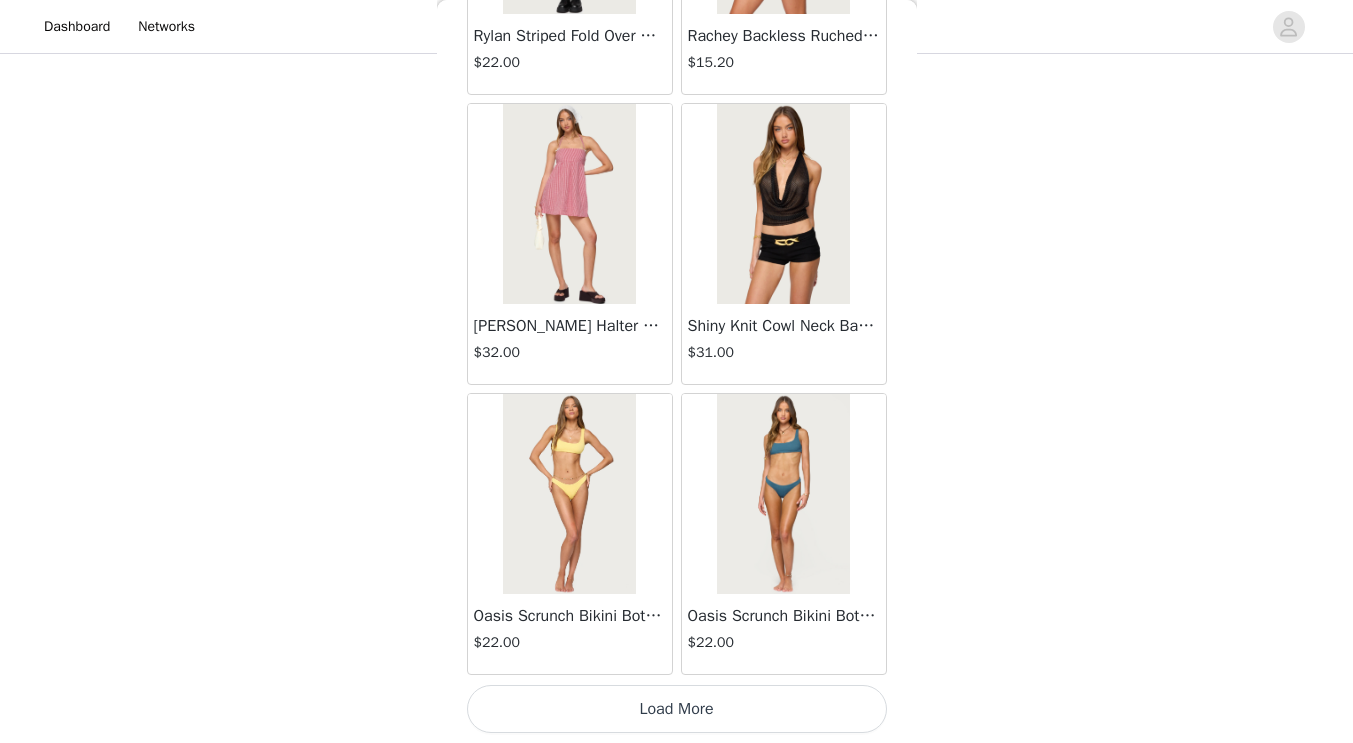 click on "Load More" at bounding box center (677, 709) 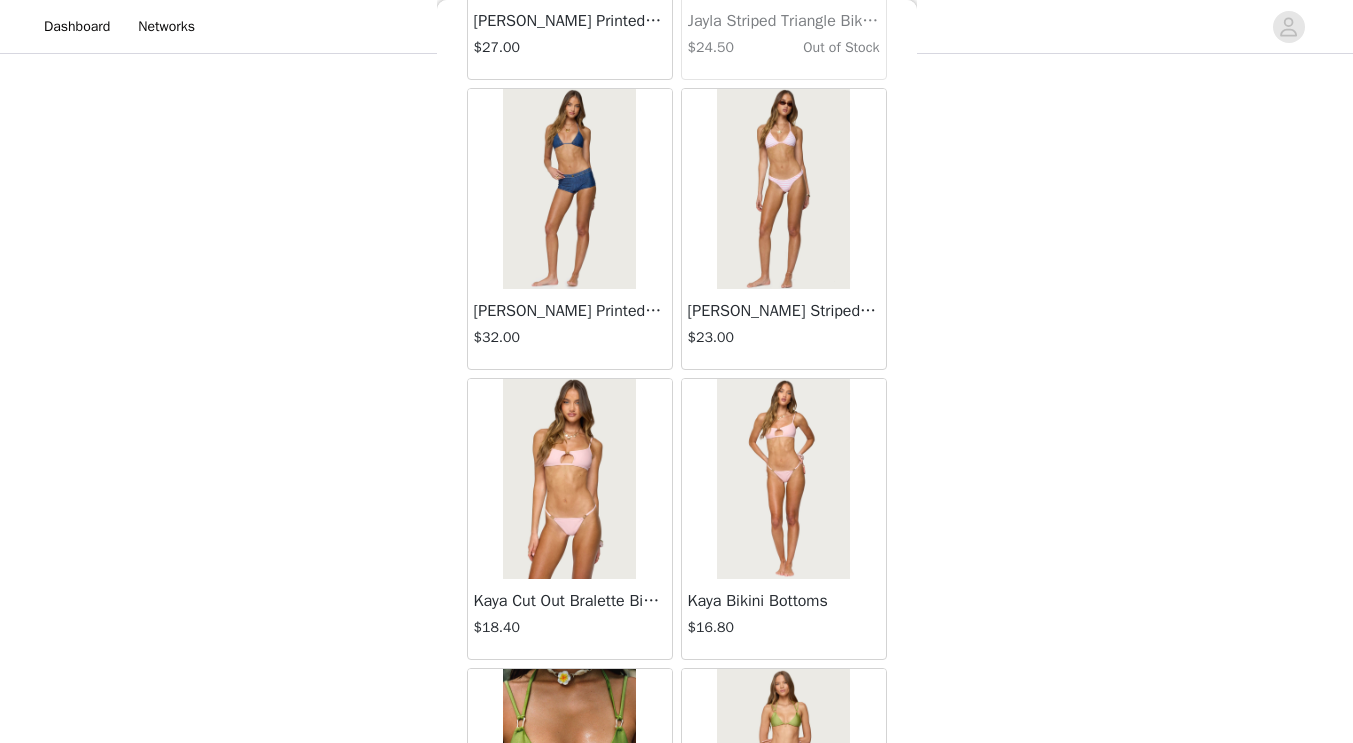 scroll, scrollTop: 28417, scrollLeft: 0, axis: vertical 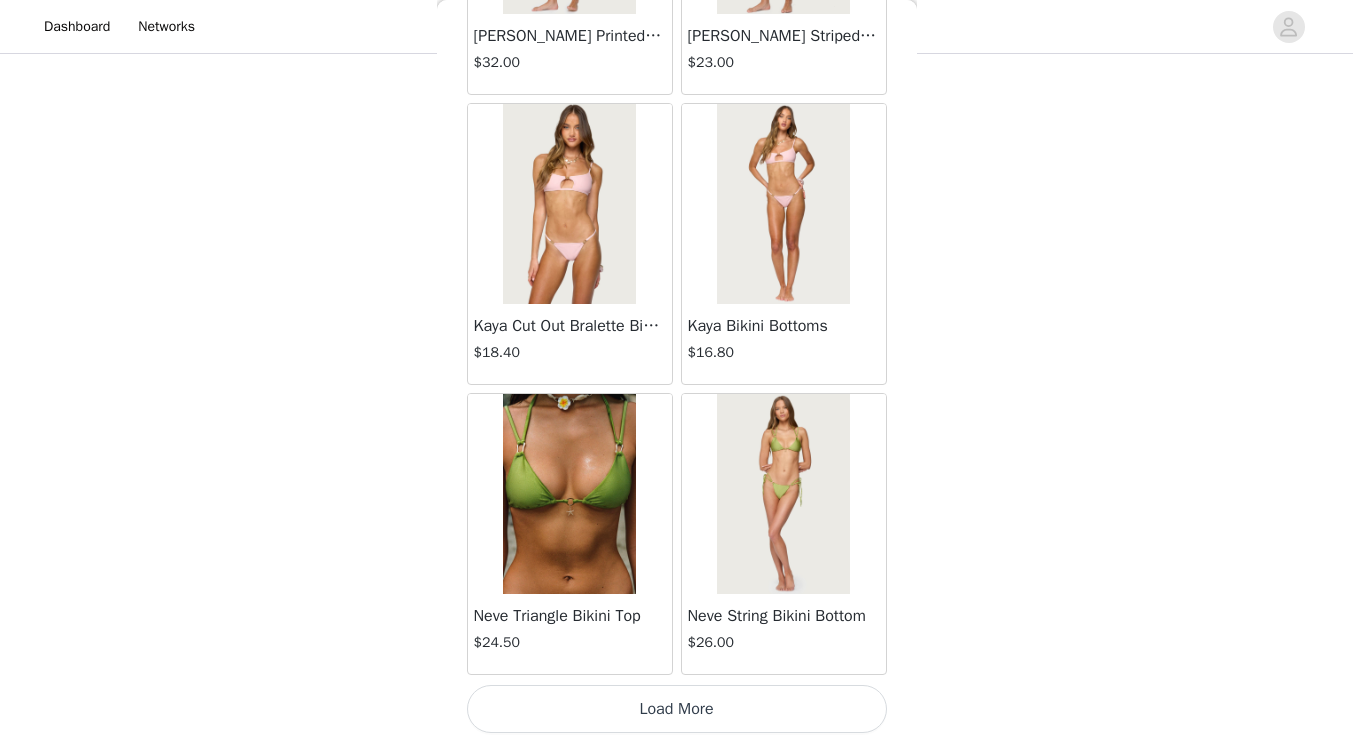click on "Load More" at bounding box center [677, 709] 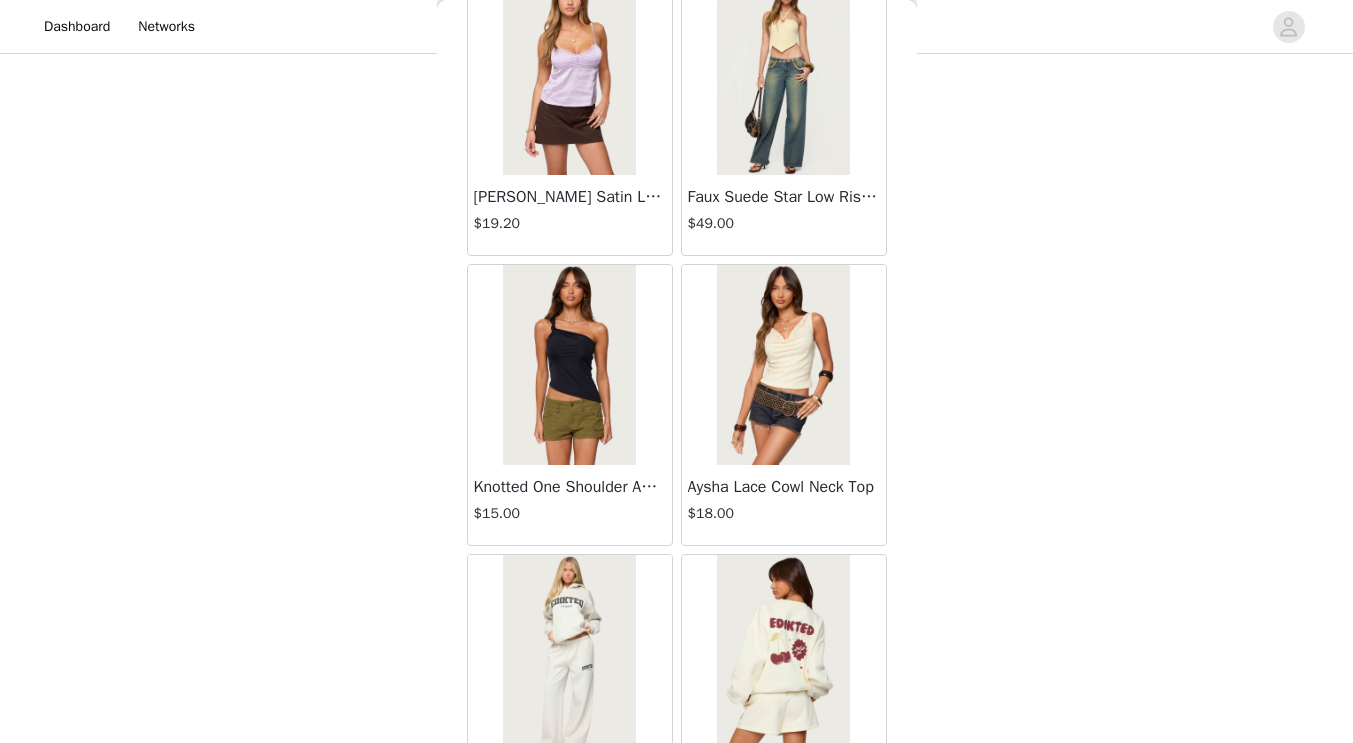 scroll, scrollTop: 31317, scrollLeft: 0, axis: vertical 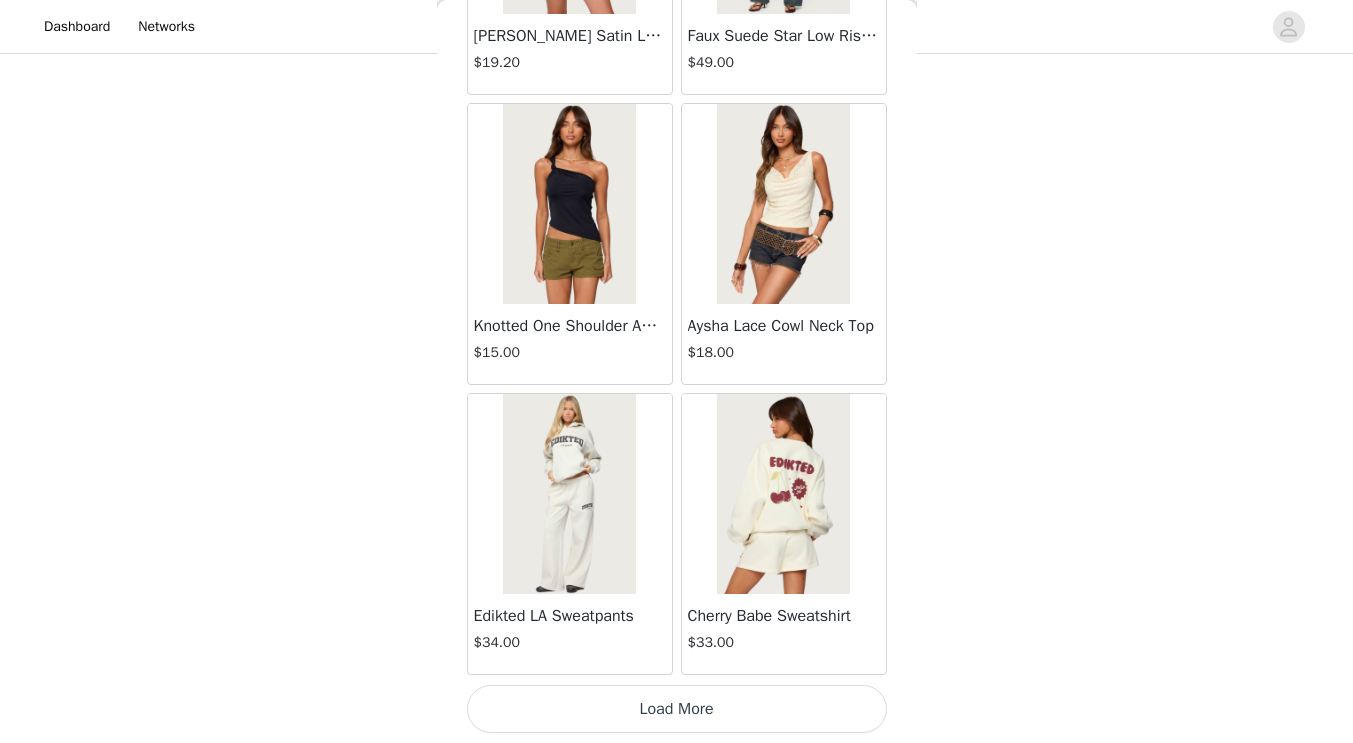 click on "Load More" at bounding box center (677, 709) 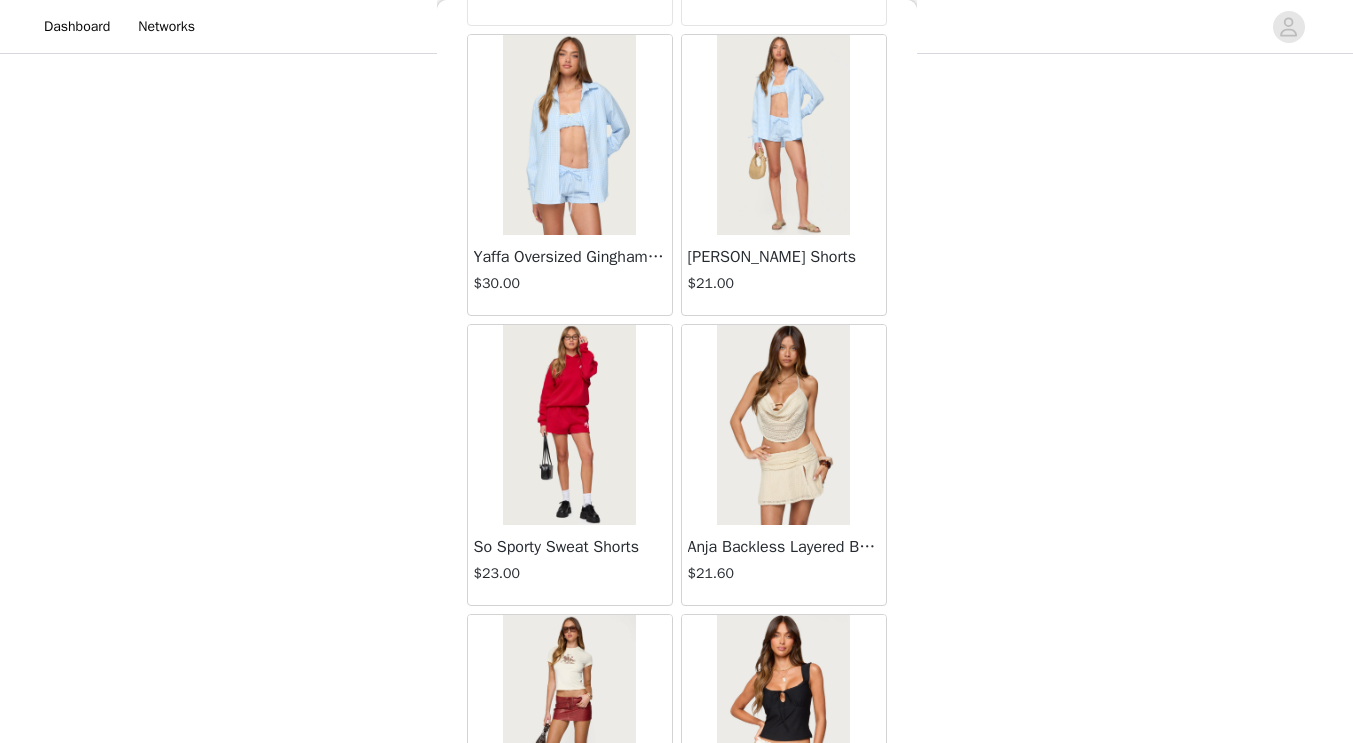 scroll, scrollTop: 34217, scrollLeft: 0, axis: vertical 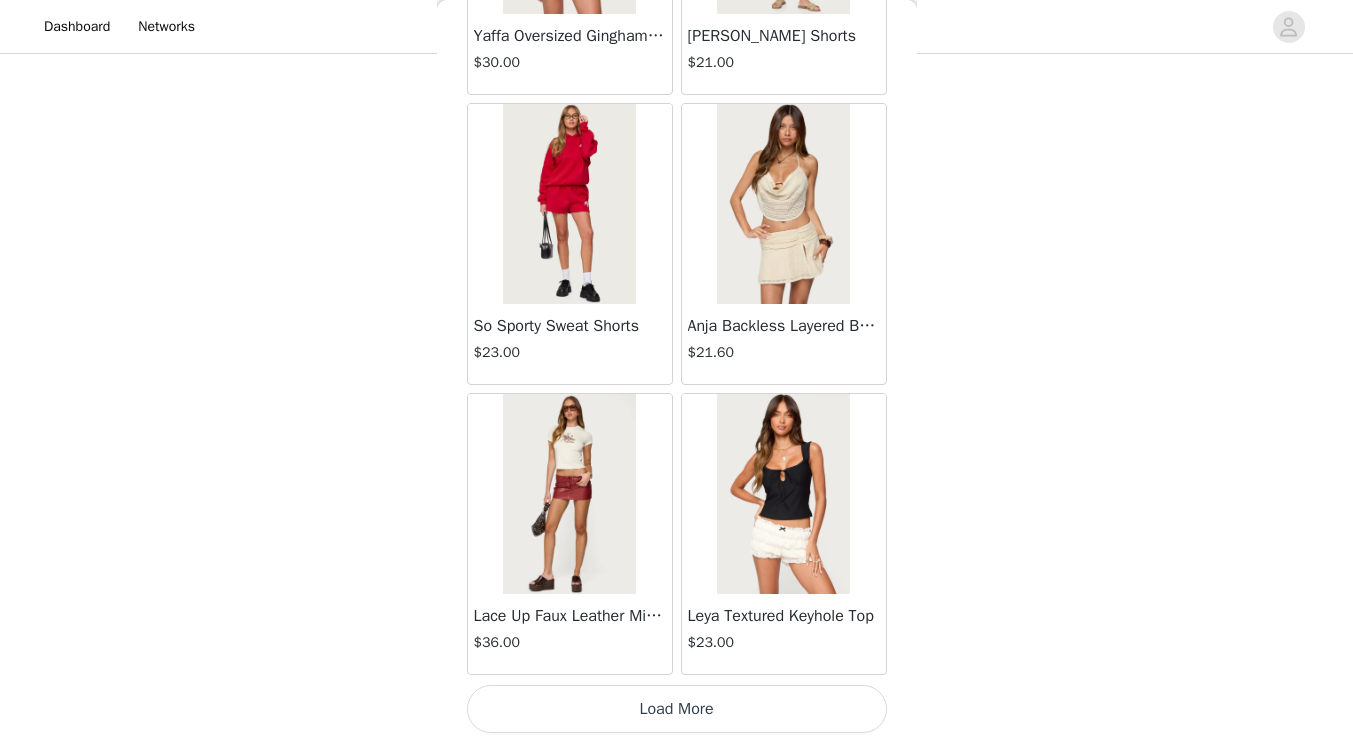 click on "Load More" at bounding box center [677, 709] 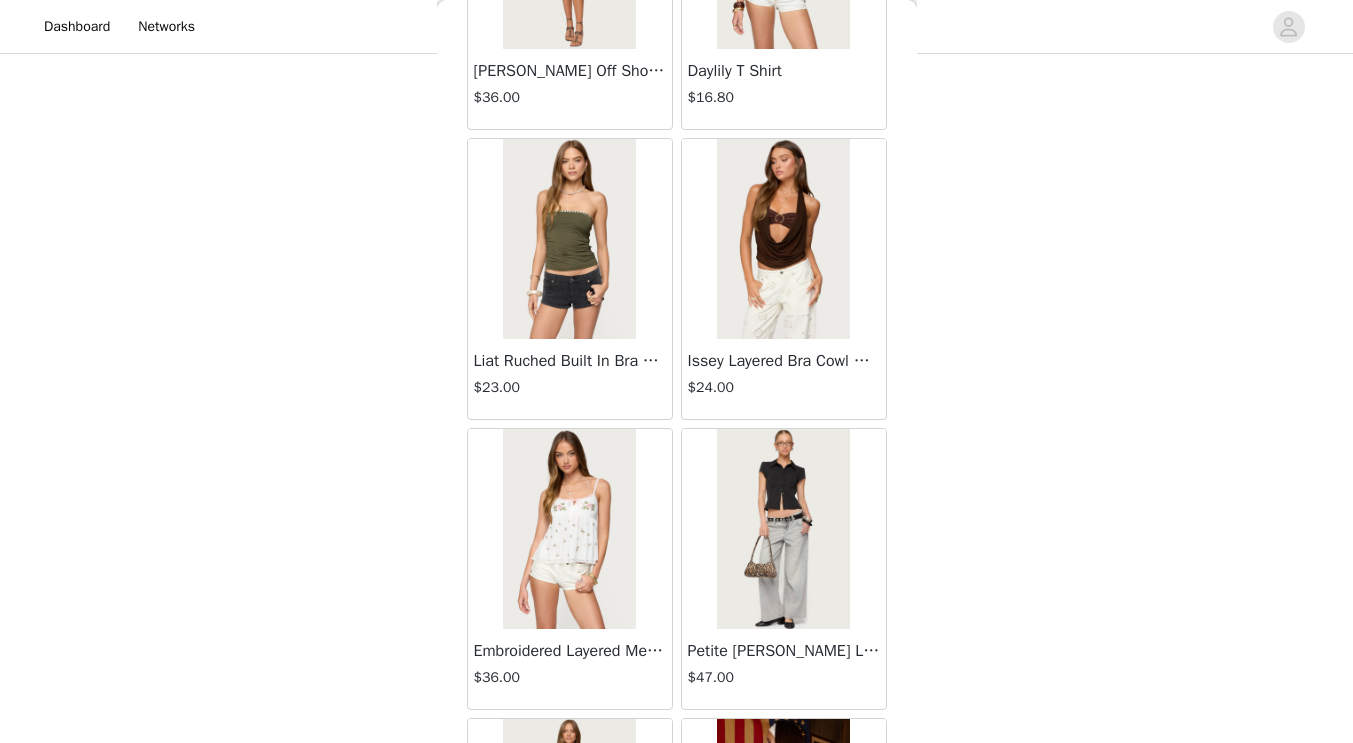 scroll, scrollTop: 35634, scrollLeft: 0, axis: vertical 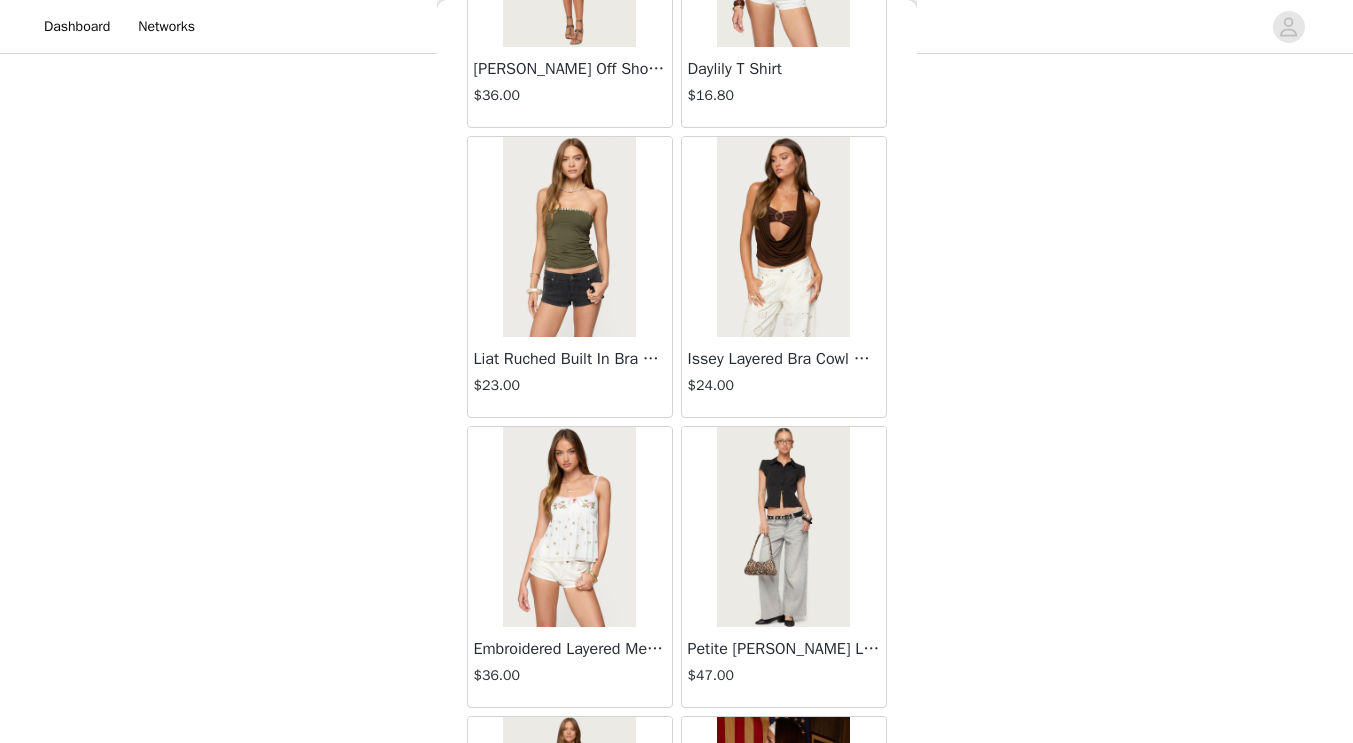 click at bounding box center [783, 237] 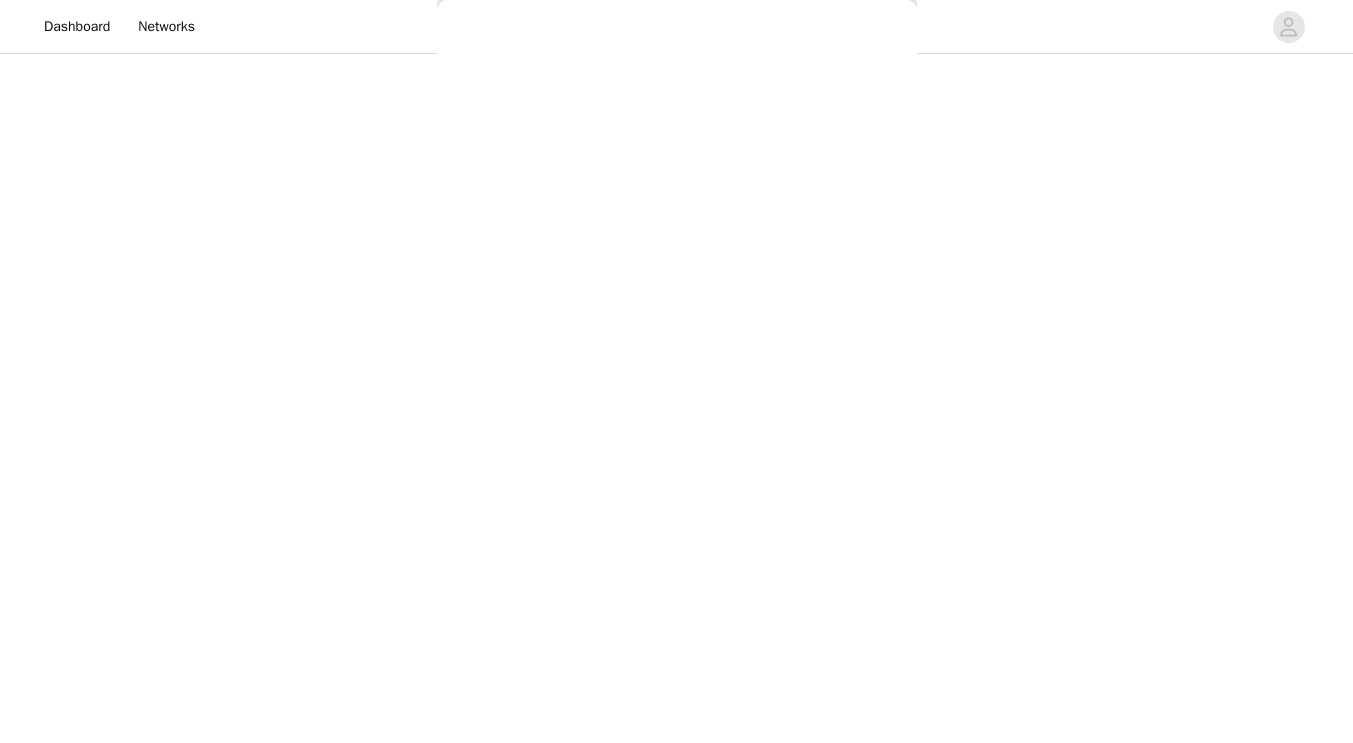scroll, scrollTop: 230, scrollLeft: 0, axis: vertical 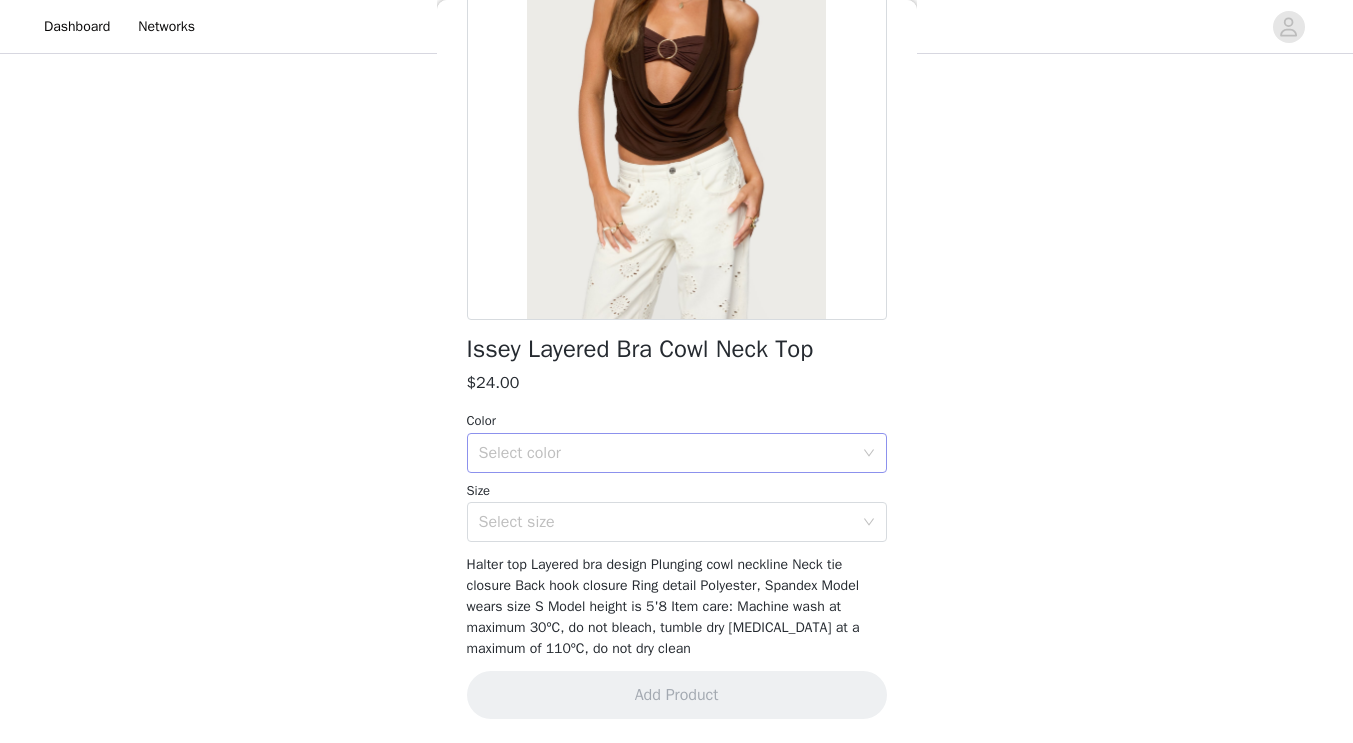 click on "Select color" at bounding box center (666, 453) 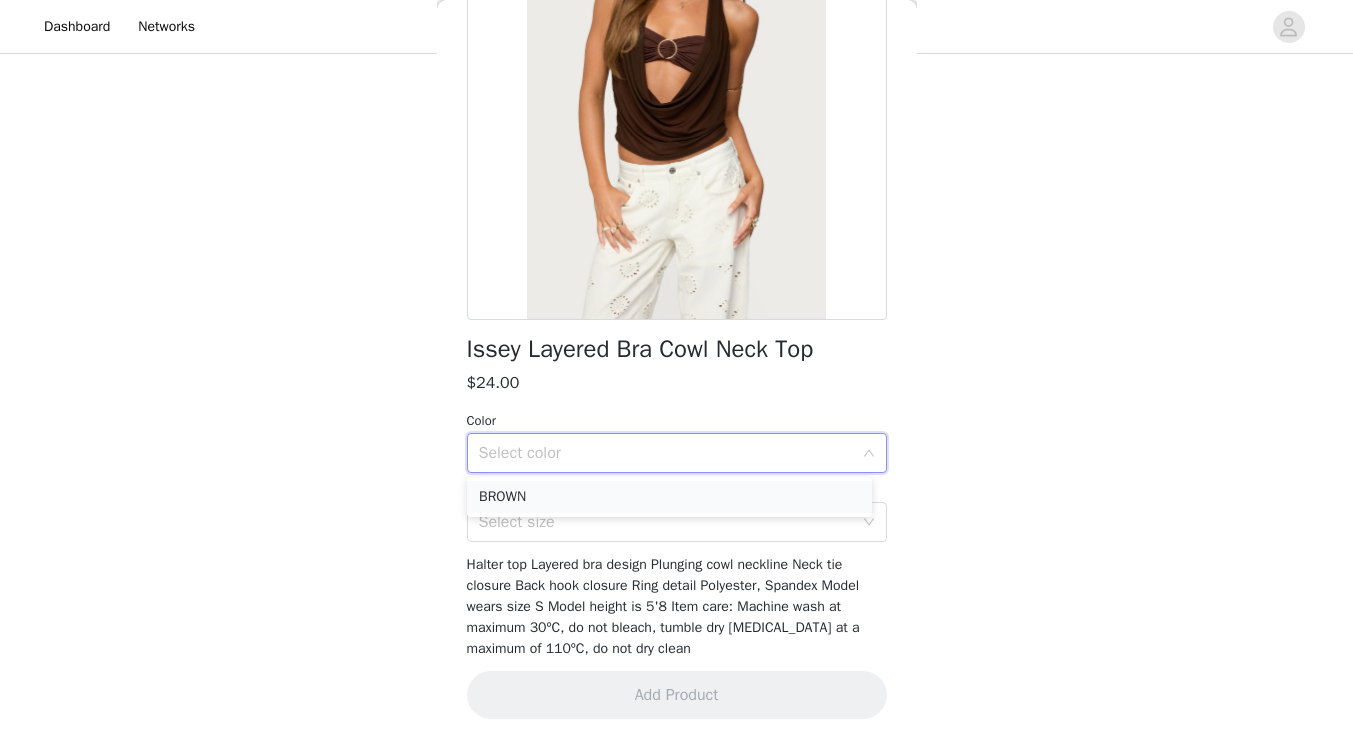 click on "BROWN" at bounding box center (669, 497) 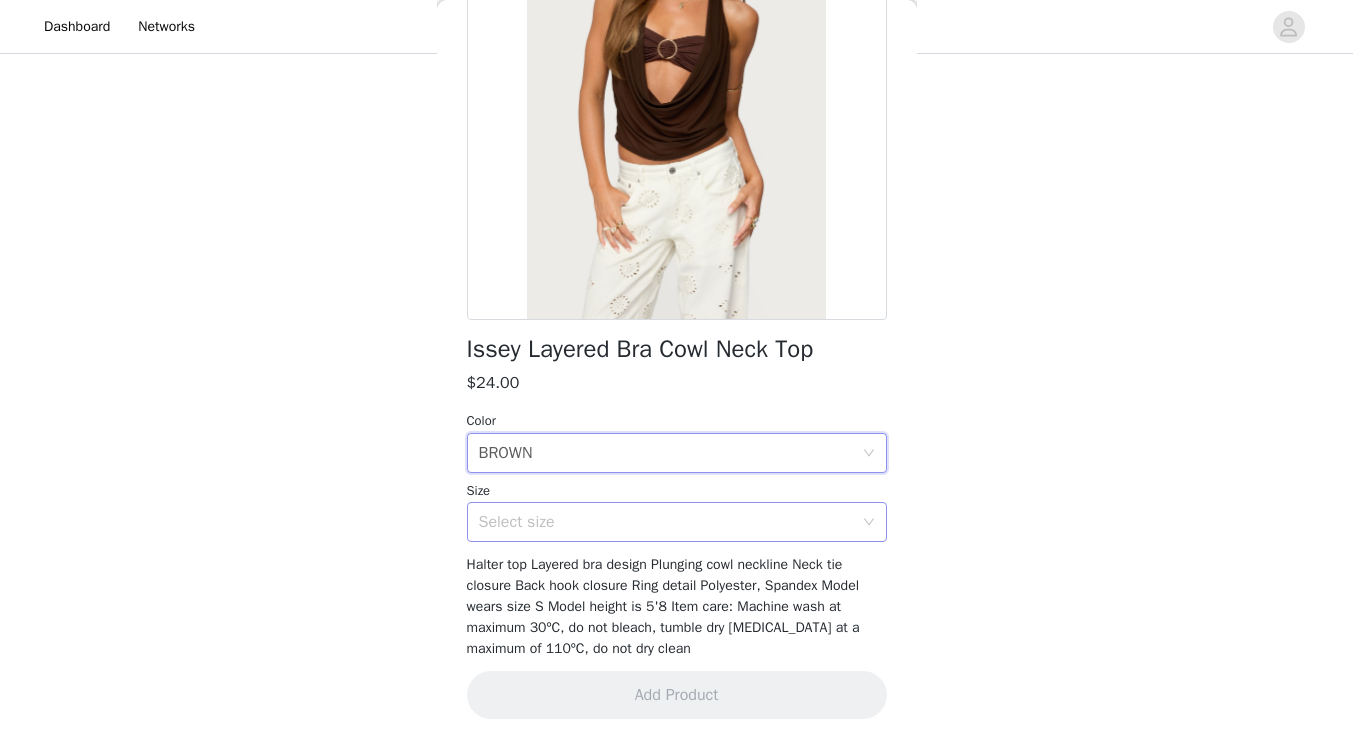 click on "Select size" at bounding box center [666, 522] 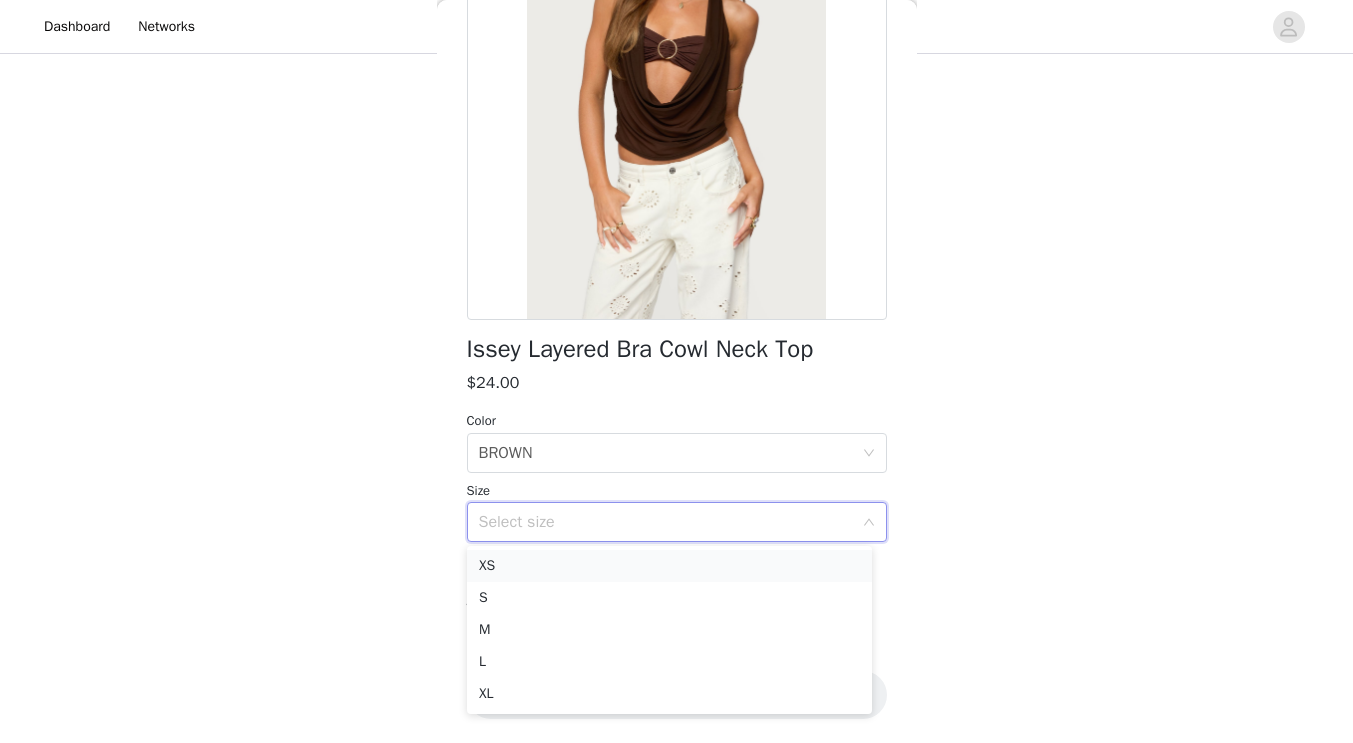 click on "XS" at bounding box center (669, 566) 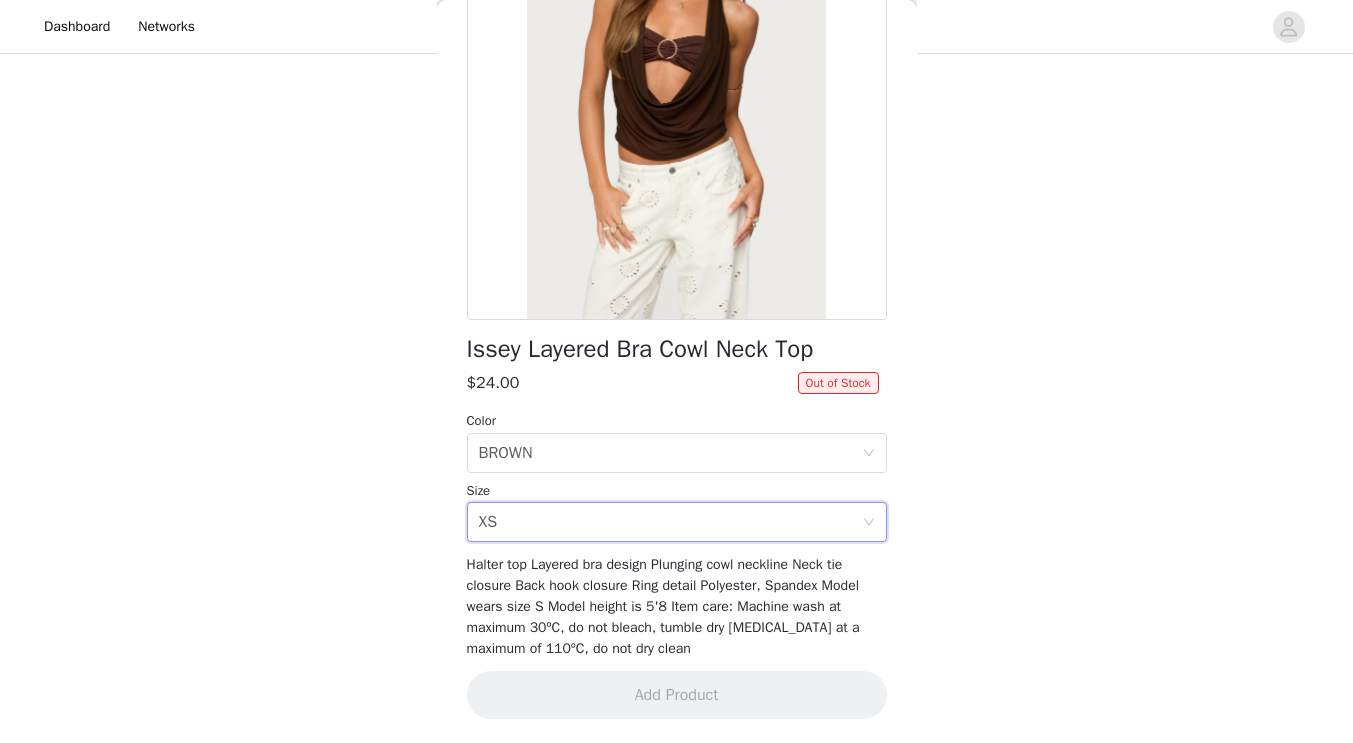 scroll, scrollTop: 0, scrollLeft: 0, axis: both 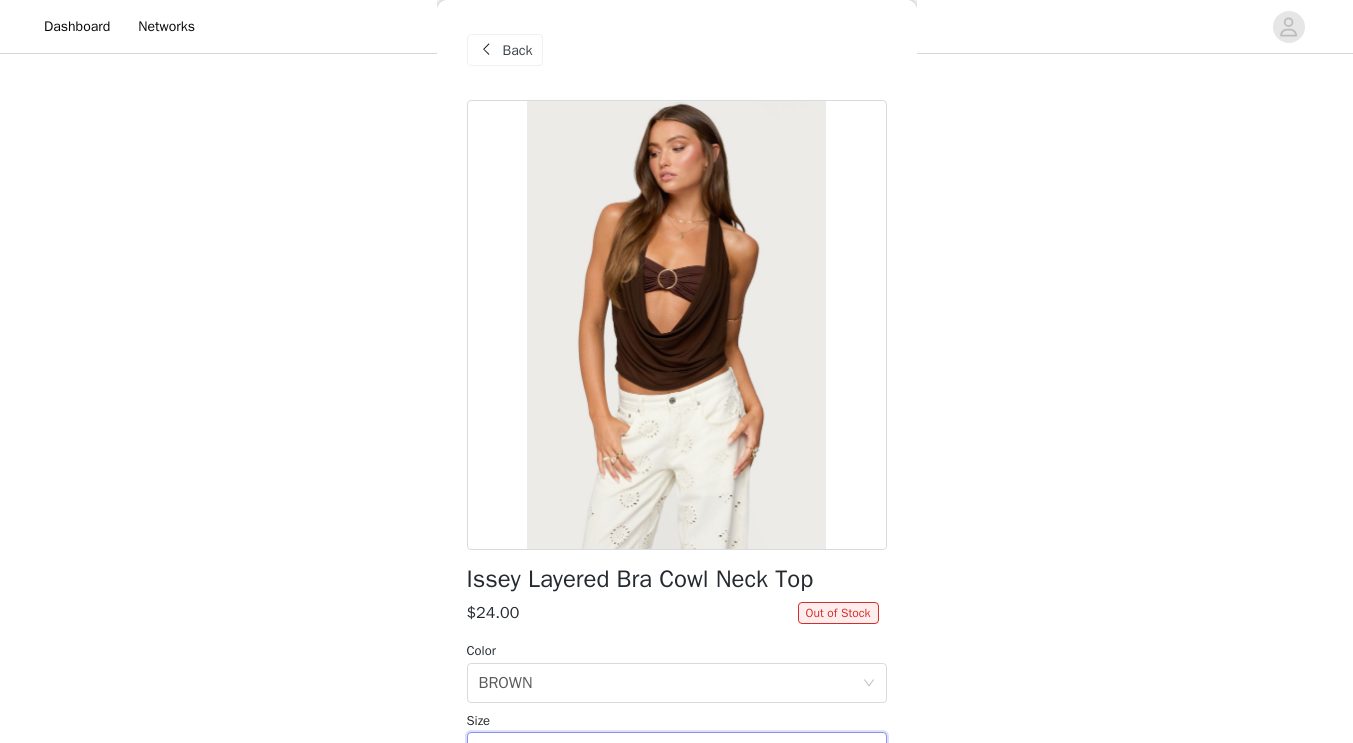 click on "Back" at bounding box center [518, 50] 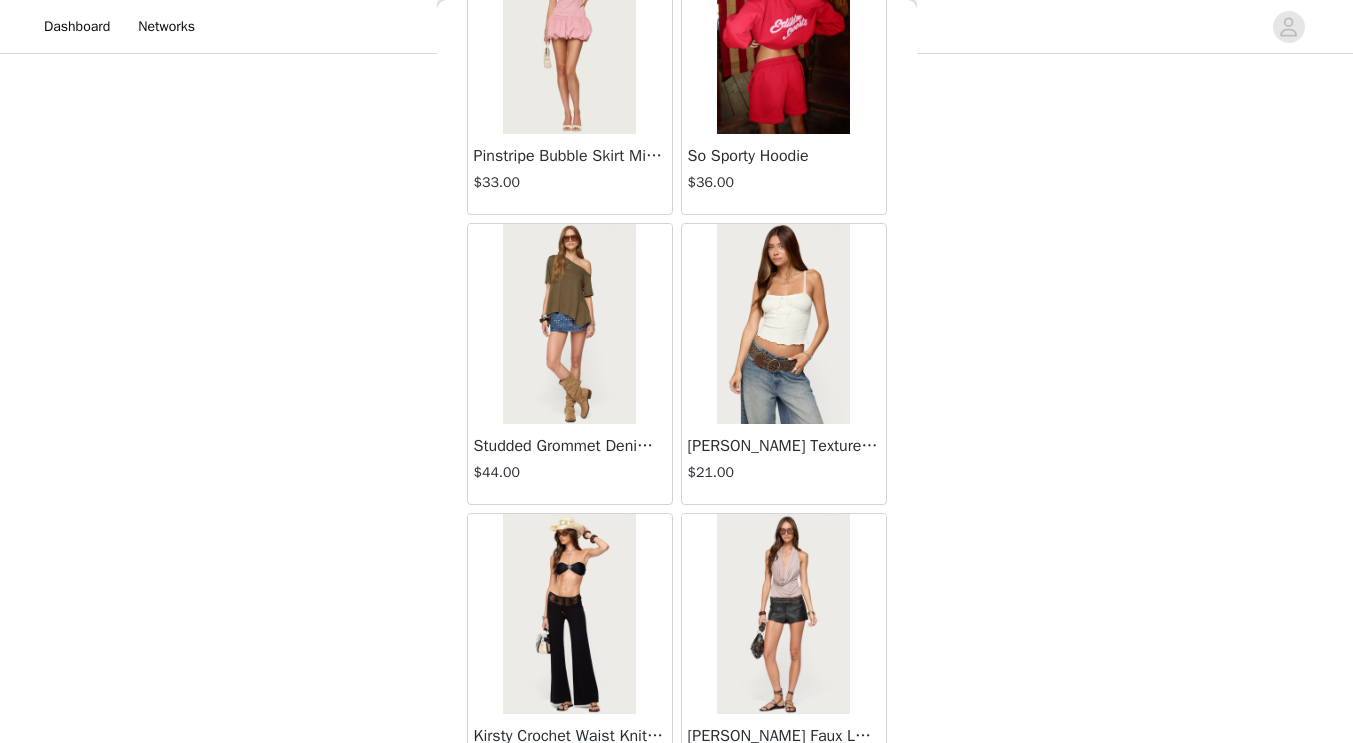 scroll, scrollTop: 37117, scrollLeft: 0, axis: vertical 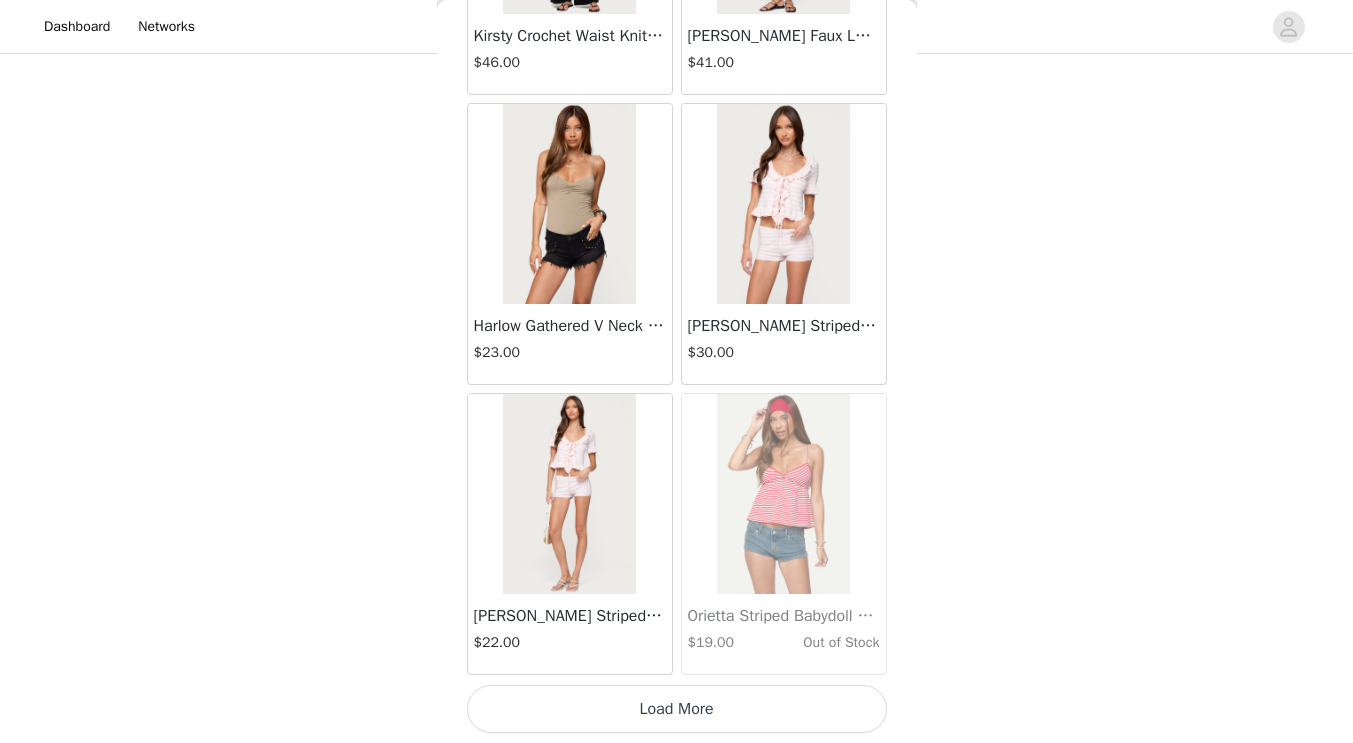 click on "Load More" at bounding box center [677, 709] 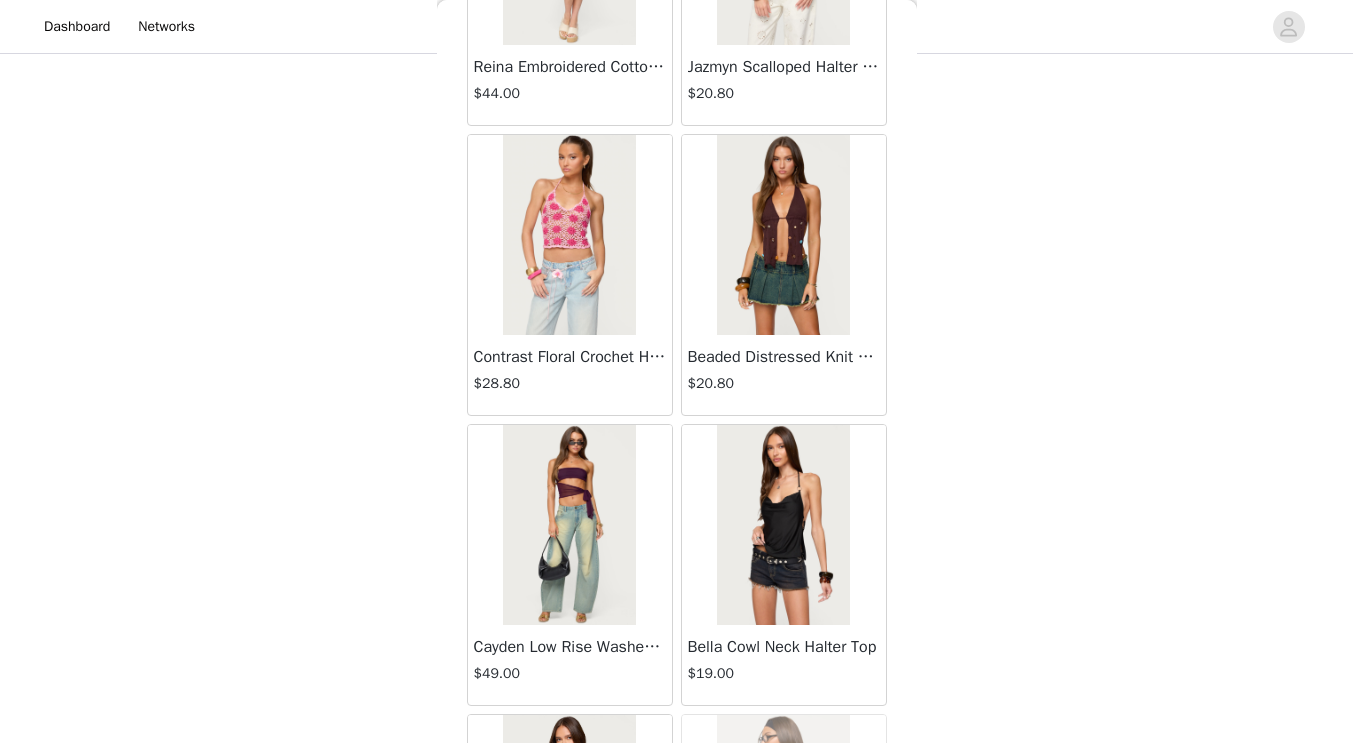 scroll, scrollTop: 39407, scrollLeft: 0, axis: vertical 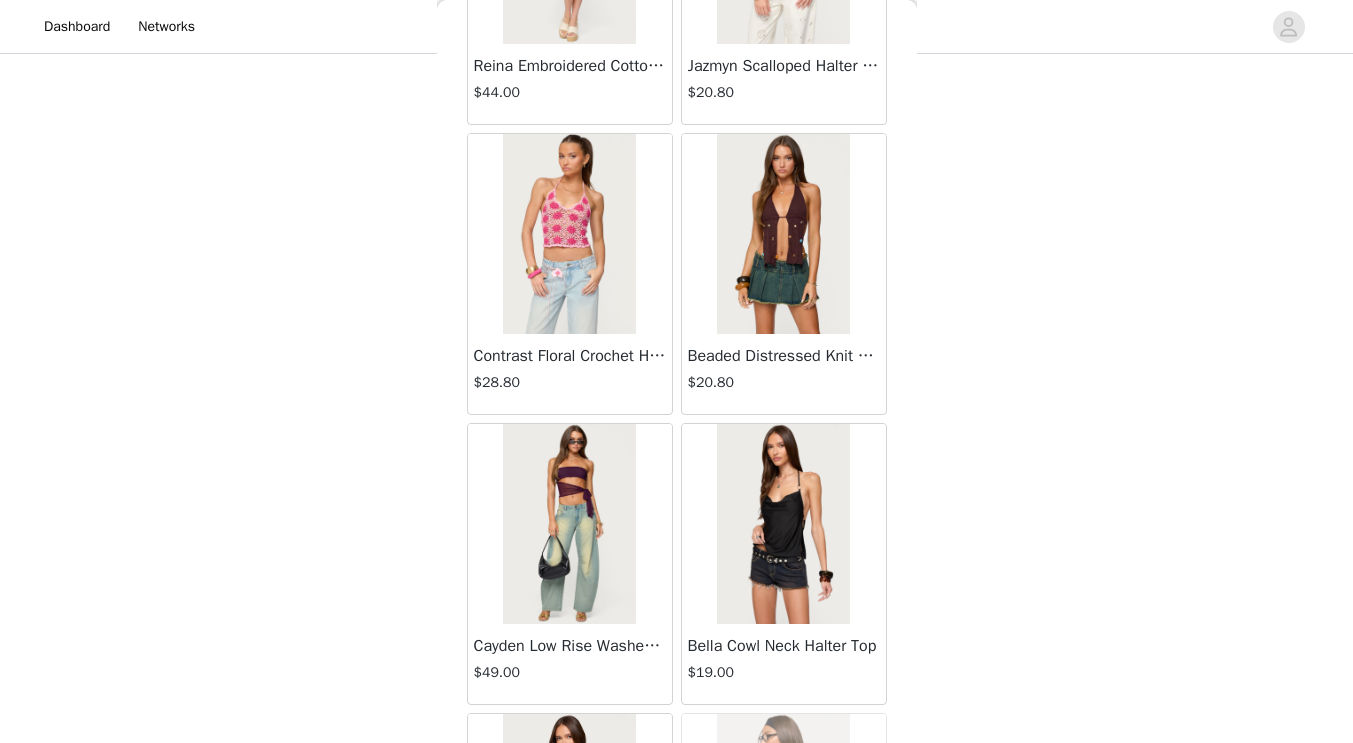 click at bounding box center (783, 524) 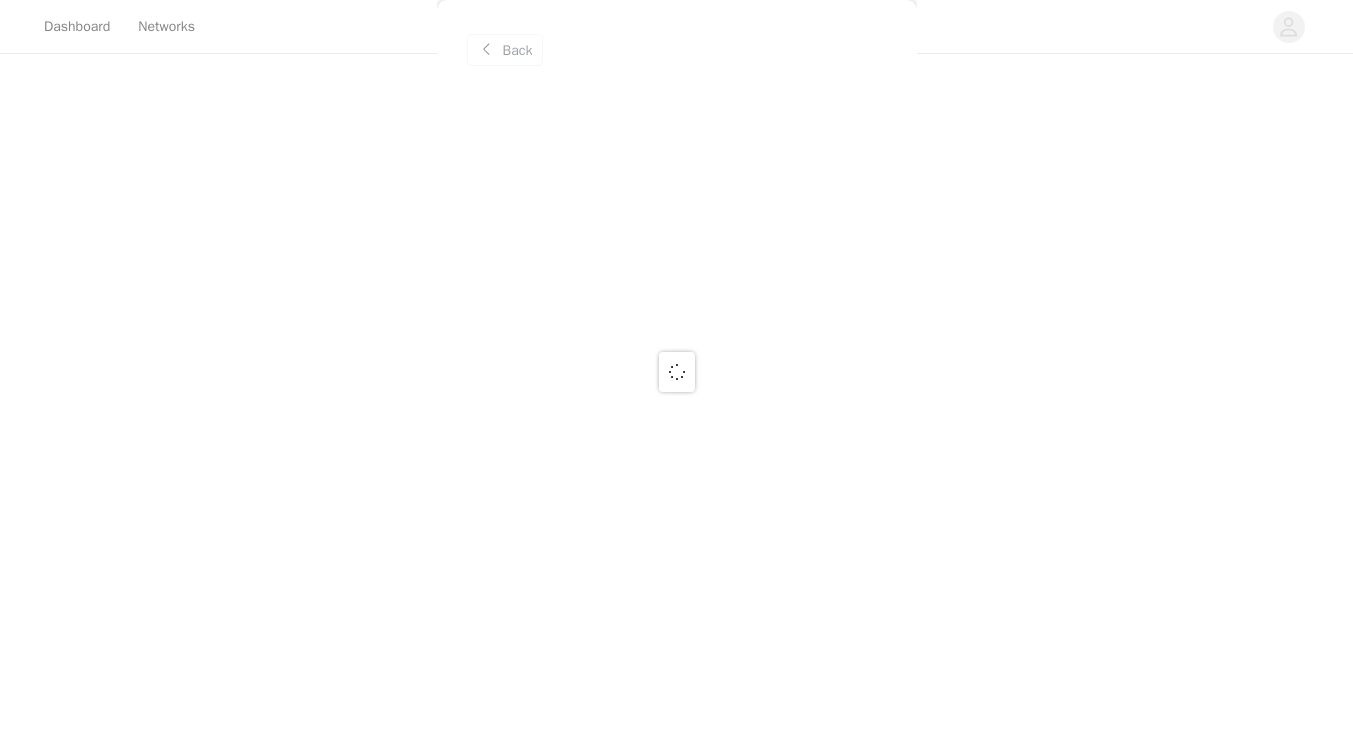 scroll, scrollTop: 0, scrollLeft: 0, axis: both 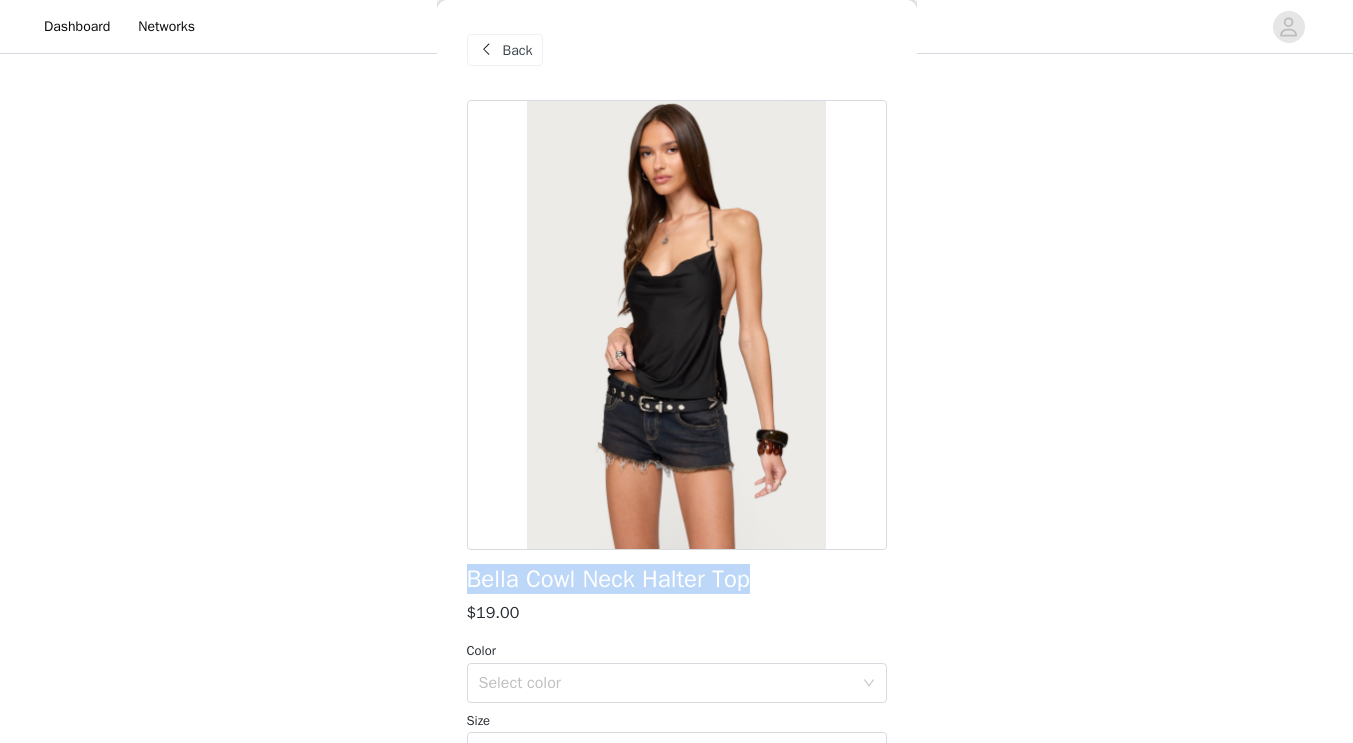 drag, startPoint x: 463, startPoint y: 577, endPoint x: 794, endPoint y: 557, distance: 331.60367 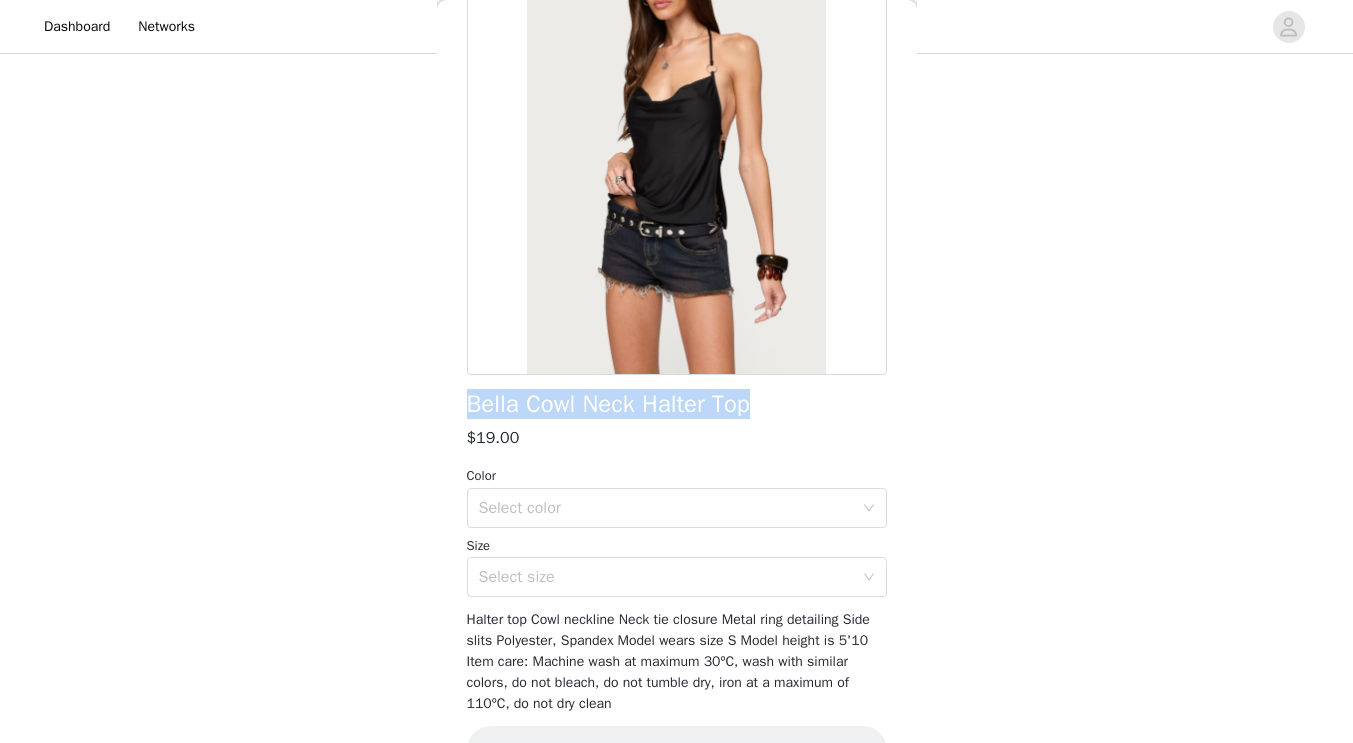 scroll, scrollTop: 178, scrollLeft: 0, axis: vertical 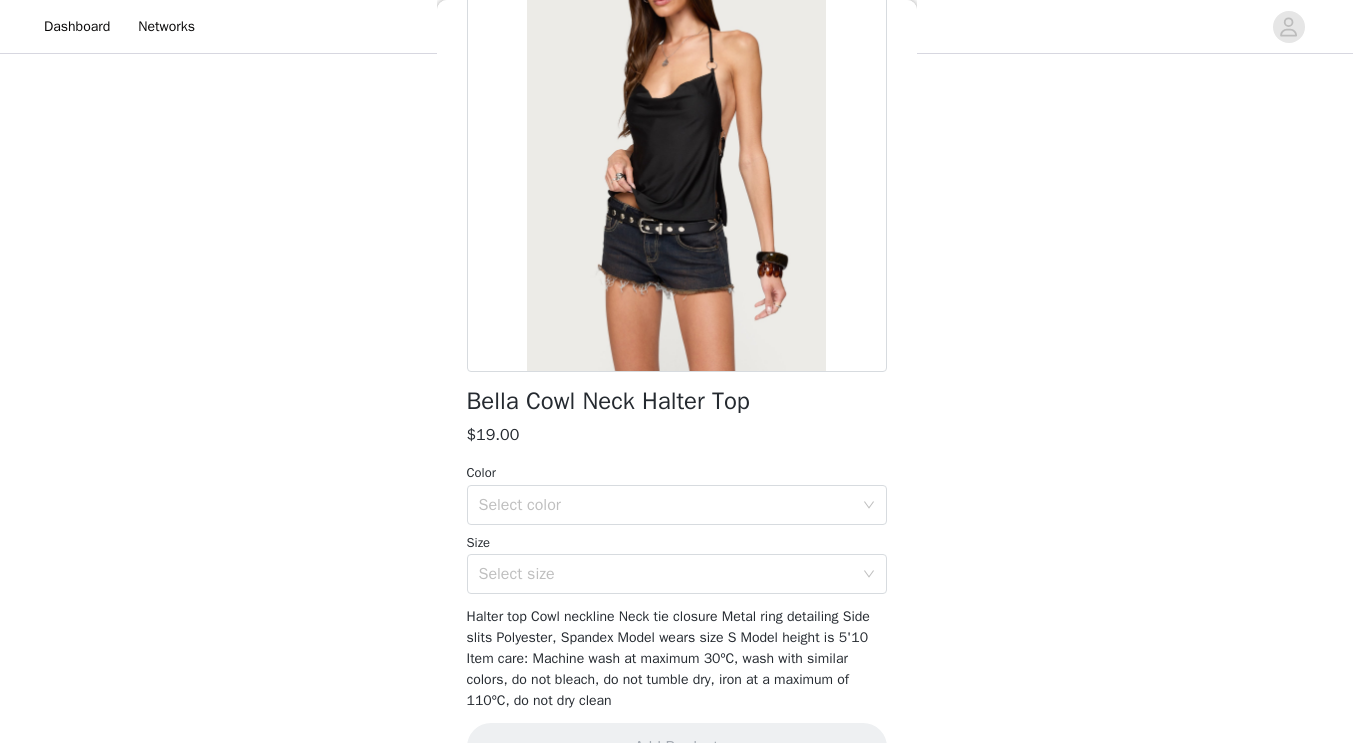 click on "Color" at bounding box center (677, 473) 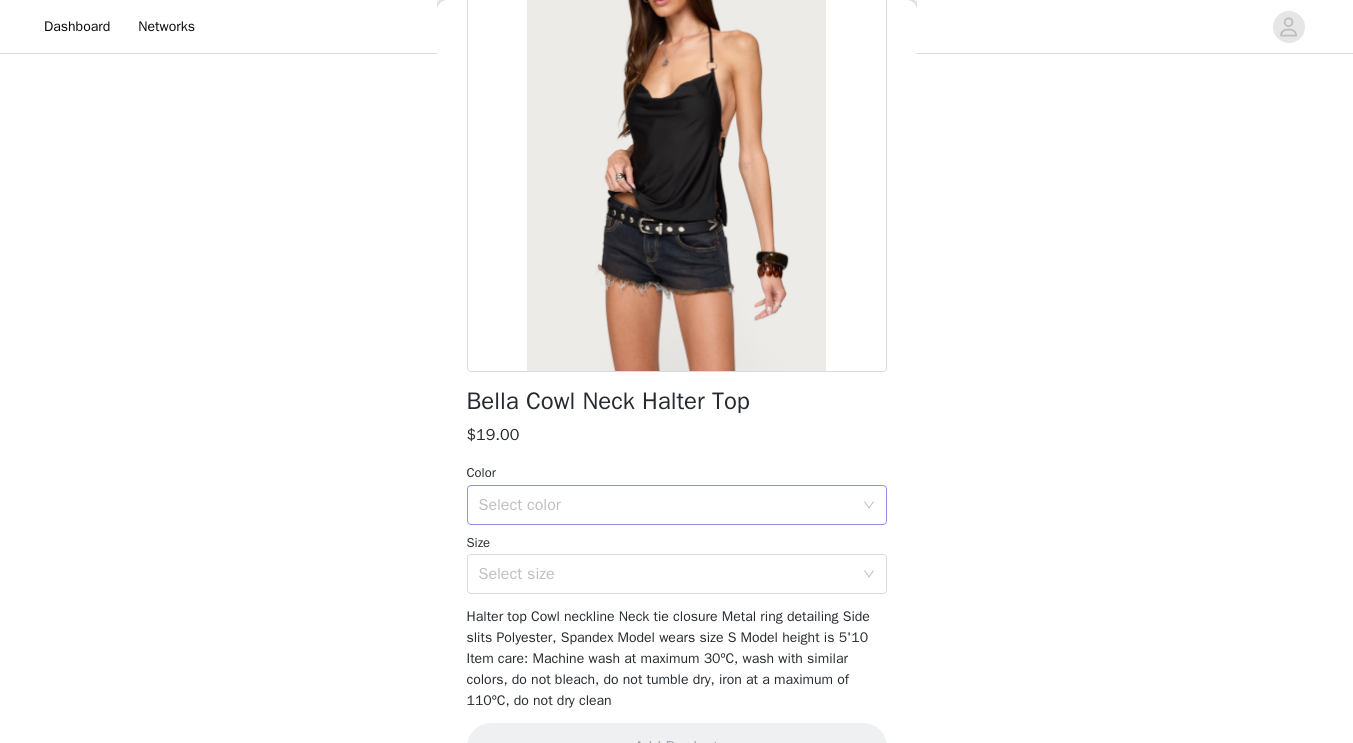 click on "Select color" at bounding box center [666, 505] 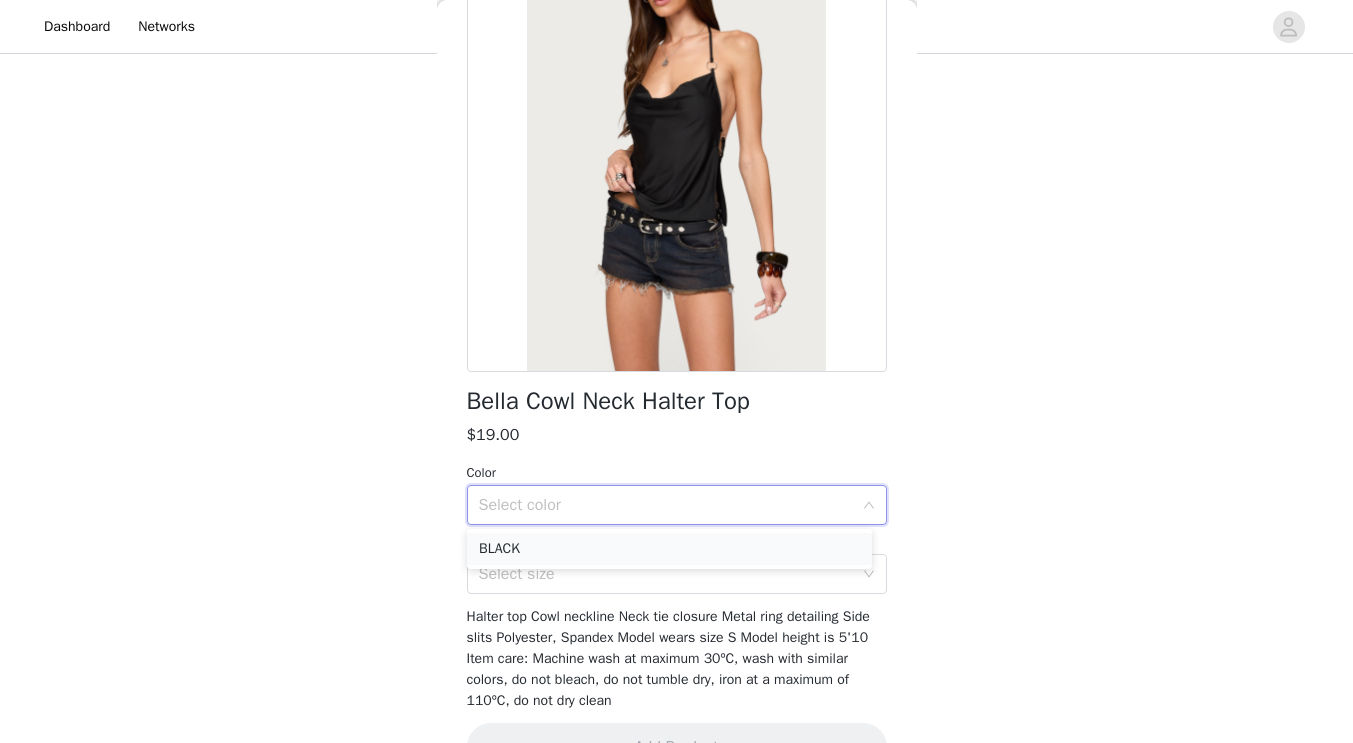 click on "BLACK" at bounding box center [669, 549] 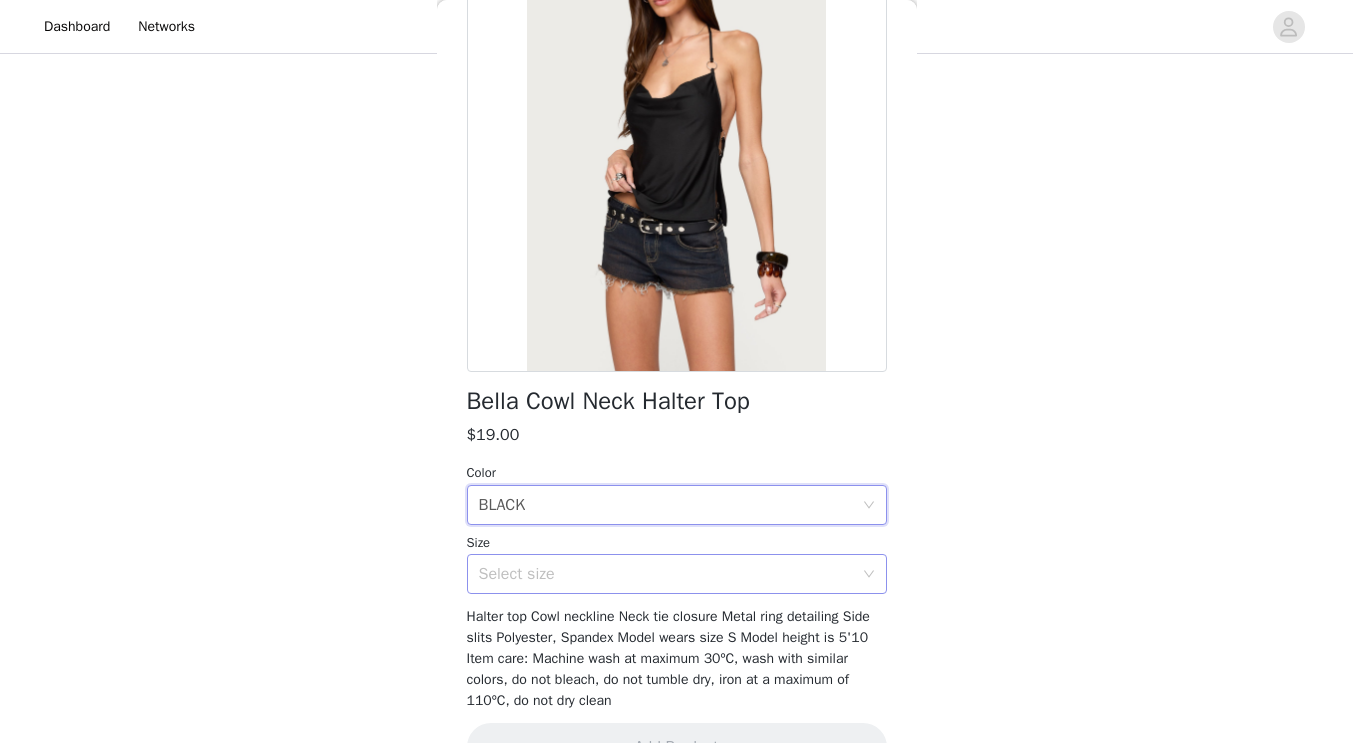 click on "Select size" at bounding box center [670, 574] 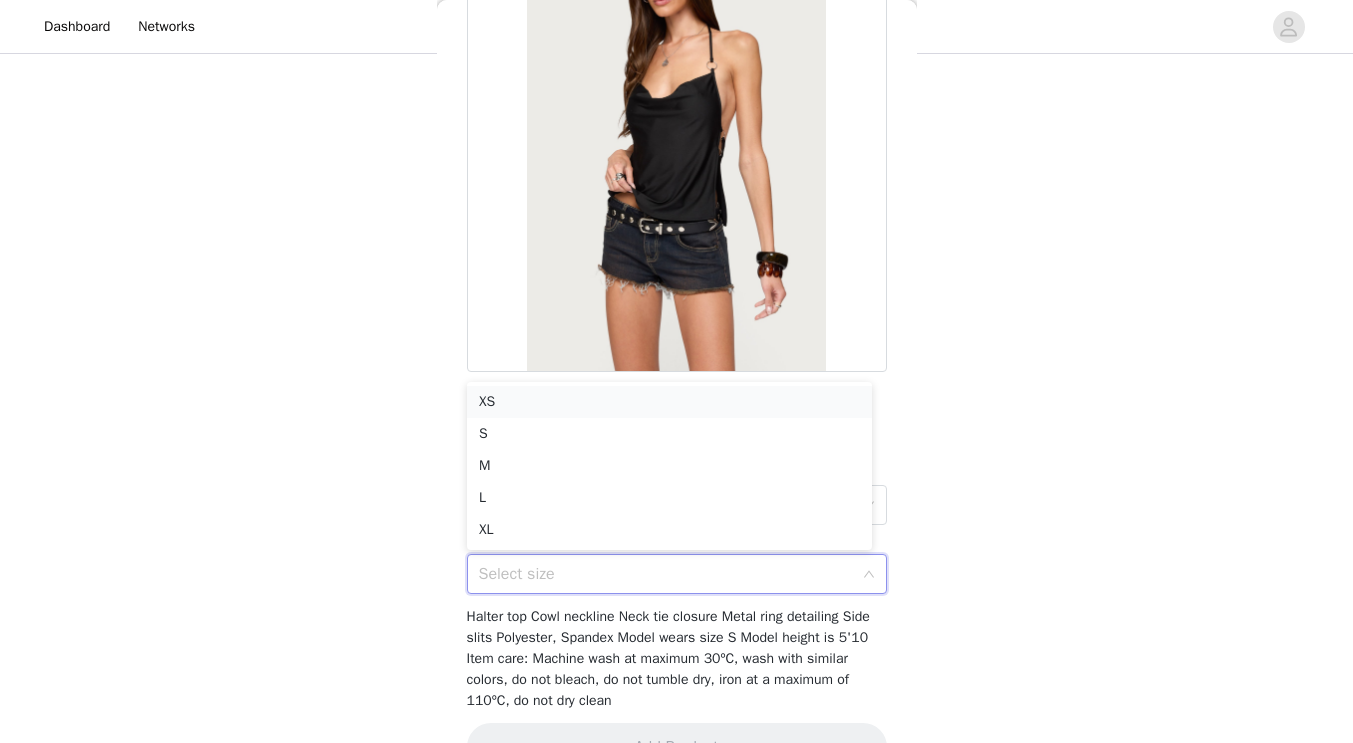 click on "XS" at bounding box center [669, 402] 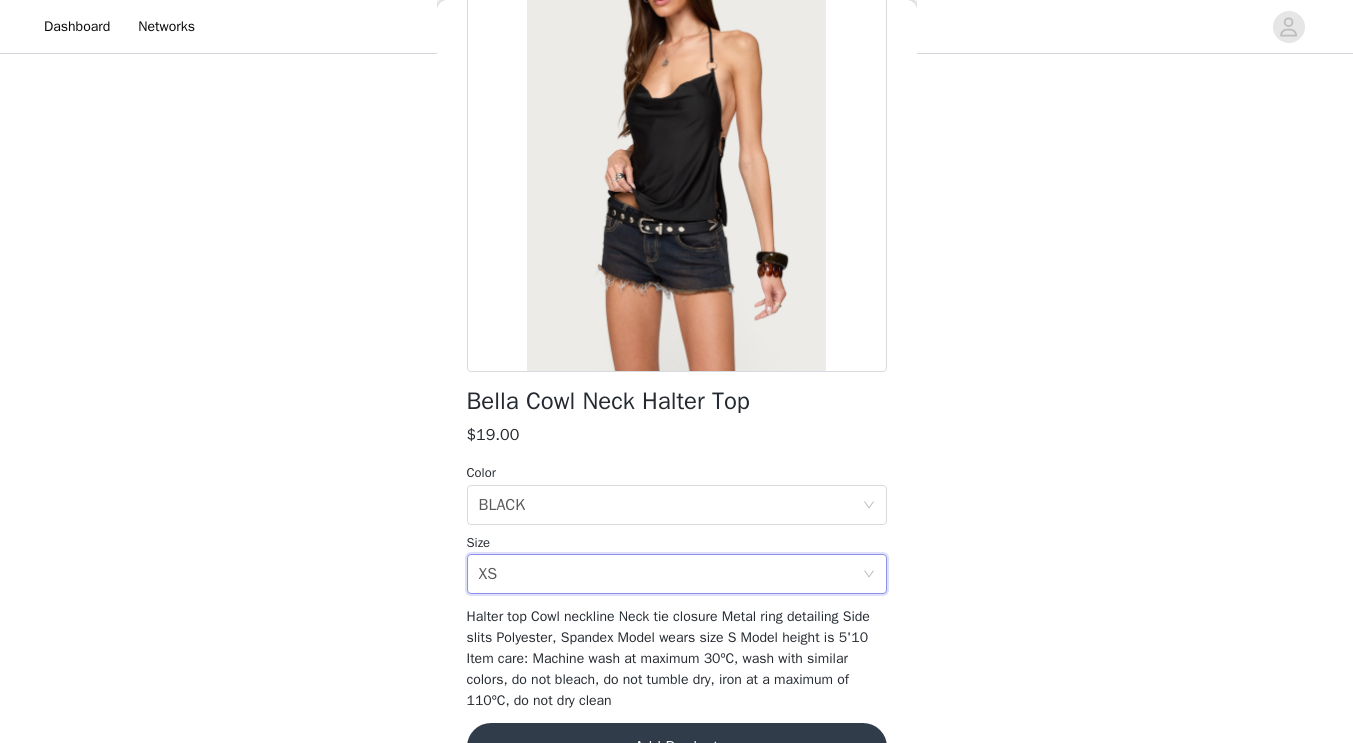 scroll, scrollTop: 0, scrollLeft: 0, axis: both 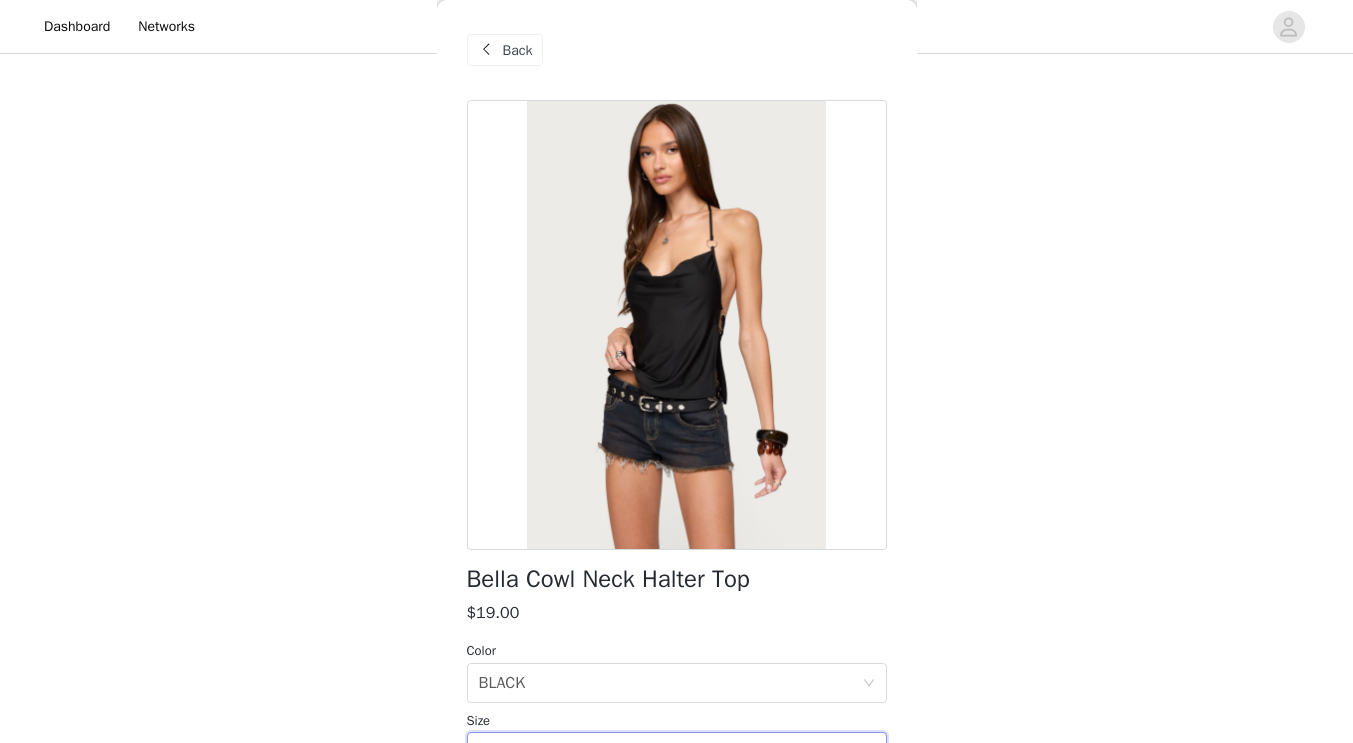 click at bounding box center (487, 50) 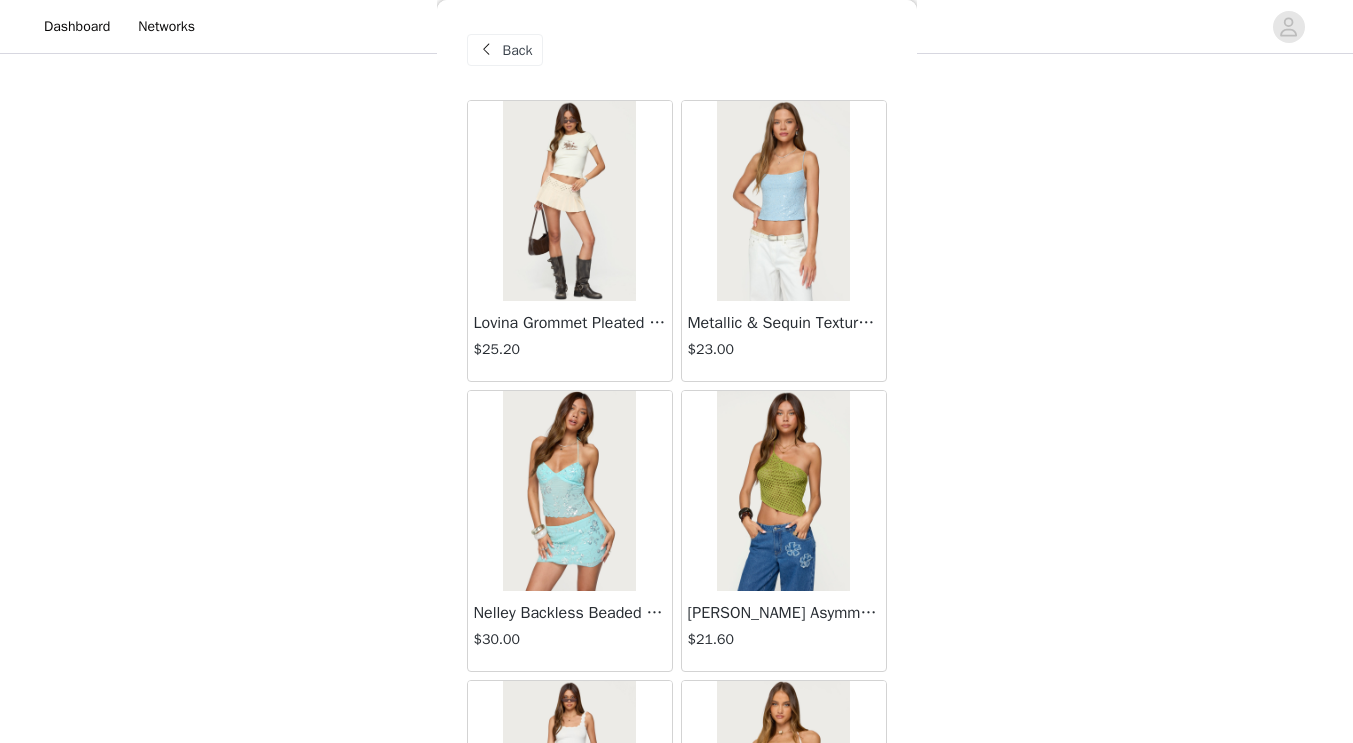 scroll, scrollTop: 0, scrollLeft: 0, axis: both 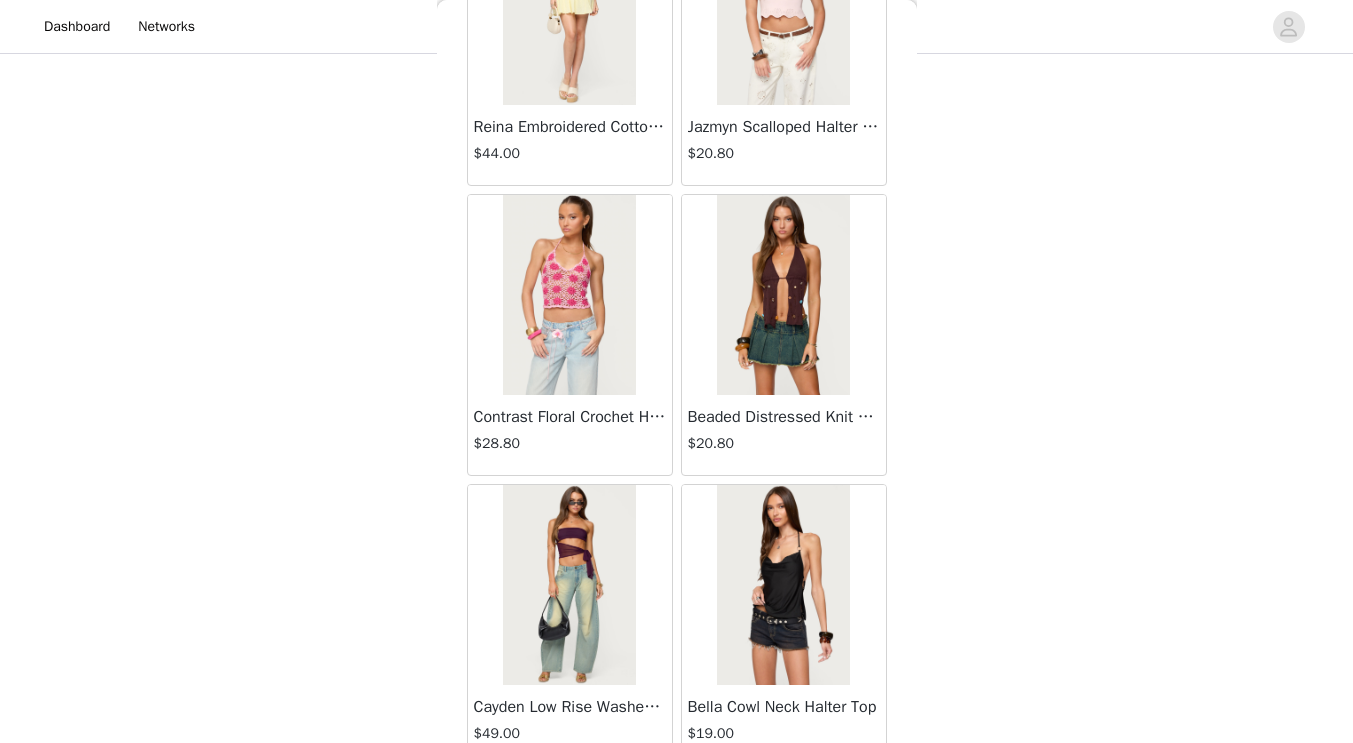 click at bounding box center (783, 295) 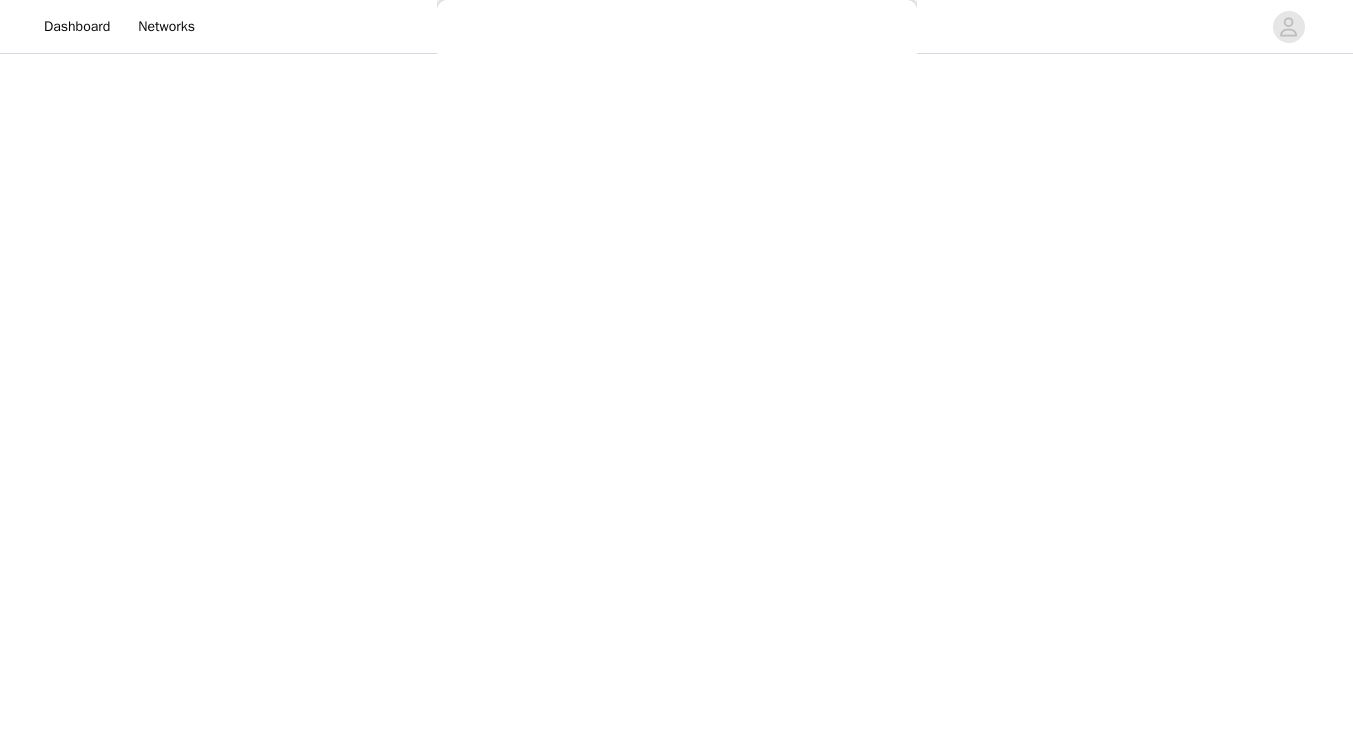scroll, scrollTop: 0, scrollLeft: 0, axis: both 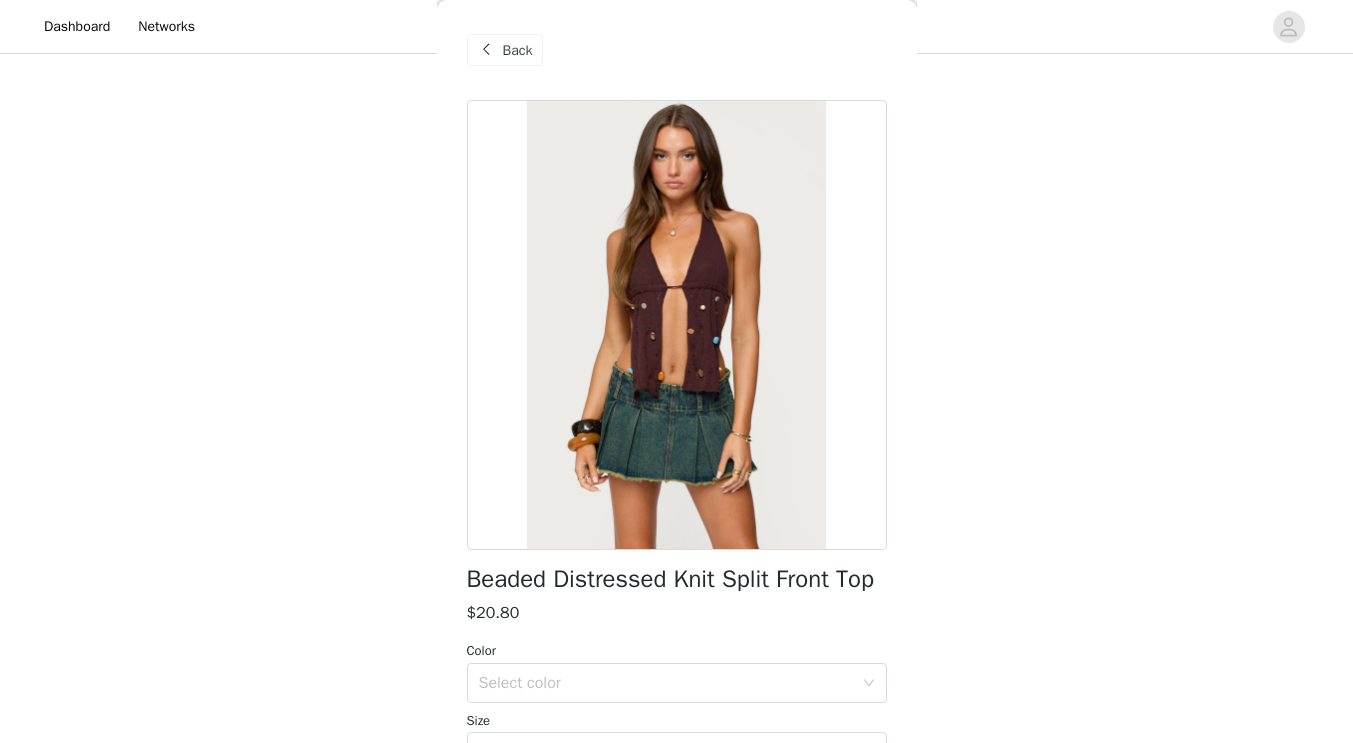 click on "Back" at bounding box center (505, 50) 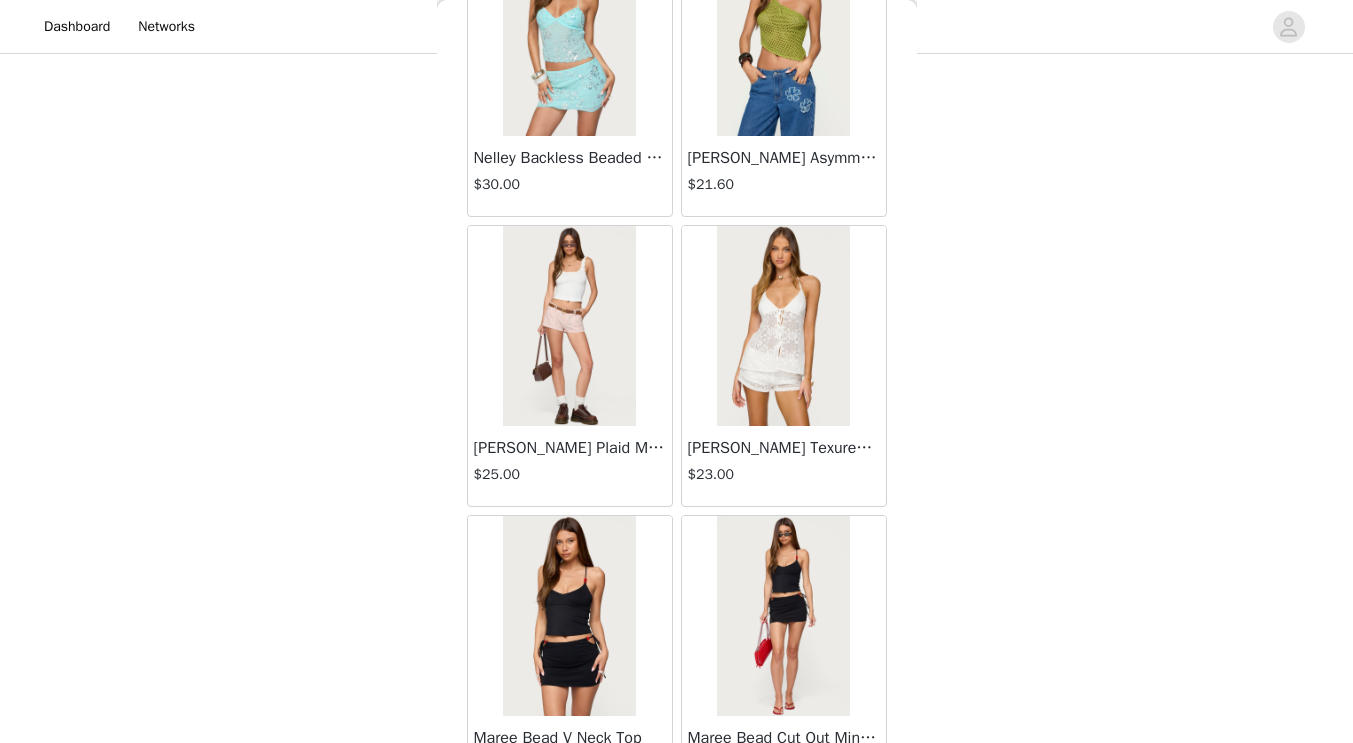 scroll, scrollTop: 488, scrollLeft: 0, axis: vertical 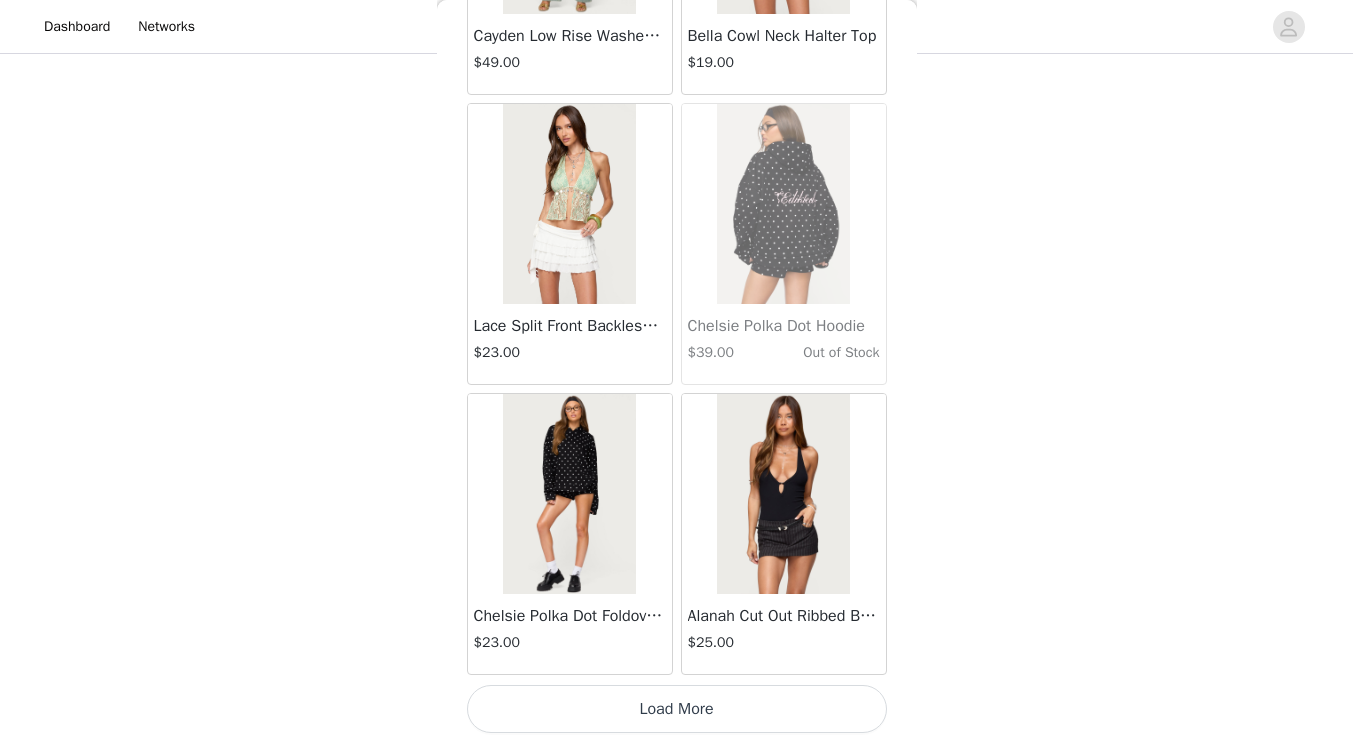 click on "Load More" at bounding box center [677, 709] 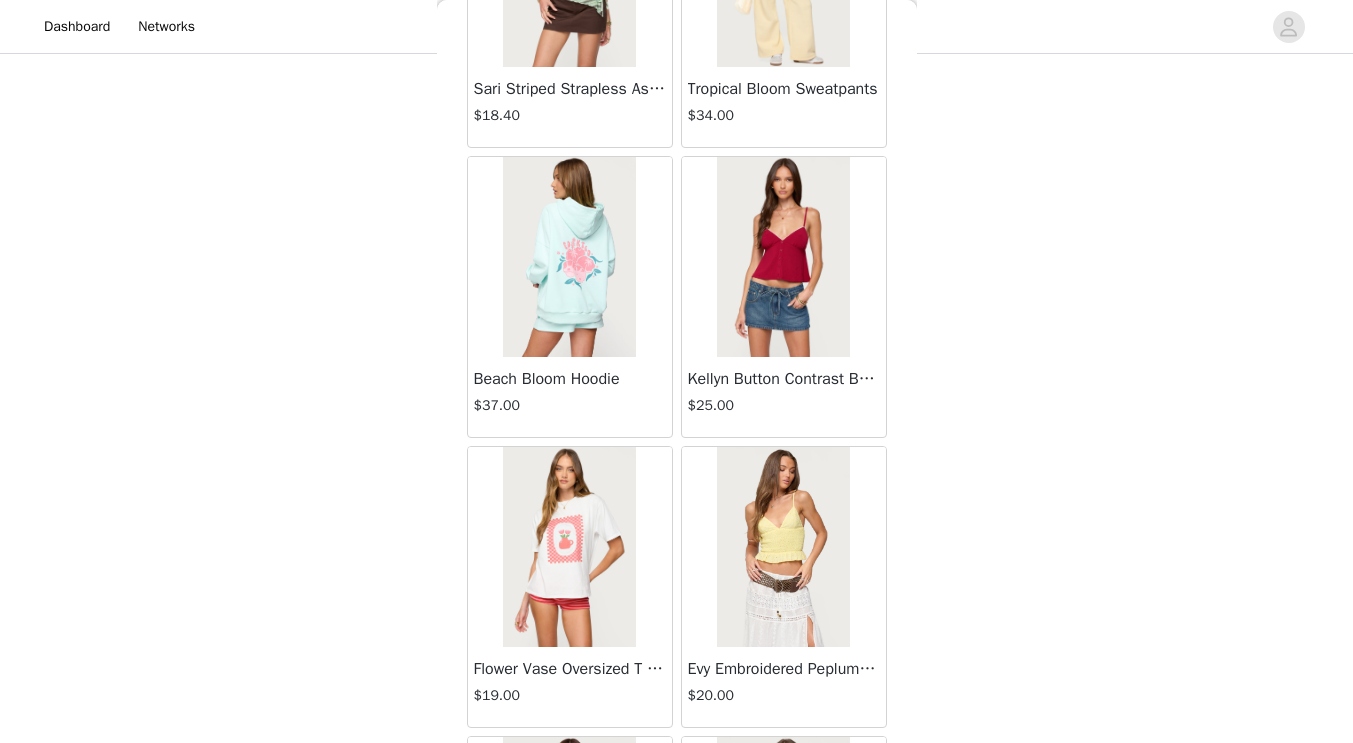 scroll, scrollTop: 40835, scrollLeft: 0, axis: vertical 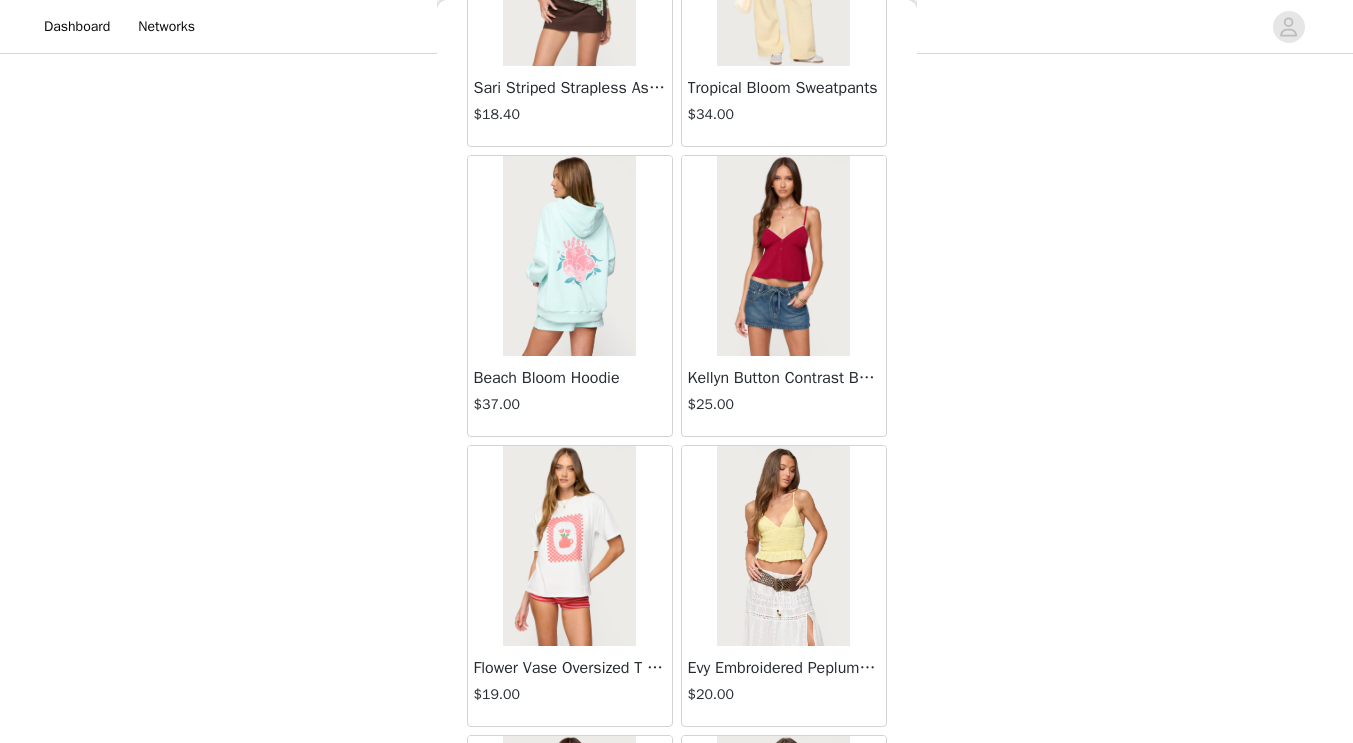 click at bounding box center [783, 256] 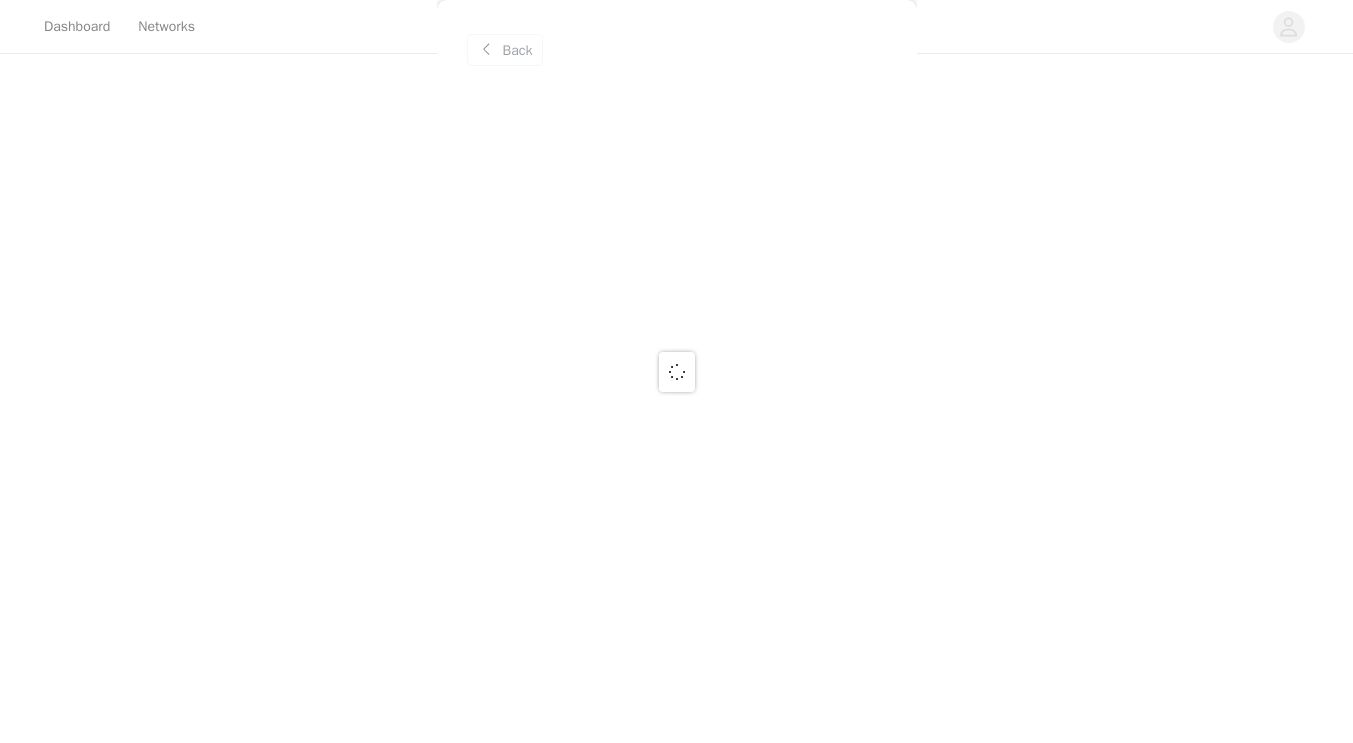scroll, scrollTop: 0, scrollLeft: 0, axis: both 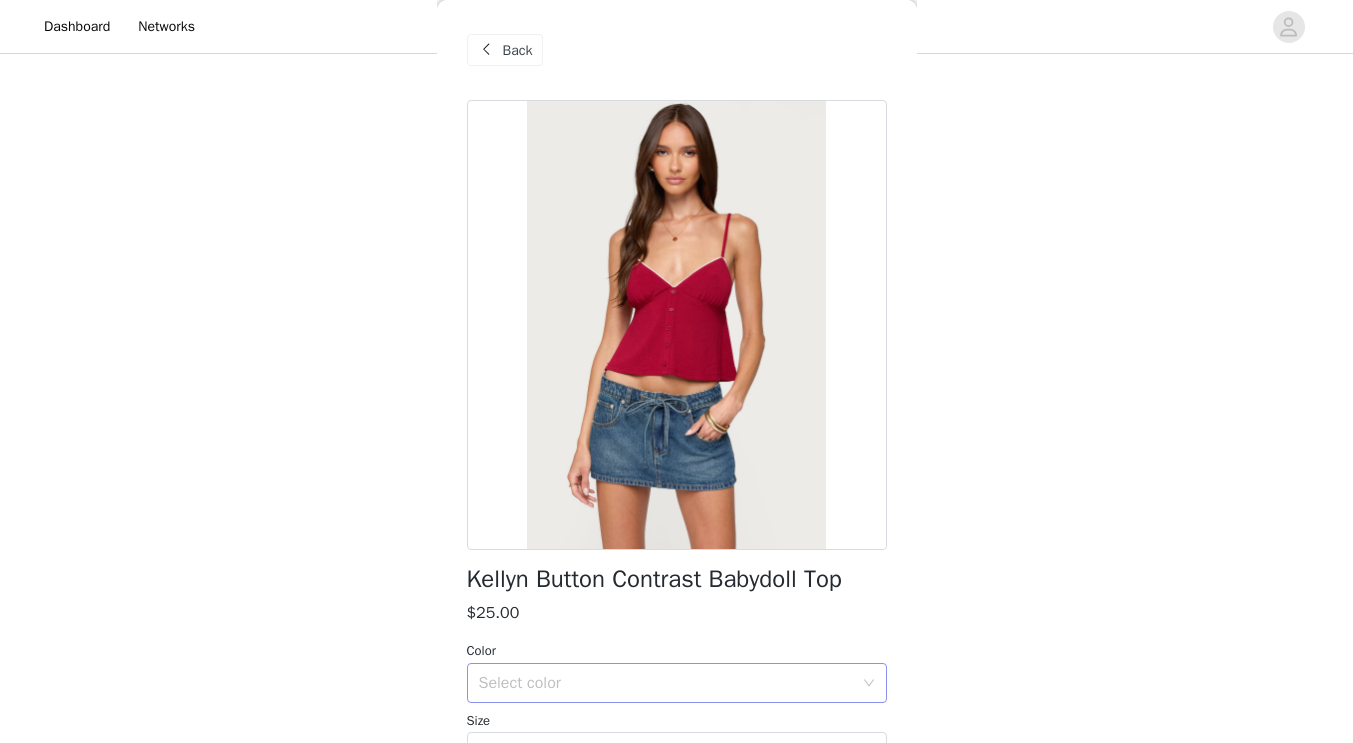 click on "Select color" at bounding box center (666, 683) 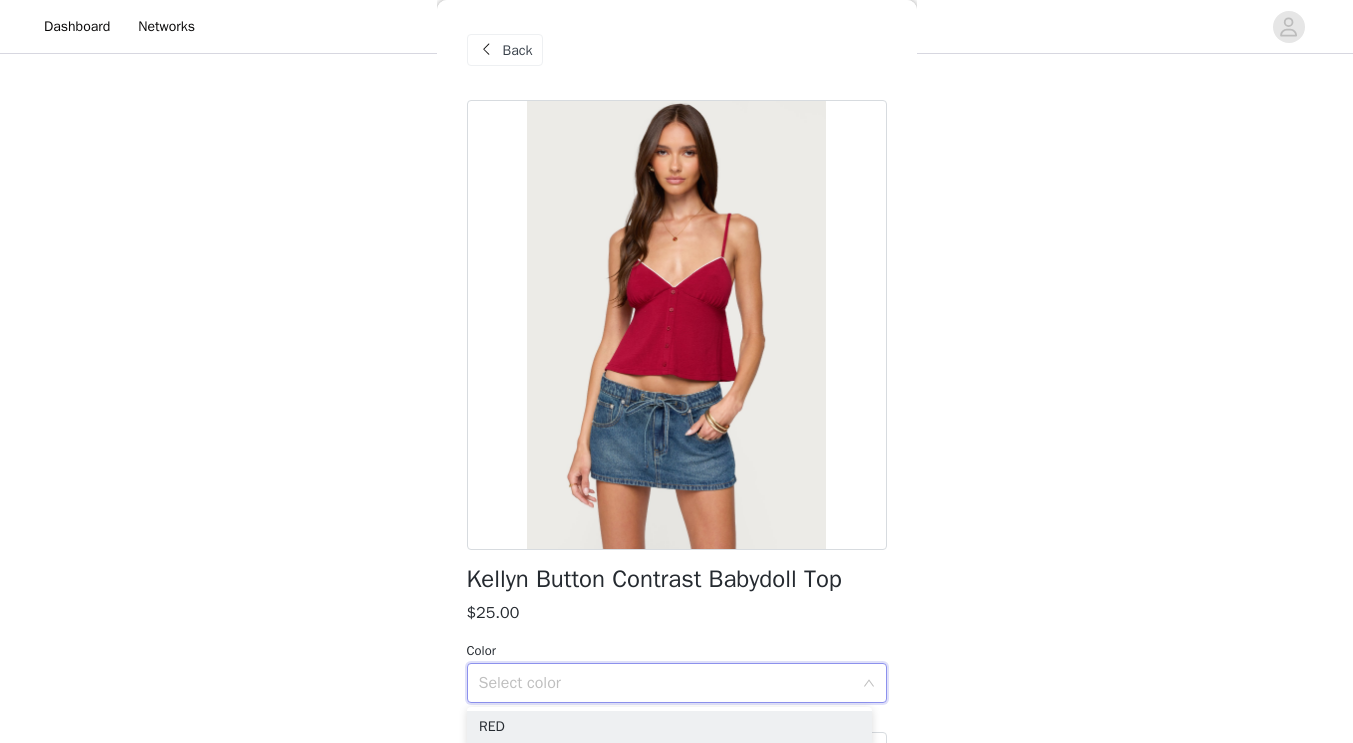 scroll, scrollTop: 230, scrollLeft: 0, axis: vertical 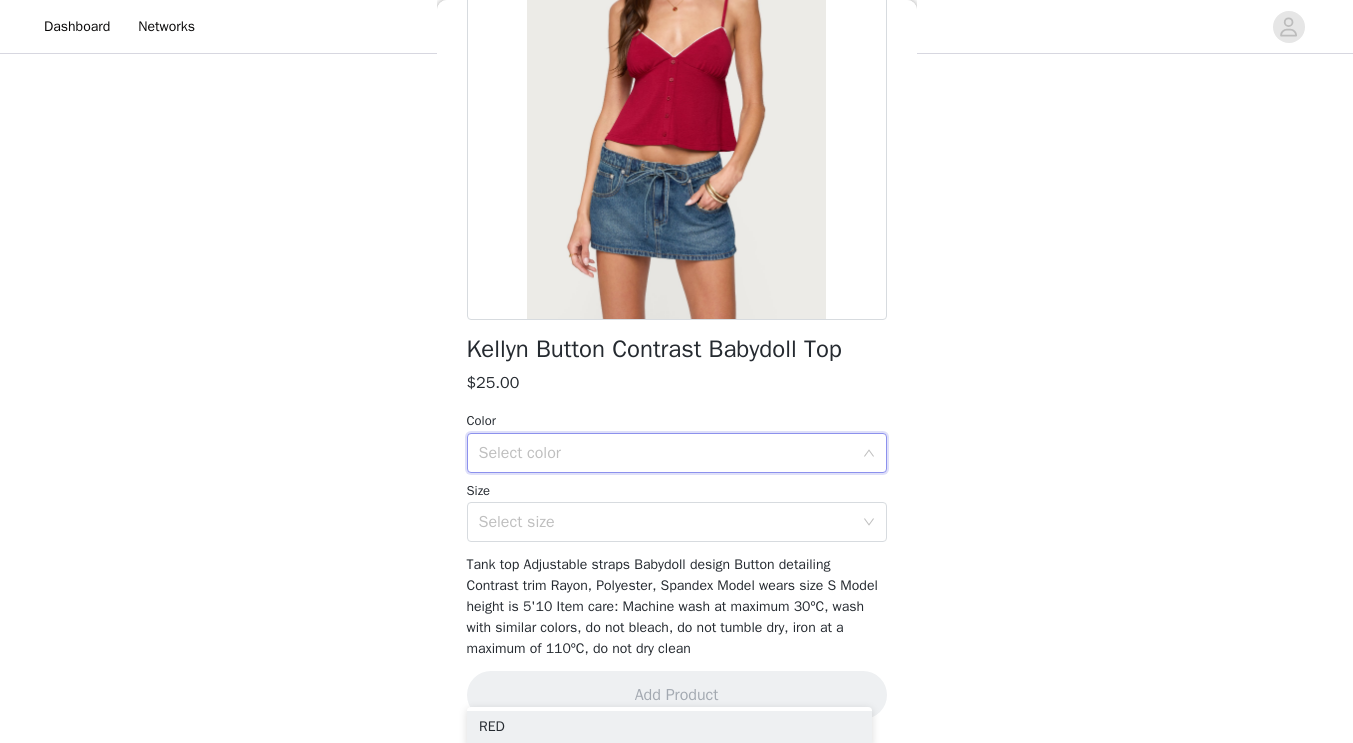 click on "Select color" at bounding box center [670, 453] 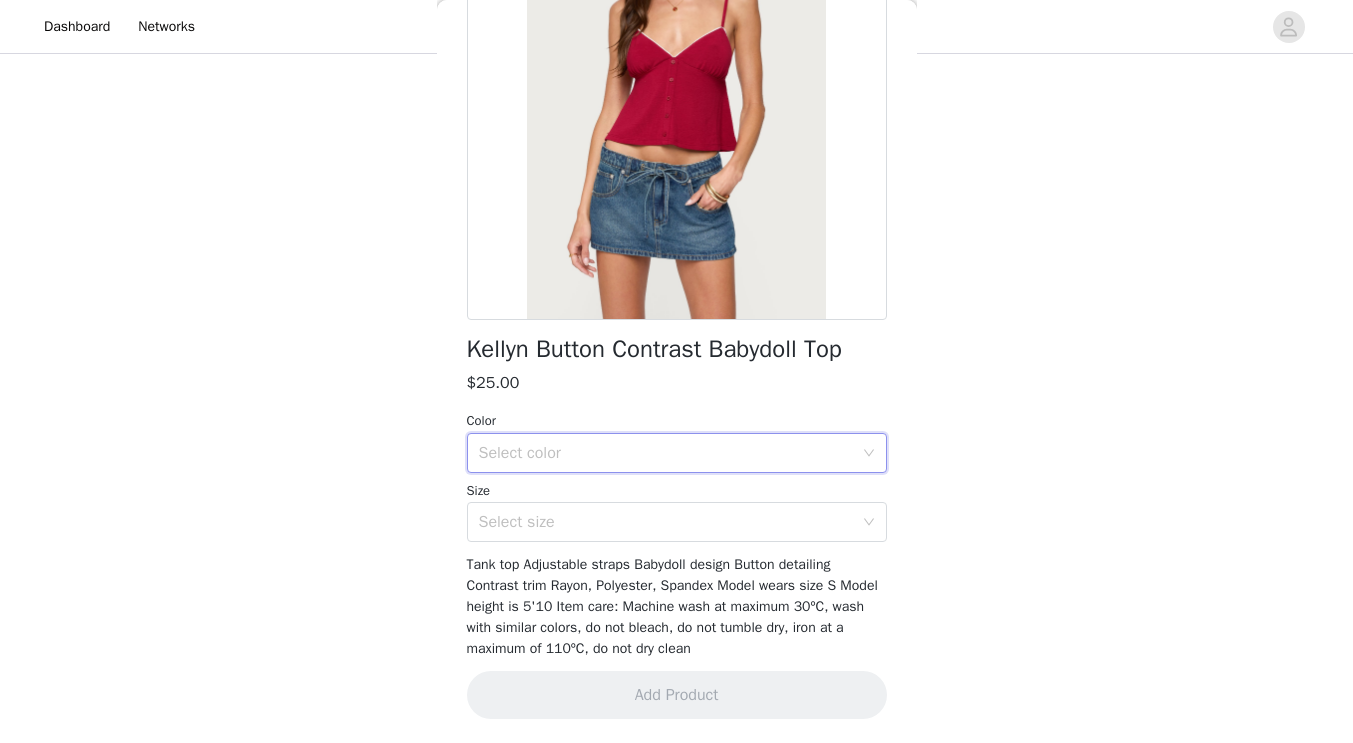 click on "Select color" at bounding box center [670, 453] 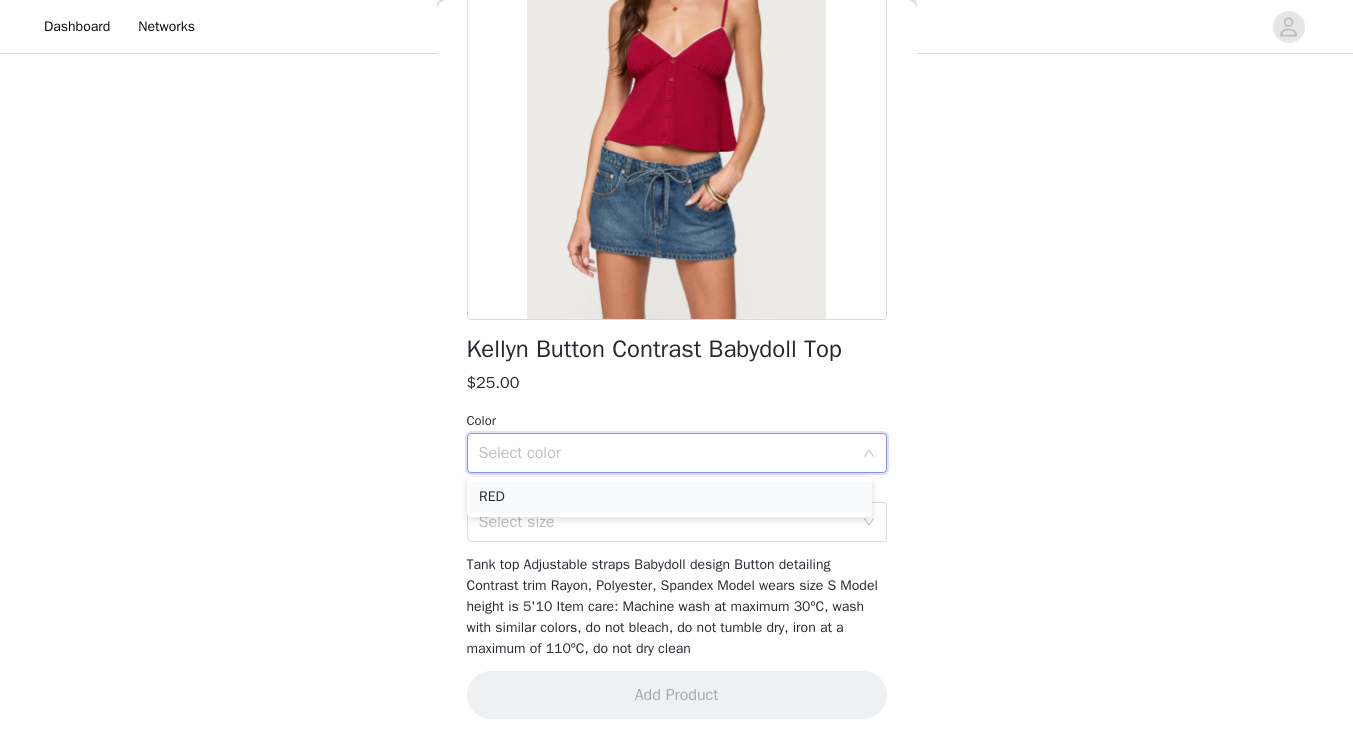 click on "RED" at bounding box center (669, 497) 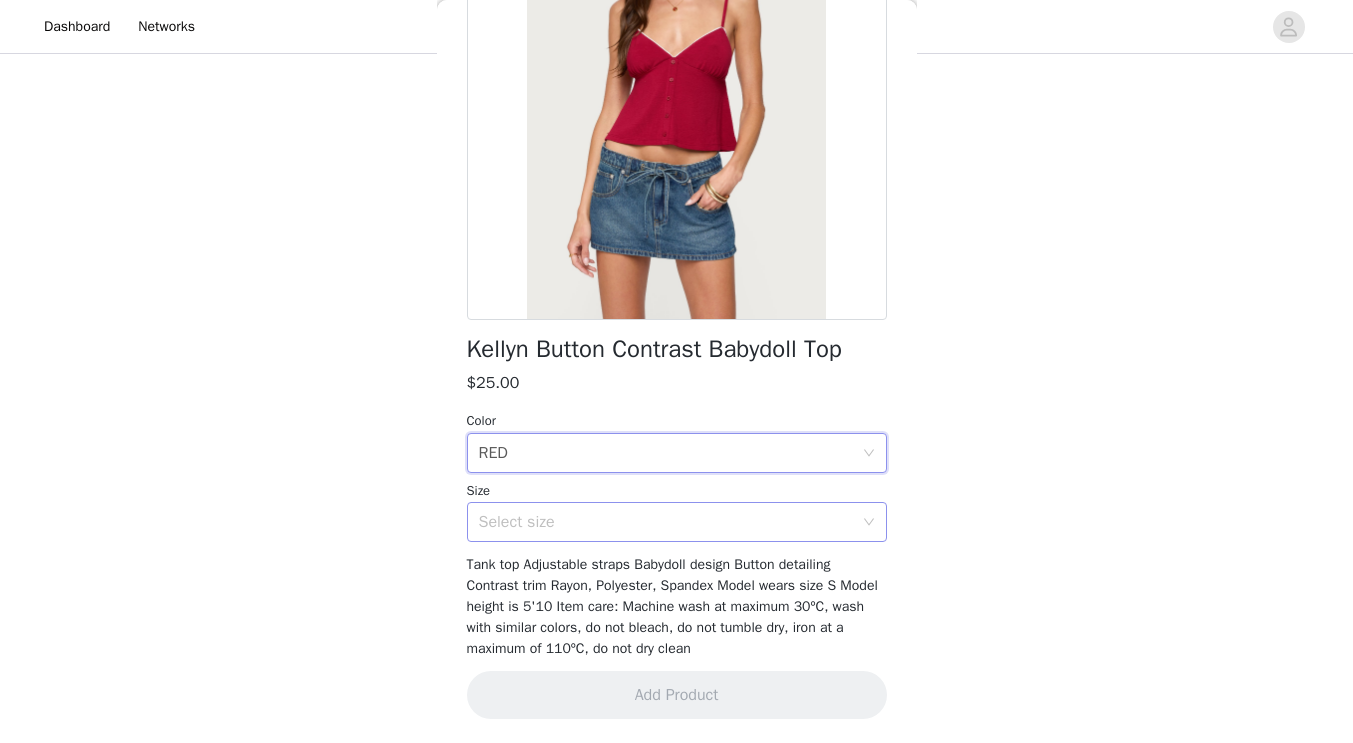 click on "Select size" at bounding box center (666, 522) 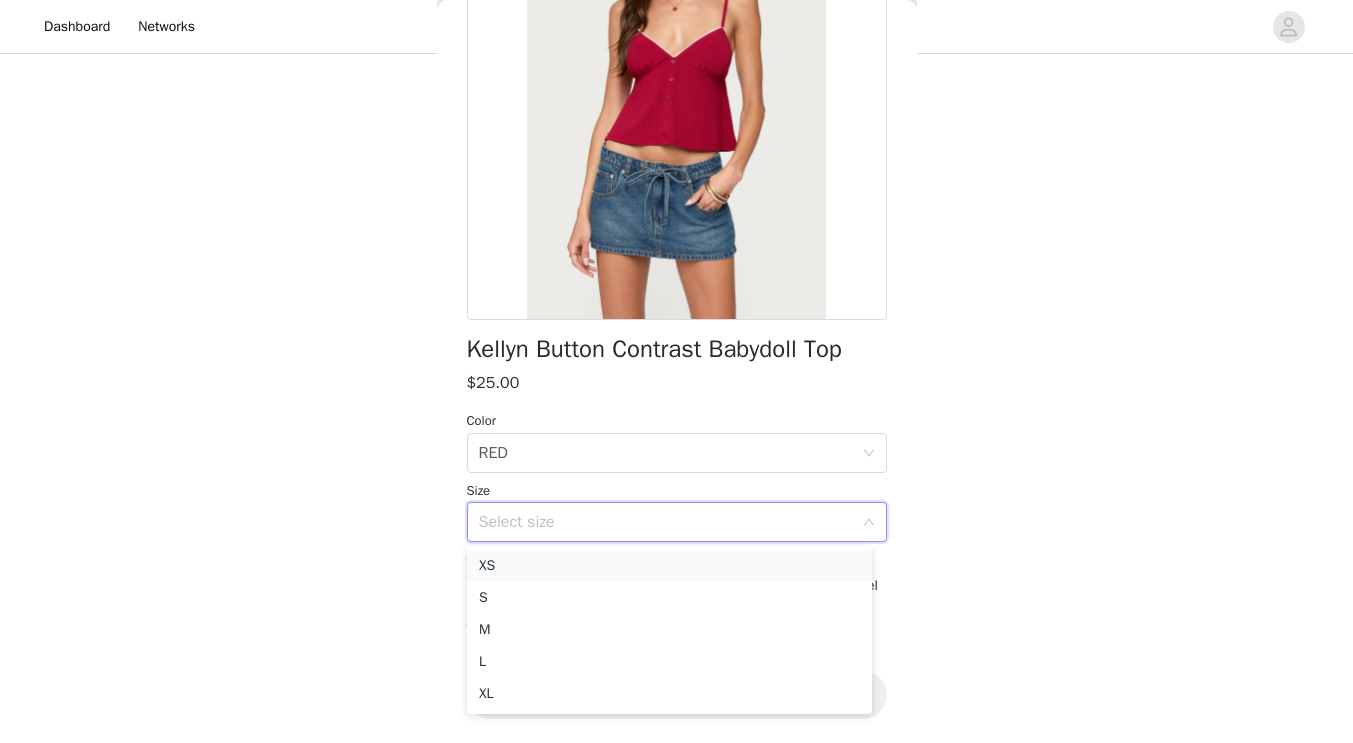 click on "XS" at bounding box center (669, 566) 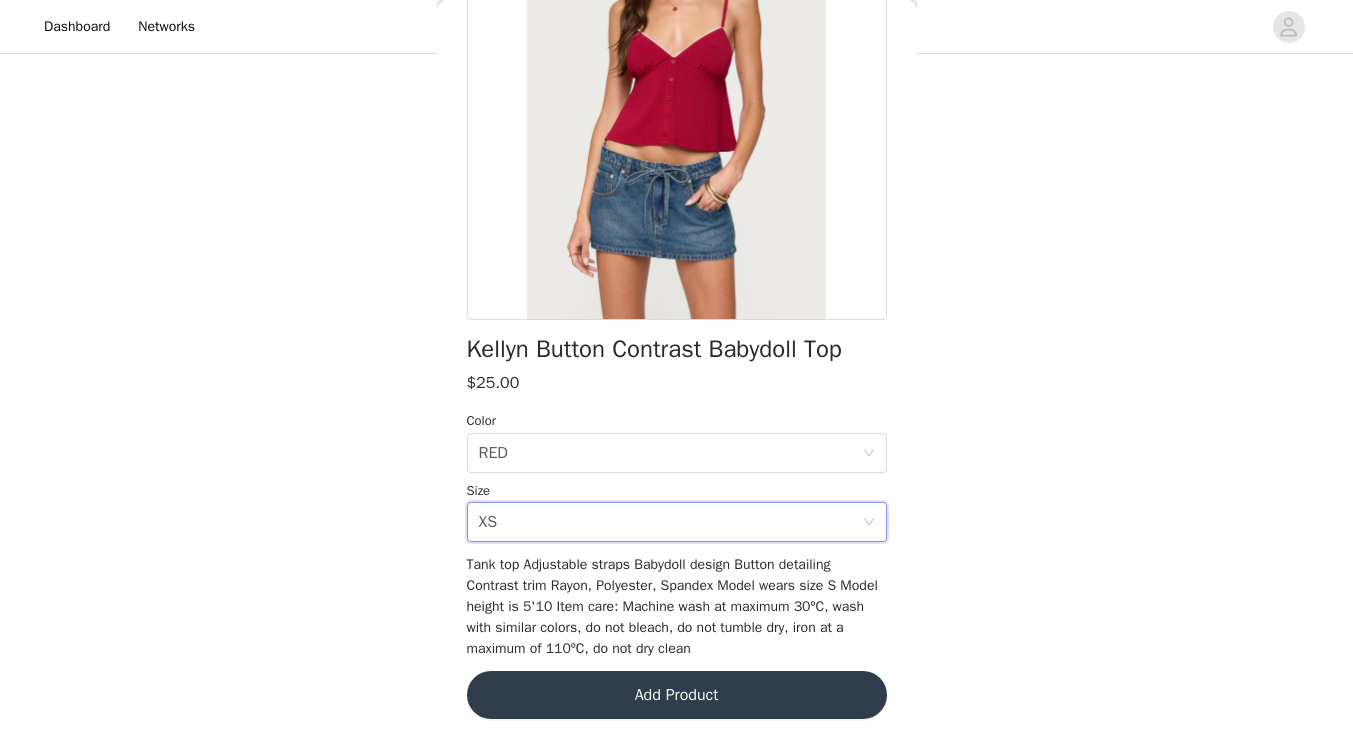 click on "Add Product" at bounding box center (677, 695) 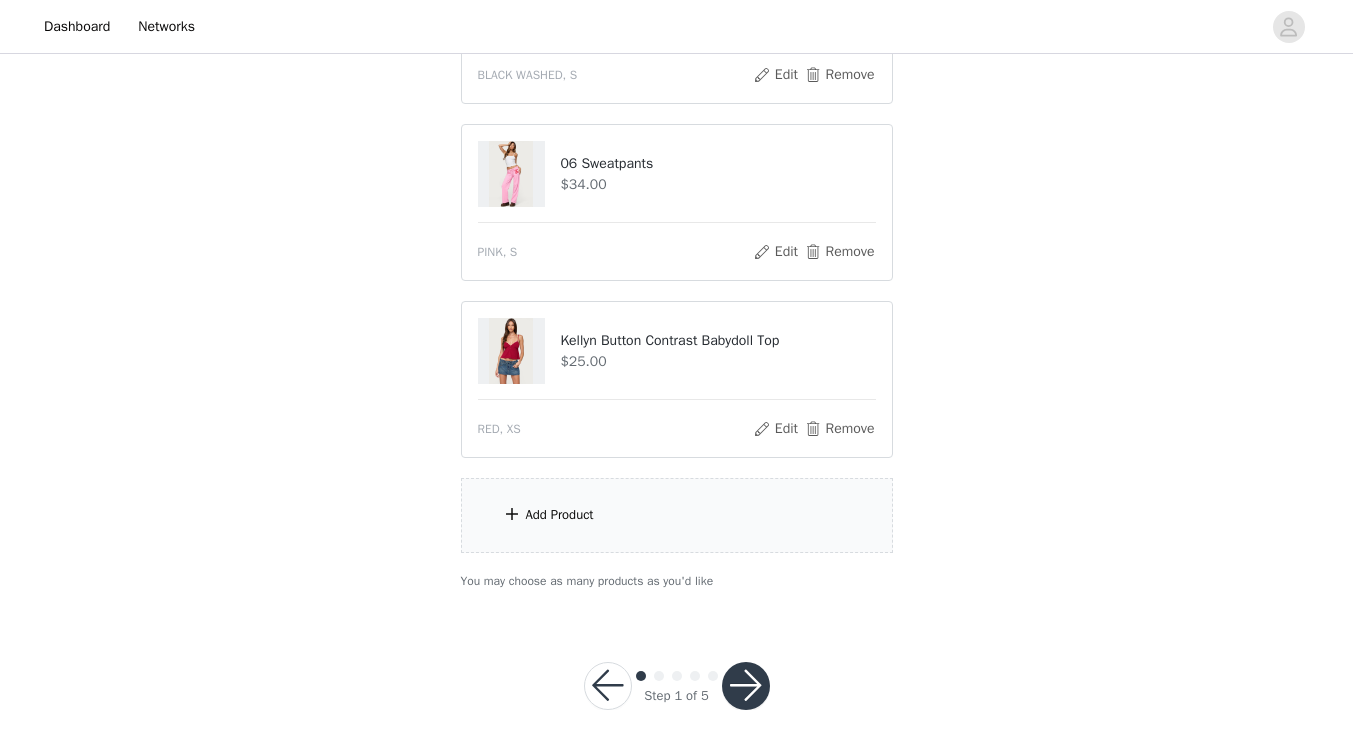scroll, scrollTop: 1229, scrollLeft: 0, axis: vertical 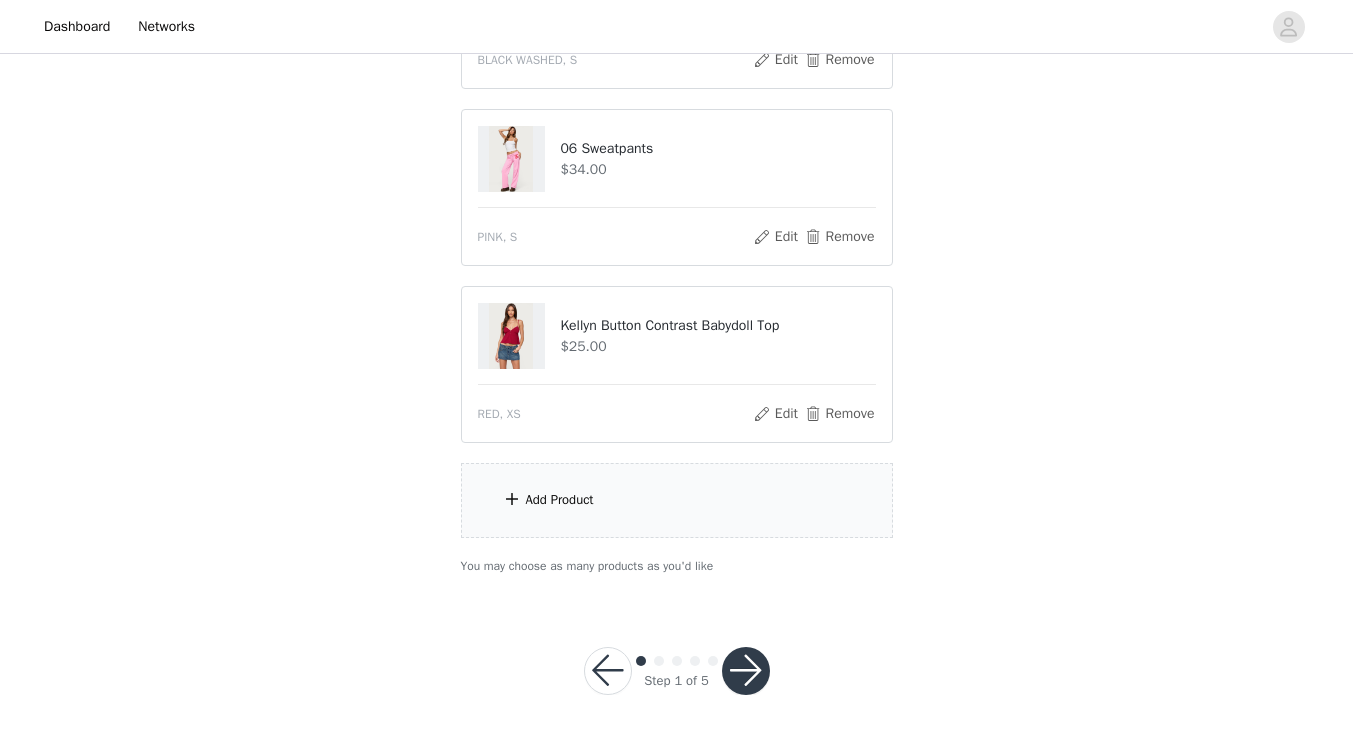 click on "Add Product" at bounding box center (677, 500) 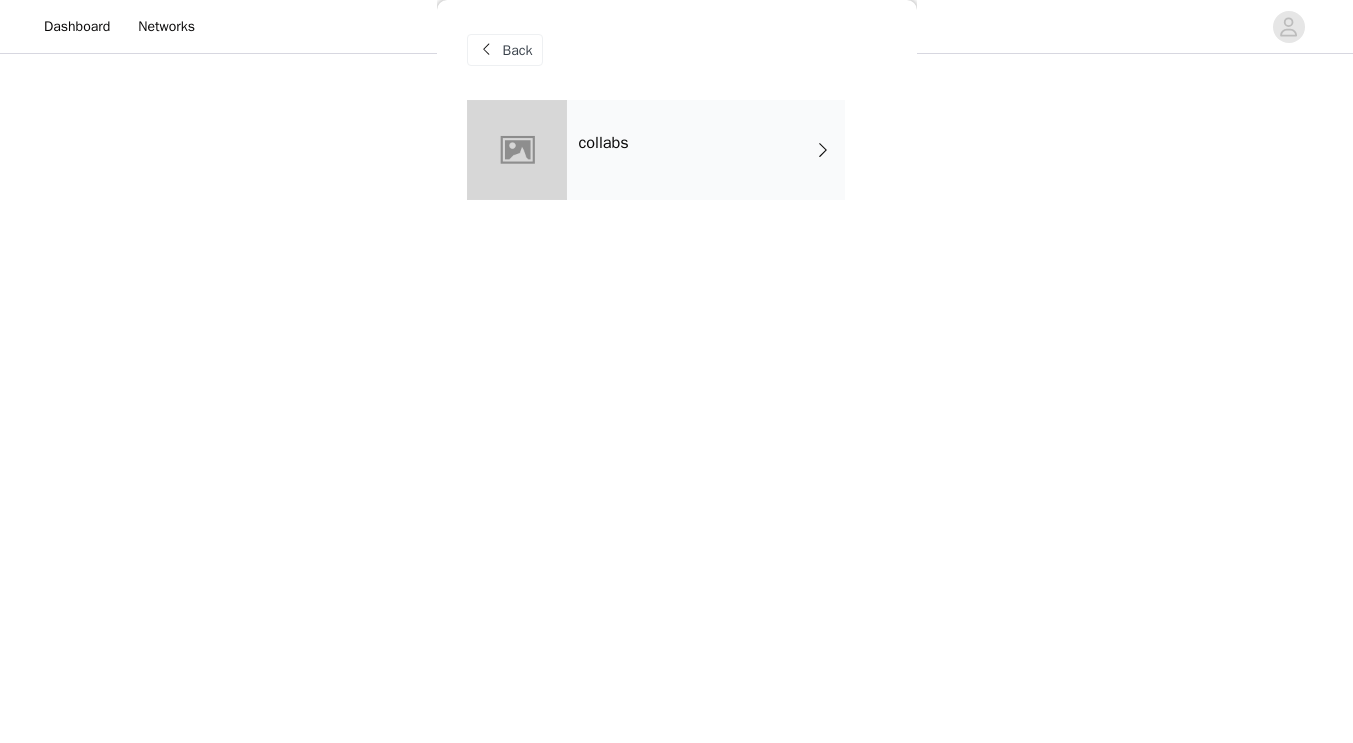click on "collabs" at bounding box center [706, 150] 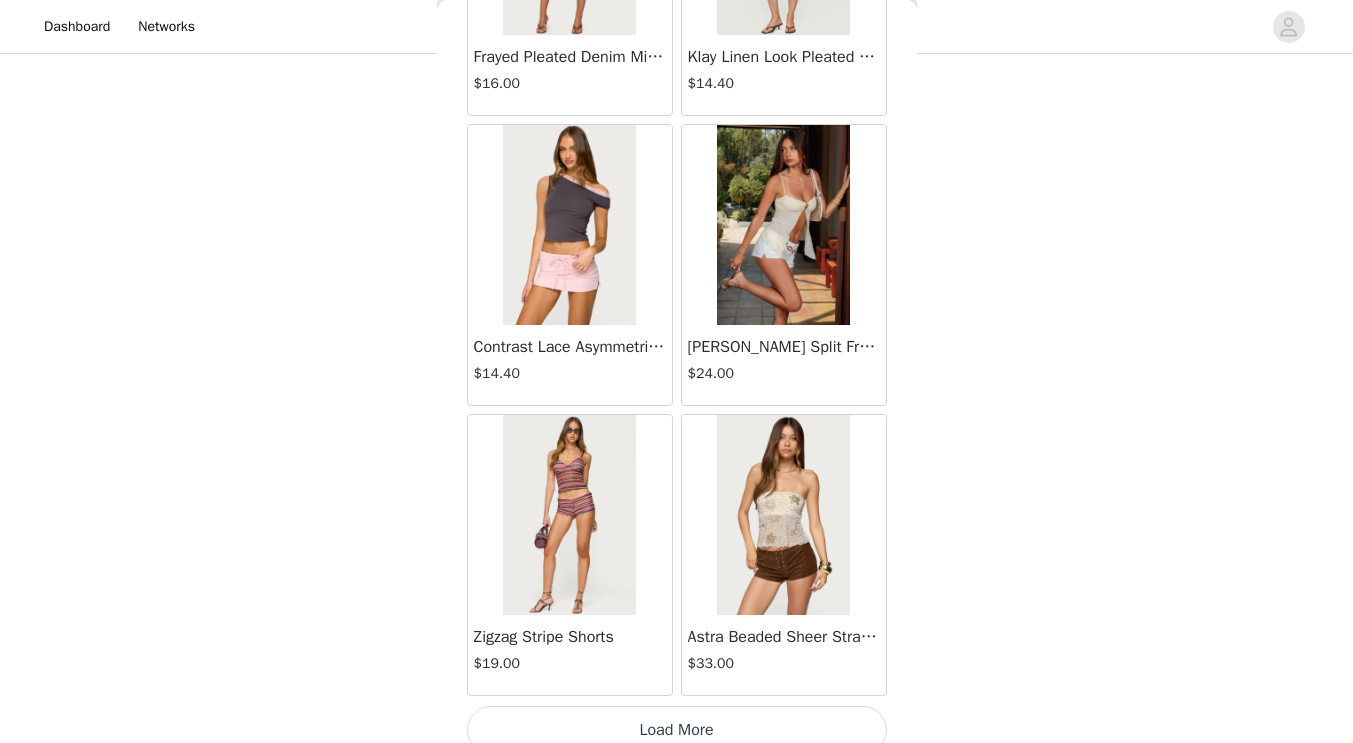 scroll, scrollTop: 2317, scrollLeft: 0, axis: vertical 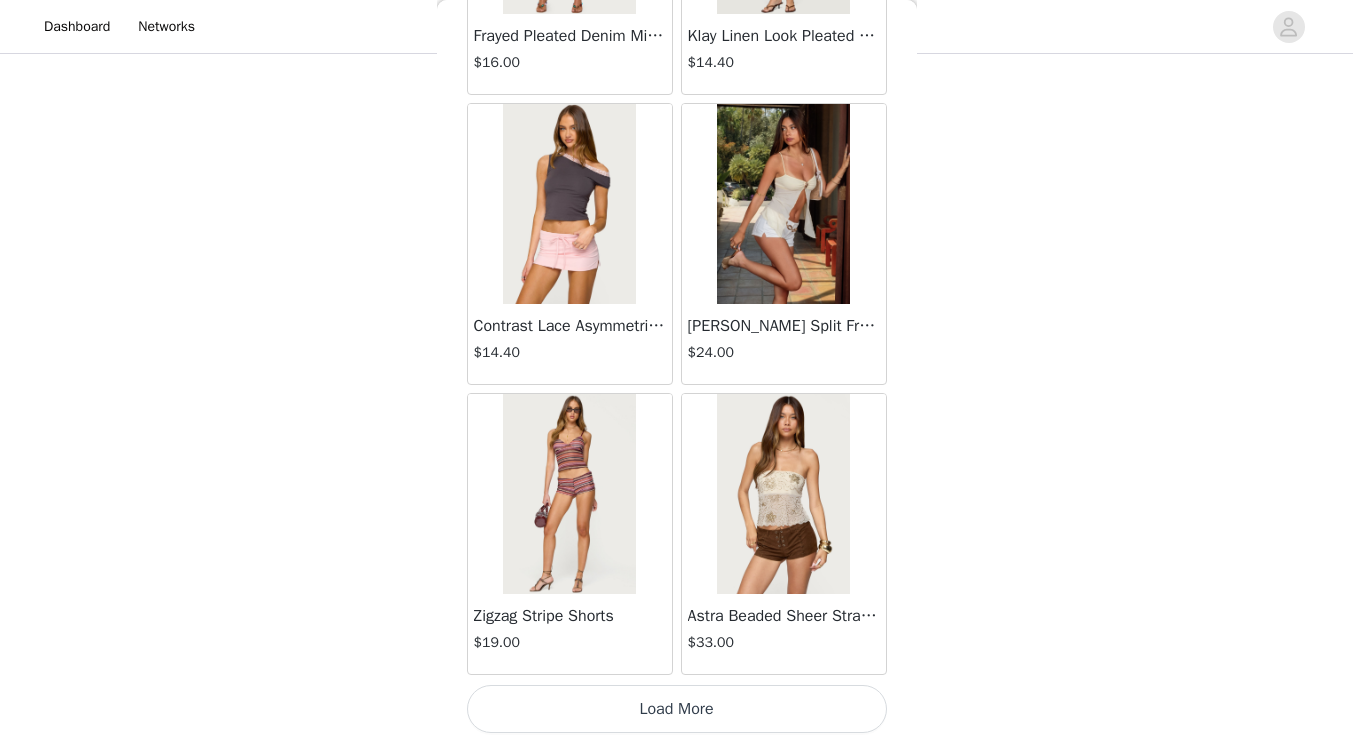click on "Load More" at bounding box center (677, 709) 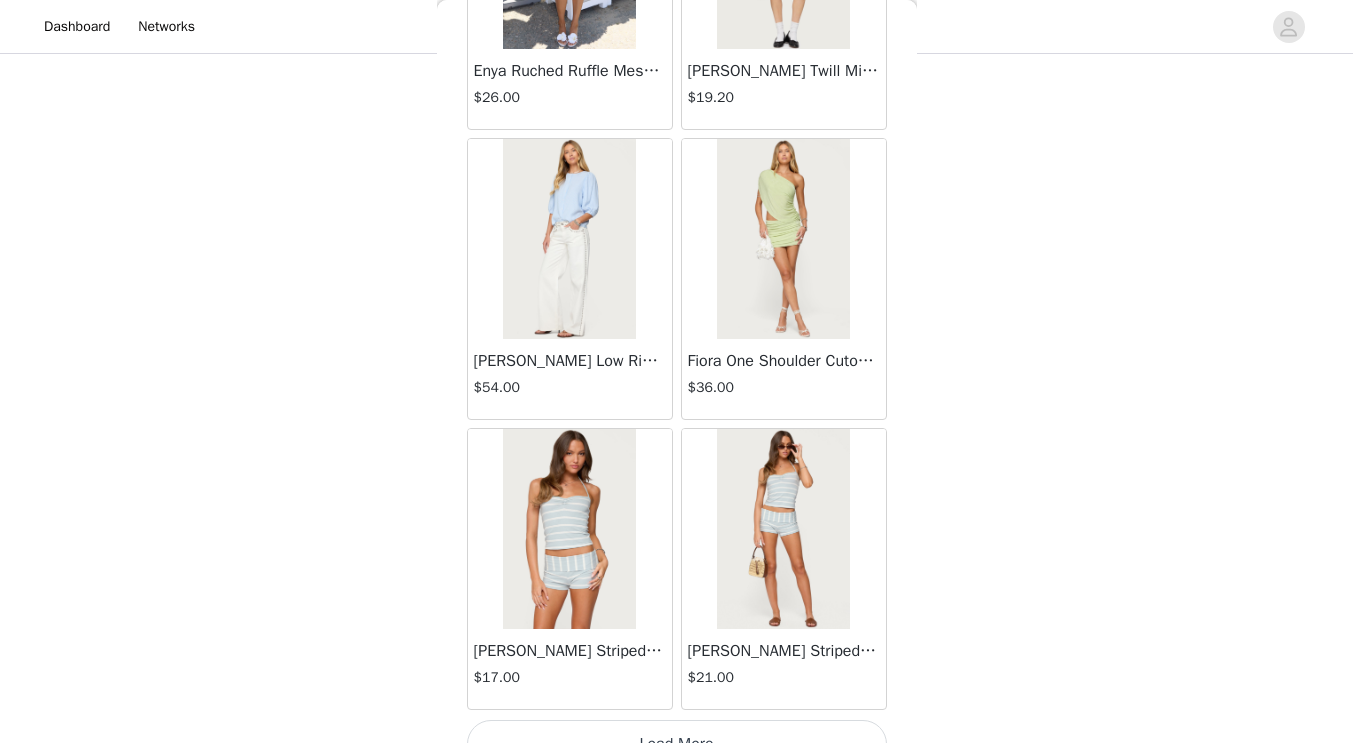 scroll, scrollTop: 5217, scrollLeft: 0, axis: vertical 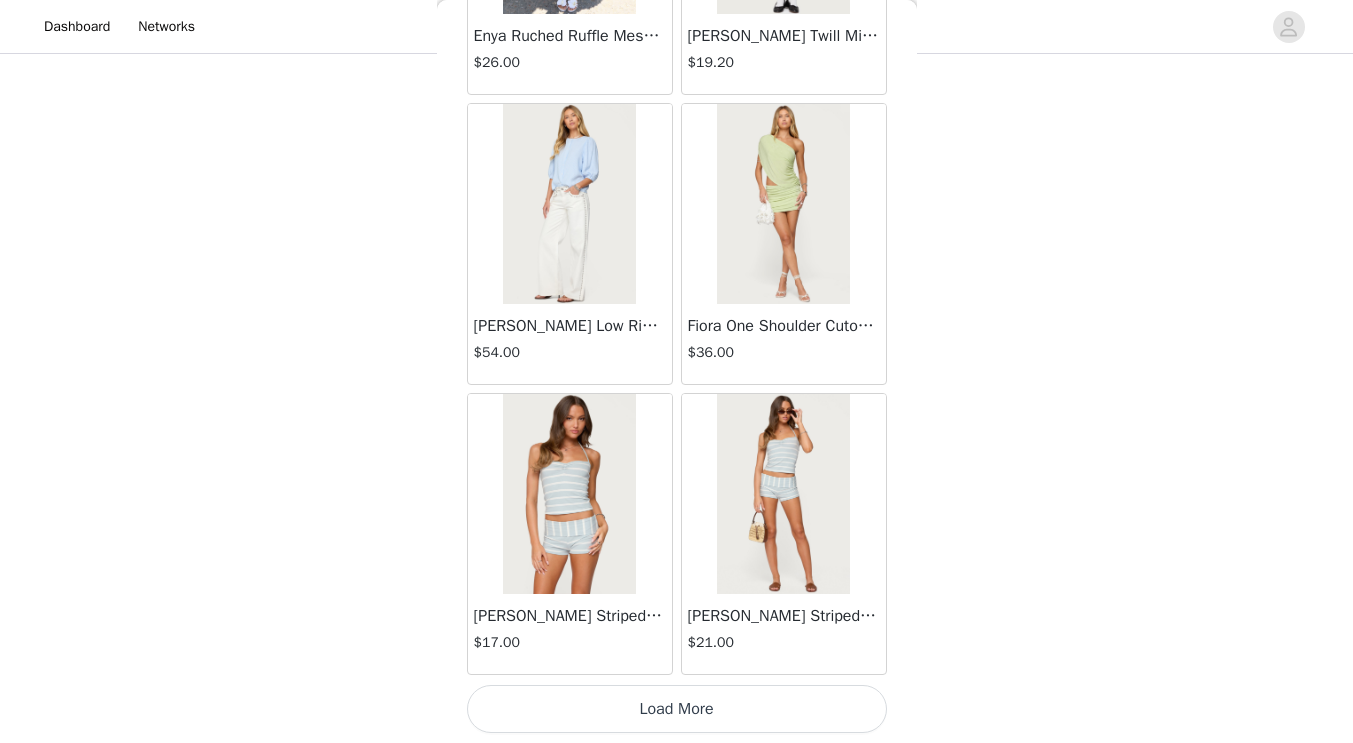 click on "Load More" at bounding box center [677, 709] 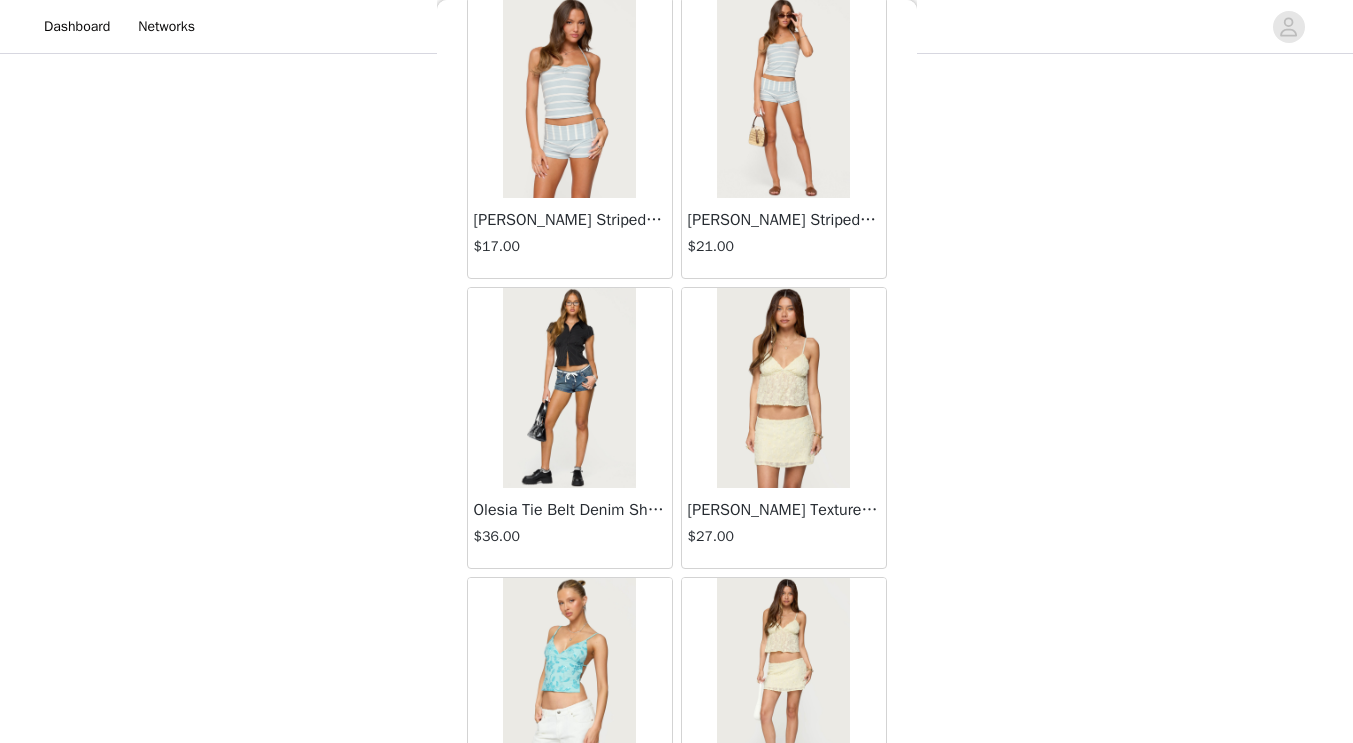 click at bounding box center [569, 388] 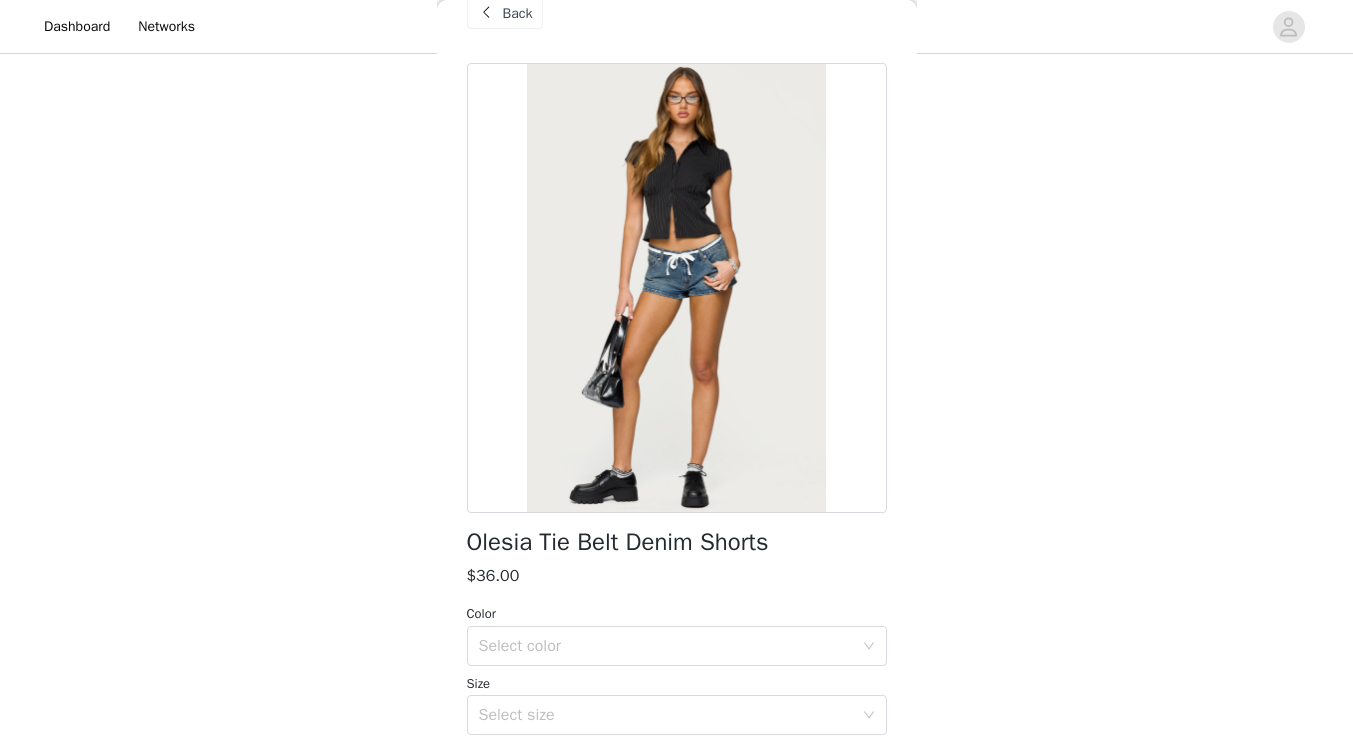scroll, scrollTop: 0, scrollLeft: 0, axis: both 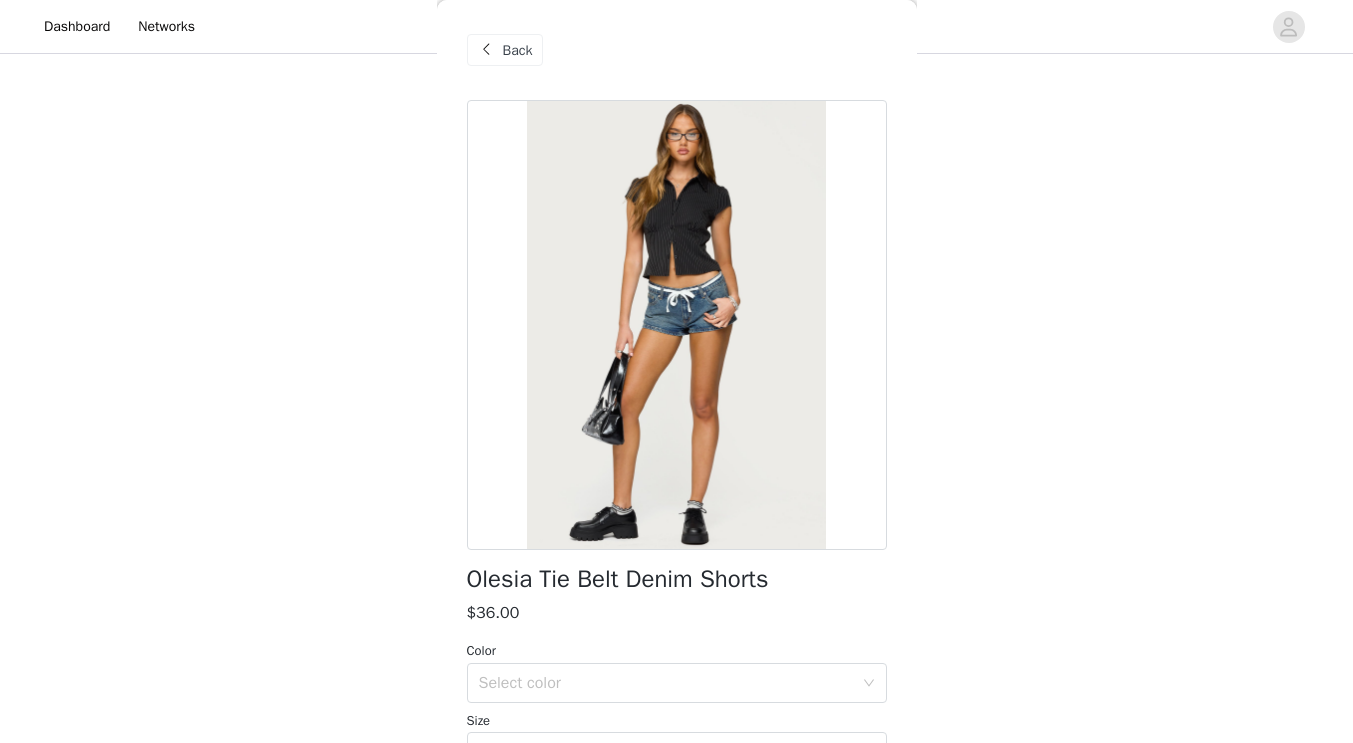 click on "Back" at bounding box center [505, 50] 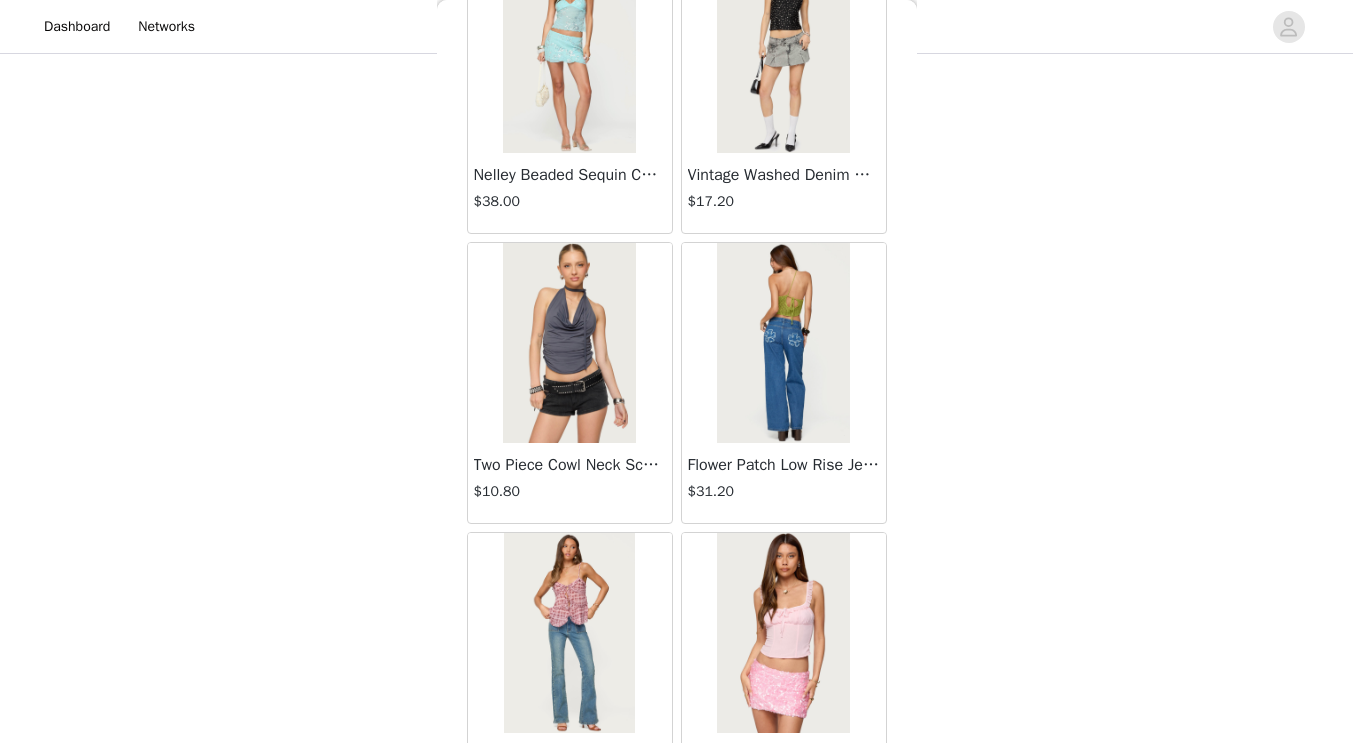 scroll, scrollTop: 0, scrollLeft: 0, axis: both 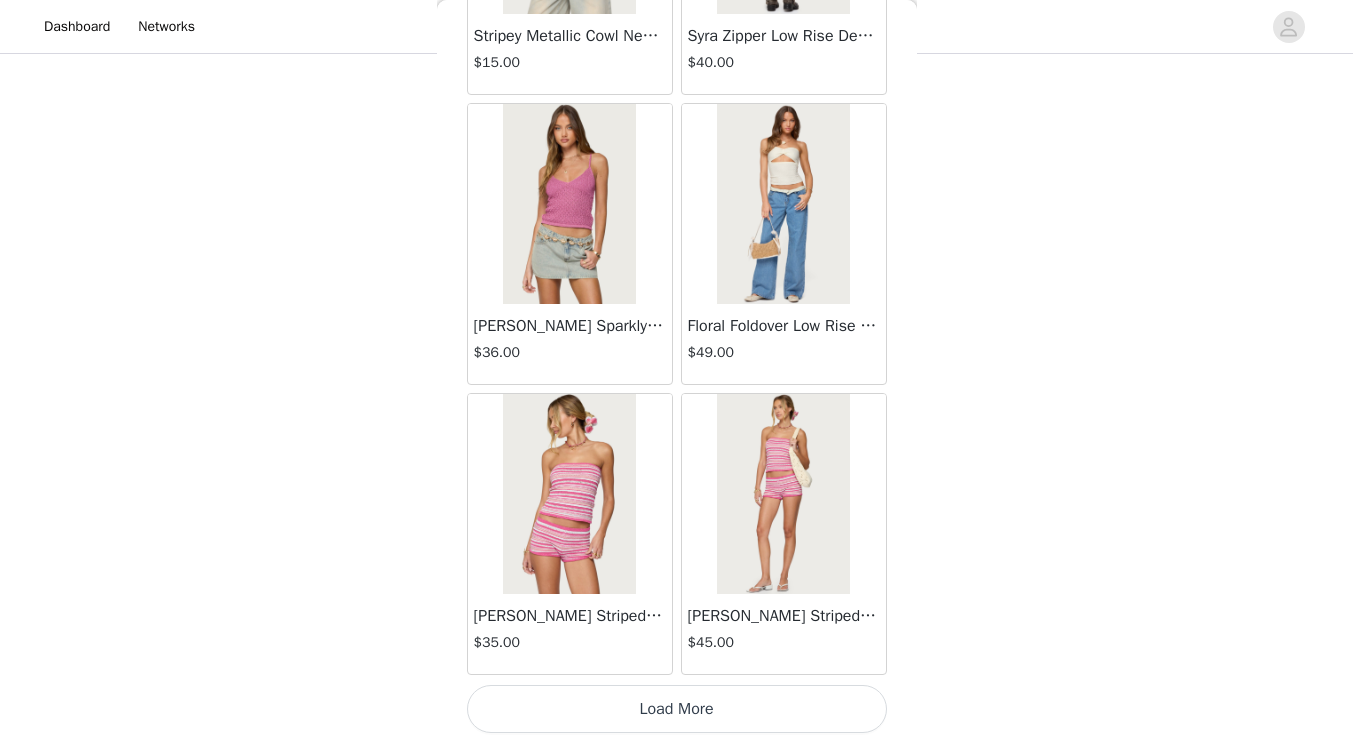 click on "Load More" at bounding box center (677, 709) 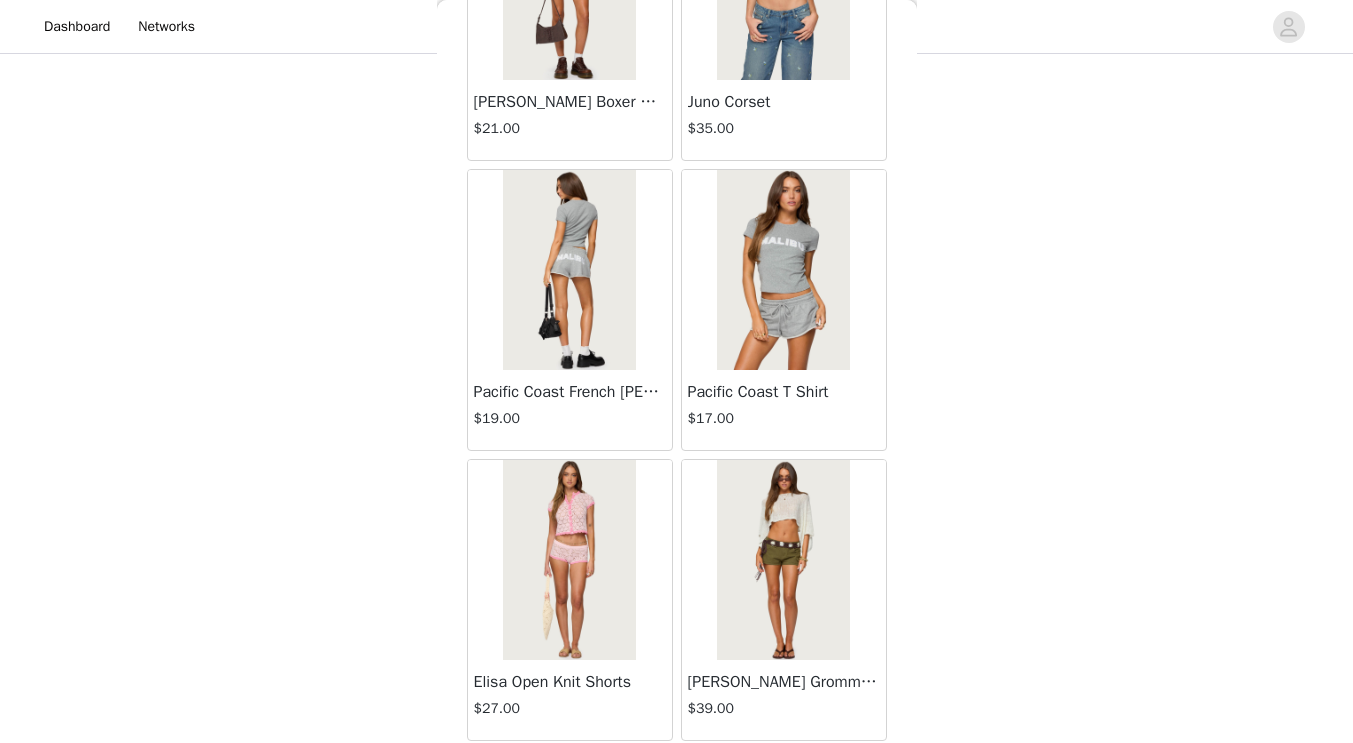 scroll, scrollTop: 10662, scrollLeft: 0, axis: vertical 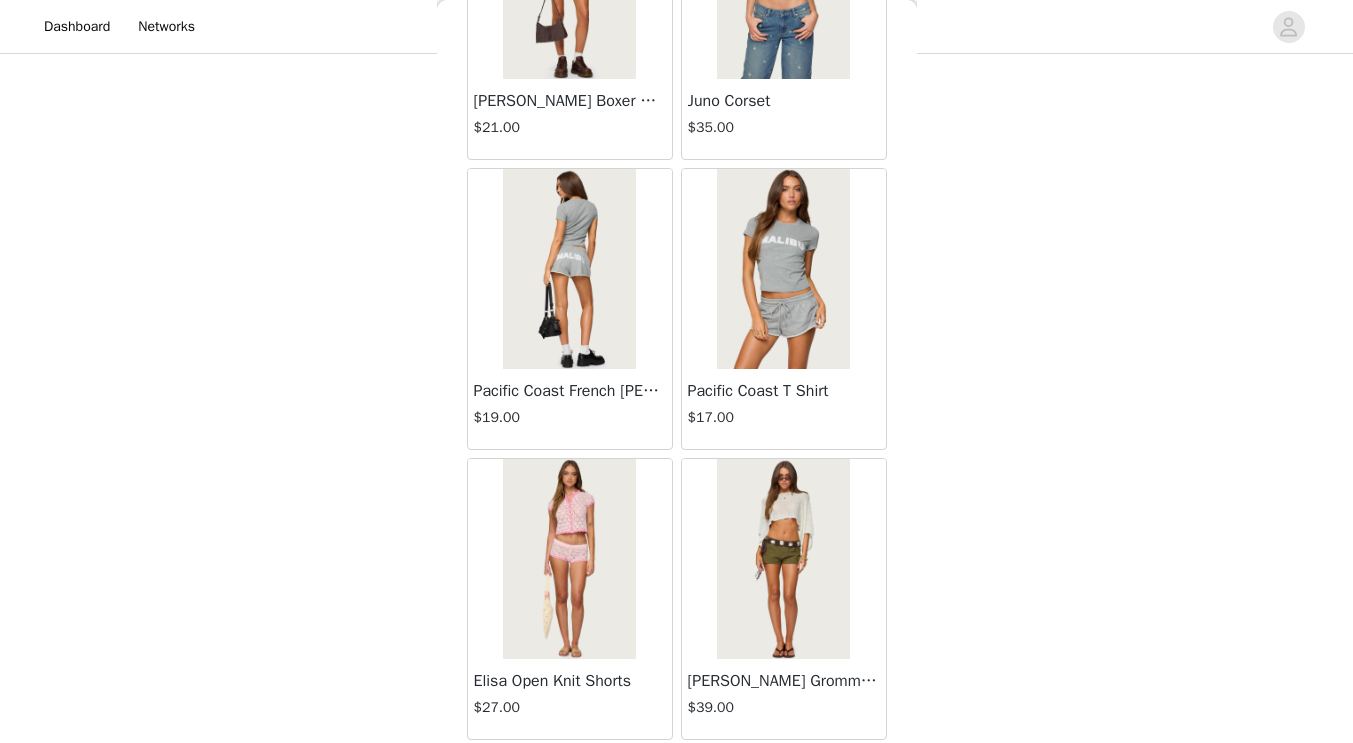 click at bounding box center (569, 269) 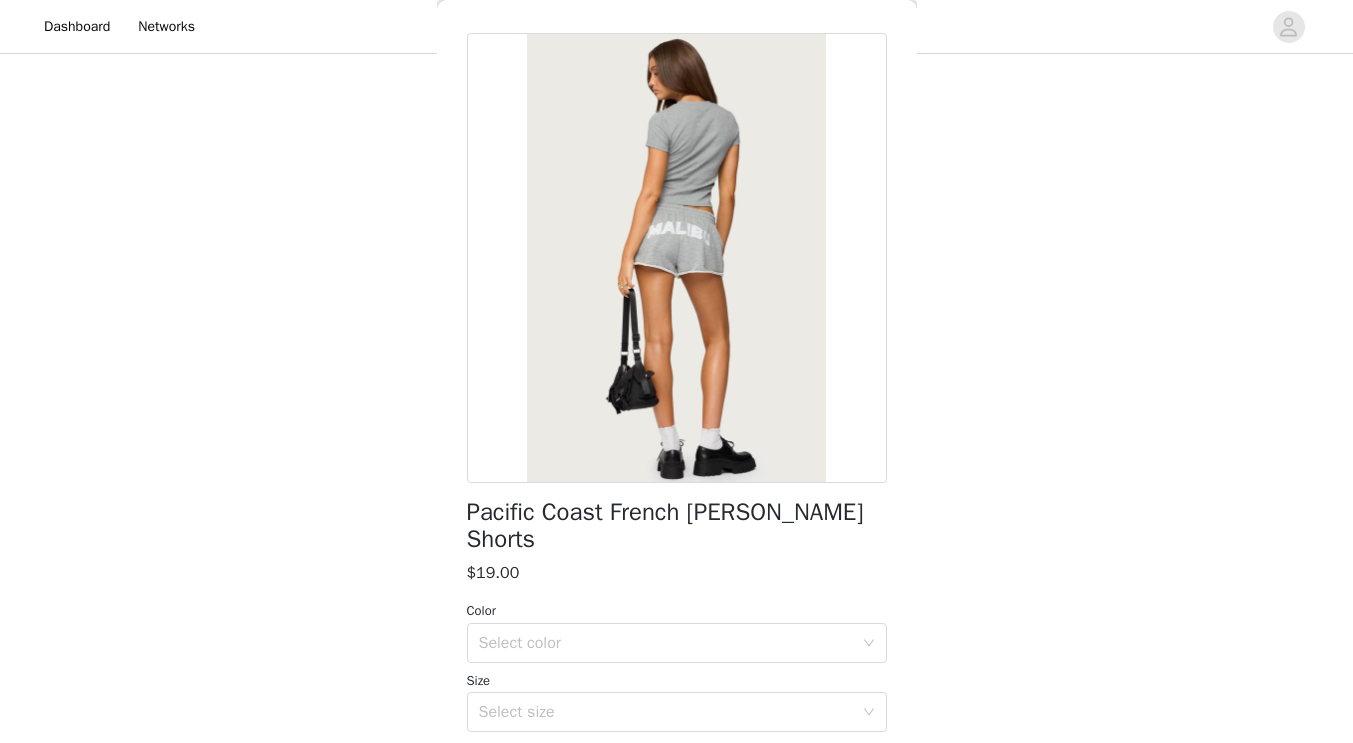 scroll, scrollTop: 278, scrollLeft: 0, axis: vertical 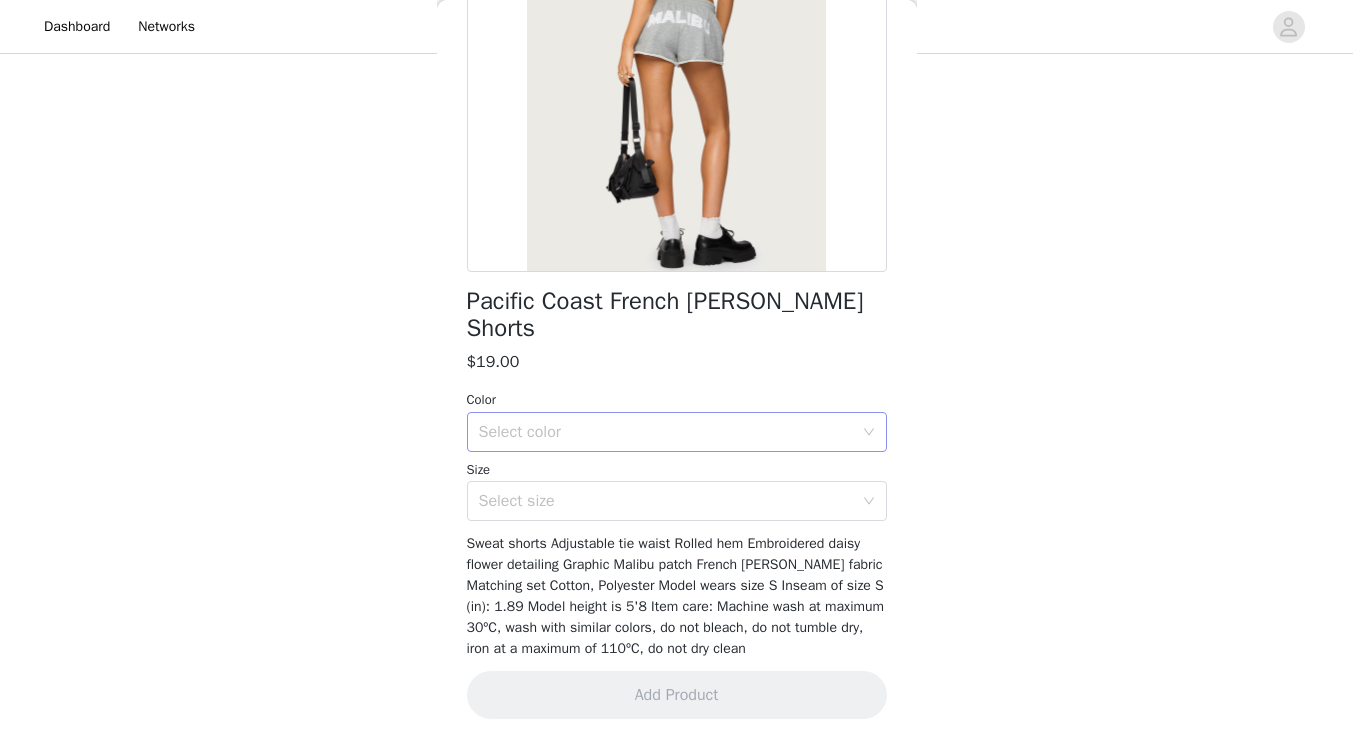 click on "Select color" at bounding box center (670, 432) 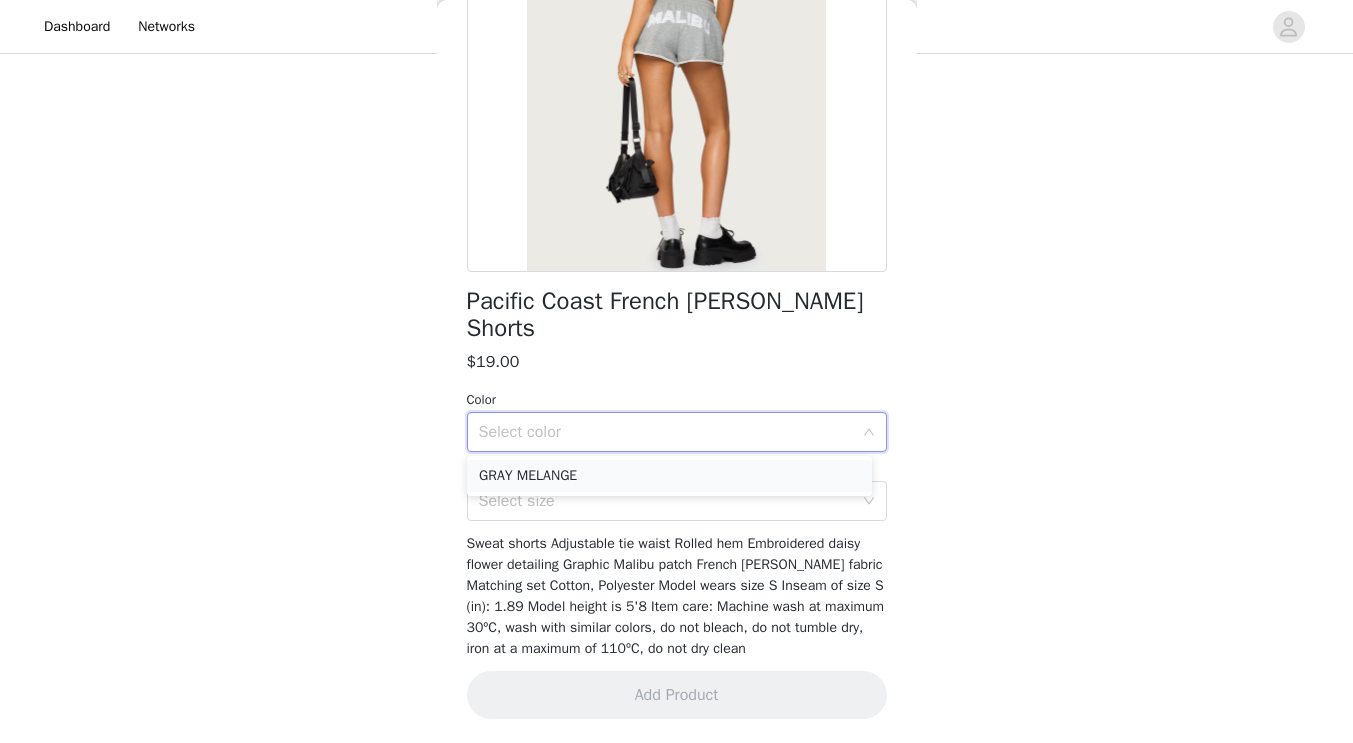 click on "GRAY MELANGE" at bounding box center [669, 476] 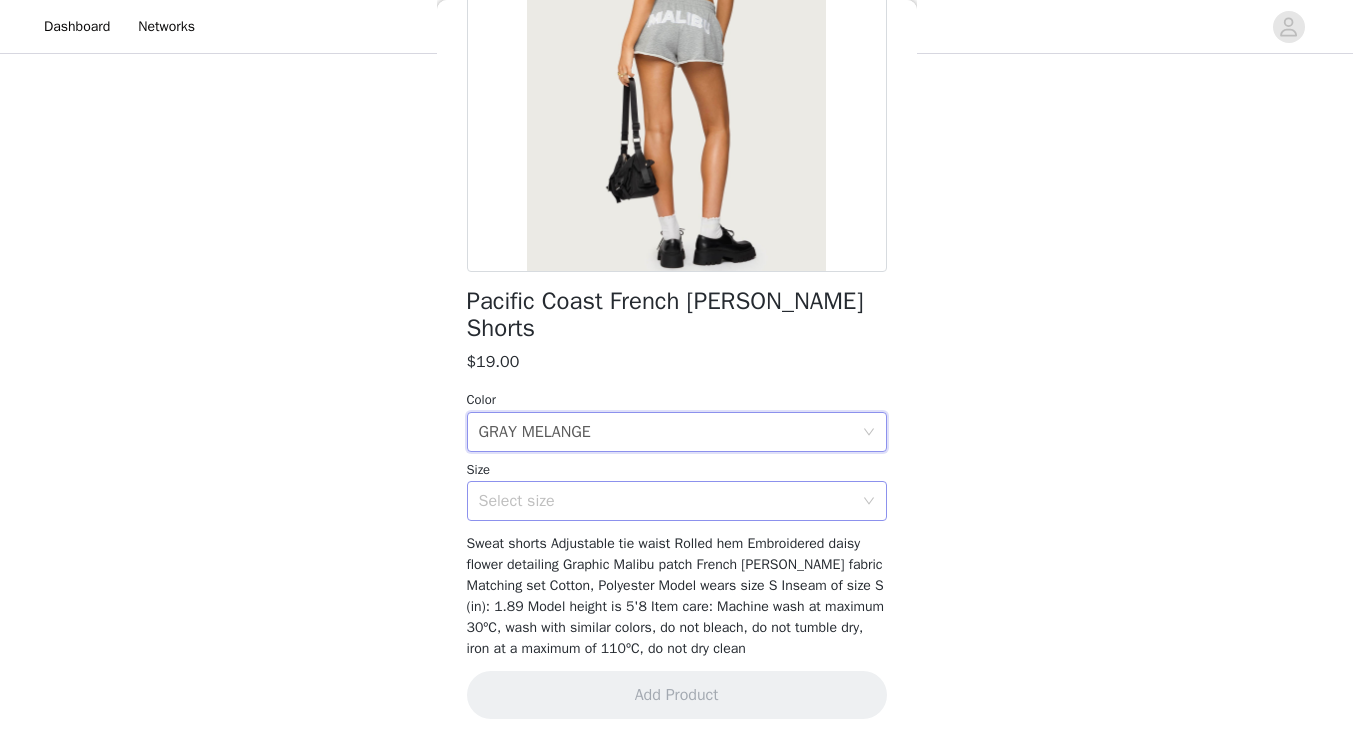 click on "Select size" at bounding box center [670, 501] 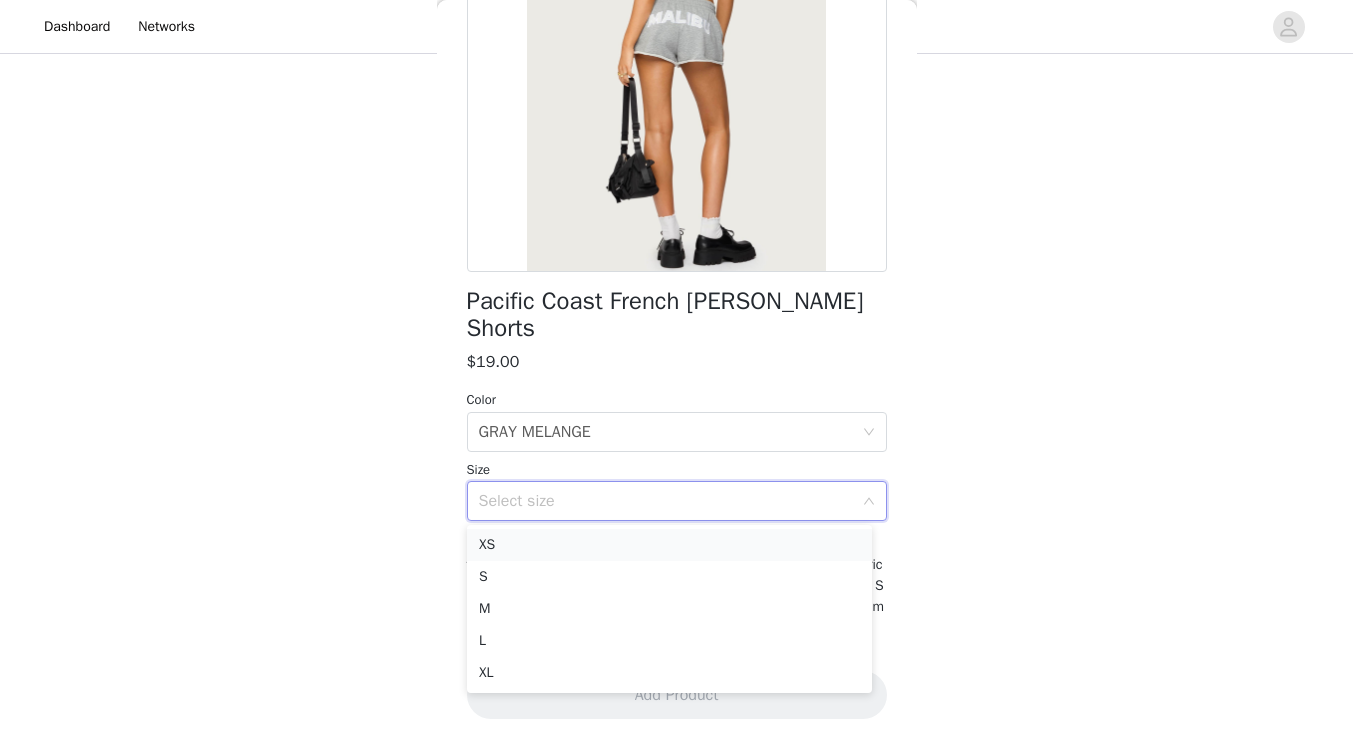 click on "XS" at bounding box center (669, 545) 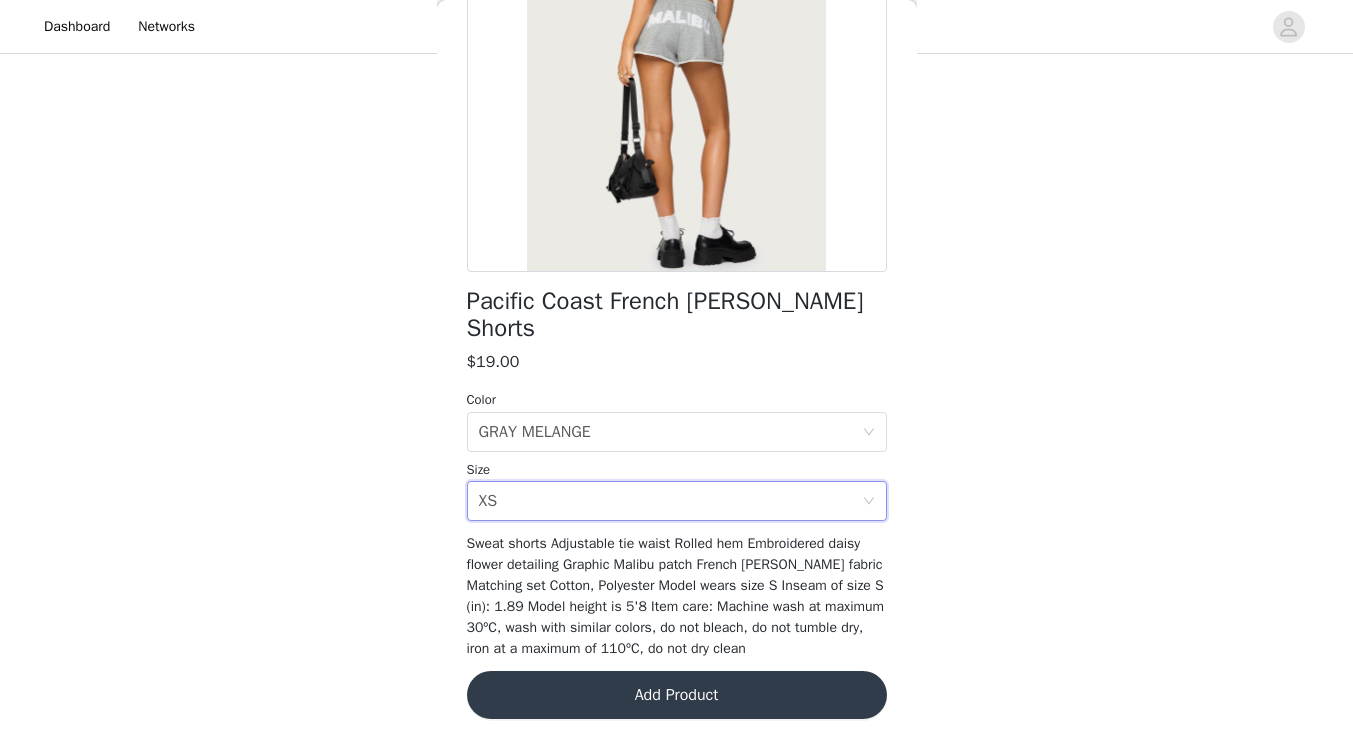 click on "Add Product" at bounding box center [677, 695] 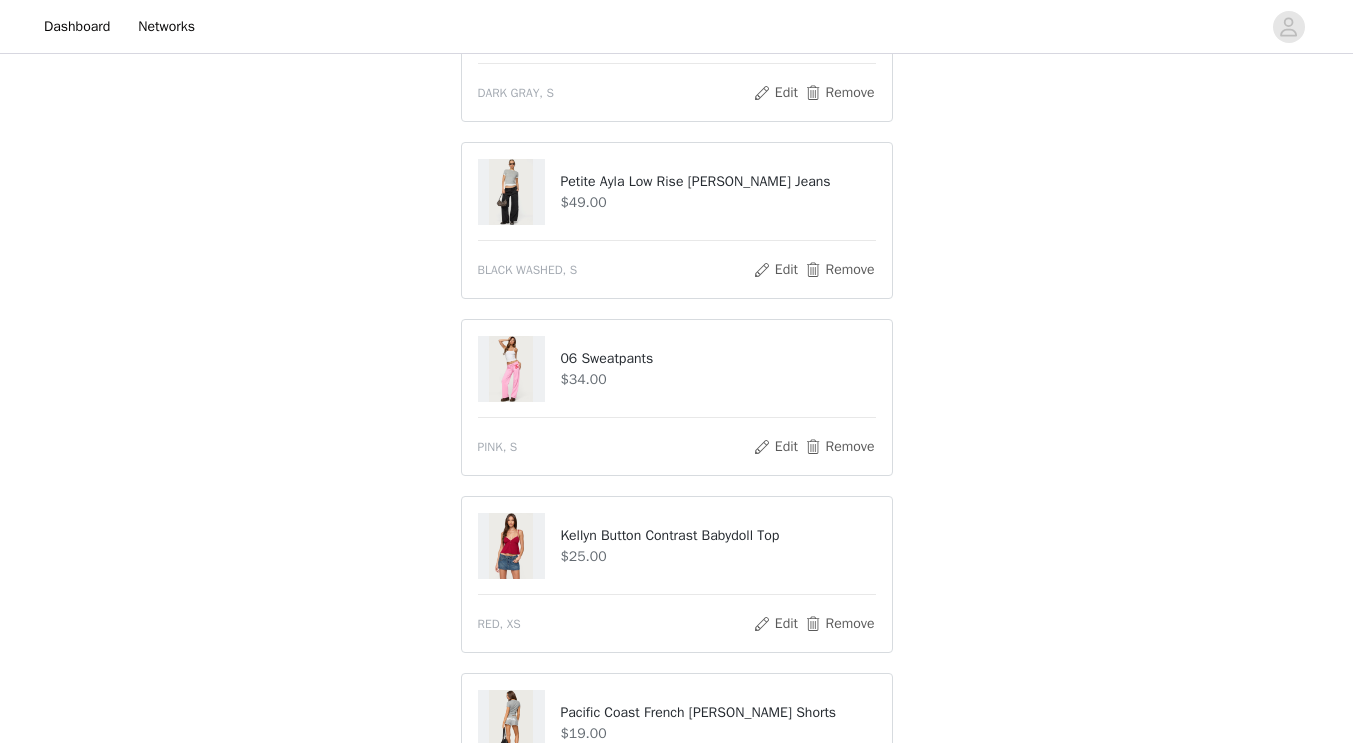 scroll, scrollTop: 1406, scrollLeft: 0, axis: vertical 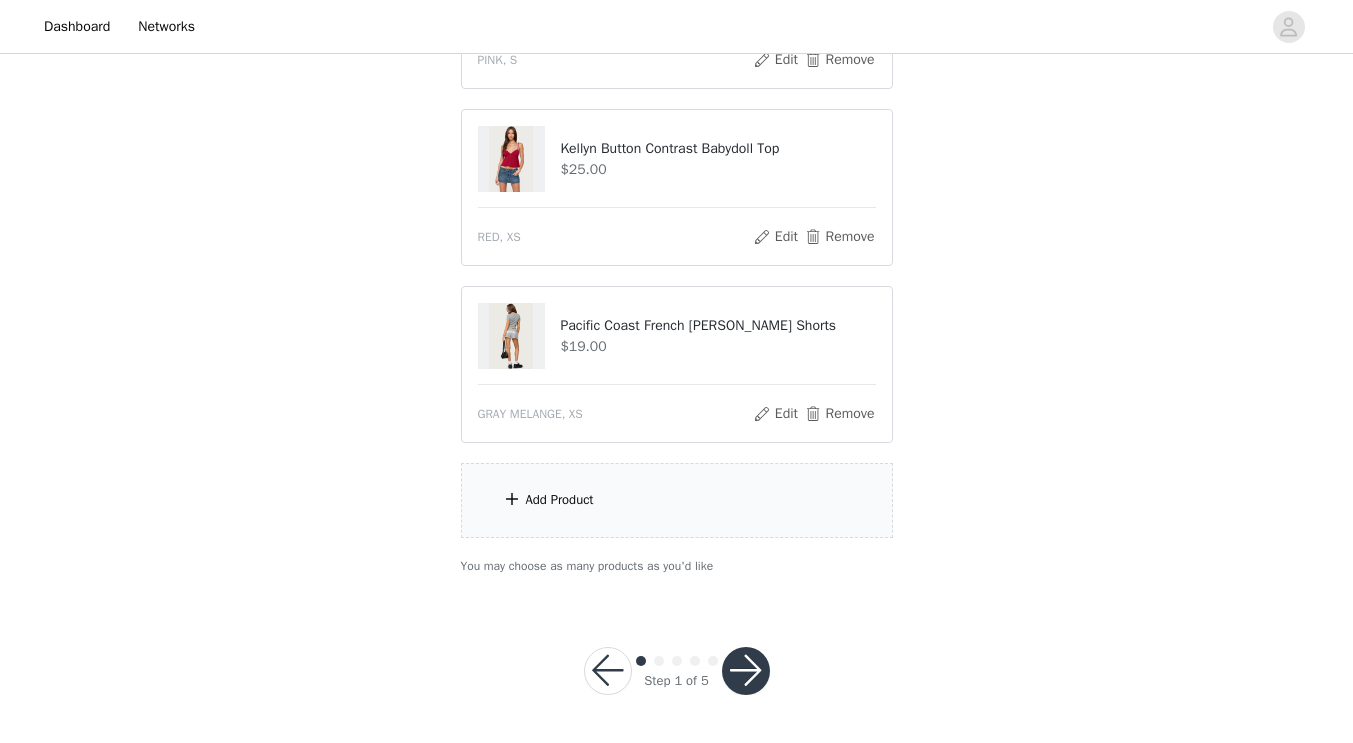 click on "Add Product" at bounding box center [677, 500] 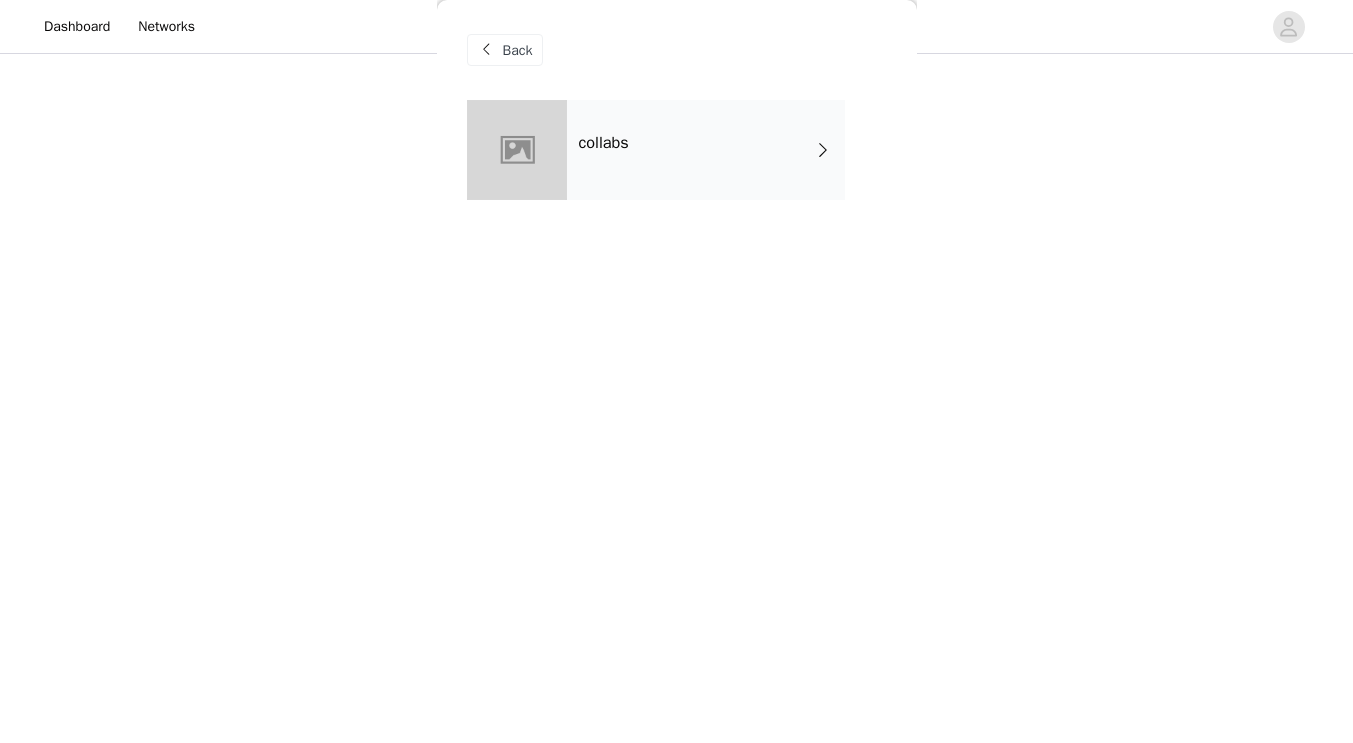 click on "collabs" at bounding box center [706, 150] 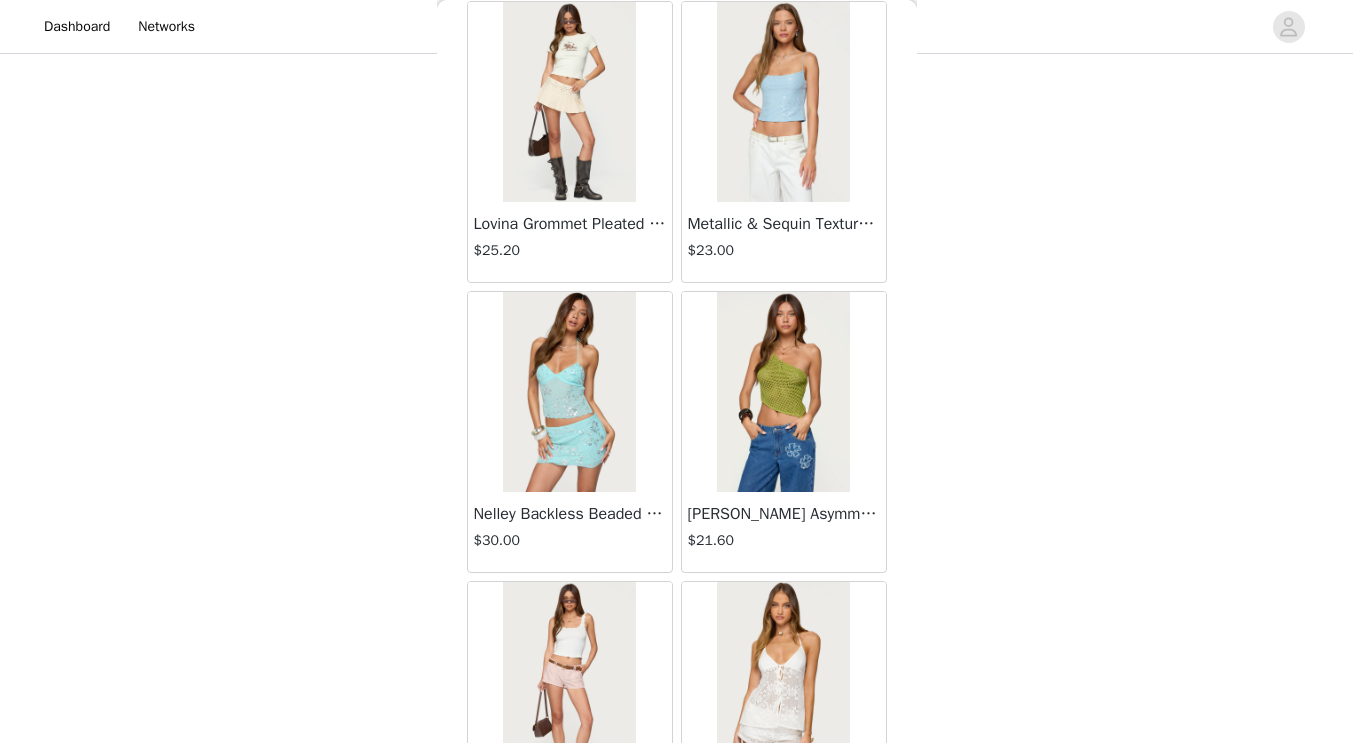 scroll, scrollTop: 0, scrollLeft: 0, axis: both 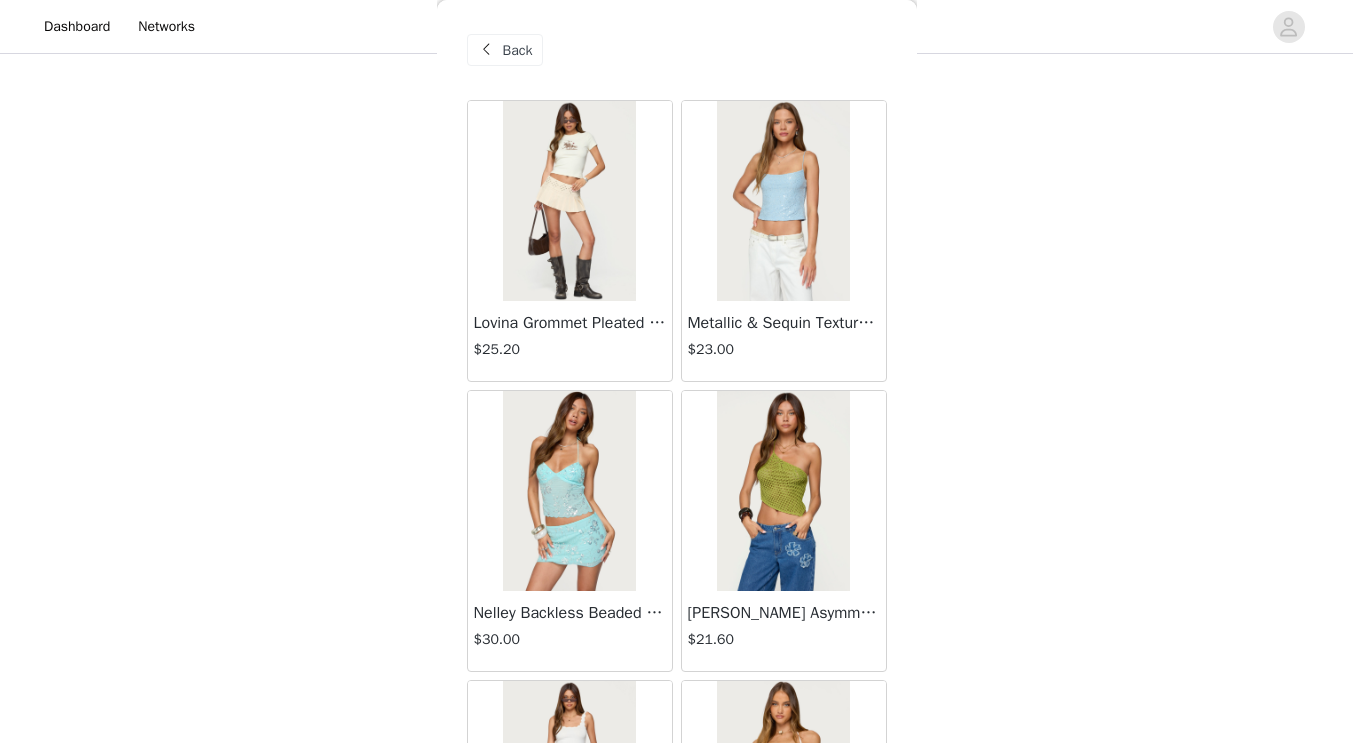 click on "Back" at bounding box center (518, 50) 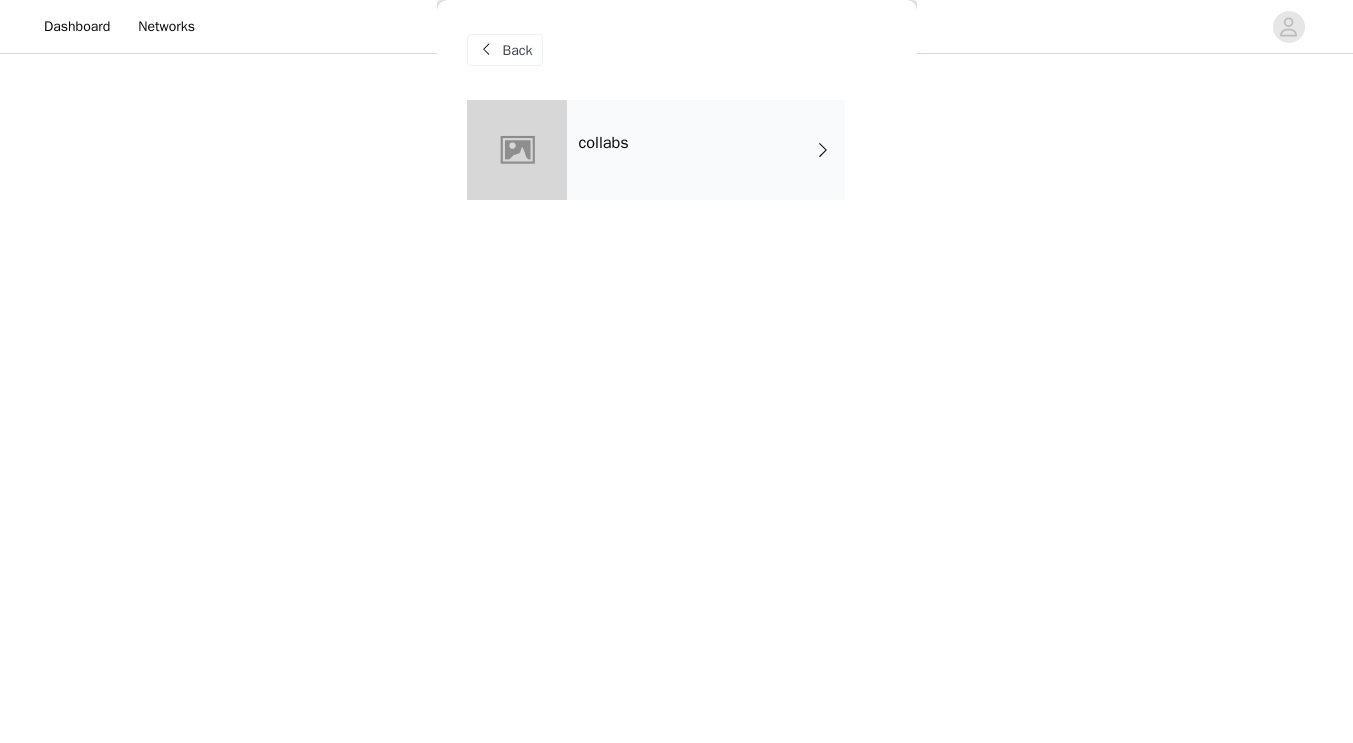 click on "Back" at bounding box center [505, 50] 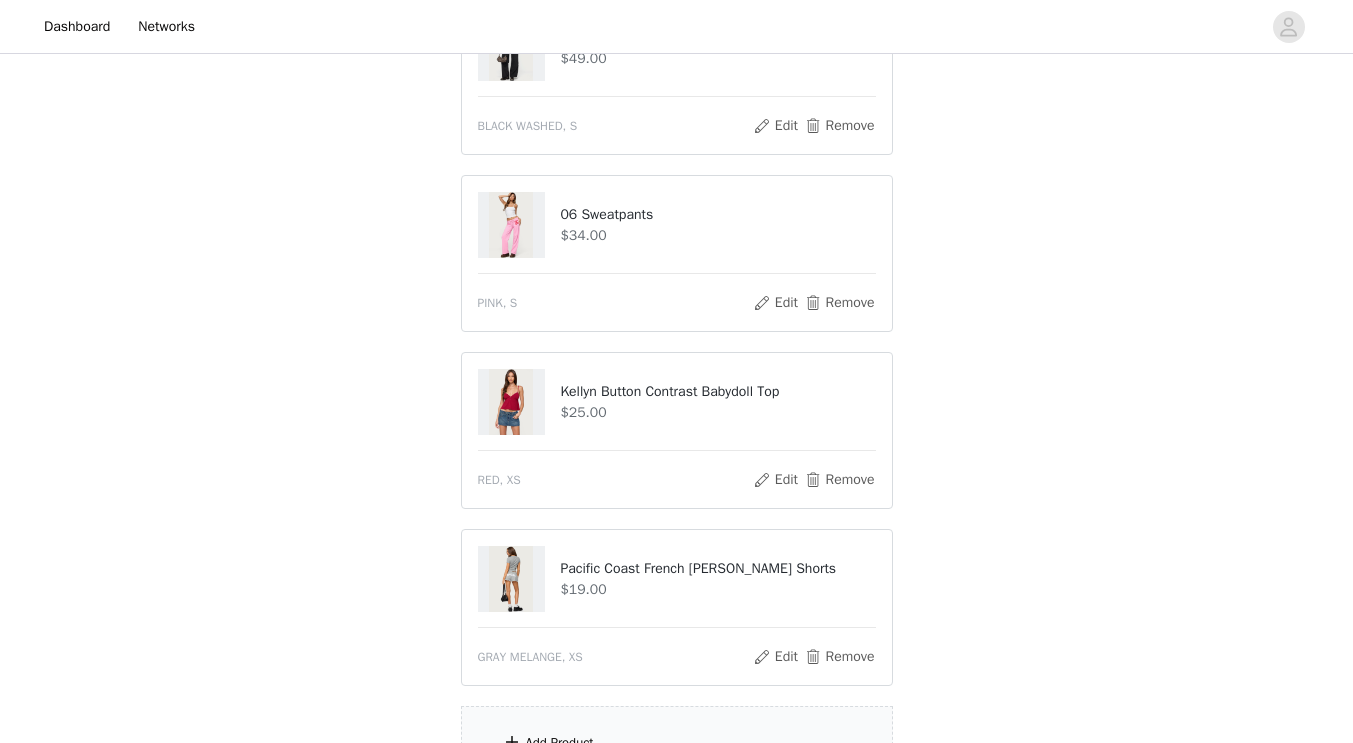 scroll, scrollTop: 1406, scrollLeft: 0, axis: vertical 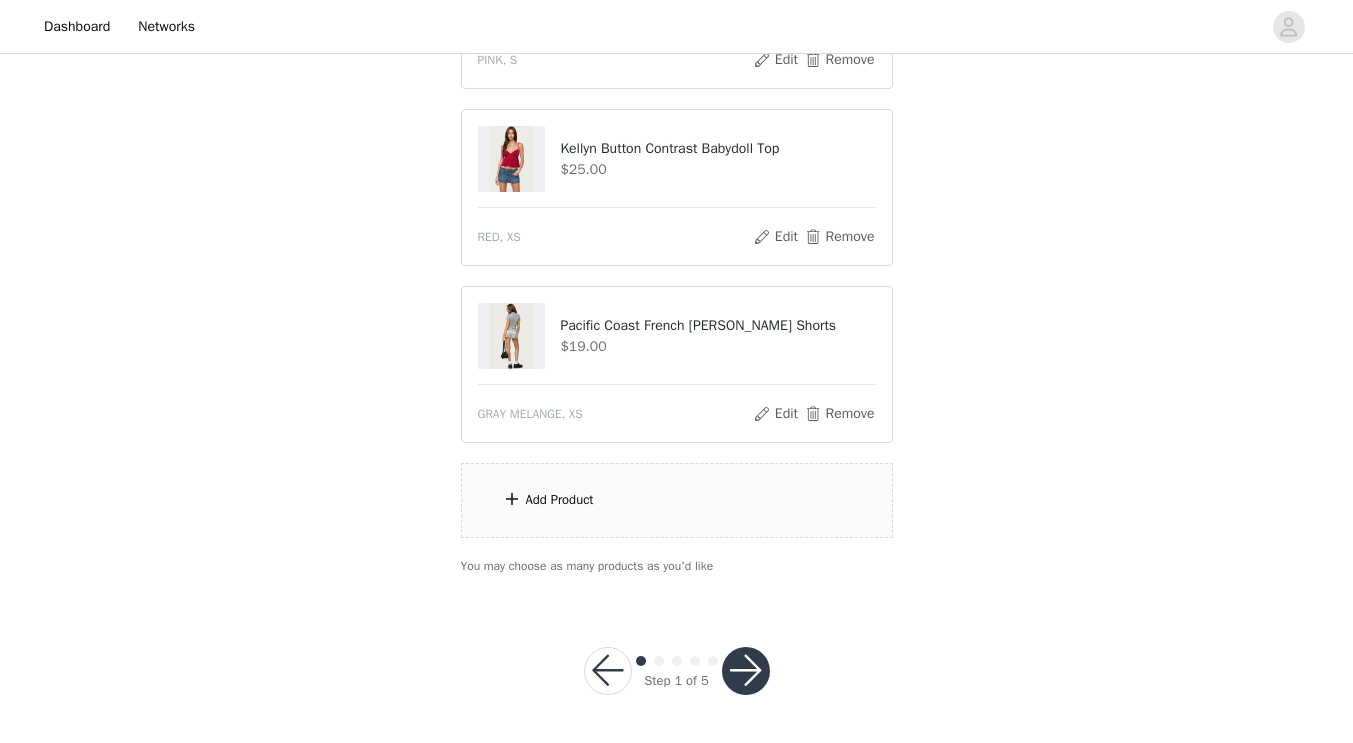 click at bounding box center (746, 671) 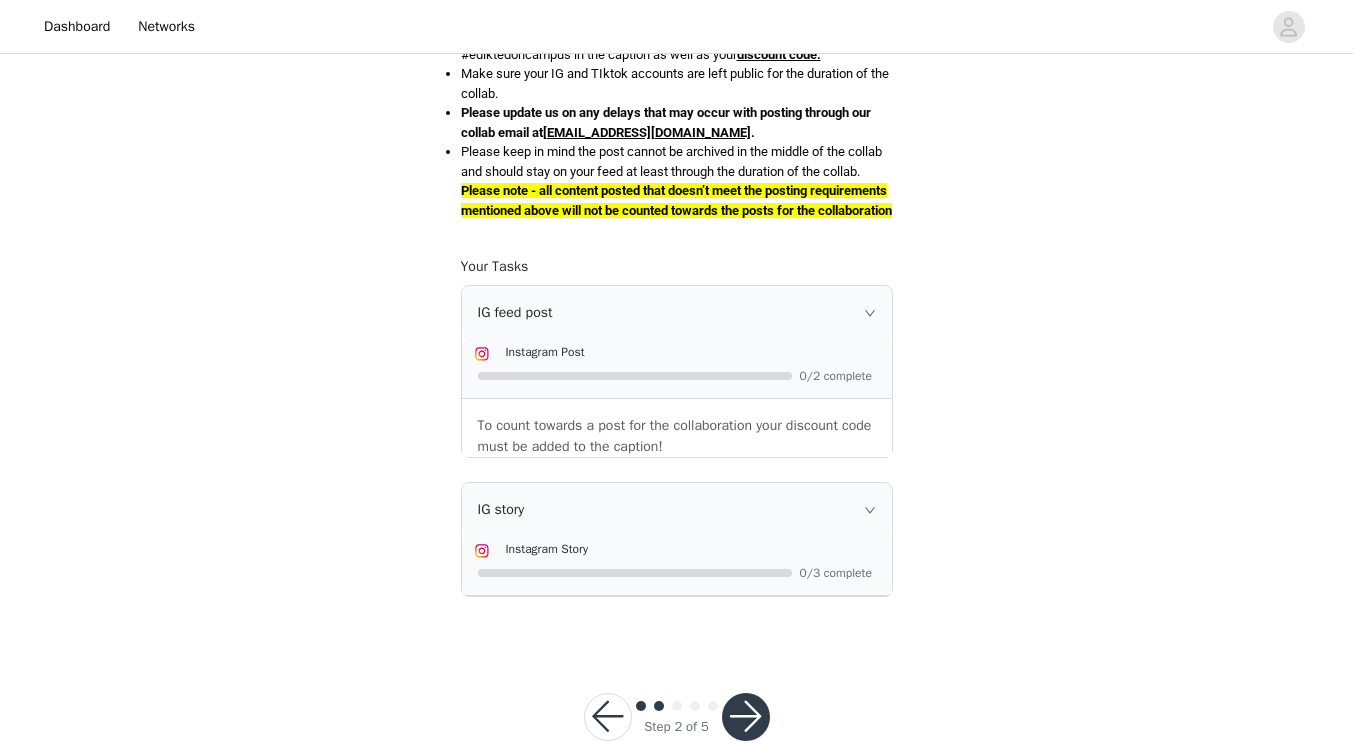 scroll, scrollTop: 1176, scrollLeft: 0, axis: vertical 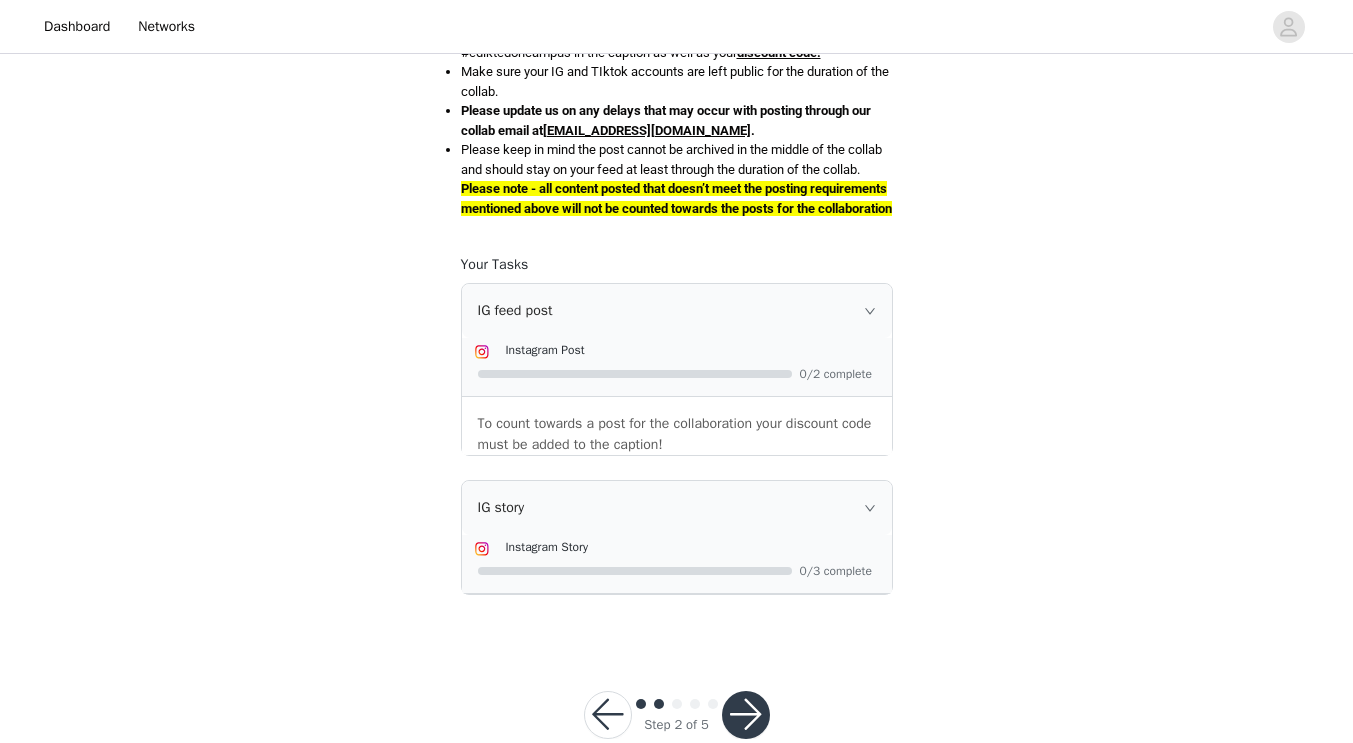 click 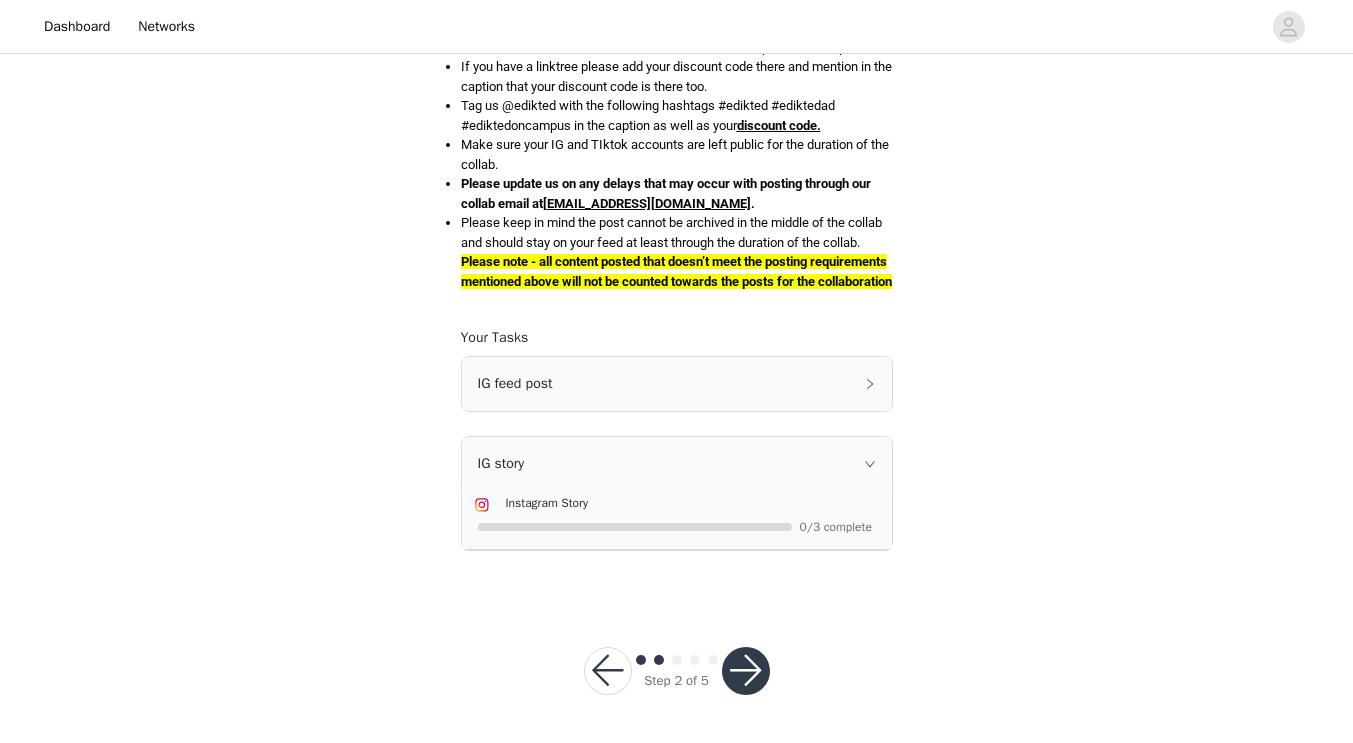 scroll, scrollTop: 1161, scrollLeft: 0, axis: vertical 